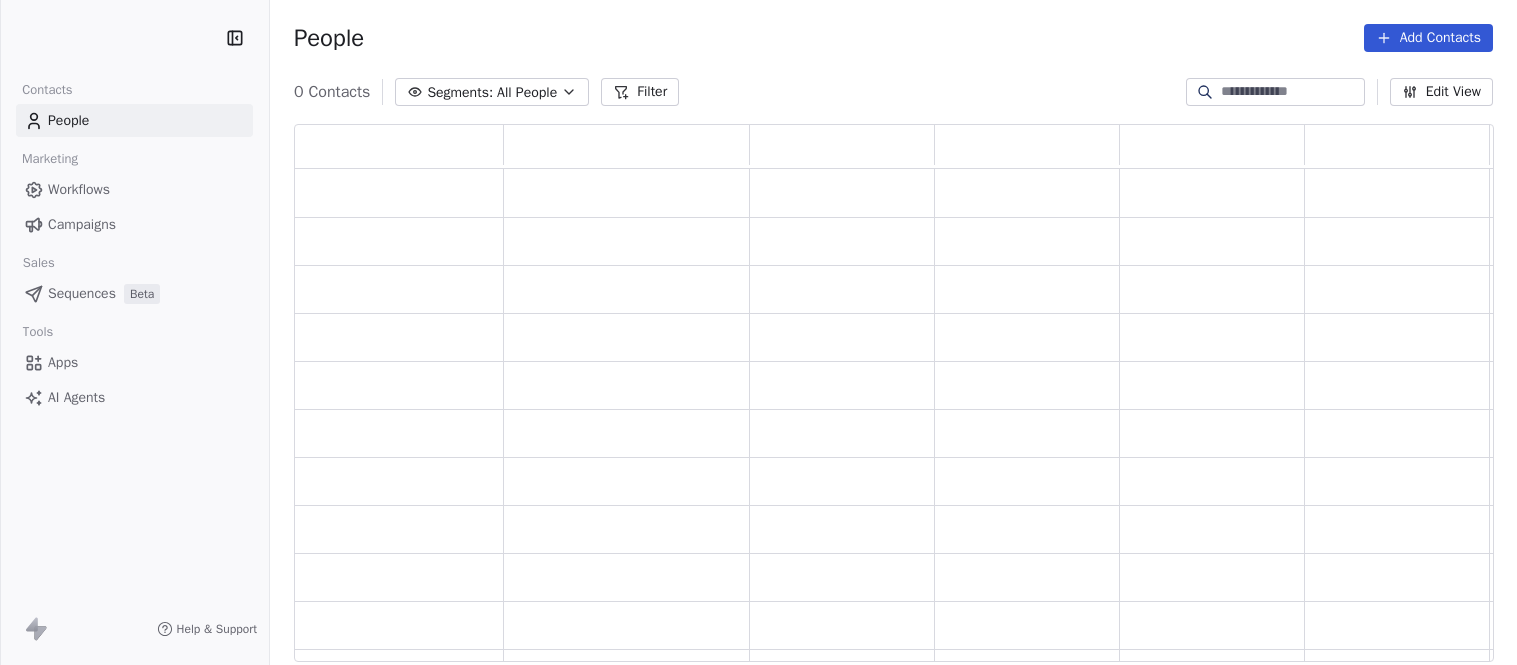 scroll, scrollTop: 0, scrollLeft: 0, axis: both 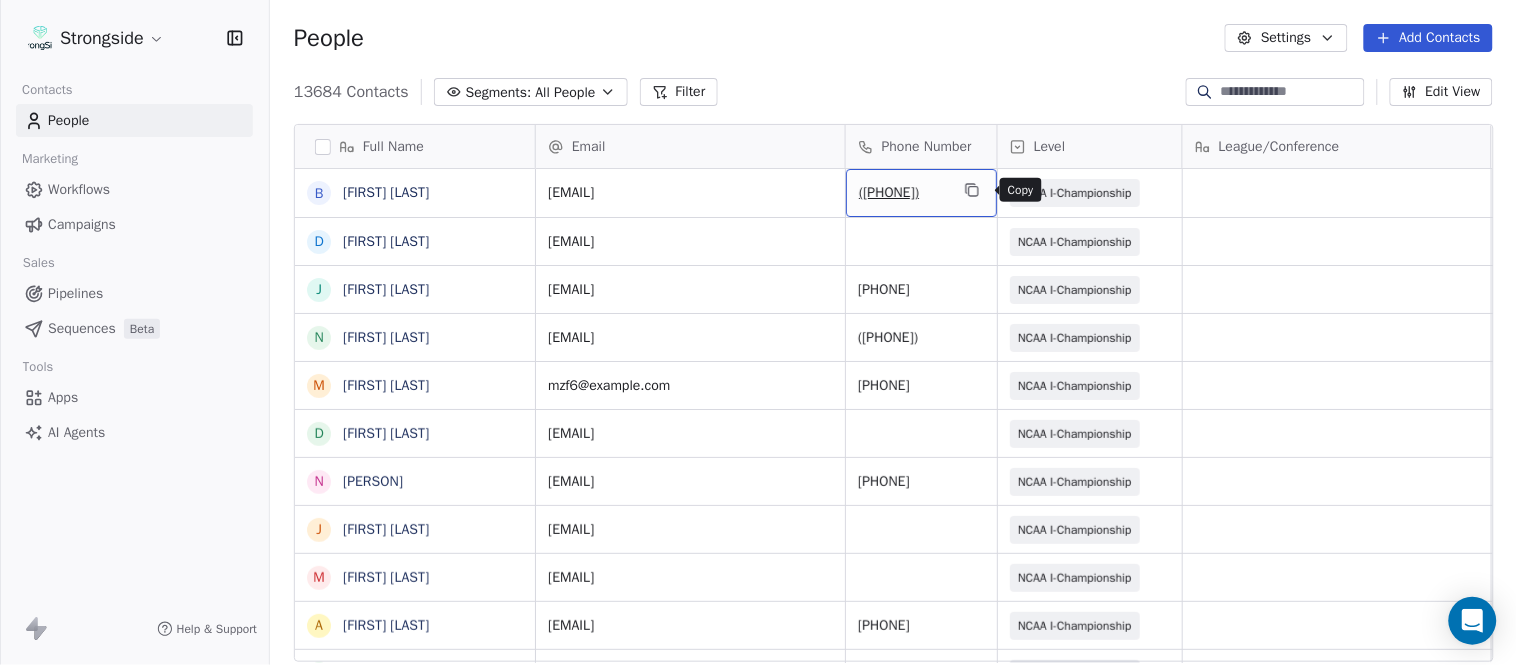 click 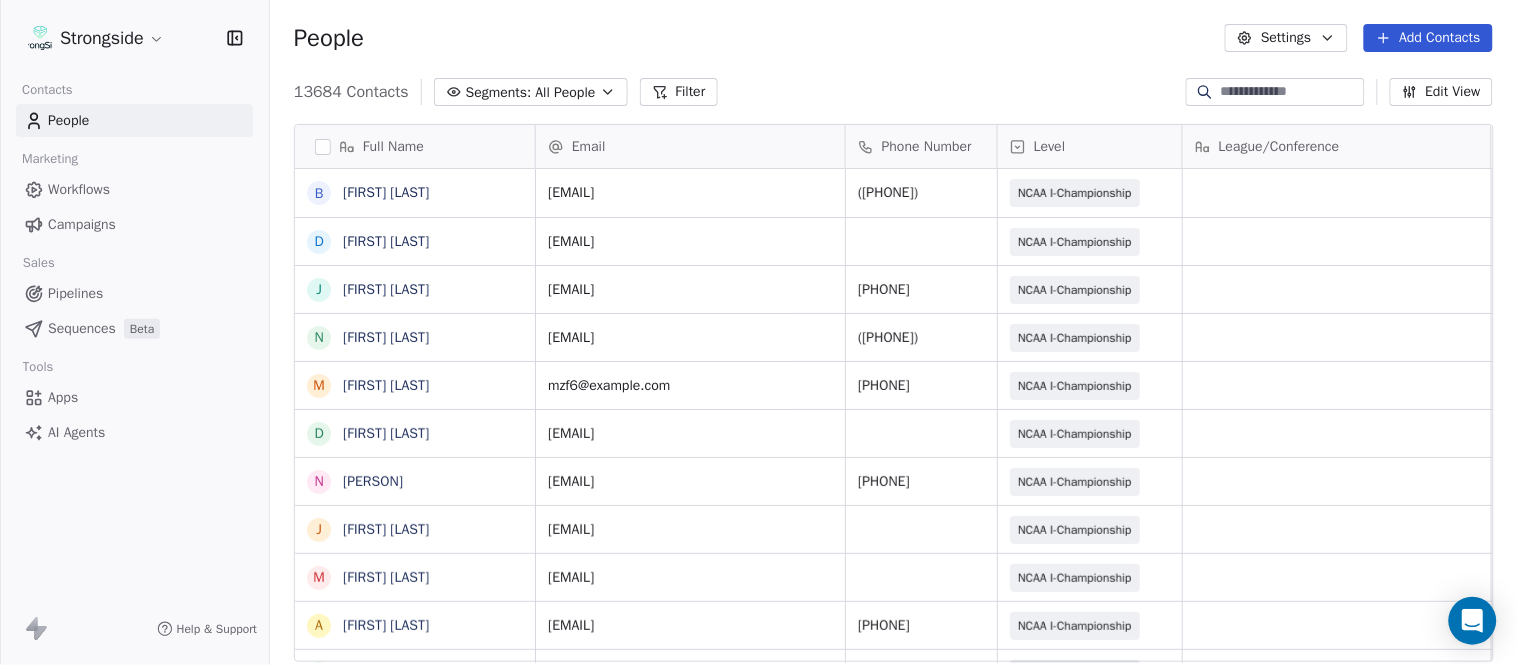 click on "Add Contacts" at bounding box center [1428, 38] 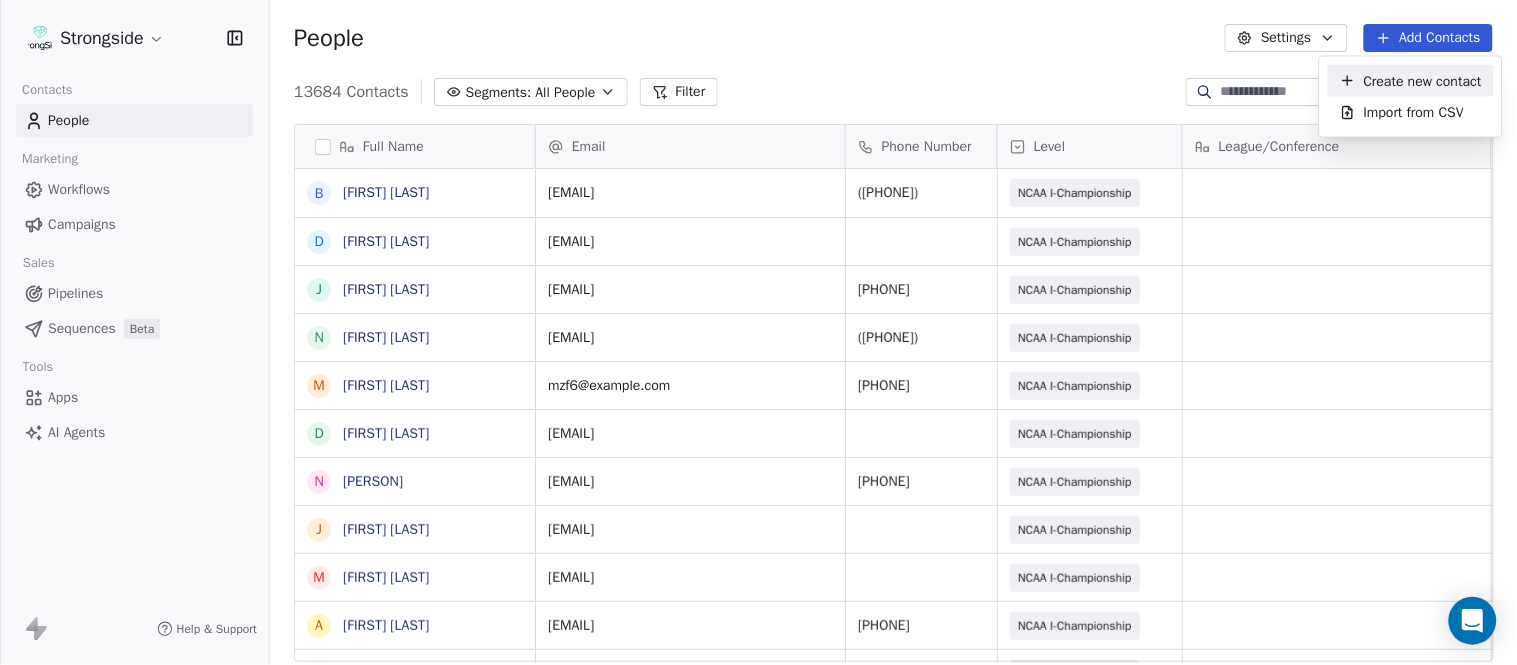 click on "Create new contact" at bounding box center (1423, 80) 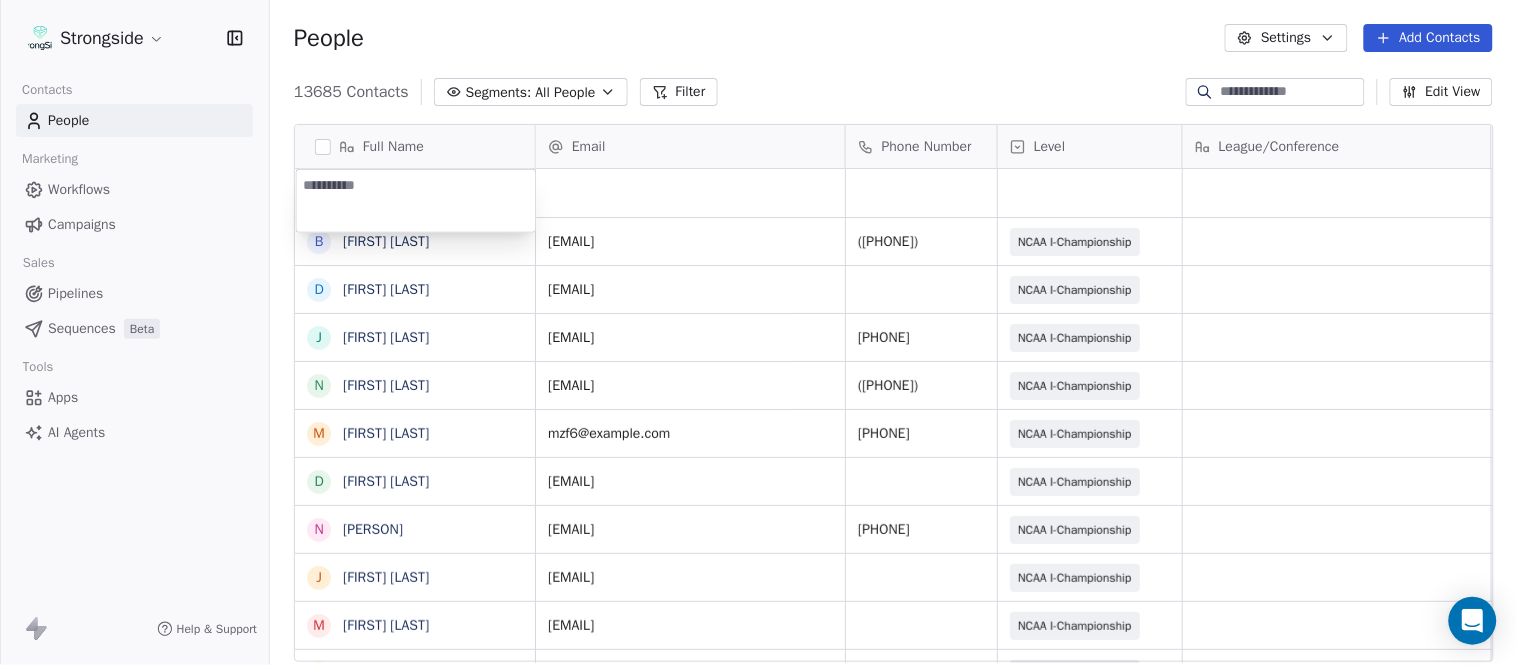 type on "**********" 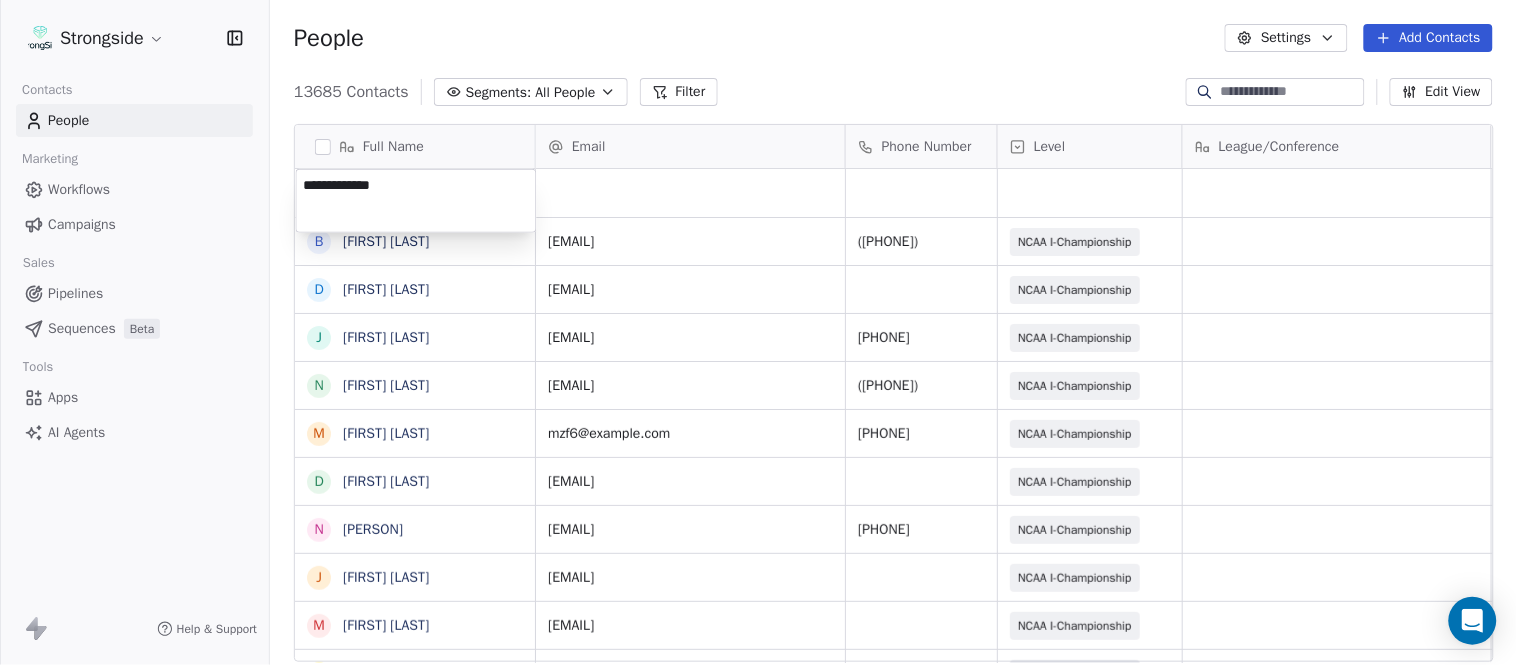 click on "Add Contacts [NUMBER] Contacts Segments: All People Filter  Edit View Tag Add to Sequence Export Full Name B [LAST] D [LAST] J [LAST] N [LAST] M [LAST] D [LAST] N [LAST] J [LAST] M [LAST] A [LAST] C [LAST] J [LAST] G [LAST] K [LAST] A [LAST] J [LAST] G [LAST] A [LAST] S [LAST] S [LAST] F [LAST] J [LAST] D [LAST] Y [LAST] M [LAST] J [LAST] J [LAST] J [LAST] P [LAST] T [LAST] Email Phone Number Level League/Conference Organization Job Title Tags Created Date BST Aug 07, 2025 07:14 PM [EMAIL] 	([PHONE]) NCAA I-Championship [ORG] Sports Medicine Aug 07, 2025 05:16 PM [EMAIL] NCAA I-Championship [ORG] Academic Advisor [ORG]" at bounding box center [758, 332] 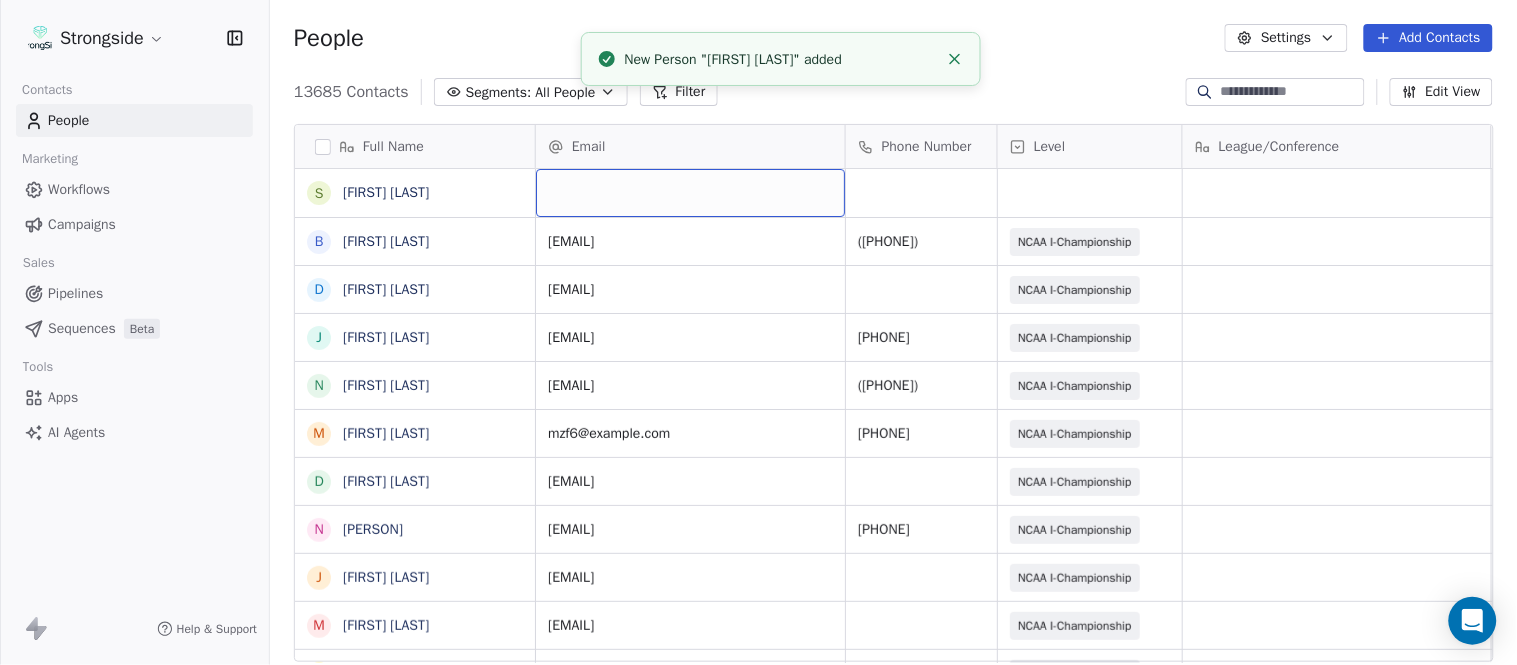click at bounding box center [690, 193] 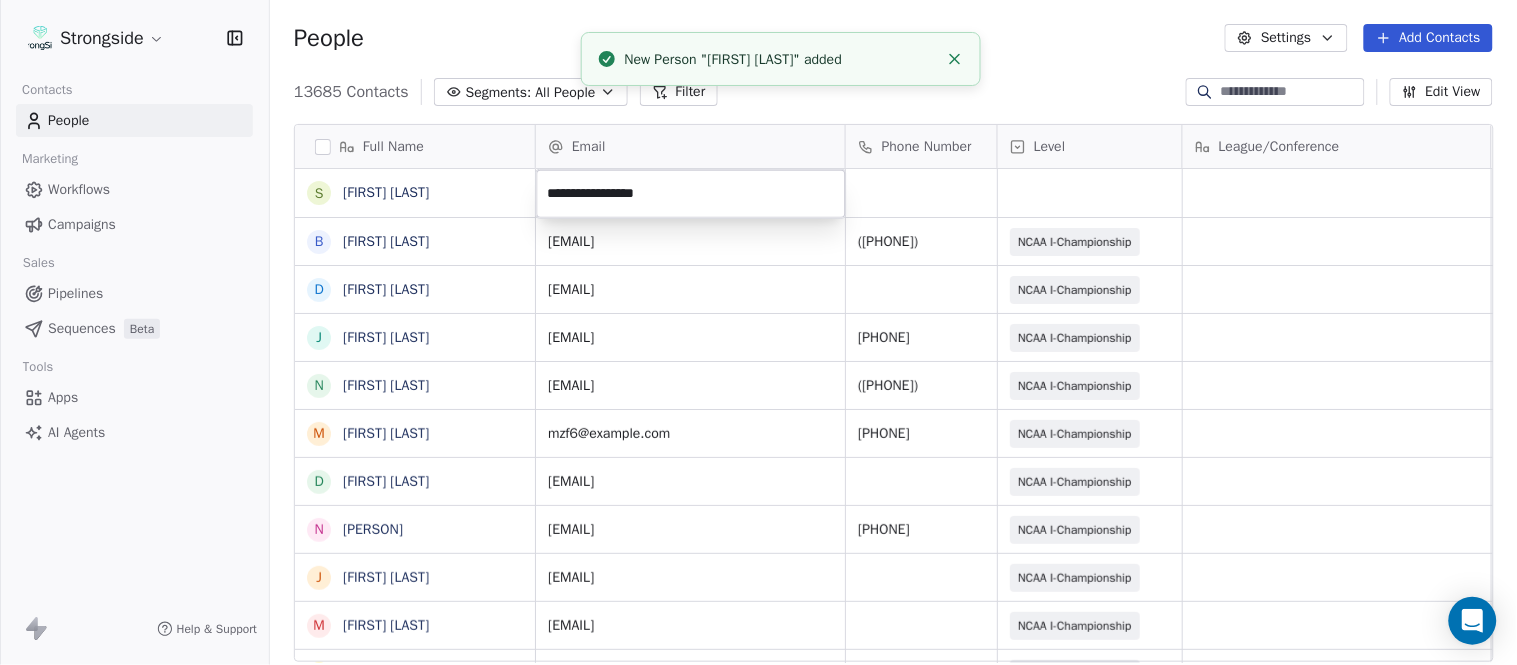 click on "Full Name J Jay Andress S Satyen Bhakta B Bernie DePalma D Devan Carrington J Jeremy Hartigan N Nicholas Bruner M Matt Foote D Dan Swanstrom N Nicki Moore J Julien Deumaga M Mark Ross A Alex Peffley C Chris Batti J Justin Woodley G Garrett McLaughlin K Kenneth Tinsley A Andrew Kukesh J Justin Stovall G Gregory Skjold A AJ Gallagher S Seitu Smith S Salomon Burstein F Frank Lisante J Joe Manion D Douglas Straley Y Yana Rivers M Mike Kowalsky J Jack Marchese J Jumpei Harada J Jon Poppe P Peter Pilling T Tala Russell Email Phone Number Level League/Conference Organization Job Title Tags Created Date BST [EMAIL] ([PHONE]) NCAA I-Championship COLUMBIA UNIV Sports Medicine Aug 07, 2025 05:16 PM [EMAIL] NCAA I-Championship COLUMBIA UNIV ([PHONE])" at bounding box center (758, 332) 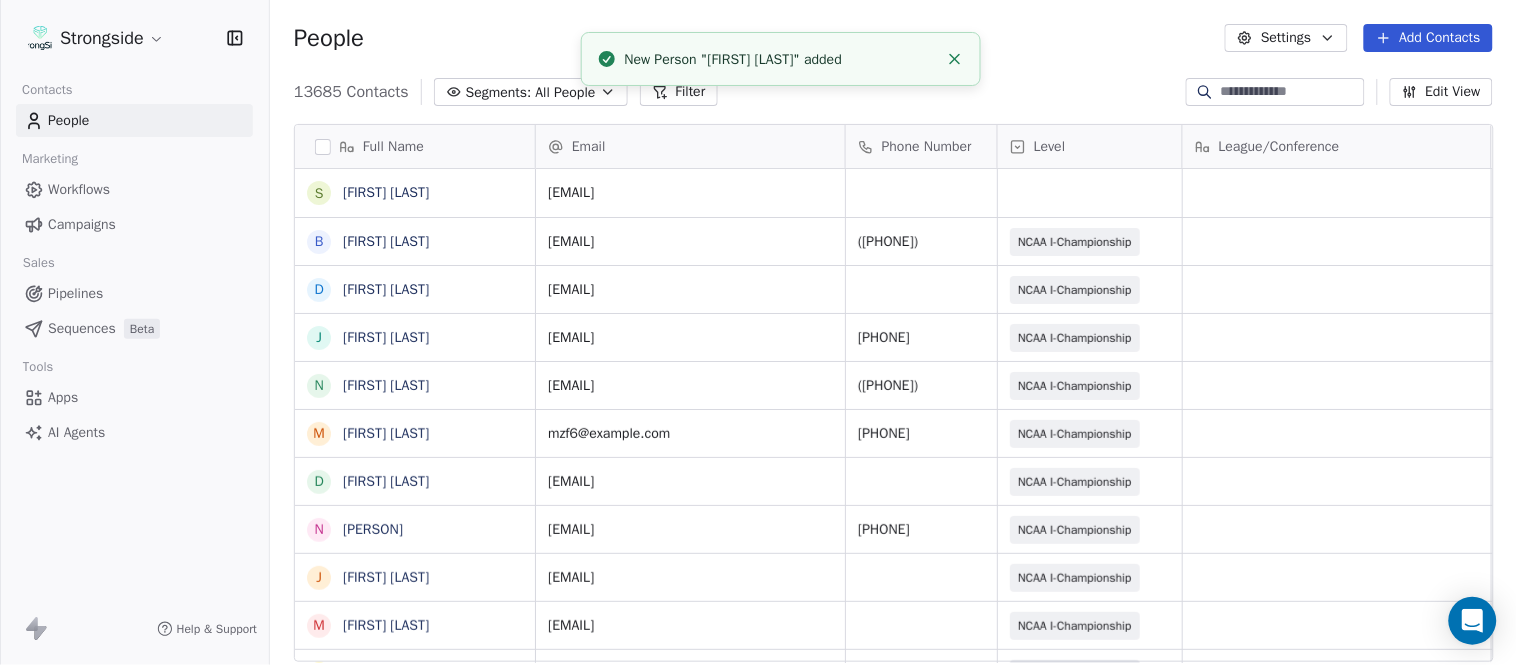 click 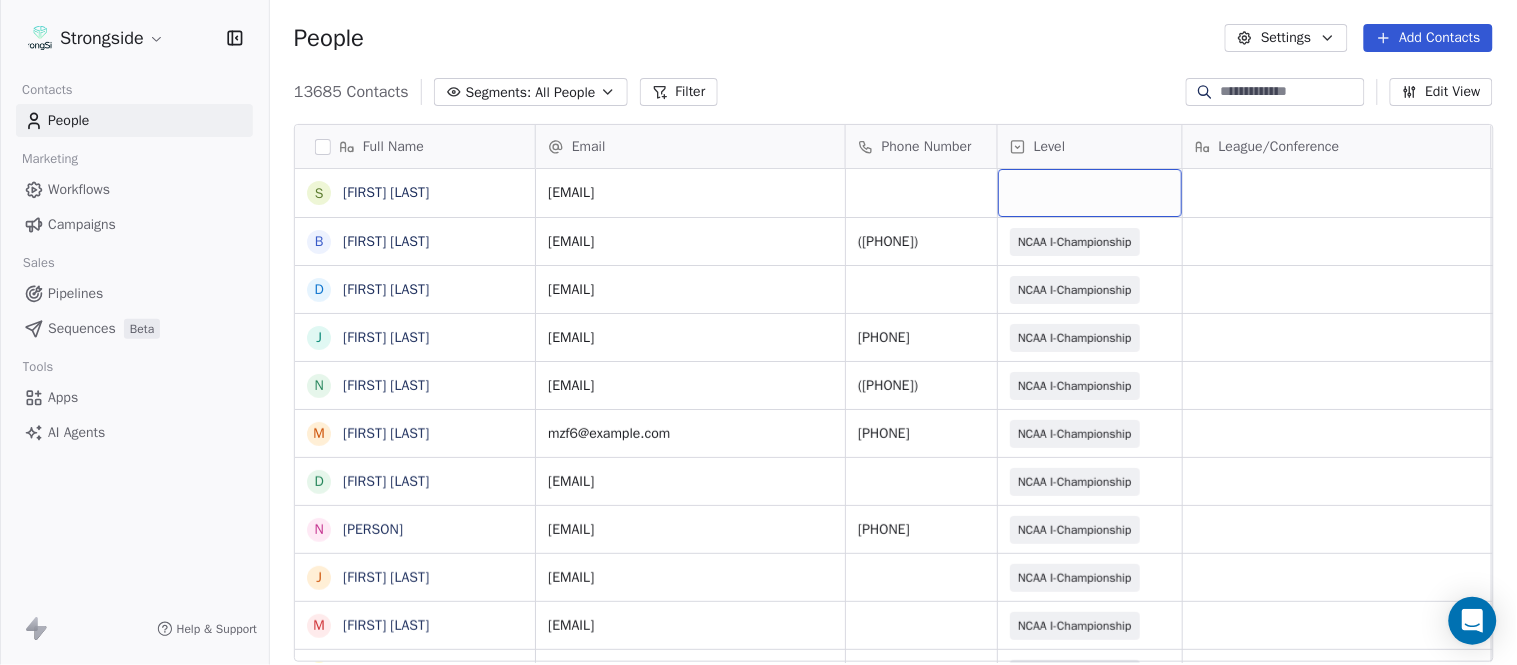 click at bounding box center [1090, 193] 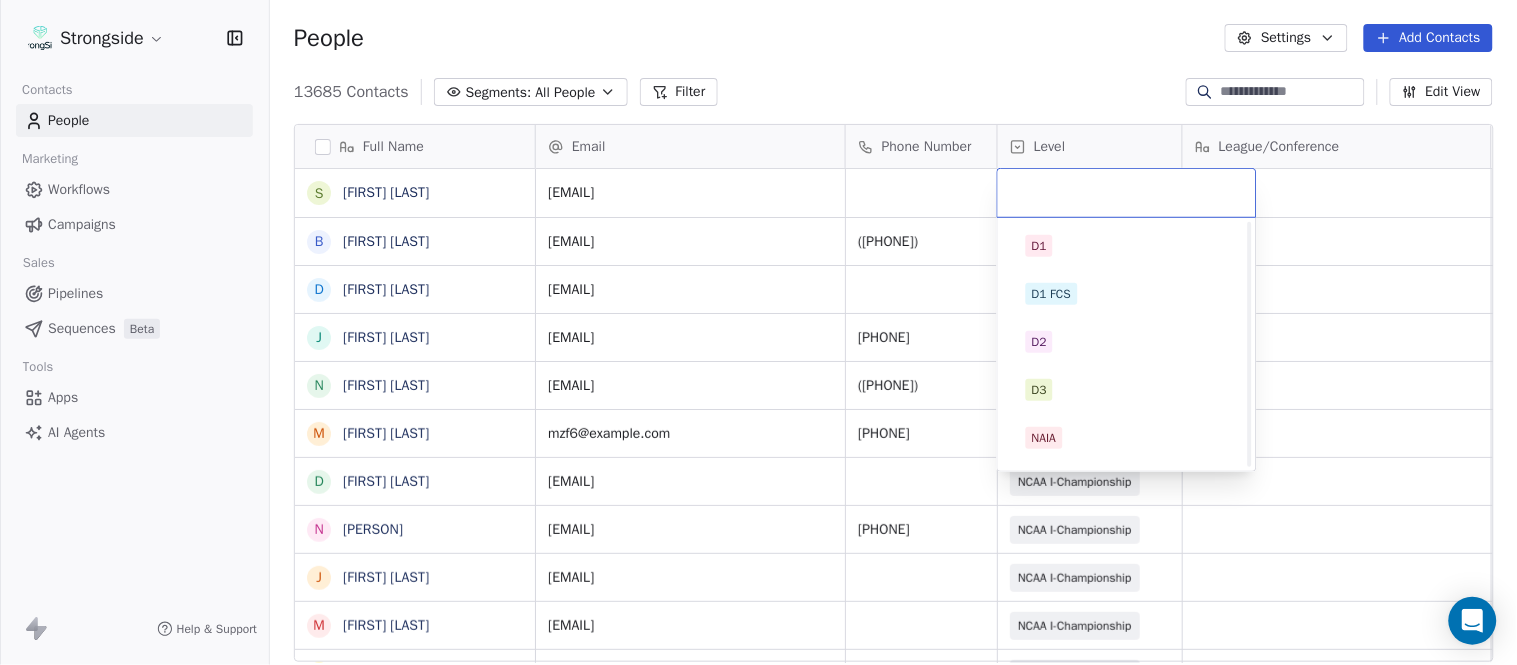 scroll, scrollTop: 378, scrollLeft: 0, axis: vertical 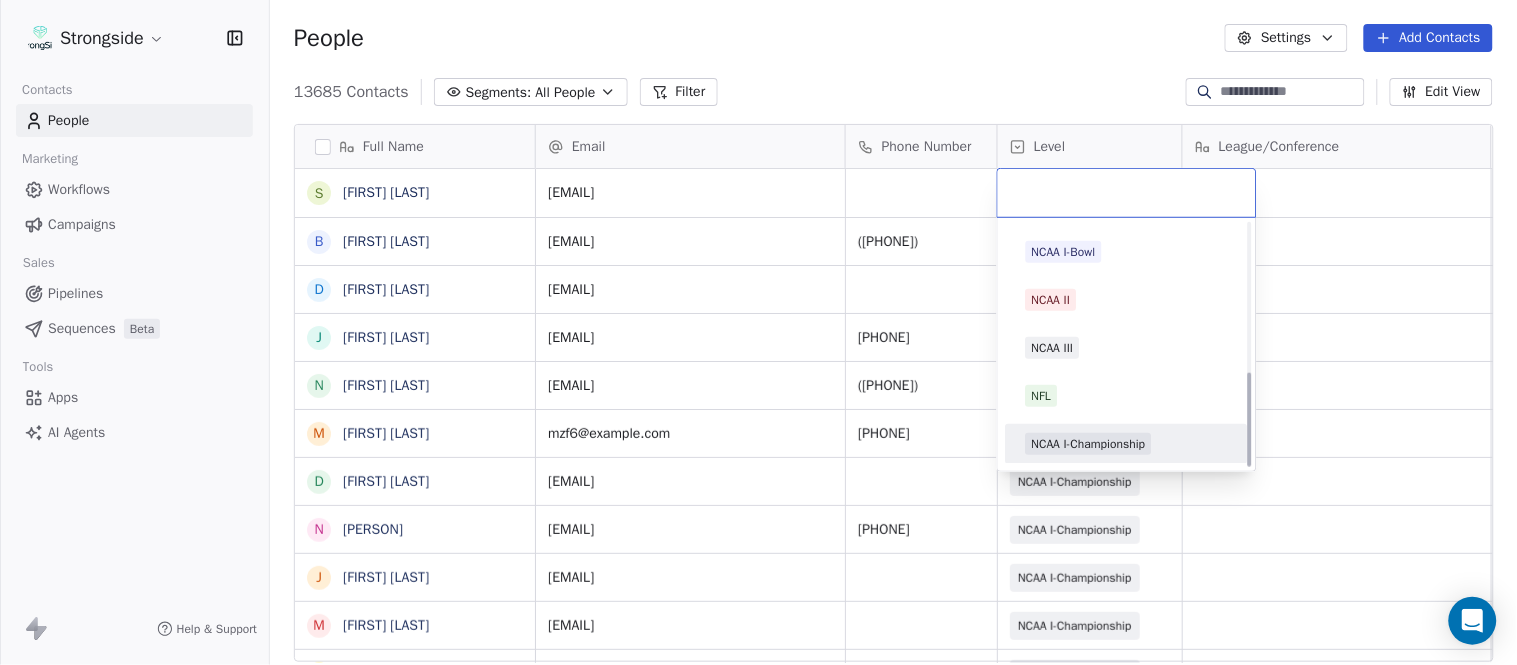 click on "NCAA I-Championship" at bounding box center (1089, 444) 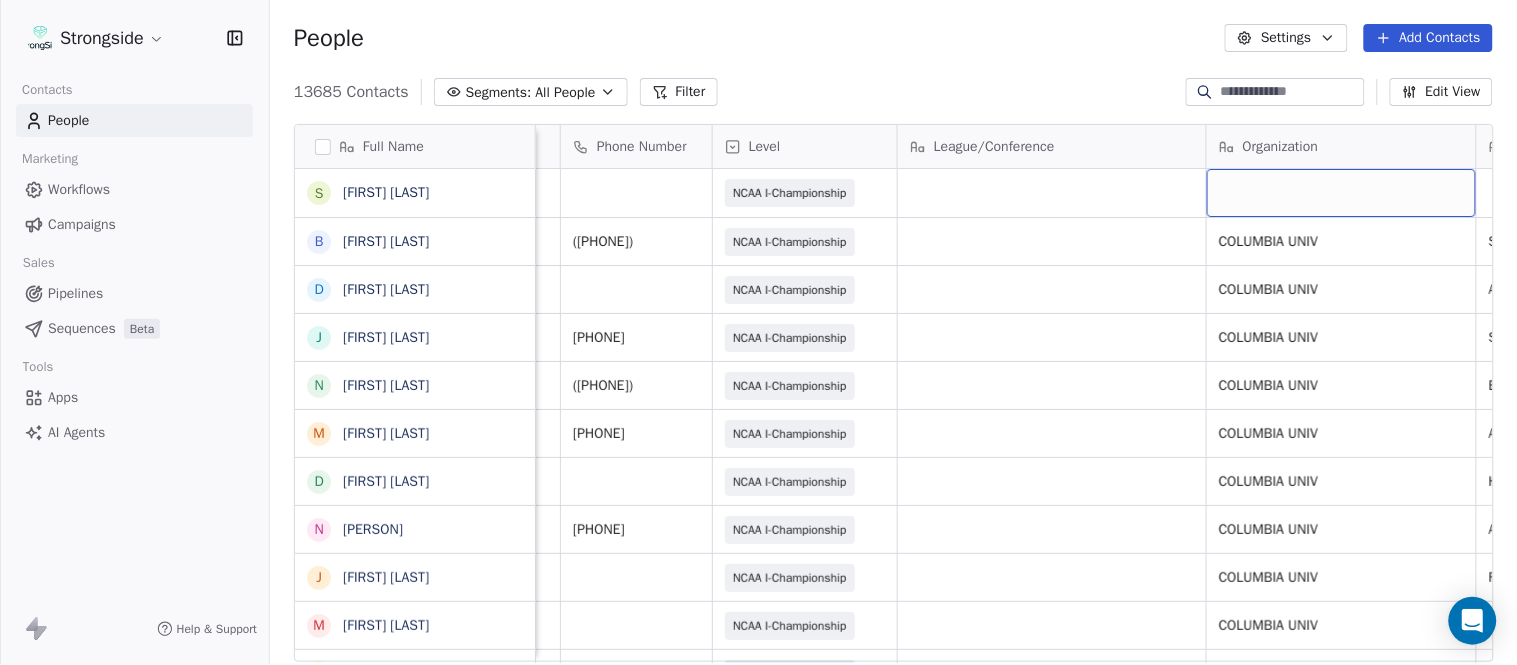 scroll, scrollTop: 0, scrollLeft: 653, axis: horizontal 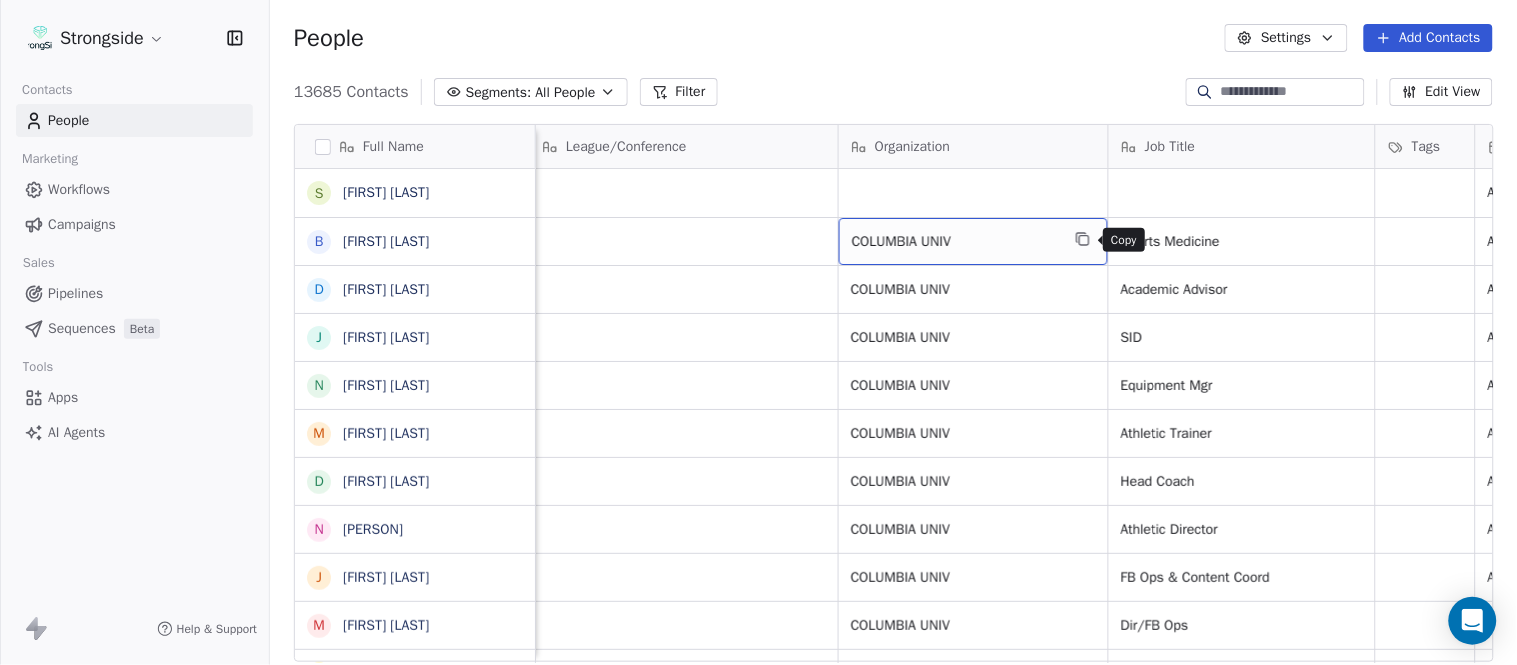 click 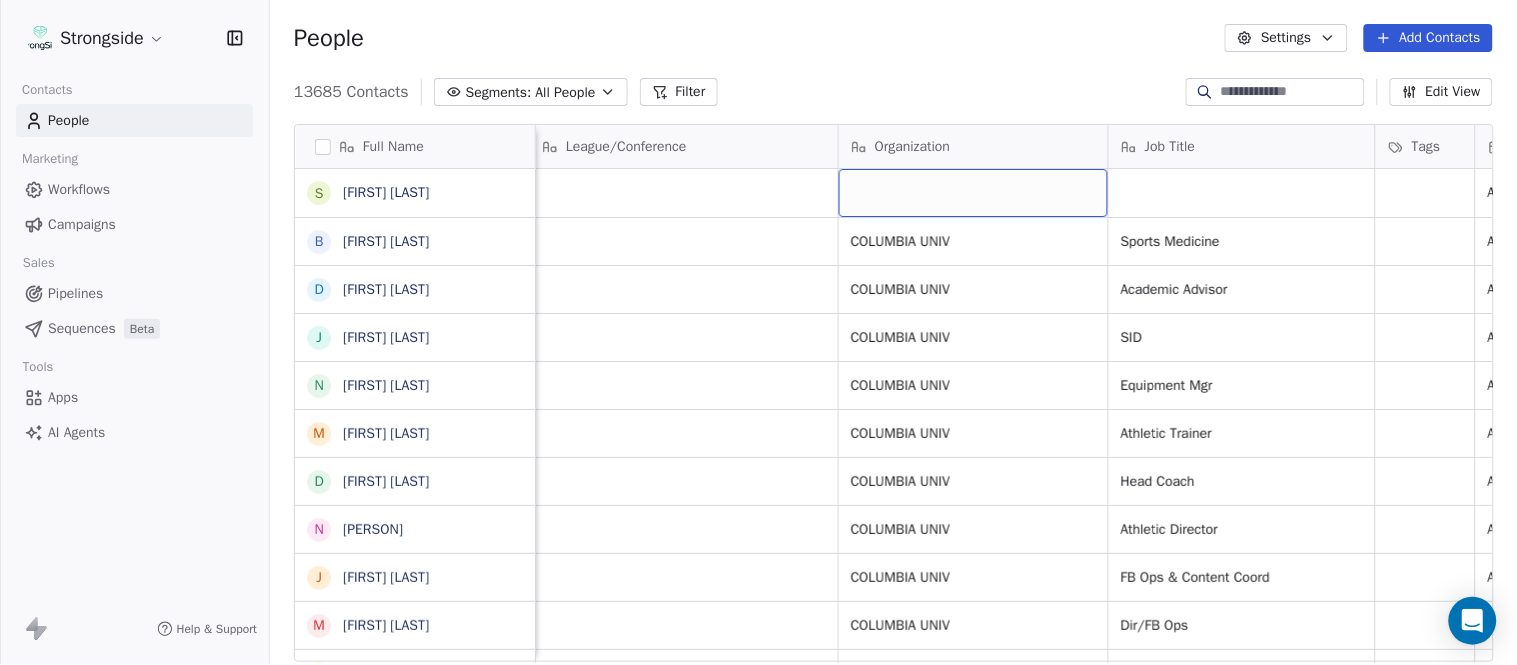click at bounding box center [973, 193] 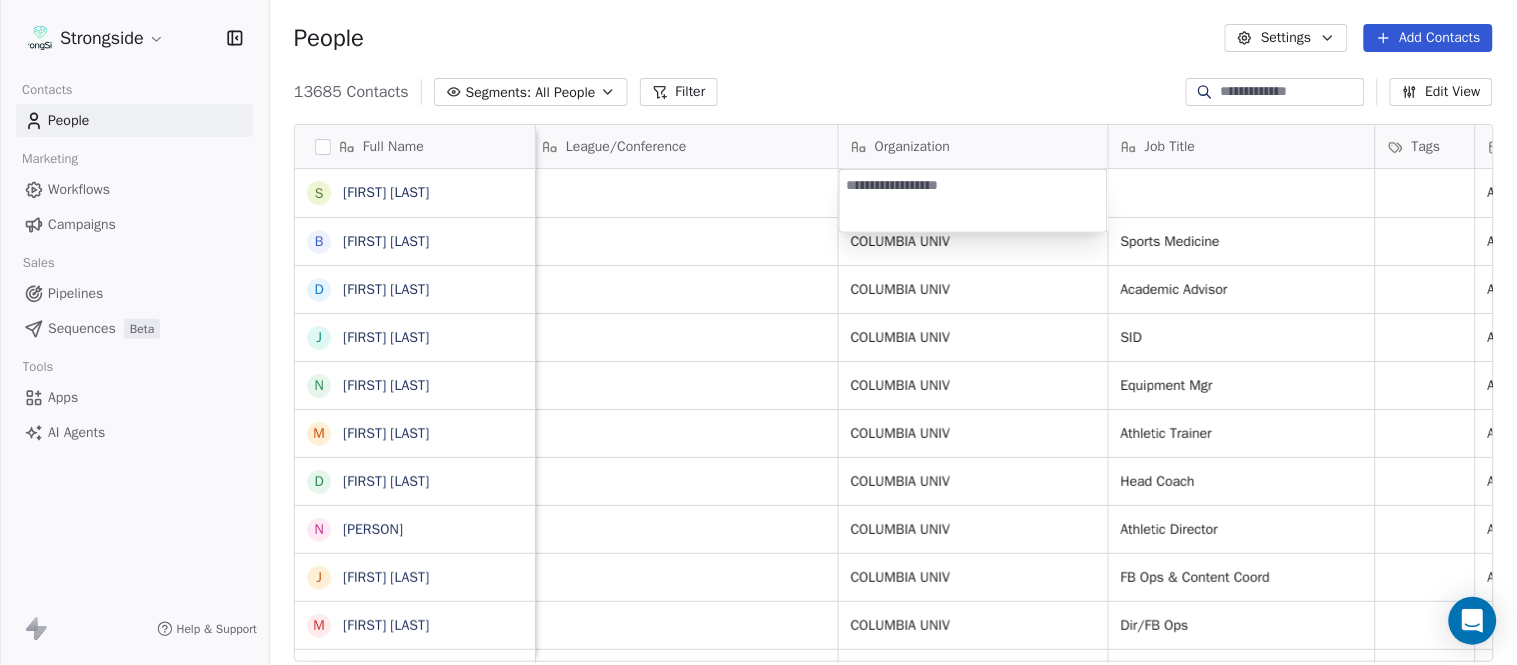 type on "**********" 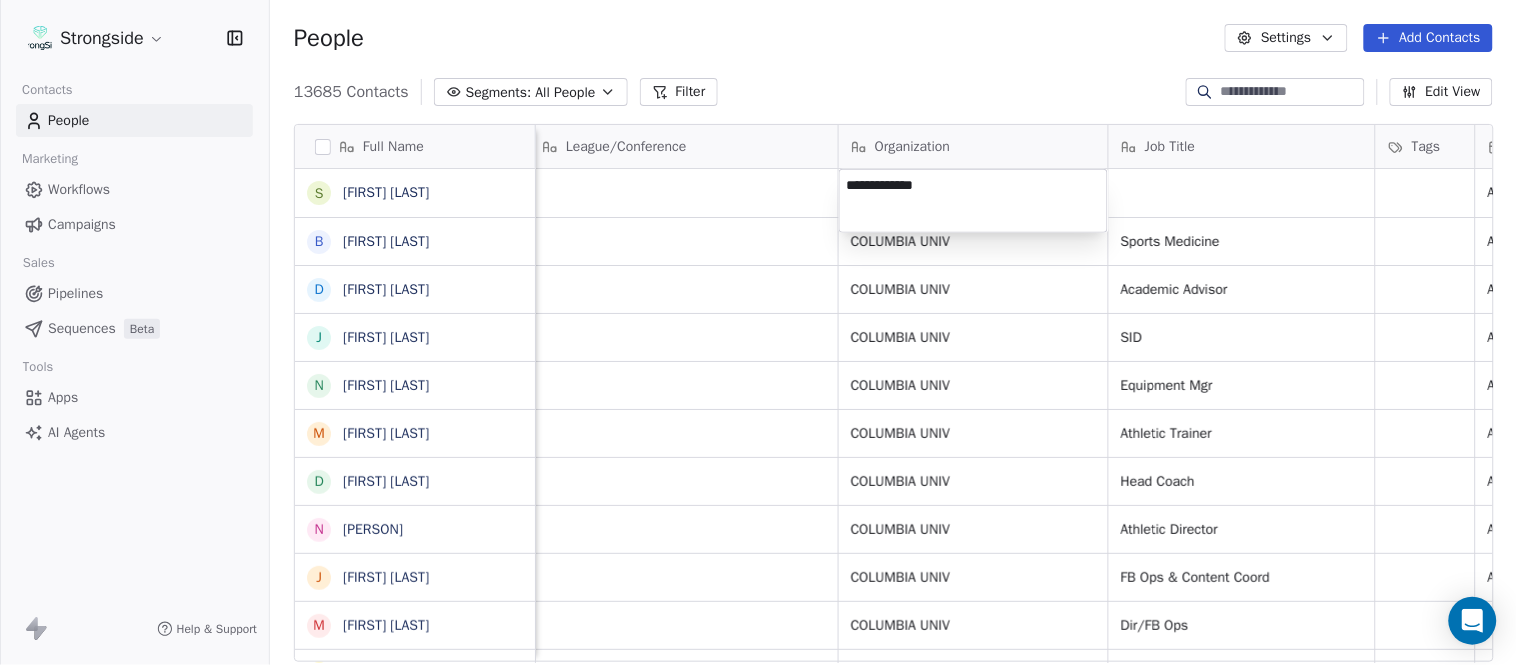 click on "Strongside Contacts People Marketing Workflows Campaigns Sales Pipelines Sequences Beta Tools Apps AI Agents Help & Support People Settings  Add Contacts 13685 Contacts Segments: All People Filter  Edit View Tag Add to Sequence Export Full Name S Satyen Bhakta B Bernie DePalma D Devan Carrington J Jeremy Hartigan N Nicholas Bruner M Matt Foote D Dan Swanstrom N Nicki Moore J Julien Deumaga M Mark Ross A Alex Peffley C Chris Batti J Justin Woodley G Garrett McLaughlin K Kenneth Tinsley A Andrew Kukesh J Justin Stovall G Gregory Skjold A AJ Gallagher S Seitu Smith S Salomon Burstein F Frank Lisante J Joe Manion D Douglas Straley Y Yana Rivers M Mike Kowalsky J Jack Marchese J Jumpei Harada J Jon Poppe P Peter Pilling T Tala Russell Email Phone Number Level League/Conference Organization Job Title Tags Created Date BST Status Priority Emails Auto Clicked sb993@cornell.edu NCAA I-Championship Aug 07, 2025 07:14 PM bfd5@cornell.edu 	(607) 255-4237 NCAA I-Championship COLUMBIA UNIV Sports Medicine COLUMBIA UNIV" at bounding box center (758, 332) 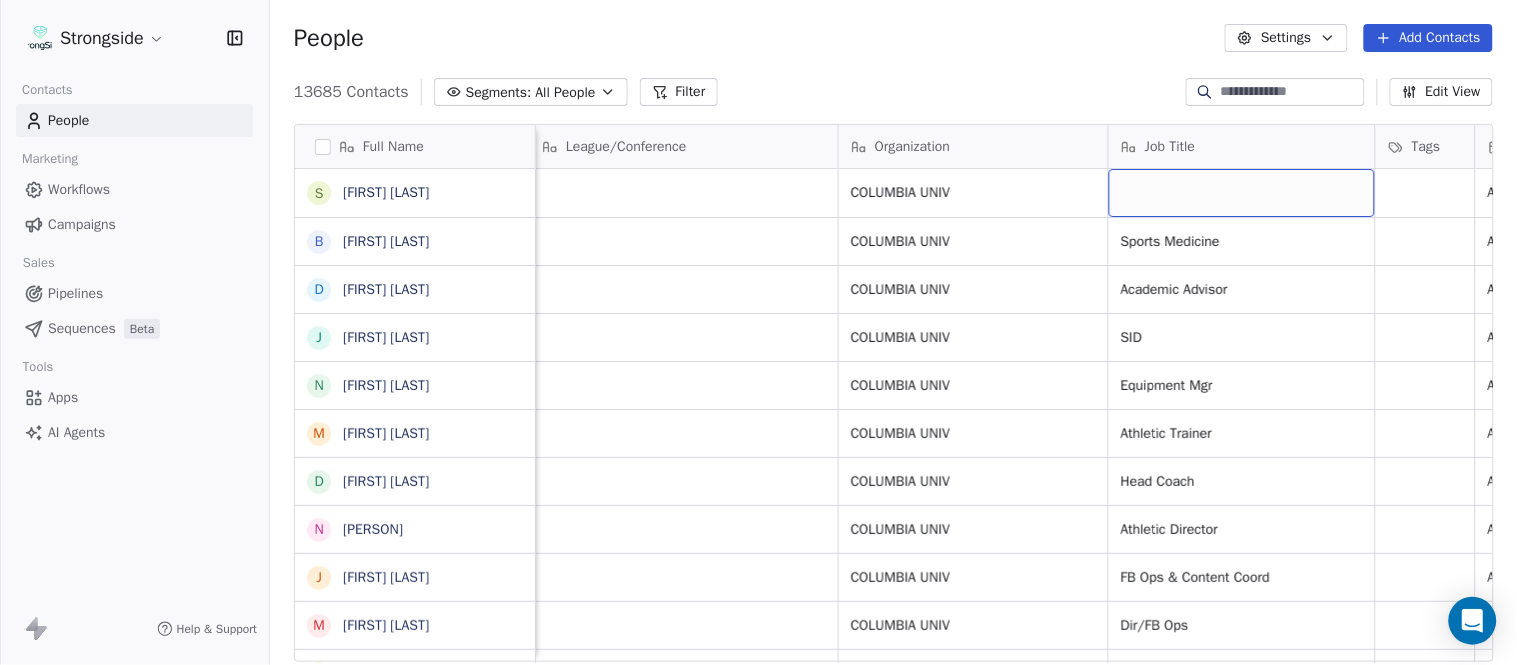 click at bounding box center [1242, 193] 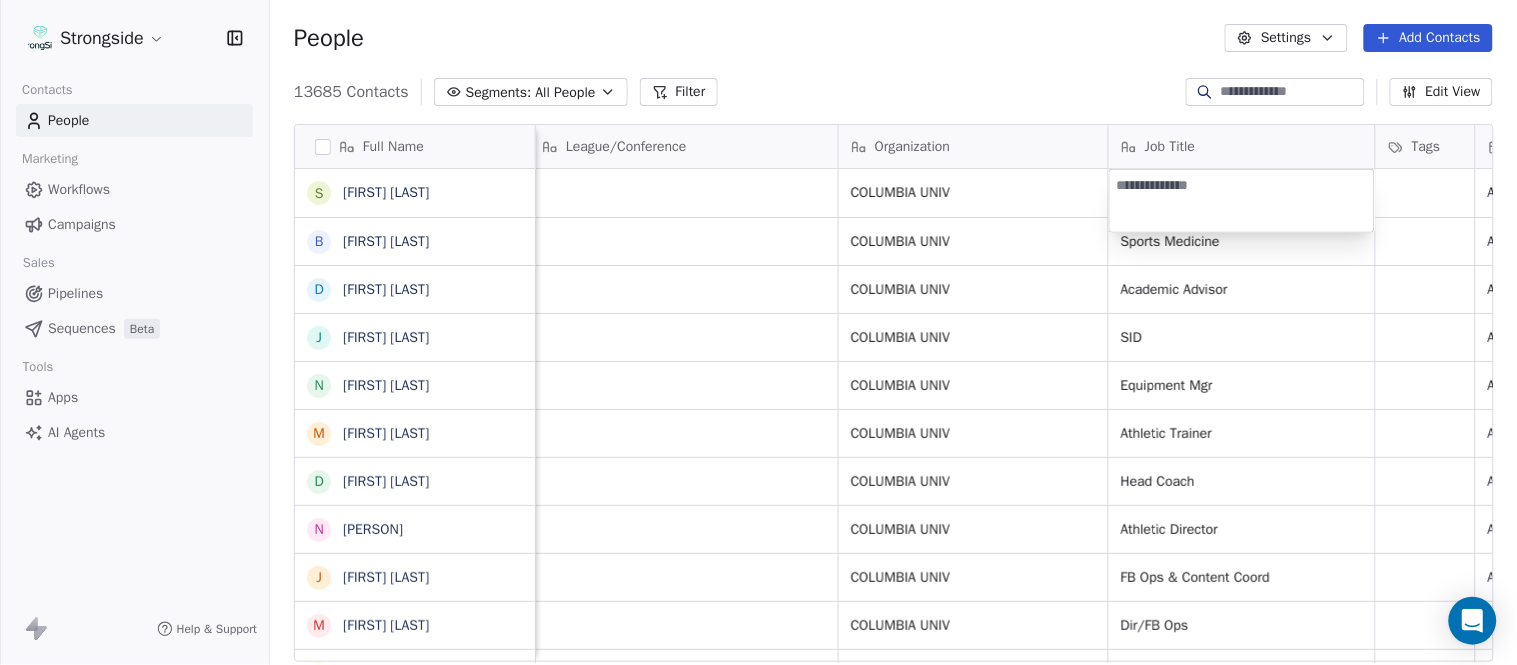type on "**********" 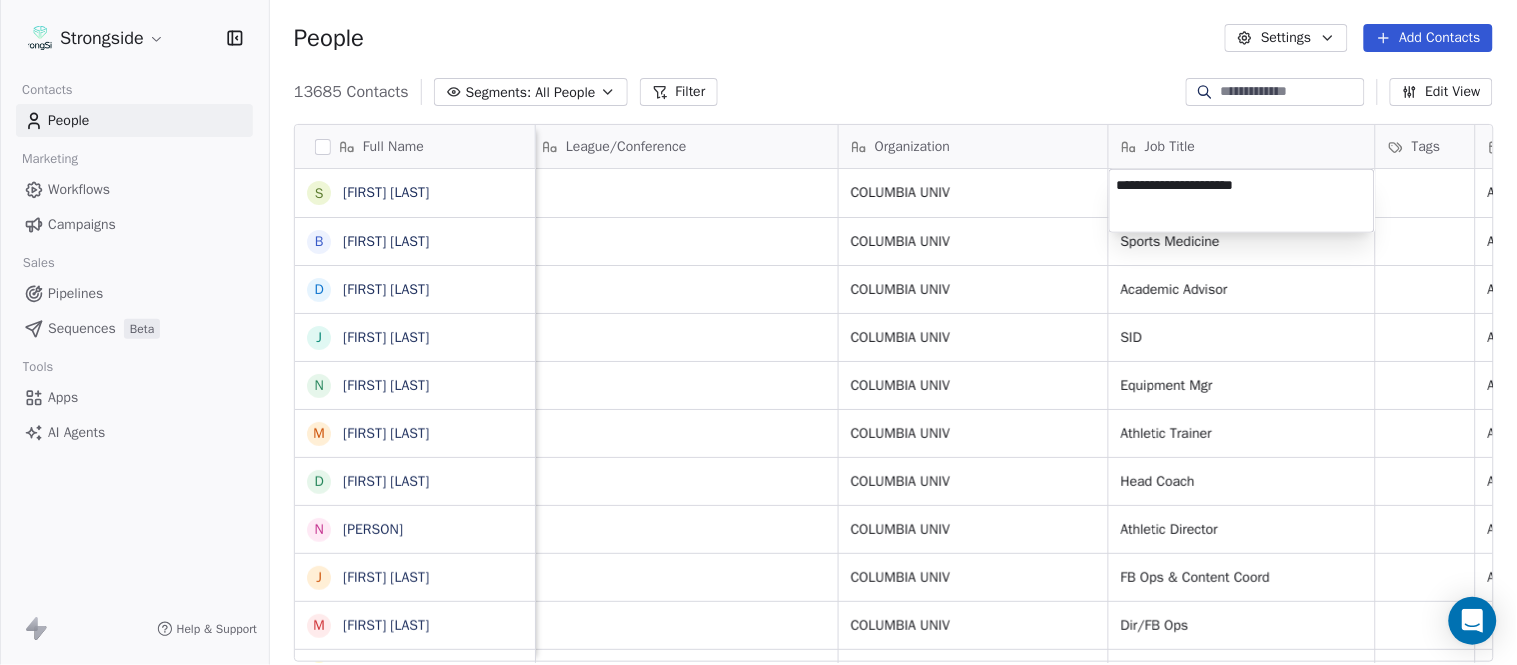 click on "Strongside Contacts People Marketing Workflows Campaigns Sales Pipelines Sequences Beta Tools Apps AI Agents Help & Support People Settings  Add Contacts 13685 Contacts Segments: All People Filter  Edit View Tag Add to Sequence Export Full Name S Satyen Bhakta B Bernie DePalma D Devan Carrington J Jeremy Hartigan N Nicholas Bruner M Matt Foote D Dan Swanstrom N Nicki Moore J Julien Deumaga M Mark Ross A Alex Peffley C Chris Batti J Justin Woodley G Garrett McLaughlin K Kenneth Tinsley A Andrew Kukesh J Justin Stovall G Gregory Skjold A AJ Gallagher S Seitu Smith S Salomon Burstein F Frank Lisante J Joe Manion D Douglas Straley Y Yana Rivers M Mike Kowalsky J Jack Marchese J Jumpei Harada J Jon Poppe P Peter Pilling T Tala Russell Email Phone Number Level League/Conference Organization Job Title Tags Created Date BST Status Priority Emails Auto Clicked sb993@cornell.edu NCAA I-Championship COLUMBIA UNIV Aug 07, 2025 07:14 PM bfd5@cornell.edu 	(607) 255-4237 NCAA I-Championship COLUMBIA UNIV Sports Medicine" at bounding box center [758, 332] 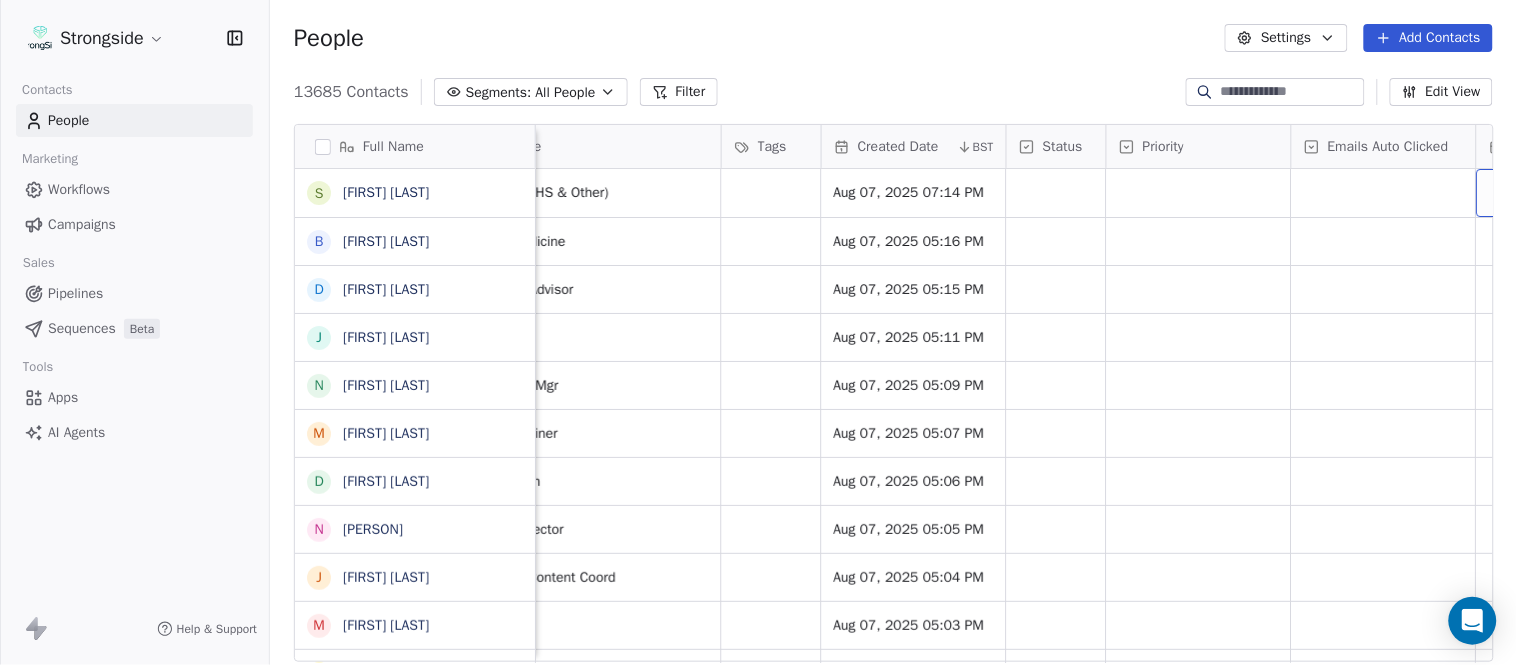 scroll, scrollTop: 0, scrollLeft: 1677, axis: horizontal 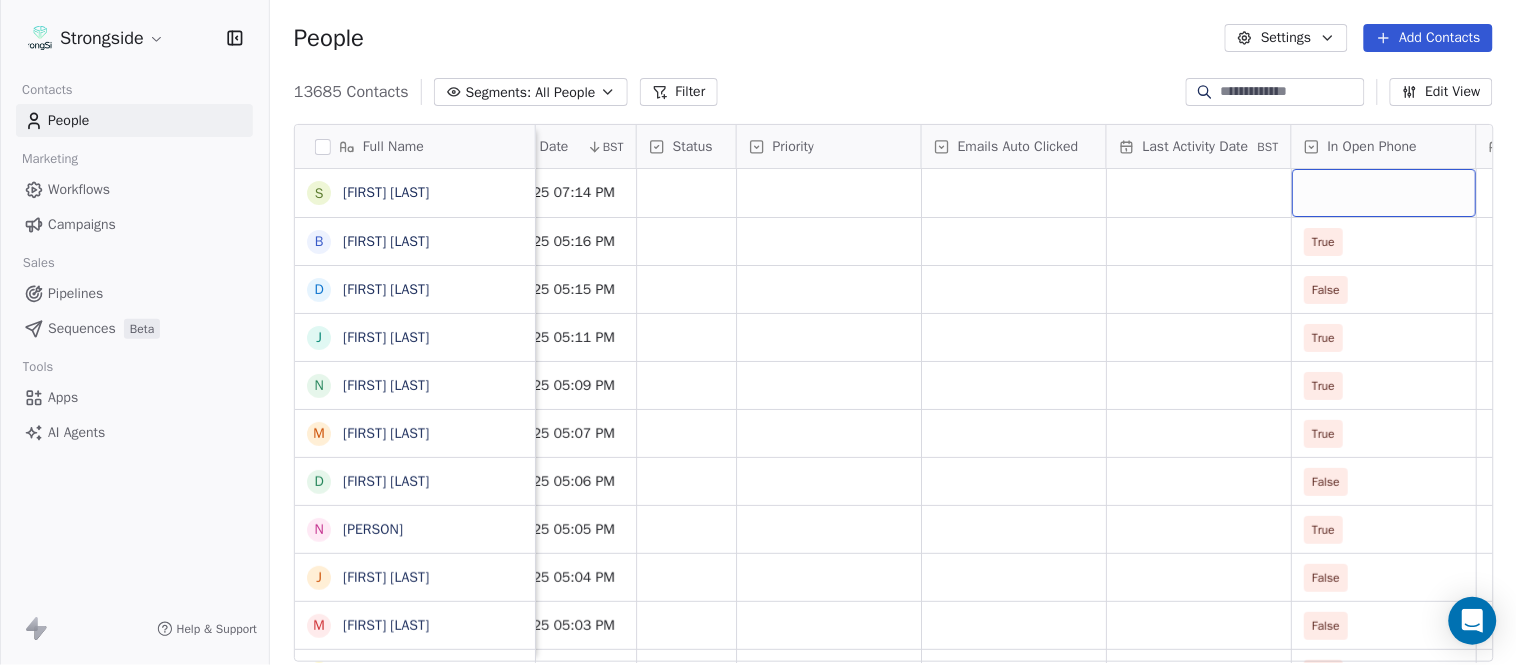 click at bounding box center [1384, 193] 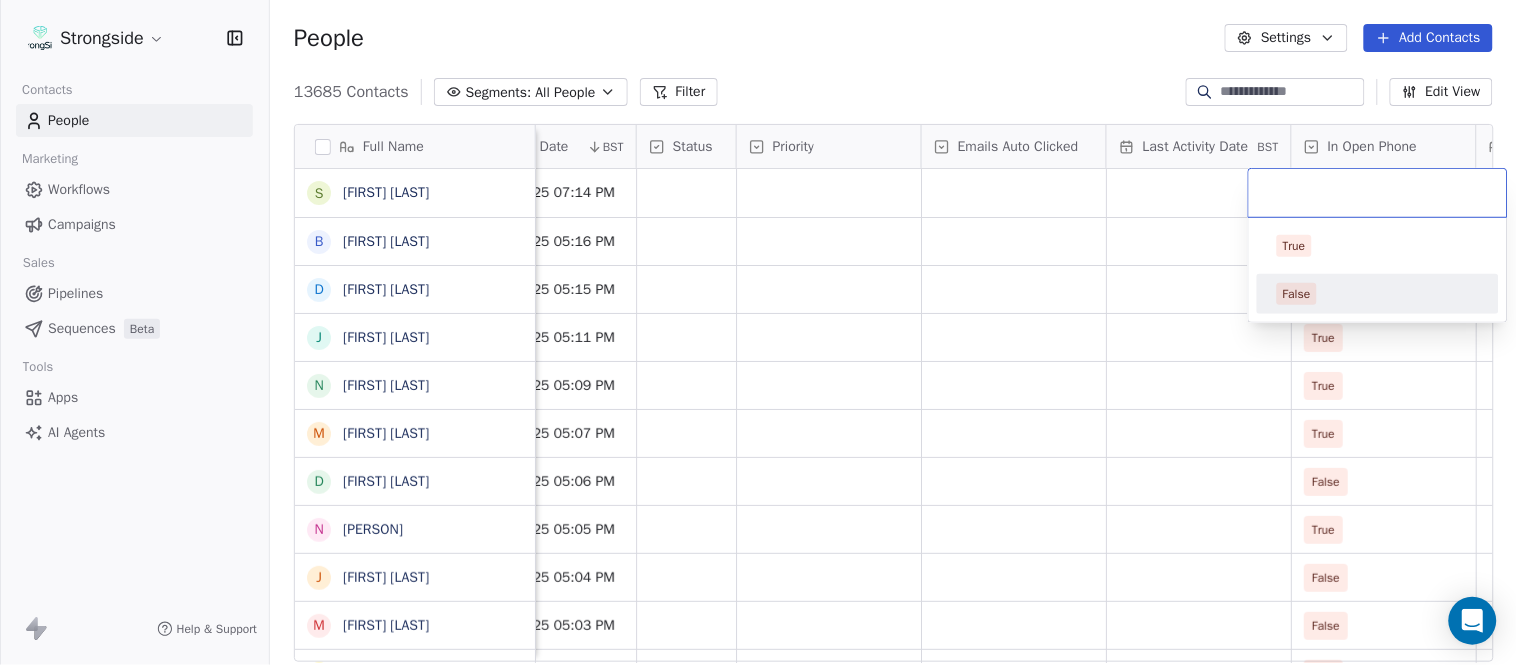 click on "False" at bounding box center [1378, 294] 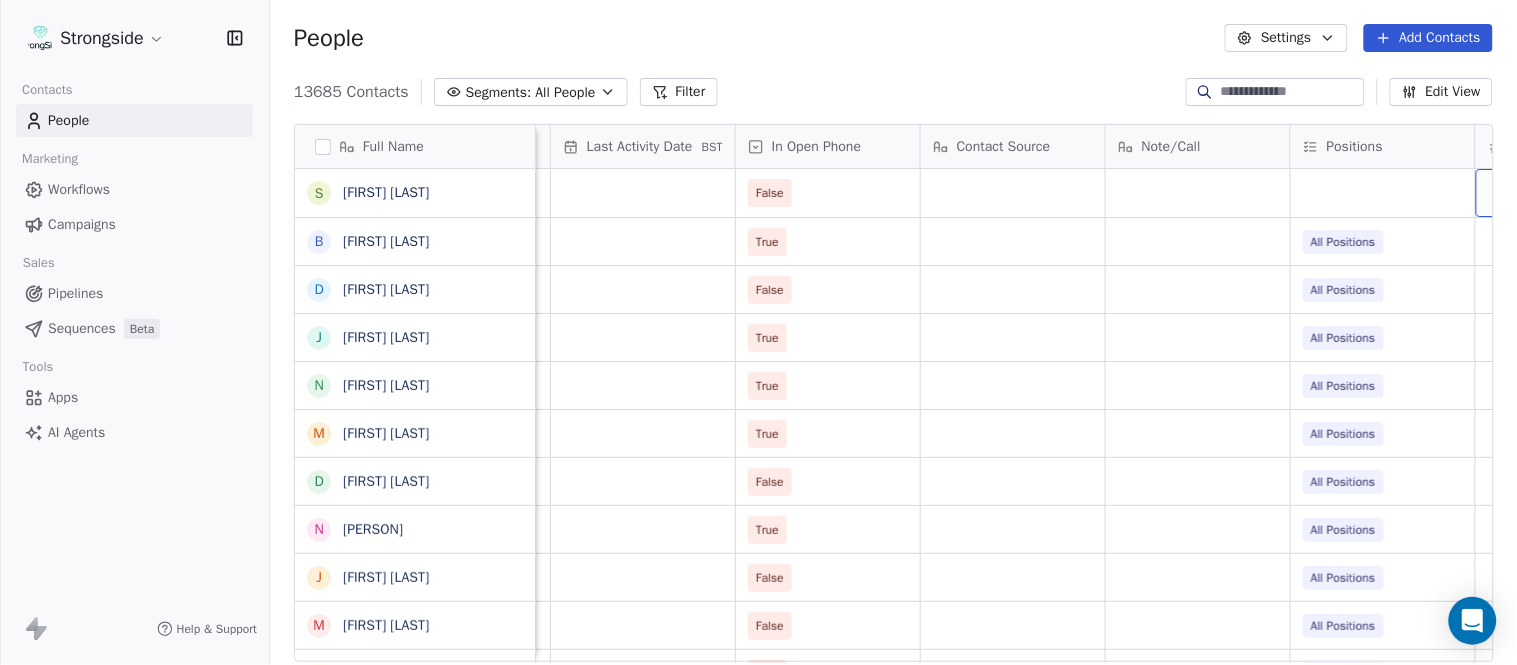 scroll, scrollTop: 0, scrollLeft: 2417, axis: horizontal 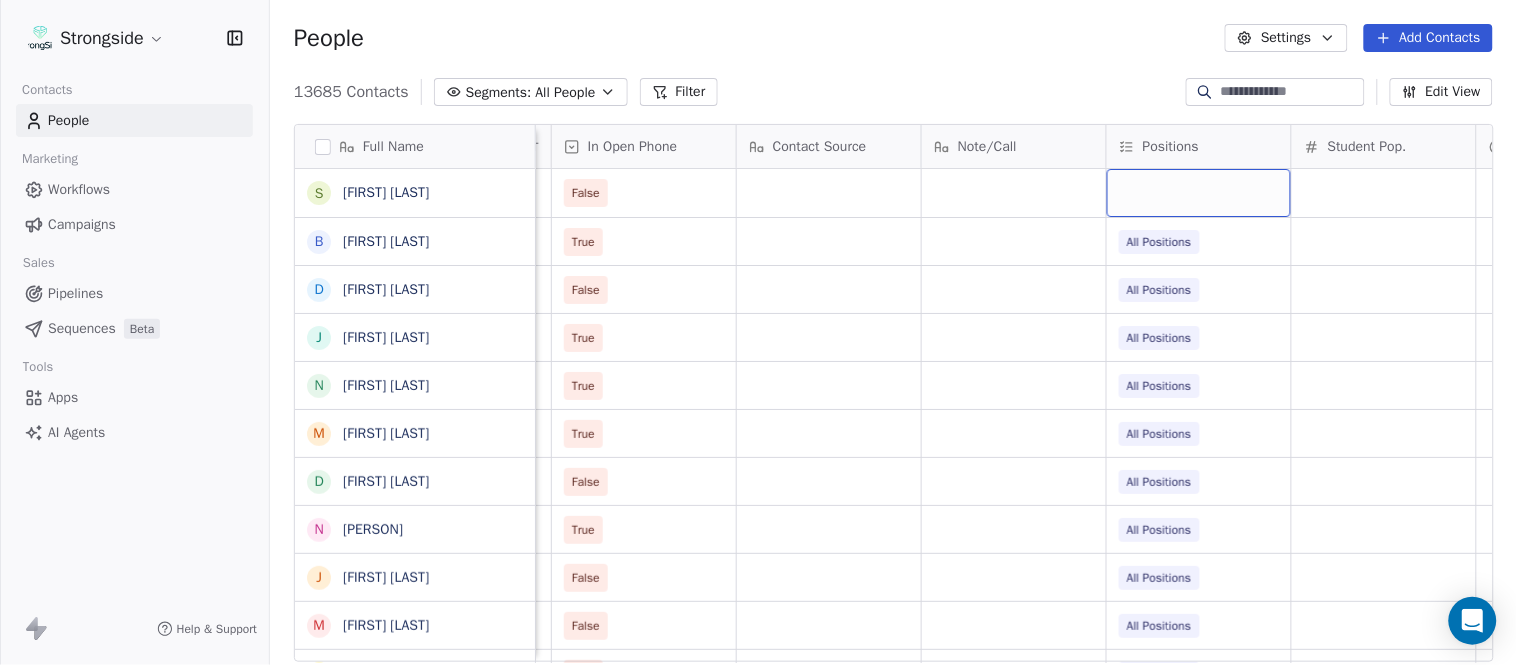 click at bounding box center [1199, 193] 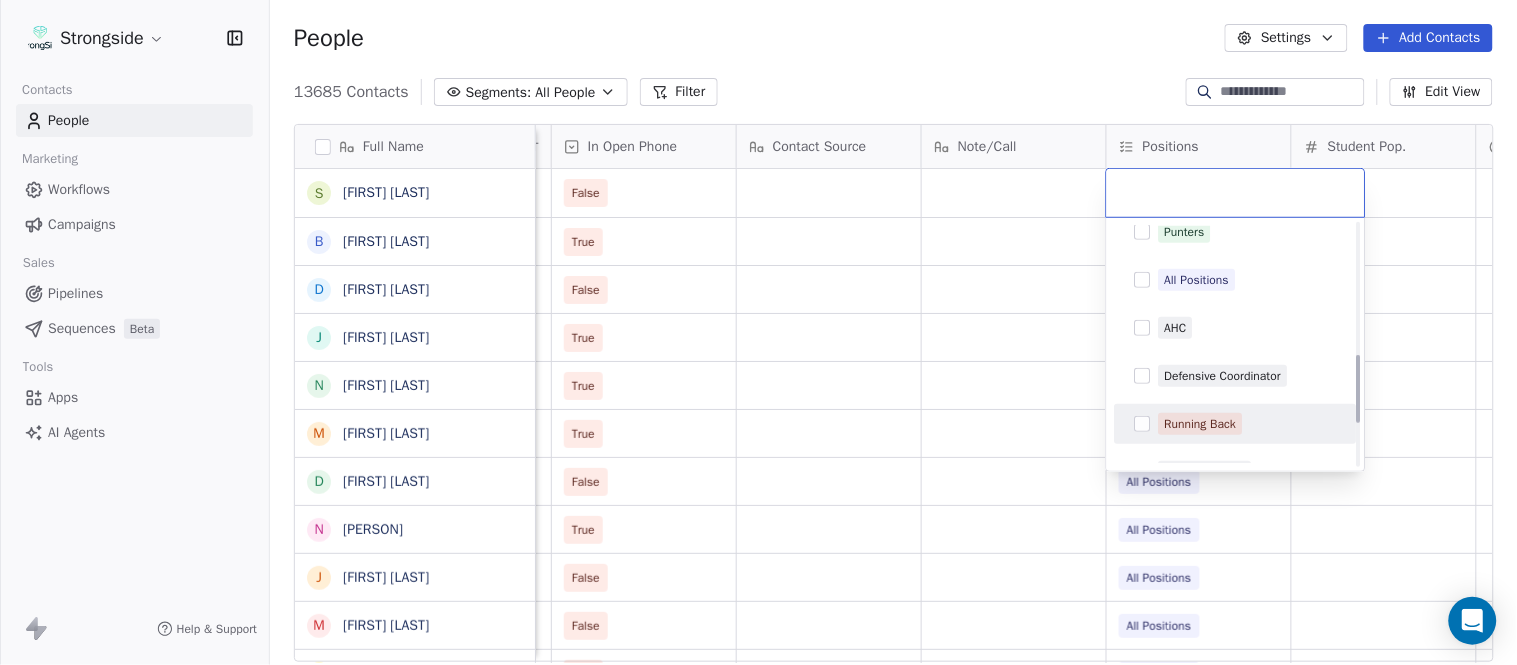scroll, scrollTop: 444, scrollLeft: 0, axis: vertical 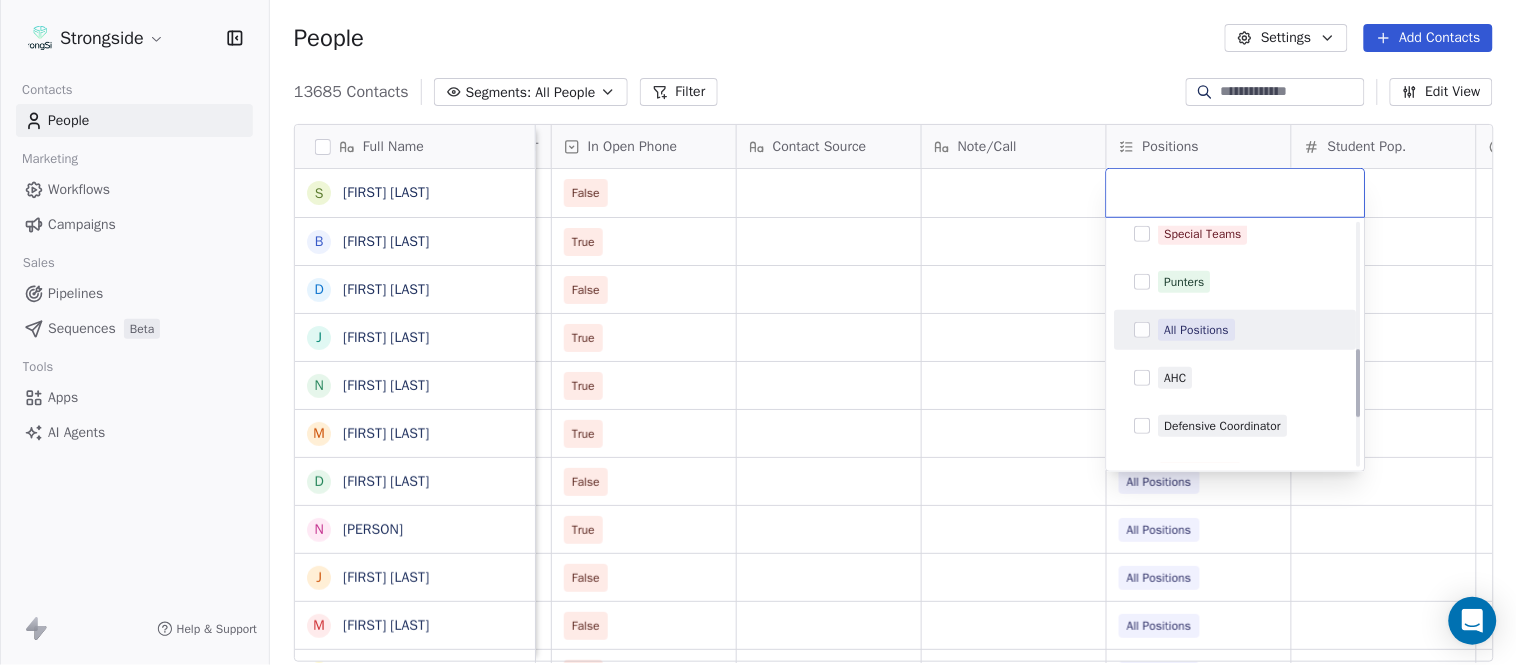 click on "All Positions" at bounding box center (1197, 330) 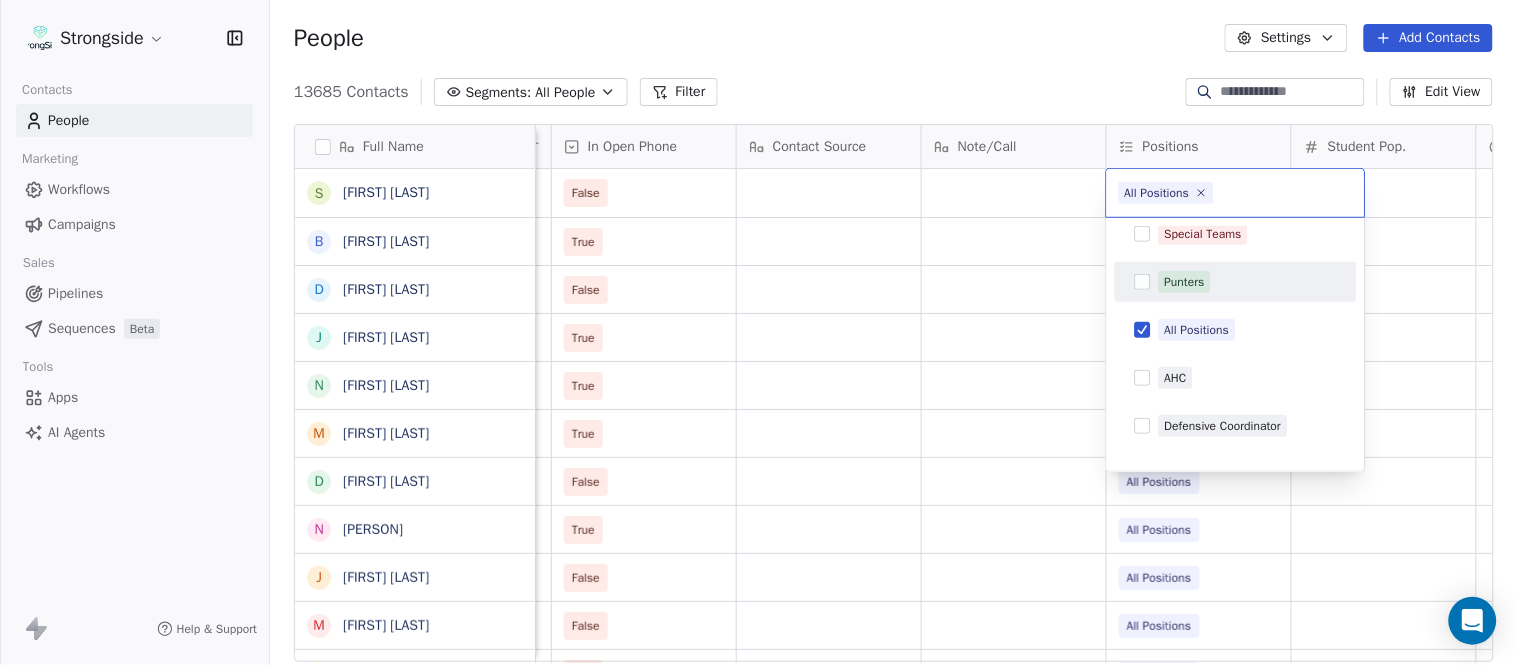 click on "Strongside Contacts People Marketing Workflows Campaigns Sales Pipelines Sequences Beta Tools Apps AI Agents Help & Support People Settings  Add Contacts 13685 Contacts Segments: All People Filter  Edit View Tag Add to Sequence Export Full Name S Satyen Bhakta B Bernie DePalma D Devan Carrington J Jeremy Hartigan N Nicholas Bruner M Matt Foote D Dan Swanstrom N Nicki Moore J Julien Deumaga M Mark Ross A Alex Peffley C Chris Batti J Justin Woodley G Garrett McLaughlin K Kenneth Tinsley A Andrew Kukesh J Justin Stovall G Gregory Skjold A AJ Gallagher S Seitu Smith S Salomon Burstein F Frank Lisante J Joe Manion D Douglas Straley Y Yana Rivers M Mike Kowalsky J Jack Marchese J Jumpei Harada J Jon Poppe P Peter Pilling T Tala Russell Status Priority Emails Auto Clicked Last Activity Date BST In Open Phone Contact Source Note/Call Positions Student Pop. Lead Account   False   True All Positions   False All Positions   True All Positions   True All Positions   True All Positions   False All Positions   True" at bounding box center [758, 332] 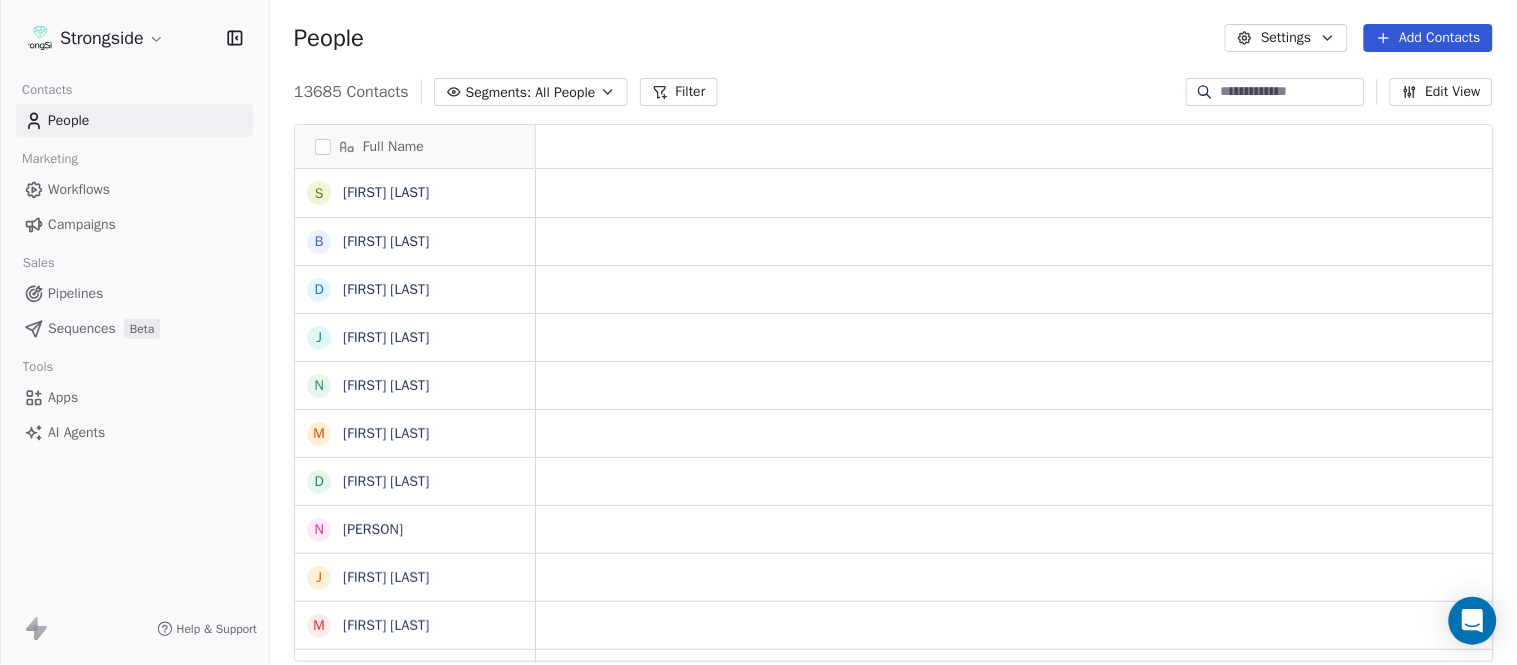 scroll, scrollTop: 0, scrollLeft: 0, axis: both 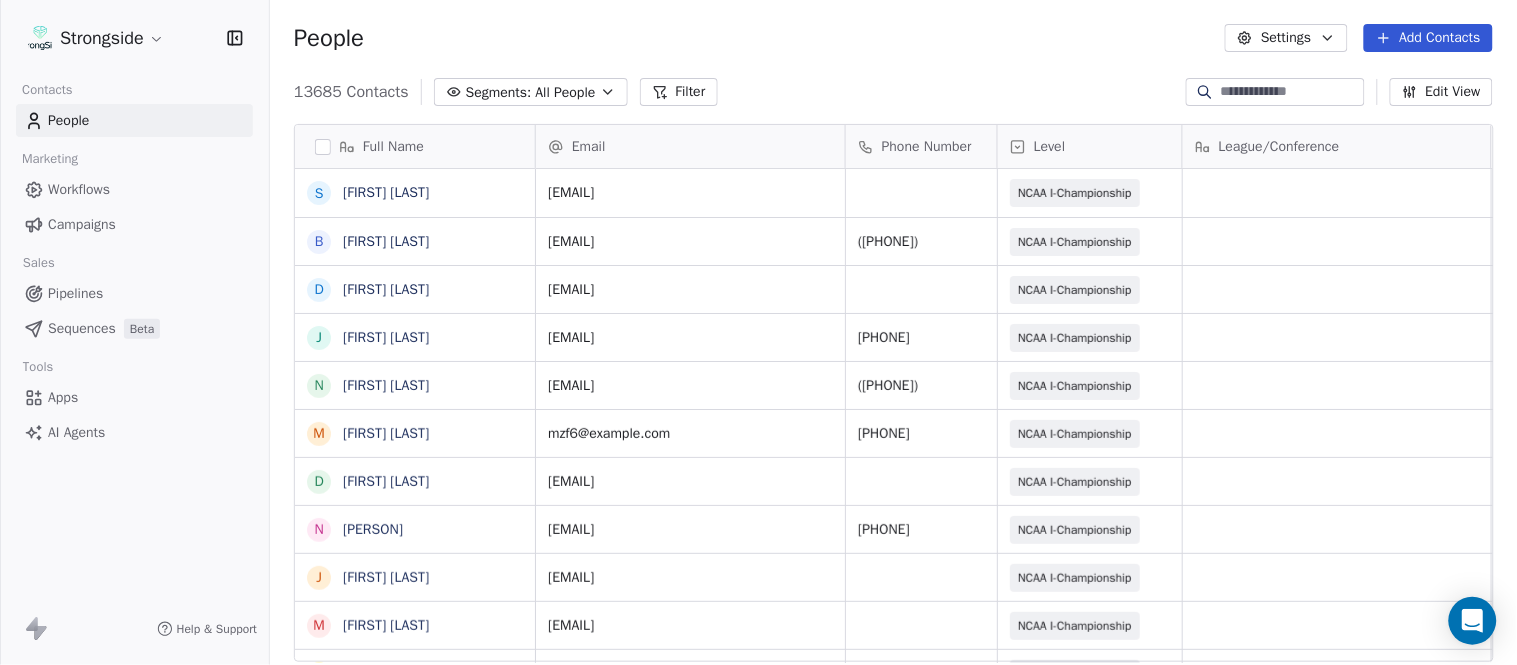 click on "Add Contacts" at bounding box center (1428, 38) 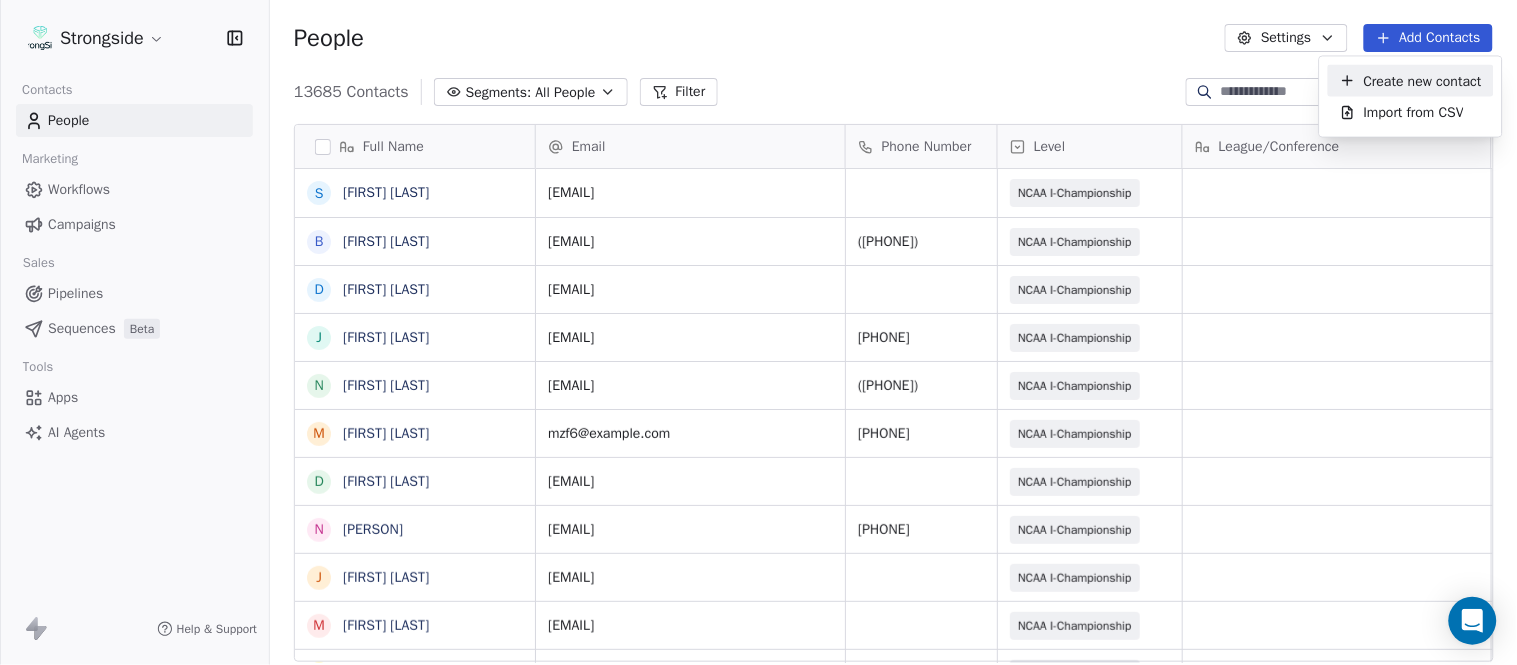 click on "Create new contact" at bounding box center [1423, 80] 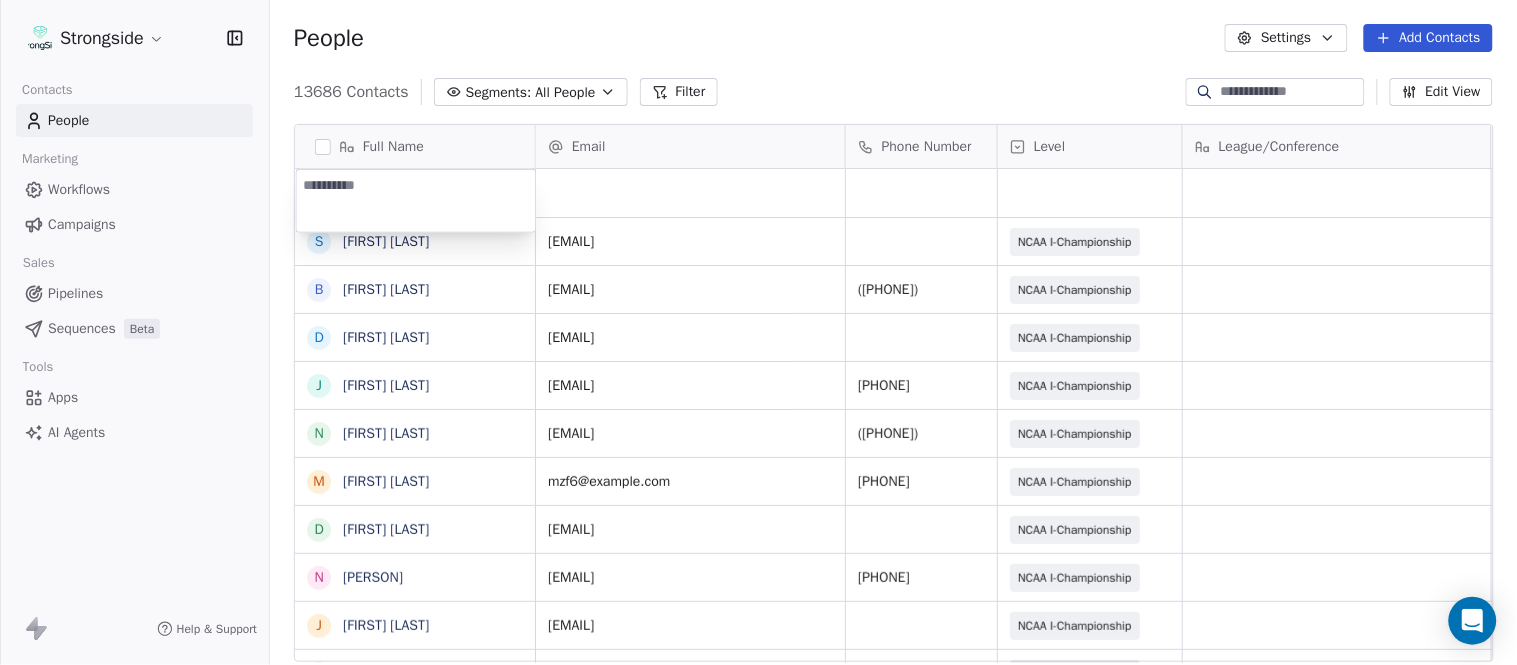 type on "**********" 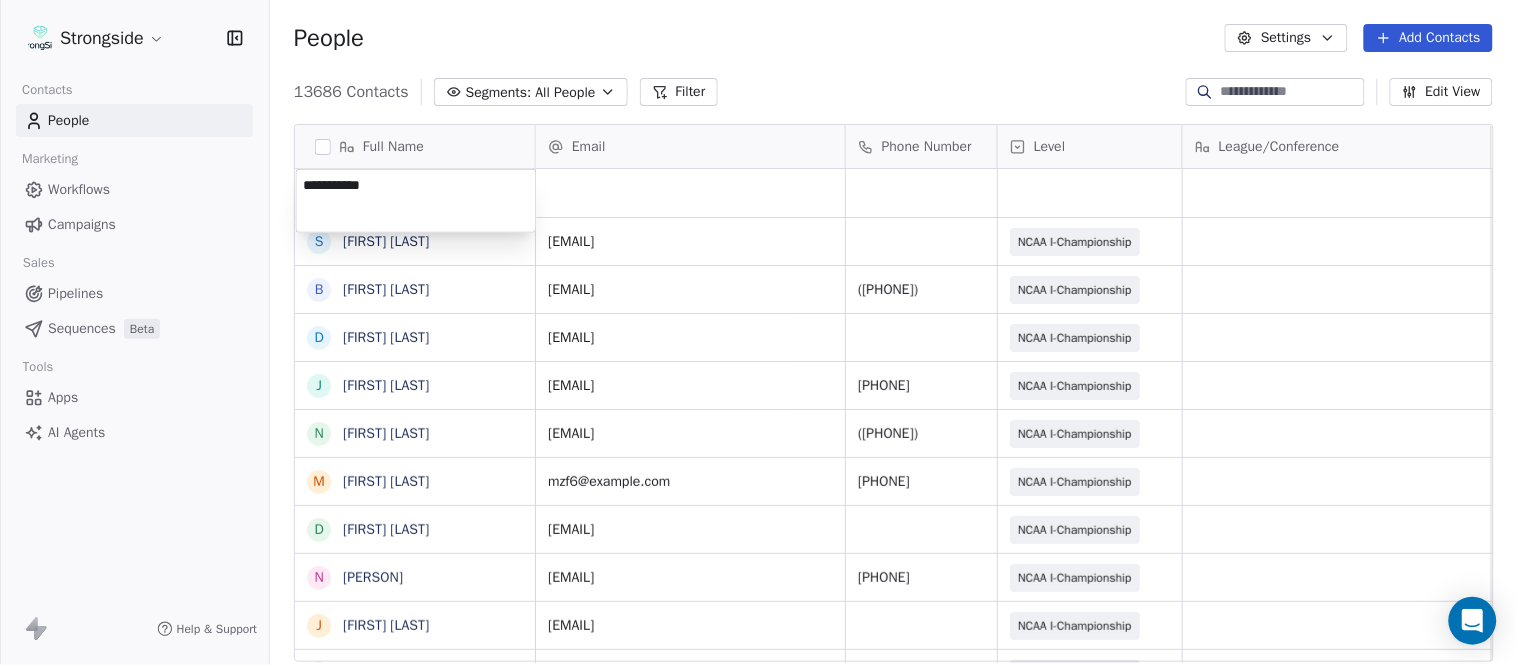click on "Strongside Contacts People Marketing Workflows Campaigns Sales Pipelines Sequences Beta Tools Apps AI Agents Help & Support People Settings  Add Contacts 13686 Contacts Segments: All People Filter  Edit View Tag Add to Sequence Export Full Name S Satyen Bhakta B Bernie DePalma D Devan Carrington J Jeremy Hartigan N Nicholas Bruner M Matt Foote D Dan Swanstrom N Nicki Moore J Julien Deumaga M Mark Ross A Alex Peffley C Chris Batti J Justin Woodley G Garrett McLaughlin K Kenneth Tinsley A Andrew Kukesh J Justin Stovall G Gregory Skjold A AJ Gallagher S Seitu Smith S Salomon Burstein F Frank Lisante J Joe Manion D Douglas Straley Y Yana Rivers M Mike Kowalsky J Jack Marchese J Jumpei Harada J Jon Poppe P Peter Pilling Email Phone Number Level League/Conference Organization Job Title Tags Created Date BST Aug 07, 2025 07:17 PM sb993@cornell.edu NCAA I-Championship COLUMBIA UNIV Recruiting (HS & Other) Aug 07, 2025 07:14 PM bfd5@cornell.edu 	(607) 255-4237 NCAA I-Championship COLUMBIA UNIV Sports Medicine SID" at bounding box center (758, 332) 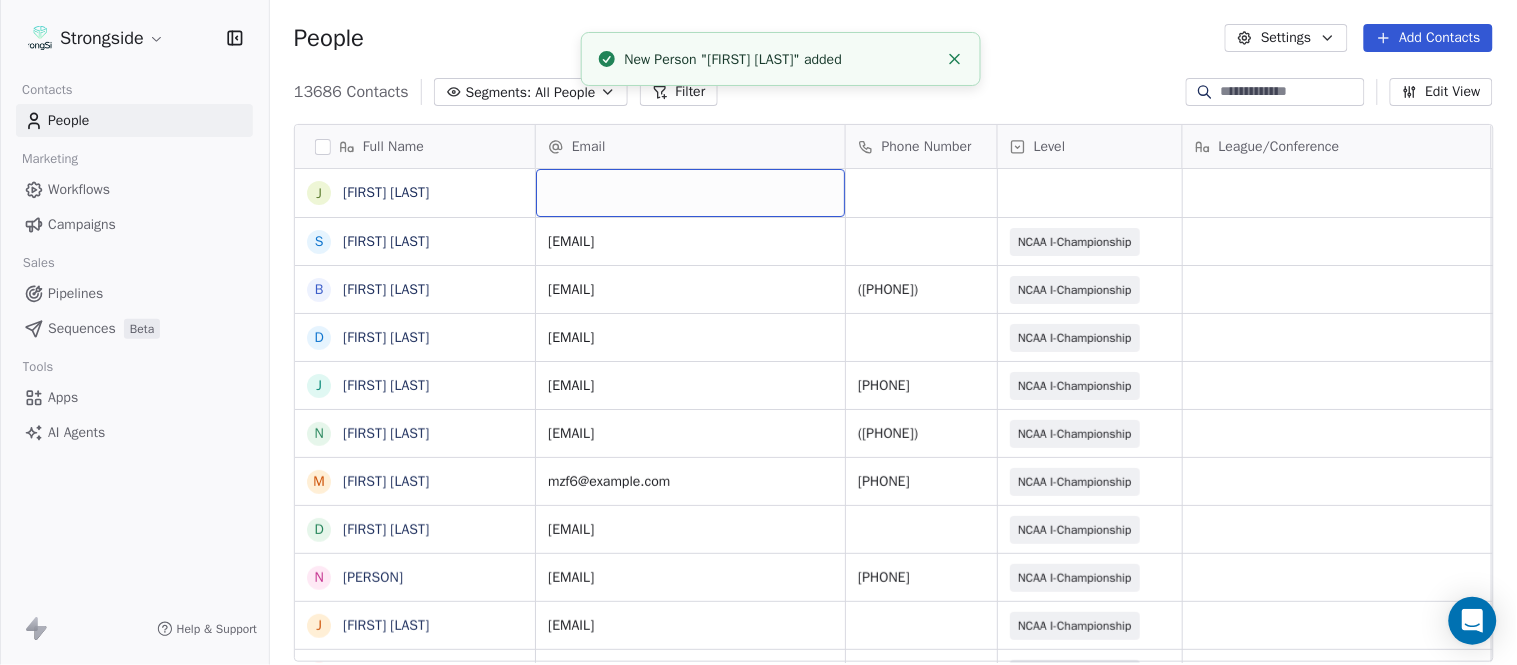 click at bounding box center [690, 193] 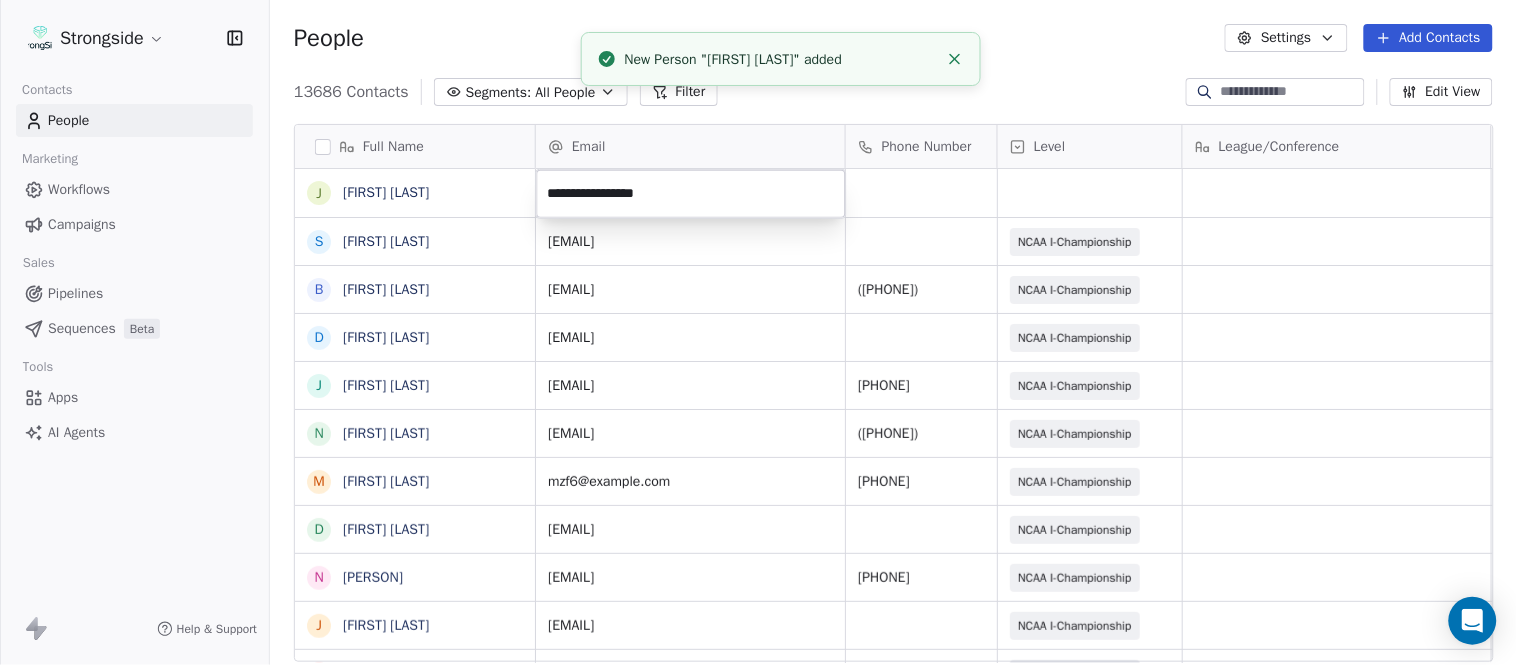 click on "Strongside Contacts People Marketing Workflows Campaigns Sales Pipelines Sequences Beta Tools Apps AI Agents Help & Support People Settings  Add Contacts 13686 Contacts Segments: All People Filter  Edit View Tag Add to Sequence Export Full Name J Jay Andress S Satyen Bhakta B Bernie DePalma D Devan Carrington J Jeremy Hartigan N Nicholas Bruner M Matt Foote D Dan Swanstrom N Nicki Moore J Julien Deumaga M Mark Ross A Alex Peffley C Chris Batti J Justin Woodley G Garrett McLaughlin K Kenneth Tinsley A Andrew Kukesh J Justin Stovall G Gregory Skjold A AJ Gallagher S Seitu Smith S Salomon Burstein F Frank Lisante J Joe Manion D Douglas Straley Y Yana Rivers M Mike Kowalsky J Jack Marchese J Jumpei Harada J Jon Poppe P Peter Pilling Email Phone Number Level League/Conference Organization Job Title Tags Created Date BST Aug 07, 2025 07:17 PM sb993@cornell.edu NCAA I-Championship COLUMBIA UNIV Recruiting (HS & Other) Aug 07, 2025 07:14 PM bfd5@cornell.edu 	(607) 255-4237 NCAA I-Championship COLUMBIA UNIV SID SID" at bounding box center (758, 332) 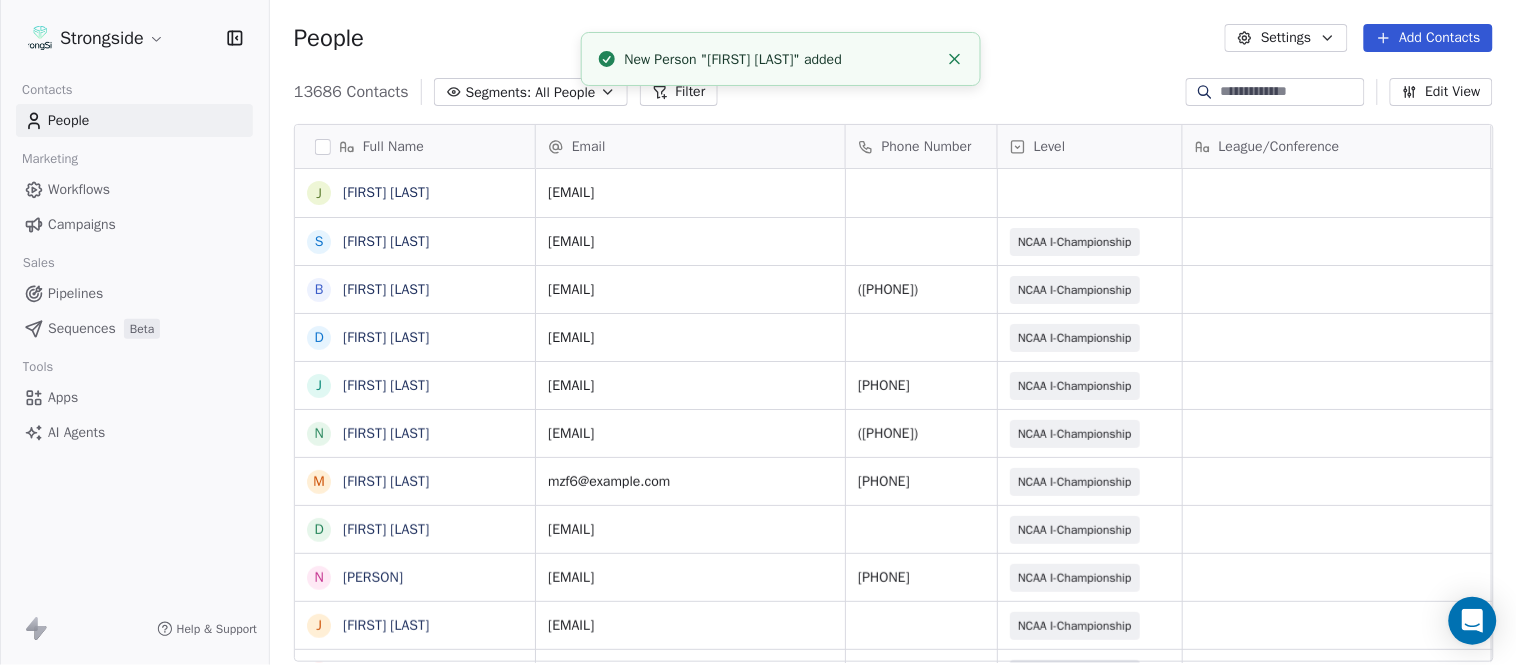 click 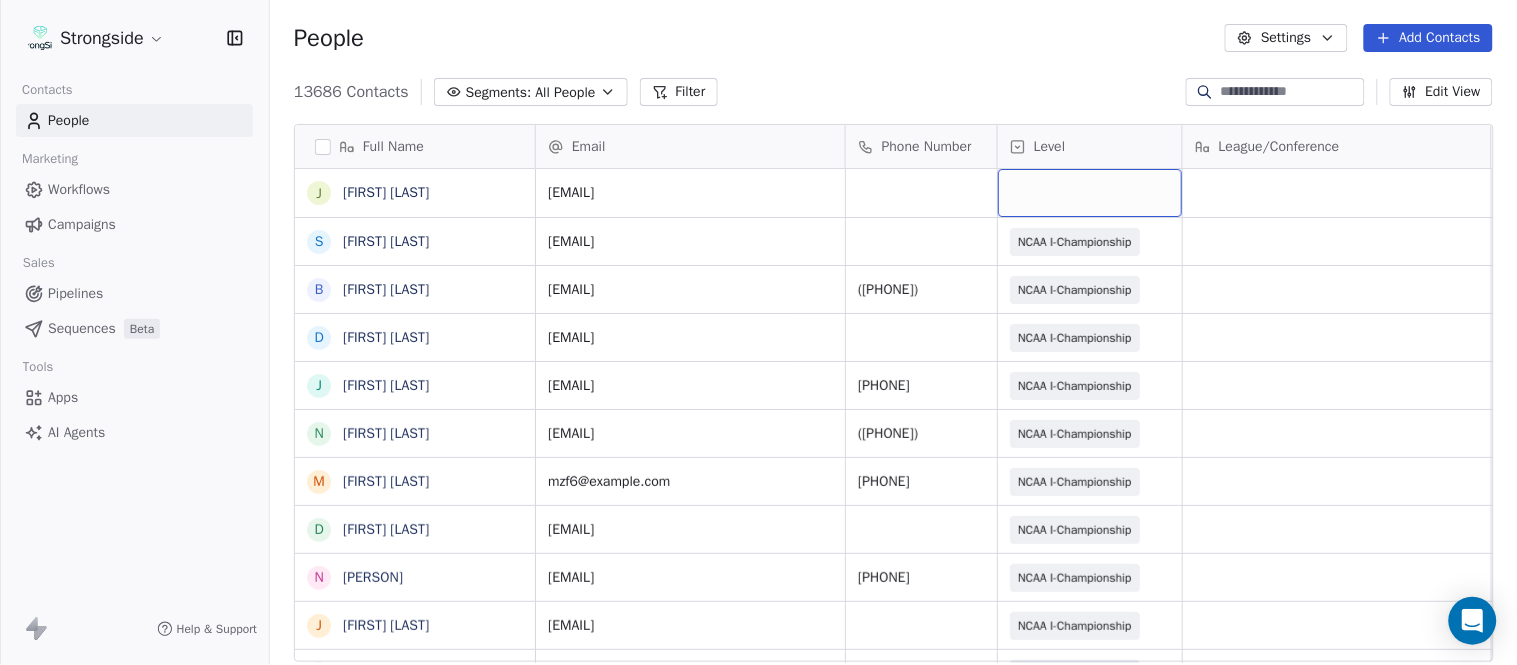 click at bounding box center (1090, 193) 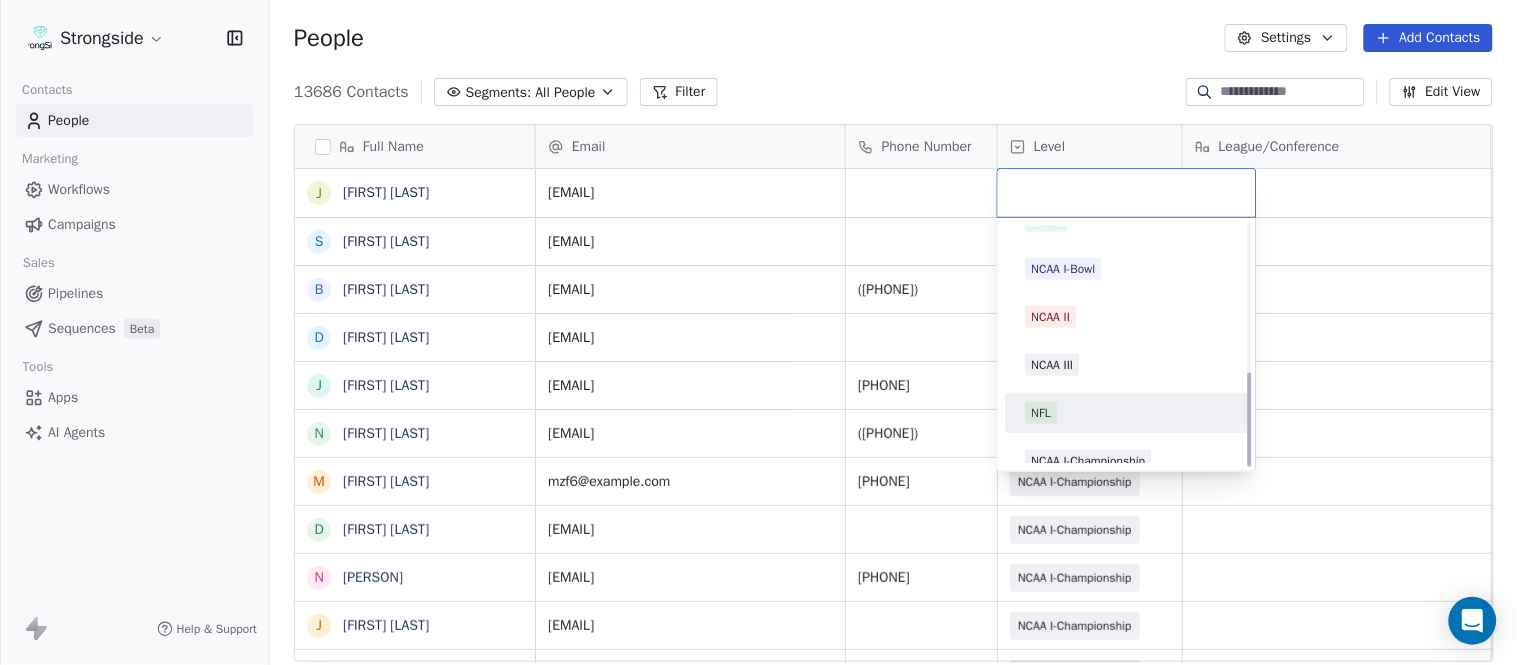 scroll, scrollTop: 378, scrollLeft: 0, axis: vertical 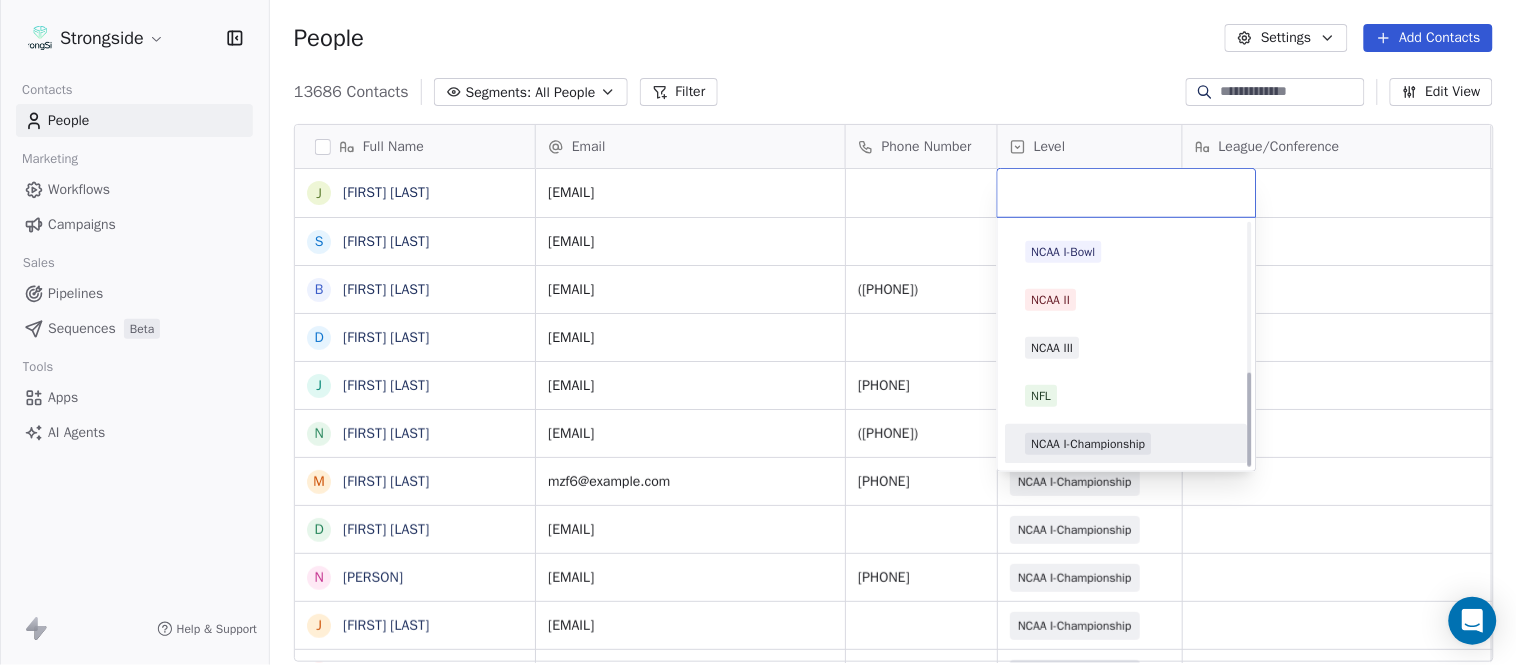 click on "NCAA I-Championship" at bounding box center [1089, 444] 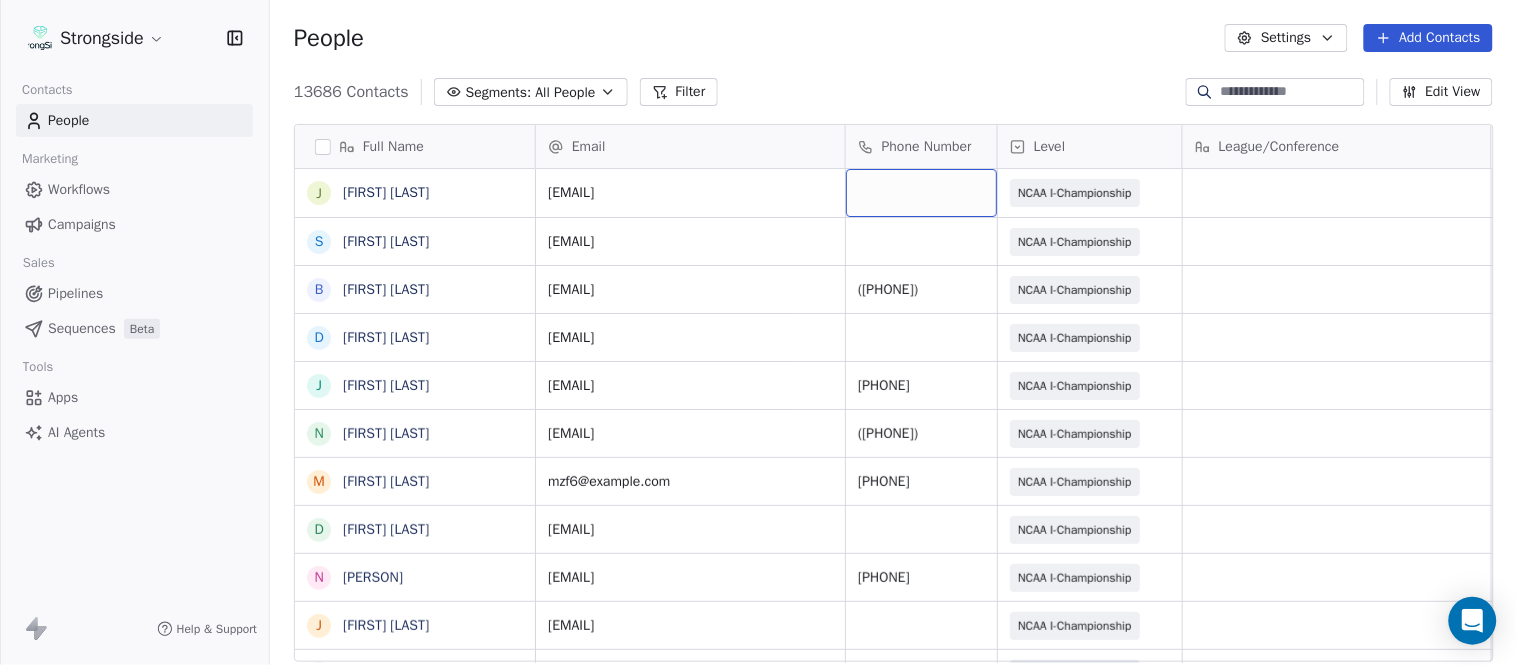 click at bounding box center (921, 193) 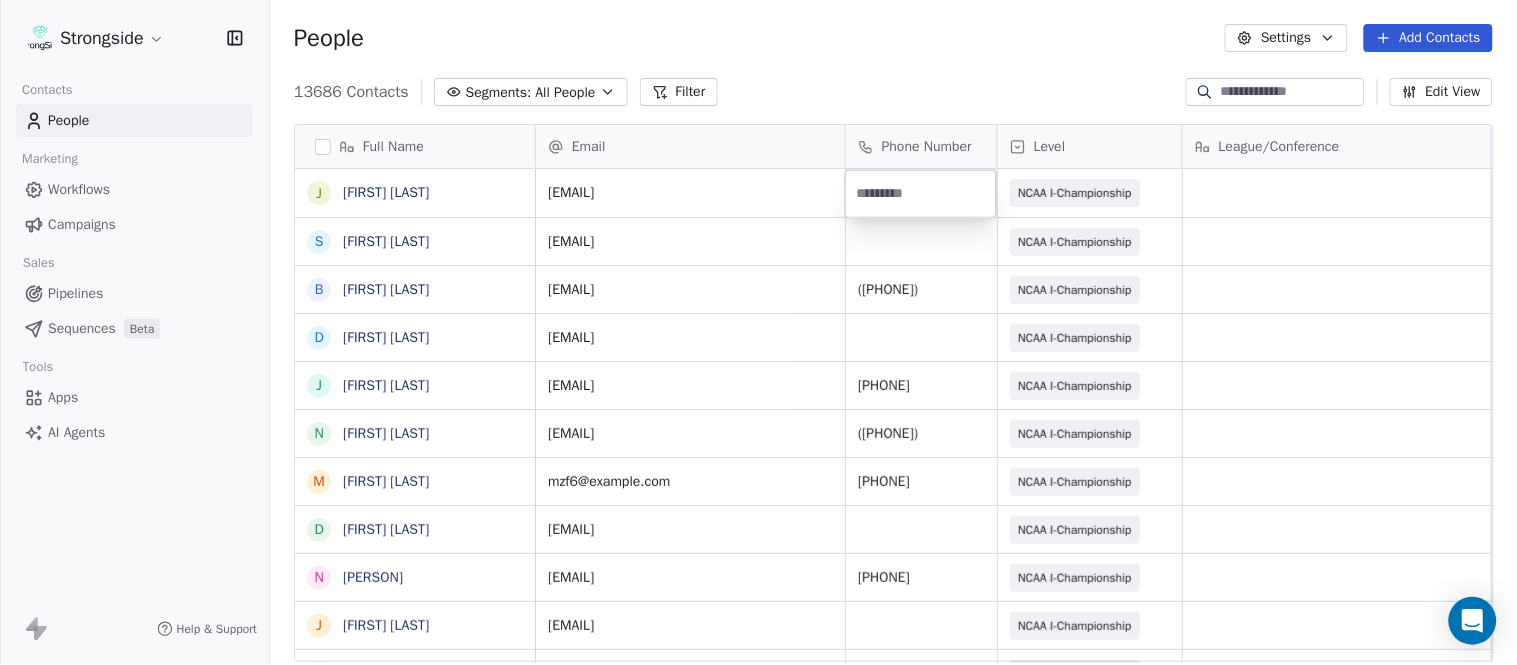 type on "**********" 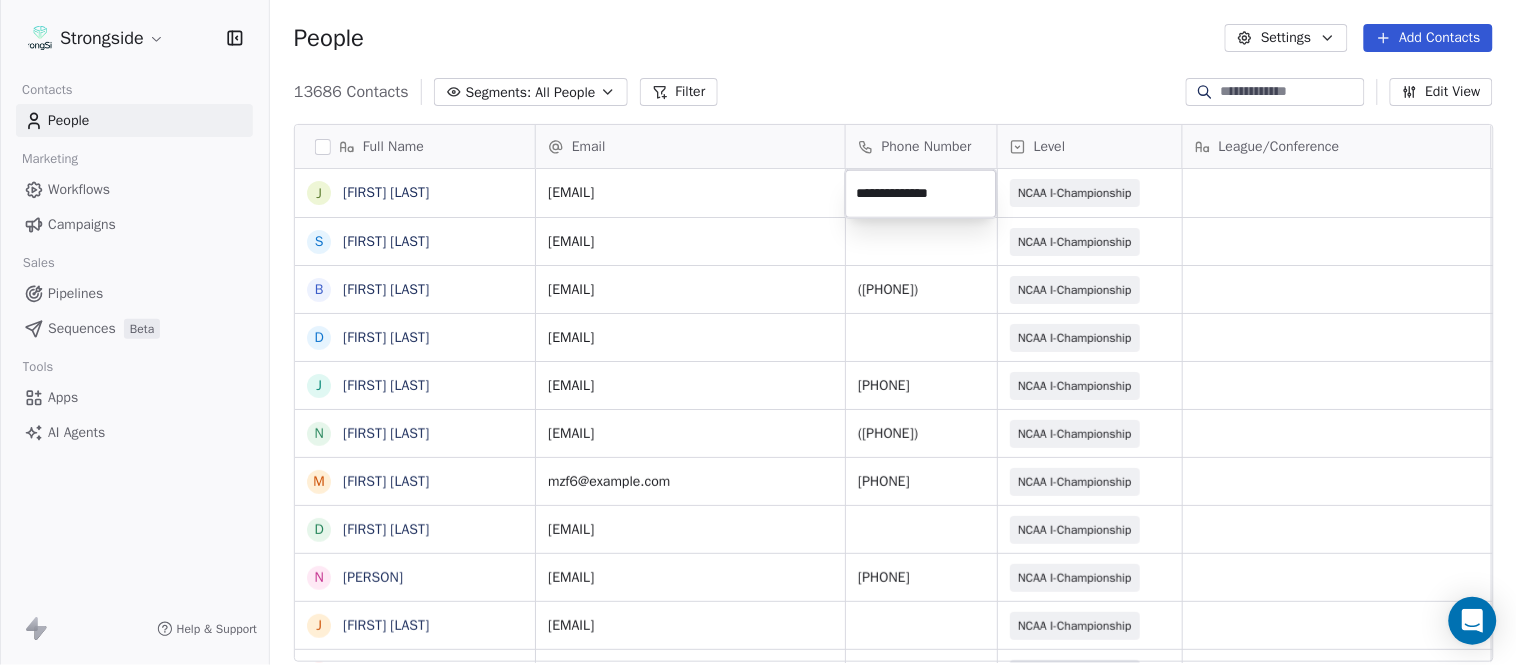 click on "Strongside Contacts People Marketing Workflows Campaigns Sales Pipelines Sequences Beta Tools Apps AI Agents Help & Support People Settings  Add Contacts 13686 Contacts Segments: All People Filter  Edit View Tag Add to Sequence Export Full Name J Jay Andress S Satyen Bhakta B Bernie DePalma D Devan Carrington J Jeremy Hartigan N Nicholas Bruner M Matt Foote D Dan Swanstrom N Nicki Moore J Julien Deumaga M Mark Ross A Alex Peffley C Chris Batti J Justin Woodley G Garrett McLaughlin K Kenneth Tinsley A Andrew Kukesh J Justin Stovall G Gregory Skjold A AJ Gallagher S Seitu Smith S Salomon Burstein F Frank Lisante J Joe Manion D Douglas Straley Y Yana Rivers M Mike Kowalsky J Jack Marchese J Jumpei Harada J Jon Poppe P Peter Pilling Email Phone Number Level League/Conference Organization Job Title Tags Created Date BST jsa35@cornell.edu NCAA I-Championship Aug 07, 2025 07:17 PM sb993@cornell.edu NCAA I-Championship COLUMBIA UNIV Recruiting (HS & Other) Aug 07, 2025 07:14 PM bfd5@cornell.edu 	(607) 255-4237 SID" at bounding box center [758, 332] 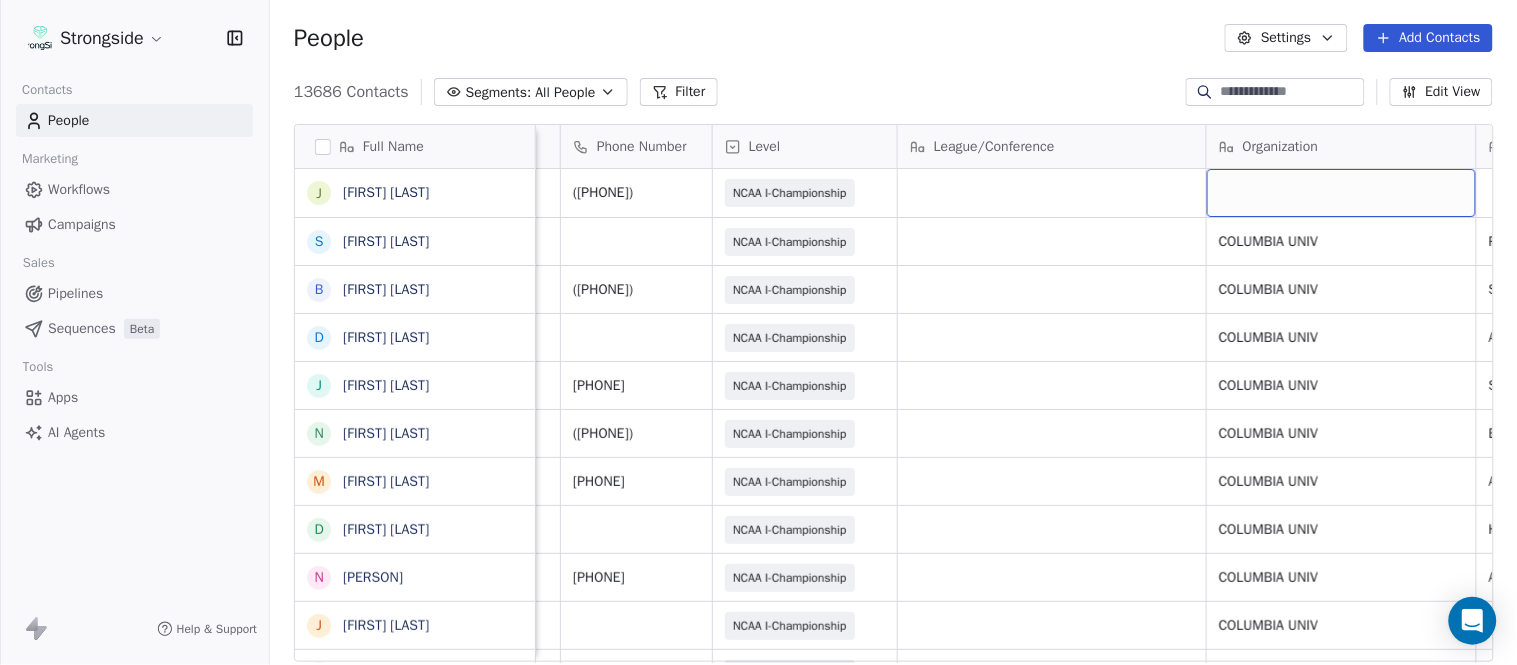 scroll, scrollTop: 0, scrollLeft: 653, axis: horizontal 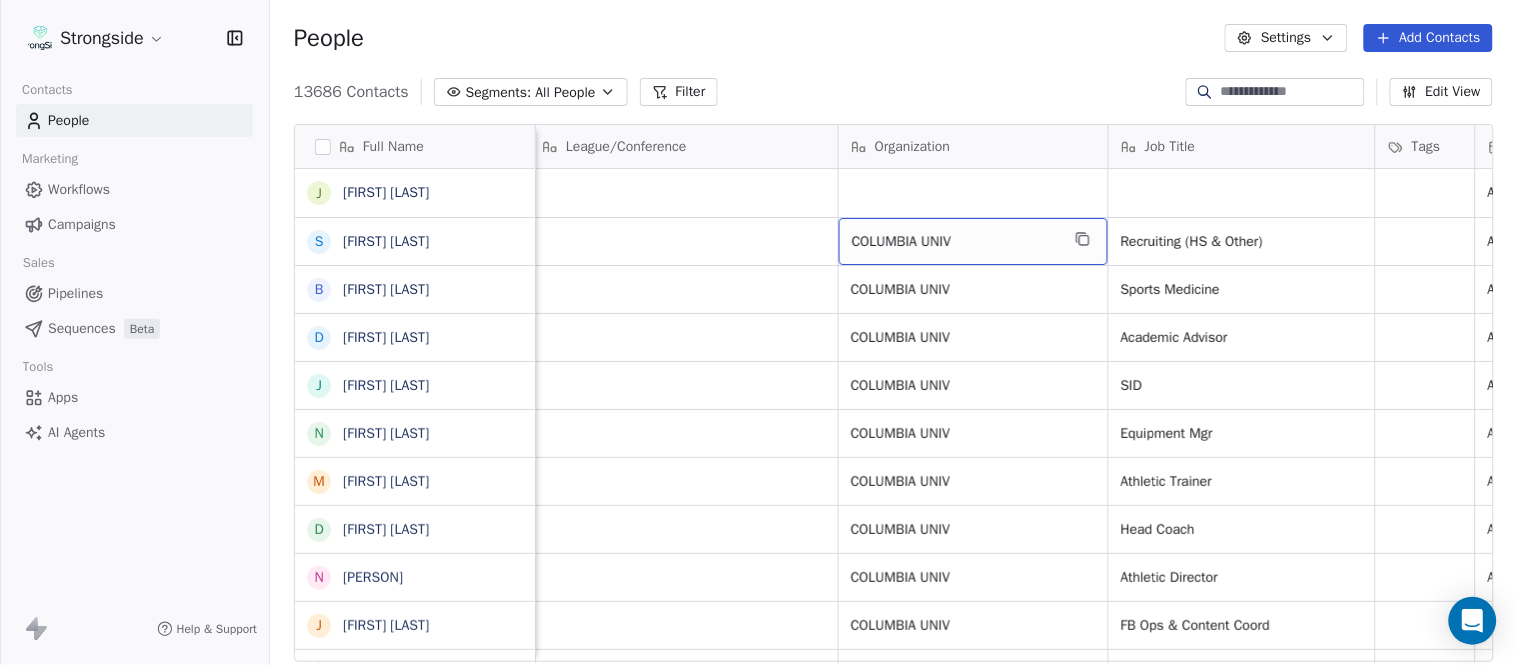 click on "COLUMBIA UNIV" at bounding box center (973, 241) 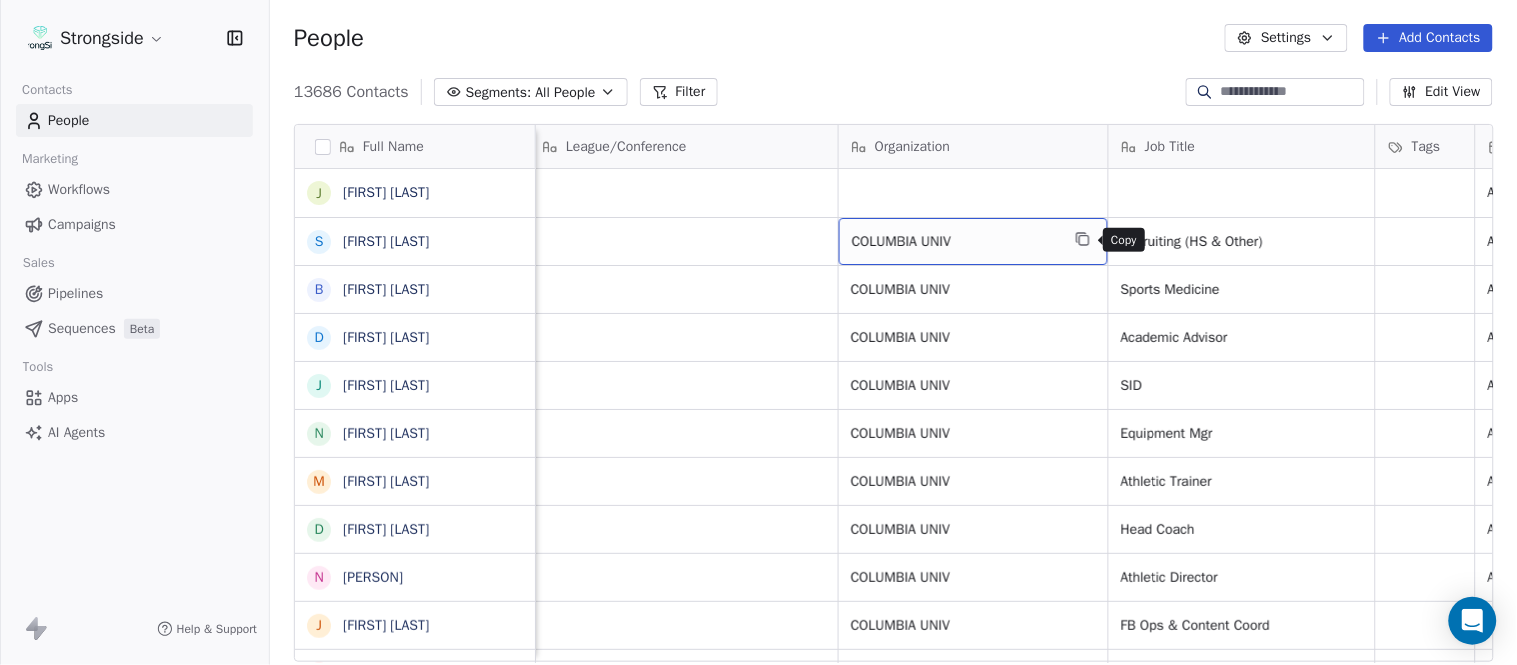 click at bounding box center (1083, 239) 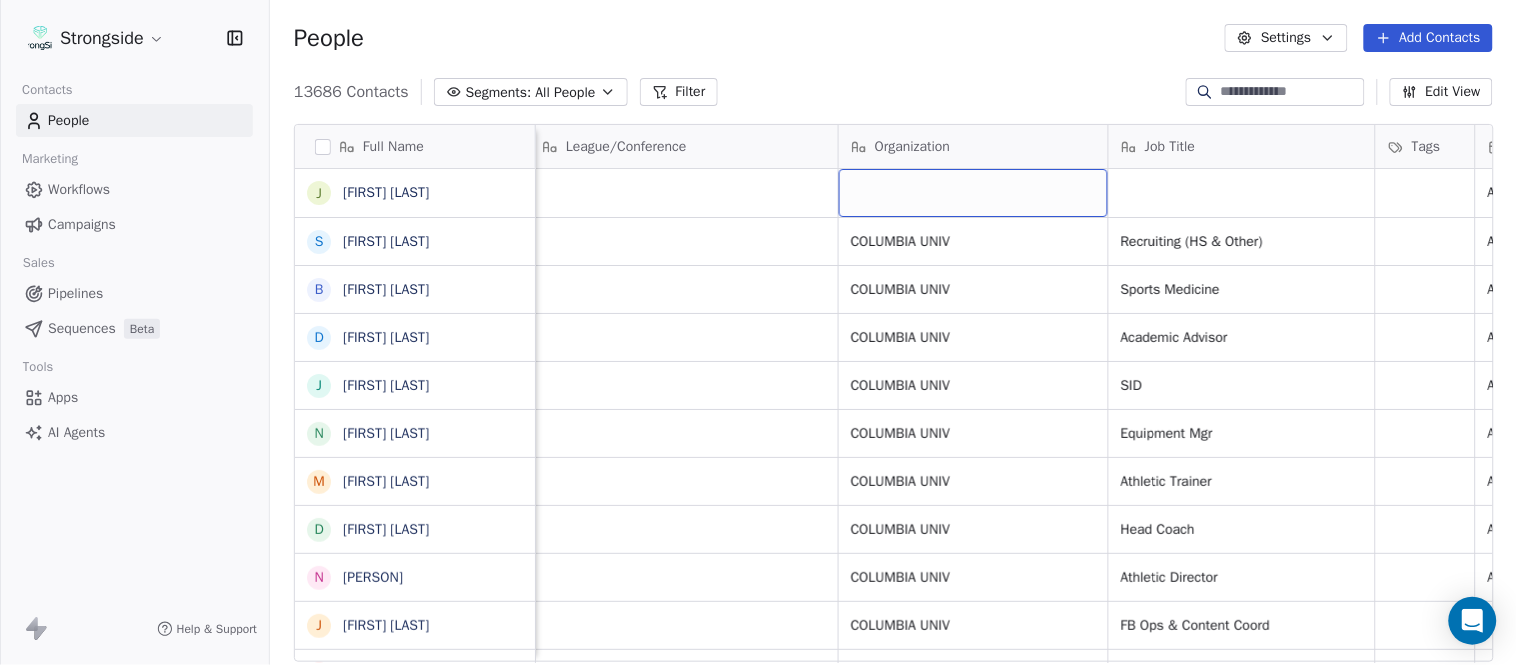 click at bounding box center (973, 193) 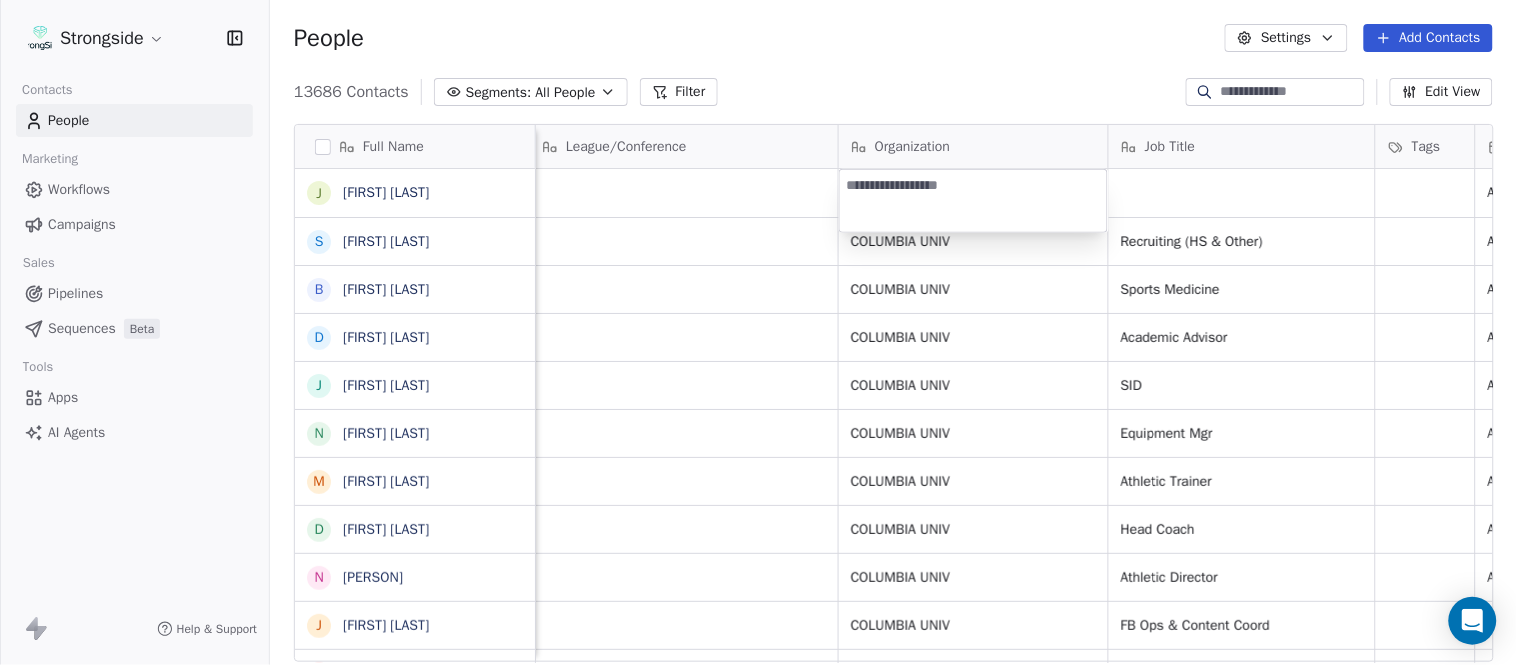 type on "**********" 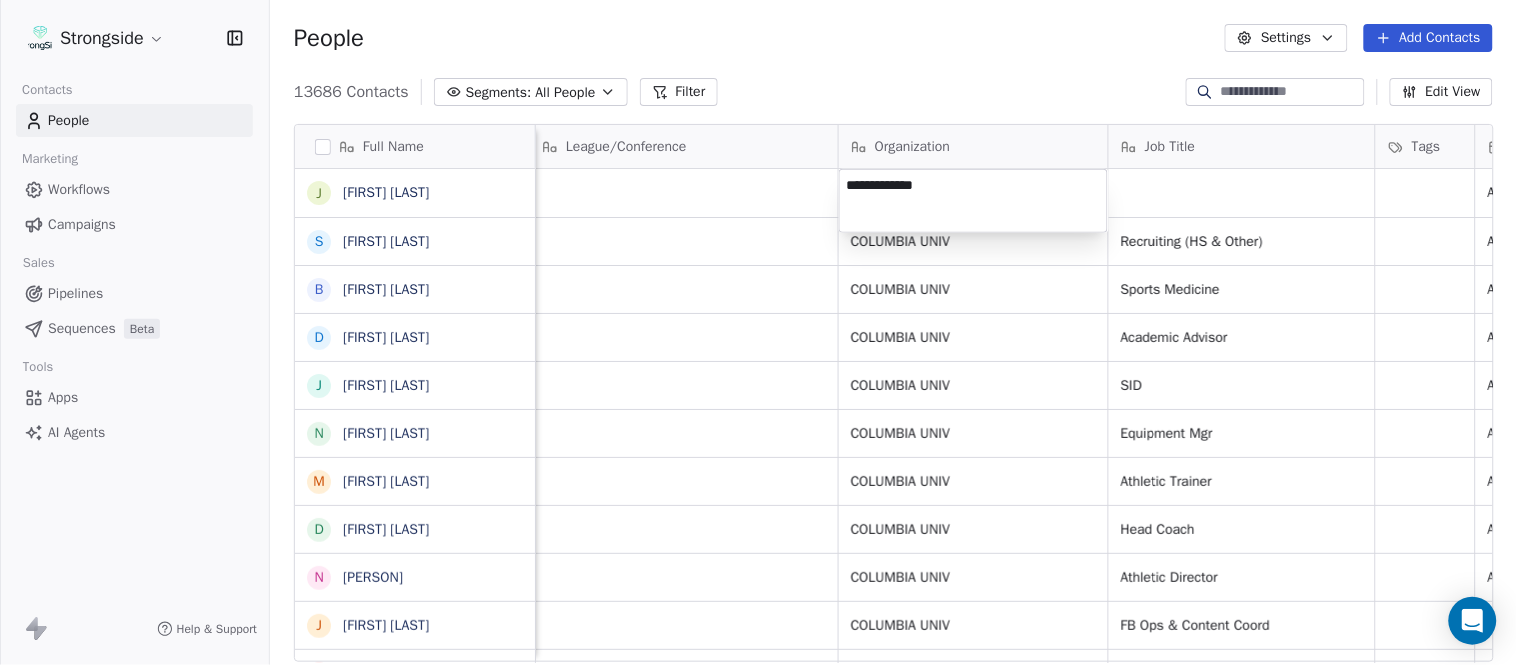 click on "Strongside Contacts People Marketing Workflows Campaigns Sales Pipelines Sequences Beta Tools Apps AI Agents Help & Support People Settings  Add Contacts 13686 Contacts Segments: All People Filter  Edit View Tag Add to Sequence Export Full Name J Jay Andress S Satyen Bhakta B Bernie DePalma D Devan Carrington J Jeremy Hartigan N Nicholas Bruner M Matt Foote D Dan Swanstrom N Nicki Moore J Julien Deumaga M Mark Ross A Alex Peffley C Chris Batti J Justin Woodley G Garrett McLaughlin K Kenneth Tinsley A Andrew Kukesh J Justin Stovall G Gregory Skjold A AJ Gallagher S Seitu Smith S Salomon Burstein F Frank Lisante J Joe Manion D Douglas Straley Y Yana Rivers M Mike Kowalsky J Jack Marchese J Jumpei Harada J Jon Poppe P Peter Pilling Email Phone Number Level League/Conference Organization Job Title Tags Created Date BST Status Priority Emails Auto Clicked jsa35@cornell.edu (607) 255-7526 NCAA I-Championship Aug 07, 2025 07:17 PM sb993@cornell.edu NCAA I-Championship COLUMBIA UNIV Recruiting (HS & Other) SID SID" at bounding box center [758, 332] 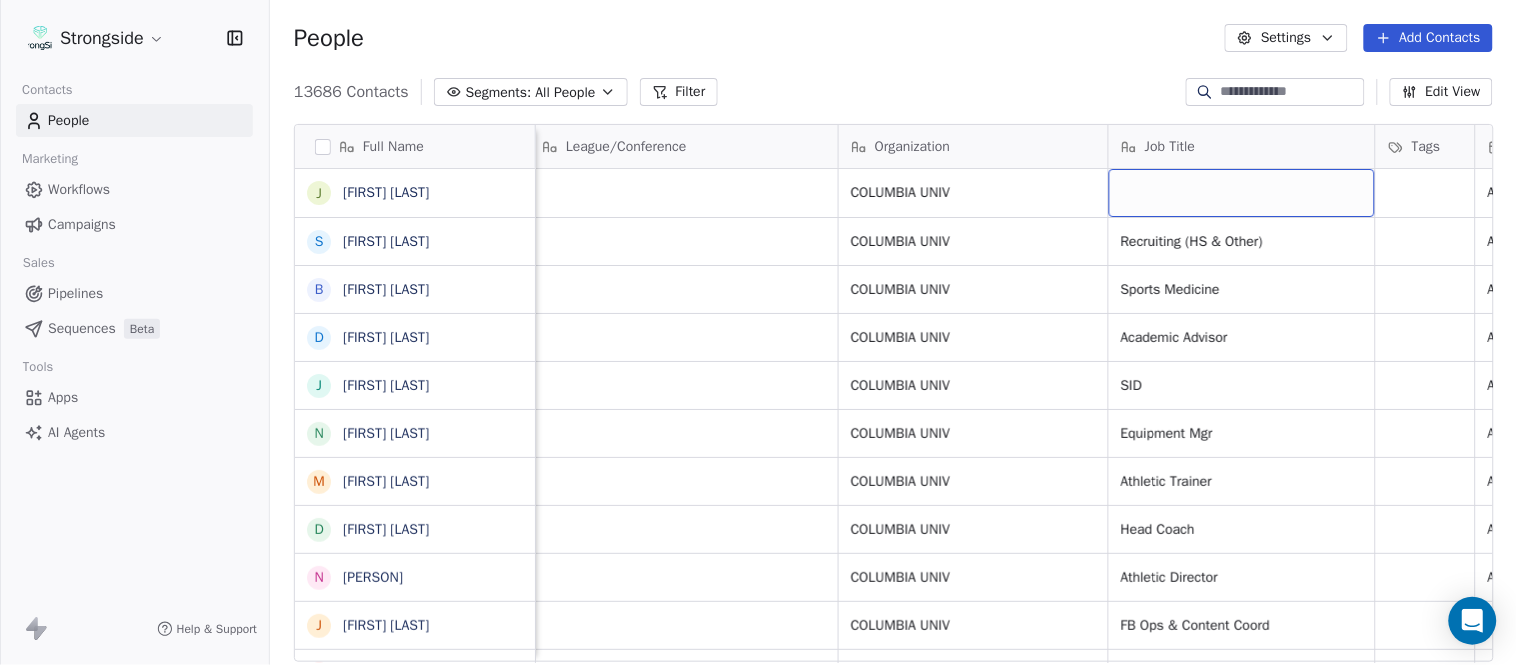 click at bounding box center [1242, 193] 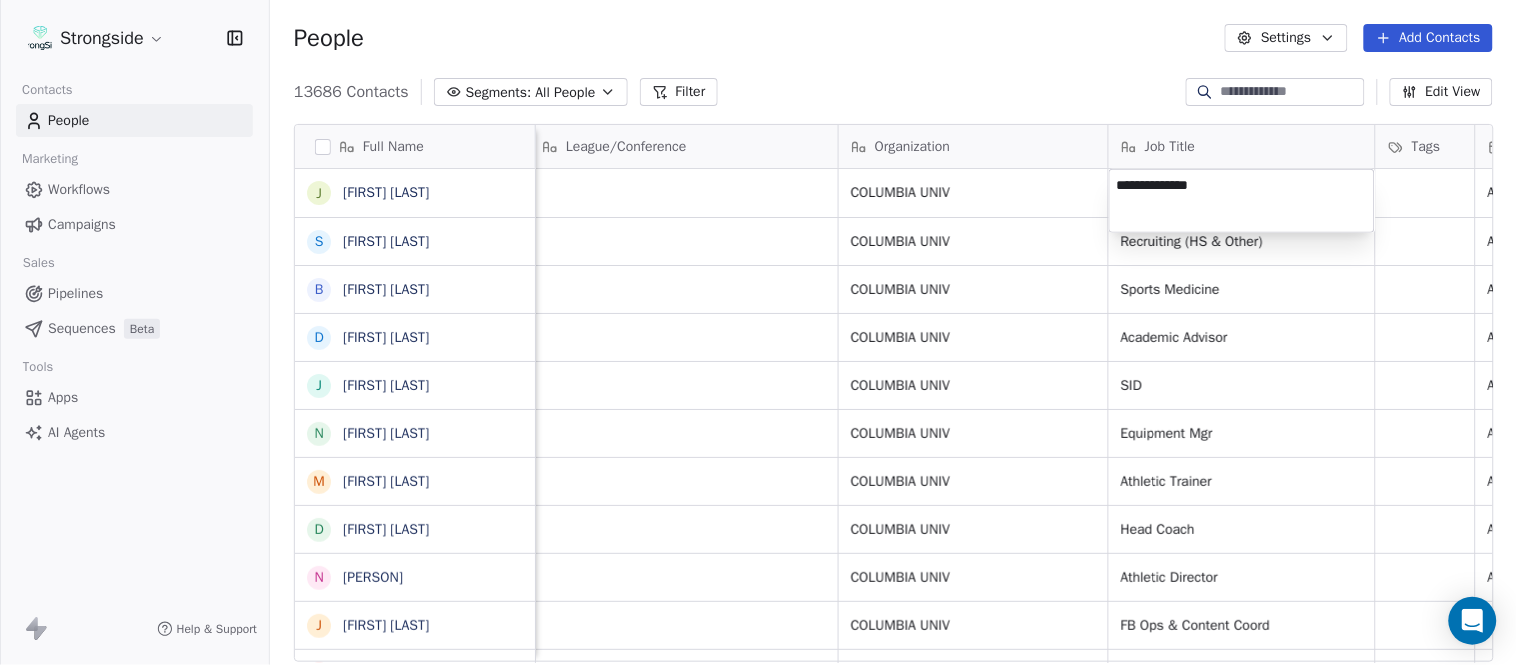 click on "Strongside Contacts People Marketing Workflows Campaigns Sales Pipelines Sequences Beta Tools Apps AI Agents Help & Support People Settings  Add Contacts 13686 Contacts Segments: All People Filter  Edit View Tag Add to Sequence Export Full Name J Jay Andress S Satyen Bhakta B Bernie DePalma D Devan Carrington J Jeremy Hartigan N Nicholas Bruner M Matt Foote D Dan Swanstrom N Nicki Moore J Julien Deumaga M Mark Ross A Alex Peffley C Chris Batti J Justin Woodley G Garrett McLaughlin K Kenneth Tinsley A Andrew Kukesh J Justin Stovall G Gregory Skjold A AJ Gallagher S Seitu Smith S Salomon Burstein F Frank Lisante J Joe Manion D Douglas Straley Y Yana Rivers M Mike Kowalsky J Jack Marchese J Jumpei Harada J Jon Poppe P Peter Pilling Email Phone Number Level League/Conference Organization Job Title Tags Created Date BST Status Priority Emails Auto Clicked jsa35@cornell.edu (607) 255-7526 NCAA I-Championship COLUMBIA UNIV Aug 07, 2025 07:17 PM sb993@cornell.edu NCAA I-Championship COLUMBIA UNIV bfd5@cornell.edu" at bounding box center (758, 332) 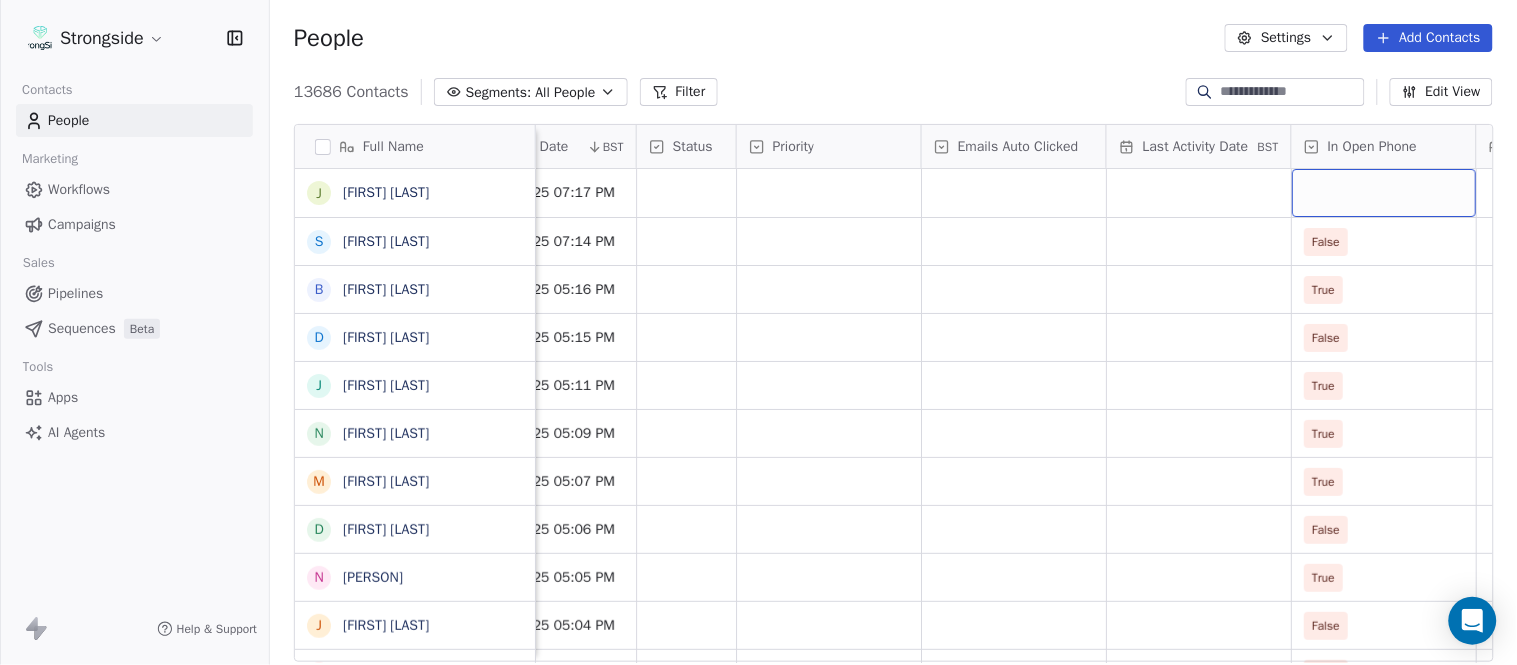 scroll, scrollTop: 0, scrollLeft: 1863, axis: horizontal 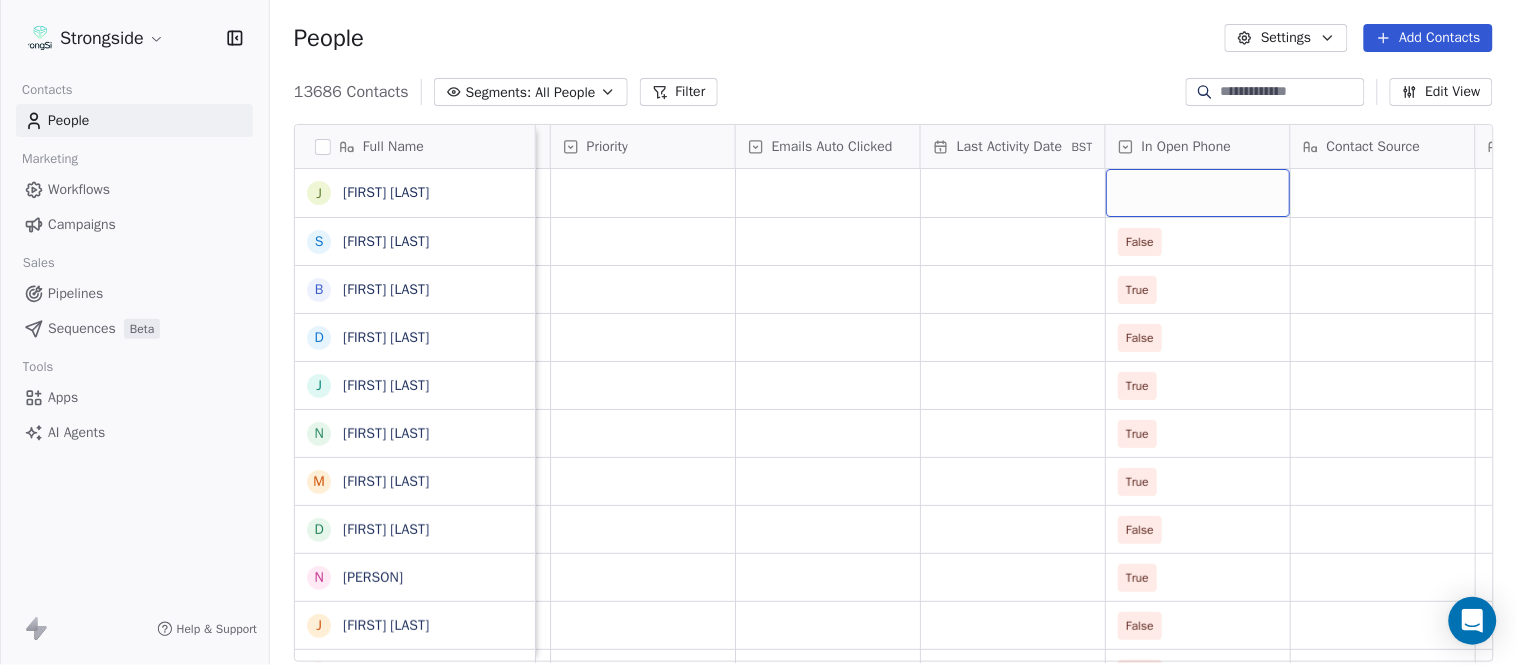 click at bounding box center [1198, 193] 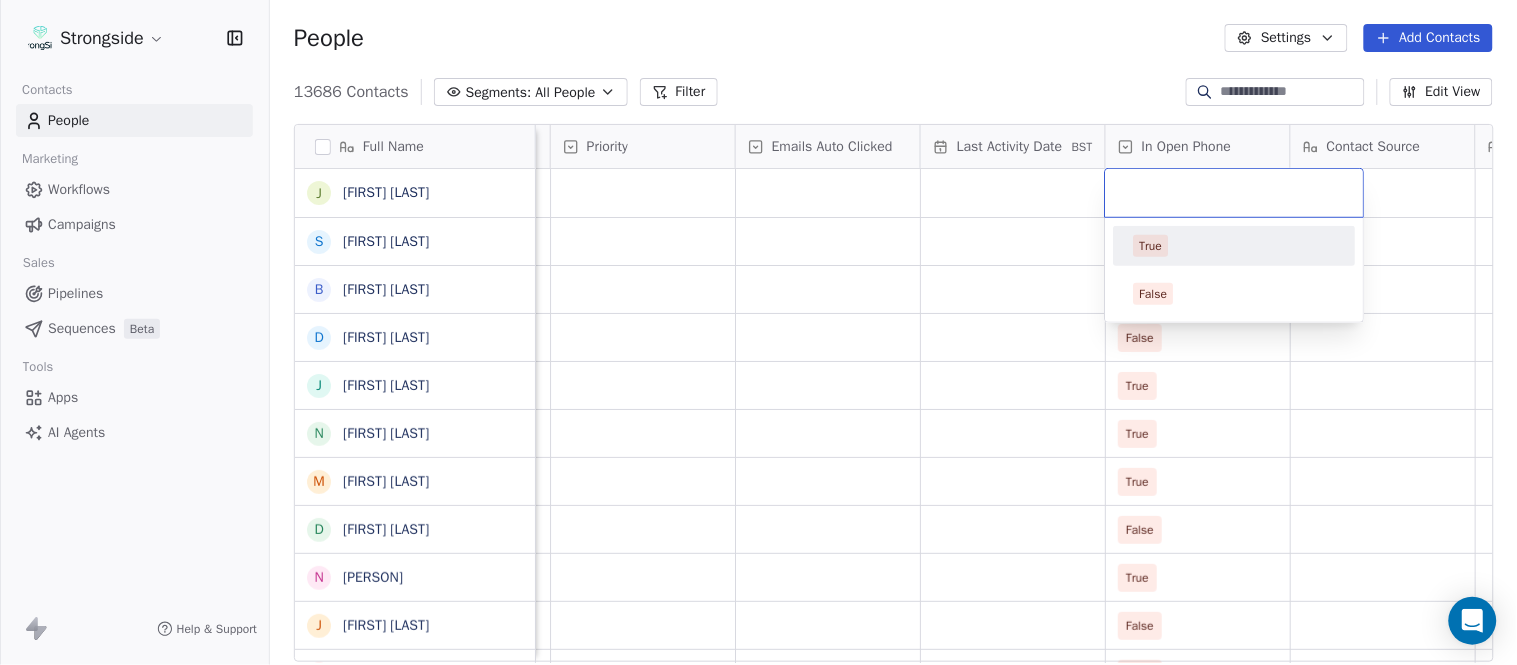 click on "True" at bounding box center (1235, 246) 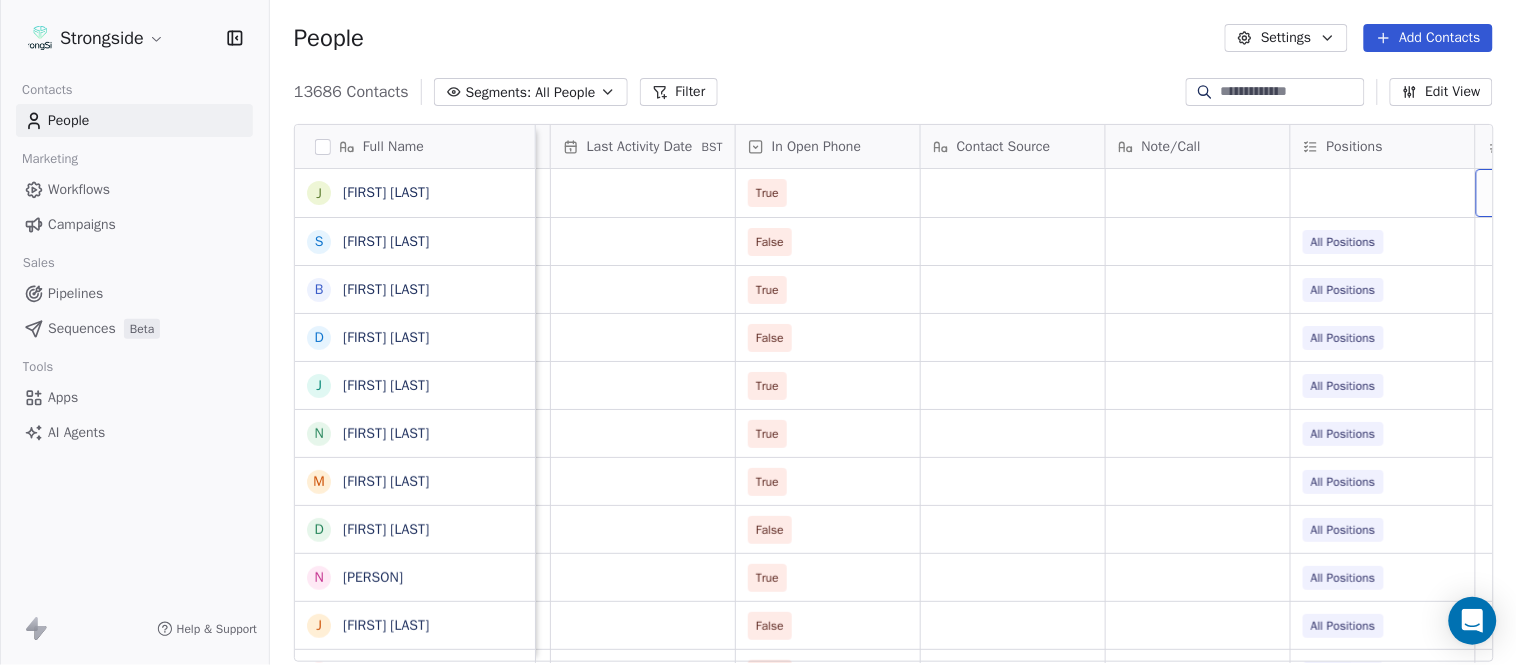scroll, scrollTop: 0, scrollLeft: 2417, axis: horizontal 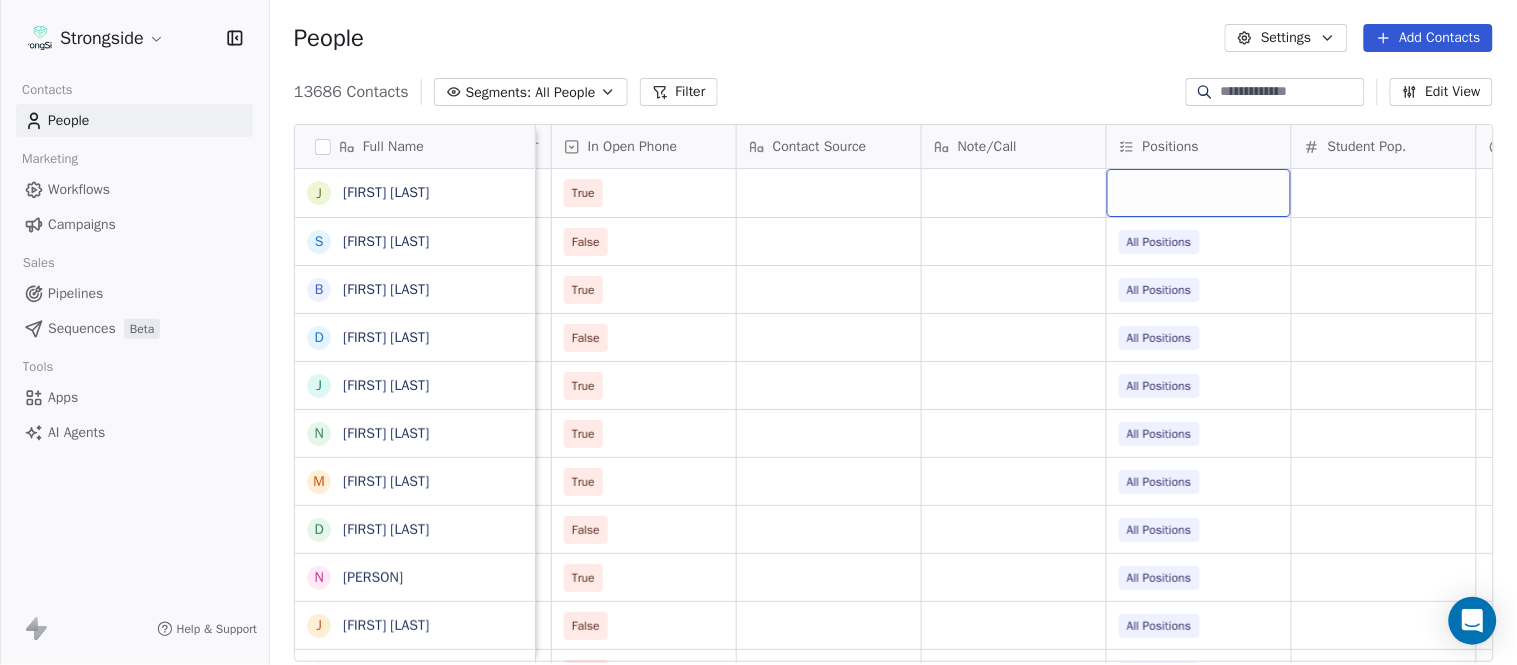 click at bounding box center [1199, 193] 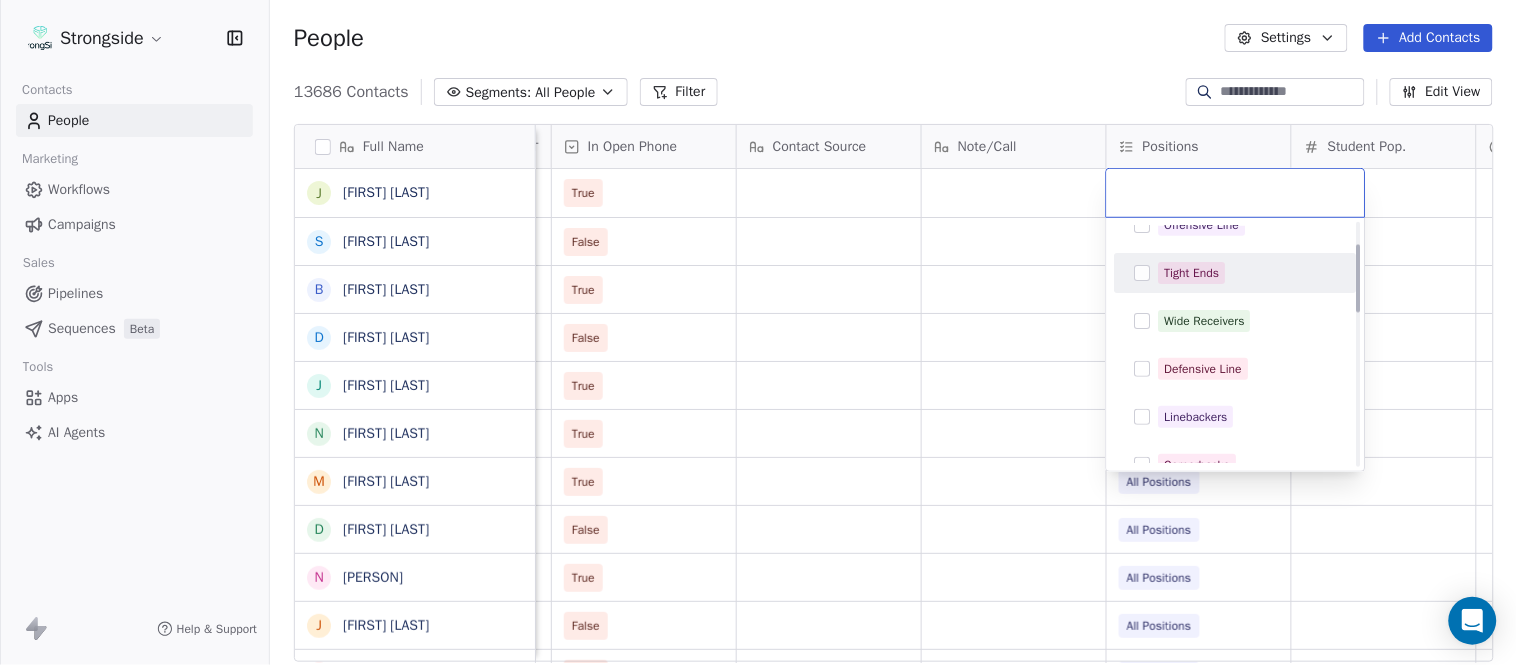 scroll, scrollTop: 444, scrollLeft: 0, axis: vertical 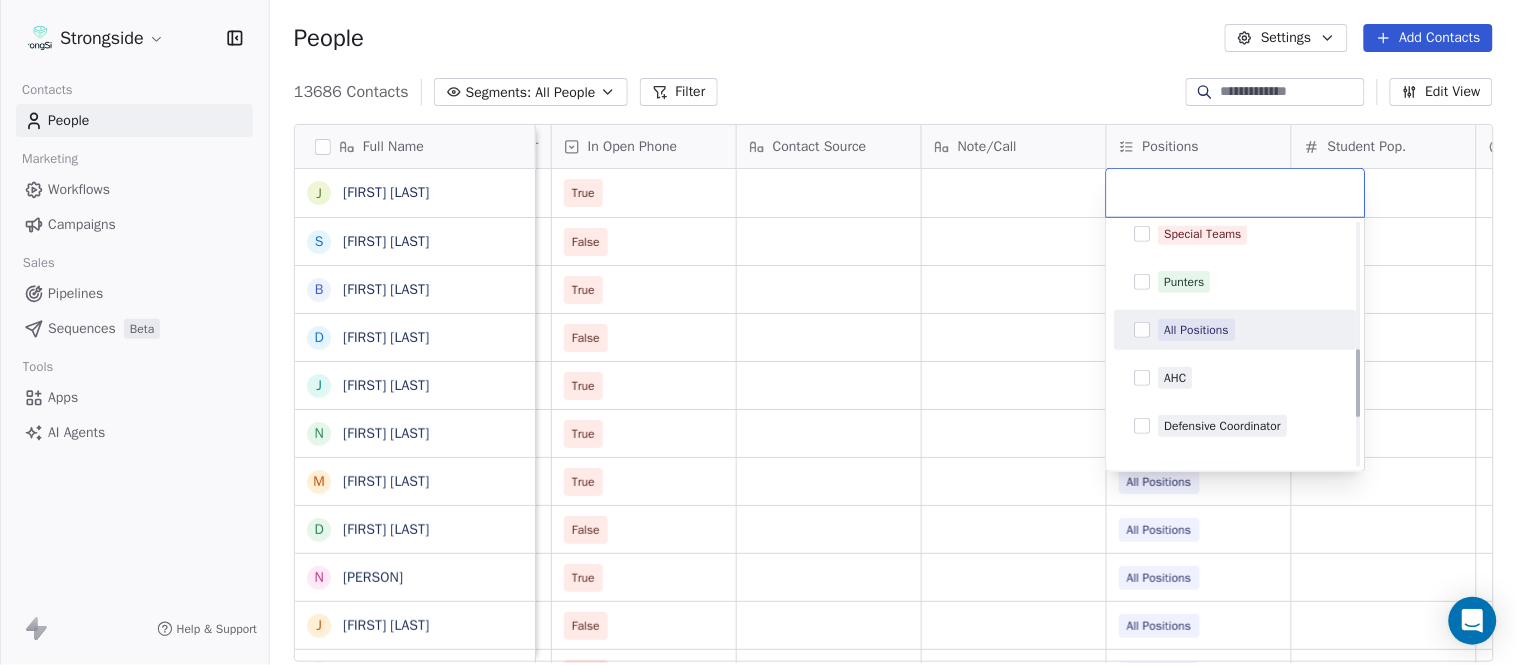 click on "All Positions" at bounding box center (1197, 330) 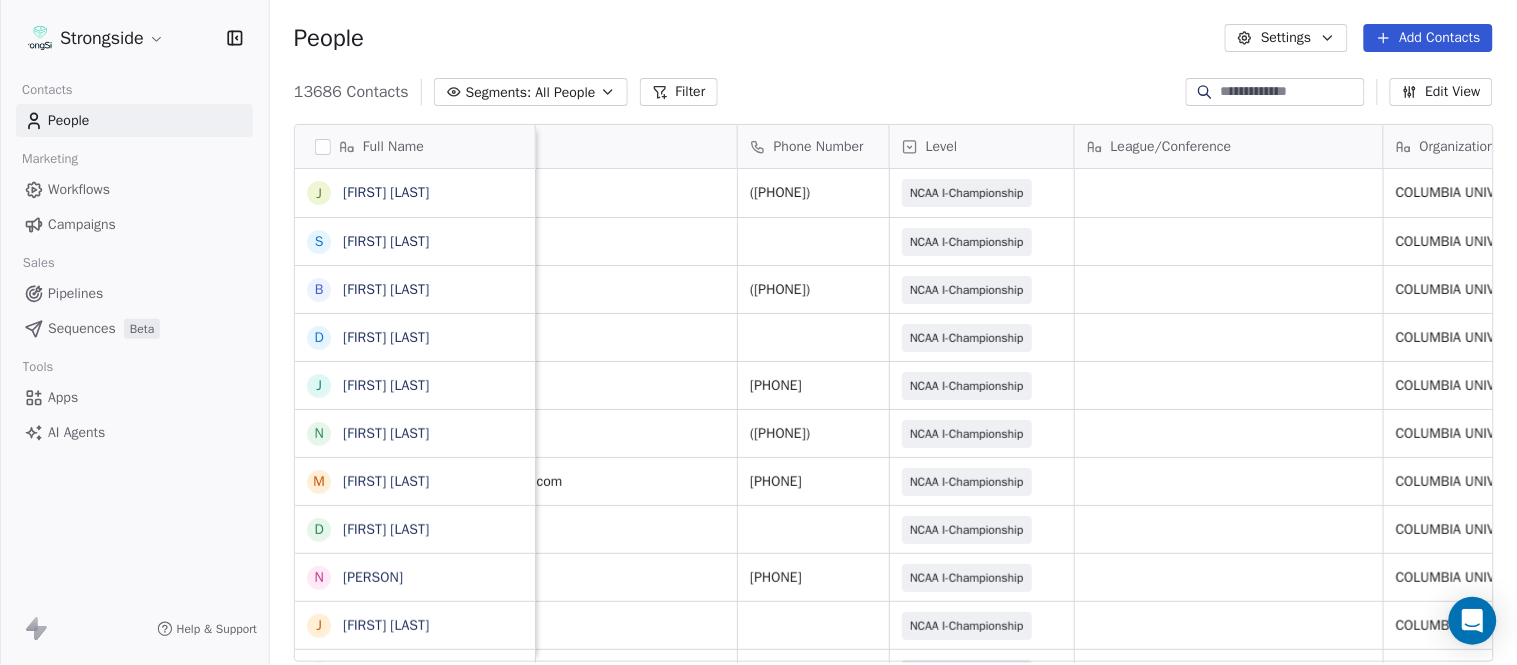 scroll, scrollTop: 0, scrollLeft: 0, axis: both 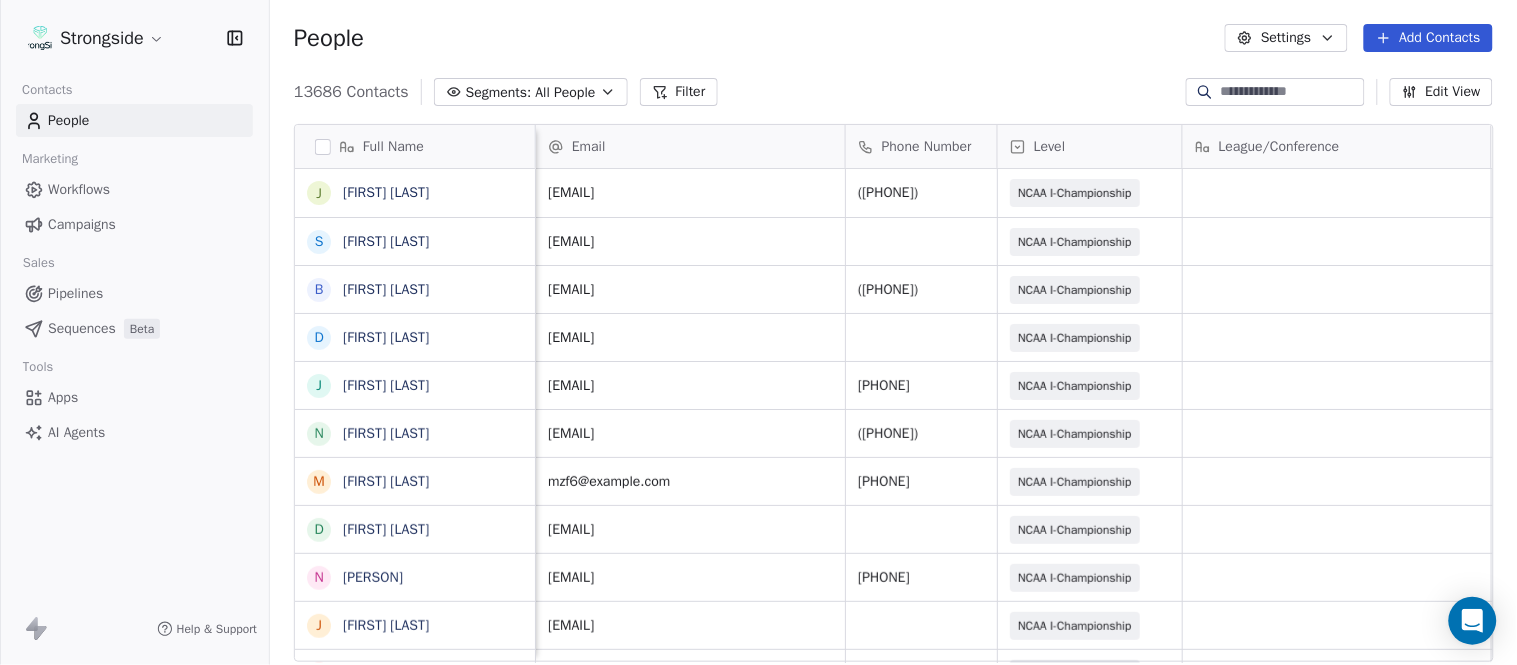 drag, startPoint x: 1282, startPoint y: 655, endPoint x: 626, endPoint y: 617, distance: 657.0997 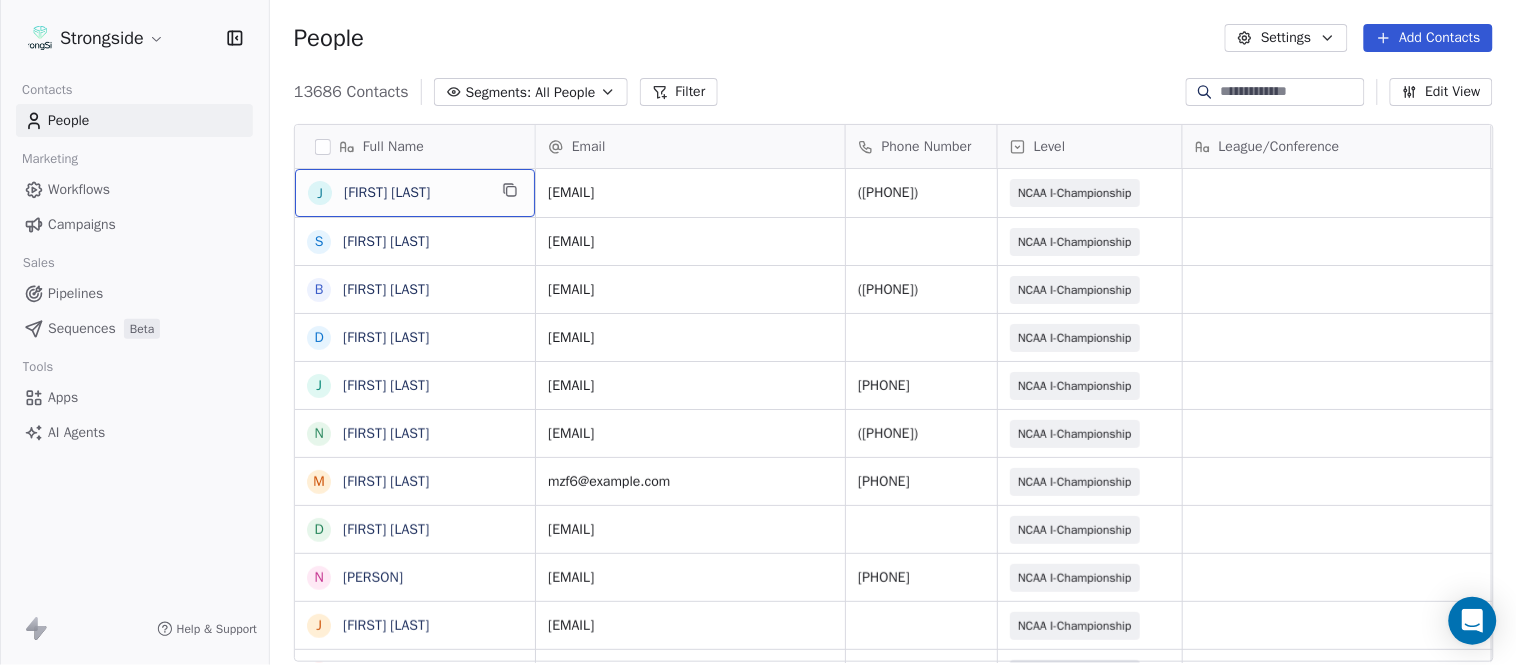 click on "J Jay Andress" at bounding box center [415, 193] 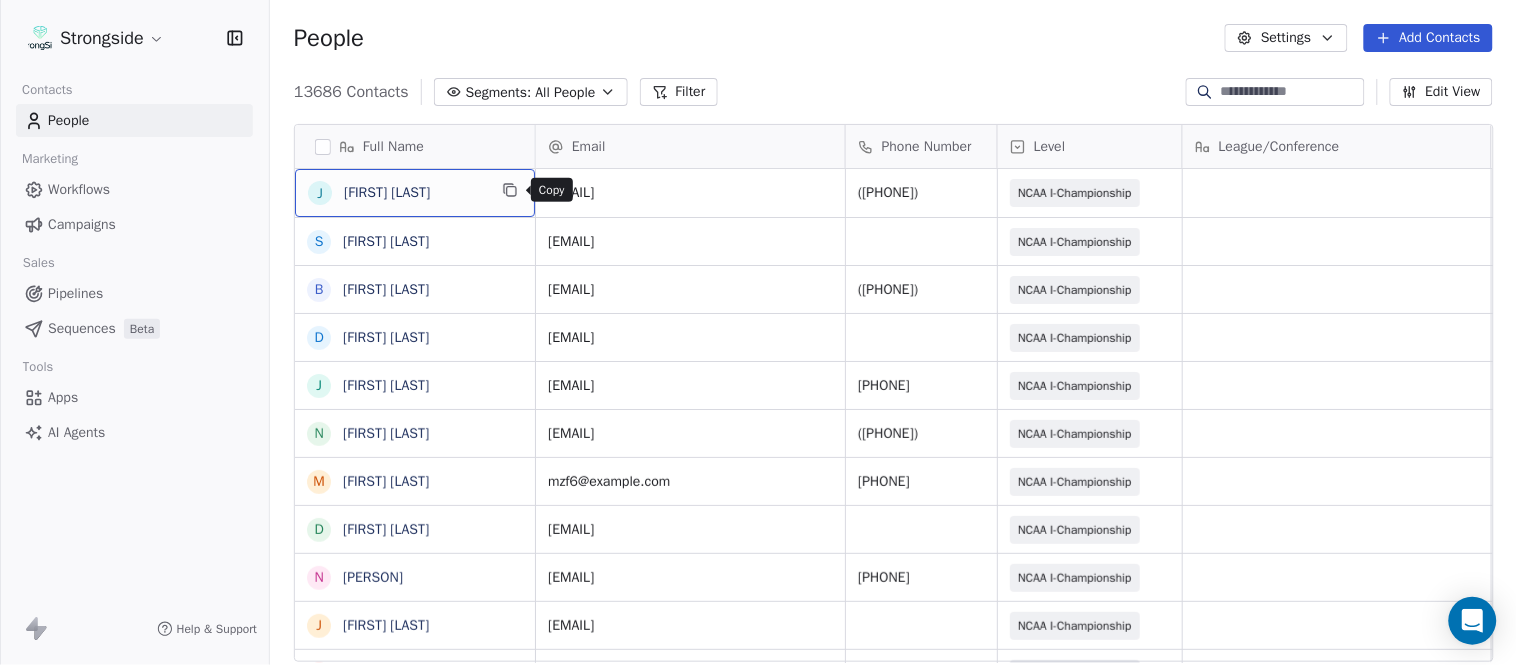 click 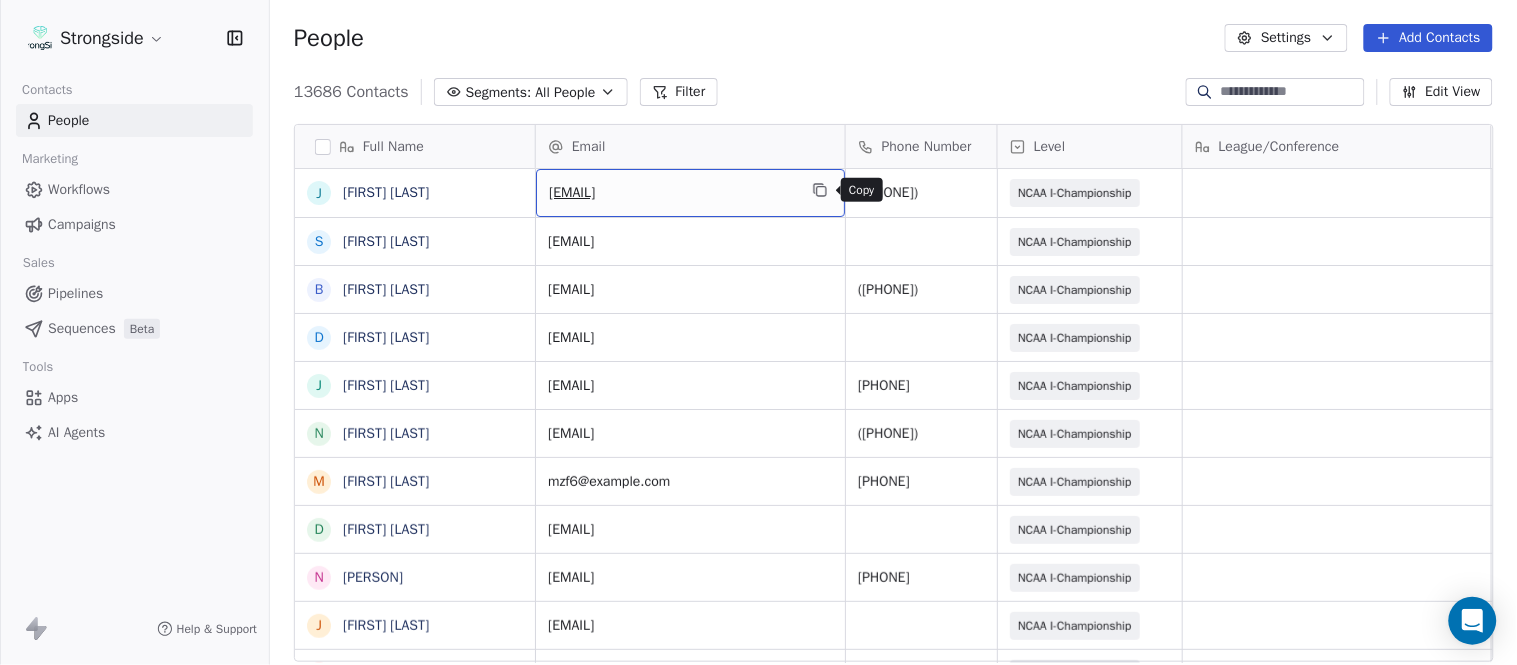 click at bounding box center [820, 190] 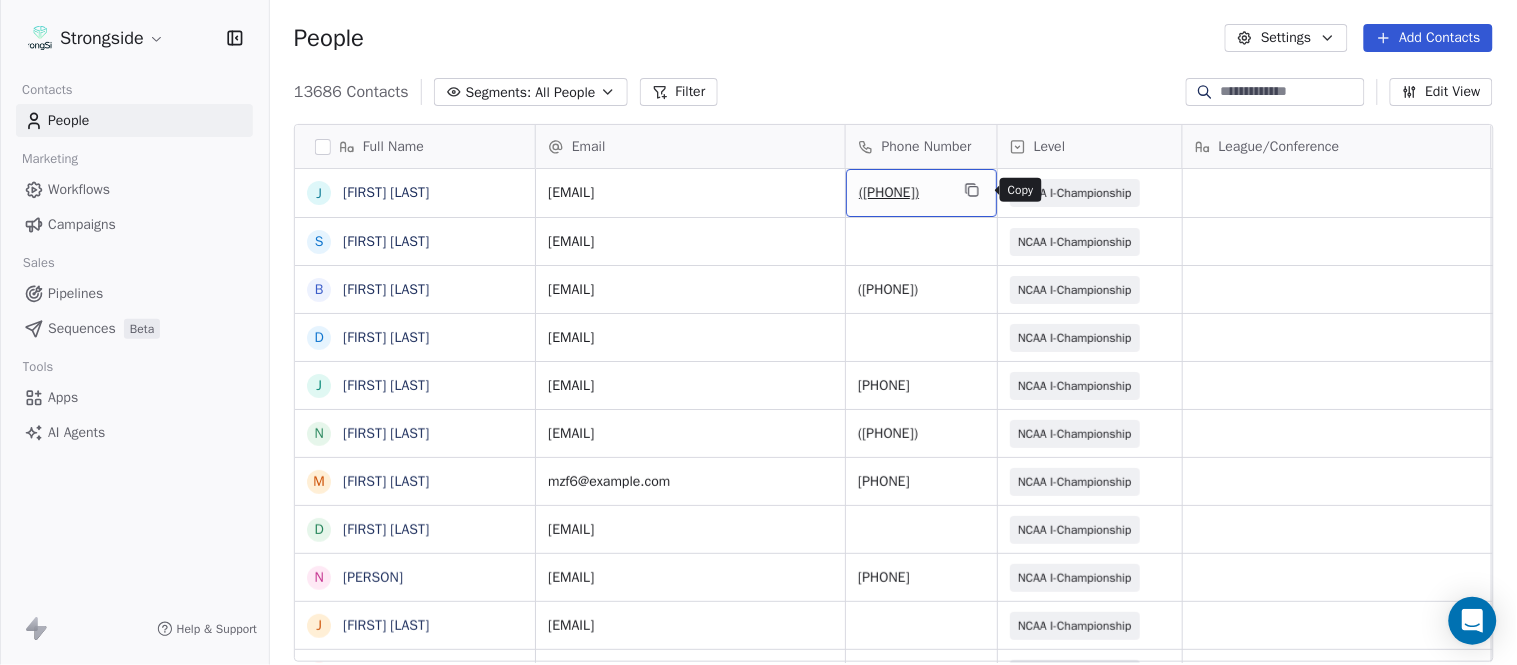 click 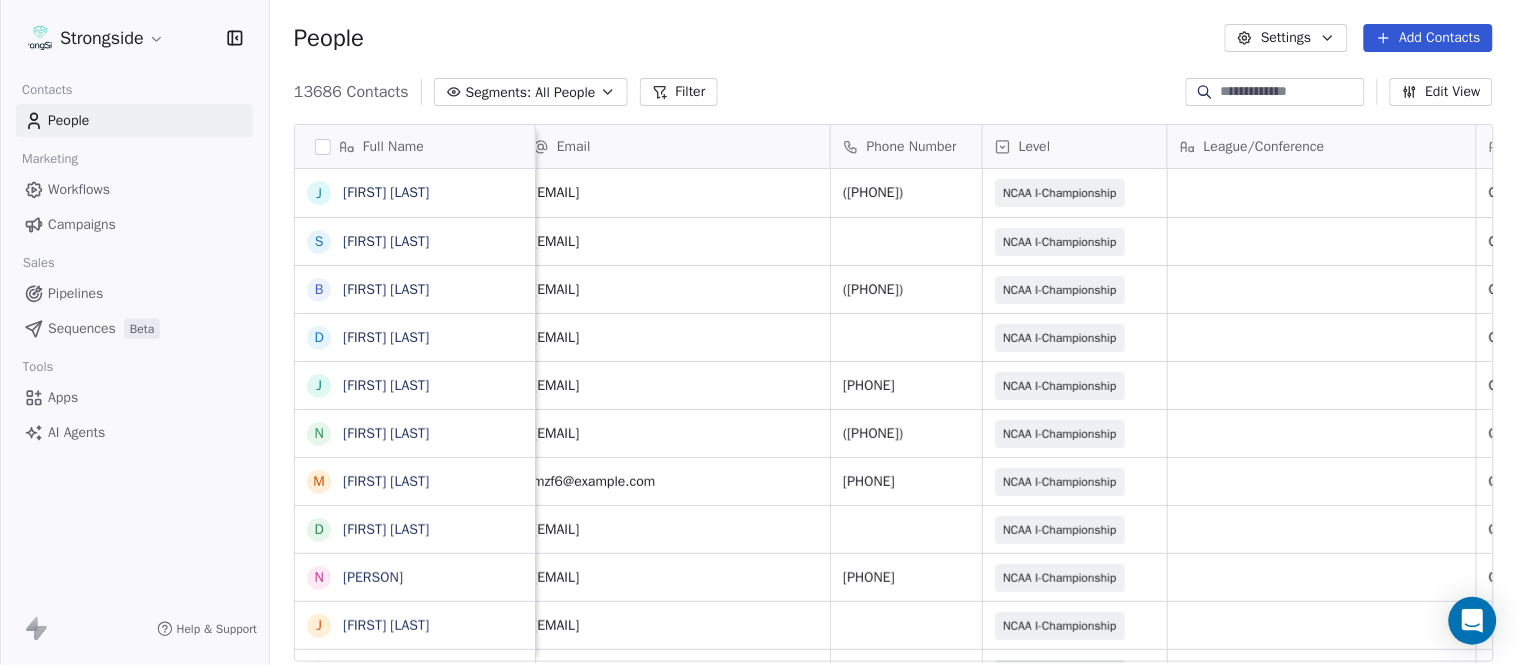 scroll, scrollTop: 0, scrollLeft: 553, axis: horizontal 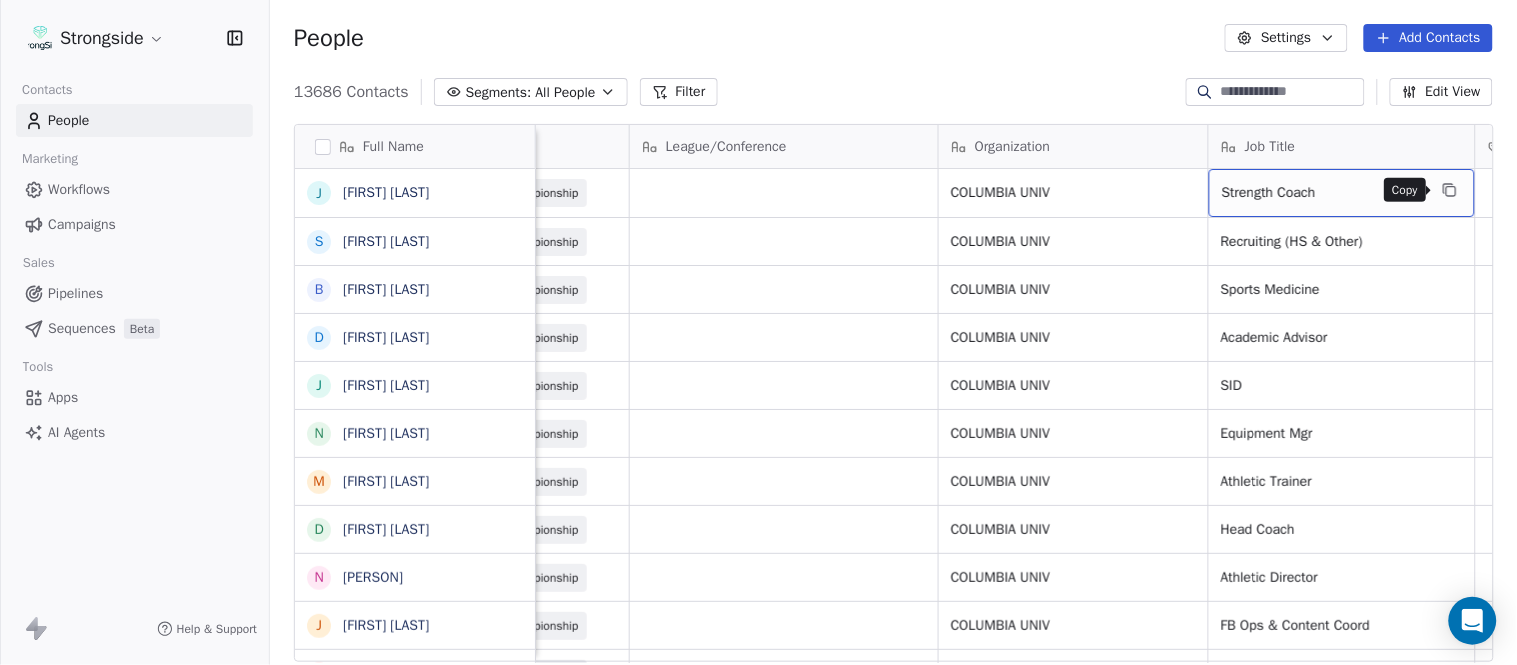 click 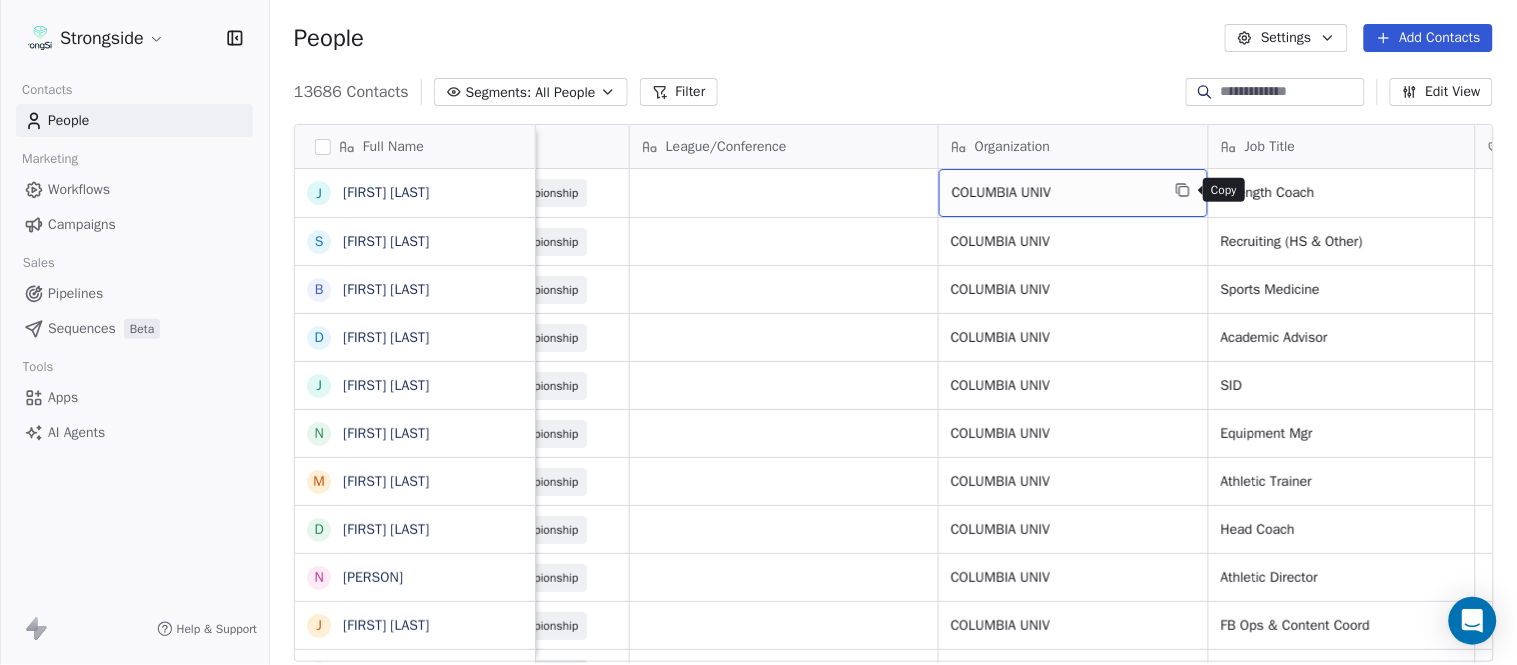 click 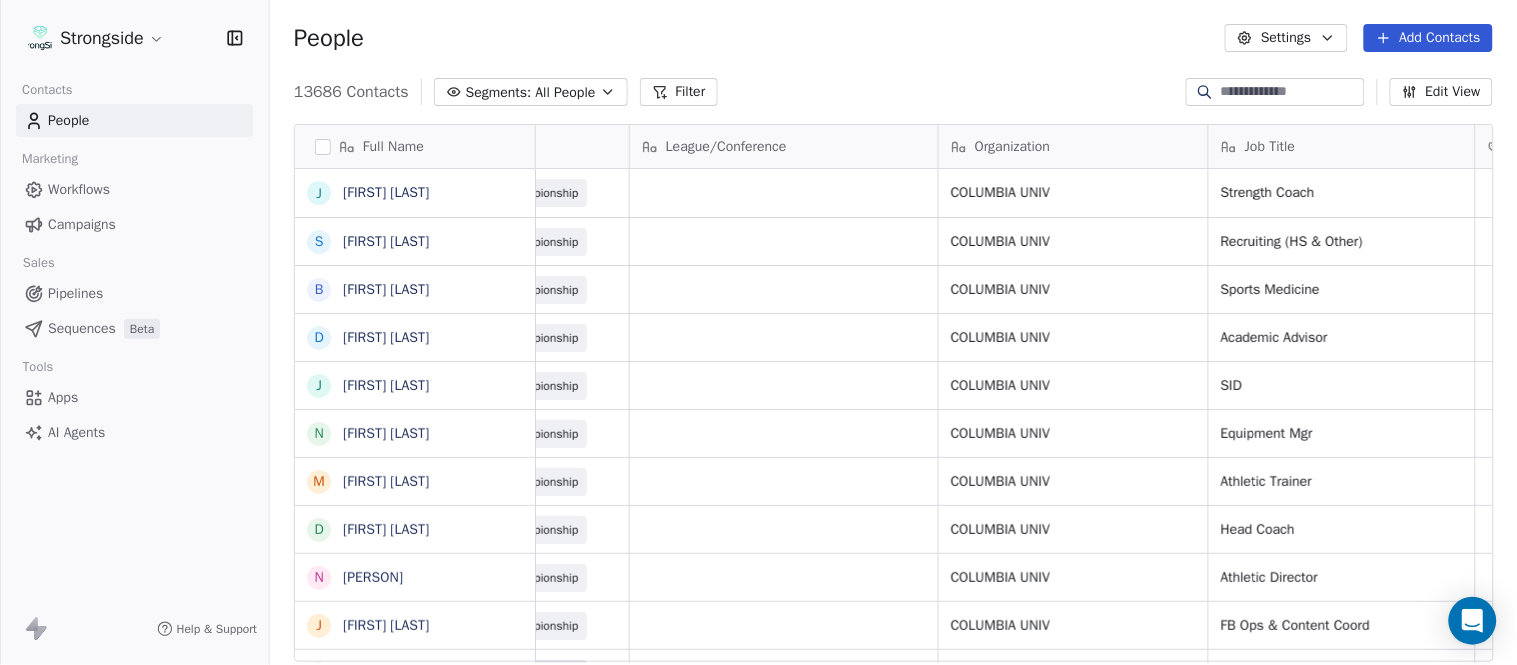 scroll, scrollTop: 0, scrollLeft: 0, axis: both 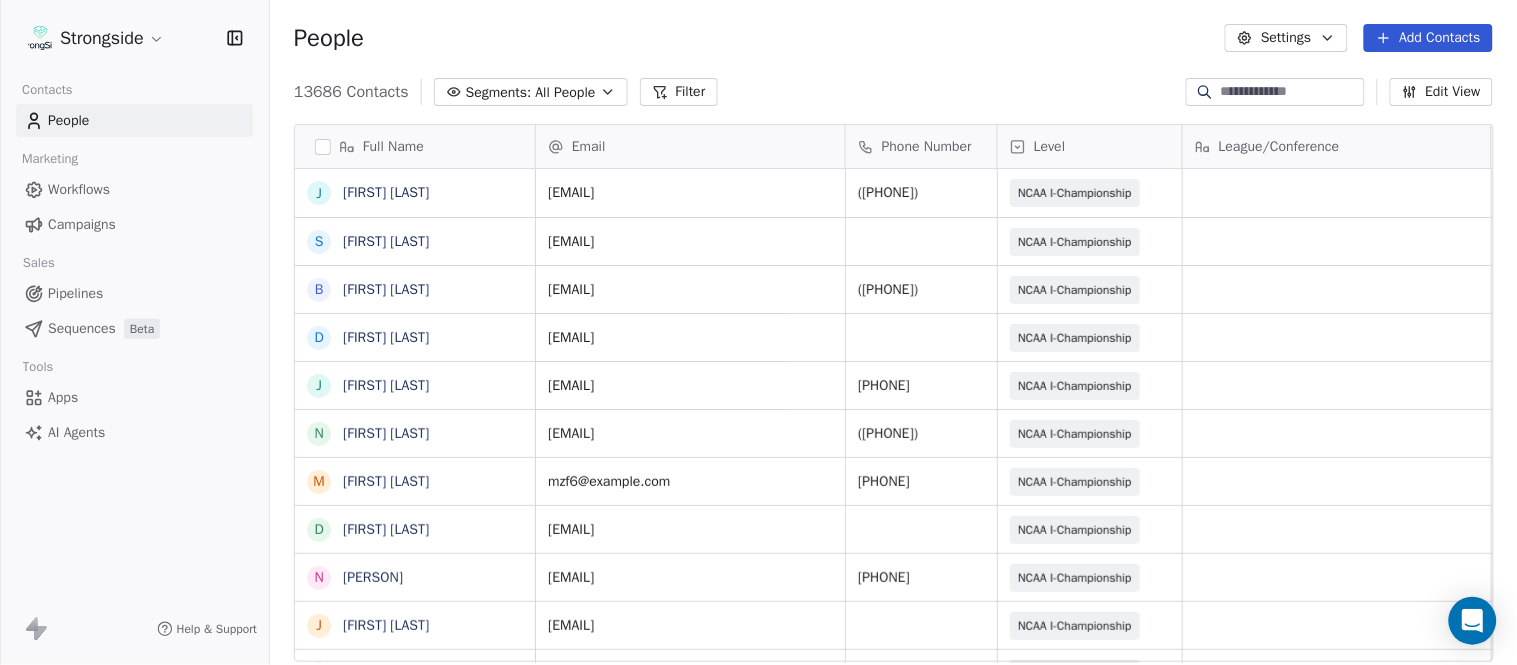 click on "13686 Contacts Segments: All People Filter  Edit View" at bounding box center [893, 92] 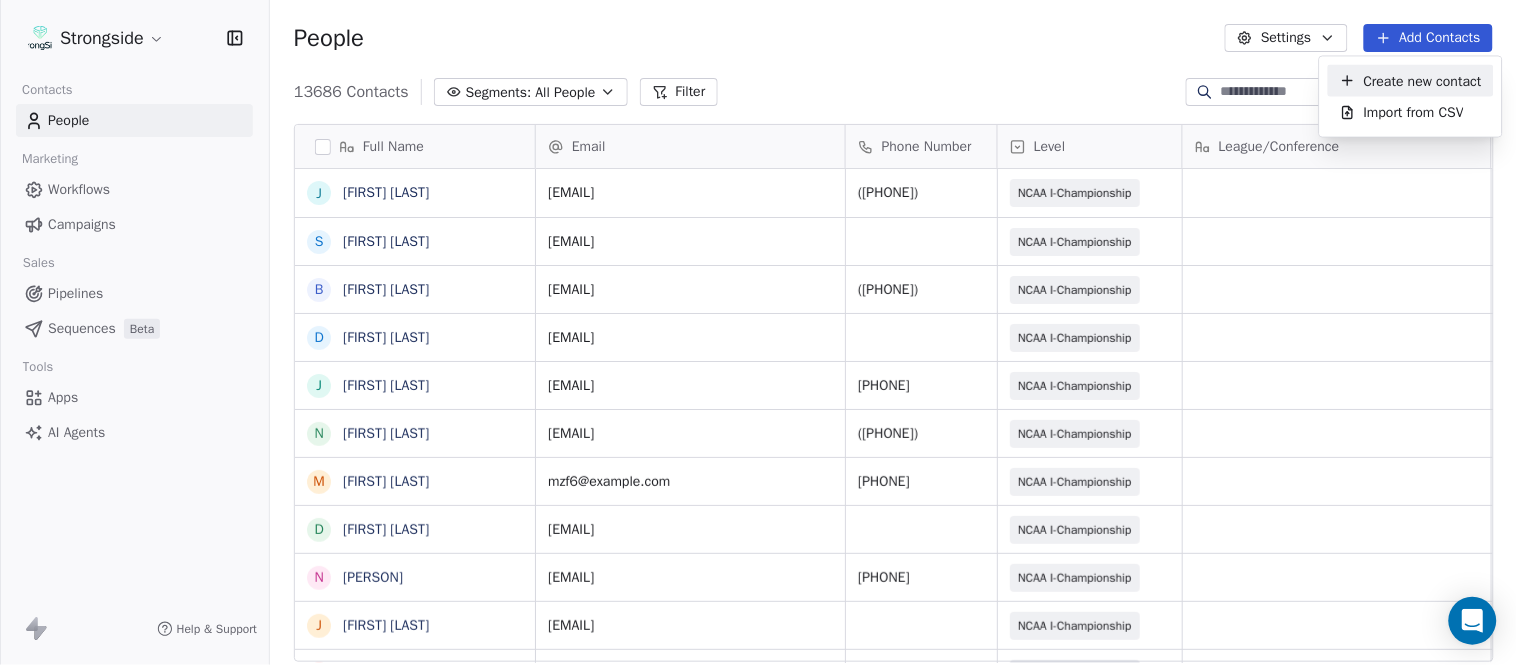 click on "Create new contact" at bounding box center [1423, 80] 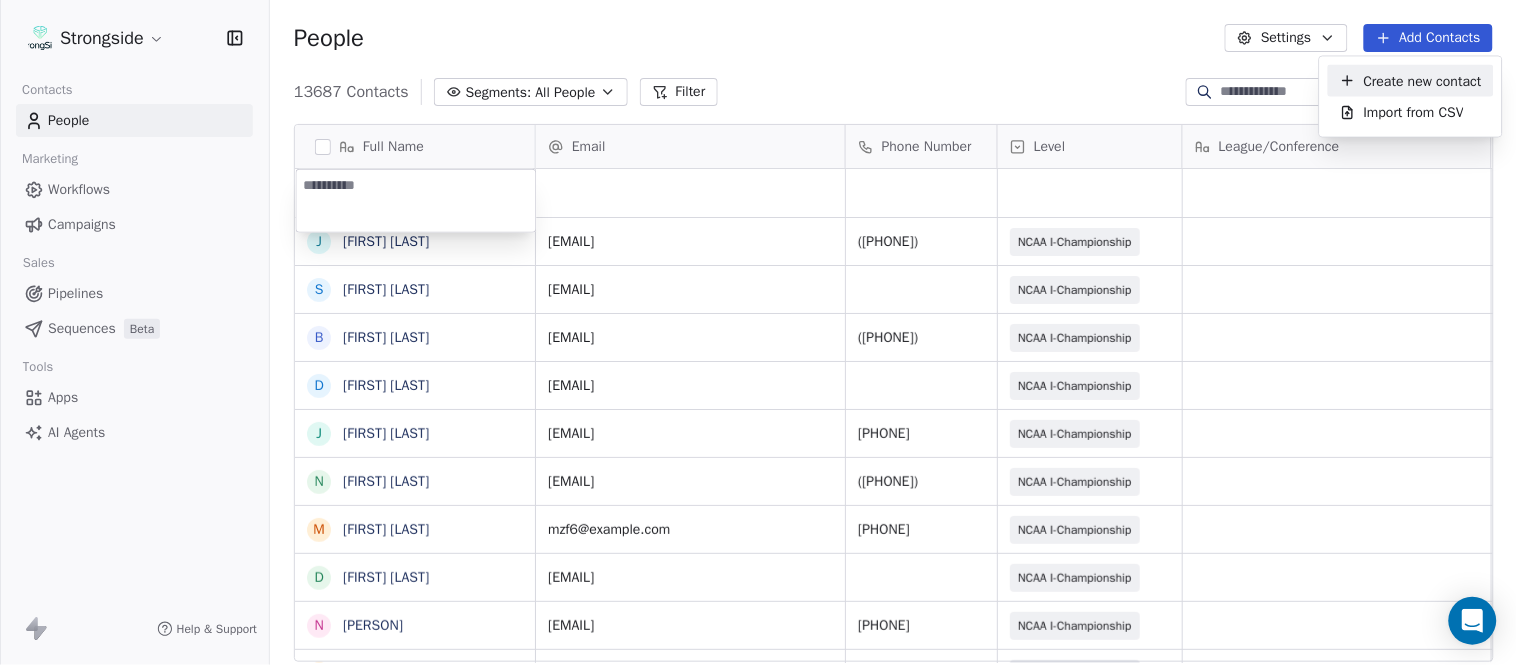 type on "**********" 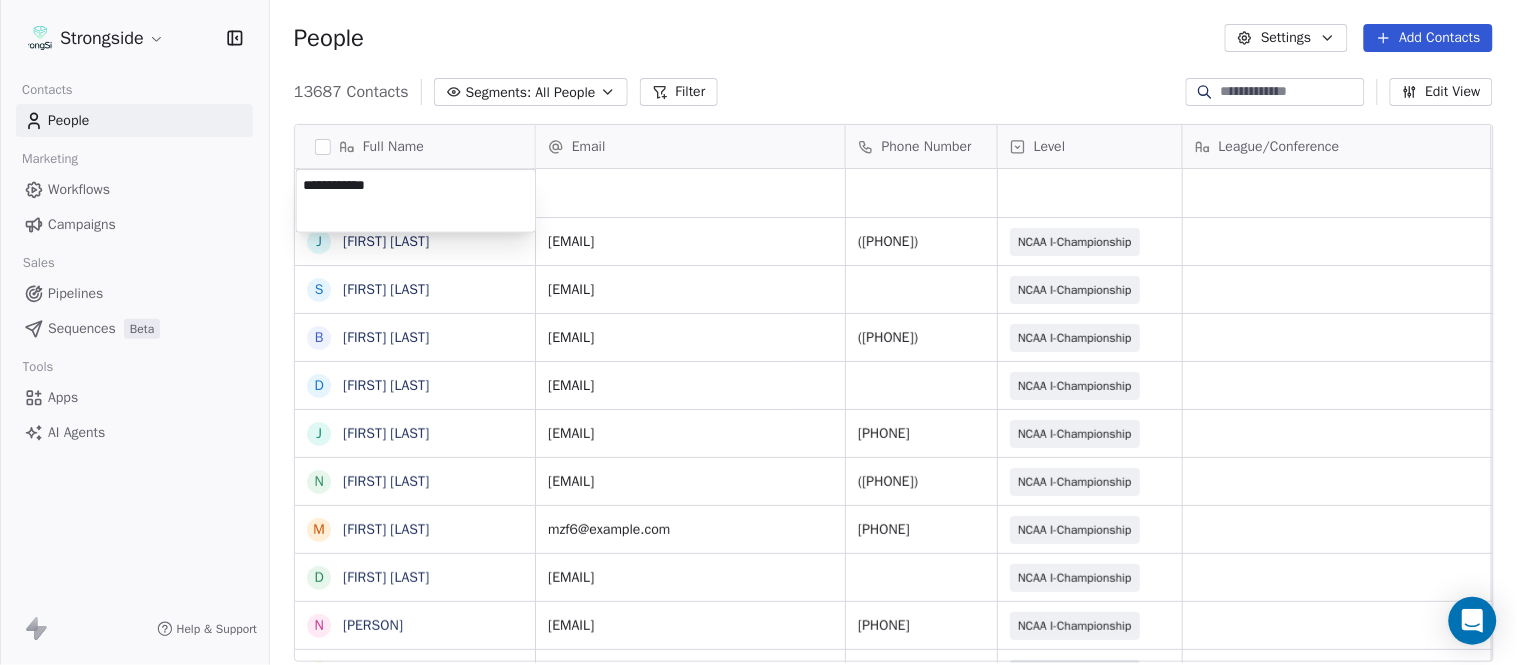 click on "Strongside Contacts People Marketing Workflows Campaigns Sales Pipelines Sequences Beta Tools Apps AI Agents Help & Support People Settings  Add Contacts 13687 Contacts Segments: All People Filter  Edit View Tag Add to Sequence Export Full Name J Jay Andress S Satyen Bhakta B Bernie DePalma D Devan Carrington J Jeremy Hartigan N Nicholas Bruner M Matt Foote D Dan Swanstrom N Nicki Moore J Julien Deumaga M Mark Ross A Alex Peffley C Chris Batti J Justin Woodley G Garrett McLaughlin K Kenneth Tinsley A Andrew Kukesh J Justin Stovall G Gregory Skjold A AJ Gallagher S Seitu Smith S Salomon Burstein F Frank Lisante J Joe Manion D Douglas Straley Y Yana Rivers M Mike Kowalsky J Jack Marchese J Jumpei Harada J Jon Poppe Email Phone Number Level League/Conference Organization Job Title Tags Created Date BST Aug 07, 2025 07:18 PM jsa35@cornell.edu (607) 255-7526 NCAA I-Championship COLUMBIA UNIV Strength Coach Aug 07, 2025 07:17 PM sb993@cornell.edu NCAA I-Championship COLUMBIA UNIV Recruiting (HS & Other) SID SID" at bounding box center [758, 332] 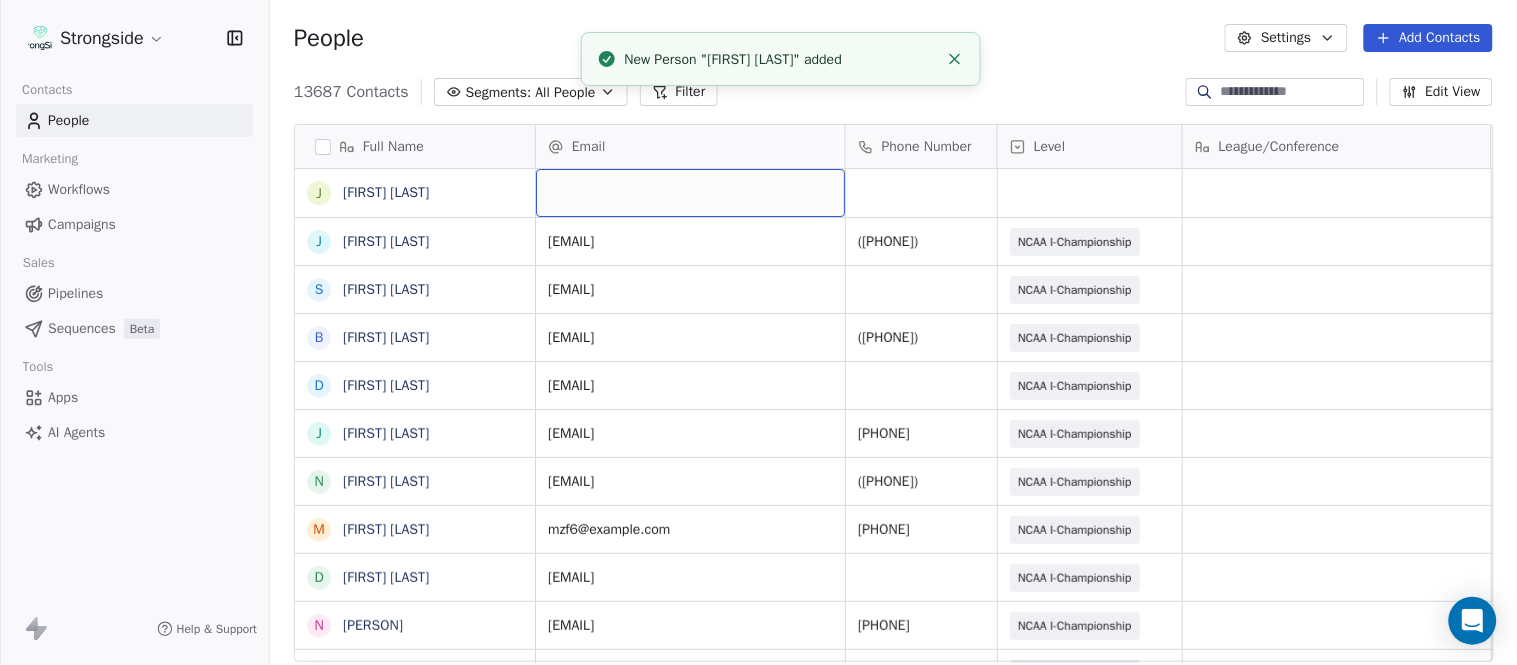click at bounding box center [690, 193] 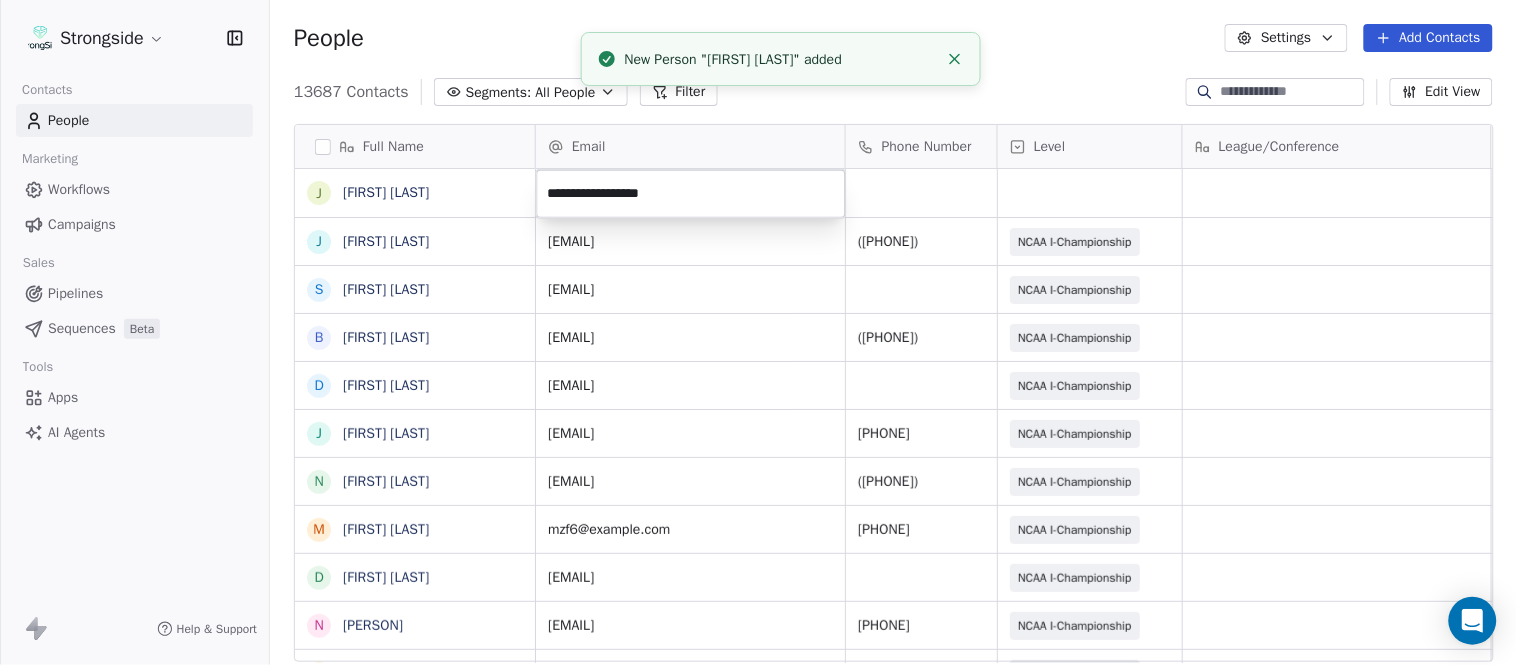 click on "Strongside Contacts People Marketing Workflows Campaigns Sales Pipelines Sequences Beta Tools Apps AI Agents Help & Support People Settings  Add Contacts 13687 Contacts Segments: All People Filter  Edit View Tag Add to Sequence Export Full Name J Jared Backus J Jay Andress S Satyen Bhakta B Bernie DePalma D Devan Carrington J Jeremy Hartigan N Nicholas Bruner M Matt Foote D Dan Swanstrom N Nicki Moore J Julien Deumaga M Mark Ross A Alex Peffley C Chris Batti J Justin Woodley G Garrett McLaughlin K Kenneth Tinsley A Andrew Kukesh J Justin Stovall G Gregory Skjold A AJ Gallagher S Seitu Smith S Salomon Burstein F Frank Lisante J Joe Manion D Douglas Straley Y Yana Rivers M Mike Kowalsky J Jack Marchese J Jumpei Harada J Jon Poppe Email Phone Number Level League/Conference Organization Job Title Tags Created Date BST Aug 07, 2025 07:18 PM jsa35@cornell.edu (607) 255-7526 NCAA I-Championship COLUMBIA UNIV Strength Coach Aug 07, 2025 07:17 PM sb993@cornell.edu NCAA I-Championship COLUMBIA UNIV bfd5@cornell.edu" at bounding box center (758, 332) 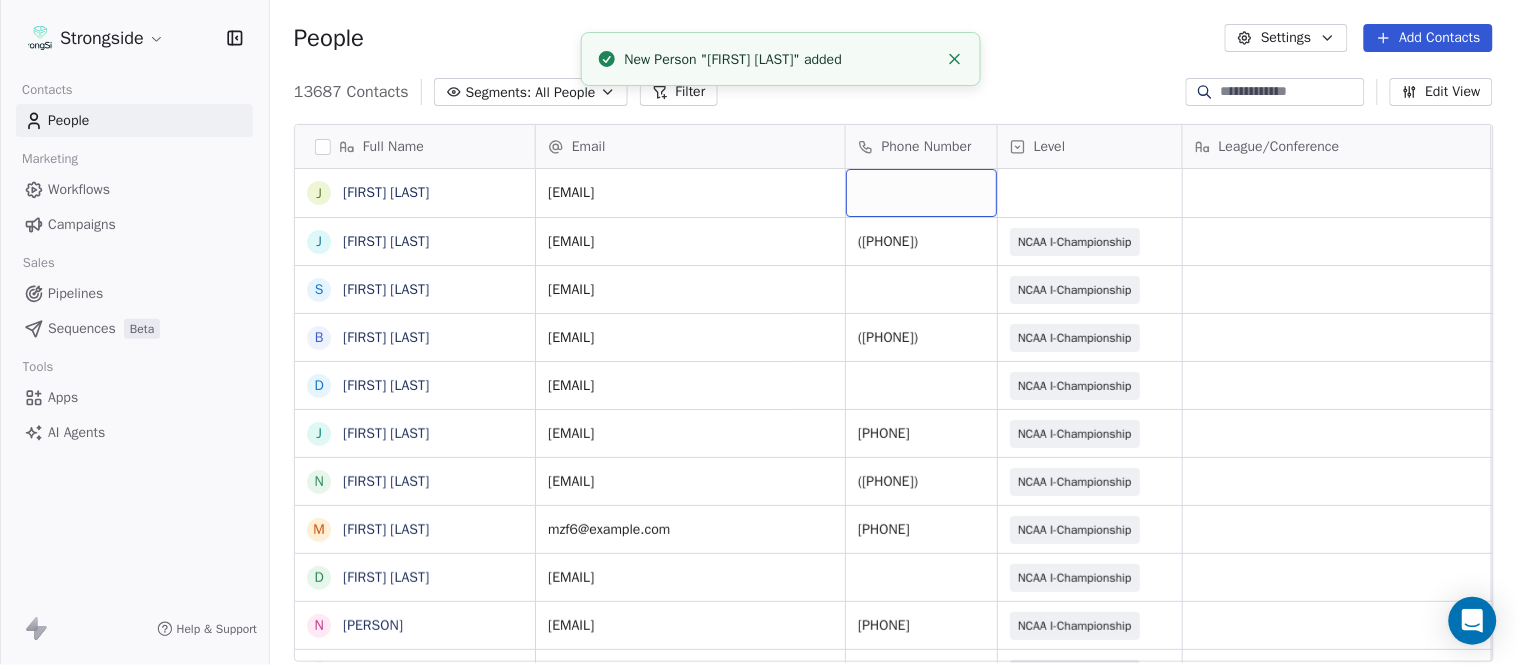 click at bounding box center [921, 193] 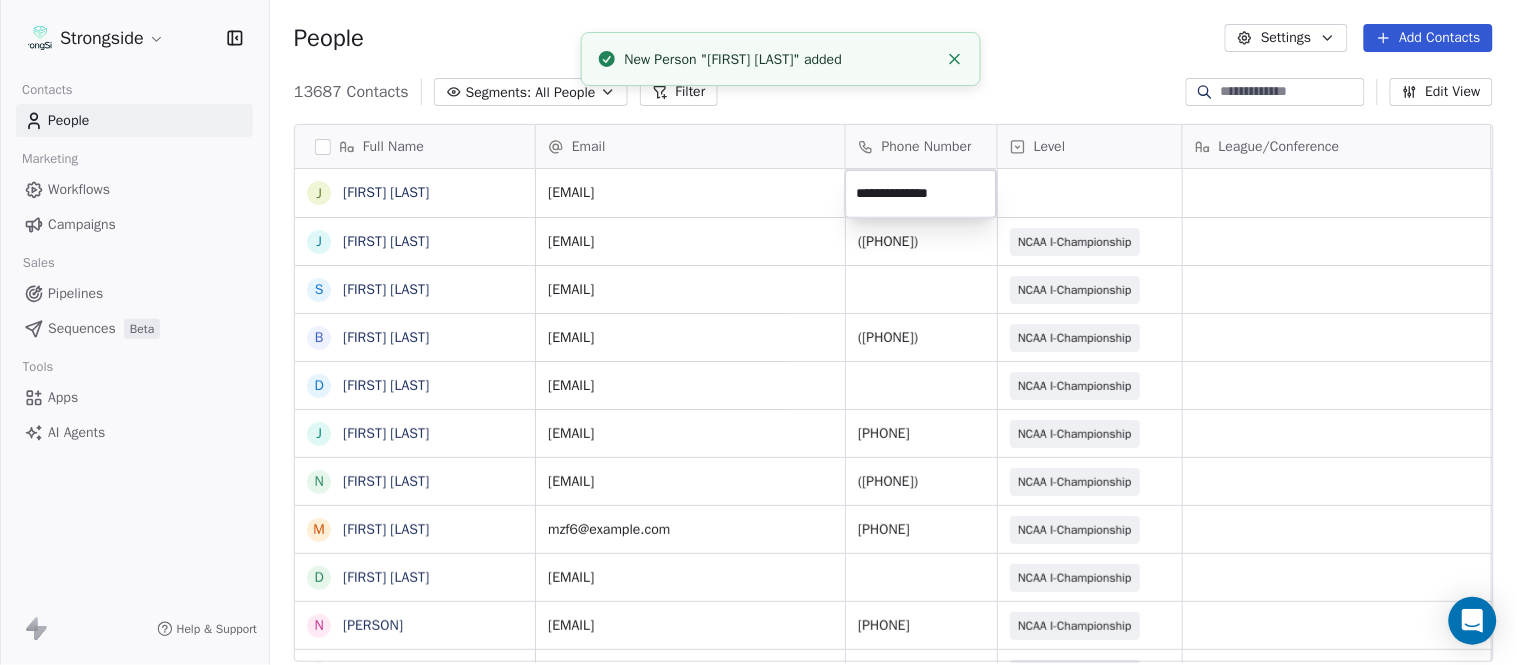 click on "Strongside Contacts People Marketing Workflows Campaigns Sales Pipelines Sequences Beta Tools Apps AI Agents Help & Support People Settings  Add Contacts 13687 Contacts Segments: All People Filter  Edit View Tag Add to Sequence Export Full Name J Jared Backus J Jay Andress S Satyen Bhakta B Bernie DePalma D Devan Carrington J Jeremy Hartigan N Nicholas Bruner M Matt Foote D Dan Swanstrom N Nicki Moore J Julien Deumaga M Mark Ross A Alex Peffley C Chris Batti J Justin Woodley G Garrett McLaughlin K Kenneth Tinsley A Andrew Kukesh J Justin Stovall G Gregory Skjold A AJ Gallagher S Seitu Smith S Salomon Burstein F Frank Lisante J Joe Manion D Douglas Straley Y Yana Rivers M Mike Kowalsky J Jack Marchese J Jumpei Harada J Jon Poppe Email Phone Number Level League/Conference Organization Job Title Tags Created Date BST jb2249@cornell.edu Aug 07, 2025 07:18 PM jsa35@cornell.edu (607) 255-7526 NCAA I-Championship COLUMBIA UNIV Strength Coach Aug 07, 2025 07:17 PM sb993@cornell.edu NCAA I-Championship COLUMBIA UNIV" at bounding box center [758, 332] 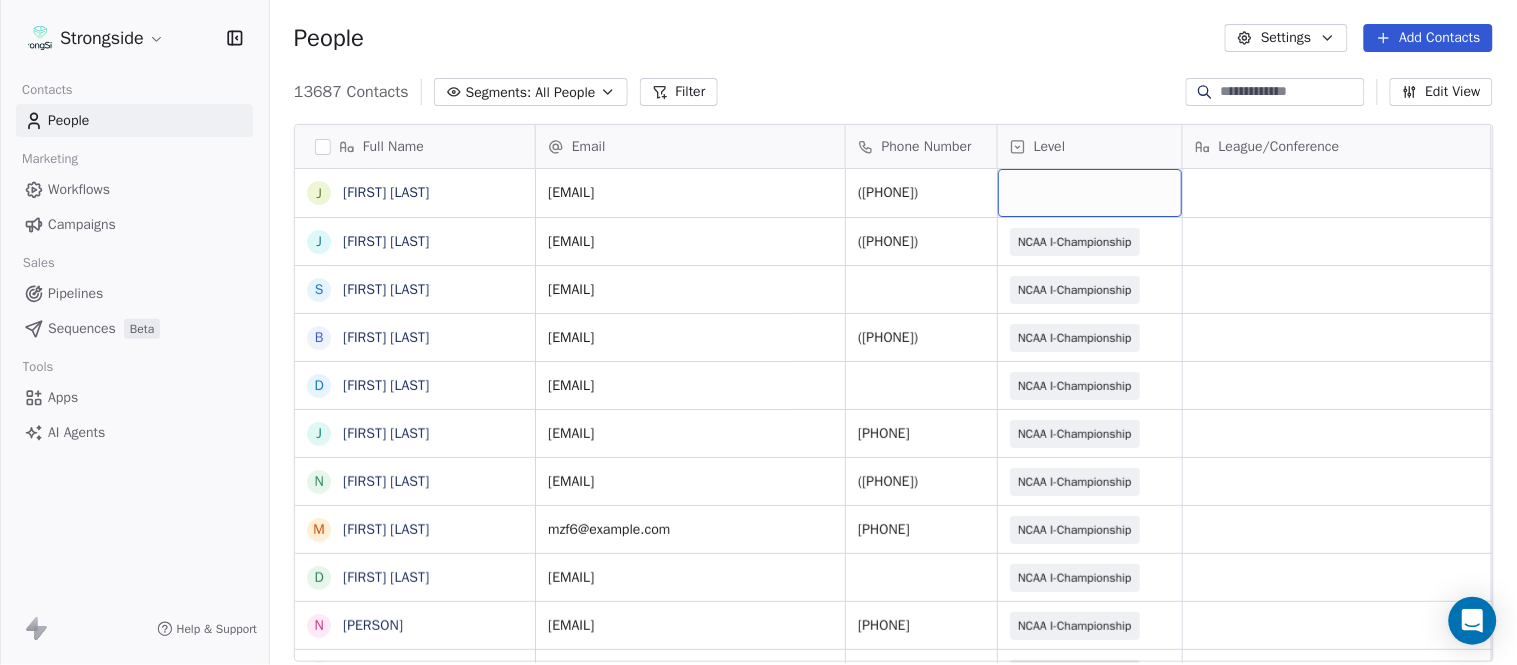 click at bounding box center [1090, 193] 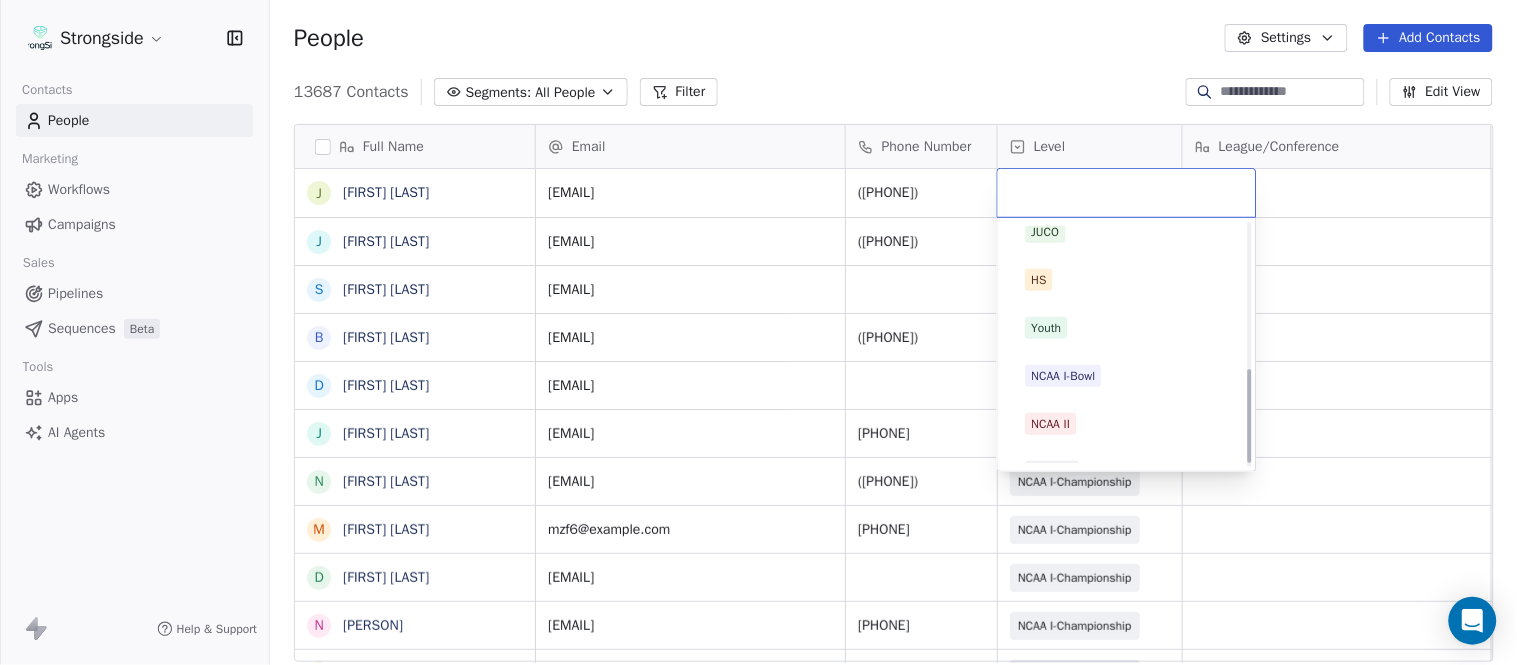 scroll, scrollTop: 378, scrollLeft: 0, axis: vertical 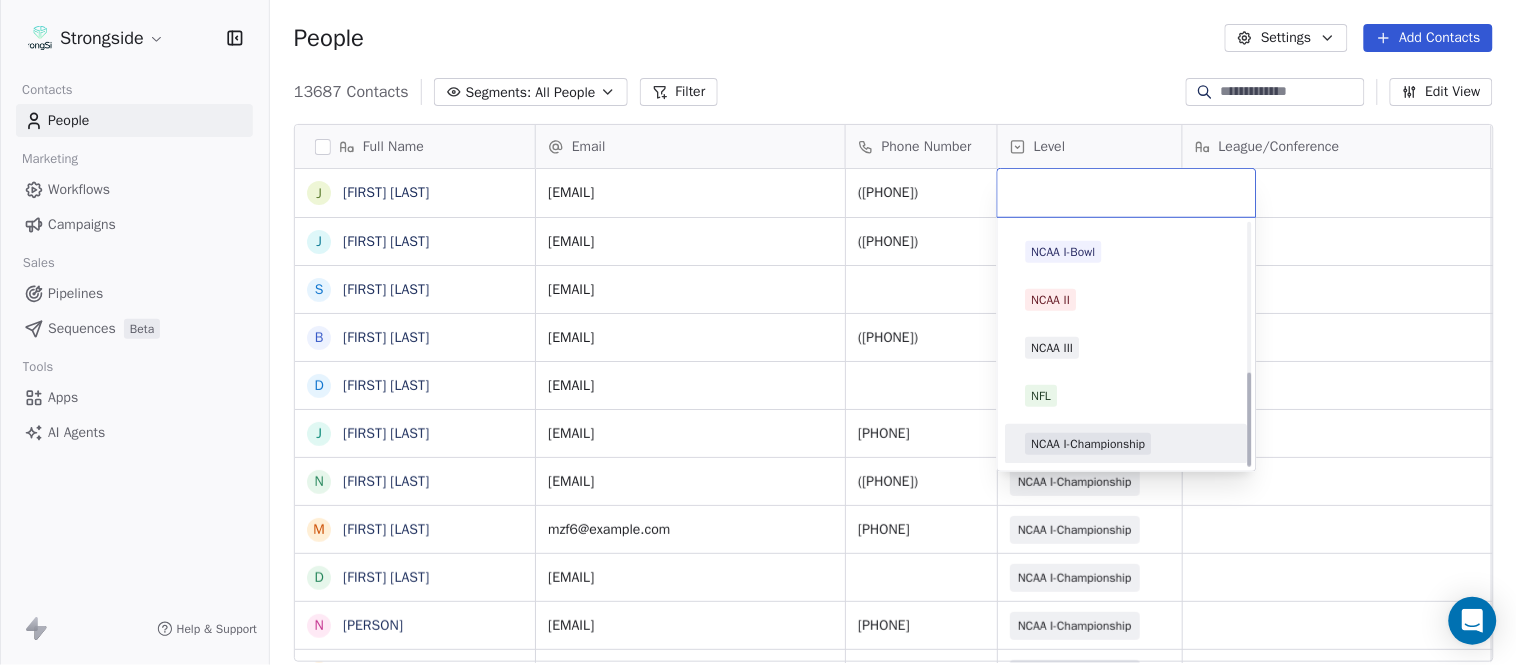 click on "NCAA I-Championship" at bounding box center [1089, 444] 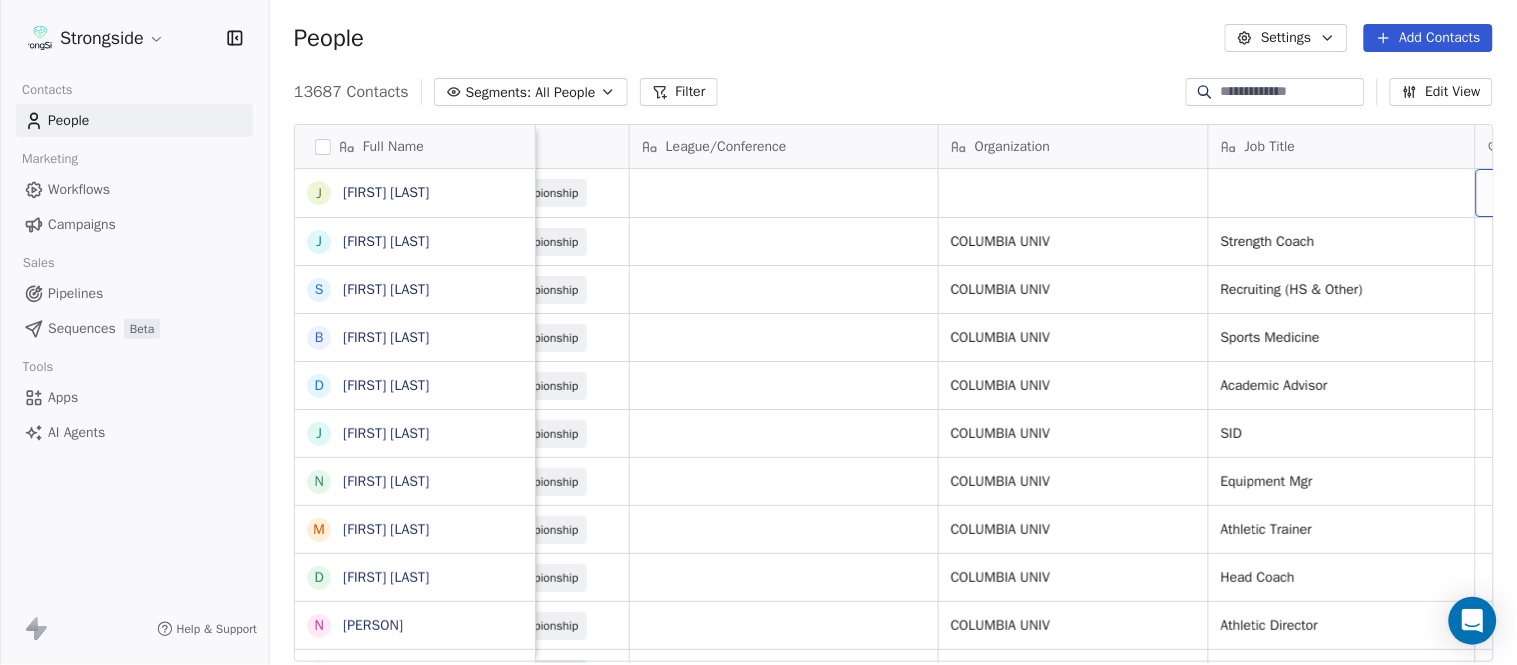 scroll, scrollTop: 0, scrollLeft: 653, axis: horizontal 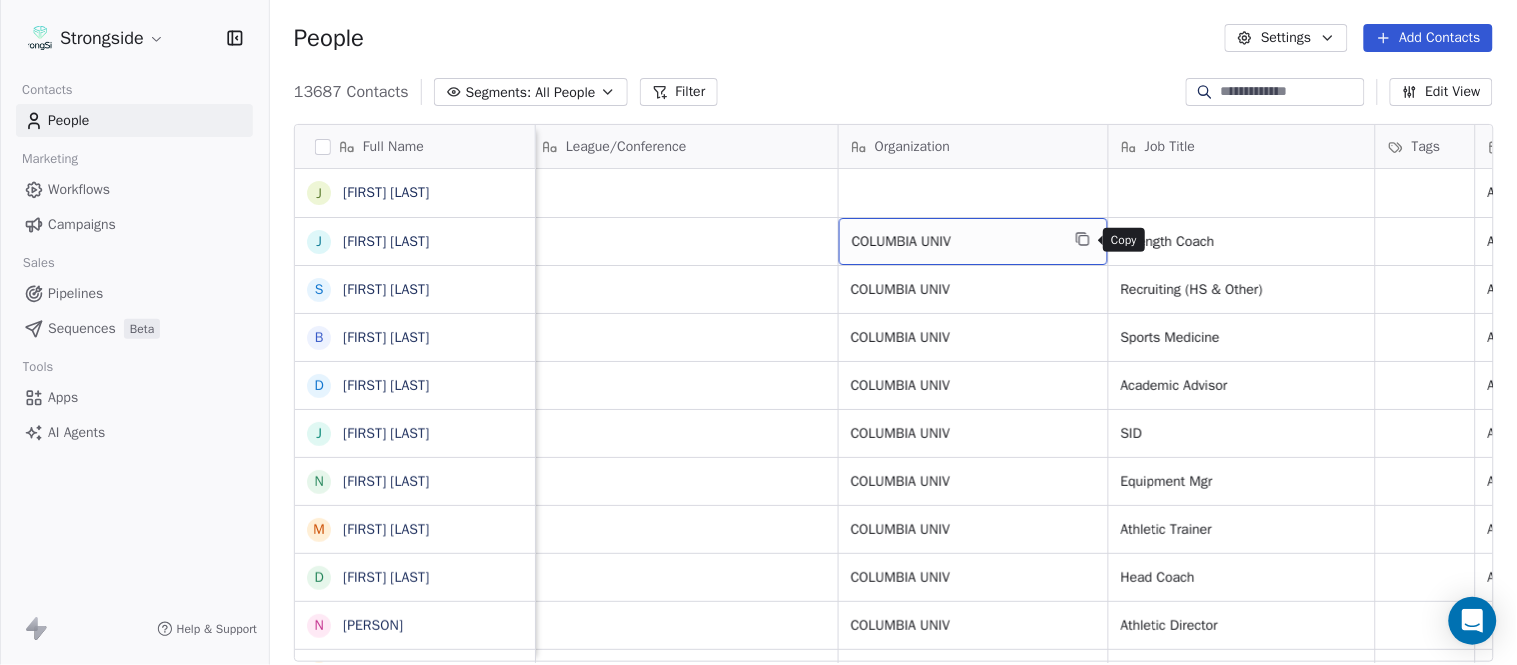 click 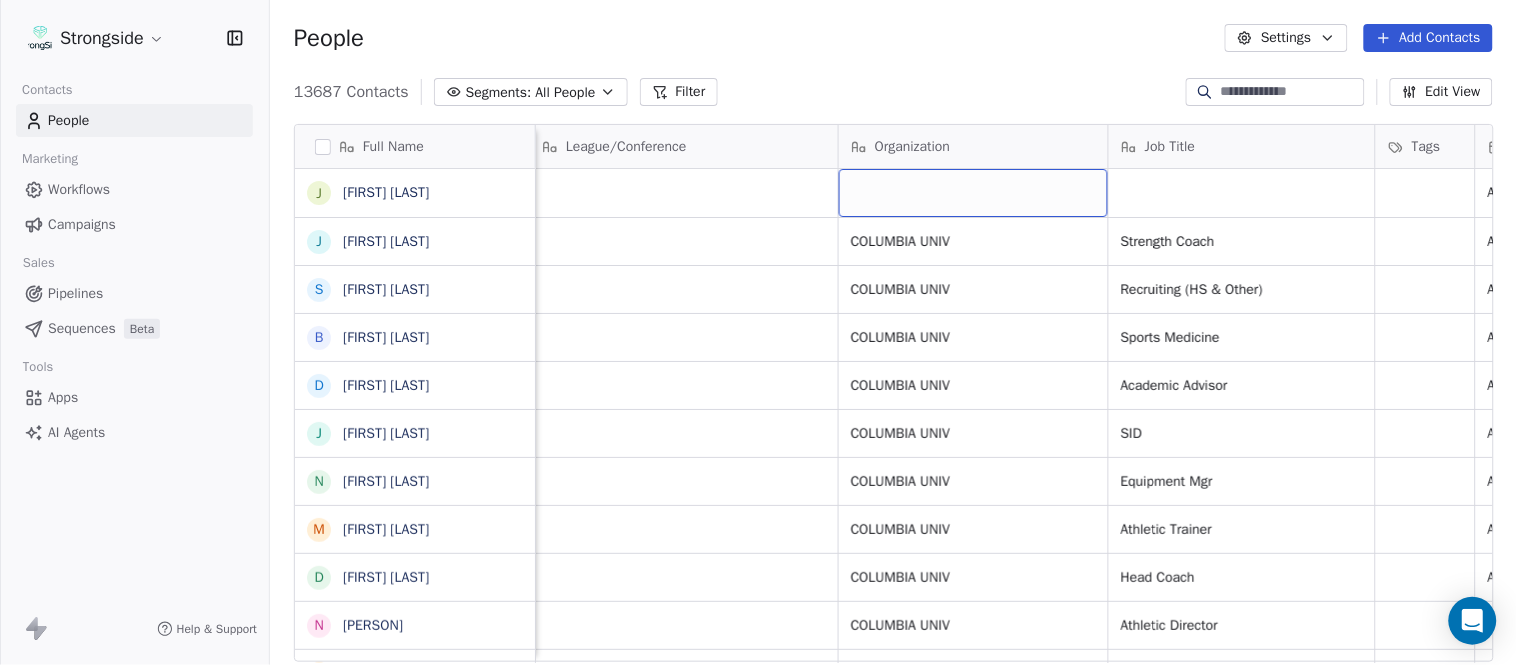 click at bounding box center [973, 193] 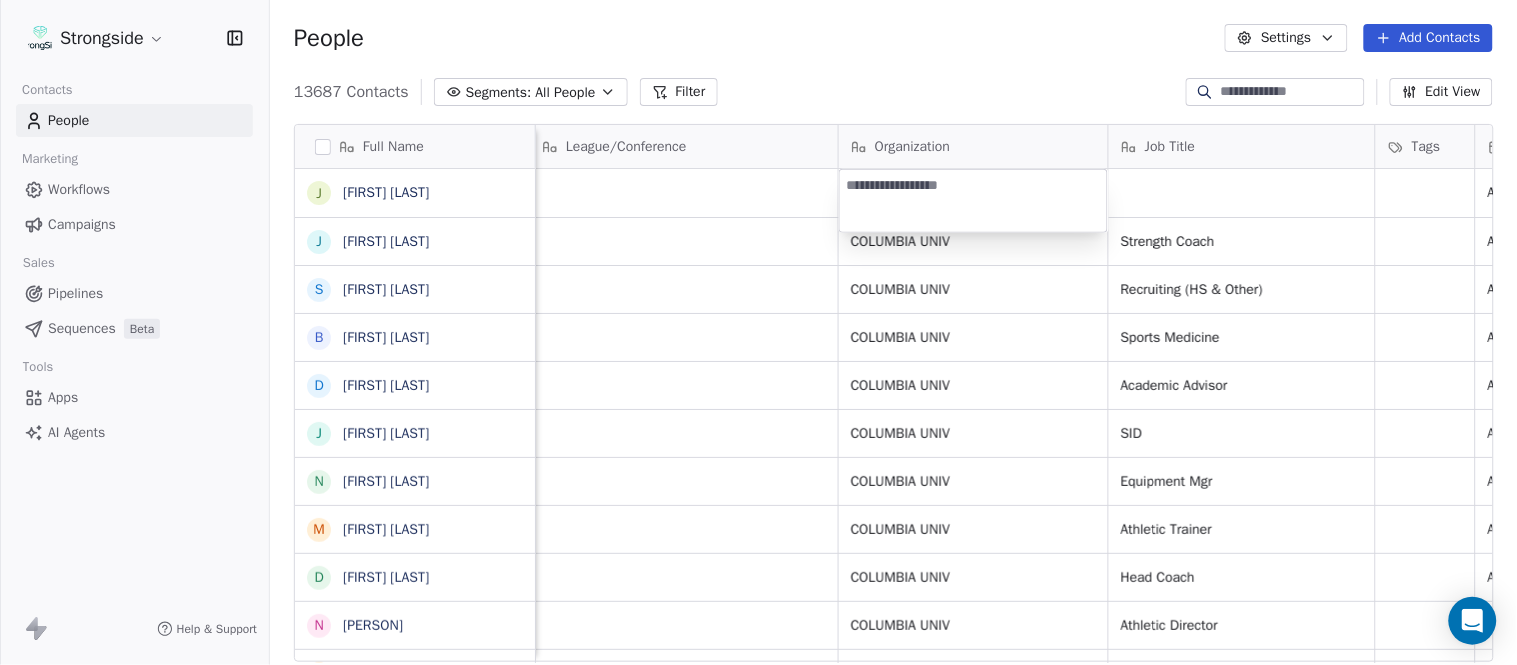 type on "**********" 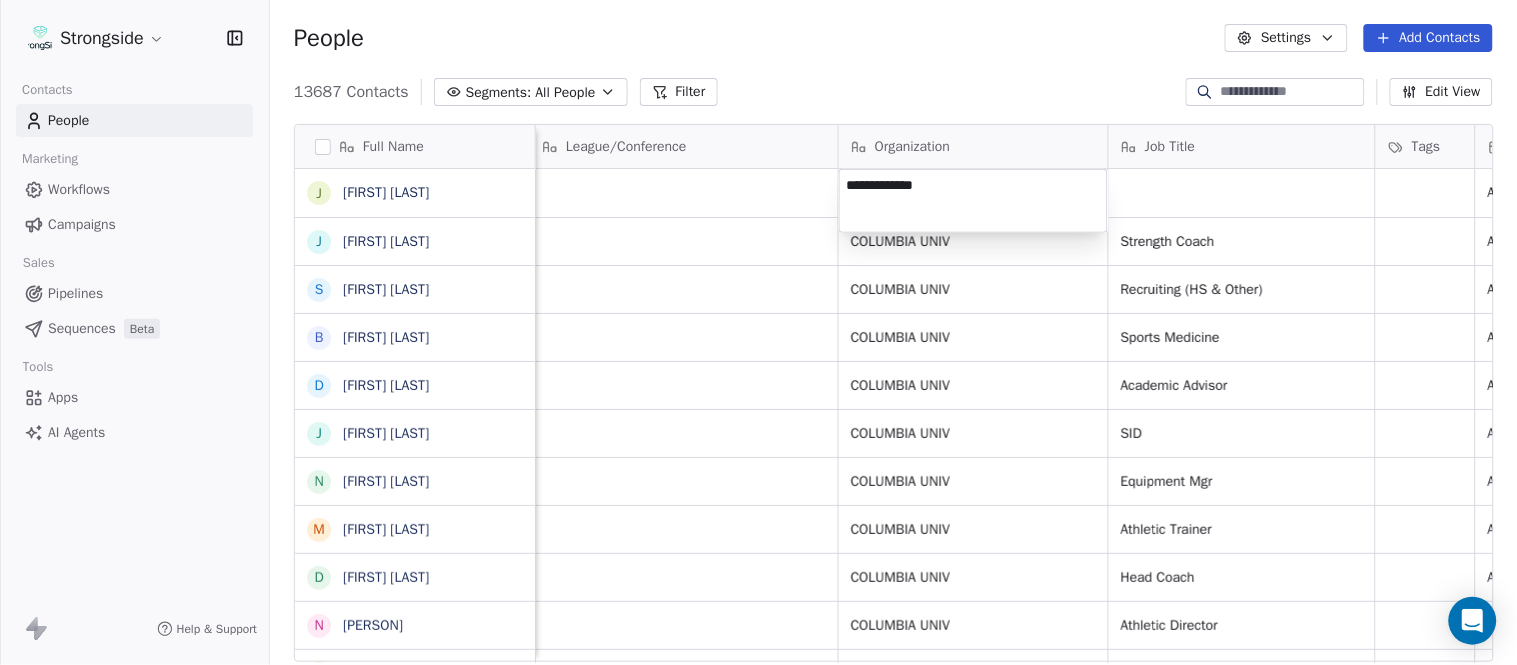 click on "Strongside Contacts People Marketing Workflows Campaigns Sales Pipelines Sequences Beta Tools Apps AI Agents Help & Support People Settings  Add Contacts 13687 Contacts Segments: All People Filter  Edit View Tag Add to Sequence Export Full Name J Jared Backus J Jay Andress S Satyen Bhakta B Bernie DePalma D Devan Carrington J Jeremy Hartigan N Nicholas Bruner M Matt Foote D Dan Swanstrom N Nicki Moore J Julien Deumaga M Mark Ross A Alex Peffley C Chris Batti J Justin Woodley G Garrett McLaughlin K Kenneth Tinsley A Andrew Kukesh J Justin Stovall G Gregory Skjold A AJ Gallagher S Seitu Smith S Salomon Burstein F Frank Lisante J Joe Manion D Douglas Straley Y Yana Rivers M Mike Kowalsky J Jack Marchese J Jumpei Harada J Jon Poppe Email Phone Number Level League/Conference Organization Job Title Tags Created Date BST Status Priority Emails Auto Clicked jb2249@cornell.edu (607) 255-8236 NCAA I-Championship Aug 07, 2025 07:18 PM jsa35@cornell.edu (607) 255-7526 NCAA I-Championship COLUMBIA UNIV Strength Coach" at bounding box center (758, 332) 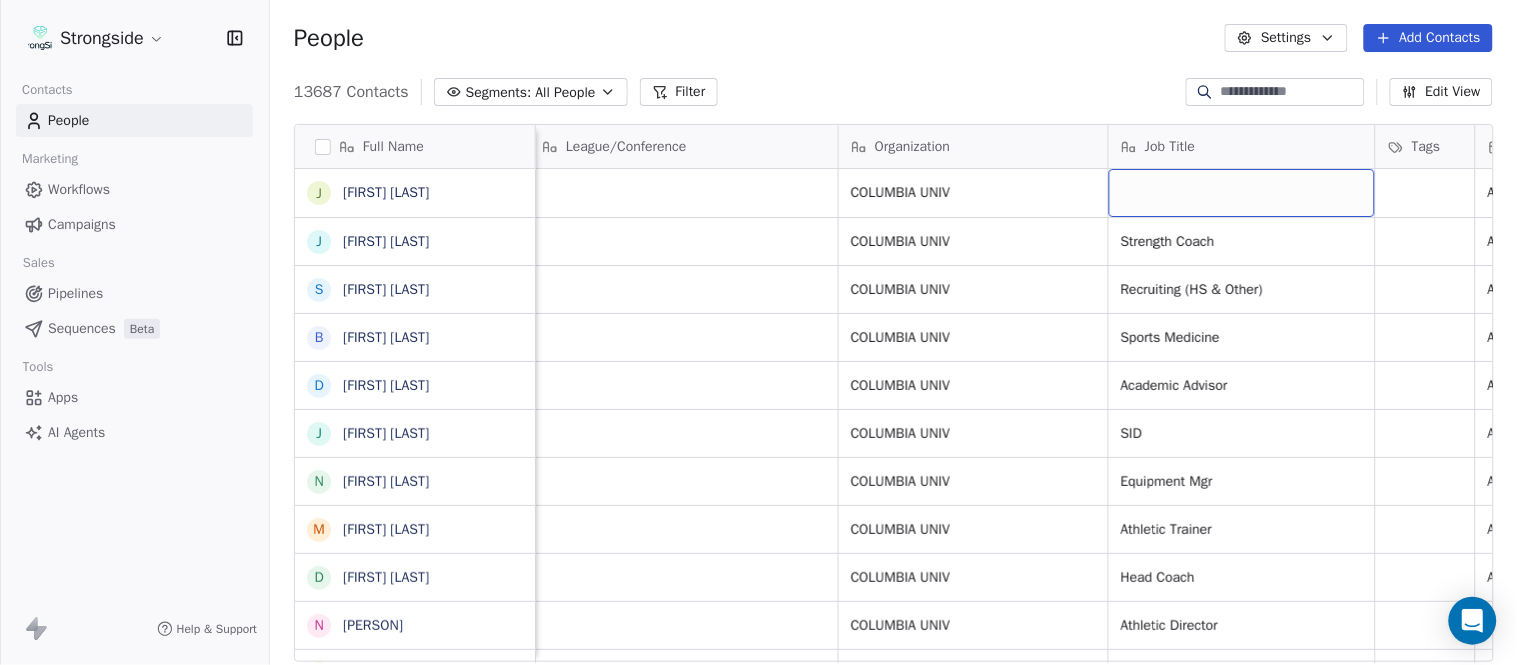 click at bounding box center [1242, 193] 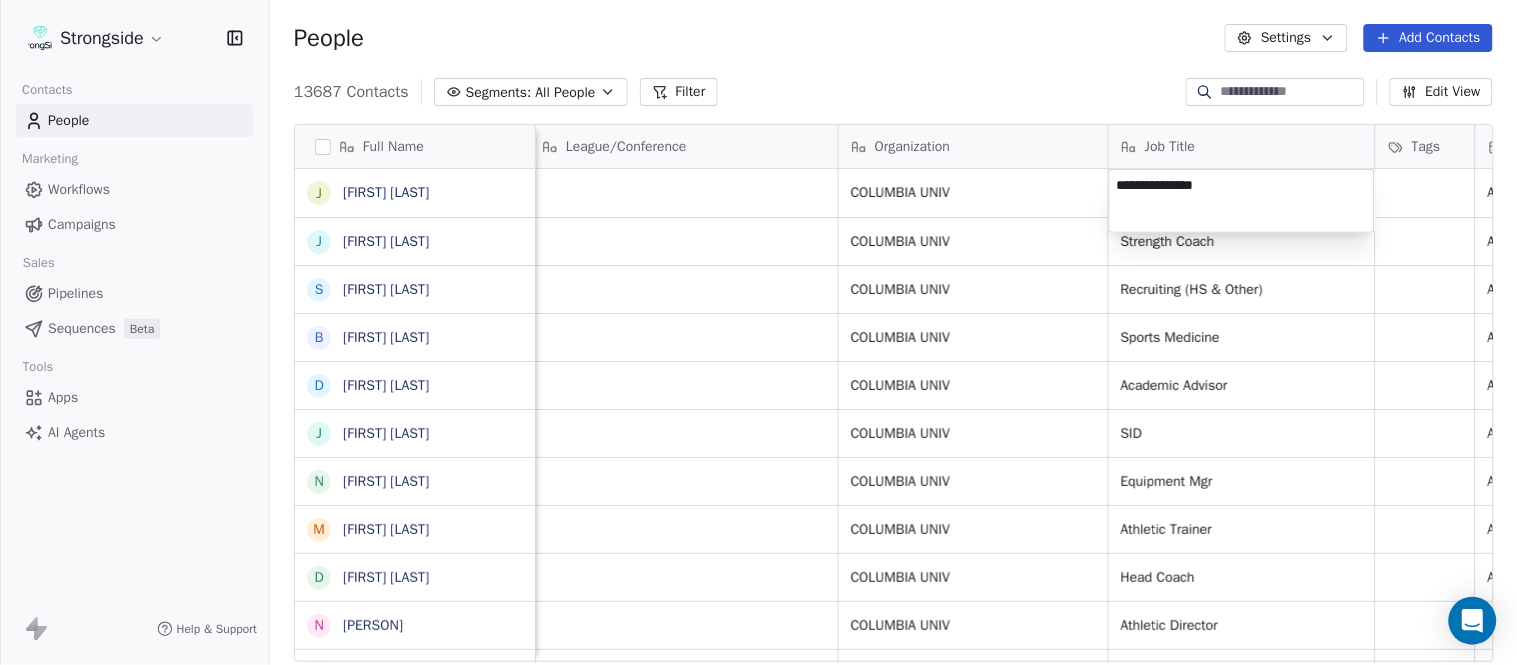 click on "Strongside Contacts People Marketing Workflows Campaigns Sales Pipelines Sequences Beta Tools Apps AI Agents Help & Support People Settings  Add Contacts 13687 Contacts Segments: All People Filter  Edit View Tag Add to Sequence Export Full Name J Jared Backus J Jay Andress S Satyen Bhakta B Bernie DePalma D Devan Carrington J Jeremy Hartigan N Nicholas Bruner M Matt Foote D Dan Swanstrom N Nicki Moore J Julien Deumaga M Mark Ross A Alex Peffley C Chris Batti J Justin Woodley G Garrett McLaughlin K Kenneth Tinsley A Andrew Kukesh J Justin Stovall G Gregory Skjold A AJ Gallagher S Seitu Smith S Salomon Burstein F Frank Lisante J Joe Manion D Douglas Straley Y Yana Rivers M Mike Kowalsky J Jack Marchese J Jumpei Harada J Jon Poppe Email Phone Number Level League/Conference Organization Job Title Tags Created Date BST Status Priority Emails Auto Clicked jb2249@cornell.edu (607) 255-8236 NCAA I-Championship COLUMBIA UNIV Aug 07, 2025 07:18 PM jsa35@cornell.edu (607) 255-7526 NCAA I-Championship COLUMBIA UNIV SID" at bounding box center [758, 332] 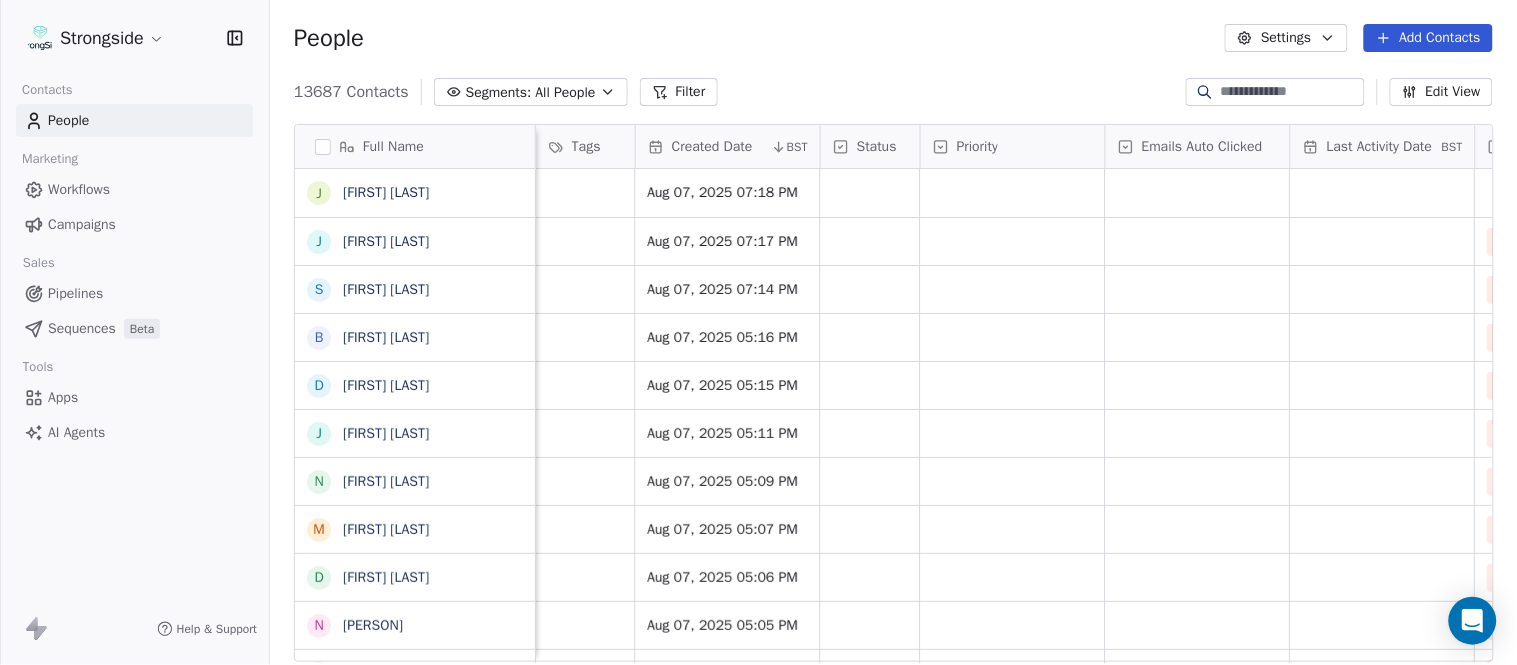 scroll, scrollTop: 0, scrollLeft: 1863, axis: horizontal 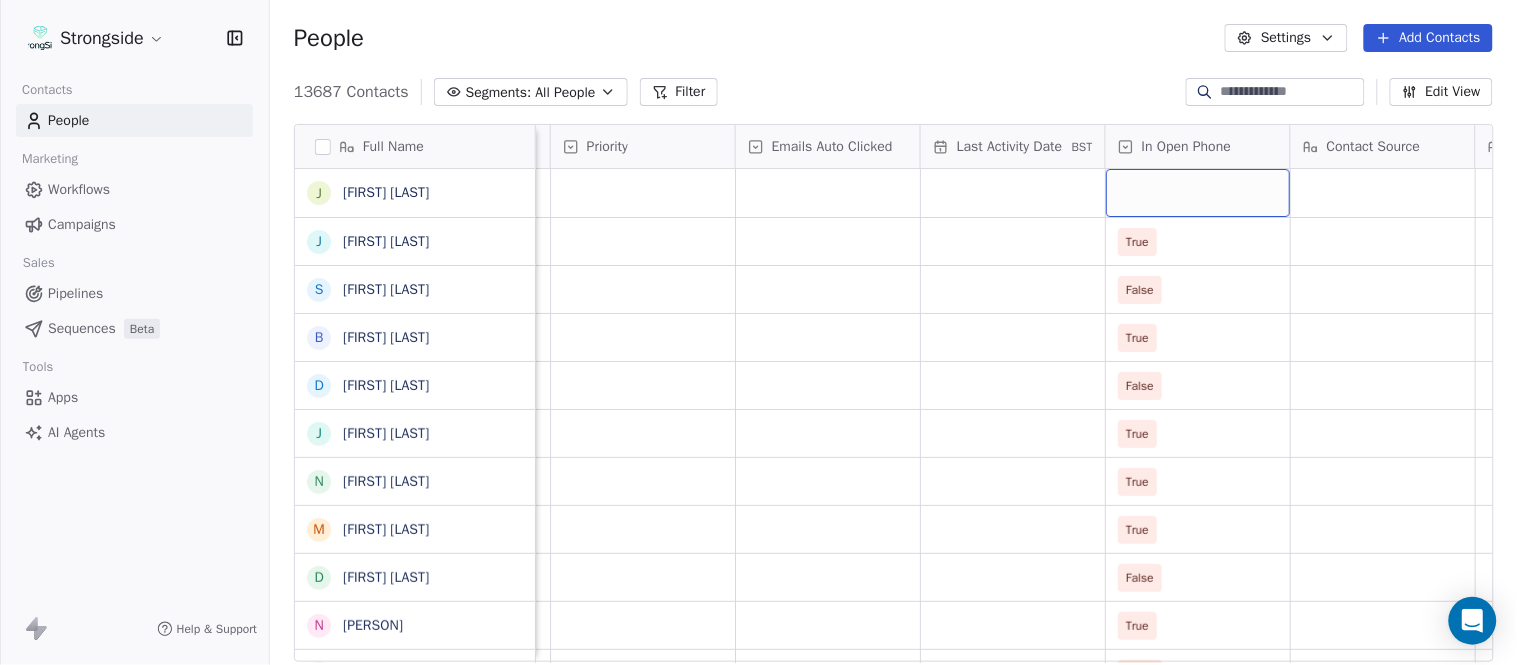 click at bounding box center [1198, 193] 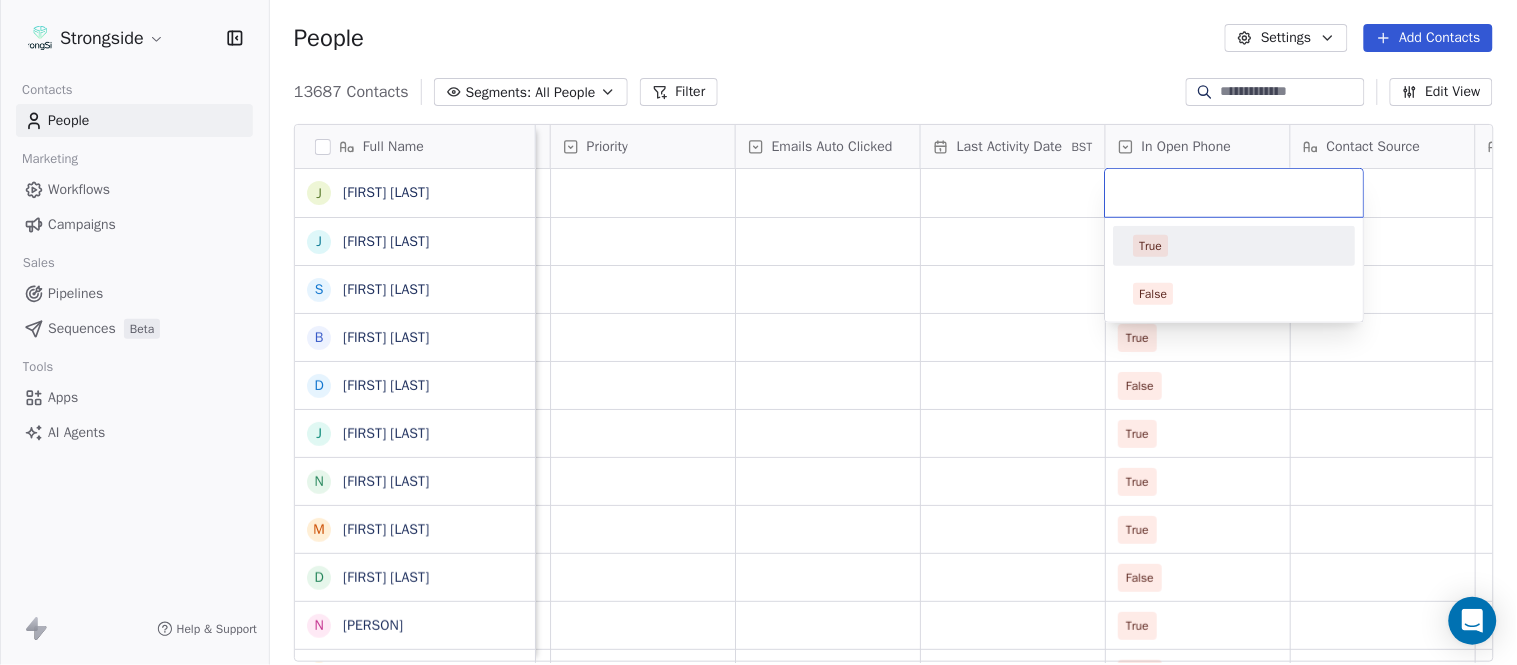 click on "True" at bounding box center [1235, 246] 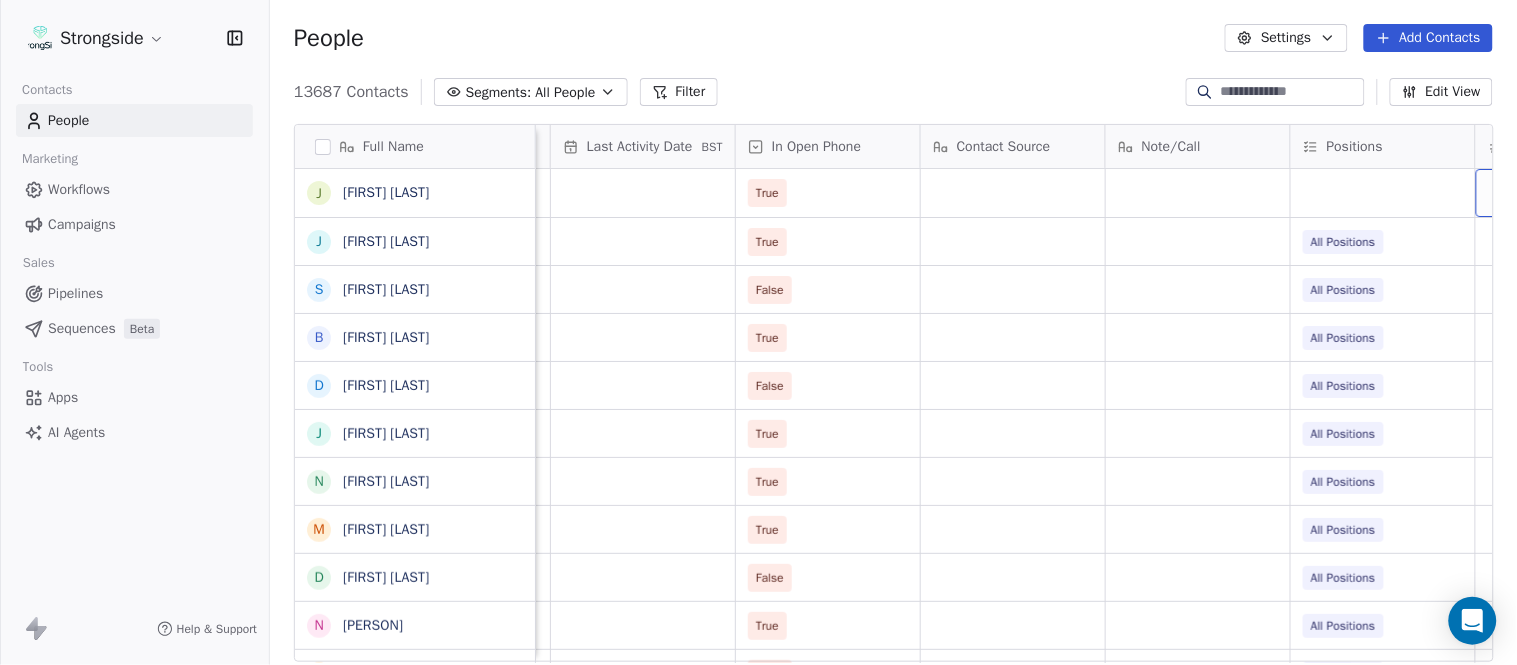 scroll, scrollTop: 0, scrollLeft: 2417, axis: horizontal 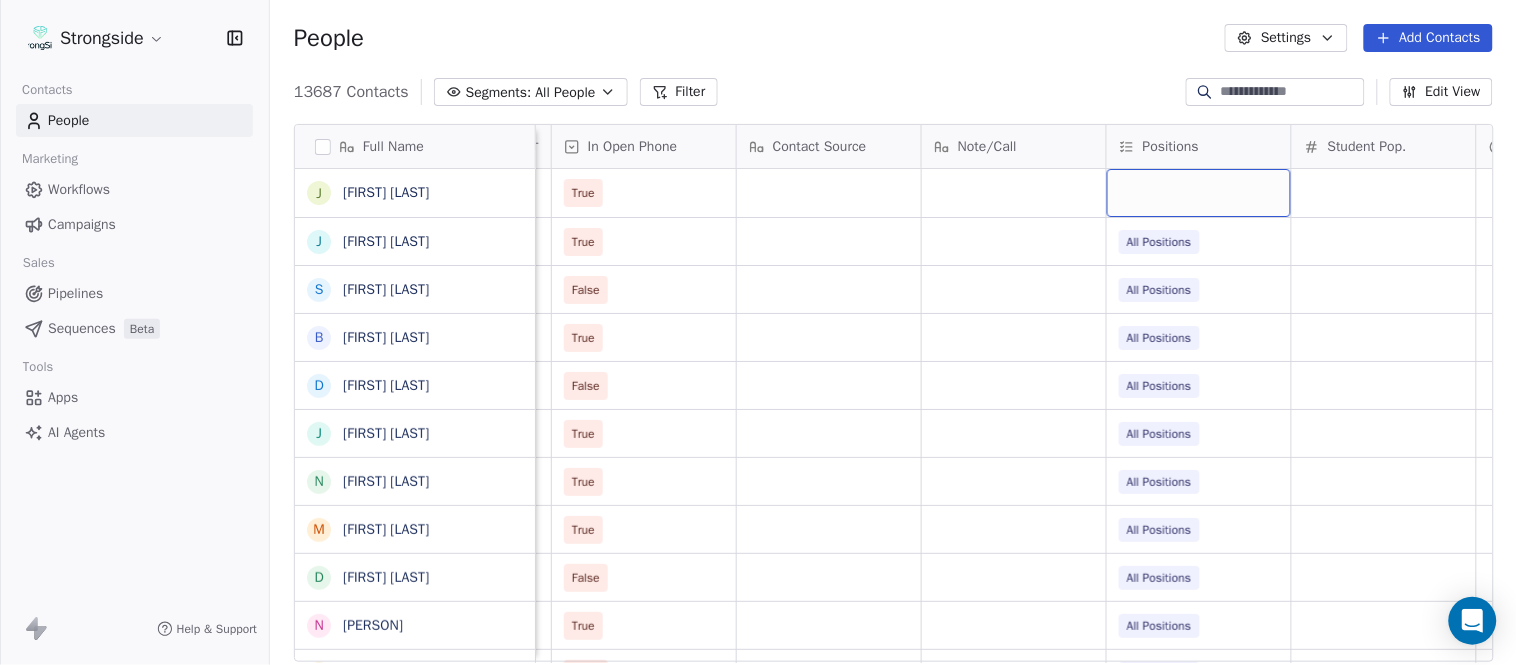 click at bounding box center [1199, 193] 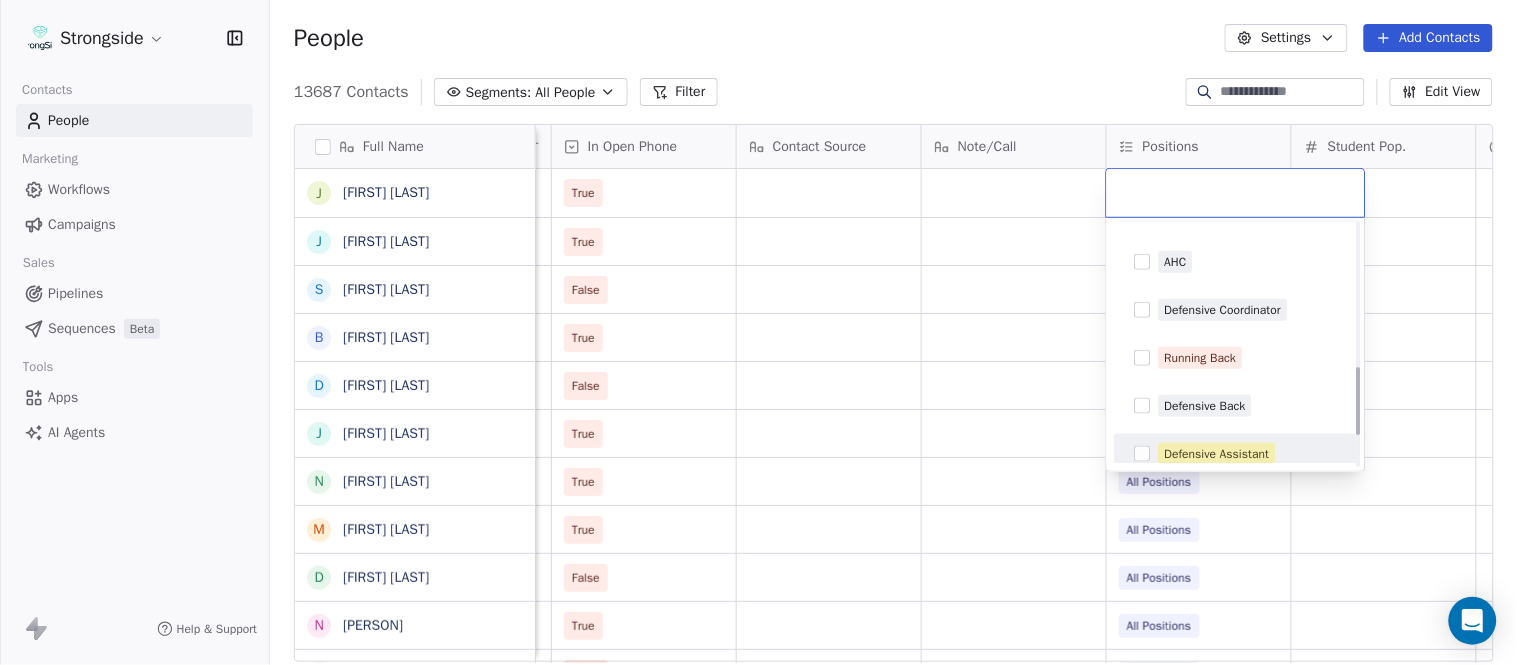 scroll, scrollTop: 506, scrollLeft: 0, axis: vertical 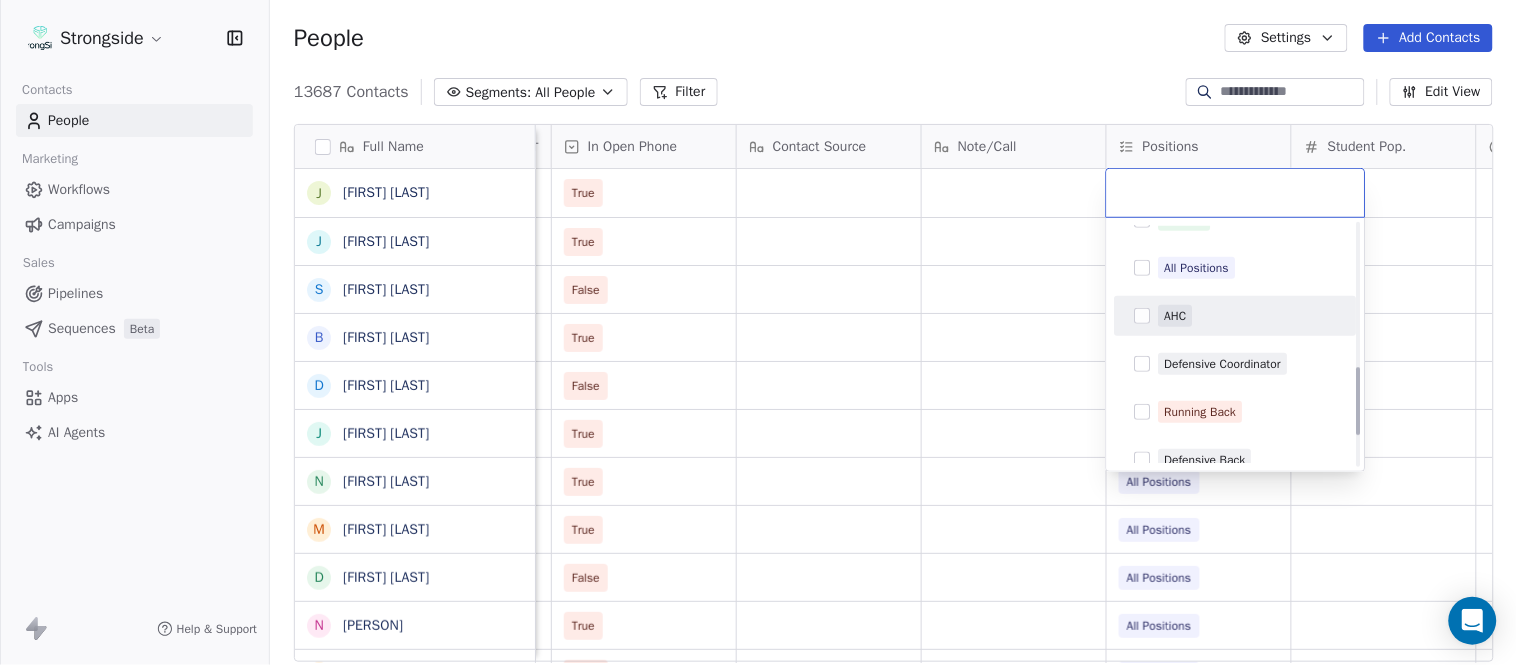 click on "AHC" at bounding box center (1248, 316) 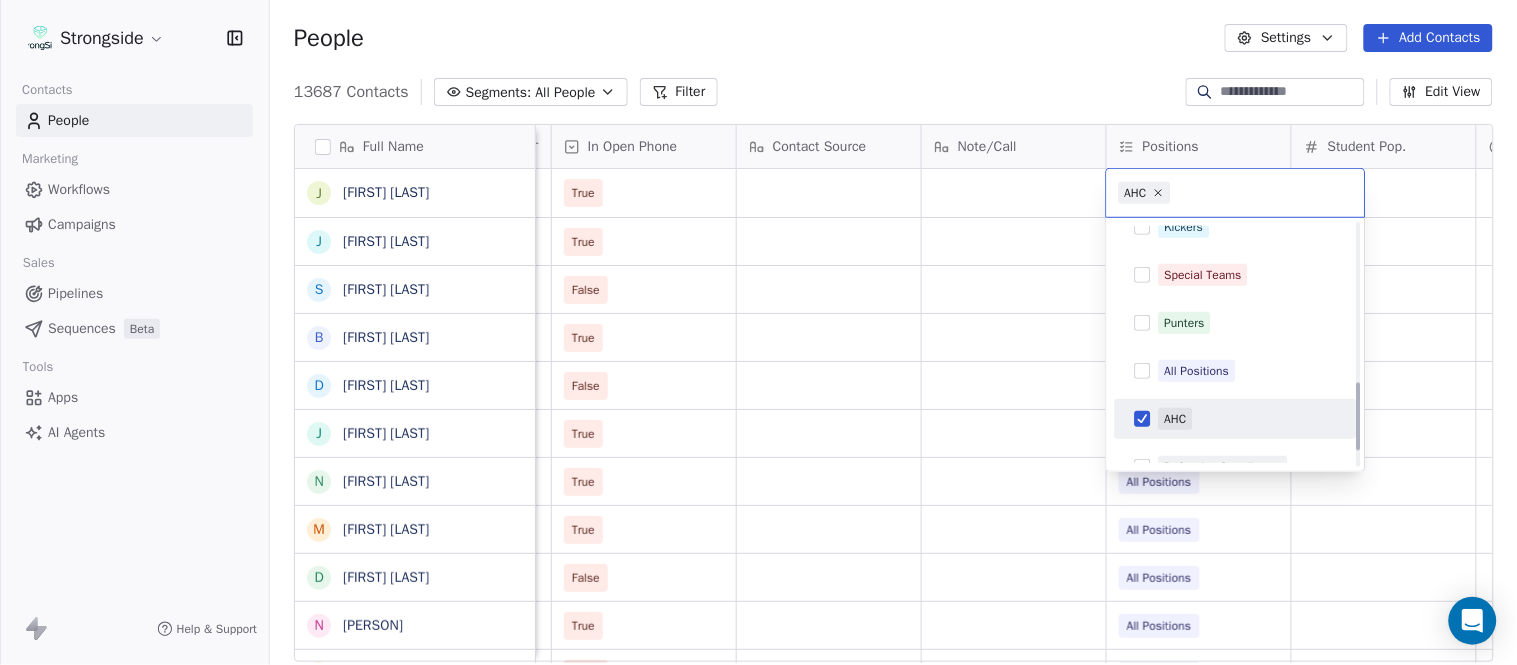 scroll, scrollTop: 617, scrollLeft: 0, axis: vertical 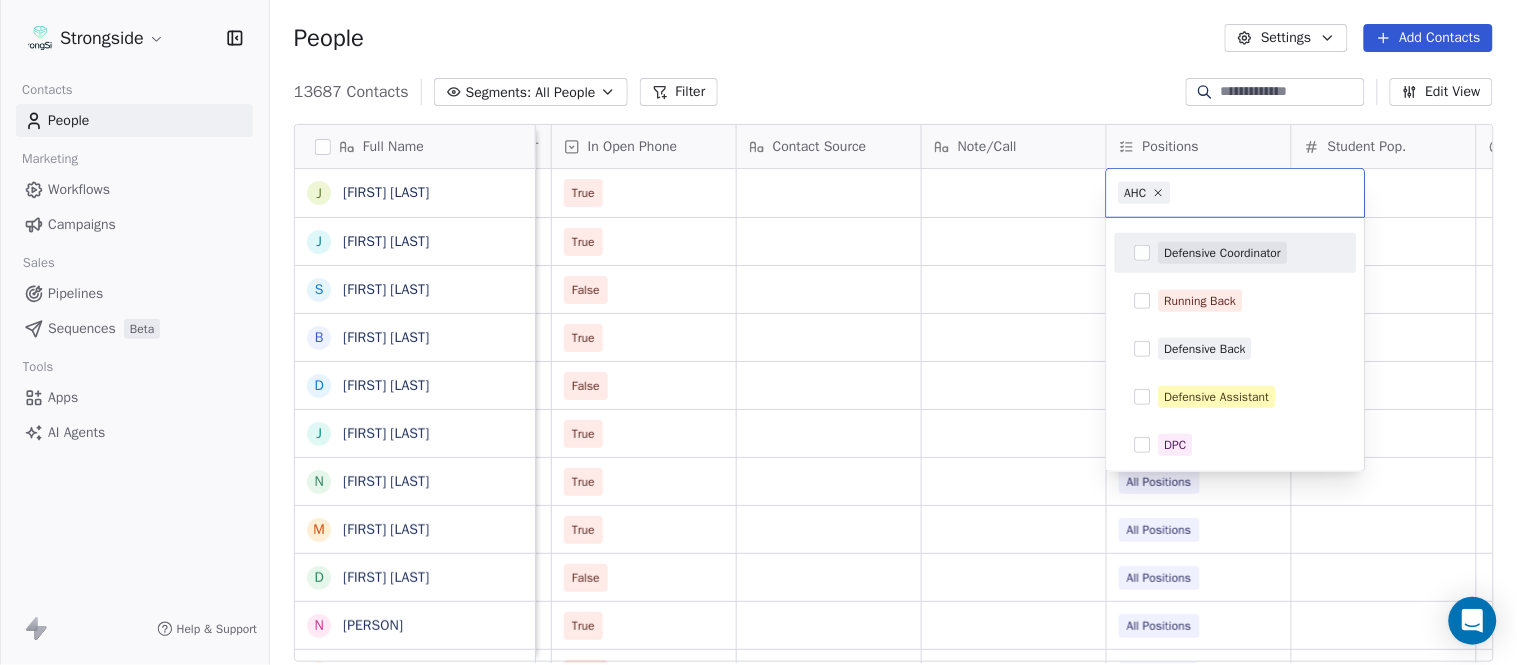 click on "Defensive Coordinator" at bounding box center [1236, 253] 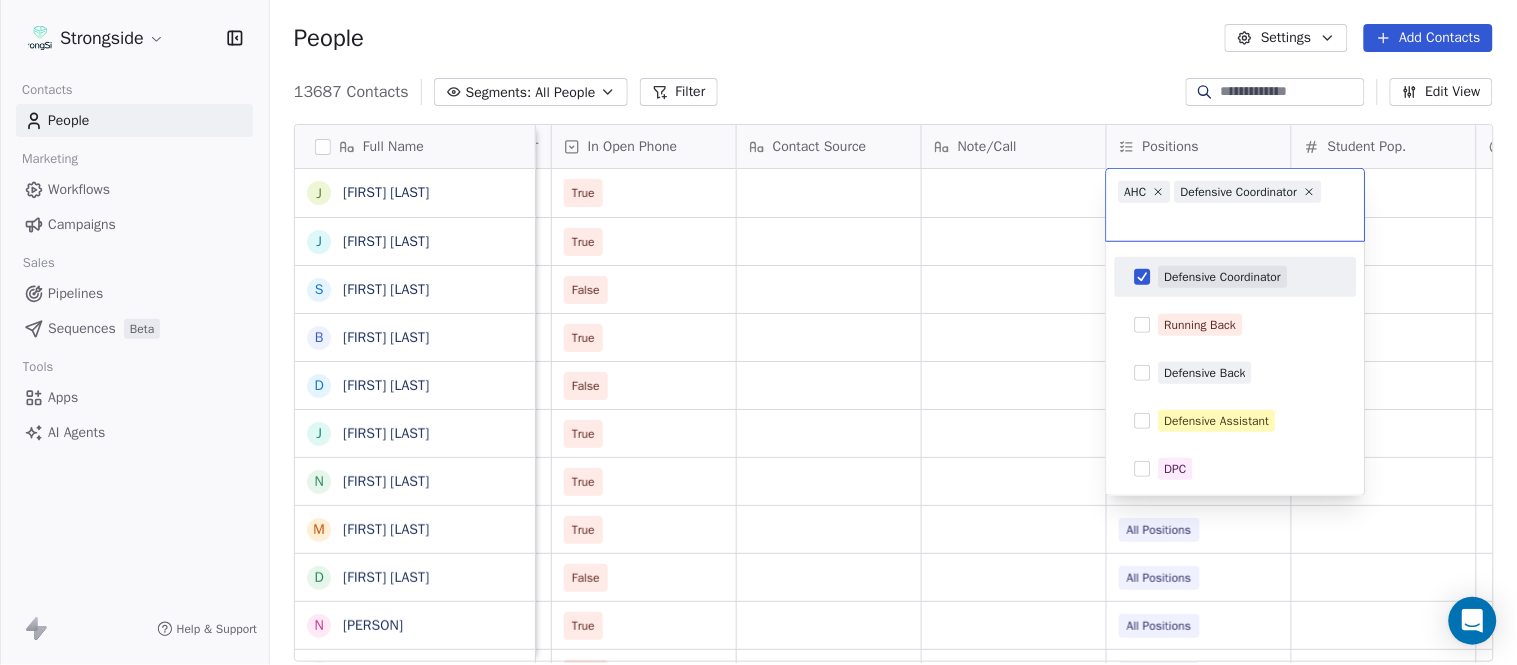 click on "Strongside Contacts People Marketing Workflows Campaigns Sales Pipelines Sequences Beta Tools Apps AI Agents Help & Support People Settings  Add Contacts 13687 Contacts Segments: All People Filter  Edit View Tag Add to Sequence Export Full Name J Jared Backus J Jay Andress S Satyen Bhakta B Bernie DePalma D Devan Carrington J Jeremy Hartigan N Nicholas Bruner M Matt Foote D Dan Swanstrom N Nicki Moore J Julien Deumaga M Mark Ross A Alex Peffley C Chris Batti J Justin Woodley G Garrett McLaughlin K Kenneth Tinsley A Andrew Kukesh J Justin Stovall G Gregory Skjold A AJ Gallagher S Seitu Smith S Salomon Burstein F Frank Lisante J Joe Manion D Douglas Straley Y Yana Rivers M Mike Kowalsky J Jack Marchese J Jumpei Harada J Jon Poppe Status Priority Emails Auto Clicked Last Activity Date BST In Open Phone Contact Source Note/Call Positions Student Pop. Lead Account   True   True All Positions   False All Positions   True All Positions   False All Positions   True All Positions   True All Positions   True   False" at bounding box center [758, 332] 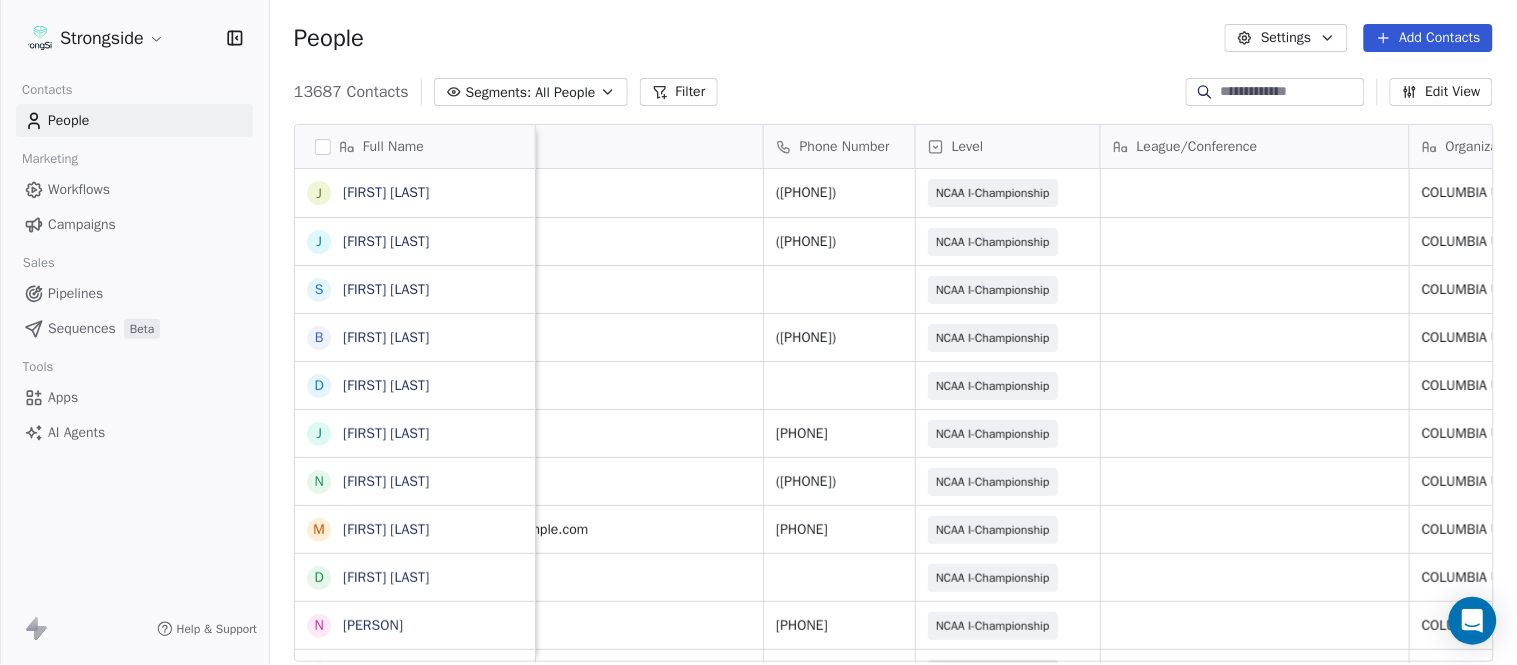 scroll, scrollTop: 0, scrollLeft: 0, axis: both 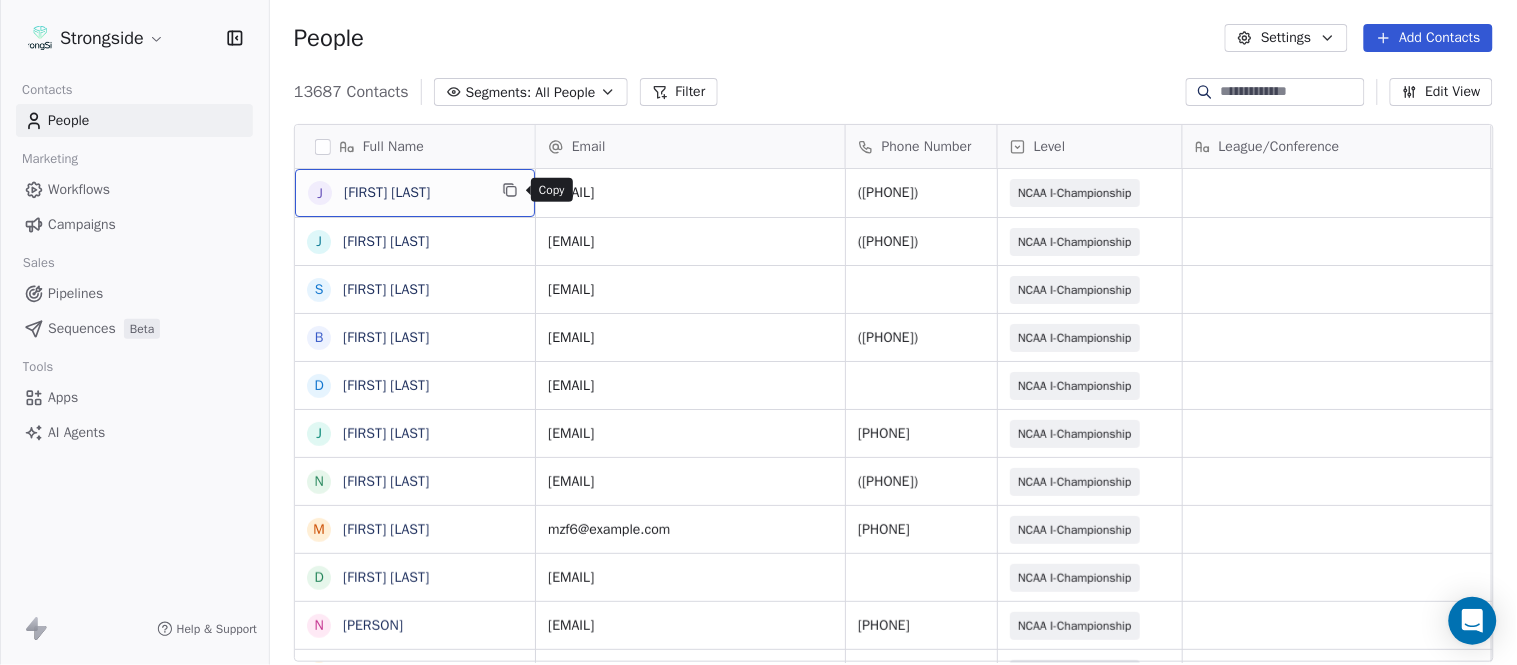 click 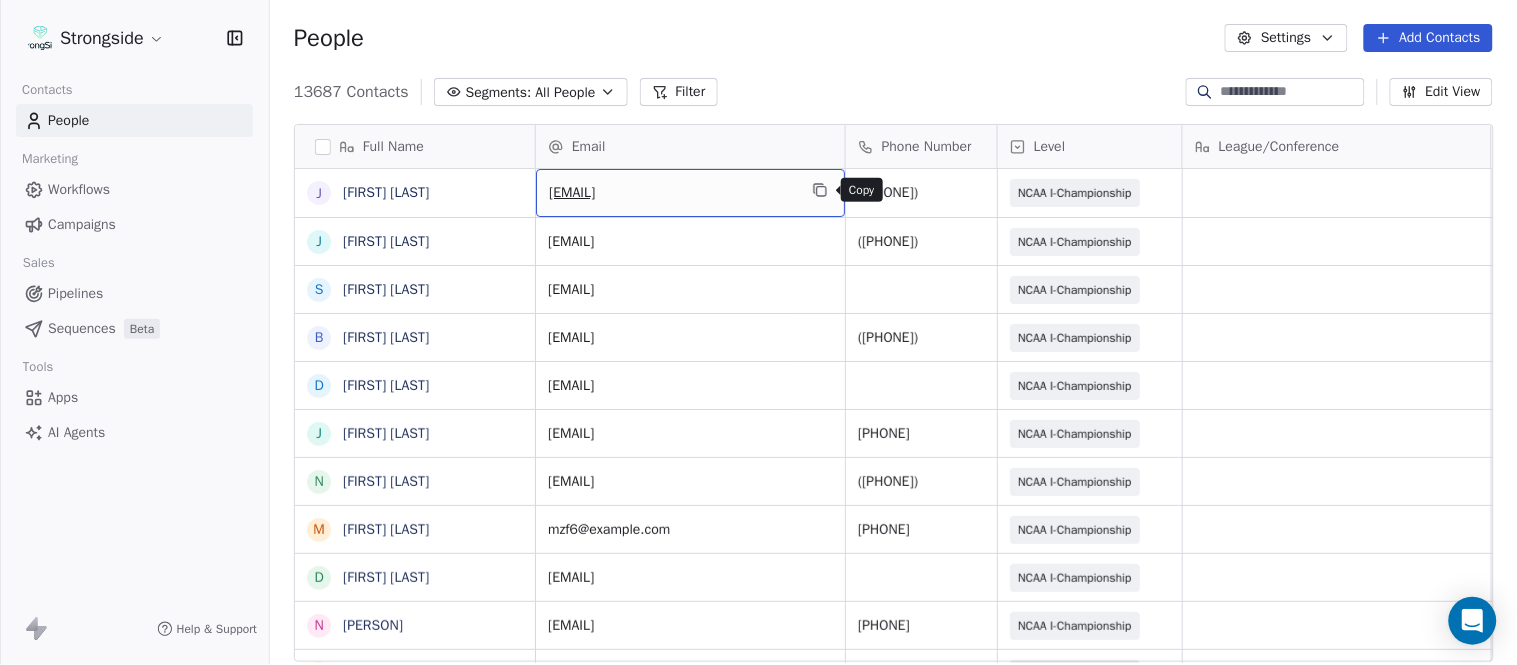 click 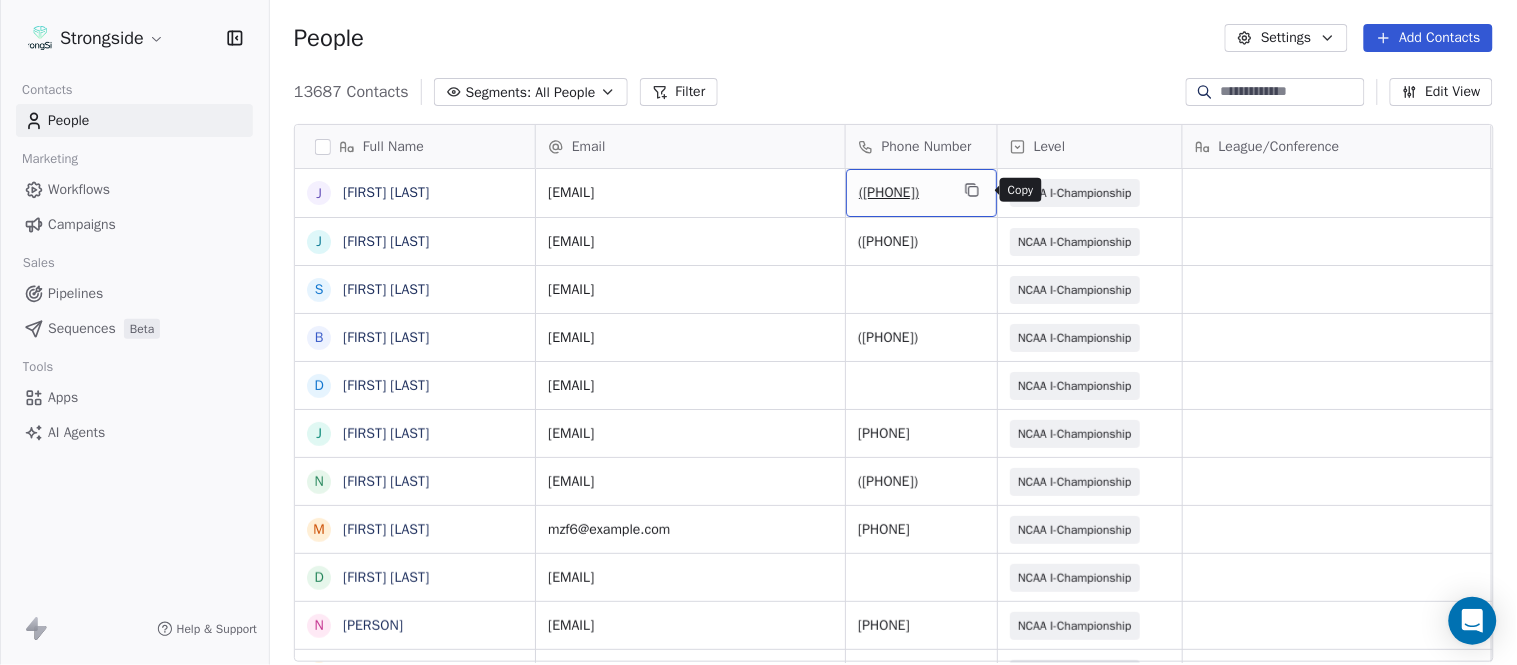 click 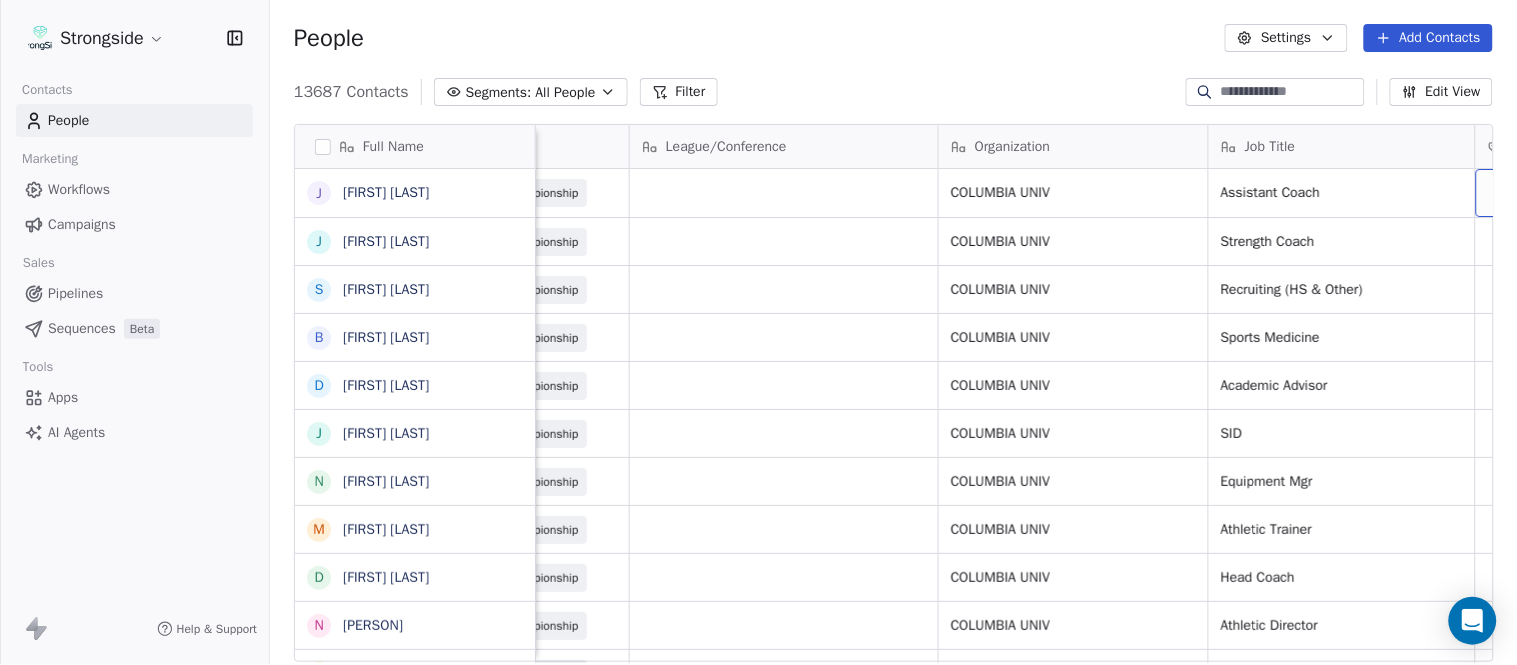 scroll, scrollTop: 0, scrollLeft: 653, axis: horizontal 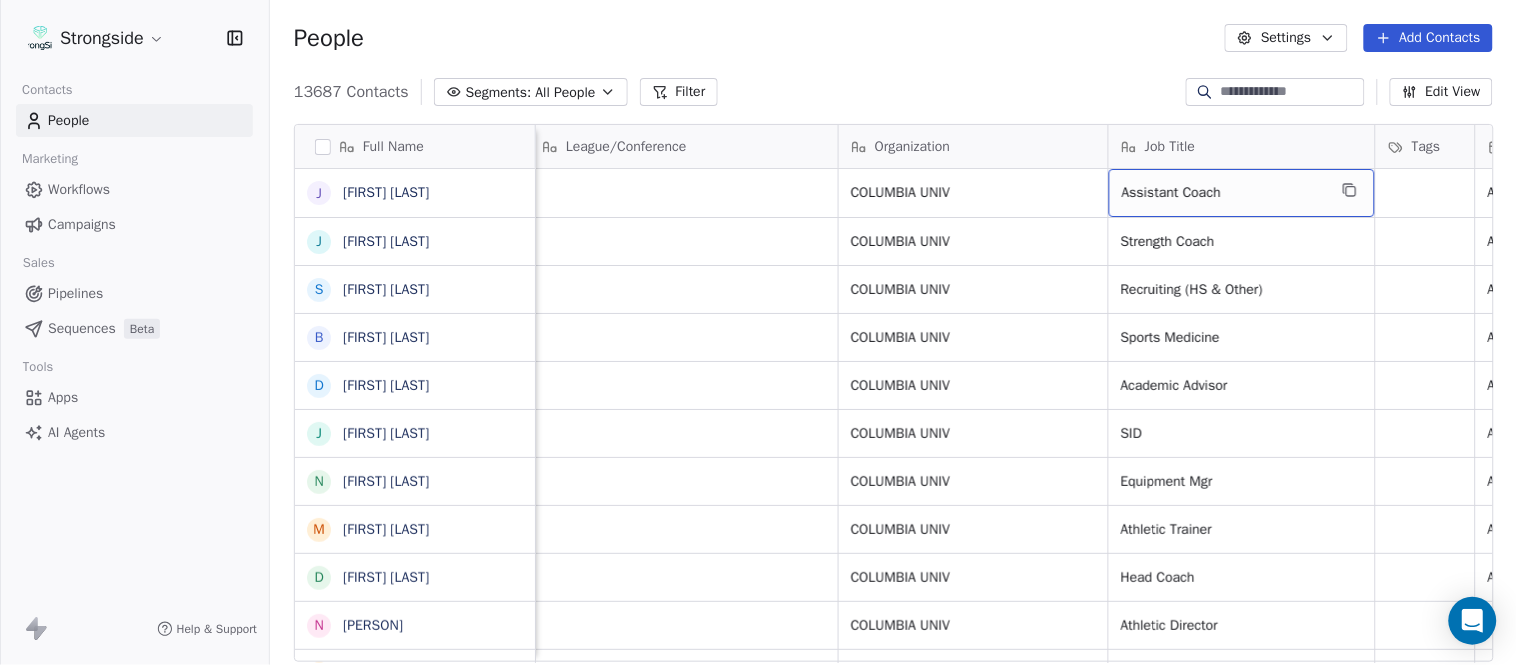 drag, startPoint x: 1202, startPoint y: 191, endPoint x: 1318, endPoint y: 187, distance: 116.06895 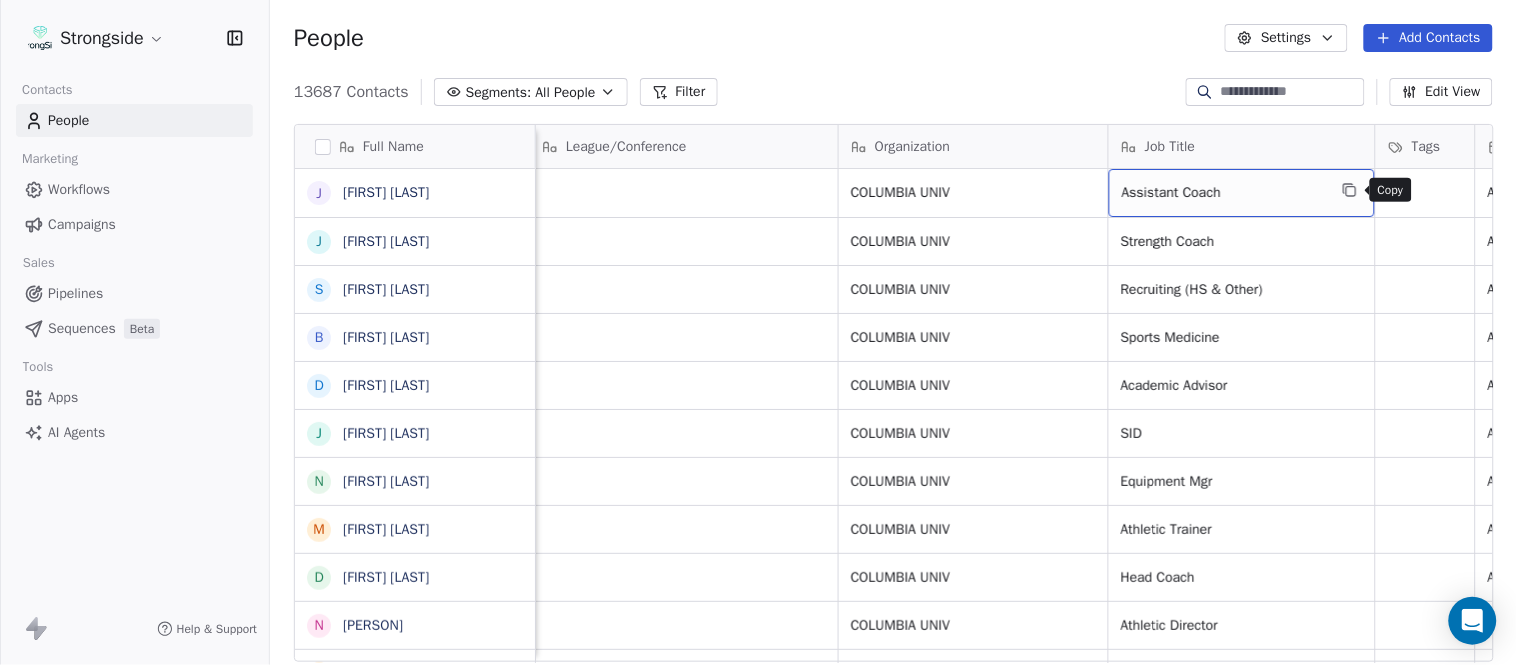 click at bounding box center [1350, 190] 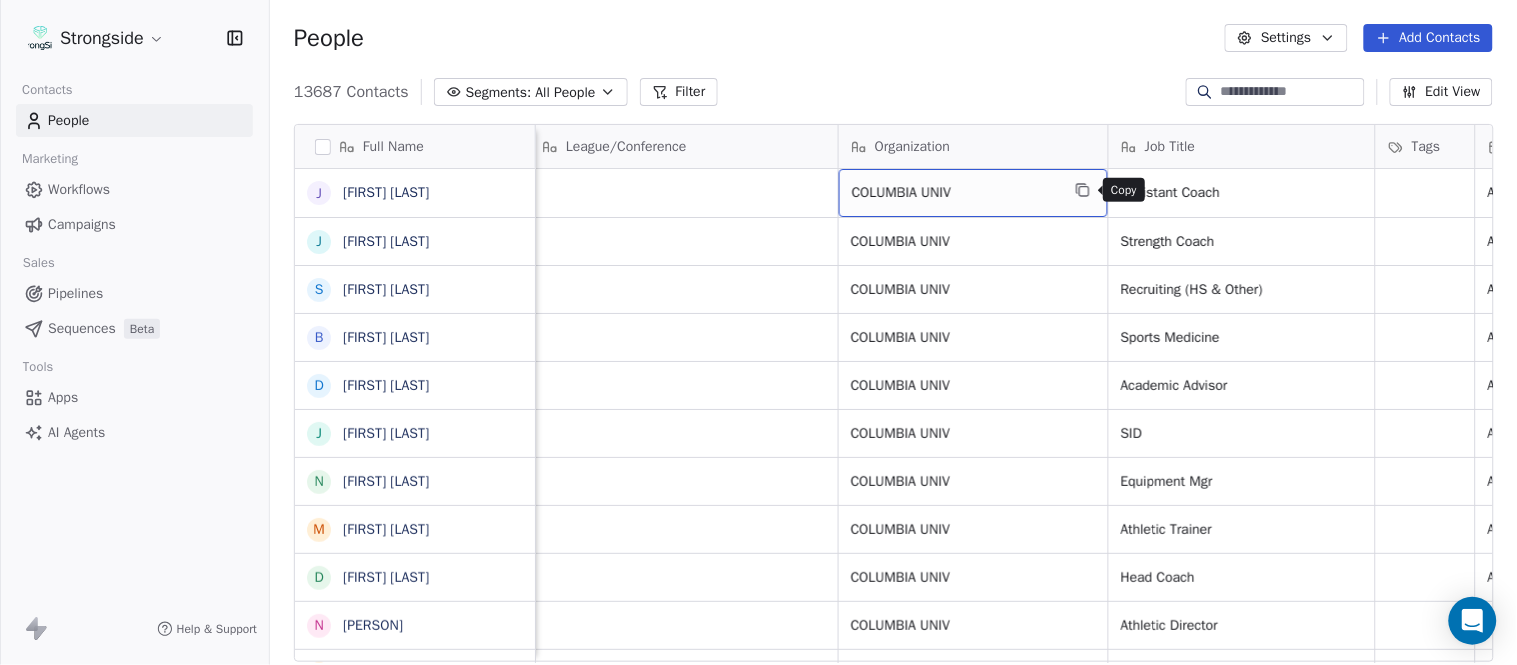 click 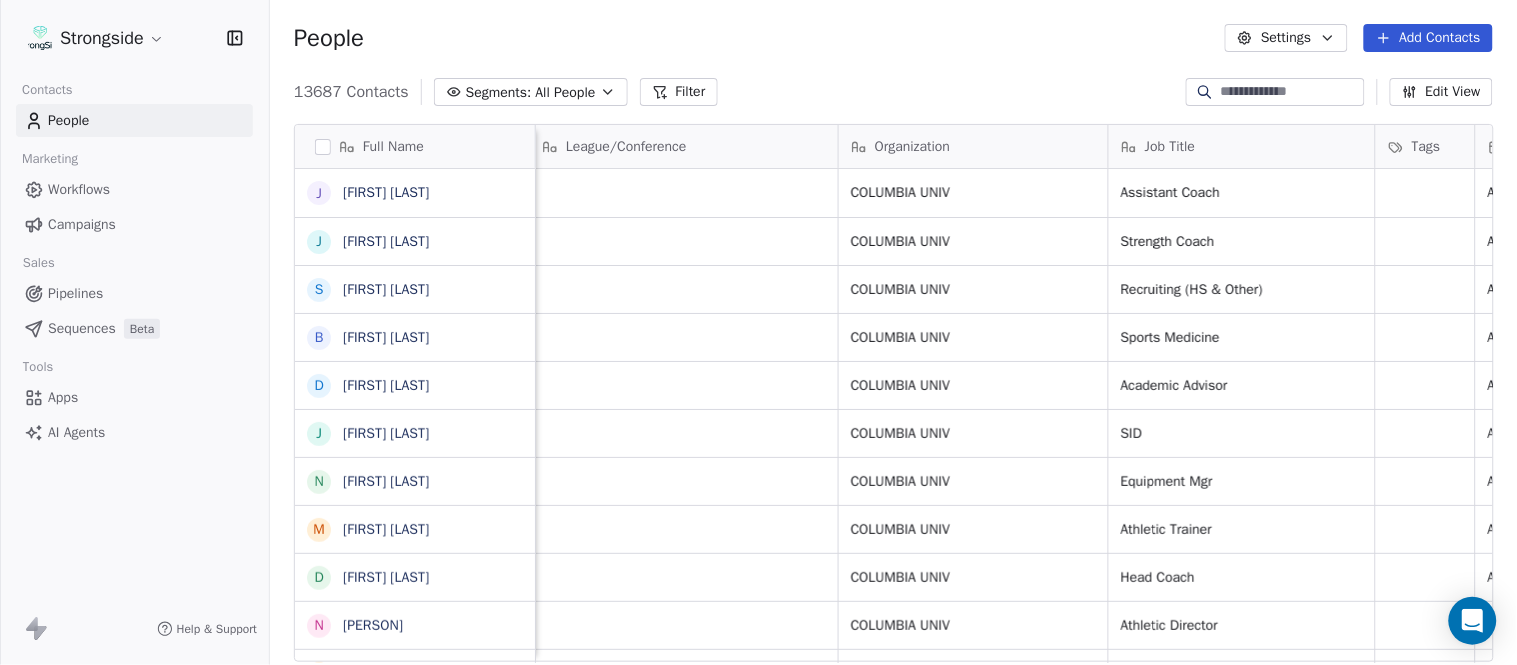 scroll, scrollTop: 0, scrollLeft: 0, axis: both 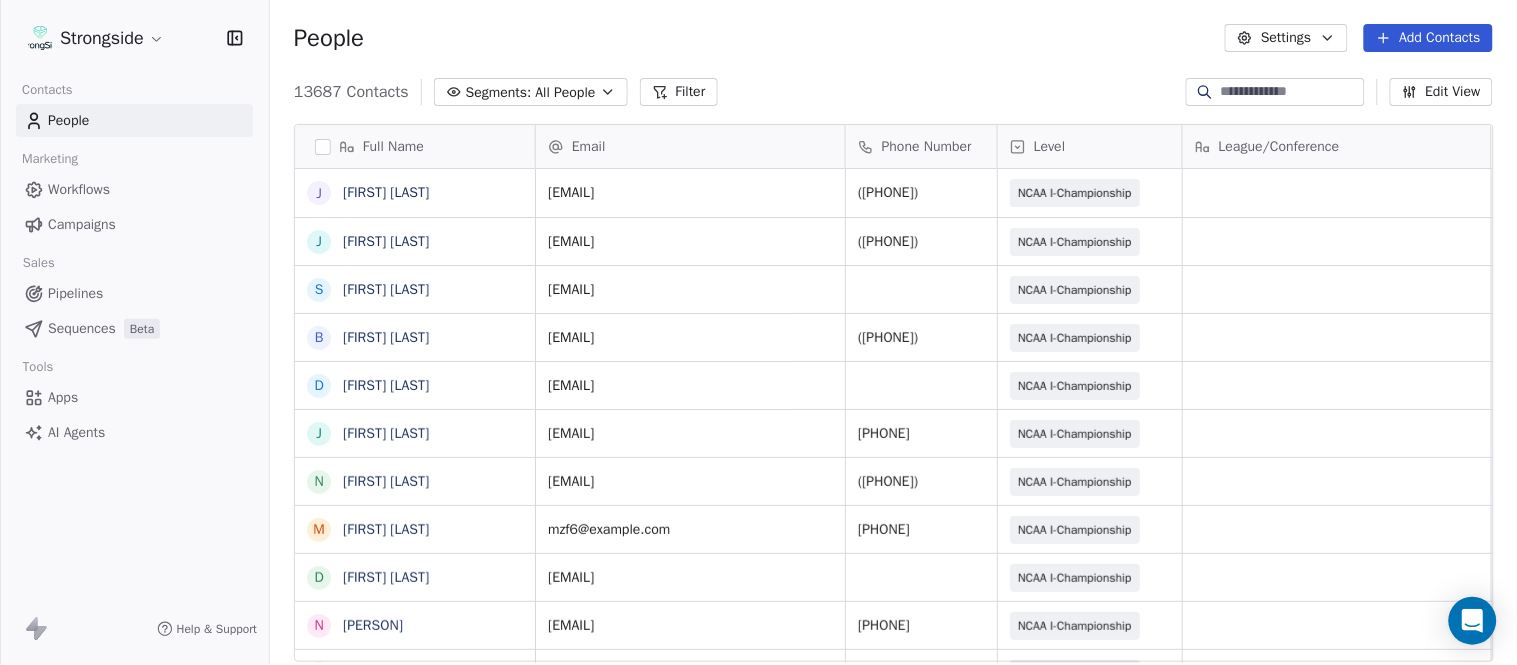 click on "Add Contacts" at bounding box center (1428, 38) 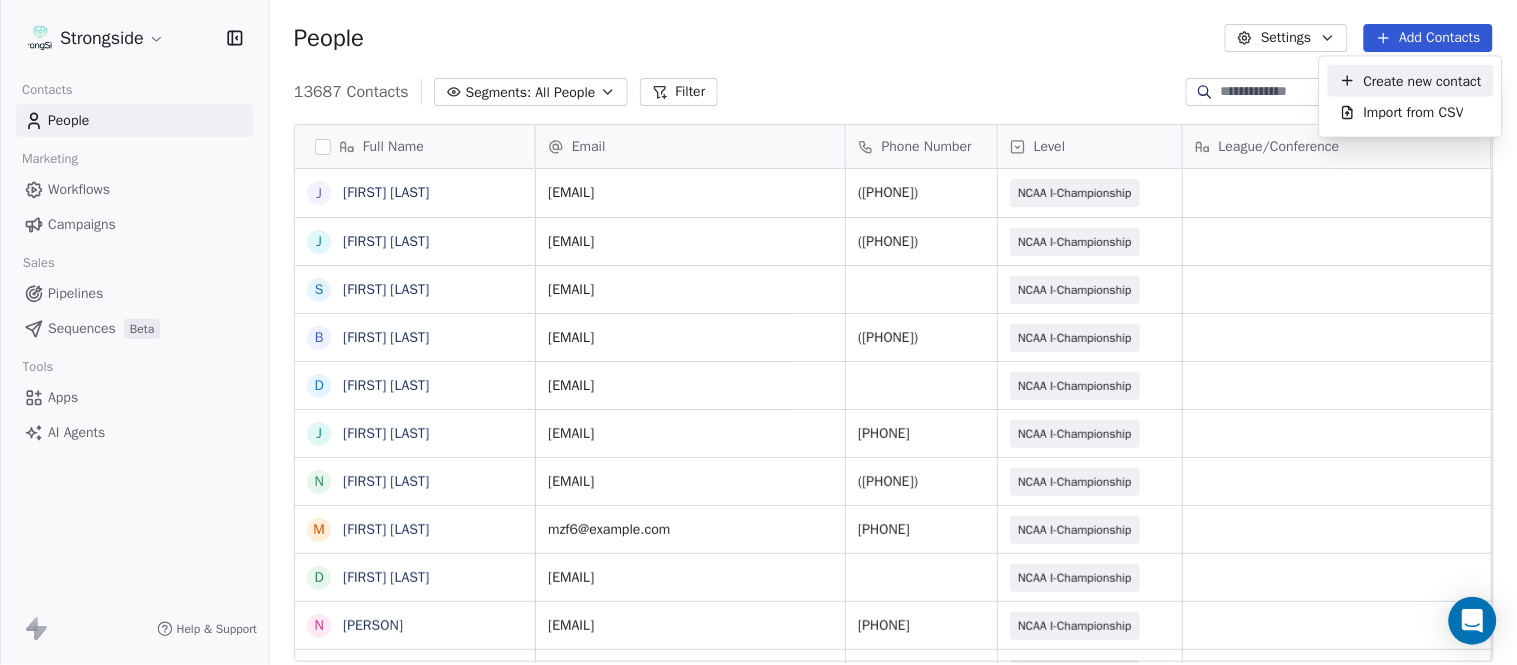 click on "Create new contact" at bounding box center (1423, 80) 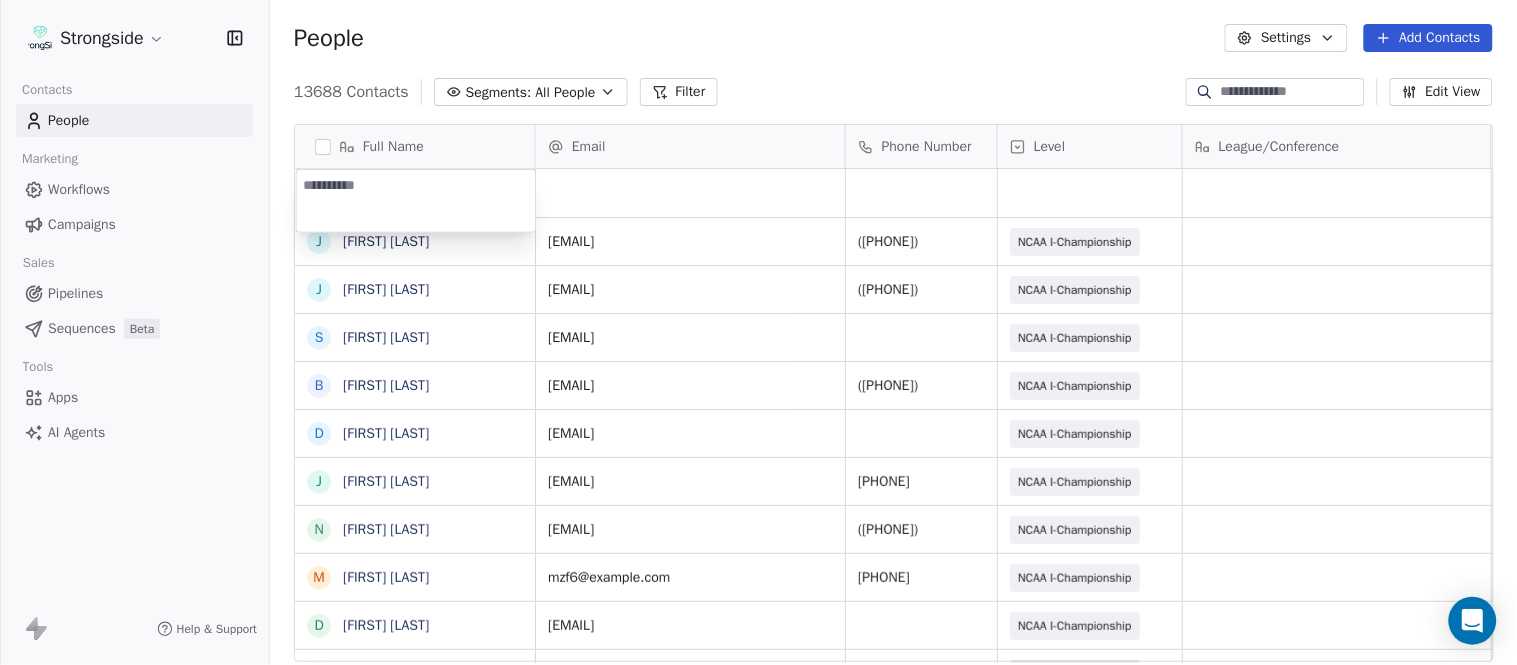 type on "**********" 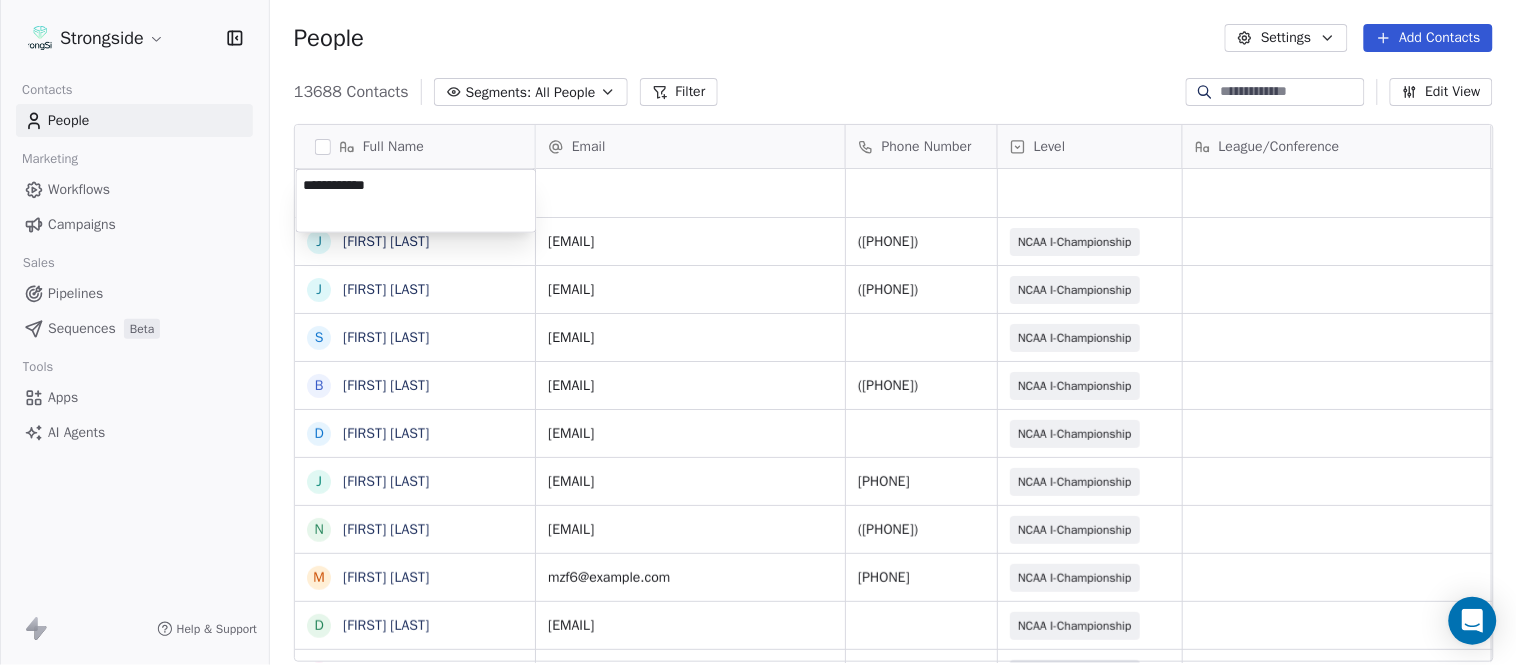 click on "Strongside Contacts People Marketing Workflows Campaigns Sales Pipelines Sequences Beta Tools Apps AI Agents Help & Support People Settings  Add Contacts 13688 Contacts Segments: All People Filter  Edit View Tag Add to Sequence Export Full Name J Jared Backus J Jay Andress S Satyen Bhakta B Bernie DePalma D Devan Carrington J Jeremy Hartigan N Nicholas Bruner M Matt Foote D Dan Swanstrom N Nicki Moore J Julien Deumaga M Mark Ross A Alex Peffley C Chris Batti J Justin Woodley G Garrett McLaughlin K Kenneth Tinsley A Andrew Kukesh J Justin Stovall G Gregory Skjold A AJ Gallagher S Seitu Smith S Salomon Burstein F Frank Lisante J Joe Manion D Douglas Straley Y Yana Rivers M Mike Kowalsky J Jack Marchese J Jumpei Harada Email Phone Number Level League/Conference Organization Job Title Tags Created Date BST Aug 07, 2025 07:20 PM jb2249@cornell.edu (607) 255-8236 NCAA I-Championship COLUMBIA UNIV Assistant Coach Aug 07, 2025 07:18 PM jsa35@cornell.edu (607) 255-7526 NCAA I-Championship COLUMBIA UNIV COLUMBIA UNIV" at bounding box center (758, 332) 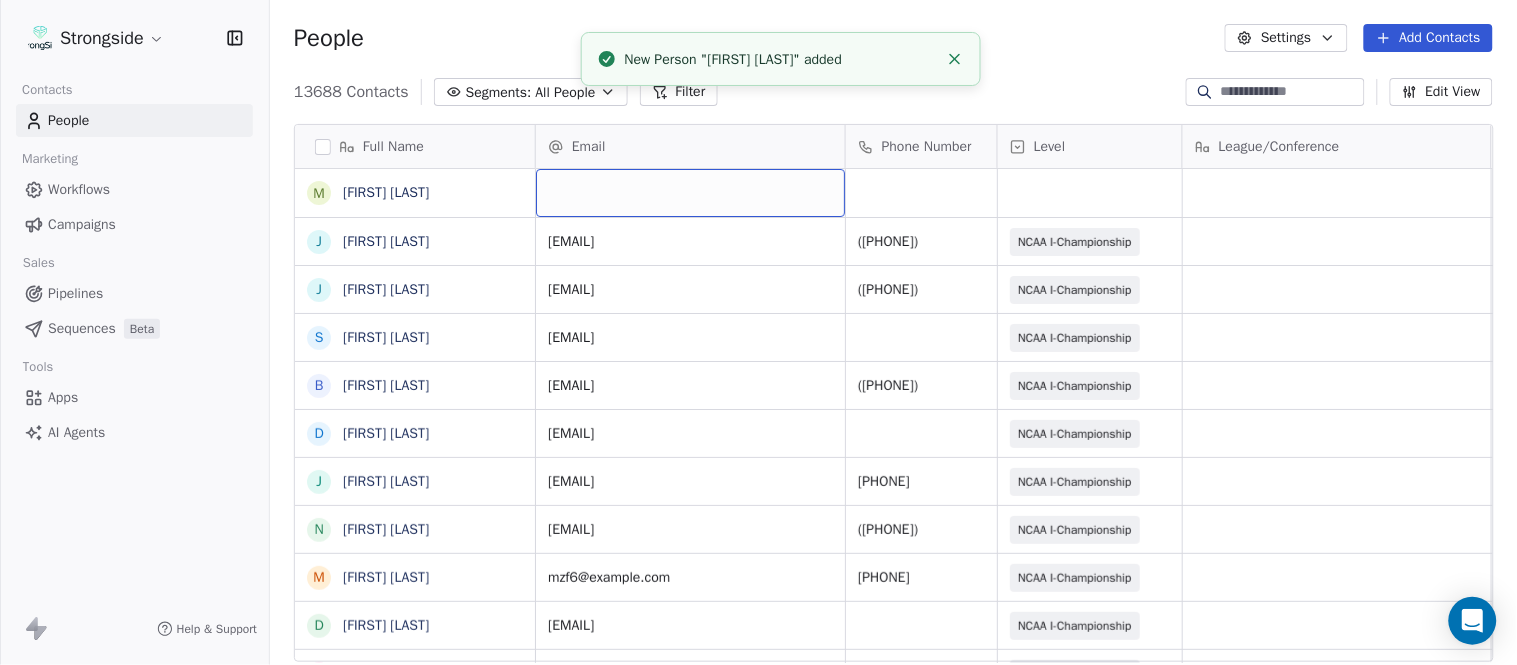 click at bounding box center (690, 193) 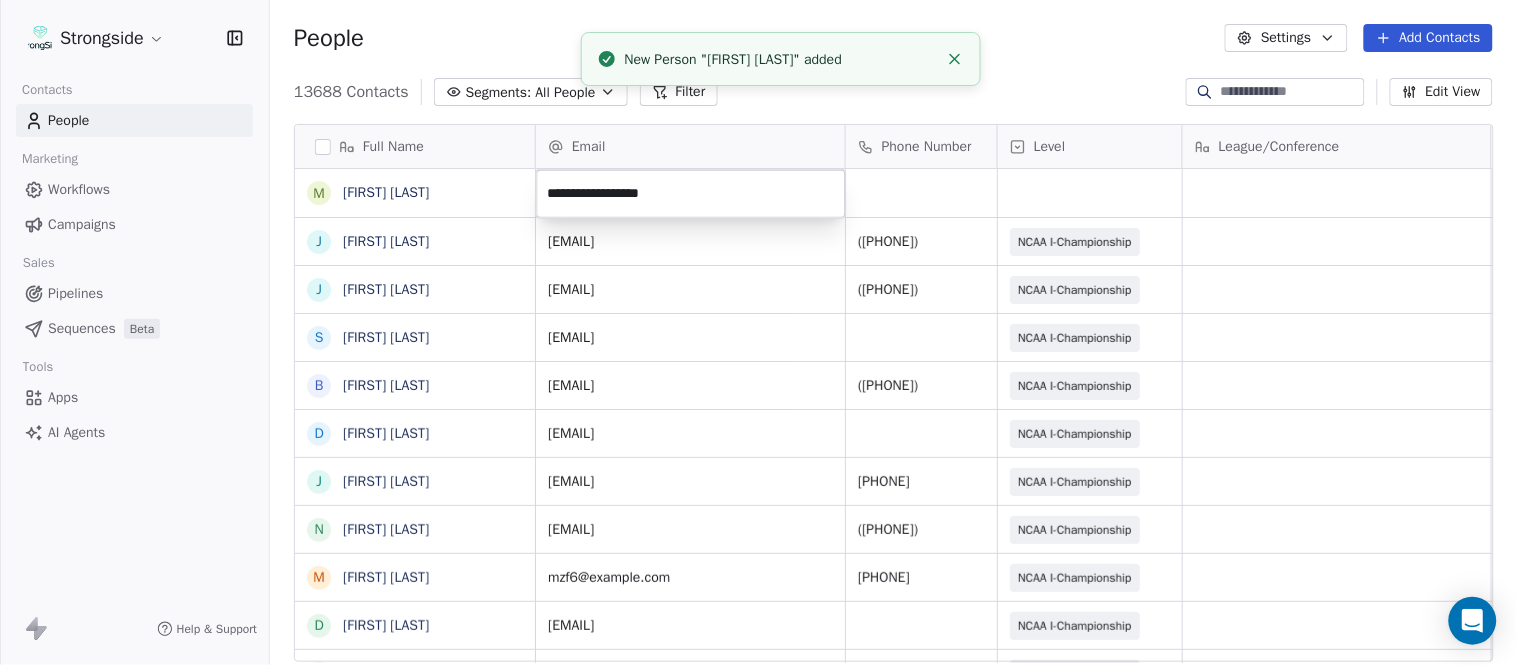 click on "Strongside Contacts People Marketing Workflows Campaigns Sales Pipelines Sequences Beta Tools Apps AI Agents Help & Support People Settings  Add Contacts 13688 Contacts Segments: All People Filter  Edit View Tag Add to Sequence Export Full Name M Mike Hatcher J Jared Backus J Jay Andress S Satyen Bhakta B Bernie DePalma D Devan Carrington J Jeremy Hartigan N Nicholas Bruner M Matt Foote D Dan Swanstrom N Nicki Moore J Julien Deumaga M Mark Ross A Alex Peffley C Chris Batti J Justin Woodley G Garrett McLaughlin K Kenneth Tinsley A Andrew Kukesh J Justin Stovall G Gregory Skjold A AJ Gallagher S Seitu Smith S Salomon Burstein F Frank Lisante J Joe Manion D Douglas Straley Y Yana Rivers M Mike Kowalsky J Jack Marchese J Jumpei Harada Email Phone Number Level League/Conference Organization Job Title Tags Created Date BST Aug 07, 2025 07:20 PM jb2249@cornell.edu (607) 255-8236 NCAA I-Championship COLUMBIA UNIV Assistant Coach Aug 07, 2025 07:18 PM jsa35@cornell.edu (607) 255-7526 NCAA I-Championship SID SID" at bounding box center (758, 332) 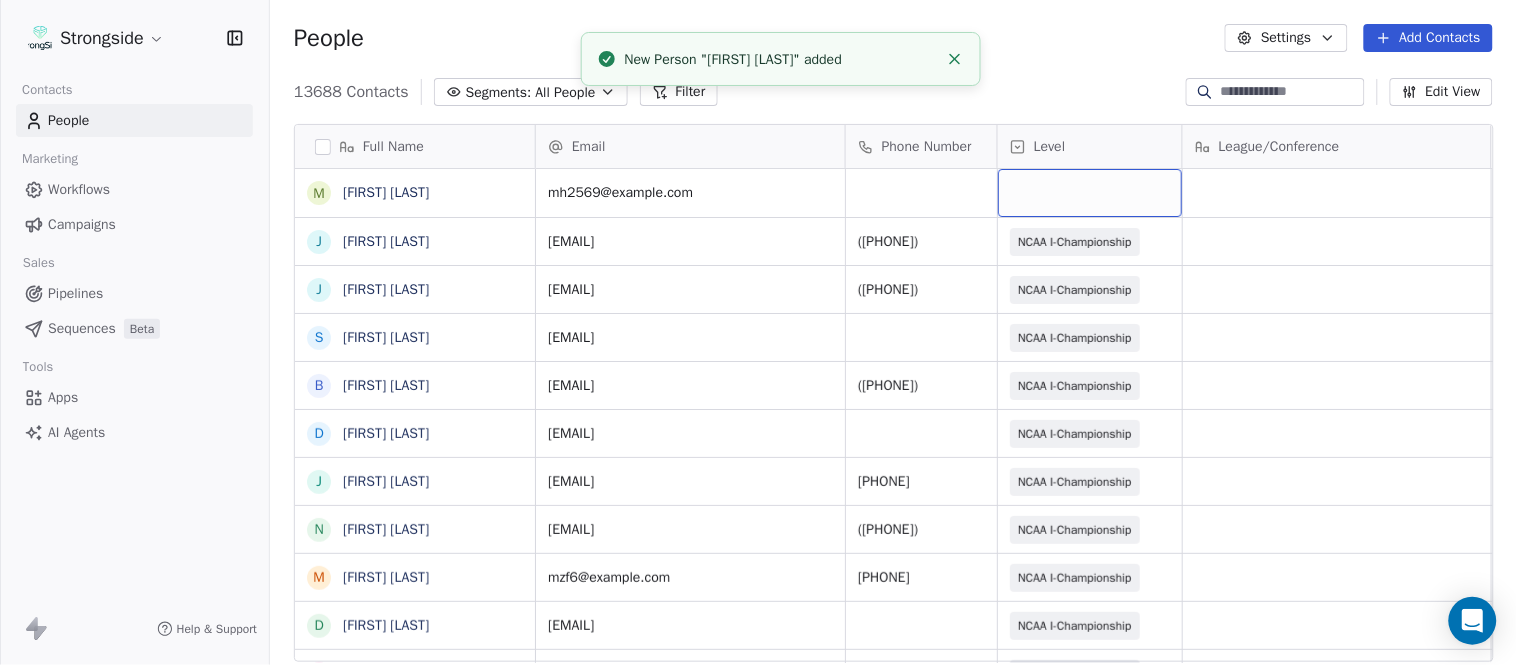 click at bounding box center (1090, 193) 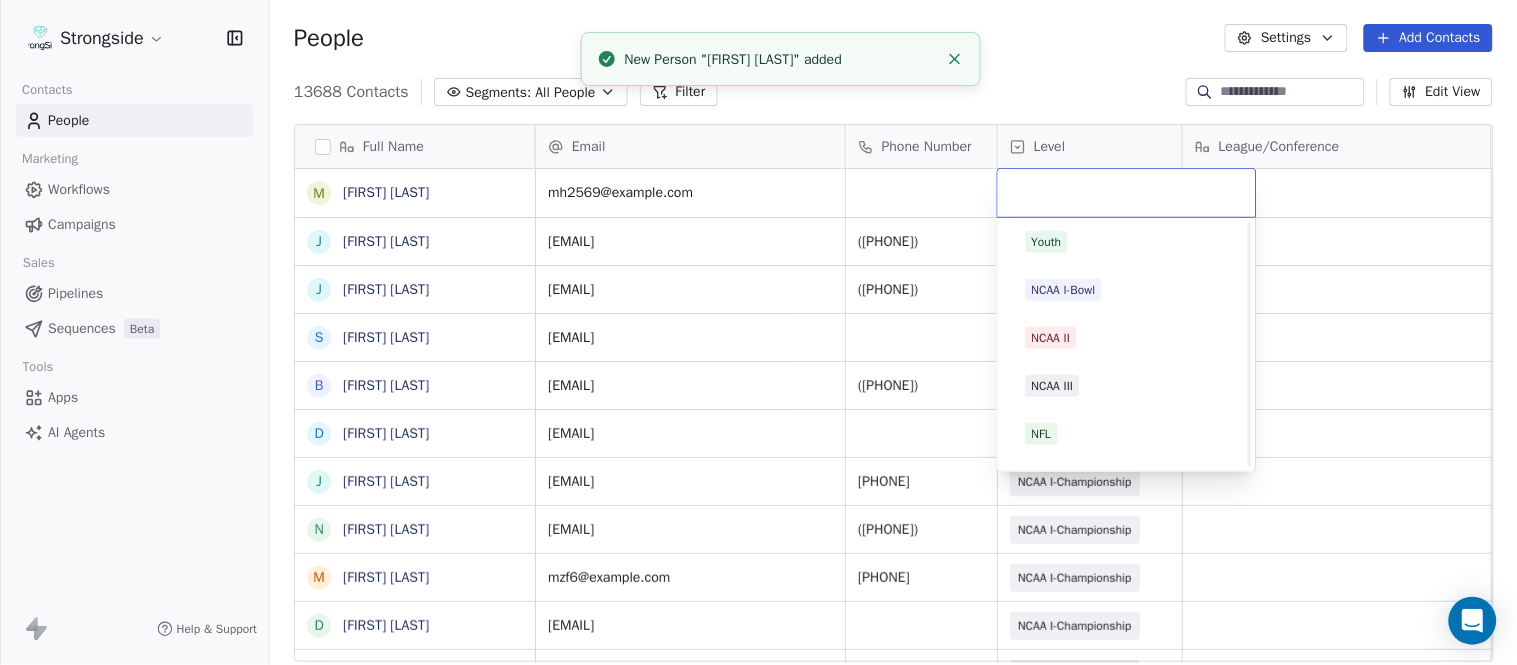scroll, scrollTop: 378, scrollLeft: 0, axis: vertical 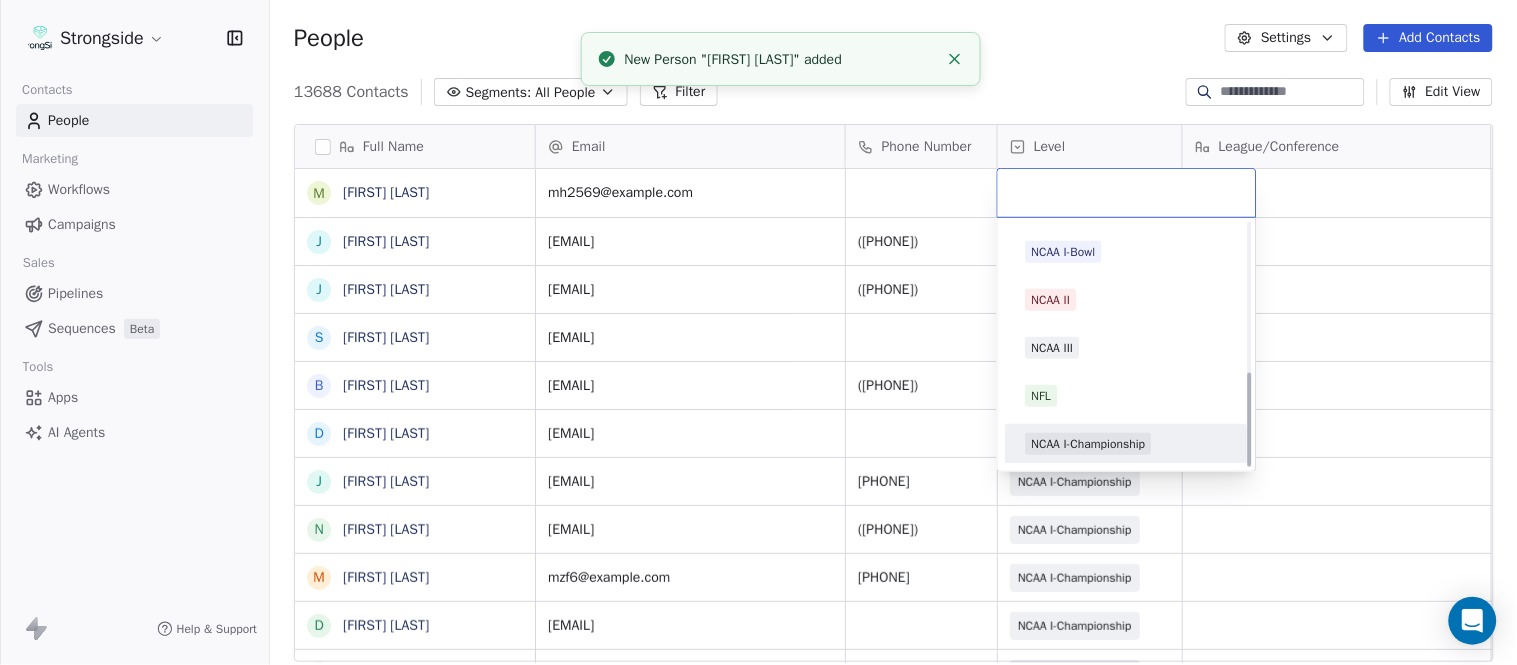 click on "NCAA I-Championship" at bounding box center (1089, 444) 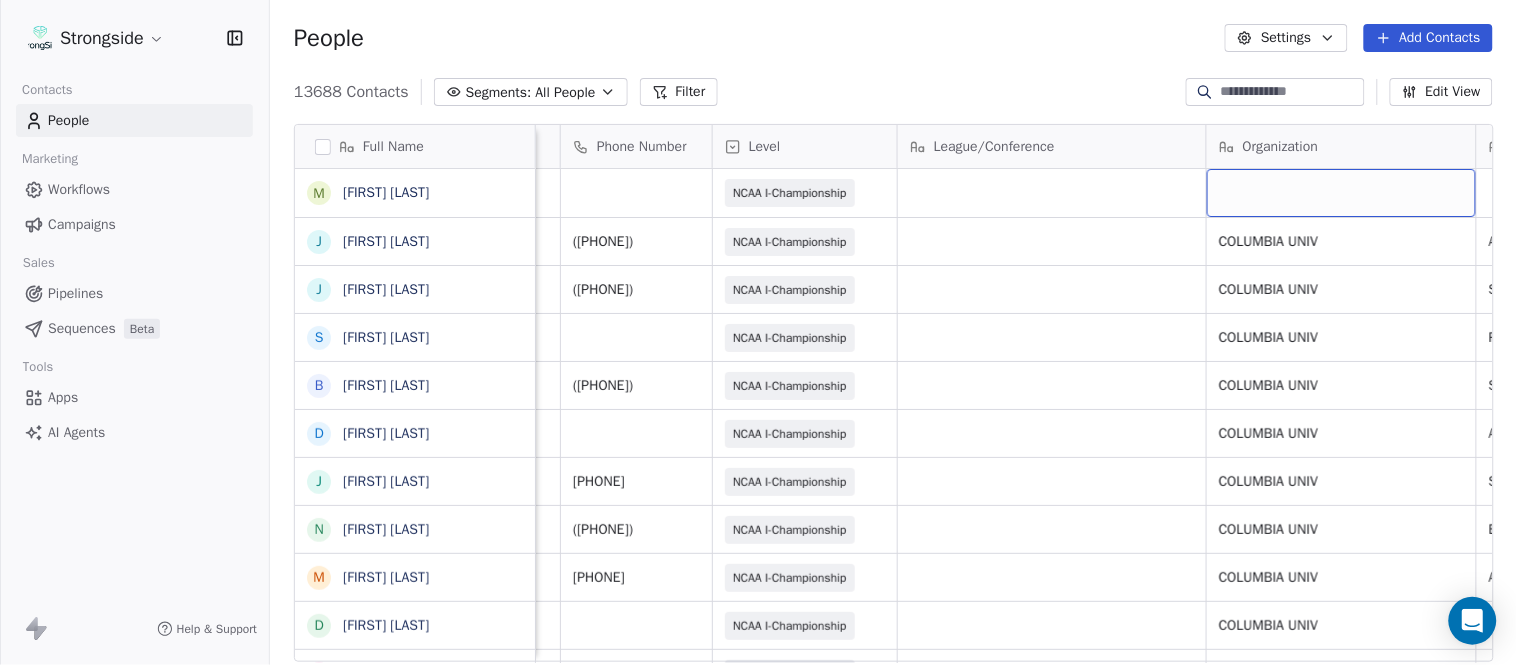 scroll, scrollTop: 0, scrollLeft: 553, axis: horizontal 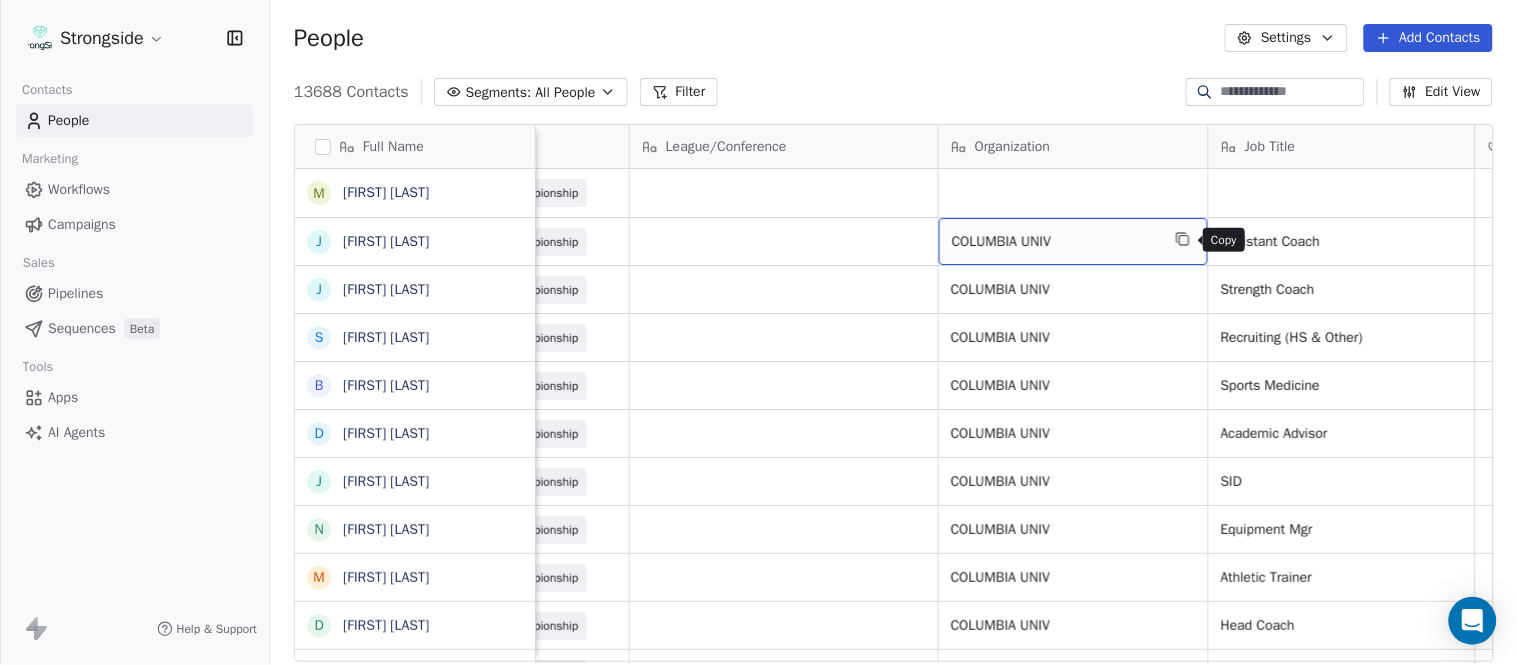 click 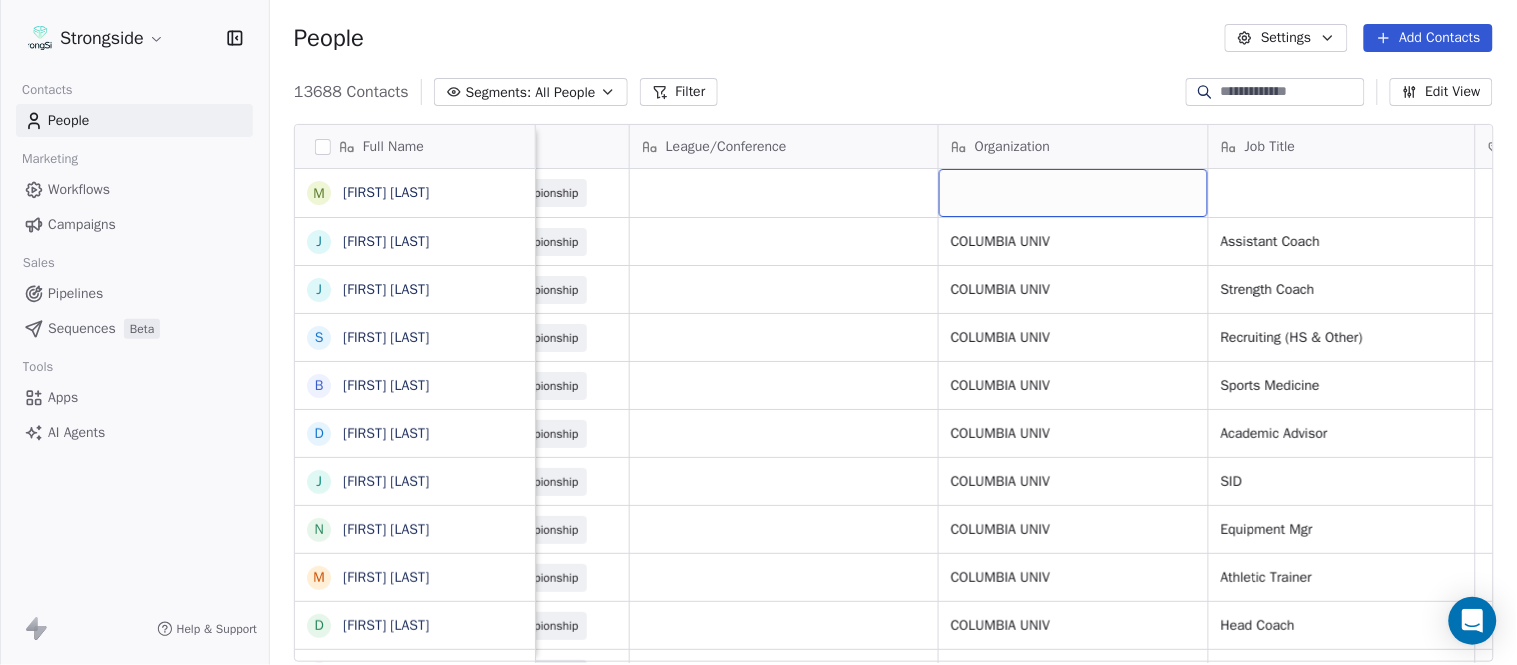 click at bounding box center (1073, 193) 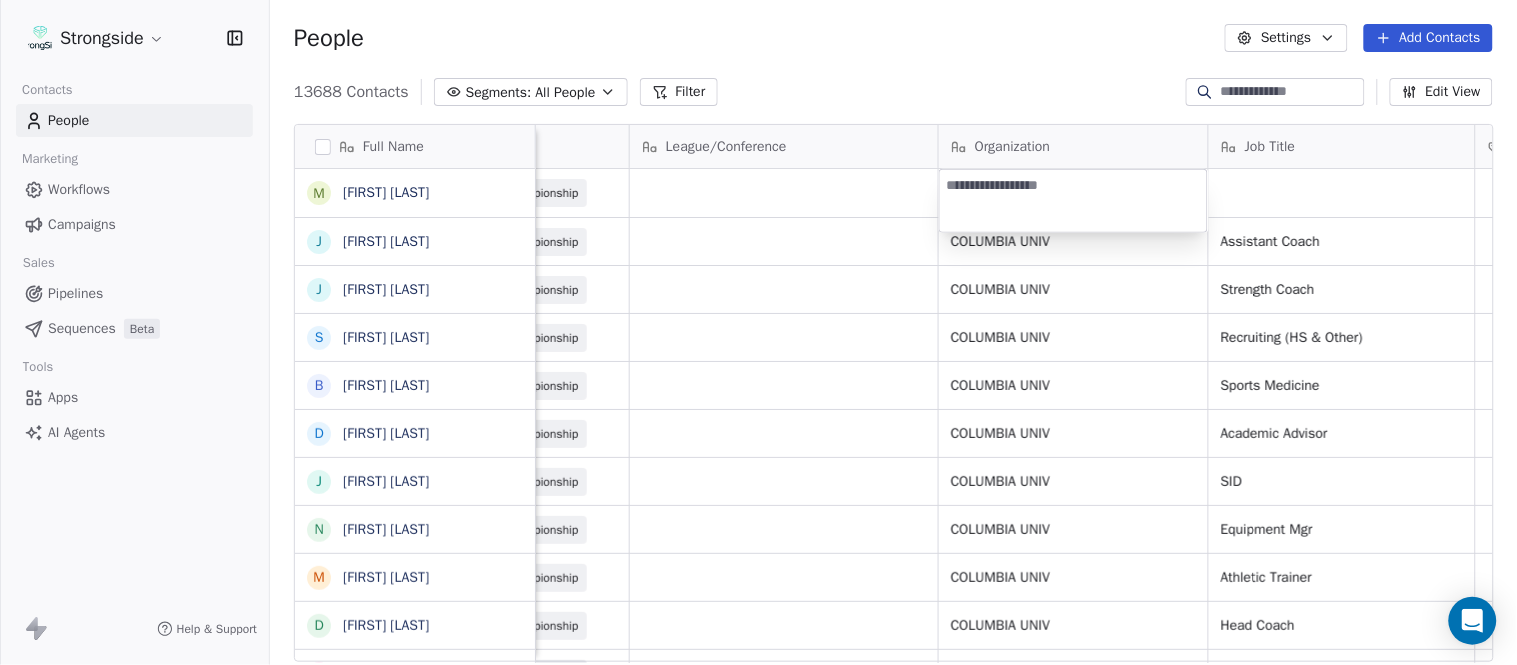 type on "**********" 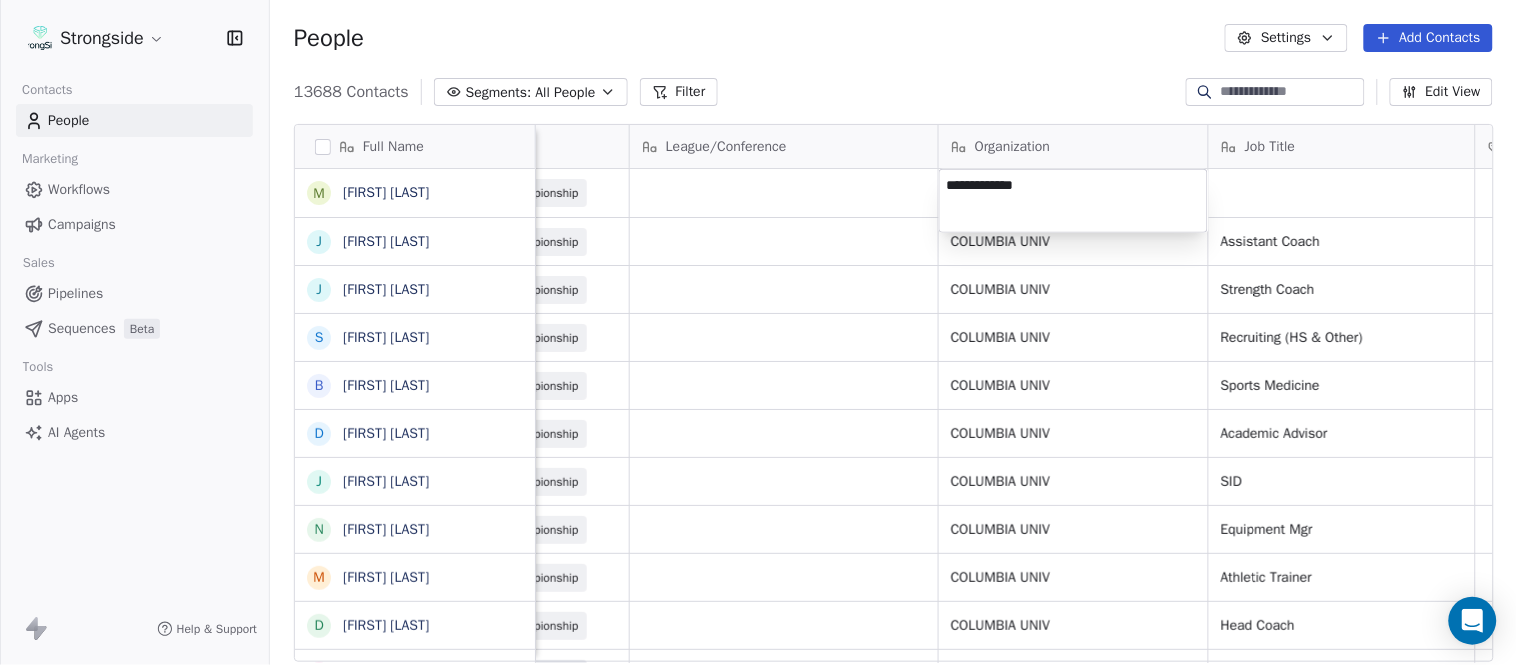 click on "Strongside Contacts People Marketing Workflows Campaigns Sales Pipelines Sequences Beta Tools Apps AI Agents Help & Support People Settings  Add Contacts 13688 Contacts Segments: All People Filter  Edit View Tag Add to Sequence Export Full Name M Mike Hatcher J Jared Backus J Jay Andress S Satyen Bhakta B Bernie DePalma D Devan Carrington J Jeremy Hartigan N Nicholas Bruner M Matt Foote D Dan Swanstrom N Nicki Moore J Julien Deumaga M Mark Ross A Alex Peffley C Chris Batti J Justin Woodley G Garrett McLaughlin K Kenneth Tinsley A Andrew Kukesh J Justin Stovall G Gregory Skjold A AJ Gallagher S Seitu Smith S Salomon Burstein F Frank Lisante J Joe Manion D Douglas Straley Y Yana Rivers M Mike Kowalsky J Jack Marchese J Jumpei Harada Email Phone Number Level League/Conference Organization Job Title Tags Created Date BST Status Priority mh2569@cornell.edu NCAA I-Championship Aug 07, 2025 07:20 PM jb2249@cornell.edu (607) 255-8236 NCAA I-Championship COLUMBIA UNIV Assistant Coach Aug 07, 2025 07:18 PM SID SID" at bounding box center (758, 332) 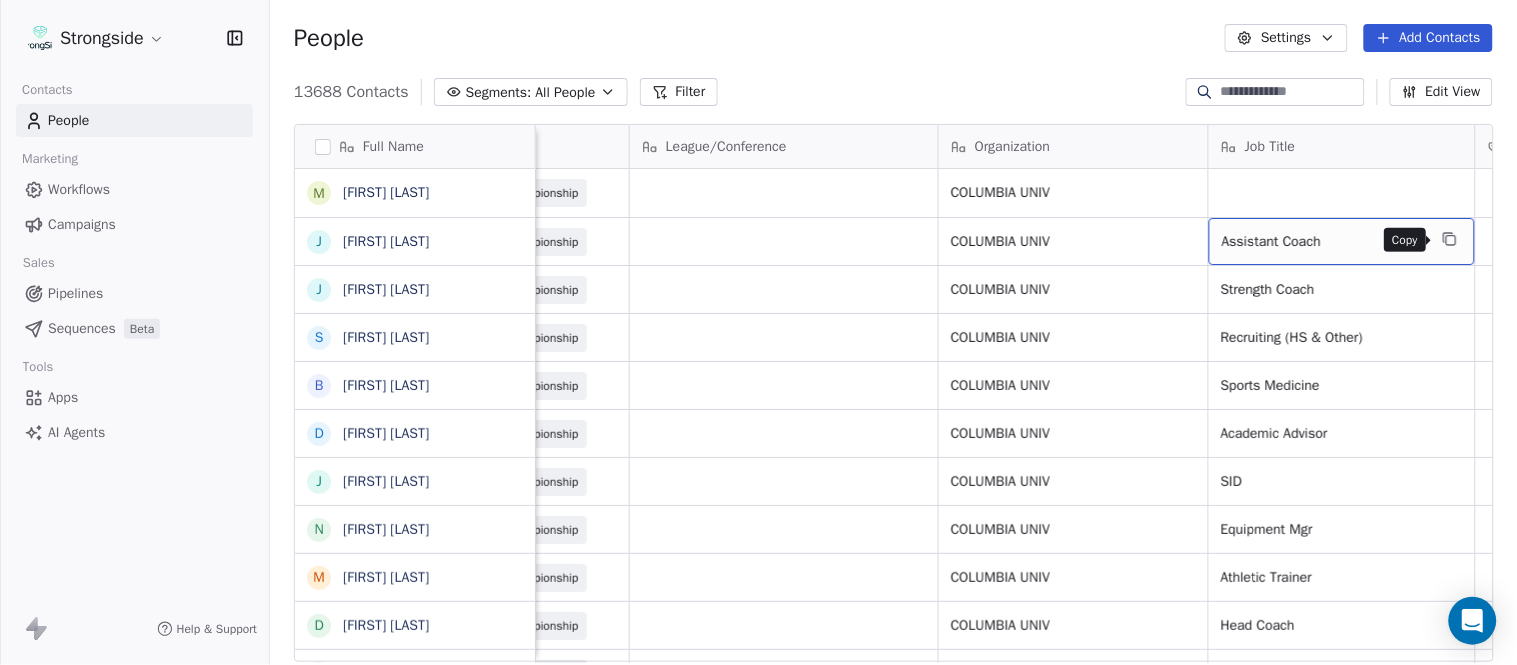click 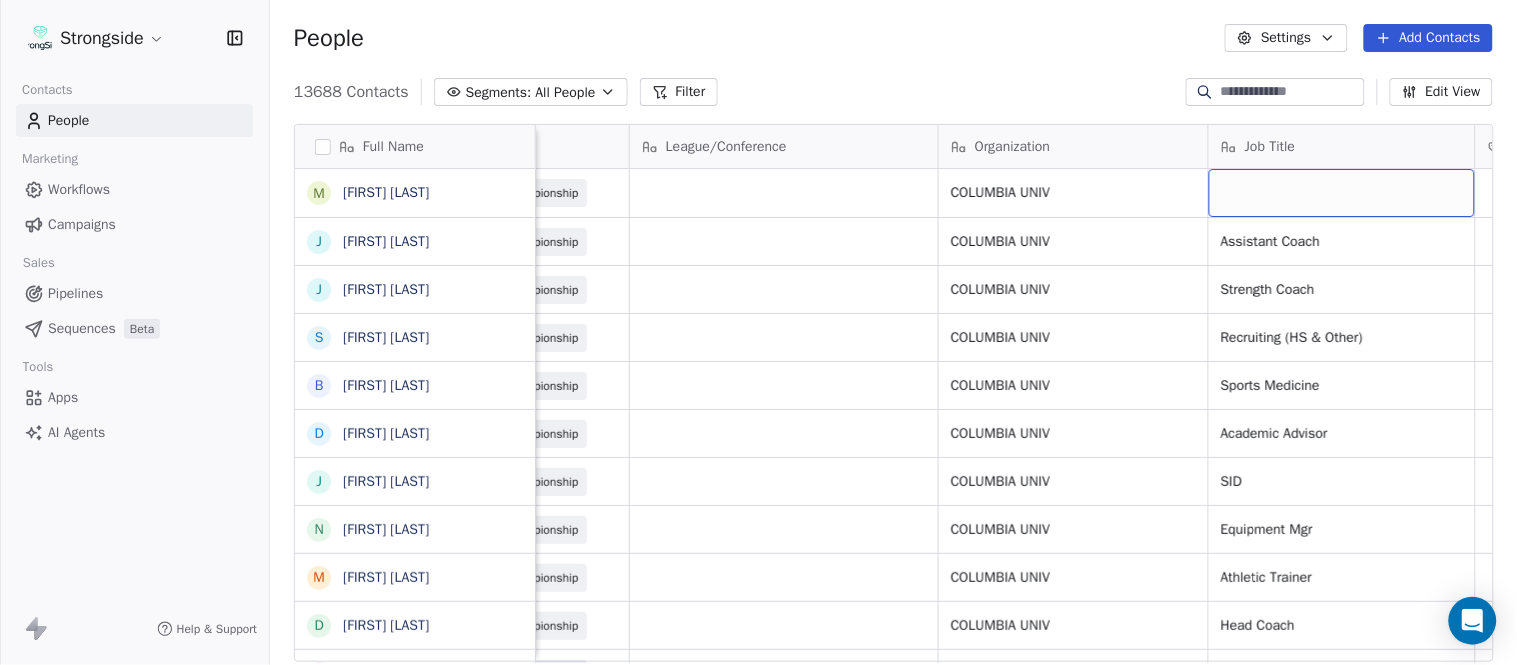 click at bounding box center (1342, 193) 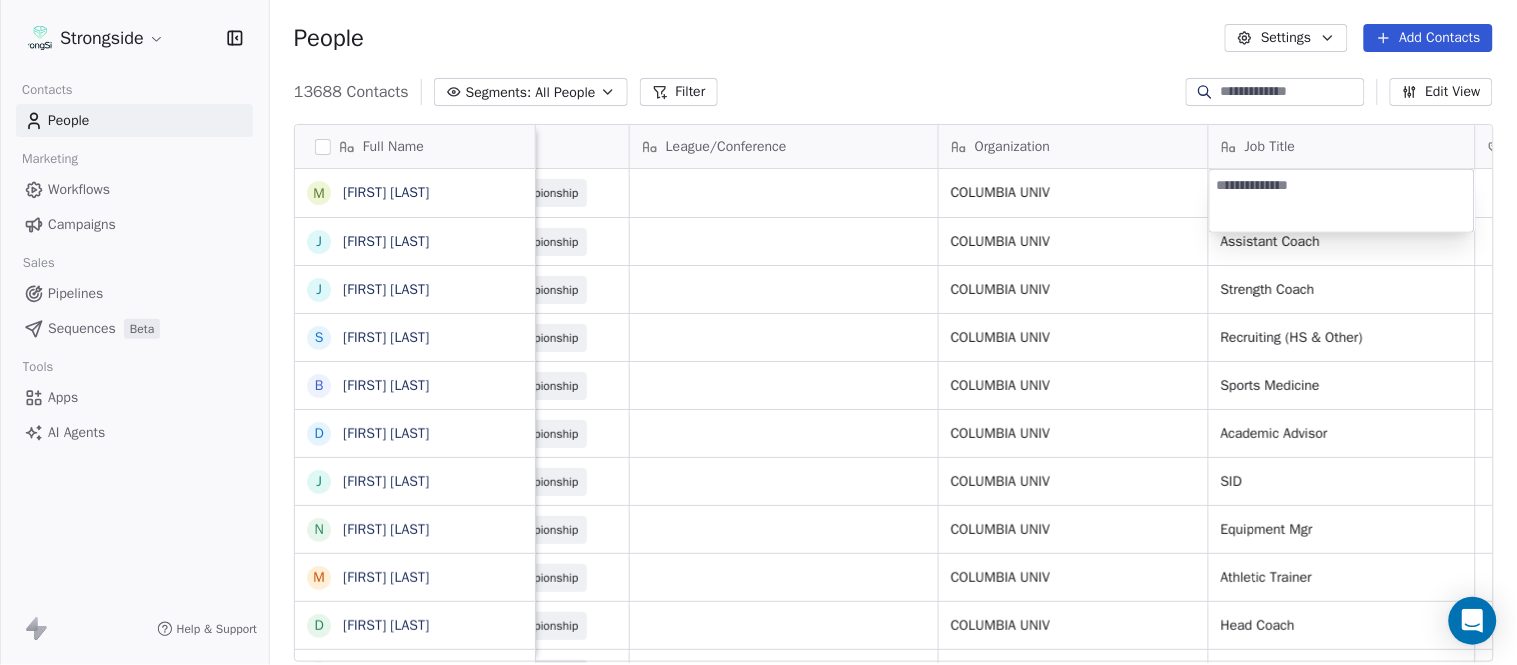 type on "**********" 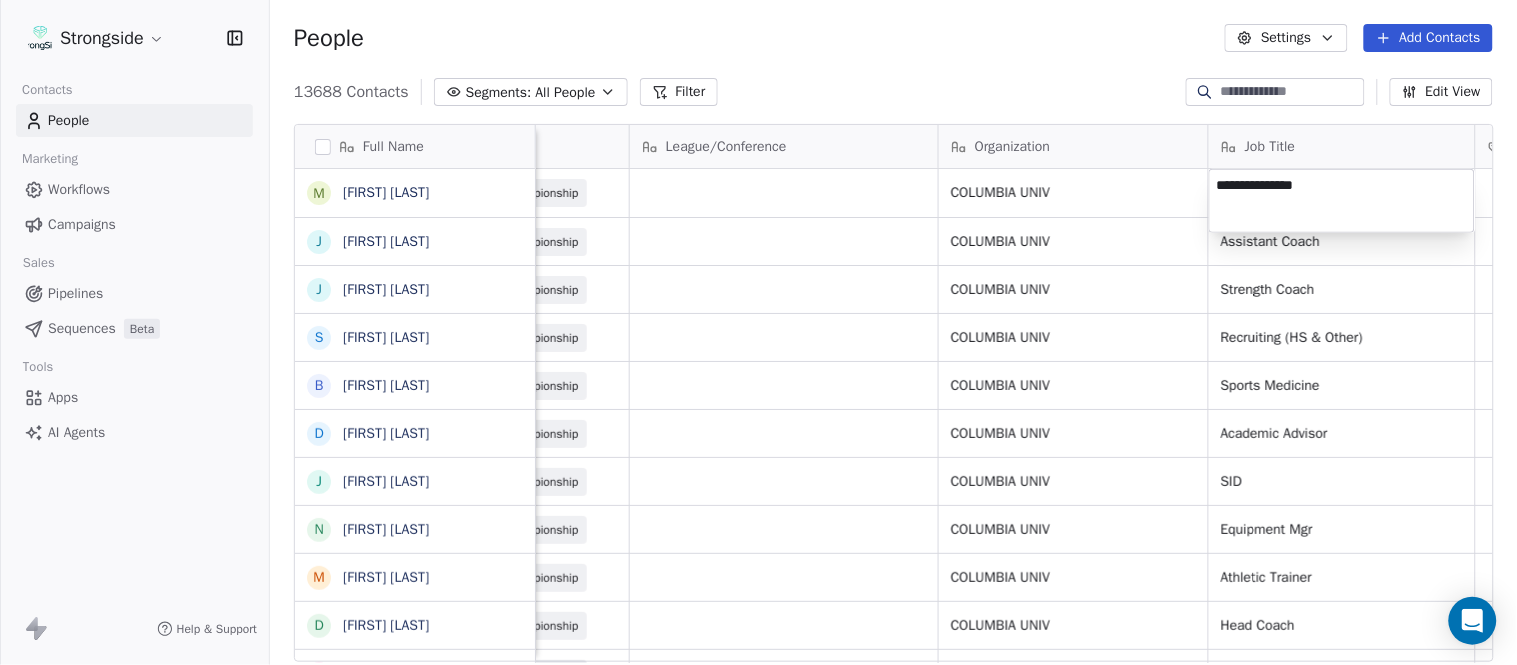 click on "Strongside Contacts People Marketing Workflows Campaigns Sales Pipelines Sequences Beta Tools Apps AI Agents Help & Support People Settings  Add Contacts 13688 Contacts Segments: All People Filter  Edit View Tag Add to Sequence Export Full Name M Mike Hatcher J Jared Backus J Jay Andress S Satyen Bhakta B Bernie DePalma D Devan Carrington J Jeremy Hartigan N Nicholas Bruner M Matt Foote D Dan Swanstrom N Nicki Moore J Julien Deumaga M Mark Ross A Alex Peffley C Chris Batti J Justin Woodley G Garrett McLaughlin K Kenneth Tinsley A Andrew Kukesh J Justin Stovall G Gregory Skjold A AJ Gallagher S Seitu Smith S Salomon Burstein F Frank Lisante J Joe Manion D Douglas Straley Y Yana Rivers M Mike Kowalsky J Jack Marchese J Jumpei Harada Email Phone Number Level League/Conference Organization Job Title Tags Created Date BST Status Priority mh2569@cornell.edu NCAA I-Championship COLUMBIA UNIV Aug 07, 2025 07:20 PM jb2249@cornell.edu (607) 255-8236 NCAA I-Championship COLUMBIA UNIV Assistant Coach jsa35@cornell.edu" at bounding box center [758, 332] 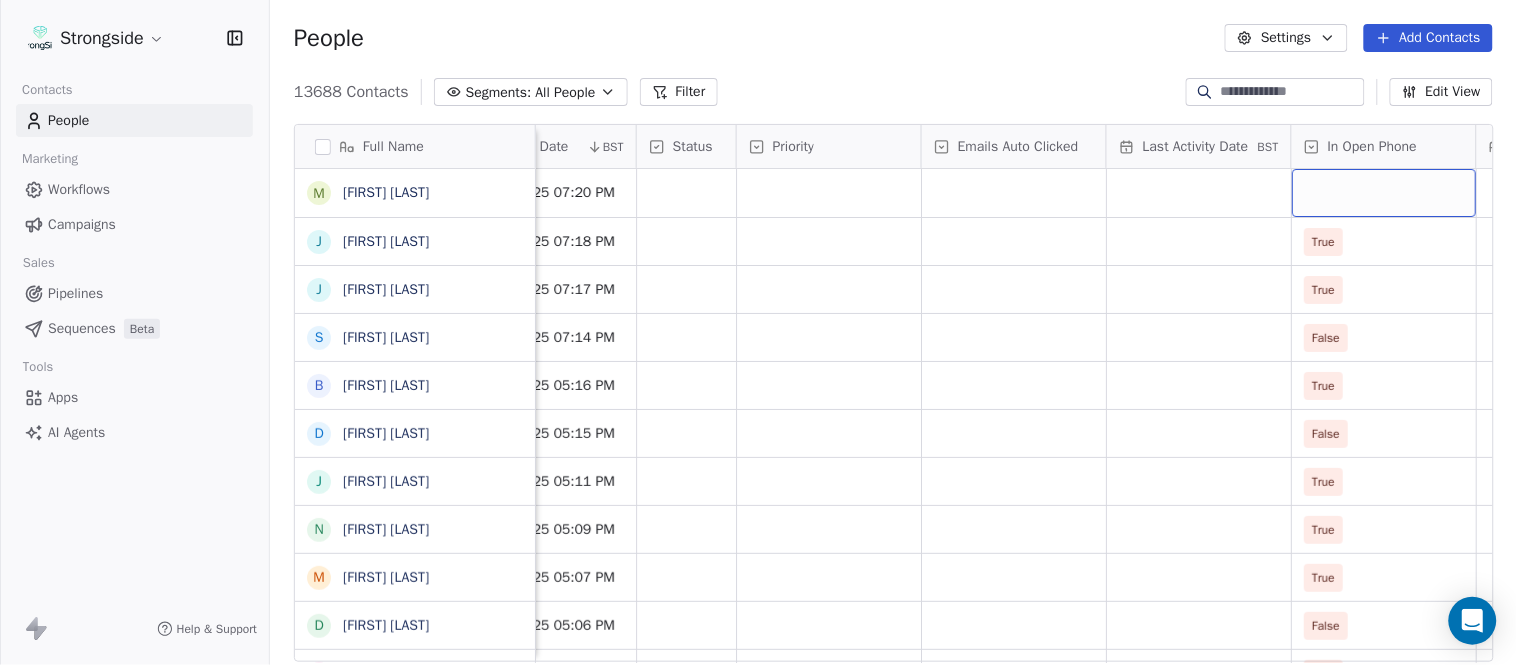 scroll, scrollTop: 0, scrollLeft: 1863, axis: horizontal 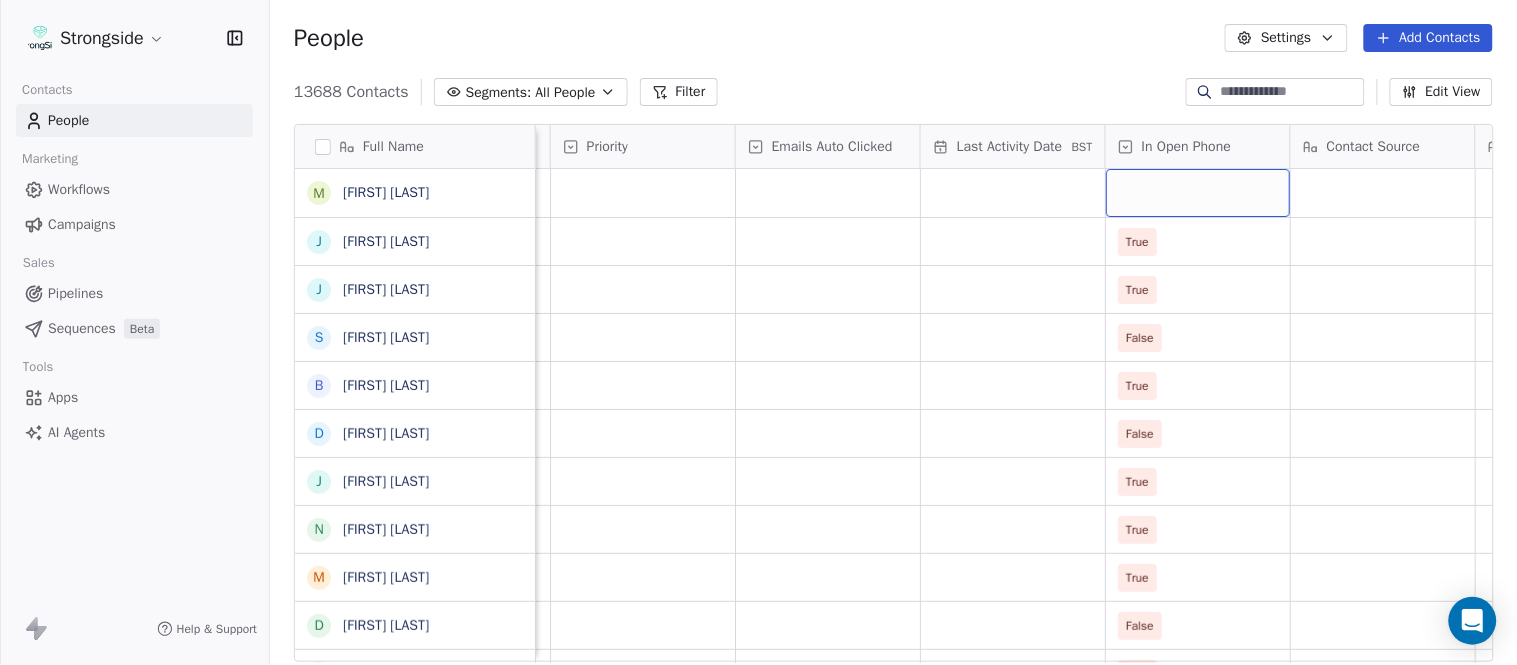 click at bounding box center (1198, 193) 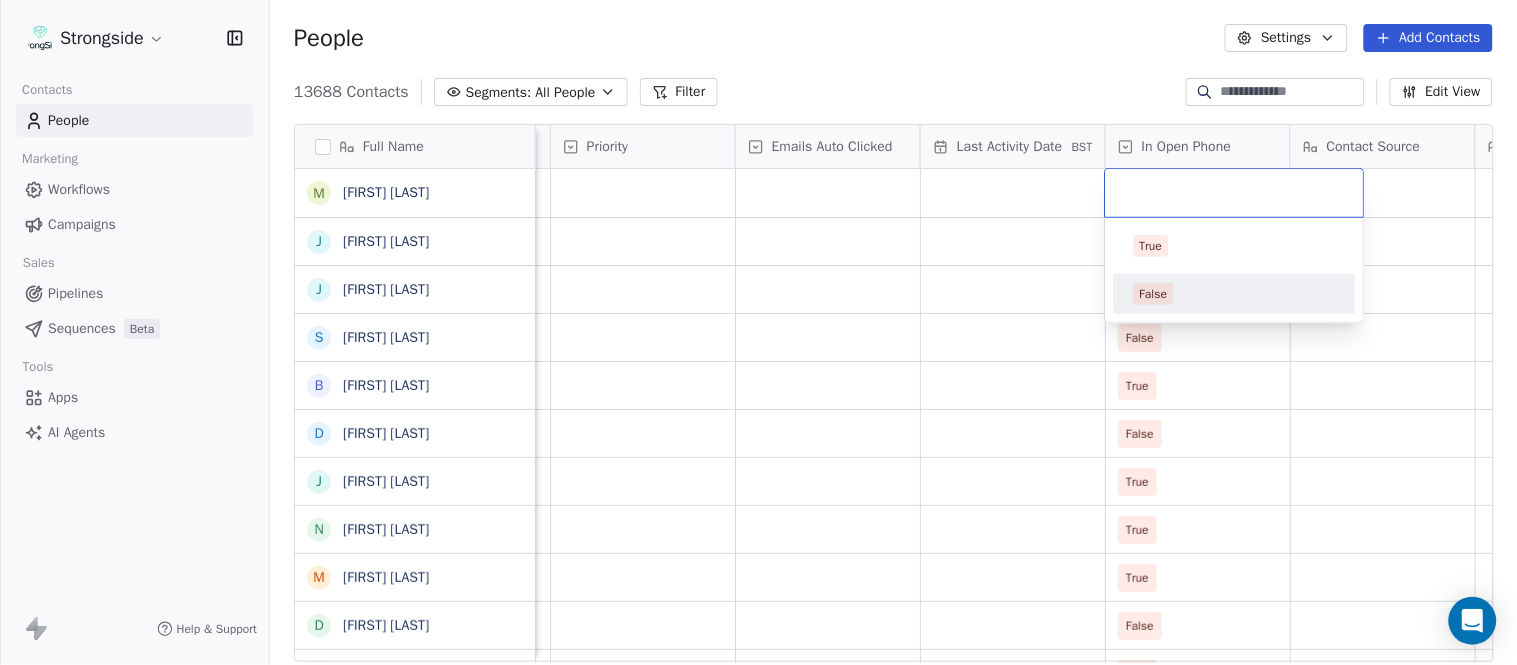 click on "False" at bounding box center (1235, 294) 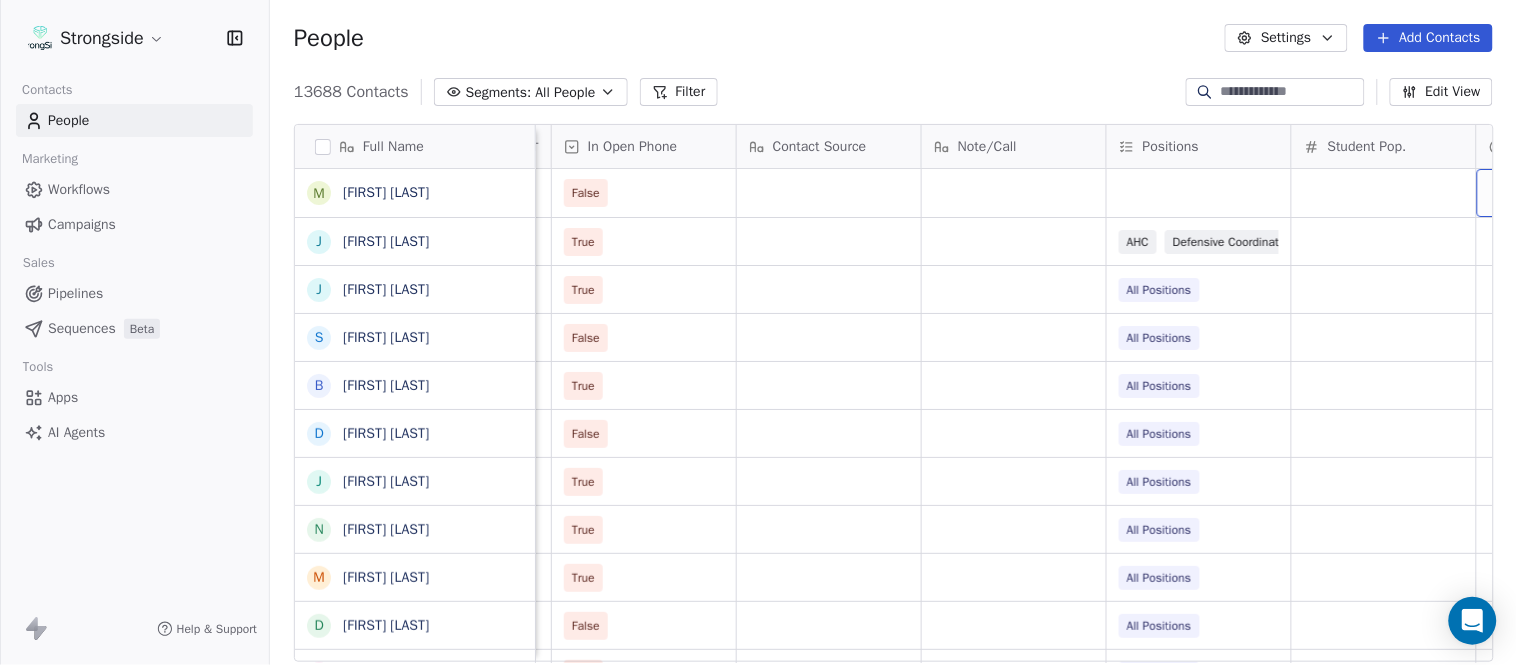 scroll, scrollTop: 0, scrollLeft: 2603, axis: horizontal 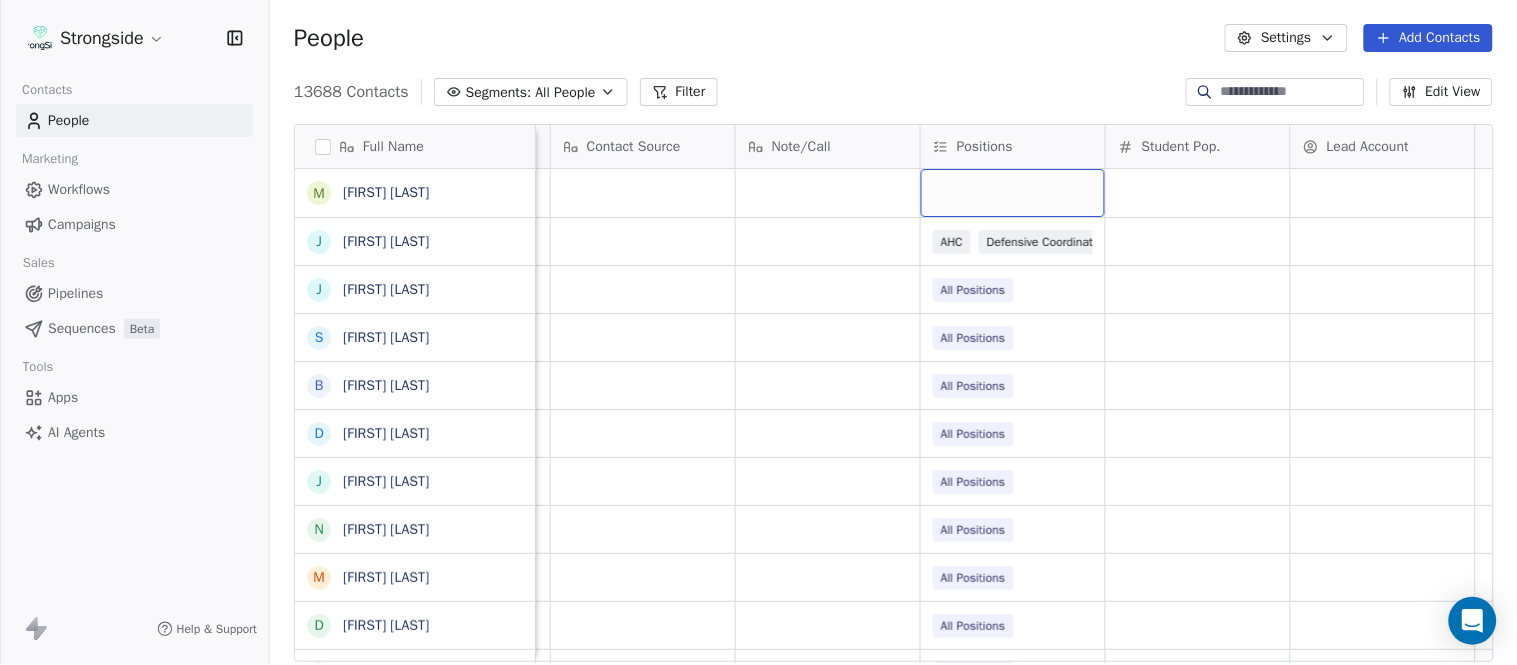 click at bounding box center (1013, 193) 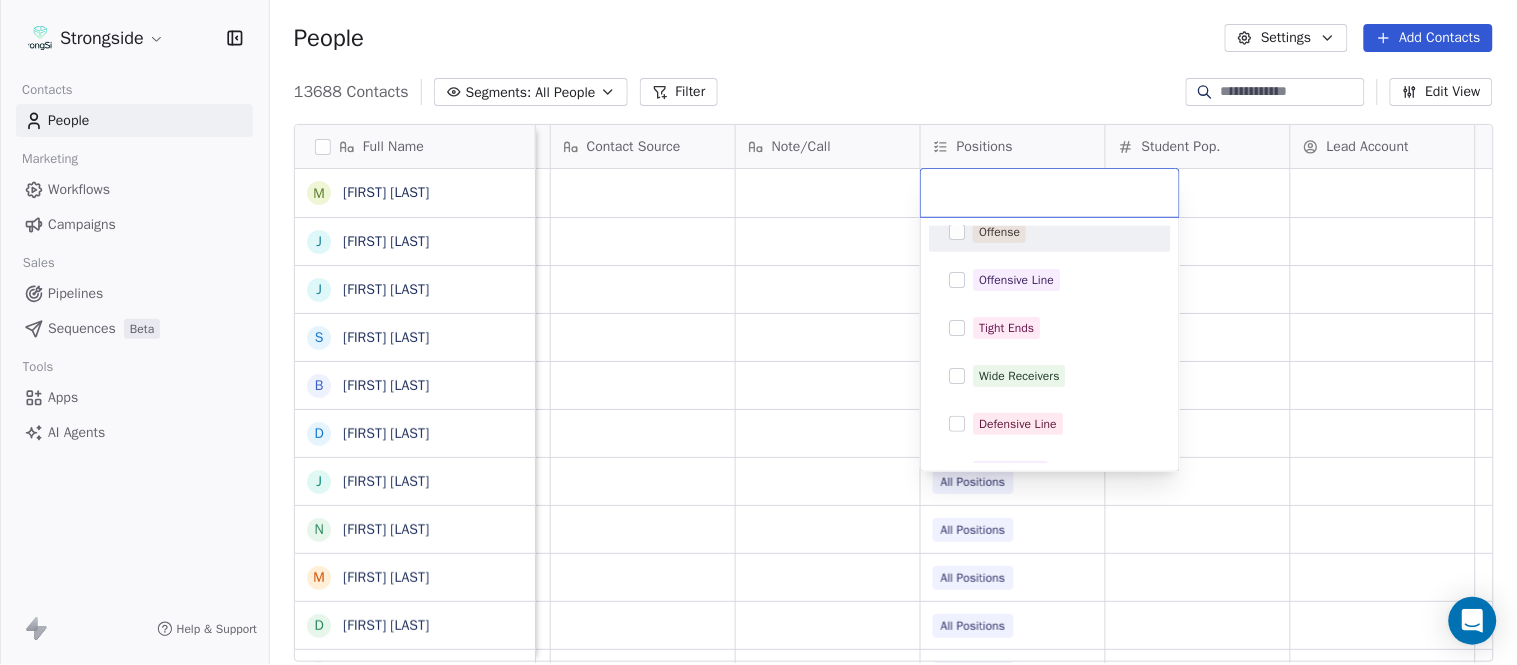 scroll, scrollTop: 111, scrollLeft: 0, axis: vertical 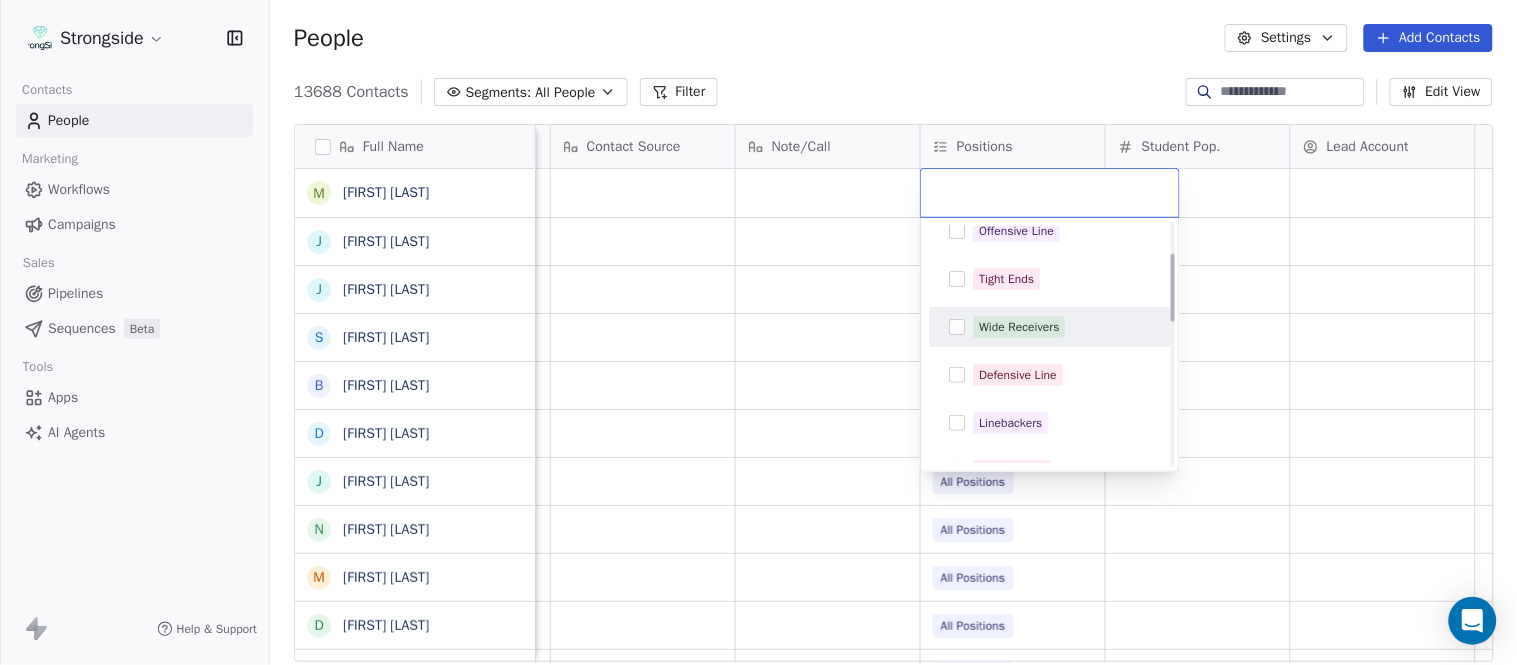 click on "Wide Receivers" at bounding box center (1019, 327) 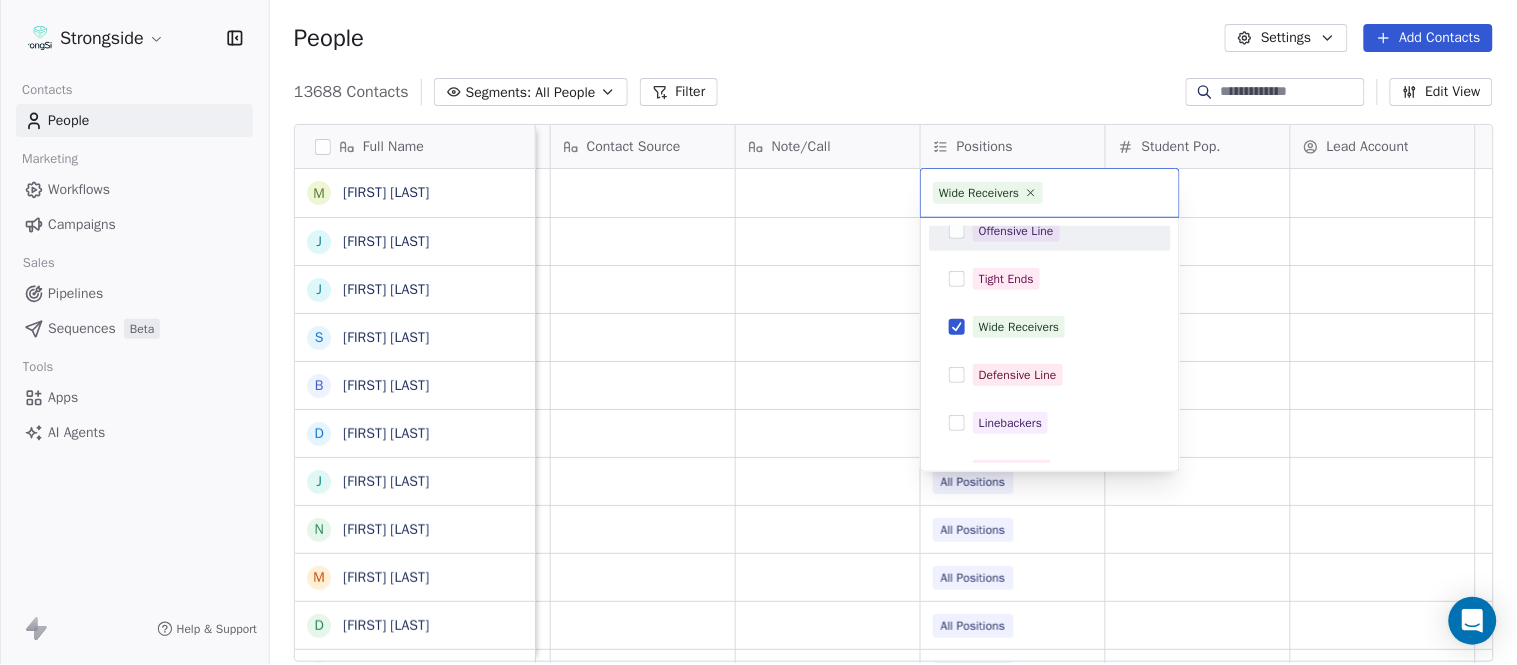 click on "Strongside Contacts People Marketing Workflows Campaigns Sales Pipelines Sequences Beta Tools Apps AI Agents Help & Support People Settings  Add Contacts 13688 Contacts Segments: All People Filter  Edit View Tag Add to Sequence Export Full Name M Mike Hatcher J Jared Backus J Jay Andress S Satyen Bhakta B Bernie DePalma D Devan Carrington J Jeremy Hartigan N Nicholas Bruner M Matt Foote D Dan Swanstrom N Nicki Moore J Julien Deumaga M Mark Ross A Alex Peffley C Chris Batti J Justin Woodley G Garrett McLaughlin K Kenneth Tinsley A Andrew Kukesh J Justin Stovall G Gregory Skjold A AJ Gallagher S Seitu Smith S Salomon Burstein F Frank Lisante J Joe Manion D Douglas Straley Y Yana Rivers M Mike Kowalsky J Jack Marchese J Jumpei Harada Priority Emails Auto Clicked Last Activity Date BST In Open Phone Contact Source Note/Call Positions Student Pop. Lead Account   False   True AHC Defensive Coordinator   True All Positions   False All Positions   True All Positions   False All Positions   True All Positions   True" at bounding box center (758, 332) 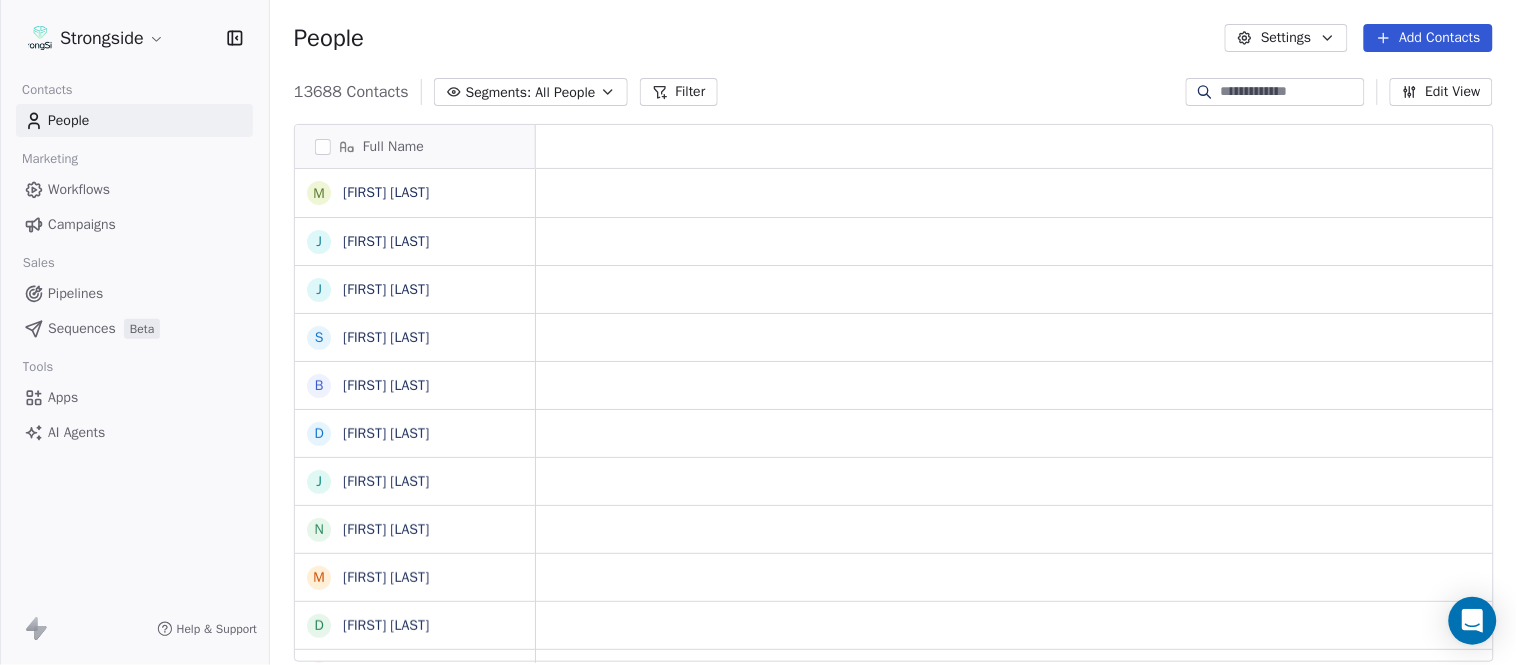 scroll, scrollTop: 0, scrollLeft: 0, axis: both 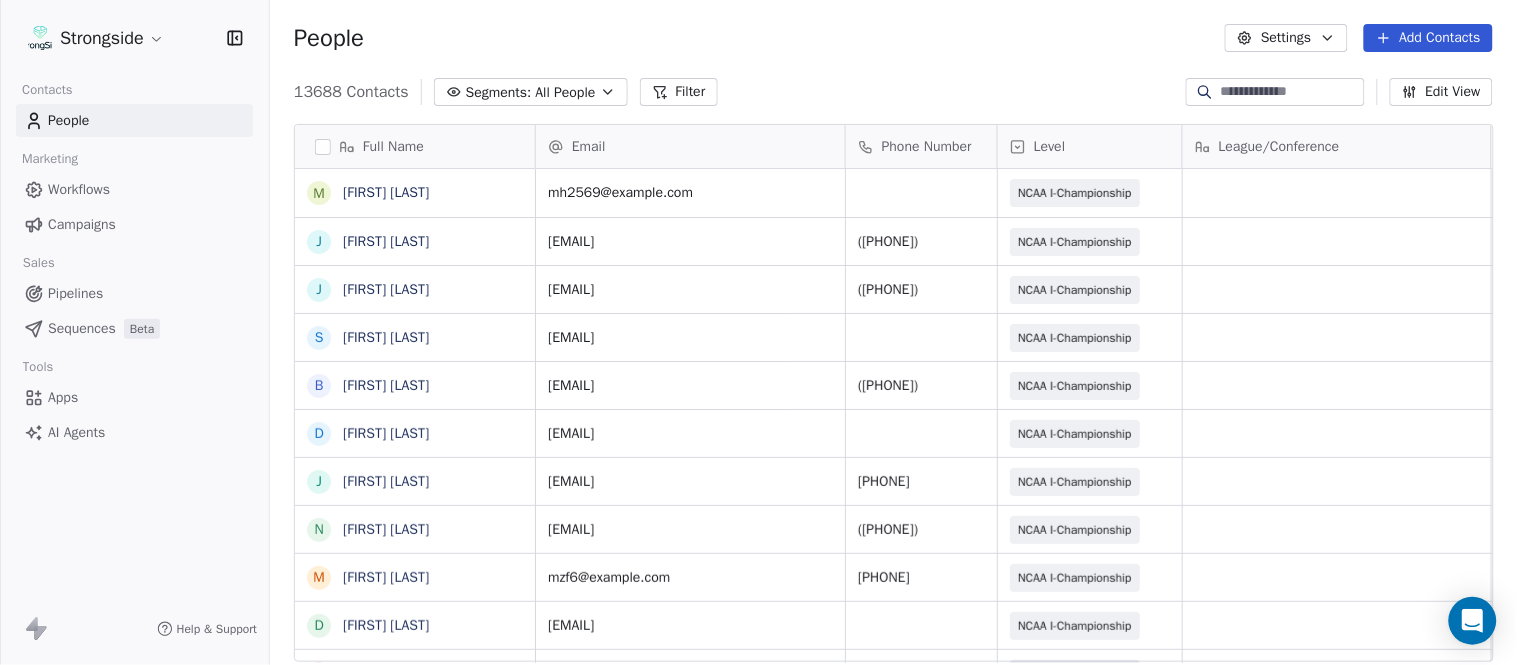 click on "Add Contacts" at bounding box center (1428, 38) 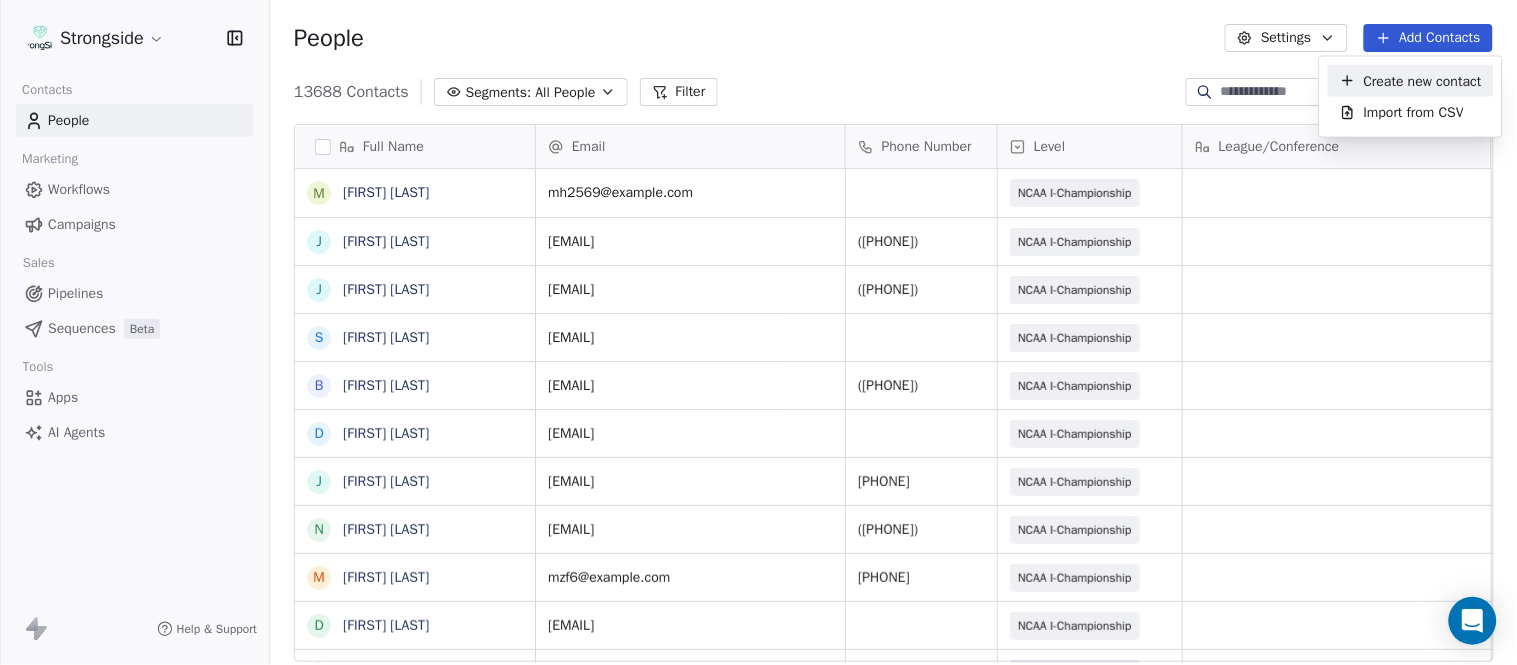 click on "Create new contact" at bounding box center [1423, 80] 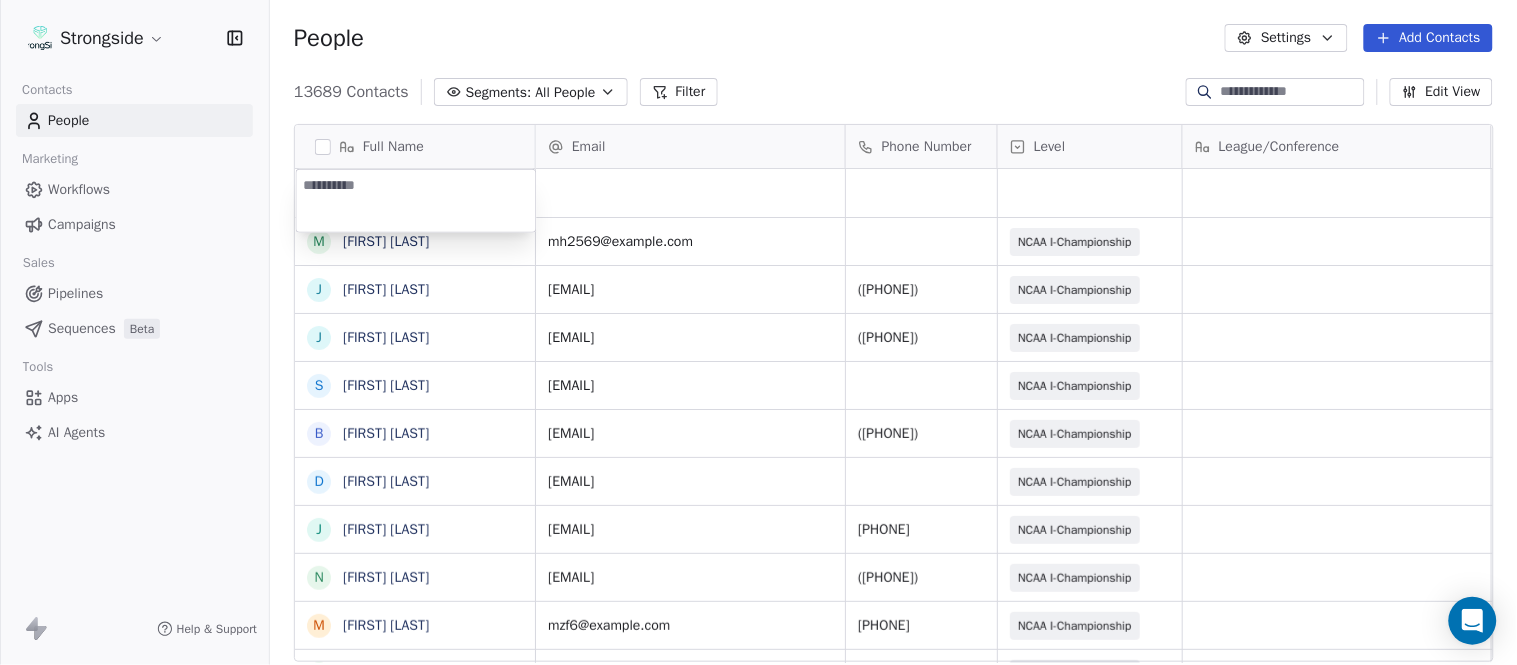 type on "**********" 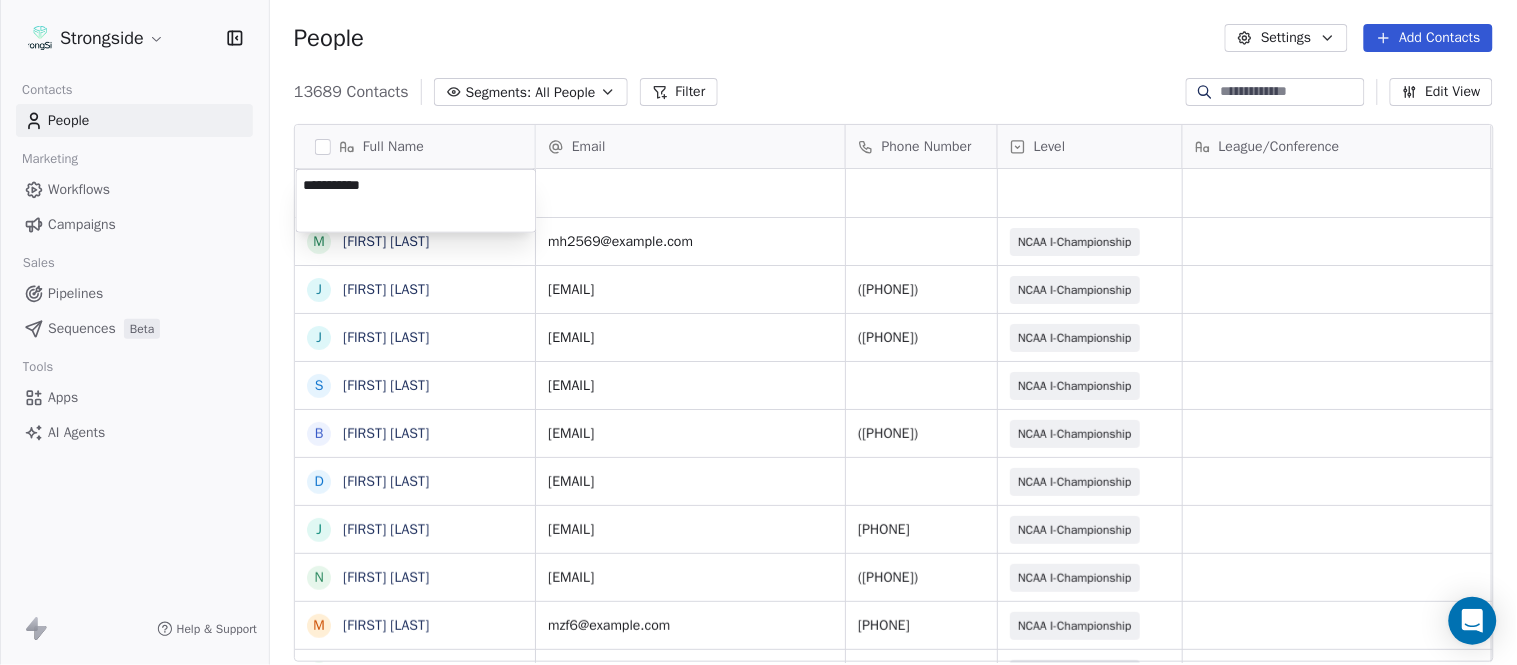 click on "Strongside Contacts People Marketing Workflows Campaigns Sales Pipelines Sequences Beta Tools Apps AI Agents Help & Support People Settings  Add Contacts 13689 Contacts Segments: All People Filter  Edit View Tag Add to Sequence Export Full Name M Mike Hatcher J Jared Backus J Jay Andress S Satyen Bhakta B Bernie DePalma D Devan Carrington J Jeremy Hartigan N Nicholas Bruner M Matt Foote D Dan Swanstrom N Nicki Moore J Julien Deumaga M Mark Ross A Alex Peffley C Chris Batti J Justin Woodley G Garrett McLaughlin K Kenneth Tinsley A Andrew Kukesh J Justin Stovall G Gregory Skjold A AJ Gallagher S Seitu Smith S Salomon Burstein F Frank Lisante J Joe Manion D Douglas Straley Y Yana Rivers M Mike Kowalsky J Jack Marchese Email Phone Number Level League/Conference Organization Job Title Tags Created Date BST Aug 07, 2025 07:20 PM mh2569@cornell.edu NCAA I-Championship COLUMBIA UNIV Assistant Coach Aug 07, 2025 07:20 PM jb2249@cornell.edu (607) 255-8236 NCAA I-Championship COLUMBIA UNIV Assistant Coach SID SID" at bounding box center (758, 332) 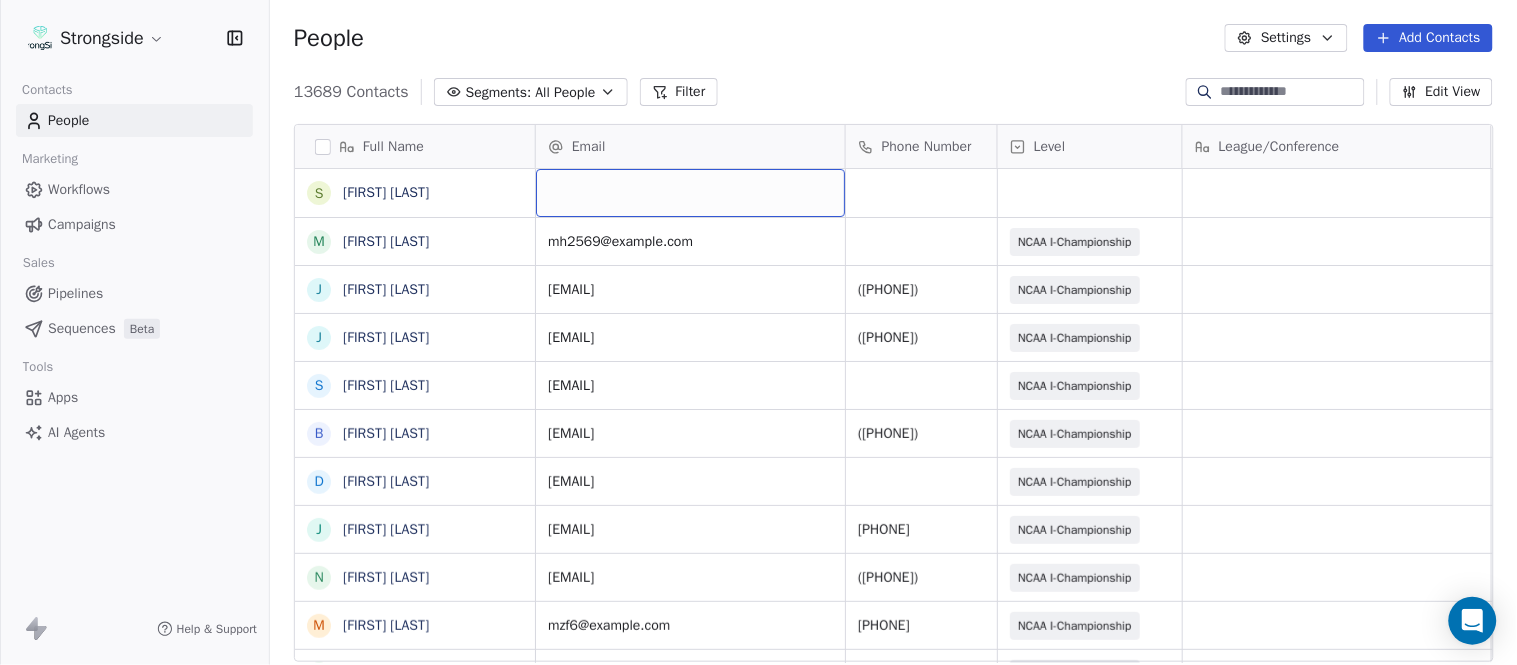 click at bounding box center [690, 193] 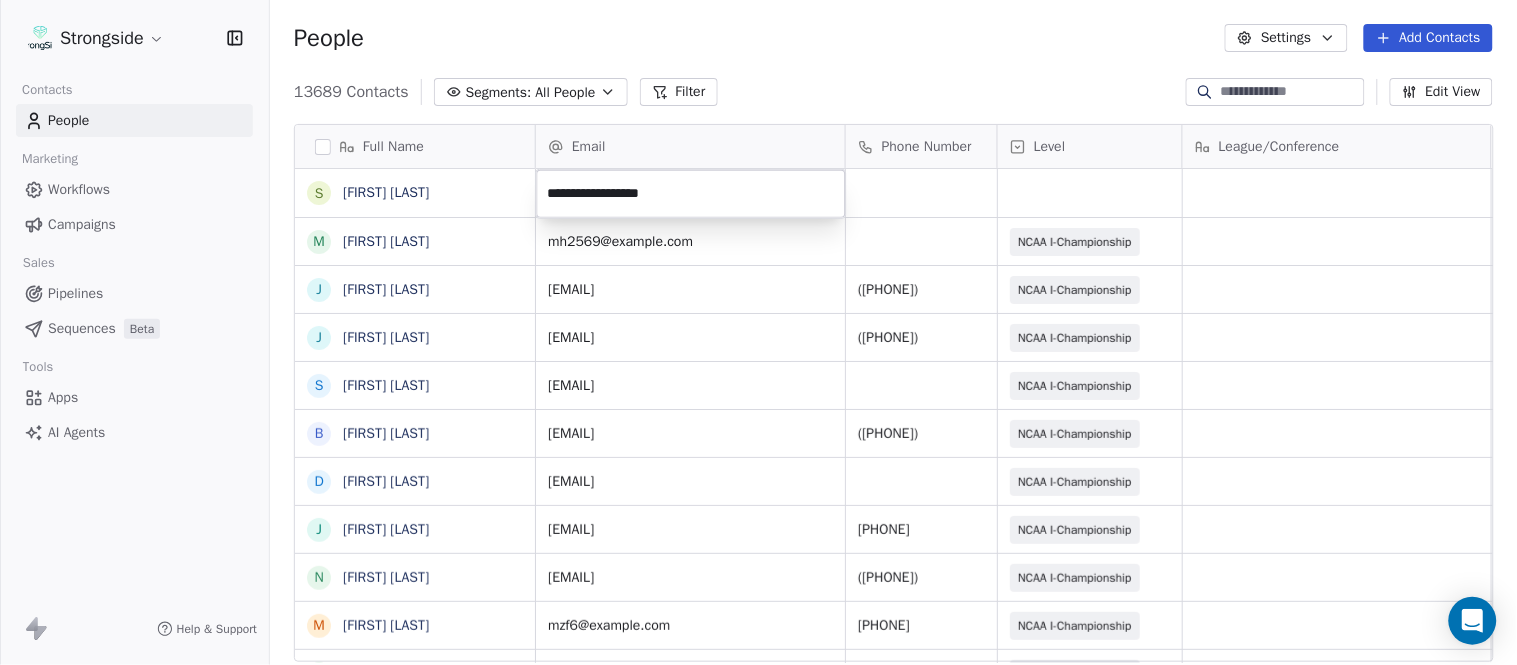 click on "Strongside Contacts People Marketing Workflows Campaigns Sales Pipelines Sequences Beta Tools Apps AI Agents Help & Support People Settings  Add Contacts 13689 Contacts Segments: All People Filter  Edit View Tag Add to Sequence Export Full Name S Sean Reeder M Mike Hatcher J Jared Backus J Jay Andress S Satyen Bhakta B Bernie DePalma D Devan Carrington J Jeremy Hartigan N Nicholas Bruner M Matt Foote D Dan Swanstrom N Nicki Moore J Julien Deumaga M Mark Ross A Alex Peffley C Chris Batti J Justin Woodley G Garrett McLaughlin K Kenneth Tinsley A Andrew Kukesh J Justin Stovall G Gregory Skjold A AJ Gallagher S Seitu Smith S Salomon Burstein F Frank Lisante J Joe Manion D Douglas Straley Y Yana Rivers M Mike Kowalsky J Jack Marchese Email Phone Number Level League/Conference Organization Job Title Tags Created Date BST Aug 07, 2025 07:20 PM mh2569@cornell.edu NCAA I-Championship COLUMBIA UNIV Assistant Coach Aug 07, 2025 07:20 PM jb2249@cornell.edu (607) 255-8236 NCAA I-Championship COLUMBIA UNIV (607) 255-7526" at bounding box center (758, 332) 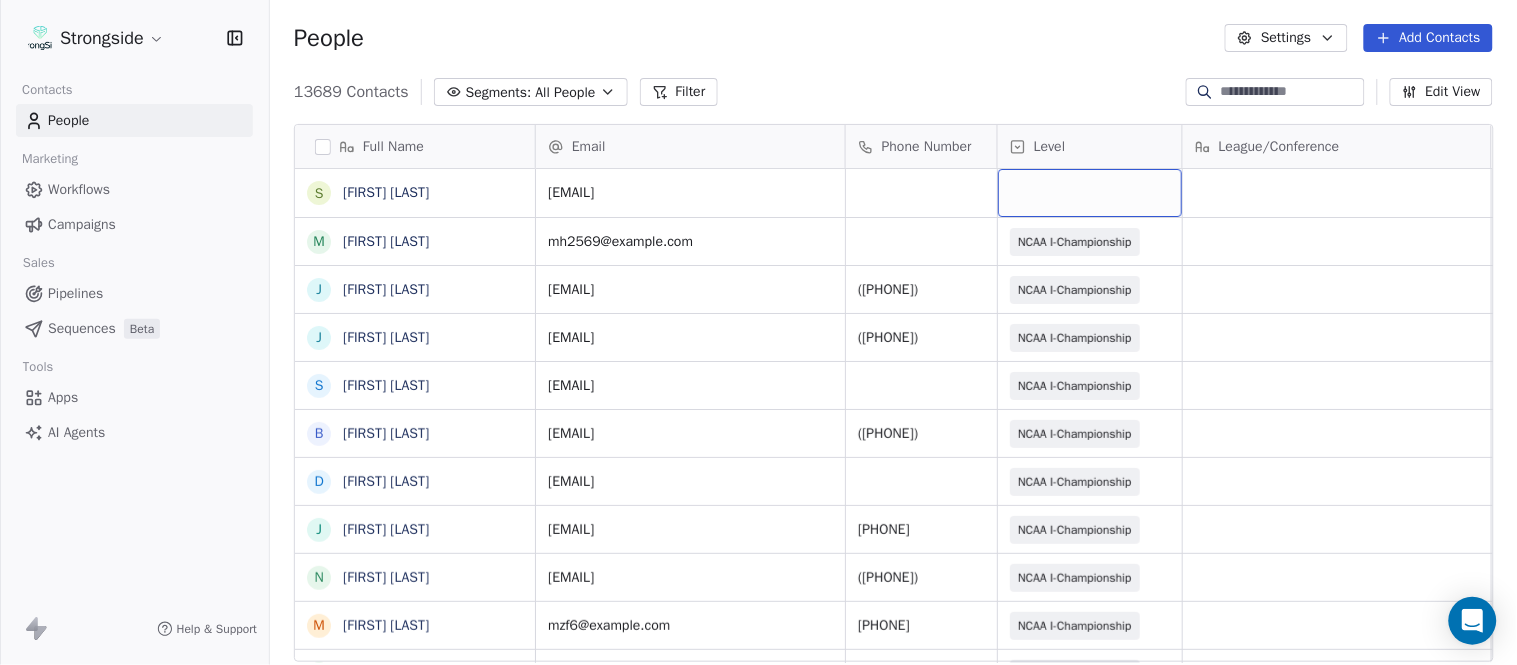 click at bounding box center [1090, 193] 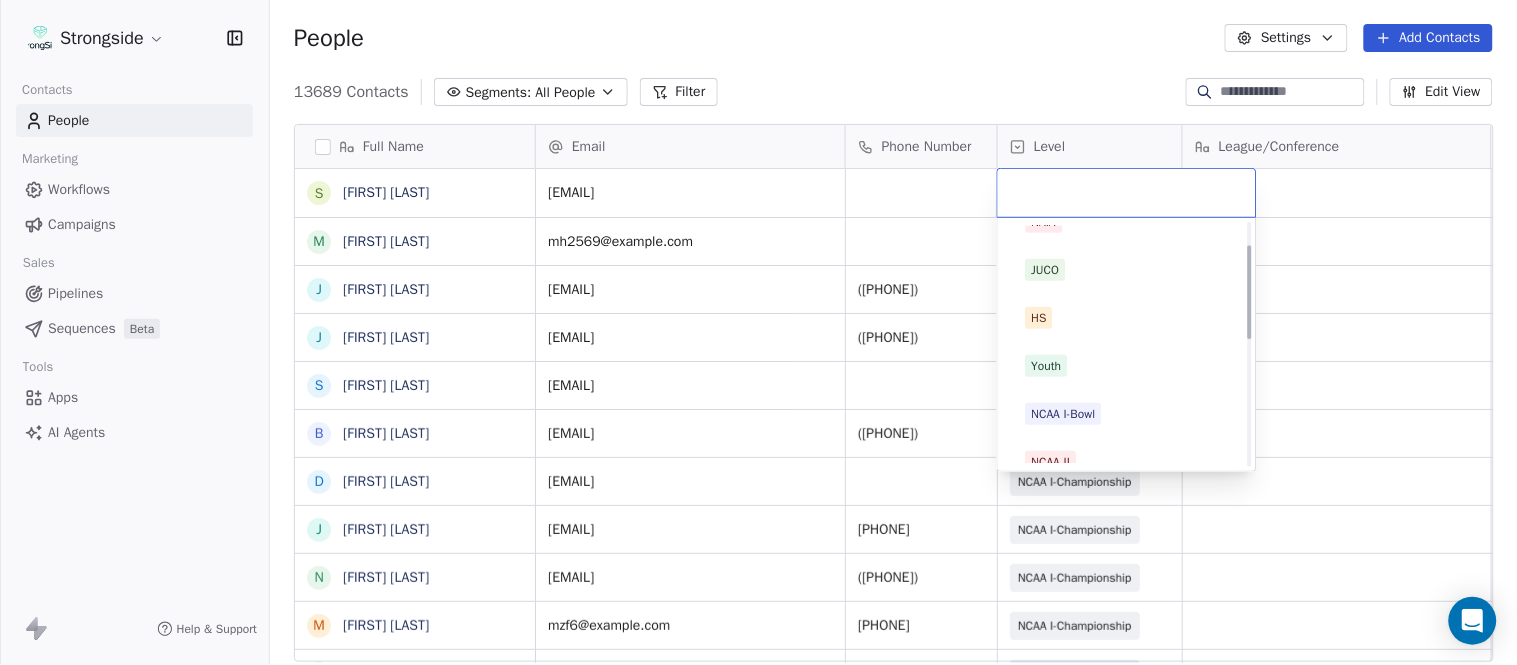 scroll, scrollTop: 378, scrollLeft: 0, axis: vertical 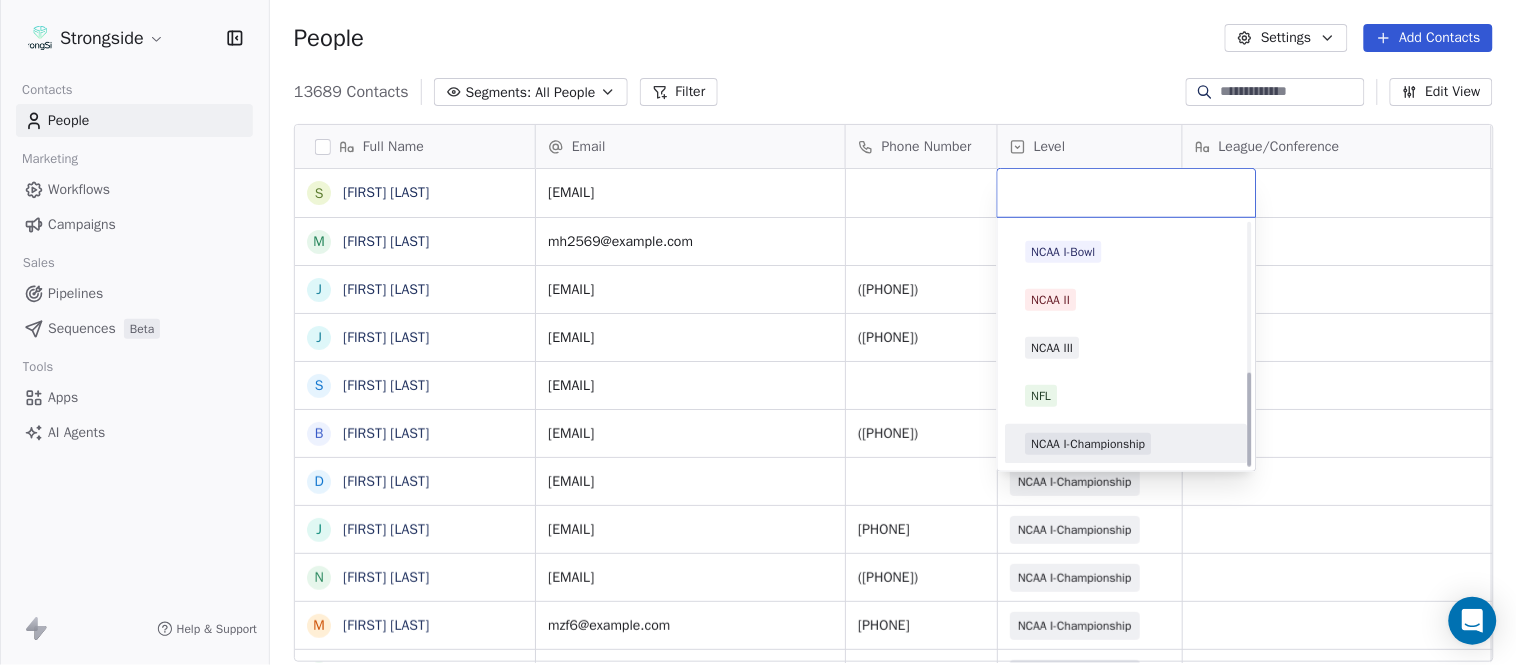 click on "NCAA I-Championship" at bounding box center (1127, 444) 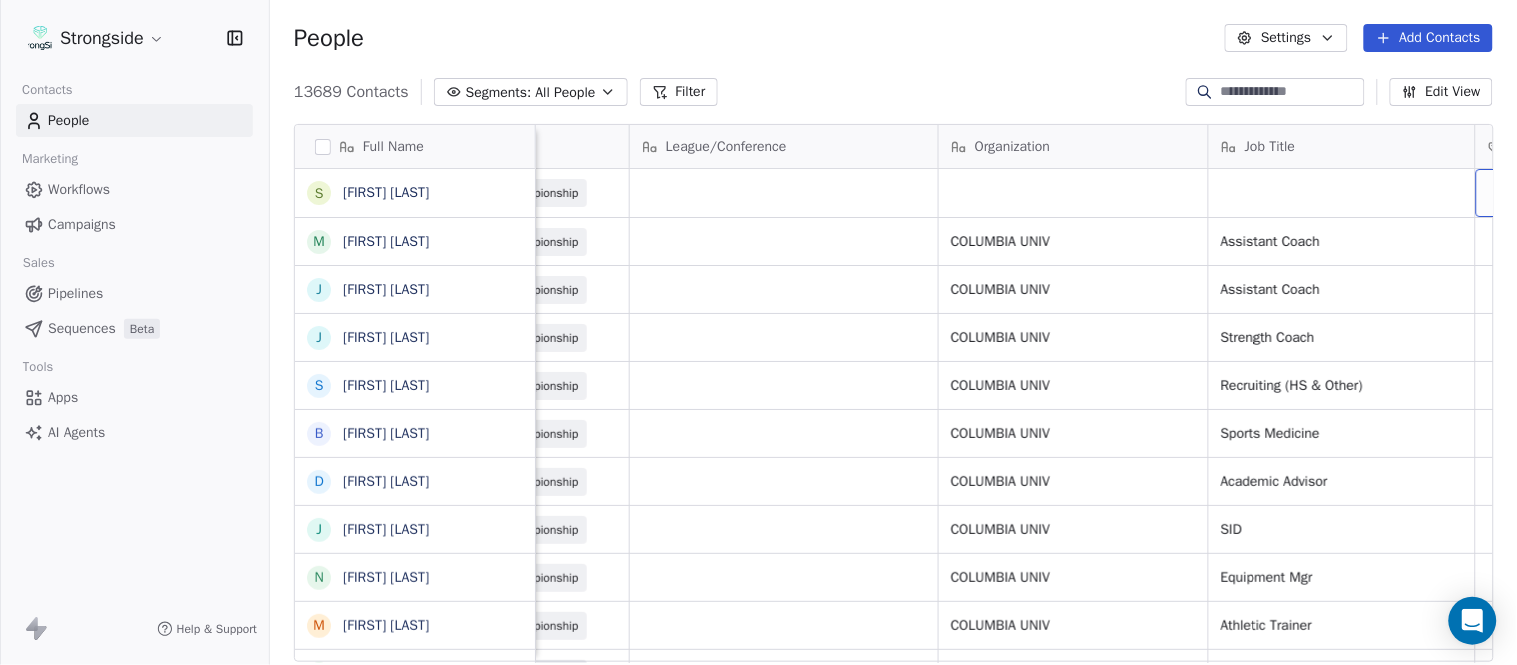 scroll, scrollTop: 0, scrollLeft: 653, axis: horizontal 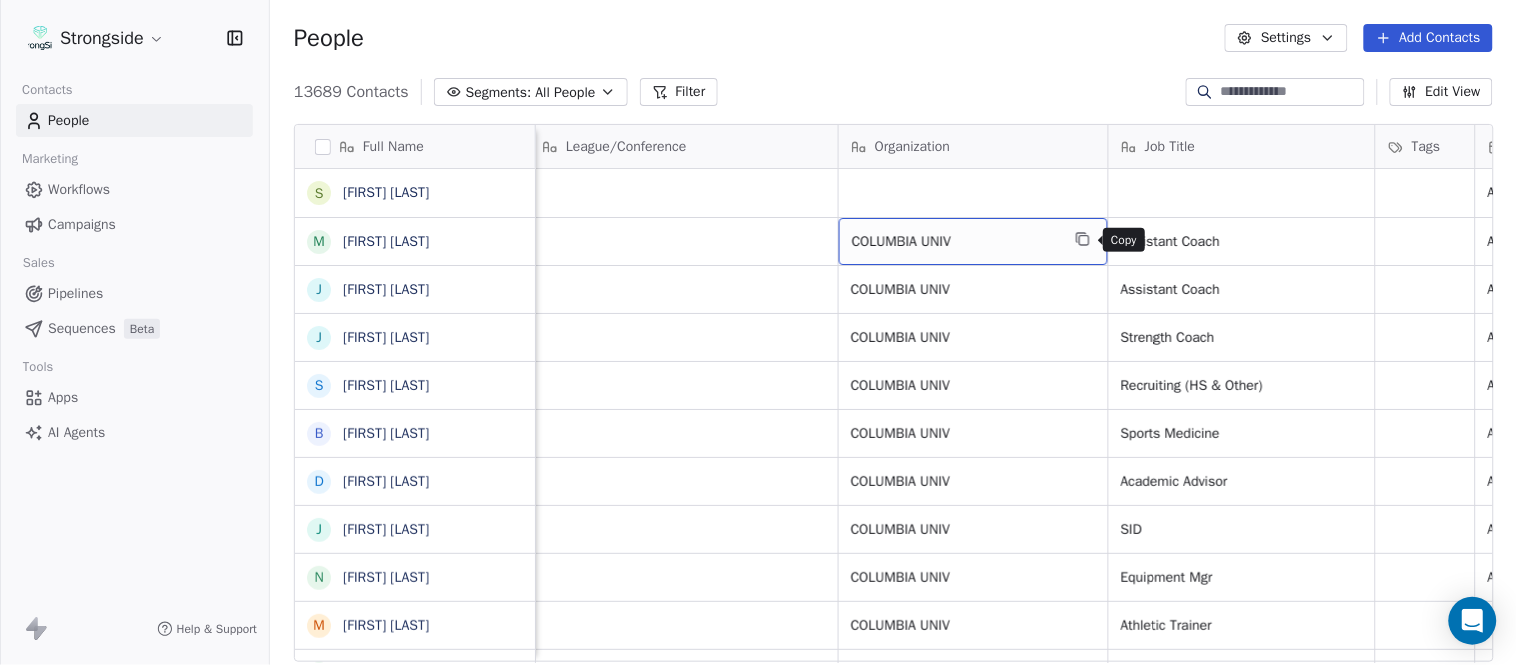 click at bounding box center (1083, 239) 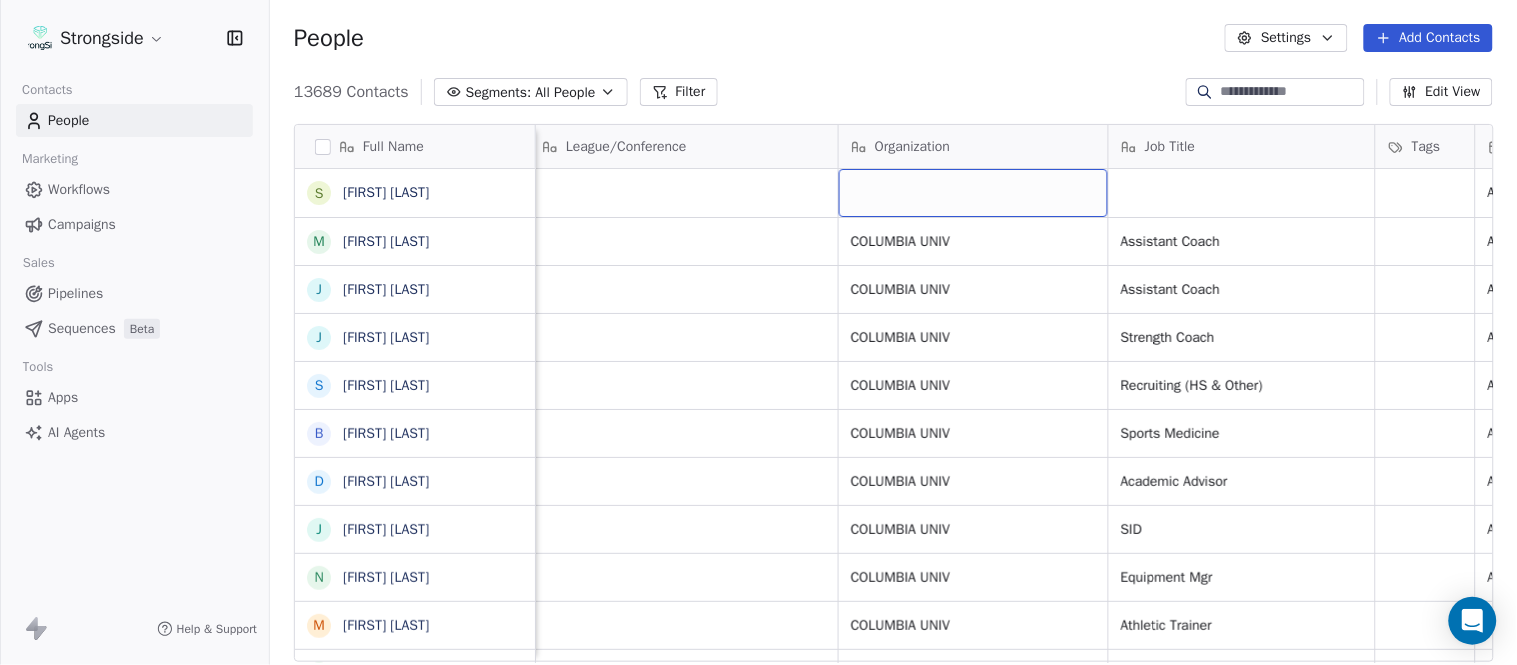 click at bounding box center (973, 193) 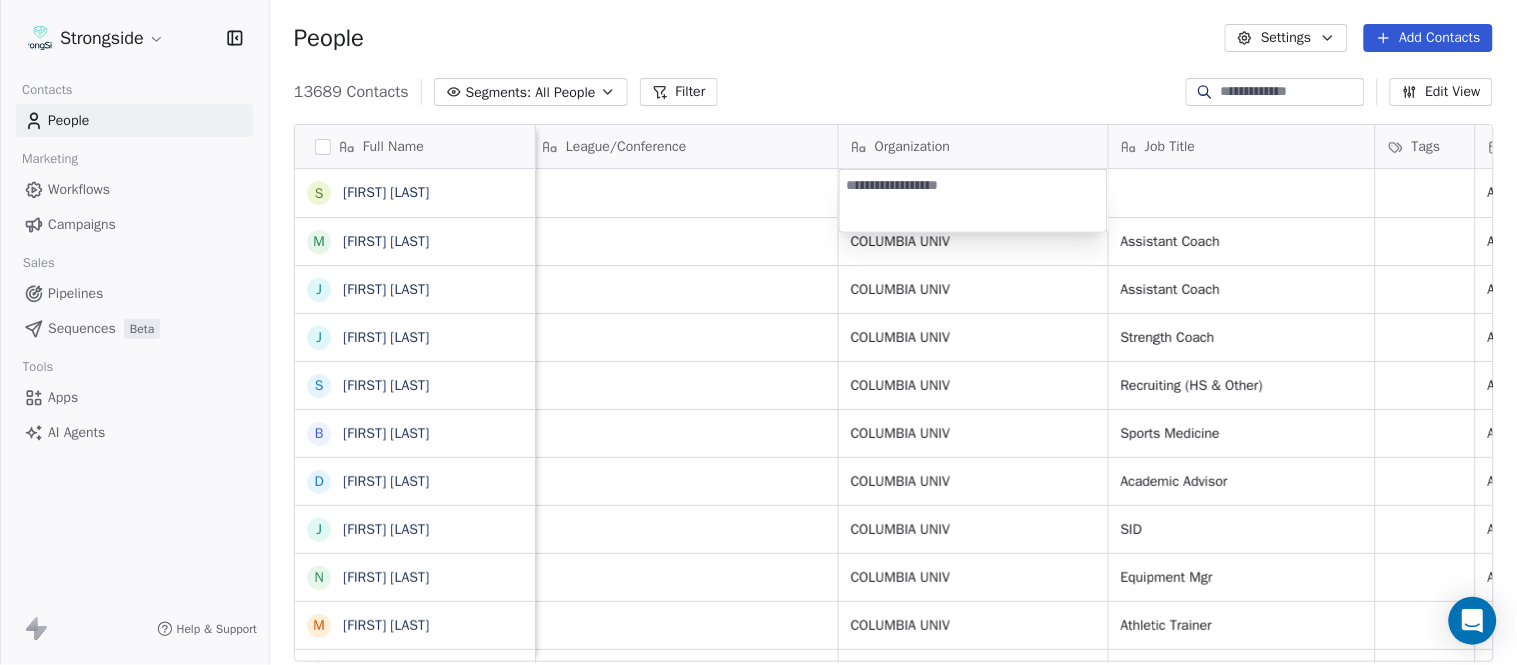 type on "**********" 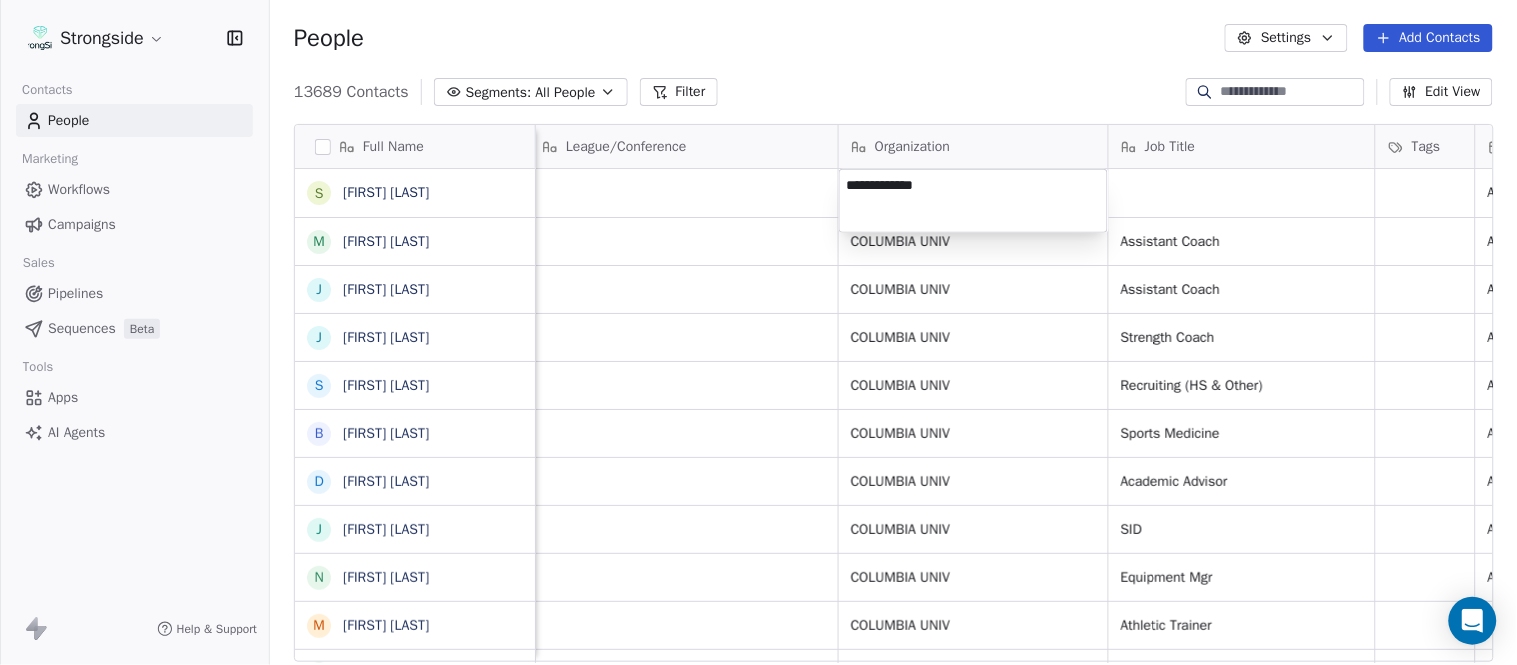 click on "Strongside Contacts People Marketing Workflows Campaigns Sales Pipelines Sequences Beta Tools Apps AI Agents Help & Support People Settings  Add Contacts 13689 Contacts Segments: All People Filter  Edit View Tag Add to Sequence Export Full Name S Sean Reeder M Mike Hatcher J Jared Backus J Jay Andress S Satyen Bhakta B Bernie DePalma D Devan Carrington J Jeremy Hartigan N Nicholas Bruner M Matt Foote D Dan Swanstrom N Nicki Moore J Julien Deumaga M Mark Ross A Alex Peffley C Chris Batti J Justin Woodley G Garrett McLaughlin K Kenneth Tinsley A Andrew Kukesh J Justin Stovall G Gregory Skjold A AJ Gallagher S Seitu Smith S Salomon Burstein F Frank Lisante J Joe Manion D Douglas Straley Y Yana Rivers M Mike Kowalsky J Jack Marchese Email Phone Number Level League/Conference Organization Job Title Tags Created Date BST Status Priority Emails Auto Clicked sr2358@cornell.edu NCAA I-Championship Aug 07, 2025 07:20 PM mh2569@cornell.edu NCAA I-Championship COLUMBIA UNIV Assistant Coach Aug 07, 2025 07:20 PM SID SID" at bounding box center [758, 332] 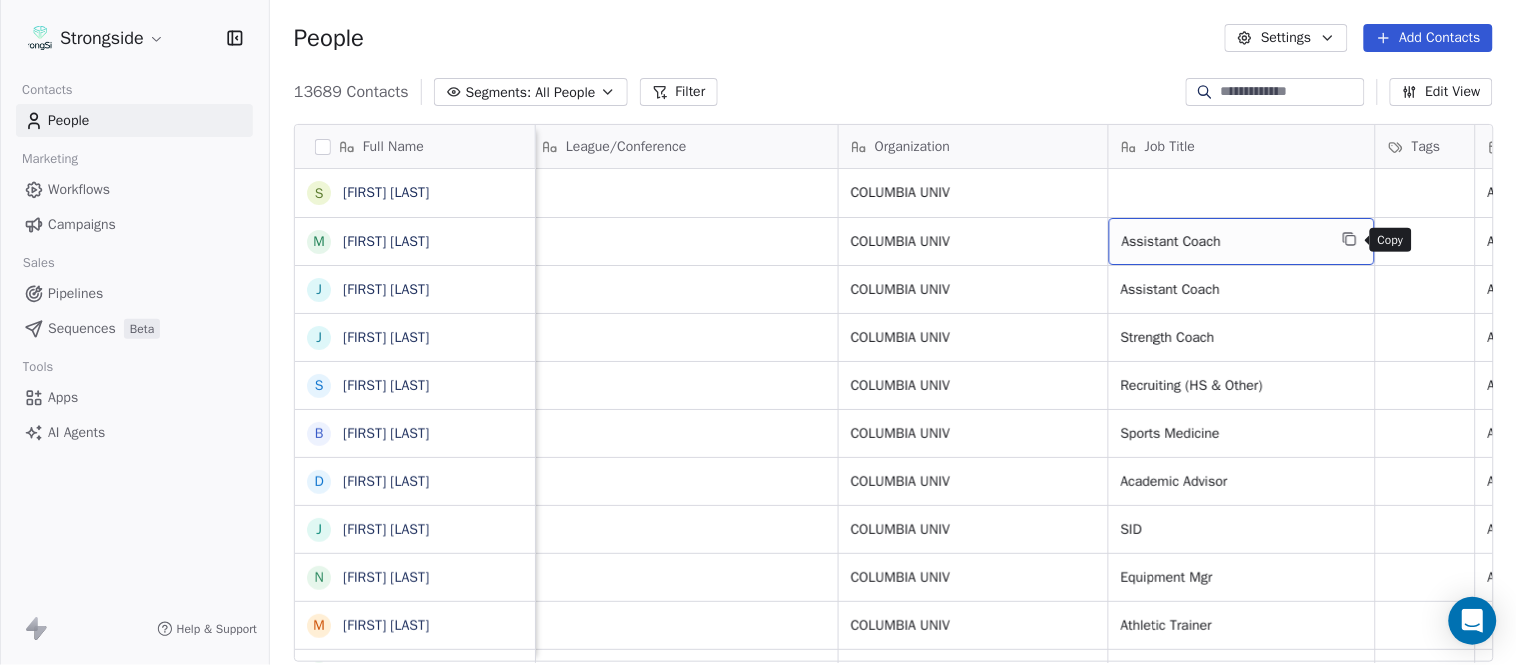 click at bounding box center (1350, 239) 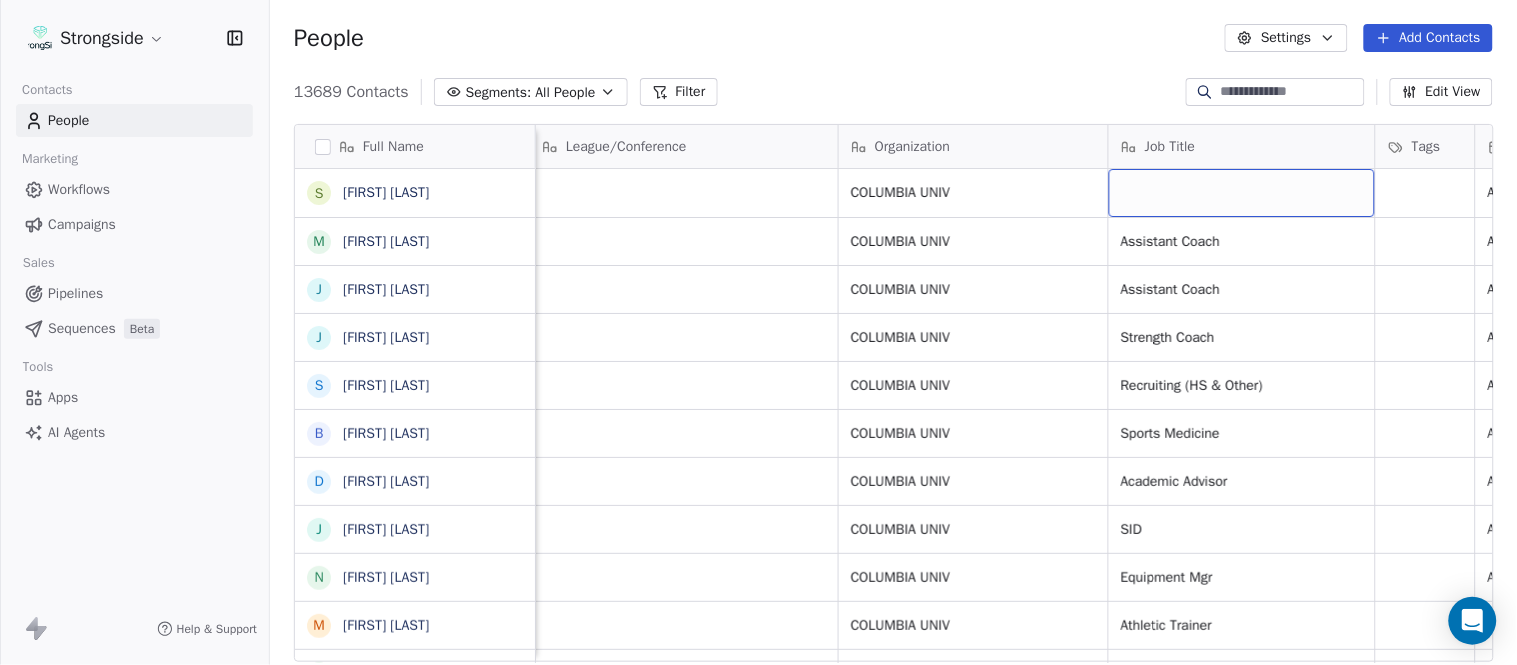 click at bounding box center [1242, 193] 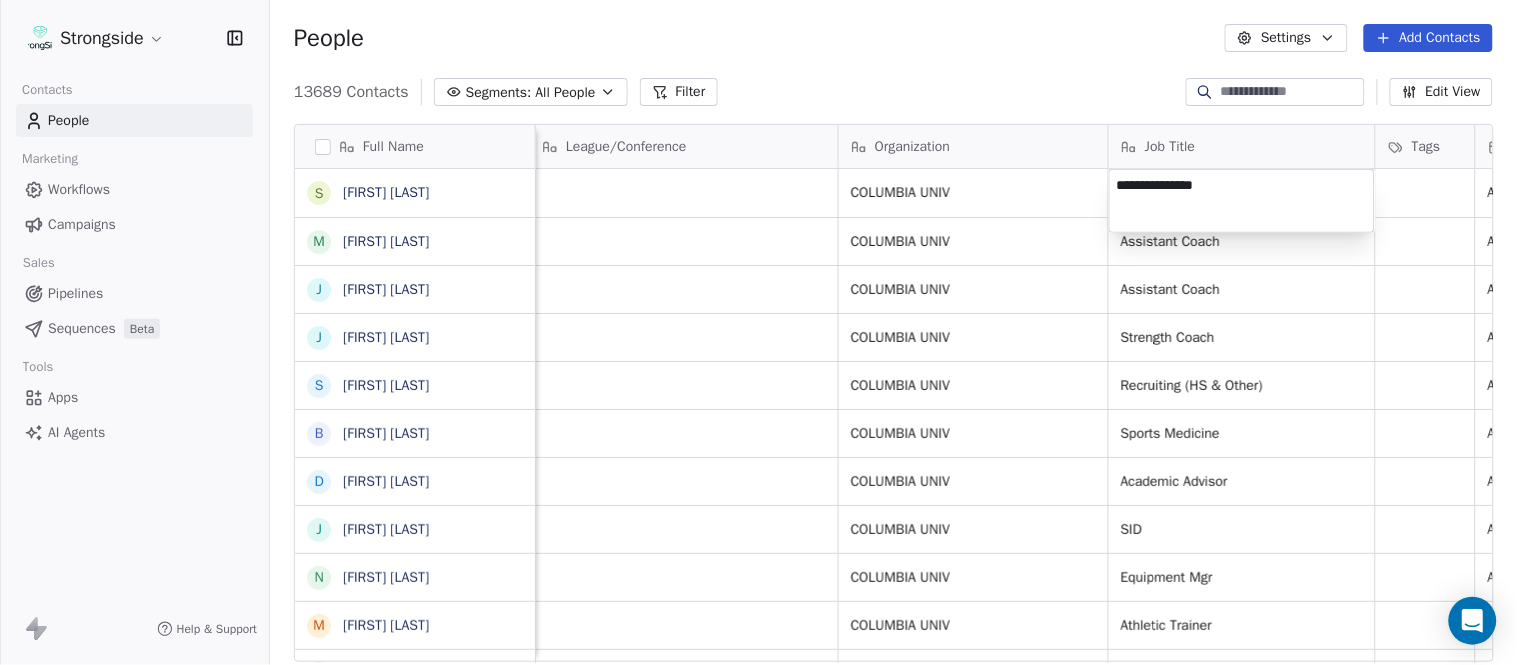 click on "Strongside Contacts People Marketing Workflows Campaigns Sales Pipelines Sequences Beta Tools Apps AI Agents Help & Support People Settings  Add Contacts 13689 Contacts Segments: All People Filter  Edit View Tag Add to Sequence Export Full Name S Sean Reeder M Mike Hatcher J Jared Backus J Jay Andress S Satyen Bhakta B Bernie DePalma D Devan Carrington J Jeremy Hartigan N Nicholas Bruner M Matt Foote D Dan Swanstrom N Nicki Moore J Julien Deumaga M Mark Ross A Alex Peffley C Chris Batti J Justin Woodley G Garrett McLaughlin K Kenneth Tinsley A Andrew Kukesh J Justin Stovall G Gregory Skjold A AJ Gallagher S Seitu Smith S Salomon Burstein F Frank Lisante J Joe Manion D Douglas Straley Y Yana Rivers M Mike Kowalsky J Jack Marchese Email Phone Number Level League/Conference Organization Job Title Tags Created Date BST Status Priority Emails Auto Clicked sr2358@cornell.edu NCAA I-Championship COLUMBIA UNIV Aug 07, 2025 07:20 PM mh2569@cornell.edu NCAA I-Championship COLUMBIA UNIV Assistant Coach (607) 255-8236" at bounding box center (758, 332) 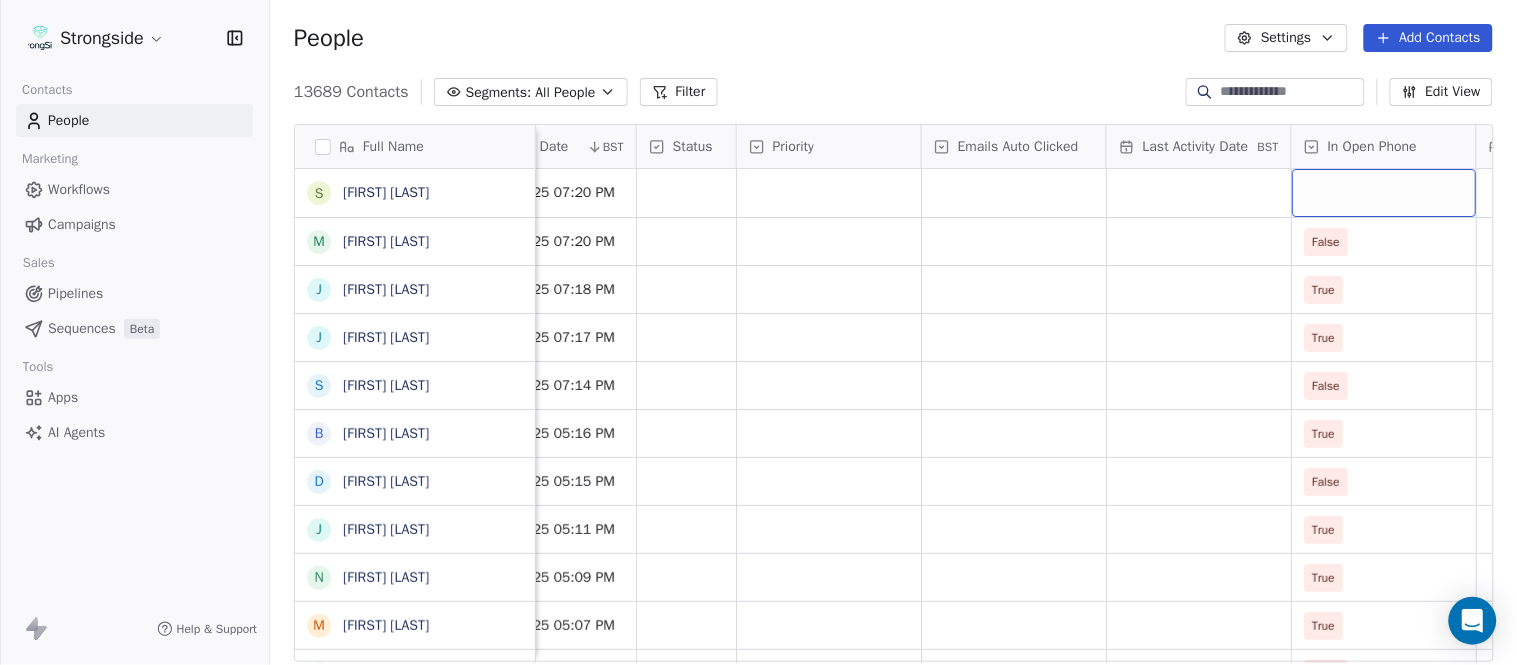 scroll, scrollTop: 0, scrollLeft: 1863, axis: horizontal 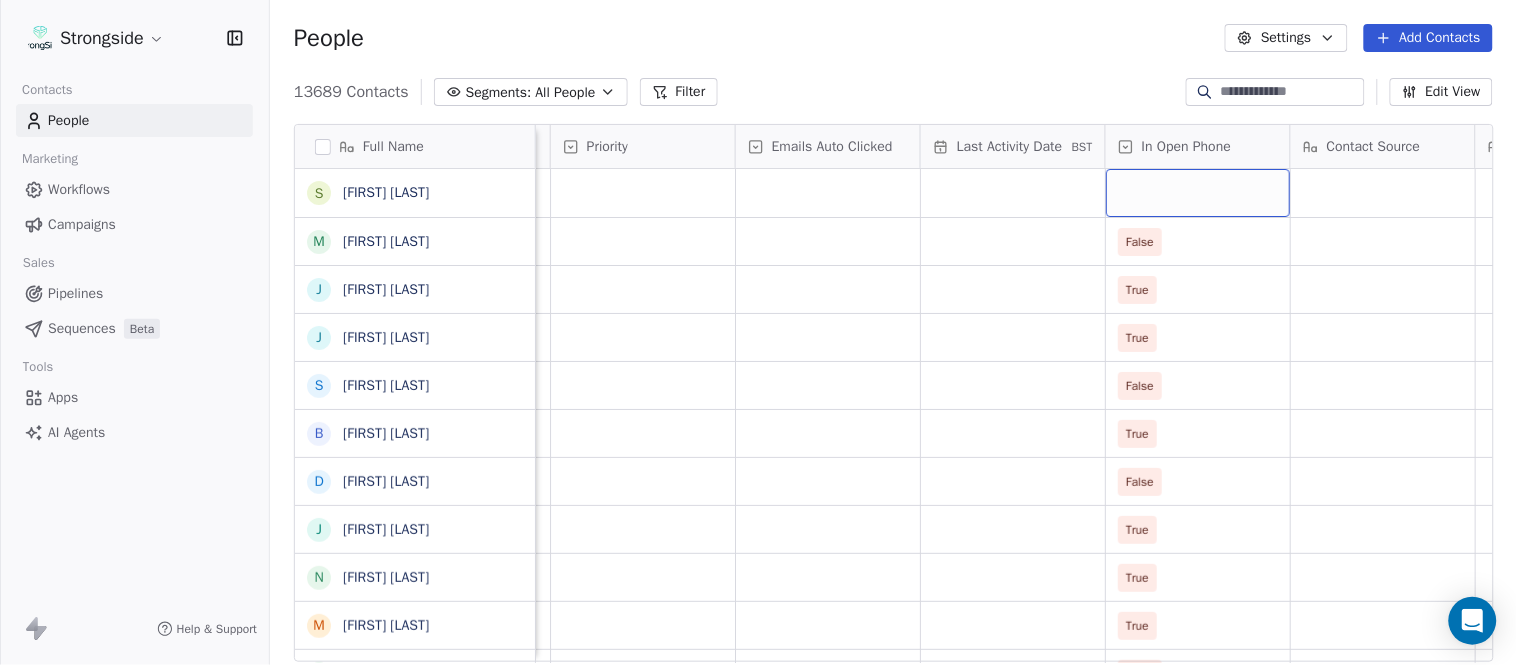 click at bounding box center (1198, 193) 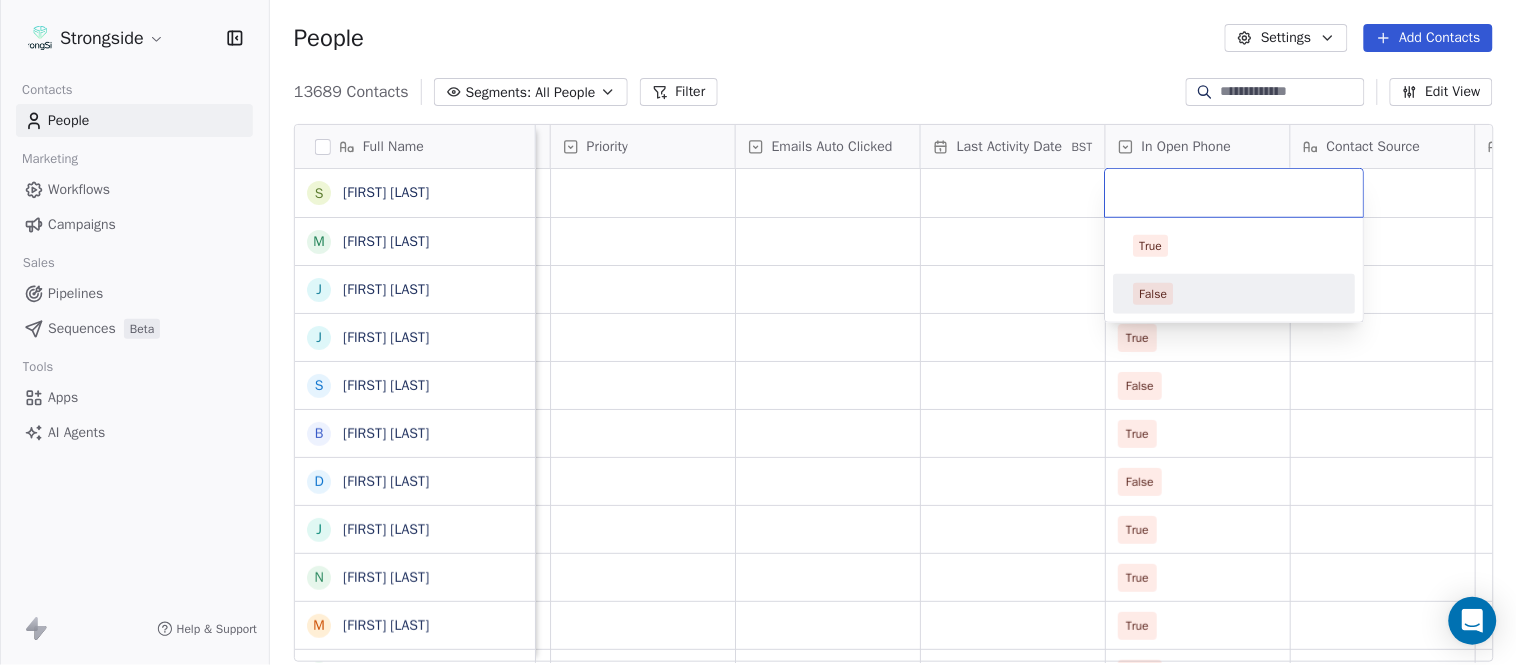 click on "False" at bounding box center [1235, 294] 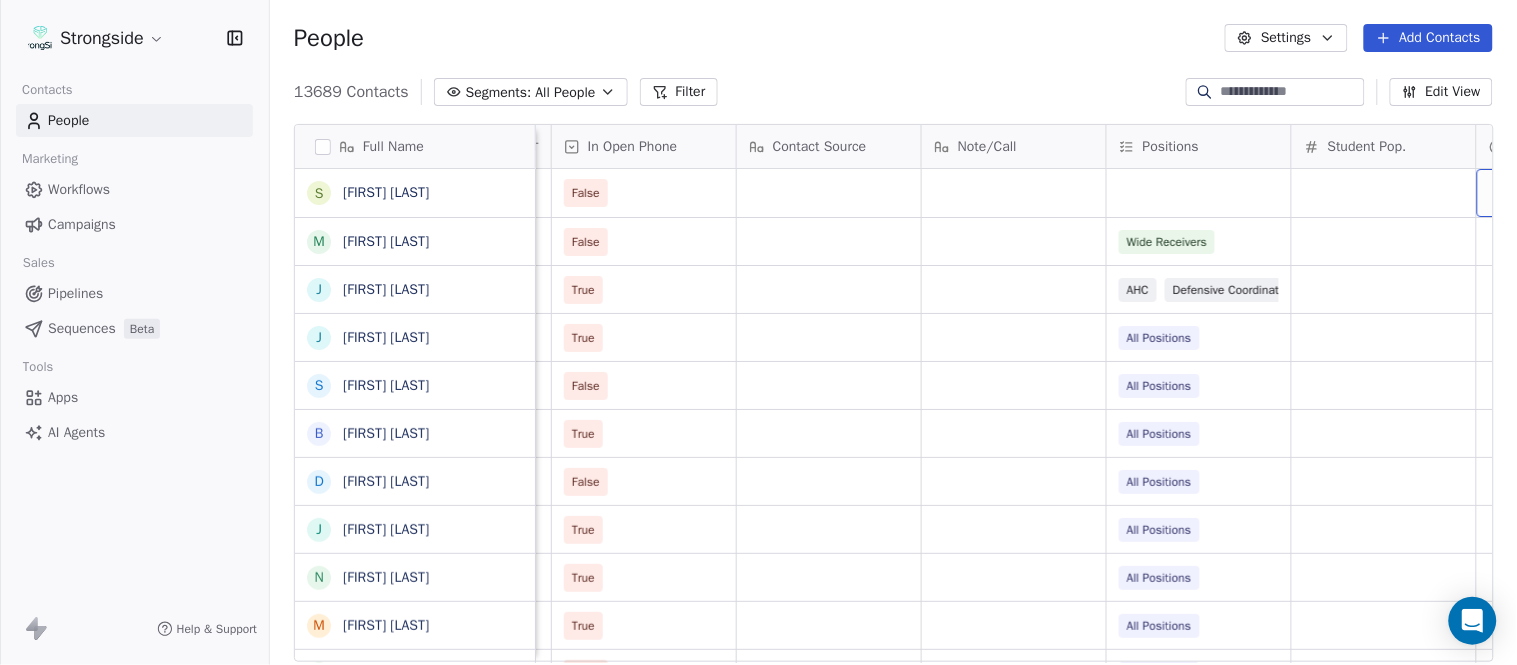 scroll, scrollTop: 0, scrollLeft: 2603, axis: horizontal 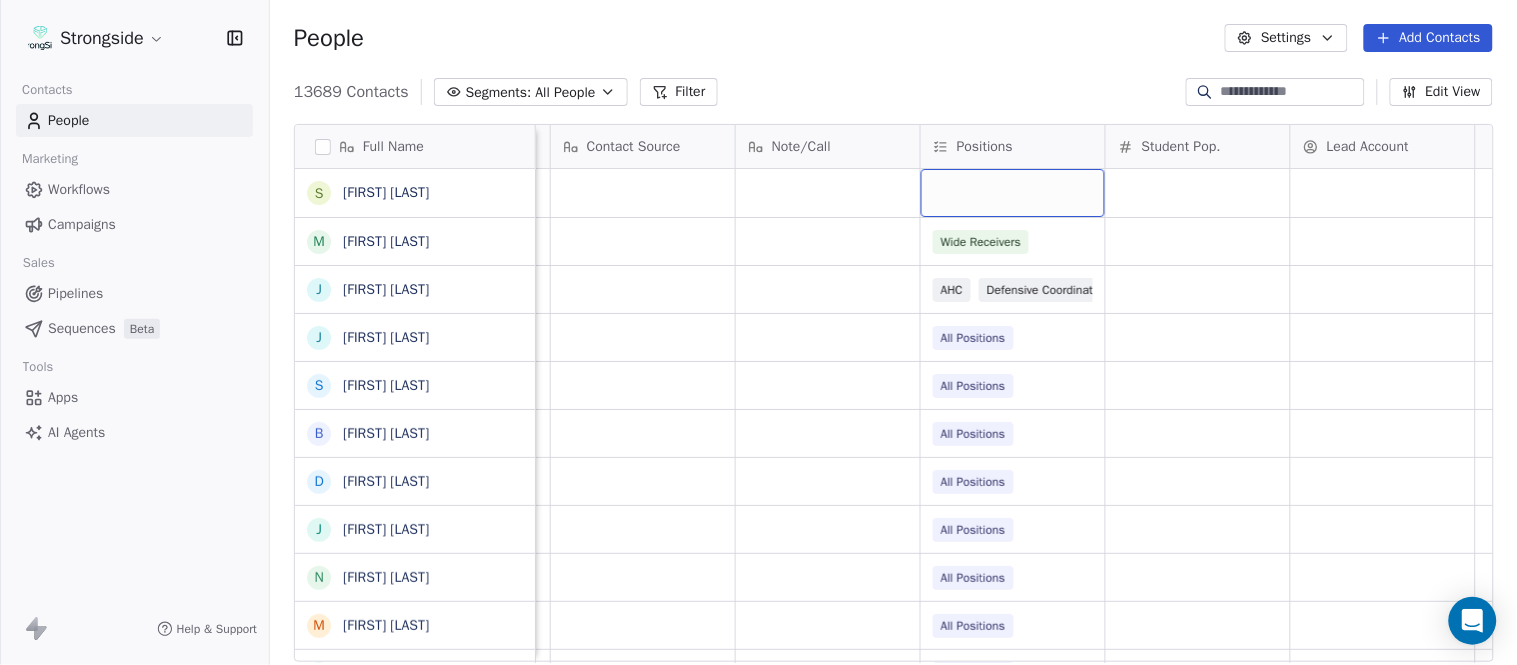 click at bounding box center [1013, 193] 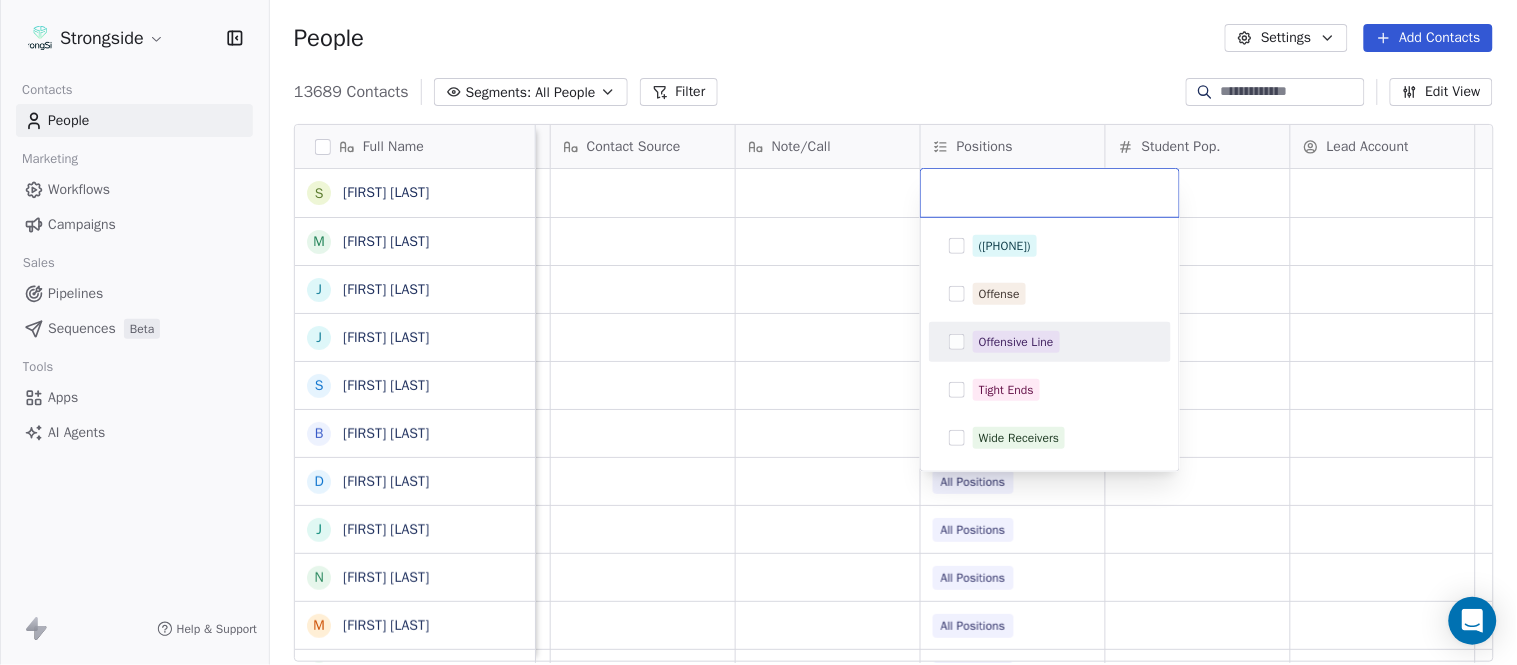 click on "Offensive Line" at bounding box center (1016, 342) 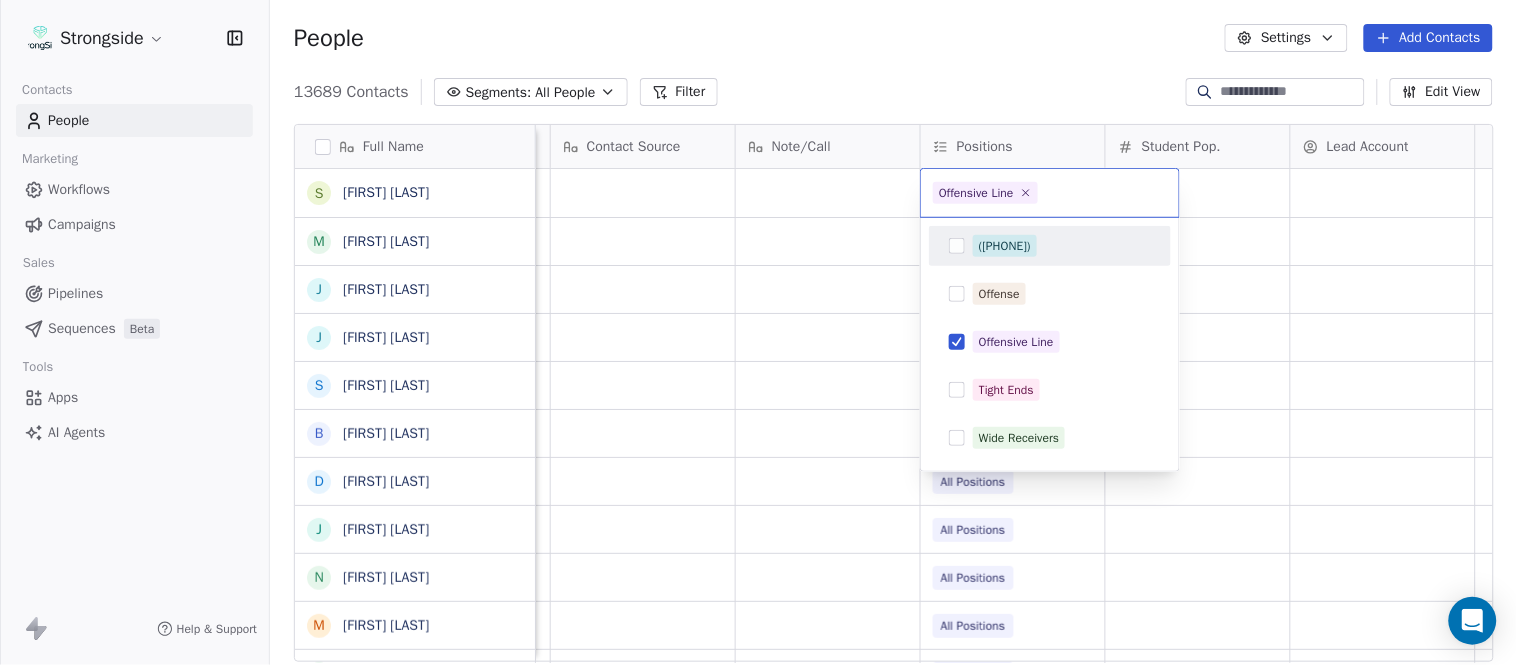 click on "Strongside Contacts People Marketing Workflows Campaigns Sales Pipelines Sequences Beta Tools Apps AI Agents Help & Support People Settings  Add Contacts 13689 Contacts Segments: All People Filter  Edit View Tag Add to Sequence Export Full Name S Sean Reeder M Mike Hatcher J Jared Backus J Jay Andress S Satyen Bhakta B Bernie DePalma D Devan Carrington J Jeremy Hartigan N Nicholas Bruner M Matt Foote D Dan Swanstrom N Nicki Moore J Julien Deumaga M Mark Ross A Alex Peffley C Chris Batti J Justin Woodley G Garrett McLaughlin K Kenneth Tinsley A Andrew Kukesh J Justin Stovall G Gregory Skjold A AJ Gallagher S Seitu Smith S Salomon Burstein F Frank Lisante J Joe Manion D Douglas Straley Y Yana Rivers M Mike Kowalsky J Jack Marchese Priority Emails Auto Clicked Last Activity Date BST In Open Phone Contact Source Note/Call Positions Student Pop. Lead Account   False   False Wide Receivers   True AHC Defensive Coordinator   True All Positions   False All Positions   True All Positions   False All Positions   True" at bounding box center [758, 332] 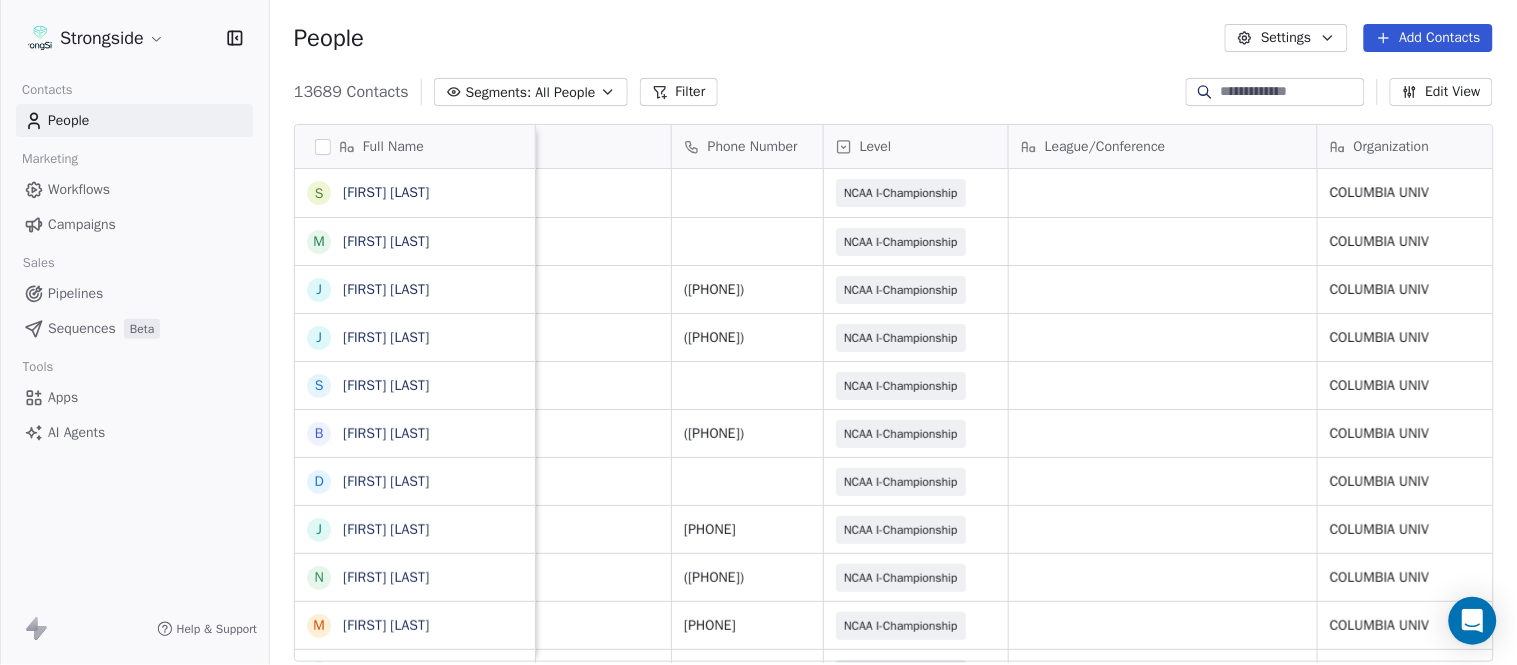 scroll, scrollTop: 0, scrollLeft: 0, axis: both 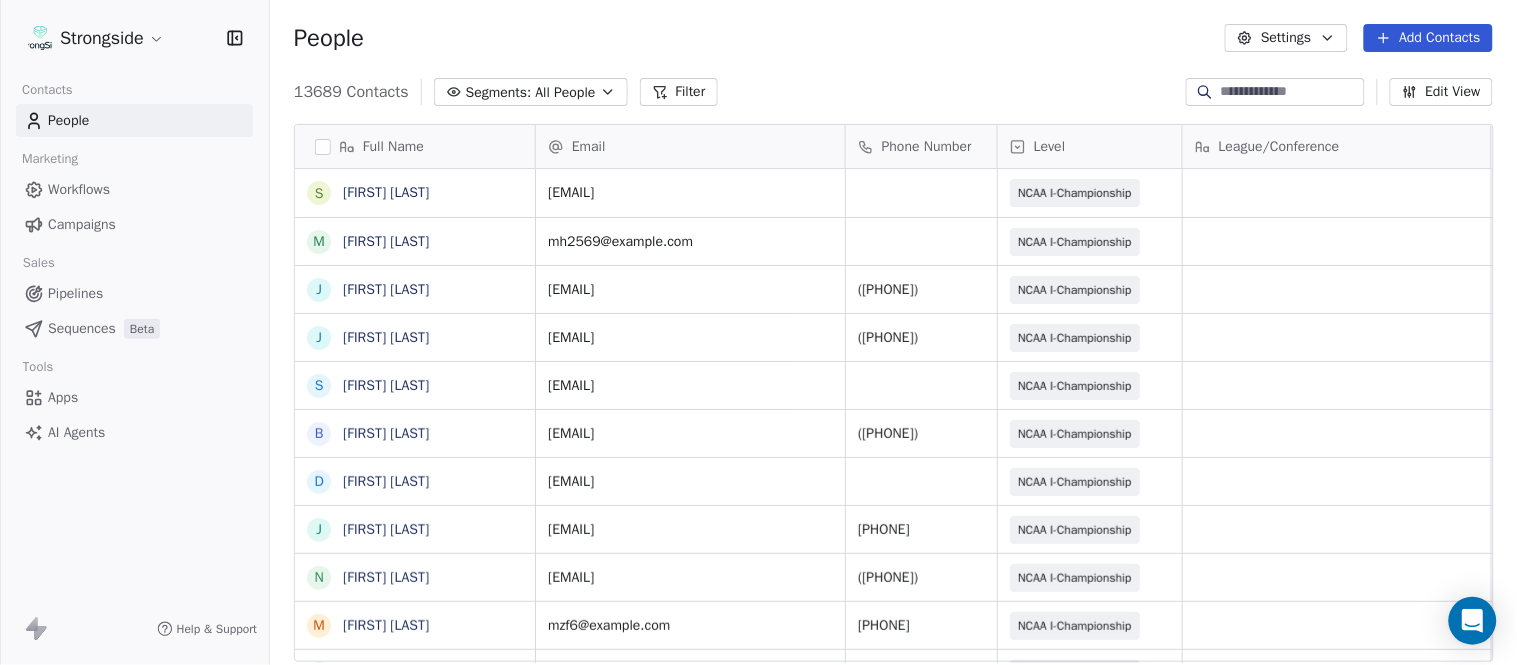 click on "Add Contacts" at bounding box center [1428, 38] 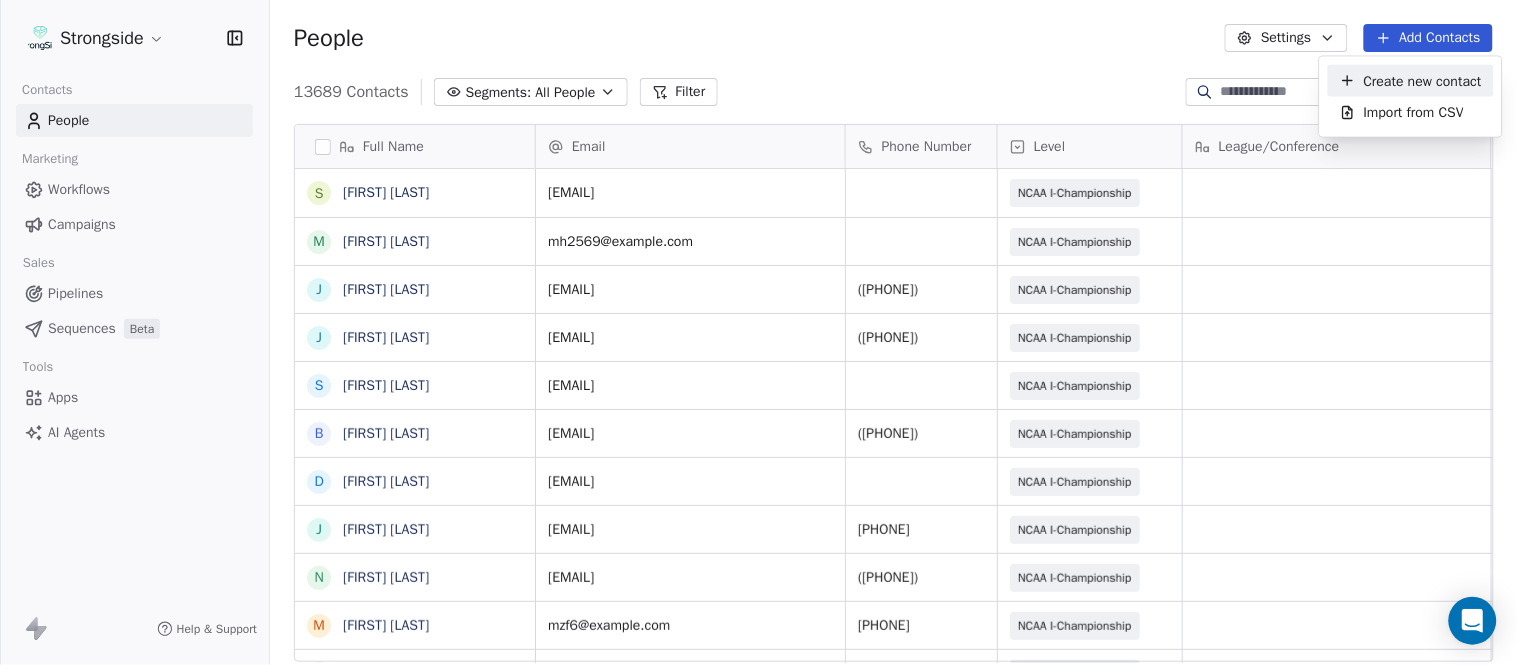 click on "Create new contact" at bounding box center [1423, 80] 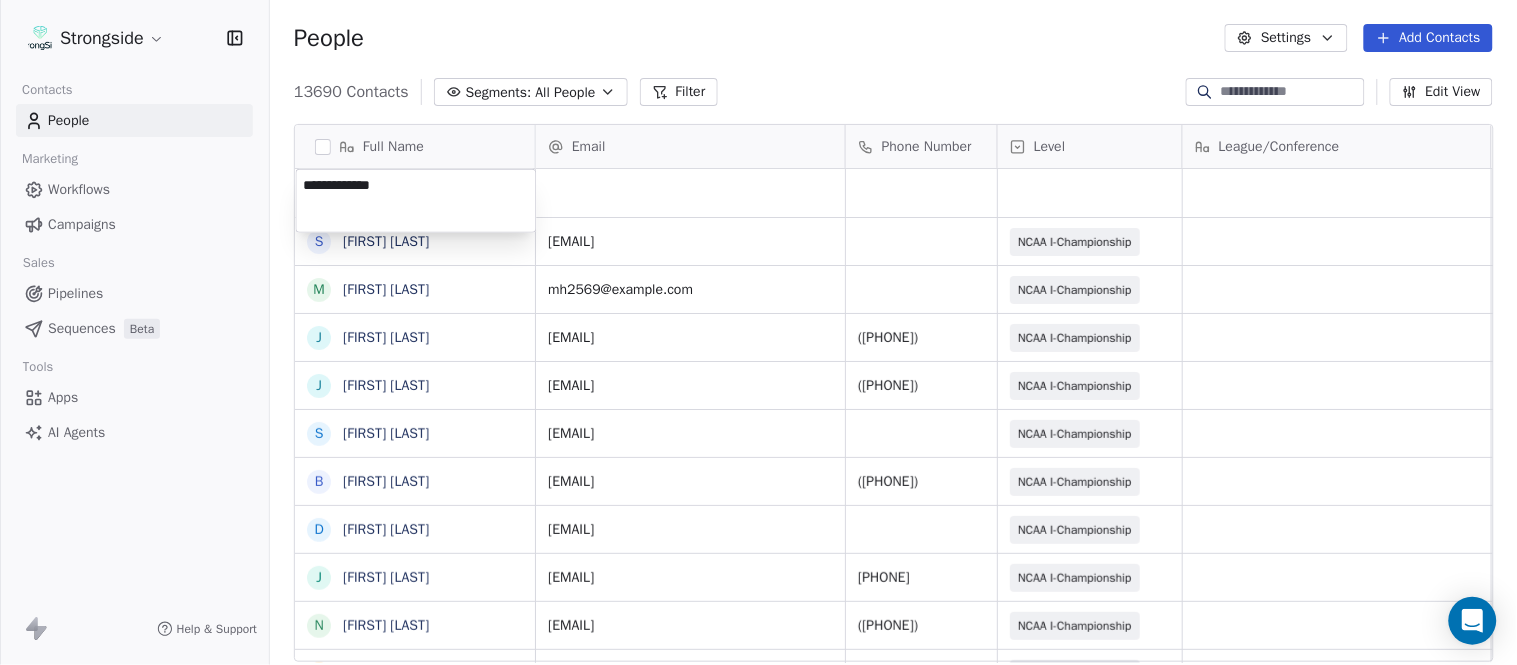click on "Strongside Contacts People Marketing Workflows Campaigns Sales Pipelines Sequences Beta Tools Apps AI Agents Help & Support People Settings  Add Contacts 13690 Contacts Segments: All People Filter  Edit View Tag Add to Sequence Export Full Name S Sean Reeder M Mike Hatcher J Jared Backus J Jay Andress S Satyen Bhakta B Bernie DePalma D Devan Carrington J Jeremy Hartigan N Nicholas Bruner M Matt Foote D Dan Swanstrom N Nicki Moore J Julien Deumaga M Mark Ross A Alex Peffley C Chris Batti J Justin Woodley G Garrett McLaughlin K Kenneth Tinsley A Andrew Kukesh J Justin Stovall G Gregory Skjold A AJ Gallagher S Seitu Smith S Salomon Burstein F Frank Lisante J Joe Manion D Douglas Straley Y Yana Rivers M Mike Kowalsky Email Phone Number Level League/Conference Organization Job Title Tags Created Date BST Aug 07, 2025 07:22 PM sr2358@cornell.edu NCAA I-Championship COLUMBIA UNIV Assistant Coach Aug 07, 2025 07:20 PM mh2569@cornell.edu NCAA I-Championship COLUMBIA UNIV Assistant Coach Aug 07, 2025 07:20 PM SID SID" at bounding box center (758, 332) 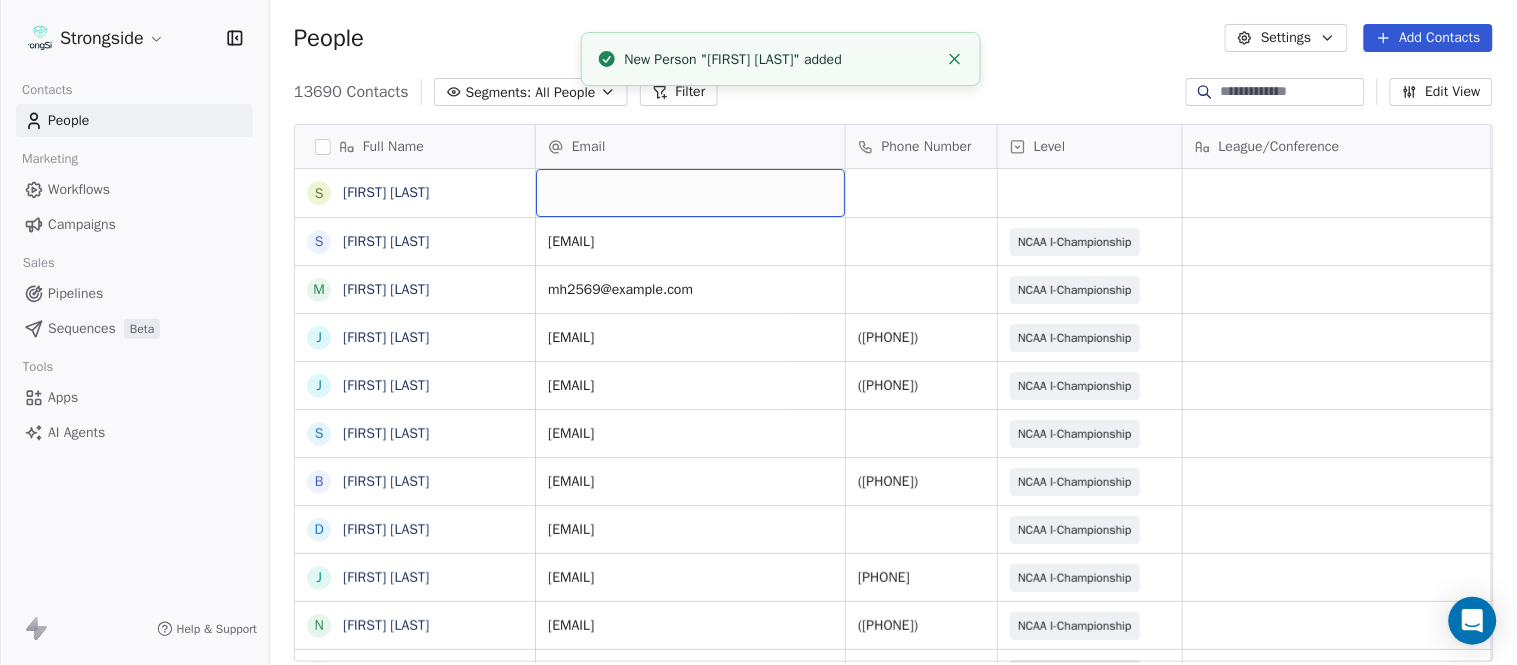 click at bounding box center (690, 193) 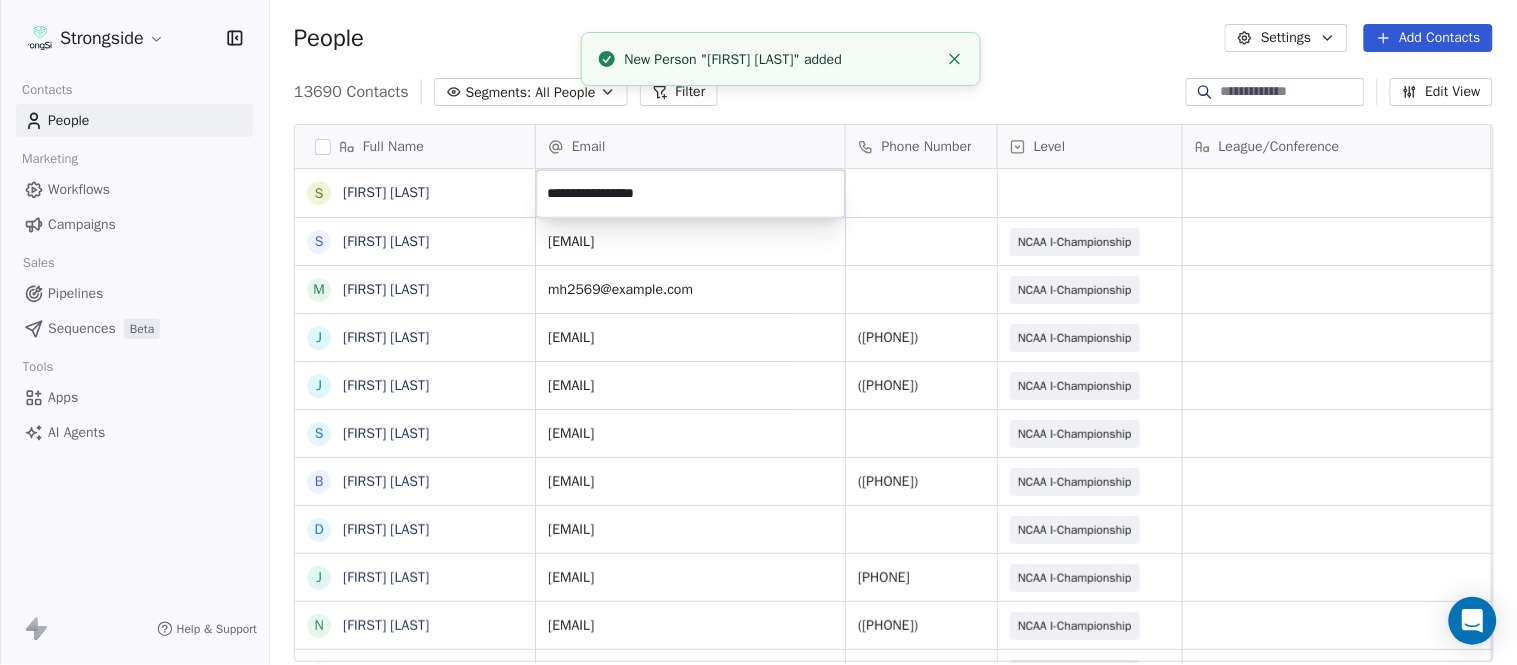 click on "Strongside Contacts People Marketing Workflows Campaigns Sales Pipelines Sequences Beta Tools Apps AI Agents Help & Support People Settings  Add Contacts 13690 Contacts Segments: All People Filter  Edit View Tag Add to Sequence Export Full Name S Satyen Bhakta S Sean Reeder M Mike Hatcher J Jared Backus J Jay Andress S Satyen Bhakta B Bernie DePalma D Devan Carrington J Jeremy Hartigan N Nicholas Bruner M Matt Foote D Dan Swanstrom N Nicki Moore J Julien Deumaga M Mark Ross A Alex Peffley C Chris Batti J Justin Woodley G Garrett McLaughlin K Kenneth Tinsley A Andrew Kukesh J Justin Stovall G Gregory Skjold A AJ Gallagher S Seitu Smith S Salomon Burstein F Frank Lisante J Joe Manion D Douglas Straley Y Yana Rivers M Mike Kowalsky Email Phone Number Level League/Conference Organization Job Title Tags Created Date BST Aug 07, 2025 07:22 PM sr2358@cornell.edu NCAA I-Championship COLUMBIA UNIV Assistant Coach Aug 07, 2025 07:20 PM mh2569@cornell.edu NCAA I-Championship COLUMBIA UNIV Assistant Coach COLUMBIA UNIV" at bounding box center [758, 332] 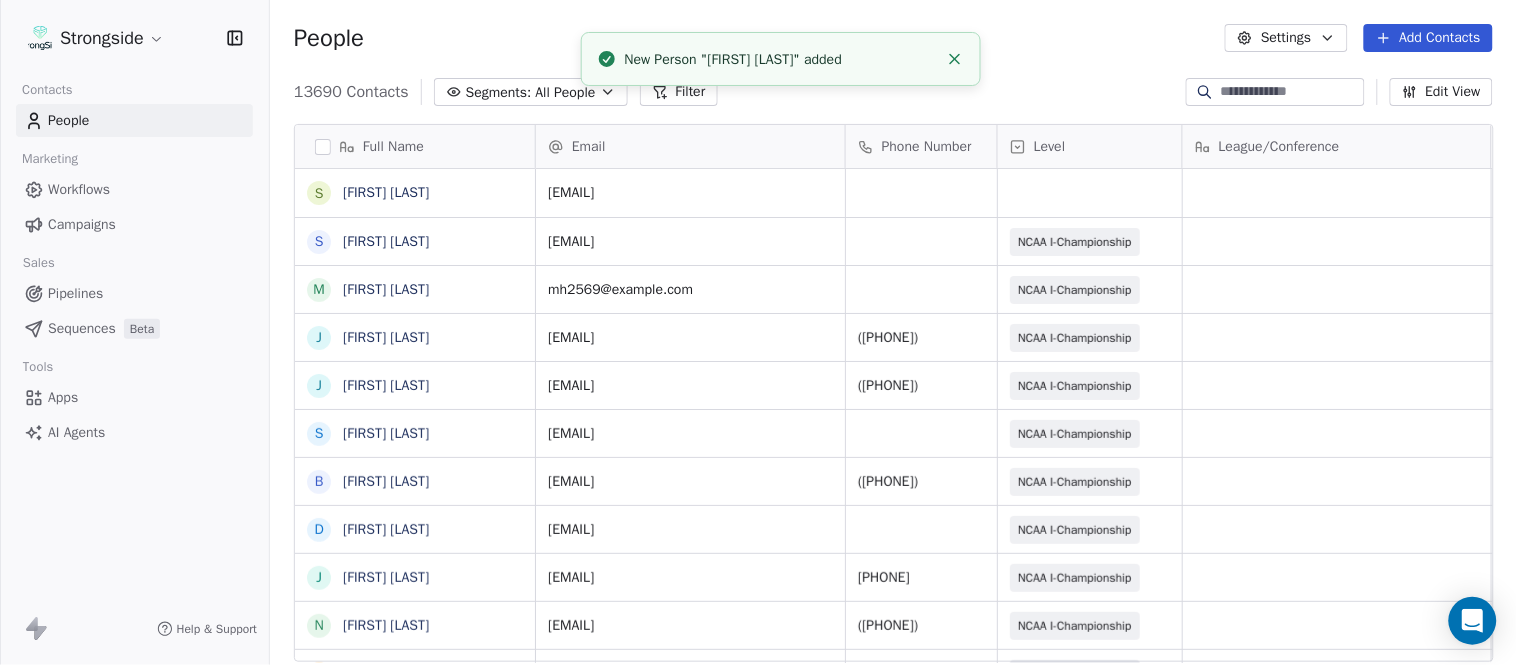 click 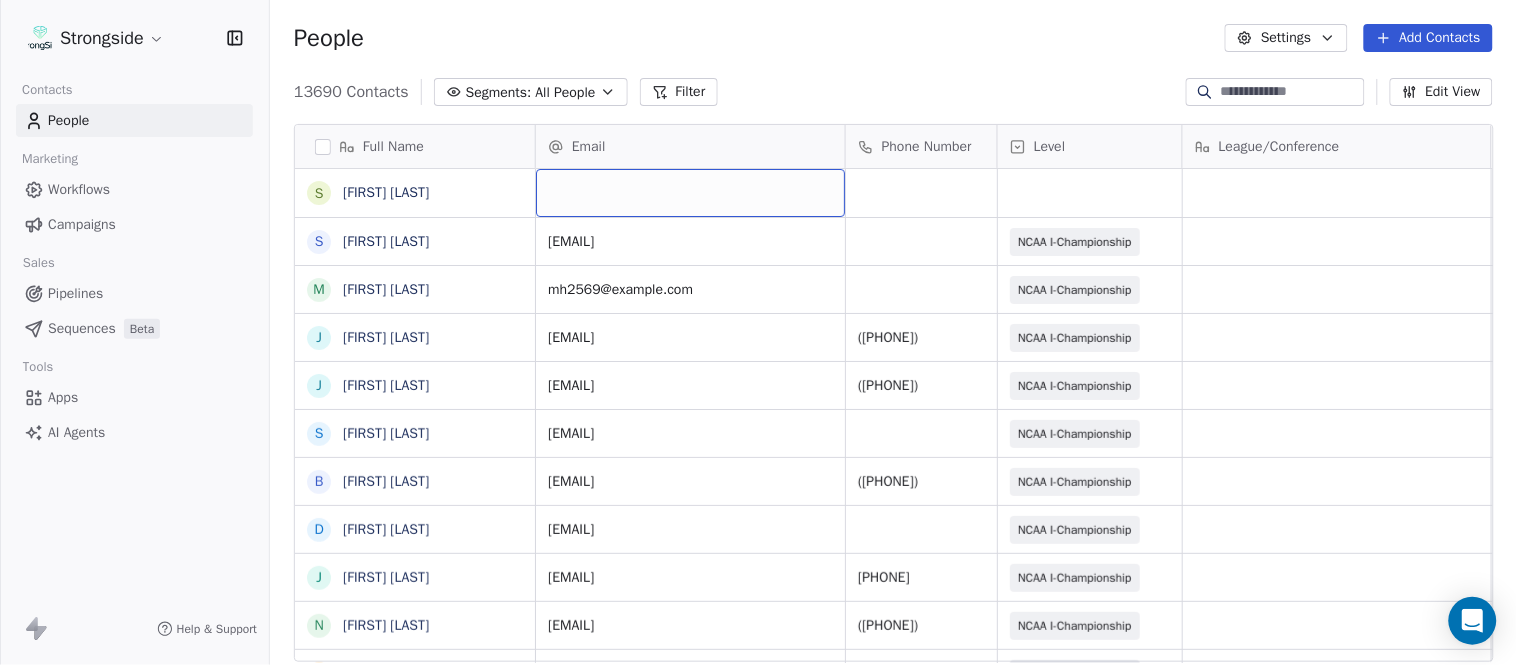 click at bounding box center (690, 193) 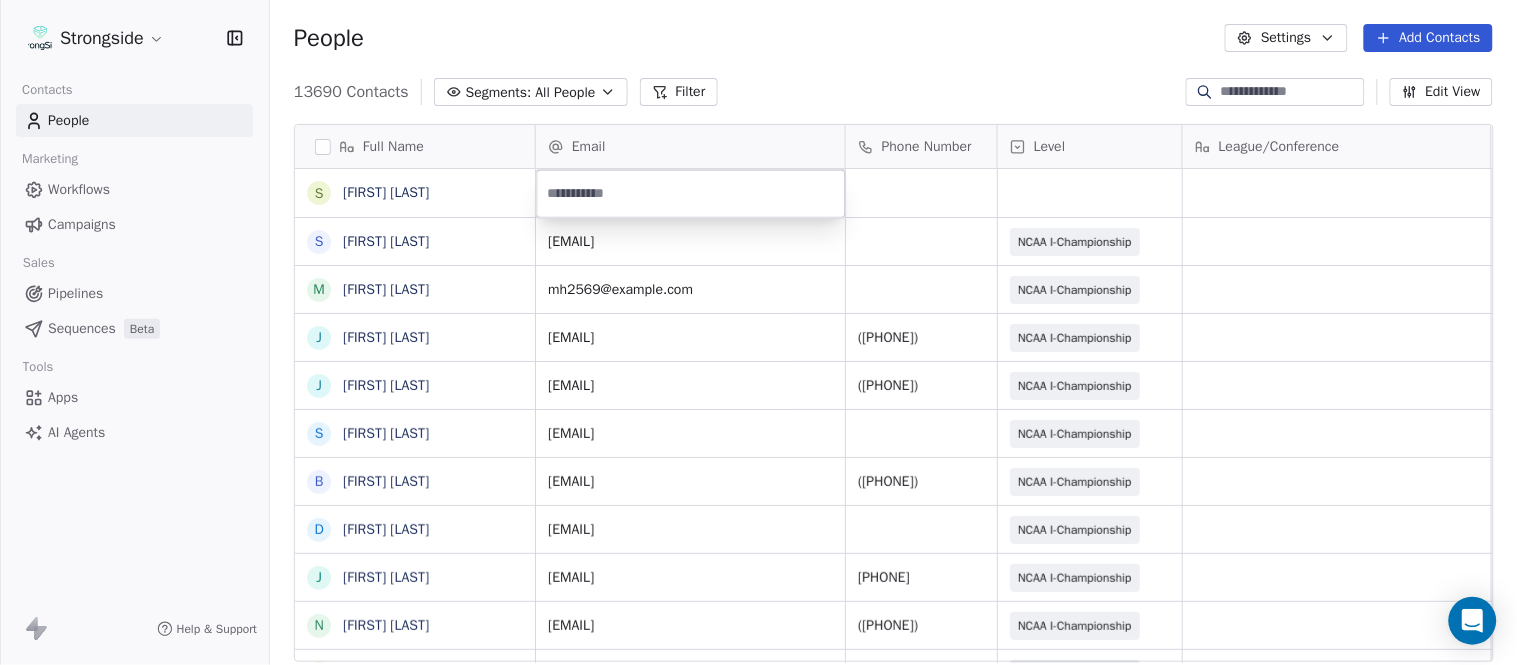type on "**********" 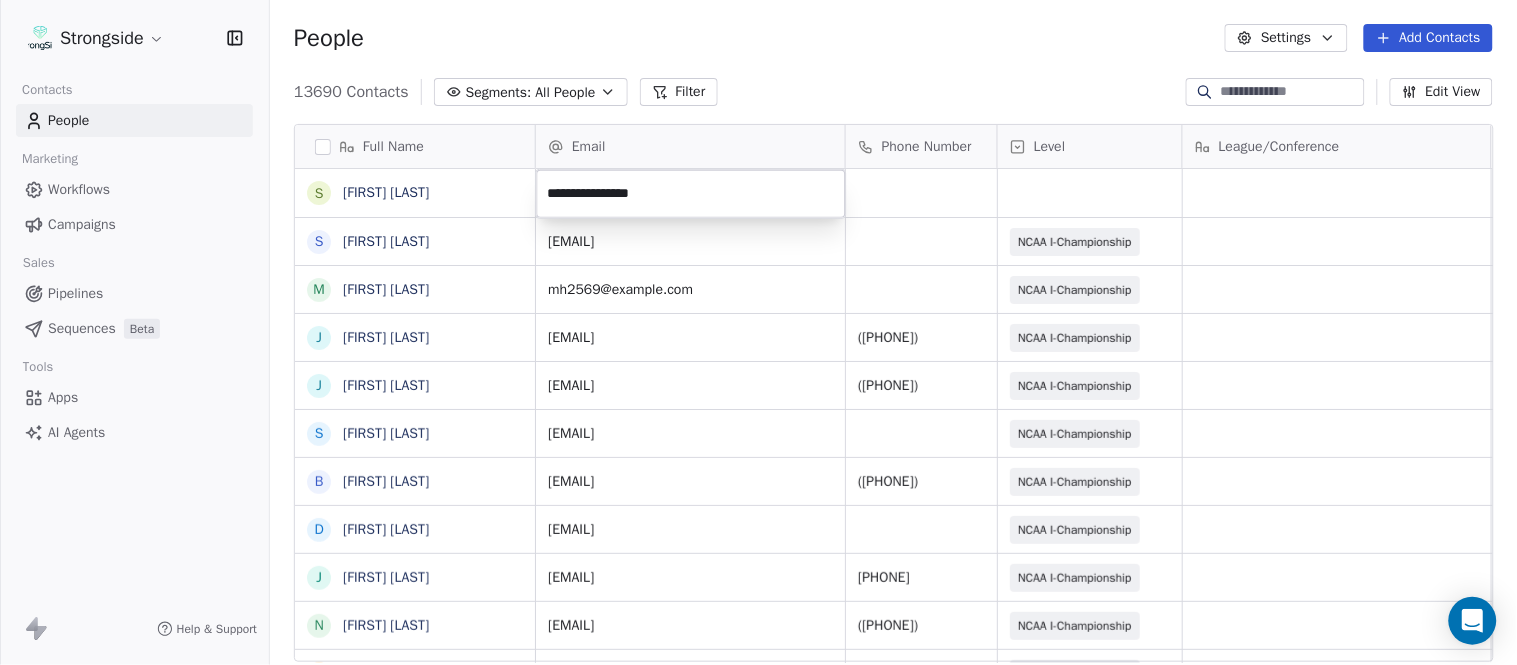 click on "Strongside Contacts People Marketing Workflows Campaigns Sales Pipelines Sequences Beta Tools Apps AI Agents Help & Support People Settings  Add Contacts 13690 Contacts Segments: All People Filter  Edit View Tag Add to Sequence Export Full Name S Satyen Bhakta S Sean Reeder M Mike Hatcher J Jared Backus J Jay Andress S Satyen Bhakta B Bernie DePalma D Devan Carrington J Jeremy Hartigan N Nicholas Bruner M Matt Foote D Dan Swanstrom N Nicki Moore J Julien Deumaga M Mark Ross A Alex Peffley C Chris Batti J Justin Woodley G Garrett McLaughlin K Kenneth Tinsley A Andrew Kukesh J Justin Stovall G Gregory Skjold A AJ Gallagher S Seitu Smith S Salomon Burstein F Frank Lisante J Joe Manion D Douglas Straley Y Yana Rivers M Mike Kowalsky Email Phone Number Level League/Conference Organization Job Title Tags Created Date BST Aug 07, 2025 07:22 PM sr2358@cornell.edu NCAA I-Championship COLUMBIA UNIV Assistant Coach Aug 07, 2025 07:20 PM mh2569@cornell.edu NCAA I-Championship COLUMBIA UNIV Assistant Coach COLUMBIA UNIV" at bounding box center [758, 332] 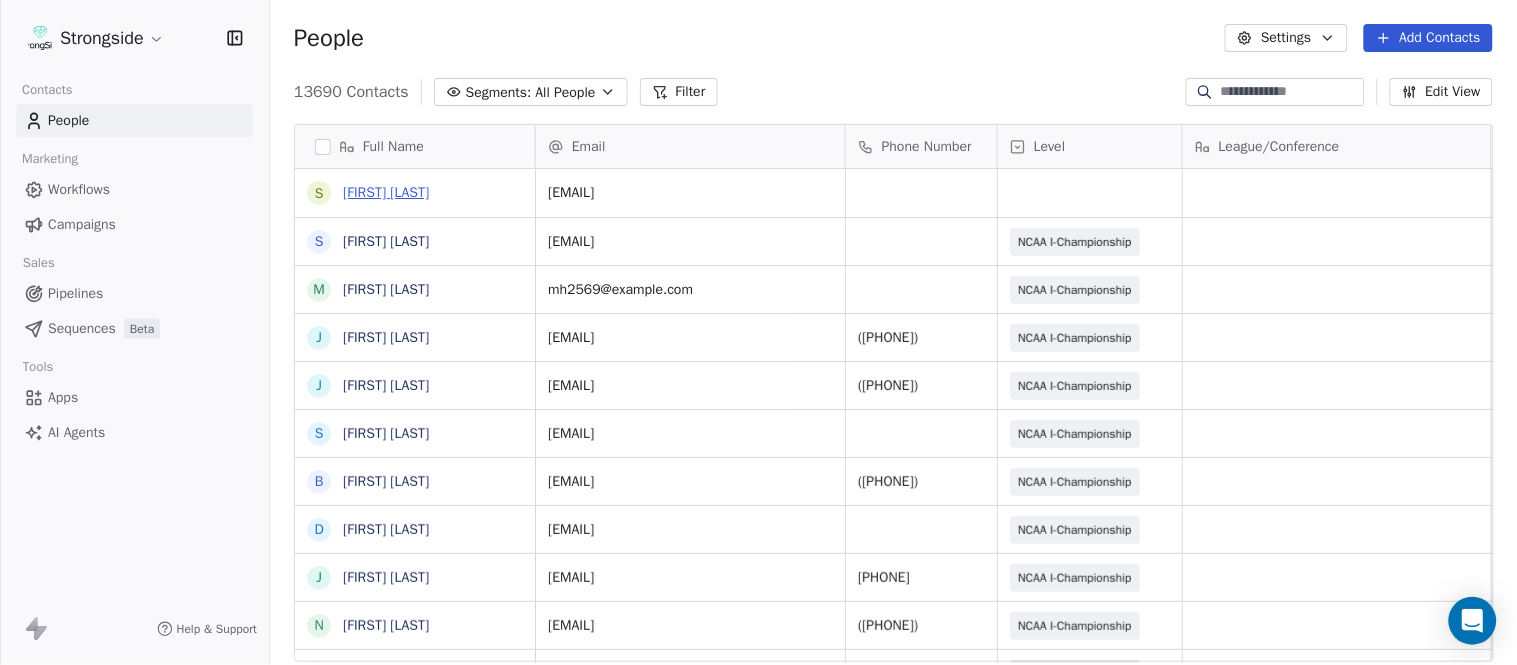 click on "[FIRST] [LAST]" at bounding box center (386, 192) 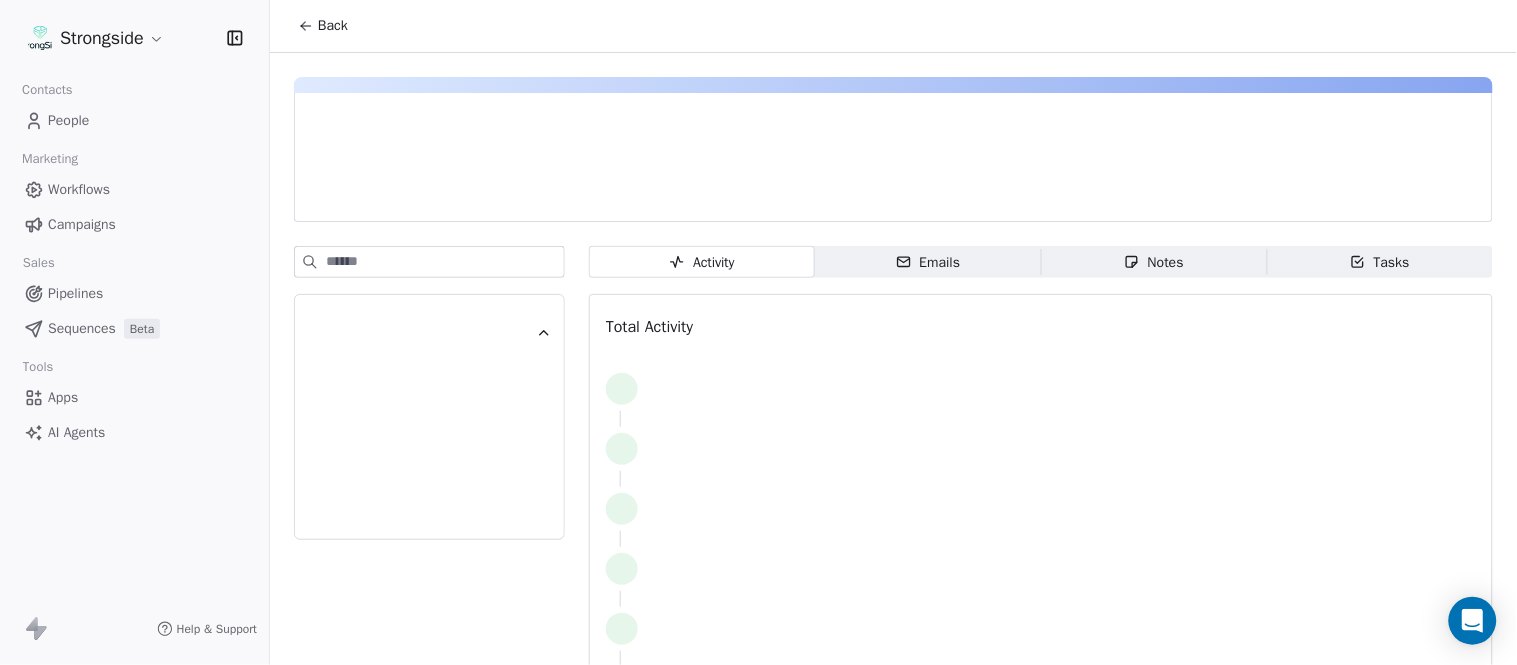 click at bounding box center [523, 193] 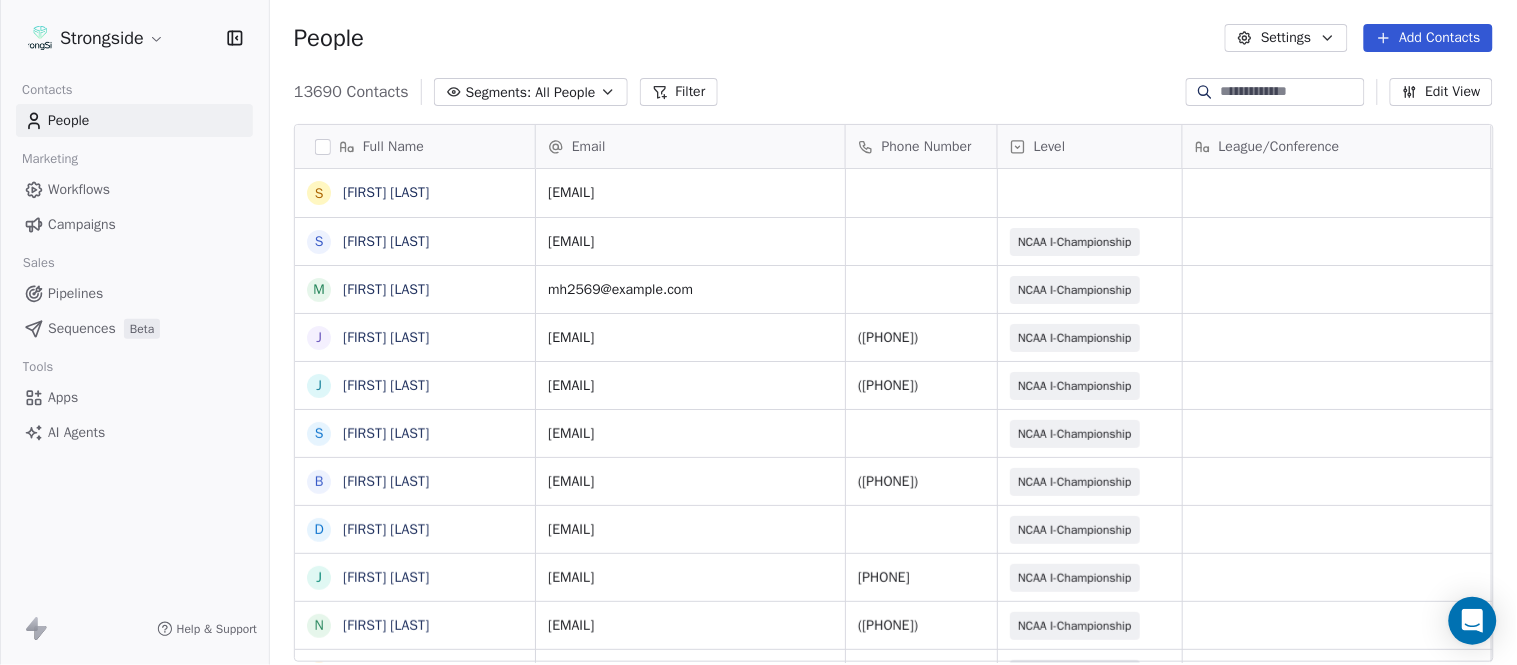 scroll, scrollTop: 17, scrollLeft: 17, axis: both 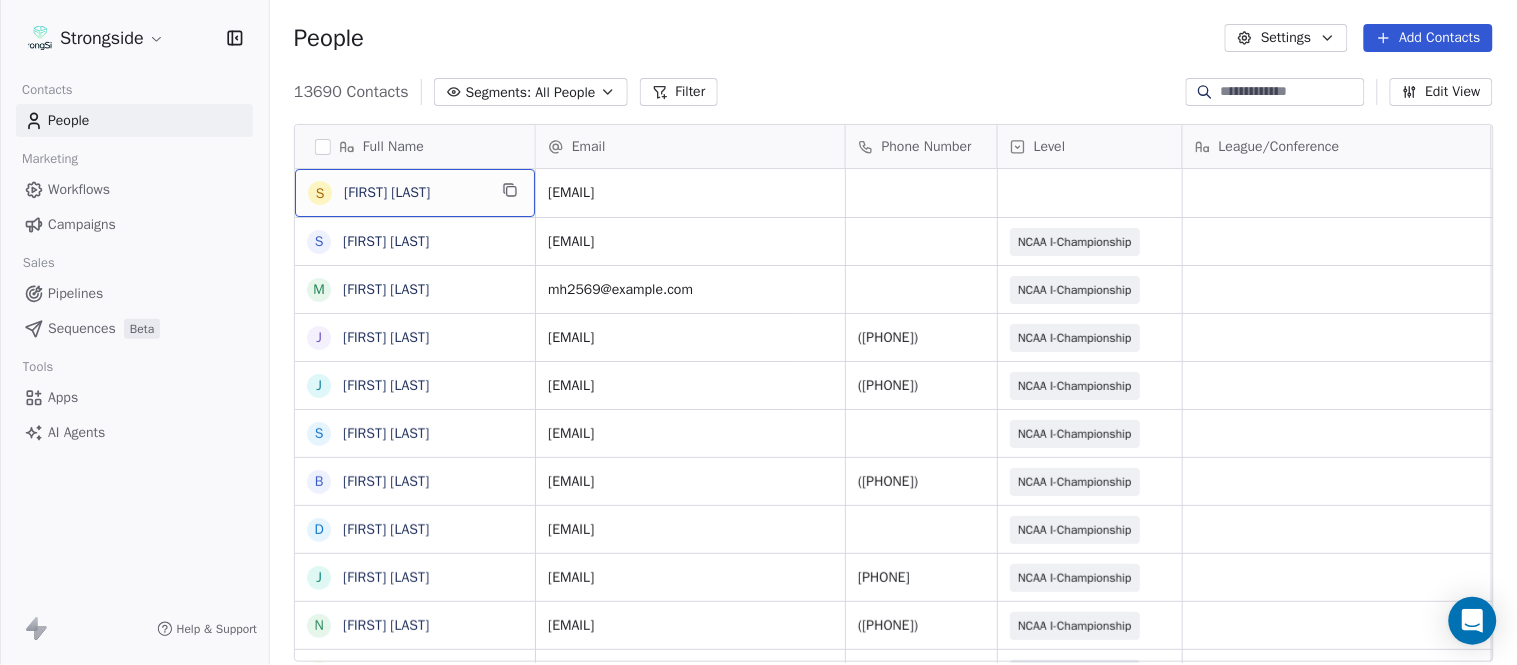 click on "S Satyen Bhakta" at bounding box center (415, 193) 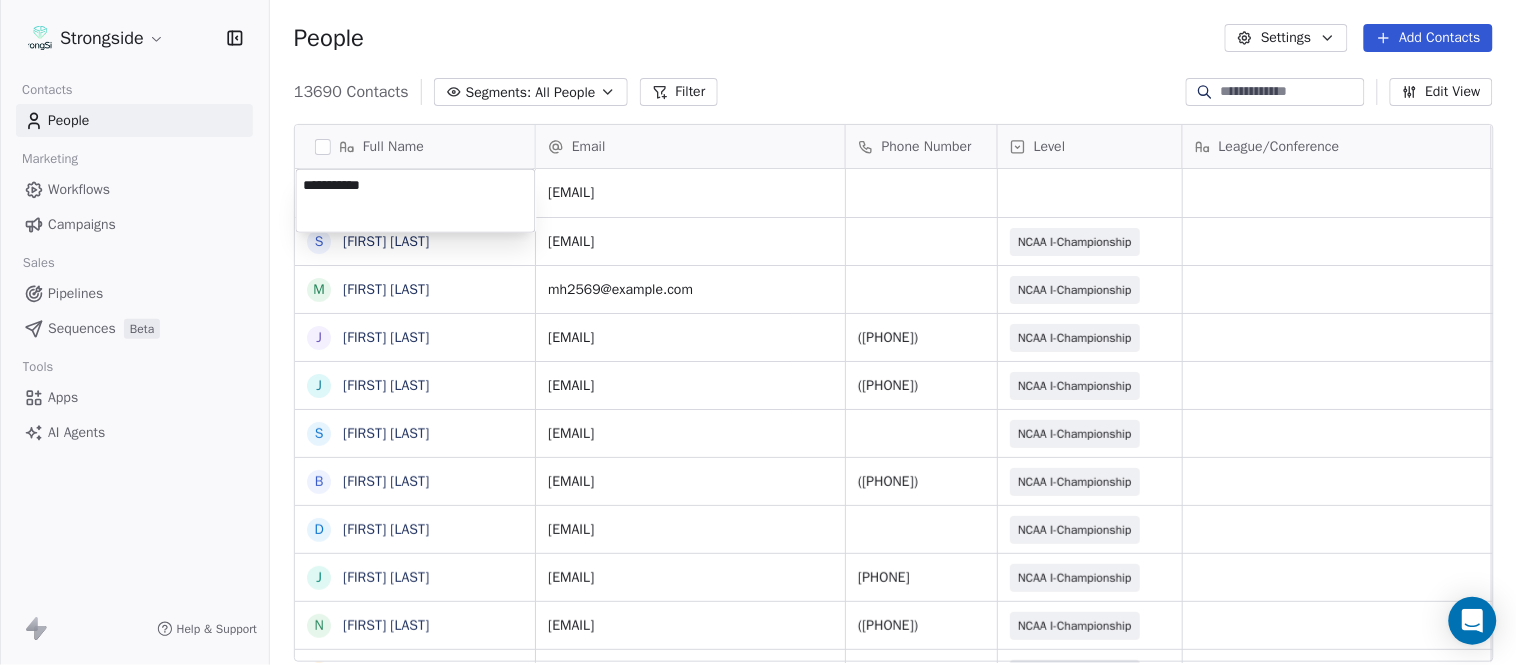 type on "**********" 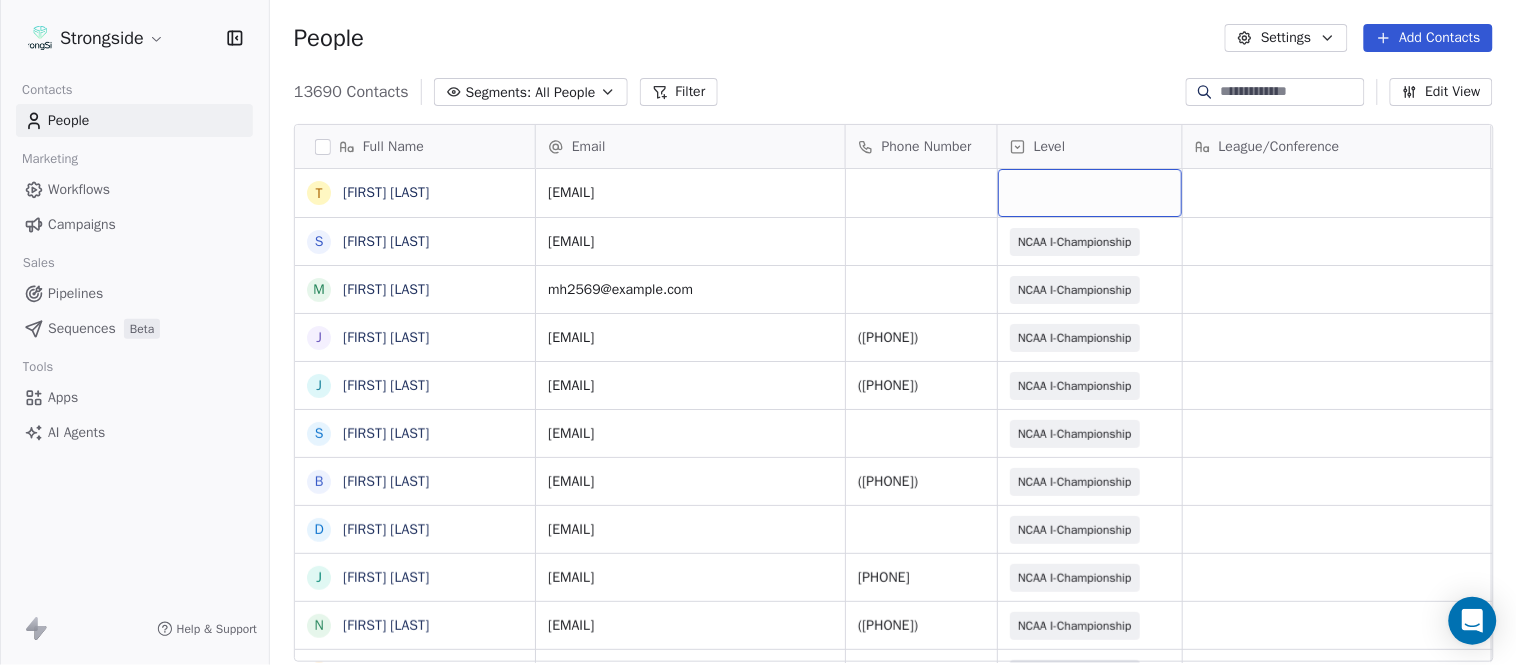 click at bounding box center (1090, 193) 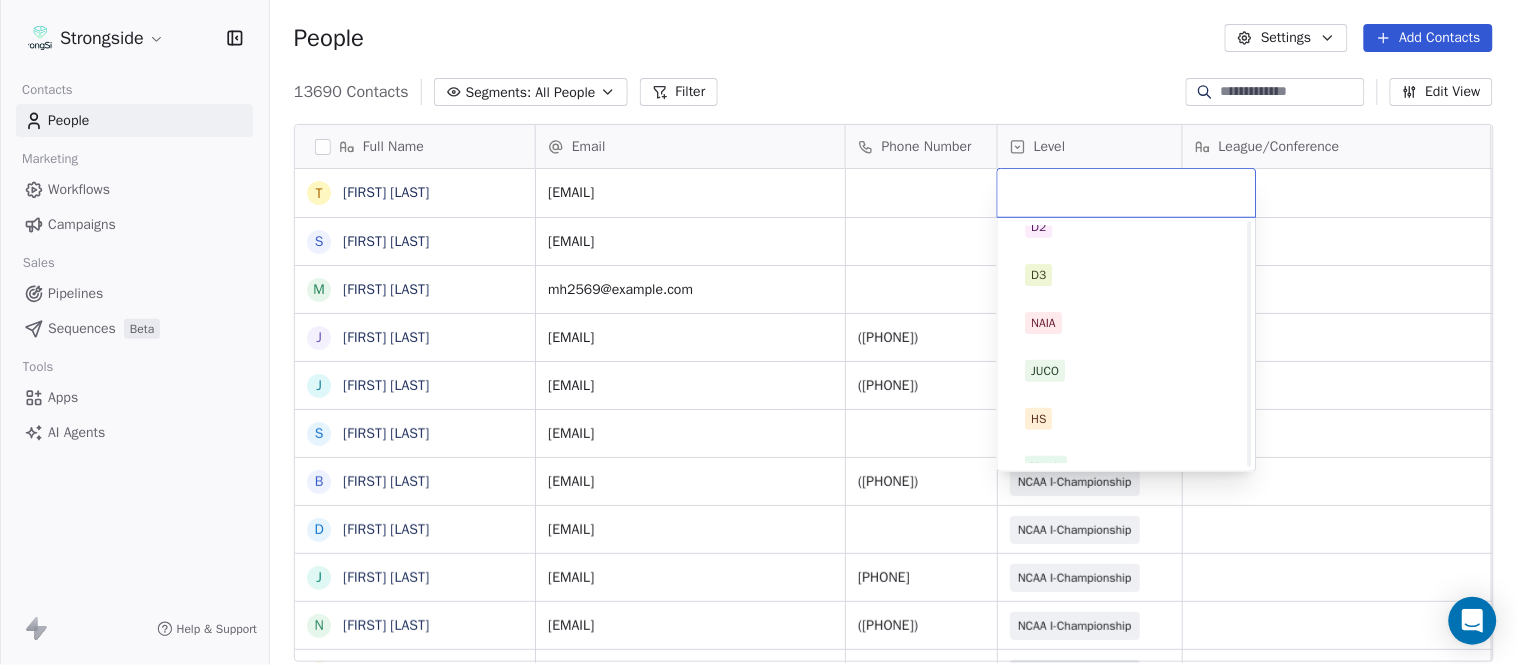 scroll, scrollTop: 378, scrollLeft: 0, axis: vertical 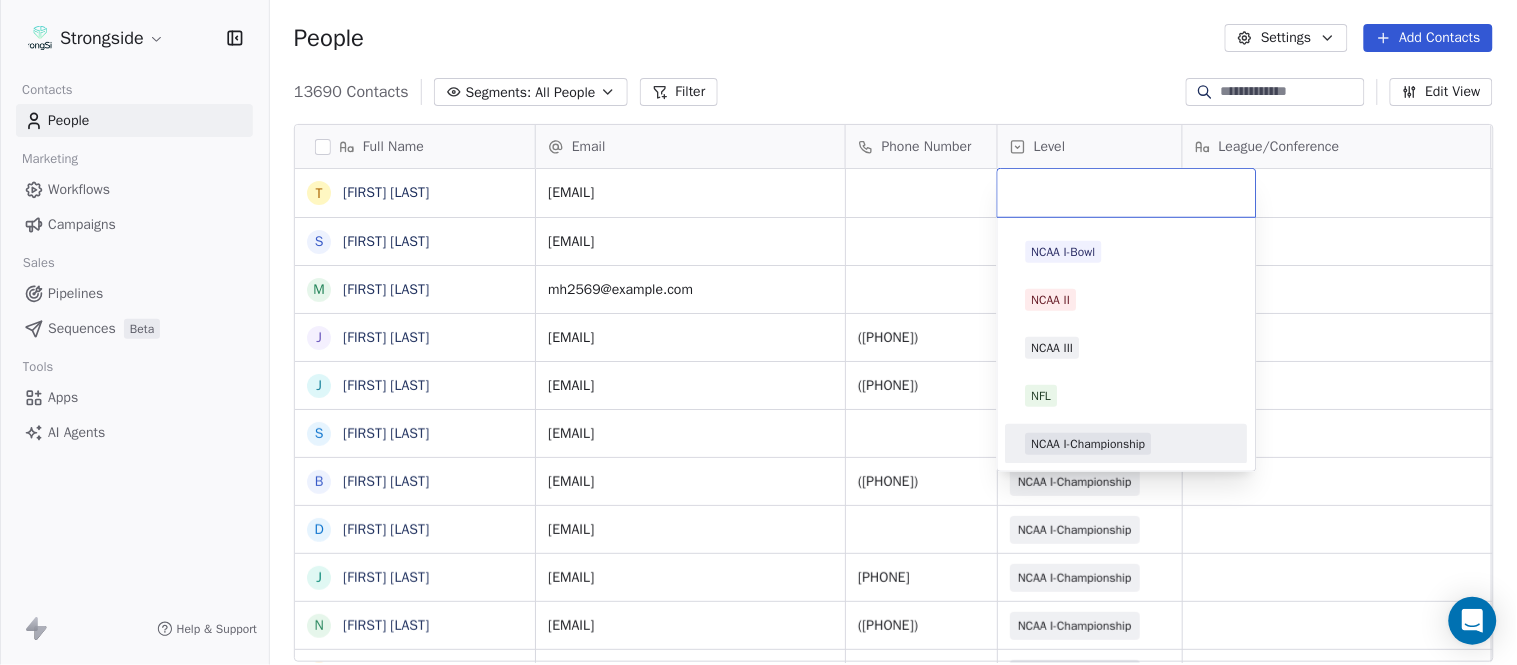 click on "NCAA I-Championship" at bounding box center (1089, 444) 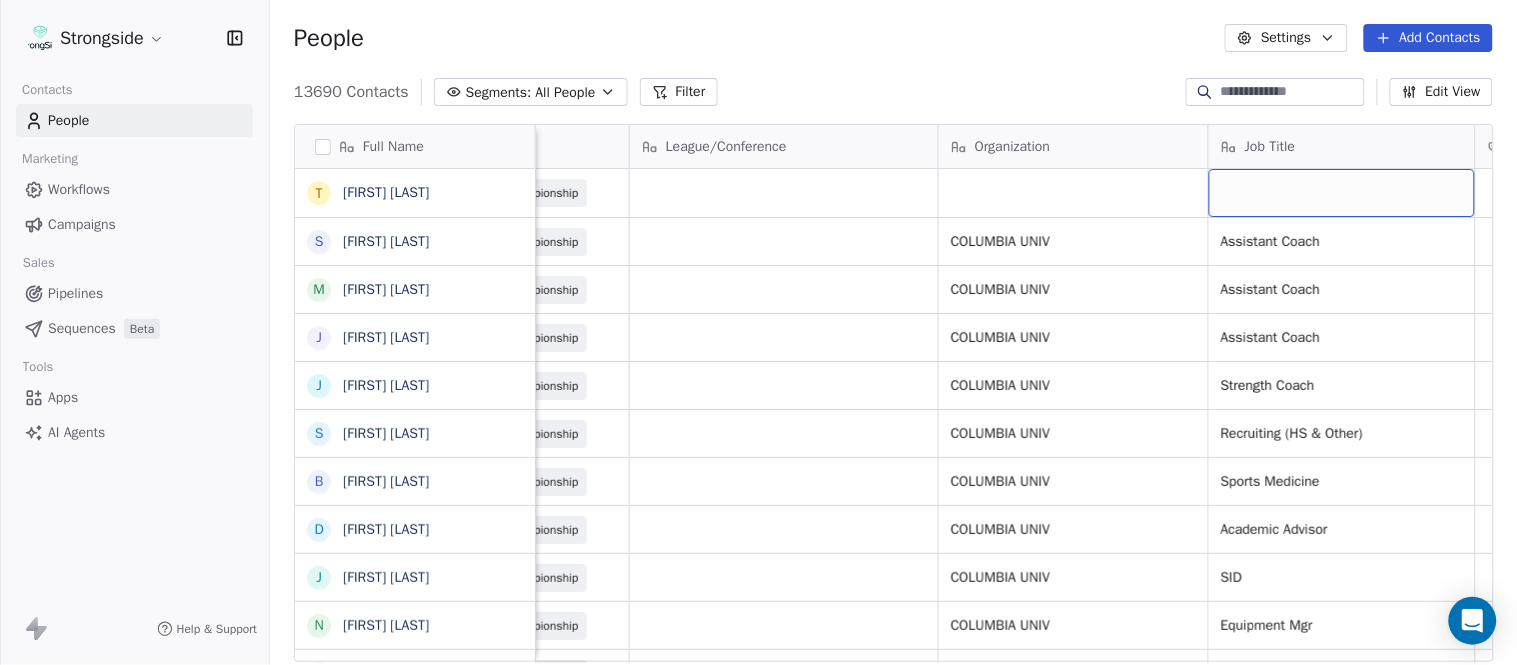 scroll, scrollTop: 0, scrollLeft: 653, axis: horizontal 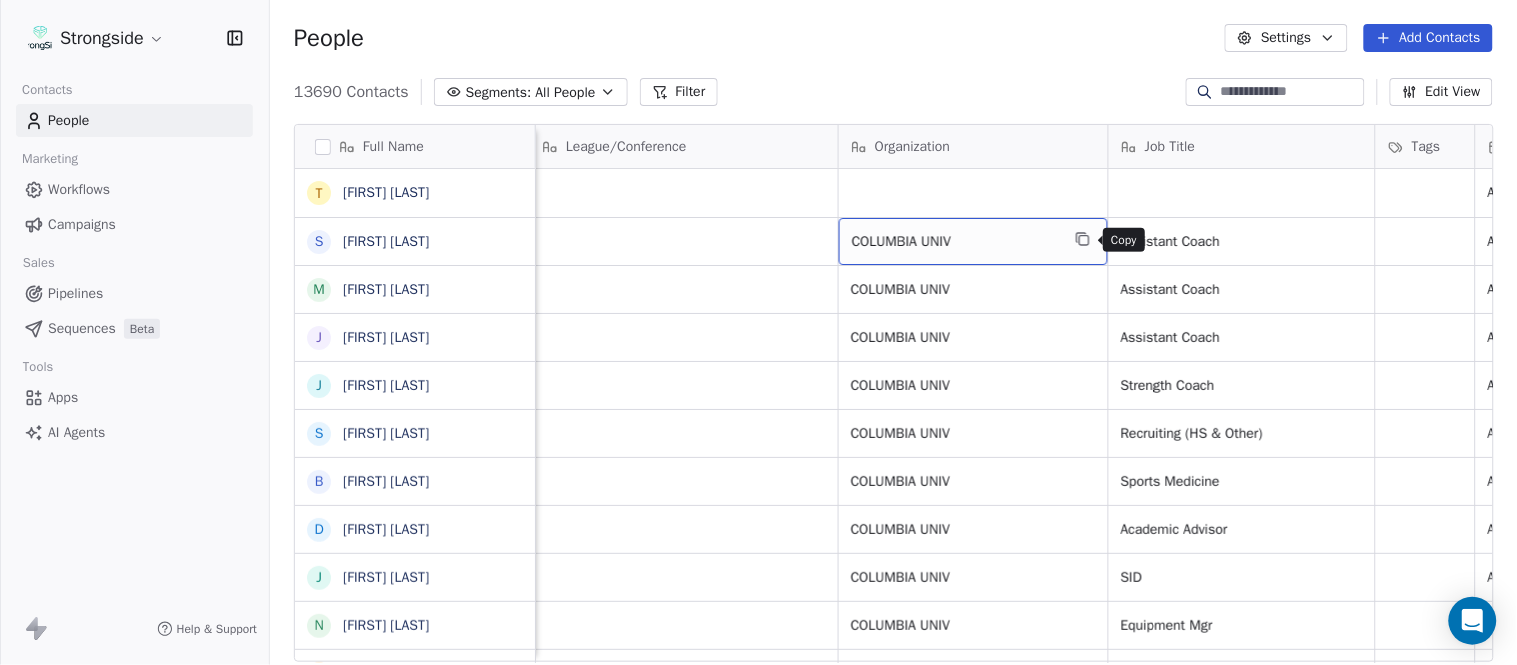 click 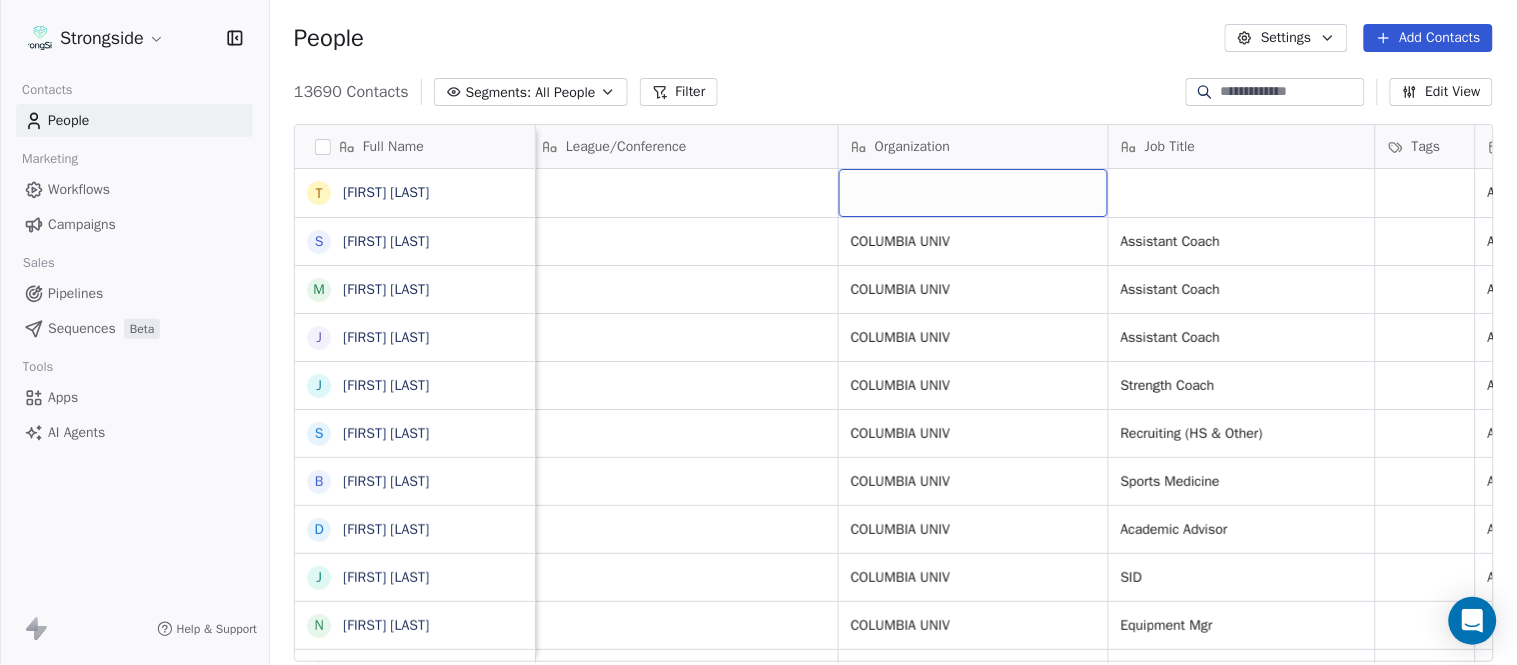 click at bounding box center (973, 193) 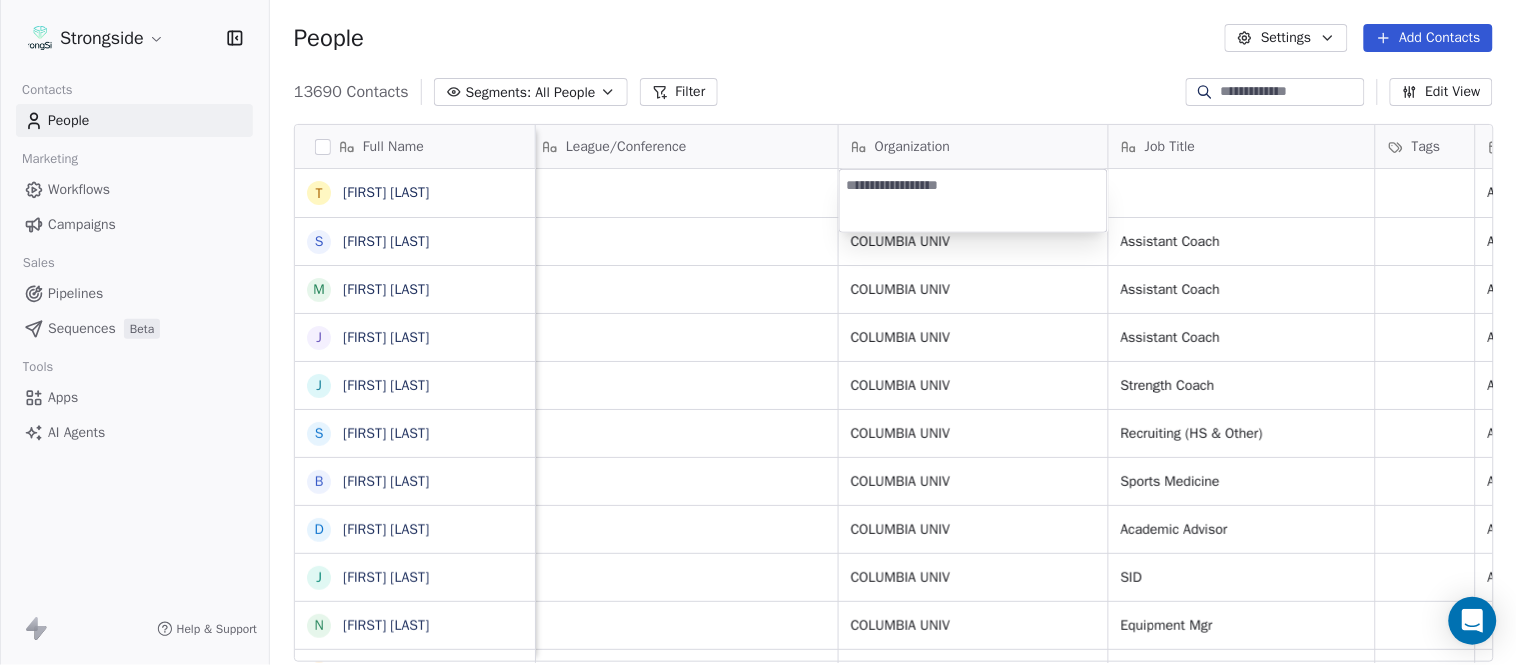 type on "**********" 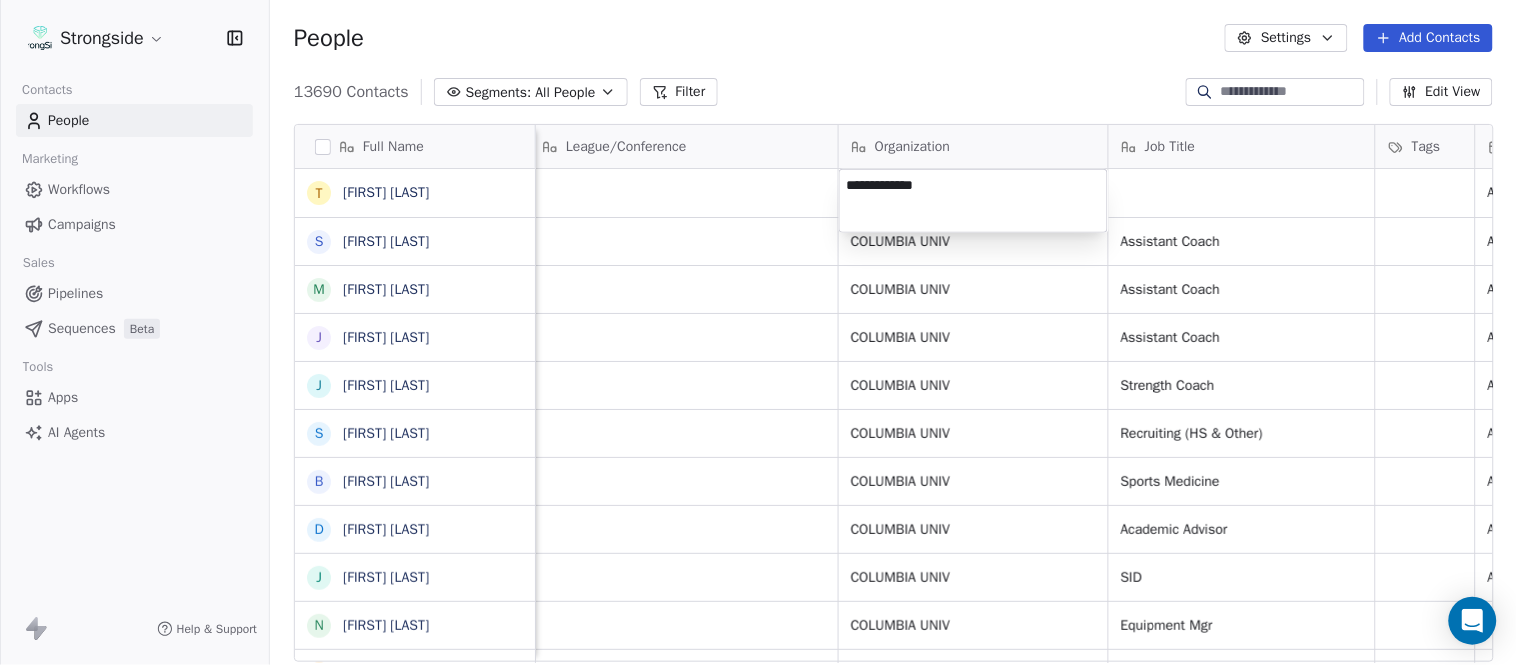 click on "Strongside Contacts People Marketing Workflows Campaigns Sales Pipelines Sequences Beta Tools Apps AI Agents Help & Support People Settings  Add Contacts 13690 Contacts Segments: All People Filter  Edit View Tag Add to Sequence Export Full Name T Terry Ursin S Sean Reeder M Mike Hatcher J Jared Backus J Jay Andress S Satyen Bhakta B Bernie DePalma D Devan Carrington J Jeremy Hartigan N Nicholas Bruner M Matt Foote D Dan Swanstrom N Nicki Moore J Julien Deumaga M Mark Ross A Alex Peffley C Chris Batti J Justin Woodley G Garrett McLaughlin K Kenneth Tinsley A Andrew Kukesh J Justin Stovall G Gregory Skjold A AJ Gallagher S Seitu Smith S Salomon Burstein F Frank Lisante J Joe Manion D Douglas Straley Y Yana Rivers M Mike Kowalsky Email Phone Number Level League/Conference Organization Job Title Tags Created Date BST Status Priority Emails Auto Clicked tu59@cornell.edu NCAA I-Championship Aug 07, 2025 07:22 PM sr2358@cornell.edu NCAA I-Championship COLUMBIA UNIV Assistant Coach Aug 07, 2025 07:20 PM SID SID" at bounding box center (758, 332) 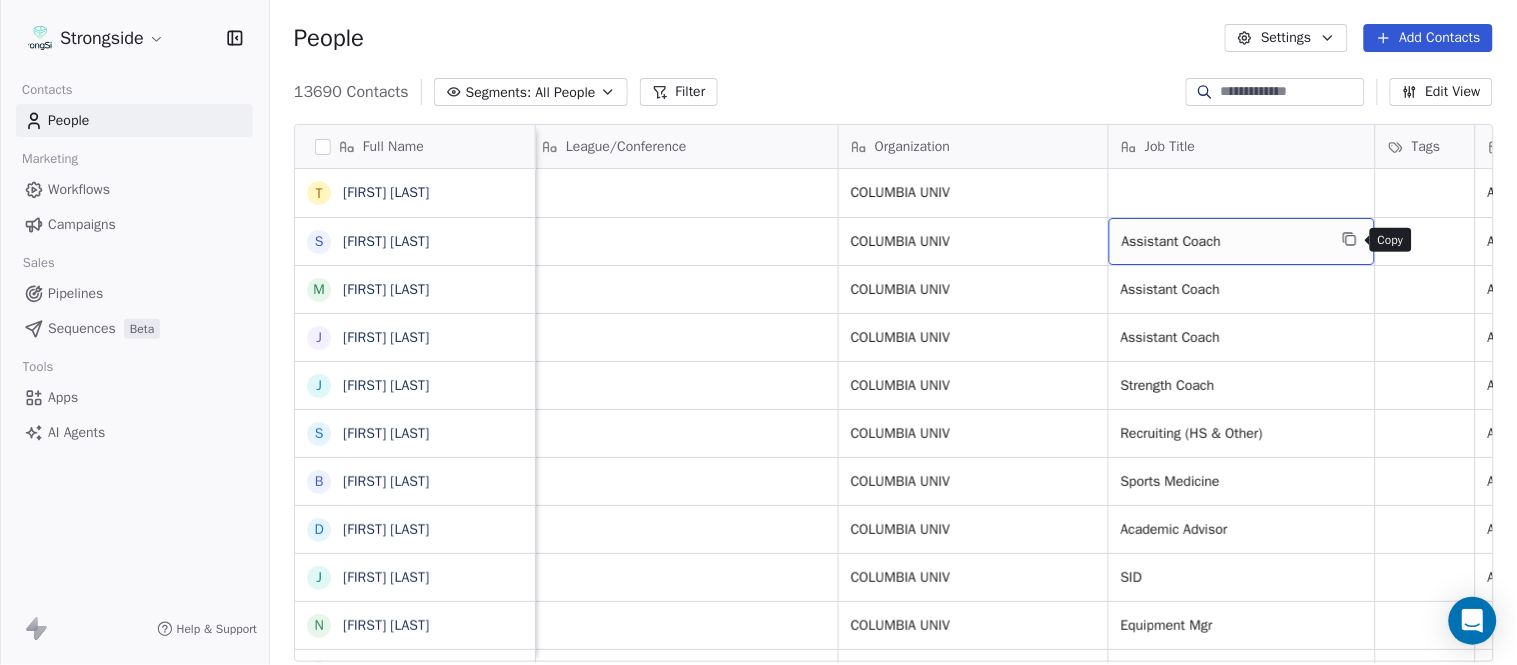 click 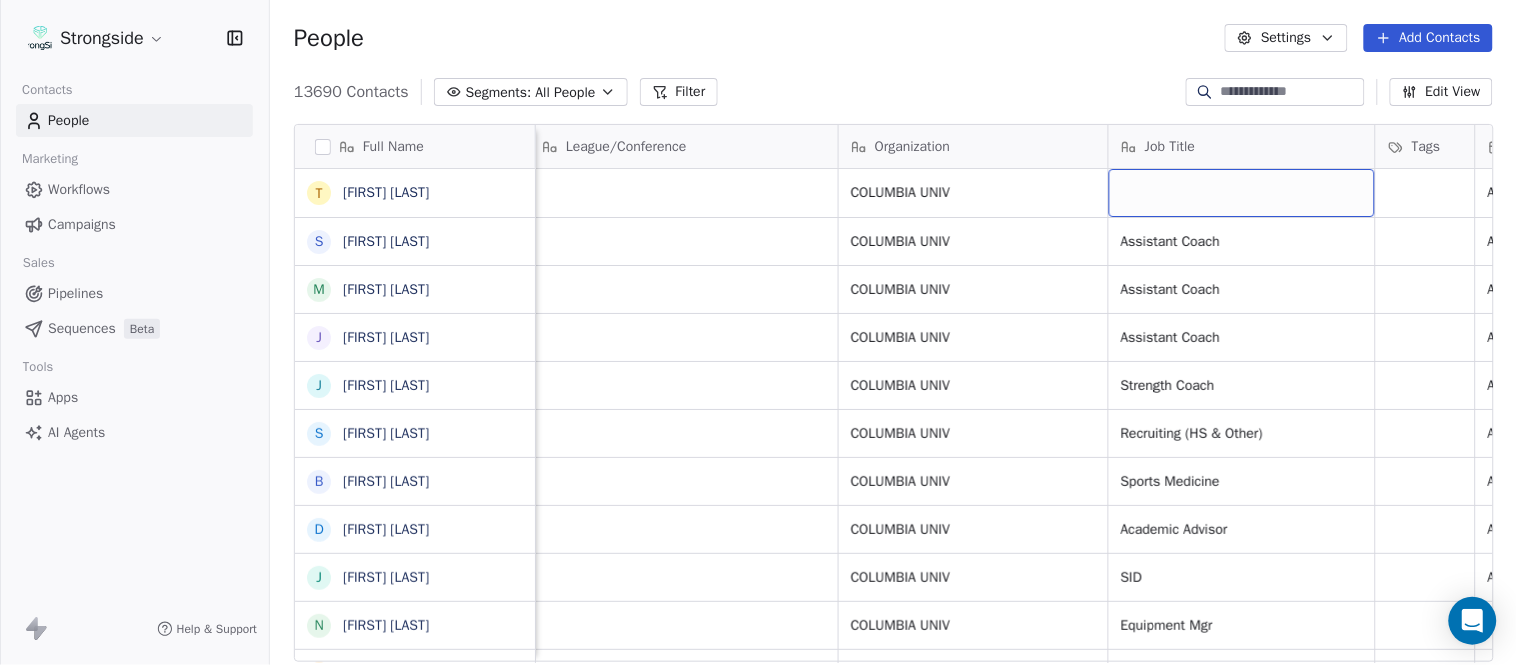 click at bounding box center [1242, 193] 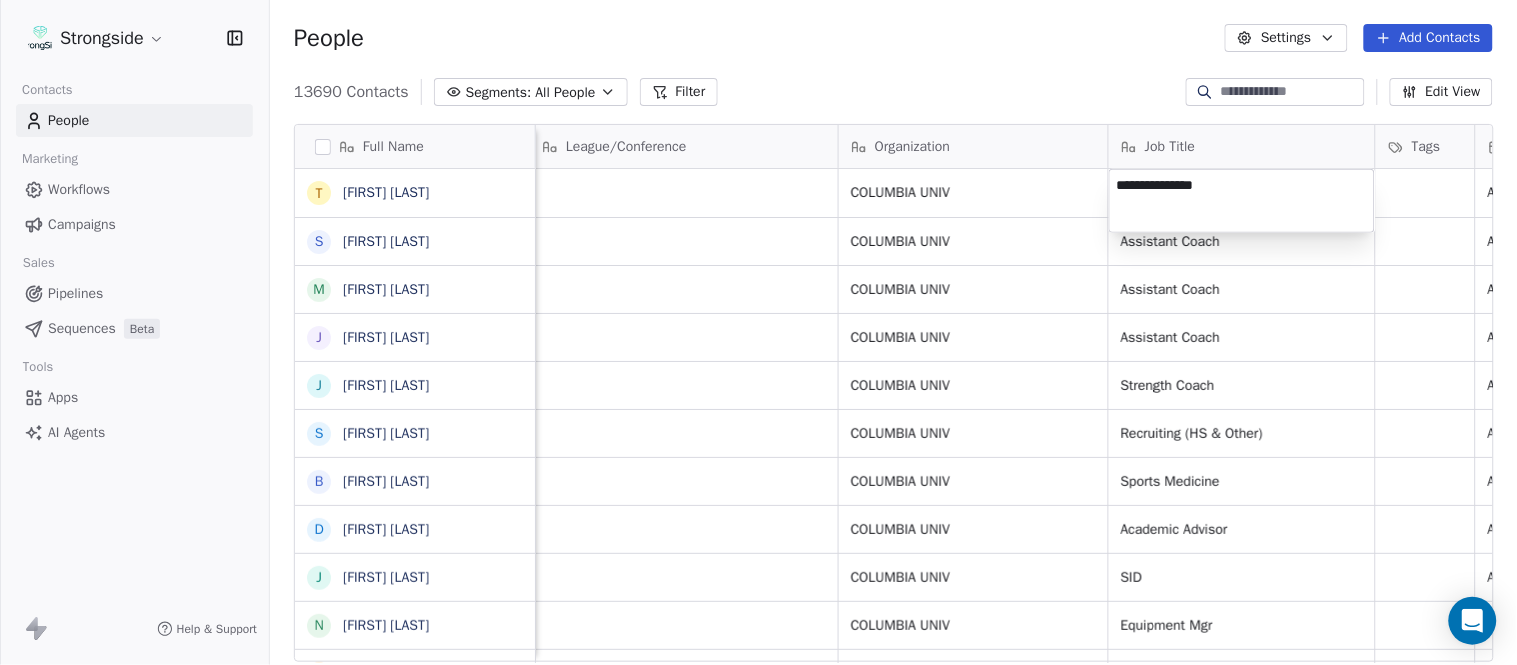 click on "Strongside Contacts People Marketing Workflows Campaigns Sales Pipelines Sequences Beta Tools Apps AI Agents Help & Support People Settings  Add Contacts 13690 Contacts Segments: All People Filter  Edit View Tag Add to Sequence Export Full Name T Terry Ursin S Sean Reeder M Mike Hatcher J Jared Backus J Jay Andress S Satyen Bhakta B Bernie DePalma D Devan Carrington J Jeremy Hartigan N Nicholas Bruner M Matt Foote D Dan Swanstrom N Nicki Moore J Julien Deumaga M Mark Ross A Alex Peffley C Chris Batti J Justin Woodley G Garrett McLaughlin K Kenneth Tinsley A Andrew Kukesh J Justin Stovall G Gregory Skjold A AJ Gallagher S Seitu Smith S Salomon Burstein F Frank Lisante J Joe Manion D Douglas Straley Y Yana Rivers M Mike Kowalsky Email Phone Number Level League/Conference Organization Job Title Tags Created Date BST Status Priority Emails Auto Clicked tu59@cornell.edu NCAA I-Championship COLUMBIA UNIV Aug 07, 2025 07:22 PM sr2358@cornell.edu NCAA I-Championship COLUMBIA UNIV Assistant Coach mh2569@cornell.edu" at bounding box center (758, 332) 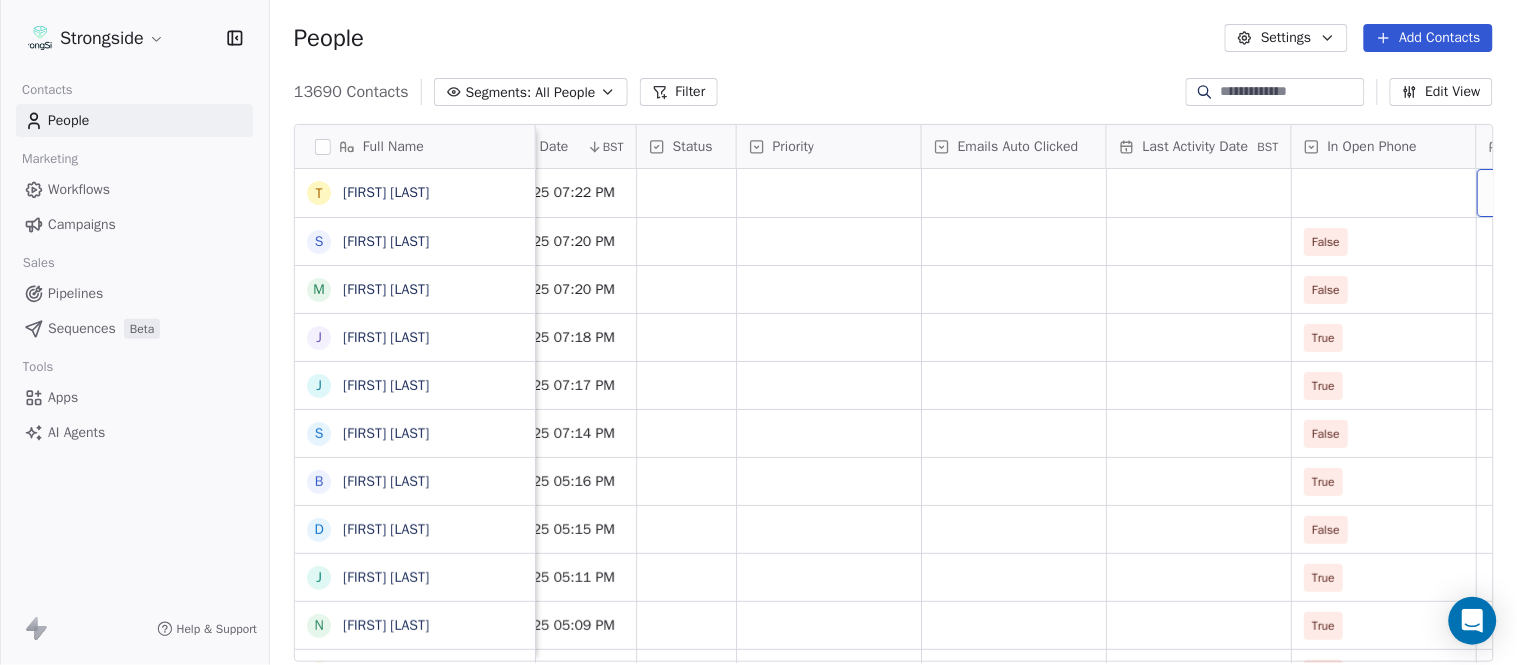 scroll, scrollTop: 0, scrollLeft: 1863, axis: horizontal 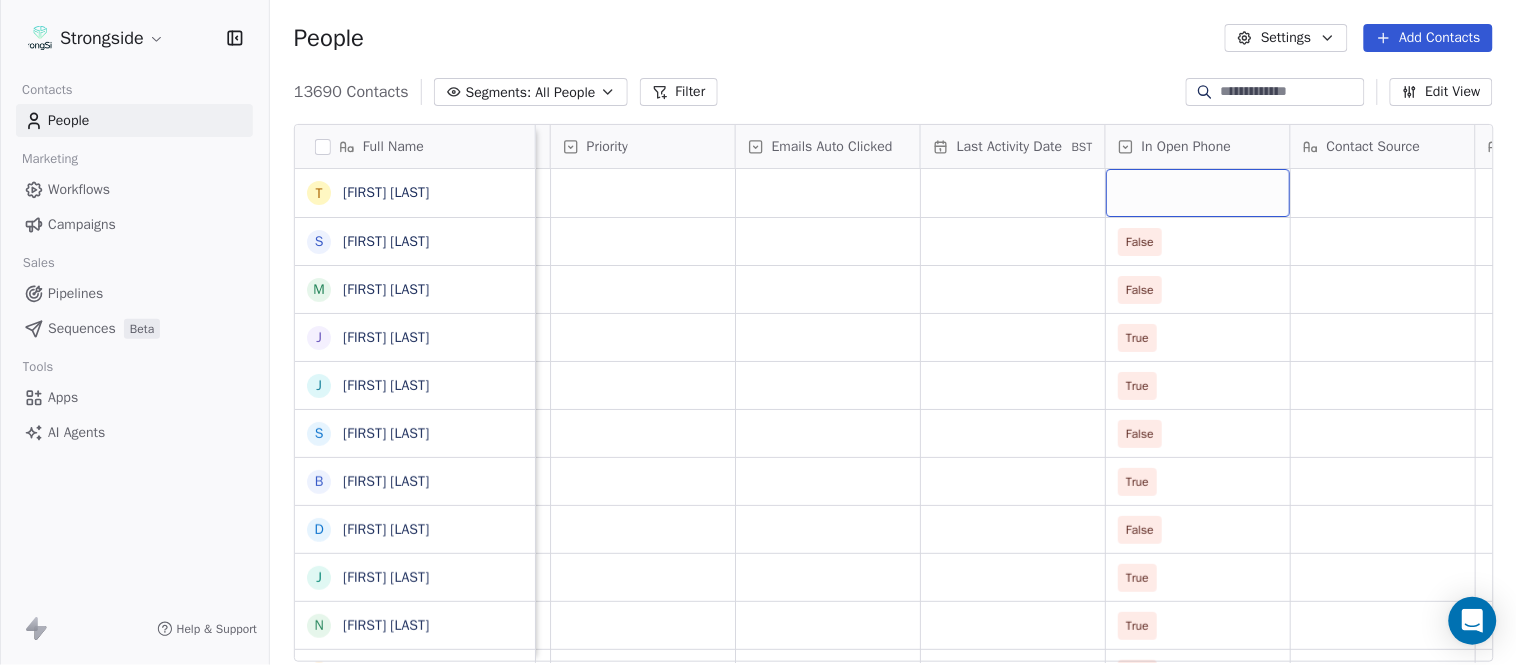click at bounding box center [1198, 193] 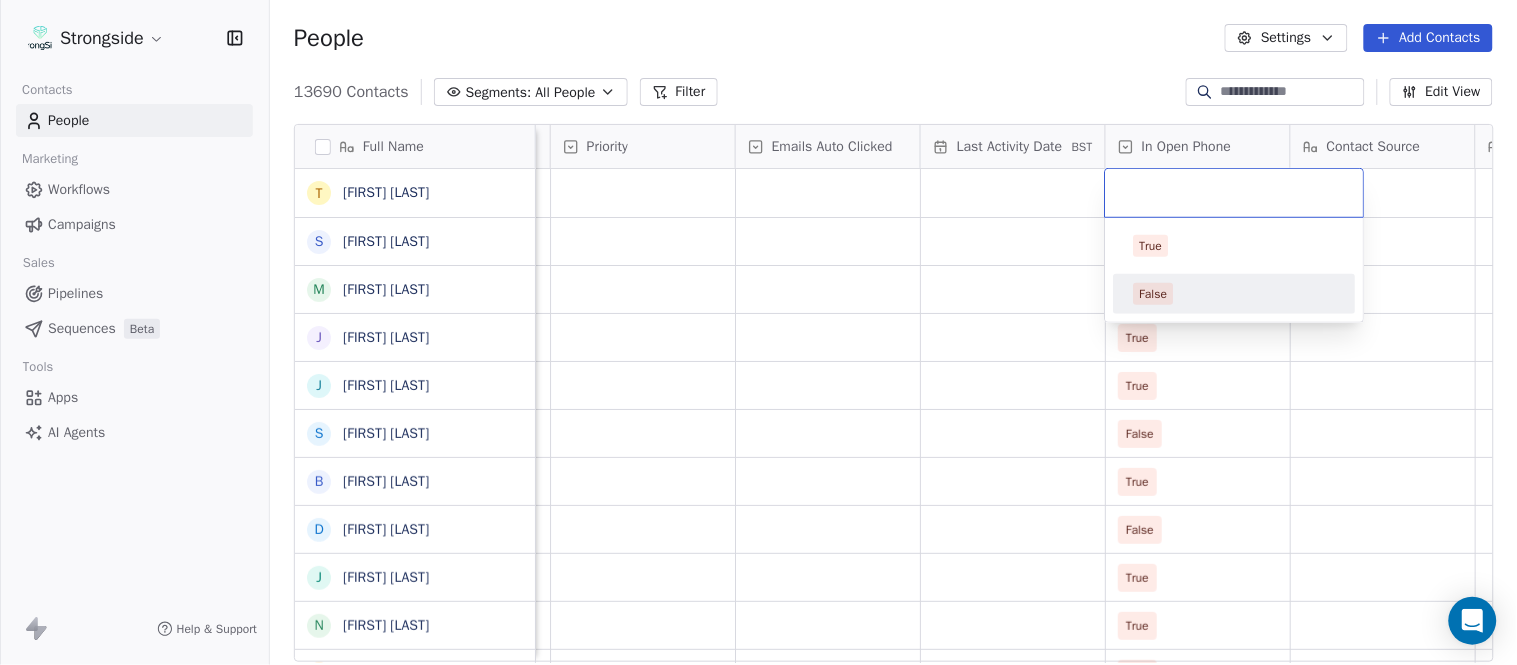 click on "False" at bounding box center [1235, 294] 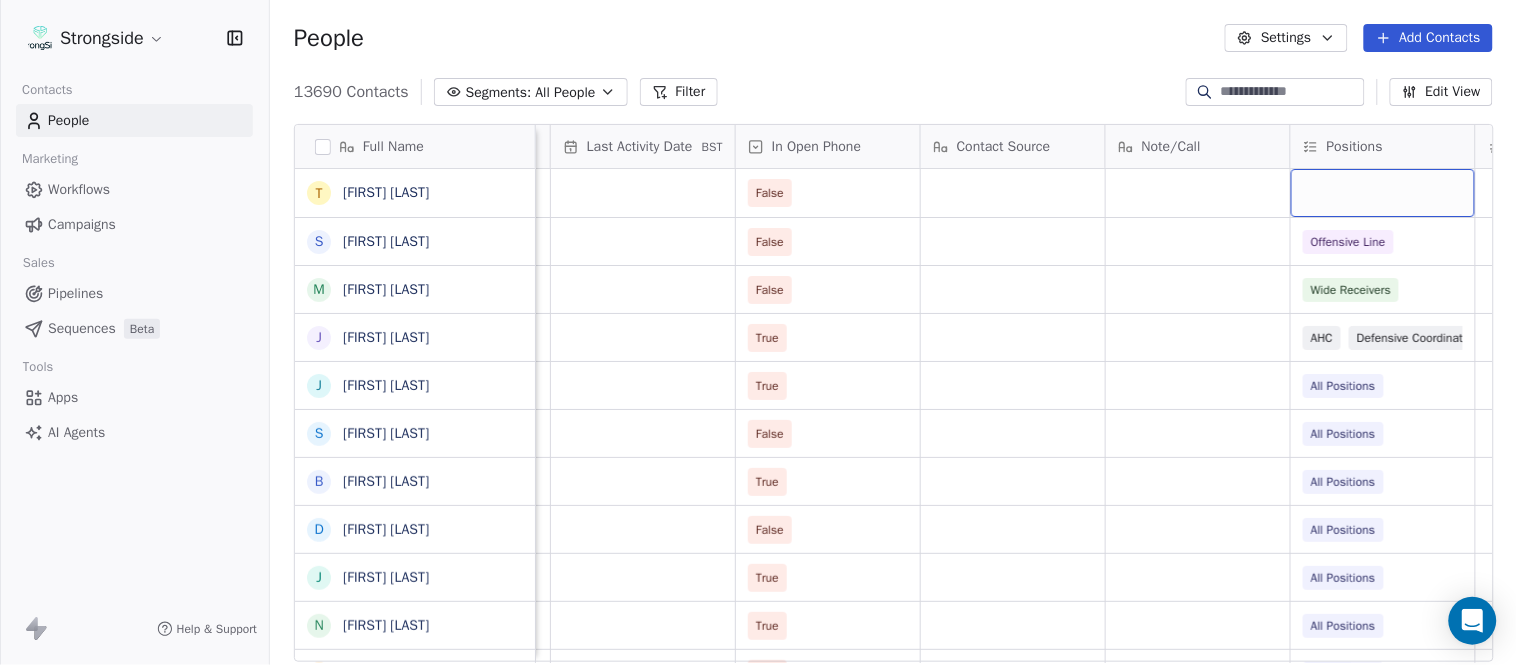 scroll, scrollTop: 0, scrollLeft: 2417, axis: horizontal 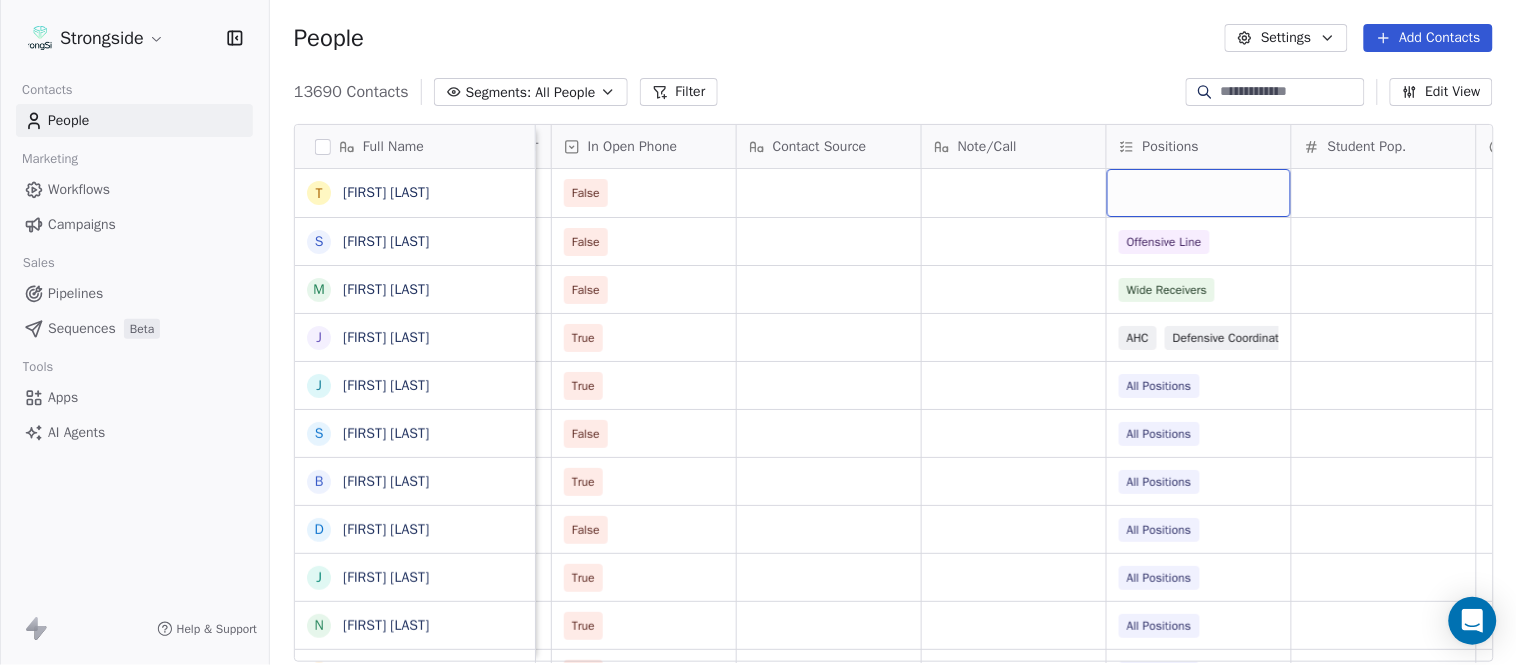click at bounding box center [1199, 193] 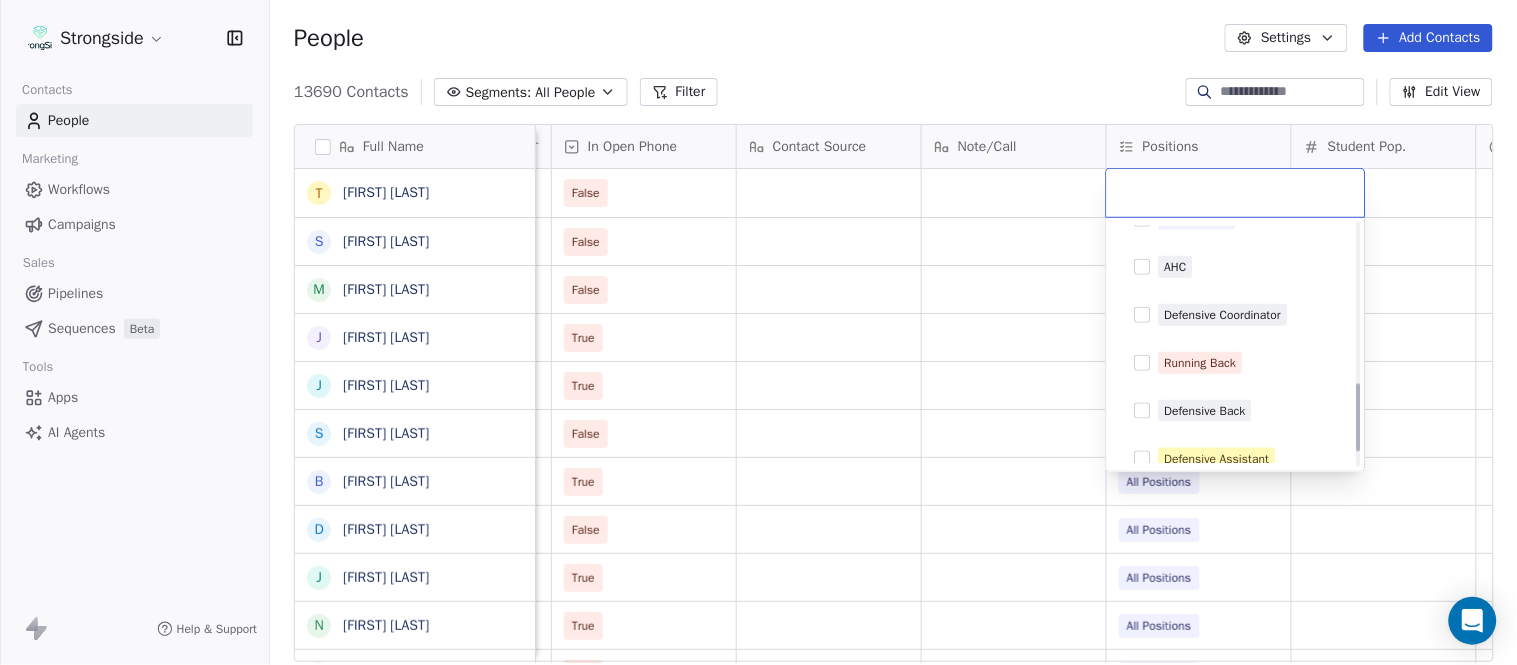 scroll, scrollTop: 617, scrollLeft: 0, axis: vertical 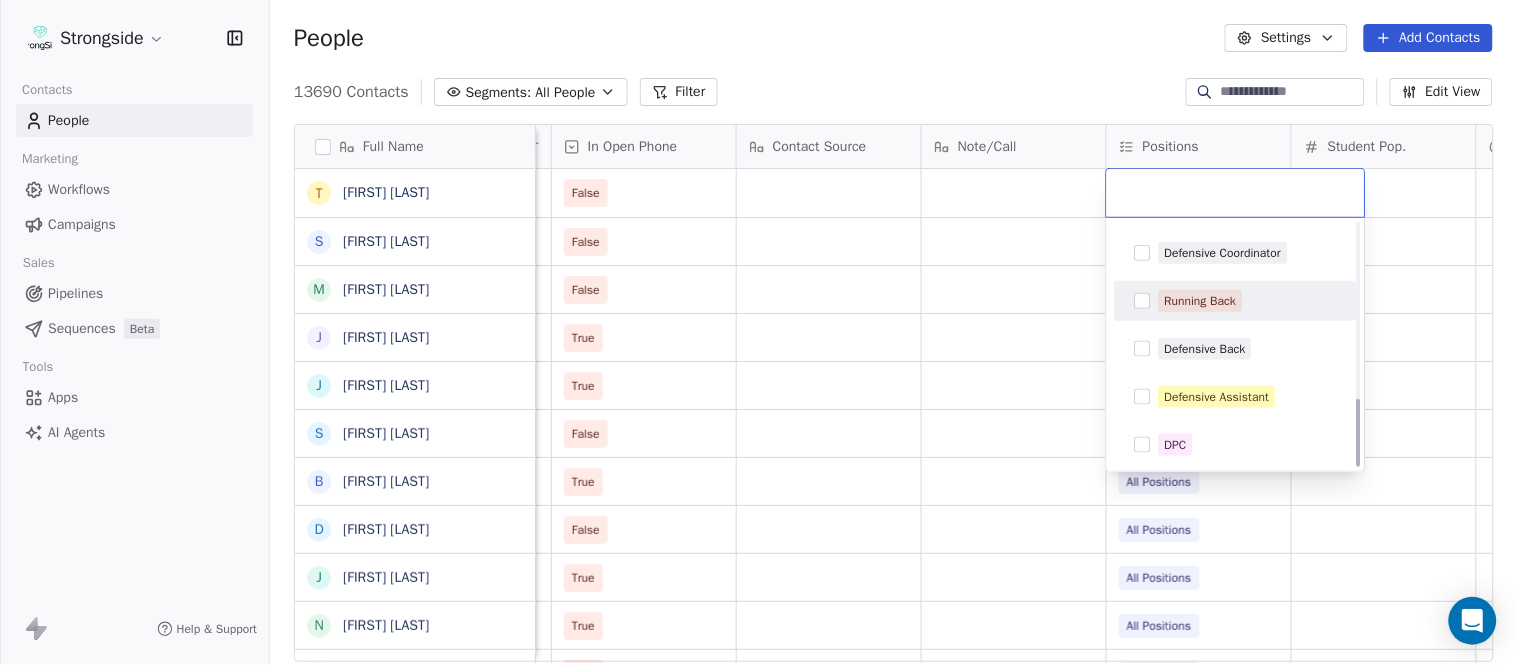 click on "Running Back" at bounding box center [1201, 301] 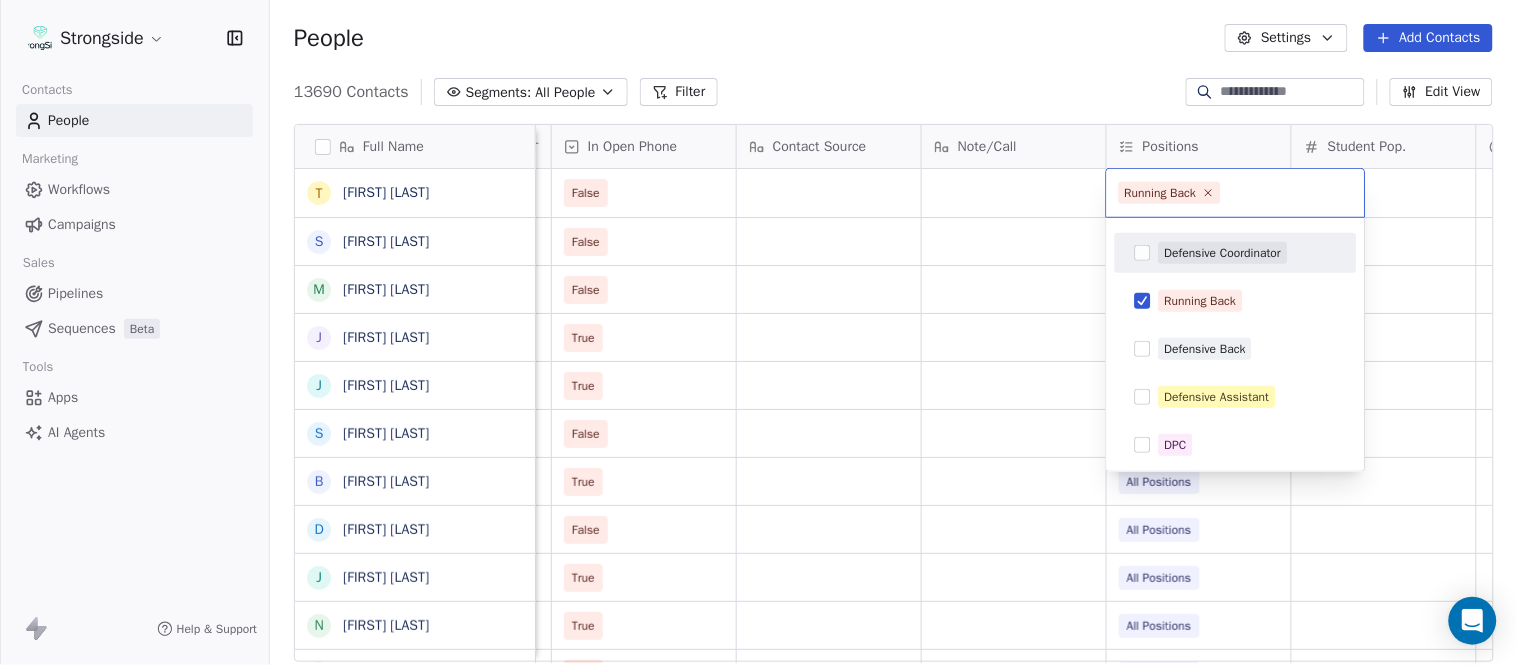 click on "Strongside Contacts People Marketing Workflows Campaigns Sales Pipelines Sequences Beta Tools Apps AI Agents Help & Support People Settings  Add Contacts 13690 Contacts Segments: All People Filter  Edit View Tag Add to Sequence Export Full Name T Terry Ursin S Sean Reeder M Mike Hatcher J Jared Backus J Jay Andress S Satyen Bhakta B Bernie DePalma D Devan Carrington J Jeremy Hartigan N Nicholas Bruner M Matt Foote D Dan Swanstrom N Nicki Moore J Julien Deumaga M Mark Ross A Alex Peffley C Chris Batti J Justin Woodley G Garrett McLaughlin K Kenneth Tinsley A Andrew Kukesh J Justin Stovall G Gregory Skjold A AJ Gallagher S Seitu Smith S Salomon Burstein F Frank Lisante J Joe Manion D Douglas Straley Y Yana Rivers M Mike Kowalsky Status Priority Emails Auto Clicked Last Activity Date BST In Open Phone Contact Source Note/Call Positions Student Pop. Lead Account   False   False Offensive Line   False Wide Receivers   True AHC Defensive Coordinator   True All Positions   False All Positions   True All Positions" at bounding box center (758, 332) 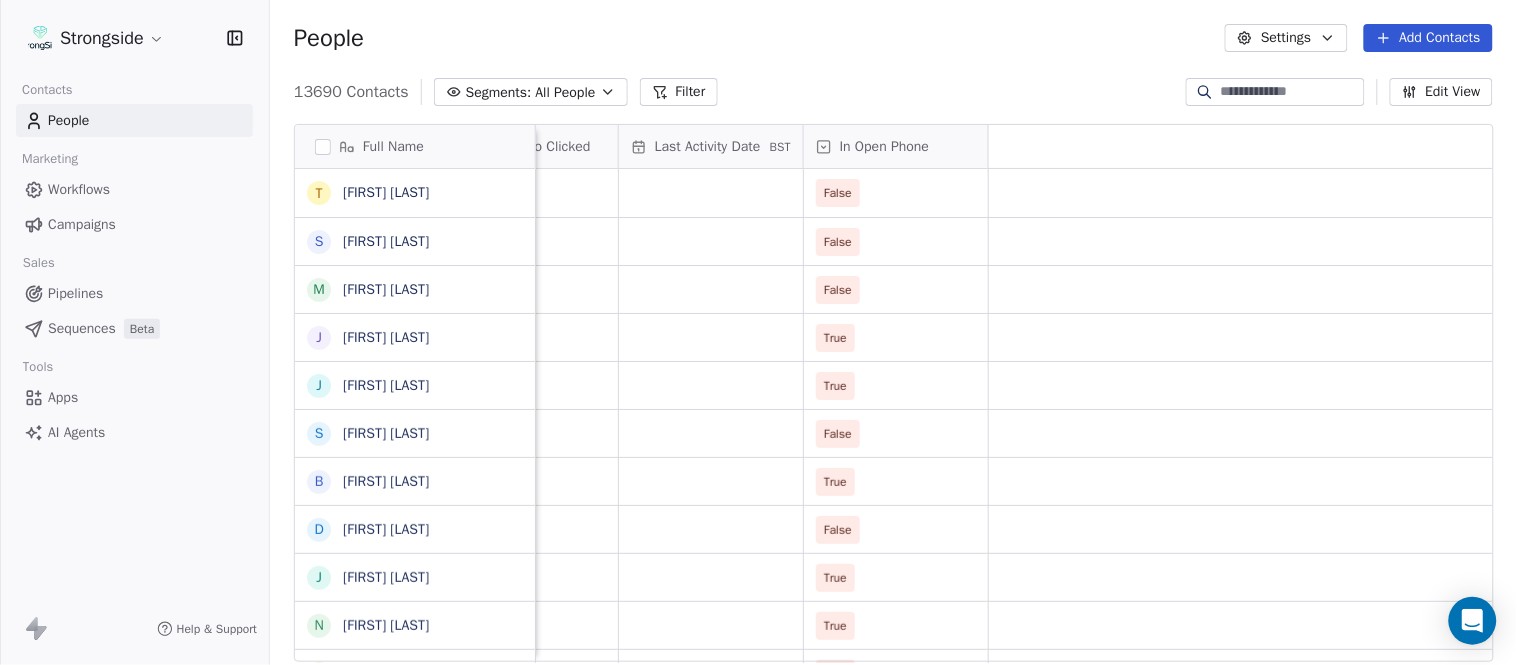 scroll, scrollTop: 0, scrollLeft: 0, axis: both 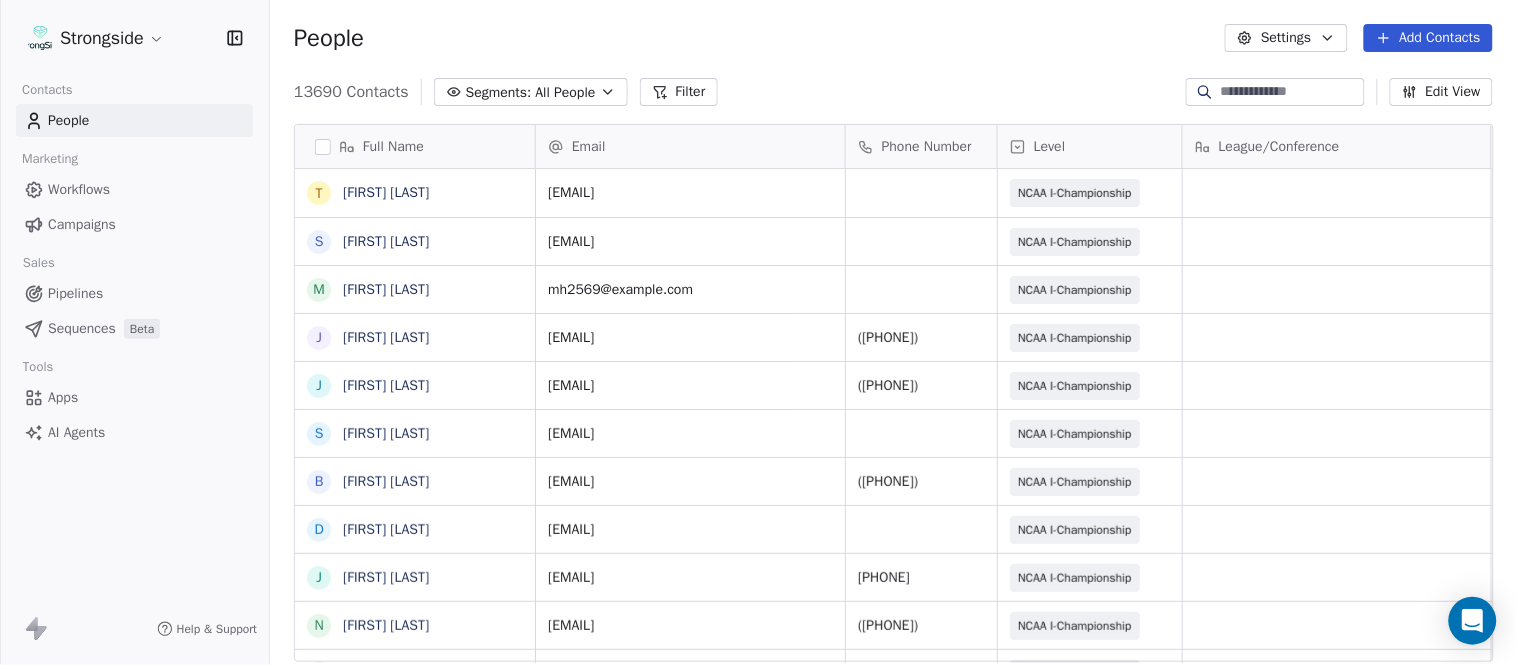 click on "Add Contacts" at bounding box center (1428, 38) 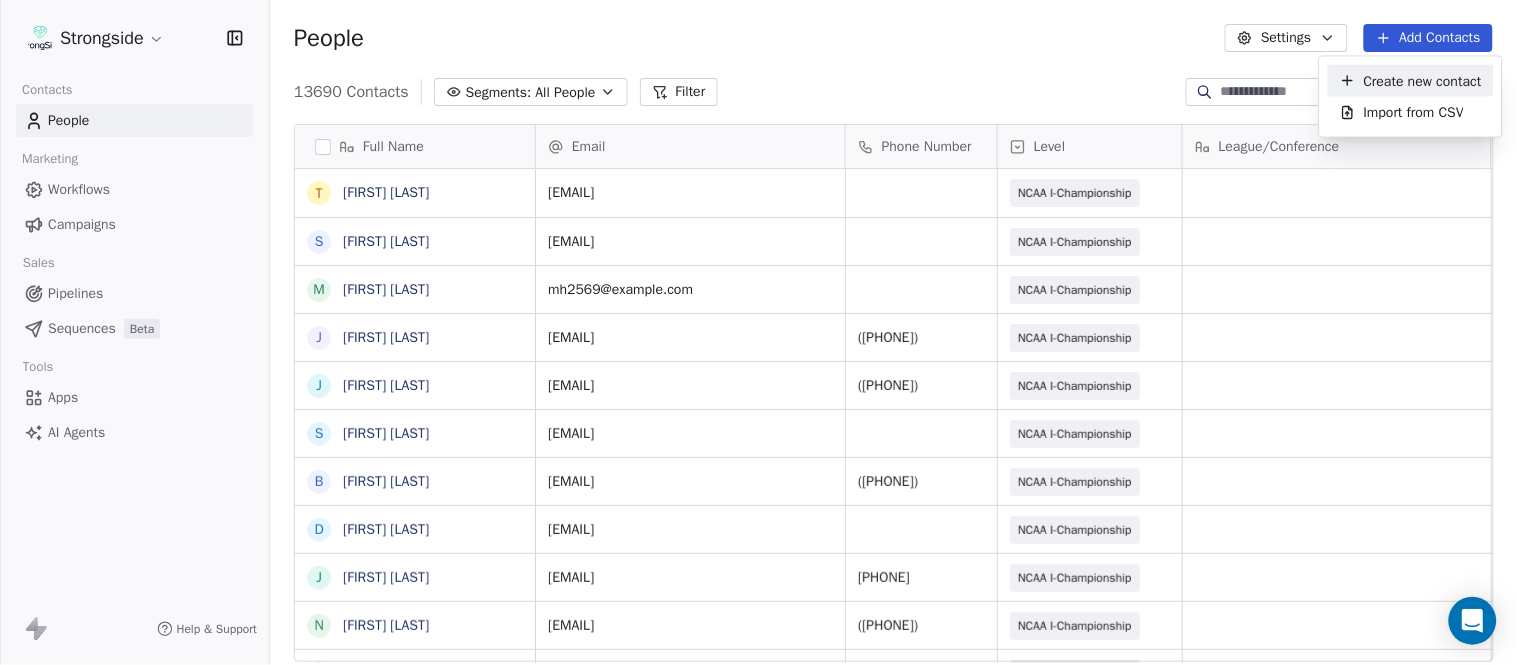 click on "Create new contact" at bounding box center [1423, 80] 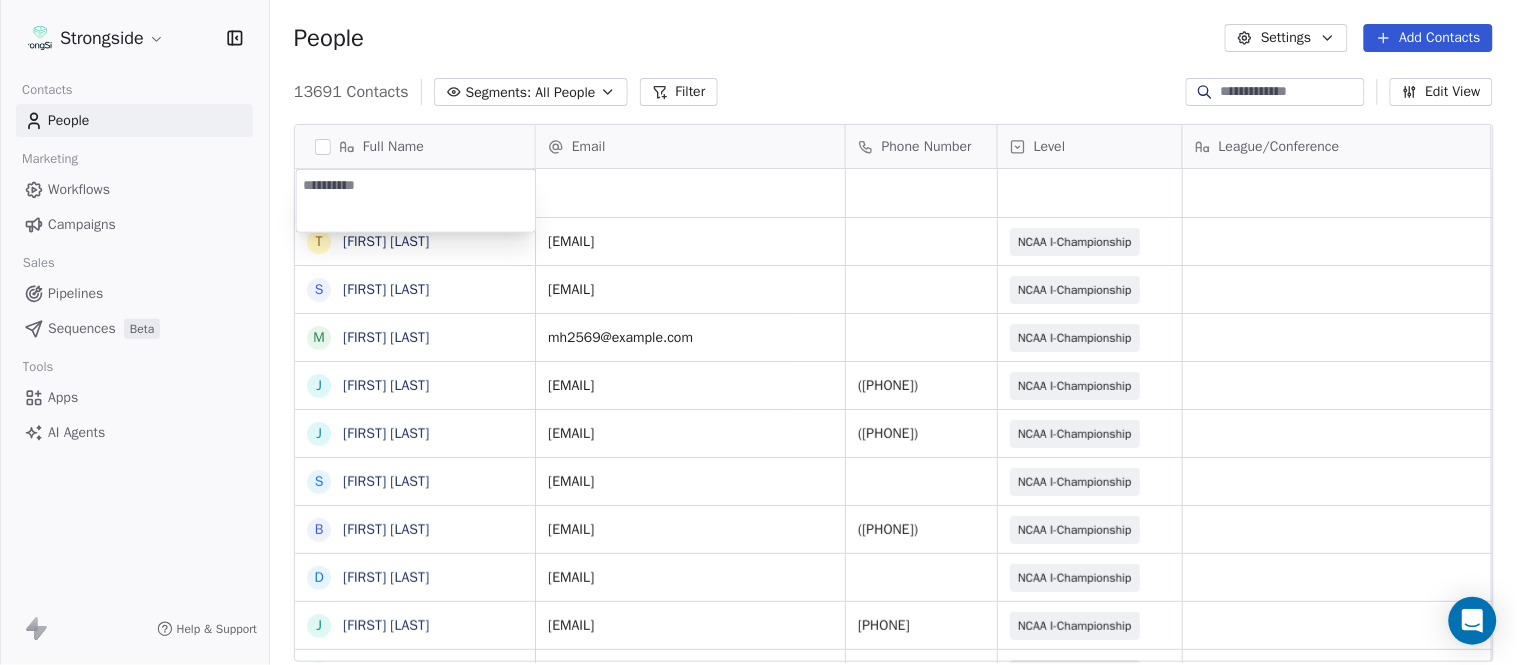 type on "**********" 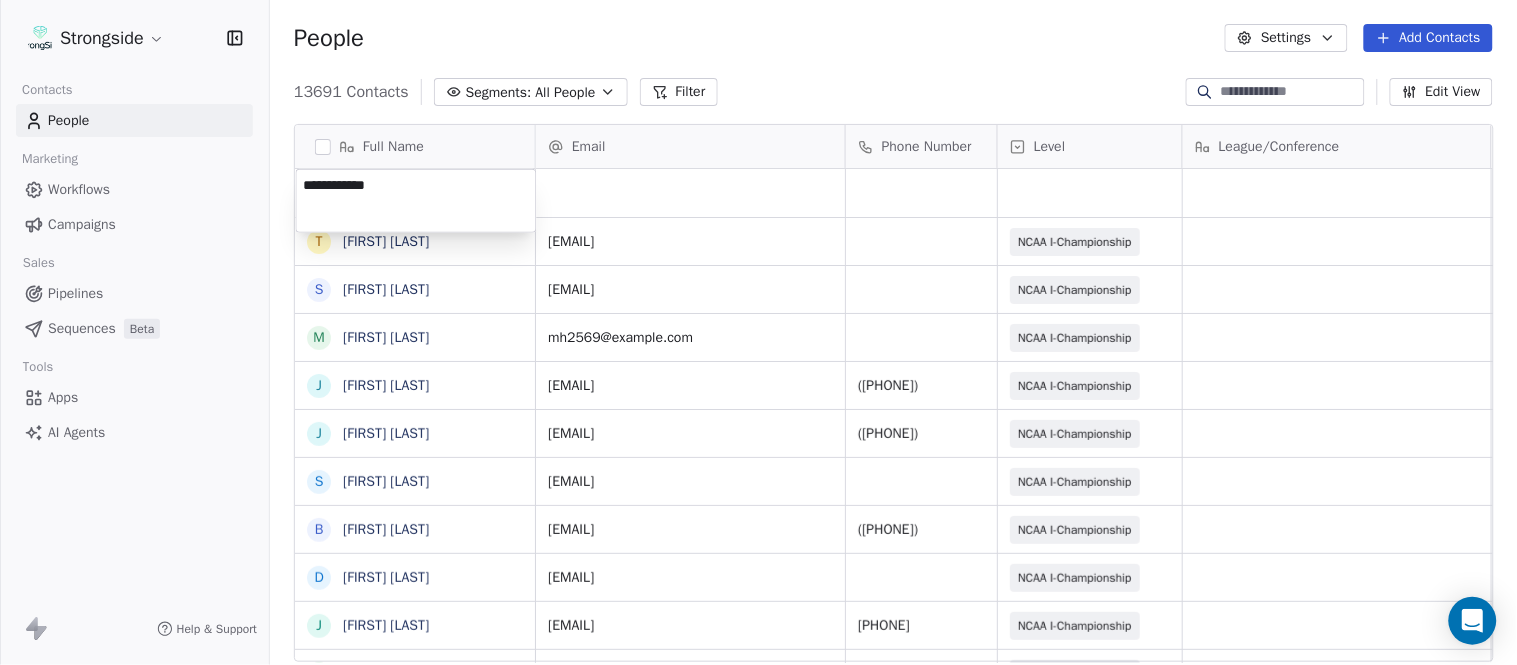 click on "Strongside Contacts People Marketing Workflows Campaigns Sales Pipelines Sequences Beta Tools Apps AI Agents Help & Support People Settings  Add Contacts 13691 Contacts Segments: All People Filter  Edit View Tag Add to Sequence Export Full Name T Terry Ursin S Sean Reeder M Mike Hatcher J Jared Backus J Jay Andress S Satyen Bhakta B Bernie DePalma D Devan Carrington J Jeremy Hartigan N Nicholas Bruner M Matt Foote D Dan Swanstrom N Nicki Moore J Julien Deumaga M Mark Ross A Alex Peffley C Chris Batti J Justin Woodley G Garrett McLaughlin K Kenneth Tinsley A Andrew Kukesh J Justin Stovall G Gregory Skjold A AJ Gallagher S Seitu Smith S Salomon Burstein F Frank Lisante J Joe Manion D Douglas Straley Y Yana Rivers Email Phone Number Level League/Conference Organization Job Title Tags Created Date BST Aug 07, 2025 07:23 PM tu59@cornell.edu NCAA I-Championship COLUMBIA UNIV Assistant Coach Aug 07, 2025 07:22 PM sr2358@cornell.edu NCAA I-Championship COLUMBIA UNIV Assistant Coach Aug 07, 2025 07:20 PM SID" at bounding box center (758, 332) 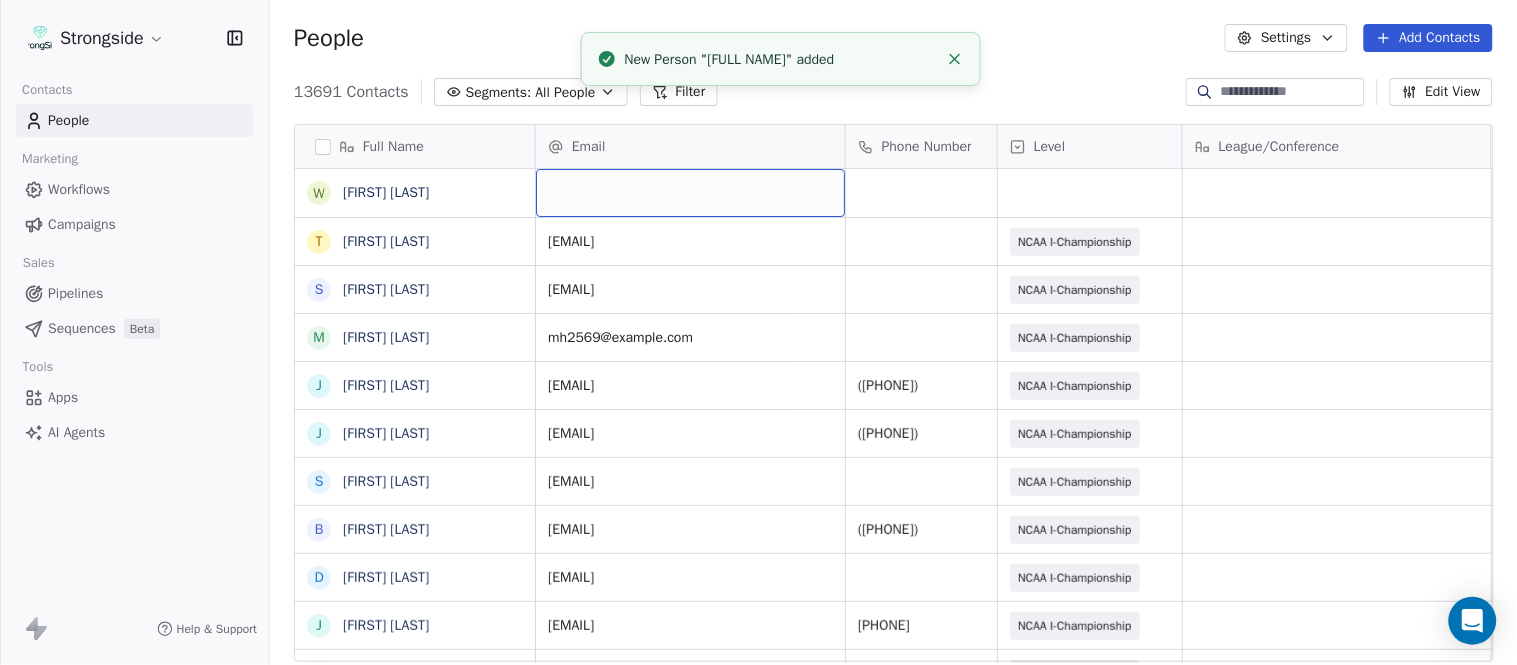 click at bounding box center (690, 193) 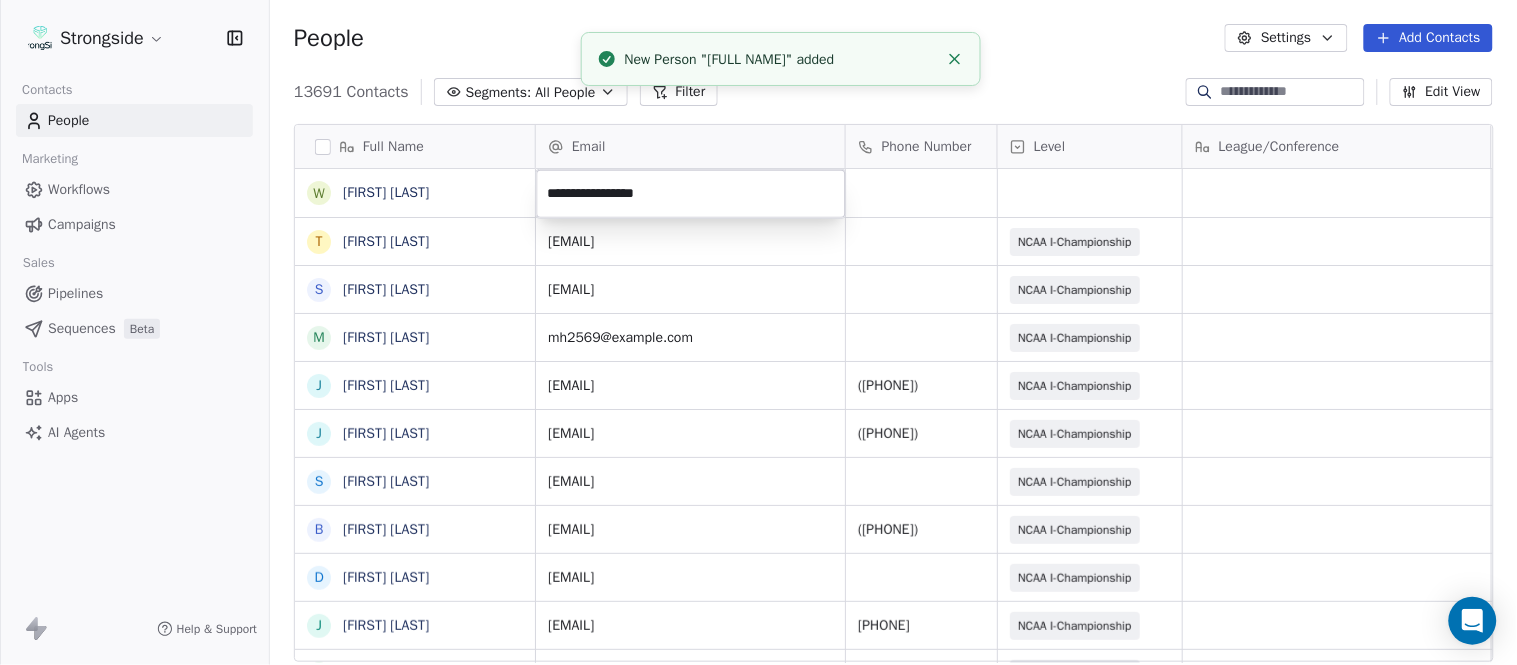click on "Strongside Contacts People Marketing Workflows Campaigns Sales Pipelines Sequences Beta Tools Apps AI Agents Help & Support People Settings  Add Contacts 13691 Contacts Segments: All People Filter  Edit View Tag Add to Sequence Export Full Name W Will Blanden T Terry Ursin S Sean Reeder M Mike Hatcher J Jared Backus J Jay Andress S Satyen Bhakta B Bernie DePalma D Devan Carrington J Jeremy Hartigan N Nicholas Bruner M Matt Foote D Dan Swanstrom N Nicki Moore J Julien Deumaga M Mark Ross A Alex Peffley C Chris Batti J Justin Woodley G Garrett McLaughlin K Kenneth Tinsley A Andrew Kukesh J Justin Stovall G Gregory Skjold A AJ Gallagher S Seitu Smith S Salomon Burstein F Frank Lisante J Joe Manion D Douglas Straley Y Yana Rivers Email Phone Number Level League/Conference Organization Job Title Tags Created Date BST Aug 07, 2025 07:23 PM tu59@cornell.edu NCAA I-Championship COLUMBIA UNIV Assistant Coach Aug 07, 2025 07:22 PM sr2358@cornell.edu NCAA I-Championship COLUMBIA UNIV Assistant Coach mh2569@cornell.edu" at bounding box center [758, 332] 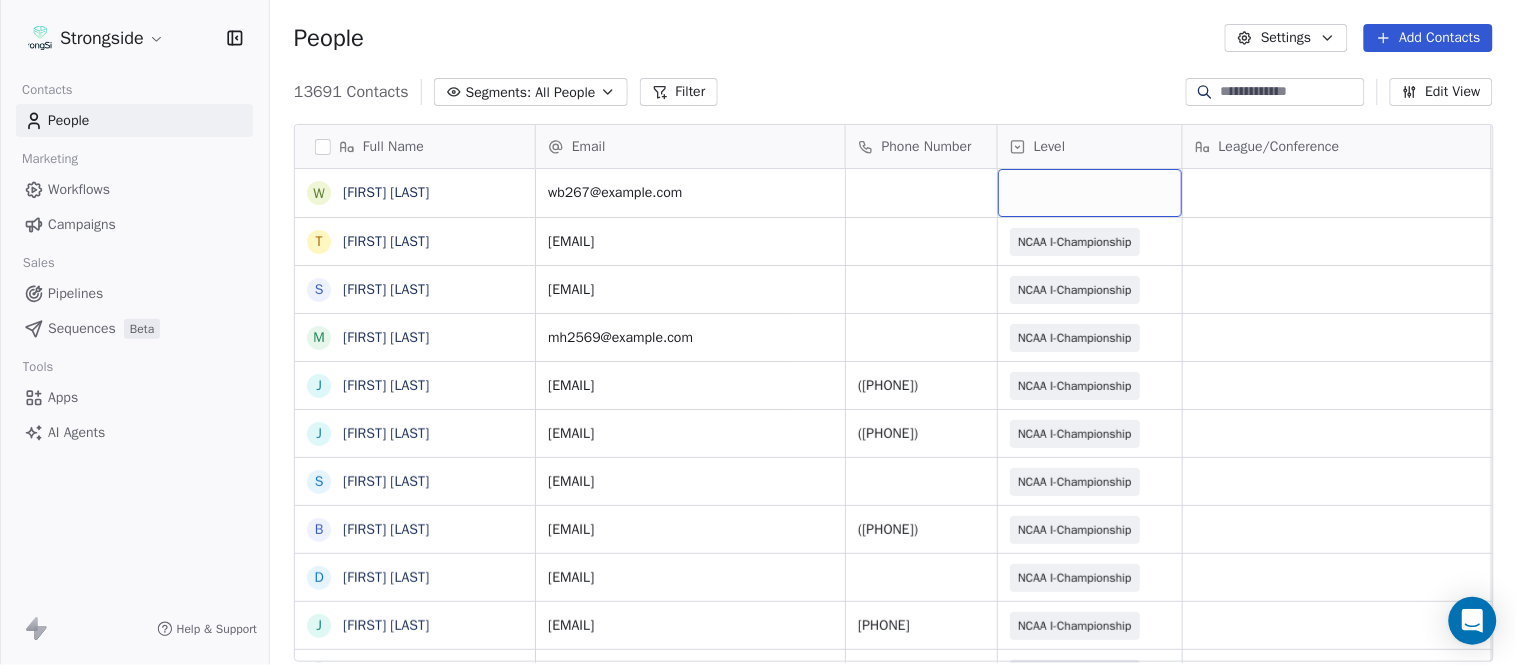 click at bounding box center (1090, 193) 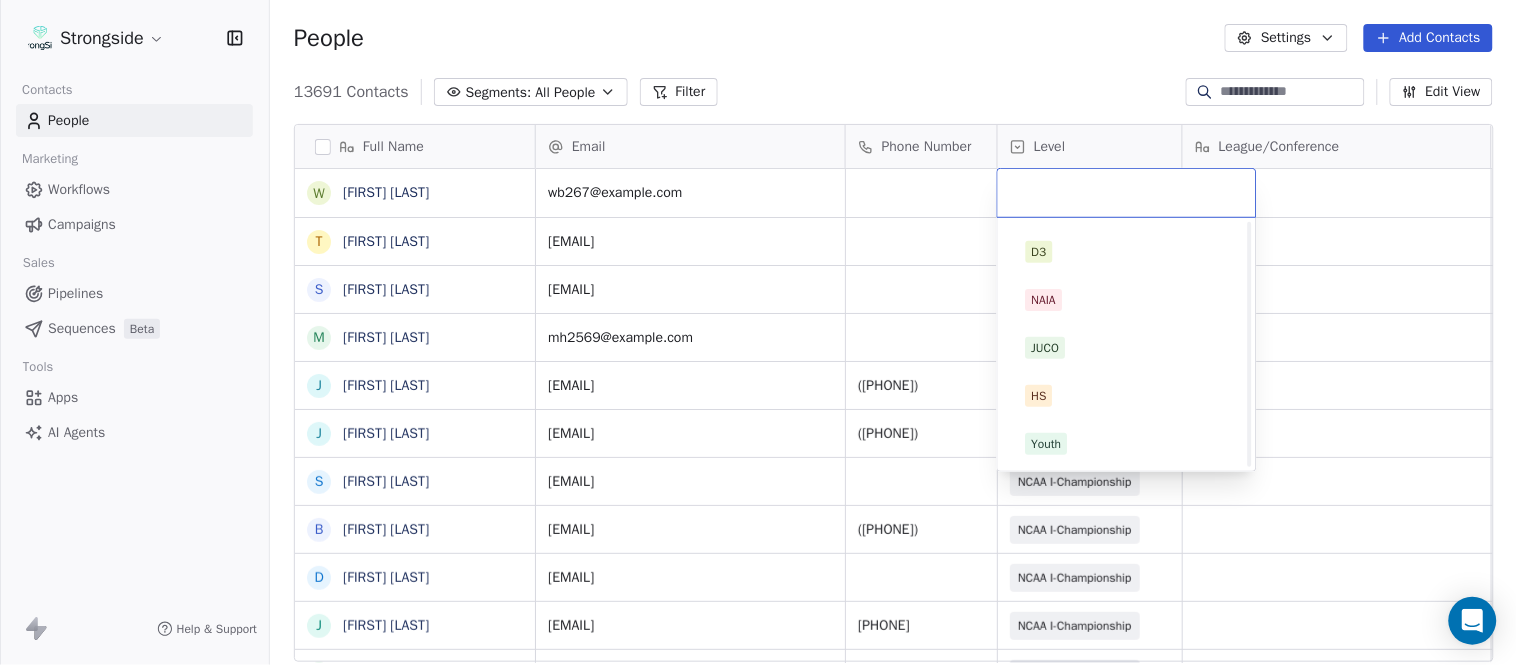 scroll, scrollTop: 378, scrollLeft: 0, axis: vertical 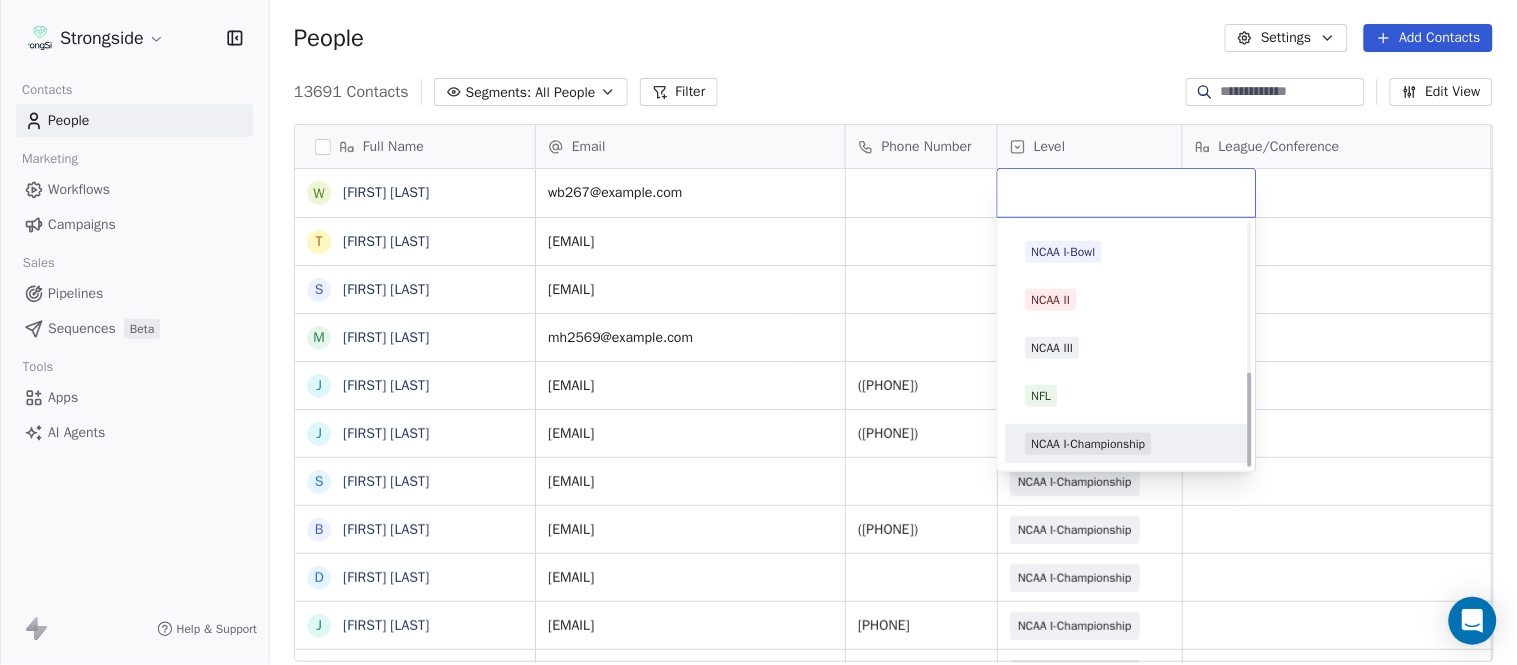click on "NCAA I-Championship" at bounding box center (1089, 444) 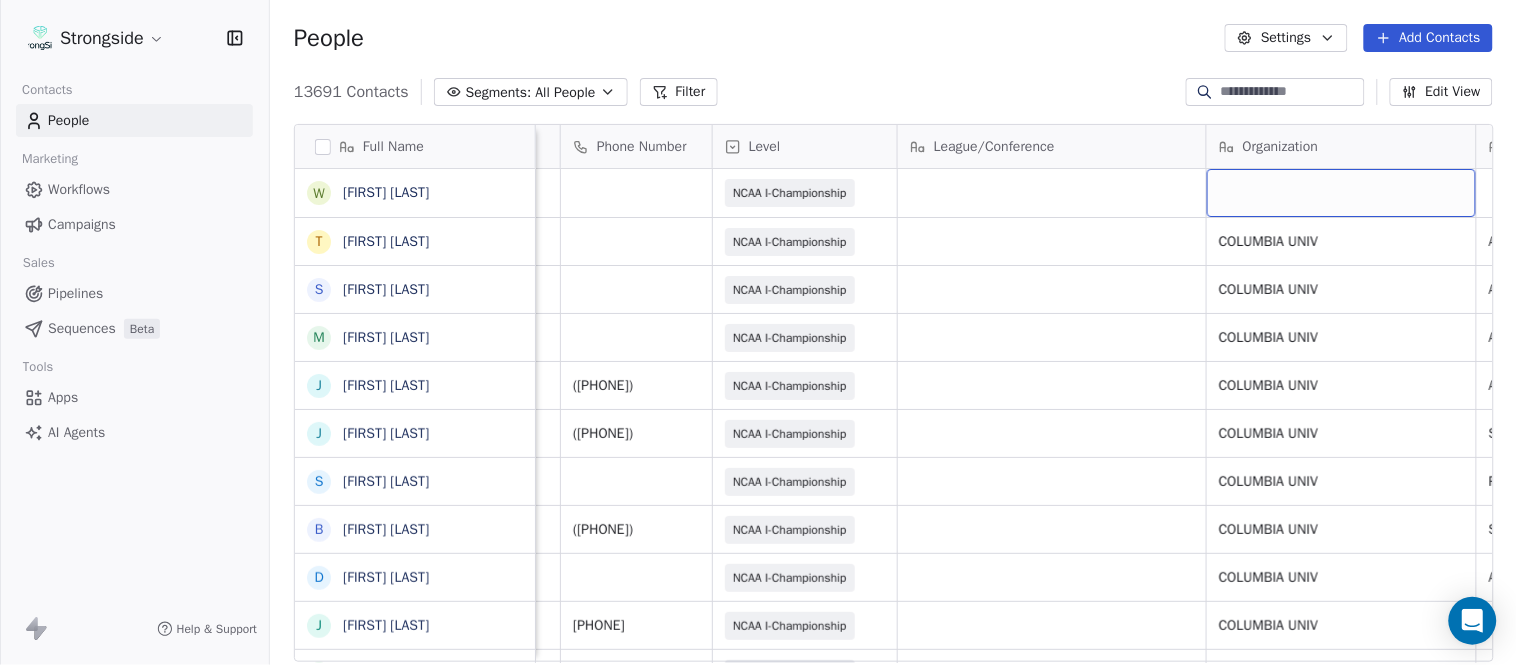 scroll, scrollTop: 0, scrollLeft: 553, axis: horizontal 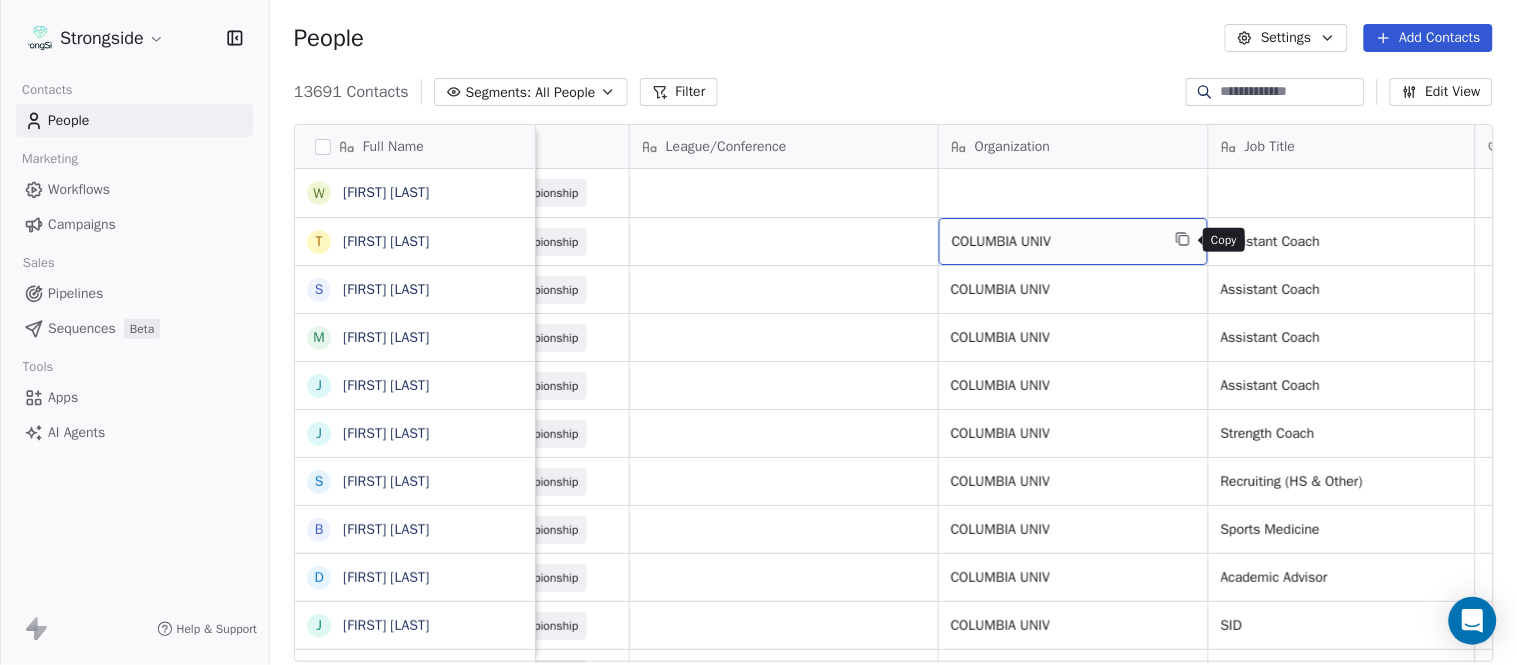 click at bounding box center [1183, 239] 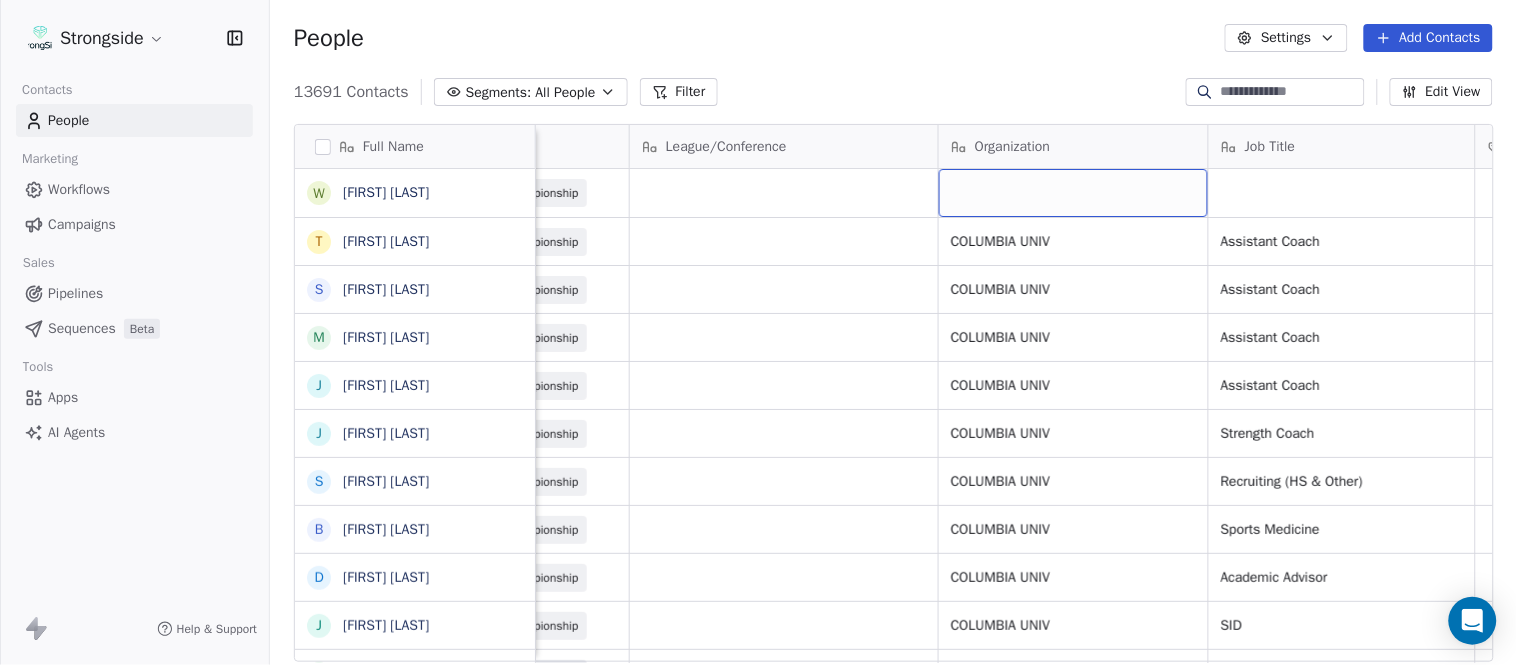 click at bounding box center (1073, 193) 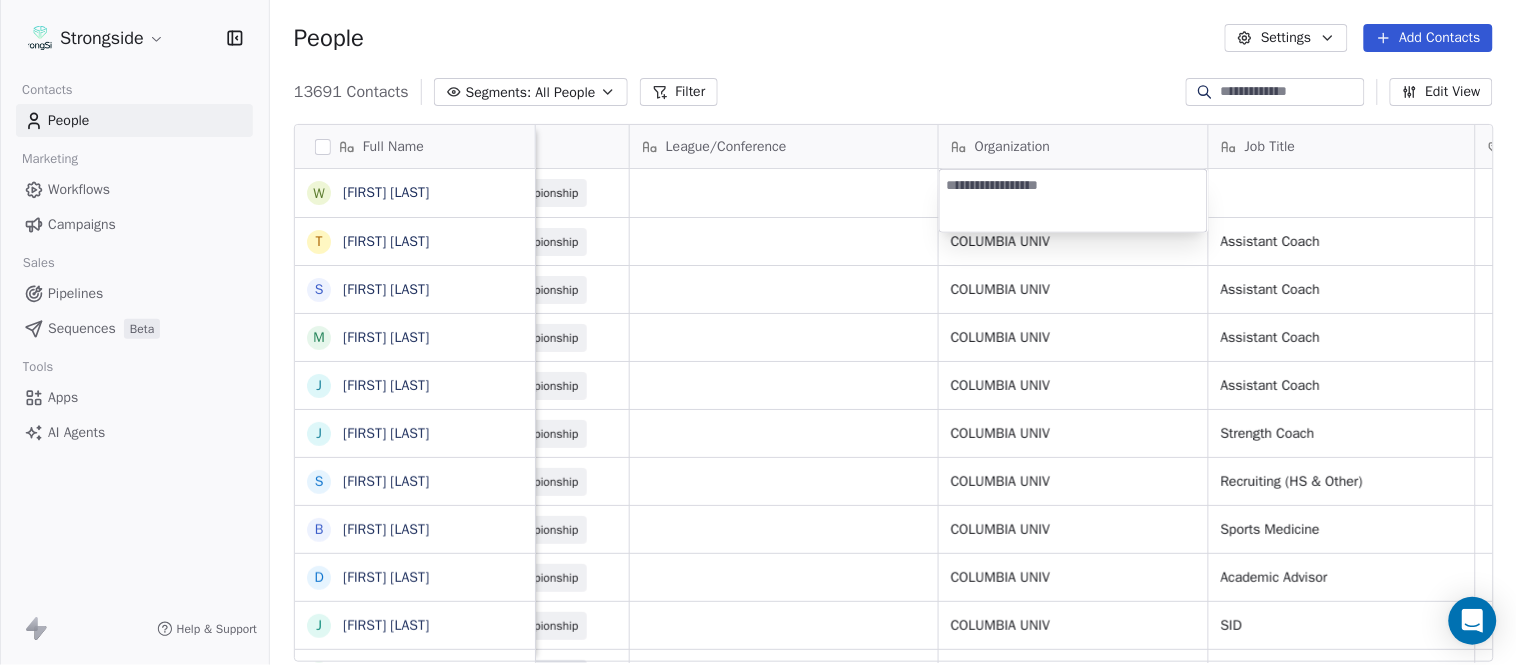 type on "**********" 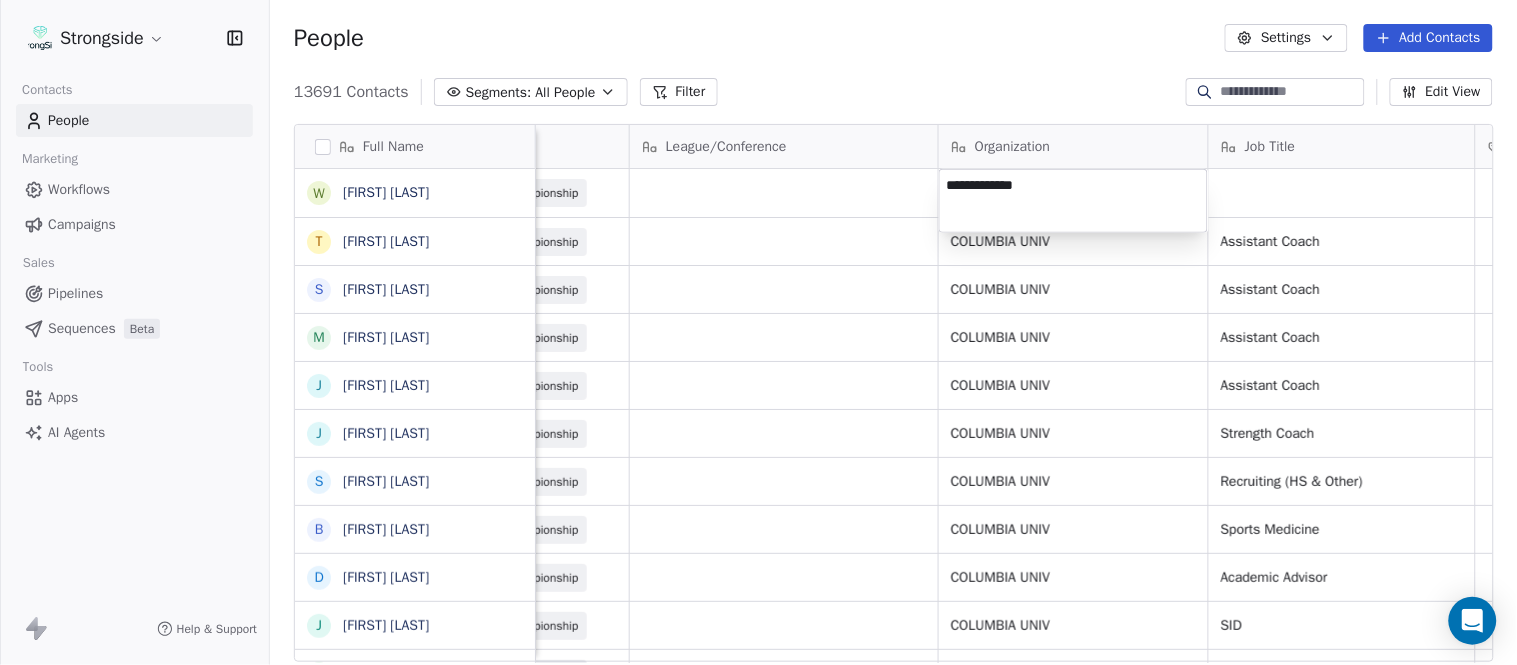 click on "Strongside Contacts People Marketing Workflows Campaigns Sales Pipelines Sequences Beta Tools Apps AI Agents Help & Support People Settings  Add Contacts 13691 Contacts Segments: All People Filter  Edit View Tag Add to Sequence Export Full Name W Will Blanden T Terry Ursin S Sean Reeder M Mike Hatcher J Jared Backus J Jay Andress S Satyen Bhakta B Bernie DePalma D Devan Carrington J Jeremy Hartigan N Nicholas Bruner M Matt Foote D Dan Swanstrom N Nicki Moore J Julien Deumaga M Mark Ross A Alex Peffley C Chris Batti J Justin Woodley G Garrett McLaughlin K Kenneth Tinsley A Andrew Kukesh J Justin Stovall G Gregory Skjold A AJ Gallagher S Seitu Smith S Salomon Burstein F Frank Lisante J Joe Manion D Douglas Straley Y Yana Rivers Email Phone Number Level League/Conference Organization Job Title Tags Created Date BST Status Priority wb267@cornell.edu NCAA I-Championship Aug 07, 2025 07:23 PM tu59@cornell.edu NCAA I-Championship COLUMBIA UNIV Assistant Coach Aug 07, 2025 07:22 PM sr2358@cornell.edu COLUMBIA UNIV" at bounding box center [758, 332] 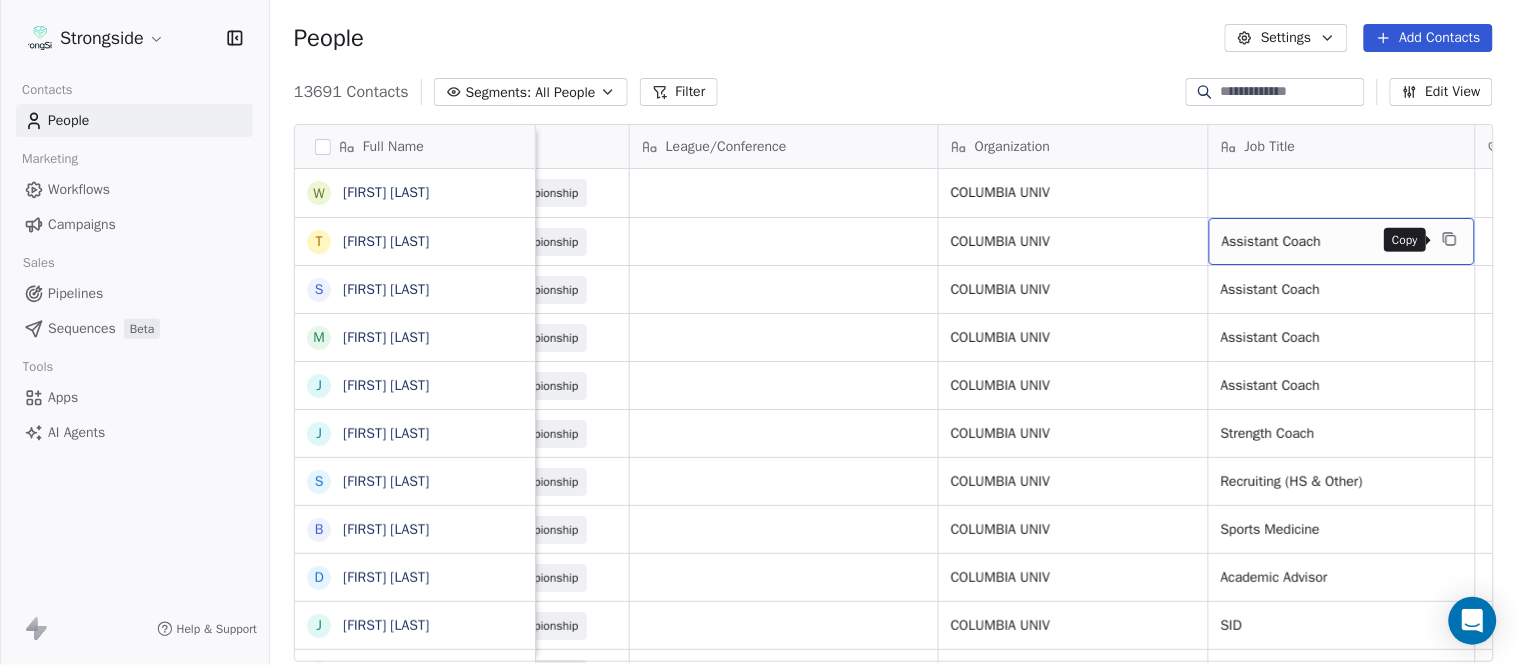 click 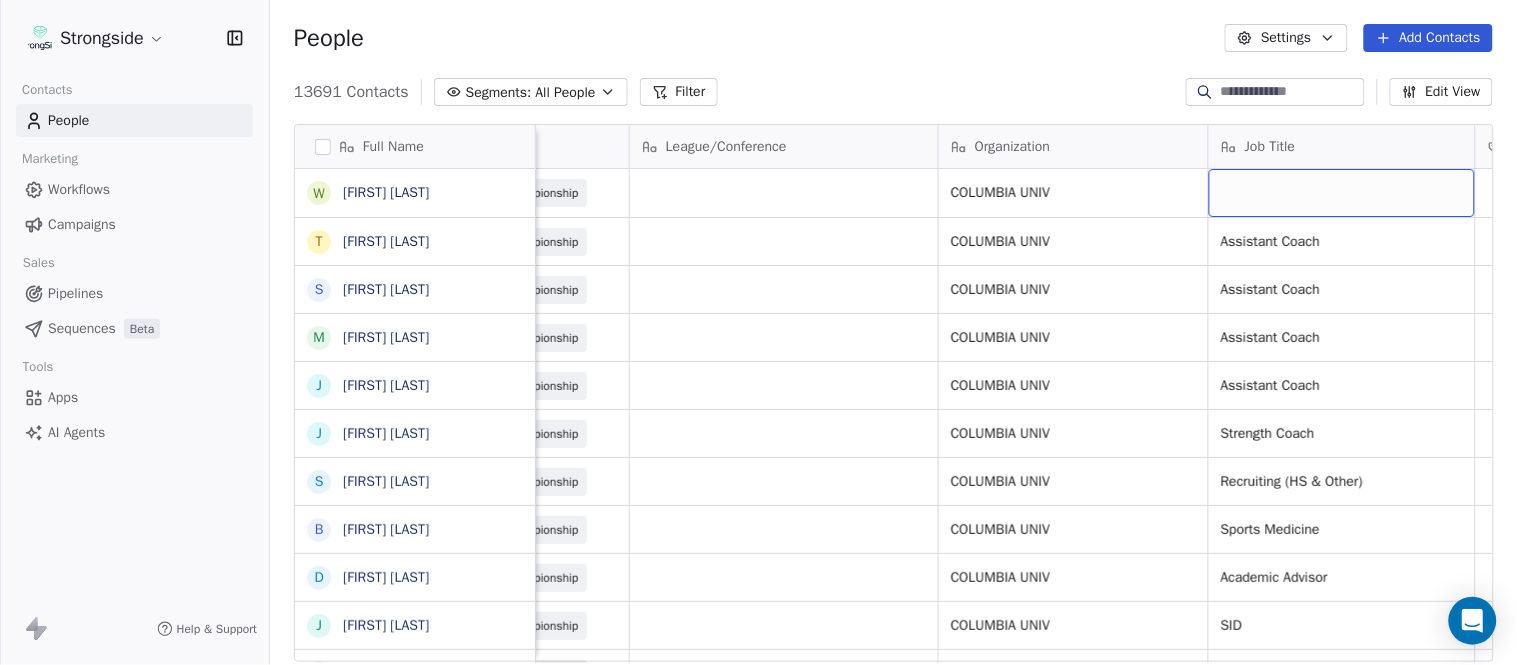 click at bounding box center (1342, 193) 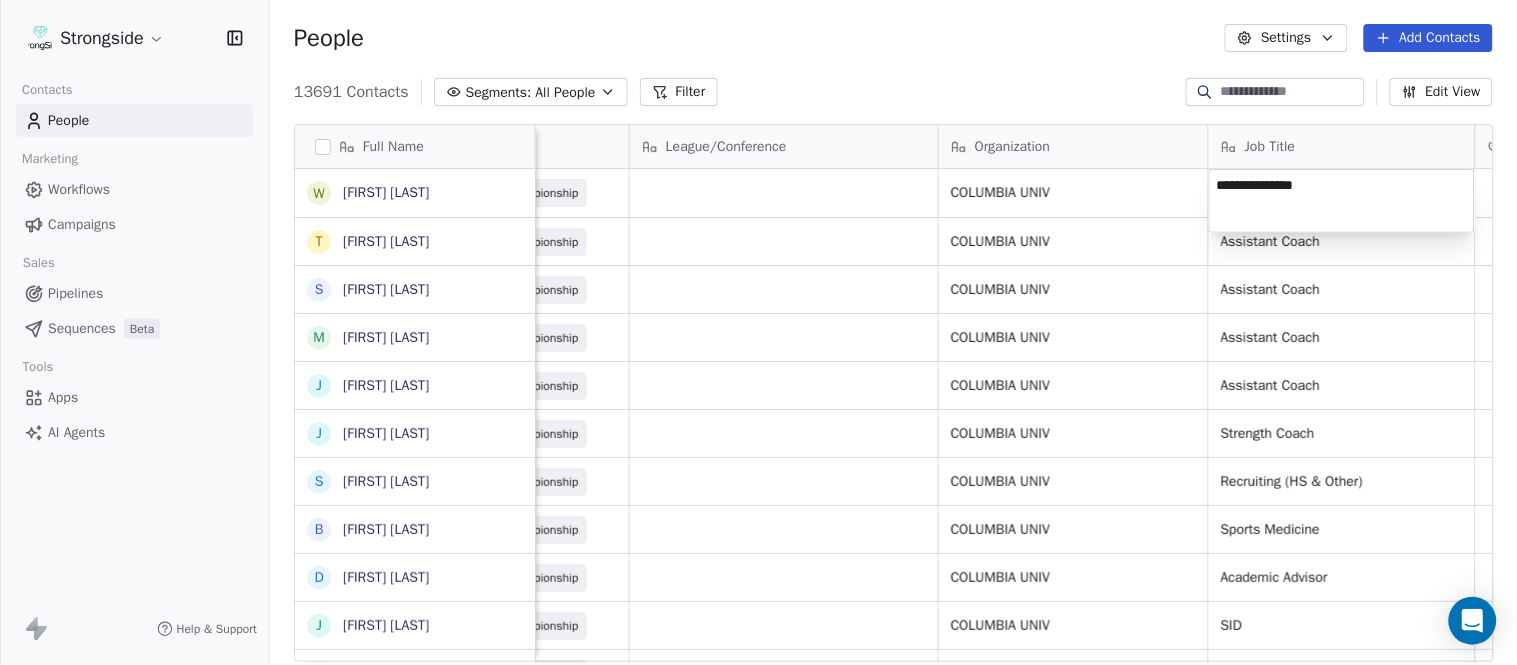 click on "Strongside Contacts People Marketing Workflows Campaigns Sales Pipelines Sequences Beta Tools Apps AI Agents Help & Support People Settings  Add Contacts 13691 Contacts Segments: All People Filter  Edit View Tag Add to Sequence Export Full Name W Will Blanden T Terry Ursin S Sean Reeder M Mike Hatcher J Jared Backus J Jay Andress S Satyen Bhakta B Bernie DePalma D Devan Carrington J Jeremy Hartigan N Nicholas Bruner M Matt Foote D Dan Swanstrom N Nicki Moore J Julien Deumaga M Mark Ross A Alex Peffley C Chris Batti J Justin Woodley G Garrett McLaughlin K Kenneth Tinsley A Andrew Kukesh J Justin Stovall G Gregory Skjold A AJ Gallagher S Seitu Smith S Salomon Burstein F Frank Lisante J Joe Manion D Douglas Straley Y Yana Rivers Email Phone Number Level League/Conference Organization Job Title Tags Created Date BST Status Priority wb267@cornell.edu NCAA I-Championship COLUMBIA UNIV Aug 07, 2025 07:23 PM tu59@cornell.edu NCAA I-Championship COLUMBIA UNIV Assistant Coach Aug 07, 2025 07:22 PM sr2358@cornell.edu" at bounding box center [758, 332] 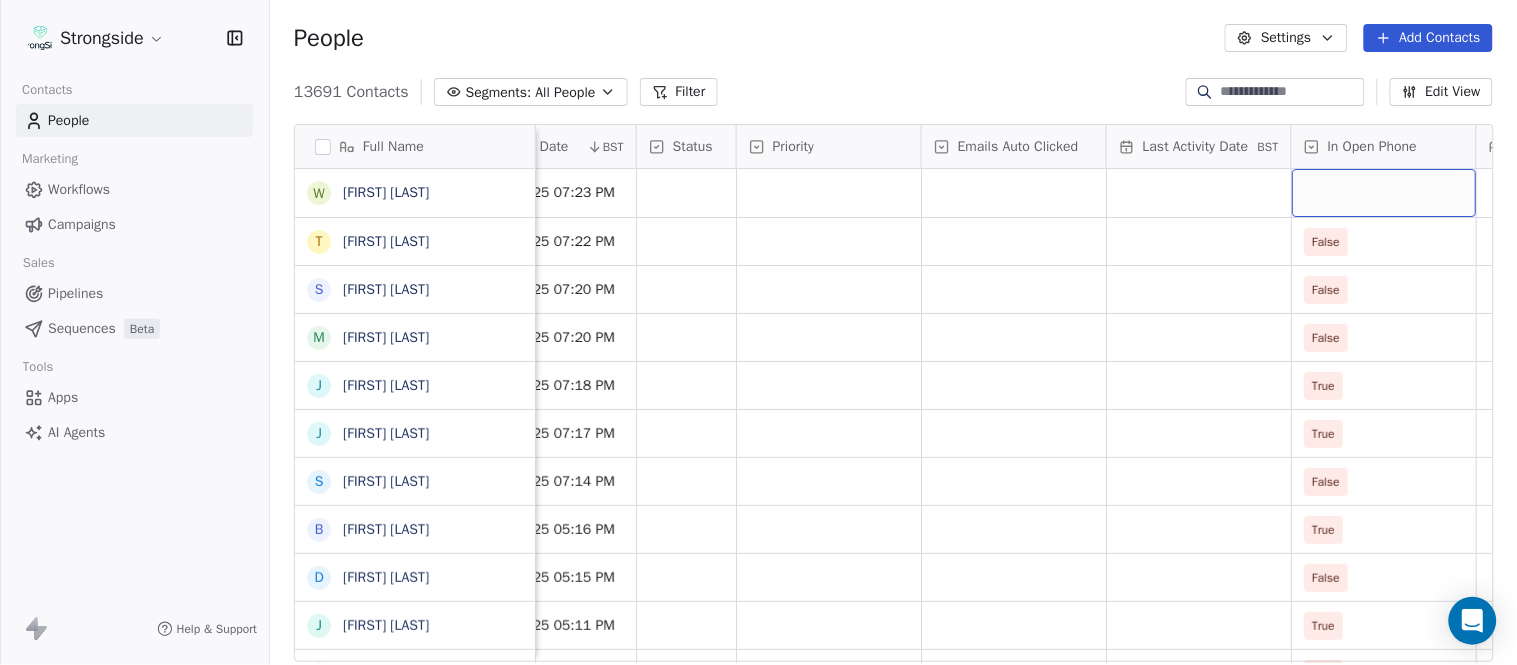 scroll, scrollTop: 0, scrollLeft: 1863, axis: horizontal 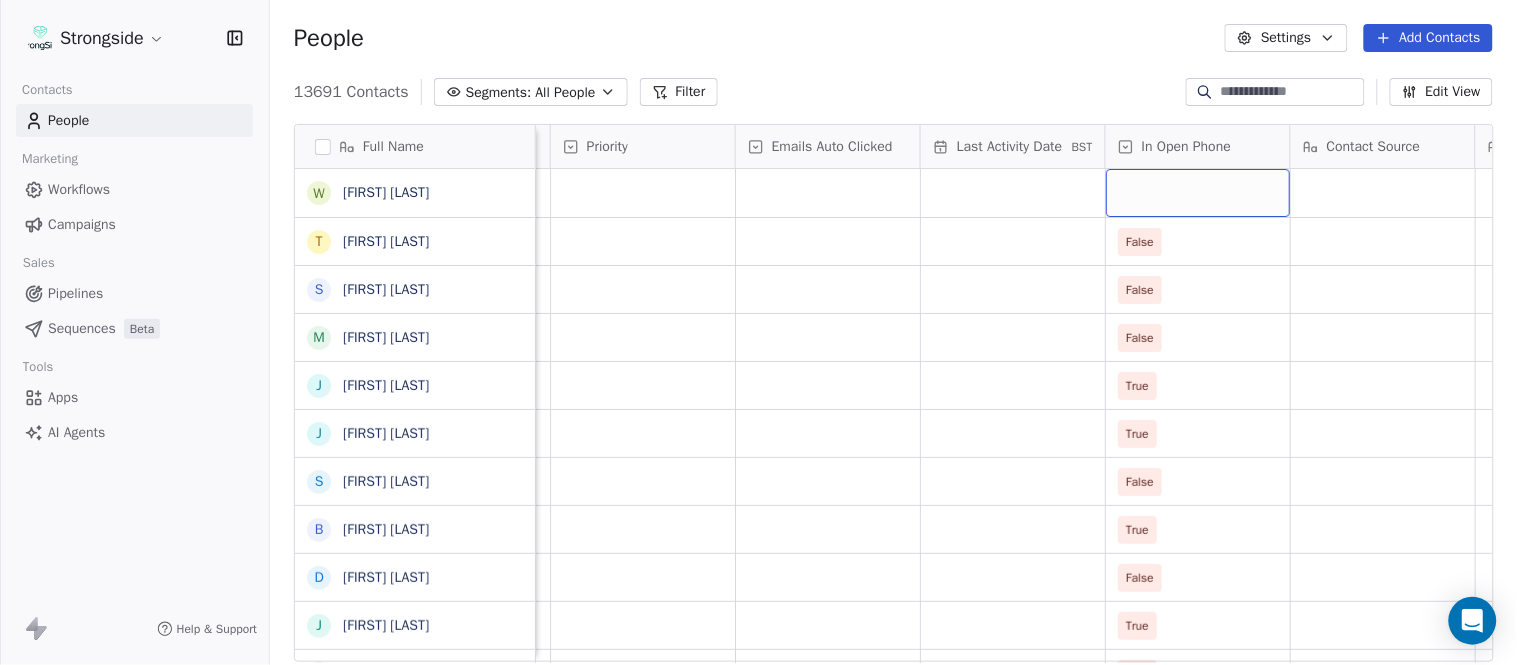 click at bounding box center (1198, 193) 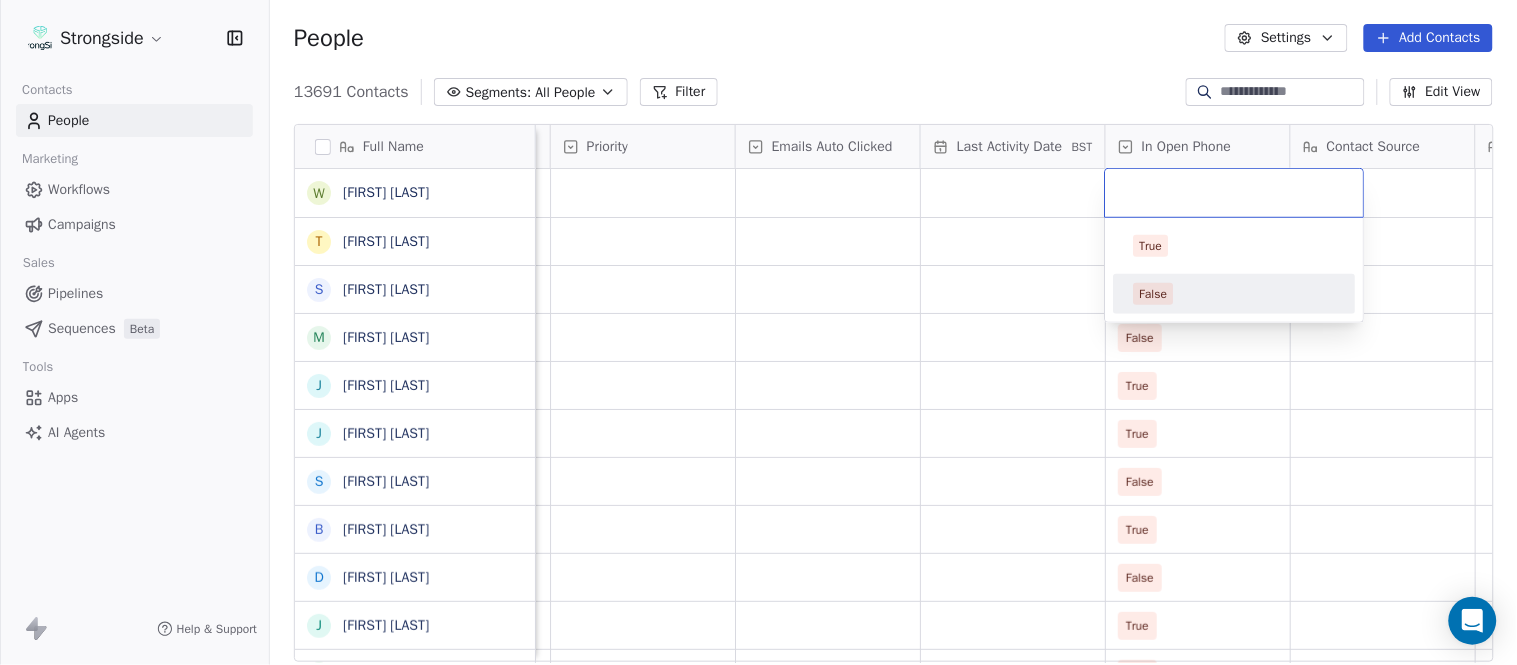 click on "False" at bounding box center [1235, 294] 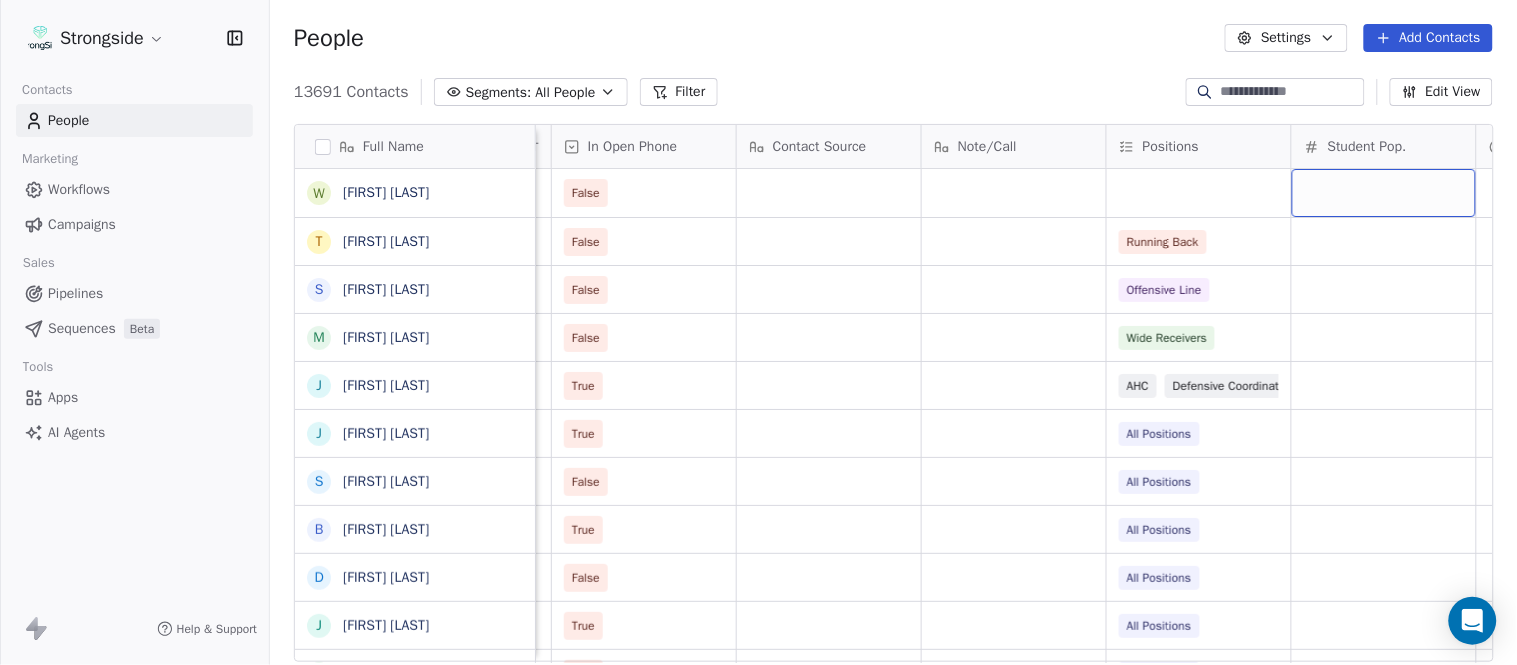 scroll, scrollTop: 0, scrollLeft: 2603, axis: horizontal 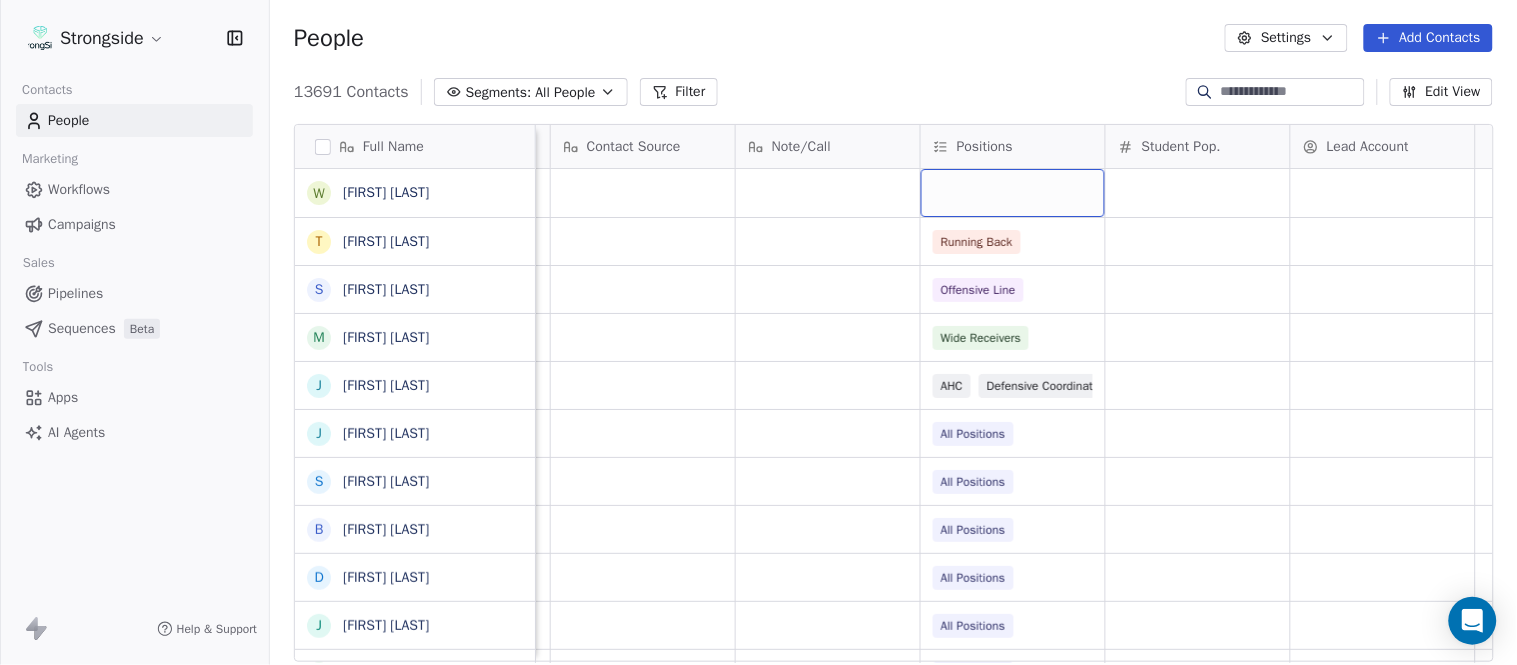 click at bounding box center [1013, 193] 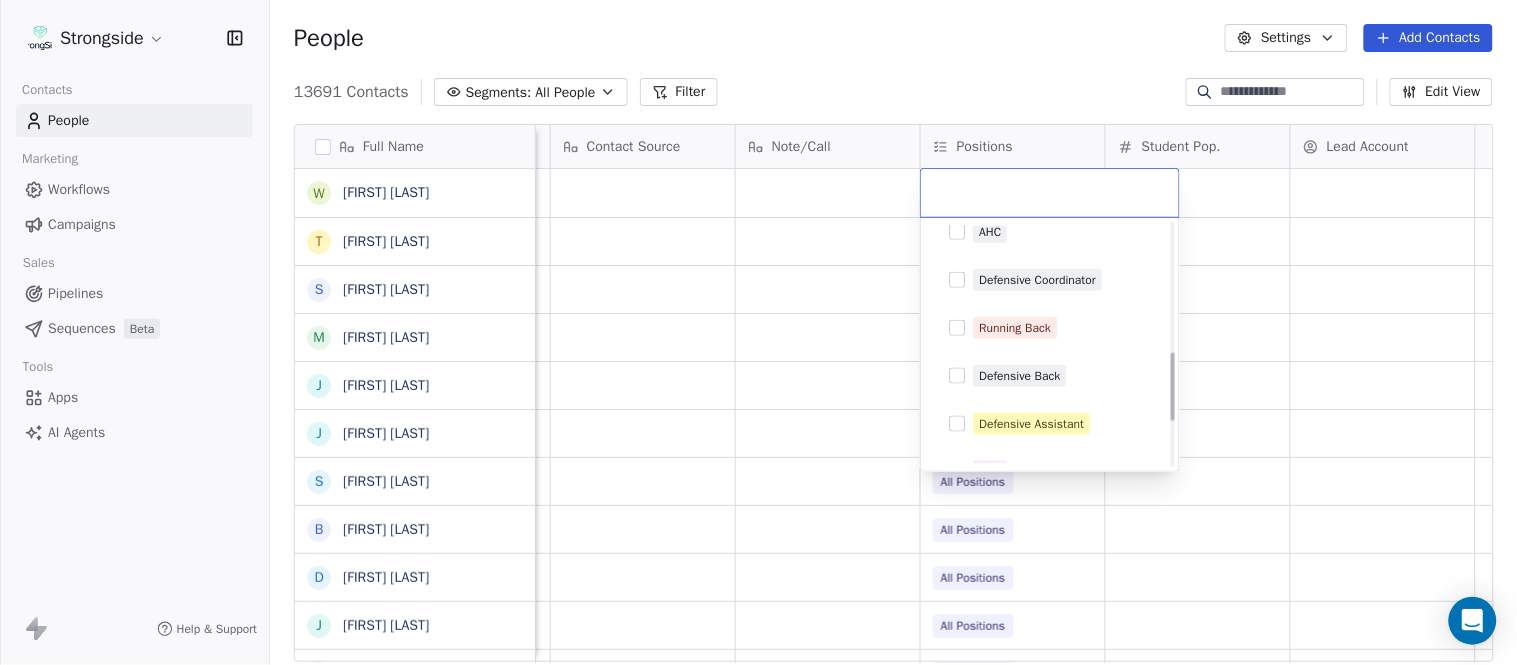 scroll, scrollTop: 617, scrollLeft: 0, axis: vertical 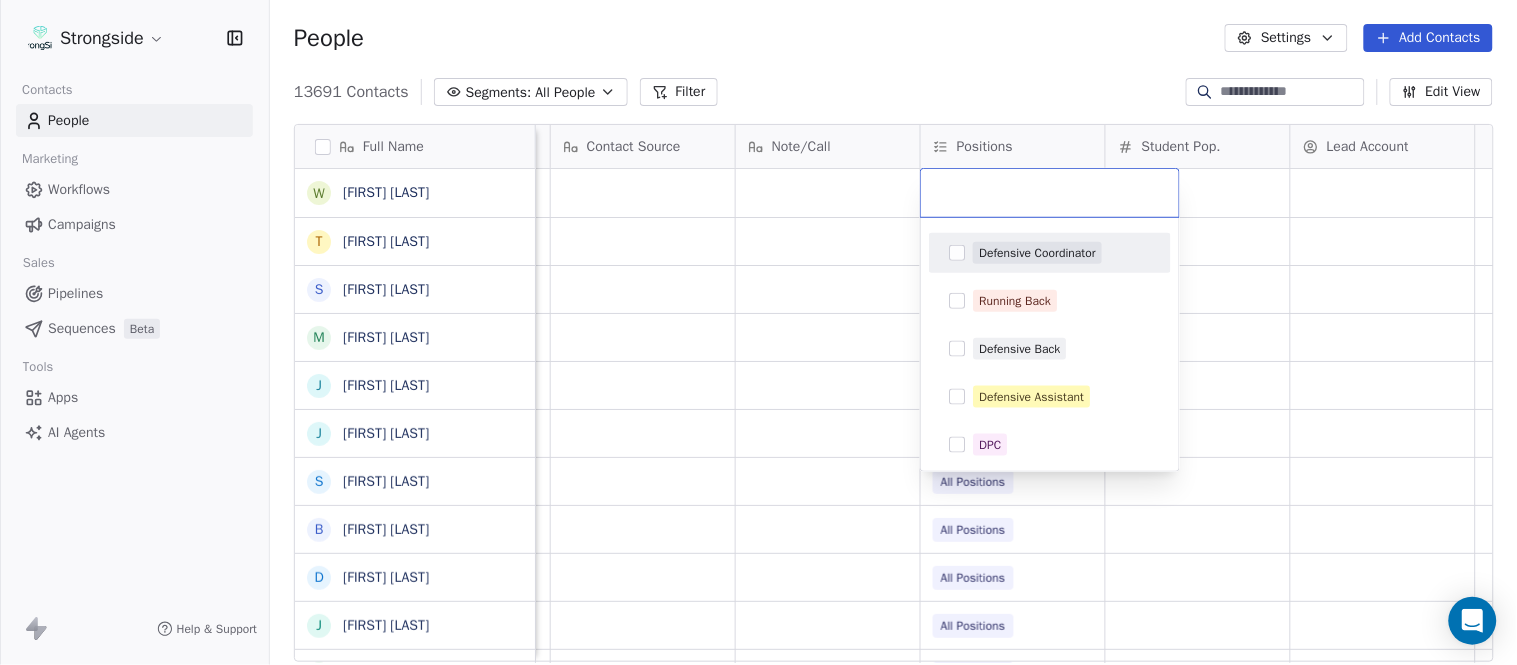 click on "Strongside Contacts People Marketing Workflows Campaigns Sales Pipelines Sequences Beta Tools Apps AI Agents Help & Support People Settings  Add Contacts 13691 Contacts Segments: All People Filter  Edit View Tag Add to Sequence Export Full Name W Will Blanden T Terry Ursin S Sean Reeder M Mike Hatcher J Jared Backus J Jay Andress S Satyen Bhakta B Bernie DePalma D Devan Carrington J Jeremy Hartigan N Nicholas Bruner M Matt Foote D Dan Swanstrom N Nicki Moore J Julien Deumaga M Mark Ross A Alex Peffley C Chris Batti J Justin Woodley G Garrett McLaughlin K Kenneth Tinsley A Andrew Kukesh J Justin Stovall G Gregory Skjold A AJ Gallagher S Seitu Smith S Salomon Burstein F Frank Lisante J Joe Manion D Douglas Straley Y Yana Rivers Priority Emails Auto Clicked Last Activity Date BST In Open Phone Contact Source Note/Call Positions Student Pop. Lead Account   False   False Running Back   False Offensive Line   False Wide Receivers   True AHC Defensive Coordinator   True All Positions   False All Positions   True" at bounding box center (758, 332) 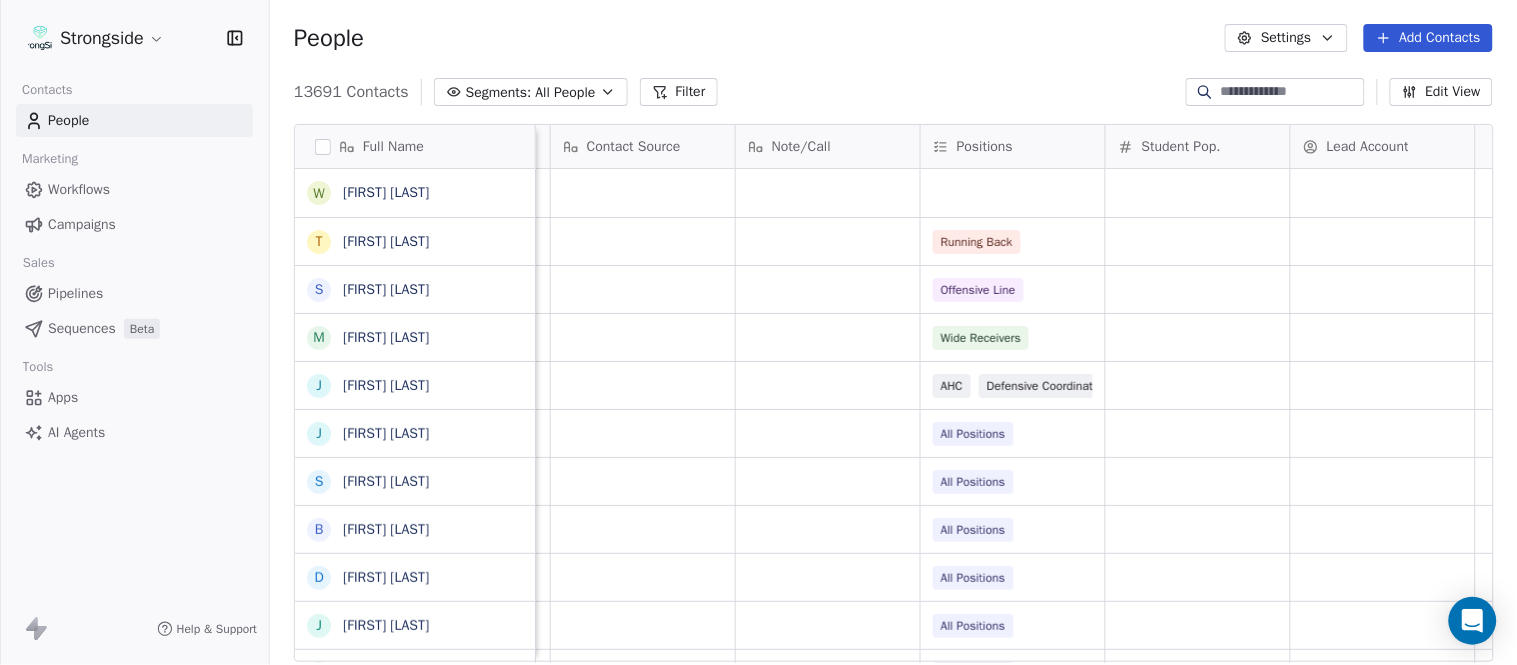 click on "Positions" at bounding box center [985, 147] 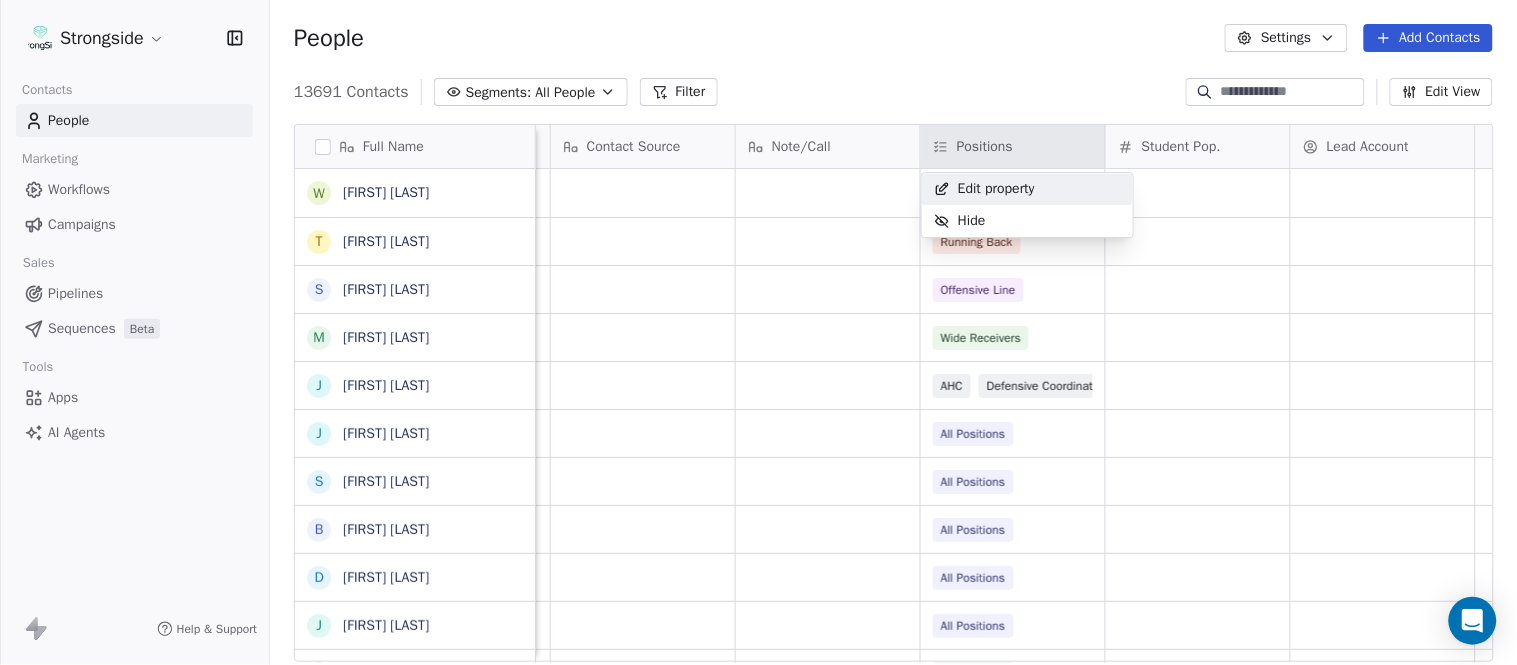 click on "Edit property" at bounding box center (996, 189) 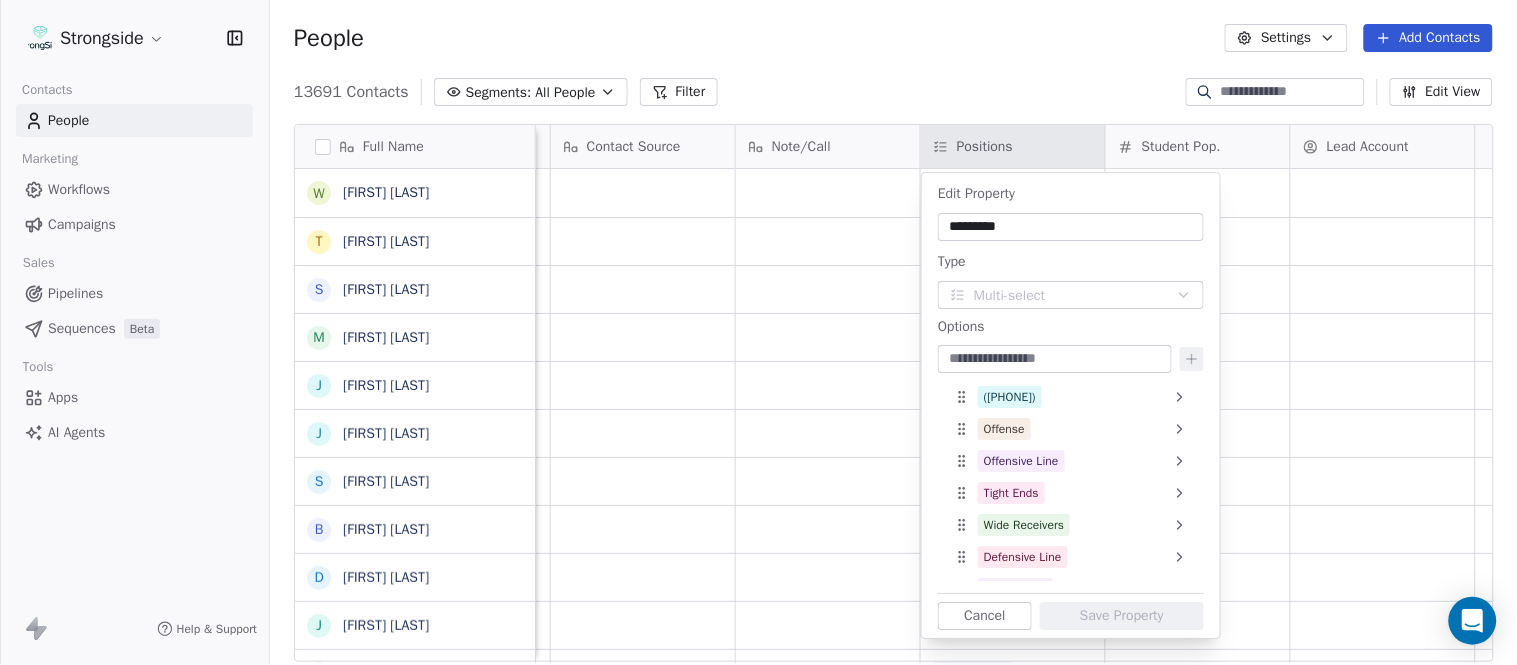 click at bounding box center (1055, 359) 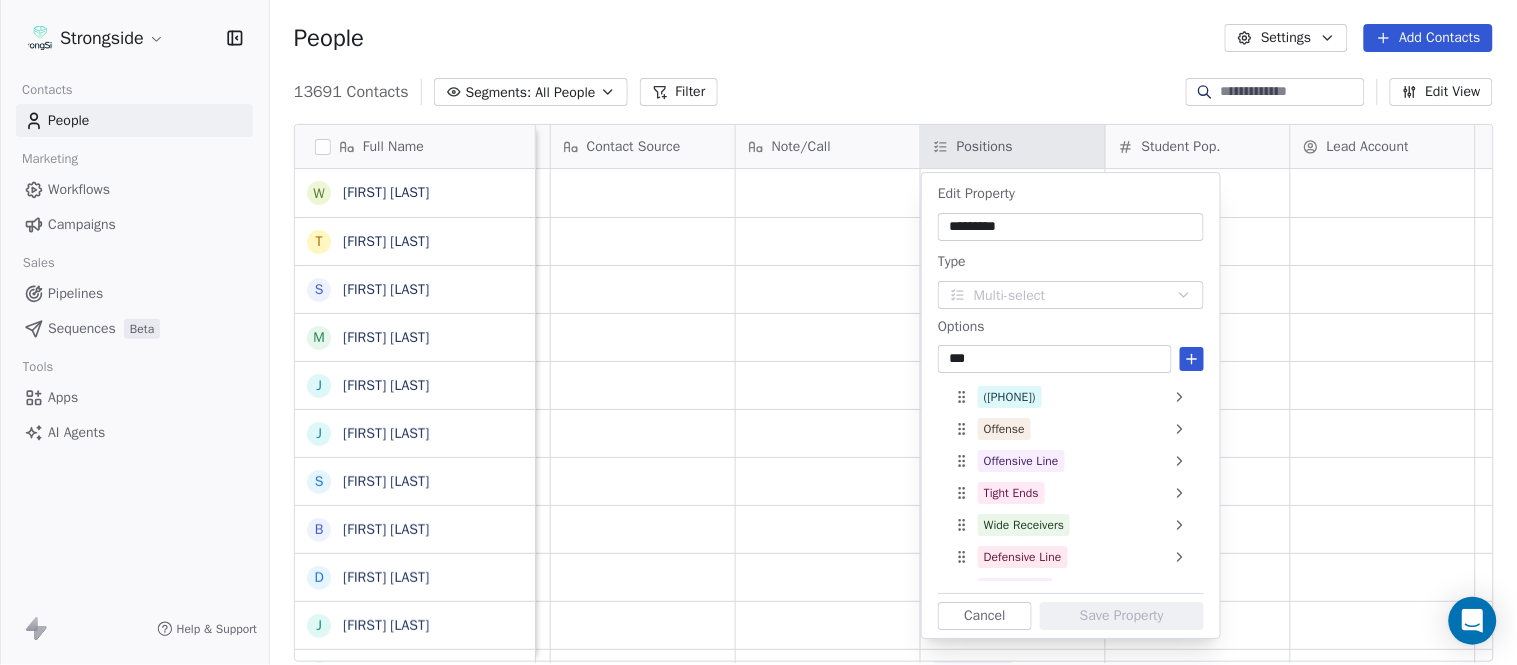 type on "***" 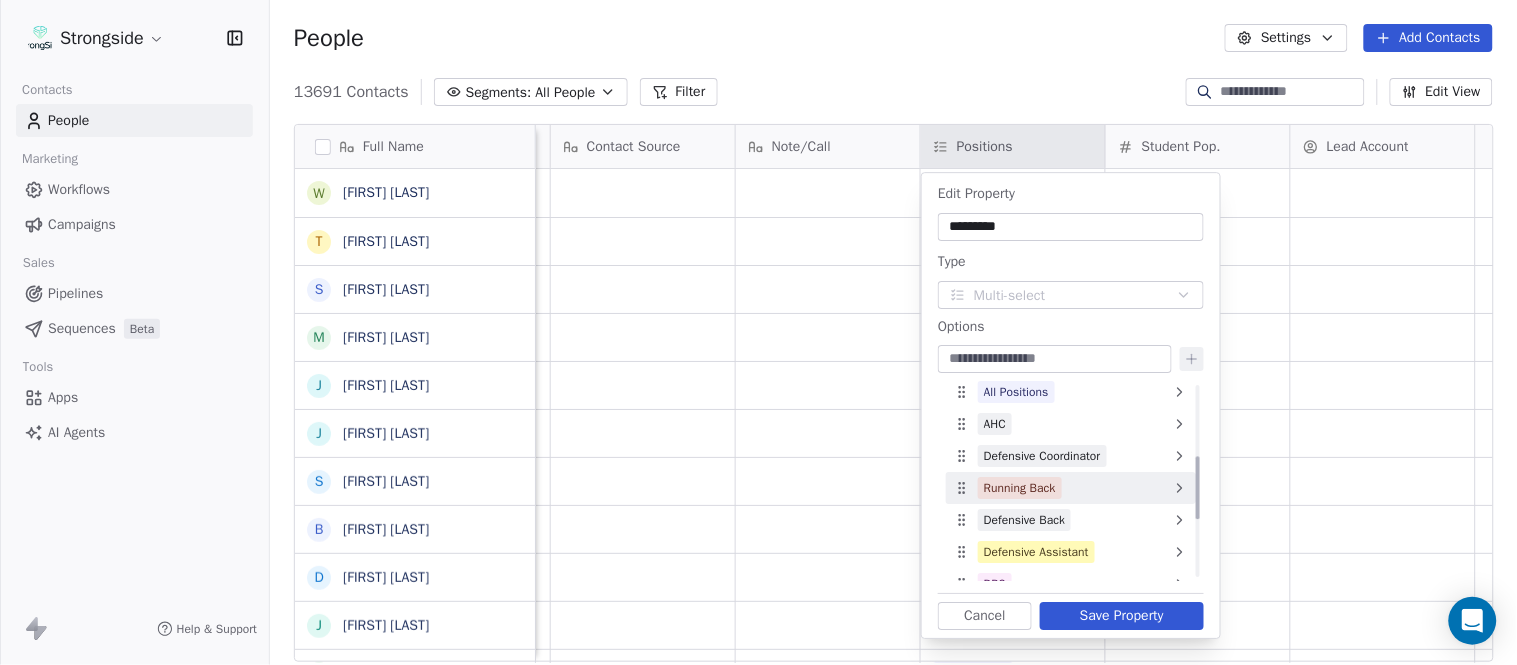 scroll, scrollTop: 407, scrollLeft: 0, axis: vertical 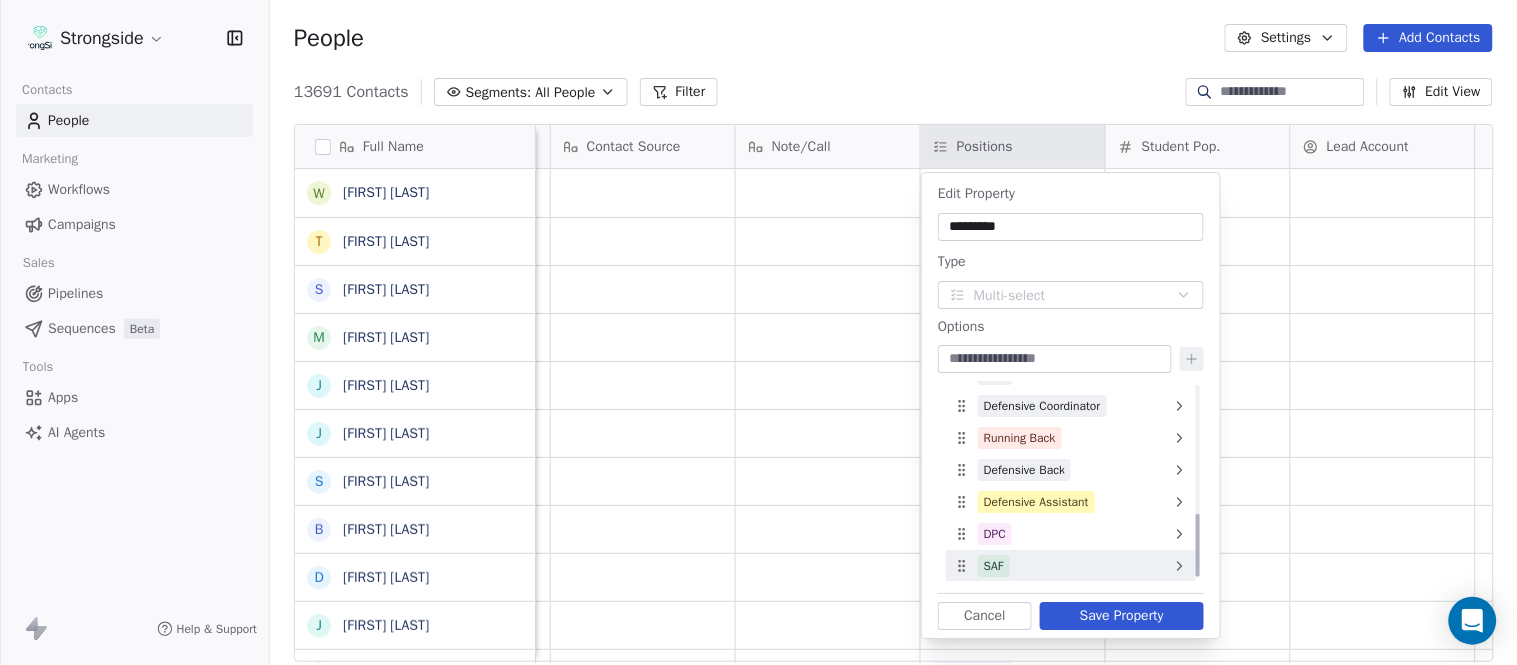 click on "SAF" at bounding box center (1071, 566) 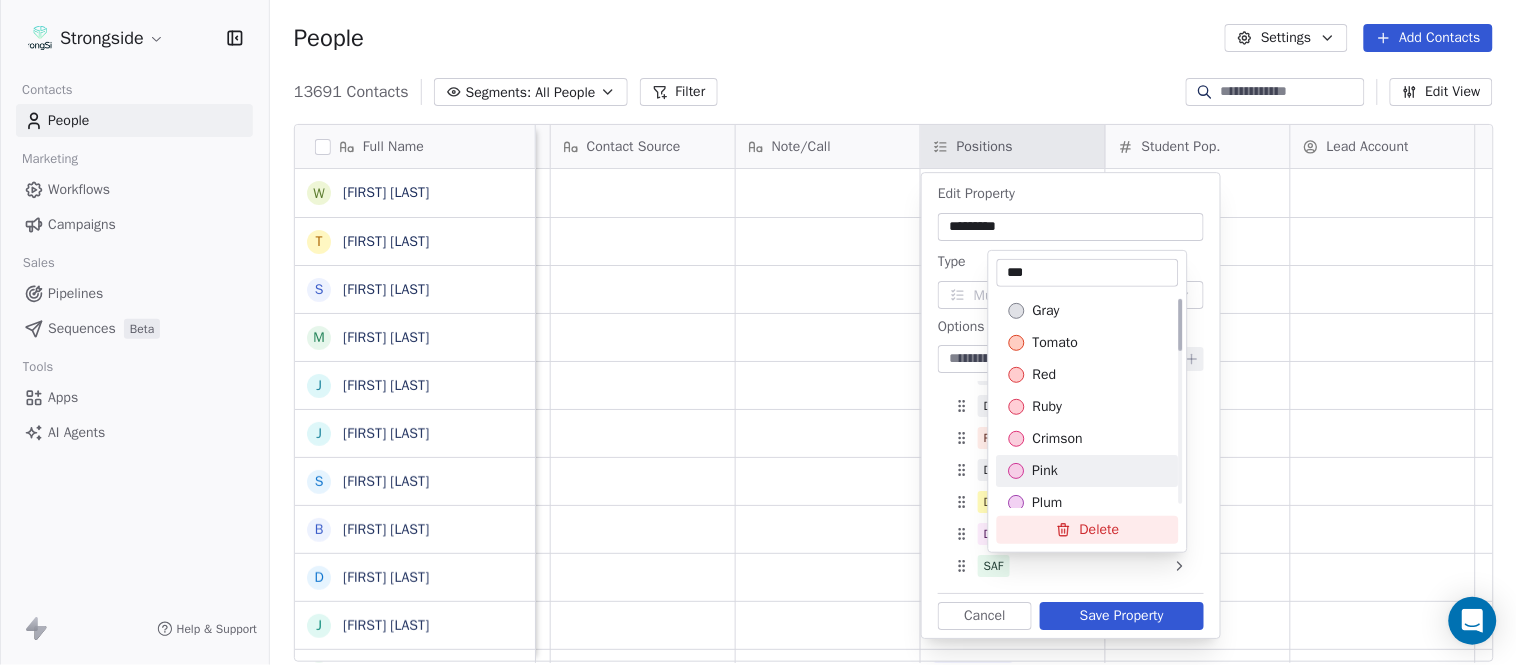 click on "pink" at bounding box center [1088, 471] 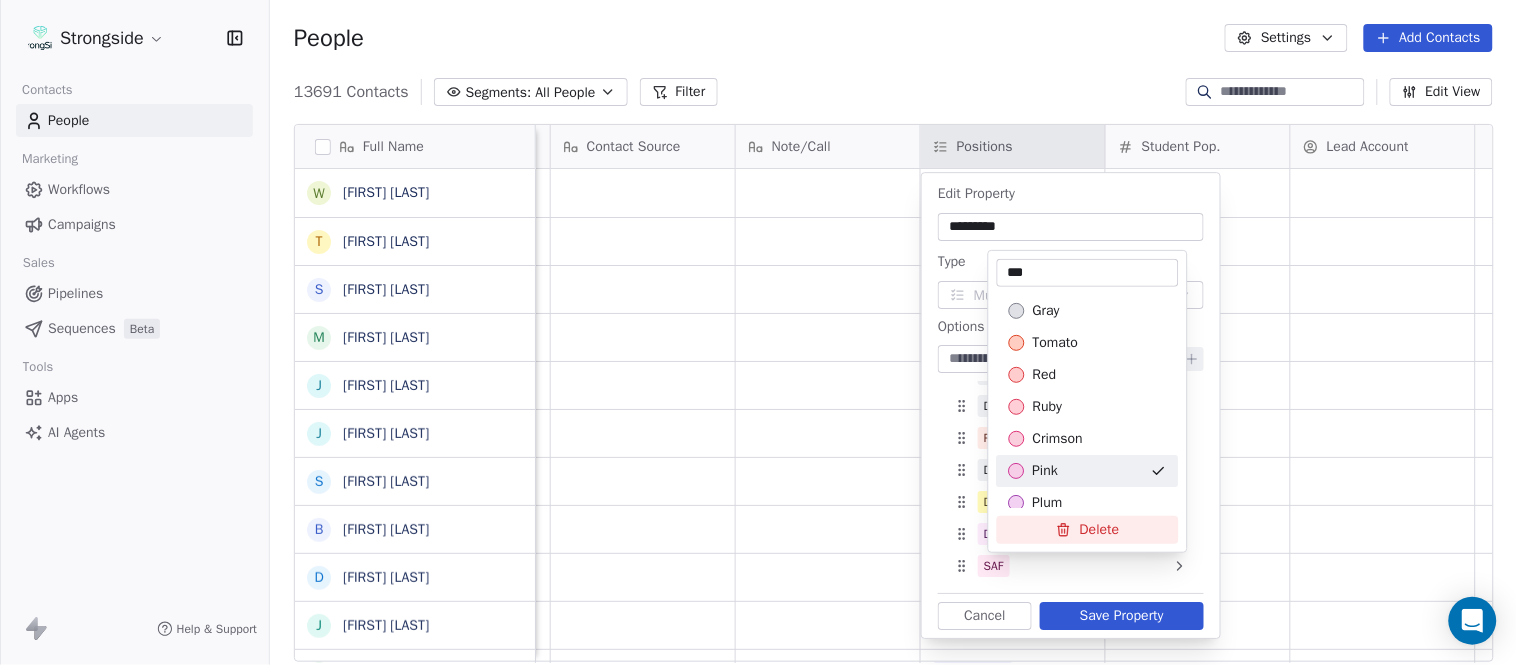 click on "Strongside Contacts People Marketing Workflows Campaigns Sales Pipelines Sequences Beta Tools Apps AI Agents Help & Support People Settings  Add Contacts 13691 Contacts Segments: All People Filter  Edit View Tag Add to Sequence Export Full Name W Will Blanden T Terry Ursin S Sean Reeder M Mike Hatcher J Jared Backus J Jay Andress S Satyen Bhakta B Bernie DePalma D Devan Carrington J Jeremy Hartigan N Nicholas Bruner M Matt Foote D Dan Swanstrom N Nicki Moore J Julien Deumaga M Mark Ross A Alex Peffley C Chris Batti J Justin Woodley G Garrett McLaughlin K Kenneth Tinsley A Andrew Kukesh J Justin Stovall G Gregory Skjold A AJ Gallagher S Seitu Smith S Salomon Burstein F Frank Lisante J Joe Manion D Douglas Straley Y Yana Rivers Priority Emails Auto Clicked Last Activity Date BST In Open Phone Contact Source Note/Call Positions Student Pop. Lead Account   False   False Running Back   False Offensive Line   False Wide Receivers   True AHC Defensive Coordinator   True All Positions   False All Positions   True" at bounding box center (758, 332) 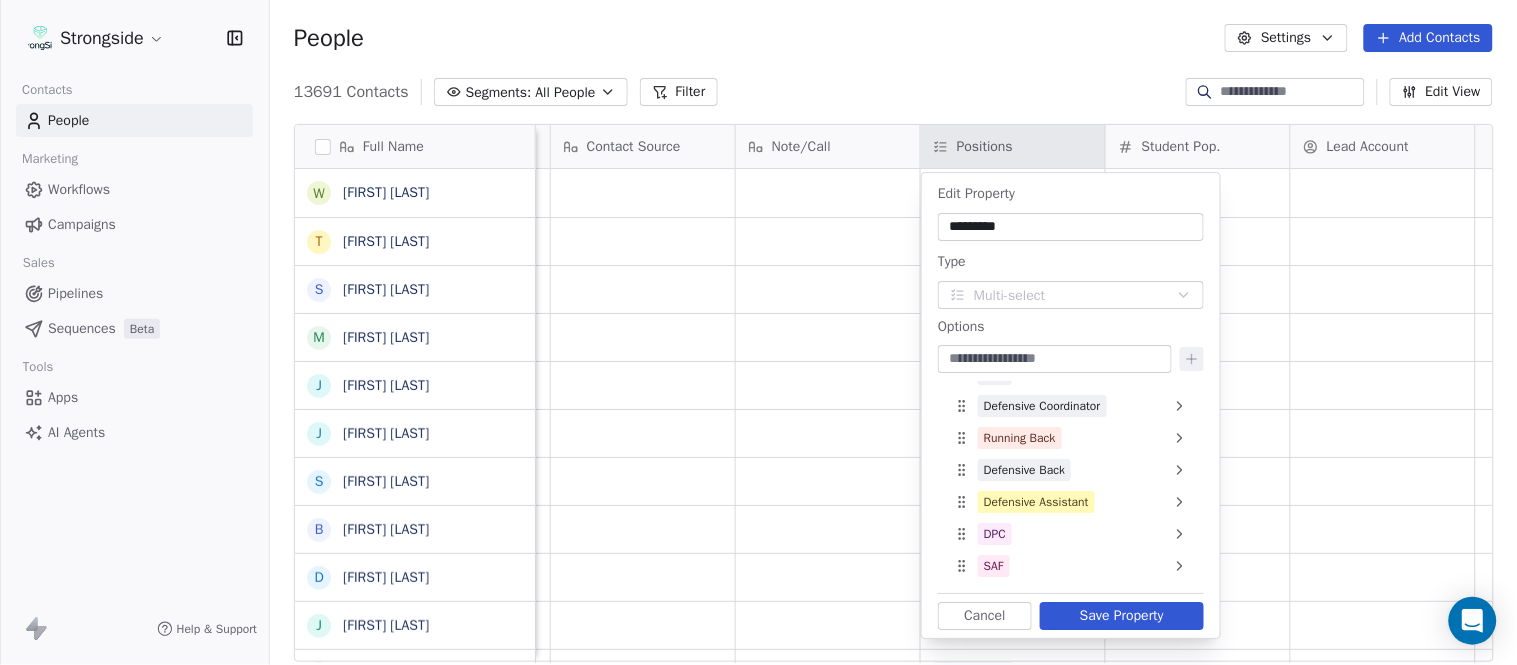 click on "Save Property" at bounding box center [1122, 616] 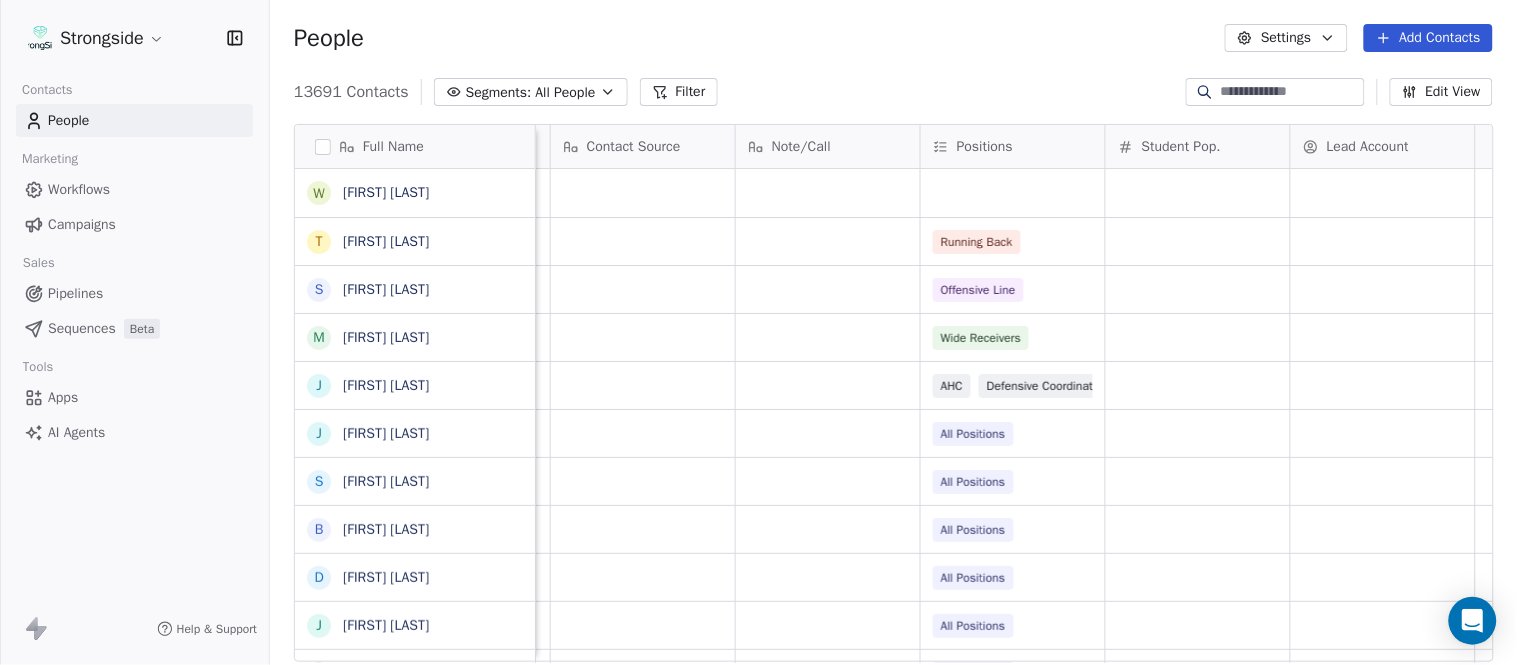 click on "13691 Contacts Segments: All People Filter  Edit View" at bounding box center [893, 92] 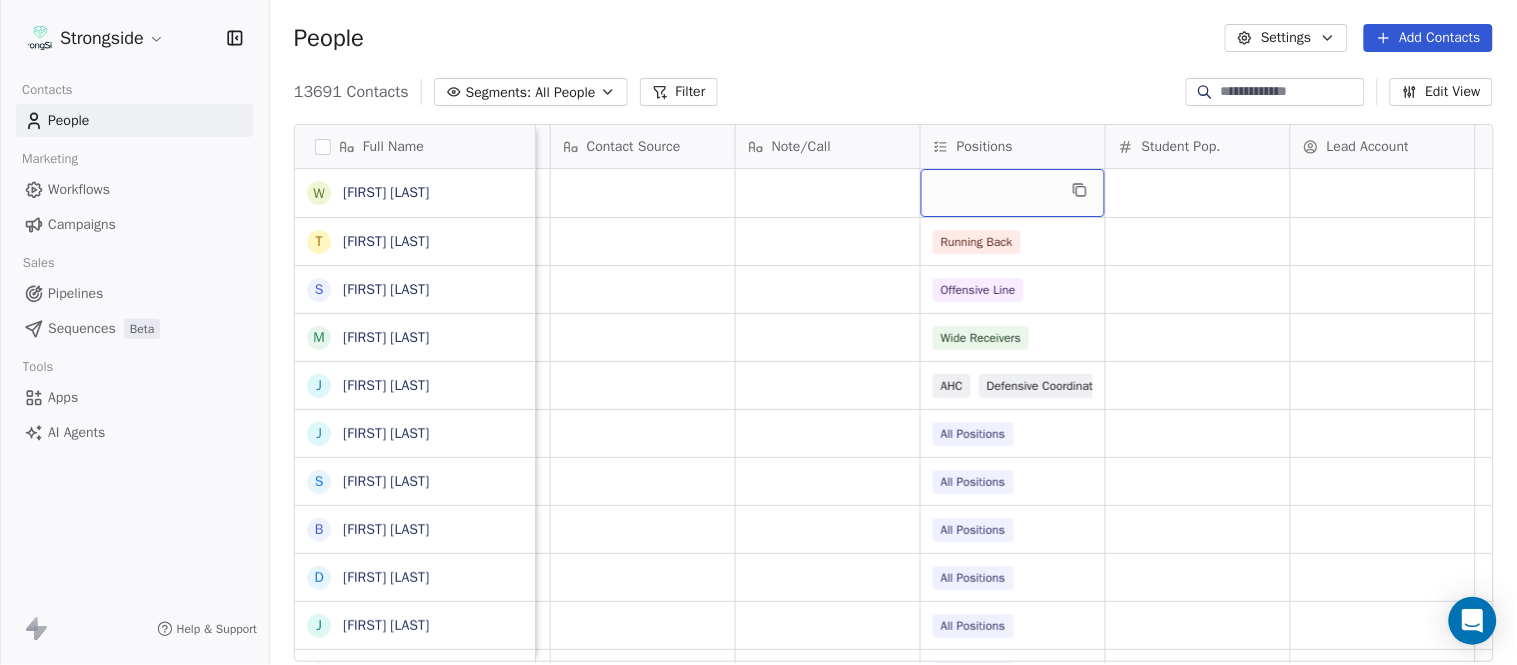click at bounding box center (1013, 193) 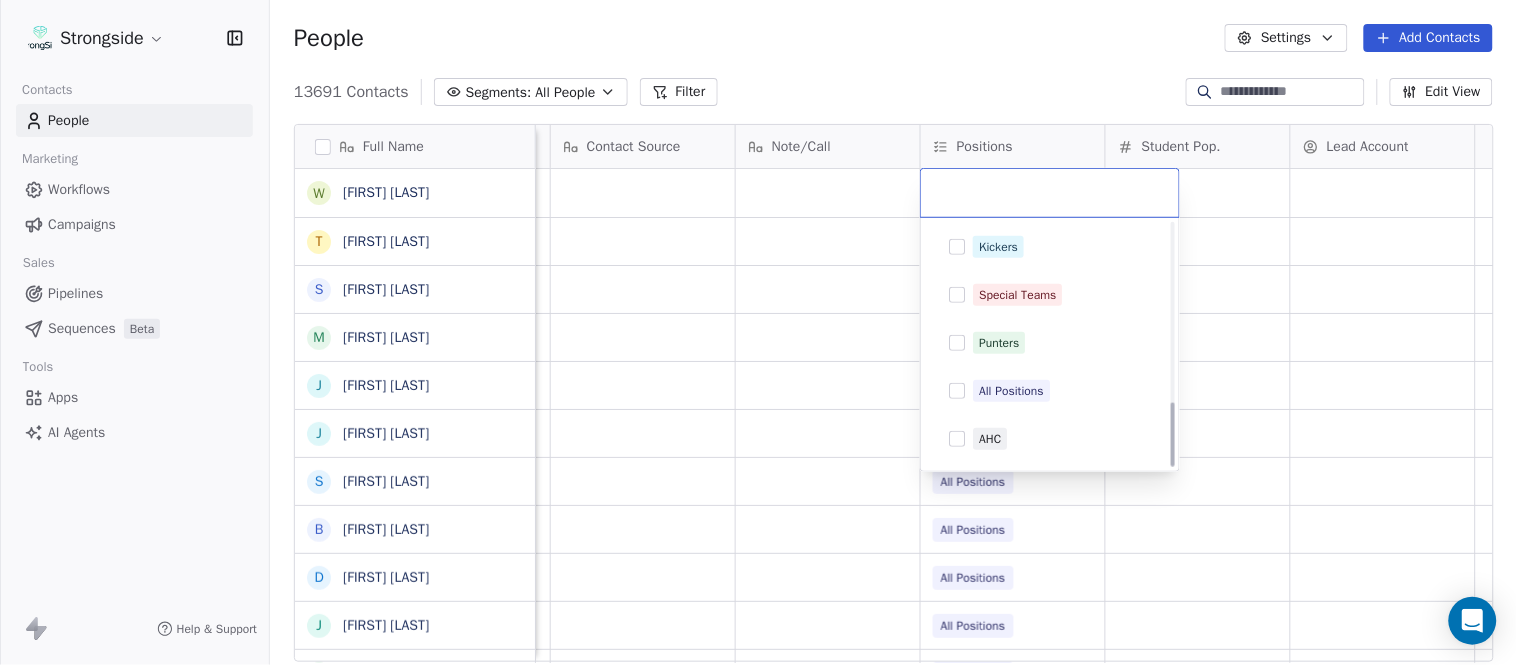 scroll, scrollTop: 666, scrollLeft: 0, axis: vertical 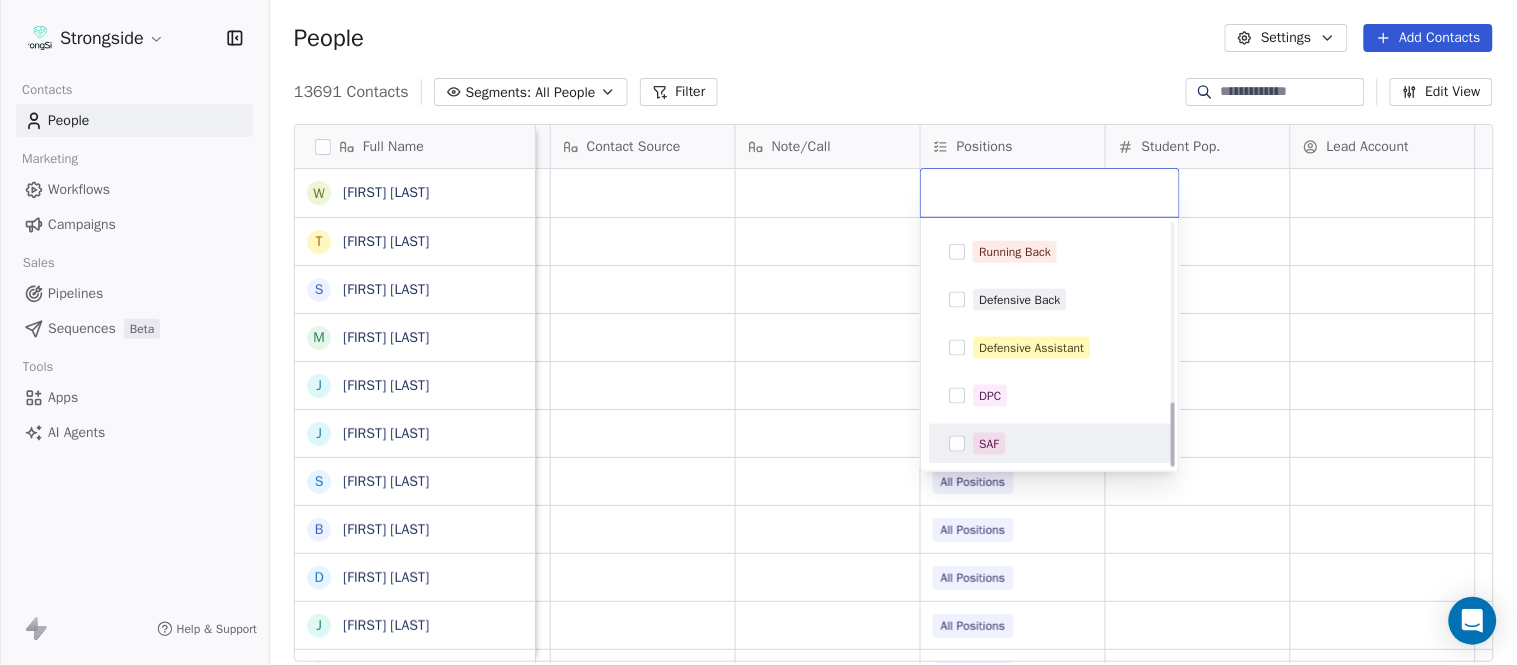 click on "SAF" at bounding box center [1062, 444] 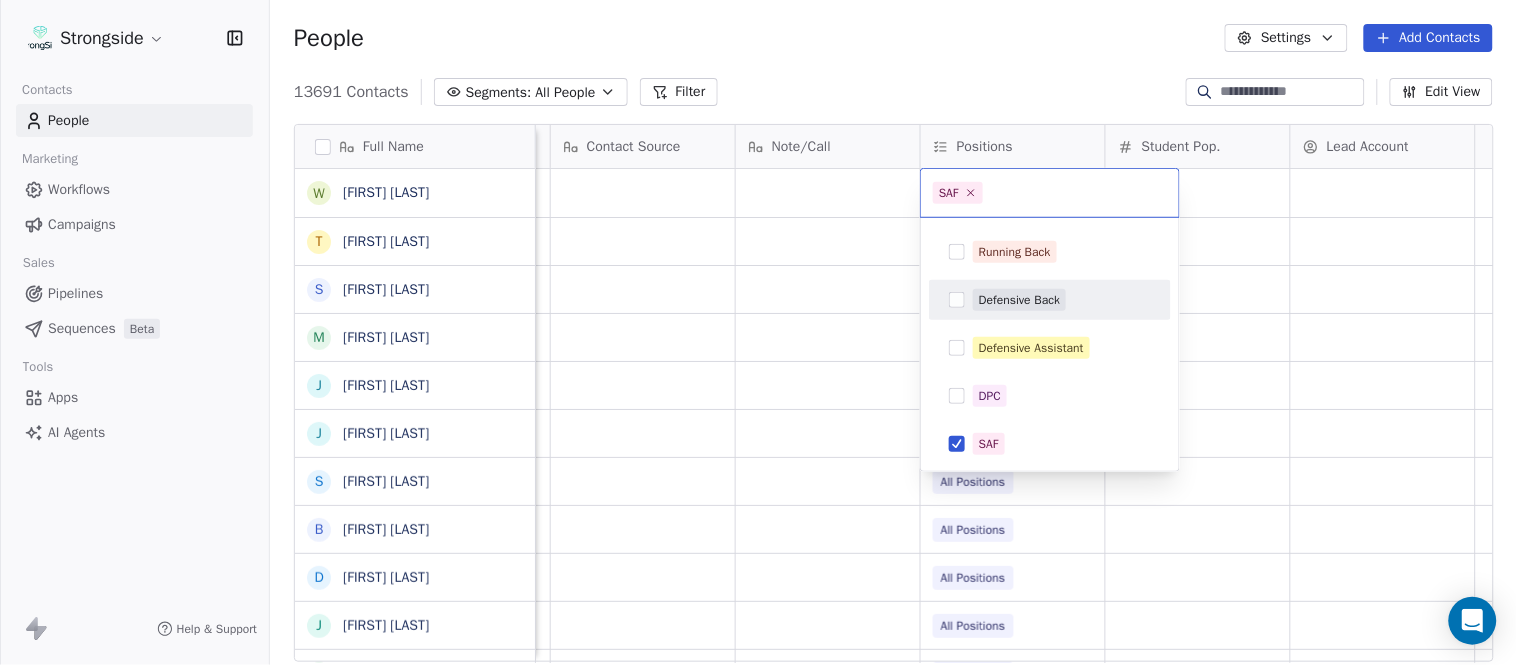 click on "Strongside Contacts People Marketing Workflows Campaigns Sales Pipelines Sequences Beta Tools Apps AI Agents Help & Support People Settings  Add Contacts 13691 Contacts Segments: All People Filter  Edit View Tag Add to Sequence Export Full Name W Will Blanden T Terry Ursin S Sean Reeder M Mike Hatcher J Jared Backus J Jay Andress S Satyen Bhakta B Bernie DePalma D Devan Carrington J Jeremy Hartigan N Nicholas Bruner M Matt Foote D Dan Swanstrom N Nicki Moore J Julien Deumaga M Mark Ross A Alex Peffley C Chris Batti J Justin Woodley G Garrett McLaughlin K Kenneth Tinsley A Andrew Kukesh J Justin Stovall G Gregory Skjold A AJ Gallagher S Seitu Smith S Salomon Burstein F Frank Lisante J Joe Manion D Douglas Straley Y Yana Rivers Priority Emails Auto Clicked Last Activity Date BST In Open Phone Contact Source Note/Call Positions Student Pop. Lead Account   False   False Running Back   False Offensive Line   False Wide Receivers   True AHC Defensive Coordinator   True All Positions   False All Positions   True" at bounding box center [758, 332] 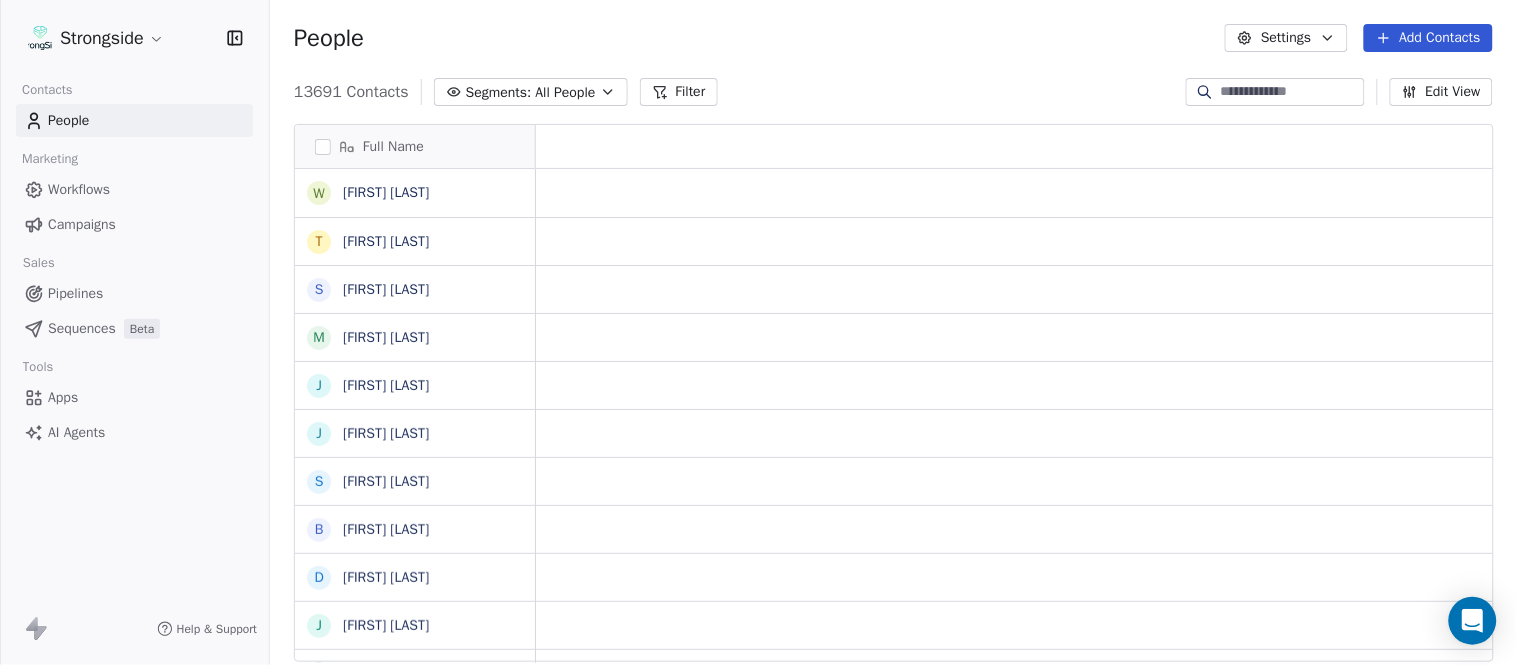 scroll, scrollTop: 0, scrollLeft: 0, axis: both 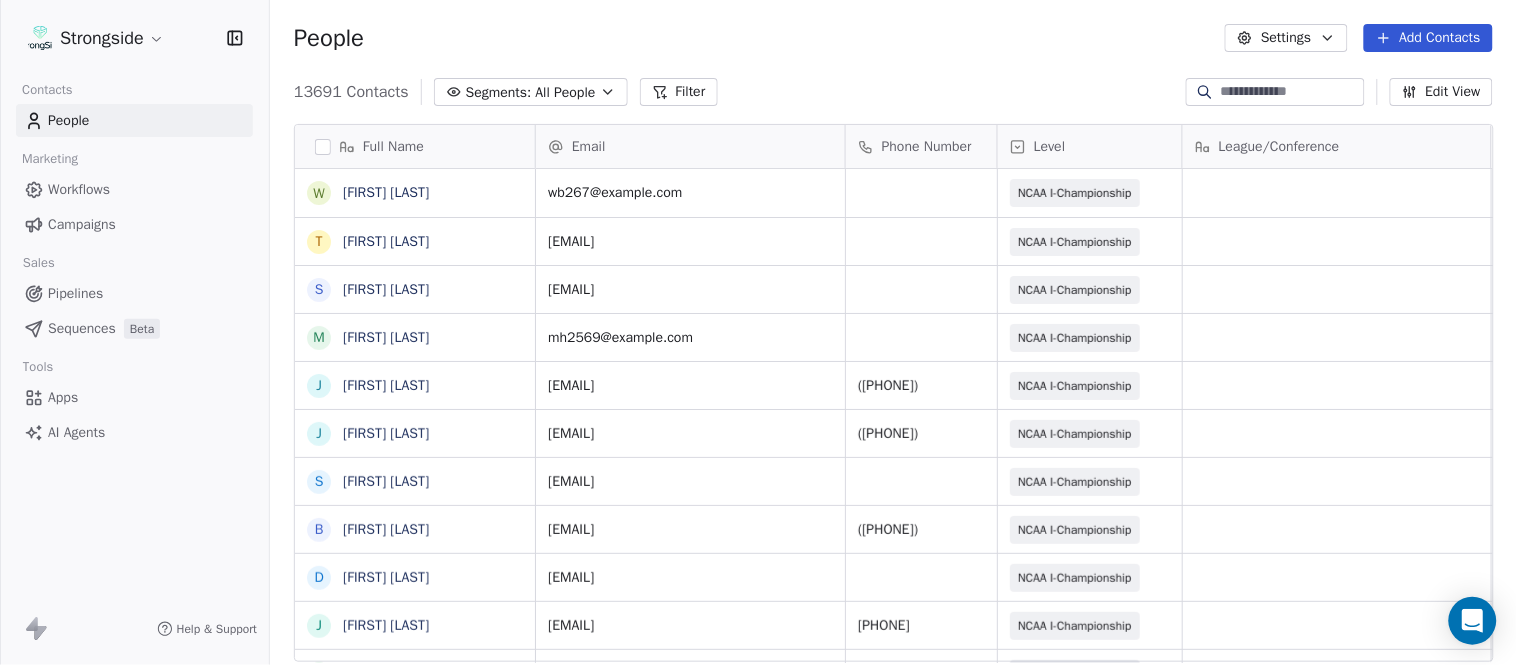 click on "People Settings  Add Contacts" at bounding box center [893, 38] 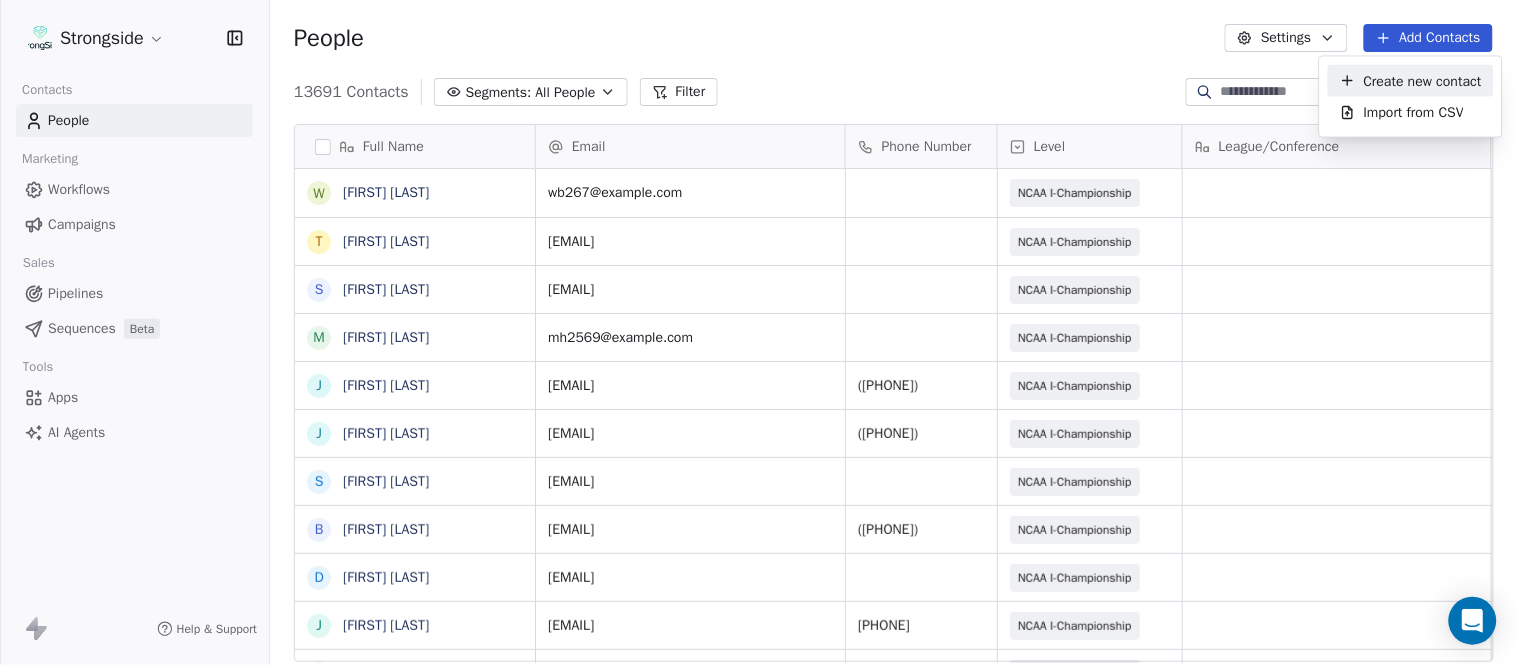 click on "Create new contact" at bounding box center [1423, 80] 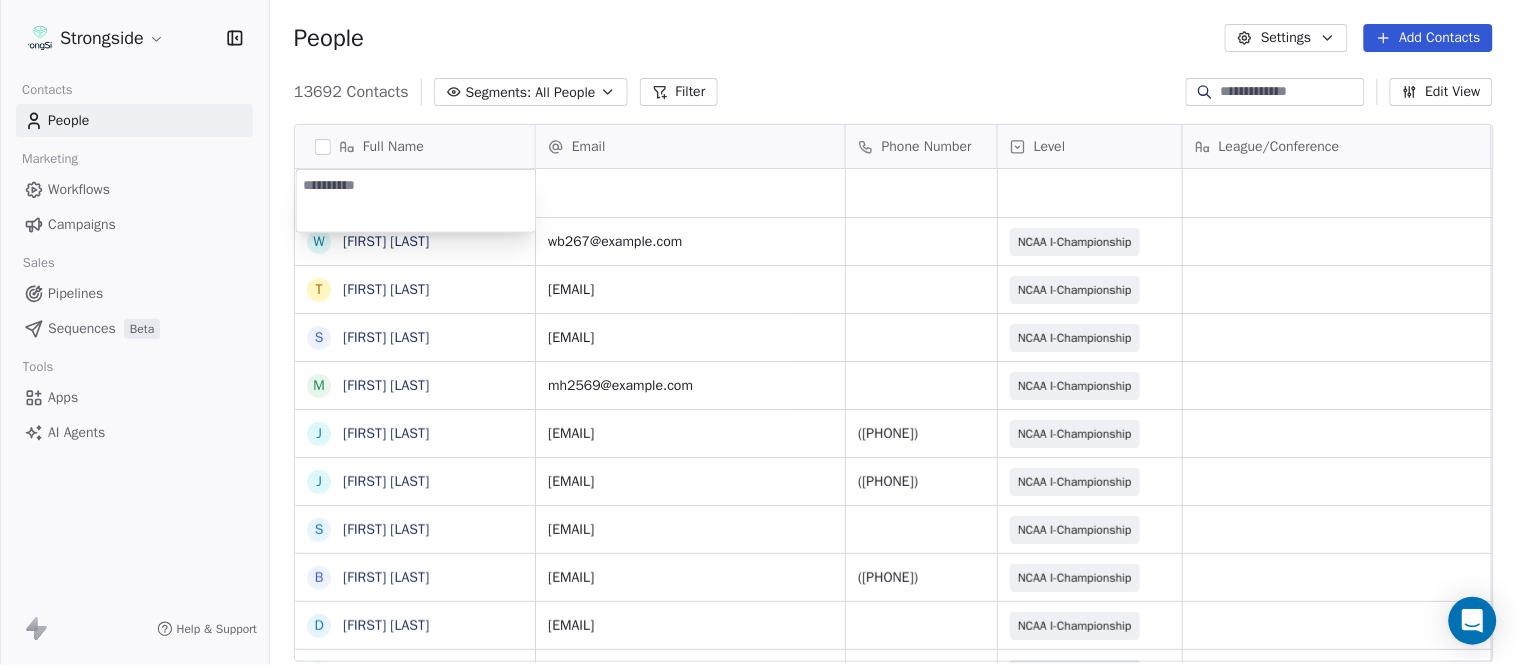 type on "**********" 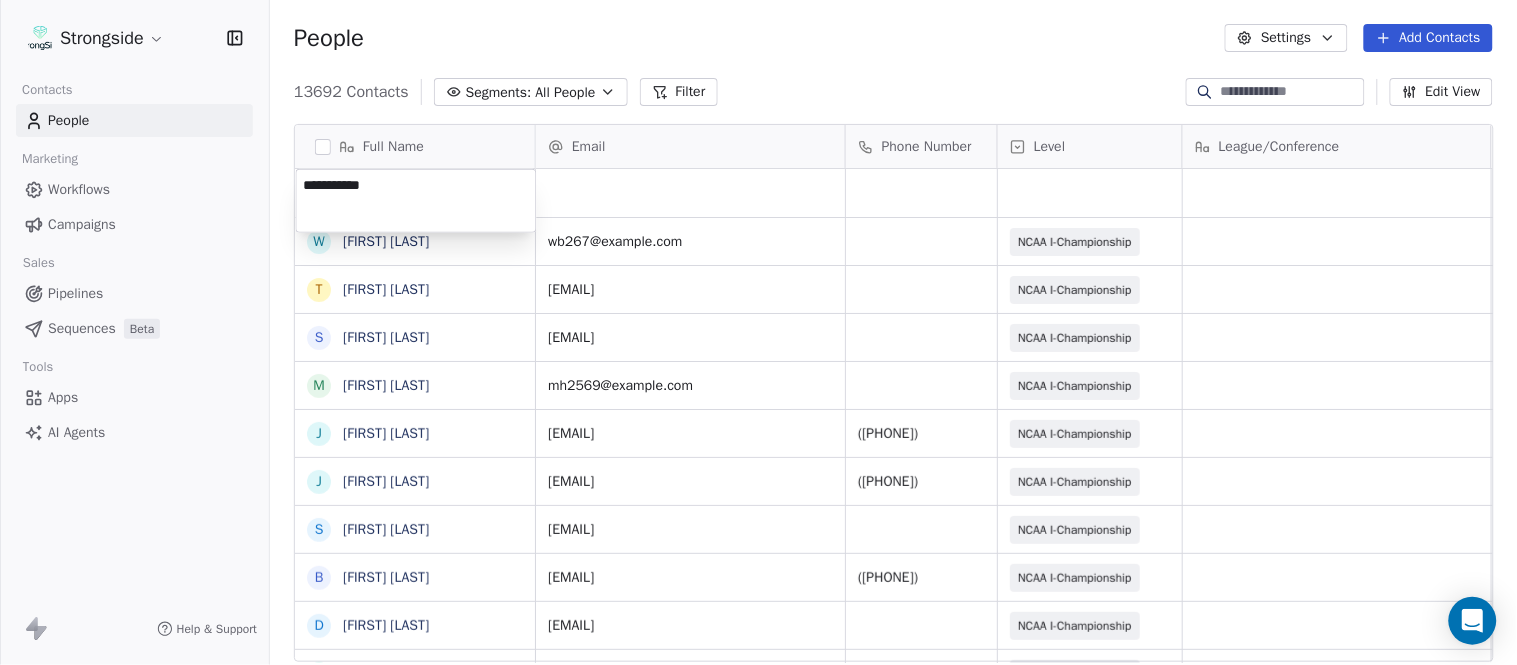 click on "Strongside Contacts People Marketing Workflows Campaigns Sales Pipelines Sequences Beta Tools Apps AI Agents Help & Support People Settings  Add Contacts 13692 Contacts Segments: All People Filter  Edit View Tag Add to Sequence Export Full Name W Will Blanden T Terry Ursin S Sean Reeder M Mike Hatcher J Jared Backus J Jay Andress S Satyen Bhakta B Bernie DePalma D Devan Carrington J Jeremy Hartigan N Nicholas Bruner M Matt Foote D Dan Swanstrom N Nicki Moore J Julien Deumaga M Mark Ross A Alex Peffley C Chris Batti J Justin Woodley G Garrett McLaughlin K Kenneth Tinsley A Andrew Kukesh J Justin Stovall G Gregory Skjold A AJ Gallagher S Seitu Smith S Salomon Burstein F Frank Lisante J Joe Manion D Douglas Straley Email Phone Number Level League/Conference Organization Job Title Tags Created Date BST Aug 07, 2025 07:25 PM wb267@cornell.edu NCAA I-Championship COLUMBIA UNIV Assistant Coach Aug 07, 2025 07:23 PM tu59@cornell.edu NCAA I-Championship COLUMBIA UNIV Assistant Coach Aug 07, 2025 07:22 PM SID" at bounding box center [758, 332] 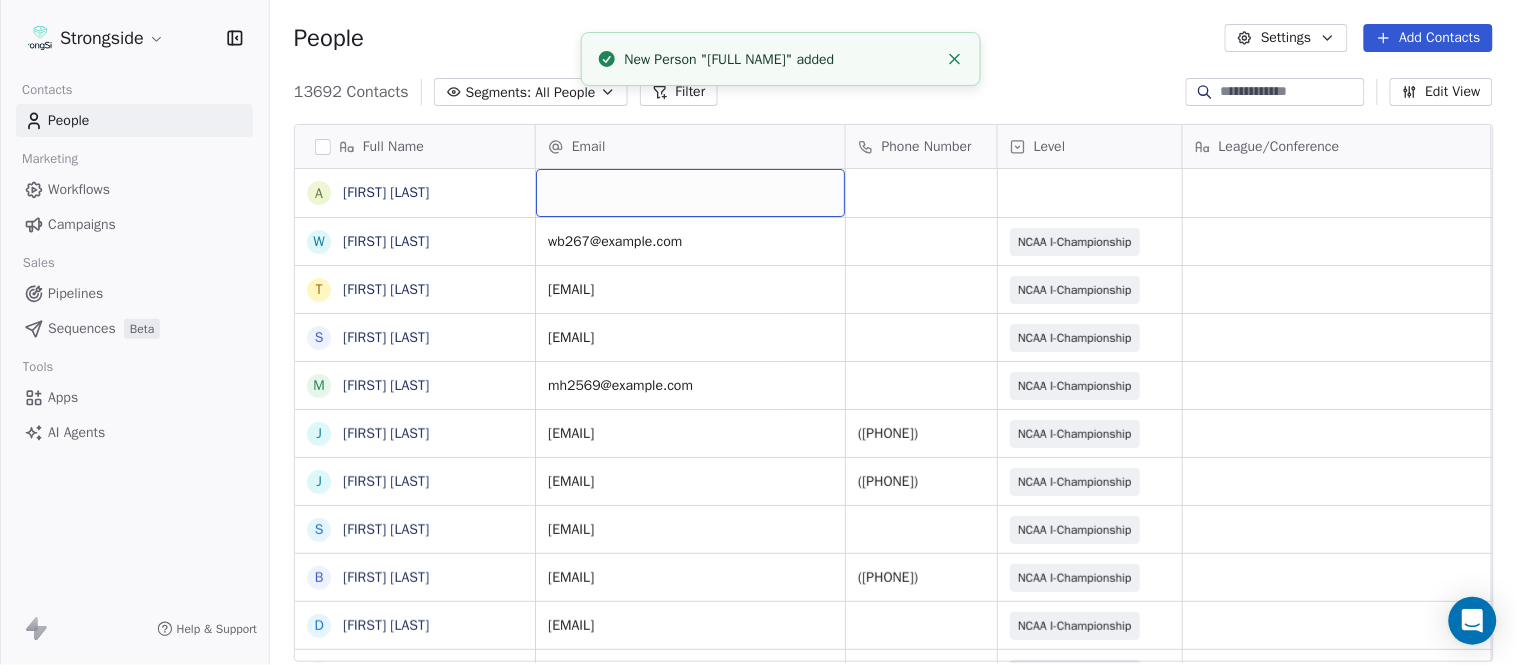 click at bounding box center (690, 193) 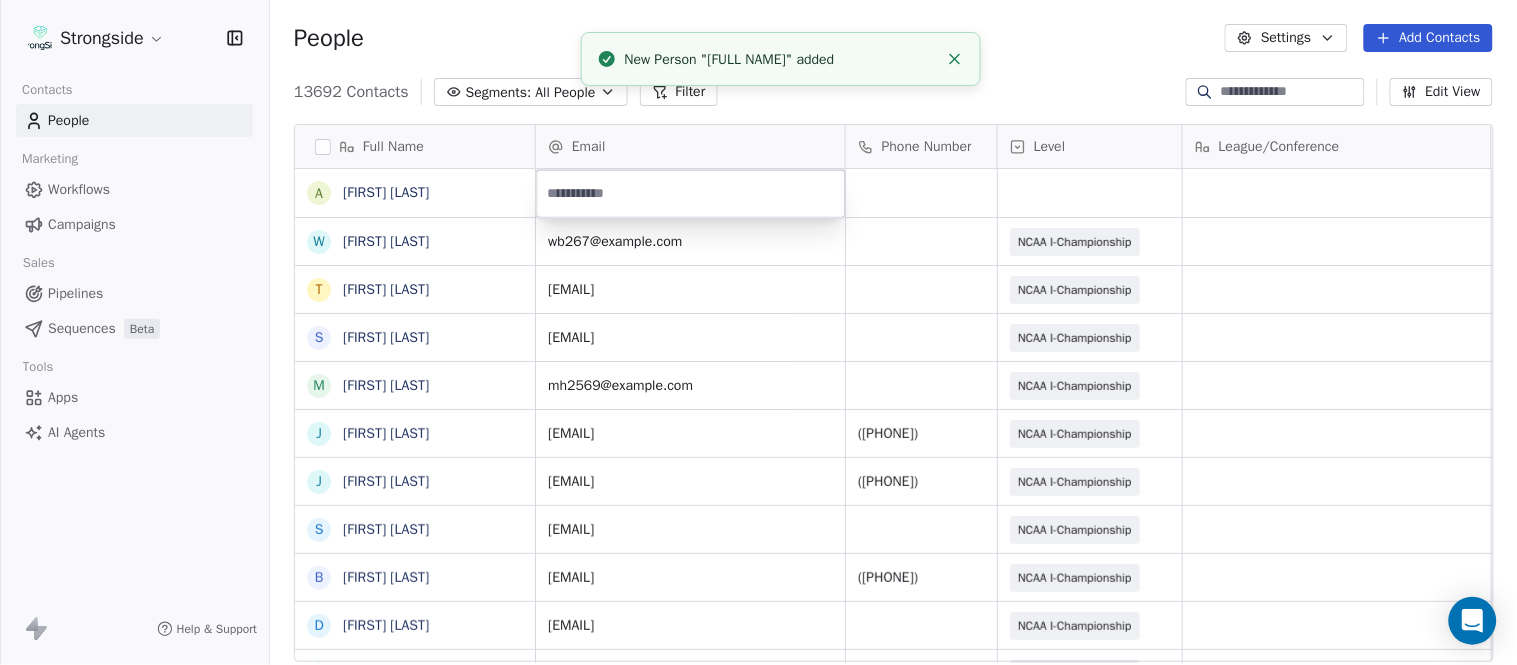 type on "**********" 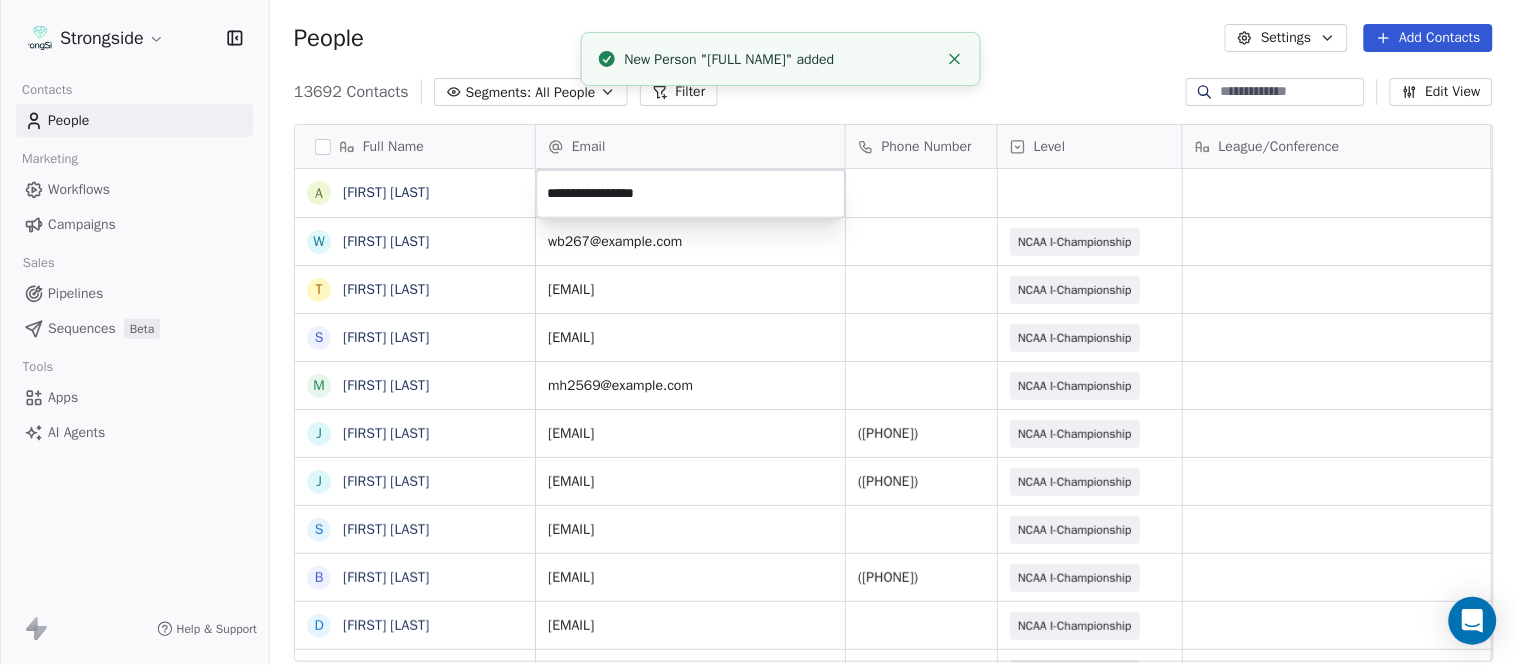 click on "Strongside Contacts People Marketing Workflows Campaigns Sales Pipelines Sequences Beta Tools Apps AI Agents Help & Support People Settings  Add Contacts 13692 Contacts Segments: All People Filter  Edit View Tag Add to Sequence Export Full Name A Andrew Dees W Will Blanden T Terry Ursin S Sean Reeder M Mike Hatcher J Jared Backus J Jay Andress S Satyen Bhakta B Bernie DePalma D Devan Carrington J Jeremy Hartigan N Nicholas Bruner M Matt Foote D Dan Swanstrom N Nicki Moore J Julien Deumaga M Mark Ross A Alex Peffley C Chris Batti J Justin Woodley G Garrett McLaughlin K Kenneth Tinsley A Andrew Kukesh J Justin Stovall G Gregory Skjold A AJ Gallagher S Seitu Smith S Salomon Burstein F Frank Lisante J Joe Manion D Douglas Straley Email Phone Number Level League/Conference Organization Job Title Tags Created Date BST Aug 07, 2025 07:25 PM wb267@cornell.edu NCAA I-Championship COLUMBIA UNIV Assistant Coach Aug 07, 2025 07:23 PM tu59@cornell.edu NCAA I-Championship COLUMBIA UNIV Assistant Coach sr2358@cornell.edu" at bounding box center [758, 332] 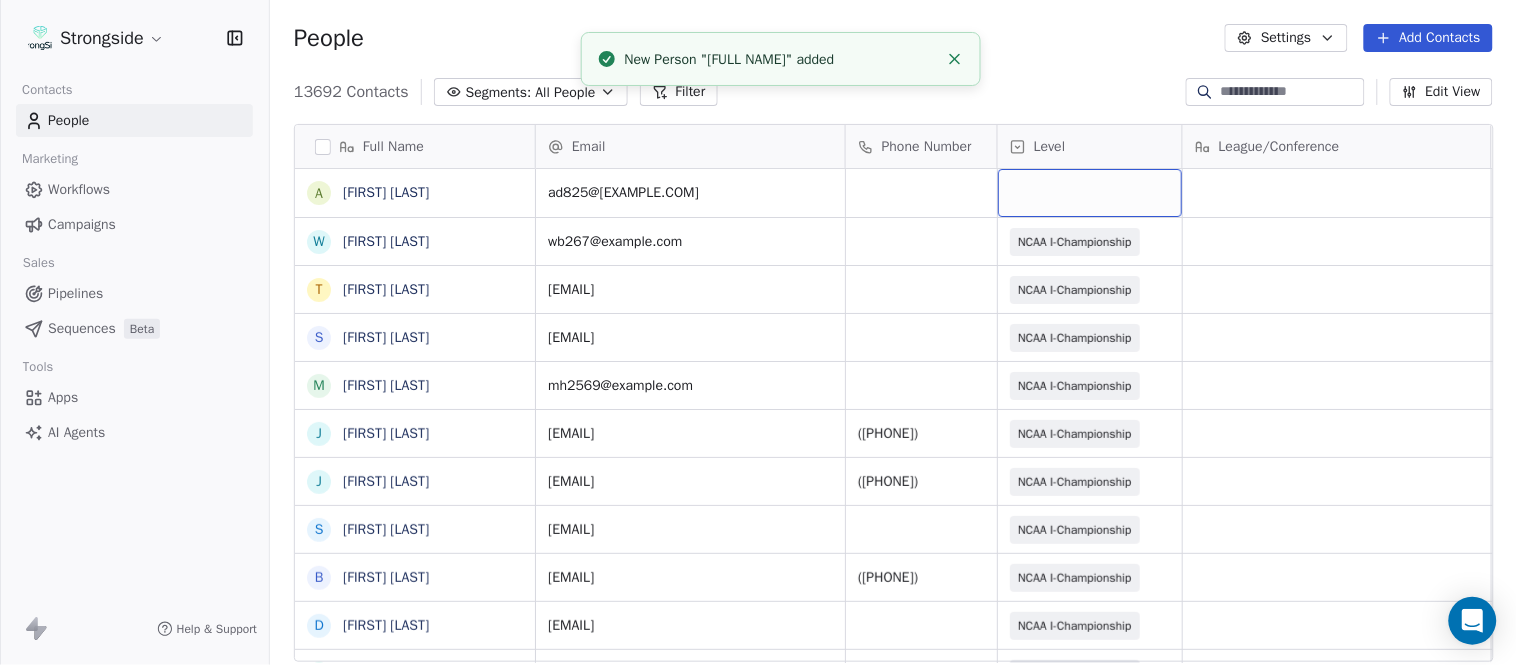 click at bounding box center [1090, 193] 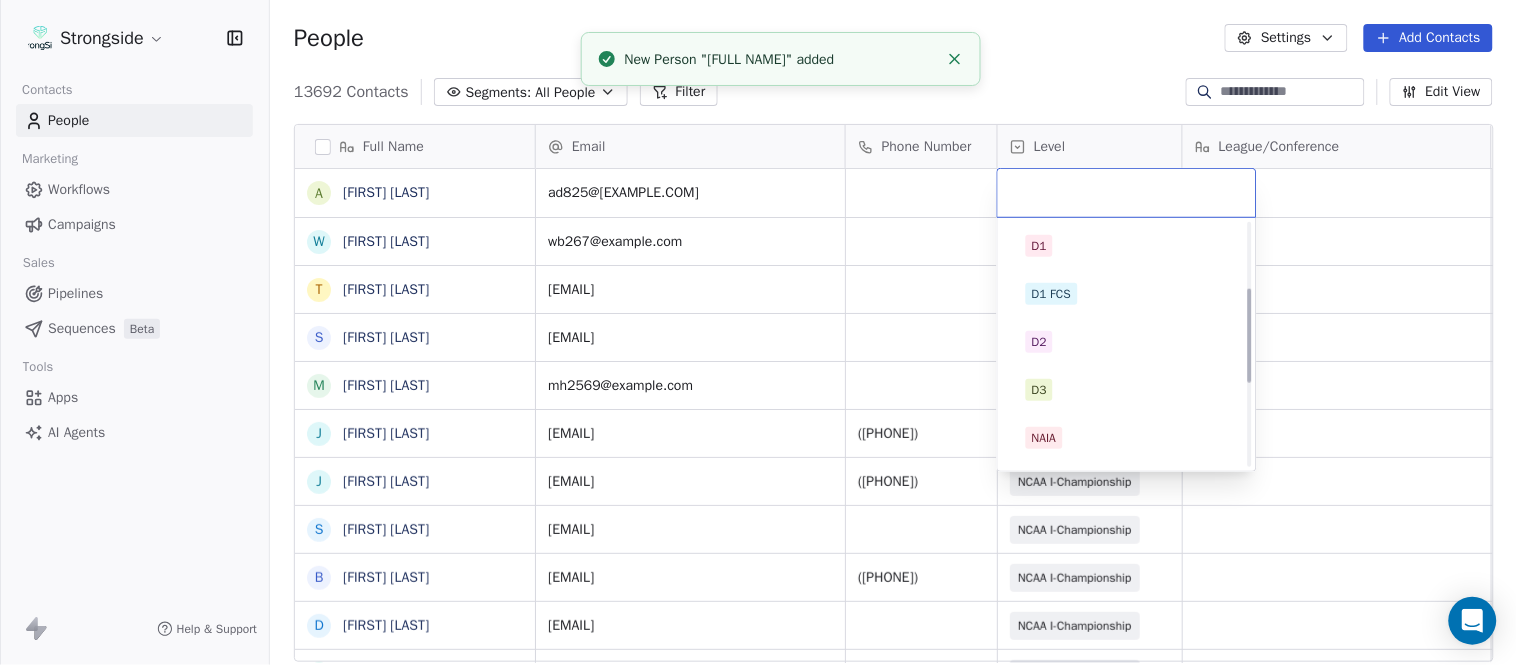 scroll, scrollTop: 378, scrollLeft: 0, axis: vertical 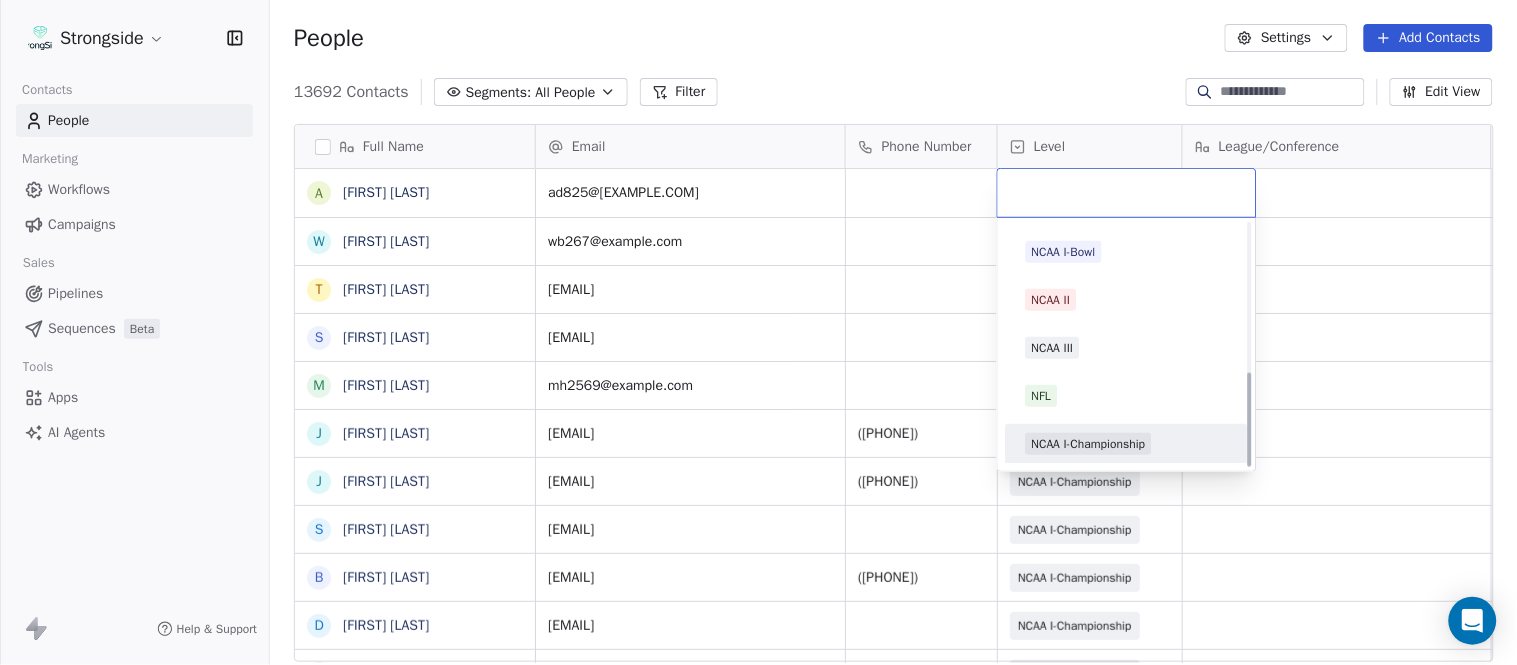 click on "NCAA I-Championship" at bounding box center [1089, 444] 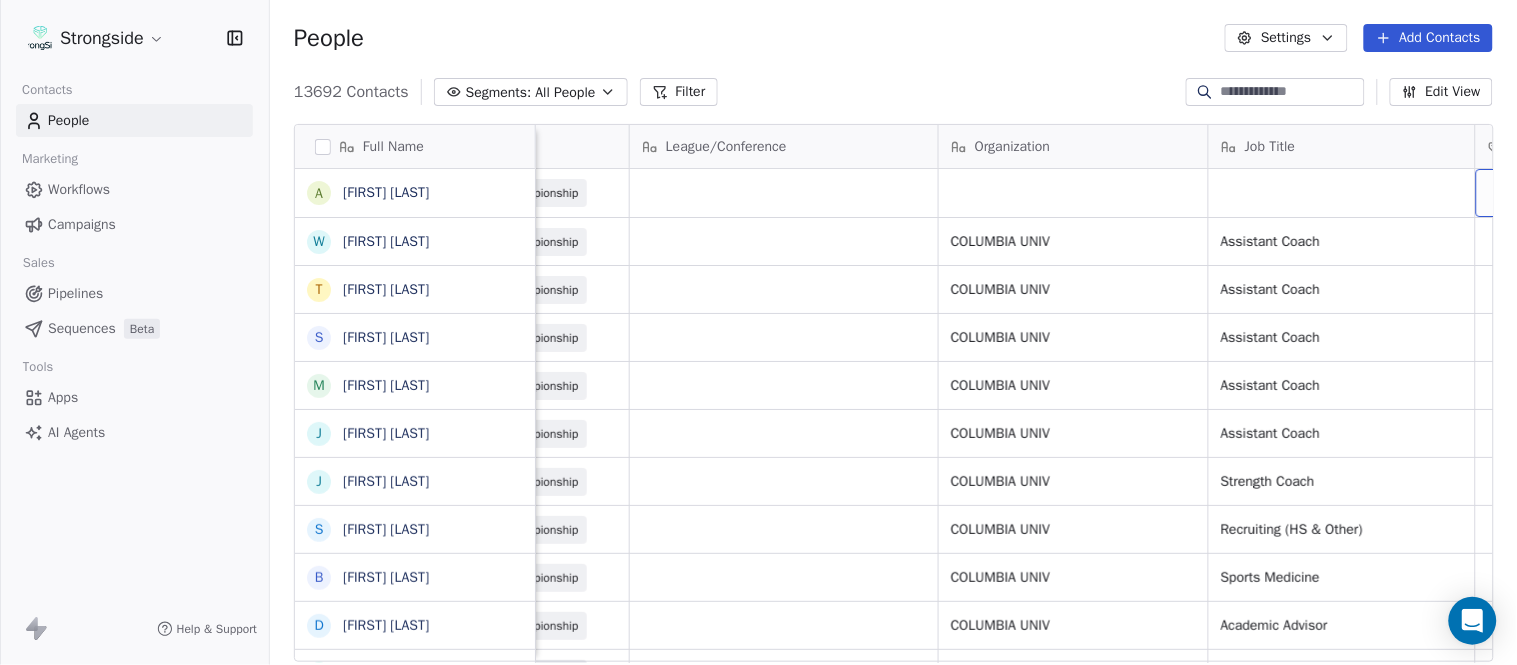 scroll, scrollTop: 0, scrollLeft: 653, axis: horizontal 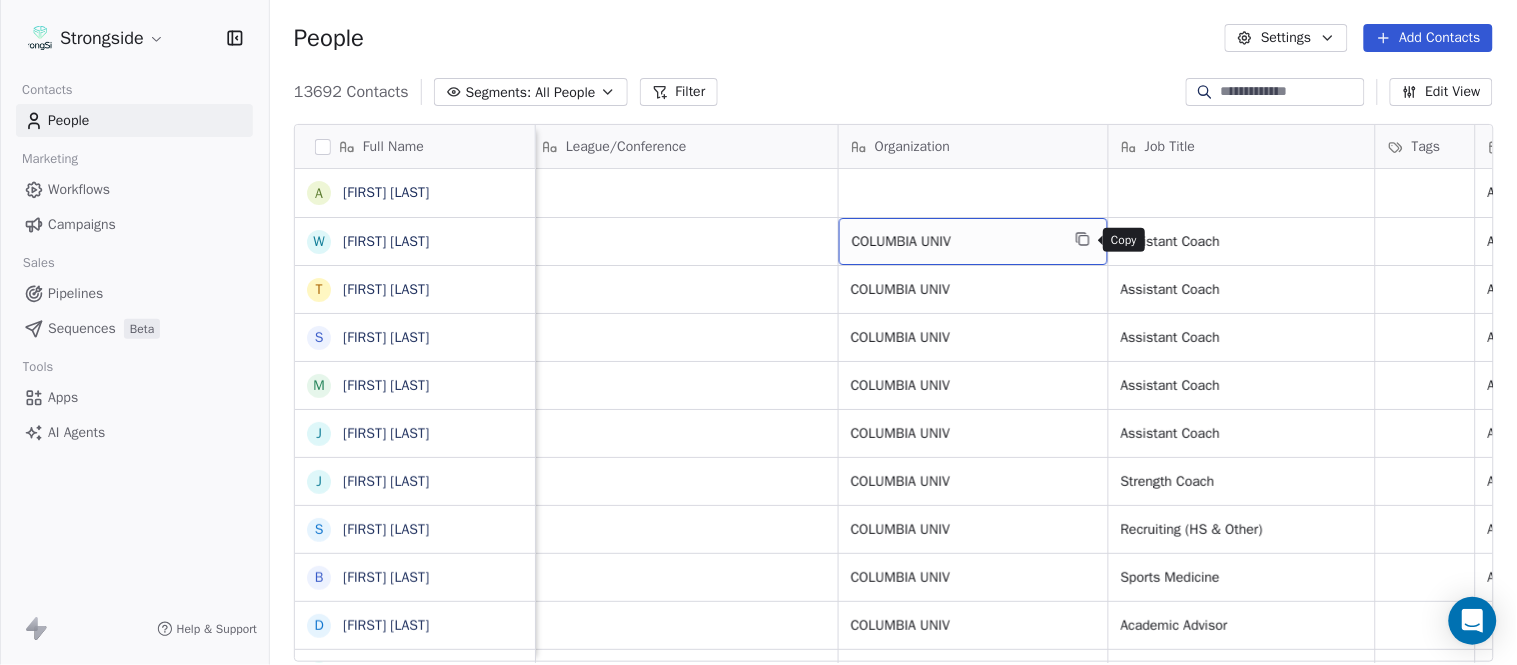 click 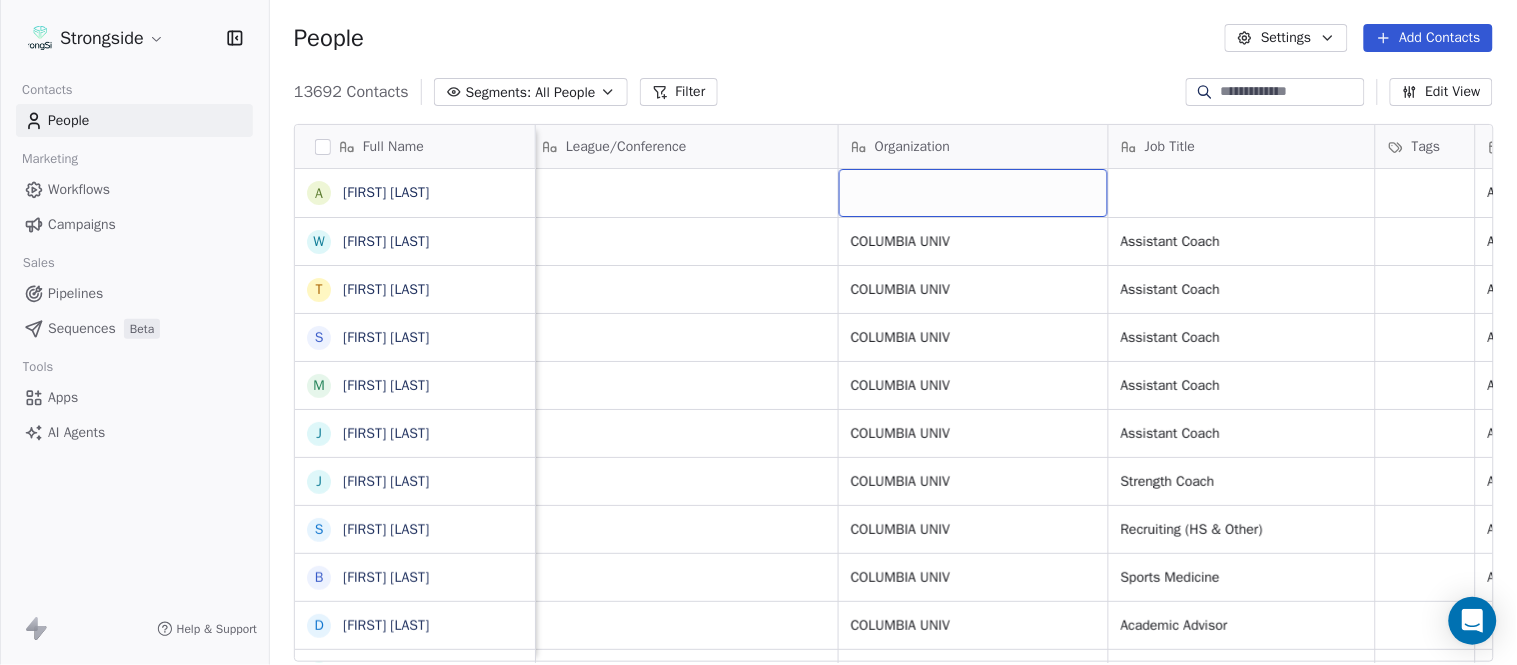 click at bounding box center (973, 193) 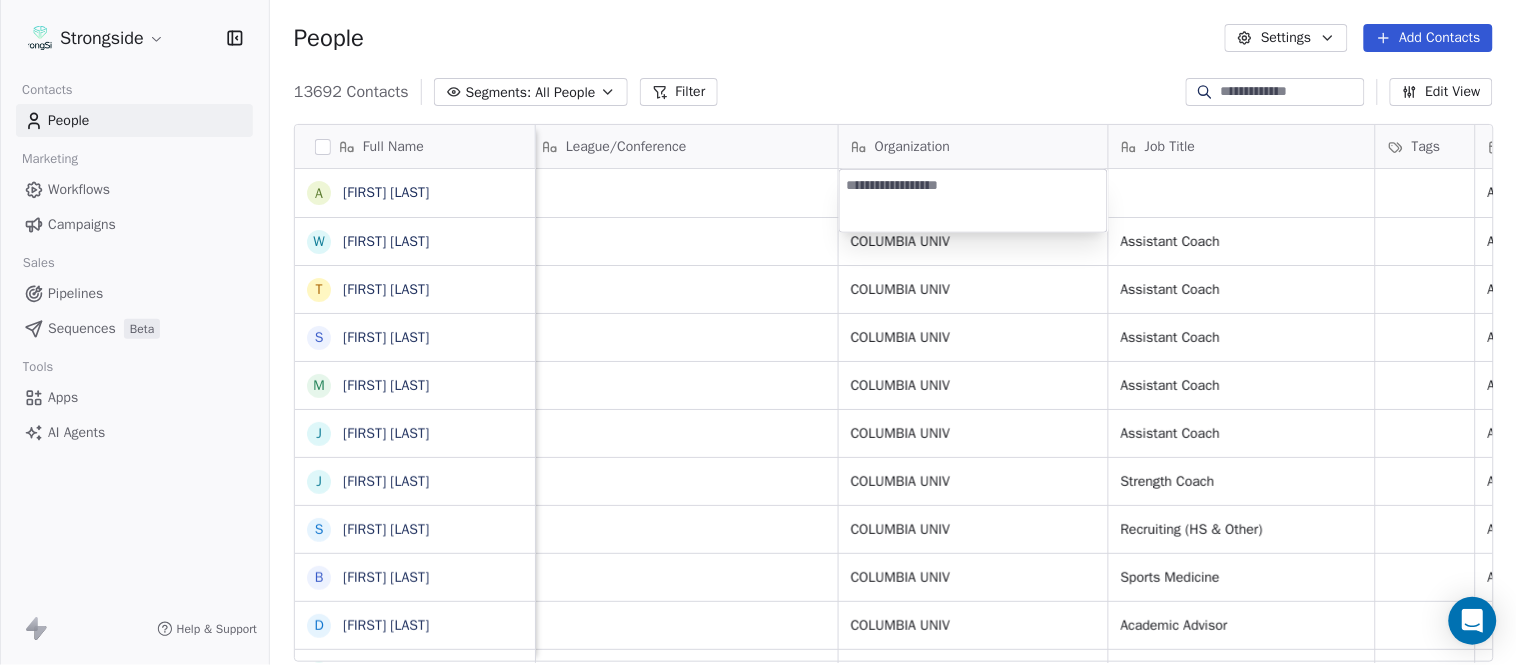 type on "**********" 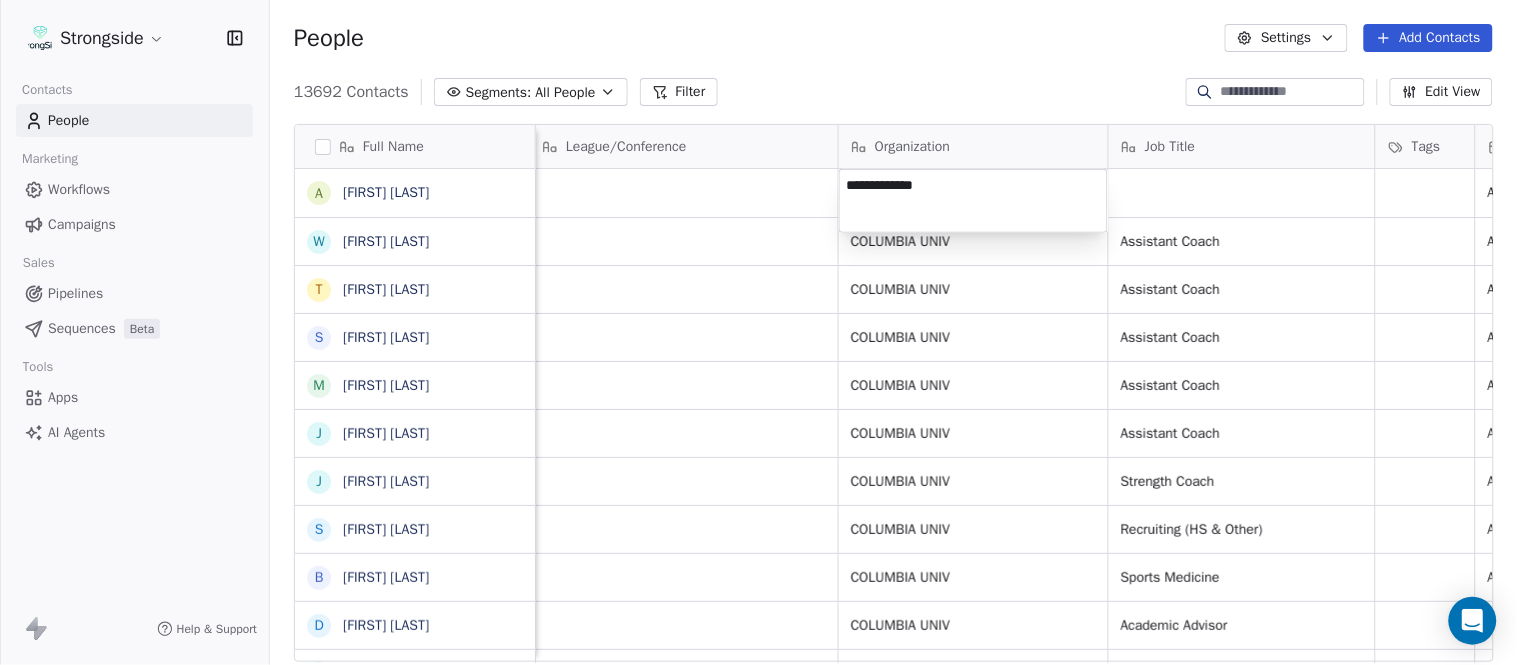 click on "Strongside Contacts People Marketing Workflows Campaigns Sales Pipelines Sequences Beta Tools Apps AI Agents Help & Support People Settings  Add Contacts 13692 Contacts Segments: All People Filter  Edit View Tag Add to Sequence Export Full Name A Andrew Dees W Will Blanden T Terry Ursin S Sean Reeder M Mike Hatcher J Jared Backus J Jay Andress S Satyen Bhakta B Bernie DePalma D Devan Carrington J Jeremy Hartigan N Nicholas Bruner M Matt Foote D Dan Swanstrom N Nicki Moore J Julien Deumaga M Mark Ross A Alex Peffley C Chris Batti J Justin Woodley G Garrett McLaughlin K Kenneth Tinsley A Andrew Kukesh J Justin Stovall G Gregory Skjold A AJ Gallagher S Seitu Smith S Salomon Burstein F Frank Lisante J Joe Manion D Douglas Straley Email Phone Number Level League/Conference Organization Job Title Tags Created Date BST Status Priority Emails Auto Clicked ad825@cornell.edu NCAA I-Championship Aug 07, 2025 07:25 PM wb267@cornell.edu NCAA I-Championship COLUMBIA UNIV Assistant Coach Aug 07, 2025 07:23 PM SID" at bounding box center (758, 332) 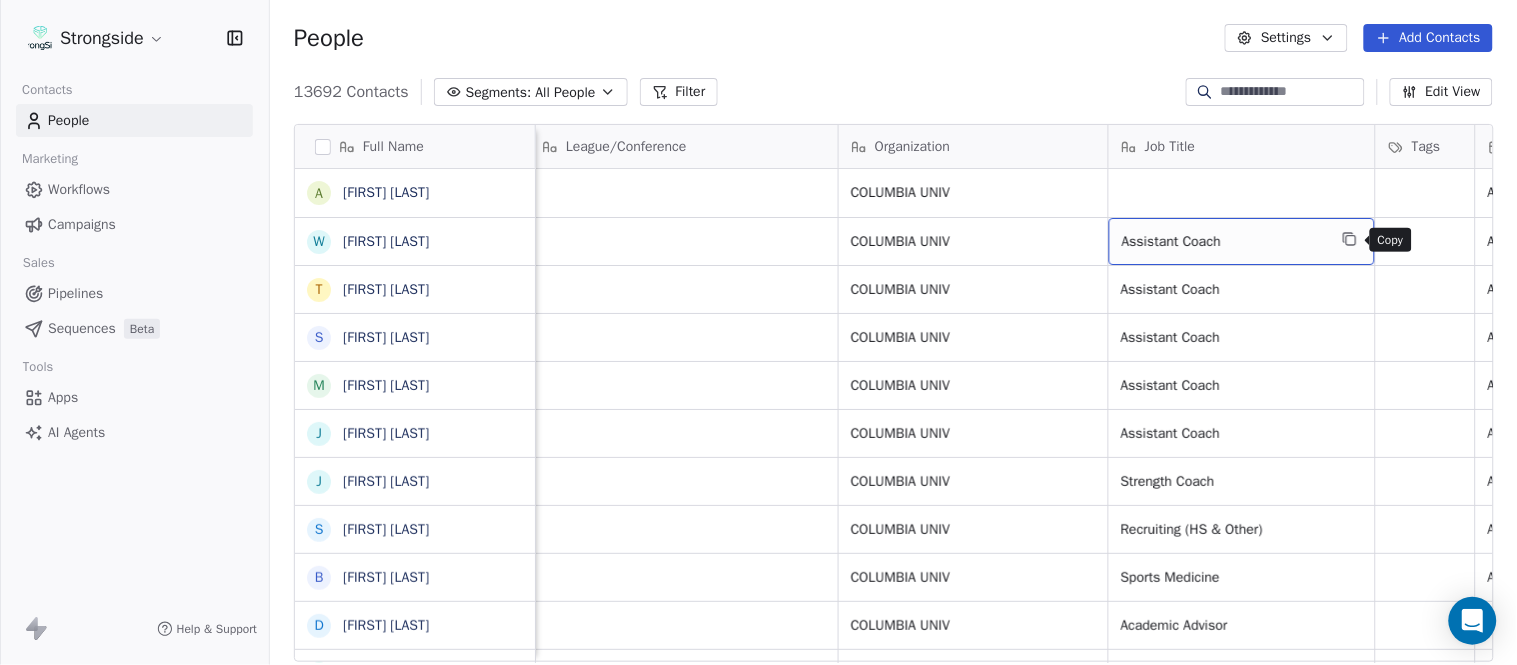 click 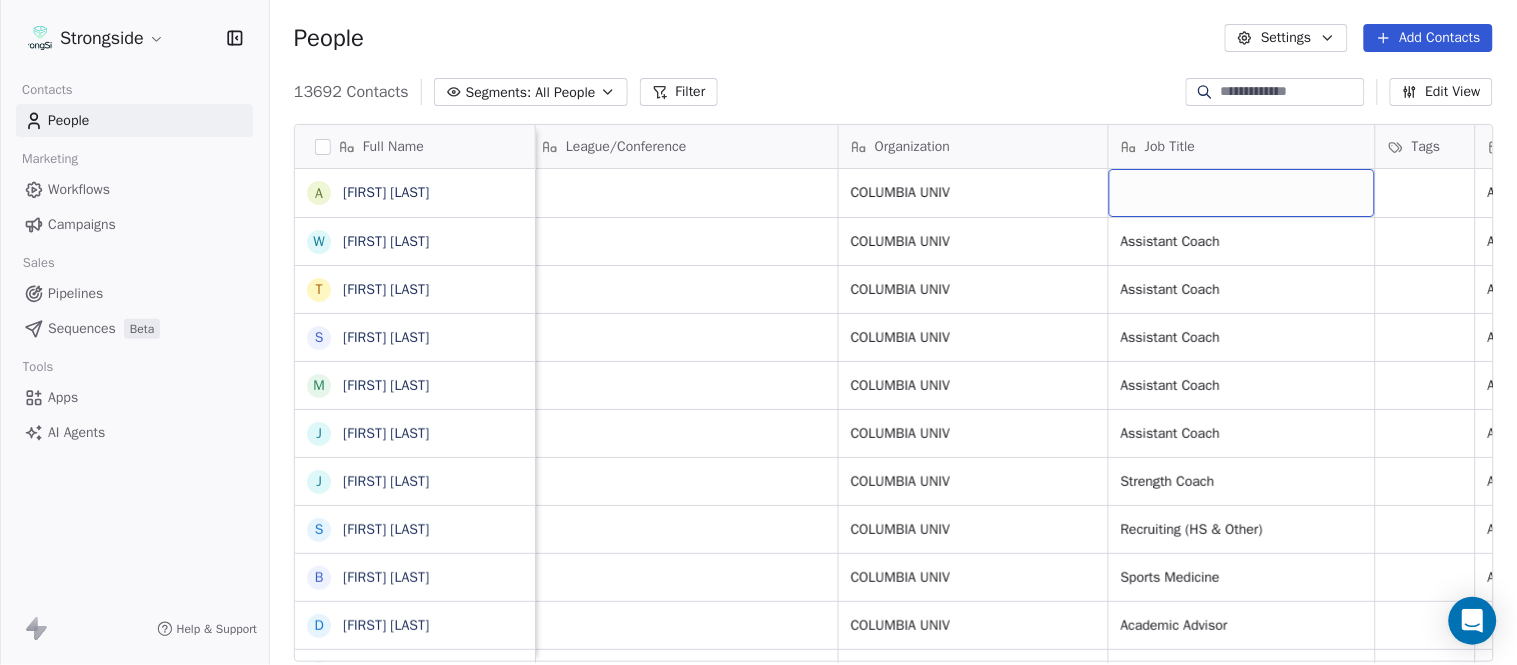 click at bounding box center [1242, 193] 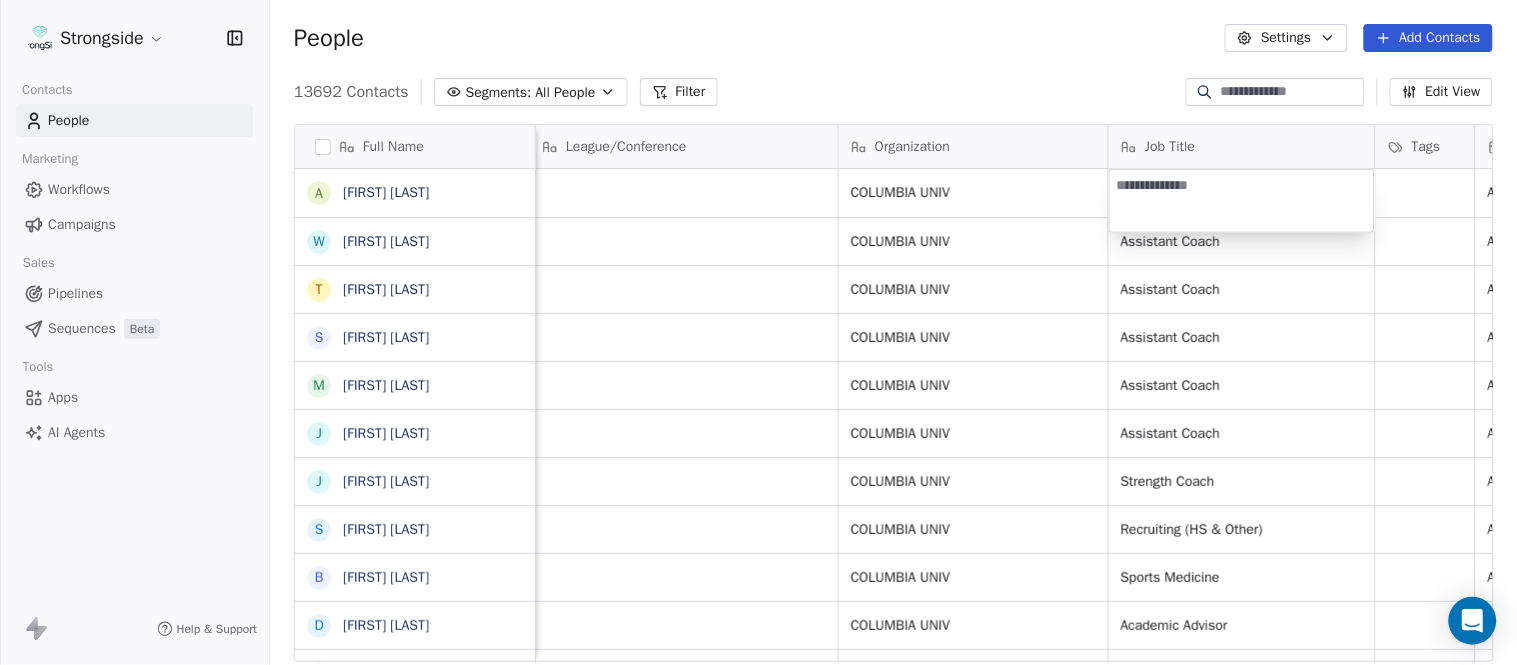 type on "**********" 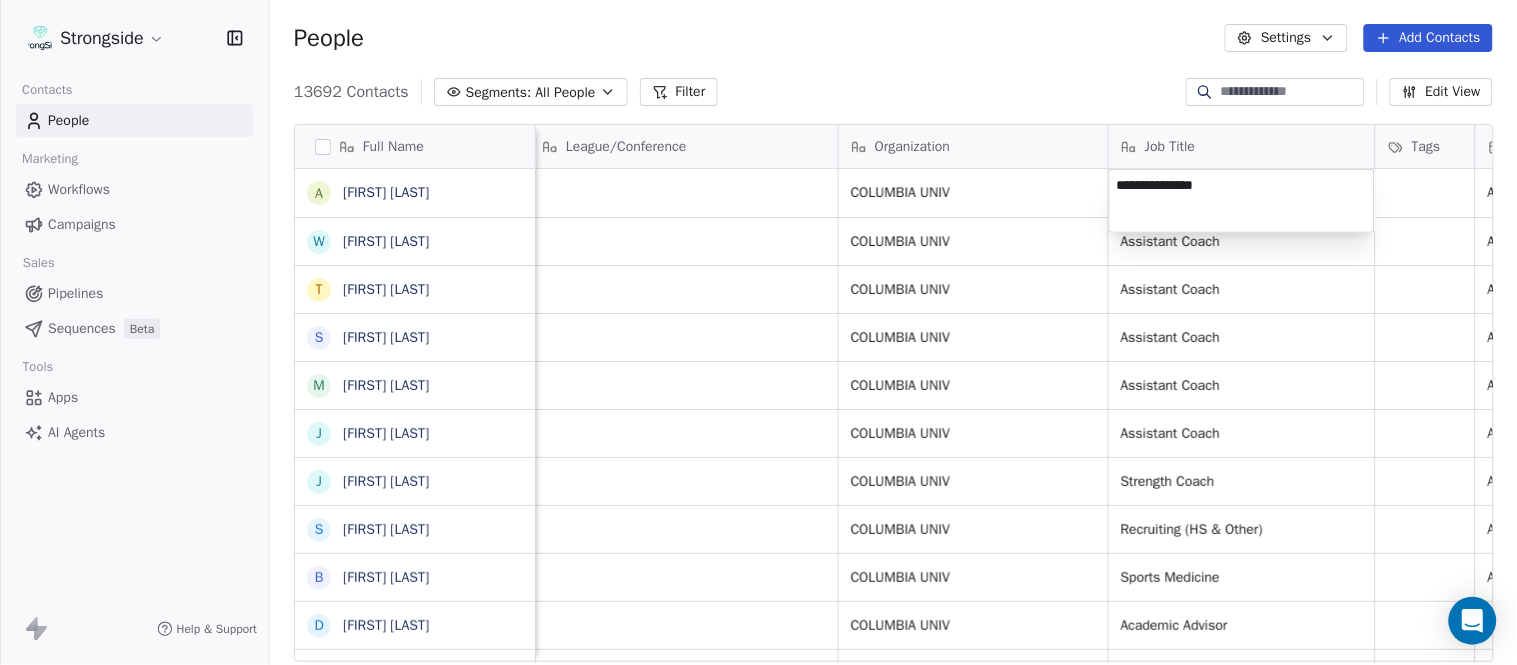 click on "Strongside Contacts People Marketing Workflows Campaigns Sales Pipelines Sequences Beta Tools Apps AI Agents Help & Support People Settings  Add Contacts 13692 Contacts Segments: All People Filter  Edit View Tag Add to Sequence Export Full Name A Andrew Dees W Will Blanden T Terry Ursin S Sean Reeder M Mike Hatcher J Jared Backus J Jay Andress S Satyen Bhakta B Bernie DePalma D Devan Carrington J Jeremy Hartigan N Nicholas Bruner M Matt Foote D Dan Swanstrom N Nicki Moore J Julien Deumaga M Mark Ross A Alex Peffley C Chris Batti J Justin Woodley G Garrett McLaughlin K Kenneth Tinsley A Andrew Kukesh J Justin Stovall G Gregory Skjold A AJ Gallagher S Seitu Smith S Salomon Burstein F Frank Lisante J Joe Manion D Douglas Straley Email Phone Number Level League/Conference Organization Job Title Tags Created Date BST Status Priority Emails Auto Clicked ad825@cornell.edu NCAA I-Championship COLUMBIA UNIV Aug 07, 2025 07:25 PM wb267@cornell.edu NCAA I-Championship COLUMBIA UNIV Assistant Coach tu59@cornell.edu SID" at bounding box center [758, 332] 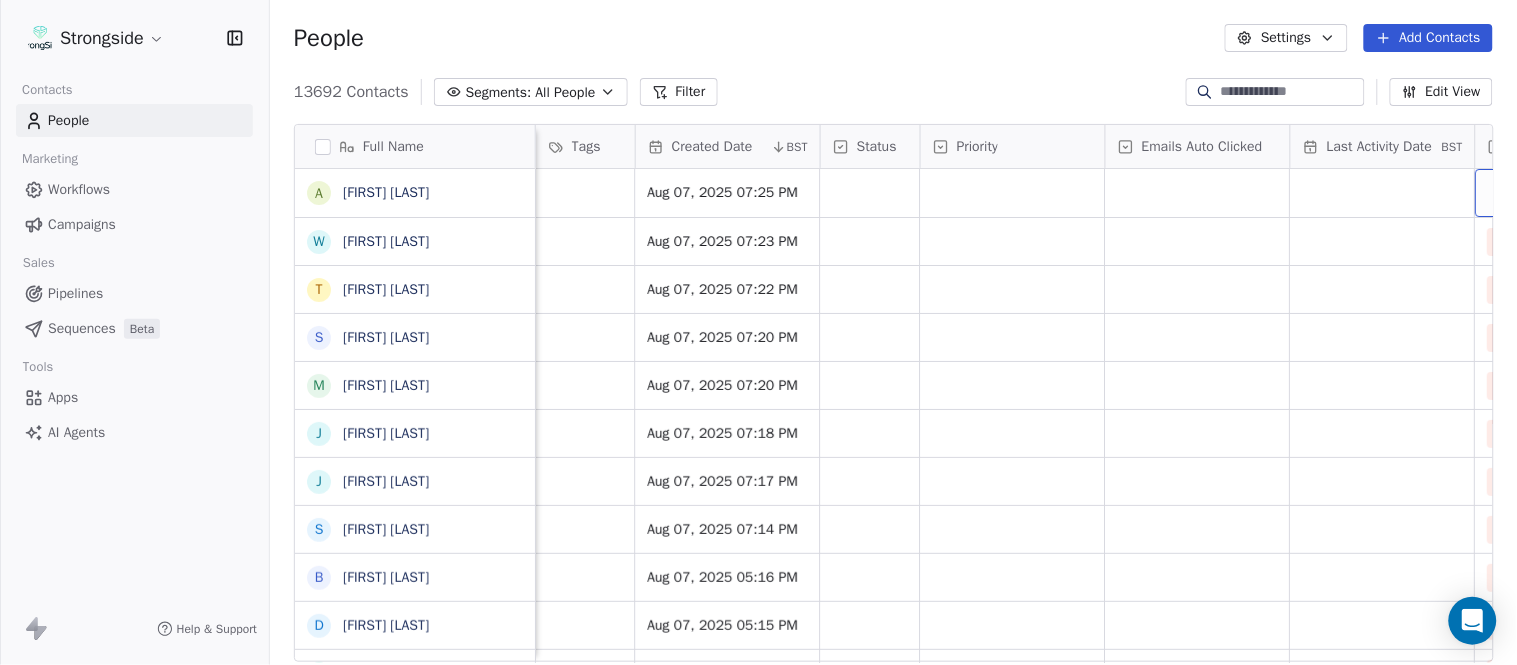 scroll, scrollTop: 0, scrollLeft: 1863, axis: horizontal 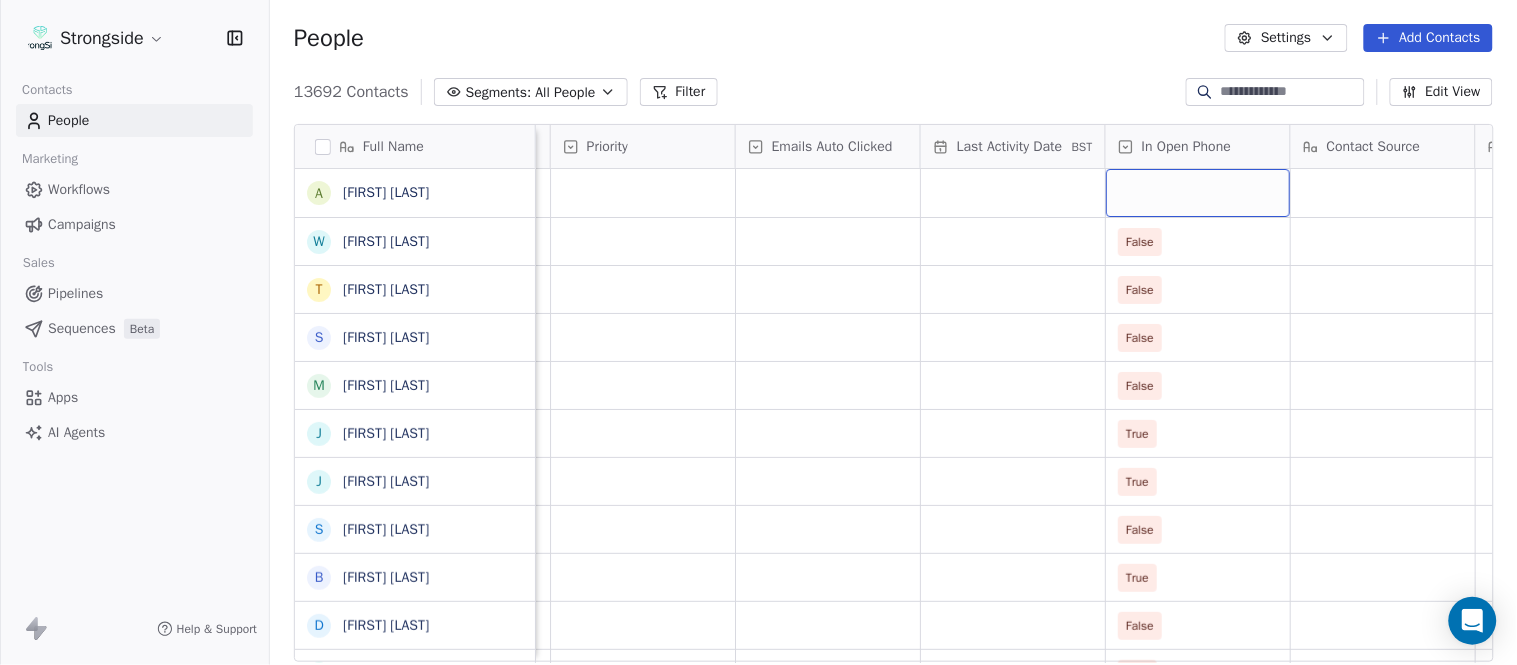 click at bounding box center (1198, 193) 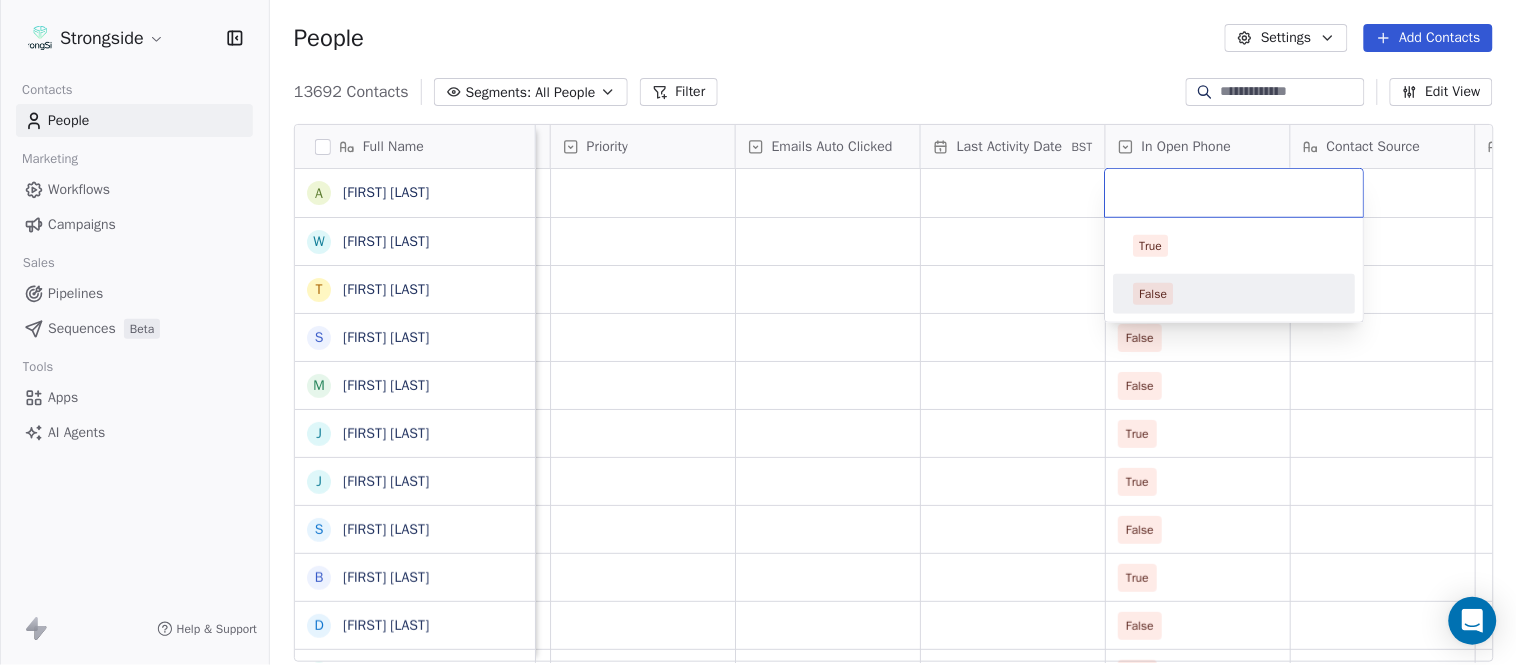 click on "False" at bounding box center (1235, 294) 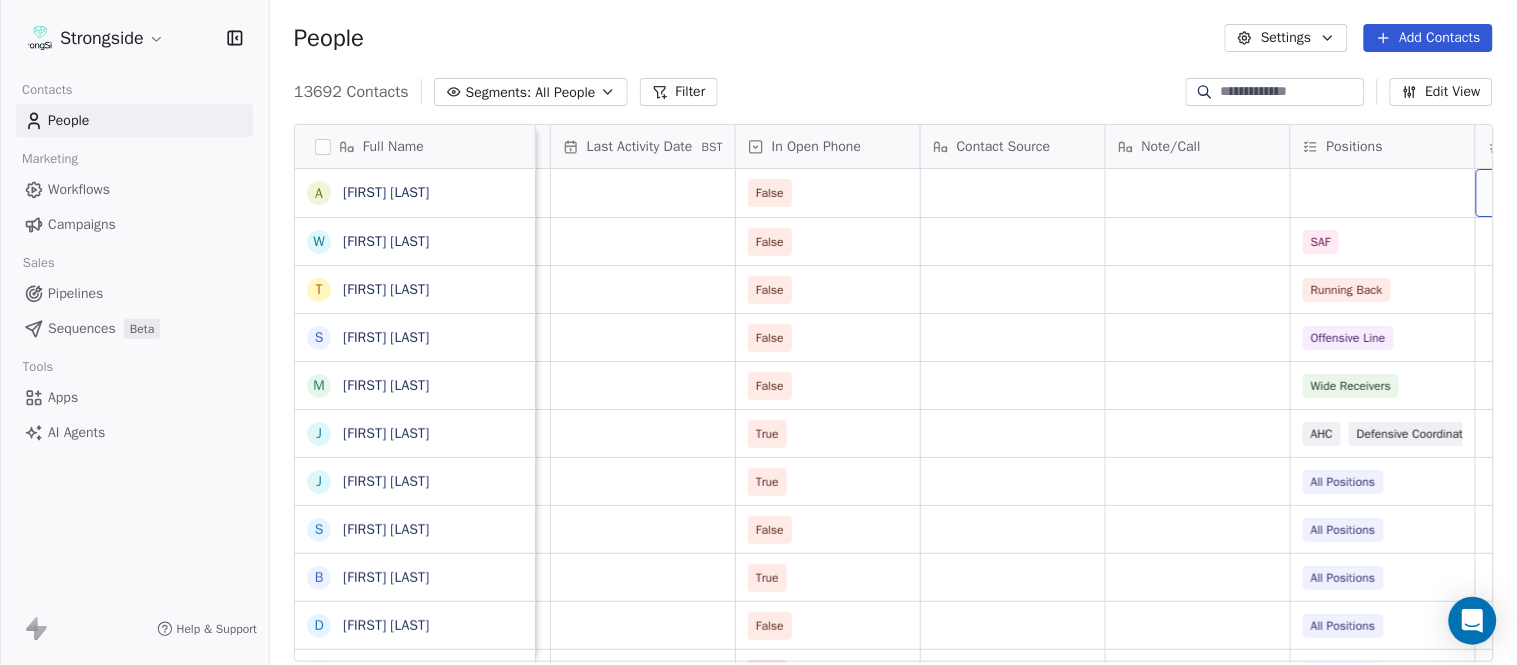 scroll, scrollTop: 0, scrollLeft: 2417, axis: horizontal 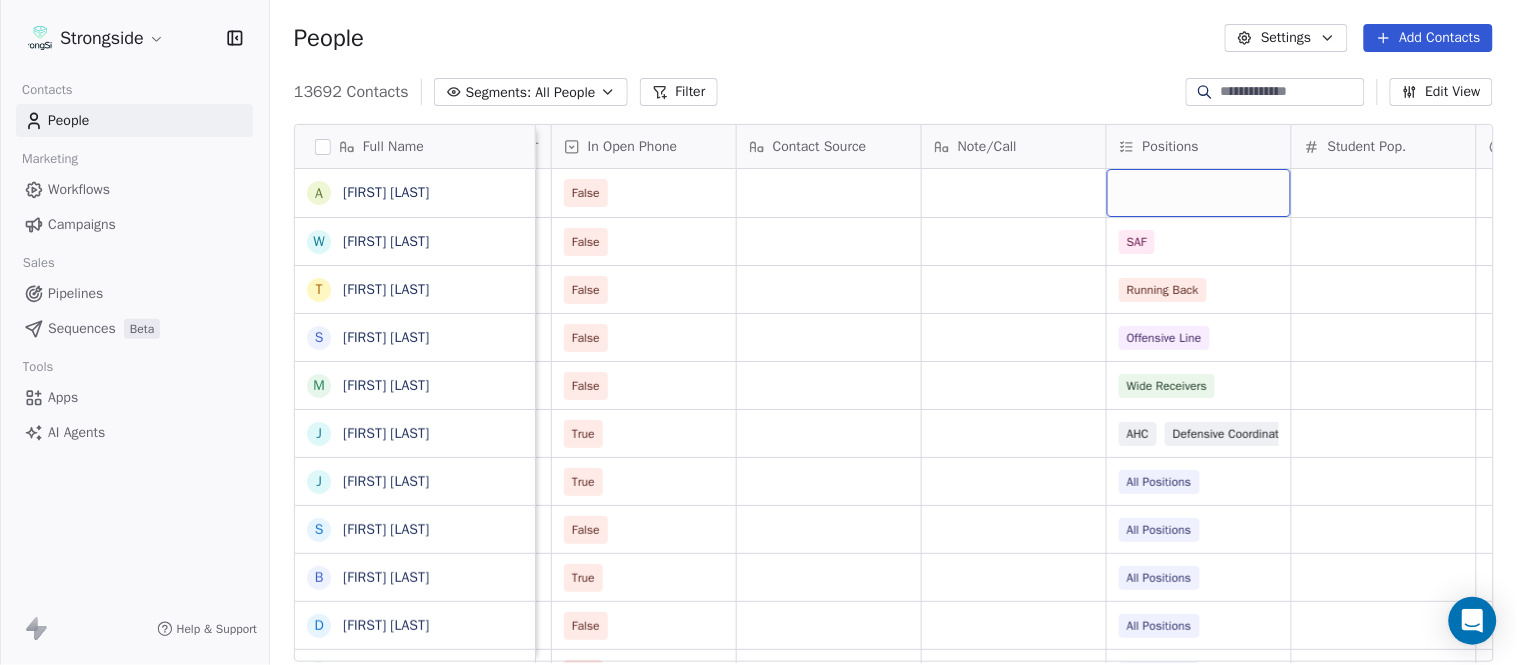 click at bounding box center (1199, 193) 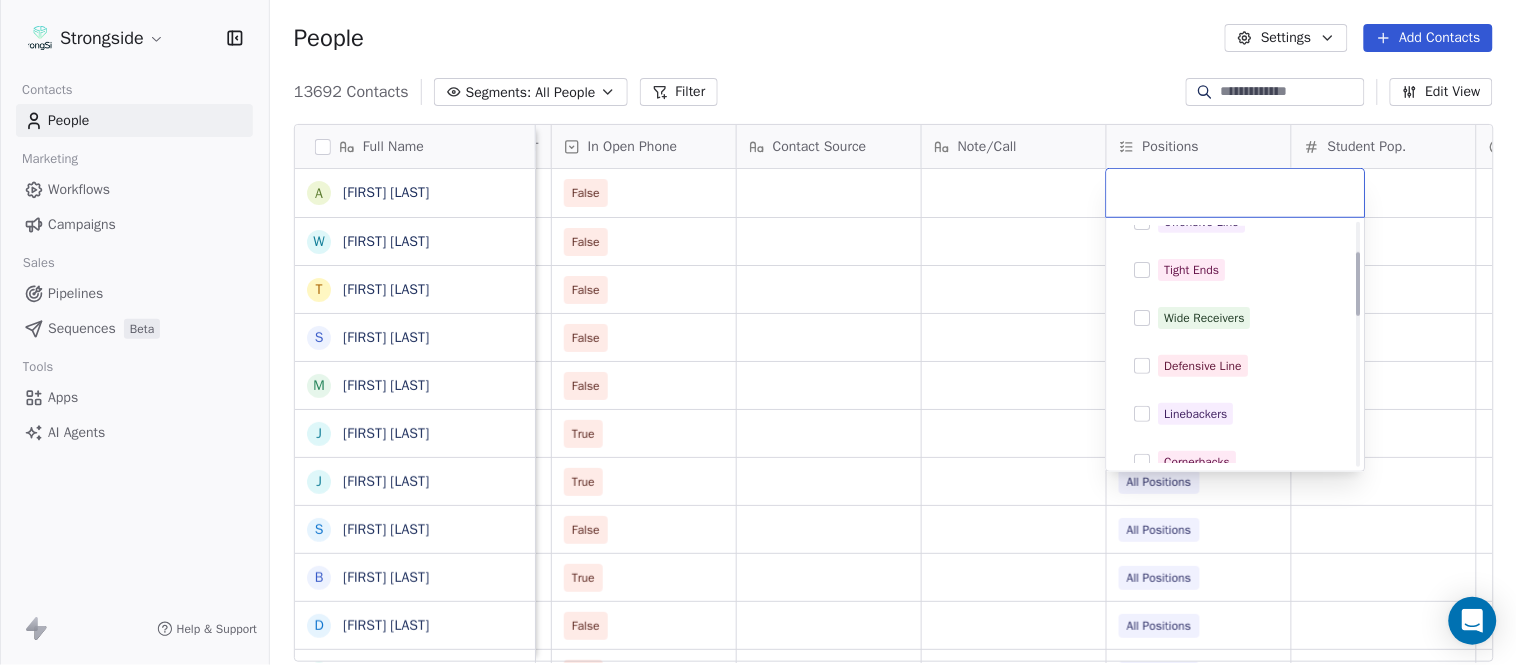 scroll, scrollTop: 111, scrollLeft: 0, axis: vertical 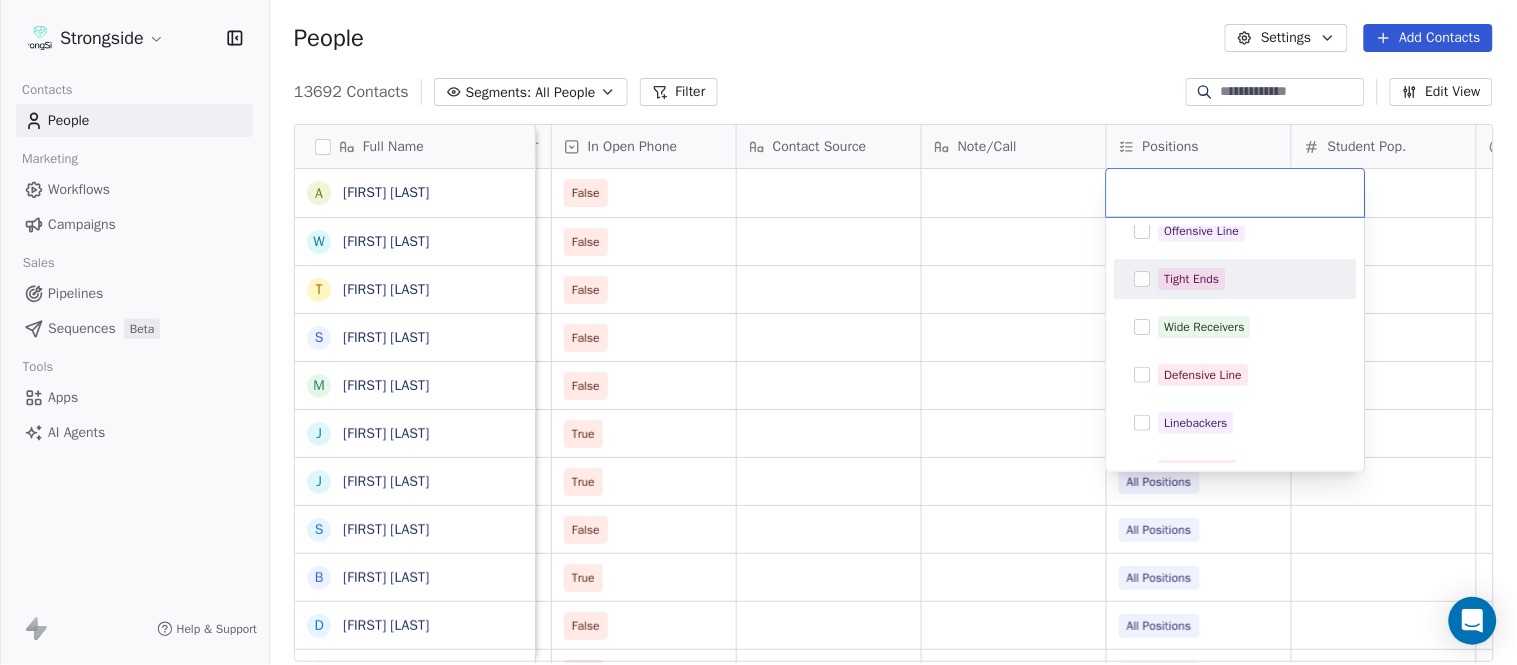 click on "Tight Ends" at bounding box center (1192, 279) 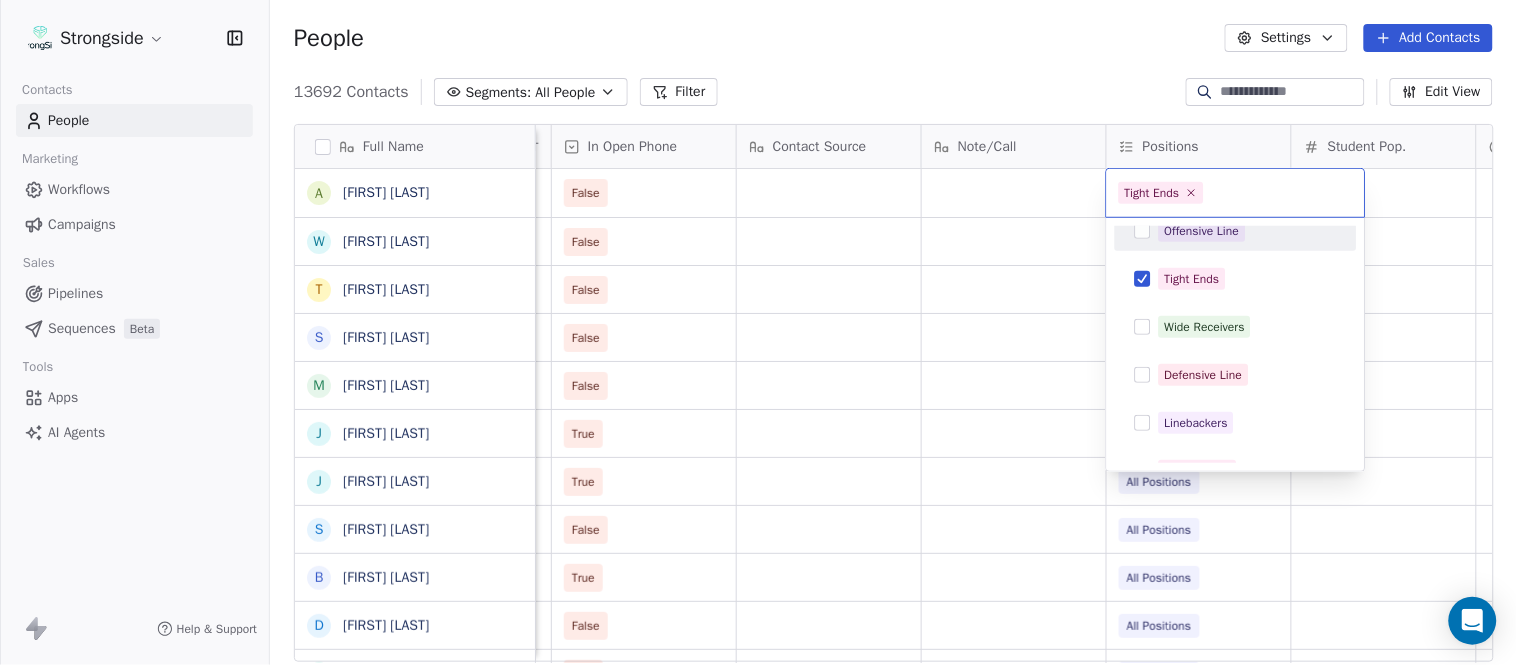 click on "Strongside Contacts People Marketing Workflows Campaigns Sales Pipelines Sequences Beta Tools Apps AI Agents Help & Support People Settings  Add Contacts 13692 Contacts Segments: All People Filter  Edit View Tag Add to Sequence Export Full Name A Andrew Dees W Will Blanden T Terry Ursin S Sean Reeder M Mike Hatcher J Jared Backus J Jay Andress S Satyen Bhakta B Bernie DePalma D Devan Carrington J Jeremy Hartigan N Nicholas Bruner M Matt Foote D Dan Swanstrom N Nicki Moore J Julien Deumaga M Mark Ross A Alex Peffley C Chris Batti J Justin Woodley G Garrett McLaughlin K Kenneth Tinsley A Andrew Kukesh J Justin Stovall G Gregory Skjold A AJ Gallagher S Seitu Smith S Salomon Burstein F Frank Lisante J Joe Manion D Douglas Straley Status Priority Emails Auto Clicked Last Activity Date BST In Open Phone Contact Source Note/Call Positions Student Pop. Lead Account   False   False SAF   False Running Back   False Offensive Line   False Wide Receivers   True AHC Defensive Coordinator   True All Positions   False" at bounding box center [758, 332] 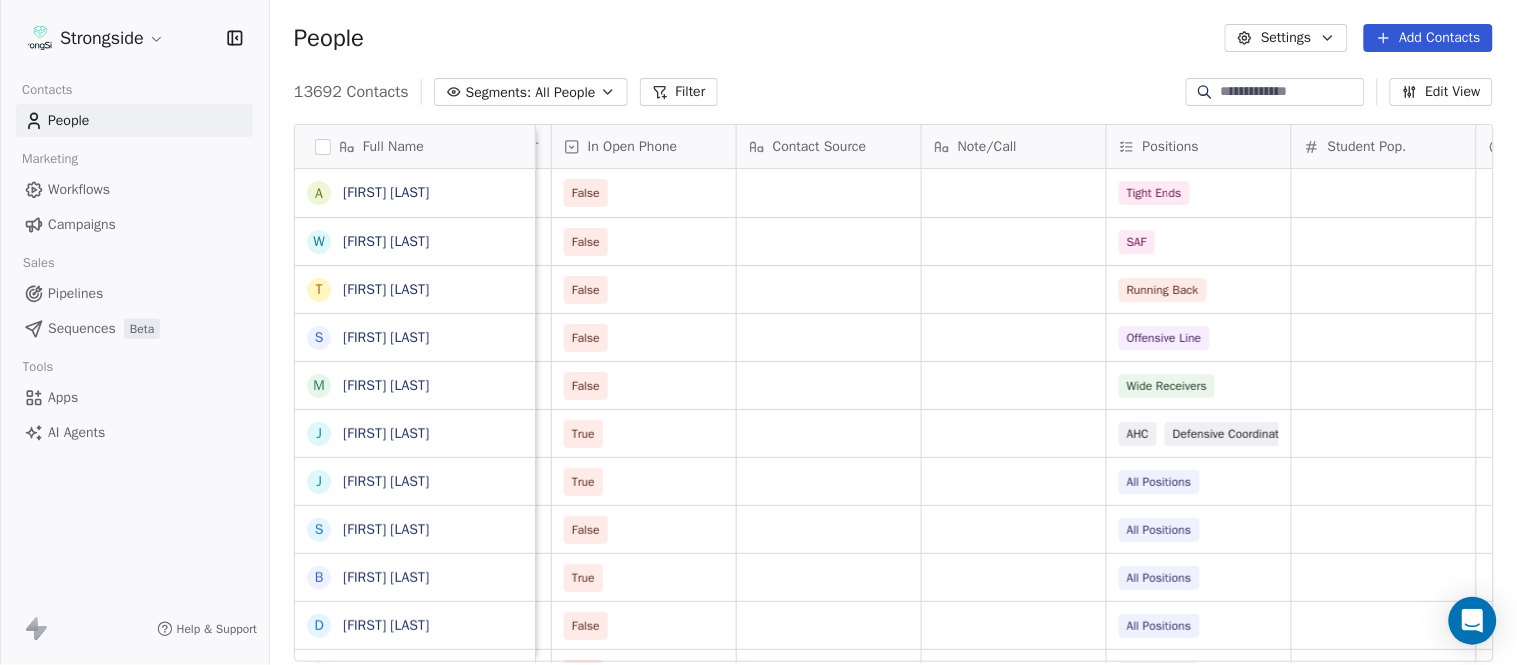 scroll, scrollTop: 0, scrollLeft: 0, axis: both 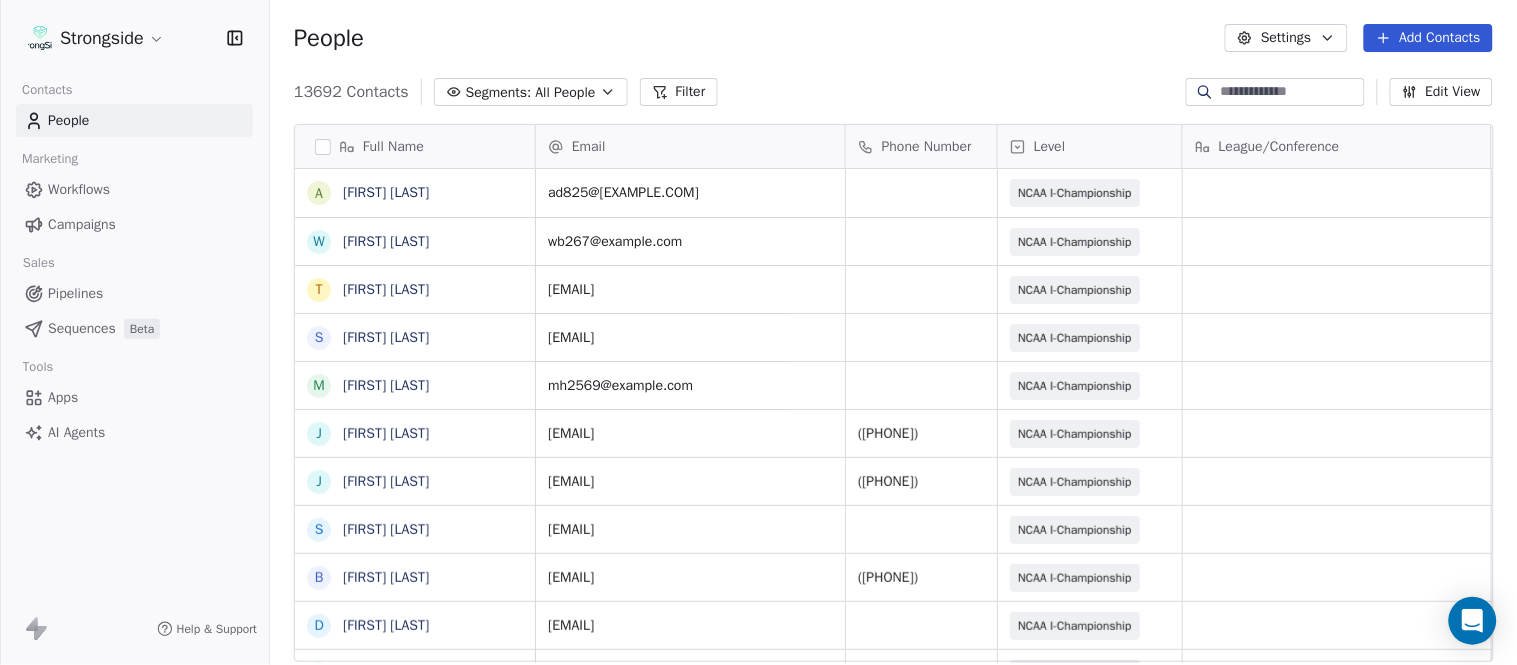 click on "Add Contacts" at bounding box center (1428, 38) 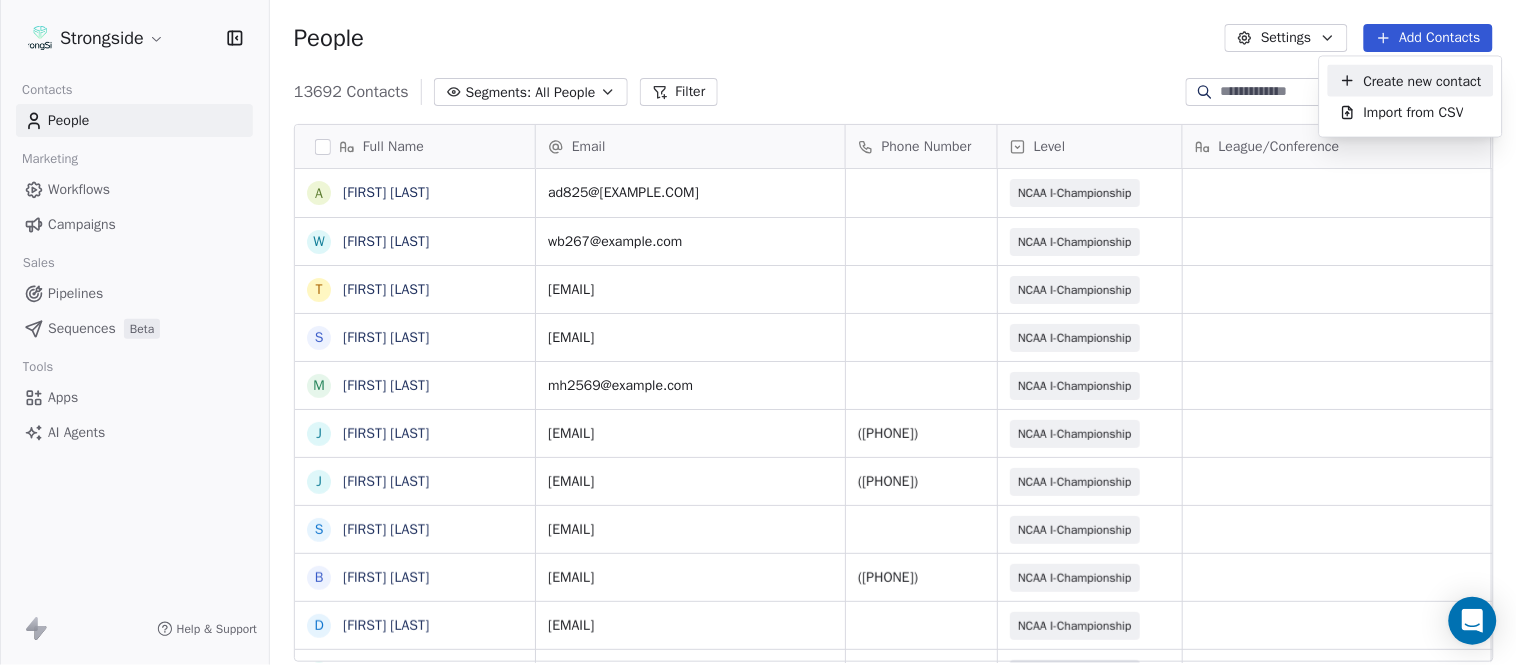 click on "Create new contact" at bounding box center [1423, 80] 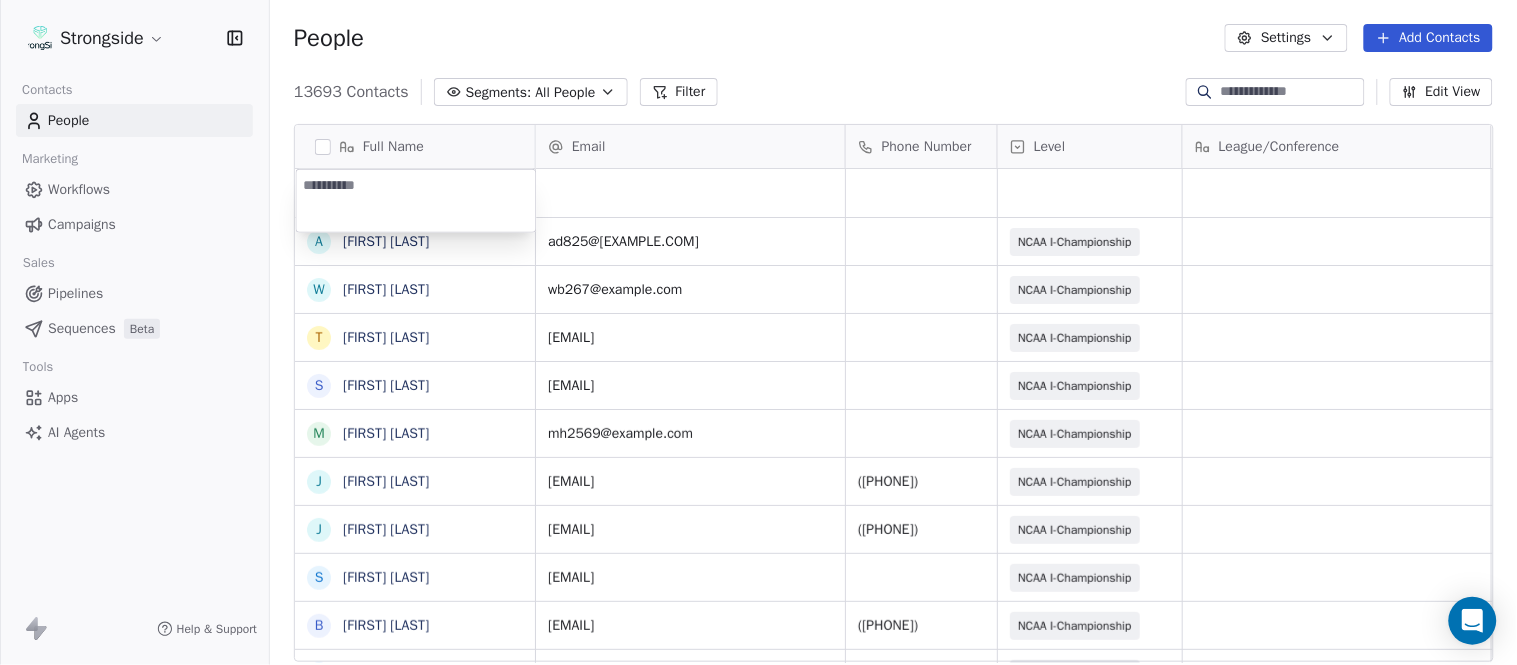 type on "**********" 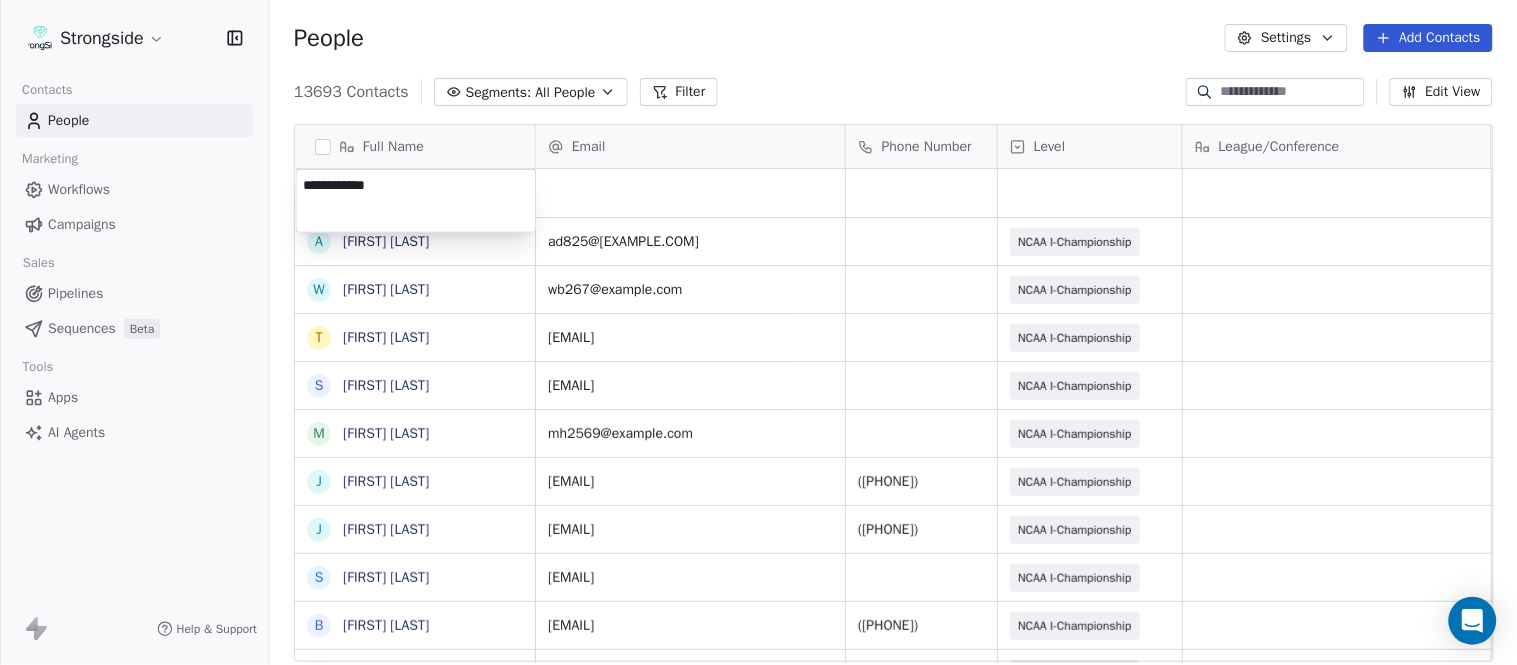 click on "Strongside Contacts People Marketing Workflows Campaigns Sales Pipelines Sequences Beta Tools Apps AI Agents Help & Support People Settings  Add Contacts 13693 Contacts Segments: All People Filter  Edit View Tag Add to Sequence Export Full Name A Andrew Dees W Will Blanden T Terry Ursin S Sean Reeder M Mike Hatcher J Jared Backus J Jay Andress S Satyen Bhakta B Bernie DePalma D Devan Carrington J Jeremy Hartigan N Nicholas Bruner M Matt Foote D Dan Swanstrom N Nicki Moore J Julien Deumaga M Mark Ross A Alex Peffley C Chris Batti J Justin Woodley G Garrett McLaughlin K Kenneth Tinsley A Andrew Kukesh J Justin Stovall G Gregory Skjold A AJ Gallagher S Seitu Smith S Salomon Burstein F Frank Lisante J Joe Manion Email Phone Number Level League/Conference Organization Job Title Tags Created Date BST Aug 07, 2025 07:26 PM ad825@cornell.edu NCAA I-Championship COLUMBIA UNIV Assistant Coach Aug 07, 2025 07:25 PM wb267@cornell.edu NCAA I-Championship COLUMBIA UNIV Assistant Coach Aug 07, 2025 07:23 PM COLUMBIA UNIV" at bounding box center [758, 332] 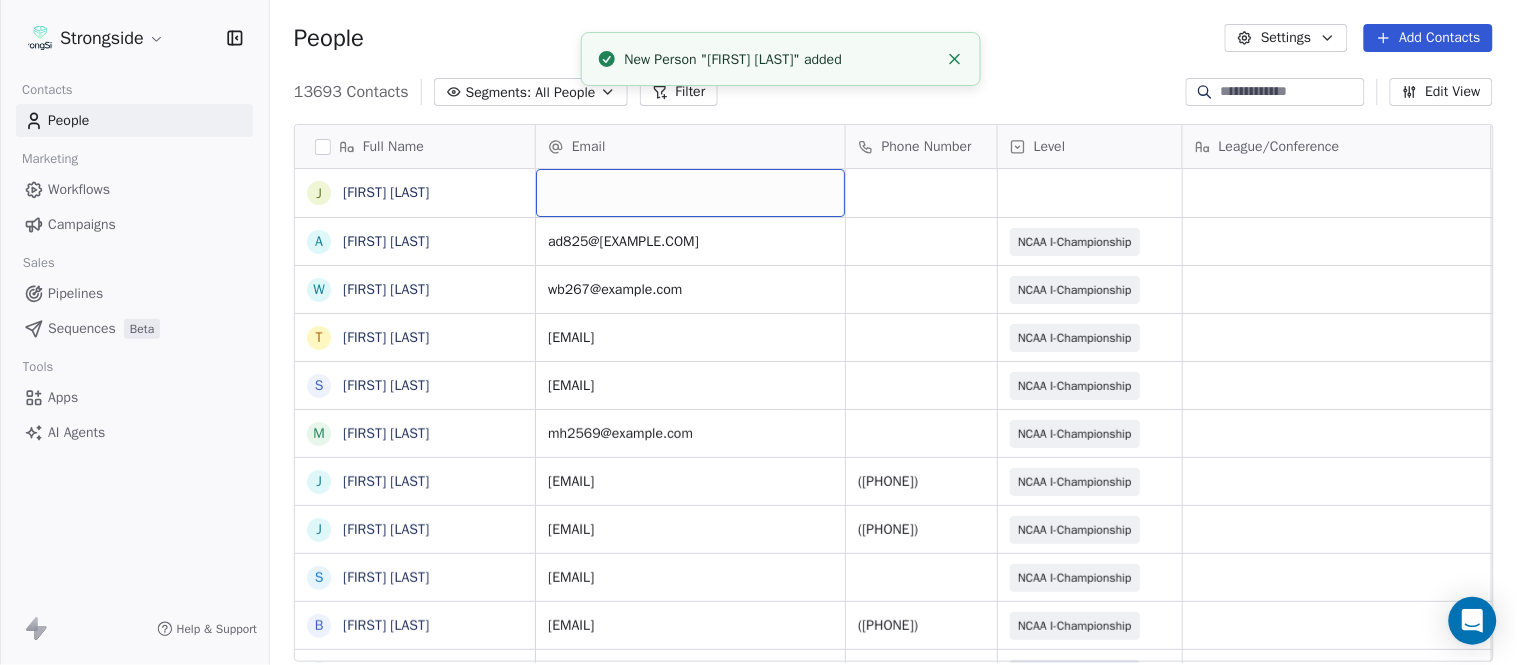 click at bounding box center (690, 193) 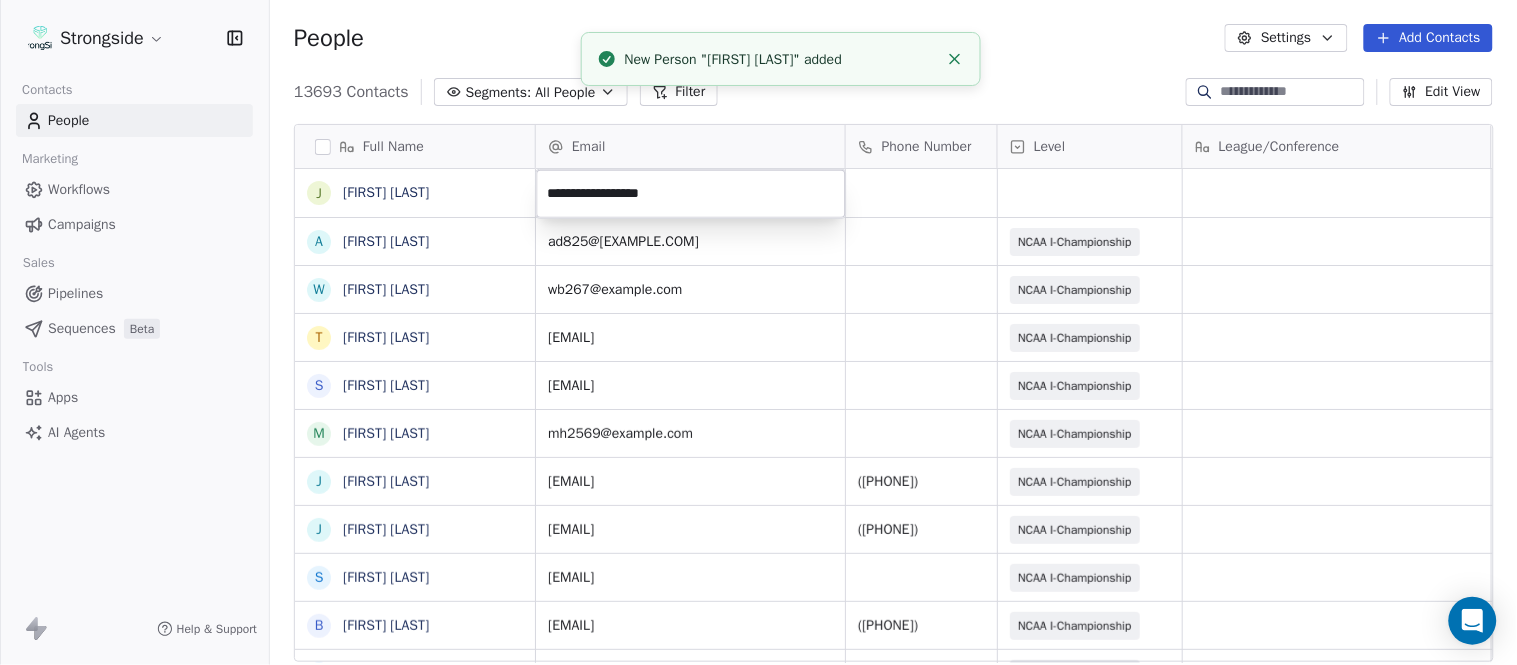 click on "Strongside Contacts People Marketing Workflows Campaigns Sales Pipelines Sequences Beta Tools Apps AI Agents Help & Support People Settings  Add Contacts 13693 Contacts Segments: All People Filter  Edit View Tag Add to Sequence Export Full Name J Jeff Dittman A Andrew Dees W Will Blanden T Terry Ursin S Sean Reeder M Mike Hatcher J Jared Backus J Jay Andress S Satyen Bhakta B Bernie DePalma D Devan Carrington J Jeremy Hartigan N Nicholas Bruner M Matt Foote D Dan Swanstrom N Nicki Moore J Julien Deumaga M Mark Ross A Alex Peffley C Chris Batti J Justin Woodley G Garrett McLaughlin K Kenneth Tinsley A Andrew Kukesh J Justin Stovall G Gregory Skjold A AJ Gallagher S Seitu Smith S Salomon Burstein F Frank Lisante J Joe Manion Email Phone Number Level League/Conference Organization Job Title Tags Created Date BST Aug 07, 2025 07:26 PM ad825@cornell.edu NCAA I-Championship COLUMBIA UNIV Assistant Coach Aug 07, 2025 07:25 PM wb267@cornell.edu NCAA I-Championship COLUMBIA UNIV Assistant Coach Aug 07, 2025 07:23 PM" at bounding box center (758, 332) 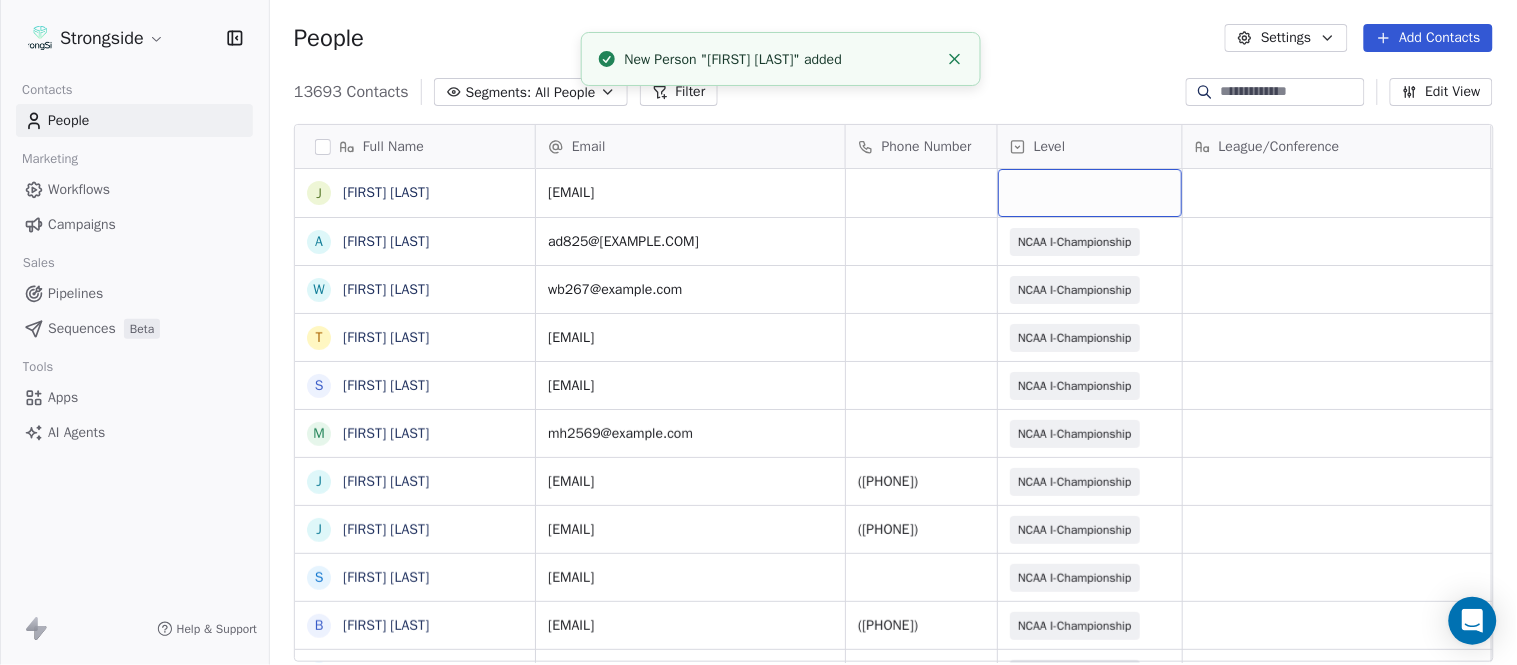 click at bounding box center [1090, 193] 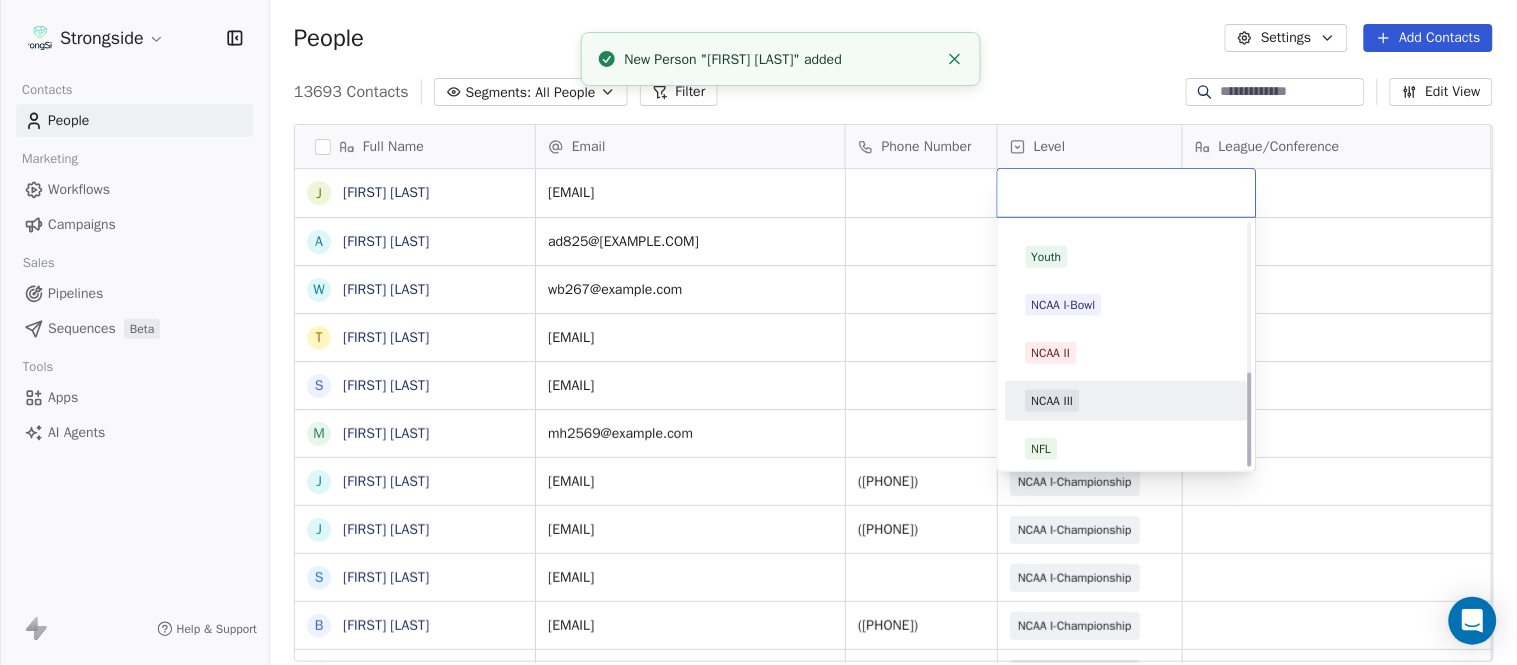 scroll, scrollTop: 378, scrollLeft: 0, axis: vertical 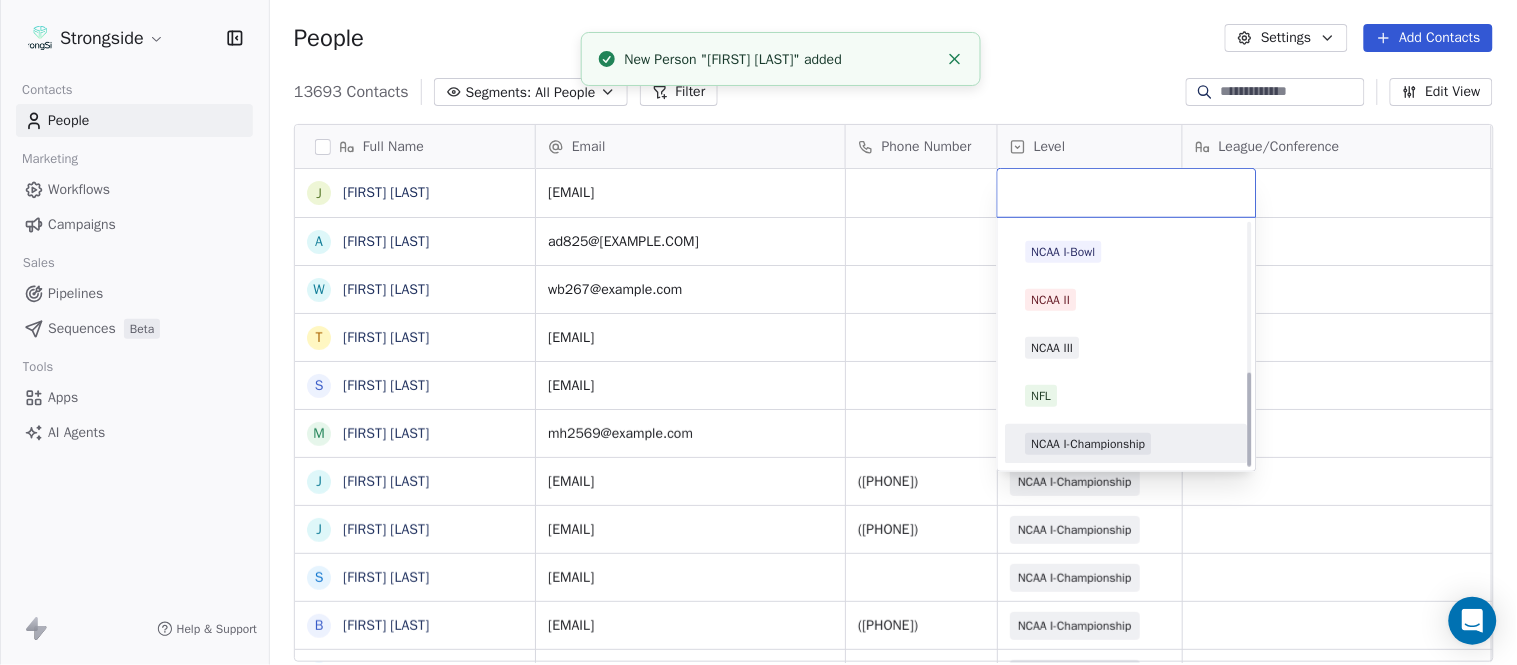 click on "NCAA I-Championship" at bounding box center [1089, 444] 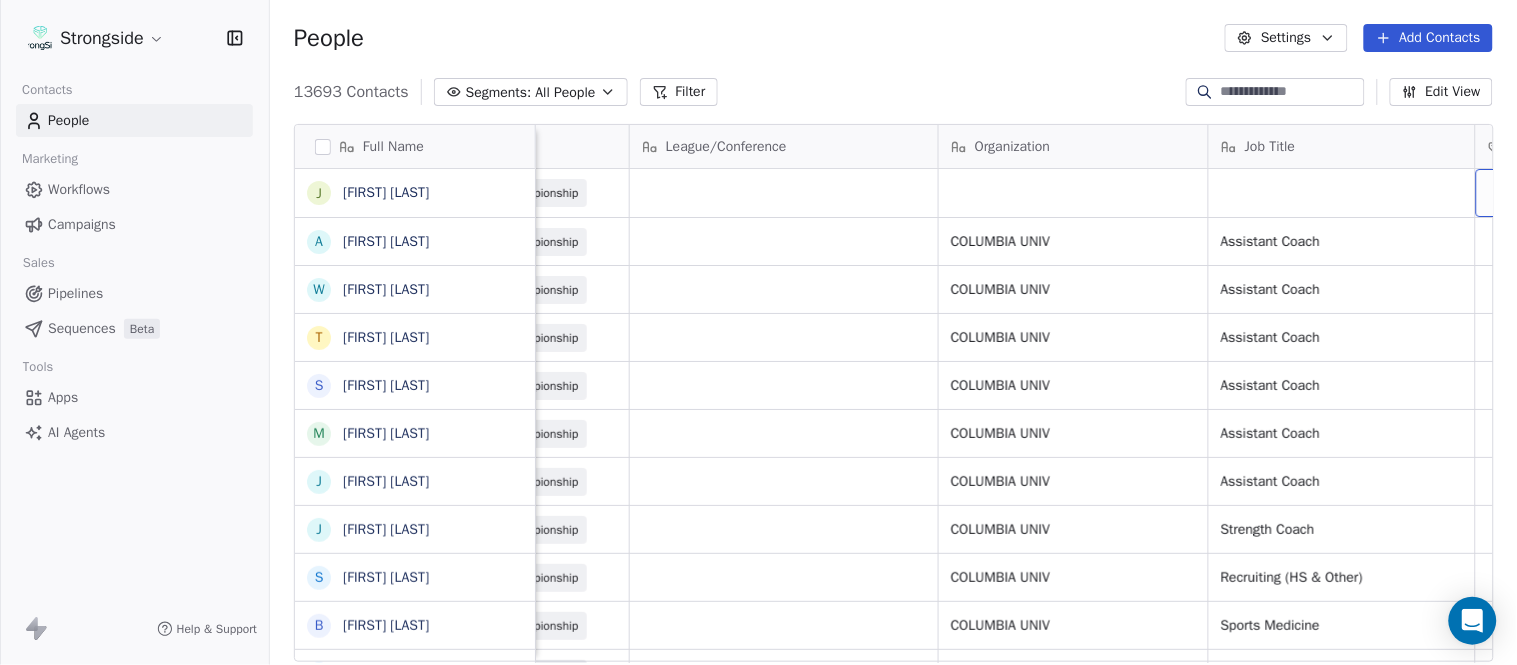 scroll, scrollTop: 0, scrollLeft: 653, axis: horizontal 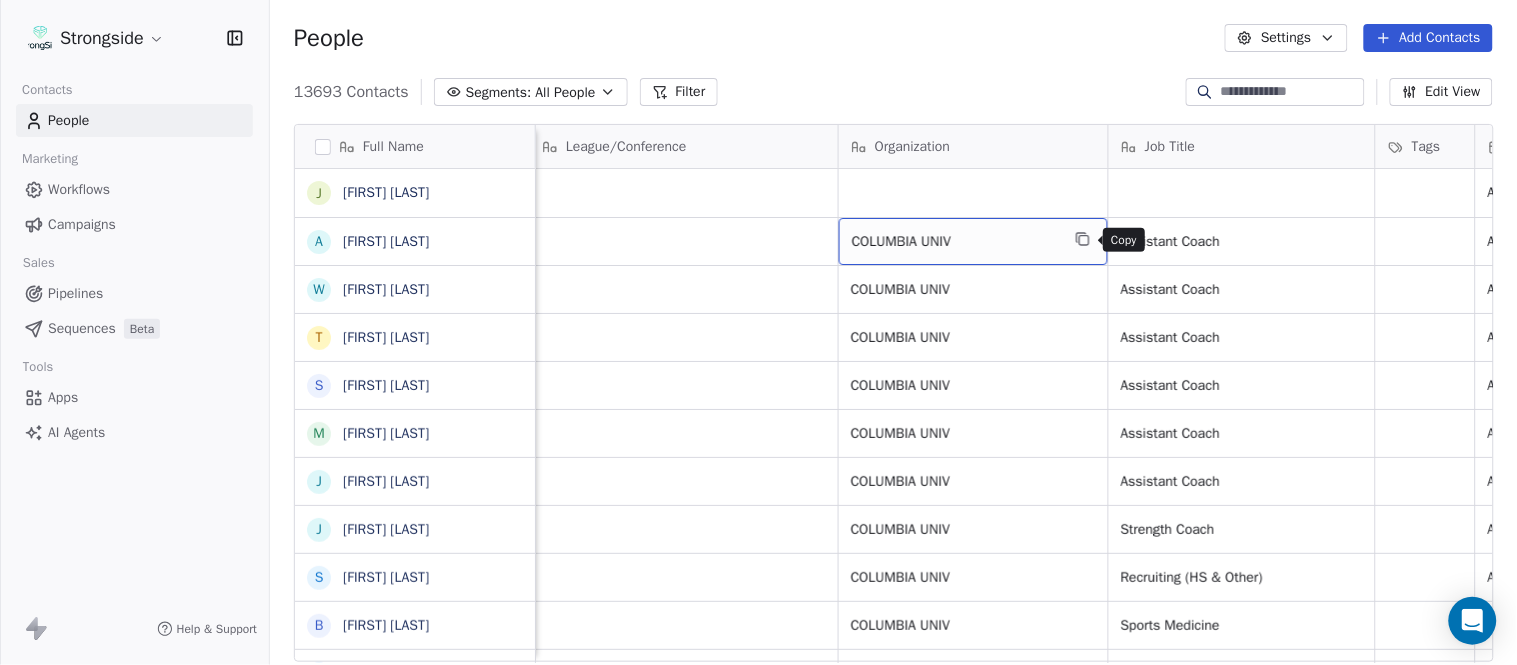 click 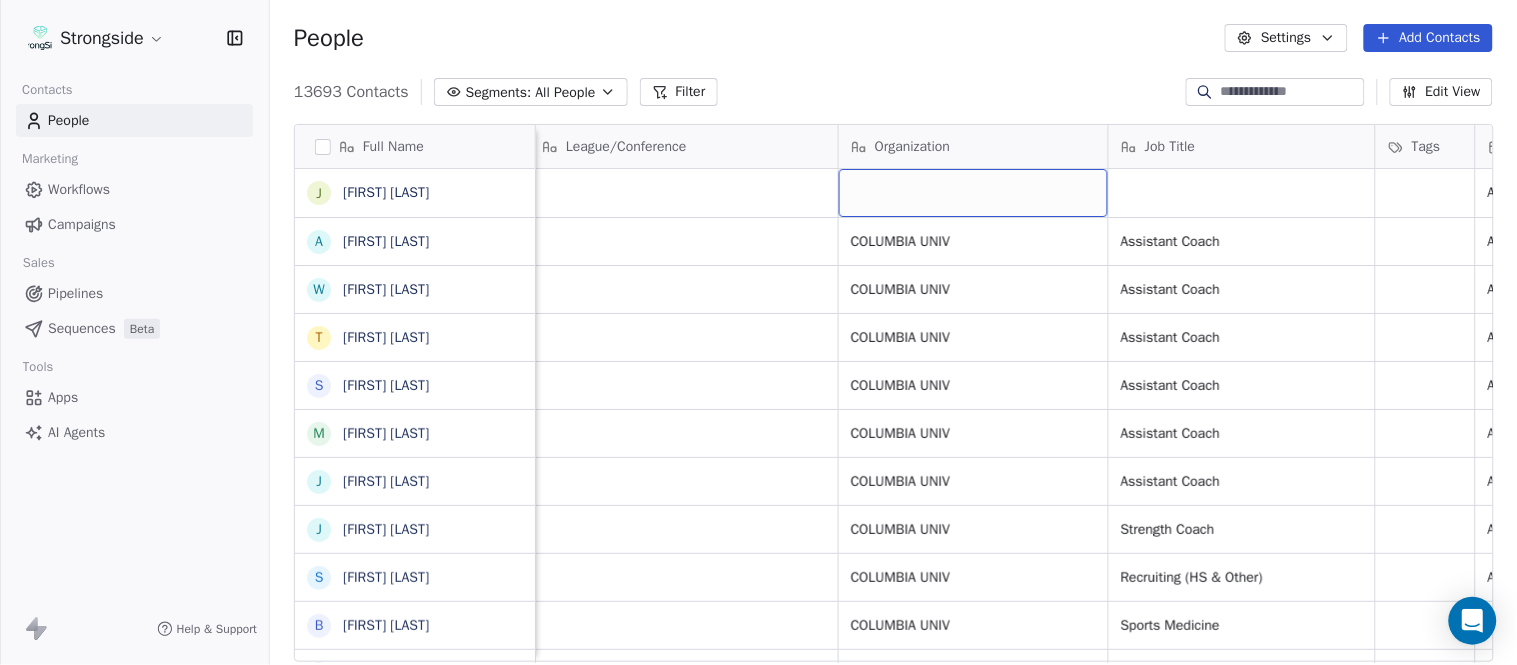 click at bounding box center [973, 193] 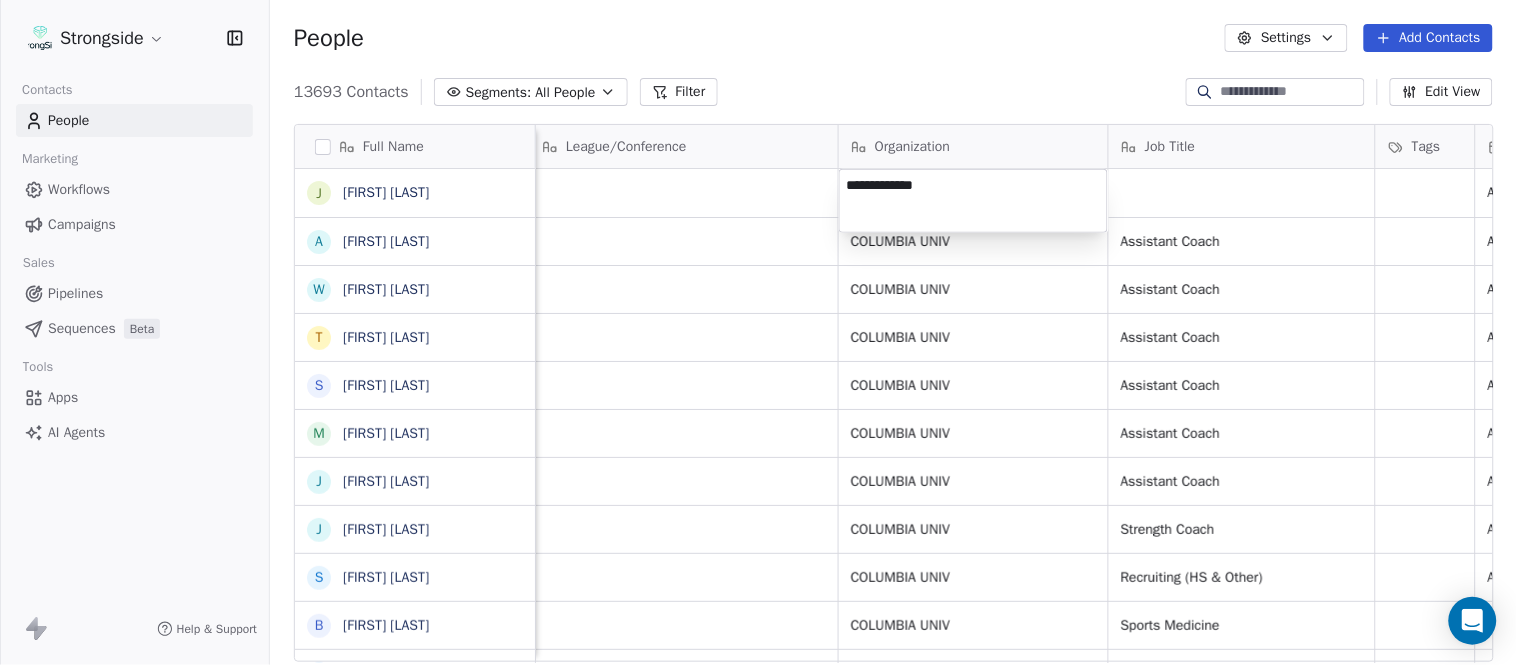 click on "Strongside Contacts People Marketing Workflows Campaigns Sales Pipelines Sequences Beta Tools Apps AI Agents Help & Support People Settings  Add Contacts 13693 Contacts Segments: All People Filter  Edit View Tag Add to Sequence Export Full Name J Jeff Dittman A Andrew Dees W Will Blanden T Terry Ursin S Sean Reeder M Mike Hatcher J Jared Backus J Jay Andress S Satyen Bhakta B Bernie DePalma D Devan Carrington J Jeremy Hartigan N Nicholas Bruner M Matt Foote D Dan Swanstrom N Nicki Moore J Julien Deumaga M Mark Ross A Alex Peffley C Chris Batti J Justin Woodley G Garrett McLaughlin K Kenneth Tinsley A Andrew Kukesh J Justin Stovall G Gregory Skjold A AJ Gallagher S Seitu Smith S Salomon Burstein F Frank Lisante J Joe Manion Email Phone Number Level League/Conference Organization Job Title Tags Created Date BST Status Priority Emails Auto Clicked jd2327@cornell.edu NCAA I-Championship Aug 07, 2025 07:26 PM ad825@cornell.edu NCAA I-Championship COLUMBIA UNIV Assistant Coach Aug 07, 2025 07:25 PM COLUMBIA UNIV" at bounding box center [758, 332] 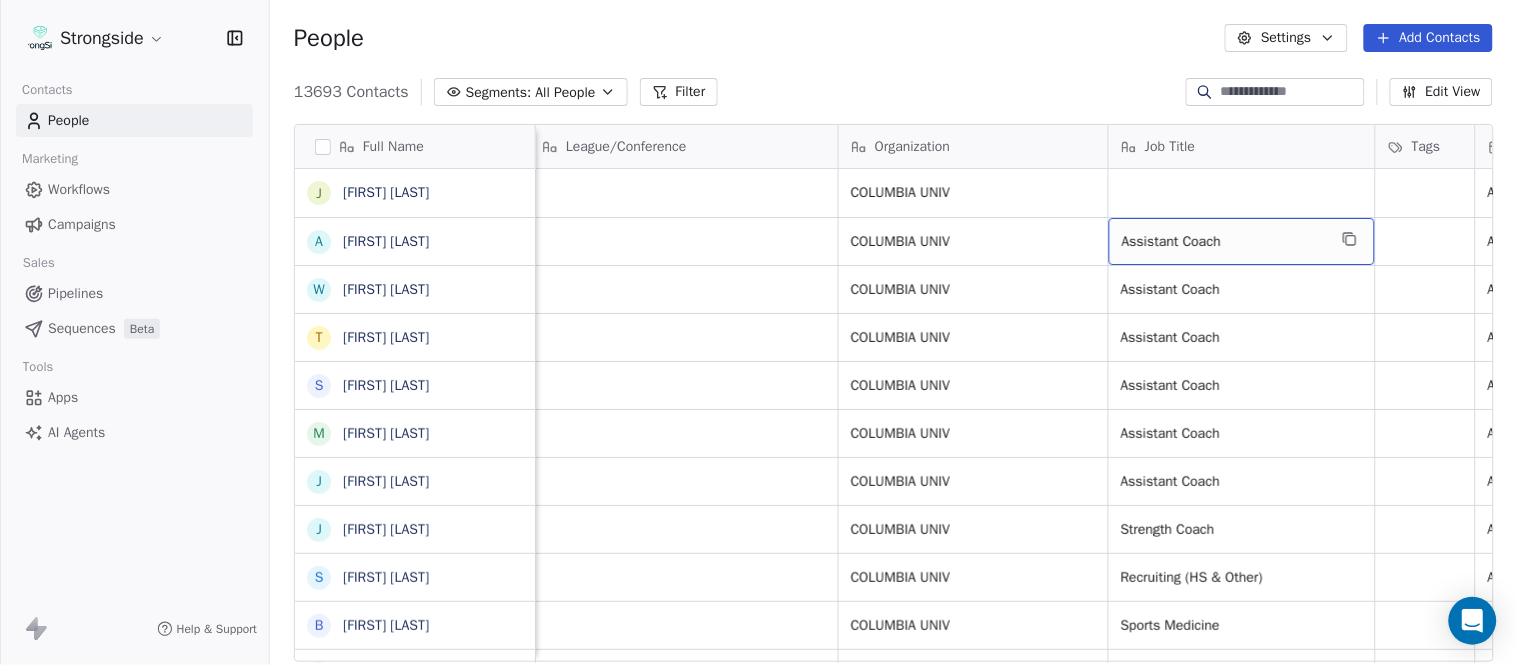 drag, startPoint x: 1288, startPoint y: 240, endPoint x: 1342, endPoint y: 233, distance: 54.451813 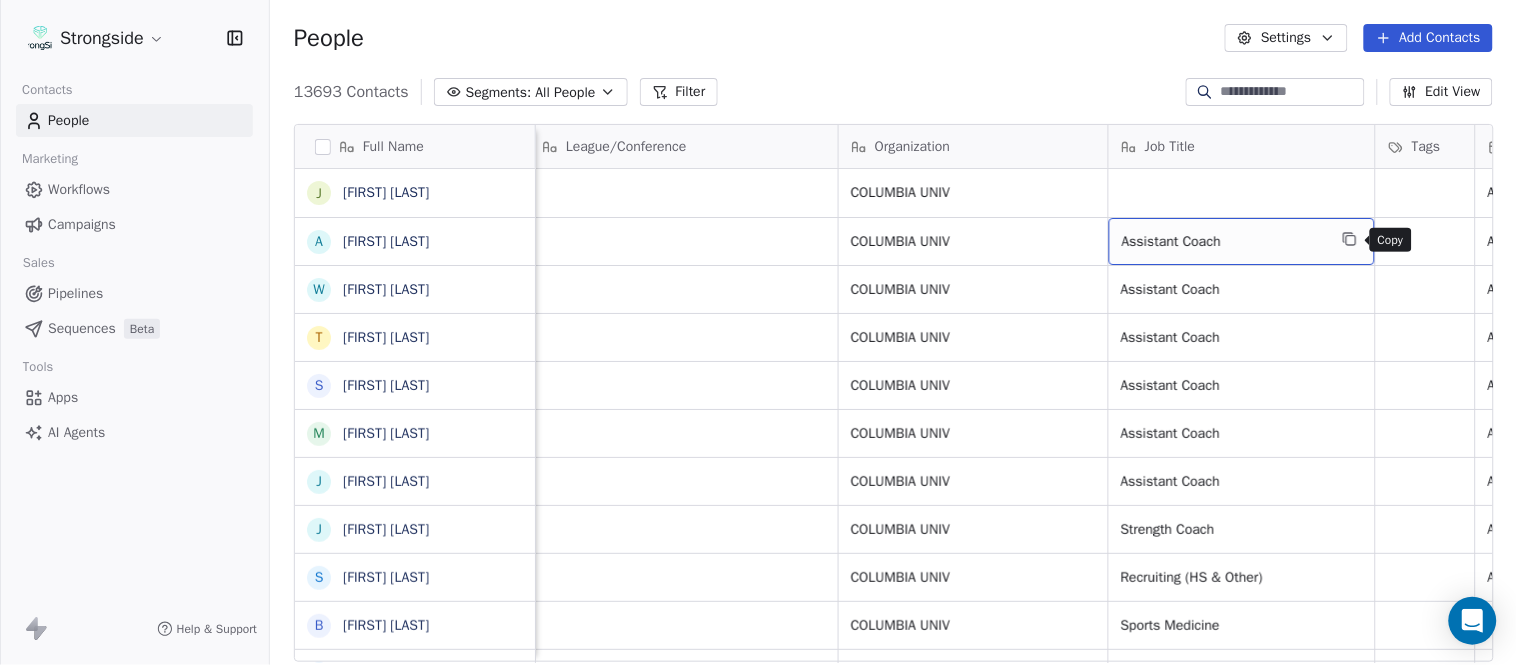 click 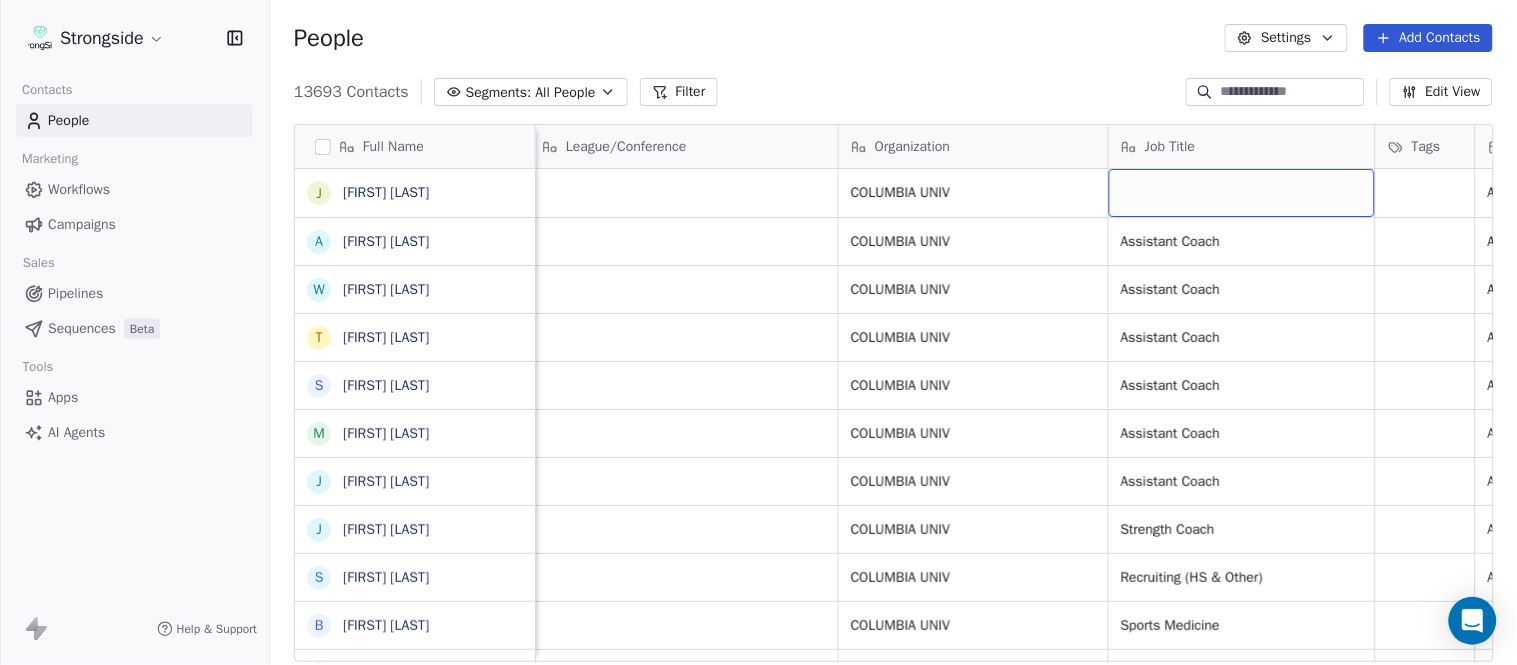 click at bounding box center [1242, 193] 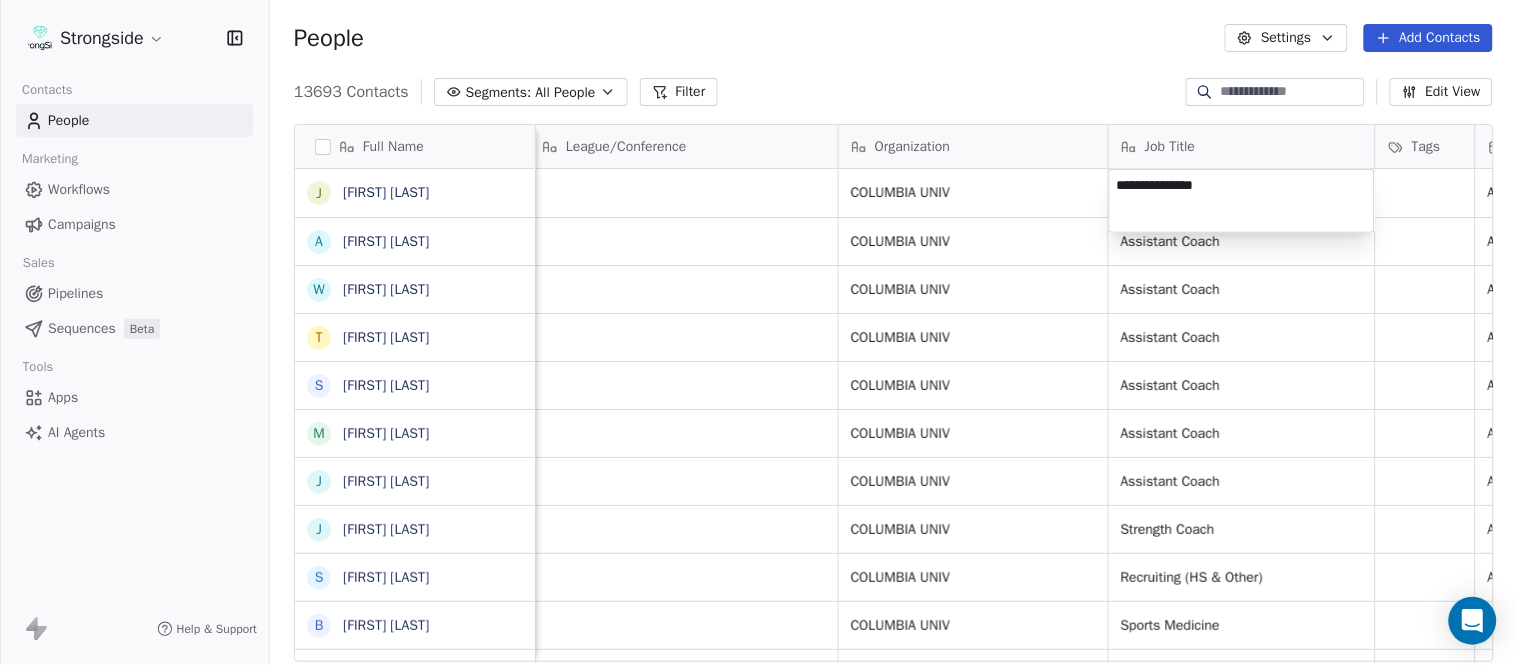 click on "Strongside Contacts People Marketing Workflows Campaigns Sales Pipelines Sequences Beta Tools Apps AI Agents Help & Support People Settings  Add Contacts 13693 Contacts Segments: All People Filter  Edit View Tag Add to Sequence Export Full Name J Jeff Dittman A Andrew Dees W Will Blanden T Terry Ursin S Sean Reeder M Mike Hatcher J Jared Backus J Jay Andress S Satyen Bhakta B Bernie DePalma D Devan Carrington J Jeremy Hartigan N Nicholas Bruner M Matt Foote D Dan Swanstrom N Nicki Moore J Julien Deumaga M Mark Ross A Alex Peffley C Chris Batti J Justin Woodley G Garrett McLaughlin K Kenneth Tinsley A Andrew Kukesh J Justin Stovall G Gregory Skjold A AJ Gallagher S Seitu Smith S Salomon Burstein F Frank Lisante J Joe Manion Email Phone Number Level League/Conference Organization Job Title Tags Created Date BST Status Priority Emails Auto Clicked jd2327@cornell.edu NCAA I-Championship COLUMBIA UNIV Aug 07, 2025 07:26 PM ad825@cornell.edu NCAA I-Championship COLUMBIA UNIV Assistant Coach Aug 07, 2025 07:25 PM" at bounding box center (758, 332) 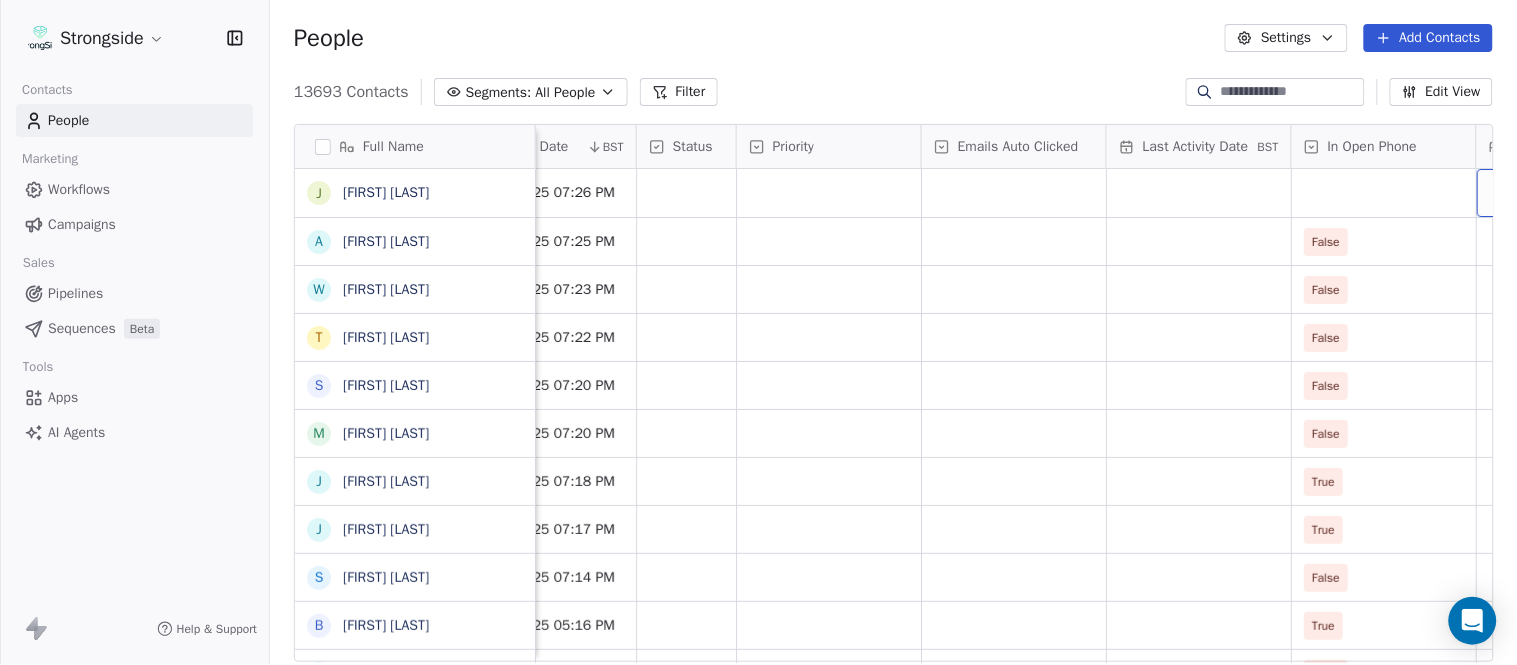 scroll, scrollTop: 0, scrollLeft: 1863, axis: horizontal 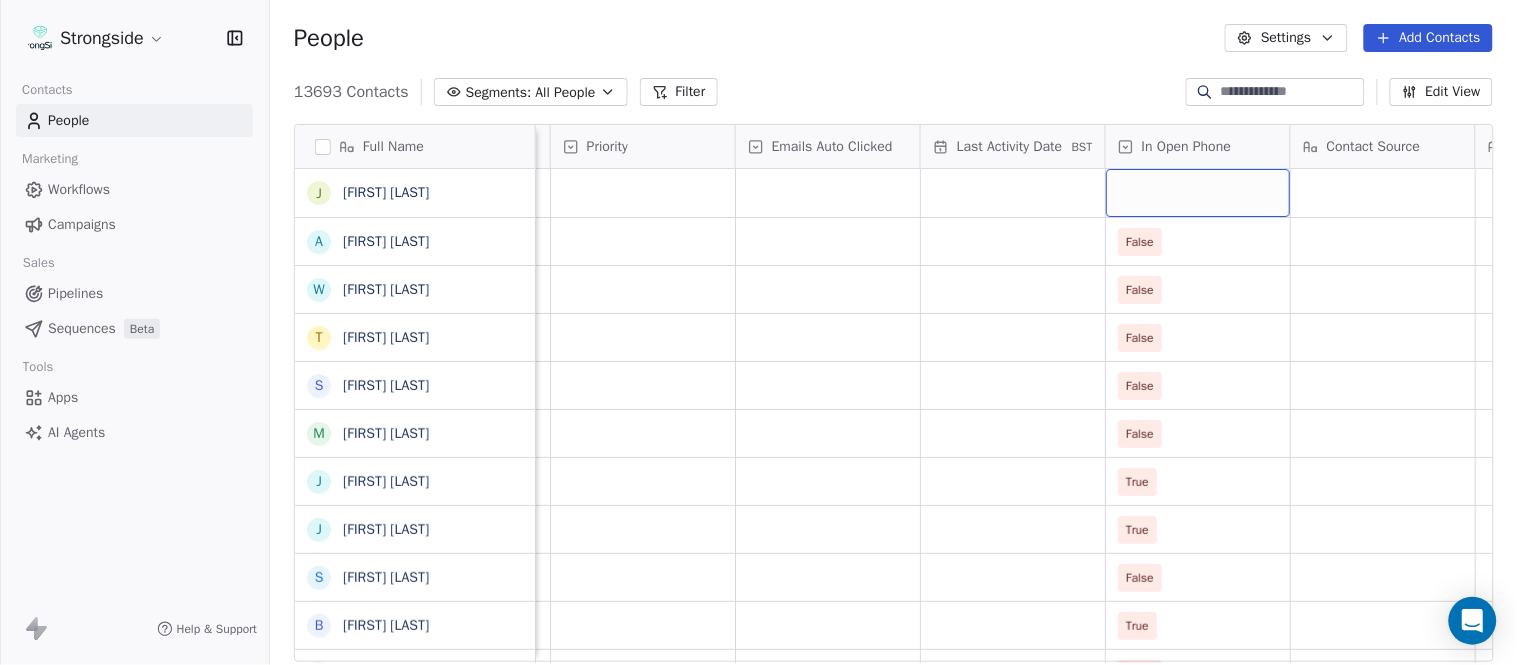 click at bounding box center (1198, 193) 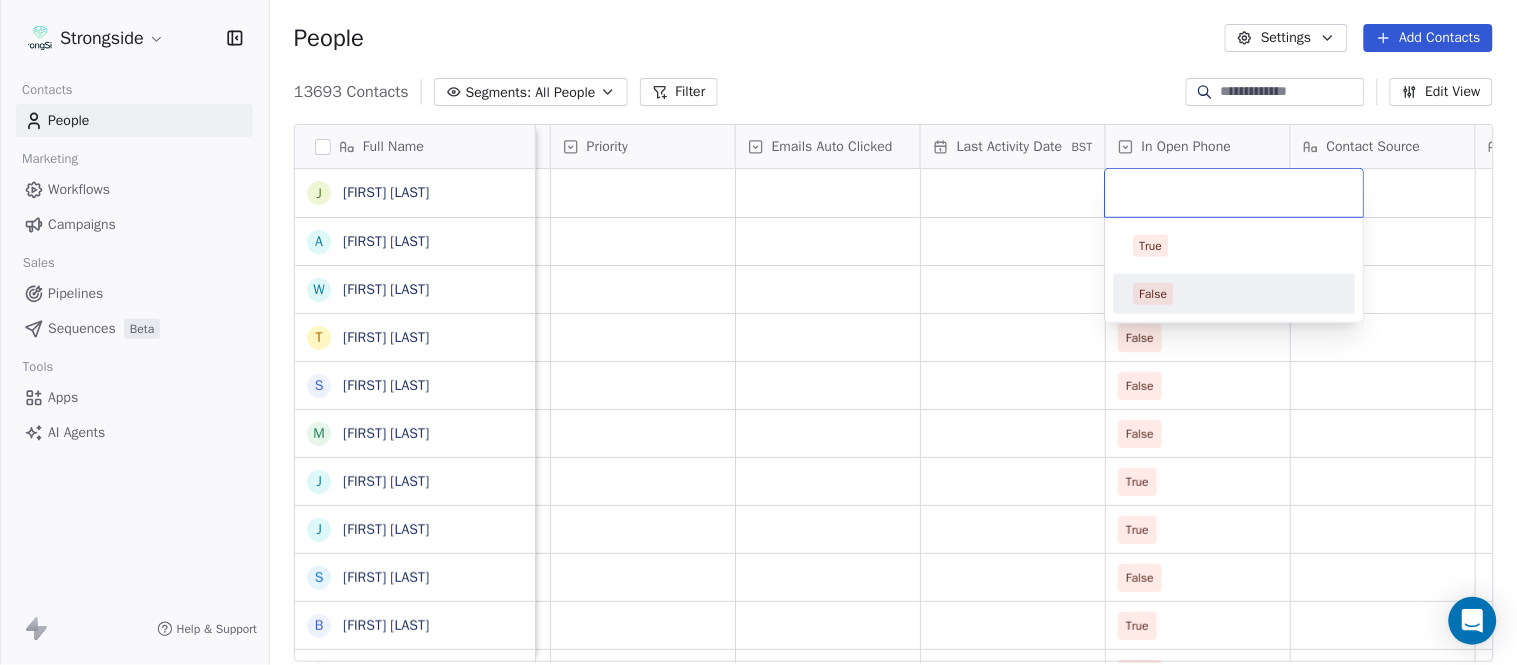 click on "False" at bounding box center (1235, 294) 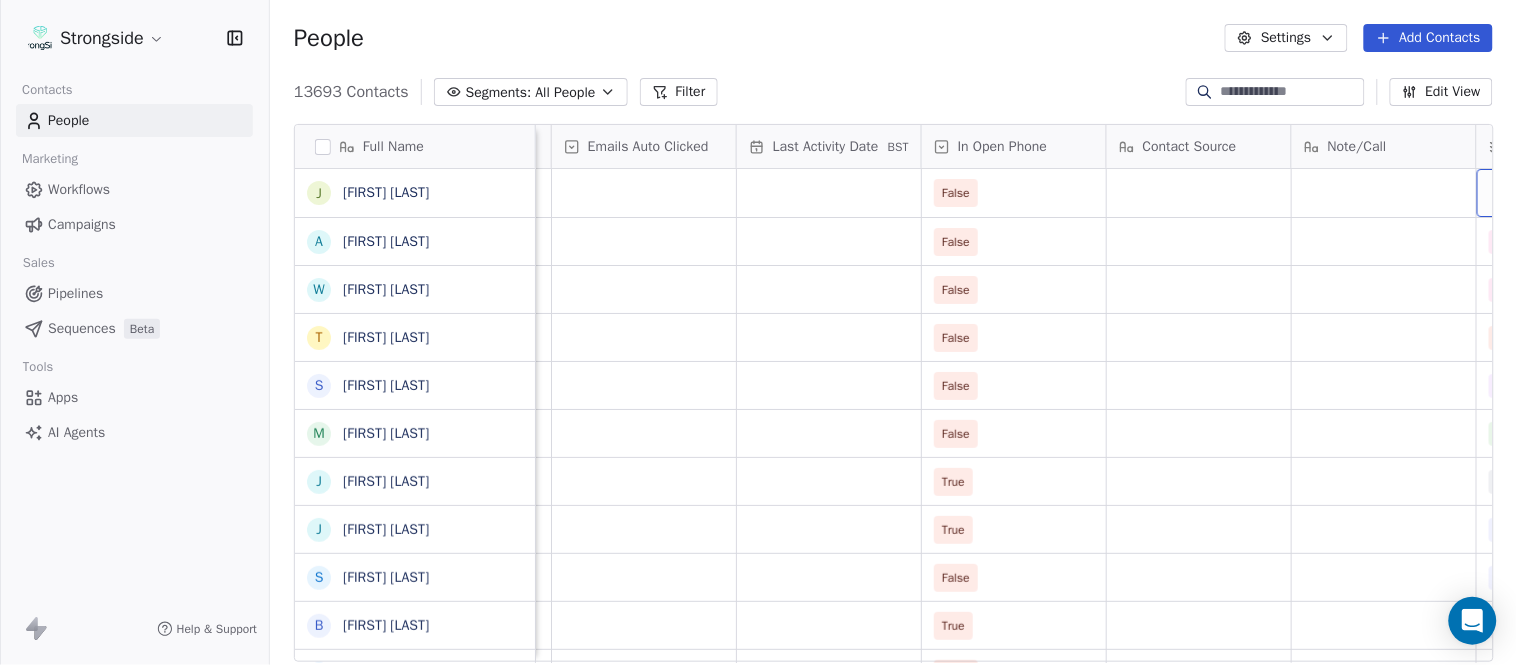 scroll, scrollTop: 0, scrollLeft: 2233, axis: horizontal 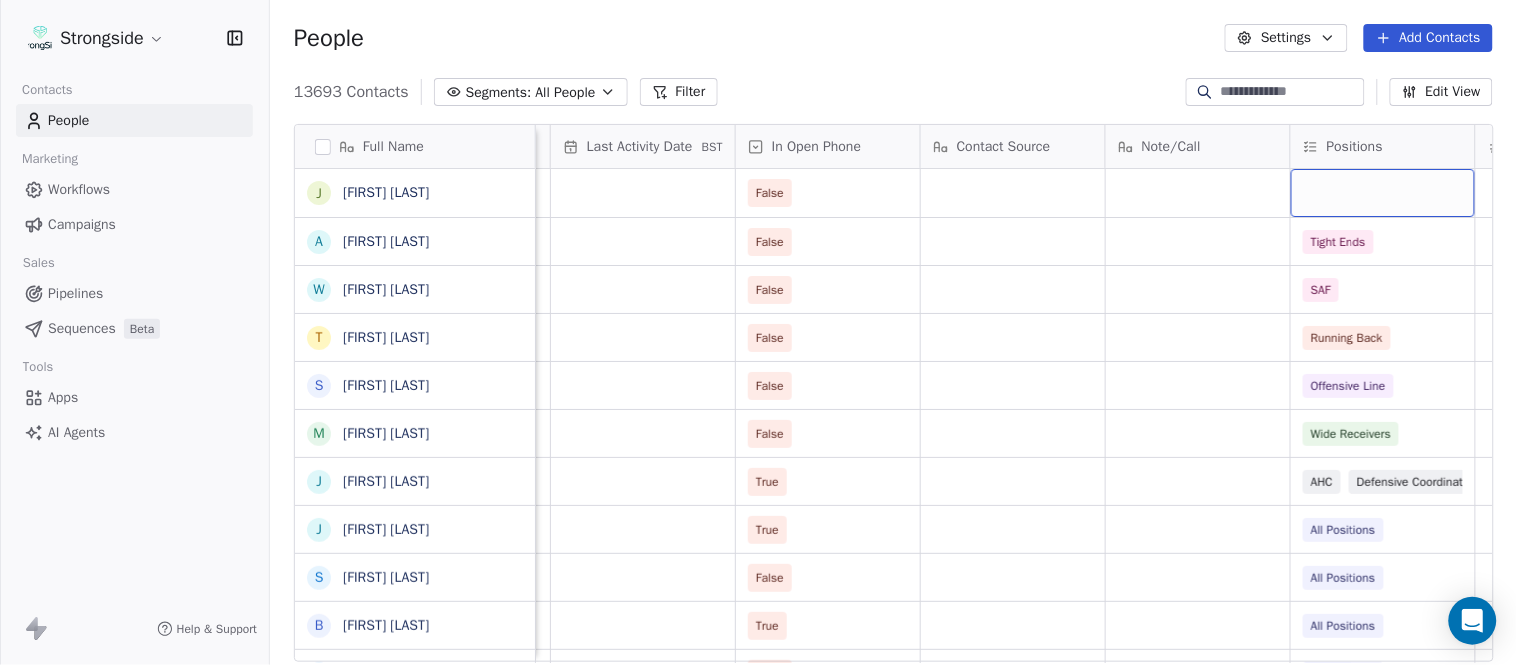 click at bounding box center (1383, 193) 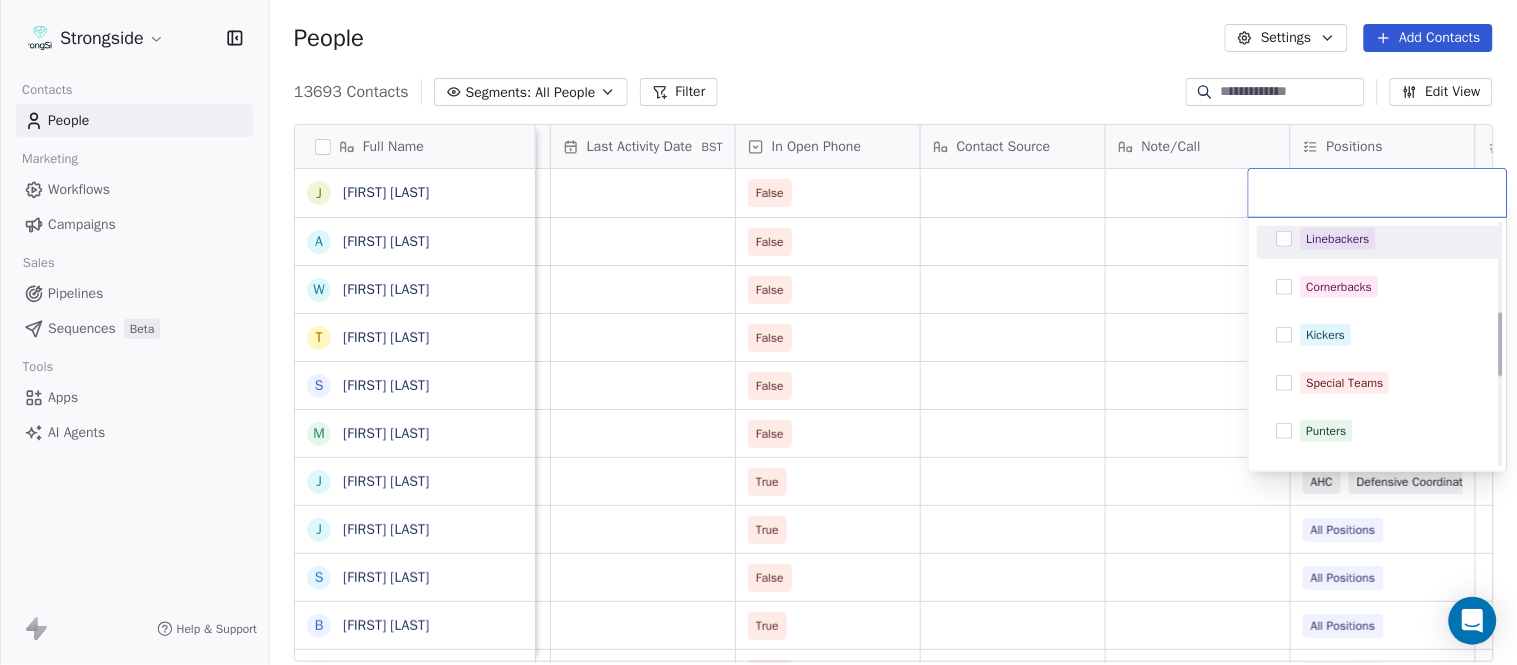 scroll, scrollTop: 333, scrollLeft: 0, axis: vertical 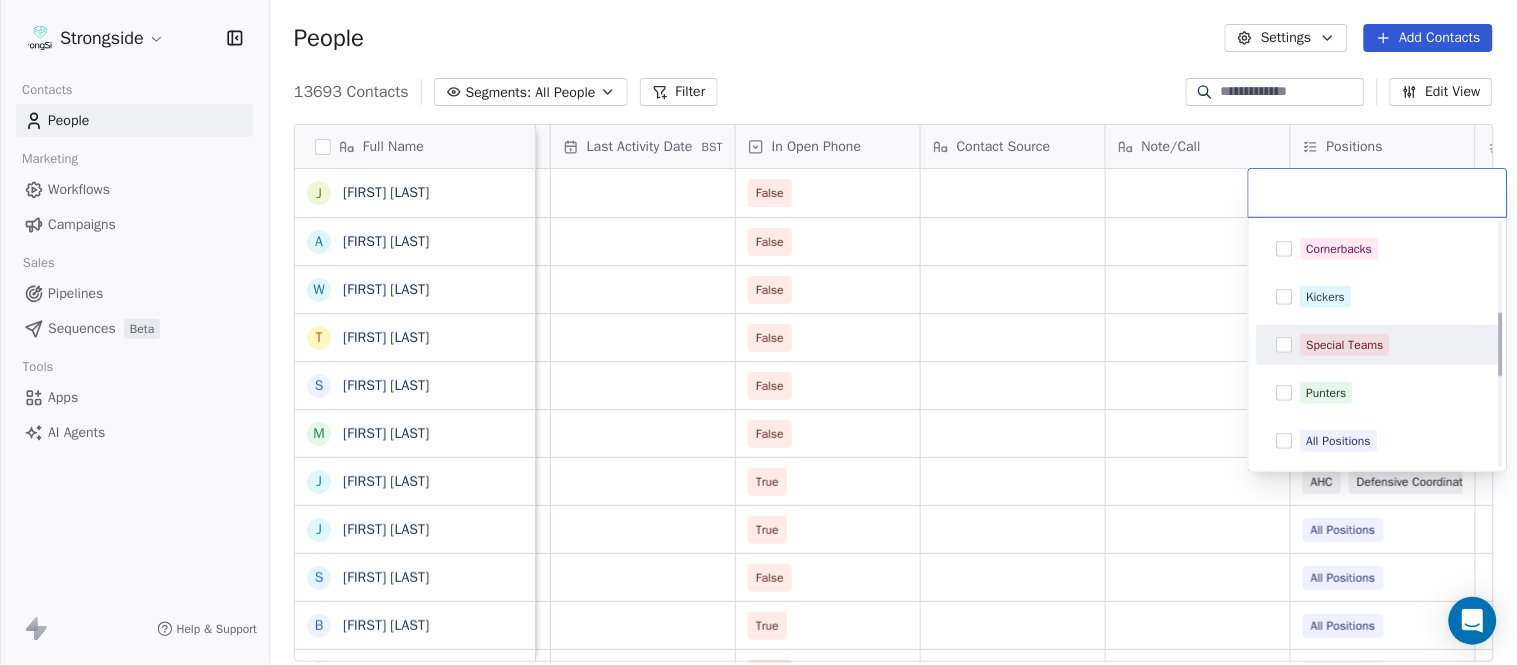 click on "Special Teams" at bounding box center (1390, 345) 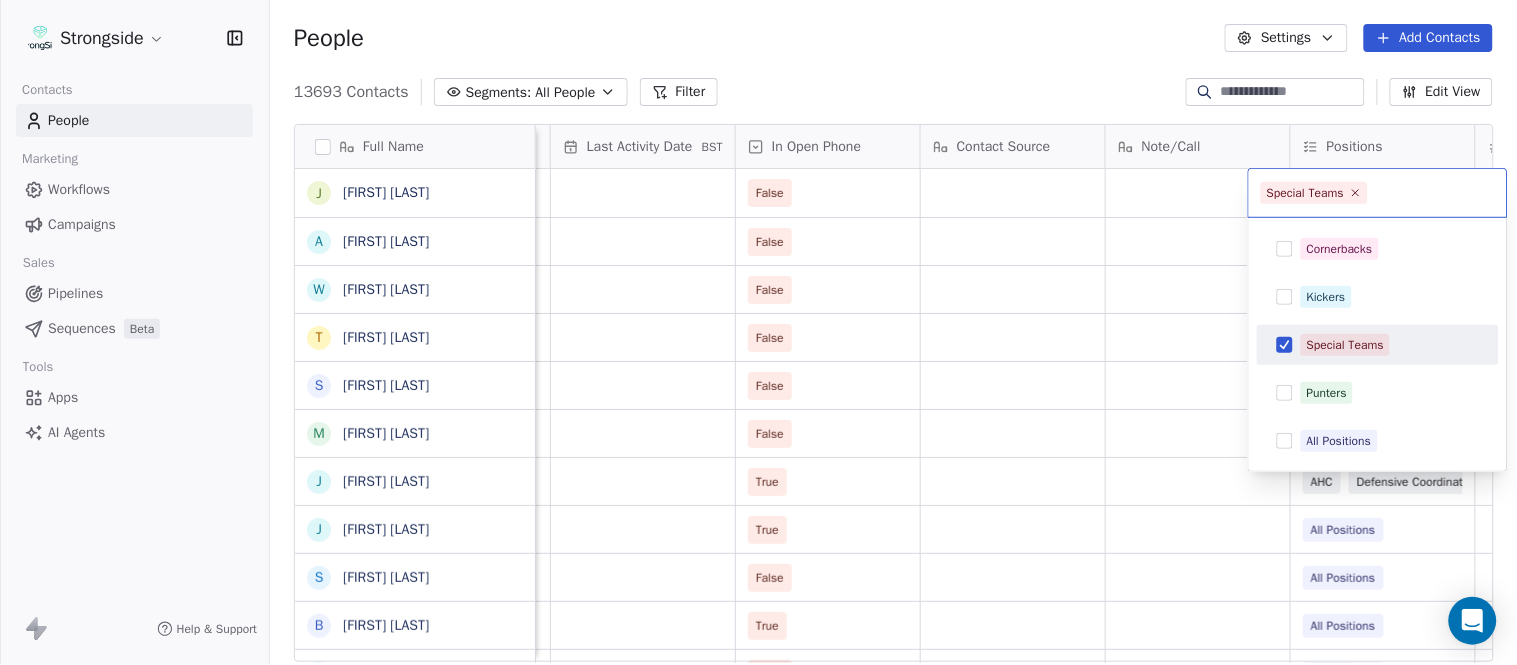click on "Strongside Contacts People Marketing Workflows Campaigns Sales Pipelines Sequences Beta Tools Apps AI Agents Help & Support People Settings  Add Contacts 13693 Contacts Segments: All People Filter  Edit View Tag Add to Sequence Export Full Name J Jeff Dittman A Andrew Dees W Will Blanden T Terry Ursin S Sean Reeder M Mike Hatcher J Jared Backus J Jay Andress S Satyen Bhakta B Bernie DePalma D Devan Carrington J Jeremy Hartigan N Nicholas Bruner M Matt Foote D Dan Swanstrom N Nicki Moore J Julien Deumaga M Mark Ross A Alex Peffley C Chris Batti J Justin Woodley G Garrett McLaughlin K Kenneth Tinsley A Andrew Kukesh J Justin Stovall G Gregory Skjold A AJ Gallagher S Seitu Smith S Salomon Burstein F Frank Lisante J Joe Manion Created Date BST Status Priority Emails Auto Clicked Last Activity Date BST In Open Phone Contact Source Note/Call Positions Student Pop. Lead Account   Aug 07, 2025 07:26 PM False   Aug 07, 2025 07:25 PM False Tight Ends   Aug 07, 2025 07:23 PM False SAF   Aug 07, 2025 07:22 PM False" at bounding box center (758, 332) 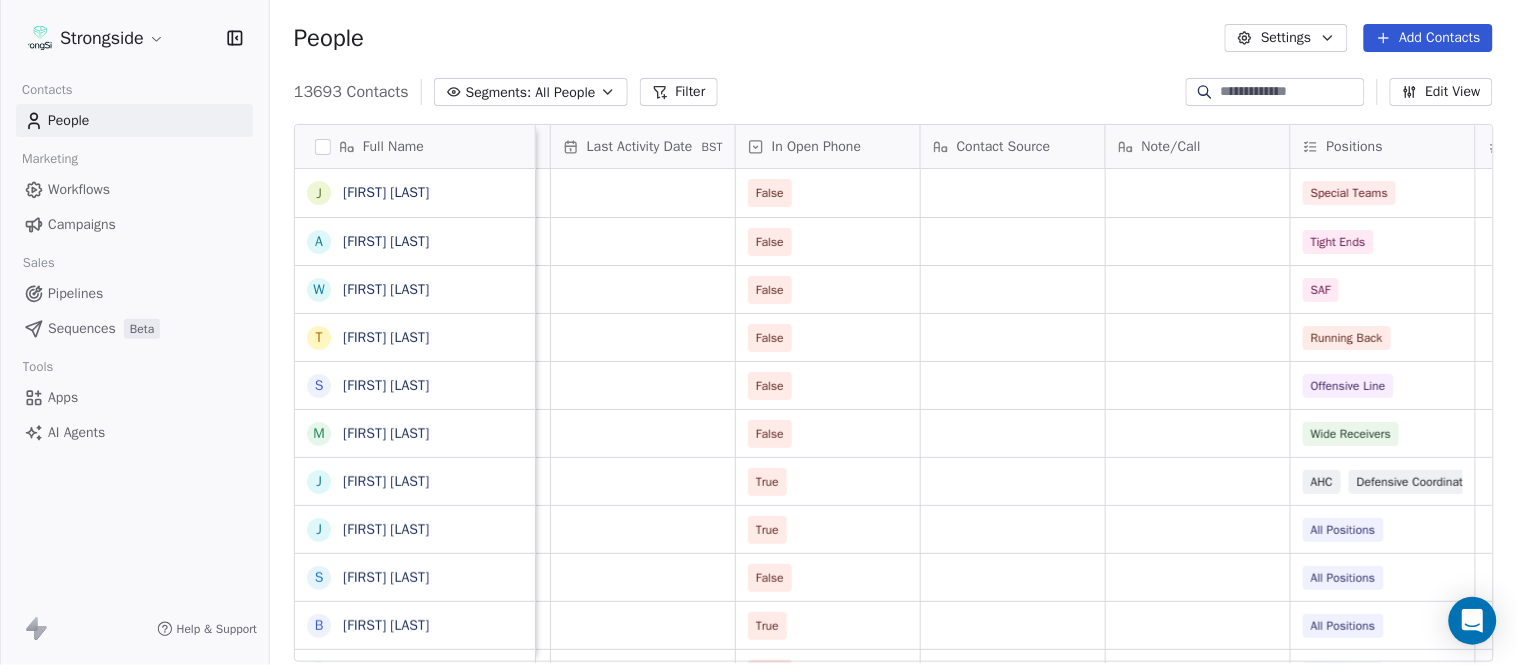 click on "Add Contacts" at bounding box center [1428, 38] 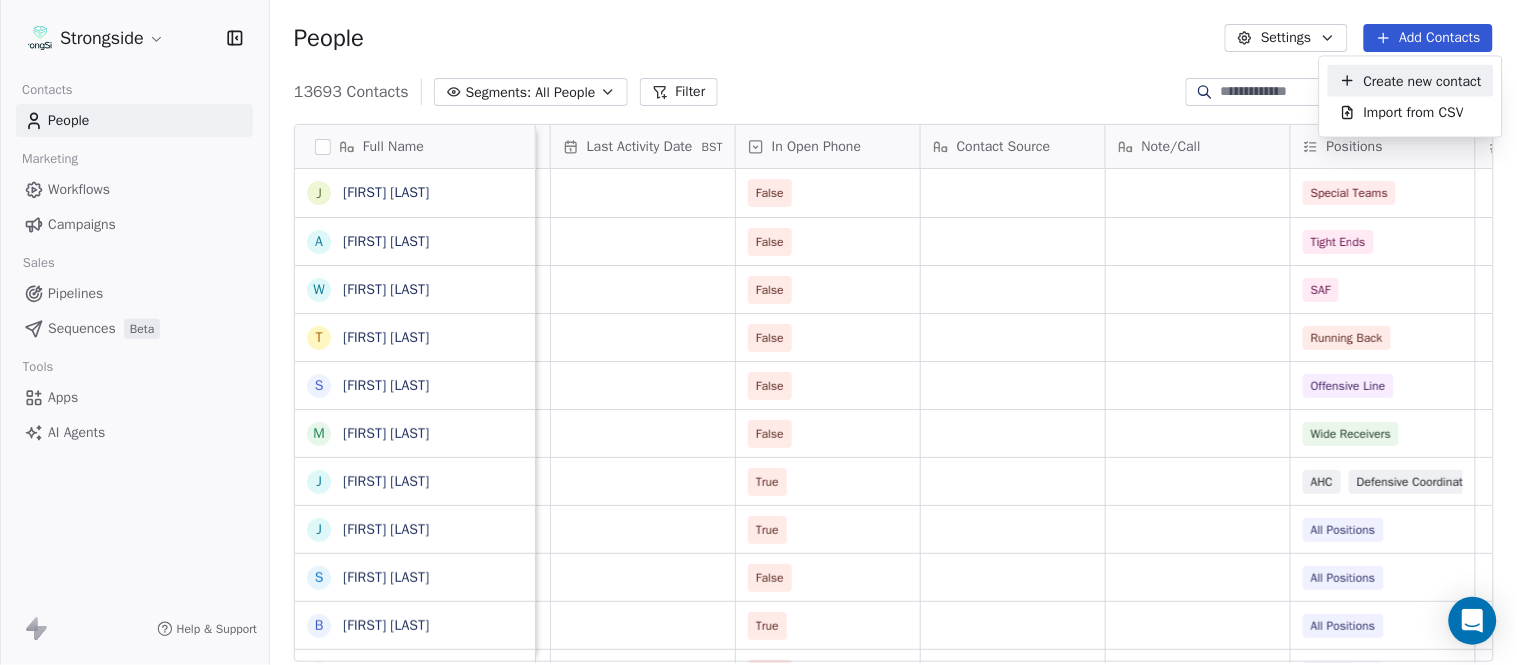 click on "Create new contact" at bounding box center [1423, 80] 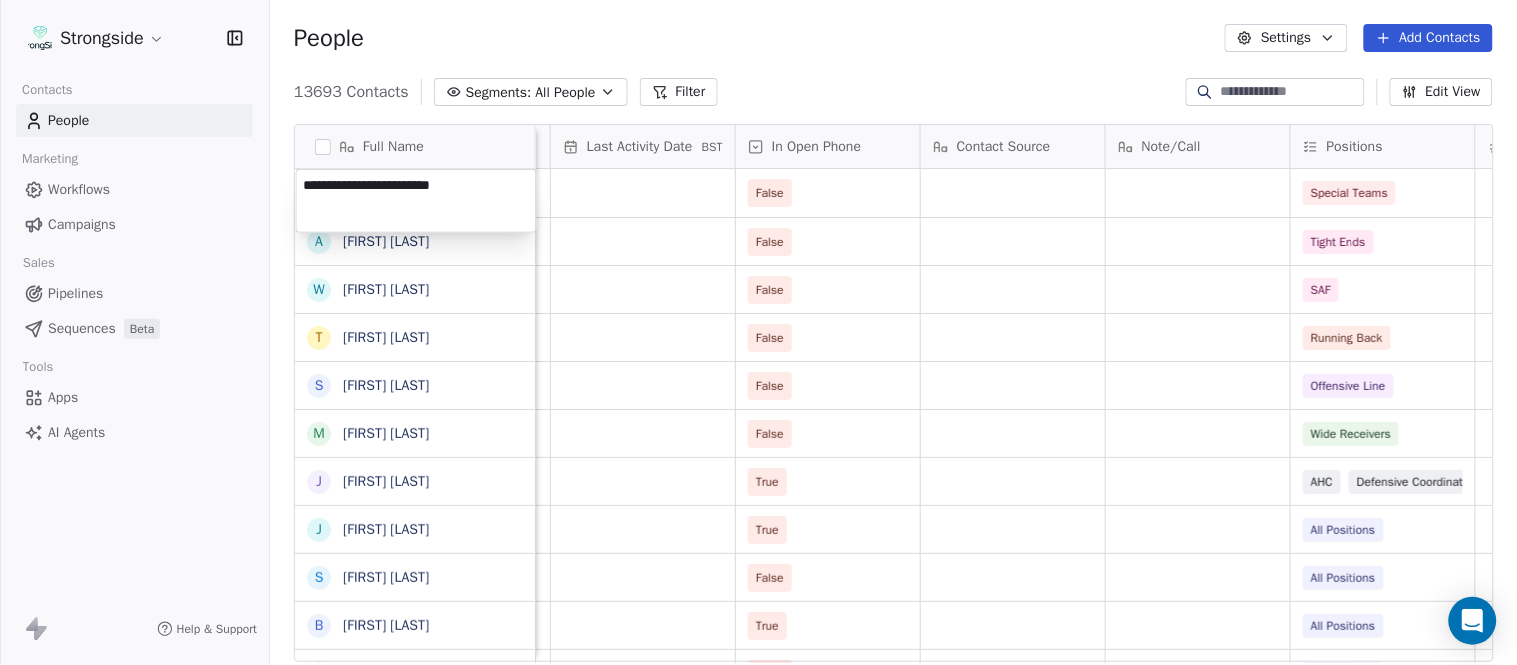 type on "**********" 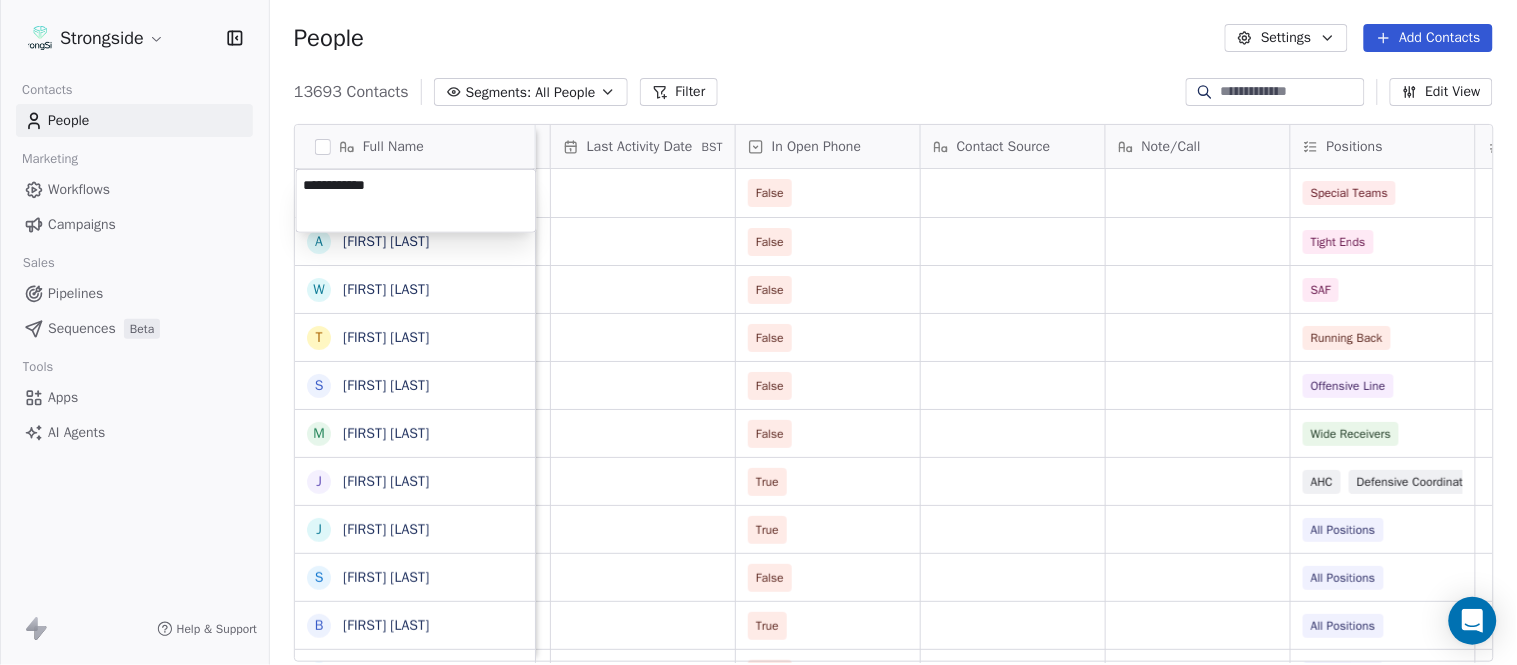 click on "Strongside Contacts People Marketing Workflows Campaigns Sales Pipelines Sequences Beta Tools Apps AI Agents Help & Support People Settings  Add Contacts 13693 Contacts Segments: All People Filter  Edit View Tag Add to Sequence Export Full Name J Jeff Dittman A Andrew Dees W Will Blanden T Terry Ursin S Sean Reeder M Mike Hatcher J Jared Backus J Jay Andress S Satyen Bhakta B Bernie DePalma D Devan Carrington J Jeremy Hartigan N Nicholas Bruner M Matt Foote D Dan Swanstrom N Nicki Moore J Julien Deumaga M Mark Ross A Alex Peffley C Chris Batti J Justin Woodley G Garrett McLaughlin K Kenneth Tinsley A Andrew Kukesh J Justin Stovall G Gregory Skjold A AJ Gallagher S Seitu Smith S Salomon Burstein F Frank Lisante J Joe Manion Created Date BST Status Priority Emails Auto Clicked Last Activity Date BST In Open Phone Contact Source Note/Call Positions Student Pop. Lead Account   Aug 07, 2025 07:26 PM False Special Teams   Aug 07, 2025 07:25 PM False Tight Ends   Aug 07, 2025 07:23 PM False SAF   False   False" at bounding box center (758, 332) 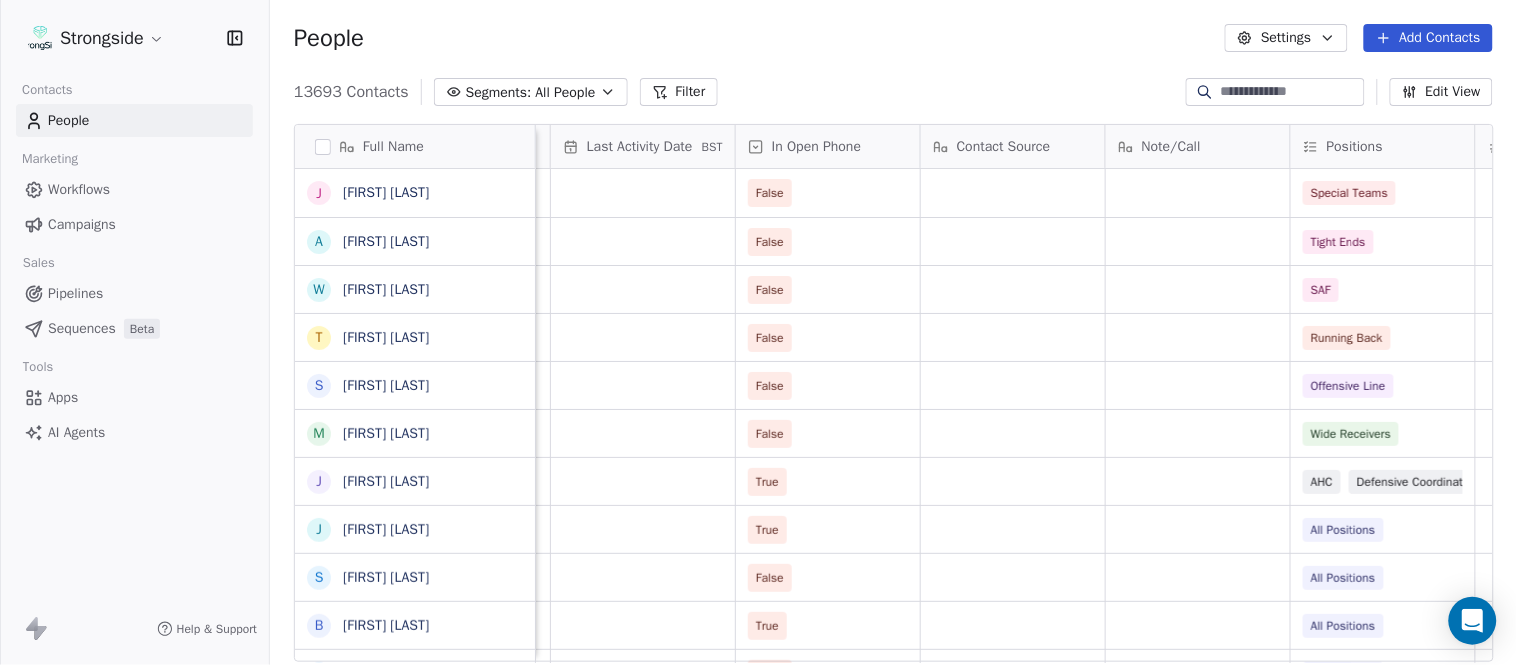 click on "Add Contacts" at bounding box center (1428, 38) 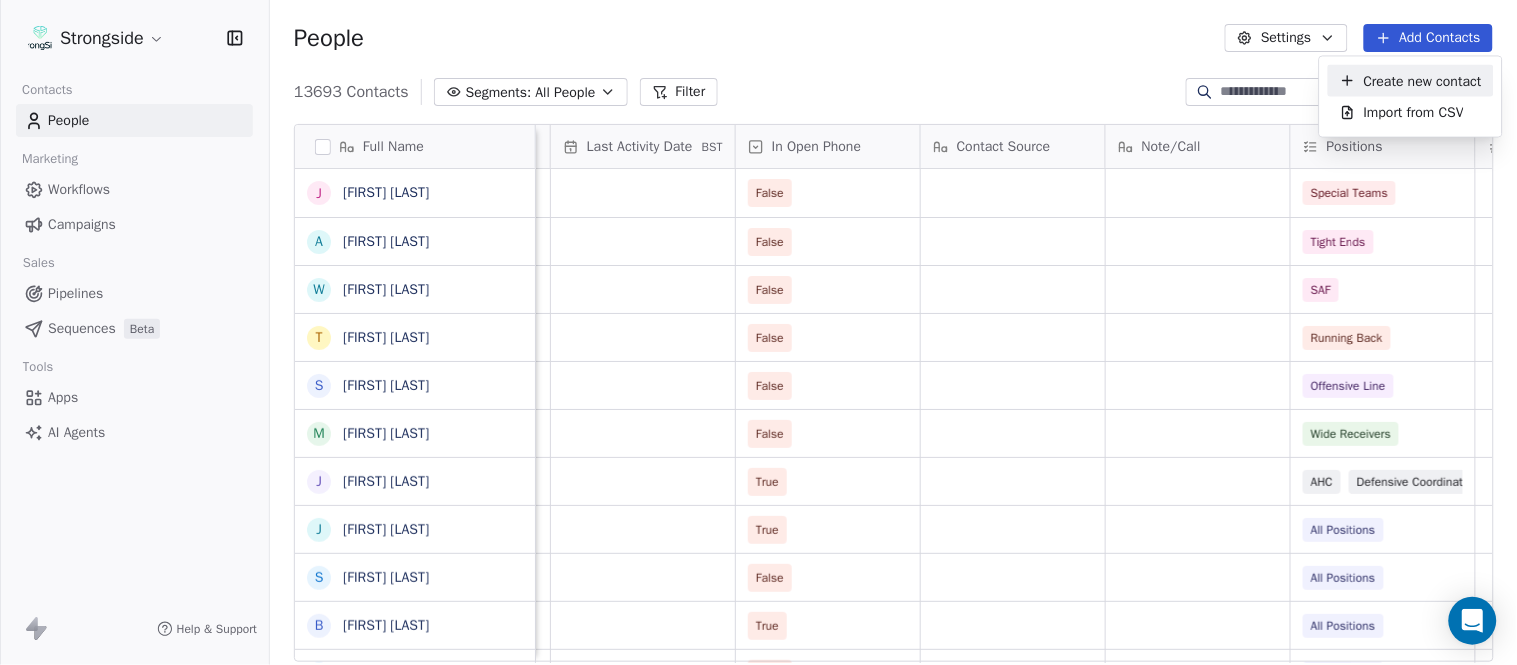 click on "Create new contact" at bounding box center (1423, 80) 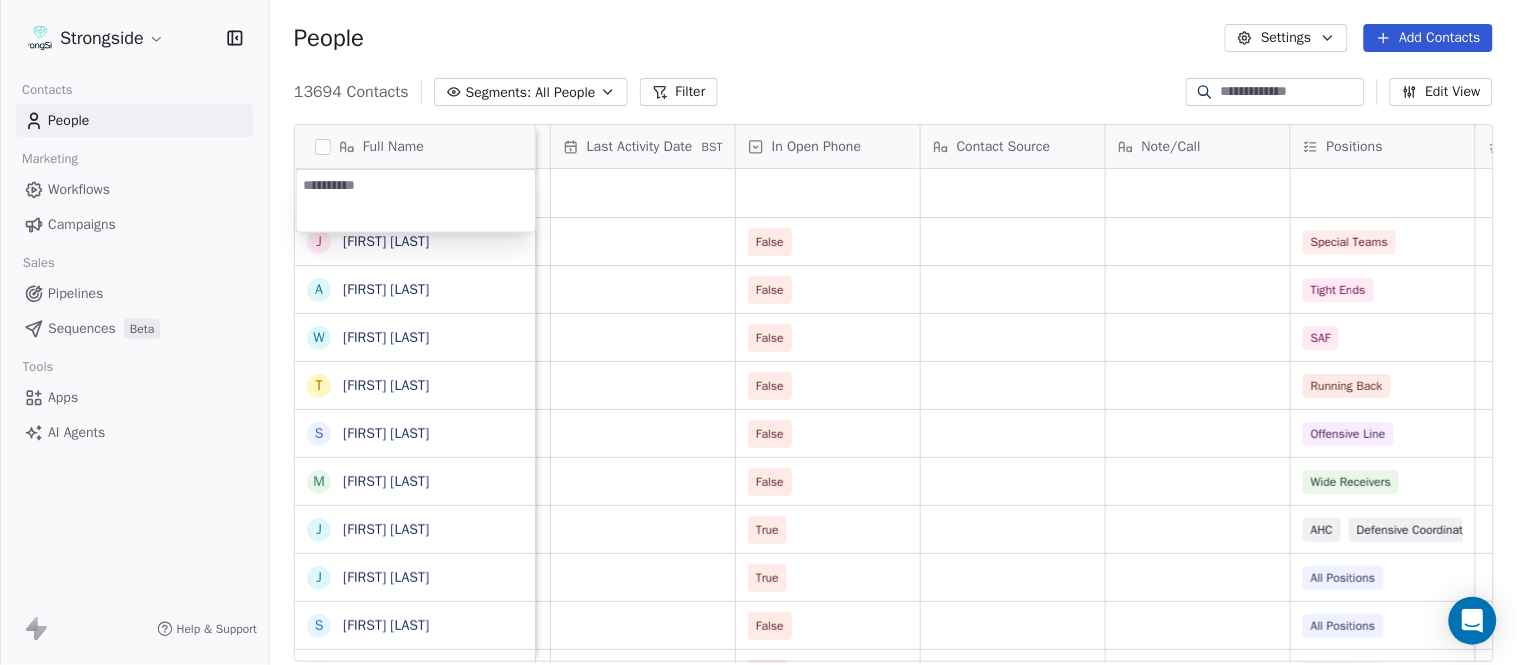 type on "**********" 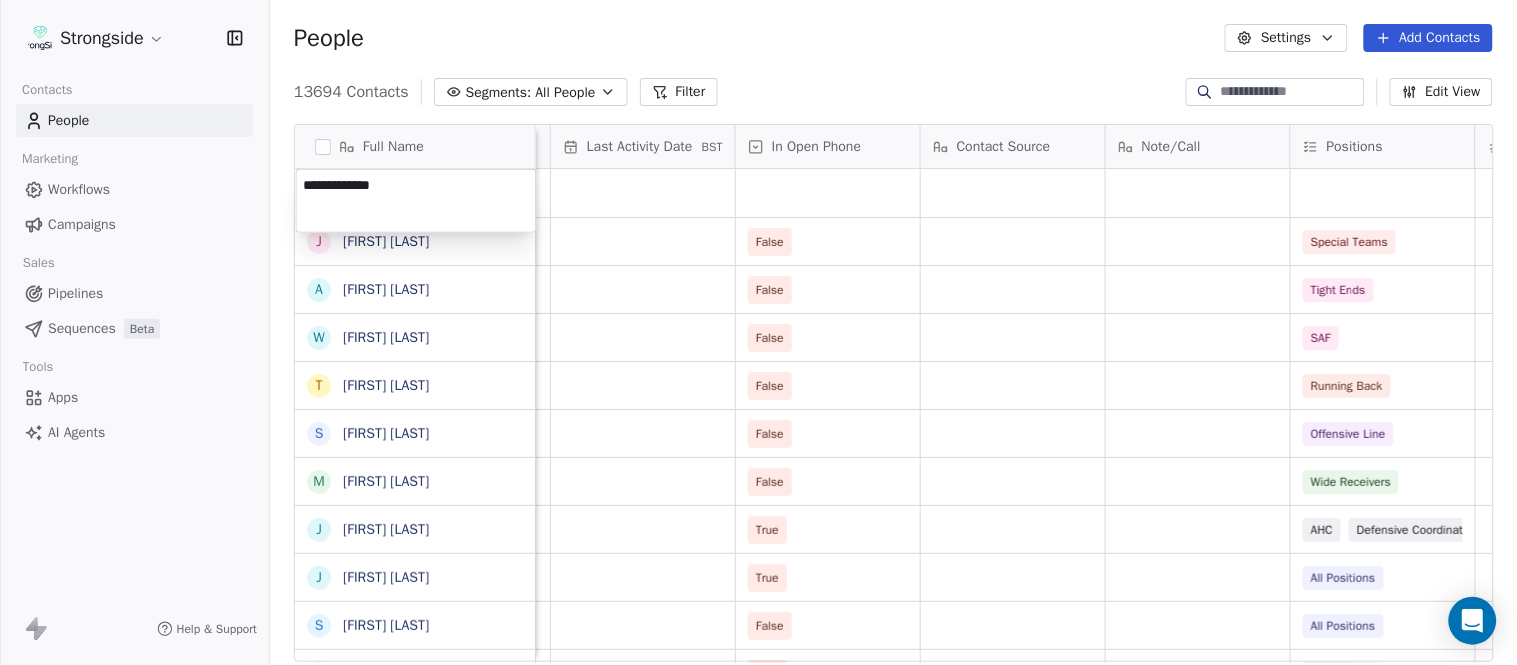 click on "Strongside Contacts People Marketing Workflows Campaigns Sales Pipelines Sequences Beta Tools Apps AI Agents Help & Support People Settings  Add Contacts 13694 Contacts Segments: All People Filter  Edit View Tag Add to Sequence Export Full Name J Jeff Dittman A Andrew Dees W Will Blanden T Terry Ursin S Sean Reeder M Mike Hatcher J Jared Backus J Jay Andress S Satyen Bhakta B Bernie DePalma D Devan Carrington J Jeremy Hartigan N Nicholas Bruner M Matt Foote D Dan Swanstrom N Nicki Moore J Julien Deumaga M Mark Ross A Alex Peffley C Chris Batti J Justin Woodley G Garrett McLaughlin K Kenneth Tinsley A Andrew Kukesh J Justin Stovall G Gregory Skjold A AJ Gallagher S Seitu Smith S Salomon Burstein F Frank Lisante Created Date BST Status Priority Emails Auto Clicked Last Activity Date BST In Open Phone Contact Source Note/Call Positions Student Pop. Lead Account   Aug 07, 2025 07:27 PM   Aug 07, 2025 07:26 PM False Special Teams   Aug 07, 2025 07:25 PM False Tight Ends   Aug 07, 2025 07:23 PM False SAF   False" at bounding box center [758, 332] 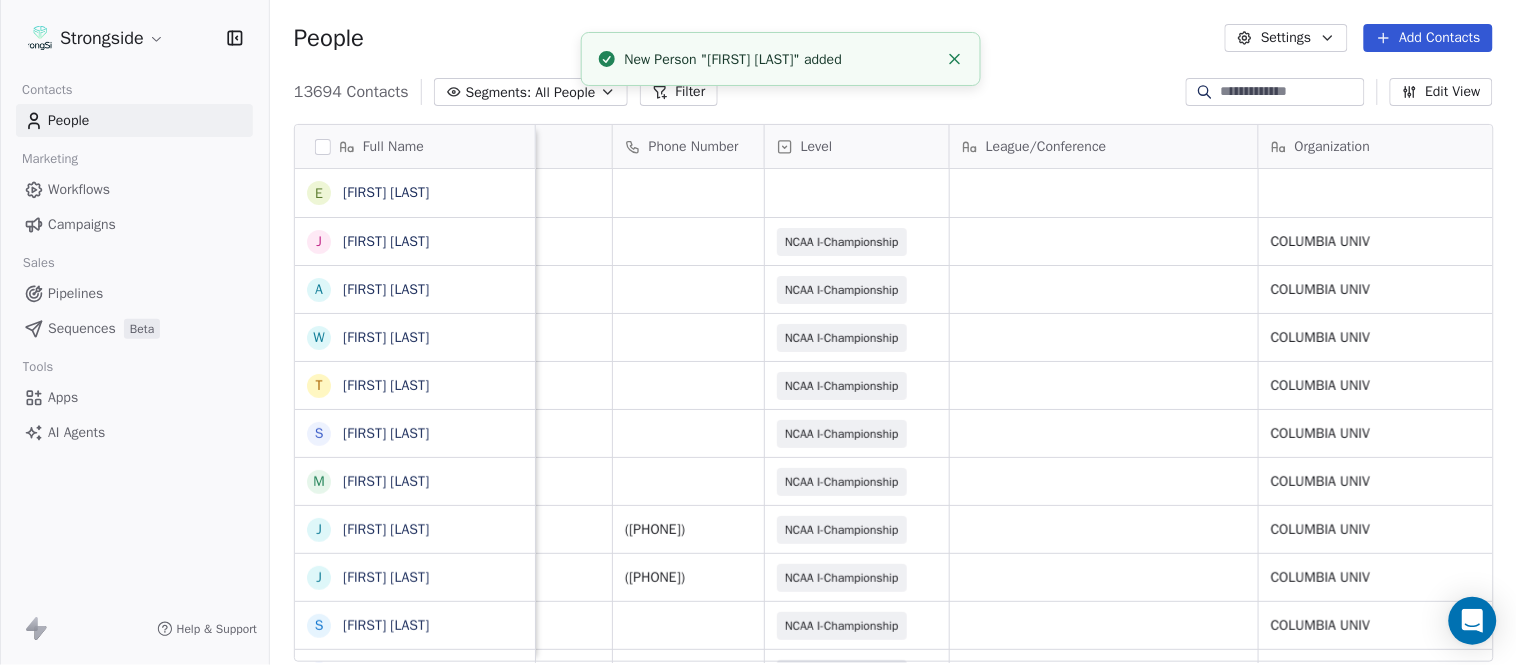 scroll, scrollTop: 0, scrollLeft: 0, axis: both 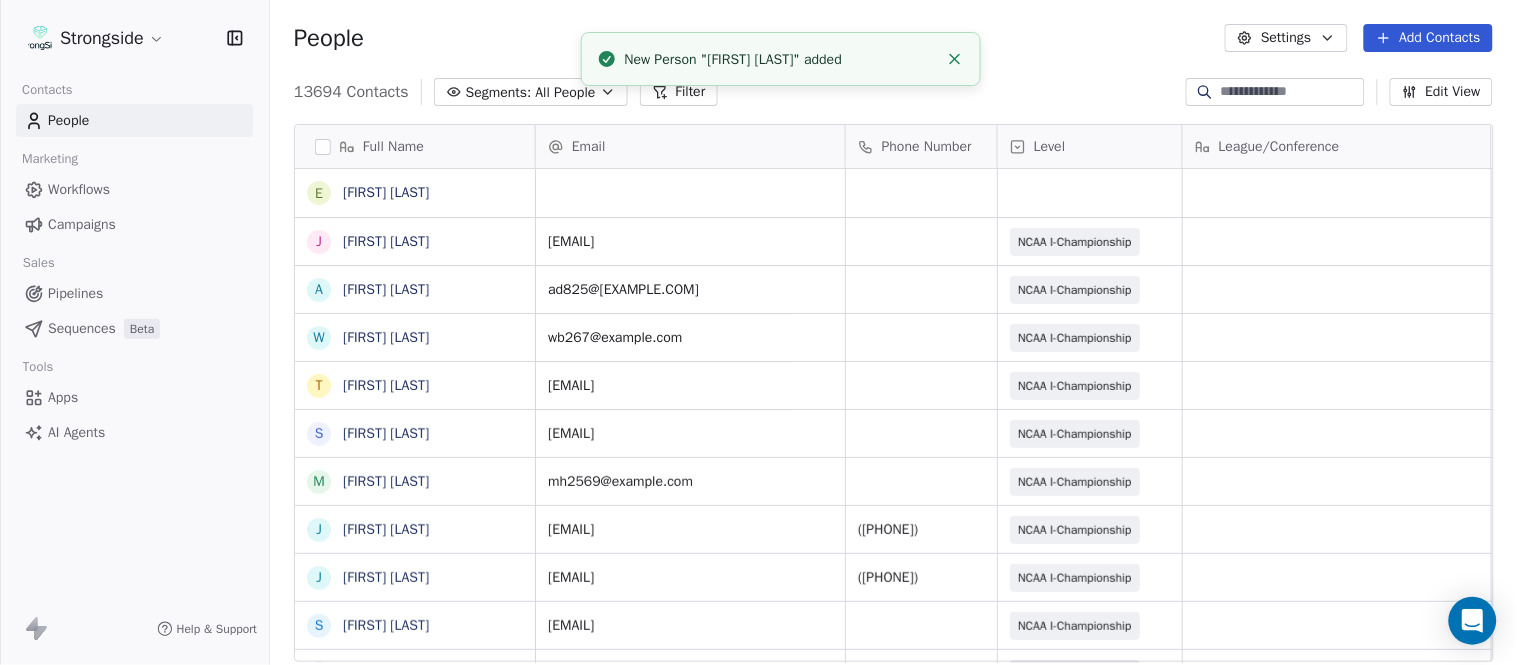 click 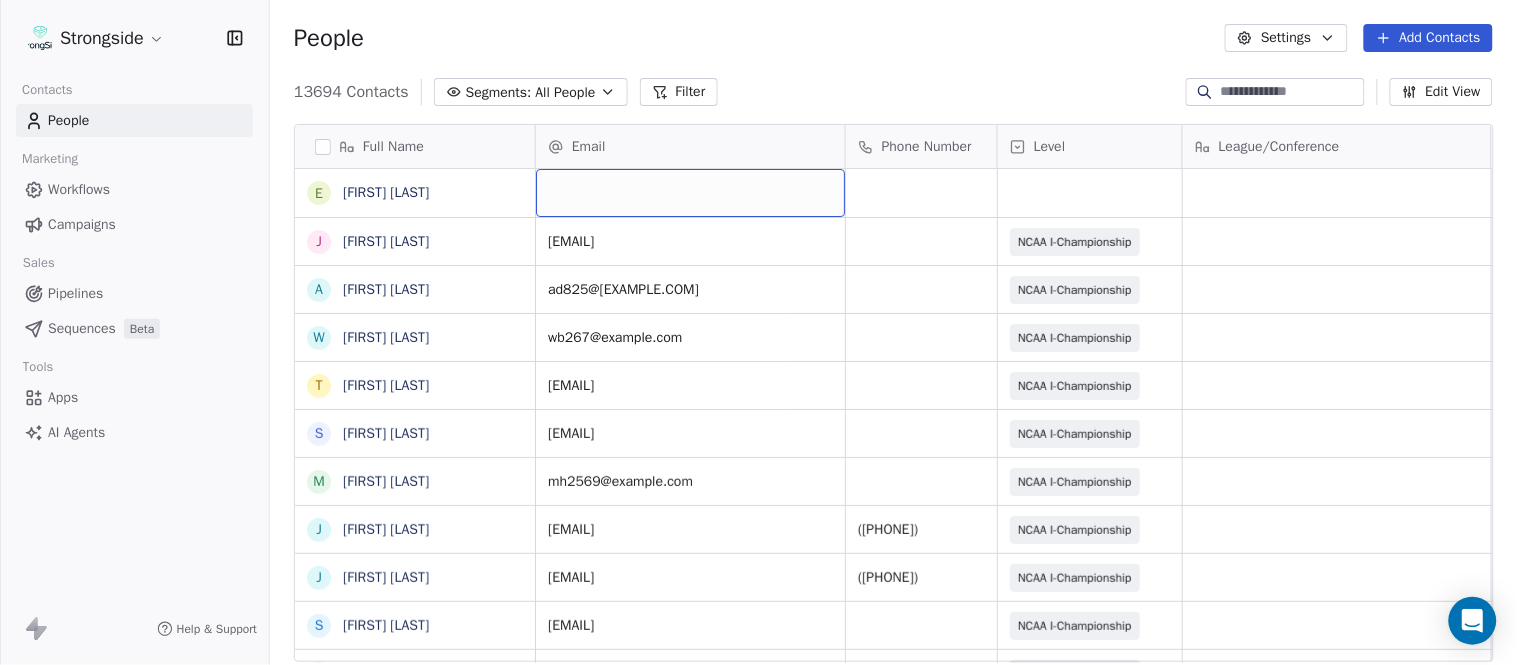 click at bounding box center (690, 193) 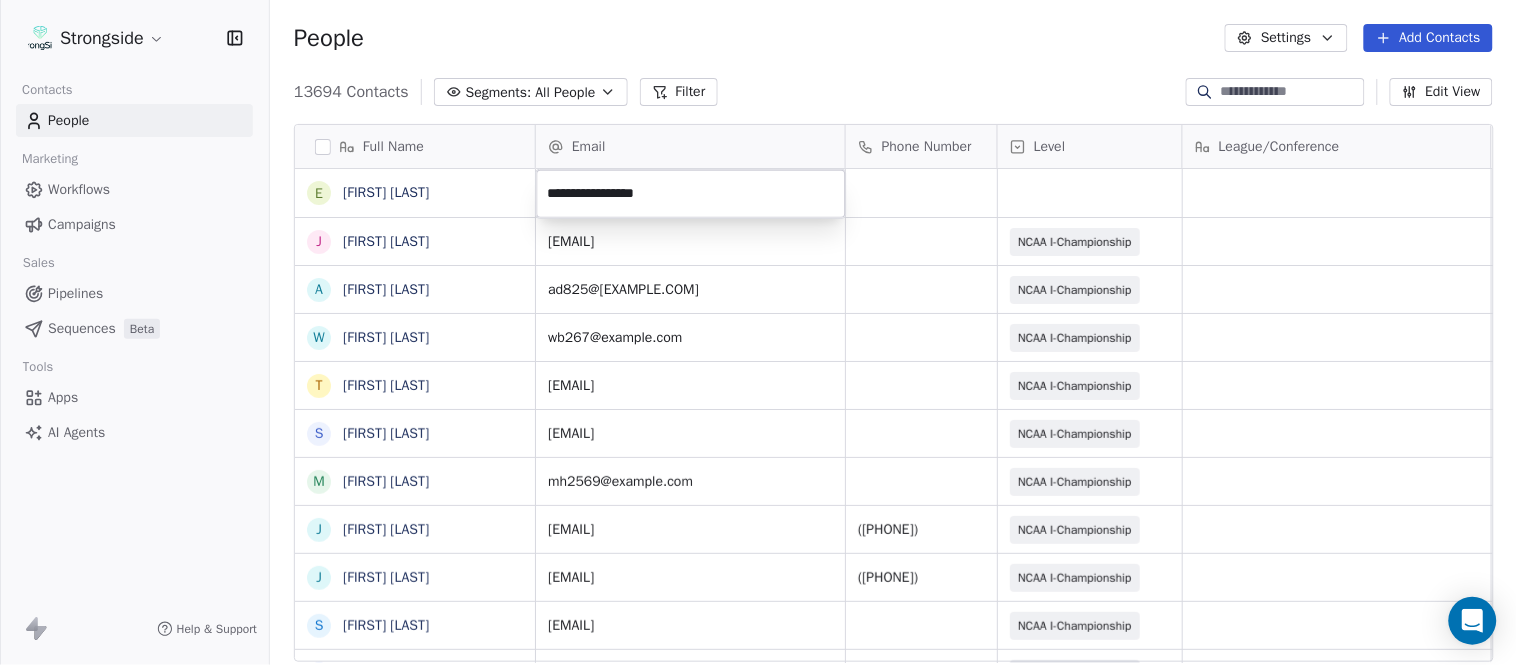 click on "Strongside Contacts People Marketing Workflows Campaigns Sales Pipelines Sequences Beta Tools Apps AI Agents Help & Support People Settings  Add Contacts 13694 Contacts Segments: All People Filter  Edit View Tag Add to Sequence Export Full Name E Eric Franklin J Jeff Dittman A Andrew Dees W Will Blanden T Terry Ursin S Sean Reeder M Mike Hatcher J Jared Backus J Jay Andress S Satyen Bhakta B Bernie DePalma D Devan Carrington J Jeremy Hartigan N Nicholas Bruner M Matt Foote D Dan Swanstrom N Nicki Moore J Julien Deumaga M Mark Ross A Alex Peffley C Chris Batti J Justin Woodley G Garrett McLaughlin K Kenneth Tinsley A Andrew Kukesh J Justin Stovall G Gregory Skjold A AJ Gallagher S Seitu Smith S Salomon Burstein F Frank Lisante Email Phone Number Level League/Conference Organization Job Title Tags Created Date BST Aug 07, 2025 07:27 PM jd2327@cornell.edu NCAA I-Championship COLUMBIA UNIV Assistant Coach Aug 07, 2025 07:26 PM ad825@cornell.edu NCAA I-Championship COLUMBIA UNIV Assistant Coach wb267@cornell.edu" at bounding box center (758, 332) 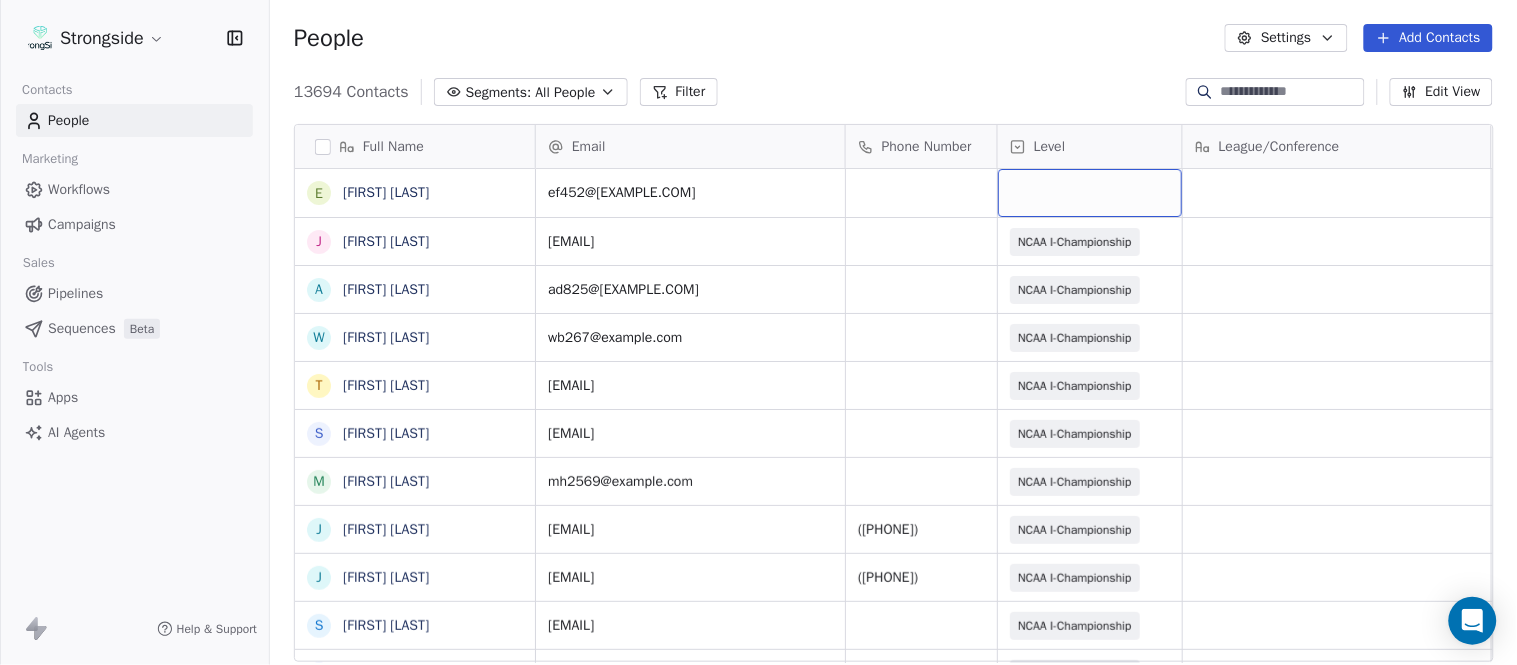 click at bounding box center [1090, 193] 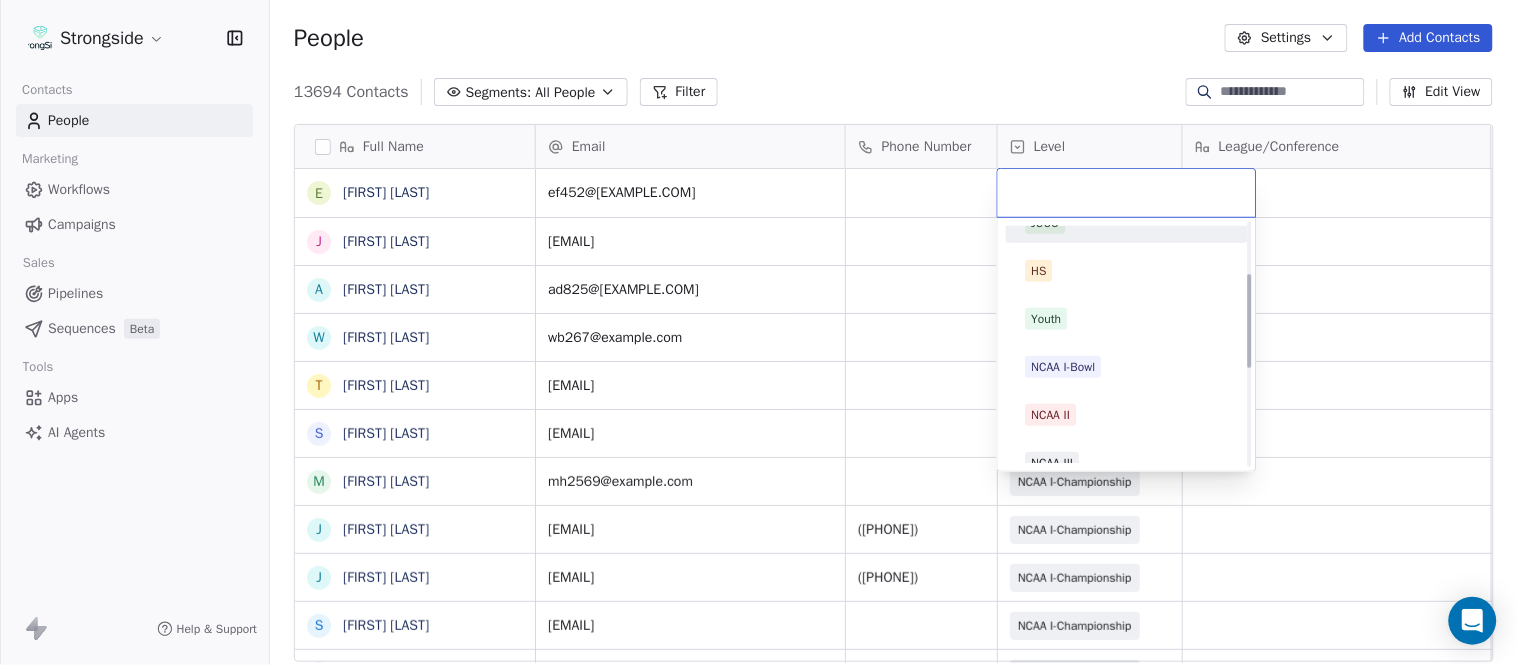 scroll, scrollTop: 378, scrollLeft: 0, axis: vertical 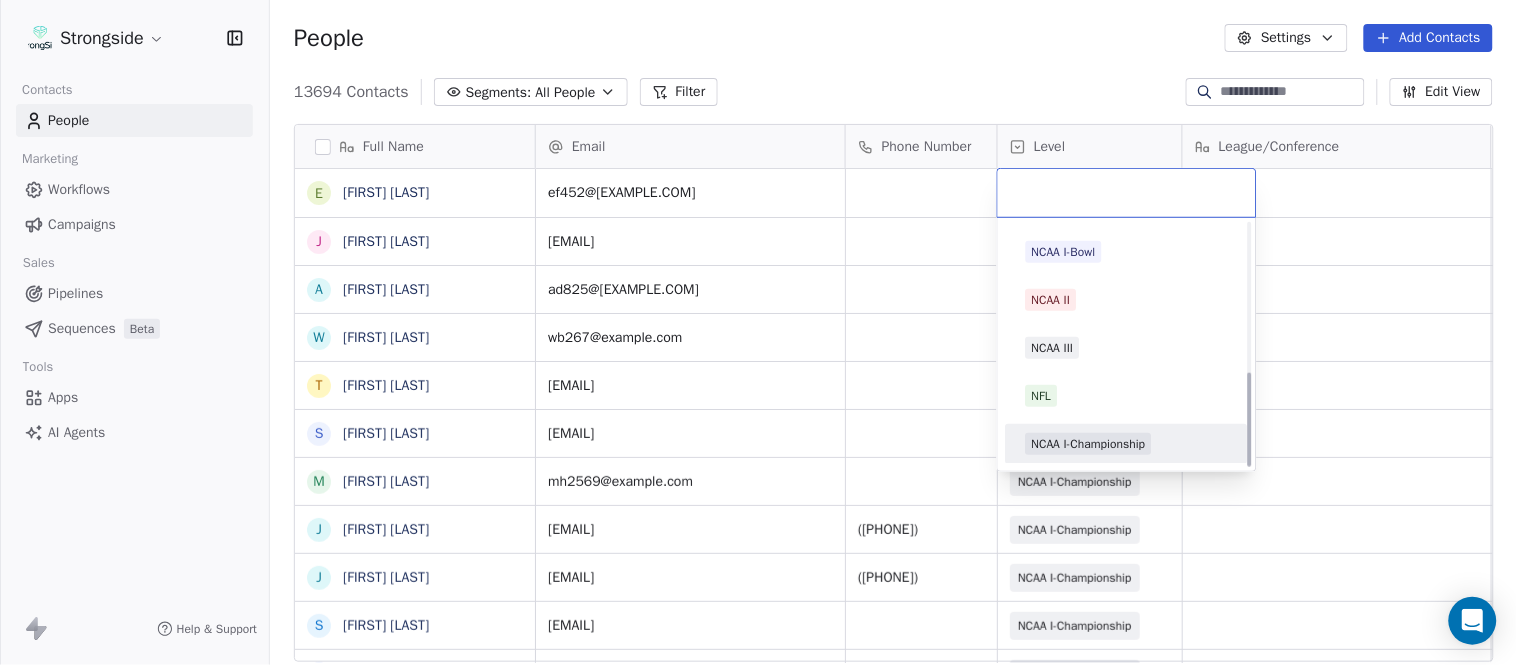 drag, startPoint x: 1106, startPoint y: 447, endPoint x: 1095, endPoint y: 223, distance: 224.26993 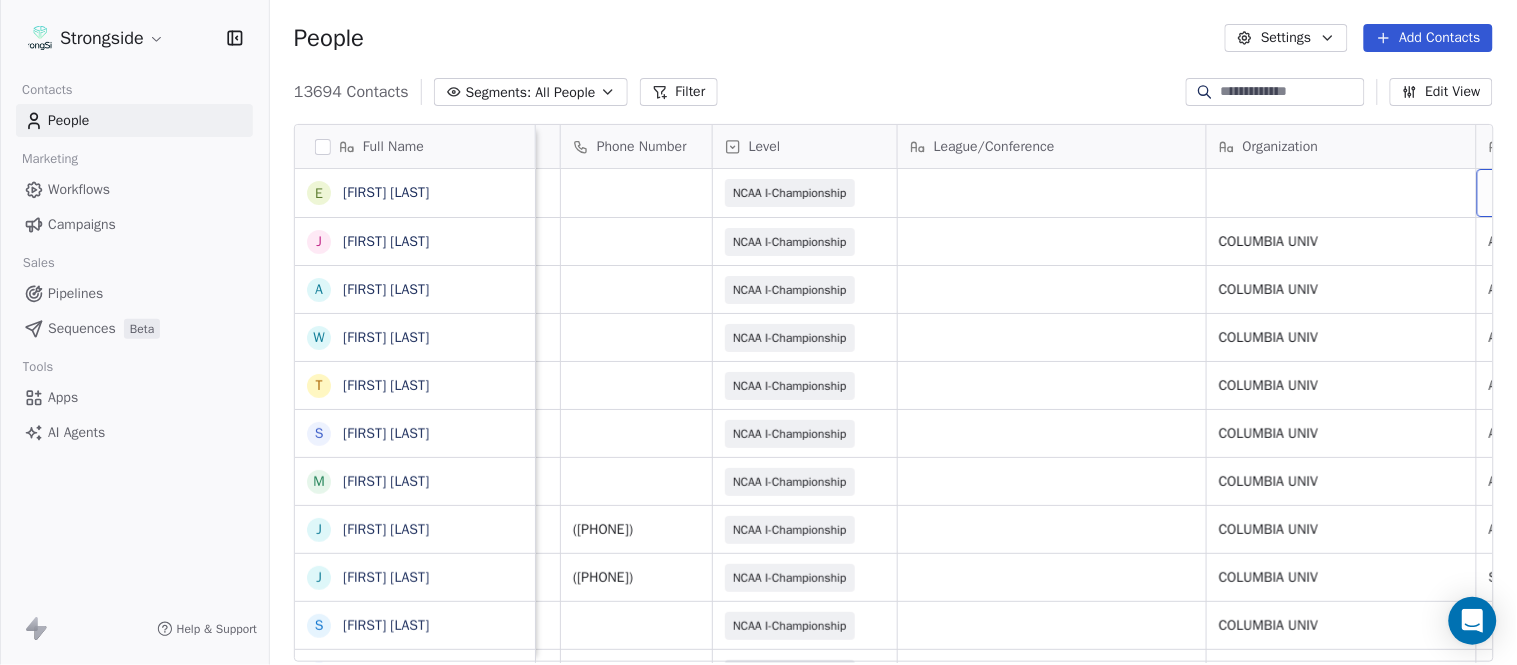 scroll, scrollTop: 0, scrollLeft: 553, axis: horizontal 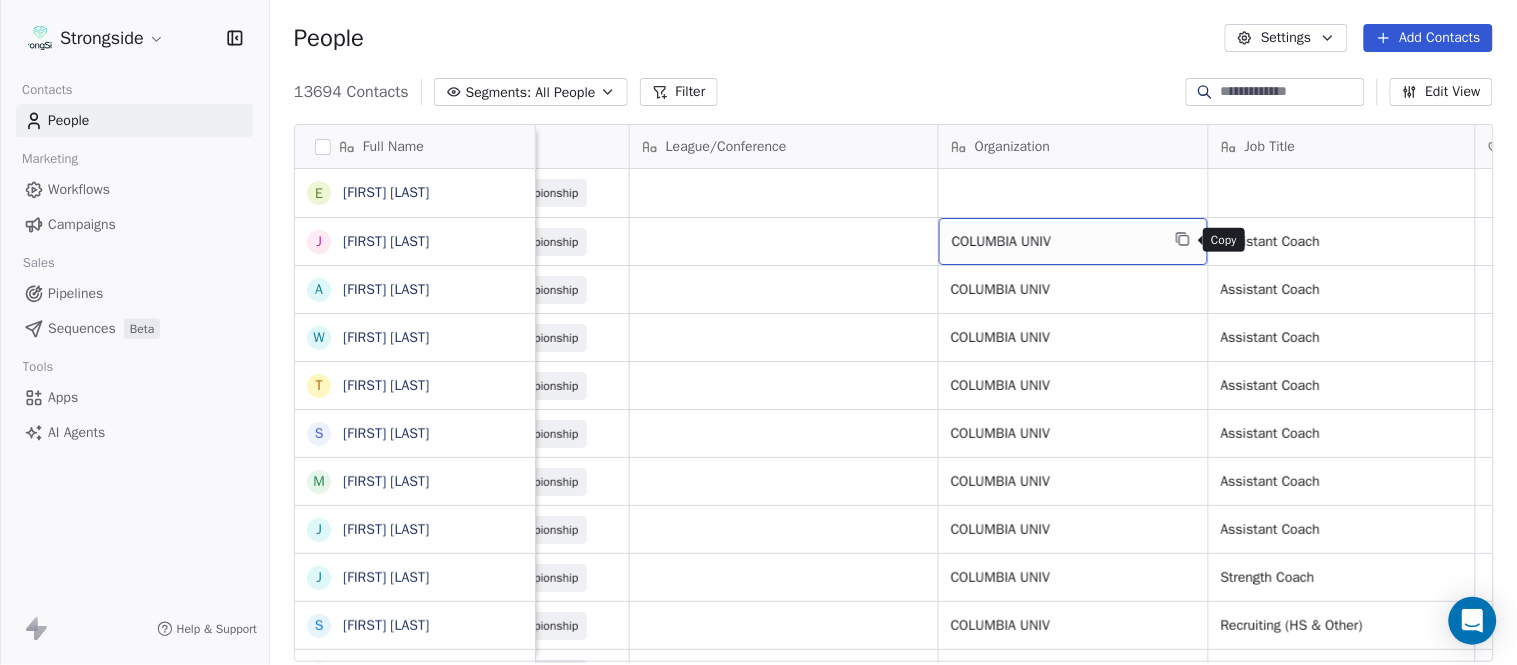 click 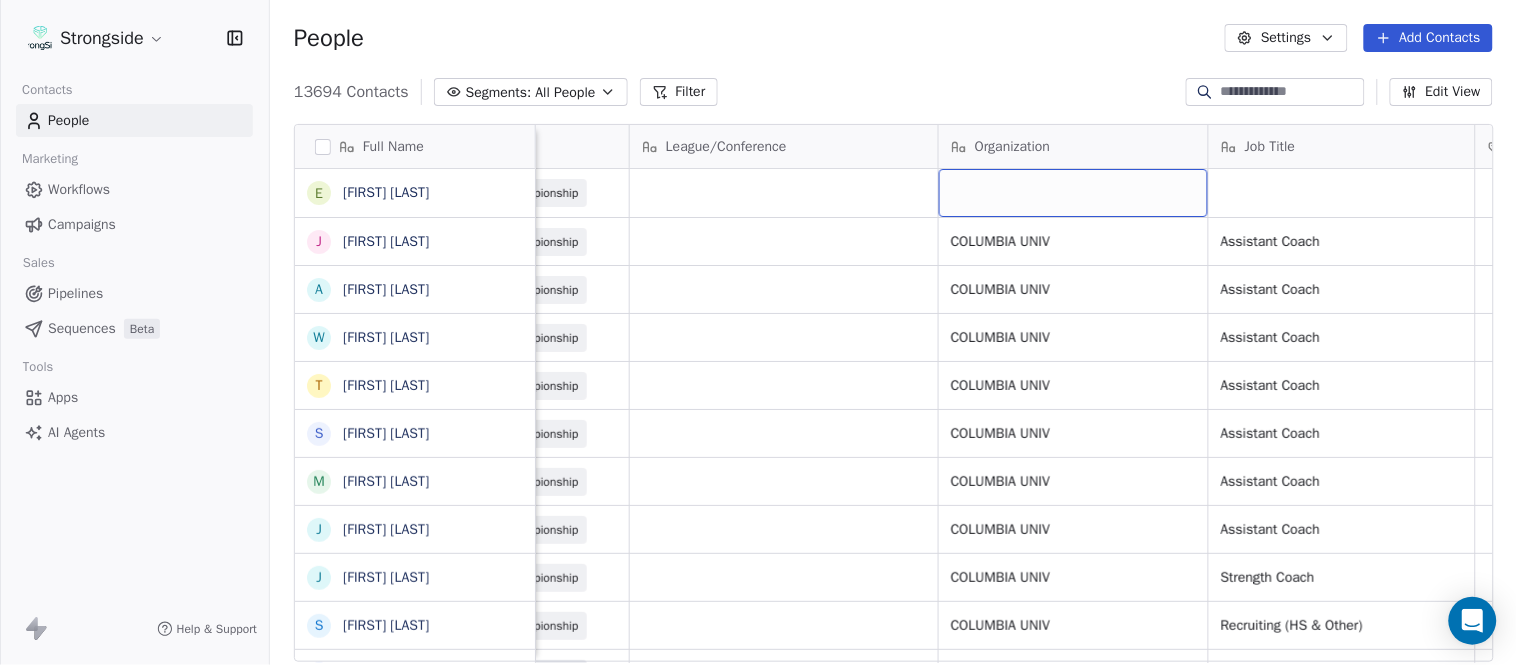 click at bounding box center [1073, 193] 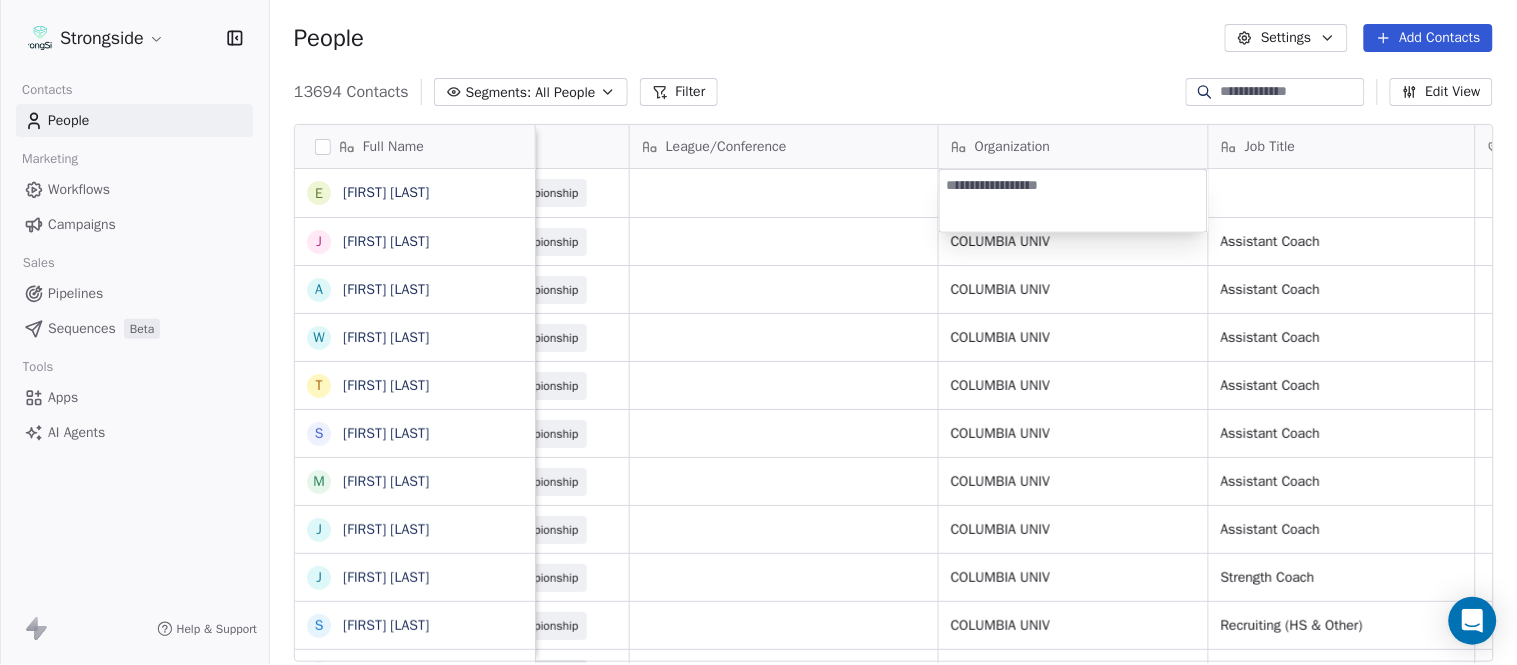 type on "**********" 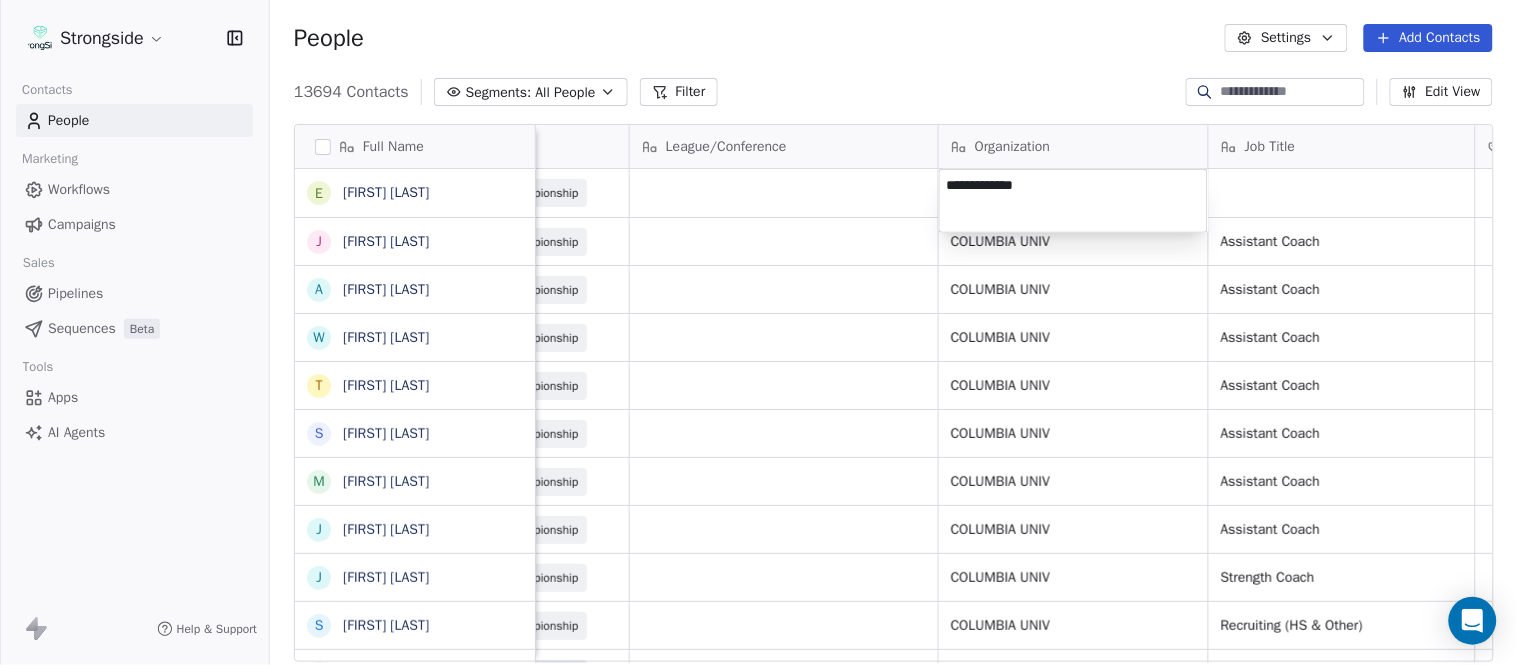click on "Strongside Contacts People Marketing Workflows Campaigns Sales Pipelines Sequences Beta Tools Apps AI Agents Help & Support People Settings  Add Contacts 13694 Contacts Segments: All People Filter  Edit View Tag Add to Sequence Export Full Name E Eric Franklin J Jeff Dittman A Andrew Dees W Will Blanden T Terry Ursin S Sean Reeder M Mike Hatcher J Jared Backus J Jay Andress S Satyen Bhakta B Bernie DePalma D Devan Carrington J Jeremy Hartigan N Nicholas Bruner M Matt Foote D Dan Swanstrom N Nicki Moore J Julien Deumaga M Mark Ross A Alex Peffley C Chris Batti J Justin Woodley G Garrett McLaughlin K Kenneth Tinsley A Andrew Kukesh J Justin Stovall G Gregory Skjold A AJ Gallagher S Seitu Smith S Salomon Burstein F Frank Lisante Email Phone Number Level League/Conference Organization Job Title Tags Created Date BST Status Priority ef452@cornell.edu NCAA I-Championship Aug 07, 2025 07:27 PM jd2327@cornell.edu NCAA I-Championship COLUMBIA UNIV Assistant Coach Aug 07, 2025 07:26 PM ad825@cornell.edu COLUMBIA UNIV" at bounding box center [758, 332] 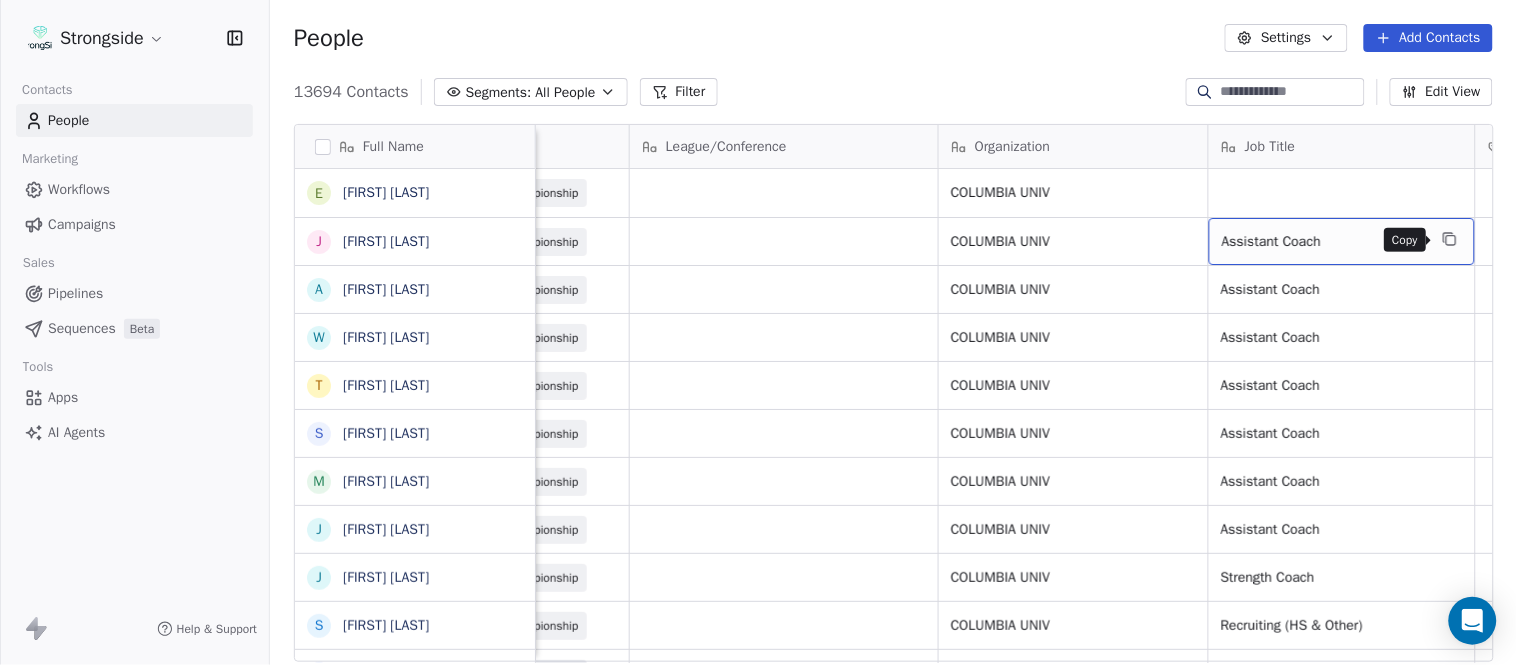 click 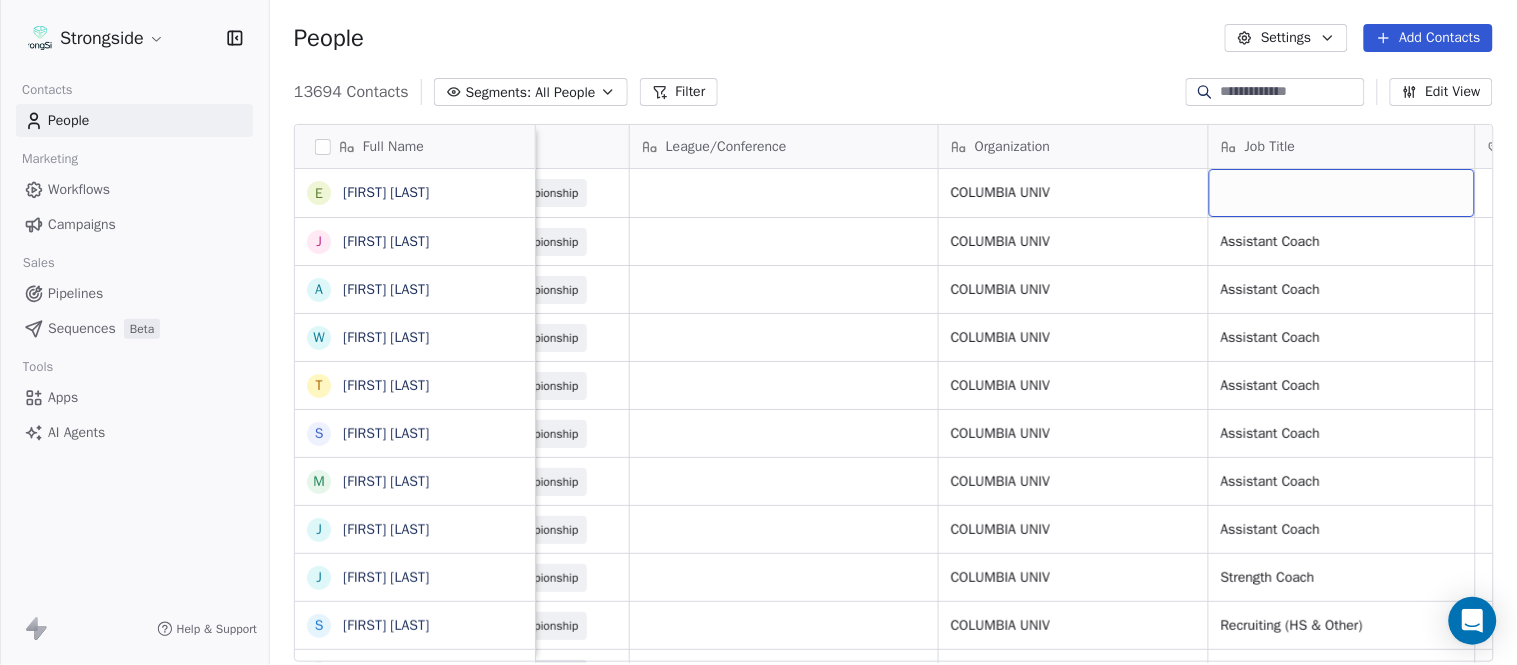 click at bounding box center (1342, 193) 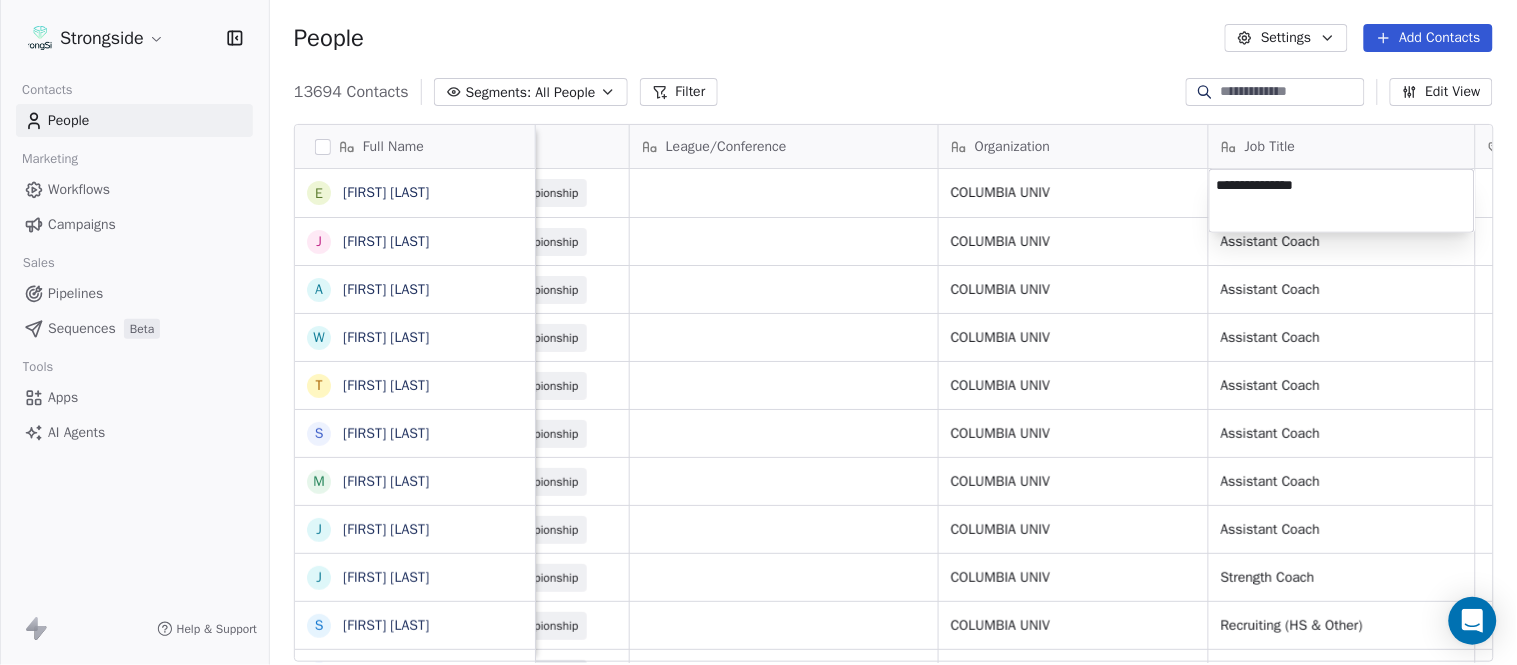 click on "Strongside Contacts People Marketing Workflows Campaigns Sales Pipelines Sequences Beta Tools Apps AI Agents Help & Support People Settings  Add Contacts 13694 Contacts Segments: All People Filter  Edit View Tag Add to Sequence Export Full Name E Eric Franklin J Jeff Dittman A Andrew Dees W Will Blanden T Terry Ursin S Sean Reeder M Mike Hatcher J Jared Backus J Jay Andress S Satyen Bhakta B Bernie DePalma D Devan Carrington J Jeremy Hartigan N Nicholas Bruner M Matt Foote D Dan Swanstrom N Nicki Moore J Julien Deumaga M Mark Ross A Alex Peffley C Chris Batti J Justin Woodley G Garrett McLaughlin K Kenneth Tinsley A Andrew Kukesh J Justin Stovall G Gregory Skjold A AJ Gallagher S Seitu Smith S Salomon Burstein F Frank Lisante Email Phone Number Level League/Conference Organization Job Title Tags Created Date BST Status Priority ef452@cornell.edu NCAA I-Championship COLUMBIA UNIV Aug 07, 2025 07:27 PM jd2327@cornell.edu NCAA I-Championship COLUMBIA UNIV Assistant Coach Aug 07, 2025 07:26 PM ad825@cornell.edu" at bounding box center [758, 332] 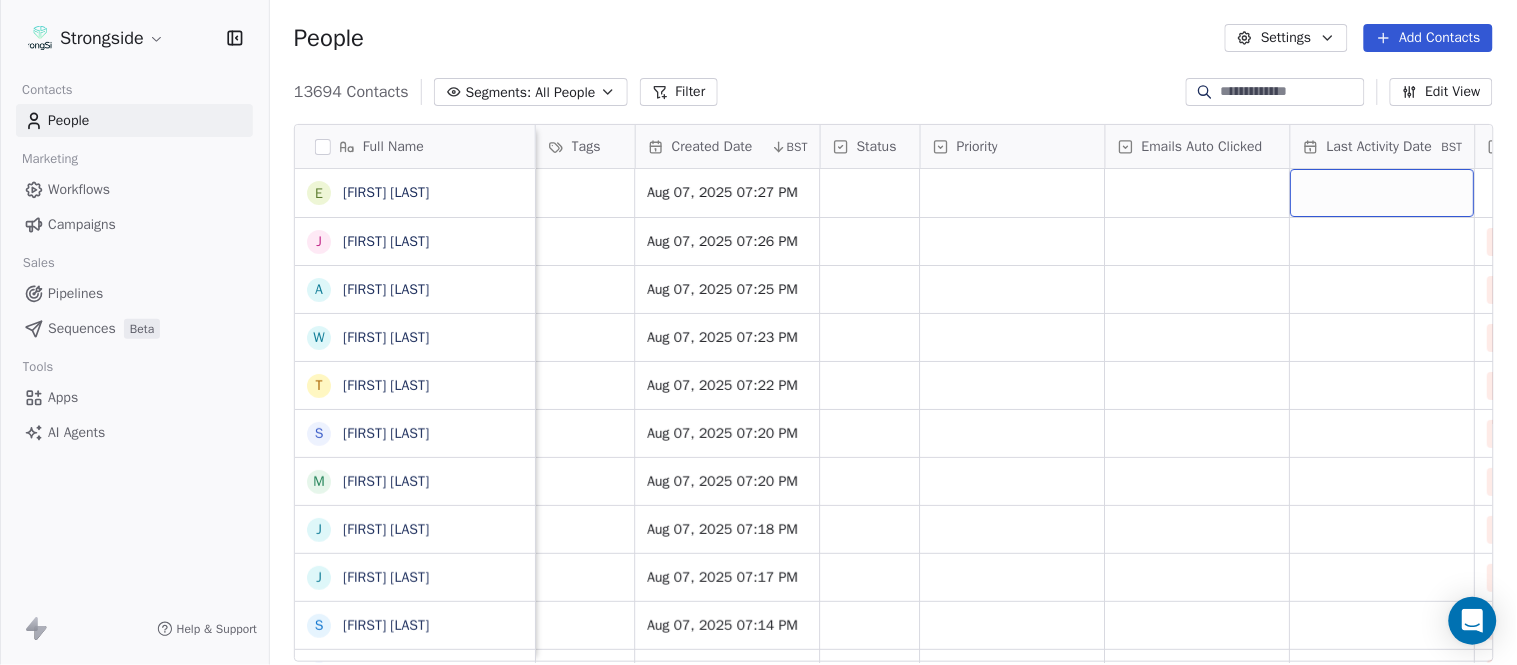 scroll, scrollTop: 0, scrollLeft: 1677, axis: horizontal 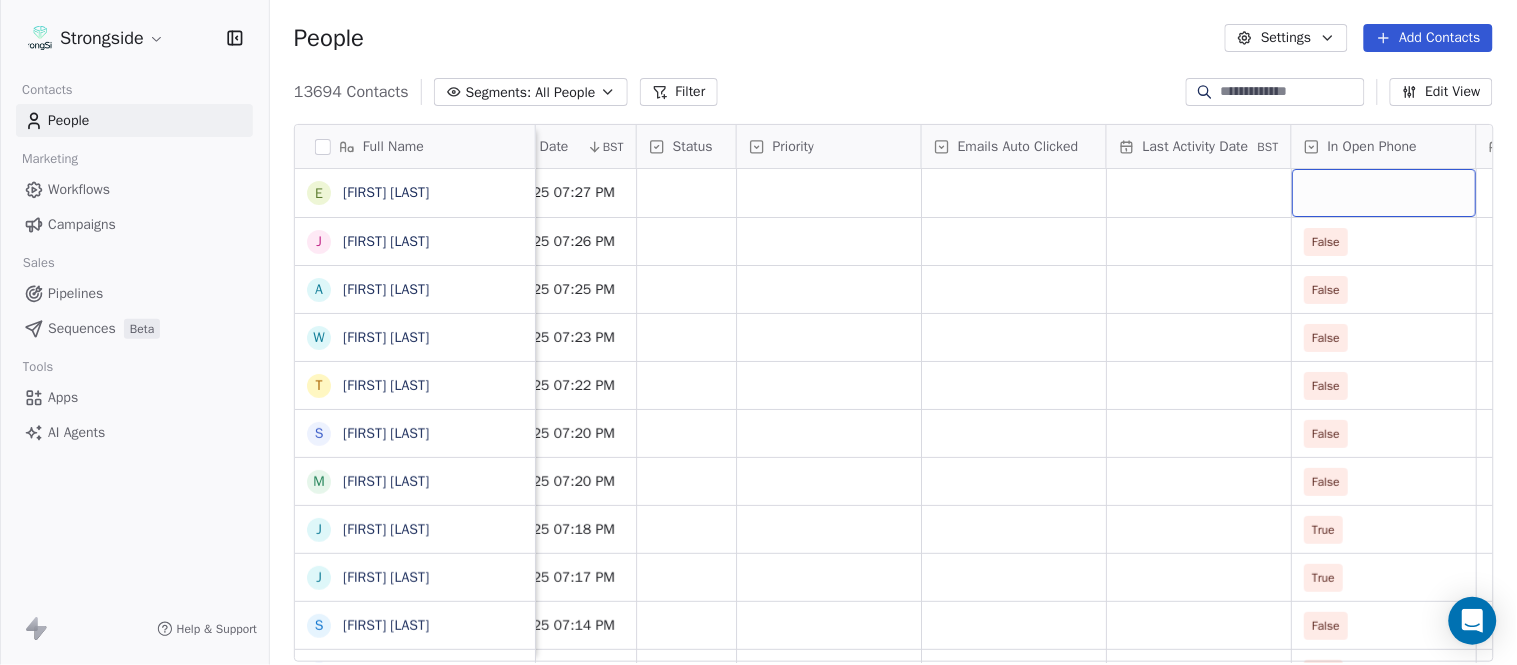 click at bounding box center [1384, 193] 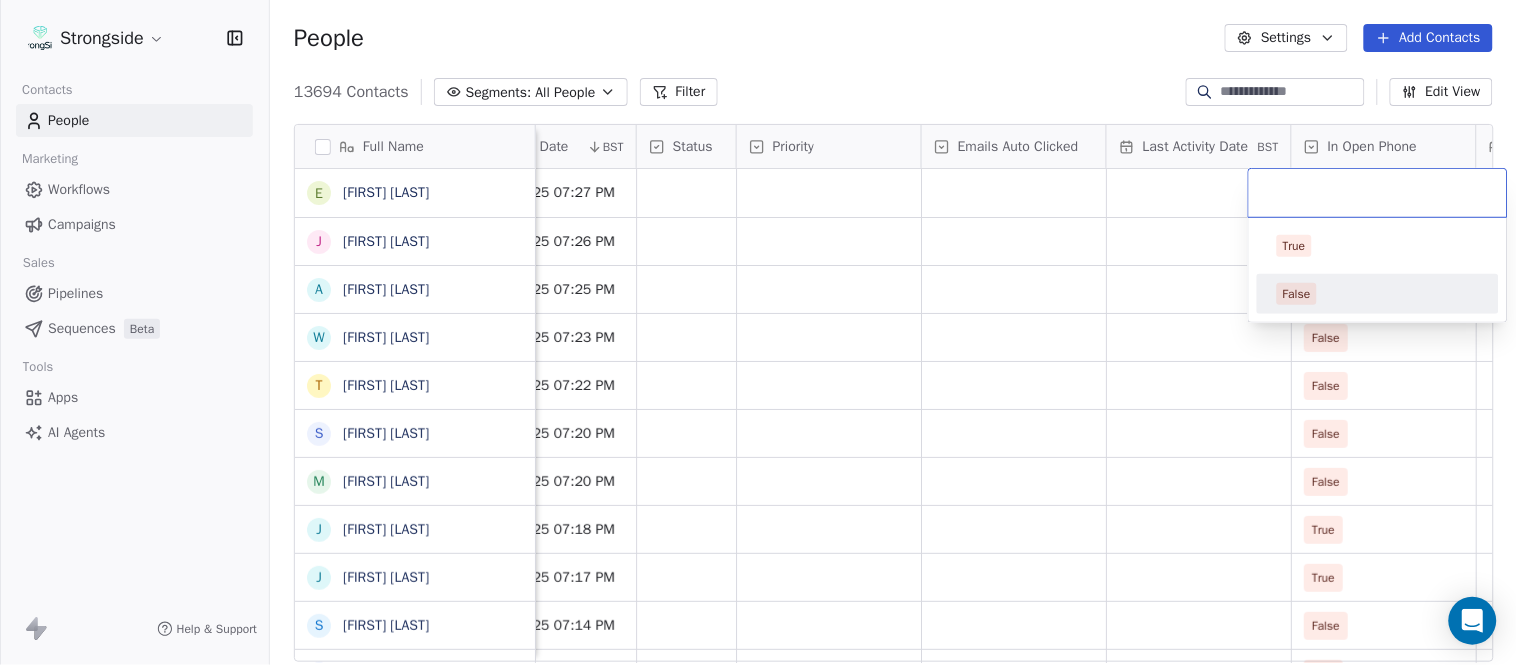 click on "False" at bounding box center [1378, 294] 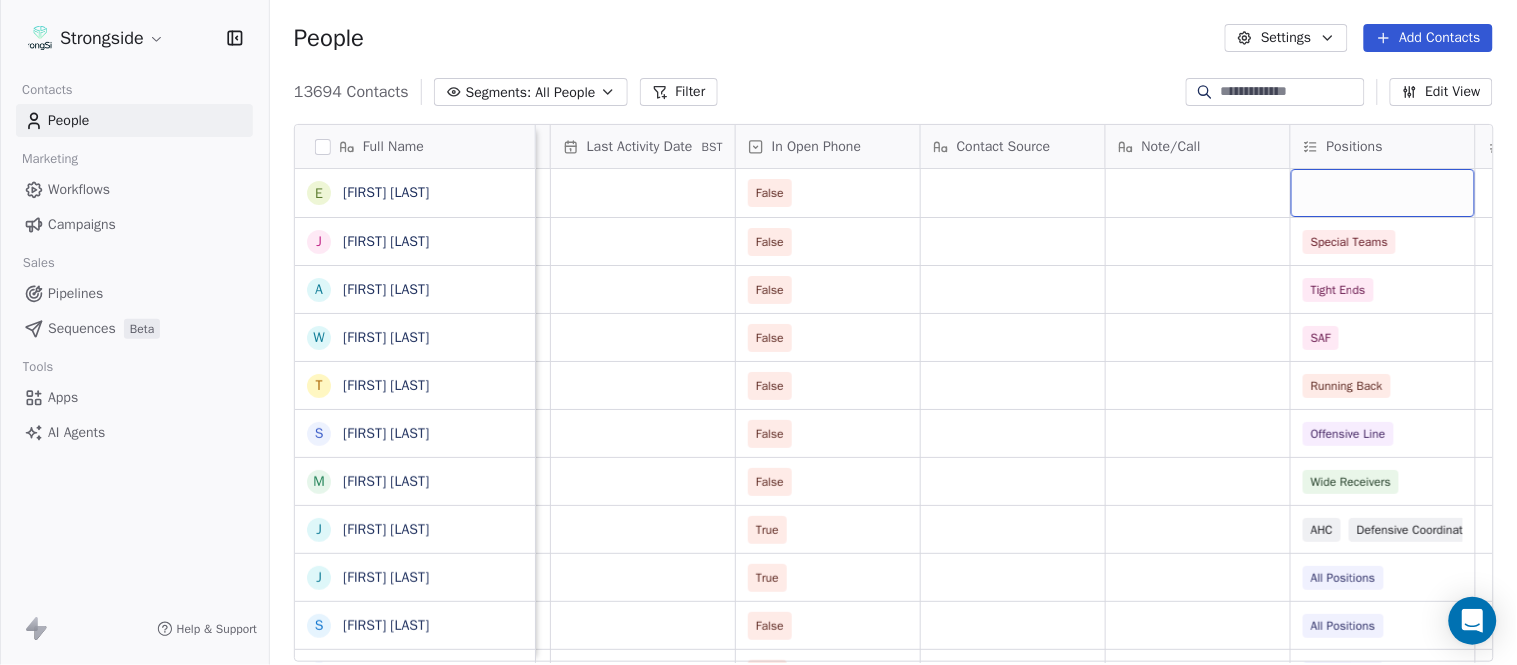 scroll, scrollTop: 0, scrollLeft: 2417, axis: horizontal 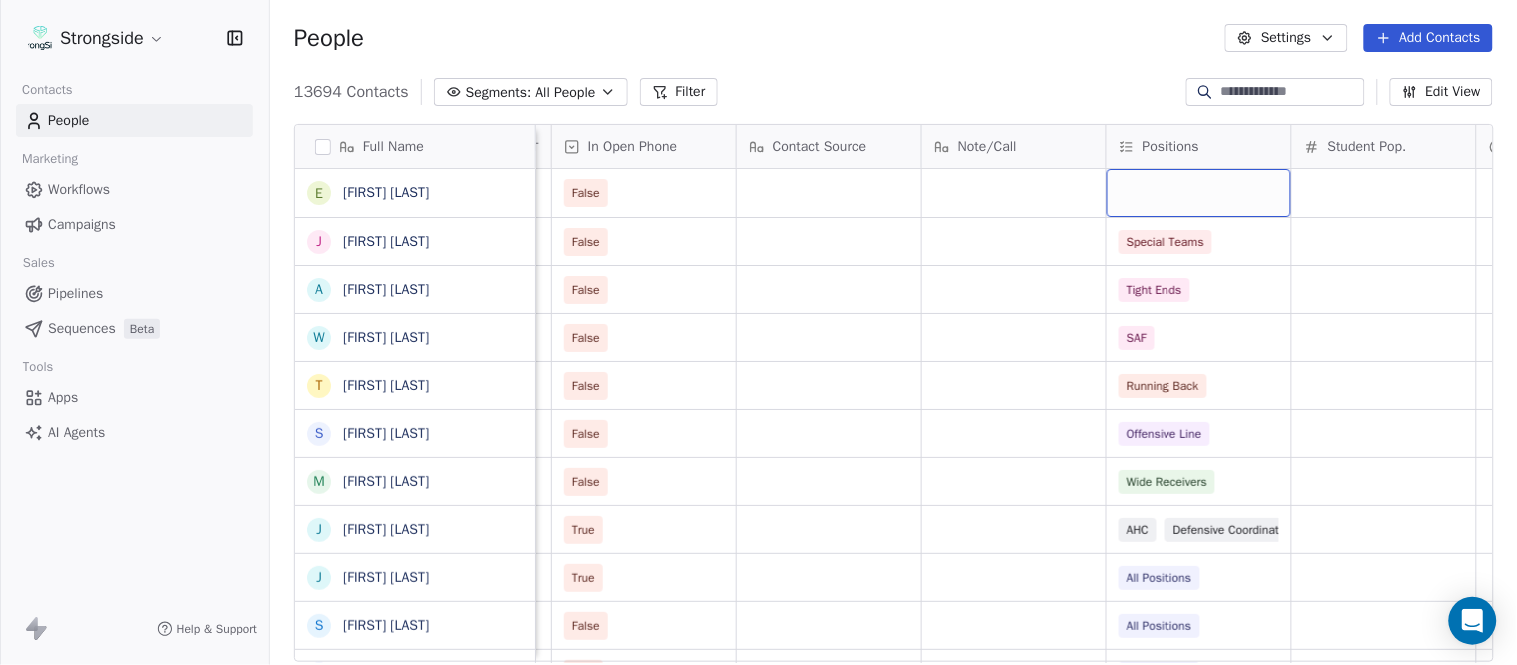 click at bounding box center (1199, 193) 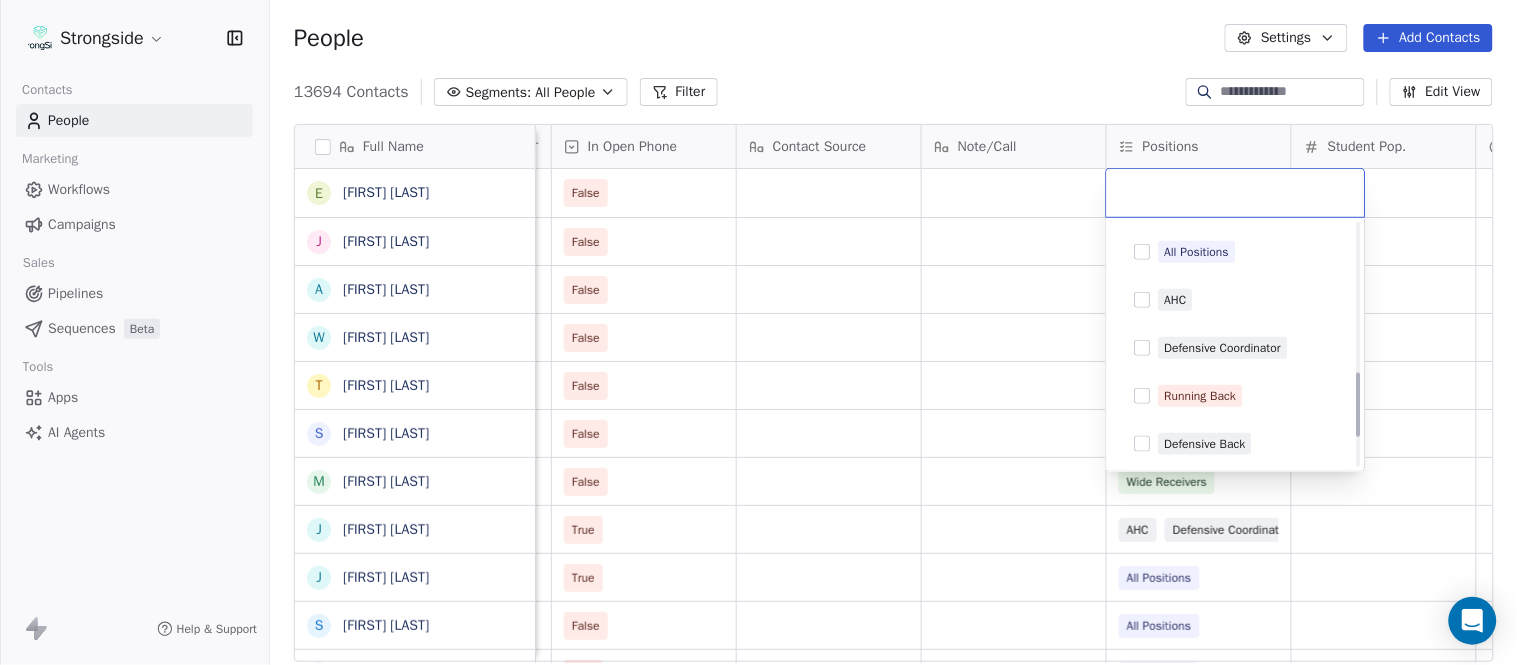 scroll, scrollTop: 555, scrollLeft: 0, axis: vertical 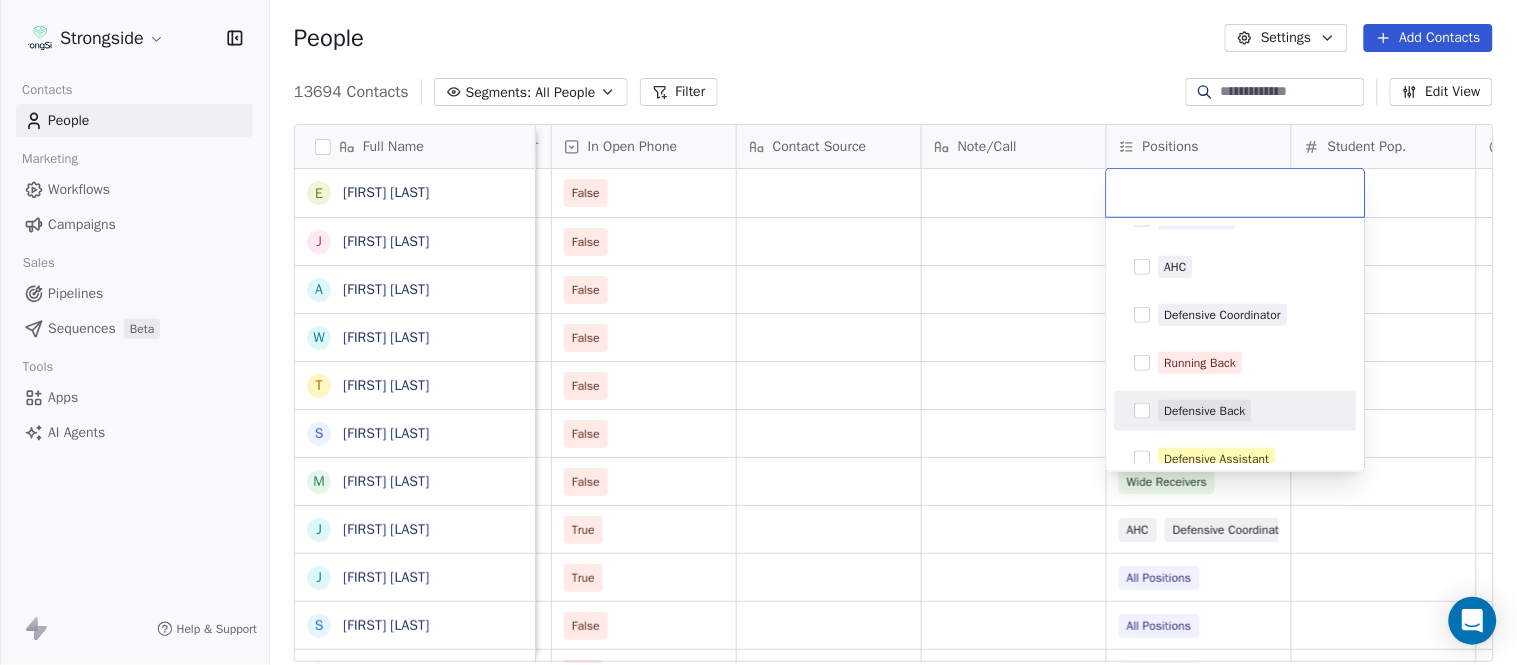 click on "Defensive Back" at bounding box center (1248, 411) 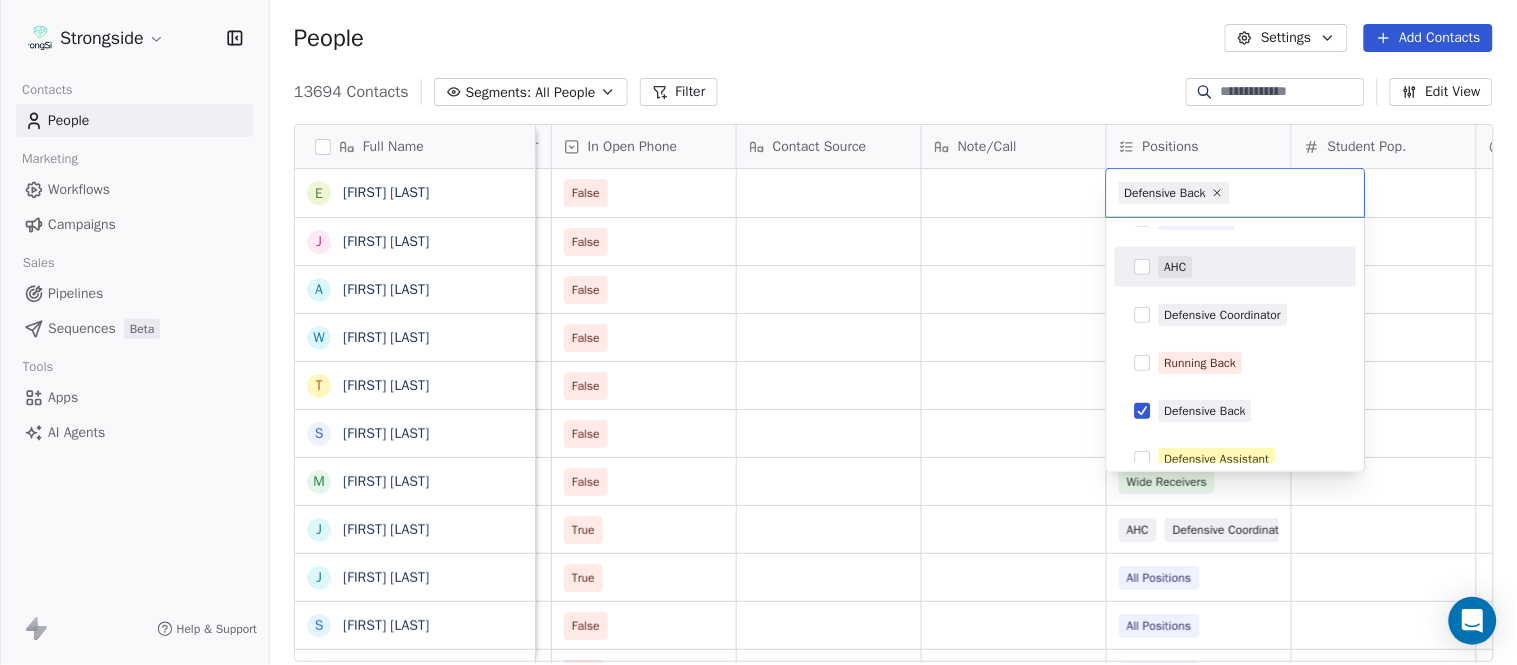 click on "Strongside Contacts People Marketing Workflows Campaigns Sales Pipelines Sequences Beta Tools Apps AI Agents Help & Support People Settings  Add Contacts 13694 Contacts Segments: All People Filter  Edit View Tag Add to Sequence Export Full Name E Eric Franklin J Jeff Dittman A Andrew Dees W Will Blanden T Terry Ursin S Sean Reeder M Mike Hatcher J Jared Backus J Jay Andress S Satyen Bhakta B Bernie DePalma D Devan Carrington J Jeremy Hartigan N Nicholas Bruner M Matt Foote D Dan Swanstrom N Nicki Moore J Julien Deumaga M Mark Ross A Alex Peffley C Chris Batti J Justin Woodley G Garrett McLaughlin K Kenneth Tinsley A Andrew Kukesh J Justin Stovall G Gregory Skjold A AJ Gallagher S Seitu Smith S Salomon Burstein F Frank Lisante Status Priority Emails Auto Clicked Last Activity Date BST In Open Phone Contact Source Note/Call Positions Student Pop. Lead Account   False   False Special Teams   False Tight Ends   False SAF   False Running Back   False Offensive Line   False Wide Receivers   True AHC   True" at bounding box center [758, 332] 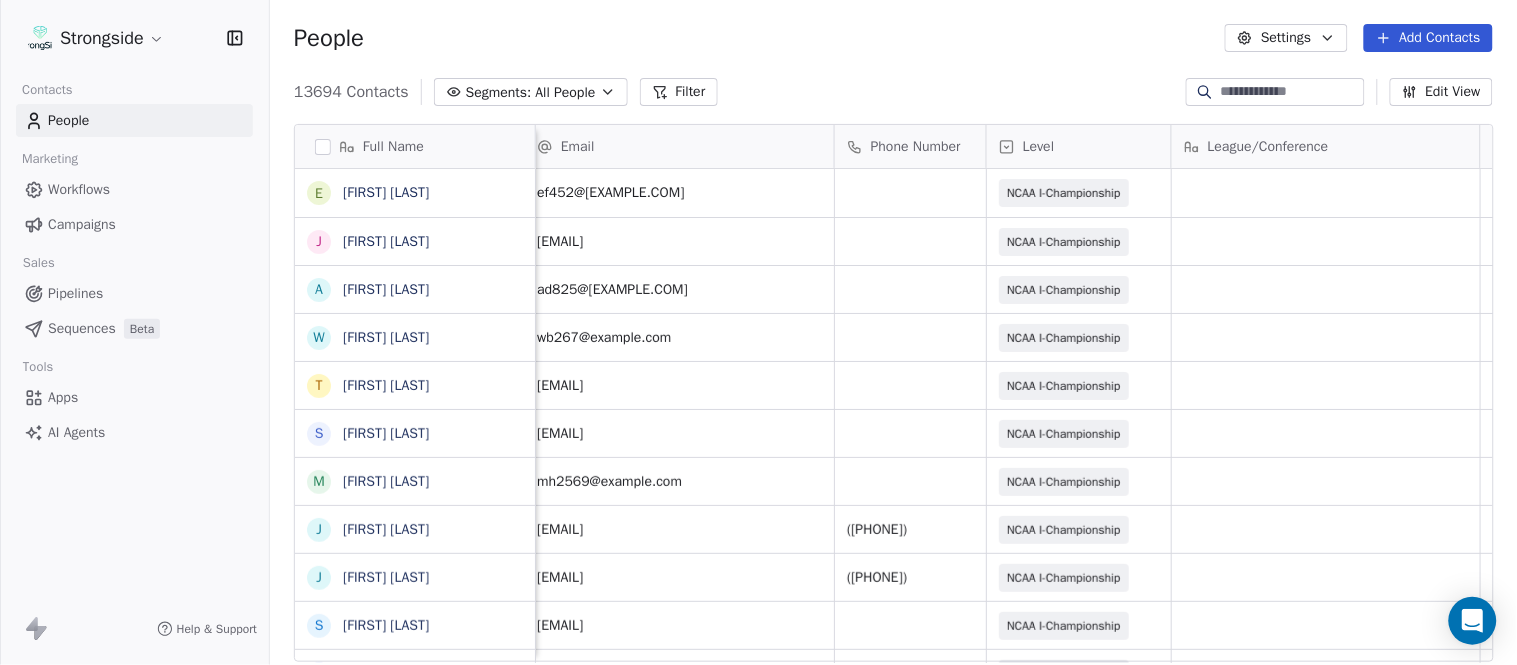 scroll, scrollTop: 0, scrollLeft: 0, axis: both 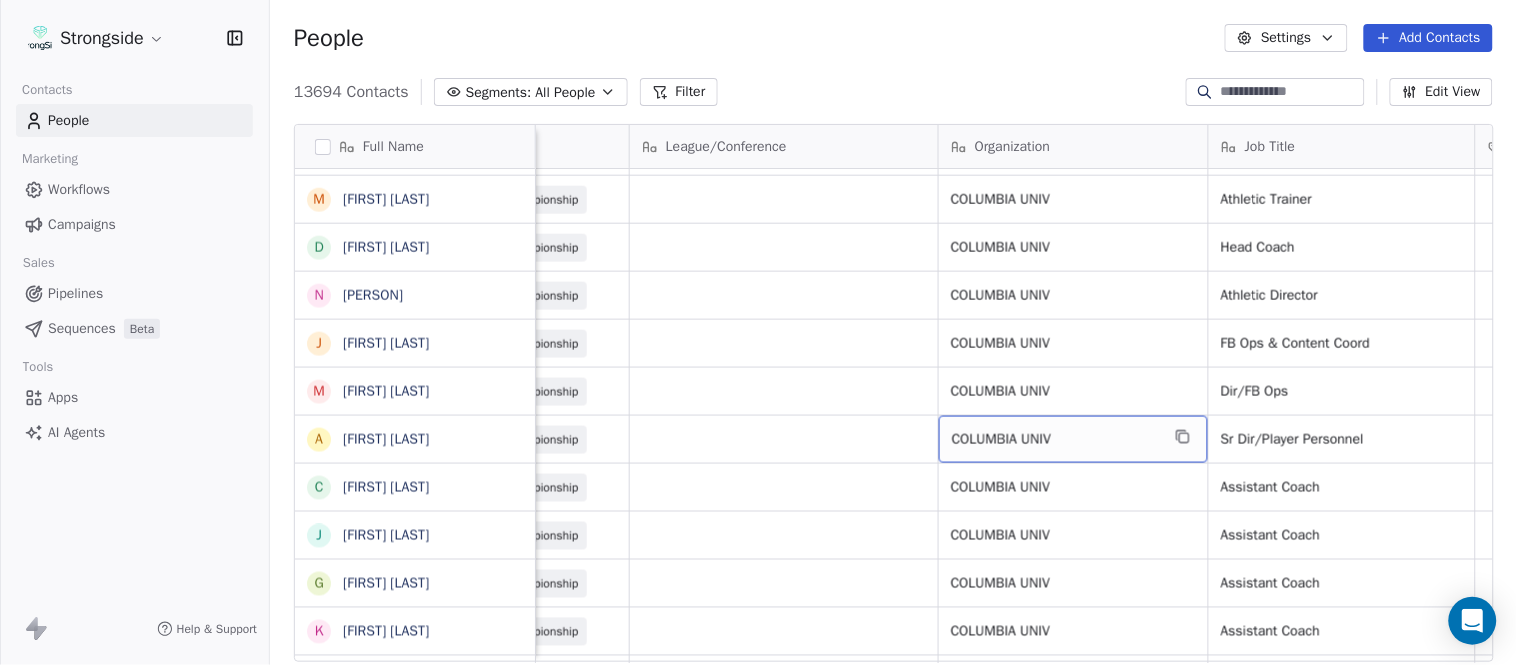 click on "COLUMBIA UNIV" at bounding box center [1055, 440] 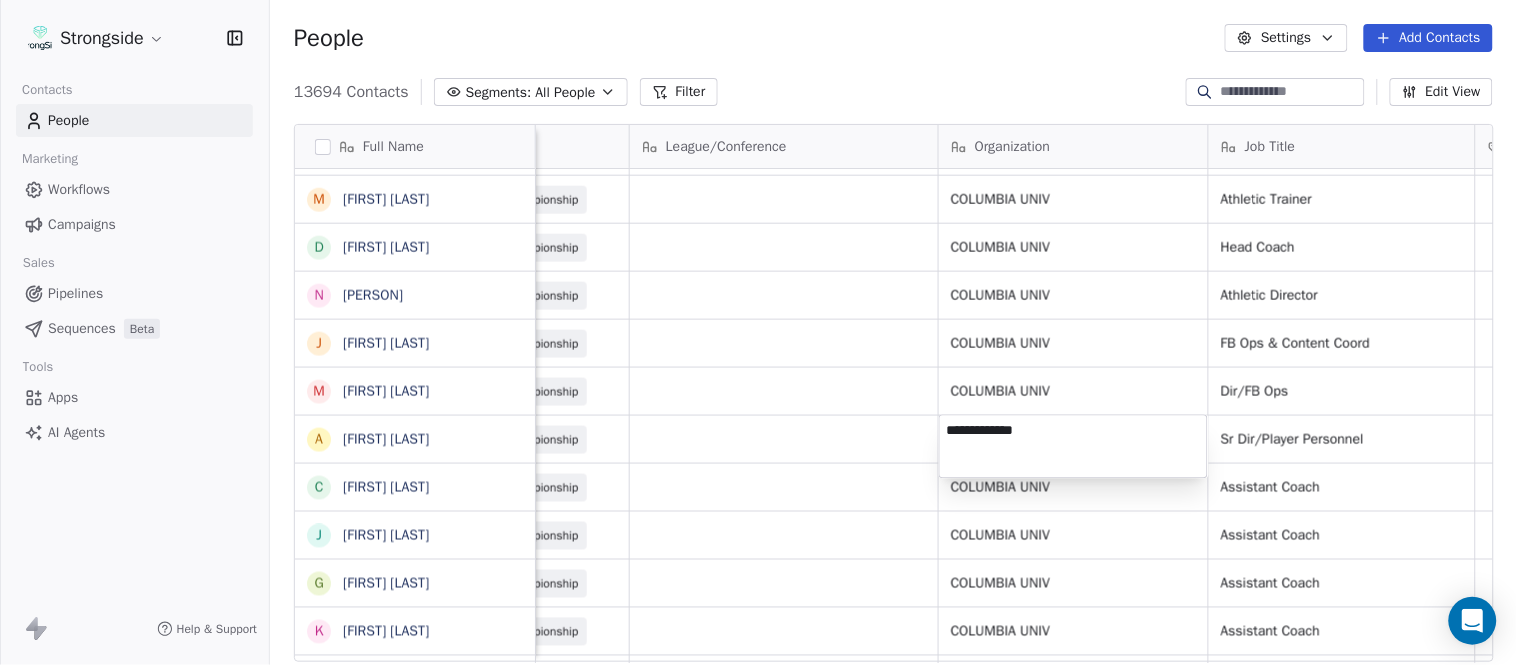 click on "**********" at bounding box center [1073, 446] 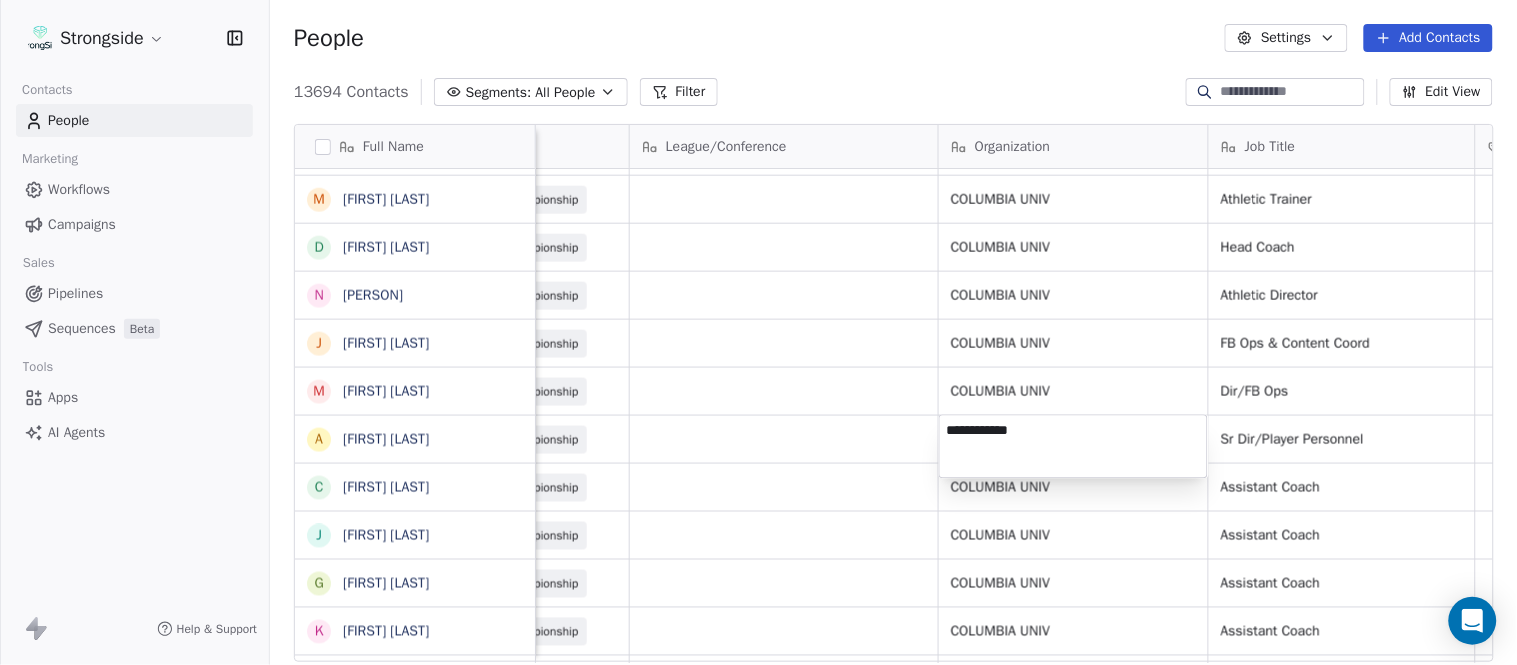 click on "Strongside Contacts People Marketing Workflows Campaigns Sales Pipelines Sequences Beta Tools Apps AI Agents Help & Support People Settings  Add Contacts 13694 Contacts Segments: All People Filter  Edit View Tag Add to Sequence Export Full Name E Eric Franklin J Jeff Dittman A Andrew Dees W Will Blanden T Terry Ursin S Sean Reeder M Mike Hatcher J Jared Backus J Jay Andress S Satyen Bhakta B Bernie DePalma D Devan Carrington J Jeremy Hartigan N Nicholas Bruner M Matt Foote D Dan Swanstrom N Nicki Moore J Julien Deumaga M Mark Ross A Alex Peffley C Chris Batti J Justin Woodley G Garrett McLaughlin K Kenneth Tinsley A Andrew Kukesh J Justin Stovall G Gregory Skjold A AJ Gallagher S Seitu Smith S Salomon Burstein F Frank Lisante J Joe Manion D Douglas Straley Y Yana Rivers M Mike Kowalsky J Jack Marchese J Jumpei Harada J Jon Poppe P Peter Pilling T Tala Russell K Kyle Mattracion H Heather Haigler S Sarah Parady P Perry Sosi T Taj-Amir Torres Email Phone Number Level League/Conference Organization Job Title" at bounding box center [758, 332] 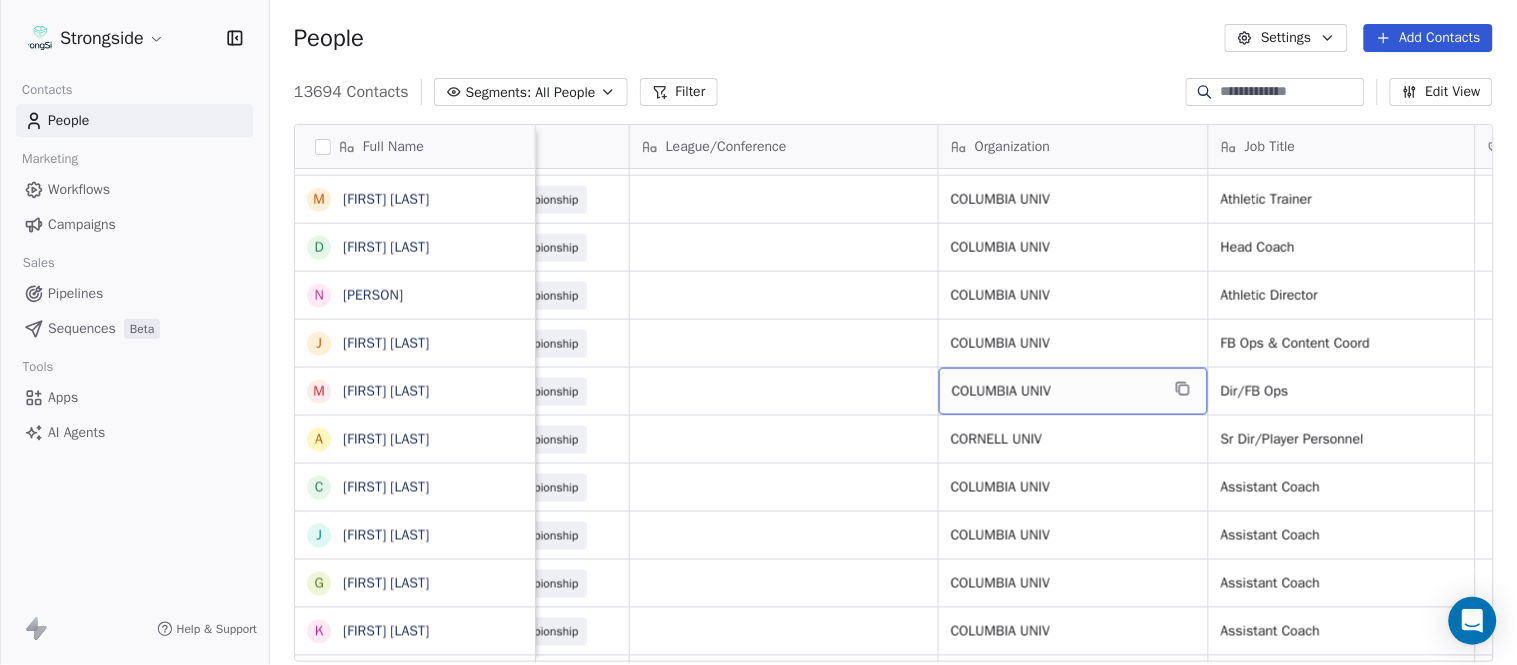 click on "COLUMBIA UNIV" at bounding box center [1055, 392] 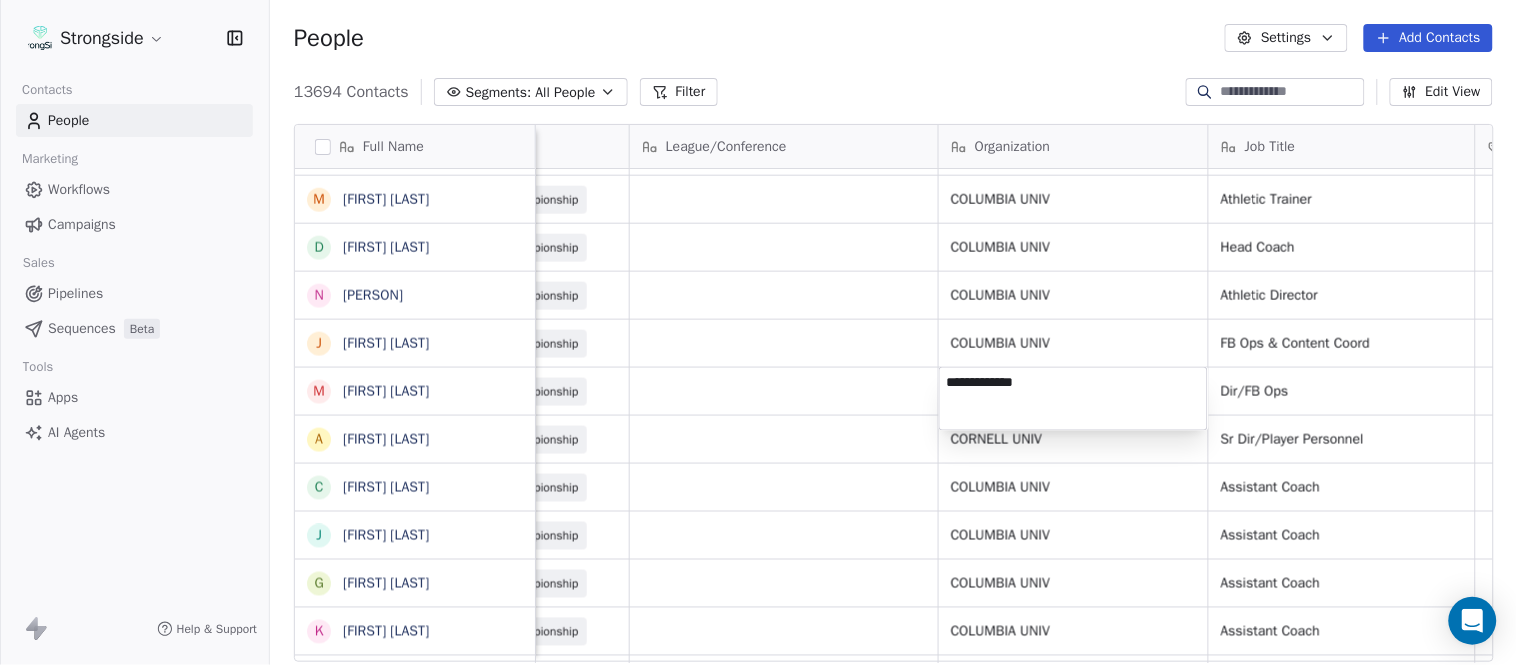 click on "**********" at bounding box center (1073, 399) 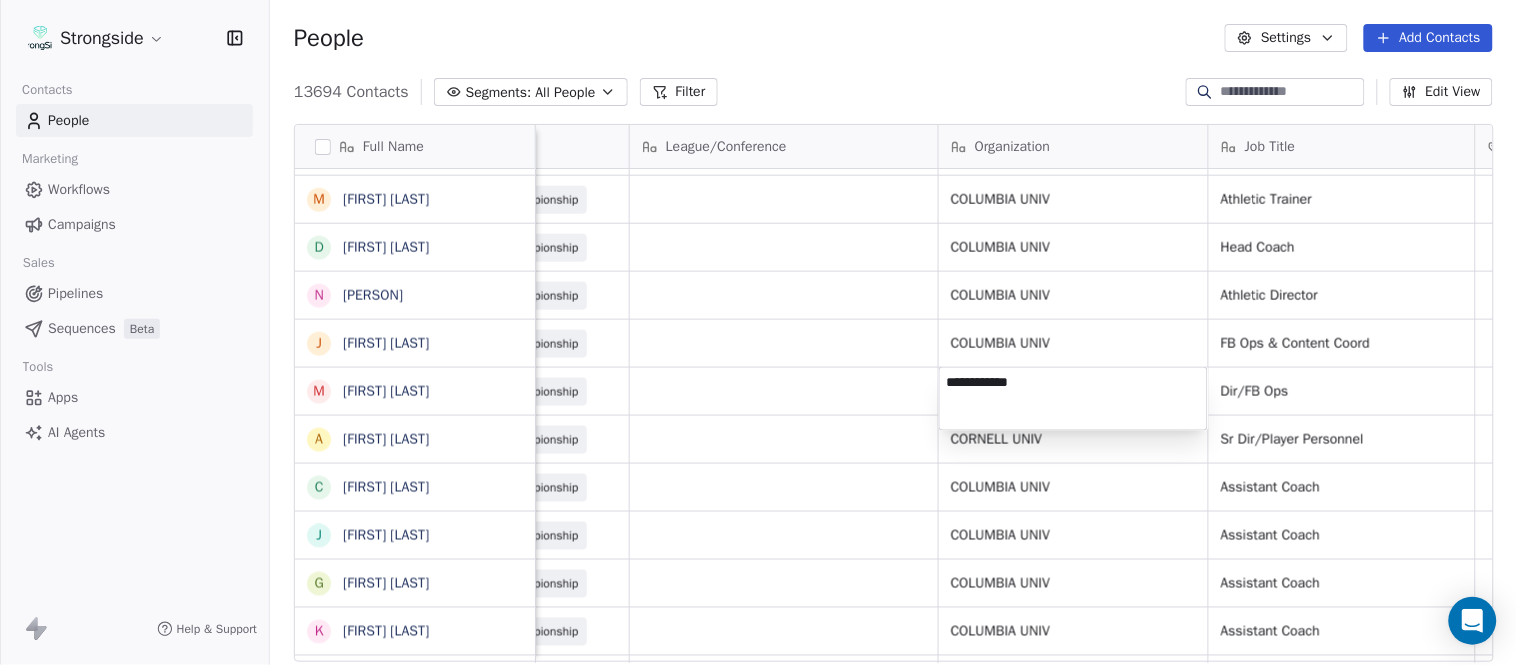 click on "Strongside Contacts People Marketing Workflows Campaigns Sales Pipelines Sequences Beta Tools Apps AI Agents Help & Support People Settings  Add Contacts 13694 Contacts Segments: All People Filter  Edit View Tag Add to Sequence Export Full Name E Eric Franklin J Jeff Dittman A Andrew Dees W Will Blanden T Terry Ursin S Sean Reeder M Mike Hatcher J Jared Backus J Jay Andress S Satyen Bhakta B Bernie DePalma D Devan Carrington J Jeremy Hartigan N Nicholas Bruner M Matt Foote D Dan Swanstrom N Nicki Moore J Julien Deumaga M Mark Ross A Alex Peffley C Chris Batti J Justin Woodley G Garrett McLaughlin K Kenneth Tinsley A Andrew Kukesh J Justin Stovall G Gregory Skjold A AJ Gallagher S Seitu Smith S Salomon Burstein F Frank Lisante J Joe Manion D Douglas Straley Y Yana Rivers M Mike Kowalsky J Jack Marchese J Jumpei Harada J Jon Poppe P Peter Pilling T Tala Russell K Kyle Mattracion H Heather Haigler S Sarah Parady P Perry Sosi T Taj-Amir Torres Email Phone Number Level League/Conference Organization Job Title" at bounding box center (758, 332) 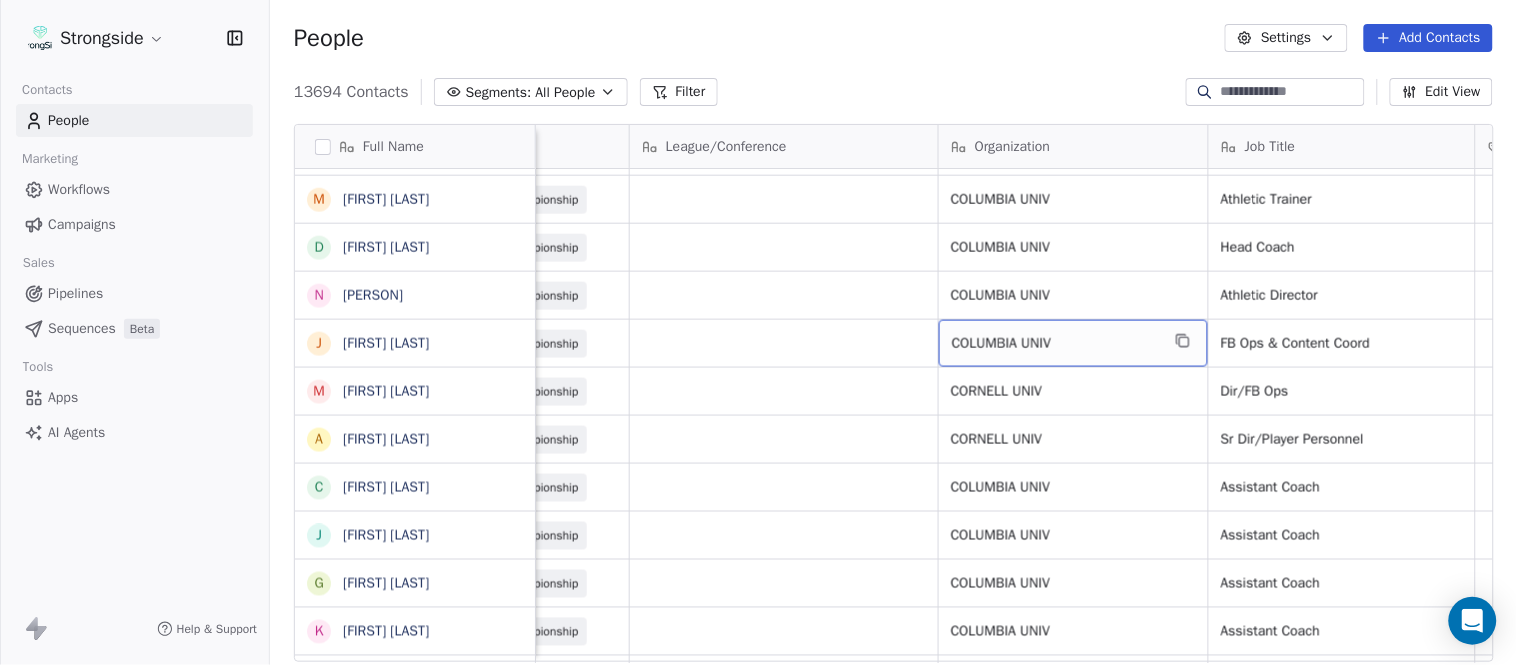 click on "COLUMBIA UNIV" at bounding box center [1055, 344] 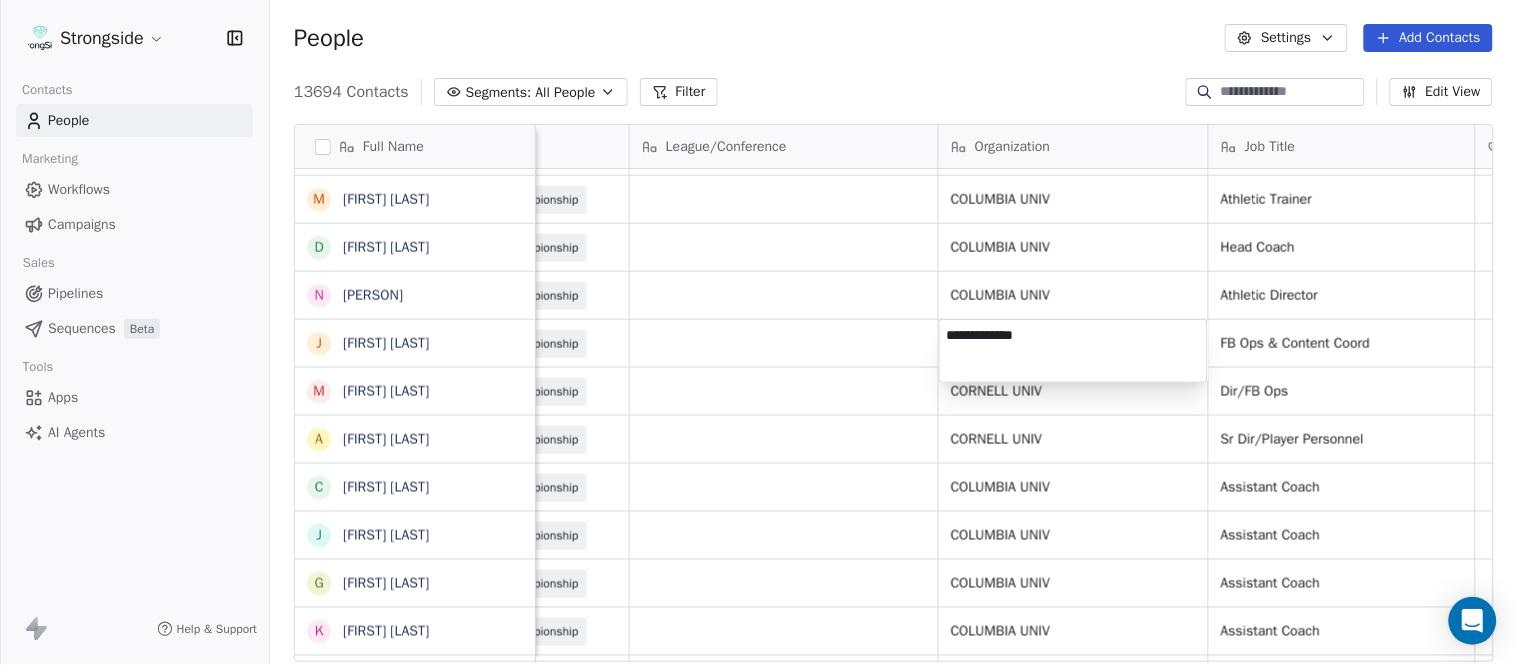 click on "**********" at bounding box center [1073, 351] 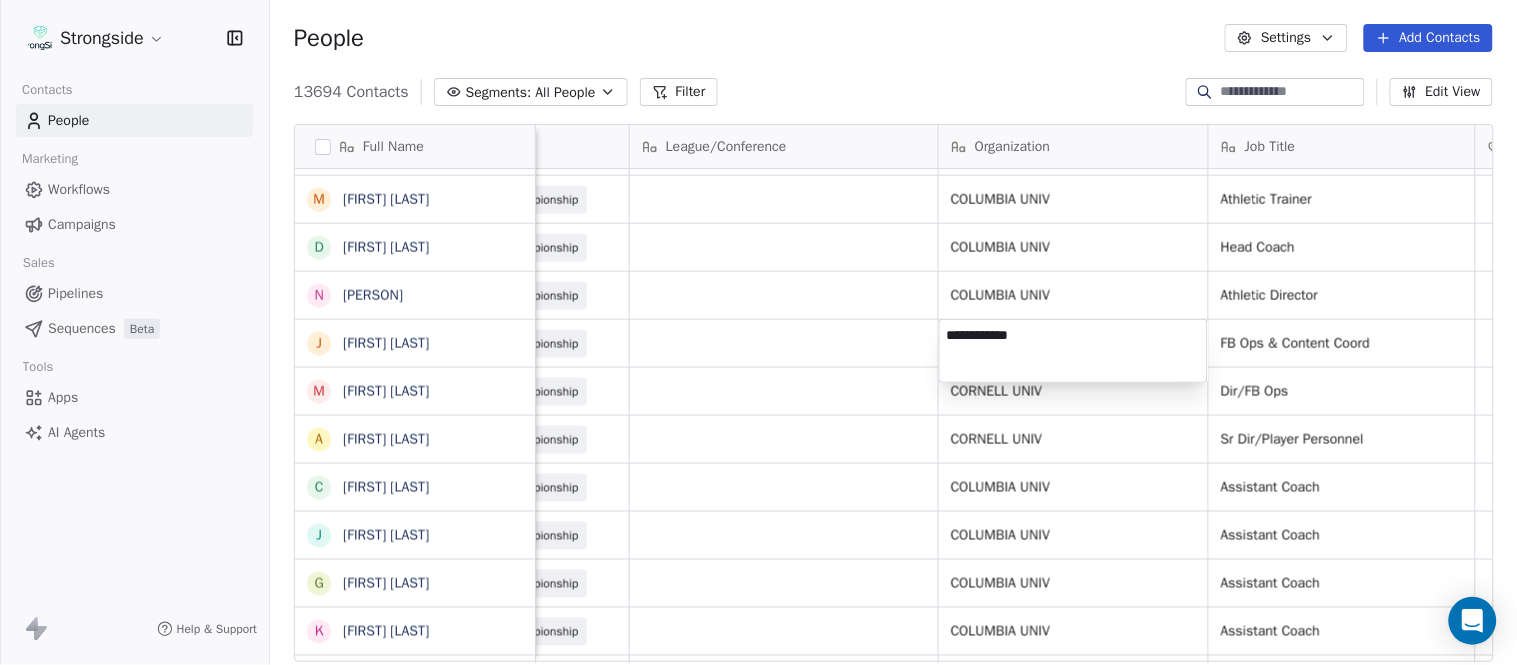 click on "Strongside Contacts People Marketing Workflows Campaigns Sales Pipelines Sequences Beta Tools Apps AI Agents Help & Support People Settings  Add Contacts 13694 Contacts Segments: All People Filter  Edit View Tag Add to Sequence Export Full Name E Eric Franklin J Jeff Dittman A Andrew Dees W Will Blanden T Terry Ursin S Sean Reeder M Mike Hatcher J Jared Backus J Jay Andress S Satyen Bhakta B Bernie DePalma D Devan Carrington J Jeremy Hartigan N Nicholas Bruner M Matt Foote D Dan Swanstrom N Nicki Moore J Julien Deumaga M Mark Ross A Alex Peffley C Chris Batti J Justin Woodley G Garrett McLaughlin K Kenneth Tinsley A Andrew Kukesh J Justin Stovall G Gregory Skjold A AJ Gallagher S Seitu Smith S Salomon Burstein F Frank Lisante J Joe Manion D Douglas Straley Y Yana Rivers M Mike Kowalsky J Jack Marchese J Jumpei Harada J Jon Poppe P Peter Pilling T Tala Russell K Kyle Mattracion H Heather Haigler S Sarah Parady P Perry Sosi T Taj-Amir Torres Email Phone Number Level League/Conference Organization Job Title" at bounding box center (758, 332) 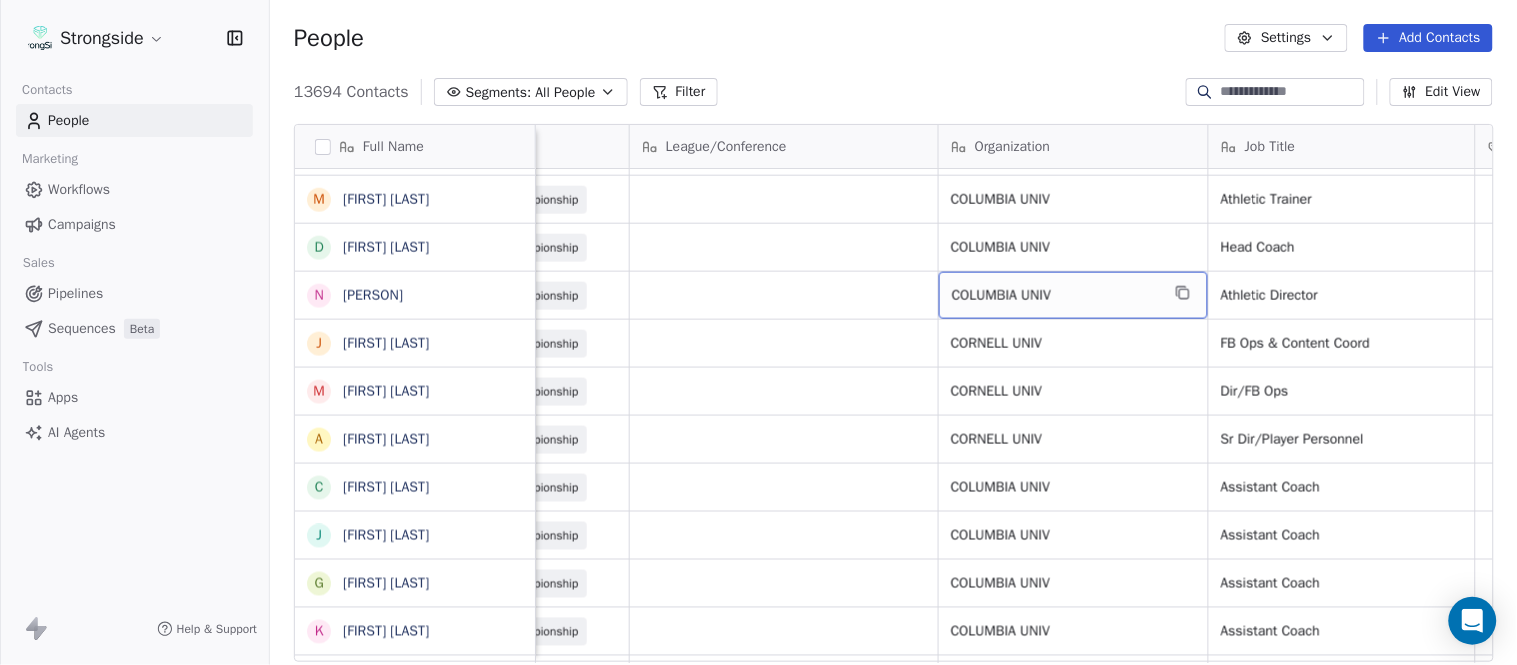 click on "COLUMBIA UNIV" at bounding box center [1055, 296] 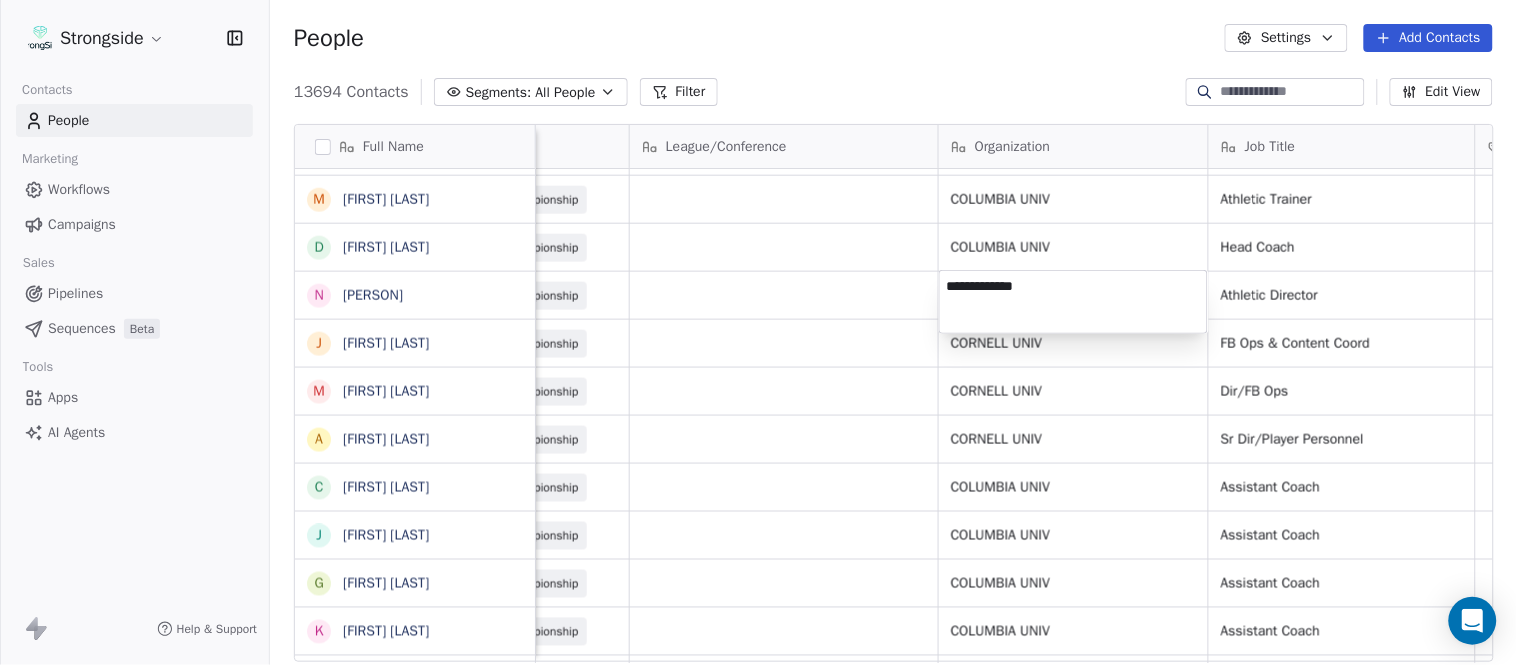 click on "**********" at bounding box center (1073, 302) 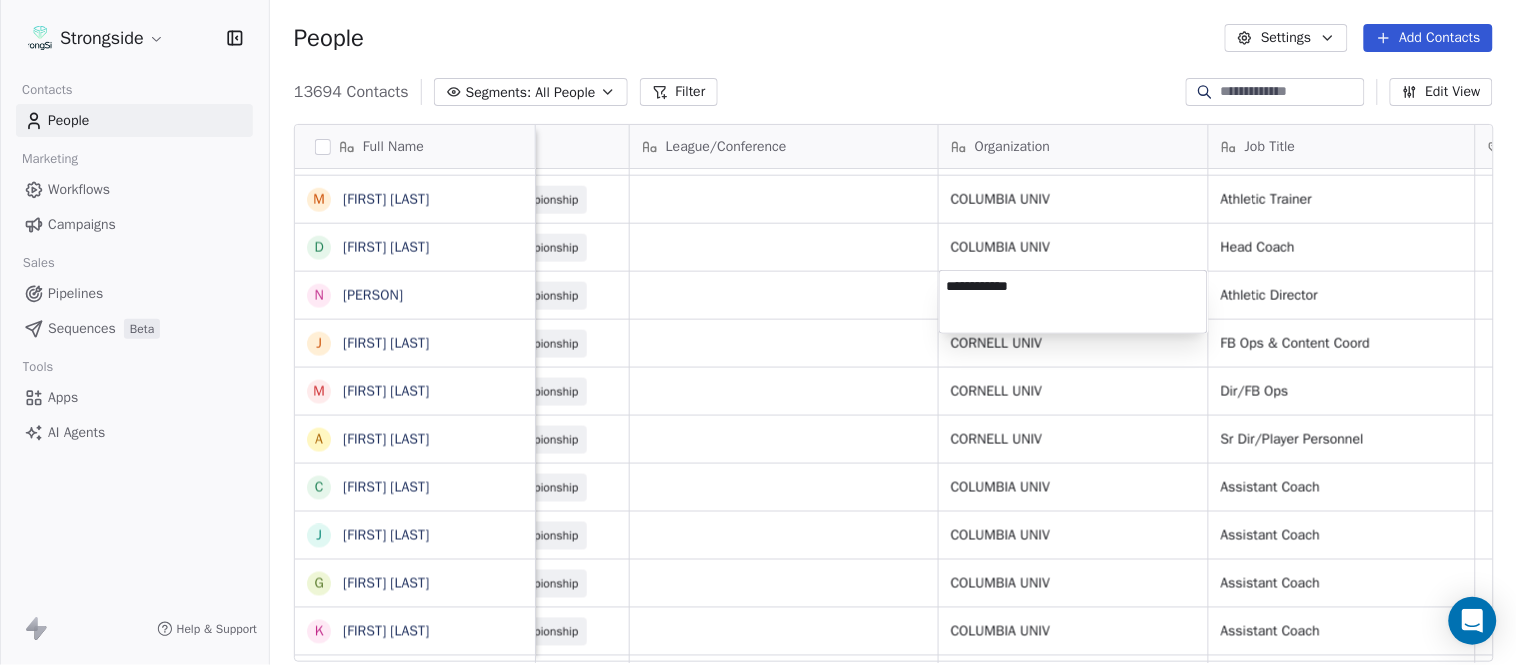 type on "**********" 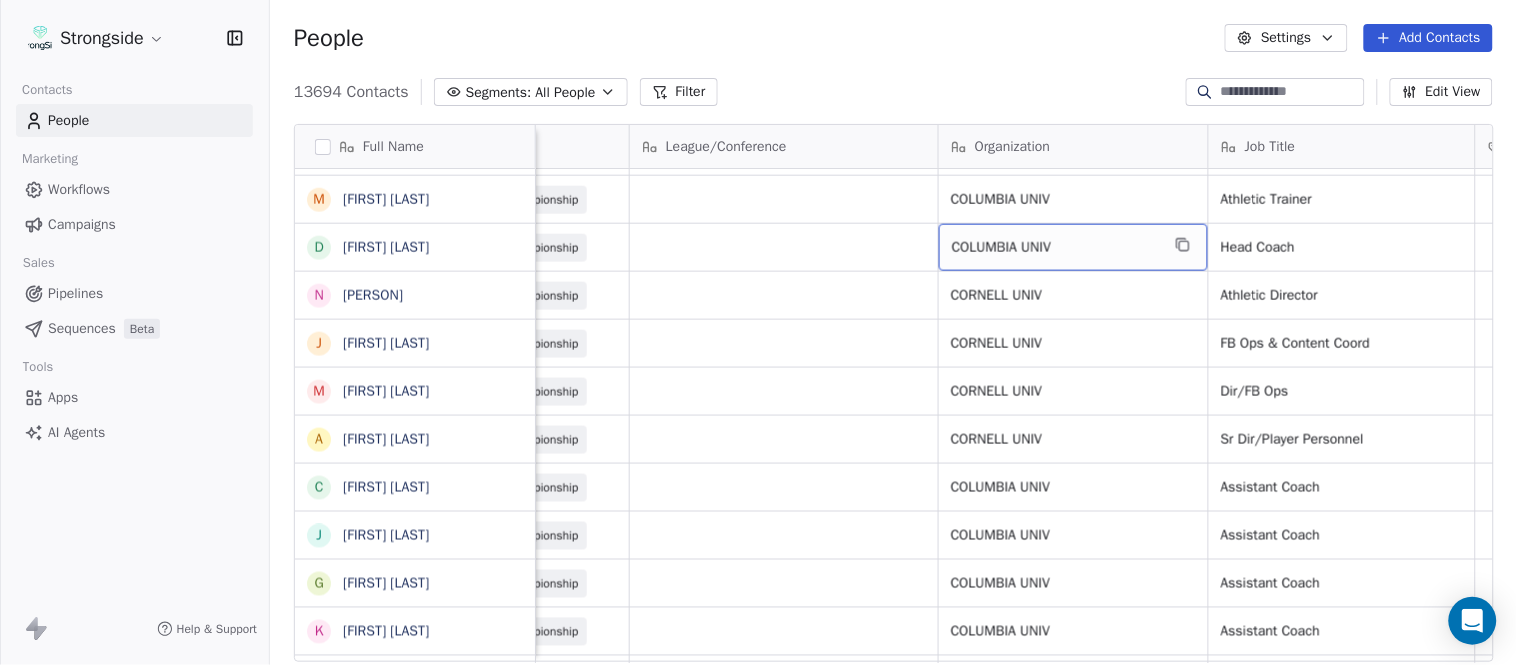 click on "COLUMBIA UNIV" at bounding box center (1055, 248) 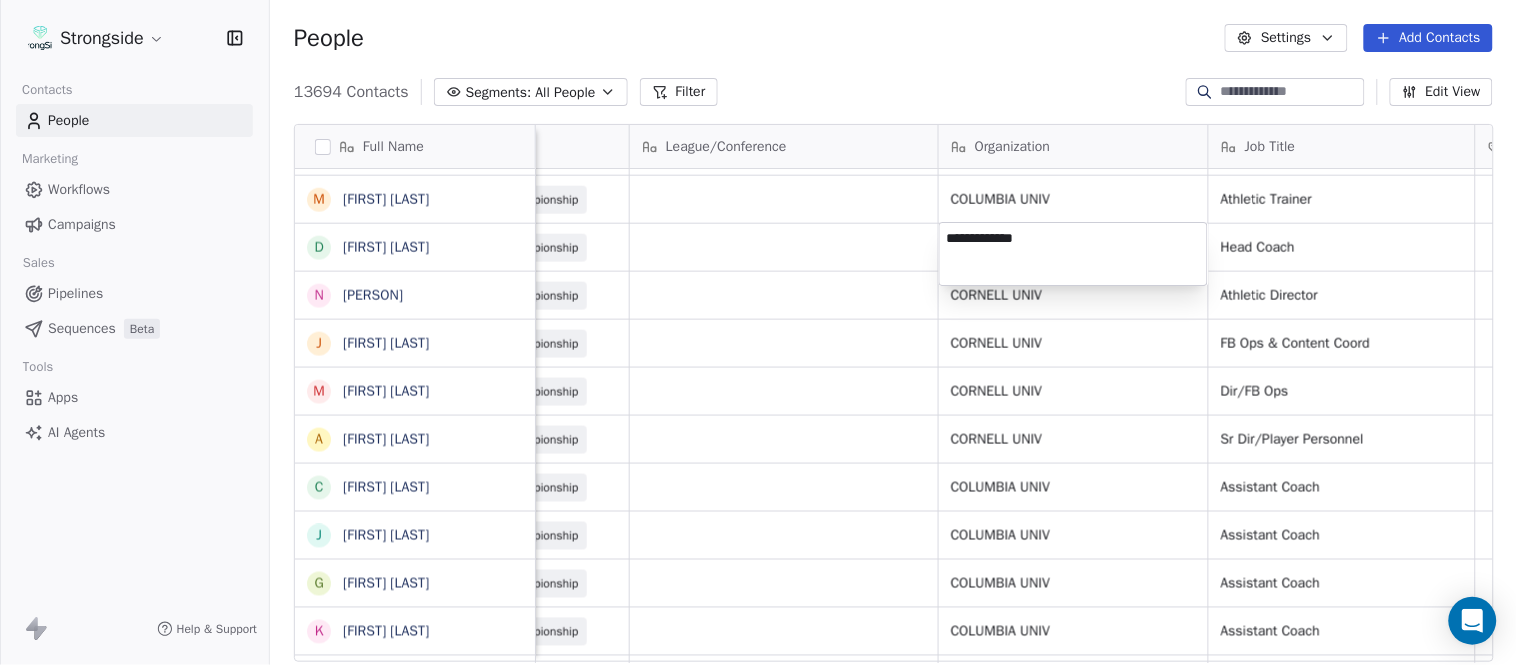 click on "**********" at bounding box center [1073, 254] 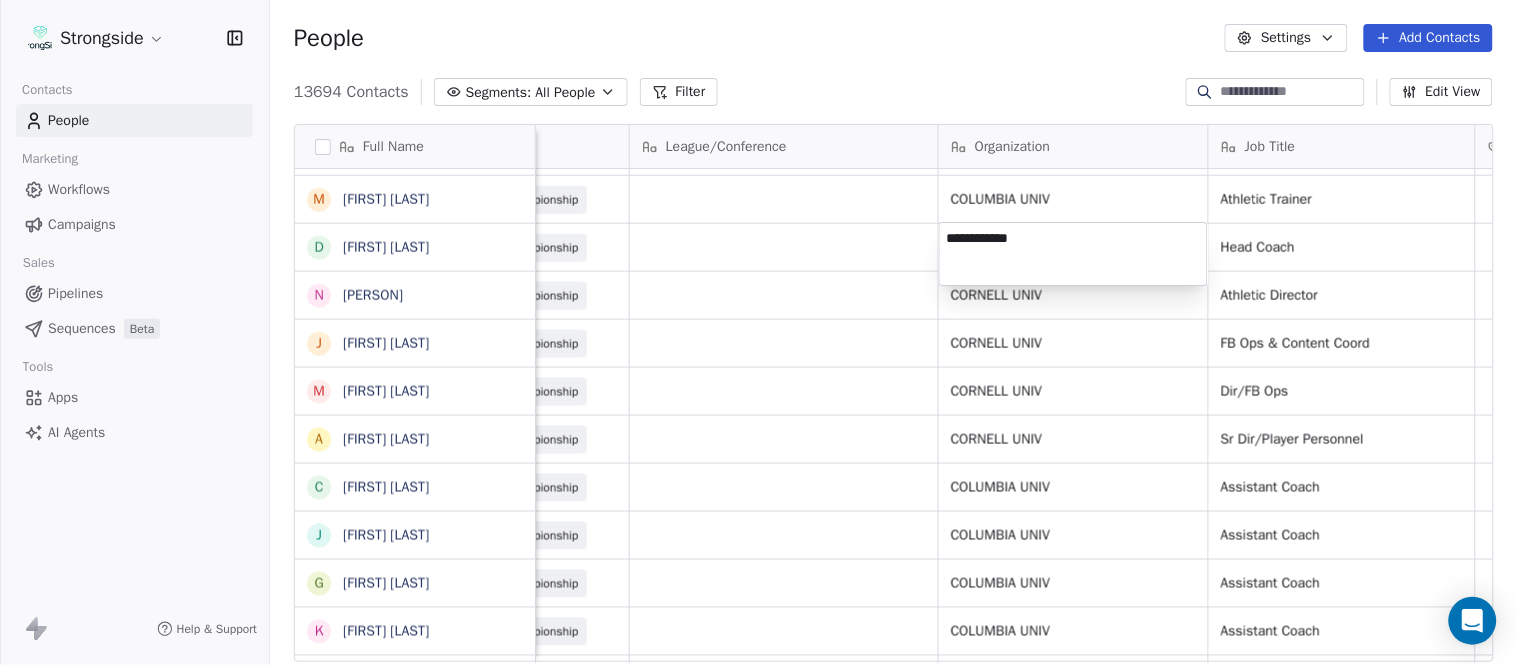 click on "Strongside Contacts People Marketing Workflows Campaigns Sales Pipelines Sequences Beta Tools Apps AI Agents Help & Support People Settings  Add Contacts 13694 Contacts Segments: All People Filter  Edit View Tag Add to Sequence Export Full Name E Eric Franklin J Jeff Dittman A Andrew Dees W Will Blanden T Terry Ursin S Sean Reeder M Mike Hatcher J Jared Backus J Jay Andress S Satyen Bhakta B Bernie DePalma D Devan Carrington J Jeremy Hartigan N Nicholas Bruner M Matt Foote D Dan Swanstrom N Nicki Moore J Julien Deumaga M Mark Ross A Alex Peffley C Chris Batti J Justin Woodley G Garrett McLaughlin K Kenneth Tinsley A Andrew Kukesh J Justin Stovall G Gregory Skjold A AJ Gallagher S Seitu Smith S Salomon Burstein F Frank Lisante J Joe Manion D Douglas Straley Y Yana Rivers M Mike Kowalsky J Jack Marchese J Jumpei Harada J Jon Poppe P Peter Pilling T Tala Russell K Kyle Mattracion H Heather Haigler S Sarah Parady P Perry Sosi T Taj-Amir Torres Email Phone Number Level League/Conference Organization Job Title" at bounding box center (758, 332) 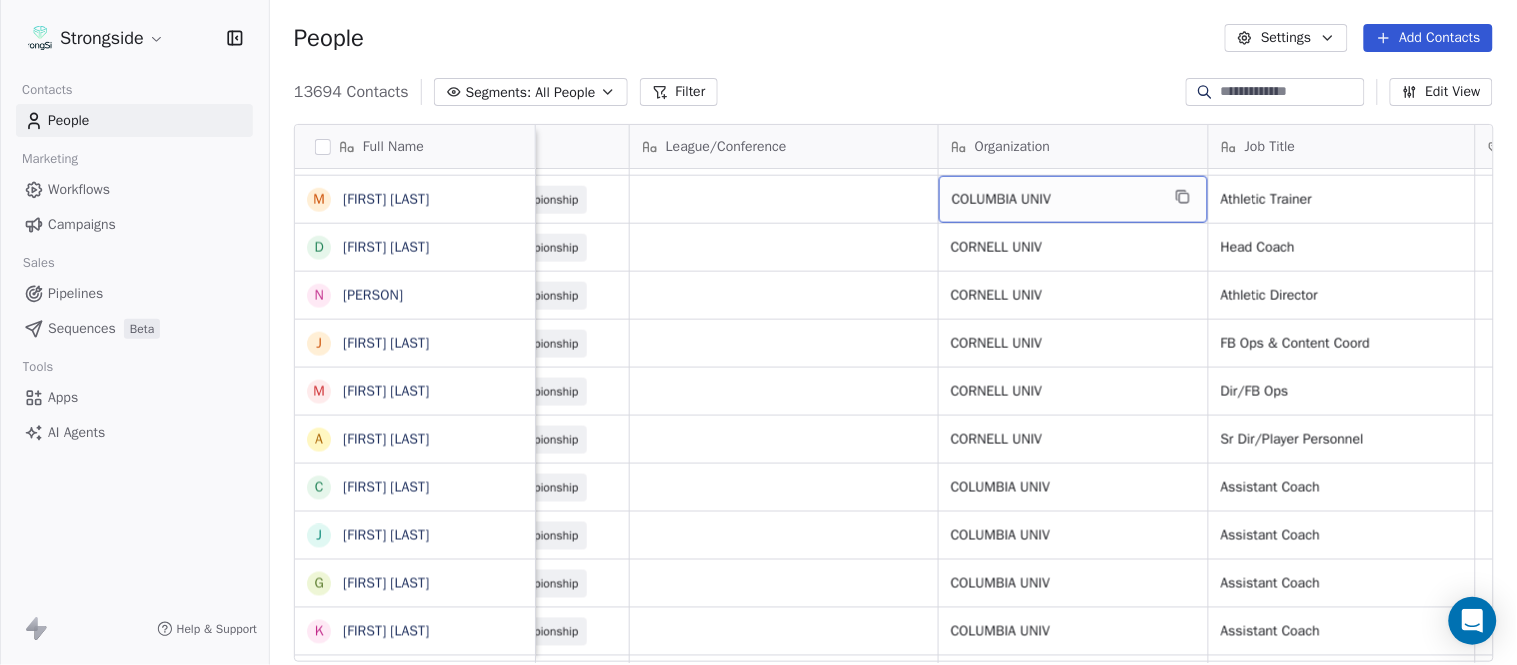 click on "COLUMBIA UNIV" at bounding box center (1055, 200) 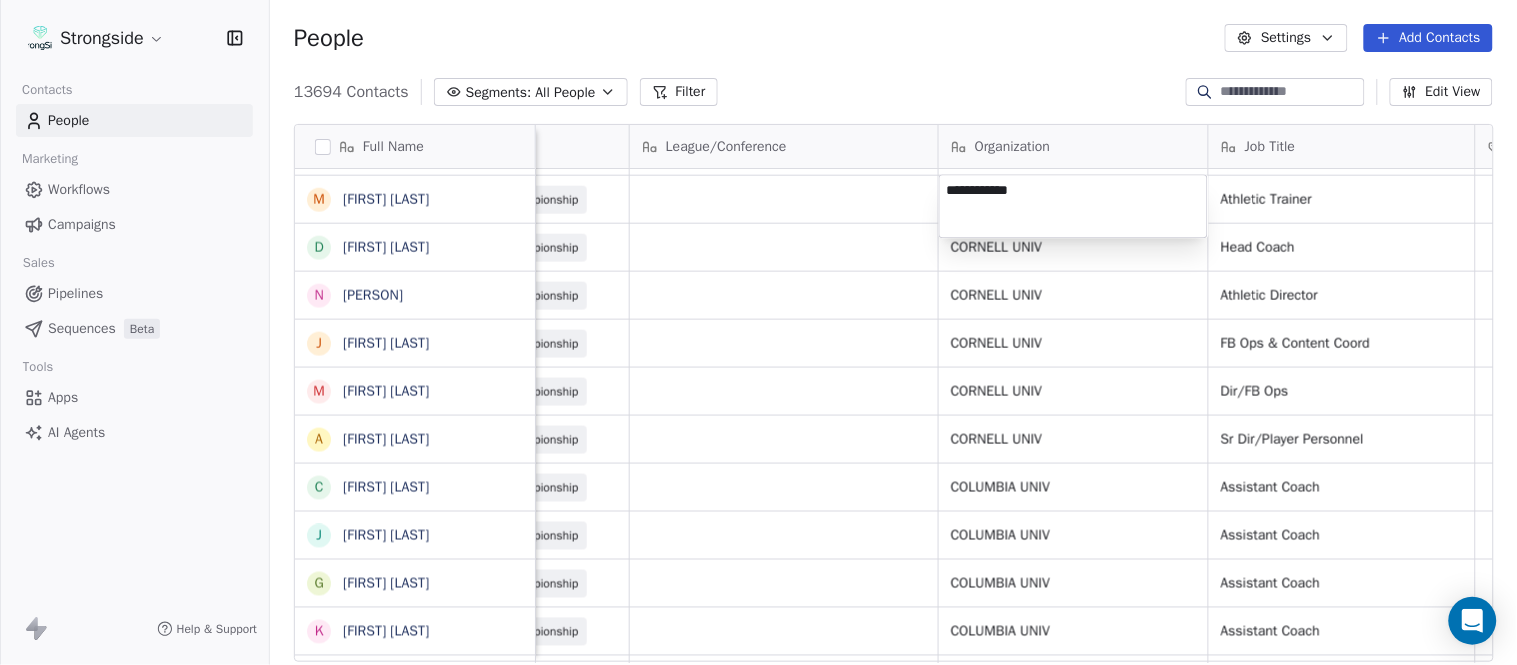 type on "**********" 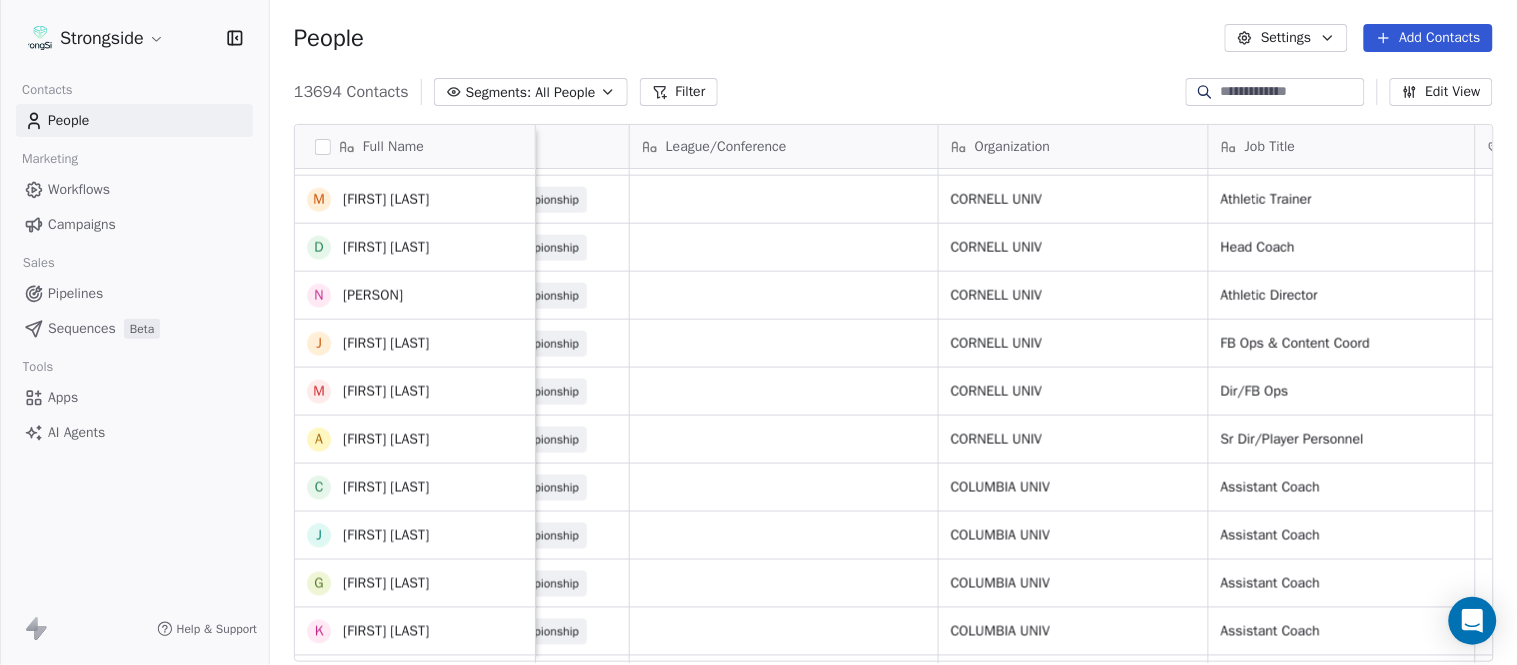 scroll, scrollTop: 444, scrollLeft: 0, axis: vertical 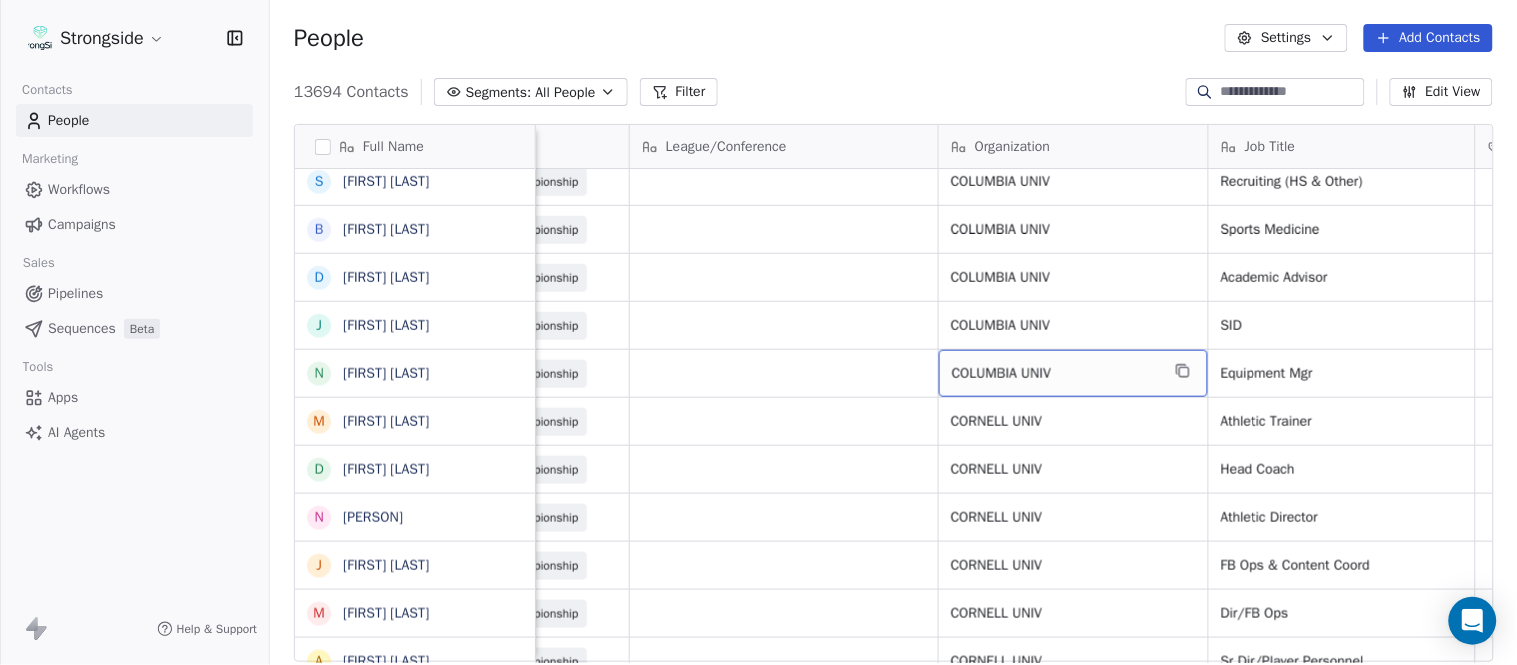 click on "COLUMBIA UNIV" at bounding box center [1055, 374] 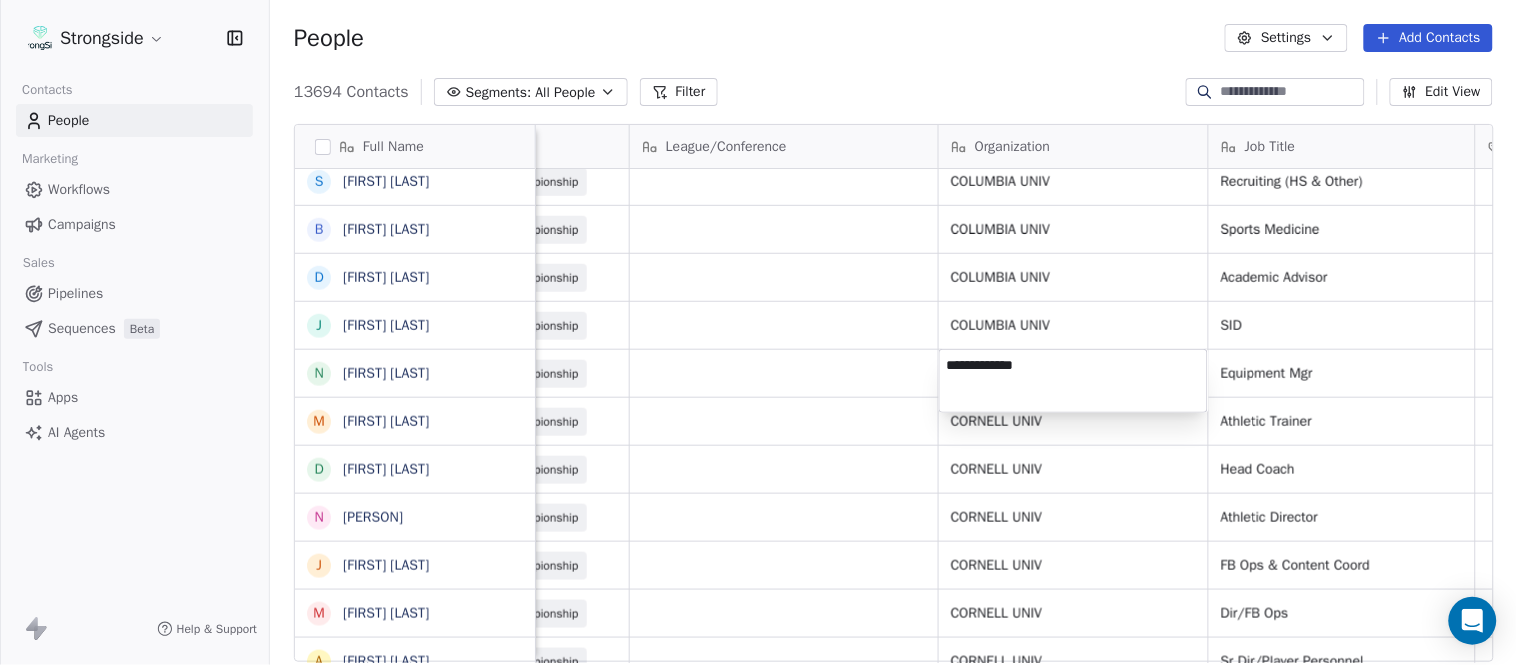 click on "**********" at bounding box center [1073, 381] 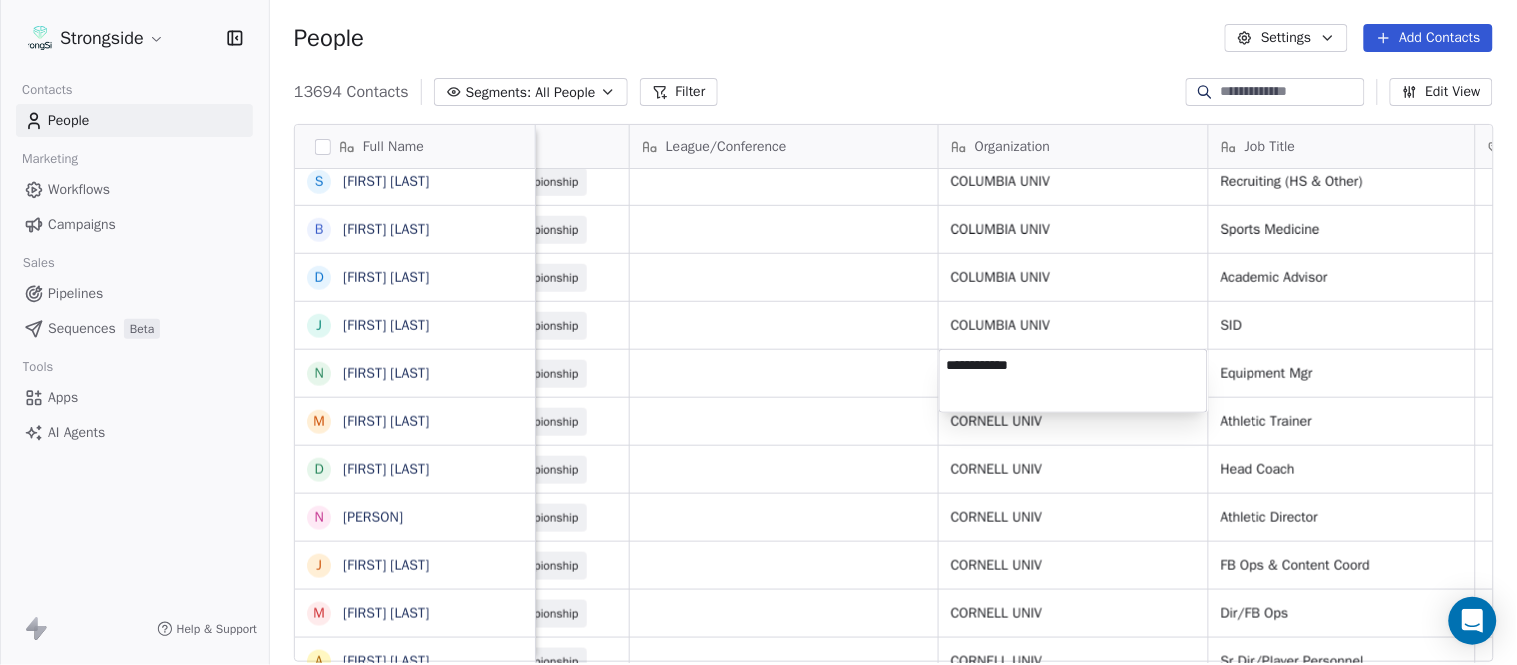 type on "**********" 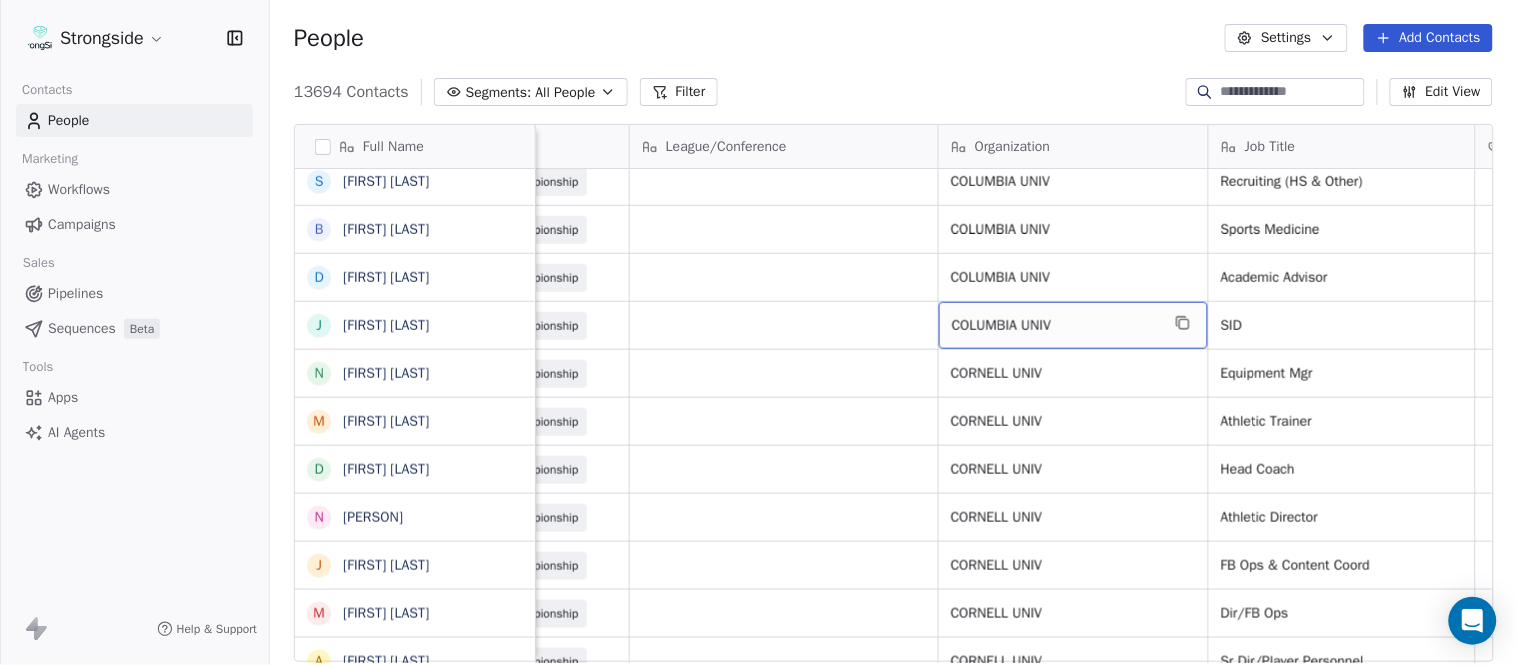 click on "COLUMBIA UNIV" at bounding box center (1055, 326) 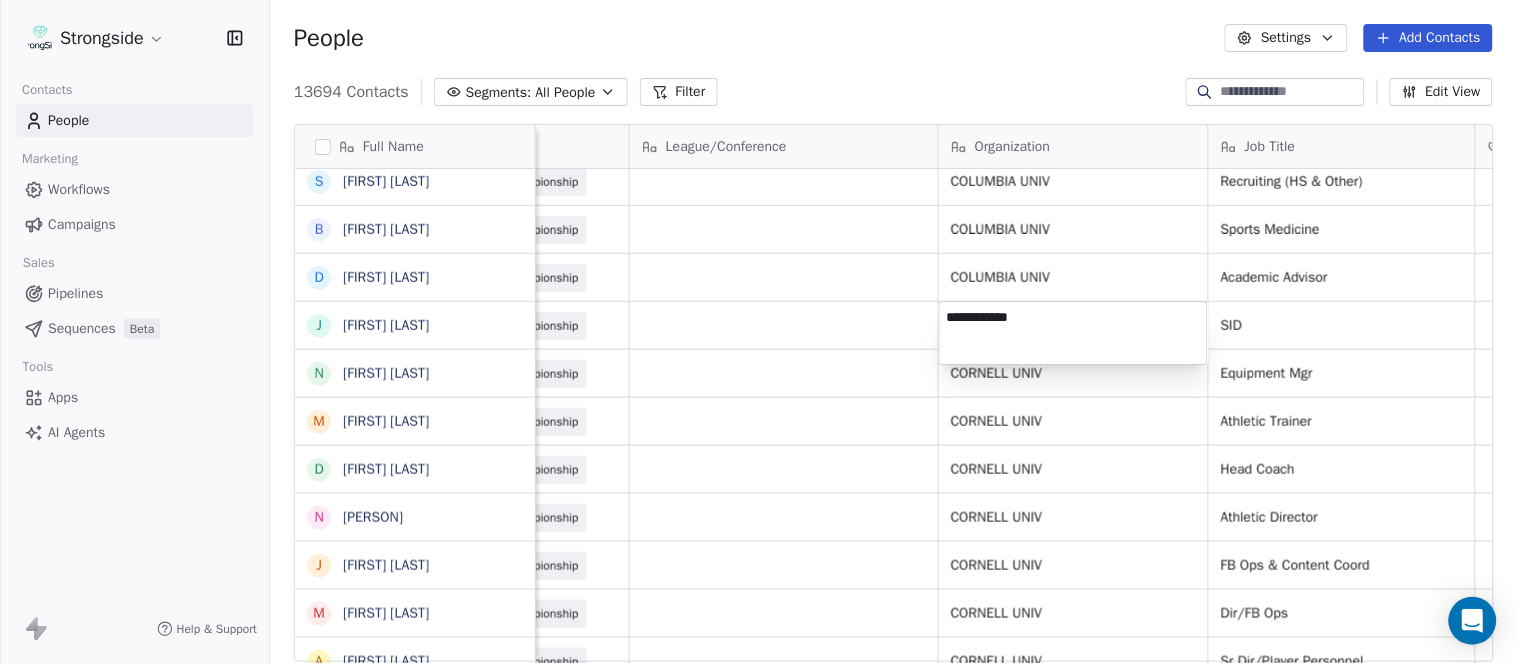type on "**********" 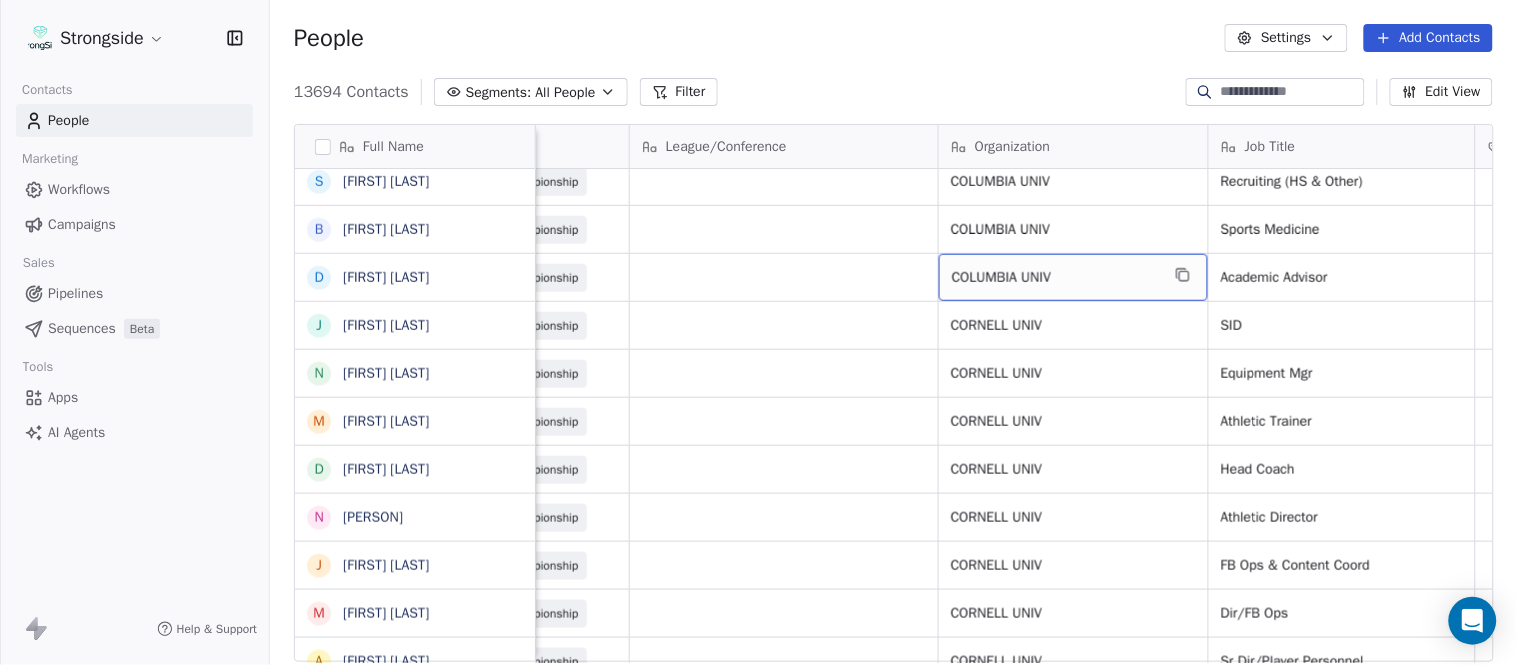 click on "COLUMBIA UNIV" at bounding box center (1055, 278) 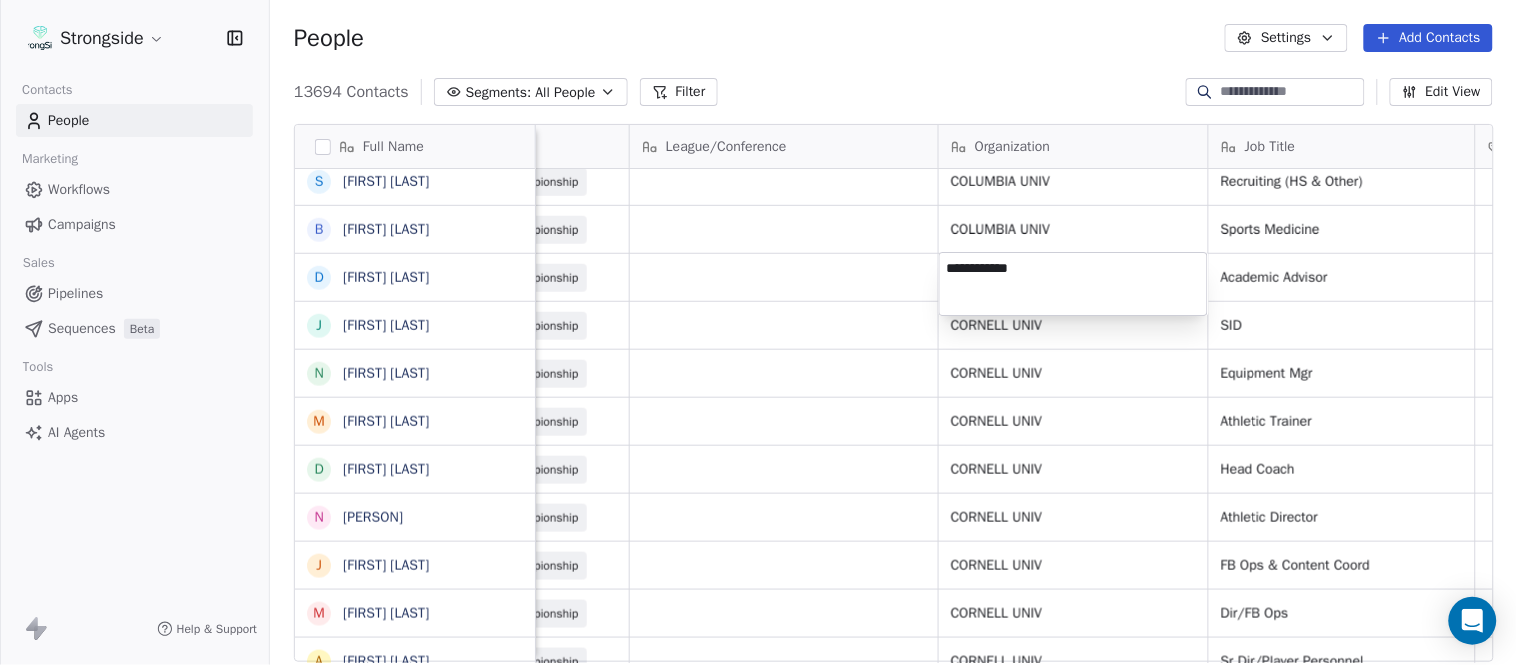 type on "**********" 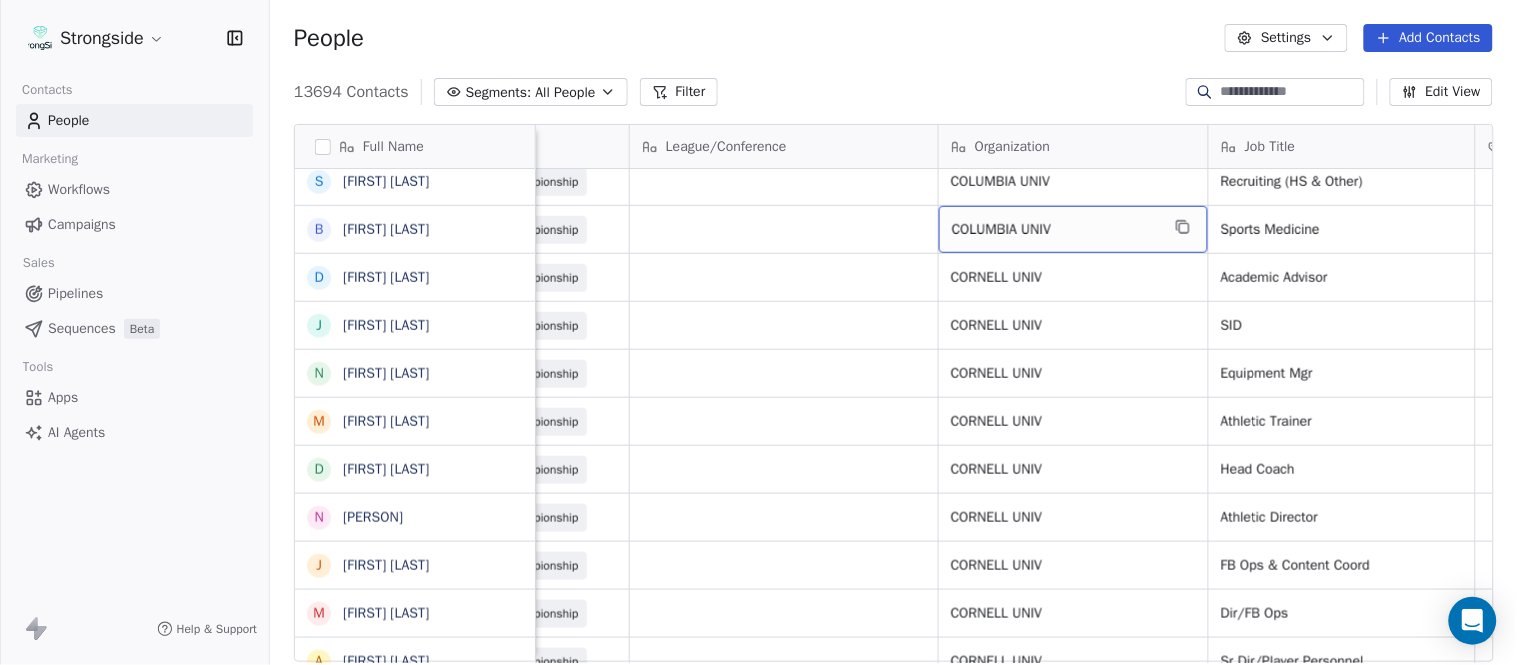 click on "COLUMBIA UNIV" at bounding box center [1055, 230] 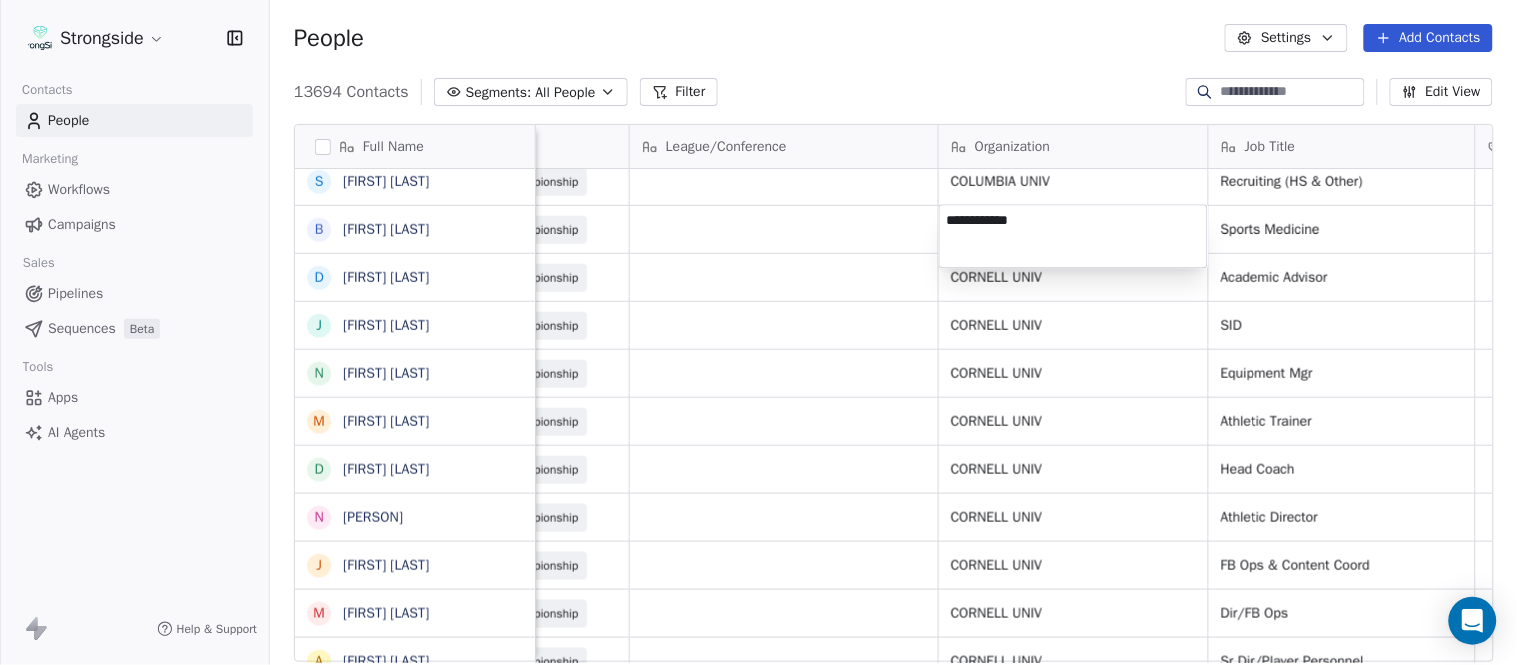 type on "**********" 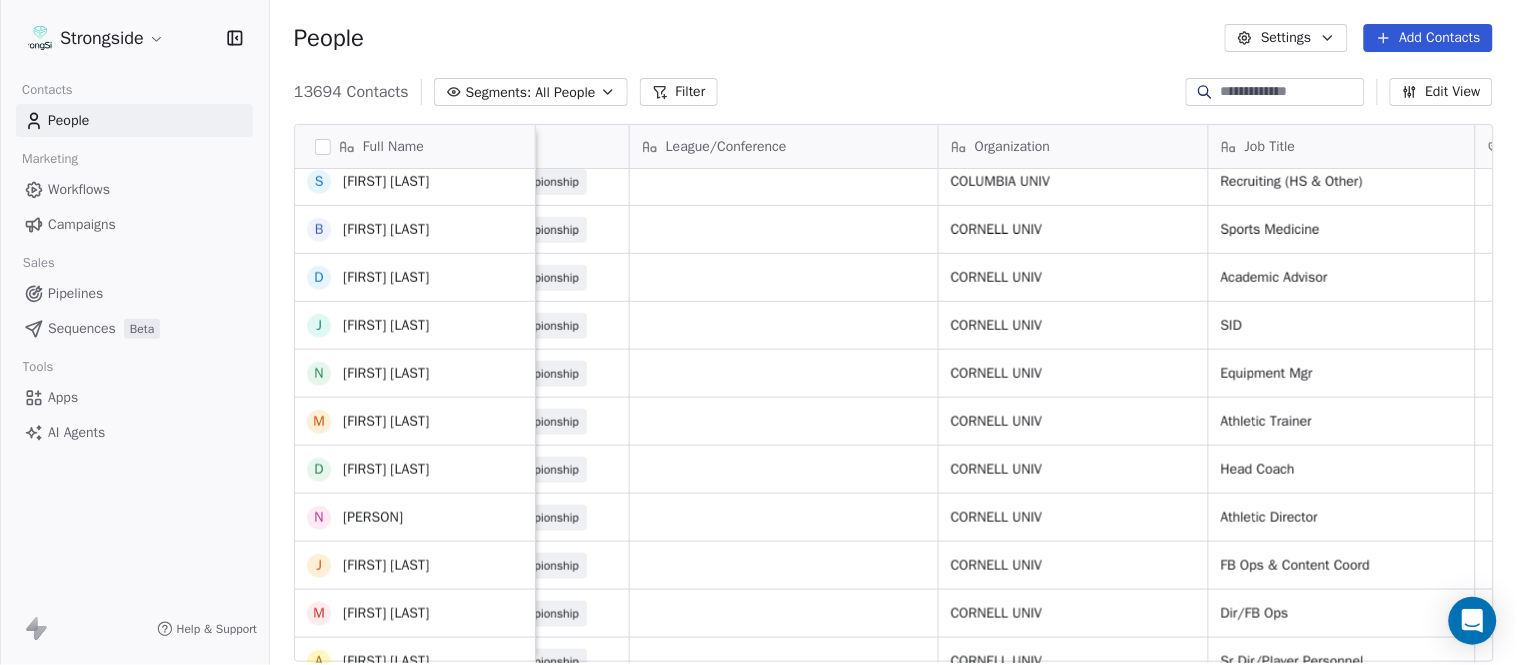 scroll, scrollTop: 333, scrollLeft: 0, axis: vertical 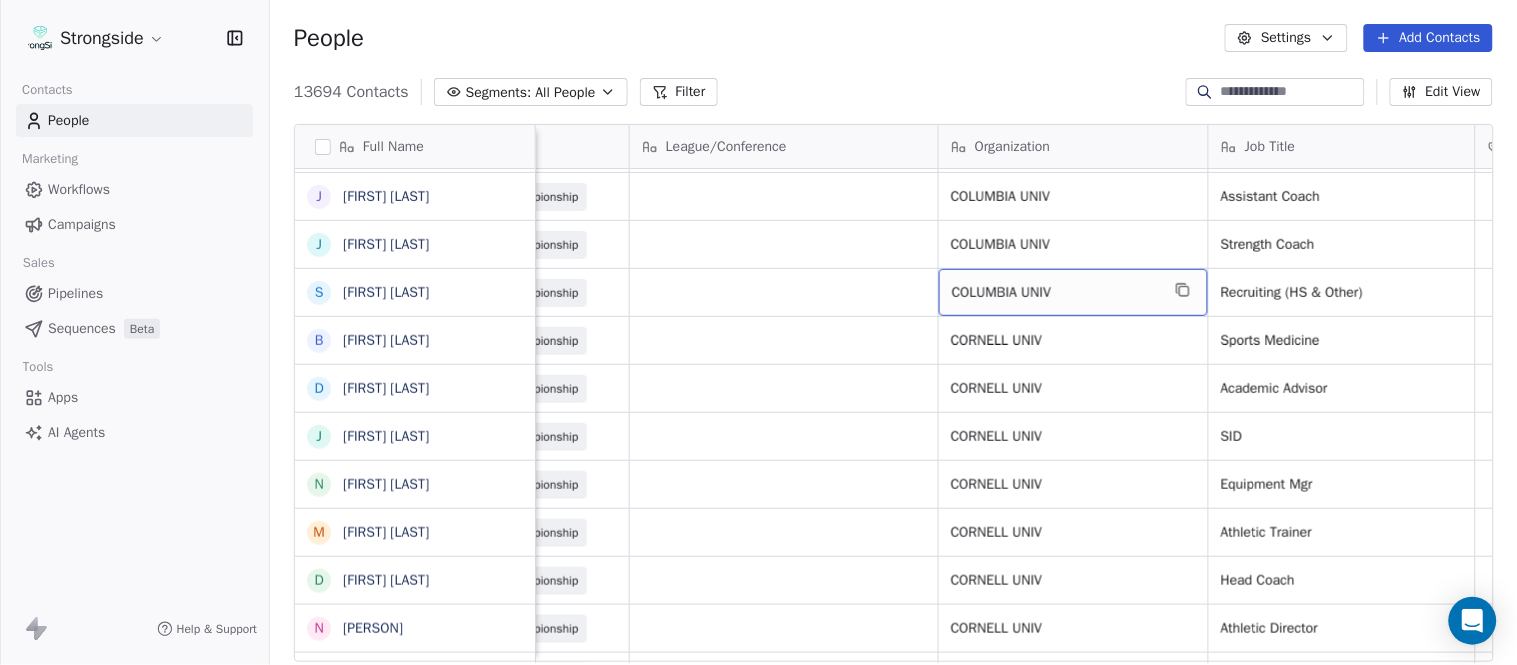 click on "COLUMBIA UNIV" at bounding box center (1055, 293) 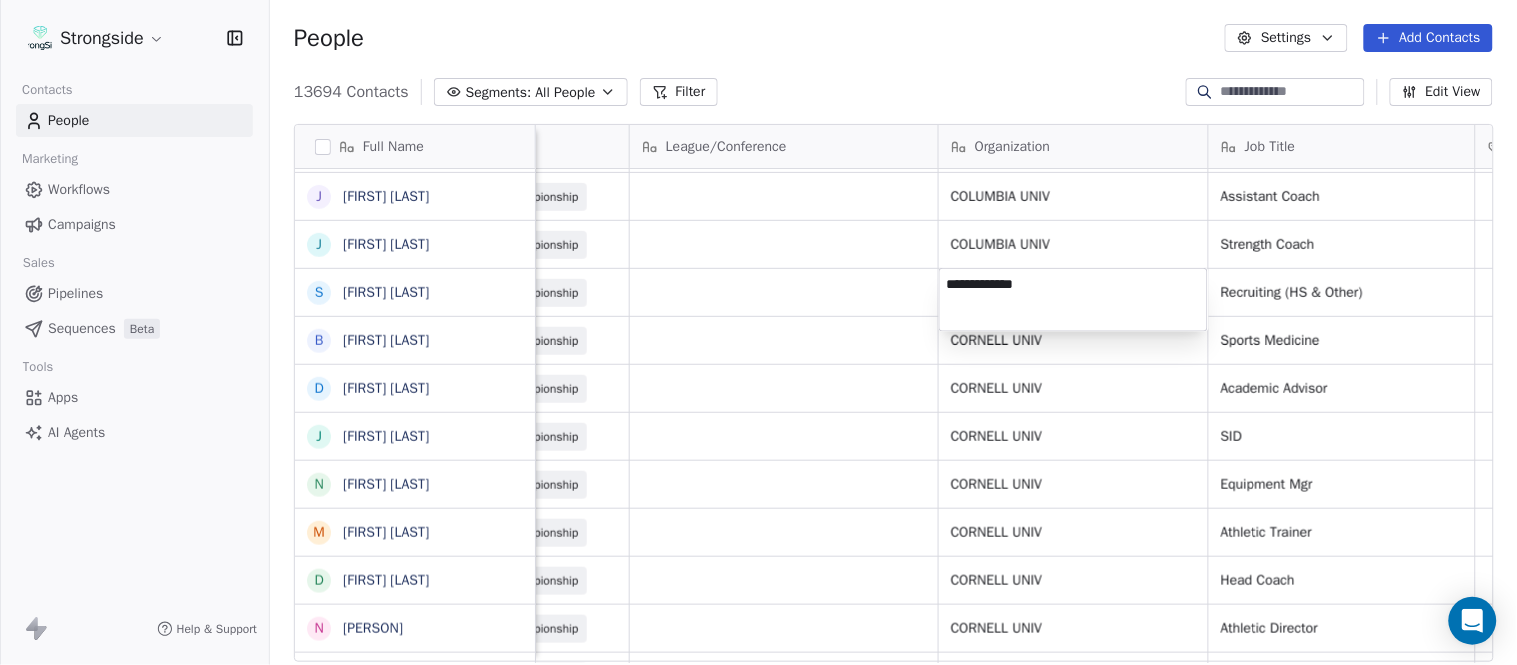 click on "**********" at bounding box center [1073, 300] 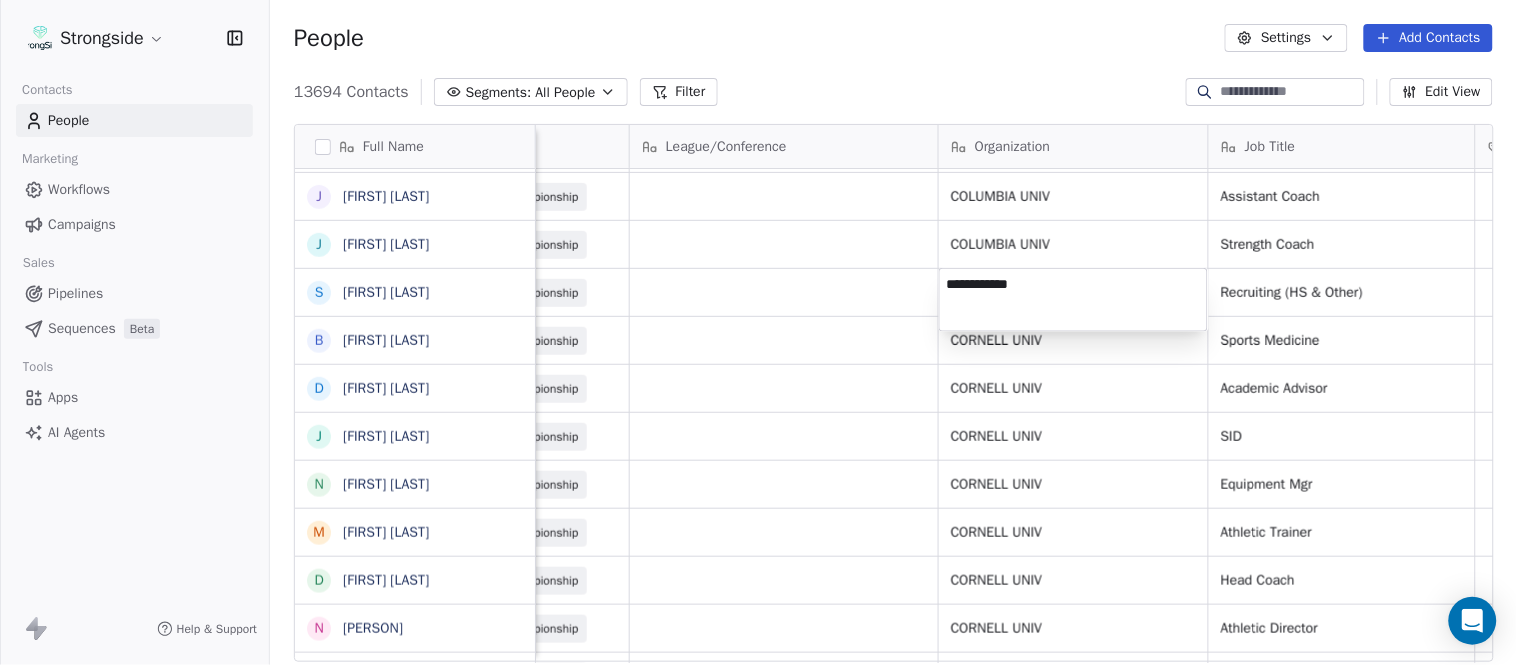 type on "**********" 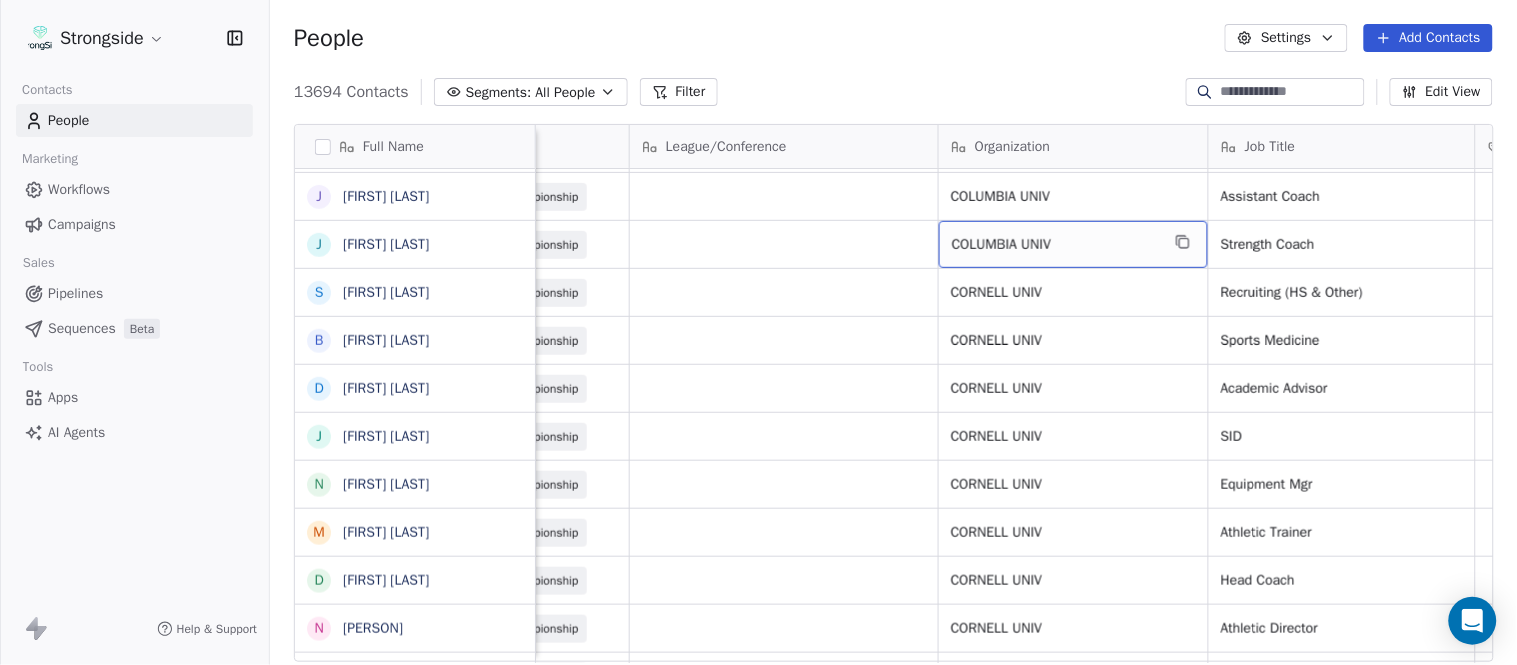 click on "COLUMBIA UNIV" at bounding box center (1055, 245) 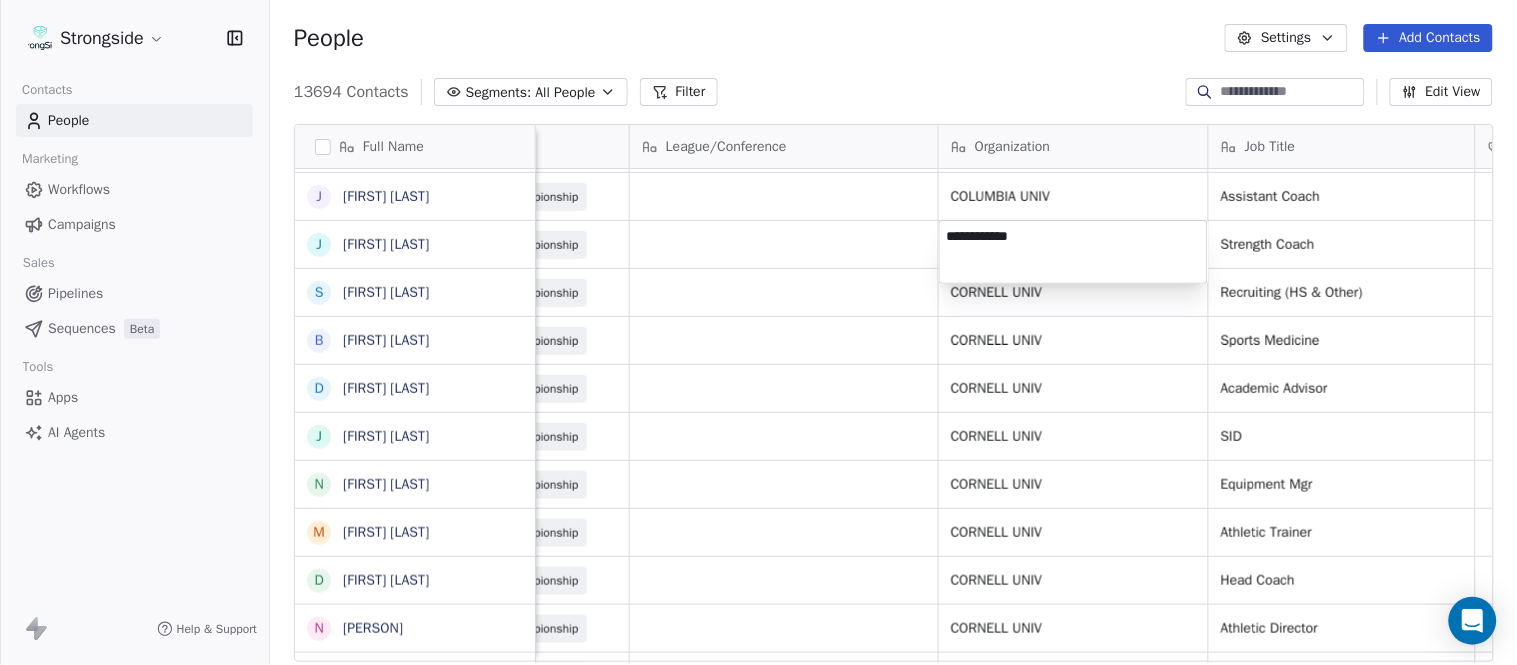 type on "**********" 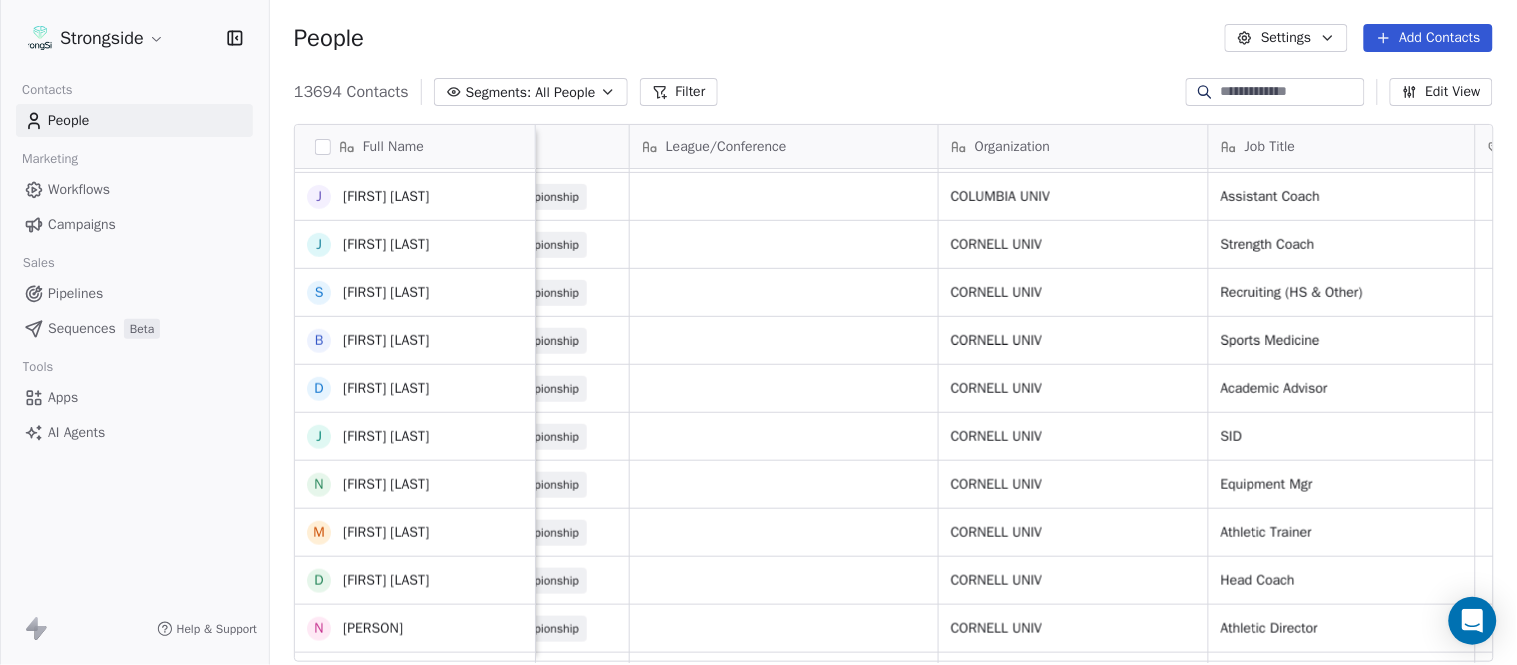scroll, scrollTop: 222, scrollLeft: 0, axis: vertical 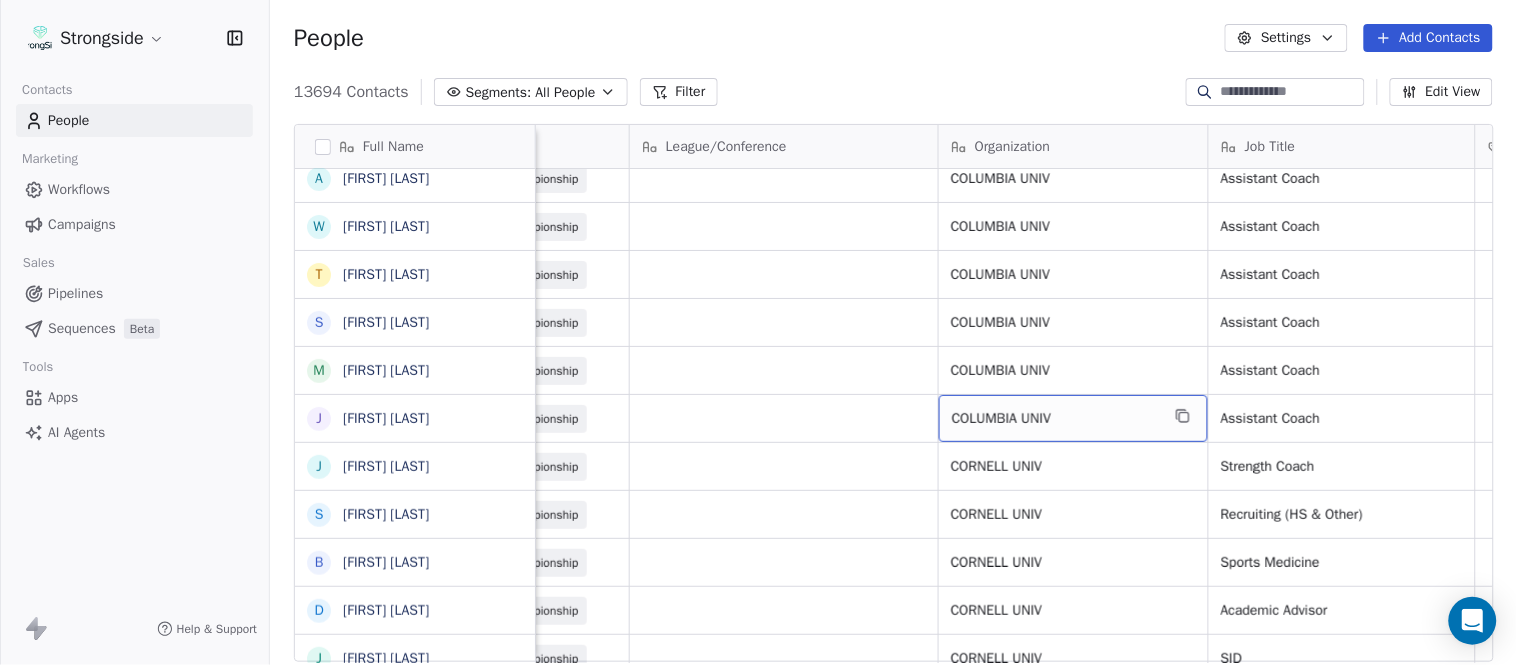 click on "COLUMBIA UNIV" at bounding box center (1055, 419) 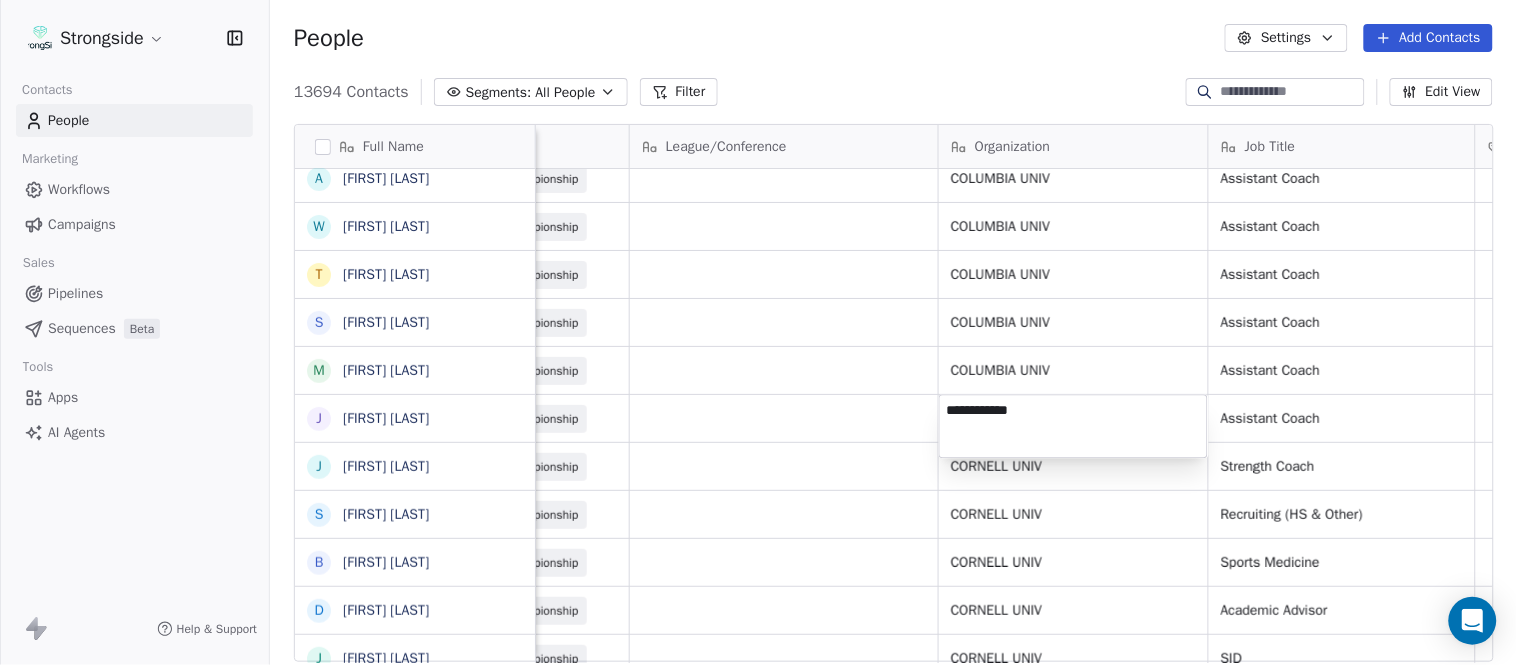 type on "**********" 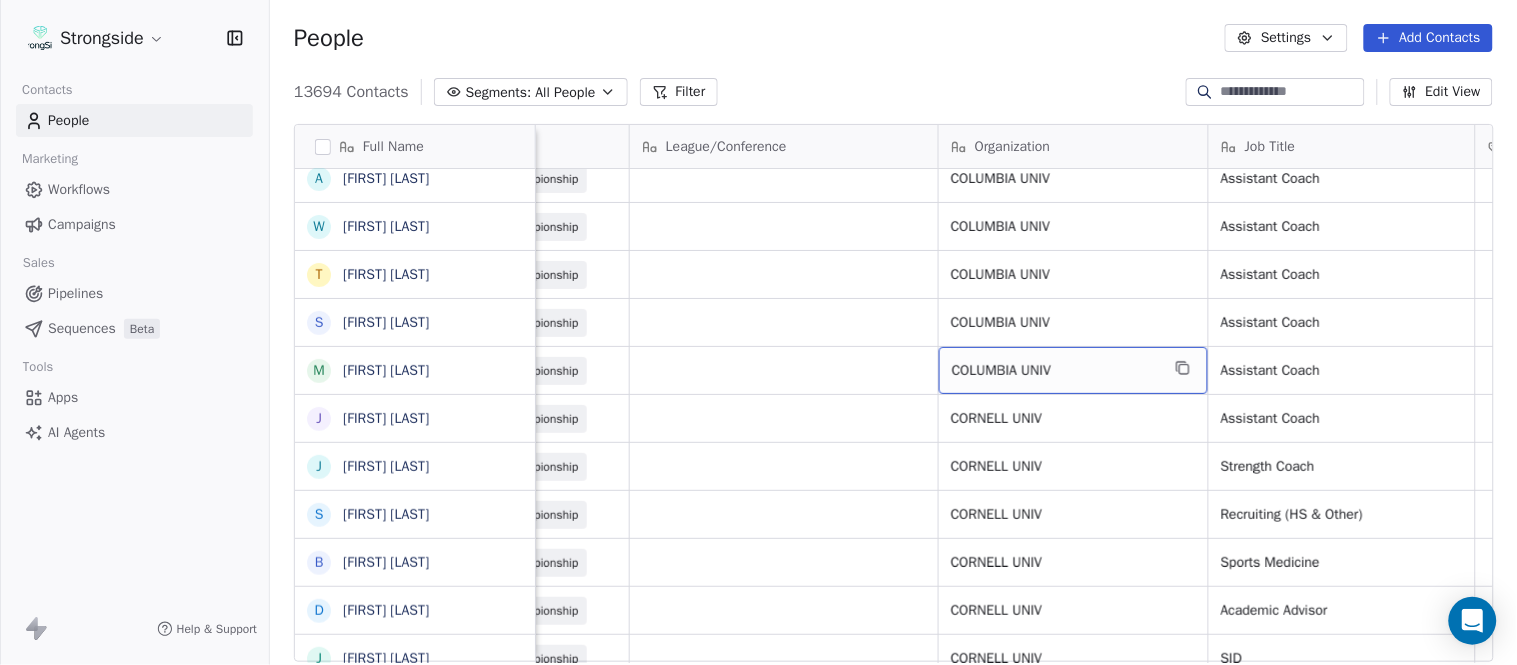 click on "COLUMBIA UNIV" at bounding box center [1055, 371] 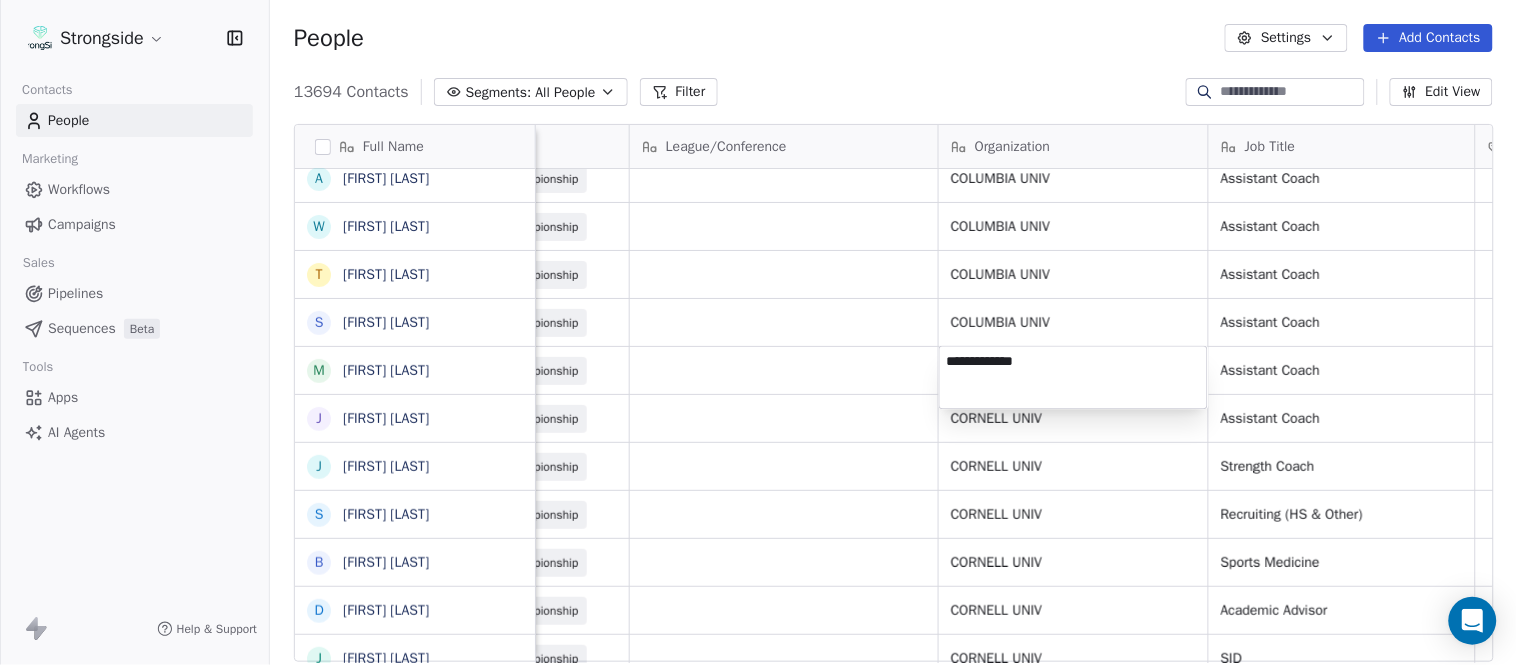 click on "**********" at bounding box center [1073, 378] 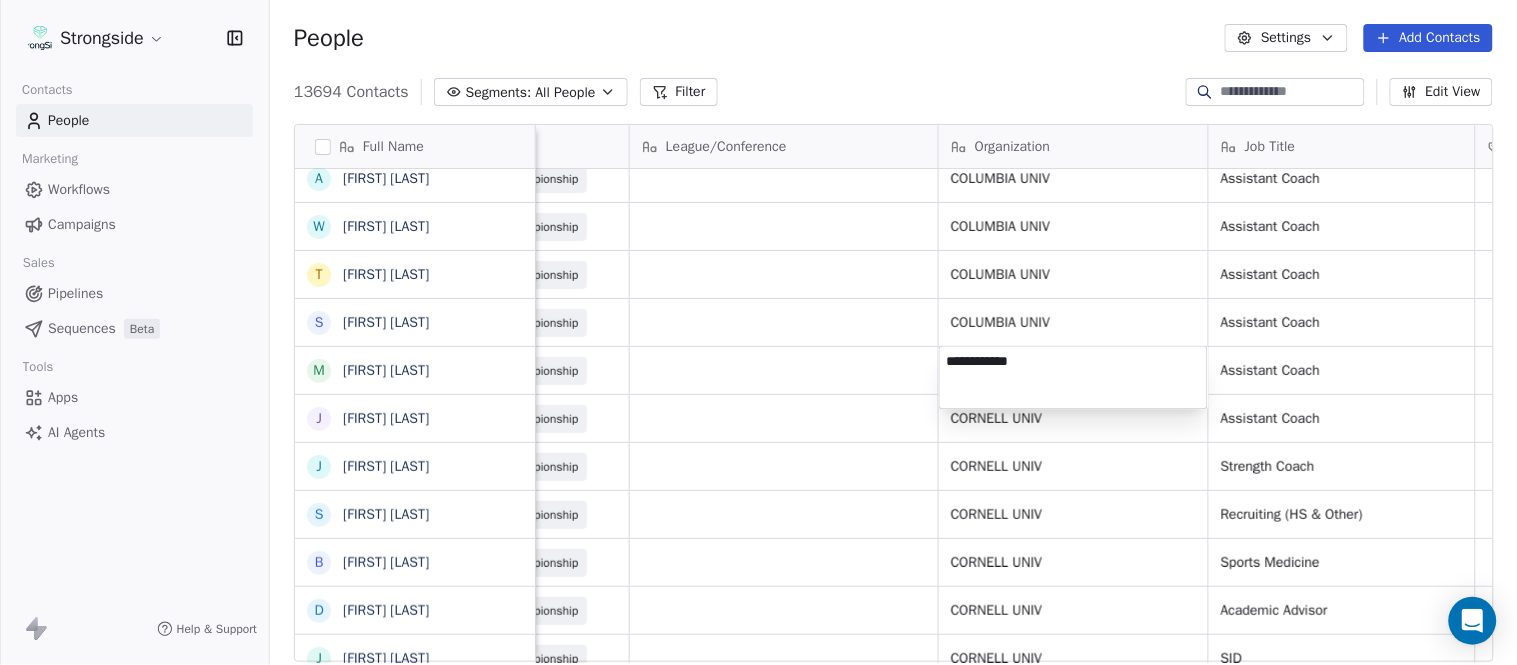 type on "**********" 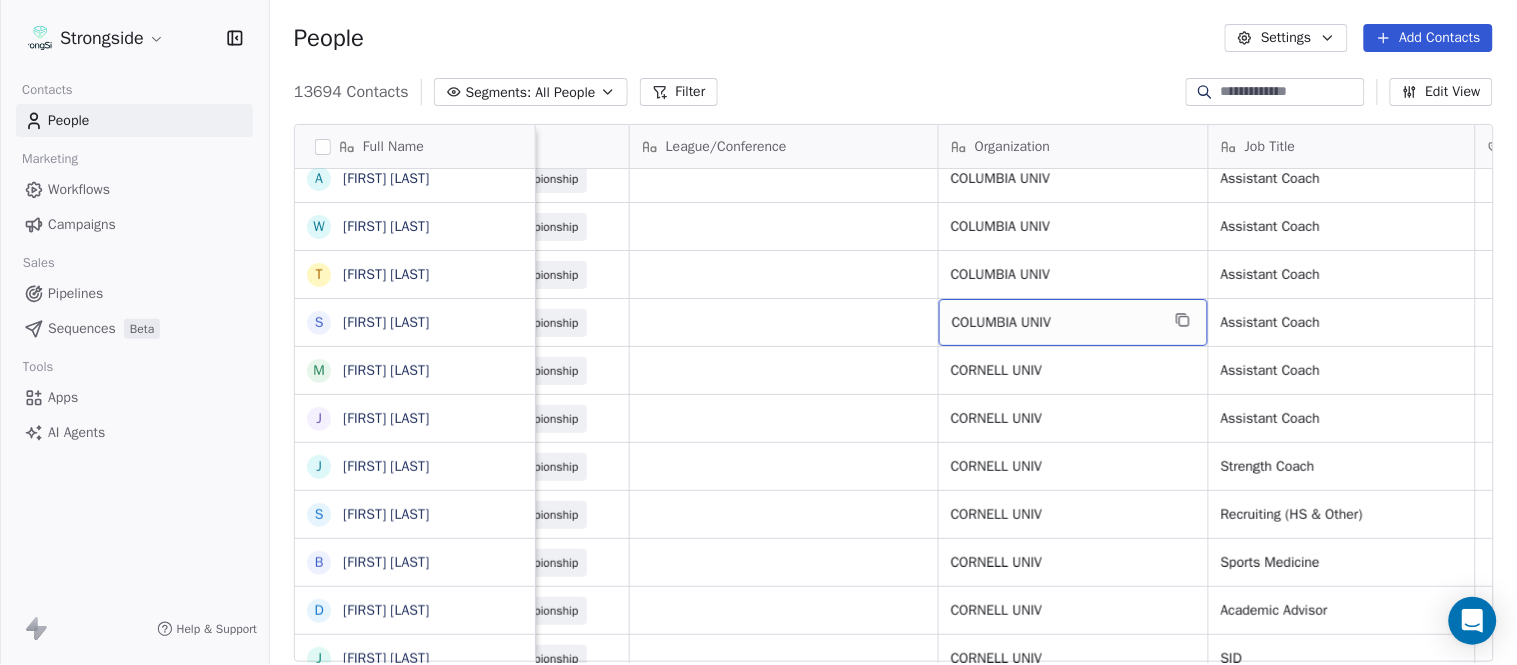 click on "COLUMBIA UNIV" at bounding box center (1055, 323) 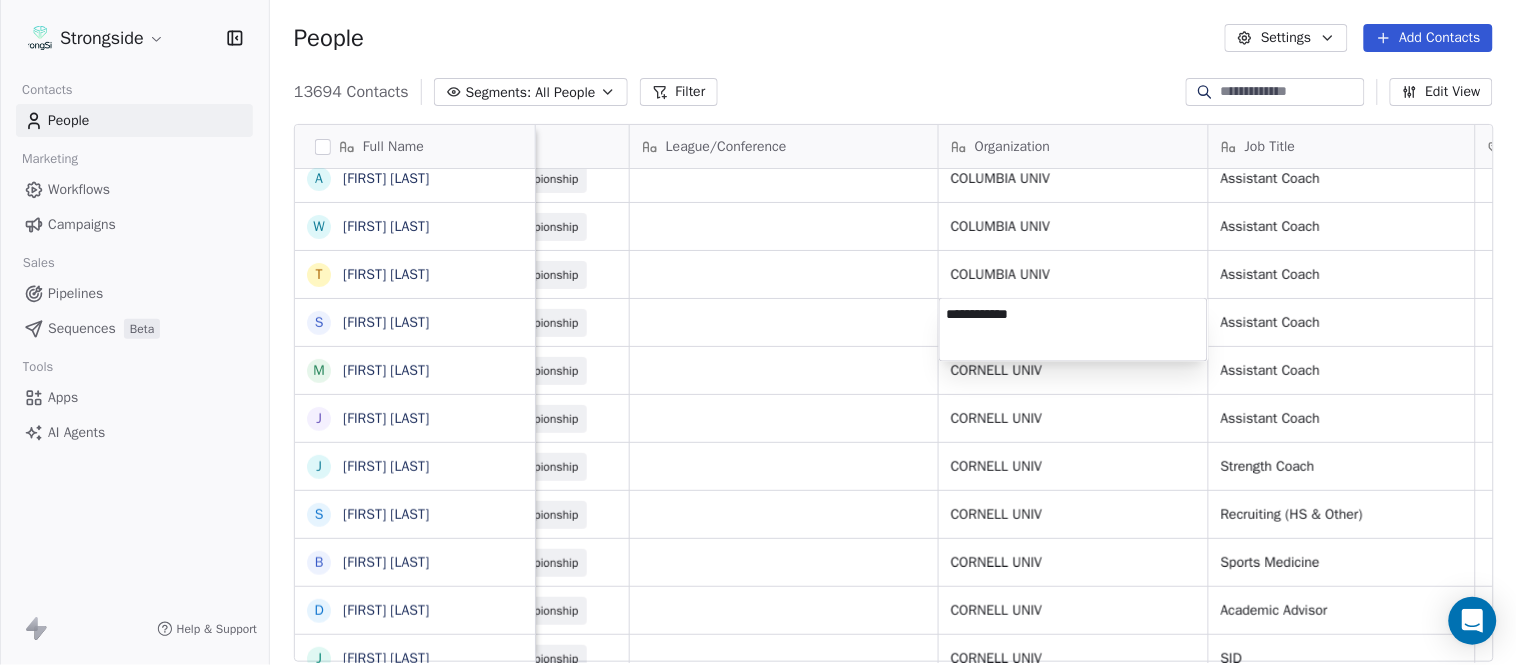 type on "**********" 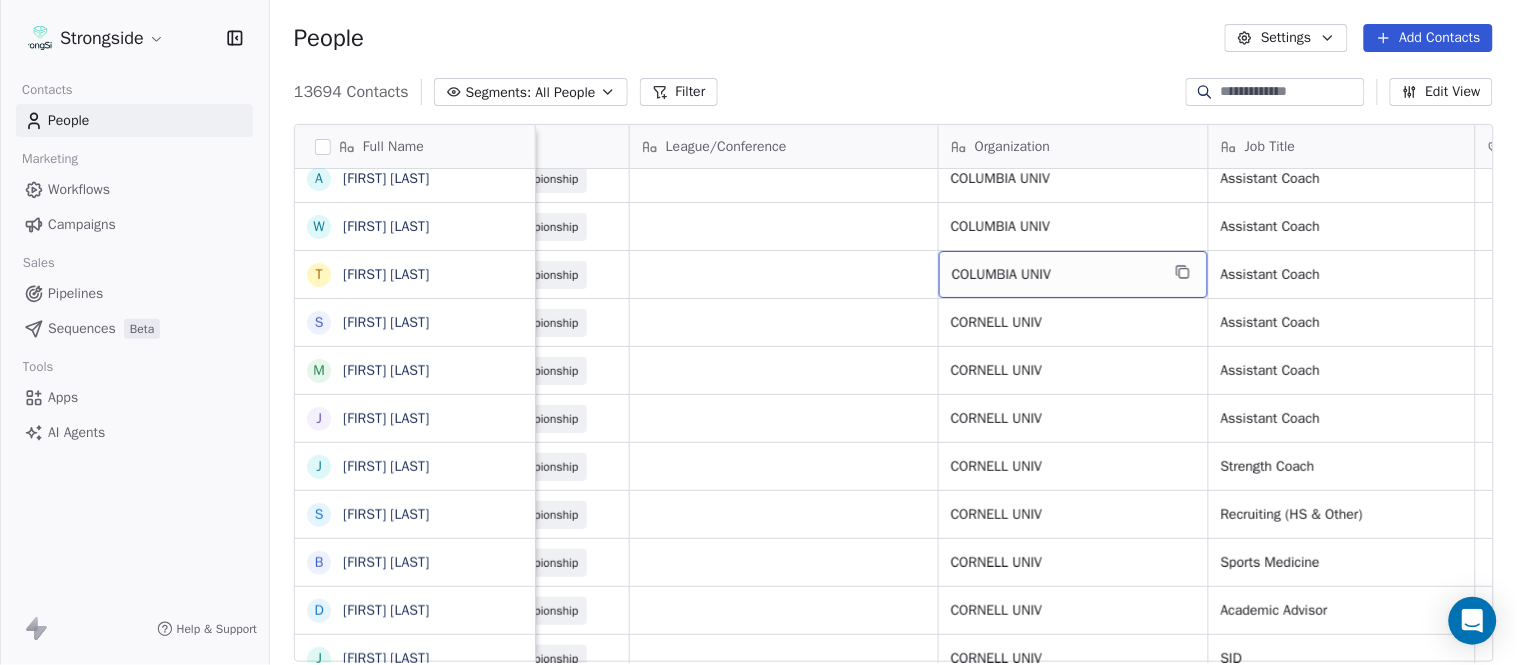 click on "COLUMBIA UNIV" at bounding box center (1055, 275) 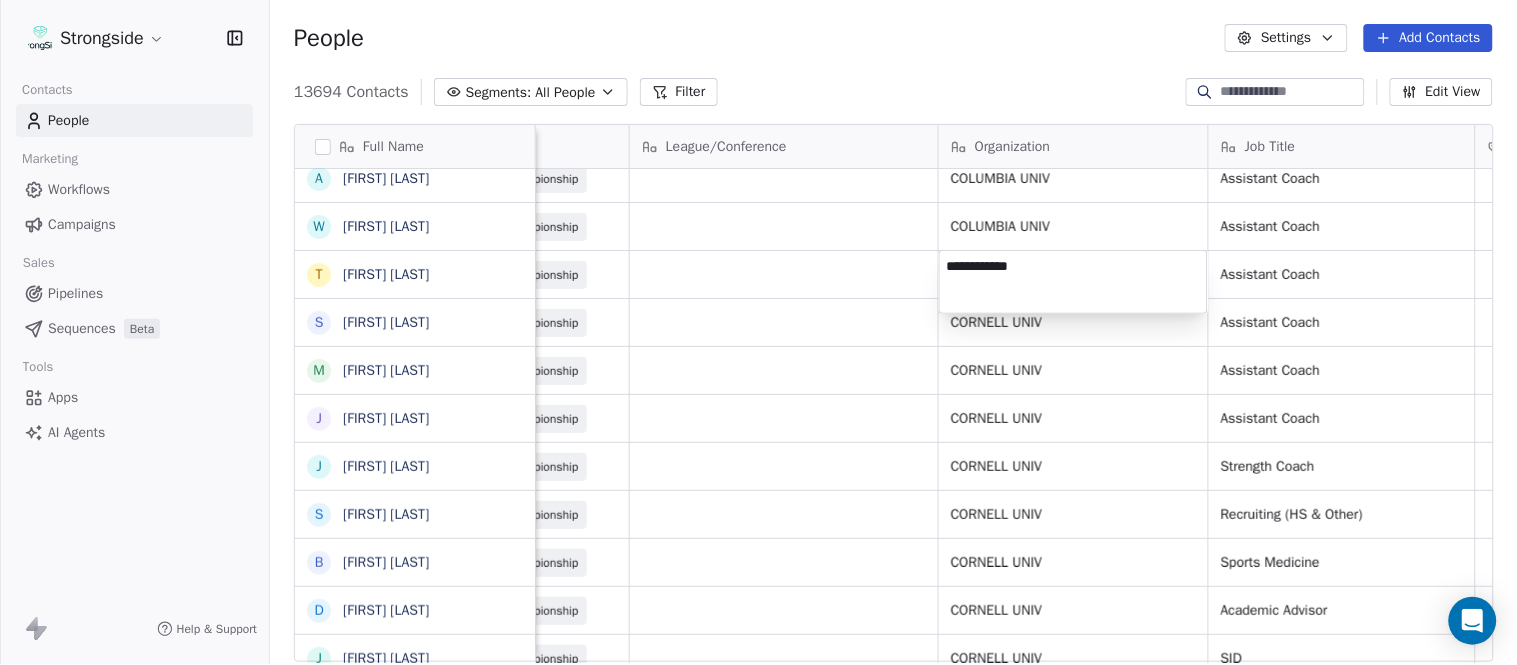type on "**********" 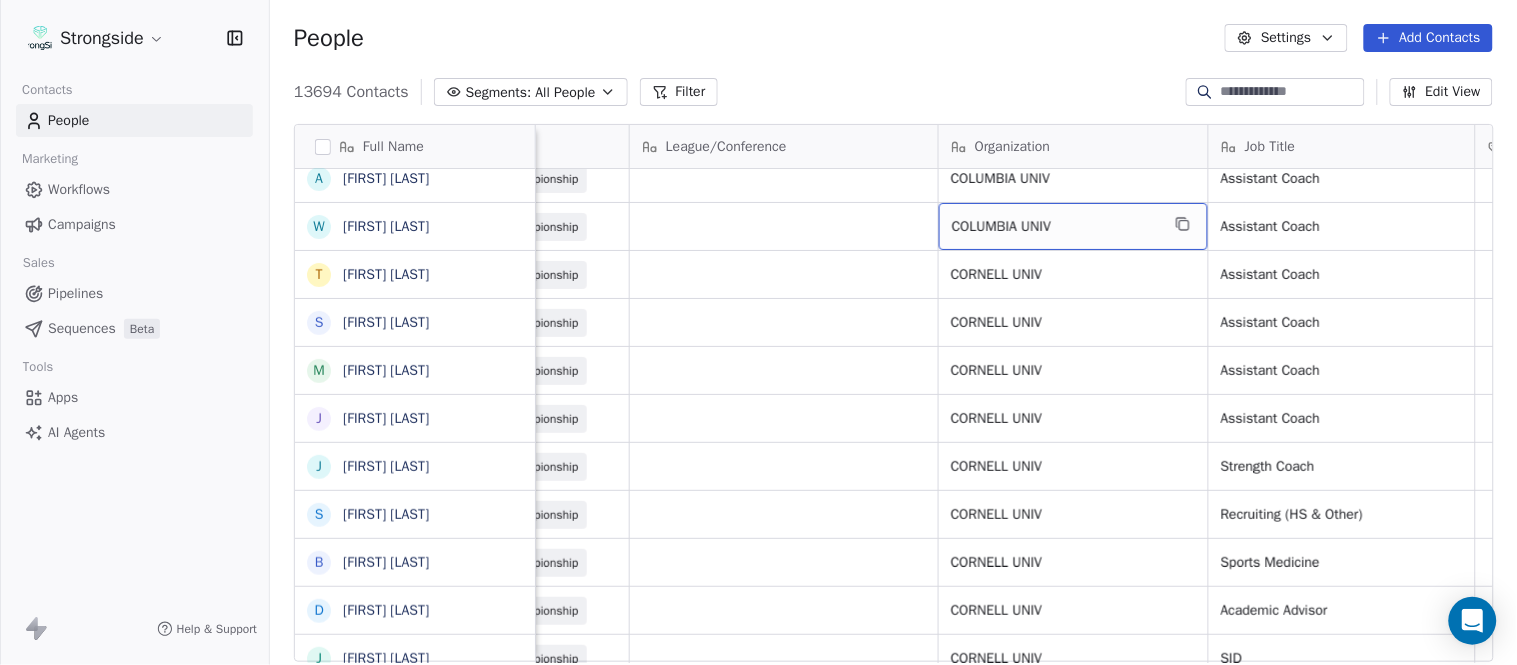 click on "COLUMBIA UNIV" at bounding box center (1055, 227) 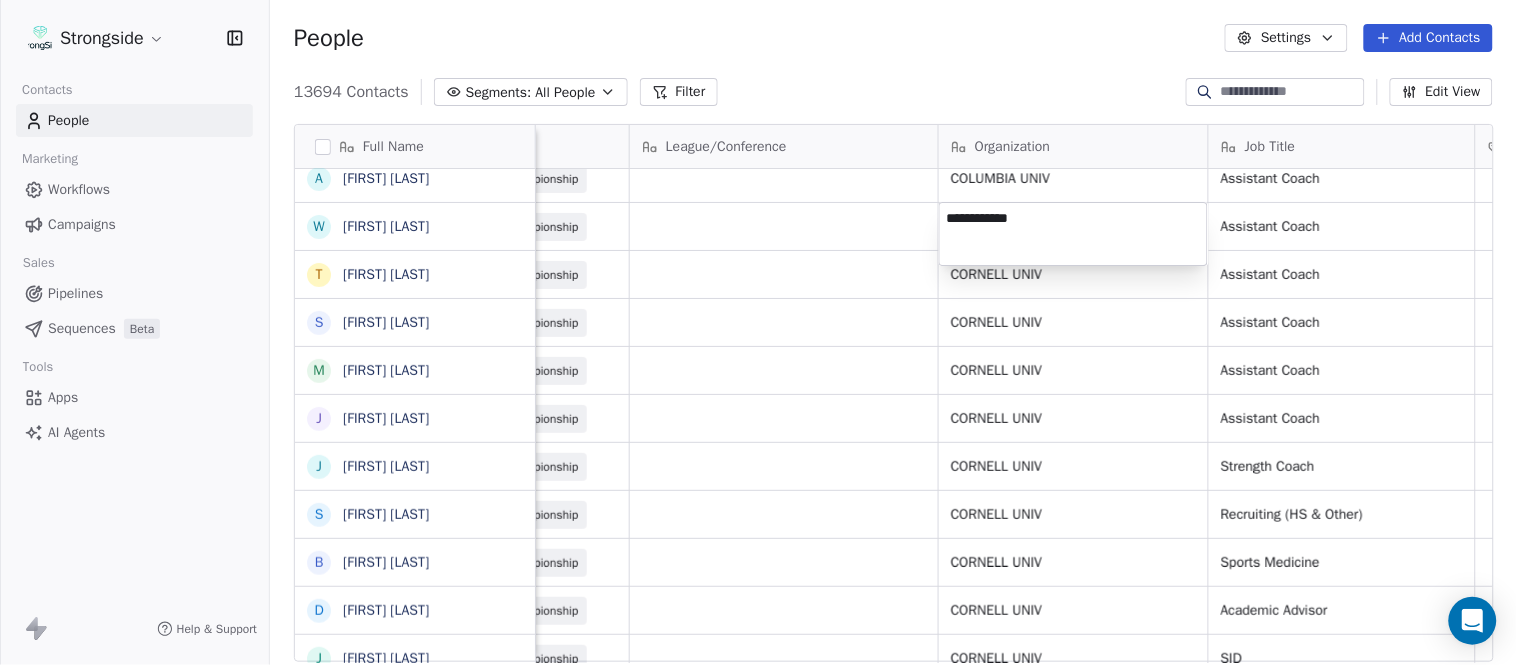 type on "**********" 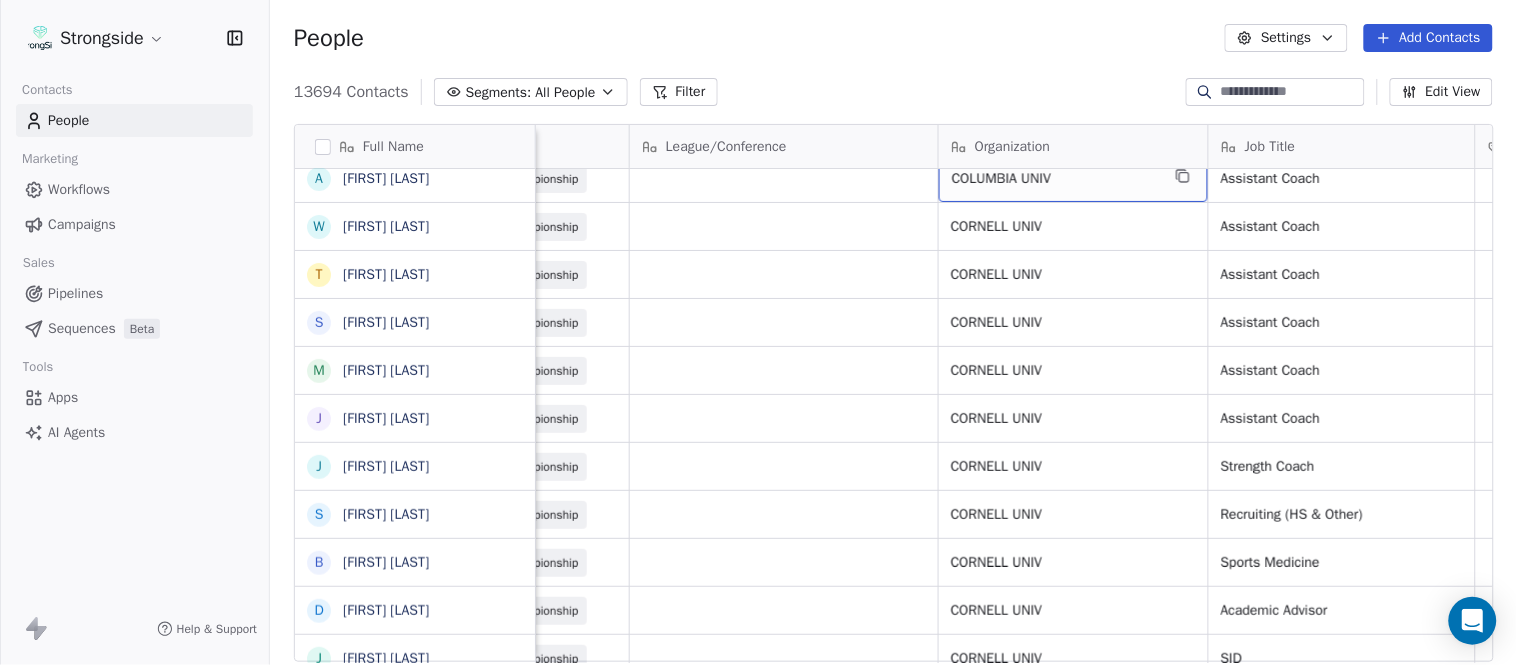 scroll, scrollTop: 95, scrollLeft: 0, axis: vertical 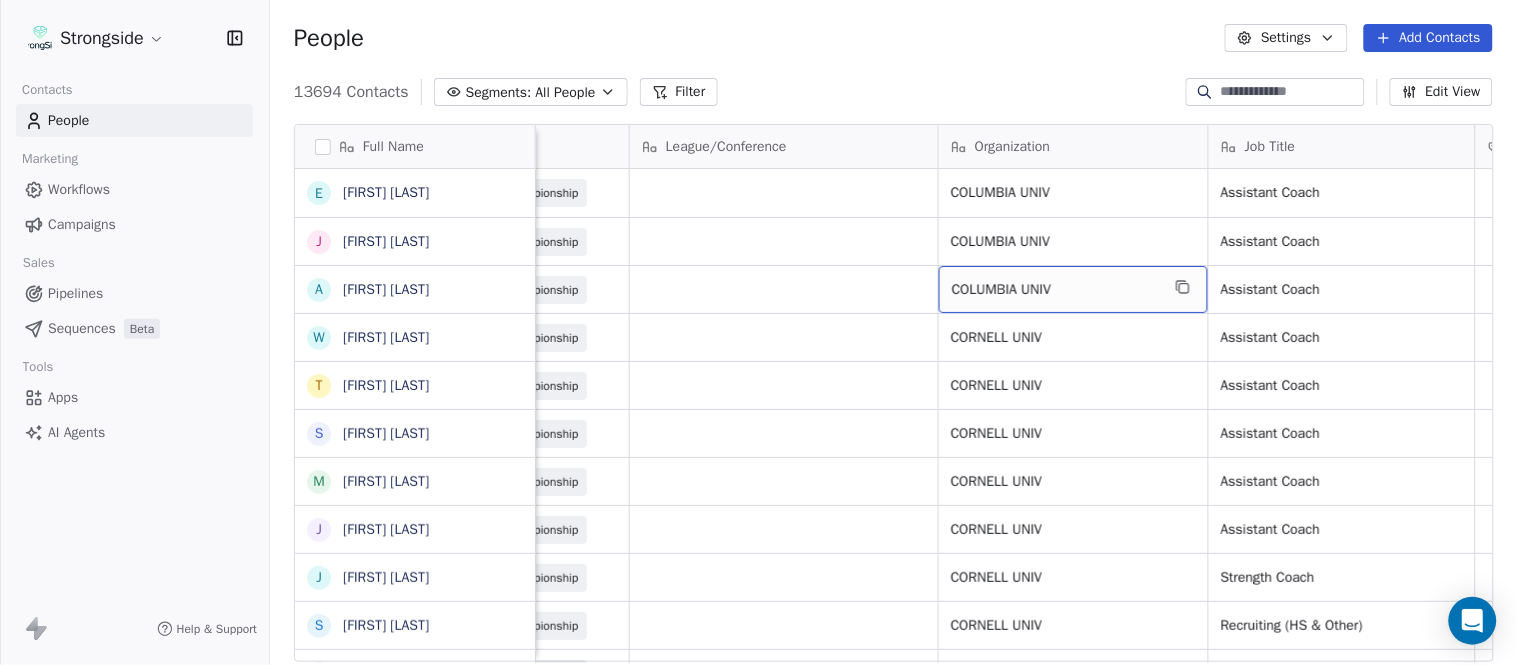 click on "COLUMBIA UNIV" at bounding box center [1055, 290] 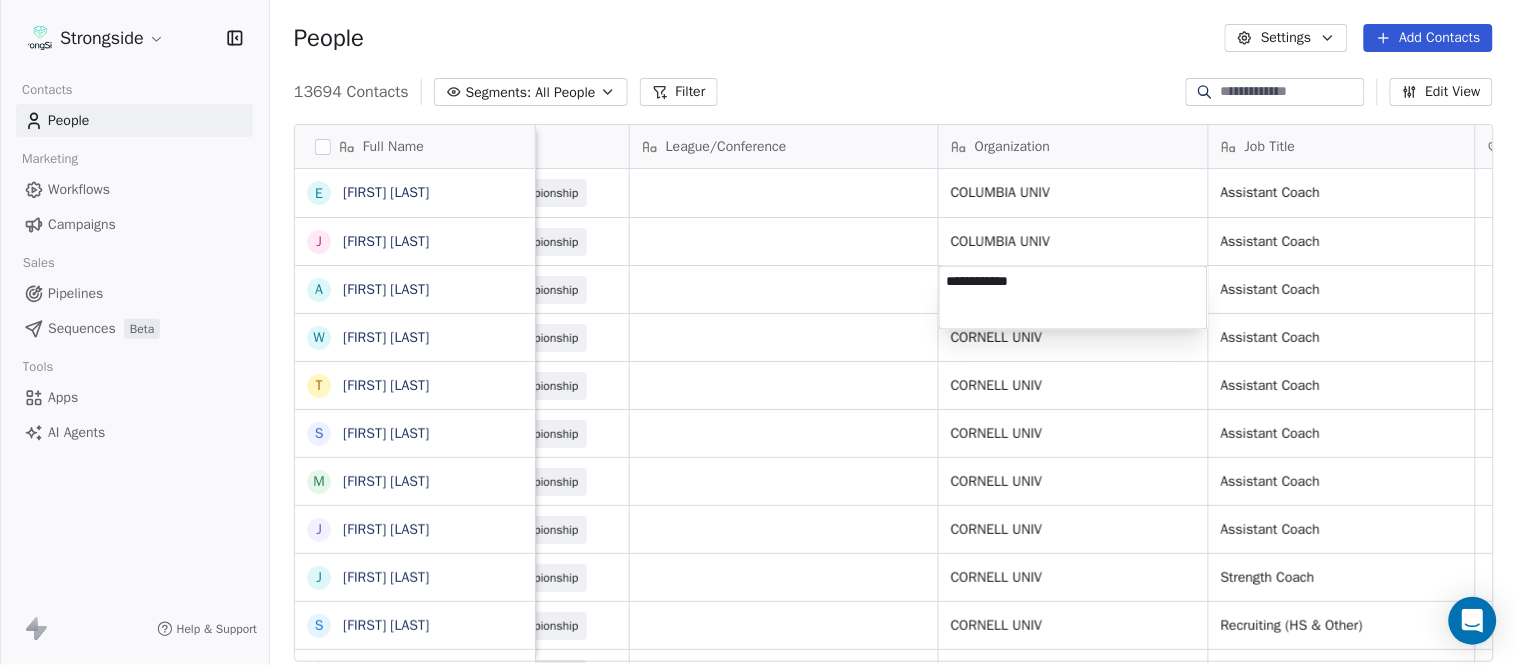 type on "**********" 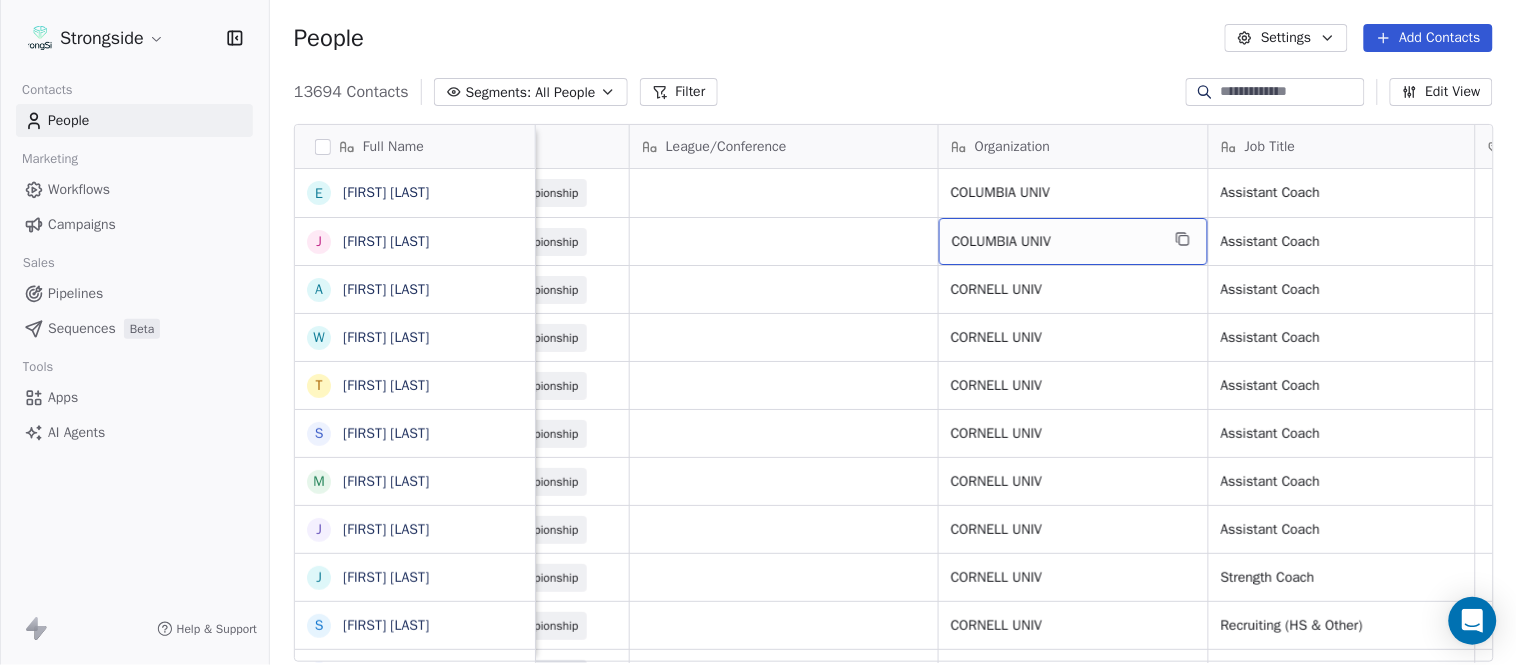 click on "COLUMBIA UNIV" at bounding box center (1055, 242) 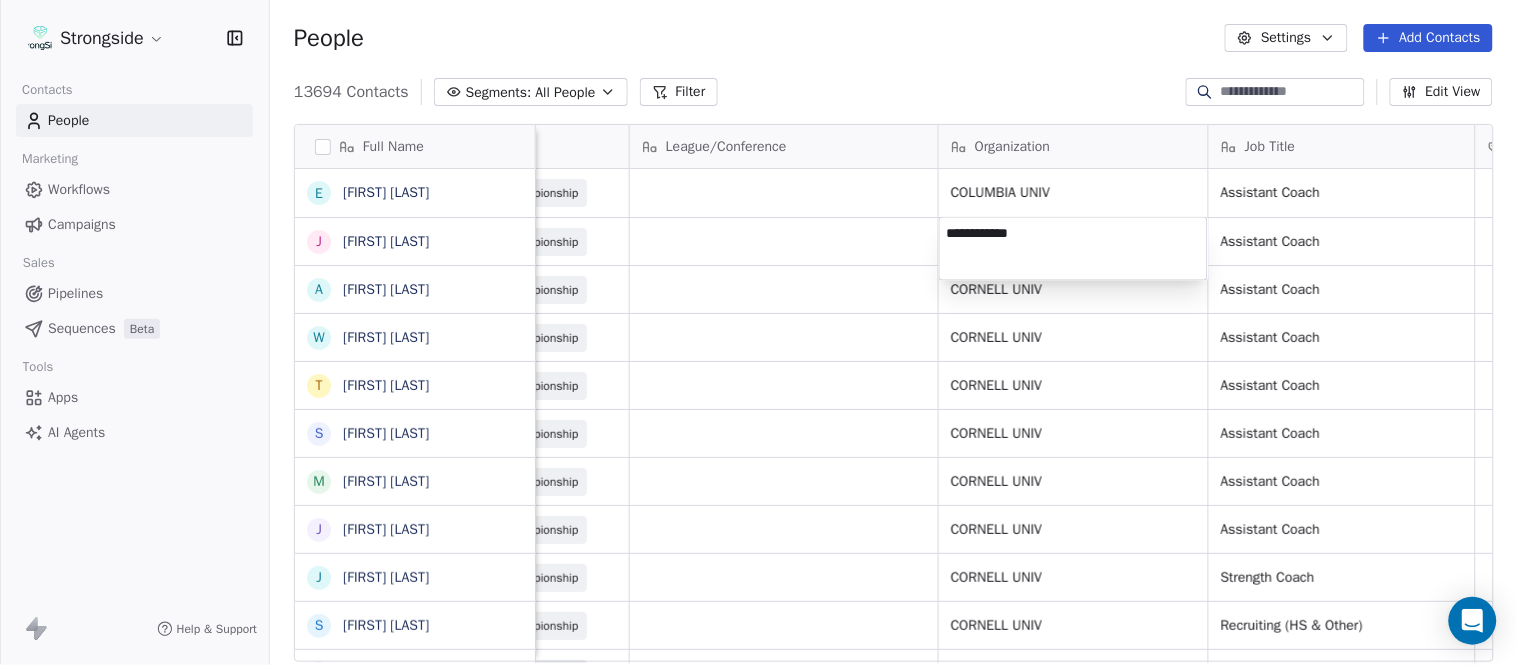 type on "**********" 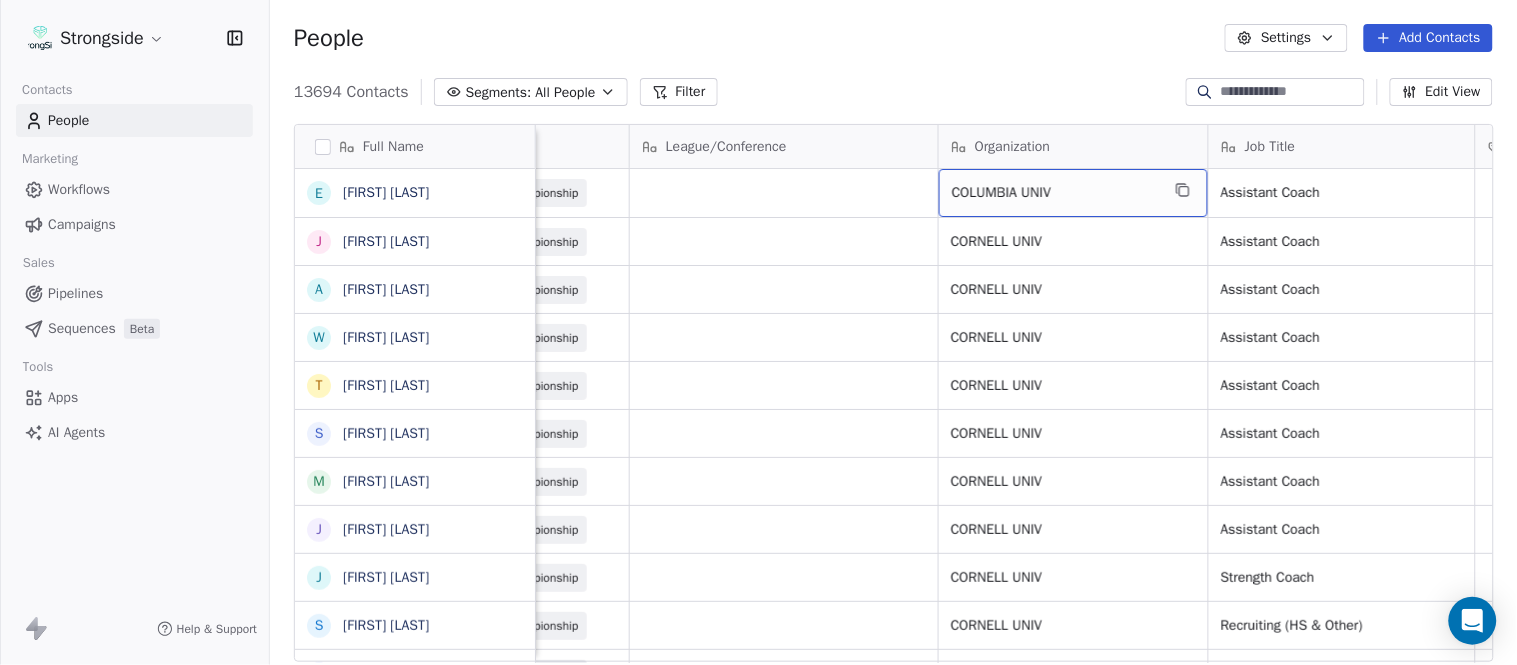 click on "COLUMBIA UNIV" at bounding box center [1055, 193] 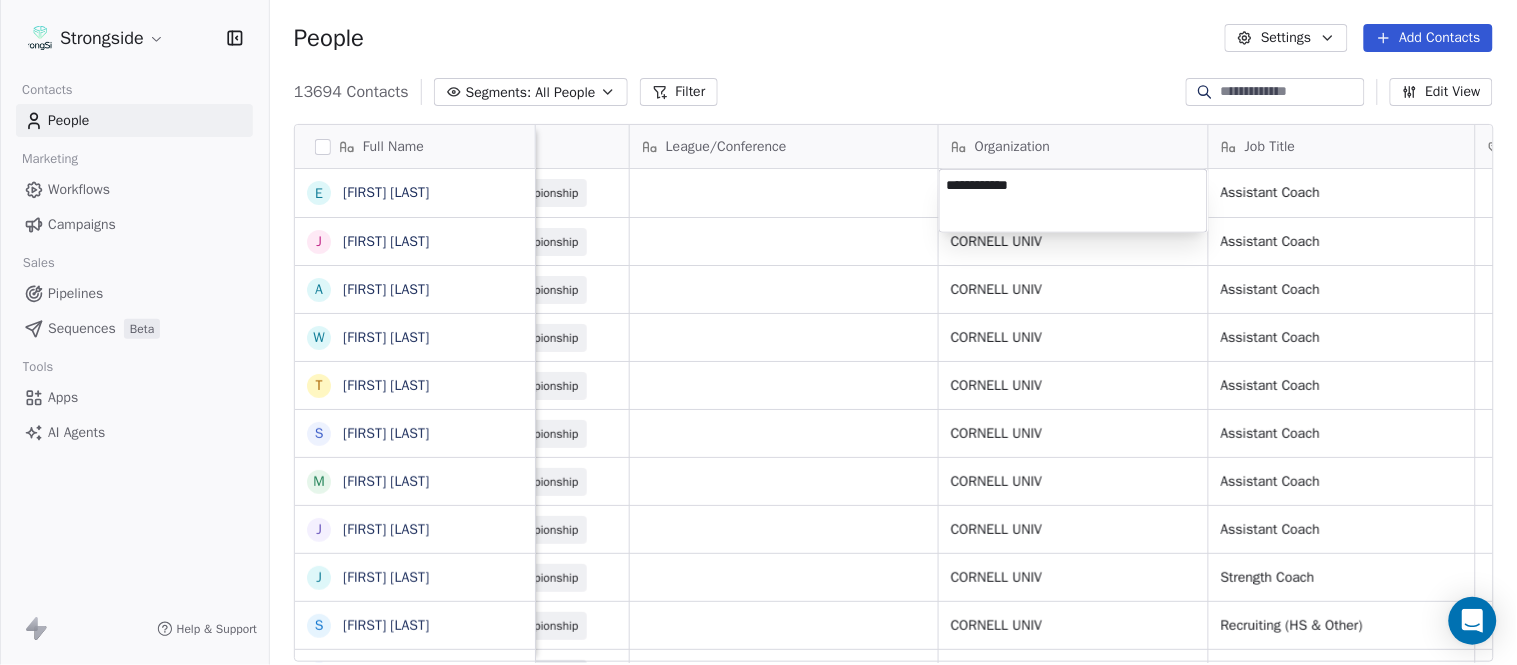 type on "**********" 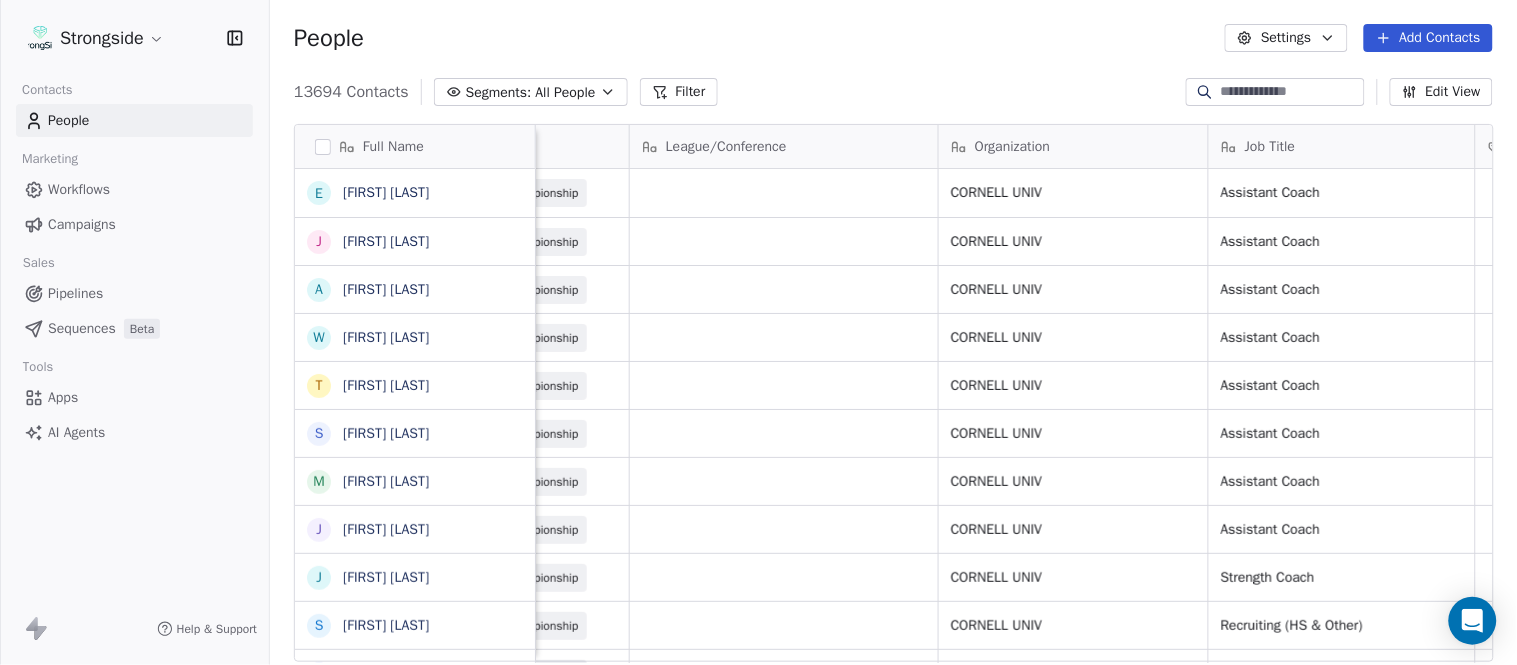 scroll, scrollTop: 0, scrollLeft: 0, axis: both 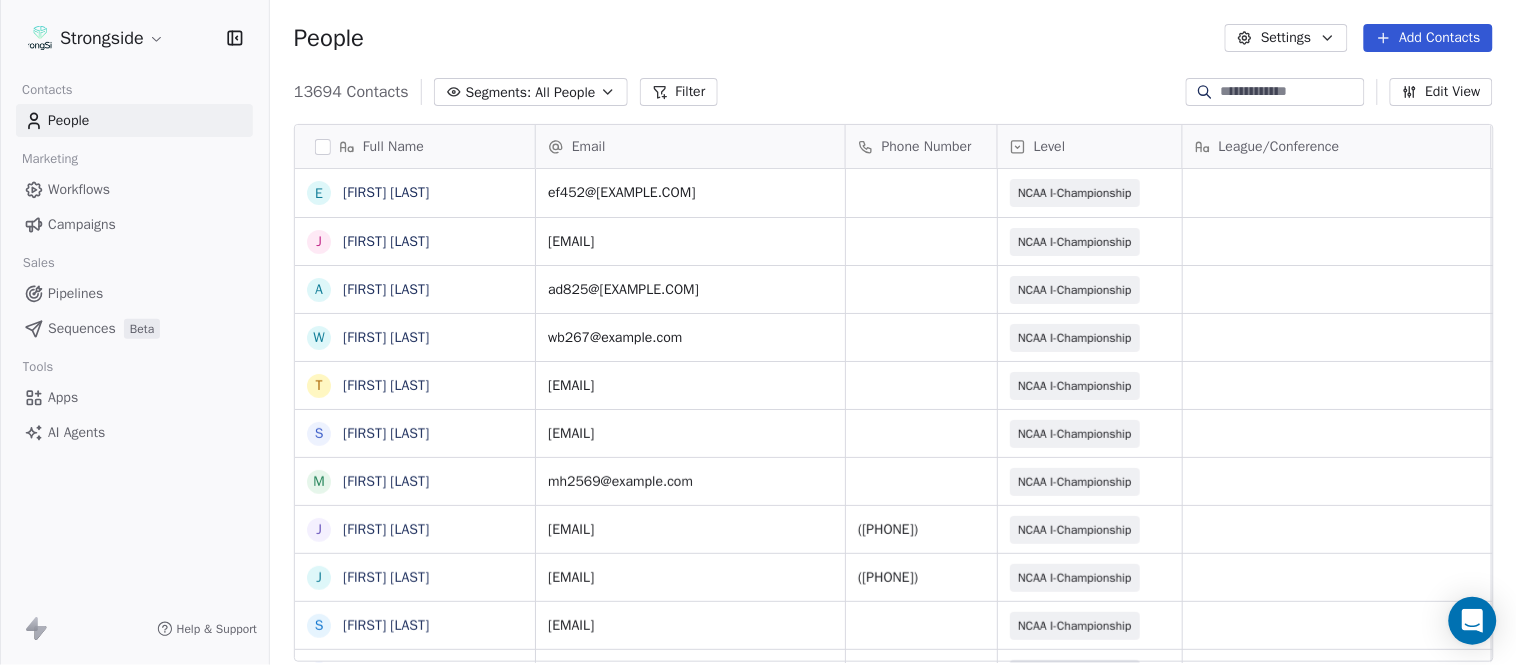 click on "Add Contacts" at bounding box center (1428, 38) 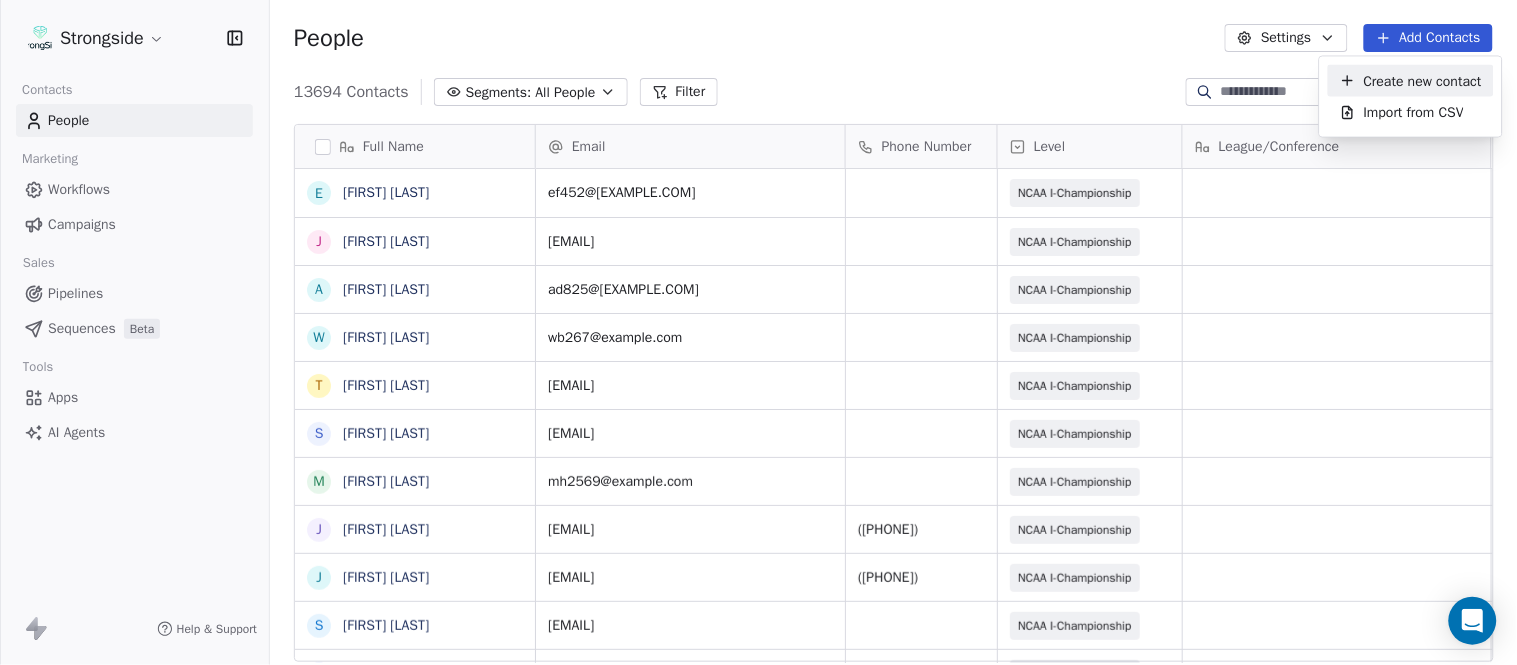 click on "Create new contact" at bounding box center (1423, 80) 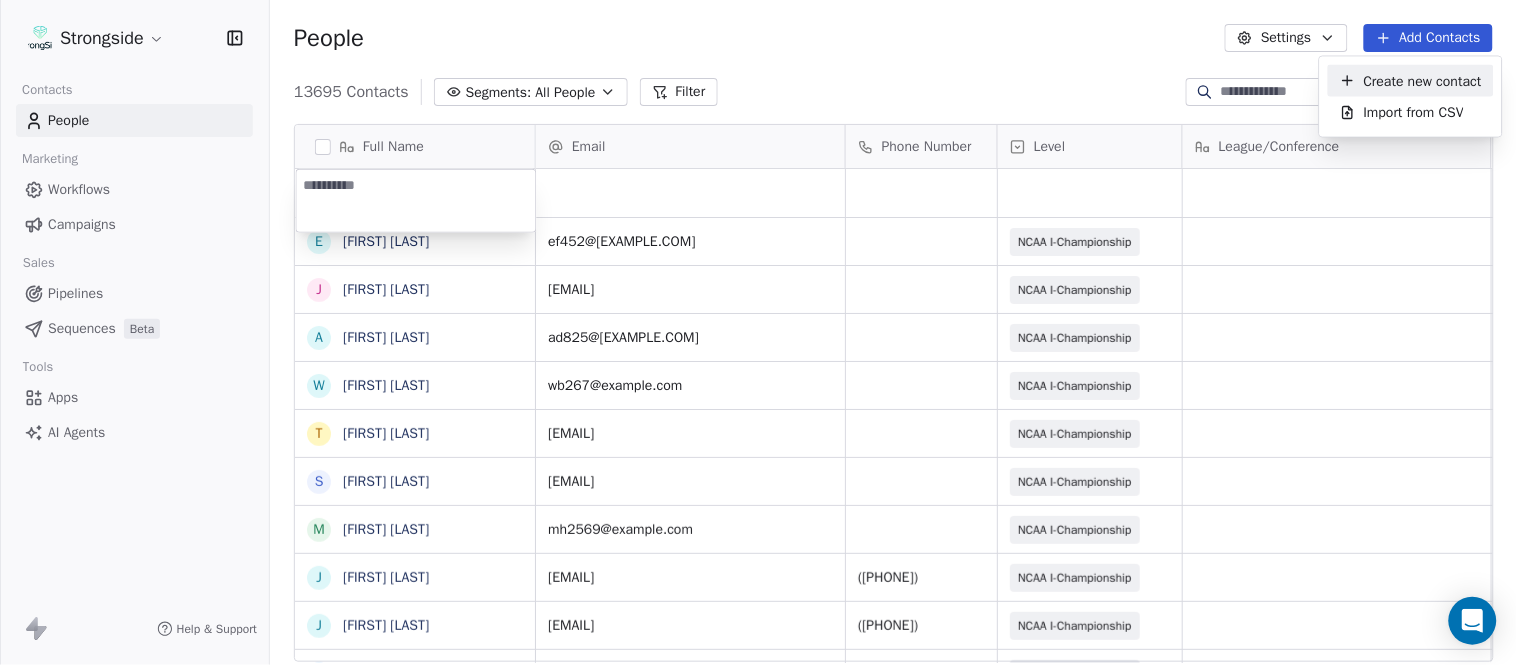 type on "**********" 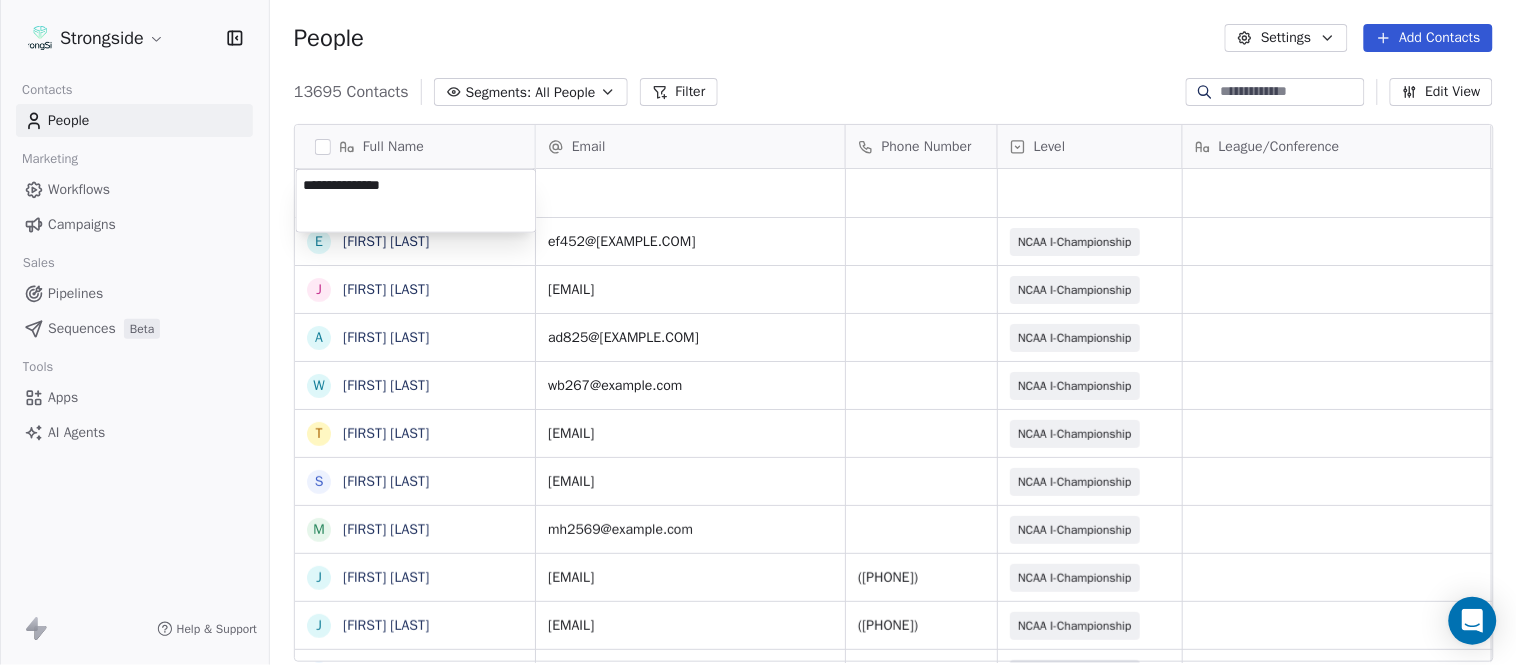 click on "Strongside Contacts People Marketing Workflows Campaigns Sales Pipelines Sequences Beta Tools Apps AI Agents Help & Support People Settings  Add Contacts 13695 Contacts Segments: All People Filter  Edit View Tag Add to Sequence Export Full Name E Eric Franklin J Jeff Dittman A Andrew Dees W Will Blanden T Terry Ursin S Sean Reeder M Mike Hatcher J Jared Backus J Jay Andress S Satyen Bhakta B Bernie DePalma D Devan Carrington J Jeremy Hartigan N Nicholas Bruner M Matt Foote D Dan Swanstrom N Nicki Moore J Julien Deumaga M Mark Ross A Alex Peffley C Chris Batti J Justin Woodley G Garrett McLaughlin K Kenneth Tinsley A Andrew Kukesh J Justin Stovall G Gregory Skjold A AJ Gallagher S Seitu Smith S Salomon Burstein Email Phone Number Level League/Conference Organization Job Title Tags Created Date BST Aug 07, 2025 07:33 PM ef452@cornell.edu NCAA I-Championship CORNELL UNIV Assistant Coach Aug 07, 2025 07:27 PM jd2327@cornell.edu NCAA I-Championship CORNELL UNIV Assistant Coach Aug 07, 2025 07:26 PM CORNELL UNIV" at bounding box center [758, 332] 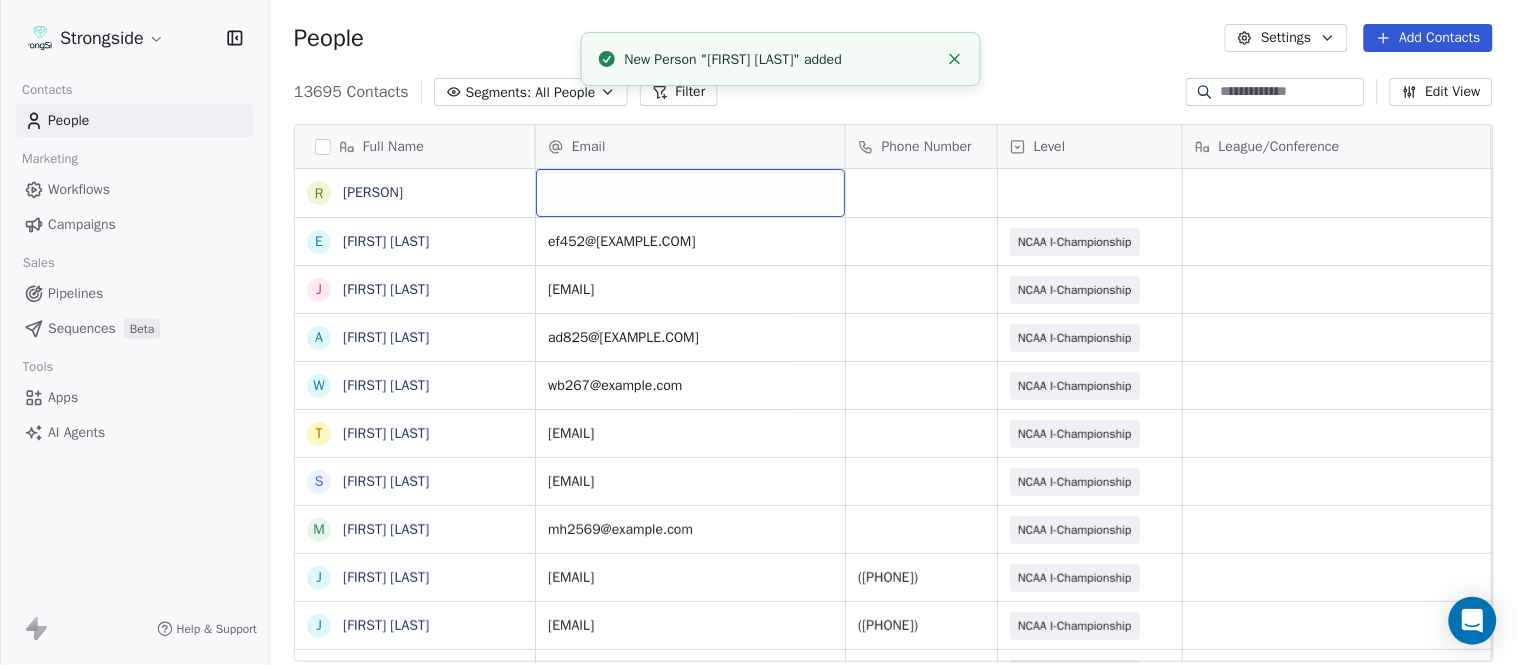 click at bounding box center [690, 193] 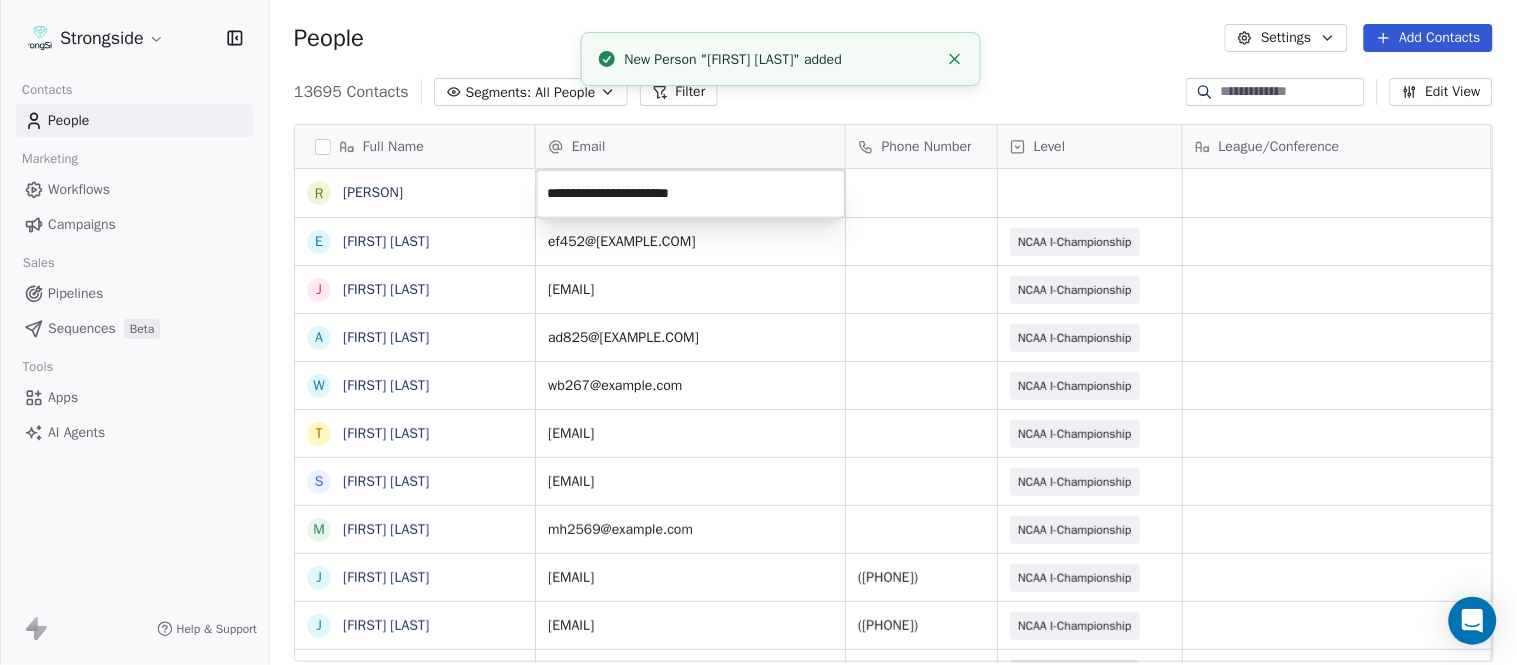 click on "Strongside Contacts People Marketing Workflows Campaigns Sales Pipelines Sequences Beta Tools Apps AI Agents Help & Support People Settings  Add Contacts 13695 Contacts Segments: All People Filter  Edit View Tag Add to Sequence Export Full Name R Ryan Greenhagen E Eric Franklin J Jeff Dittman A Andrew Dees W Will Blanden T Terry Ursin S Sean Reeder M Mike Hatcher J Jared Backus J Jay Andress S Satyen Bhakta B Bernie DePalma D Devan Carrington J Jeremy Hartigan N Nicholas Bruner M Matt Foote D Dan Swanstrom N Nicki Moore J Julien Deumaga M Mark Ross A Alex Peffley C Chris Batti J Justin Woodley G Garrett McLaughlin K Kenneth Tinsley A Andrew Kukesh J Justin Stovall G Gregory Skjold A AJ Gallagher S Seitu Smith S Salomon Burstein Email Phone Number Level League/Conference Organization Job Title Tags Created Date BST Aug 07, 2025 07:33 PM ef452@cornell.edu NCAA I-Championship CORNELL UNIV Assistant Coach Aug 07, 2025 07:27 PM jd2327@cornell.edu NCAA I-Championship CORNELL UNIV Assistant Coach ad825@cornell.edu" at bounding box center (758, 332) 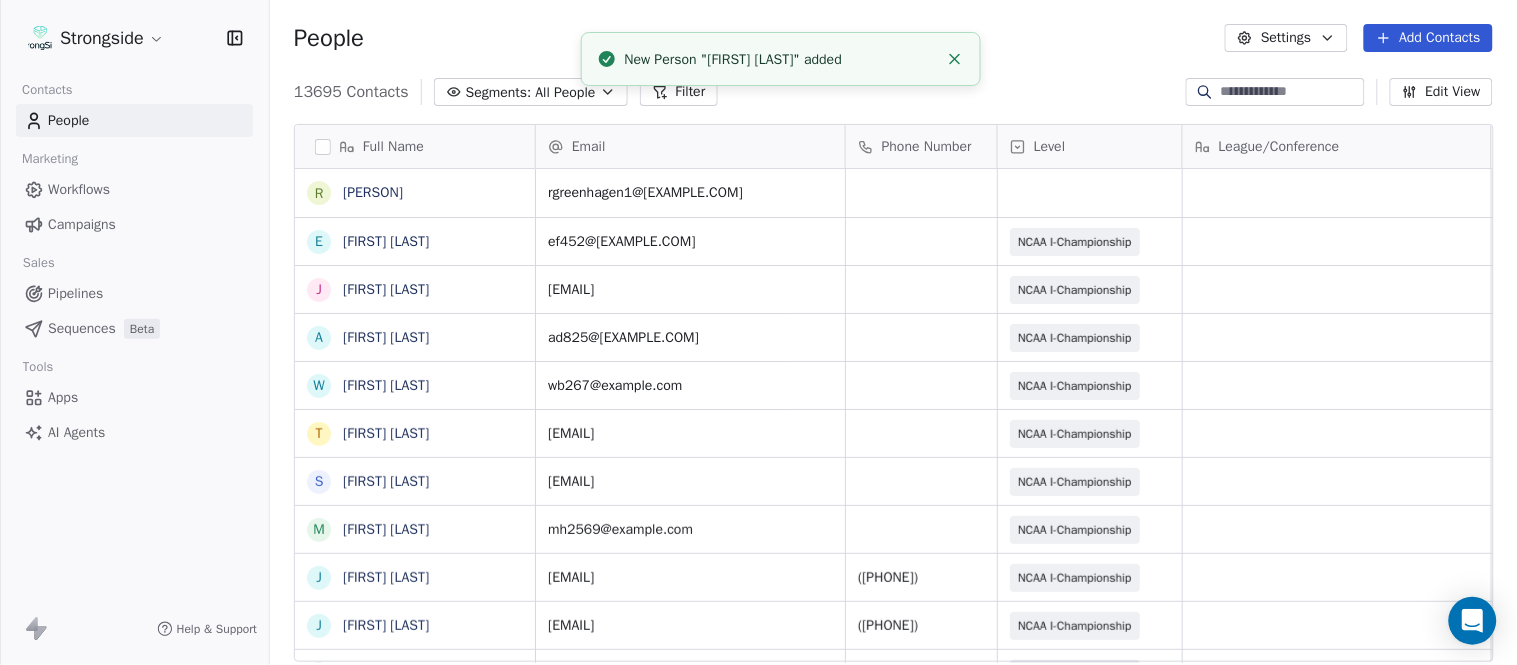 click at bounding box center (955, 59) 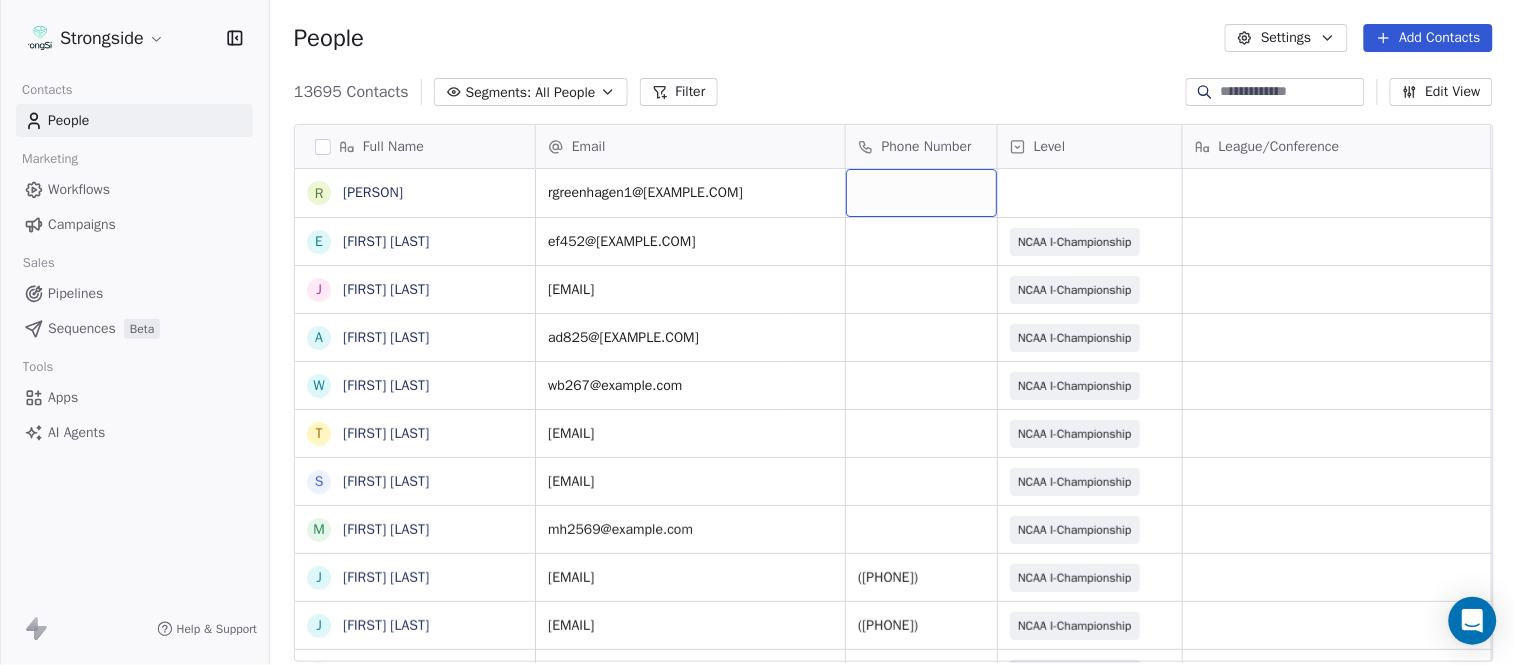 click at bounding box center [921, 193] 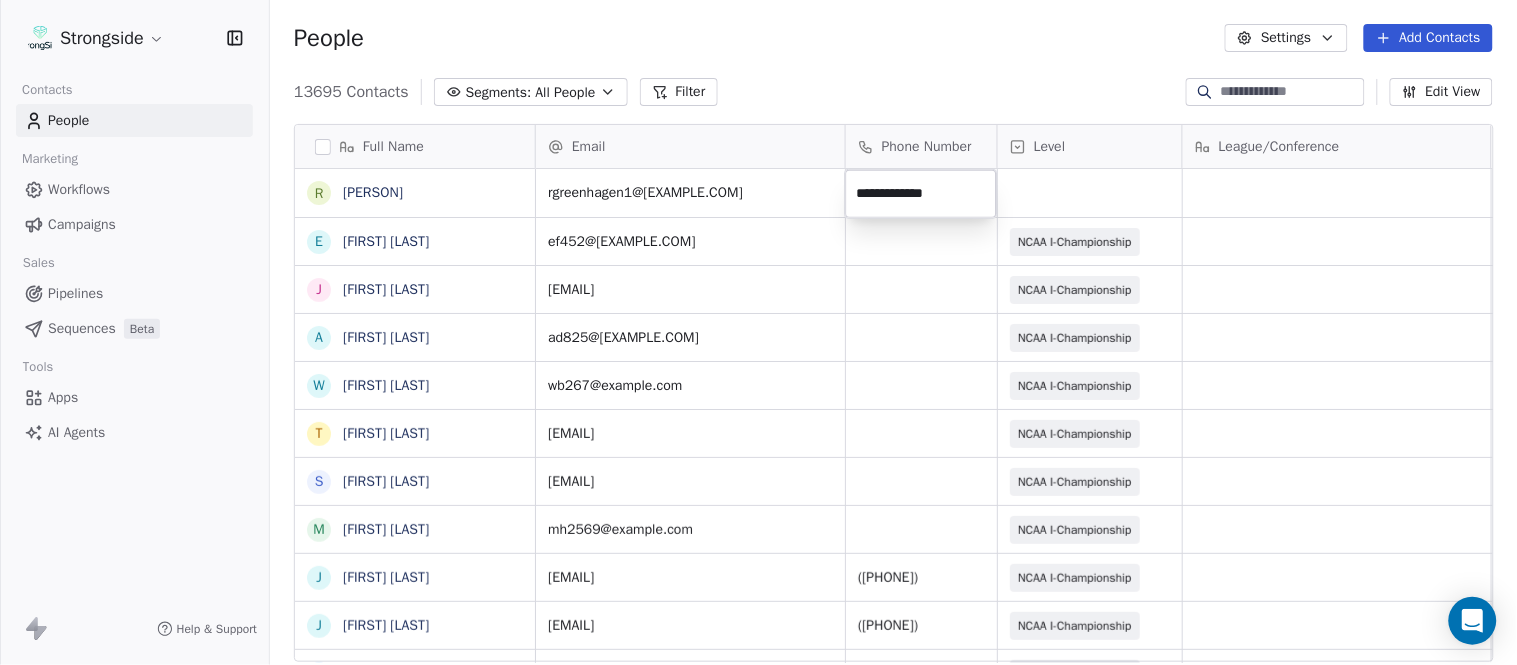 click on "Strongside Contacts People Marketing Workflows Campaigns Sales Pipelines Sequences Beta Tools Apps AI Agents Help & Support People Settings  Add Contacts 13695 Contacts Segments: All People Filter  Edit View Tag Add to Sequence Export Full Name R Ryan Greenhagen E Eric Franklin J Jeff Dittman A Andrew Dees W Will Blanden T Terry Ursin S Sean Reeder M Mike Hatcher J Jared Backus J Jay Andress S Satyen Bhakta B Bernie DePalma D Devan Carrington J Jeremy Hartigan N Nicholas Bruner M Matt Foote D Dan Swanstrom N Nicki Moore J Julien Deumaga M Mark Ross A Alex Peffley C Chris Batti J Justin Woodley G Garrett McLaughlin K Kenneth Tinsley A Andrew Kukesh J Justin Stovall G Gregory Skjold A AJ Gallagher S Seitu Smith S Salomon Burstein Email Phone Number Level League/Conference Organization Job Title Tags Created Date BST rgreenhagen1@fordham.edu Aug 07, 2025 07:33 PM ef452@cornell.edu NCAA I-Championship CORNELL UNIV Assistant Coach Aug 07, 2025 07:27 PM jd2327@cornell.edu NCAA I-Championship CORNELL UNIV SID" at bounding box center [758, 332] 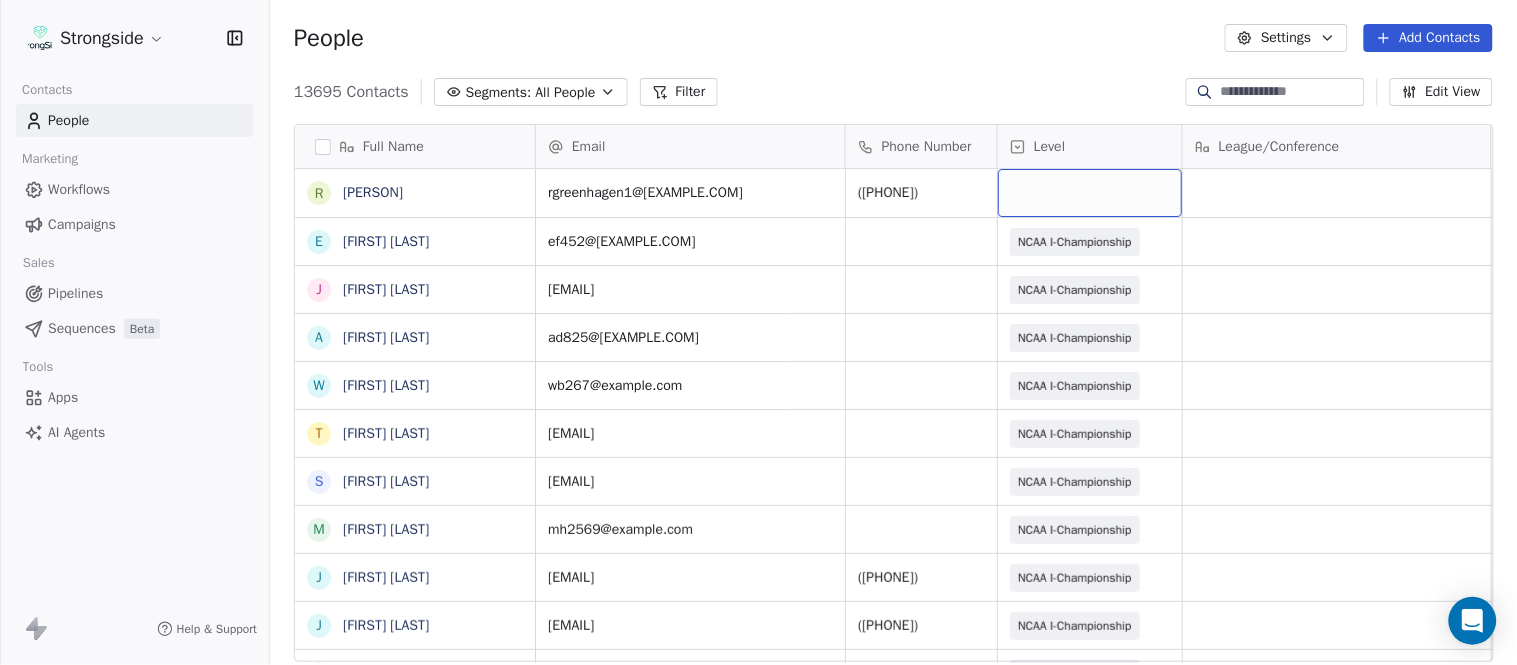 click at bounding box center [1090, 193] 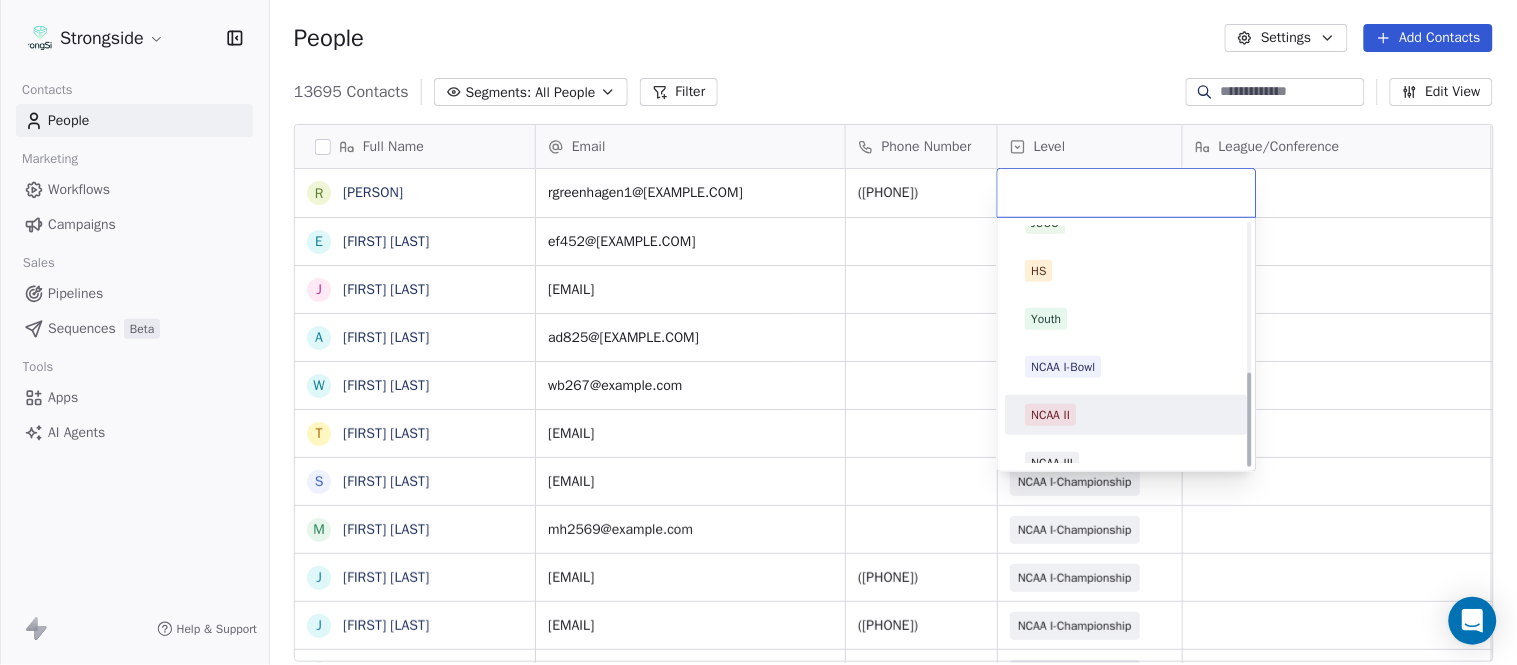 scroll, scrollTop: 378, scrollLeft: 0, axis: vertical 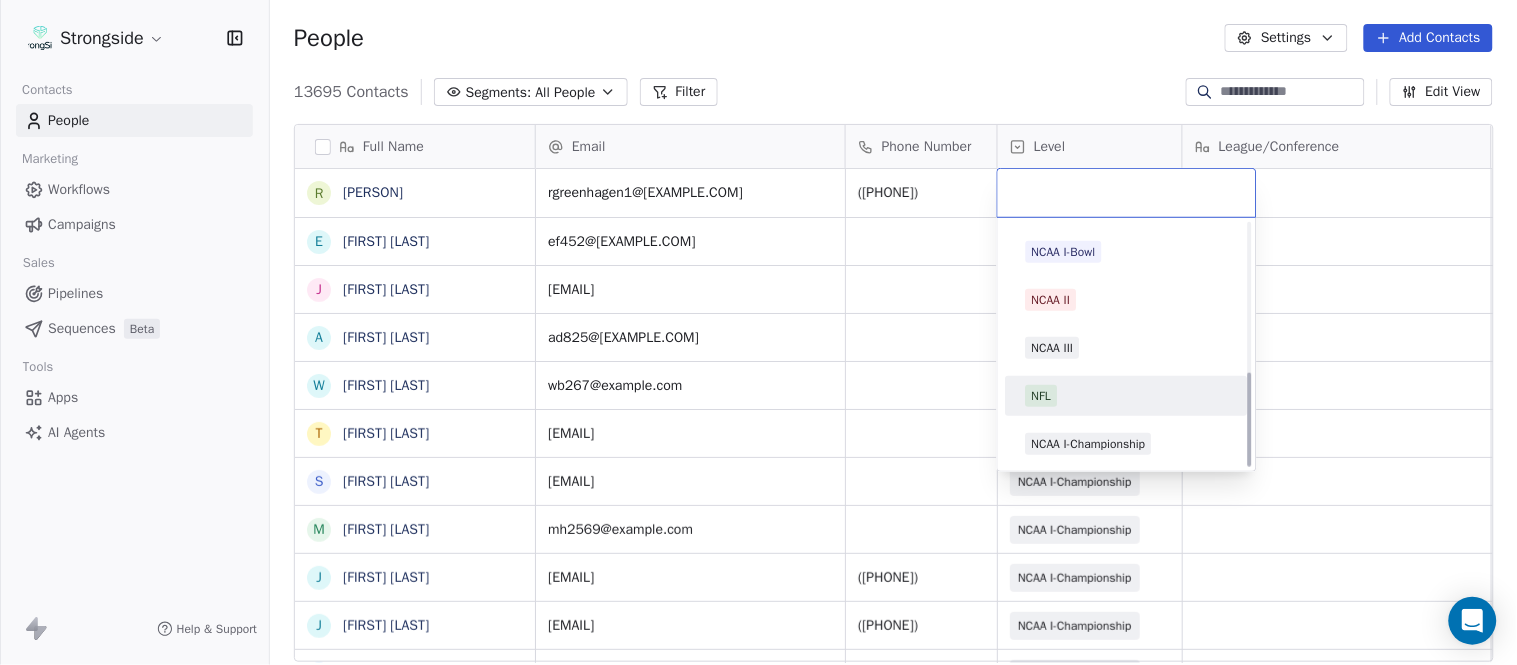 click on "NCAA I-Championship" at bounding box center [1089, 444] 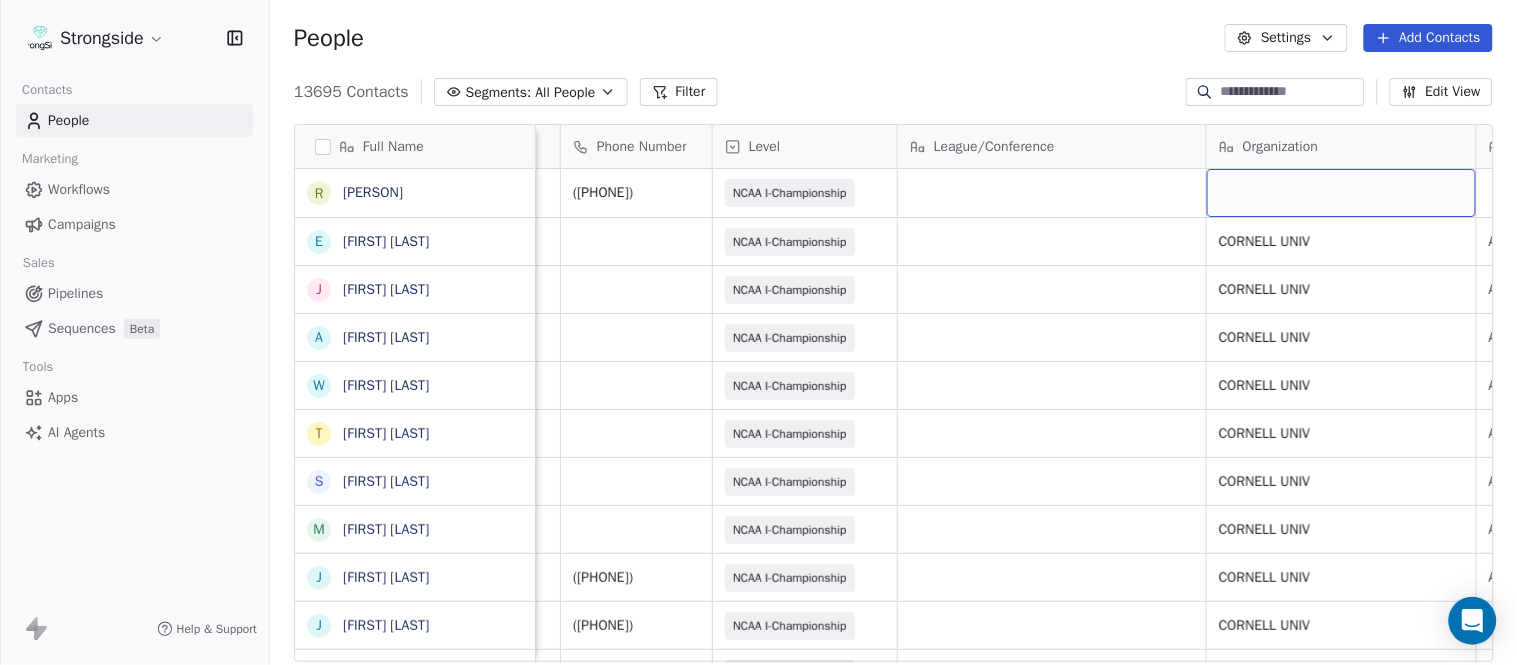 scroll, scrollTop: 0, scrollLeft: 553, axis: horizontal 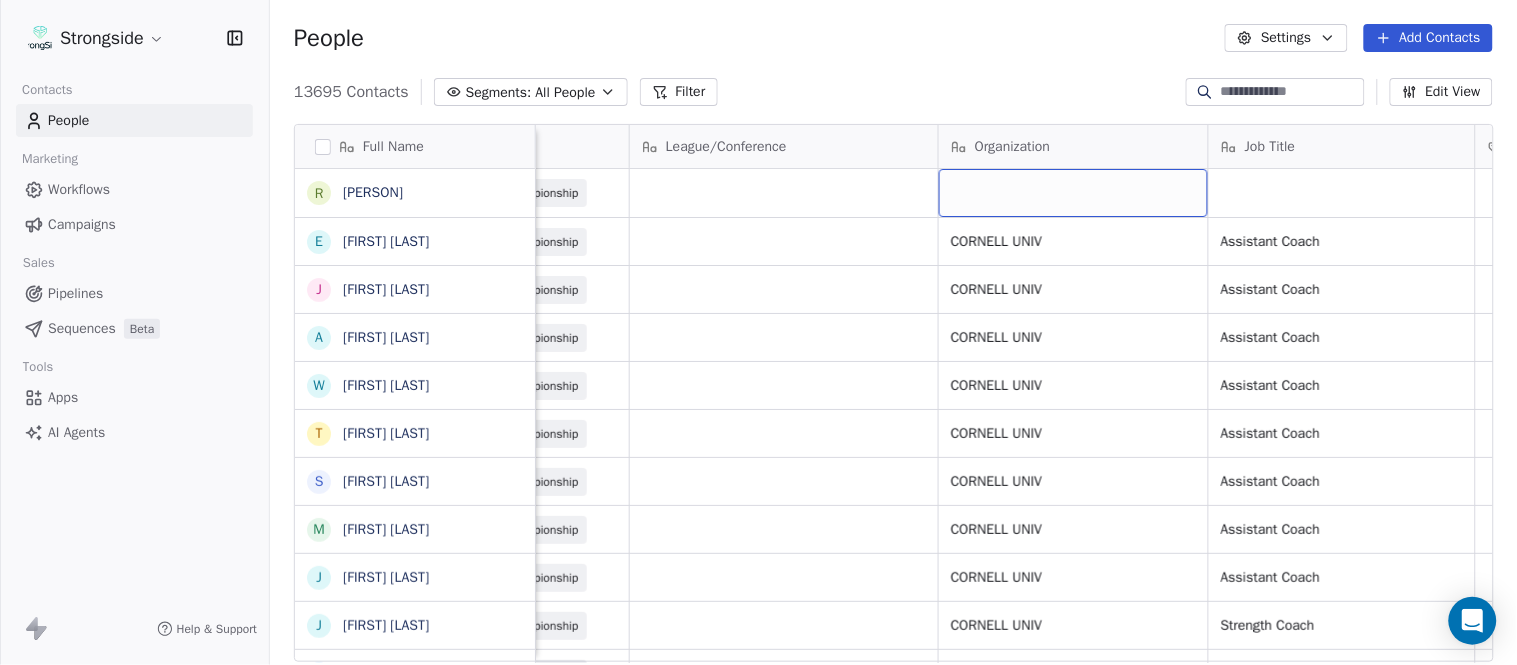 click at bounding box center [1073, 193] 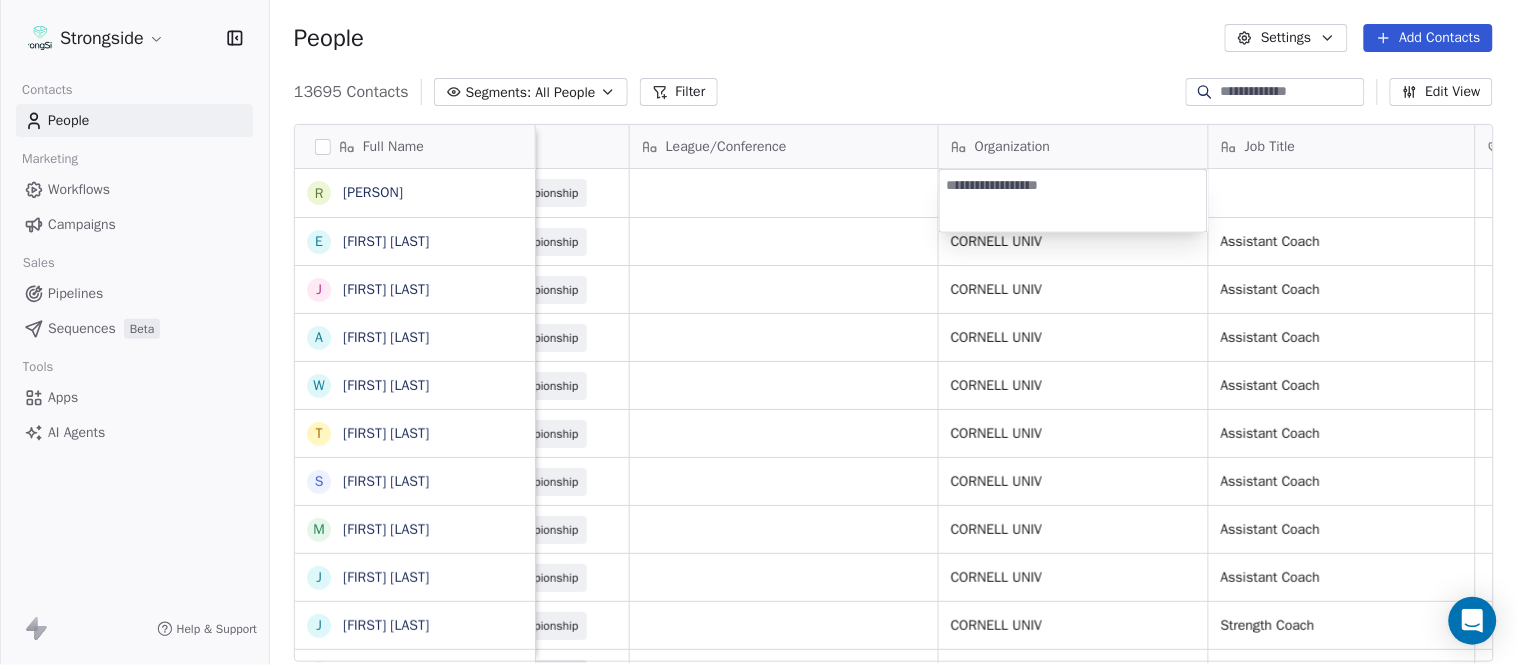 type on "**********" 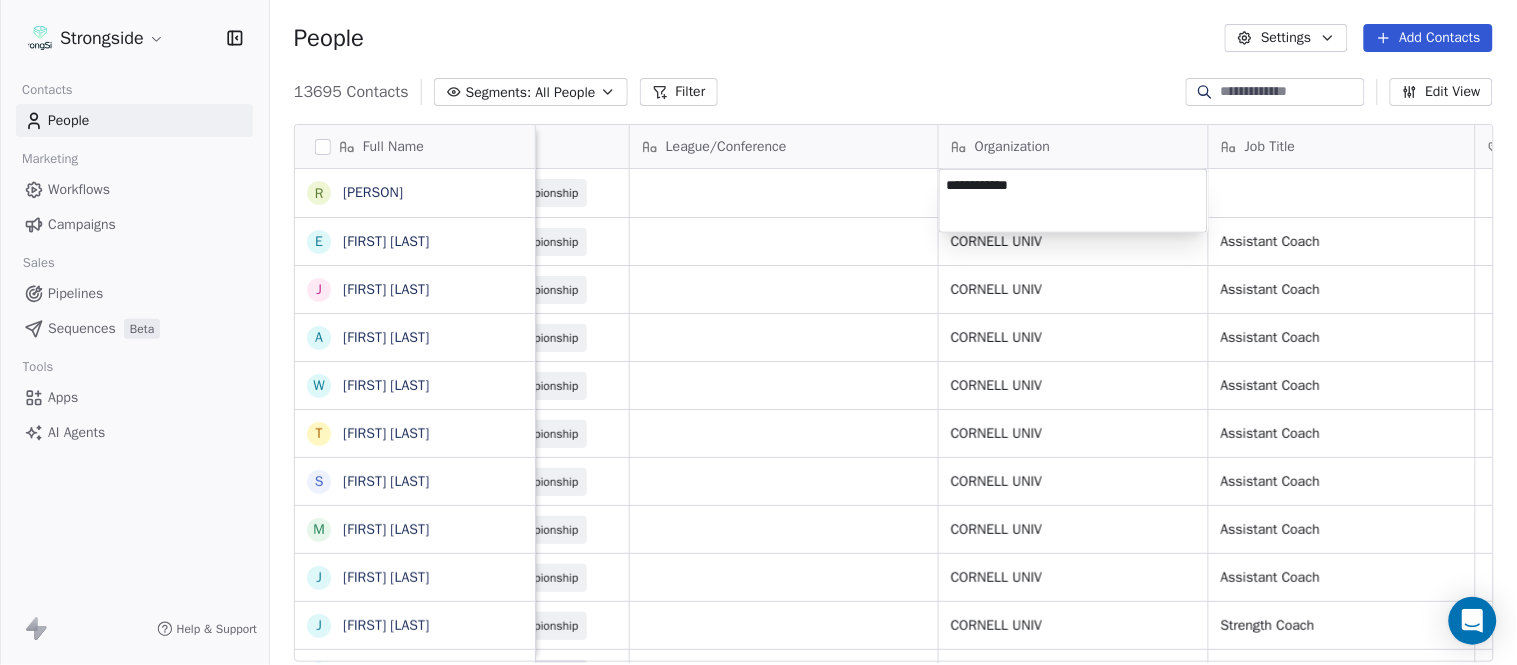 click on "Strongside Contacts People Marketing Workflows Campaigns Sales Pipelines Sequences Beta Tools Apps AI Agents Help & Support People Settings  Add Contacts 13695 Contacts Segments: All People Filter  Edit View Tag Add to Sequence Export Full Name R Ryan Greenhagen E Eric Franklin J Jeff Dittman A Andrew Dees W Will Blanden T Terry Ursin S Sean Reeder M Mike Hatcher J Jared Backus J Jay Andress S Satyen Bhakta B Bernie DePalma D Devan Carrington J Jeremy Hartigan N Nicholas Bruner M Matt Foote D Dan Swanstrom N Nicki Moore J Julien Deumaga M Mark Ross A Alex Peffley C Chris Batti J Justin Woodley G Garrett McLaughlin K Kenneth Tinsley A Andrew Kukesh J Justin Stovall G Gregory Skjold A AJ Gallagher S Seitu Smith S Salomon Burstein Email Phone Number Level League/Conference Organization Job Title Tags Created Date BST Status Priority rgreenhagen1@fordham.edu 718-817-4289	 NCAA I-Championship Aug 07, 2025 07:33 PM ef452@cornell.edu NCAA I-Championship CORNELL UNIV Assistant Coach Aug 07, 2025 07:27 PM SID" at bounding box center (758, 332) 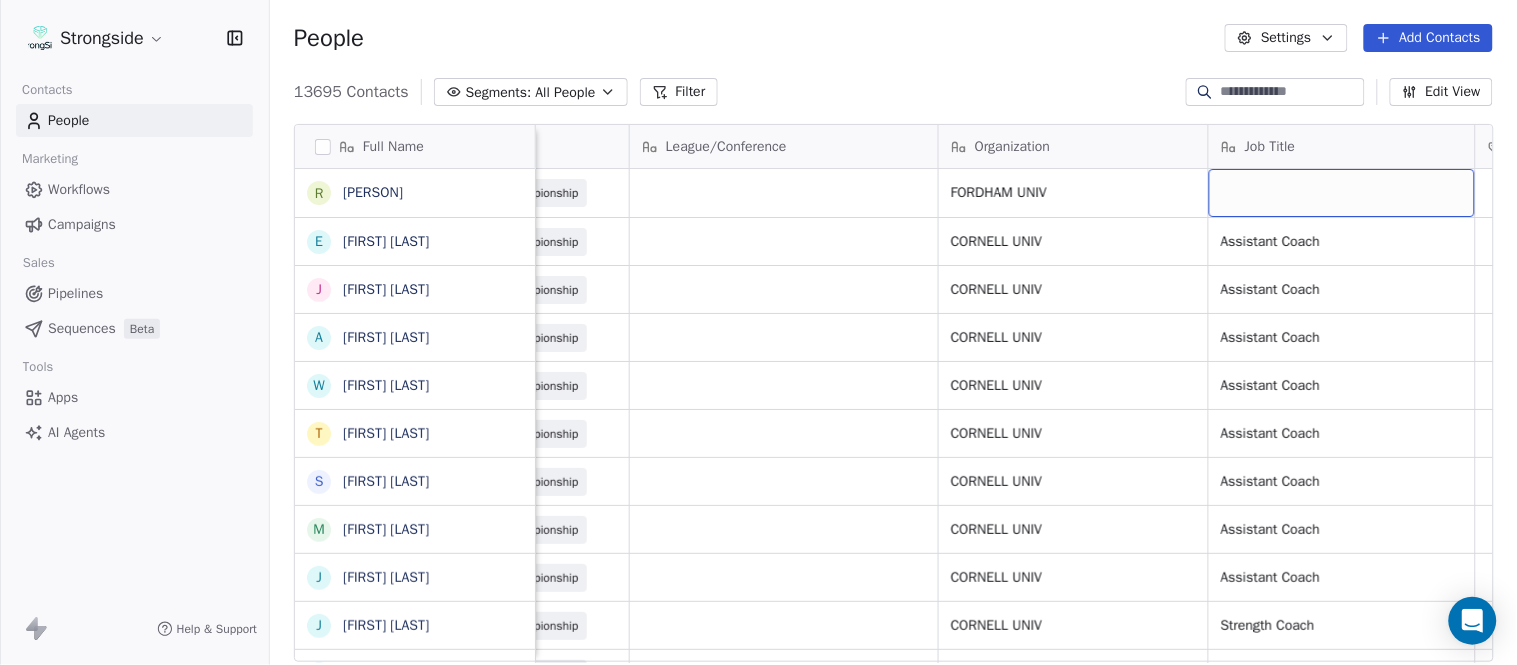 click at bounding box center [1342, 193] 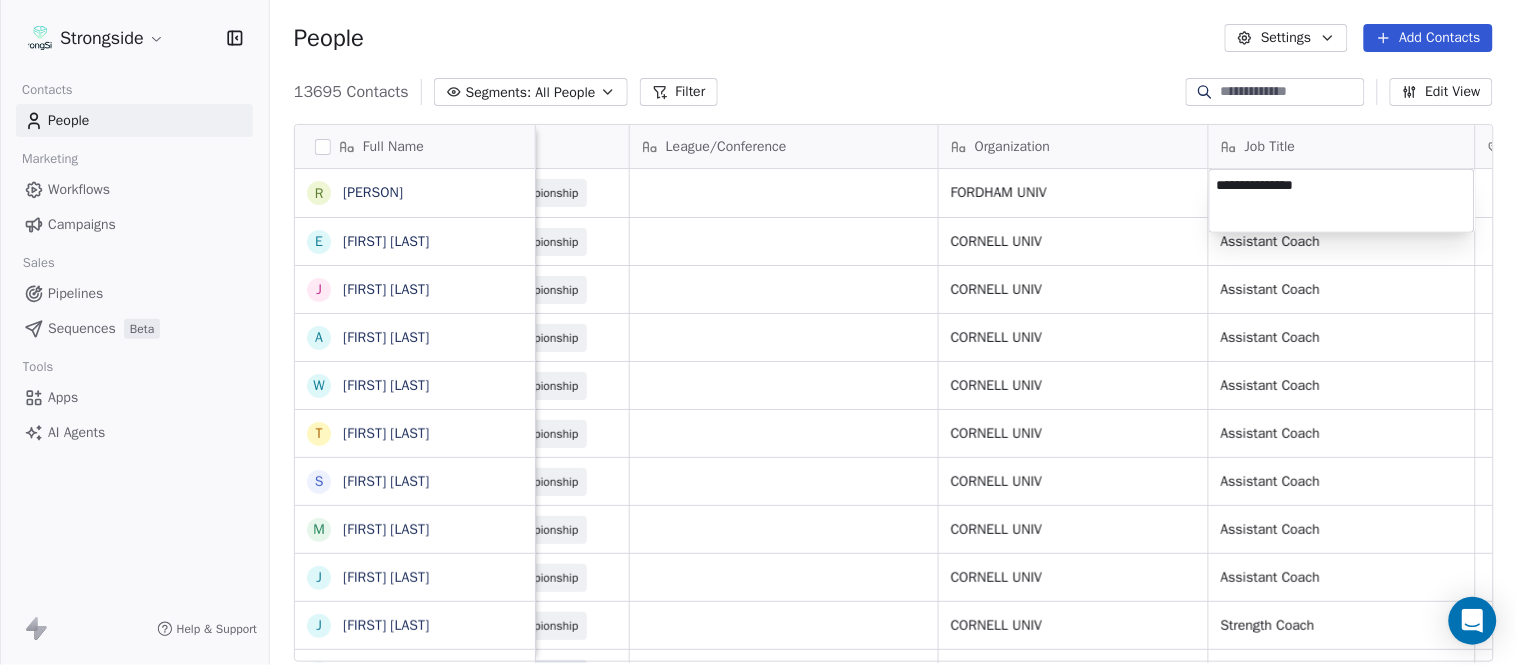 click on "Strongside Contacts People Marketing Workflows Campaigns Sales Pipelines Sequences Beta Tools Apps AI Agents Help & Support People Settings  Add Contacts 13695 Contacts Segments: All People Filter  Edit View Tag Add to Sequence Export Full Name R Ryan Greenhagen E Eric Franklin J Jeff Dittman A Andrew Dees W Will Blanden T Terry Ursin S Sean Reeder M Mike Hatcher J Jared Backus J Jay Andress S Satyen Bhakta B Bernie DePalma D Devan Carrington J Jeremy Hartigan N Nicholas Bruner M Matt Foote D Dan Swanstrom N Nicki Moore J Julien Deumaga M Mark Ross A Alex Peffley C Chris Batti J Justin Woodley G Garrett McLaughlin K Kenneth Tinsley A Andrew Kukesh J Justin Stovall G Gregory Skjold A AJ Gallagher S Seitu Smith S Salomon Burstein Email Phone Number Level League/Conference Organization Job Title Tags Created Date BST Status Priority rgreenhagen1@fordham.edu 718-817-4289	 NCAA I-Championship FORDHAM UNIV Aug 07, 2025 07:33 PM ef452@cornell.edu NCAA I-Championship CORNELL UNIV Assistant Coach jd2327@cornell.edu" at bounding box center (758, 332) 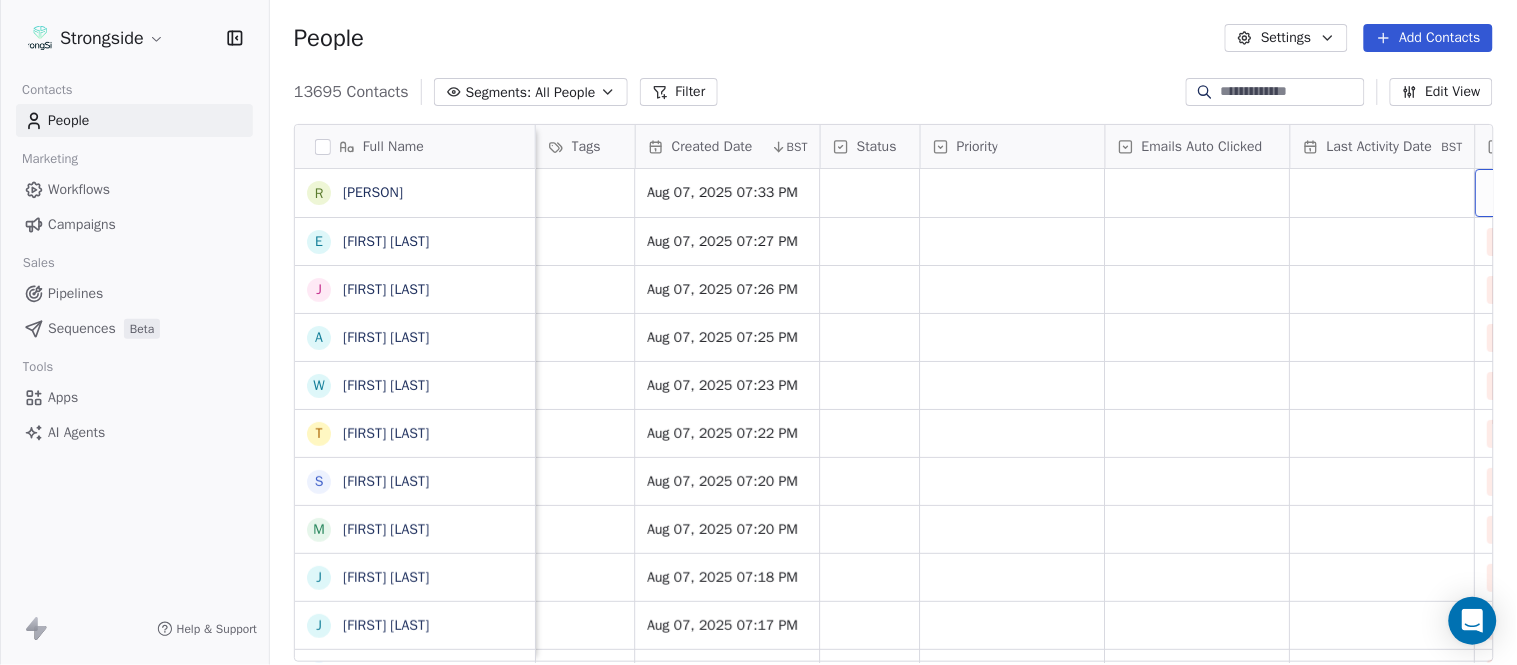 scroll, scrollTop: 0, scrollLeft: 1677, axis: horizontal 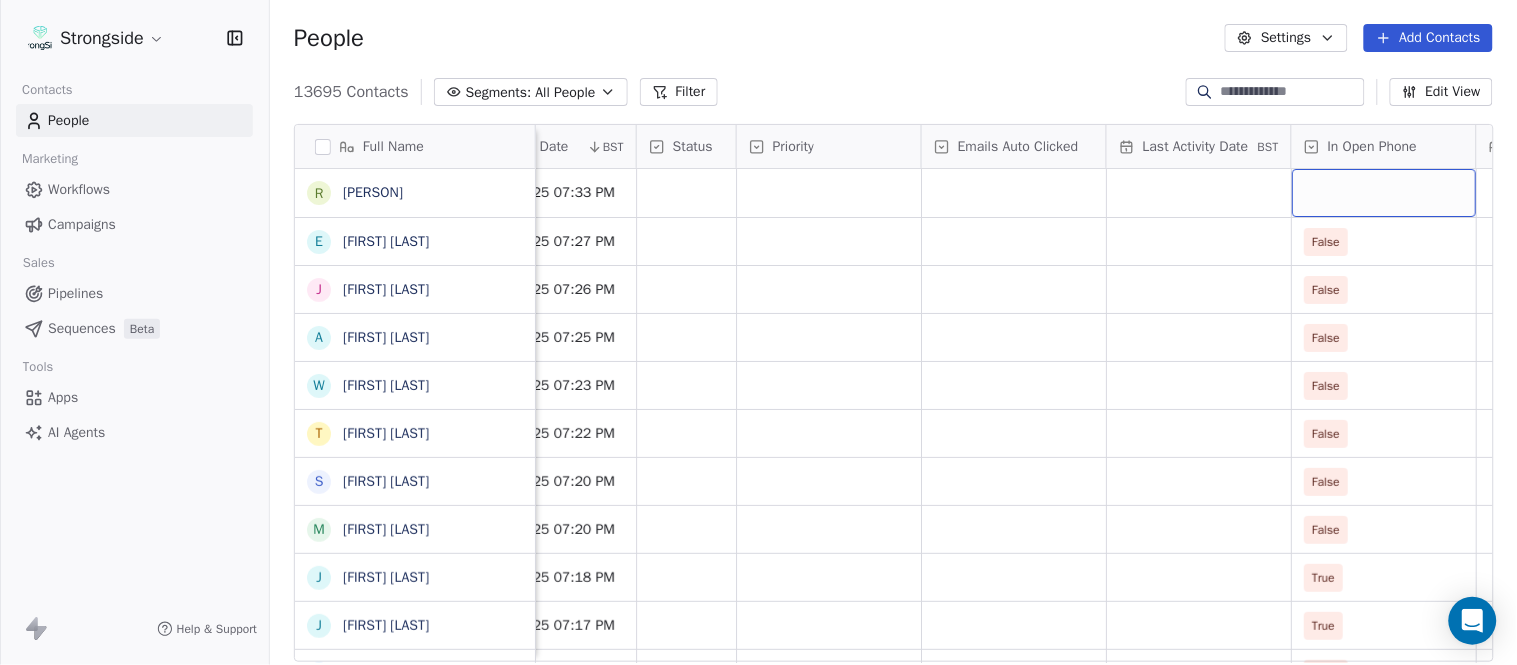 click at bounding box center (1384, 193) 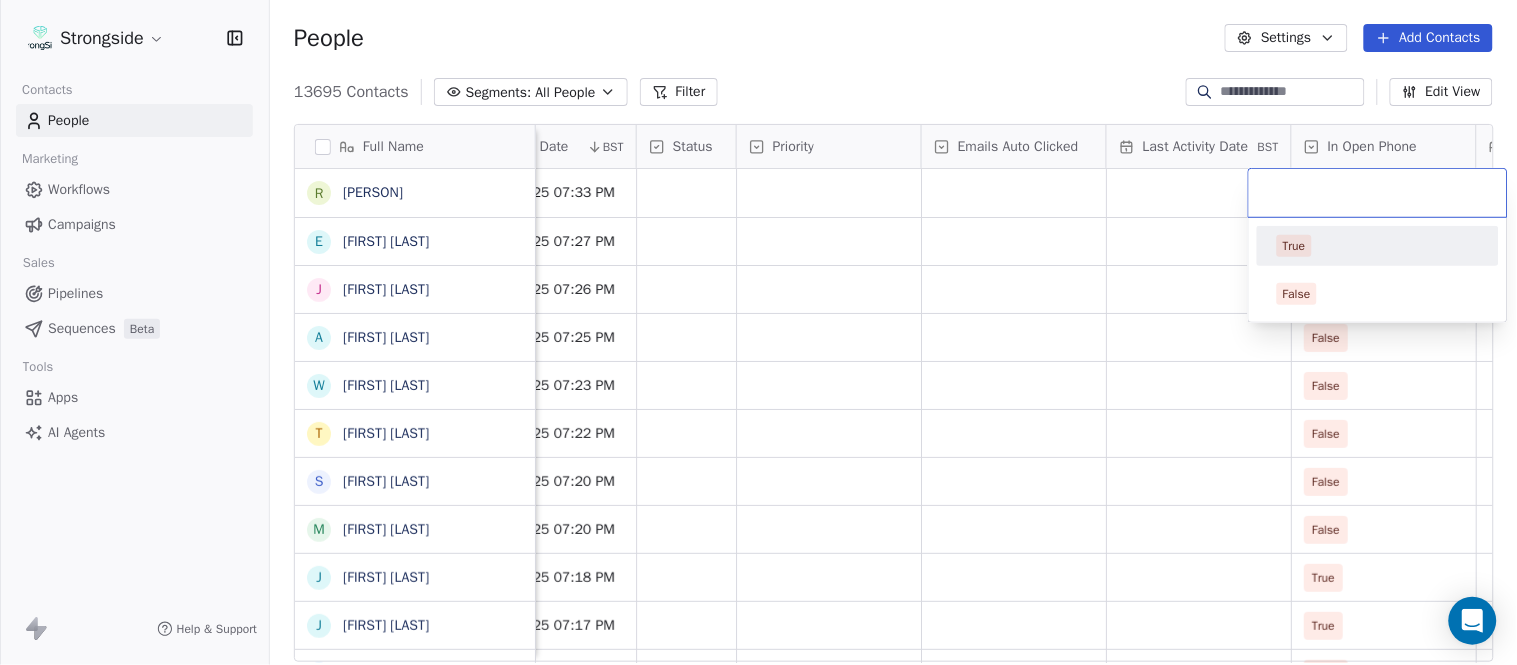click on "True" at bounding box center [1378, 246] 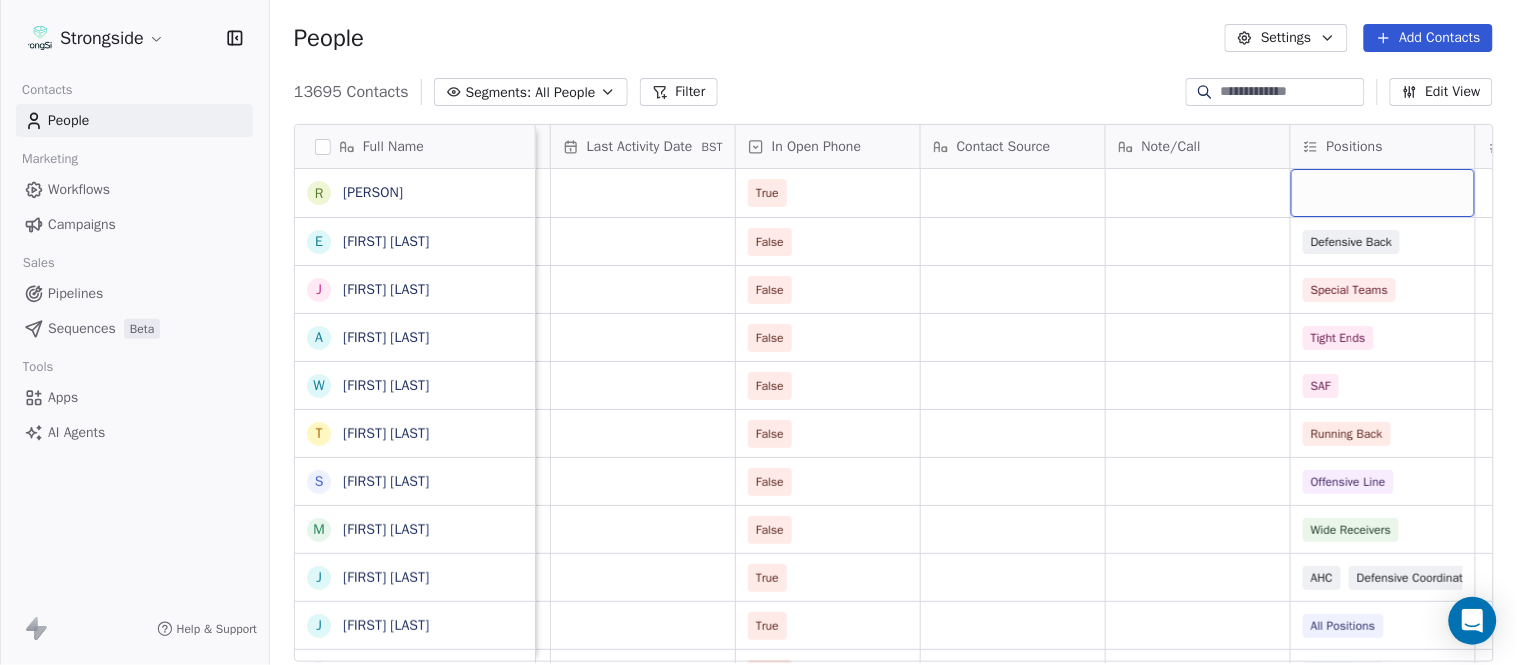 scroll, scrollTop: 0, scrollLeft: 2417, axis: horizontal 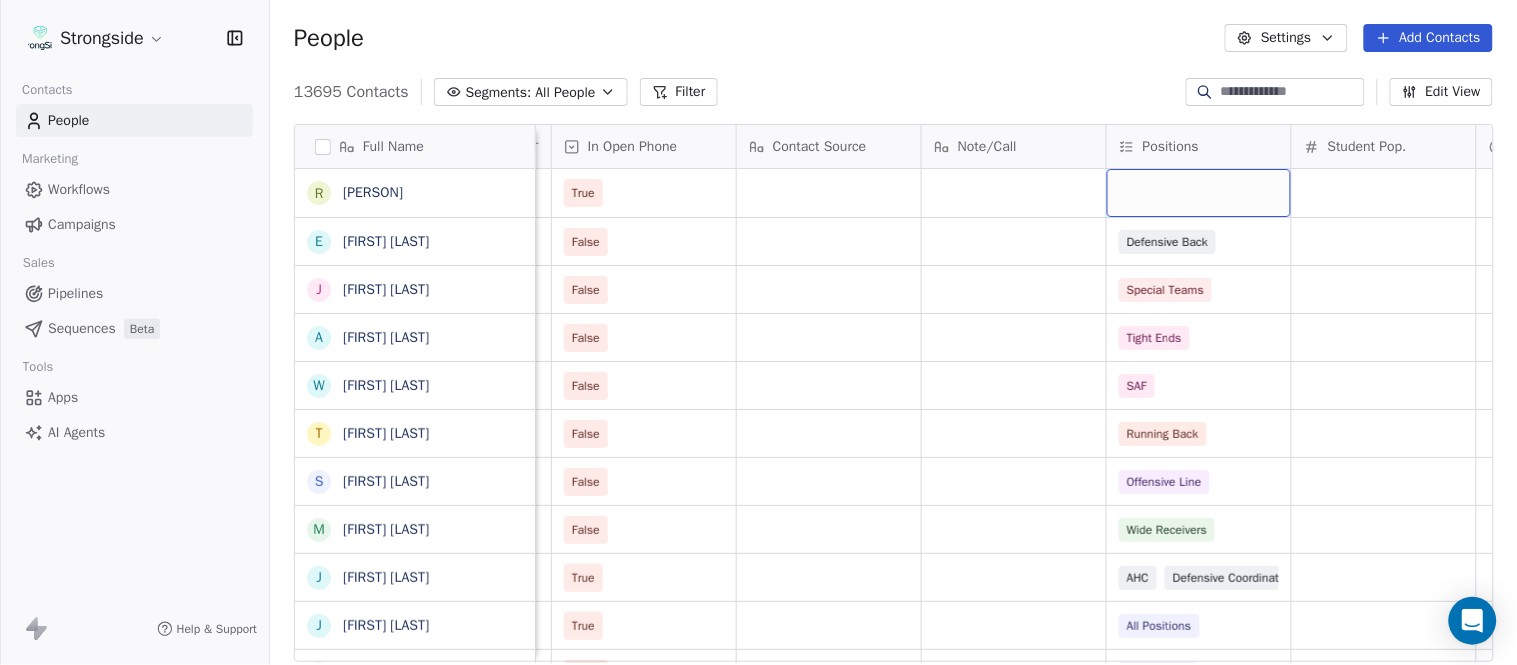 click at bounding box center [1199, 193] 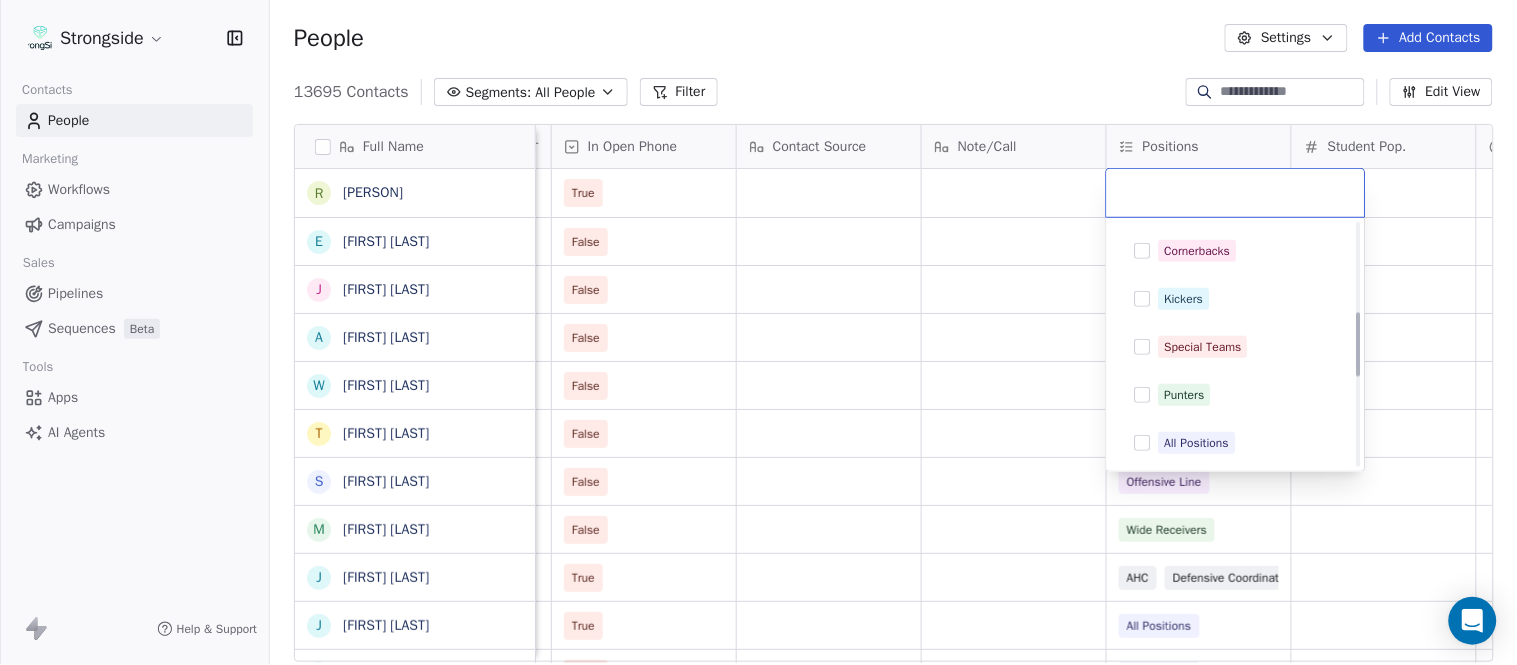 scroll, scrollTop: 333, scrollLeft: 0, axis: vertical 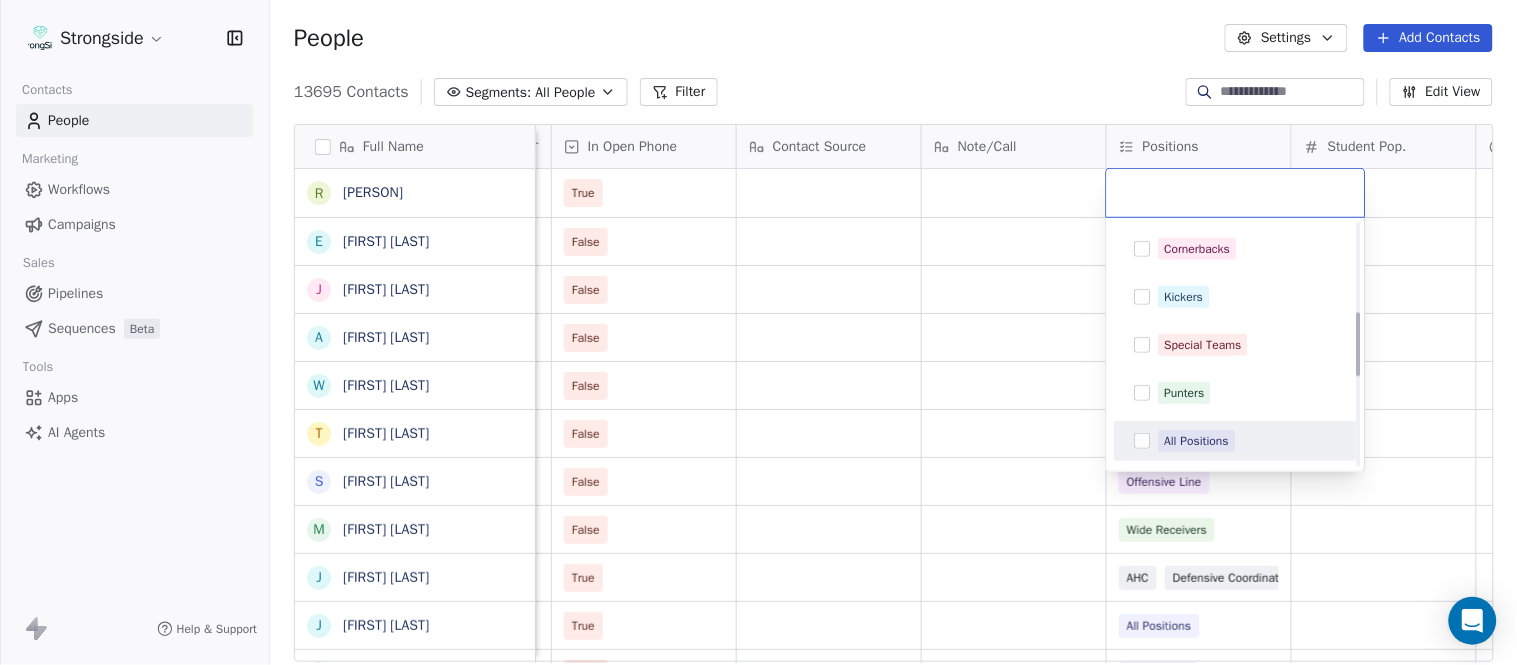 click on "All Positions" at bounding box center (1248, 441) 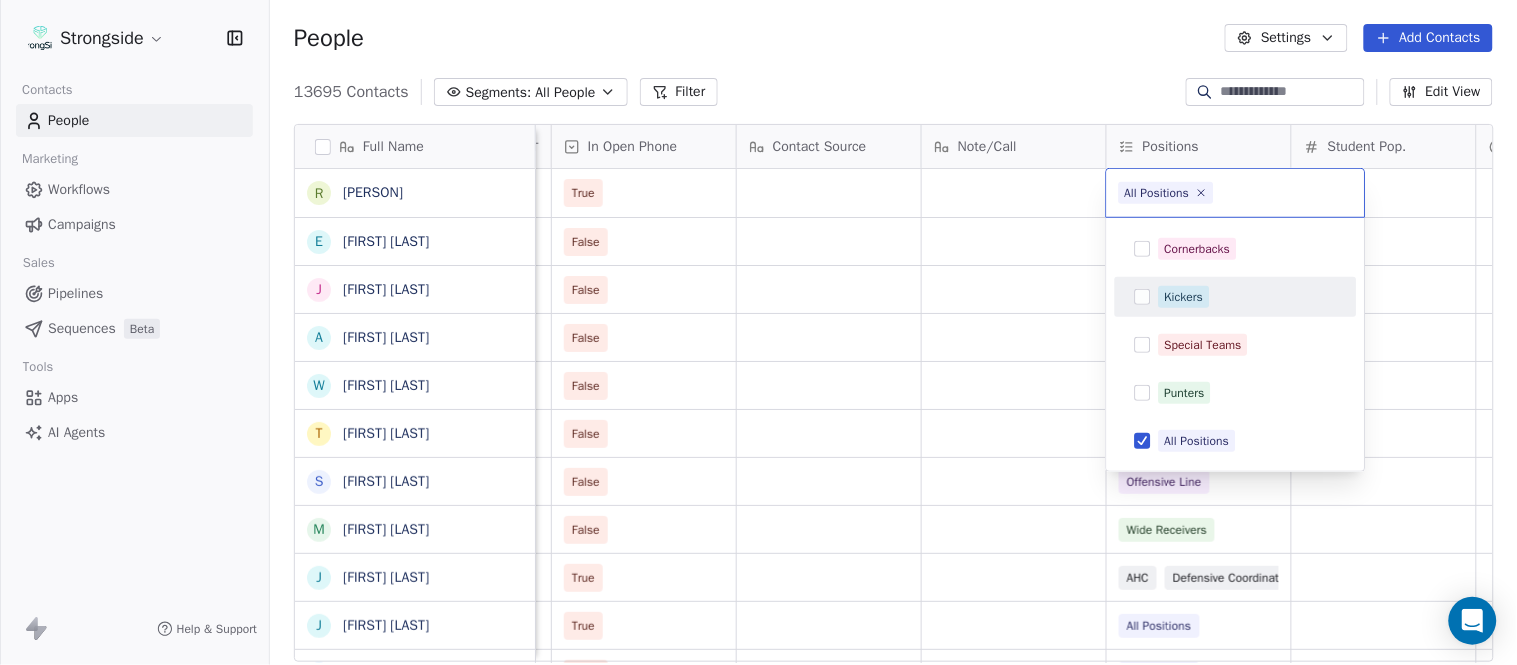 click on "Strongside Contacts People Marketing Workflows Campaigns Sales Pipelines Sequences Beta Tools Apps AI Agents Help & Support People Settings  Add Contacts 13695 Contacts Segments: All People Filter  Edit View Tag Add to Sequence Export Full Name R Ryan Greenhagen E Eric Franklin J Jeff Dittman A Andrew Dees W Will Blanden T Terry Ursin S Sean Reeder M Mike Hatcher J Jared Backus J Jay Andress S Satyen Bhakta B Bernie DePalma D Devan Carrington J Jeremy Hartigan N Nicholas Bruner M Matt Foote D Dan Swanstrom N Nicki Moore J Julien Deumaga M Mark Ross A Alex Peffley C Chris Batti J Justin Woodley G Garrett McLaughlin K Kenneth Tinsley A Andrew Kukesh J Justin Stovall G Gregory Skjold A AJ Gallagher S Seitu Smith S Salomon Burstein Status Priority Emails Auto Clicked Last Activity Date BST In Open Phone Contact Source Note/Call Positions Student Pop. Lead Account   True   False Defensive Back   False Special Teams   False Tight Ends   False SAF   False Running Back   False Offensive Line   False Wide Receivers" at bounding box center [758, 332] 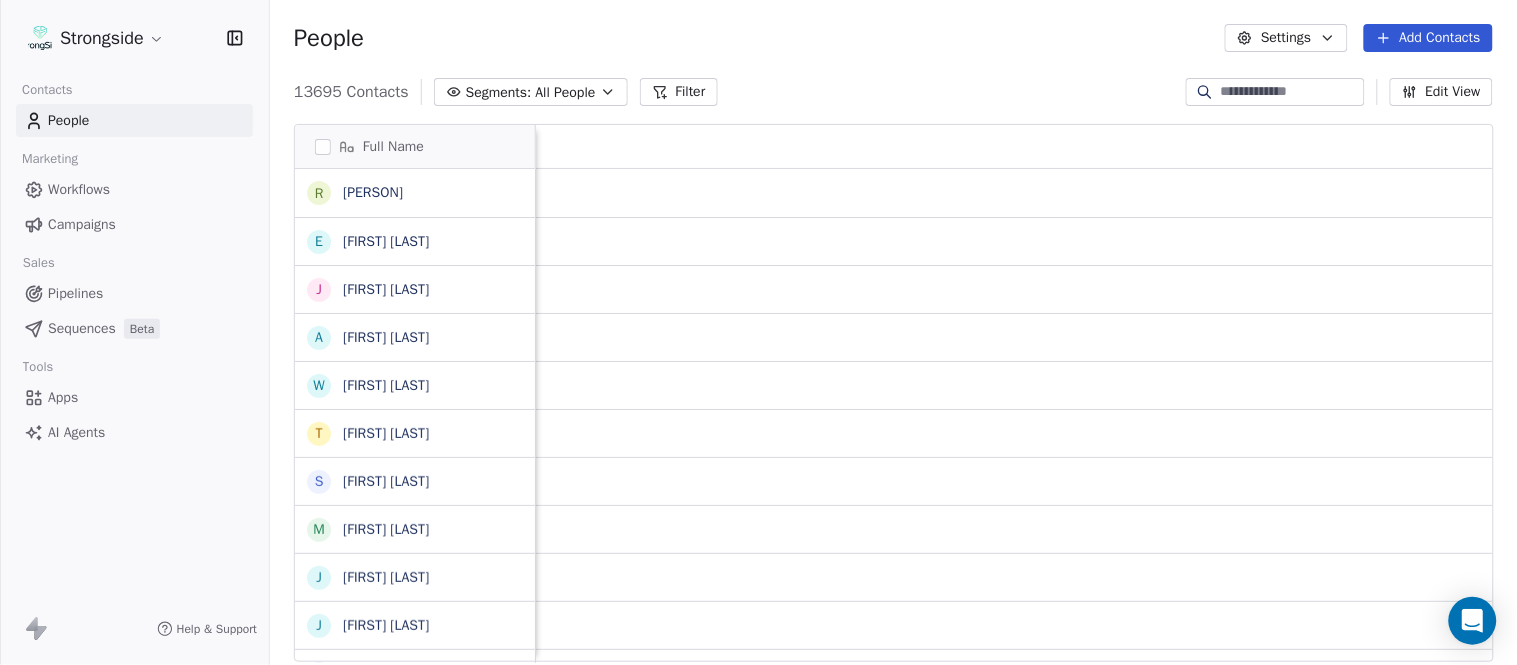 scroll, scrollTop: 0, scrollLeft: 0, axis: both 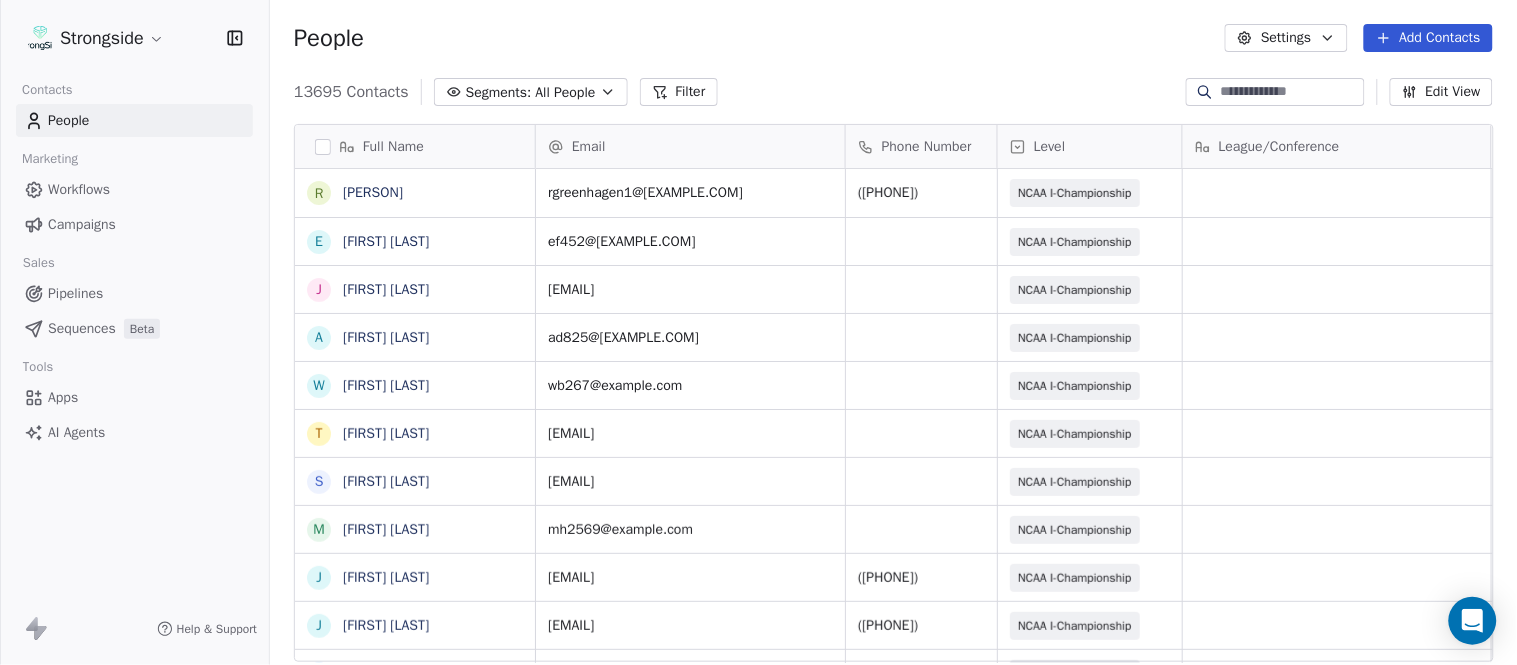 click on "Add Contacts" at bounding box center (1428, 38) 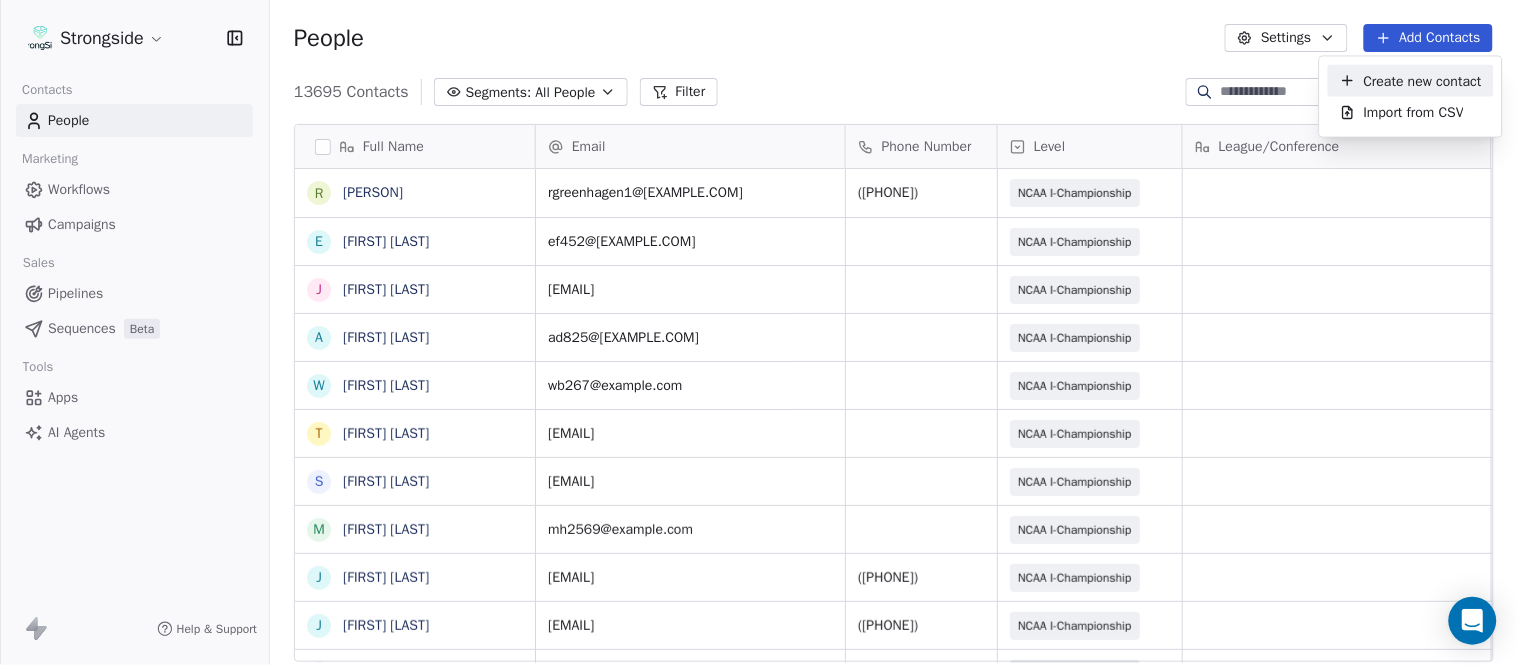click on "Create new contact" at bounding box center [1423, 80] 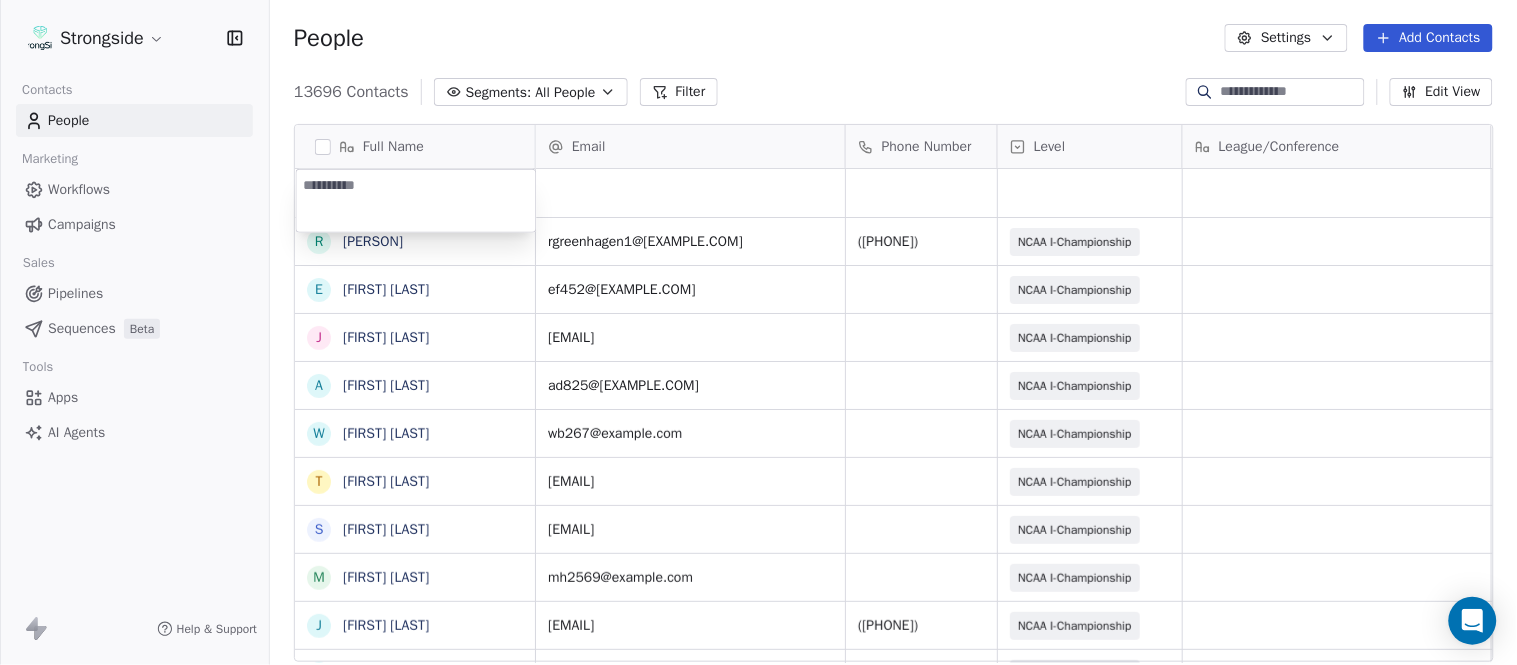 type on "**********" 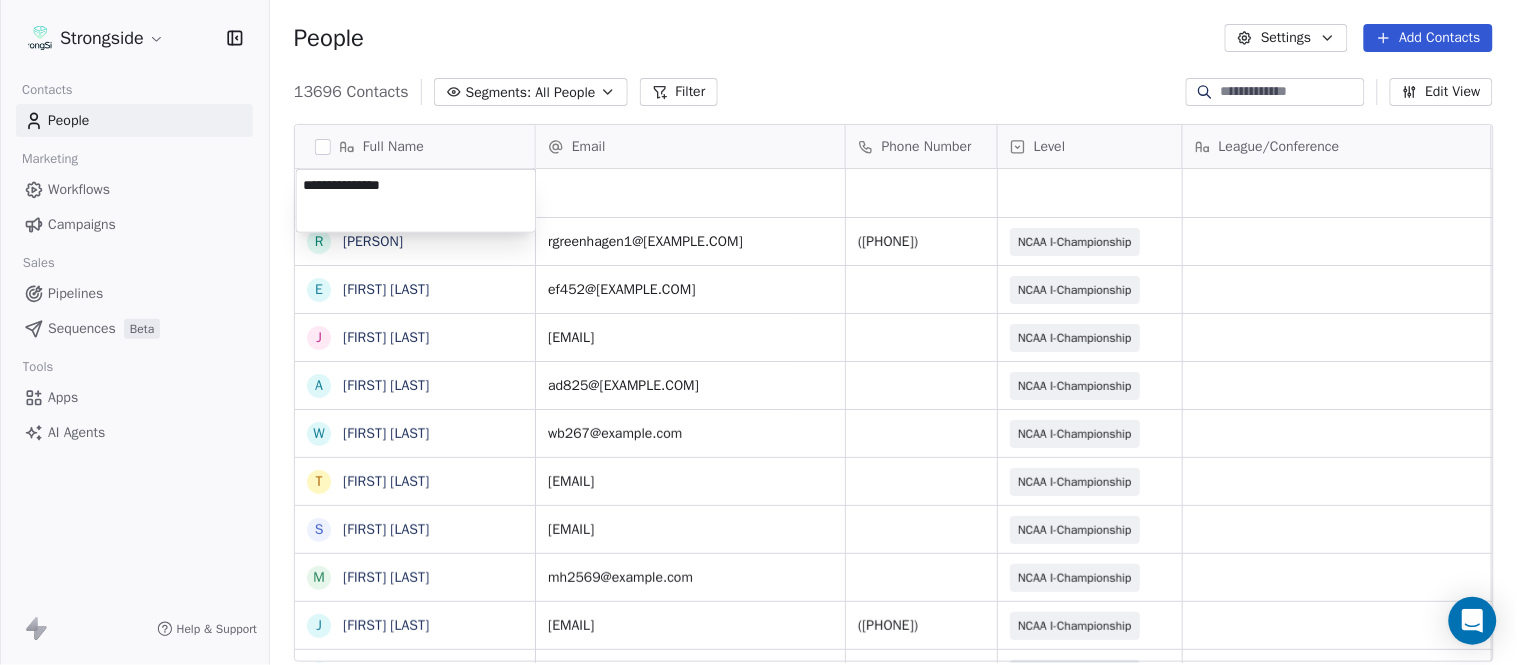 click on "Strongside Contacts People Marketing Workflows Campaigns Sales Pipelines Sequences Beta Tools Apps AI Agents Help & Support People Settings  Add Contacts 13696 Contacts Segments: All People Filter  Edit View Tag Add to Sequence Export Full Name R Ryan Greenhagen E Eric Franklin J Jeff Dittman A Andrew Dees W Will Blanden T Terry Ursin S Sean Reeder M Mike Hatcher J Jared Backus J Jay Andress S Satyen Bhakta B Bernie DePalma D Devan Carrington J Jeremy Hartigan N Nicholas Bruner M Matt Foote D Dan Swanstrom N Nicki Moore J Julien Deumaga M Mark Ross A Alex Peffley C Chris Batti J Justin Woodley G Garrett McLaughlin K Kenneth Tinsley A Andrew Kukesh J Justin Stovall G Gregory Skjold A AJ Gallagher S Seitu Smith Email Phone Number Level League/Conference Organization Job Title Tags Created Date BST Aug 07, 2025 07:34 PM rgreenhagen1@fordham.edu 718-817-4289	 NCAA I-Championship FORDHAM UNIV Asst Dir/FB Ops Aug 07, 2025 07:33 PM ef452@cornell.edu NCAA I-Championship CORNELL UNIV Assistant Coach CORNELL UNIV SID" at bounding box center (758, 332) 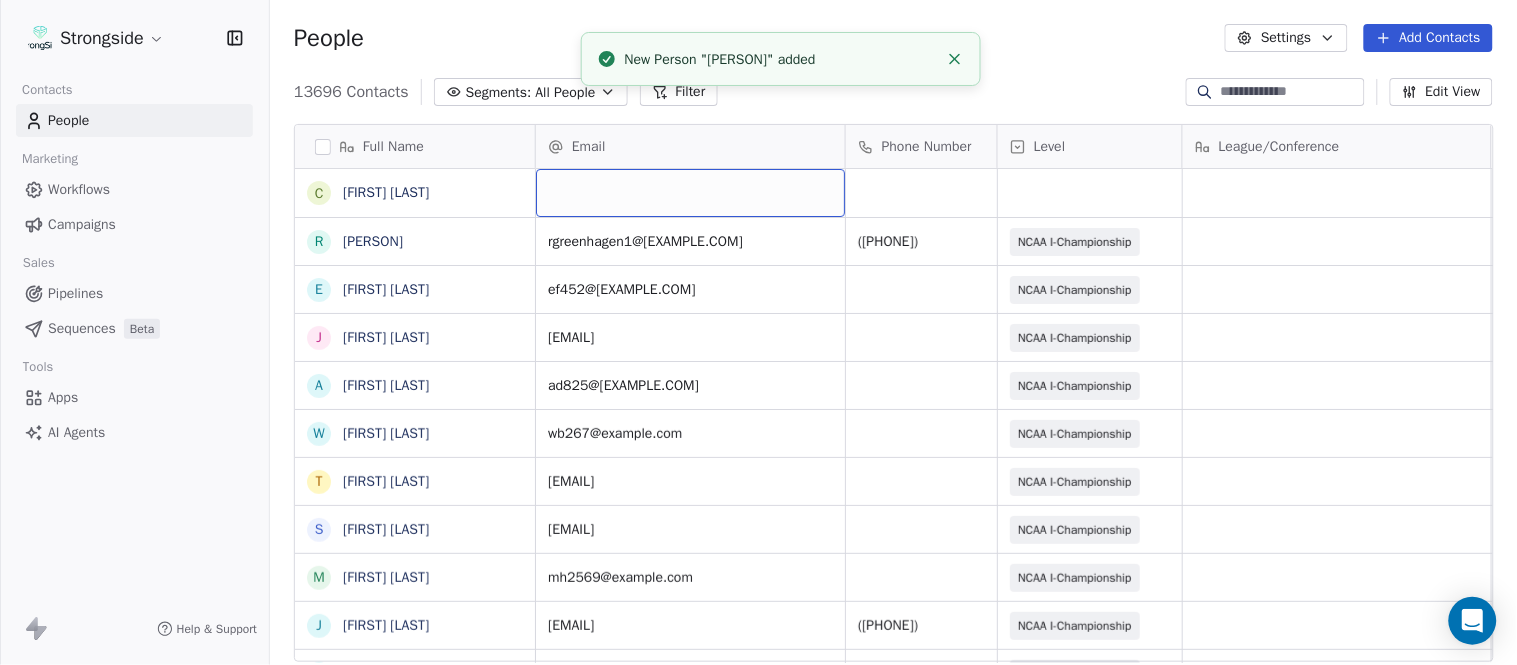 click at bounding box center (690, 193) 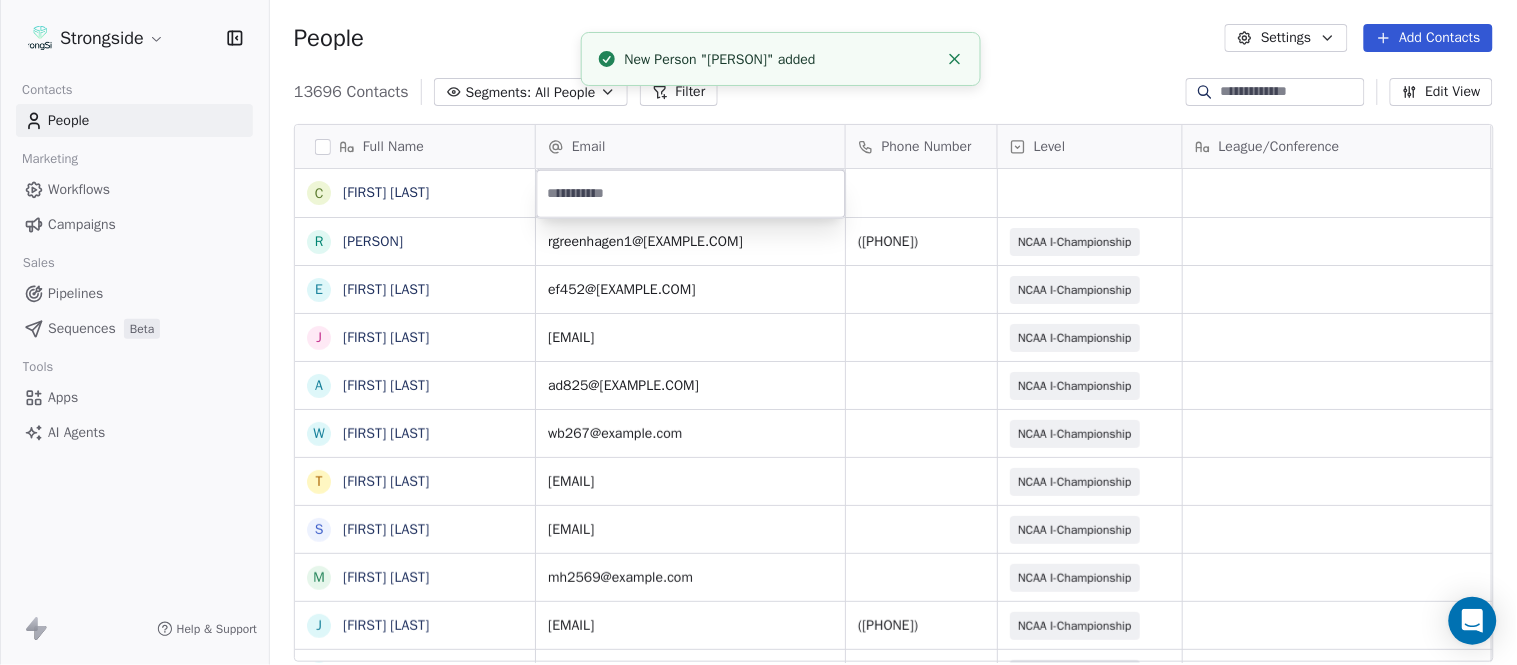 type on "**********" 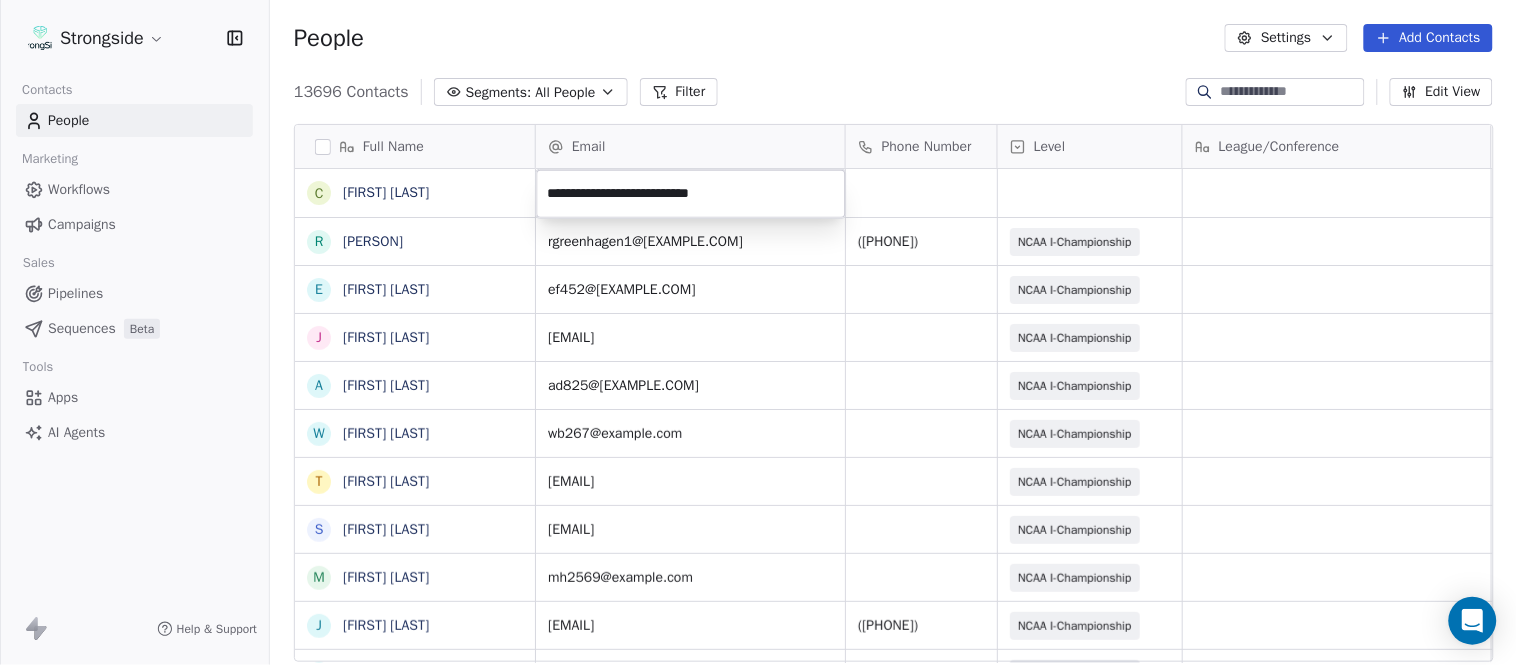 click on "Strongside Contacts People Marketing Workflows Campaigns Sales Pipelines Sequences Beta Tools Apps AI Agents Help & Support People Settings  Add Contacts 13696 Contacts Segments: All People Filter  Edit View Tag Add to Sequence Export Full Name C Charles Guthrie R Ryan Greenhagen E Eric Franklin J Jeff Dittman A Andrew Dees W Will Blanden T Terry Ursin S Sean Reeder M Mike Hatcher J Jared Backus J Jay Andress S Satyen Bhakta B Bernie DePalma D Devan Carrington J Jeremy Hartigan N Nicholas Bruner M Matt Foote D Dan Swanstrom N Nicki Moore J Julien Deumaga M Mark Ross A Alex Peffley C Chris Batti J Justin Woodley G Garrett McLaughlin K Kenneth Tinsley A Andrew Kukesh J Justin Stovall G Gregory Skjold A AJ Gallagher S Seitu Smith Email Phone Number Level League/Conference Organization Job Title Tags Created Date BST Aug 07, 2025 07:34 PM rgreenhagen1@fordham.edu 718-817-4289	 NCAA I-Championship FORDHAM UNIV Asst Dir/FB Ops Aug 07, 2025 07:33 PM ef452@cornell.edu NCAA I-Championship CORNELL UNIV CORNELL UNIV" at bounding box center [758, 332] 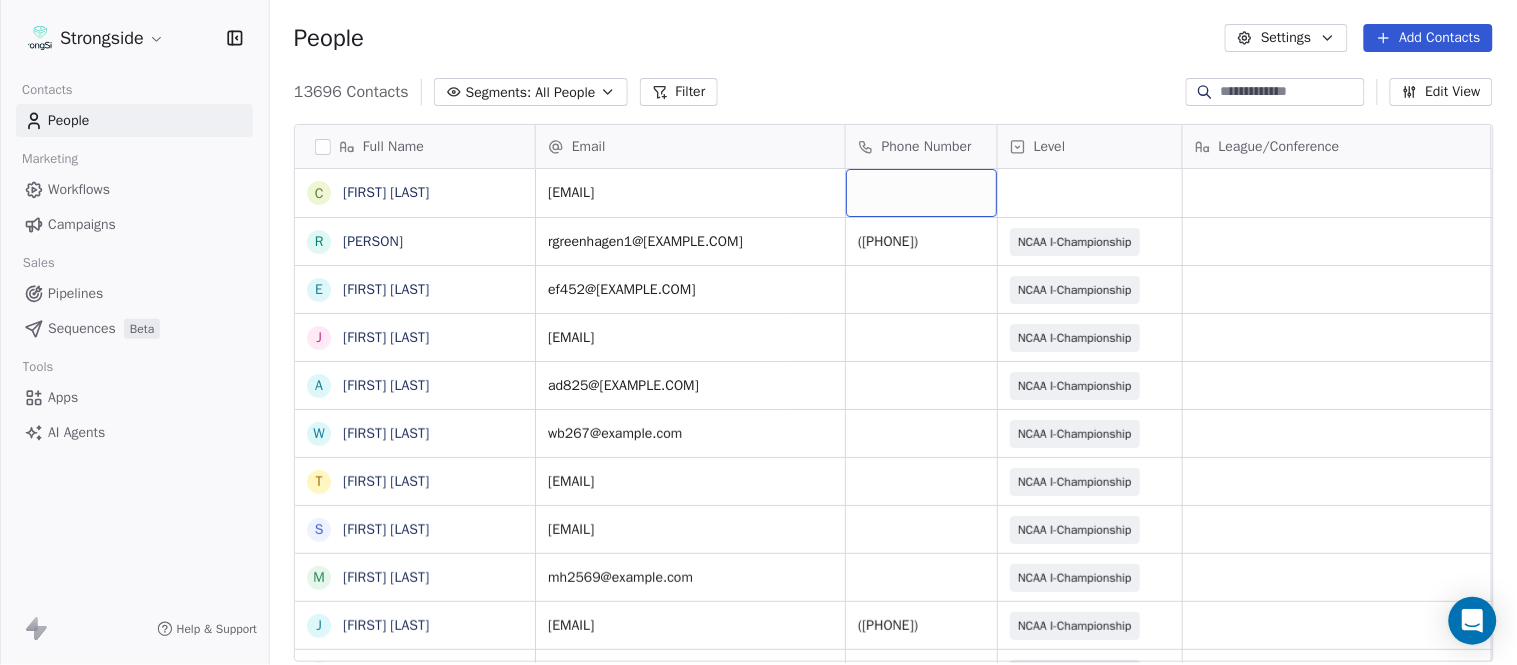 click at bounding box center (921, 193) 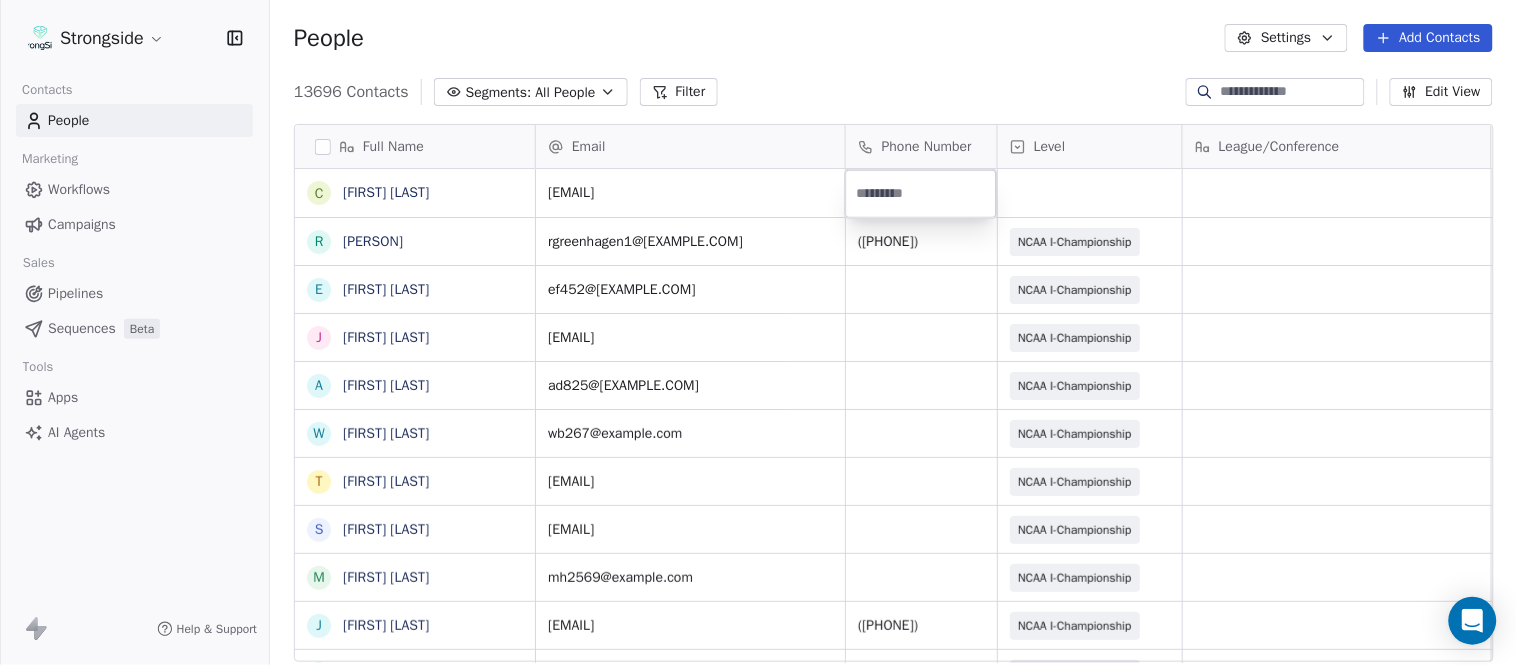 type on "**********" 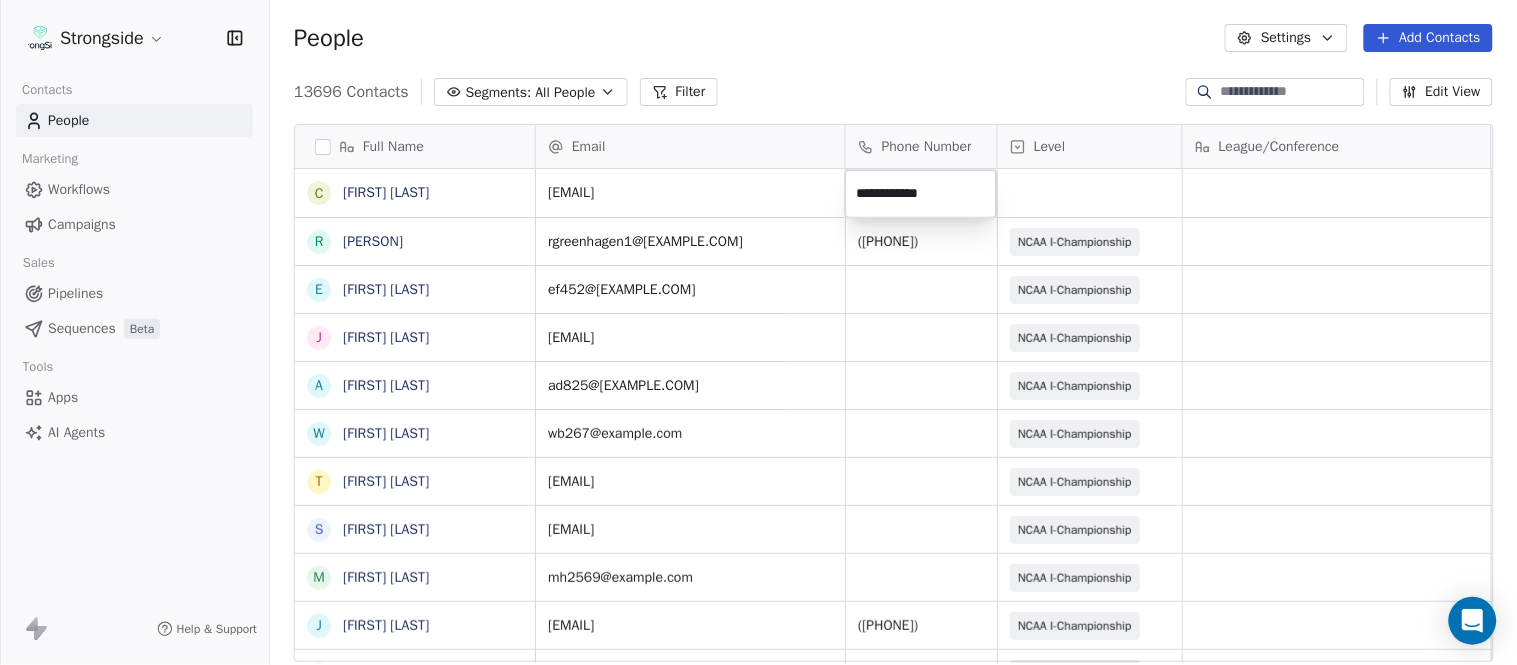click on "Strongside Contacts People Marketing Workflows Campaigns Sales Pipelines Sequences Beta Tools Apps AI Agents Help & Support People Settings  Add Contacts 13696 Contacts Segments: All People Filter  Edit View Tag Add to Sequence Export Full Name C Charles Guthrie R Ryan Greenhagen E Eric Franklin J Jeff Dittman A Andrew Dees W Will Blanden T Terry Ursin S Sean Reeder M Mike Hatcher J Jared Backus J Jay Andress S Satyen Bhakta B Bernie DePalma D Devan Carrington J Jeremy Hartigan N Nicholas Bruner M Matt Foote D Dan Swanstrom N Nicki Moore J Julien Deumaga M Mark Ross A Alex Peffley C Chris Batti J Justin Woodley G Garrett McLaughlin K Kenneth Tinsley A Andrew Kukesh J Justin Stovall G Gregory Skjold A AJ Gallagher S Seitu Smith Email Phone Number Level League/Conference Organization Job Title Tags Created Date BST athleticdirector@fordham.edu Aug 07, 2025 07:34 PM rgreenhagen1@fordham.edu 718-817-4289	 NCAA I-Championship FORDHAM UNIV Asst Dir/FB Ops Aug 07, 2025 07:33 PM ef452@cornell.edu CORNELL UNIV SID" at bounding box center (758, 332) 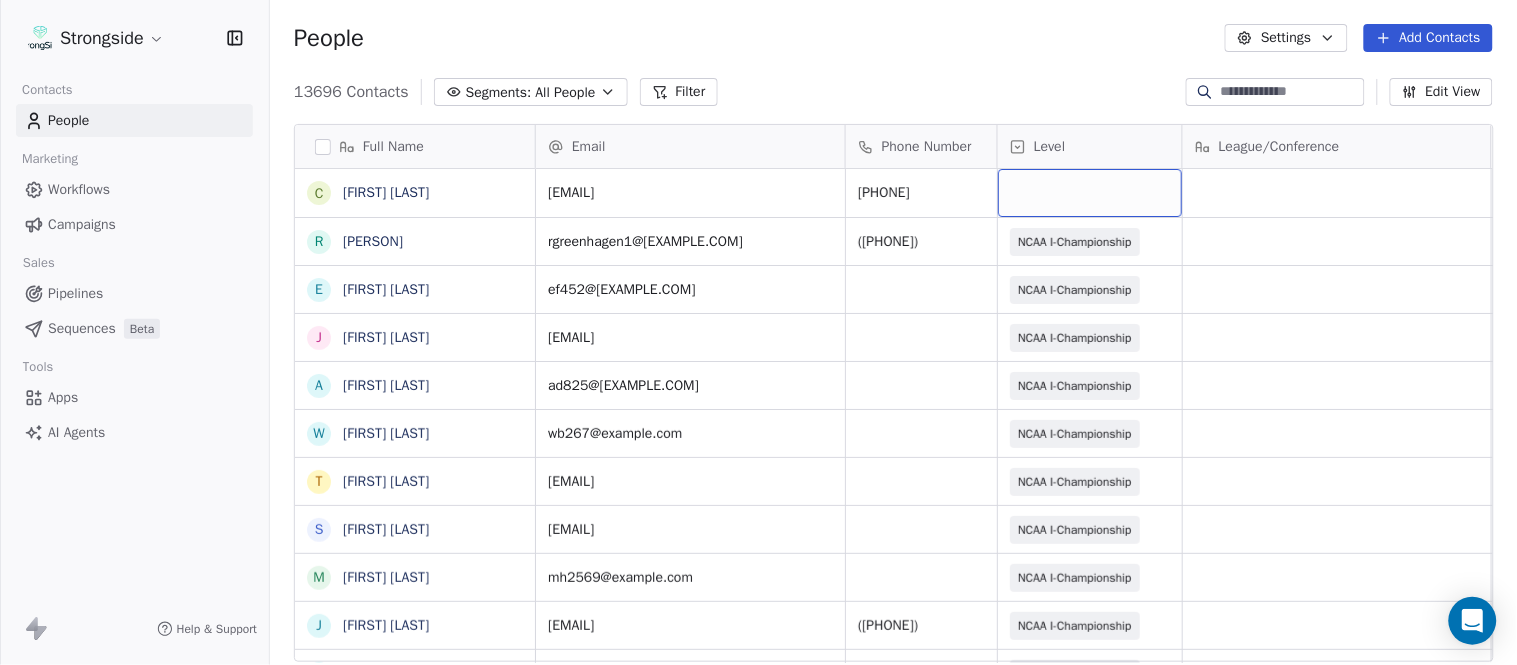 click at bounding box center [1090, 193] 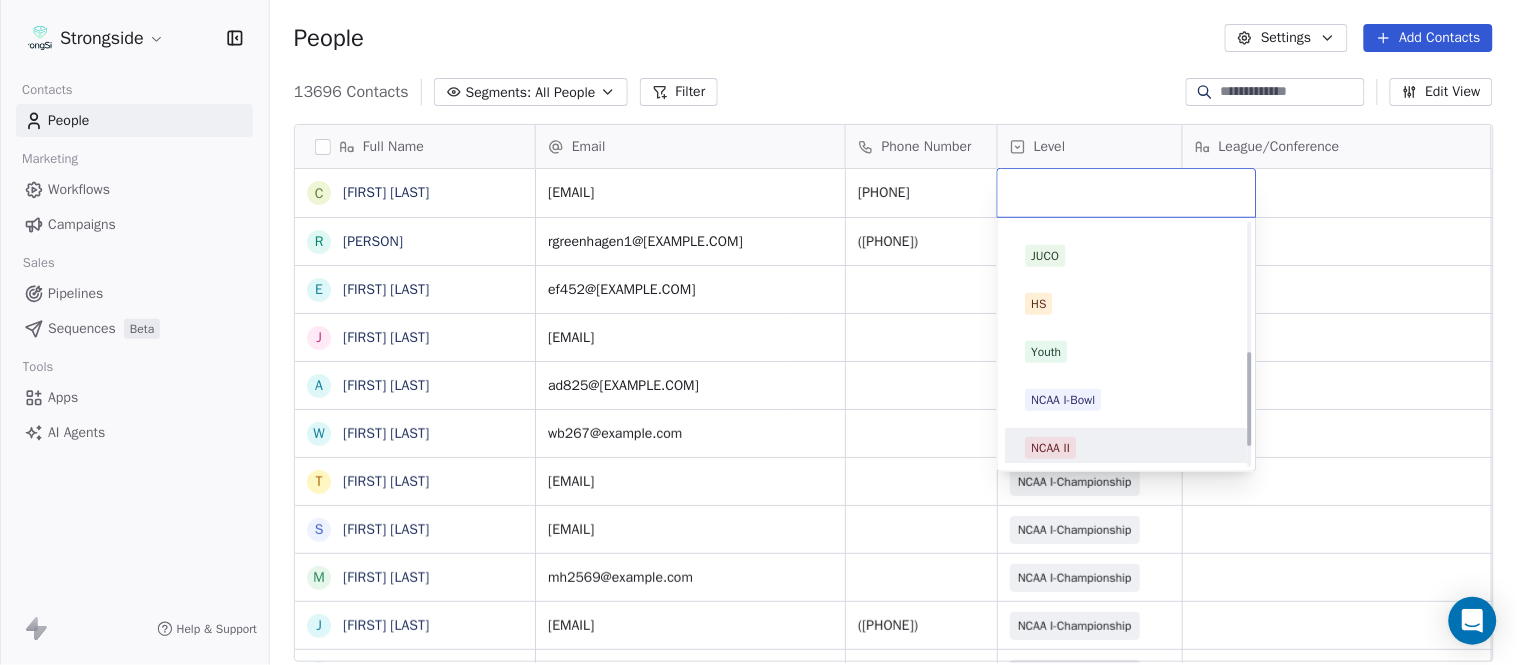 scroll, scrollTop: 378, scrollLeft: 0, axis: vertical 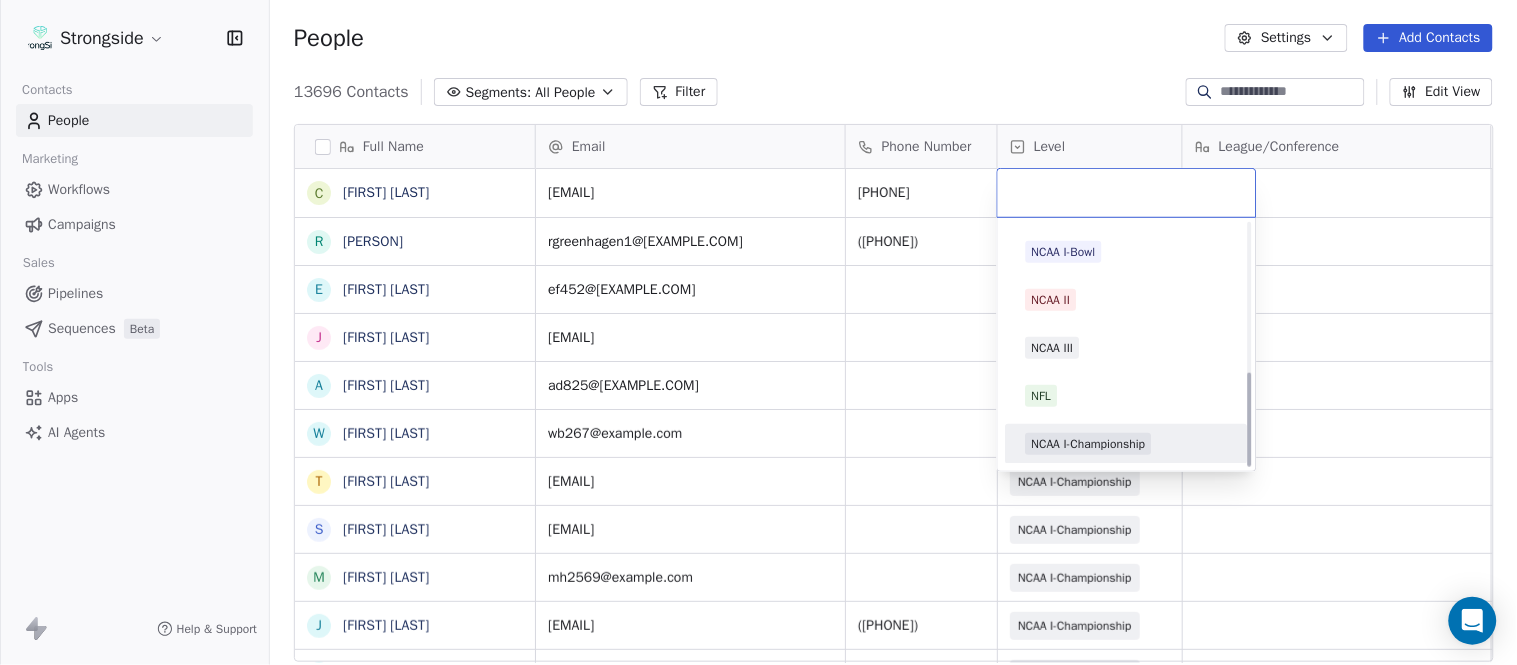 click on "NCAA I-Championship" at bounding box center (1089, 444) 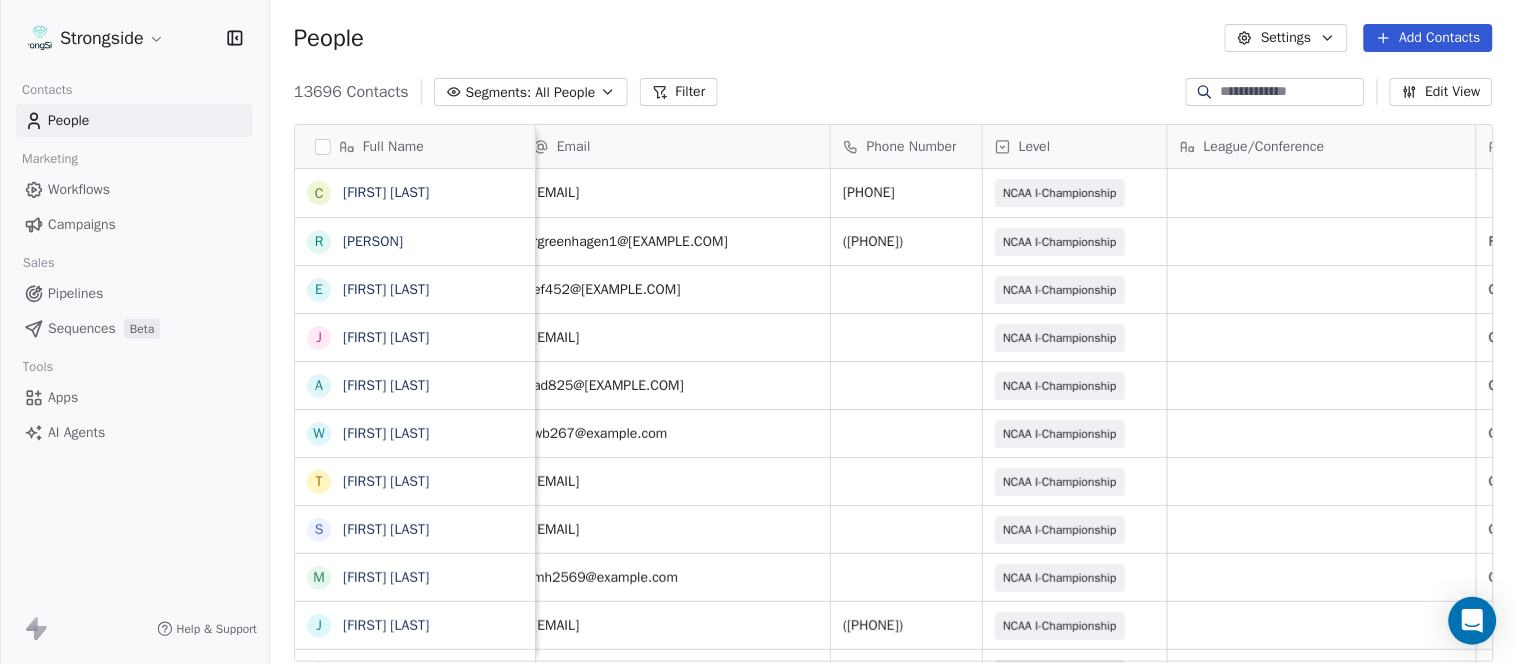 scroll, scrollTop: 0, scrollLeft: 553, axis: horizontal 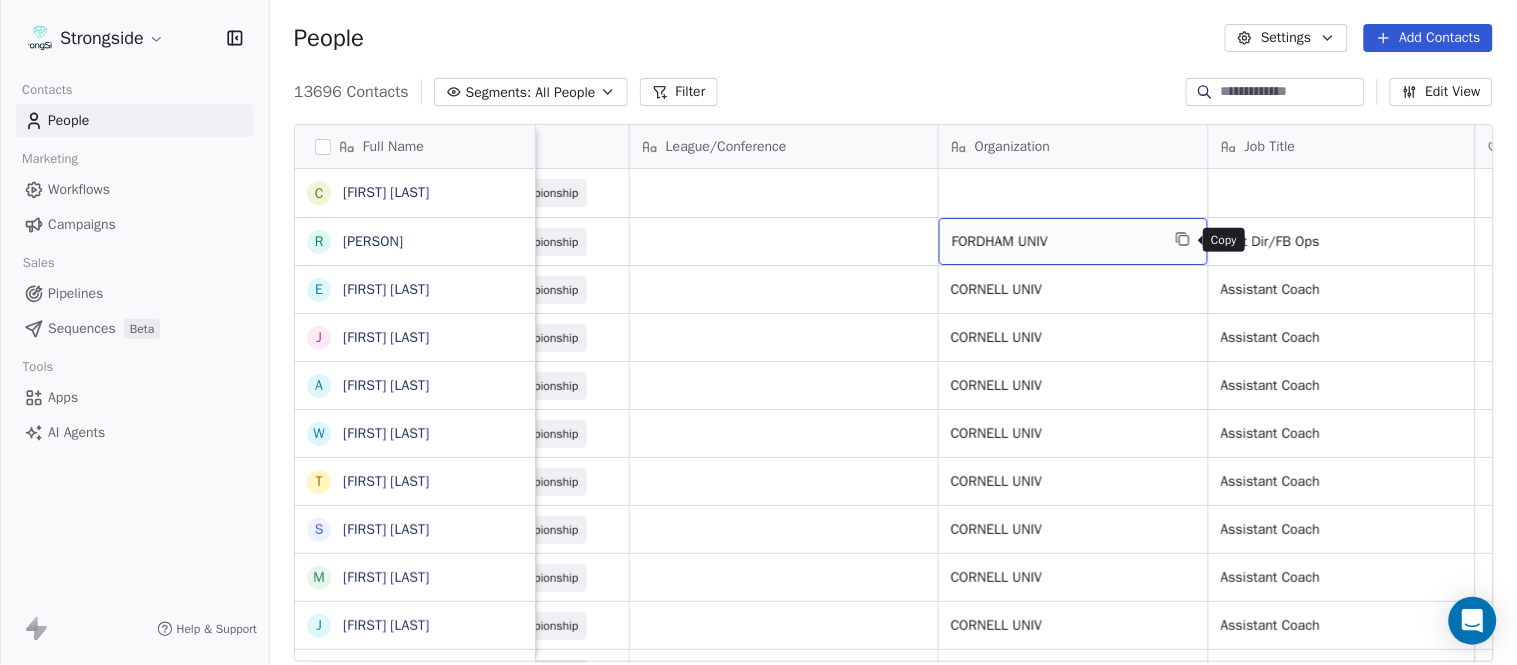 drag, startPoint x: 1181, startPoint y: 241, endPoint x: 1161, endPoint y: 225, distance: 25.612497 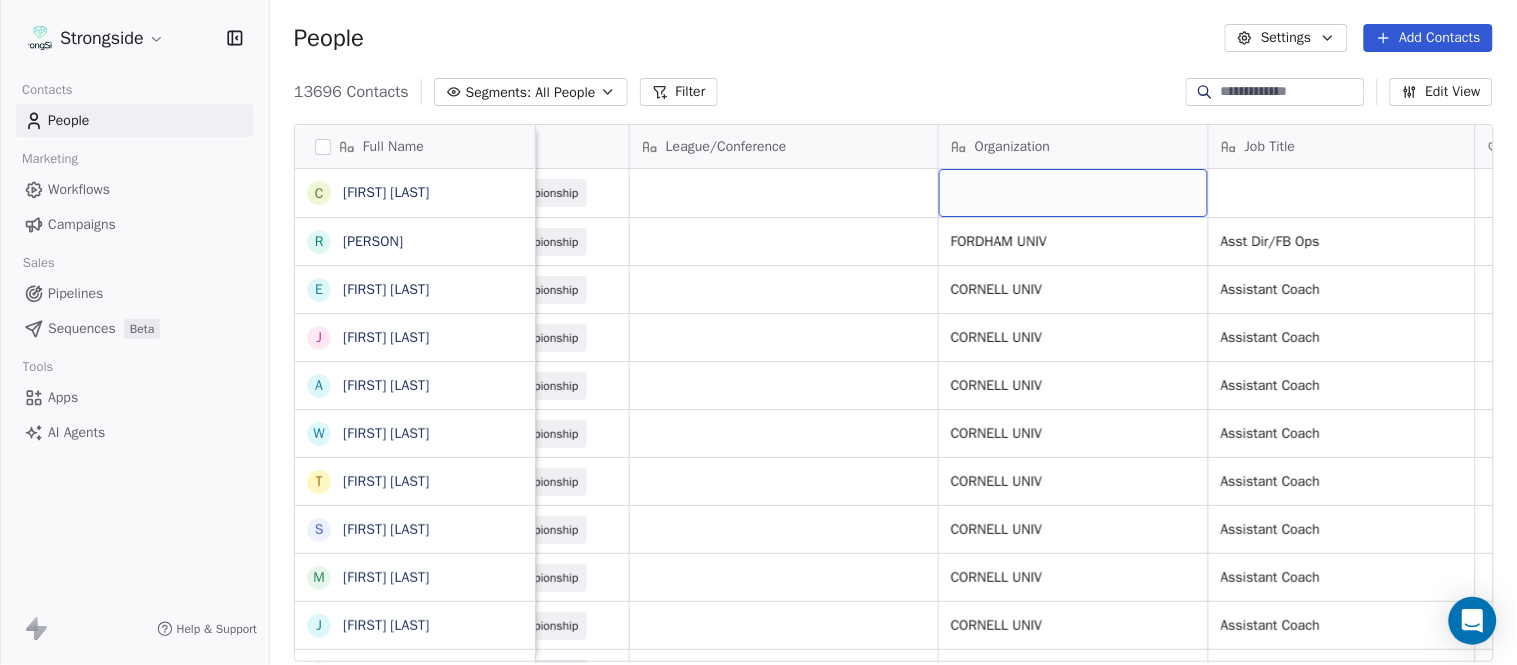 click at bounding box center (1073, 193) 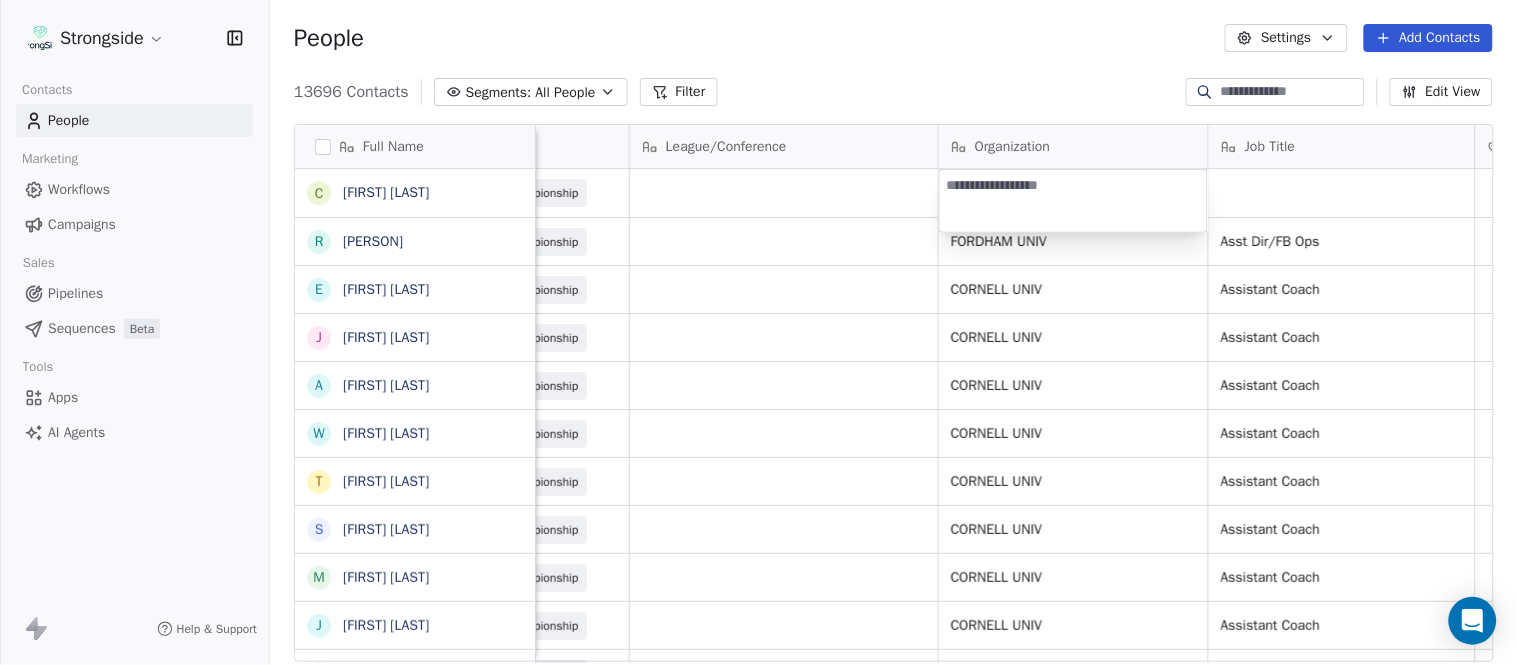 type on "**********" 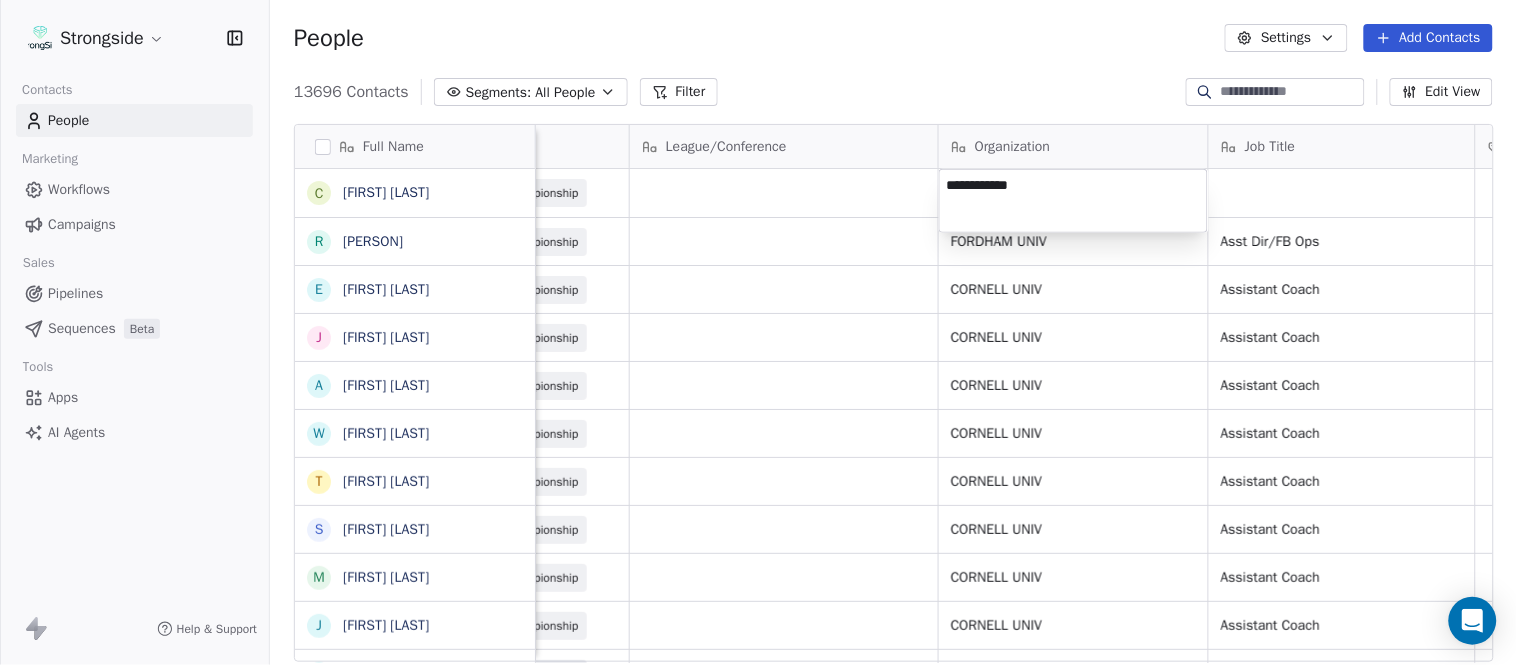 click on "Strongside Contacts People Marketing Workflows Campaigns Sales Pipelines Sequences Beta Tools Apps AI Agents Help & Support People Settings  Add Contacts 13696 Contacts Segments: All People Filter  Edit View Tag Add to Sequence Export Full Name C Charles Guthrie R Ryan Greenhagen E Eric Franklin J Jeff Dittman A Andrew Dees W Will Blanden T Terry Ursin S Sean Reeder M Mike Hatcher J Jared Backus J Jay Andress S Satyen Bhakta B Bernie DePalma D Devan Carrington J Jeremy Hartigan N Nicholas Bruner M Matt Foote D Dan Swanstrom N Nicki Moore J Julien Deumaga M Mark Ross A Alex Peffley C Chris Batti J Justin Woodley G Garrett McLaughlin K Kenneth Tinsley A Andrew Kukesh J Justin Stovall G Gregory Skjold A AJ Gallagher S Seitu Smith Email Phone Number Level League/Conference Organization Job Title Tags Created Date BST Status Priority athleticdirector@fordham.edu 718-817-4302 NCAA I-Championship Aug 07, 2025 07:34 PM rgreenhagen1@fordham.edu 718-817-4289	 NCAA I-Championship FORDHAM UNIV Asst Dir/FB Ops SID" at bounding box center (758, 332) 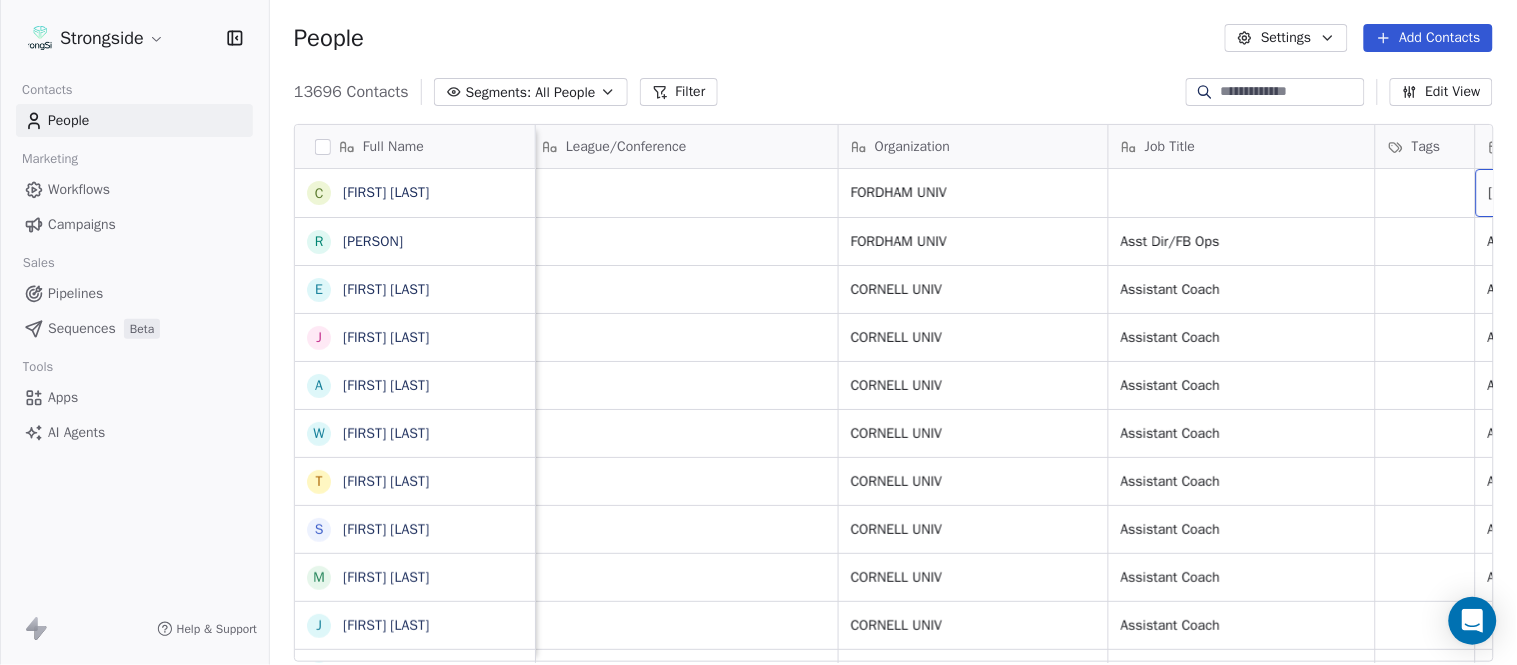 scroll, scrollTop: 0, scrollLeft: 837, axis: horizontal 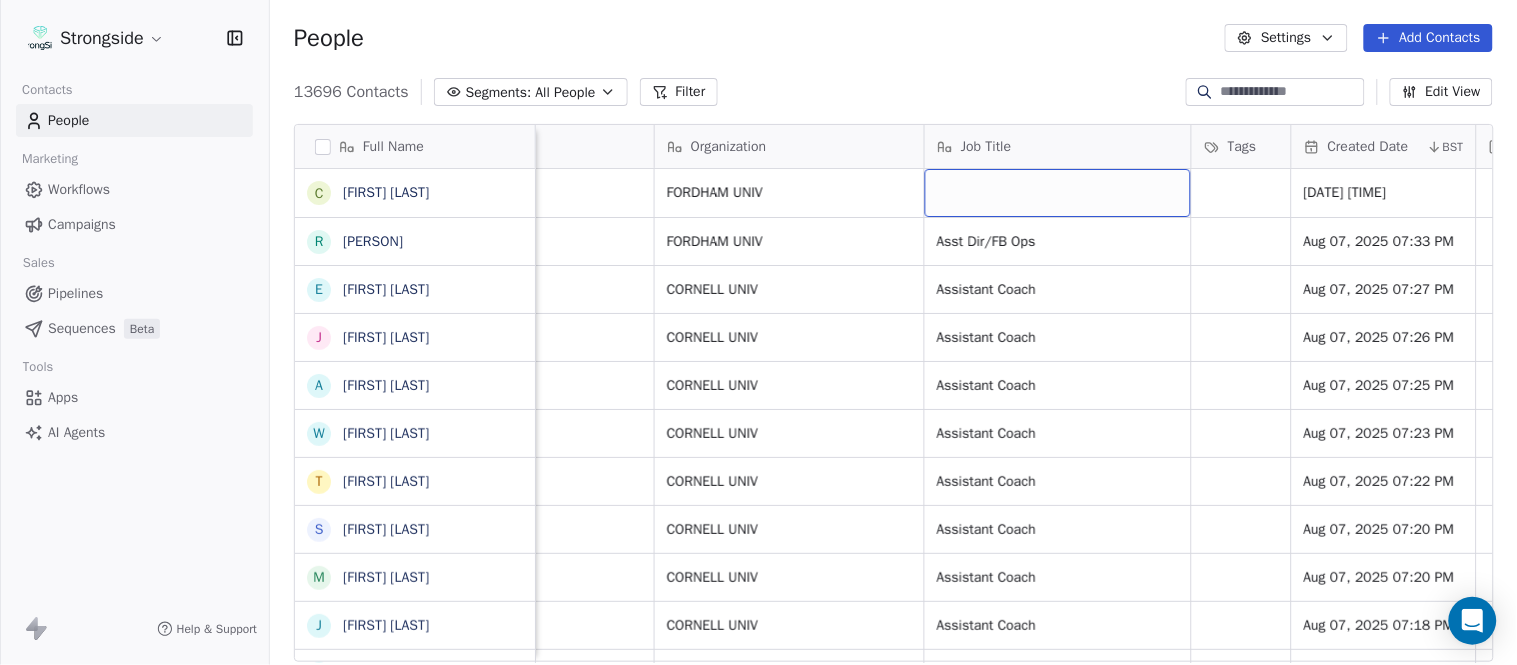 click at bounding box center [1058, 193] 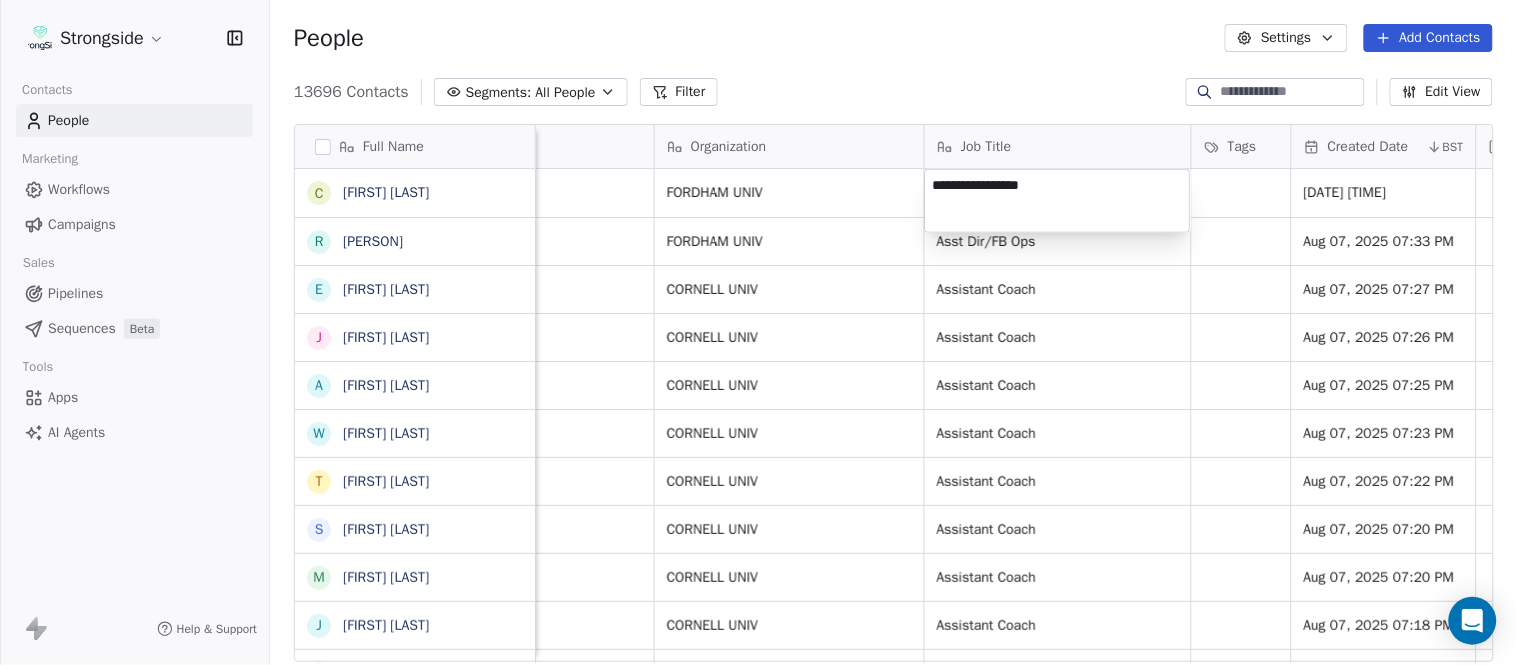 click on "Strongside Contacts People Marketing Workflows Campaigns Sales Pipelines Sequences Beta Tools Apps AI Agents Help & Support People Settings  Add Contacts 13696 Contacts Segments: All People Filter  Edit View Tag Add to Sequence Export Full Name C Charles Guthrie R Ryan Greenhagen E Eric Franklin J Jeff Dittman A Andrew Dees W Will Blanden T Terry Ursin S Sean Reeder M Mike Hatcher J Jared Backus J Jay Andress S Satyen Bhakta B Bernie DePalma D Devan Carrington J Jeremy Hartigan N Nicholas Bruner M Matt Foote D Dan Swanstrom N Nicki Moore J Julien Deumaga M Mark Ross A Alex Peffley C Chris Batti J Justin Woodley G Garrett McLaughlin K Kenneth Tinsley A Andrew Kukesh J Justin Stovall G Gregory Skjold A AJ Gallagher S Seitu Smith Email Phone Number Level League/Conference Organization Job Title Tags Created Date BST Status Priority Emails Auto Clicked Last Activity Date BST athleticdirector@fordham.edu 718-817-4302 NCAA I-Championship FORDHAM UNIV Aug 07, 2025 07:34 PM rgreenhagen1@fordham.edu 718-817-4289" at bounding box center [758, 332] 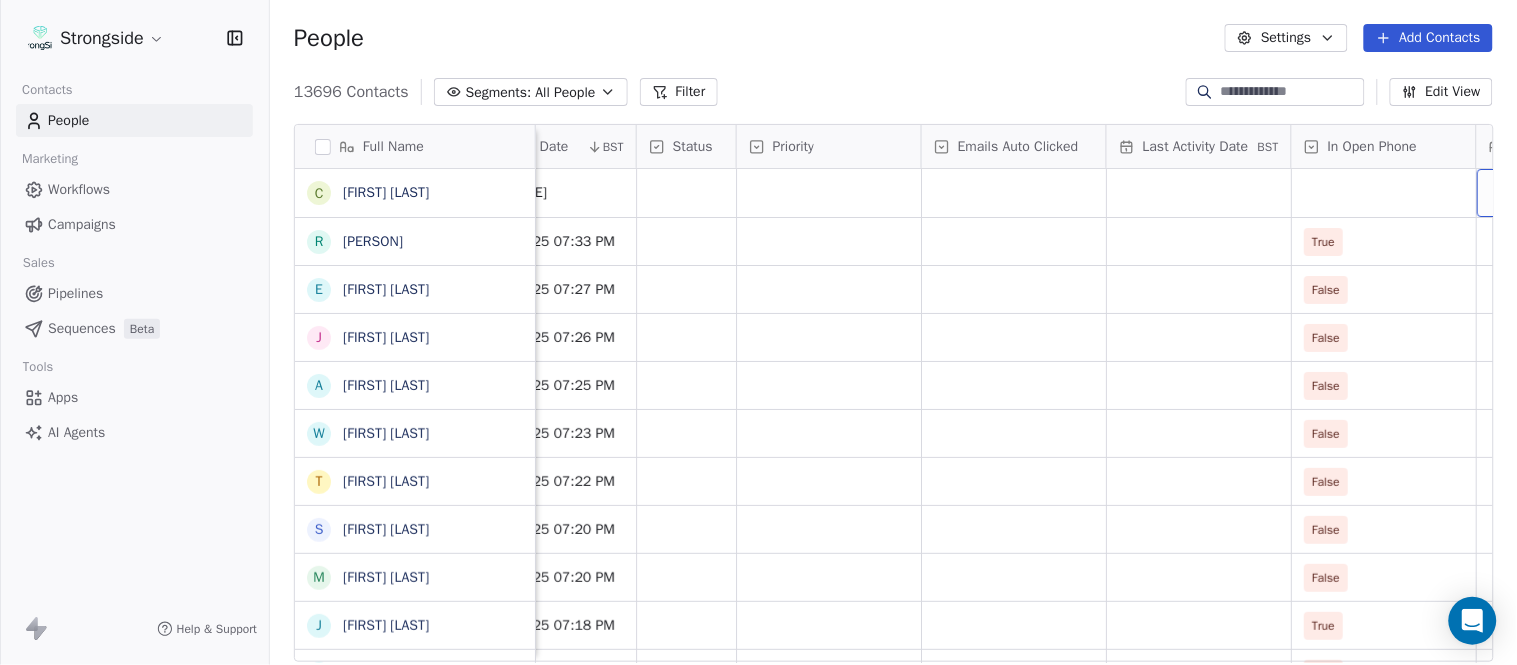 scroll, scrollTop: 0, scrollLeft: 1863, axis: horizontal 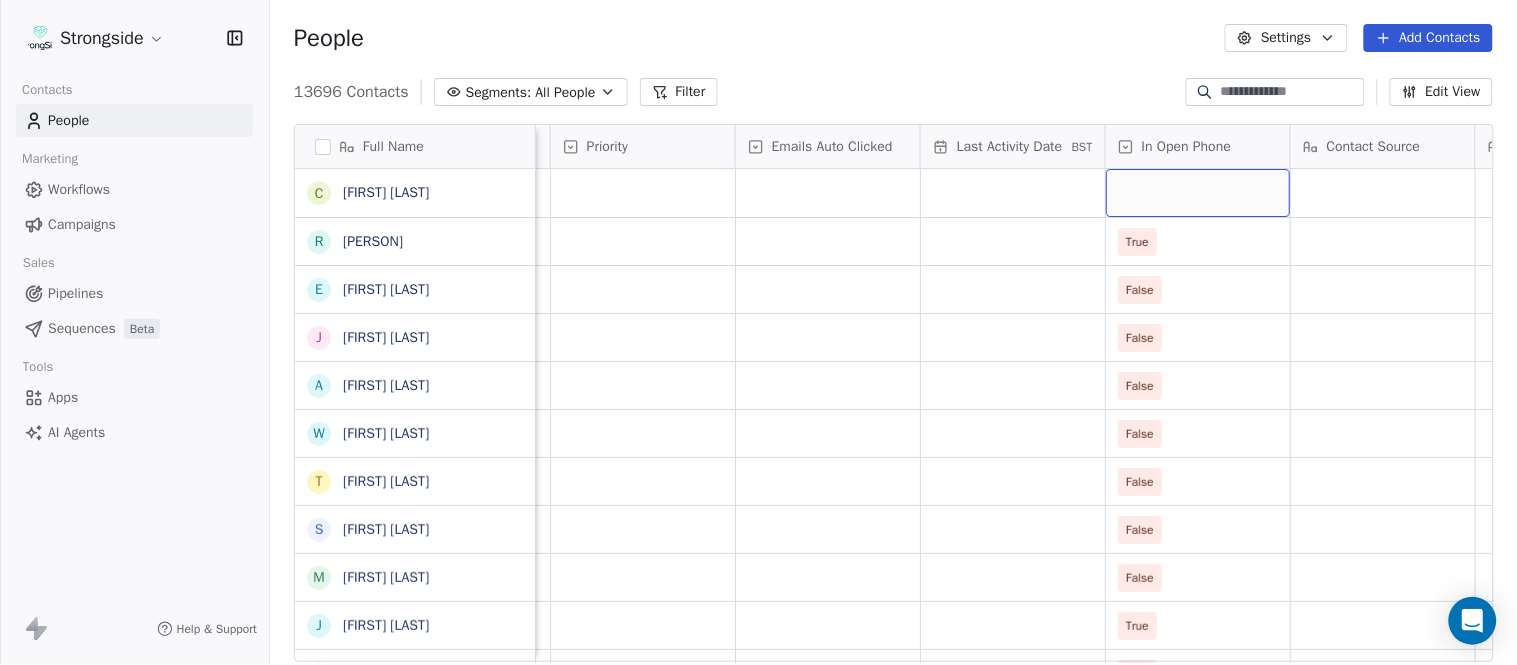 click at bounding box center [1198, 193] 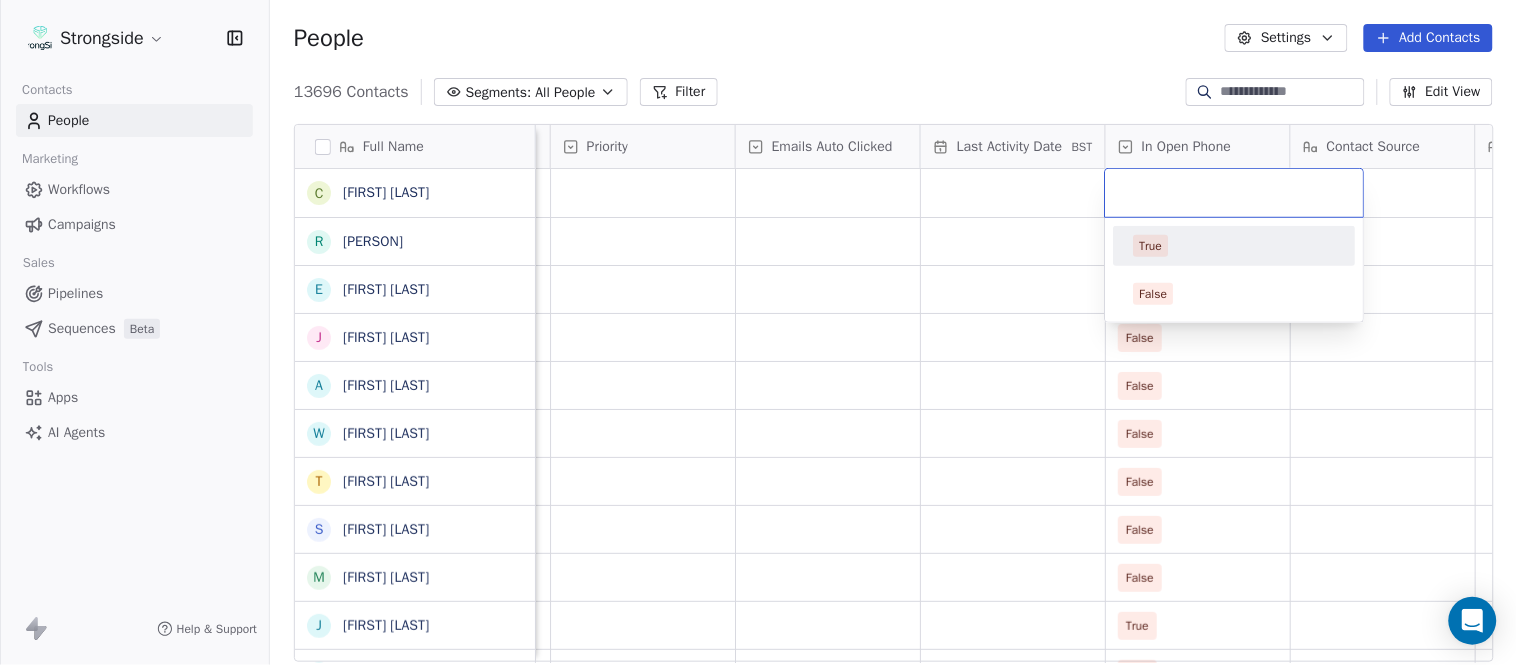 click on "True" at bounding box center (1235, 246) 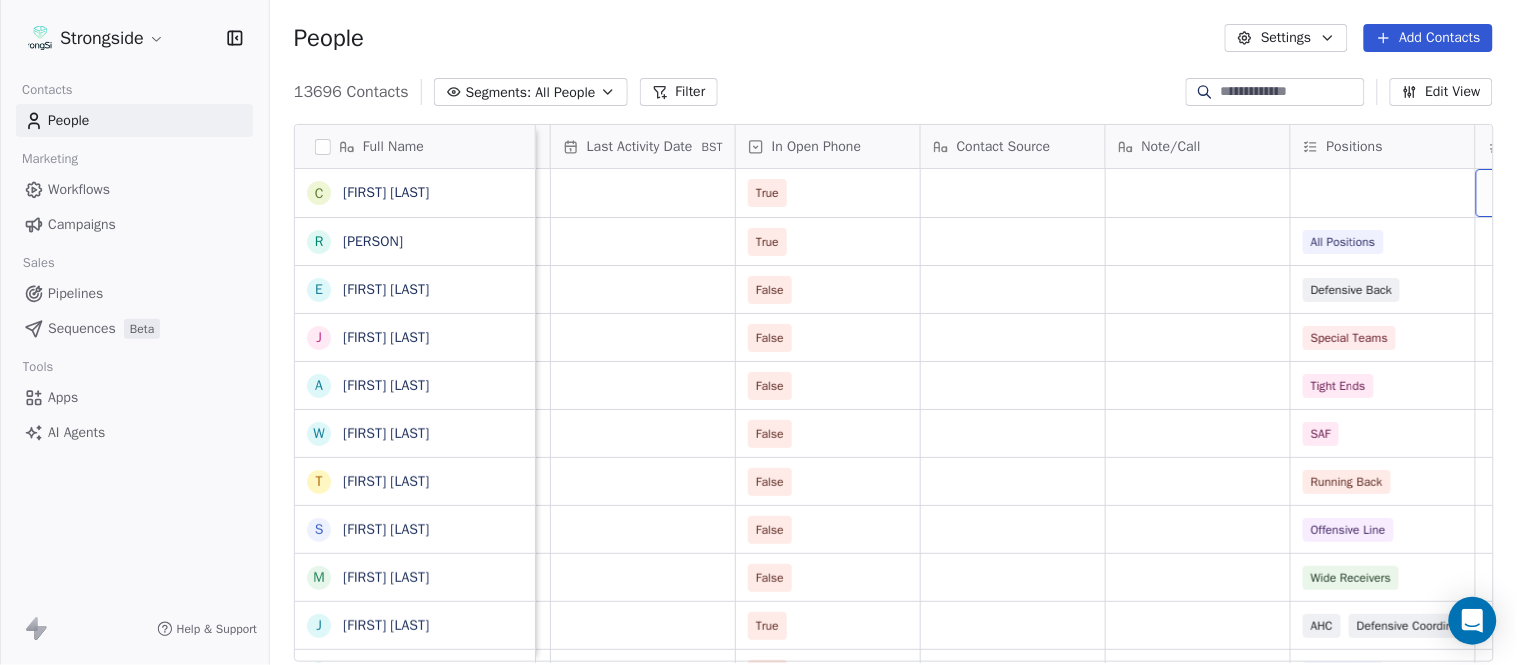 scroll, scrollTop: 0, scrollLeft: 2603, axis: horizontal 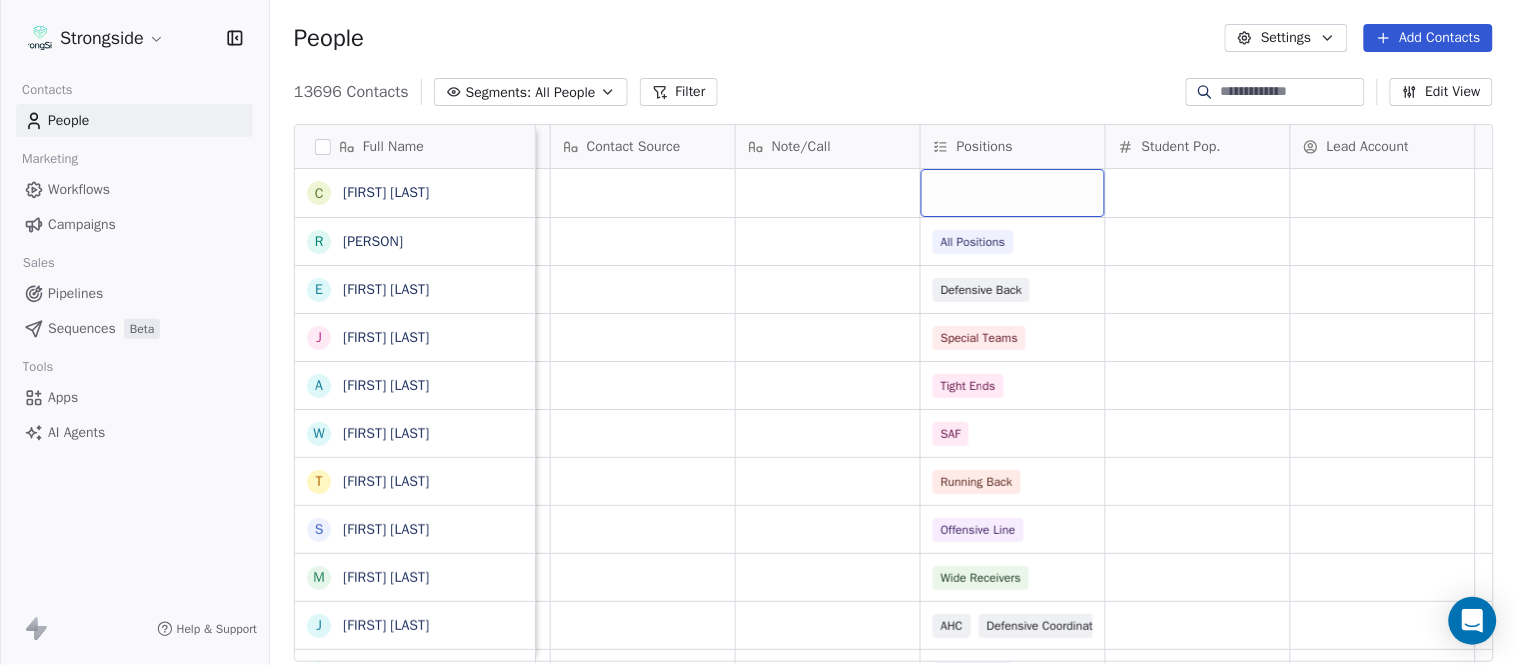 click at bounding box center (1013, 193) 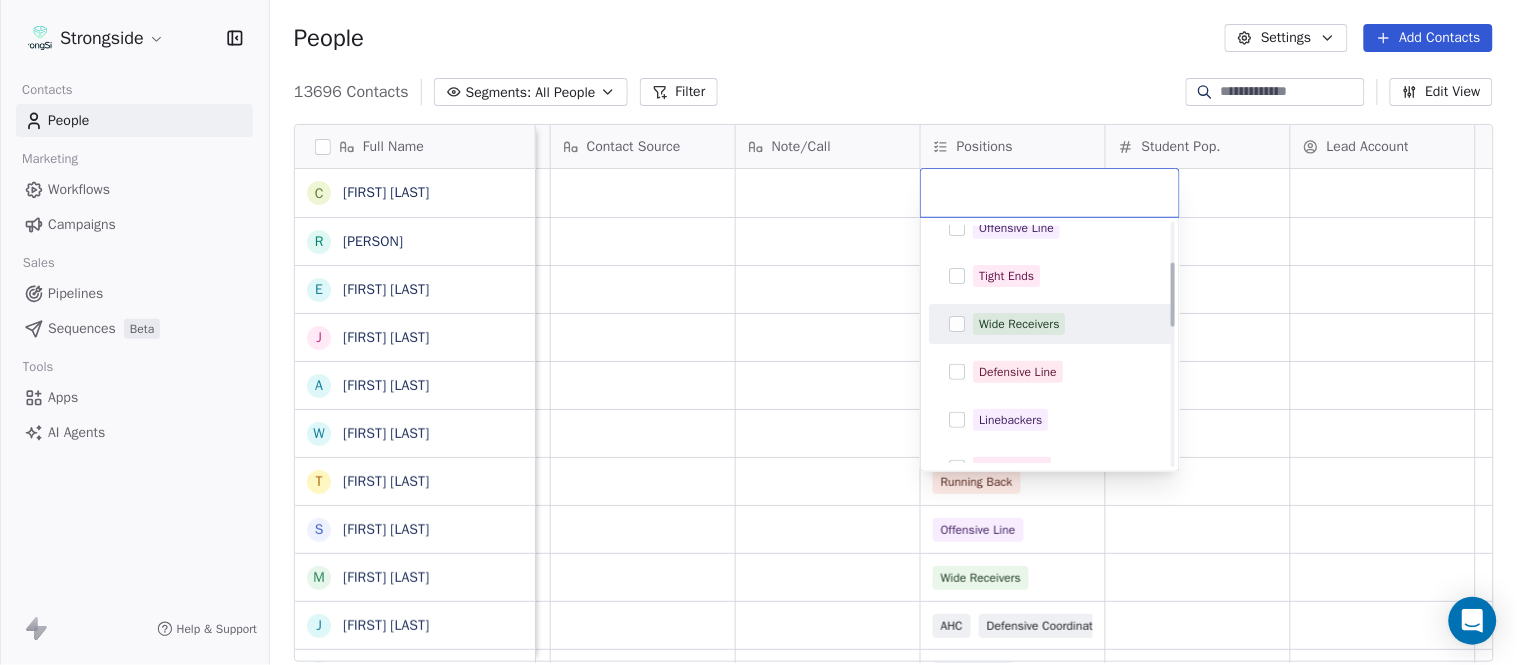 scroll, scrollTop: 333, scrollLeft: 0, axis: vertical 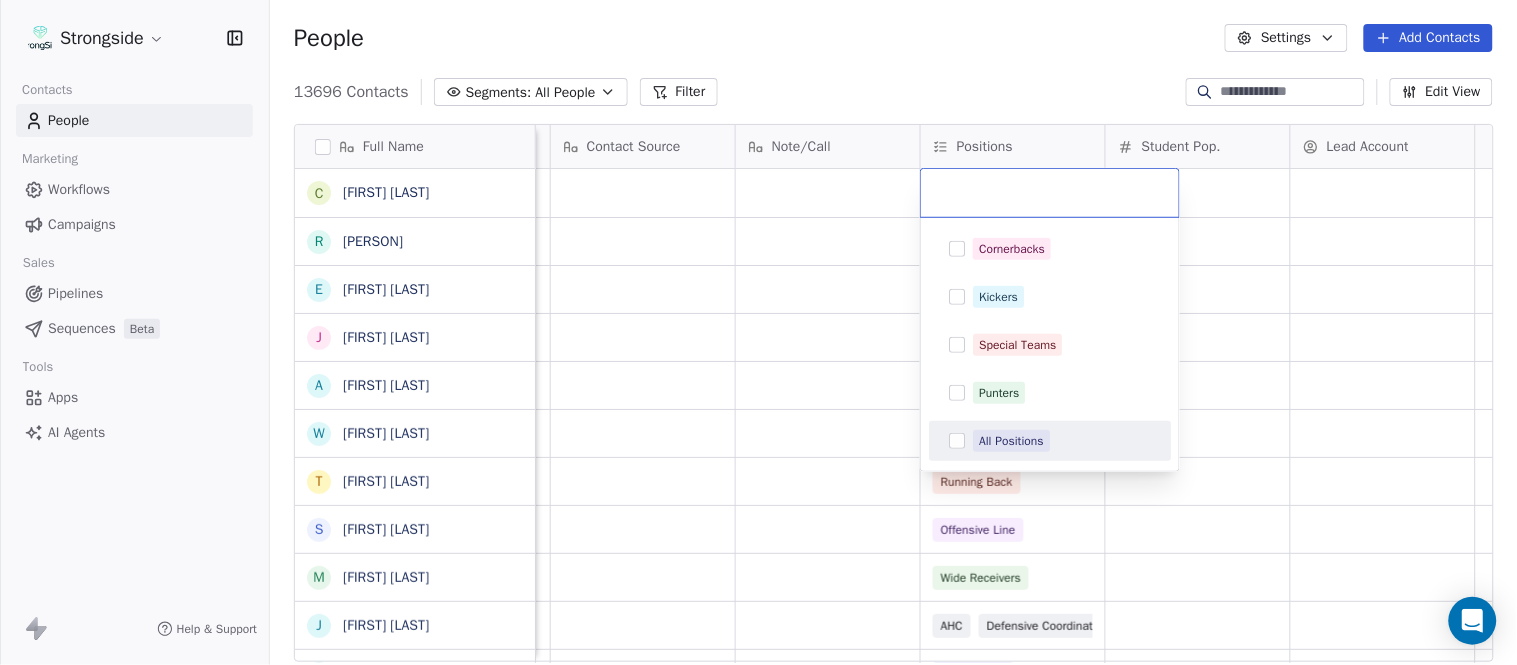 click on "All Positions" at bounding box center [1062, 441] 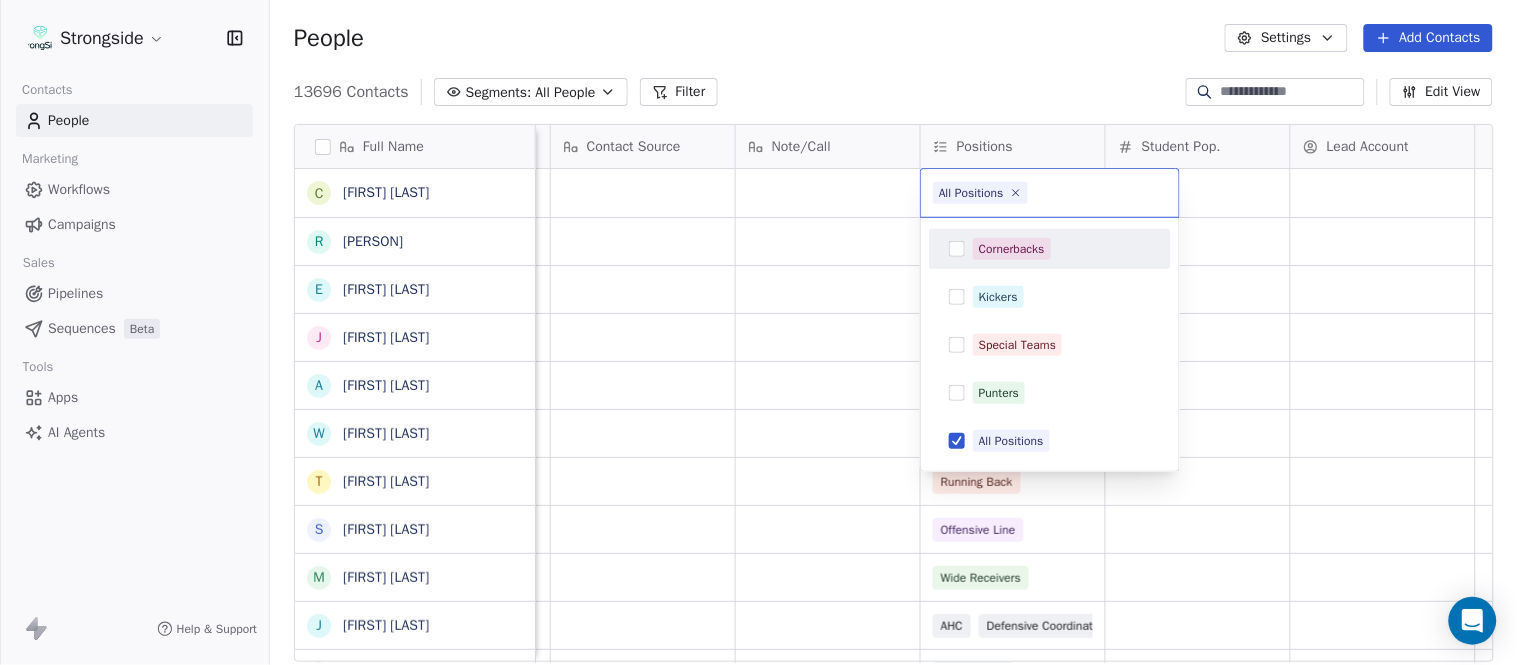 click on "Strongside Contacts People Marketing Workflows Campaigns Sales Pipelines Sequences Beta Tools Apps AI Agents Help & Support People Settings  Add Contacts 13696 Contacts Segments: All People Filter  Edit View Tag Add to Sequence Export Full Name C Charles Guthrie R Ryan Greenhagen E Eric Franklin J Jeff Dittman A Andrew Dees W Will Blanden T Terry Ursin S Sean Reeder M Mike Hatcher J Jared Backus J Jay Andress S Satyen Bhakta B Bernie DePalma D Devan Carrington J Jeremy Hartigan N Nicholas Bruner M Matt Foote D Dan Swanstrom N Nicki Moore J Julien Deumaga M Mark Ross A Alex Peffley C Chris Batti J Justin Woodley G Garrett McLaughlin K Kenneth Tinsley A Andrew Kukesh J Justin Stovall G Gregory Skjold A AJ Gallagher S Seitu Smith Priority Emails Auto Clicked Last Activity Date BST In Open Phone Contact Source Note/Call Positions Student Pop. Lead Account   True   True All Positions   False Defensive Back   False Special Teams   False Tight Ends   False SAF   False Running Back   False Offensive Line   False" at bounding box center [758, 332] 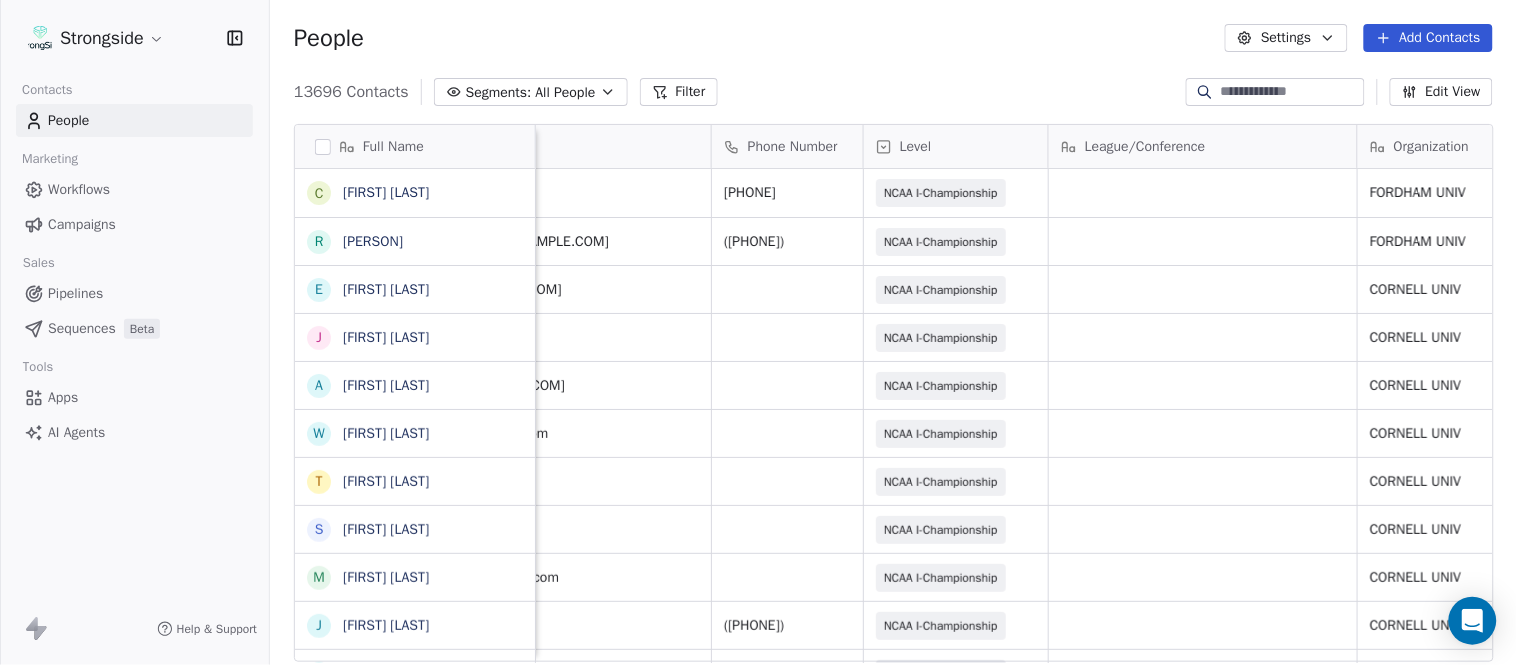 scroll, scrollTop: 0, scrollLeft: 0, axis: both 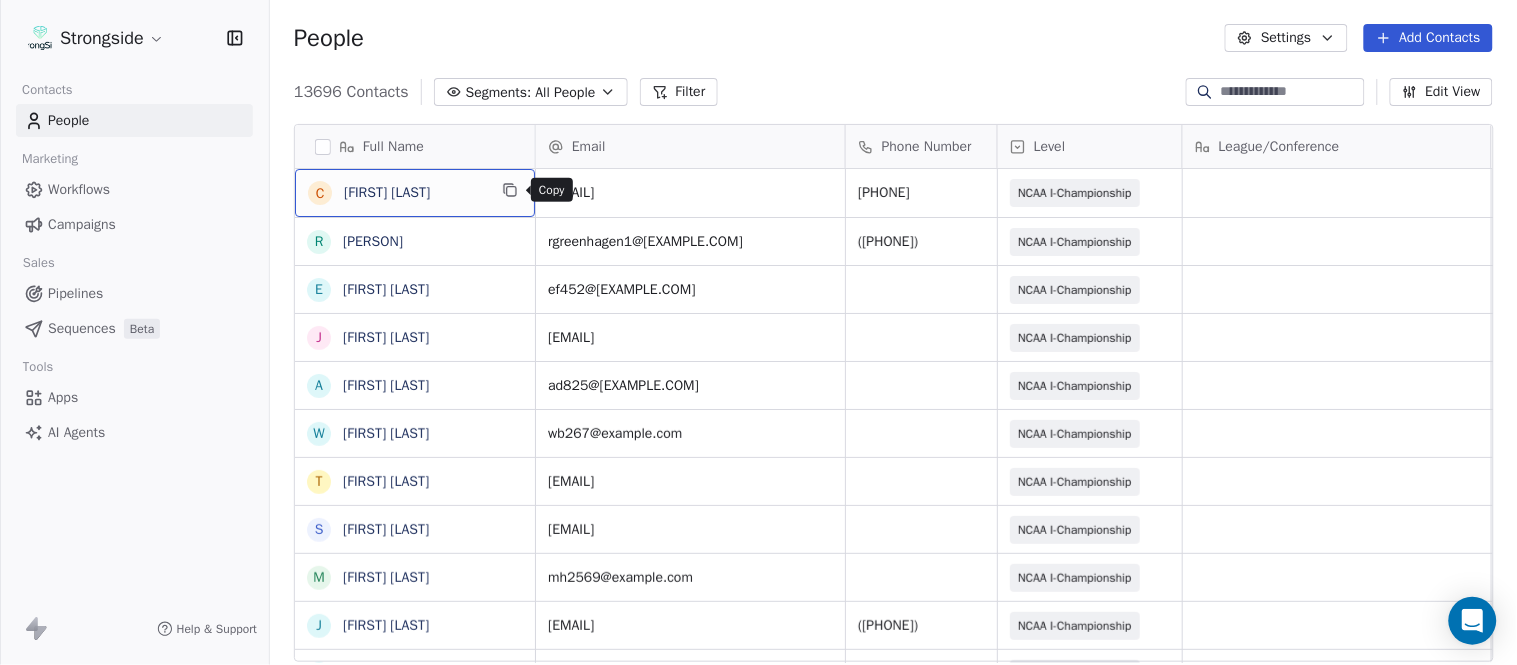 click 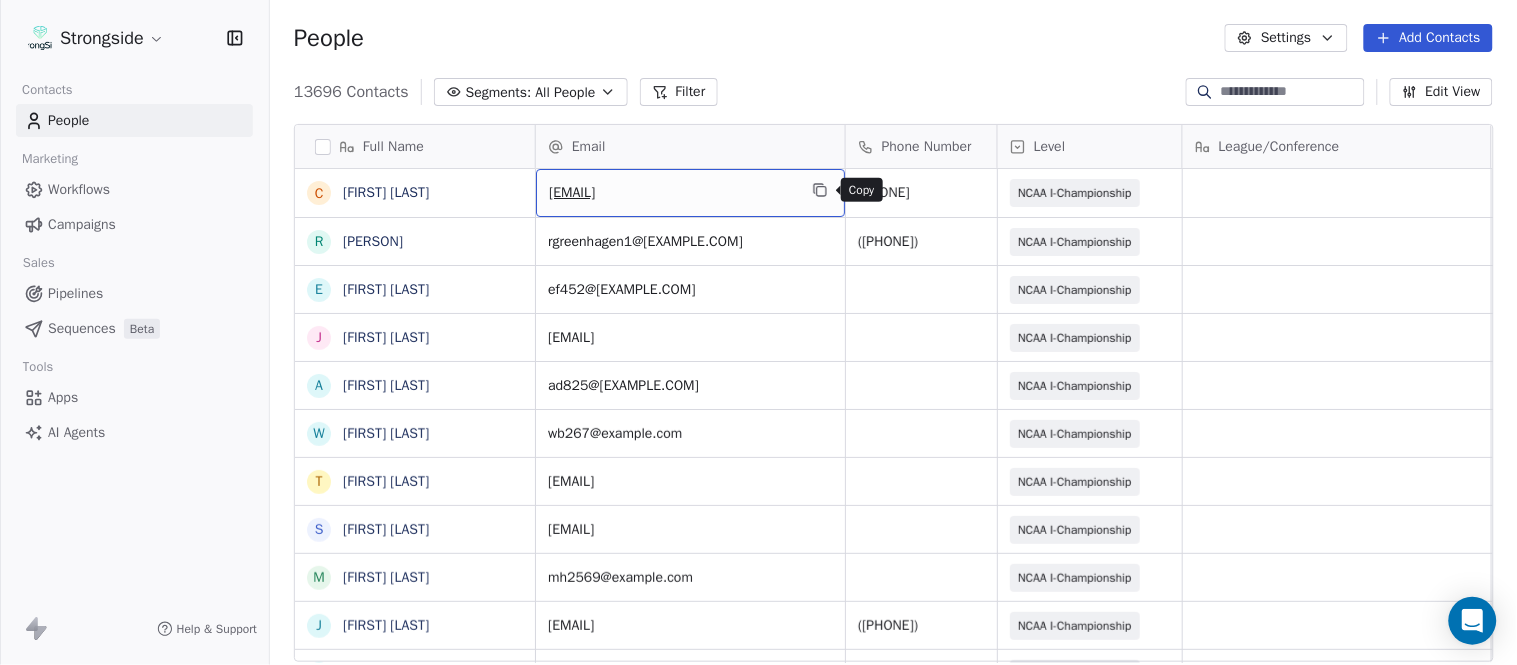 click 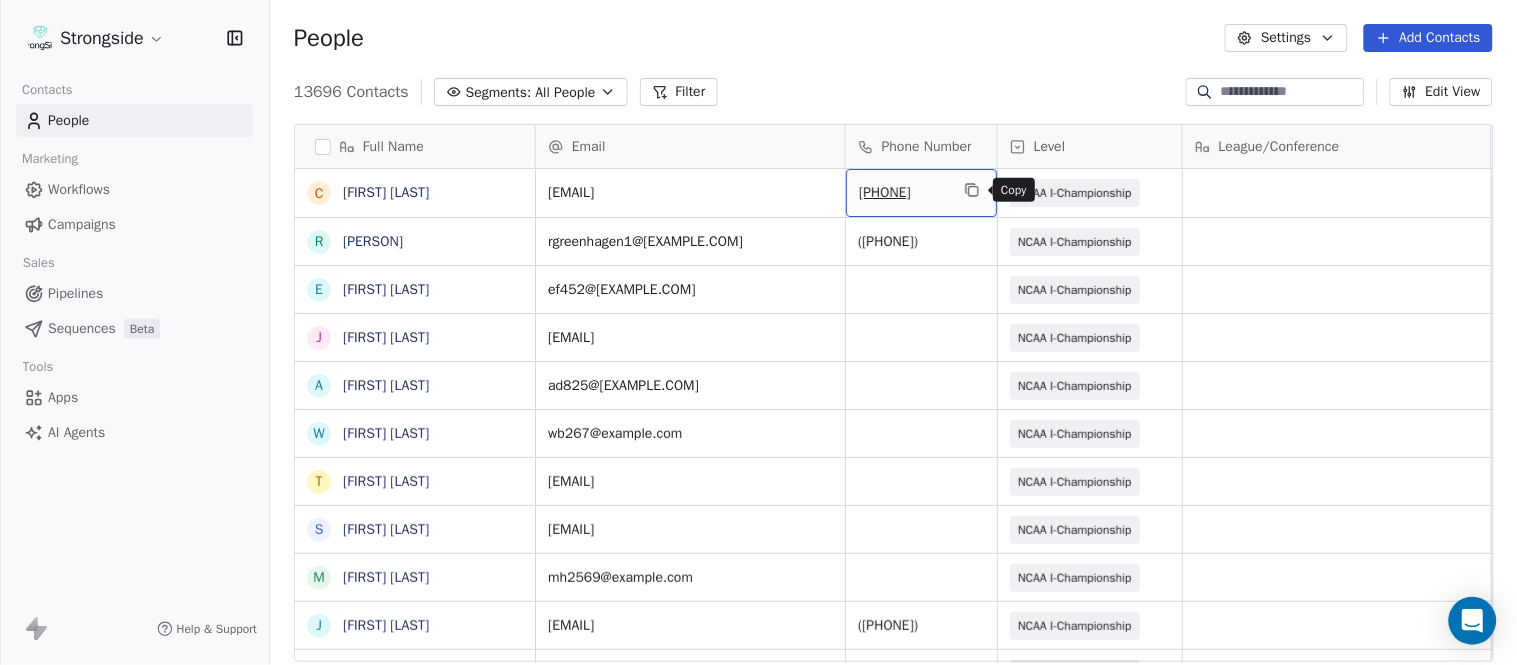 click 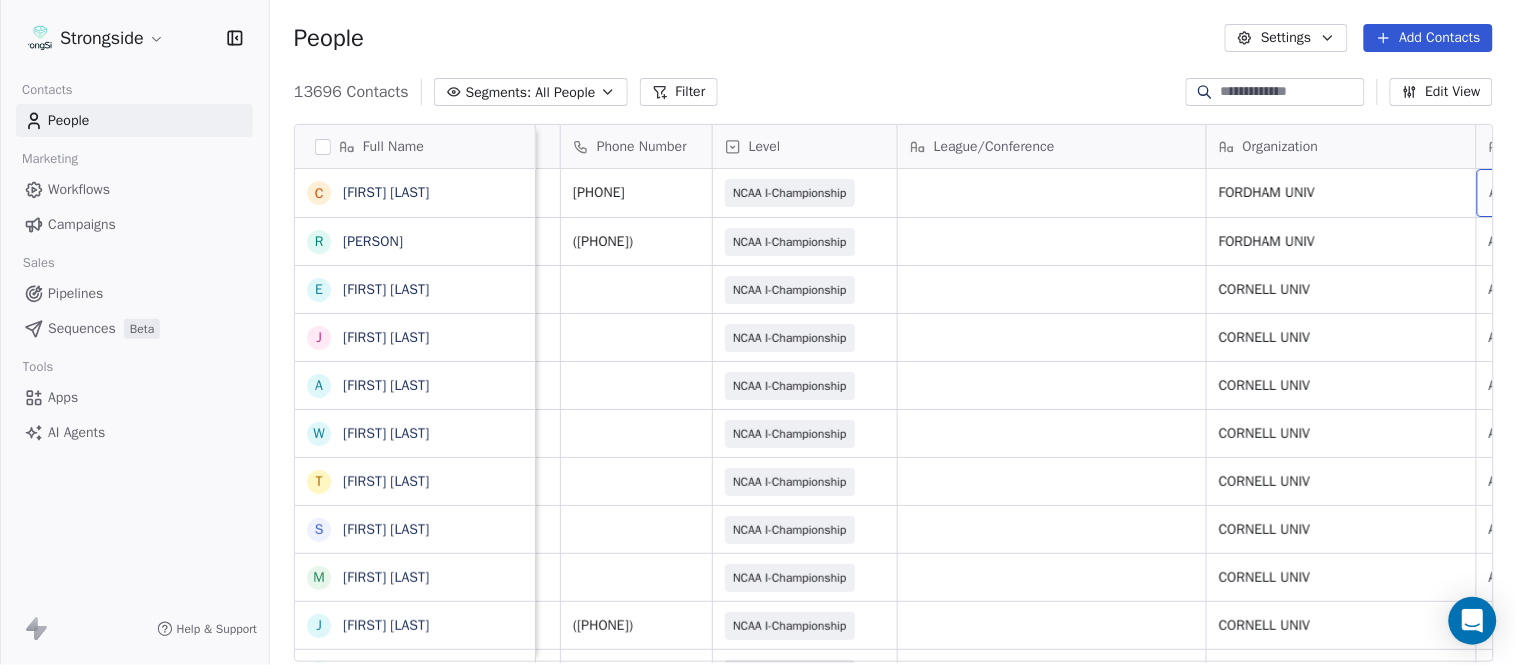 scroll, scrollTop: 0, scrollLeft: 553, axis: horizontal 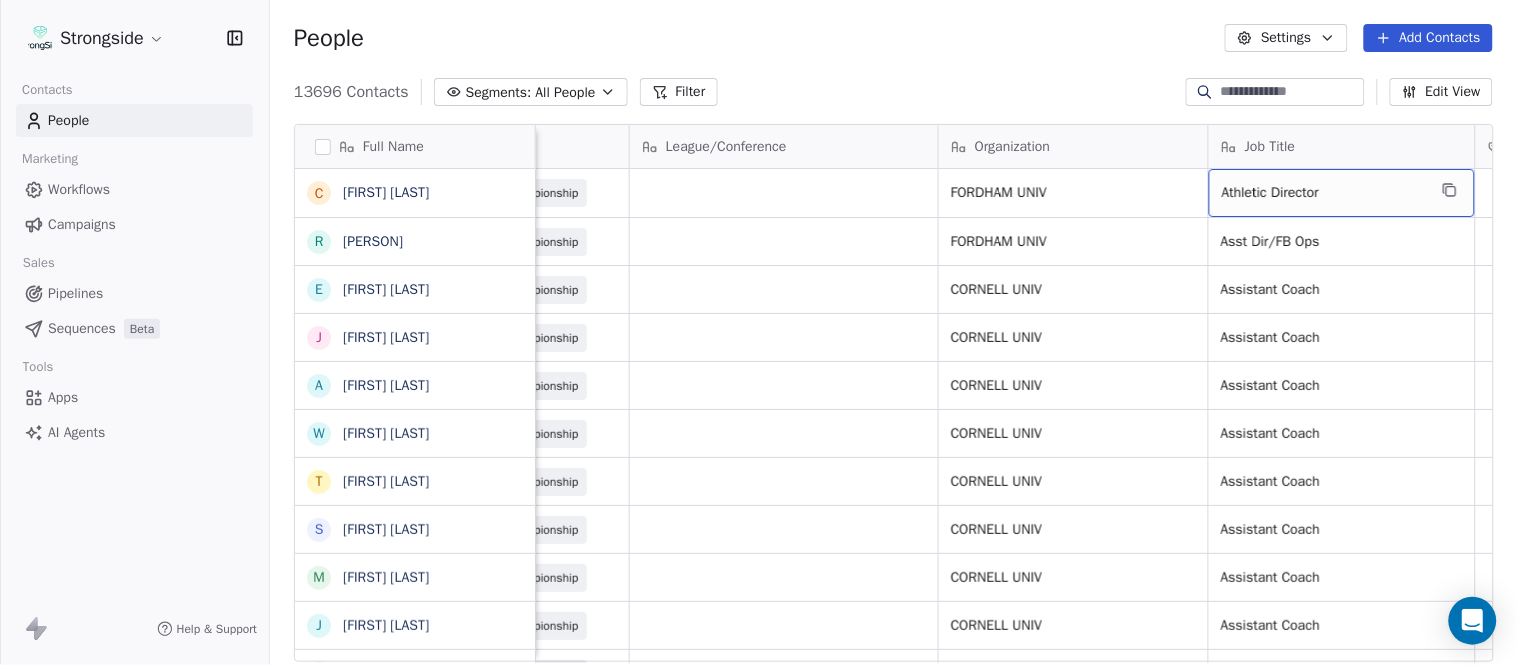 drag, startPoint x: 1284, startPoint y: 200, endPoint x: 1385, endPoint y: 195, distance: 101.12369 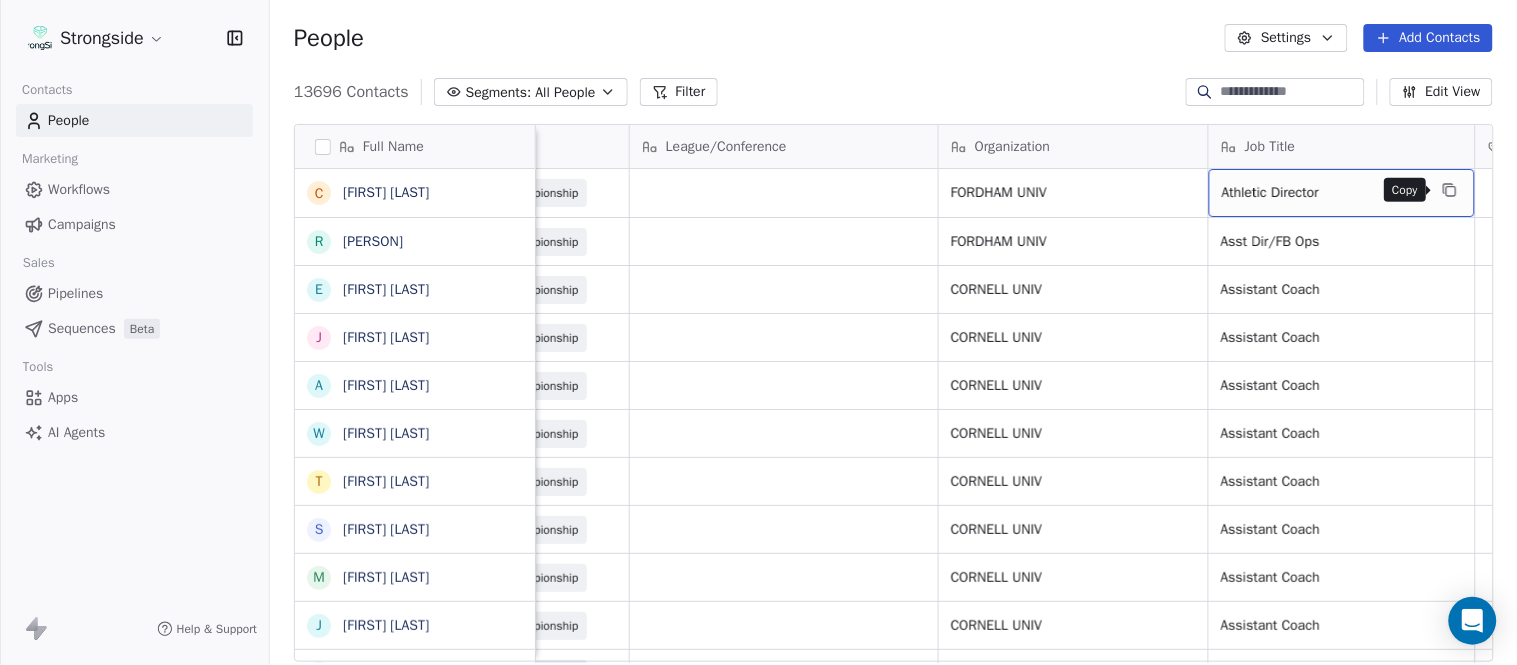 click 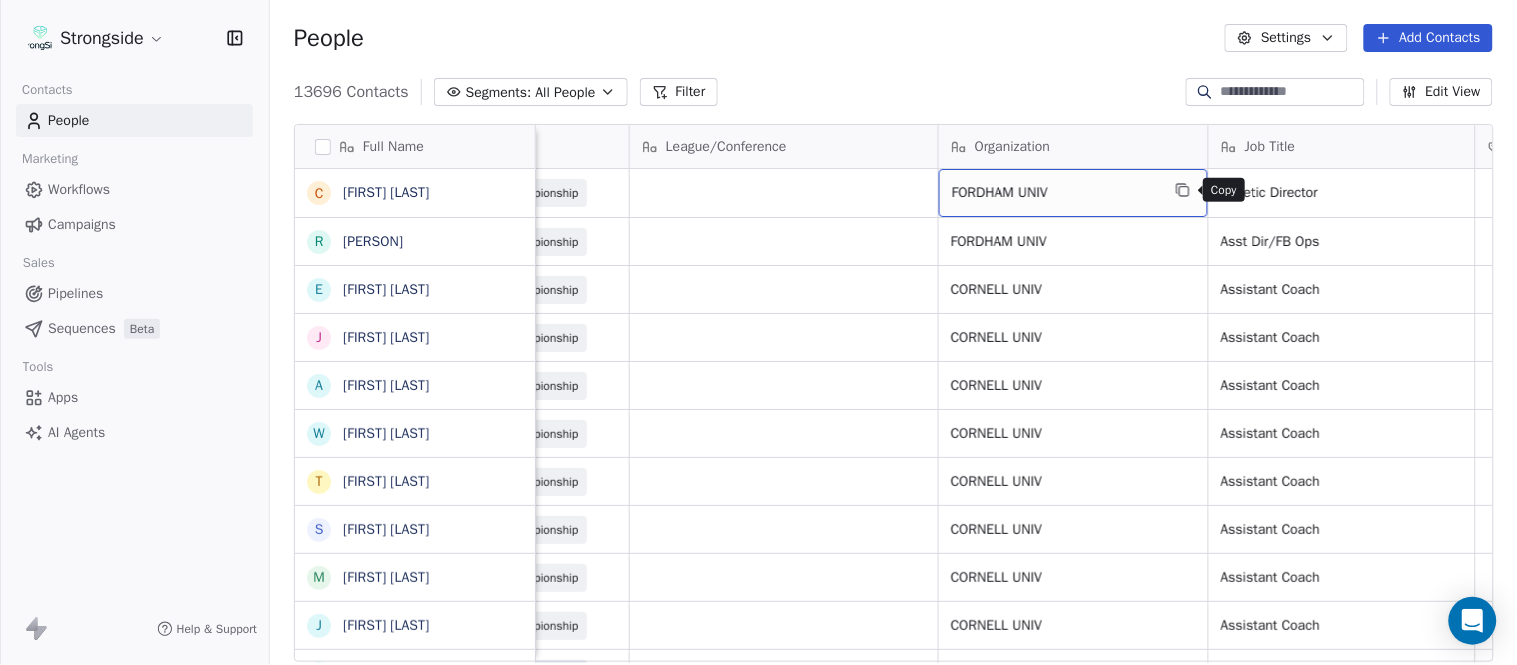 click 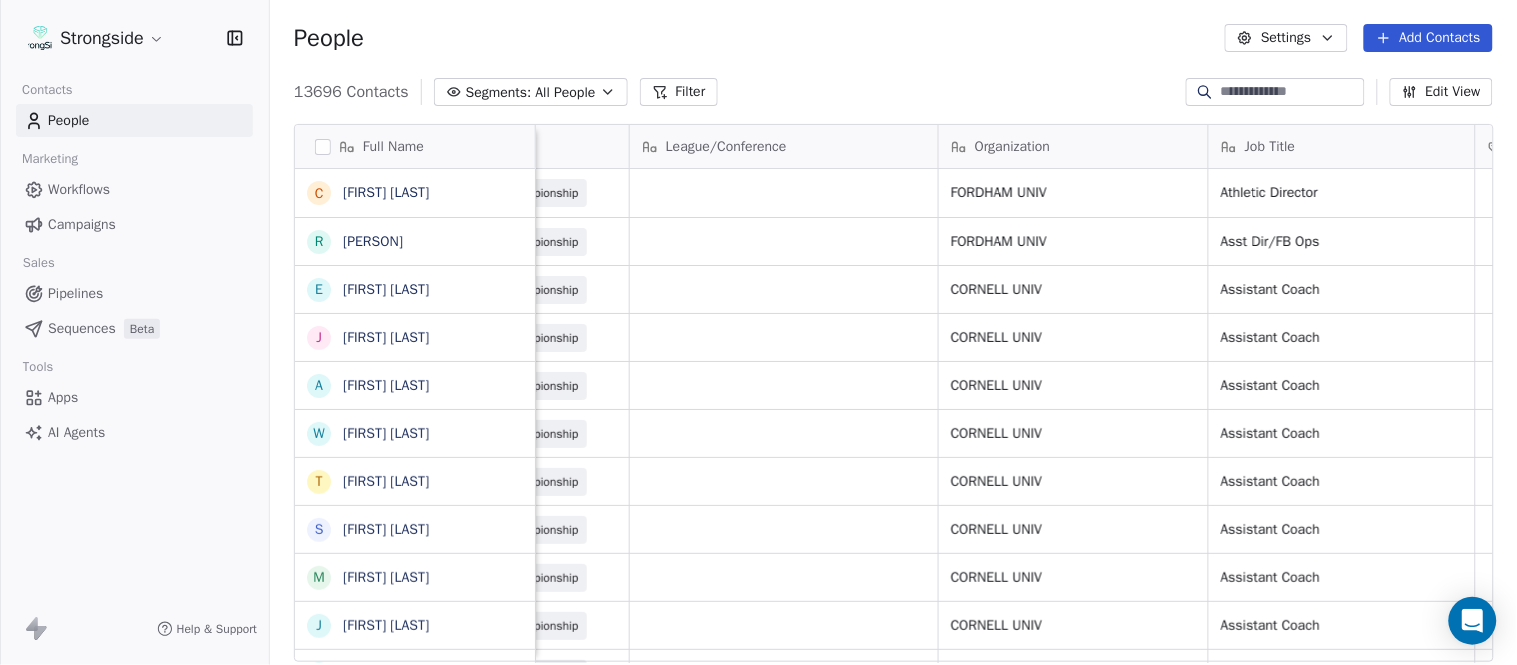 scroll, scrollTop: 0, scrollLeft: 0, axis: both 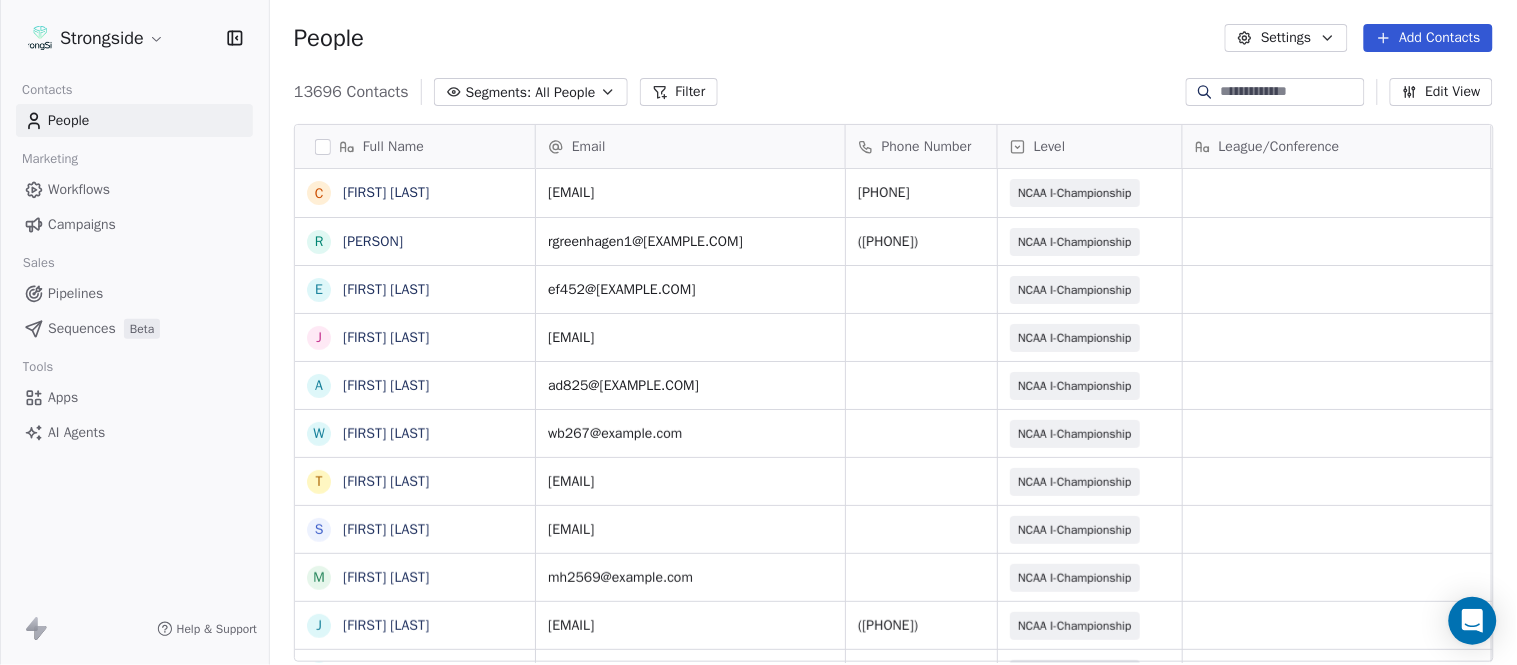 click on "Add Contacts" at bounding box center (1428, 38) 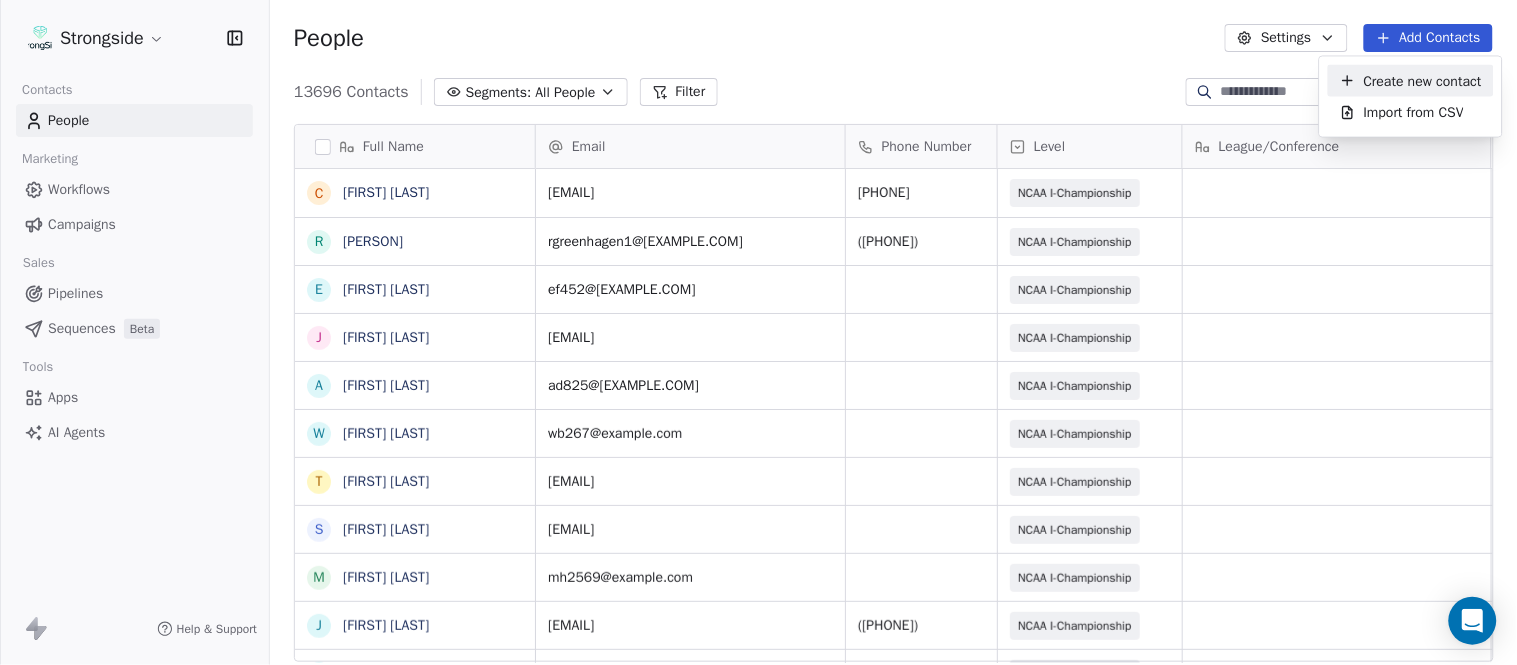 click on "Create new contact" at bounding box center (1423, 80) 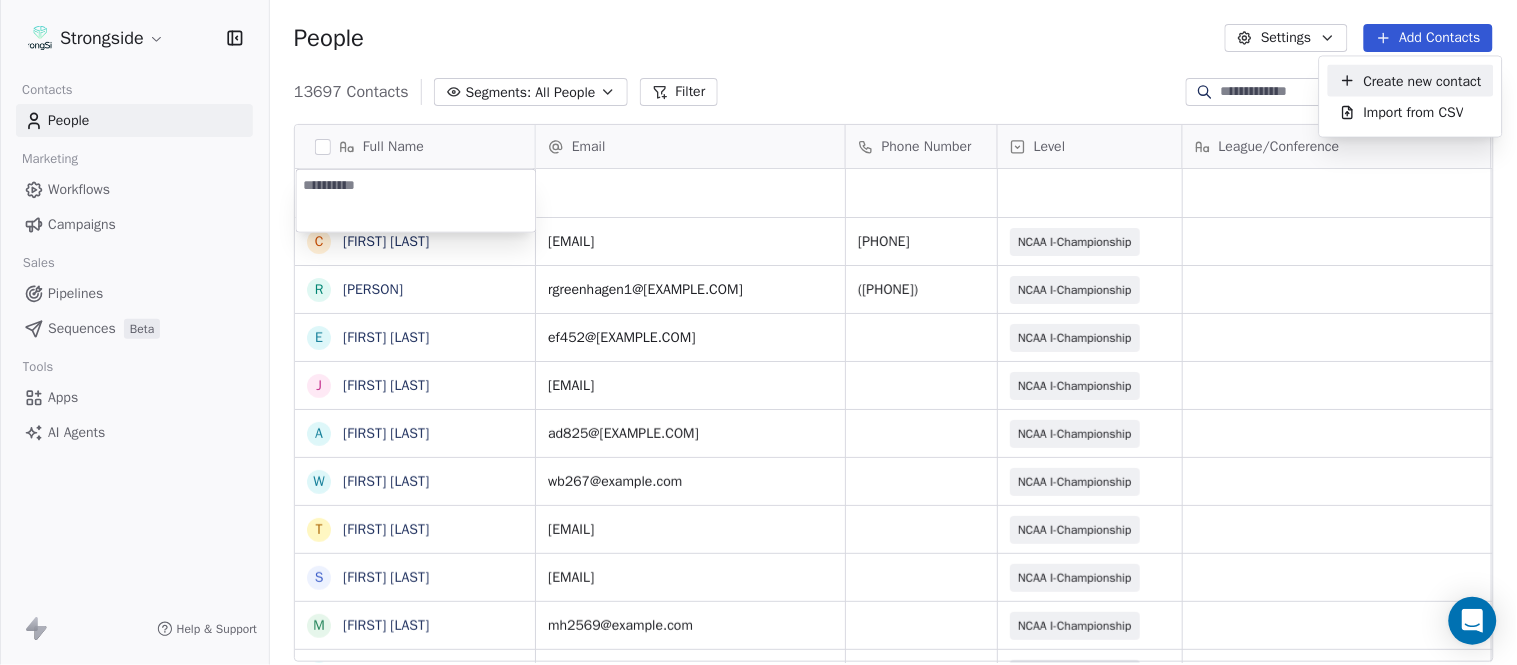 type on "**********" 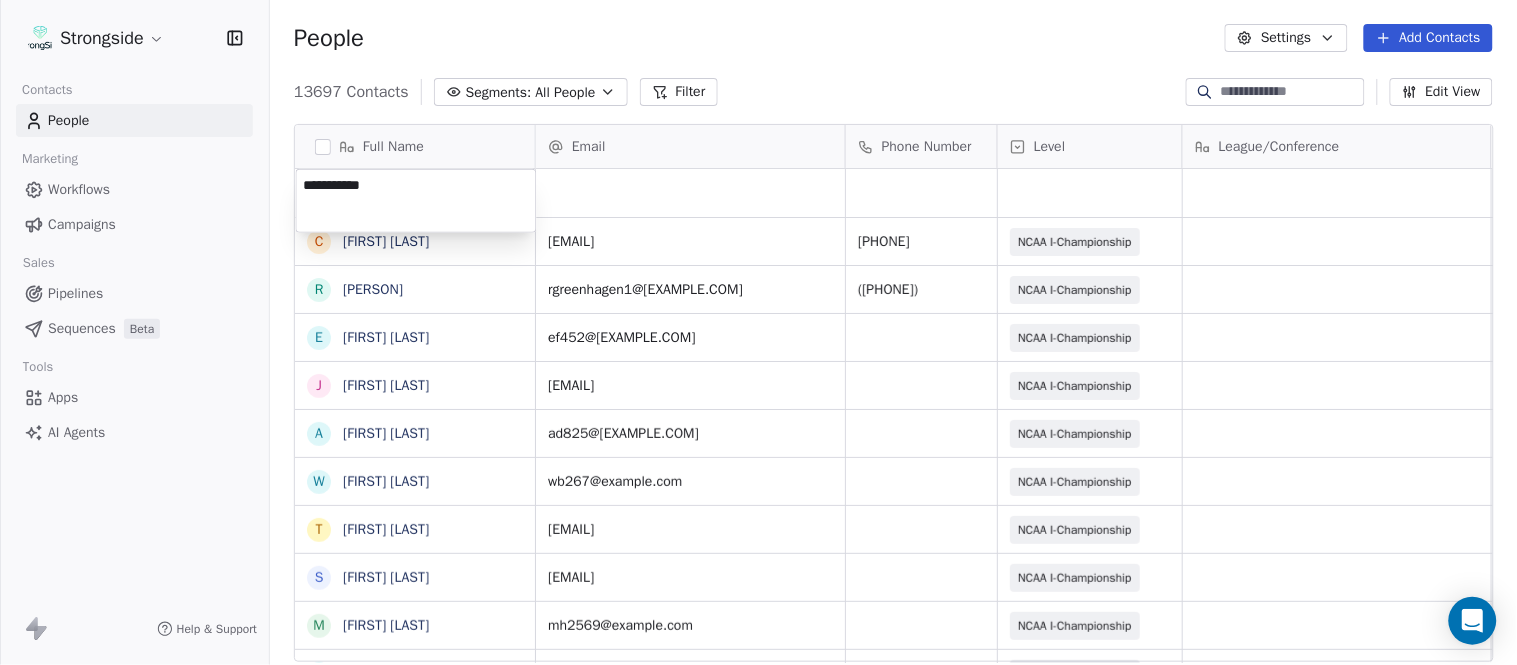click on "Strongside Contacts People Marketing Workflows Campaigns Sales Pipelines Sequences Beta Tools Apps AI Agents Help & Support People Settings  Add Contacts 13697 Contacts Segments: All People Filter  Edit View Tag Add to Sequence Export Full Name C Charles Guthrie R Ryan Greenhagen E Eric Franklin J Jeff Dittman A Andrew Dees W Will Blanden T Terry Ursin S Sean Reeder M Mike Hatcher J Jared Backus J Jay Andress S Satyen Bhakta B Bernie DePalma D Devan Carrington J Jeremy Hartigan N Nicholas Bruner M Matt Foote D Dan Swanstrom N Nicki Moore J Julien Deumaga M Mark Ross A Alex Peffley C Chris Batti J Justin Woodley G Garrett McLaughlin K Kenneth Tinsley A Andrew Kukesh J Justin Stovall G Gregory Skjold A AJ Gallagher Email Phone Number Level League/Conference Organization Job Title Tags Created Date BST Aug 07, 2025 07:36 PM athleticdirector@fordham.edu 718-817-4302 NCAA I-Championship FORDHAM UNIV Athletic Director Aug 07, 2025 07:34 PM rgreenhagen1@fordham.edu 718-817-4289	 NCAA I-Championship FORDHAM UNIV" at bounding box center [758, 332] 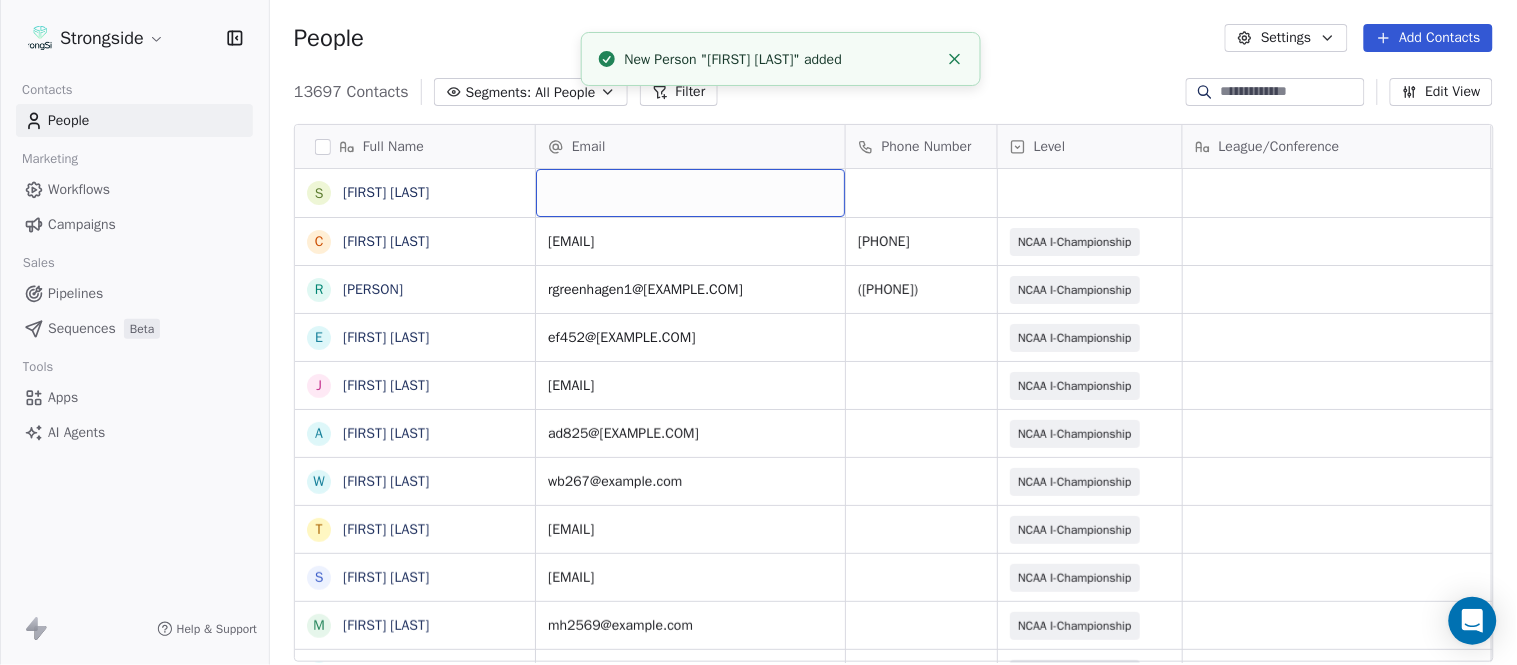 click at bounding box center [690, 193] 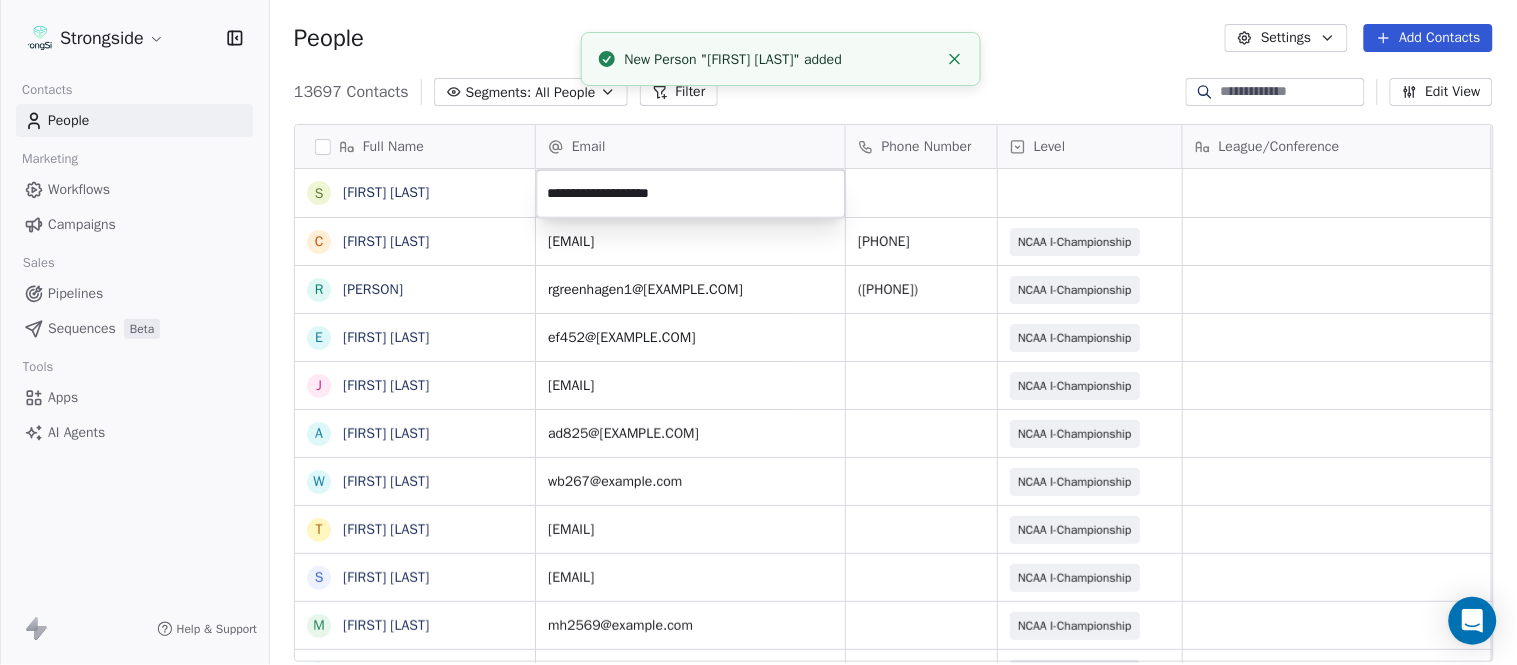 click on "Strongside Contacts People Marketing Workflows Campaigns Sales Pipelines Sequences Beta Tools Apps AI Agents Help & Support People Settings  Add Contacts 13697 Contacts Segments: All People Filter  Edit View Tag Add to Sequence Export Full Name S Susan Duffy C Charles Guthrie R Ryan Greenhagen E Eric Franklin J Jeff Dittman A Andrew Dees W Will Blanden T Terry Ursin S Sean Reeder M Mike Hatcher J Jared Backus J Jay Andress S Satyen Bhakta B Bernie DePalma D Devan Carrington J Jeremy Hartigan N Nicholas Bruner M Matt Foote D Dan Swanstrom N Nicki Moore J Julien Deumaga M Mark Ross A Alex Peffley C Chris Batti J Justin Woodley G Garrett McLaughlin K Kenneth Tinsley A Andrew Kukesh J Justin Stovall G Gregory Skjold A AJ Gallagher Email Phone Number Level League/Conference Organization Job Title Tags Created Date BST Aug 07, 2025 07:36 PM athleticdirector@fordham.edu 718-817-4302 NCAA I-Championship FORDHAM UNIV Athletic Director Aug 07, 2025 07:34 PM rgreenhagen1@fordham.edu 718-817-4289	 NCAA I-Championship" at bounding box center (758, 332) 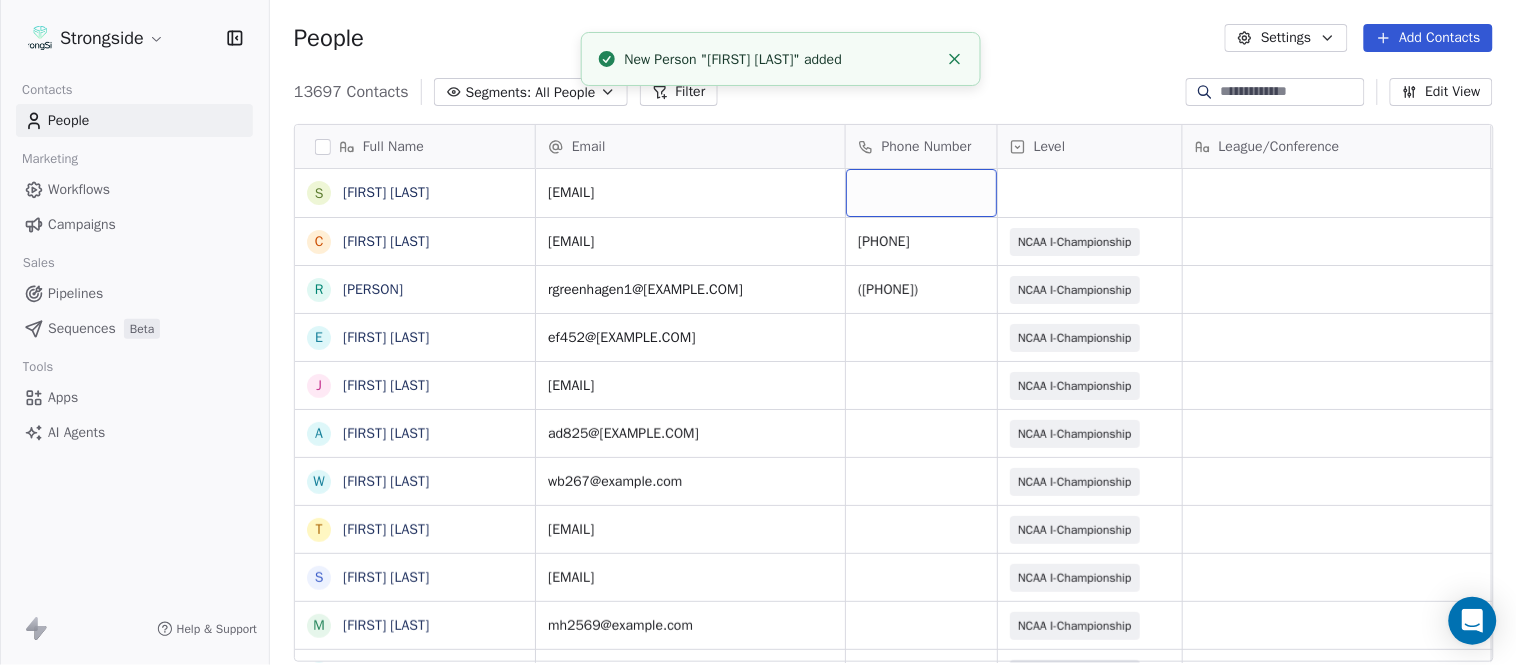 click at bounding box center (921, 193) 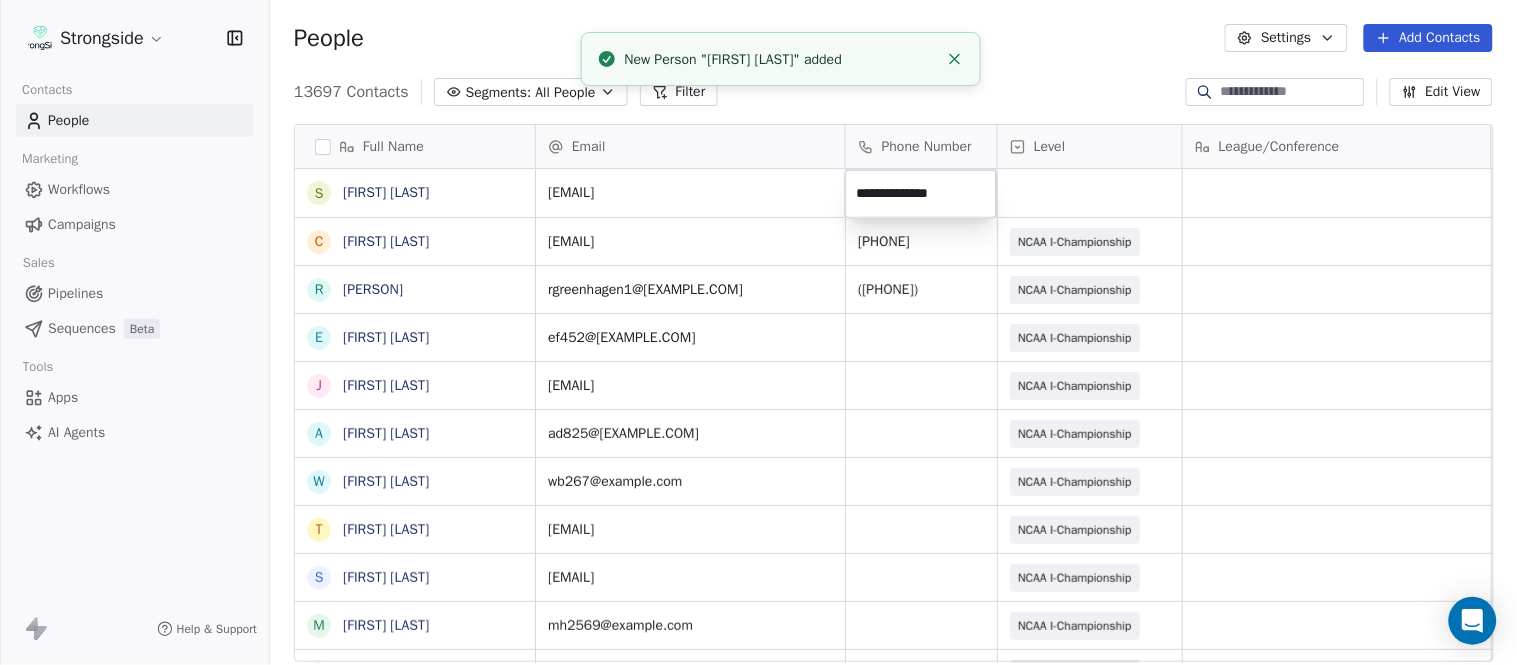 click on "Strongside Contacts People Marketing Workflows Campaigns Sales Pipelines Sequences Beta Tools Apps AI Agents Help & Support People Settings  Add Contacts 13697 Contacts Segments: All People Filter  Edit View Tag Add to Sequence Export Full Name S Susan Duffy C Charles Guthrie R Ryan Greenhagen E Eric Franklin J Jeff Dittman A Andrew Dees W Will Blanden T Terry Ursin S Sean Reeder M Mike Hatcher J Jared Backus J Jay Andress S Satyen Bhakta B Bernie DePalma D Devan Carrington J Jeremy Hartigan N Nicholas Bruner M Matt Foote D Dan Swanstrom N Nicki Moore J Julien Deumaga M Mark Ross A Alex Peffley C Chris Batti J Justin Woodley G Garrett McLaughlin K Kenneth Tinsley A Andrew Kukesh J Justin Stovall G Gregory Skjold A AJ Gallagher Email Phone Number Level League/Conference Organization Job Title Tags Created Date BST sduffy19@fordham.edu Aug 07, 2025 07:36 PM athleticdirector@fordham.edu 718-817-4302 NCAA I-Championship FORDHAM UNIV Athletic Director Aug 07, 2025 07:34 PM rgreenhagen1@fordham.edu 718-817-4289" at bounding box center (758, 332) 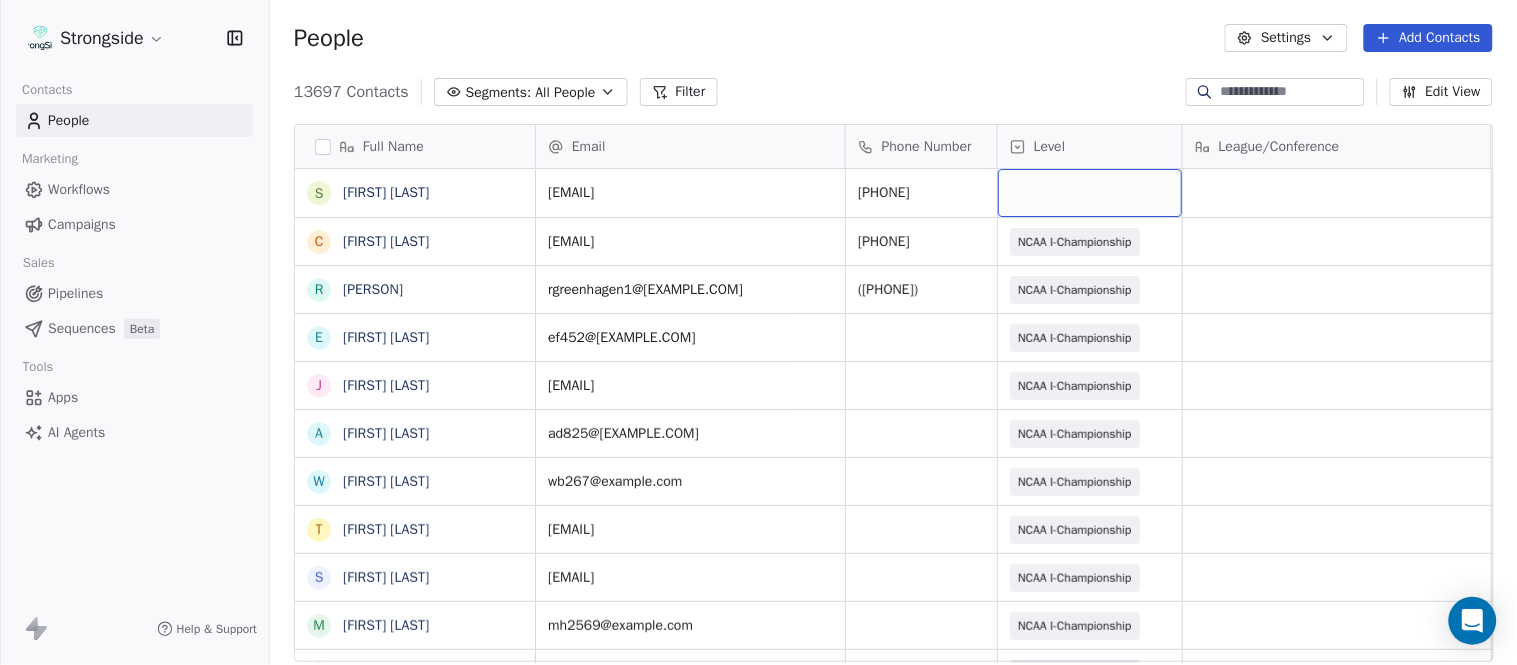 click at bounding box center (1090, 193) 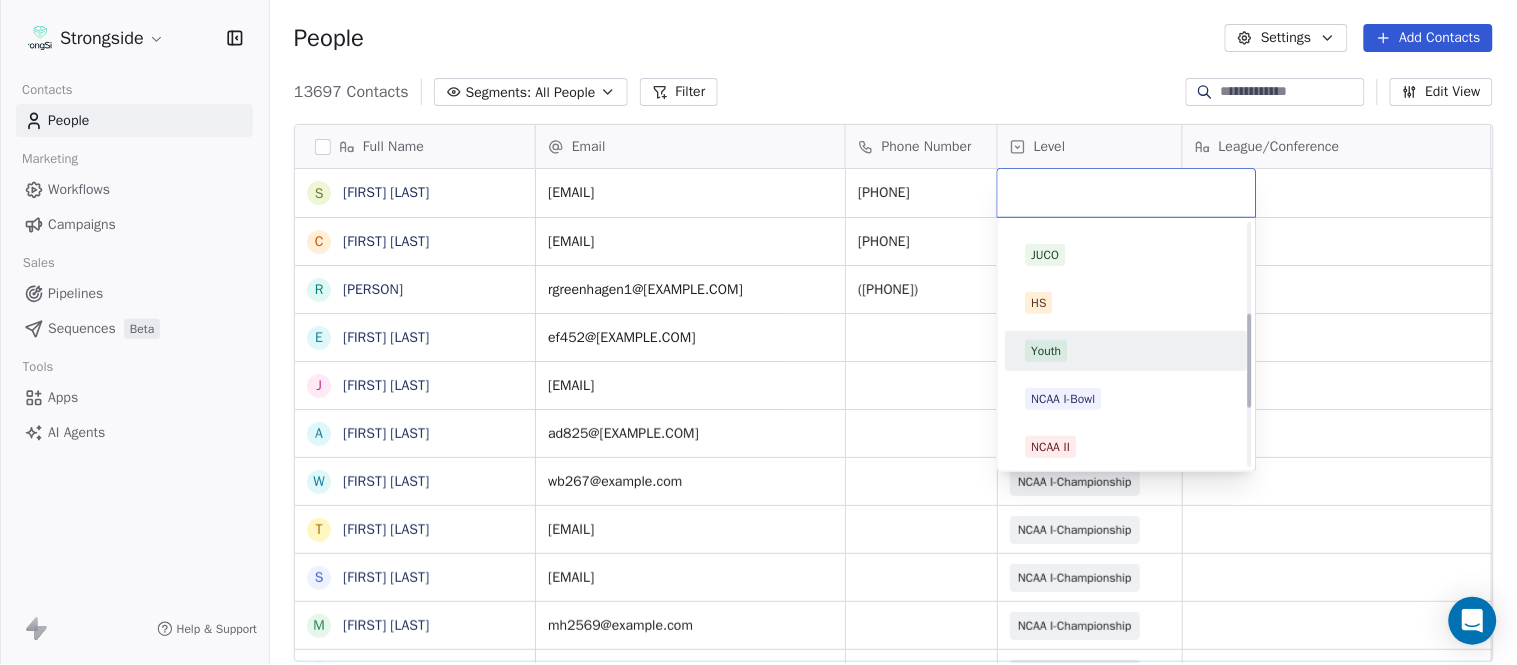 scroll, scrollTop: 378, scrollLeft: 0, axis: vertical 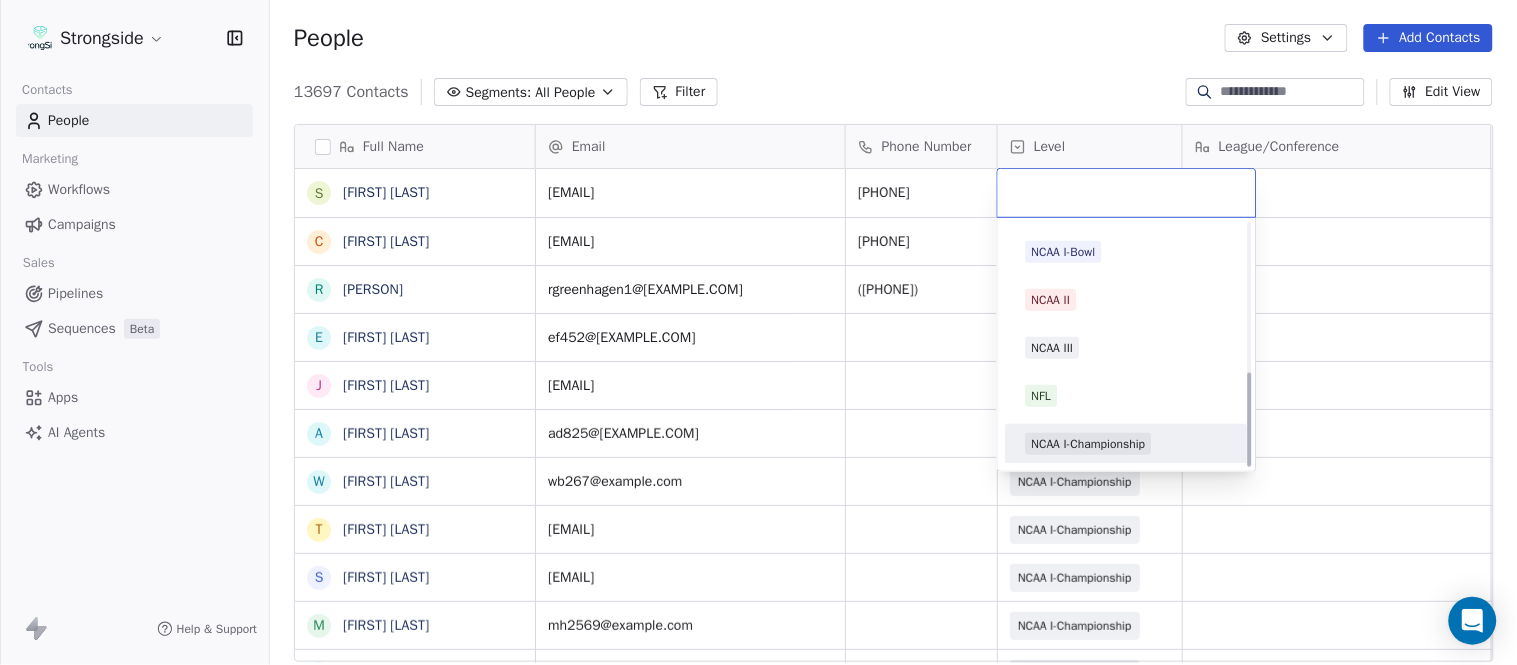 click on "NCAA I-Championship" at bounding box center [1127, 444] 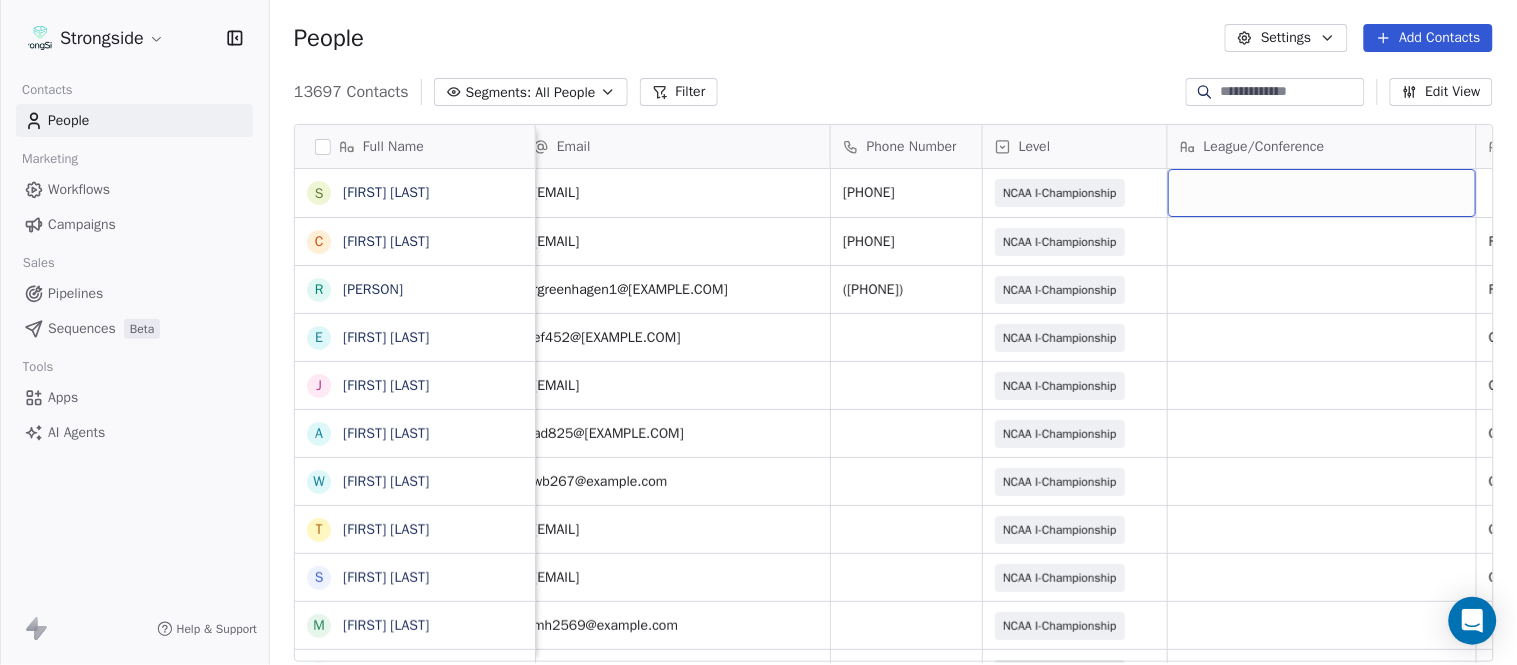 scroll, scrollTop: 0, scrollLeft: 553, axis: horizontal 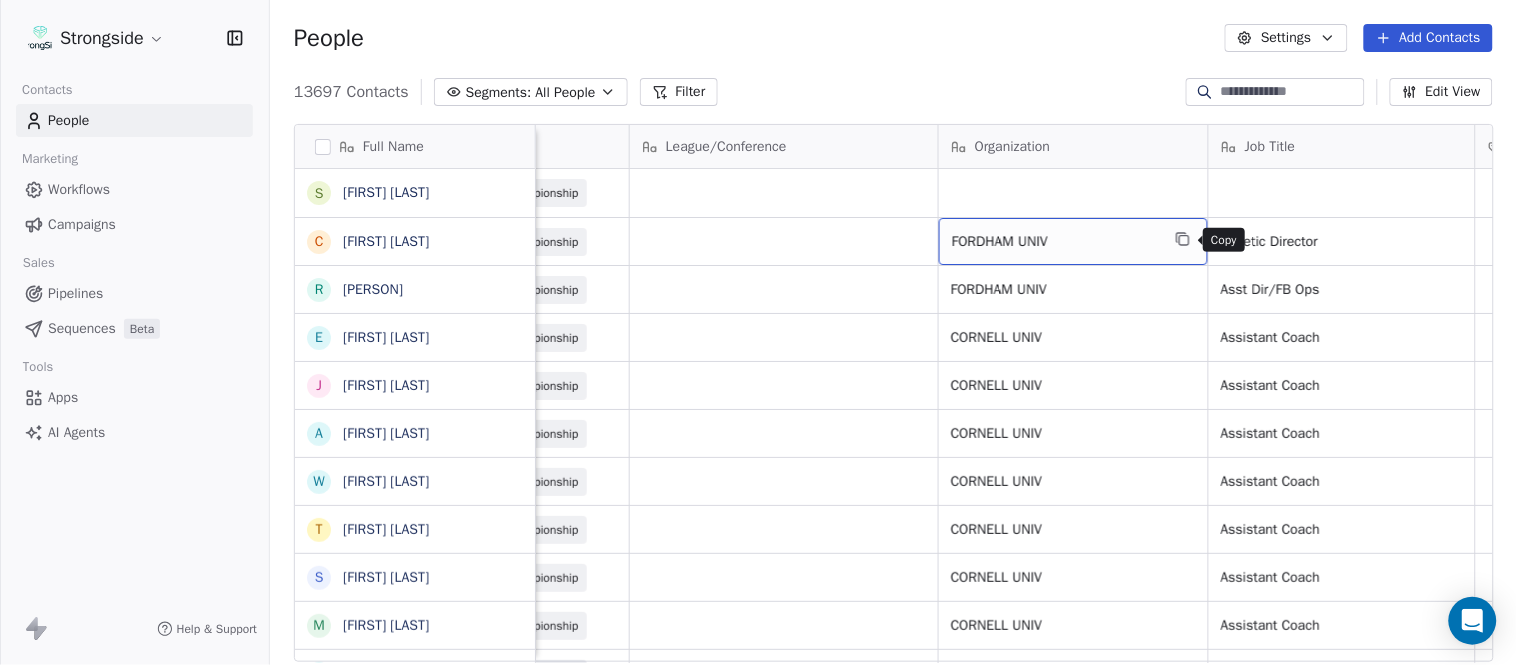 click 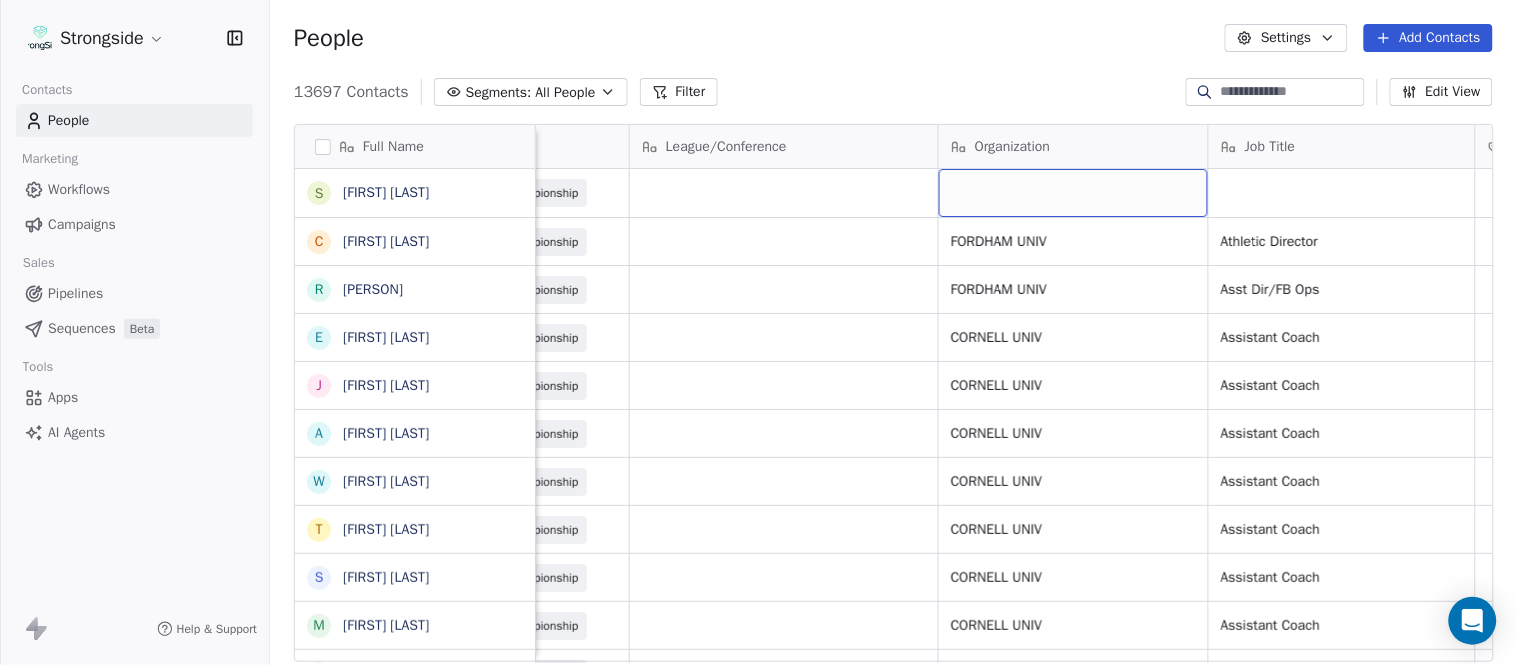 click at bounding box center [1073, 193] 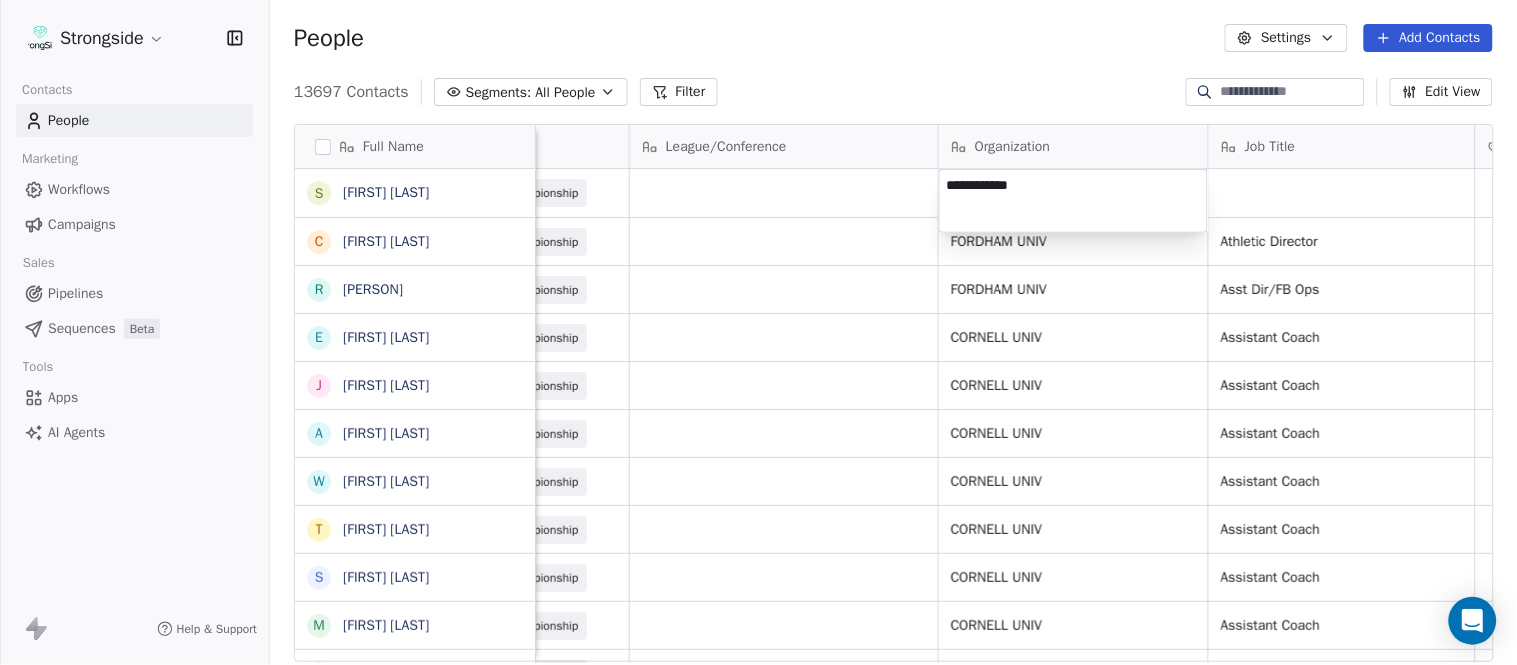 click on "Strongside Contacts People Marketing Workflows Campaigns Sales Pipelines Sequences Beta Tools Apps AI Agents Help & Support People Settings  Add Contacts 13697 Contacts Segments: All People Filter  Edit View Tag Add to Sequence Export Full Name S Susan Duffy C Charles Guthrie R Ryan Greenhagen E Eric Franklin J Jeff Dittman A Andrew Dees W Will Blanden T Terry Ursin S Sean Reeder M Mike Hatcher J Jared Backus J Jay Andress S Satyen Bhakta B Bernie DePalma D Devan Carrington J Jeremy Hartigan N Nicholas Bruner M Matt Foote D Dan Swanstrom N Nicki Moore J Julien Deumaga M Mark Ross A Alex Peffley C Chris Batti J Justin Woodley G Garrett McLaughlin K Kenneth Tinsley A Andrew Kukesh J Justin Stovall G Gregory Skjold A AJ Gallagher Email Phone Number Level League/Conference Organization Job Title Tags Created Date BST Status Priority sduffy19@fordham.edu 	718-817-4302	 NCAA I-Championship Aug 07, 2025 07:36 PM athleticdirector@fordham.edu 718-817-4302 NCAA I-Championship FORDHAM UNIV Athletic Director SID" at bounding box center (758, 332) 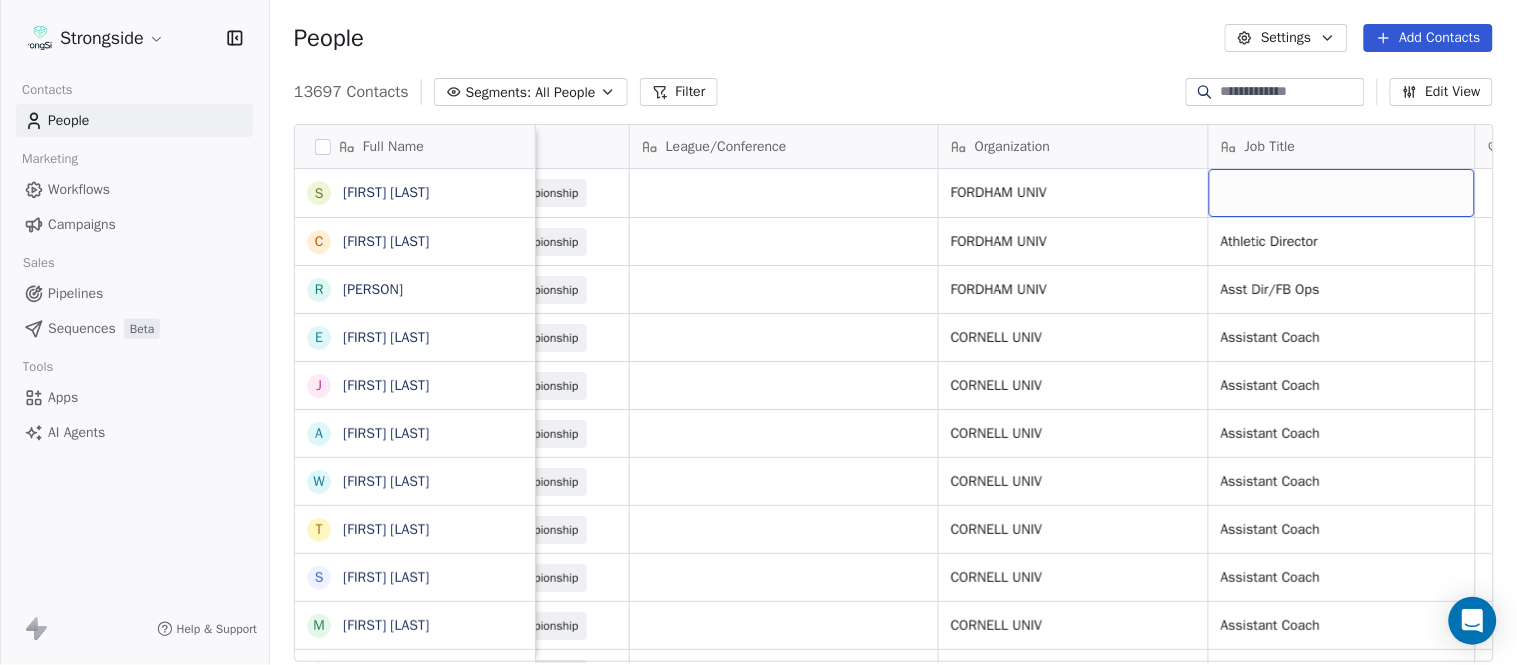click at bounding box center (1342, 193) 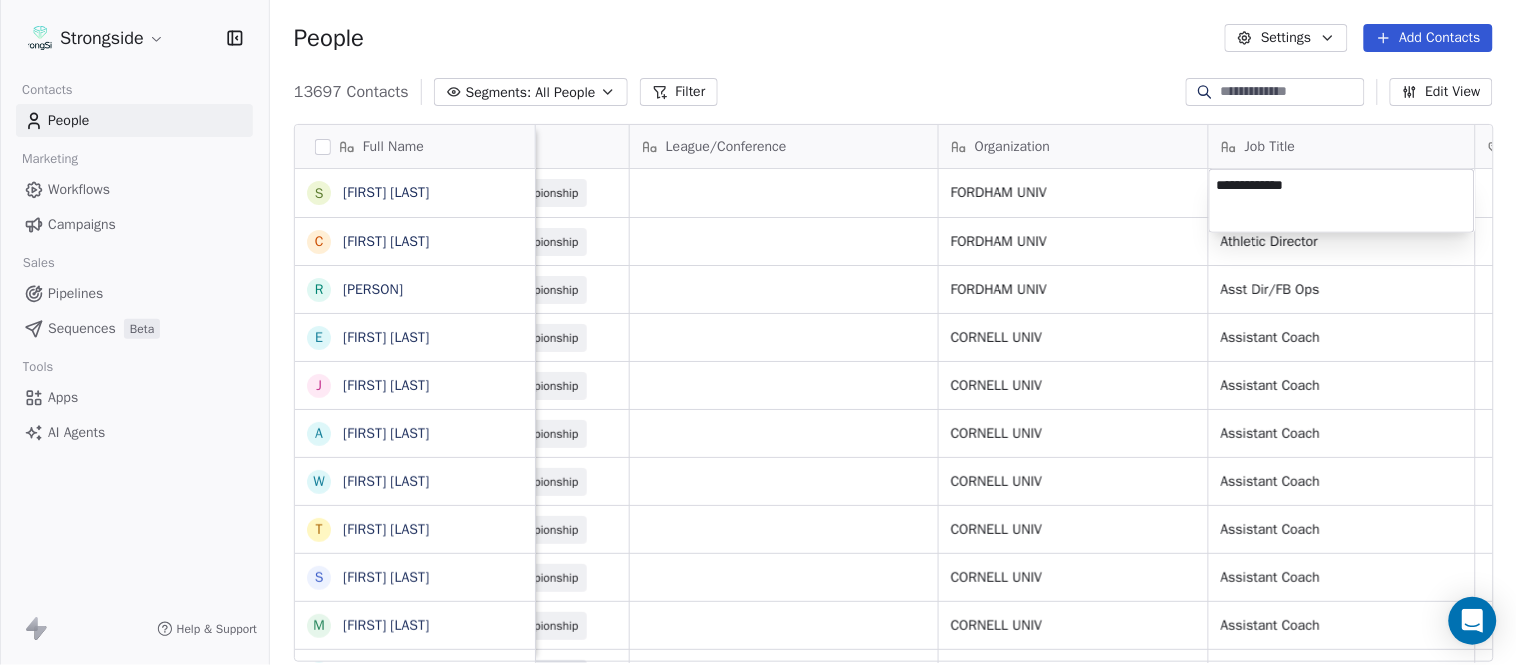 click on "Strongside Contacts People Marketing Workflows Campaigns Sales Pipelines Sequences Beta Tools Apps AI Agents Help & Support People Settings  Add Contacts 13697 Contacts Segments: All People Filter  Edit View Tag Add to Sequence Export Full Name S Susan Duffy C Charles Guthrie R Ryan Greenhagen E Eric Franklin J Jeff Dittman A Andrew Dees W Will Blanden T Terry Ursin S Sean Reeder M Mike Hatcher J Jared Backus J Jay Andress S Satyen Bhakta B Bernie DePalma D Devan Carrington J Jeremy Hartigan N Nicholas Bruner M Matt Foote D Dan Swanstrom N Nicki Moore J Julien Deumaga M Mark Ross A Alex Peffley C Chris Batti J Justin Woodley G Garrett McLaughlin K Kenneth Tinsley A Andrew Kukesh J Justin Stovall G Gregory Skjold A AJ Gallagher Email Phone Number Level League/Conference Organization Job Title Tags Created Date BST Status Priority sduffy19@fordham.edu 	718-817-4302	 NCAA I-Championship FORDHAM UNIV Aug 07, 2025 07:36 PM athleticdirector@fordham.edu 718-817-4302 NCAA I-Championship FORDHAM UNIV 718-817-4289" at bounding box center (758, 332) 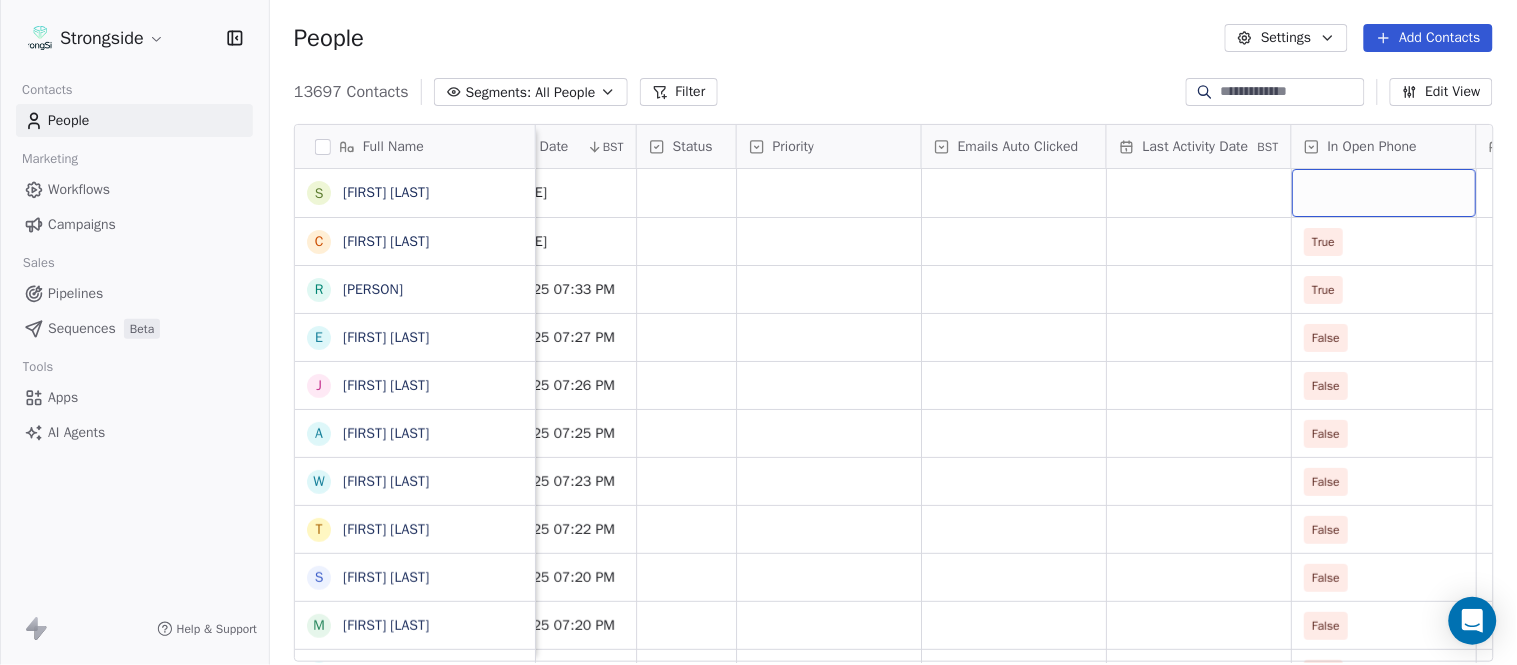 scroll, scrollTop: 0, scrollLeft: 1863, axis: horizontal 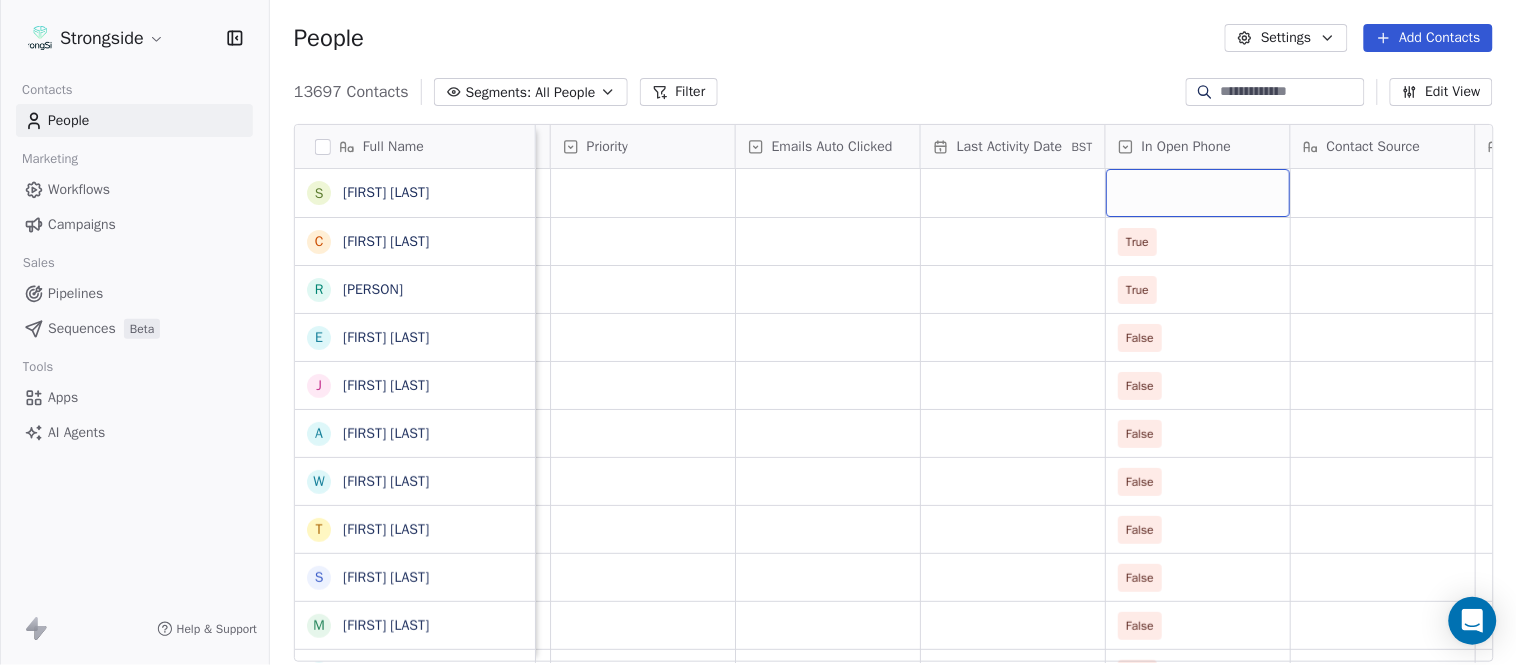 click at bounding box center [1198, 193] 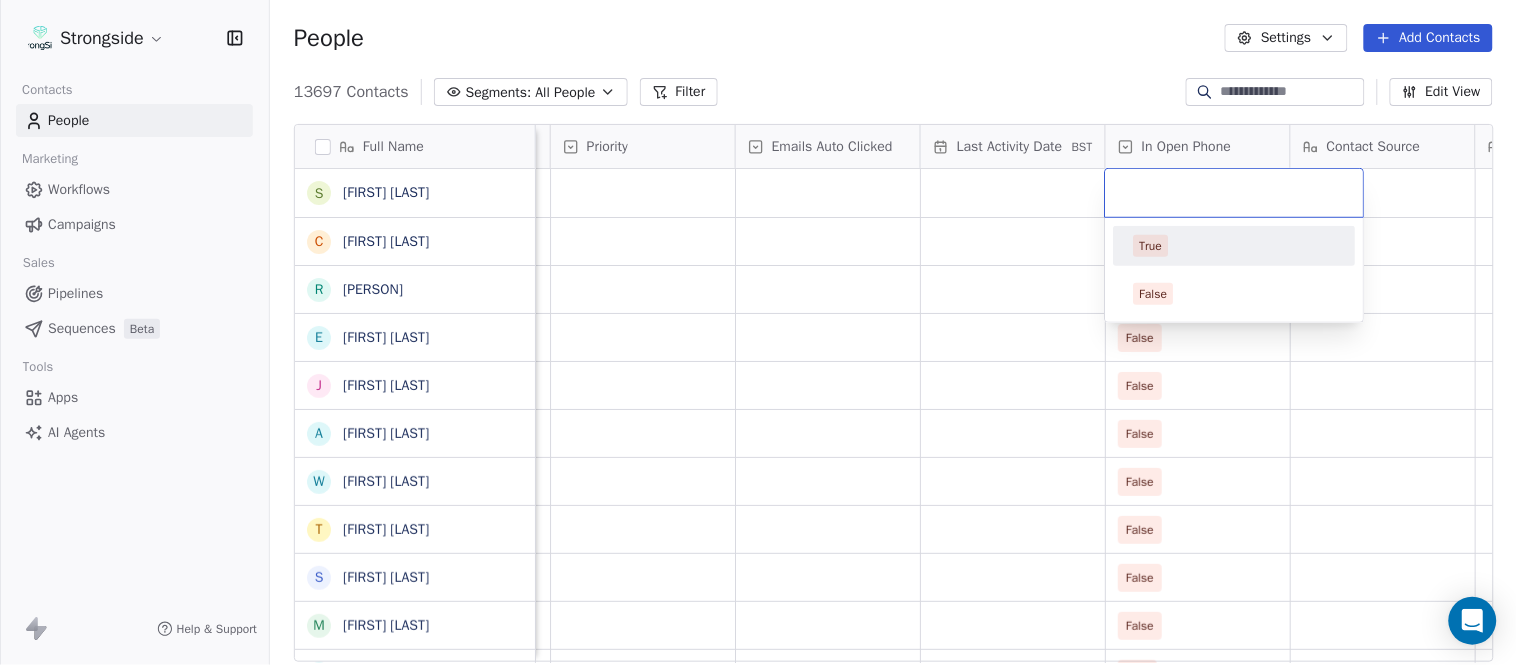 click on "True" at bounding box center (1235, 246) 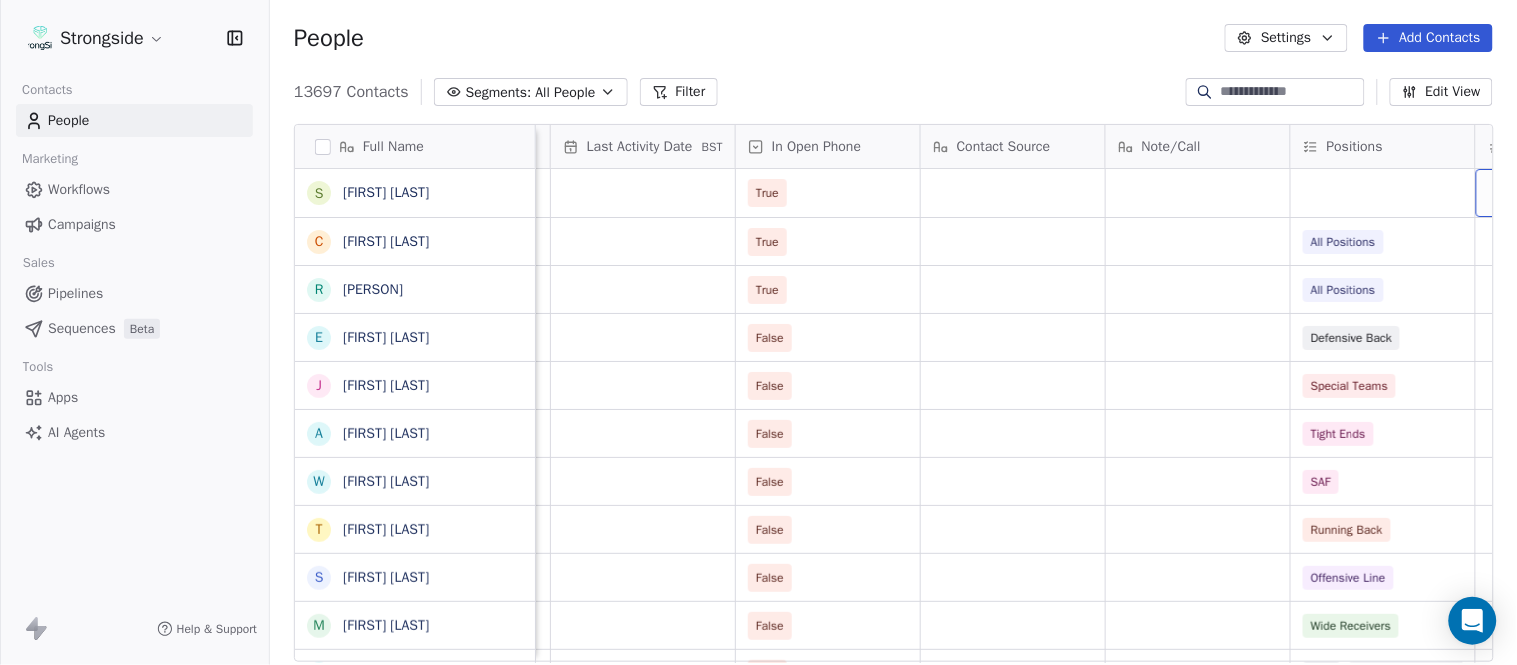 scroll, scrollTop: 0, scrollLeft: 2417, axis: horizontal 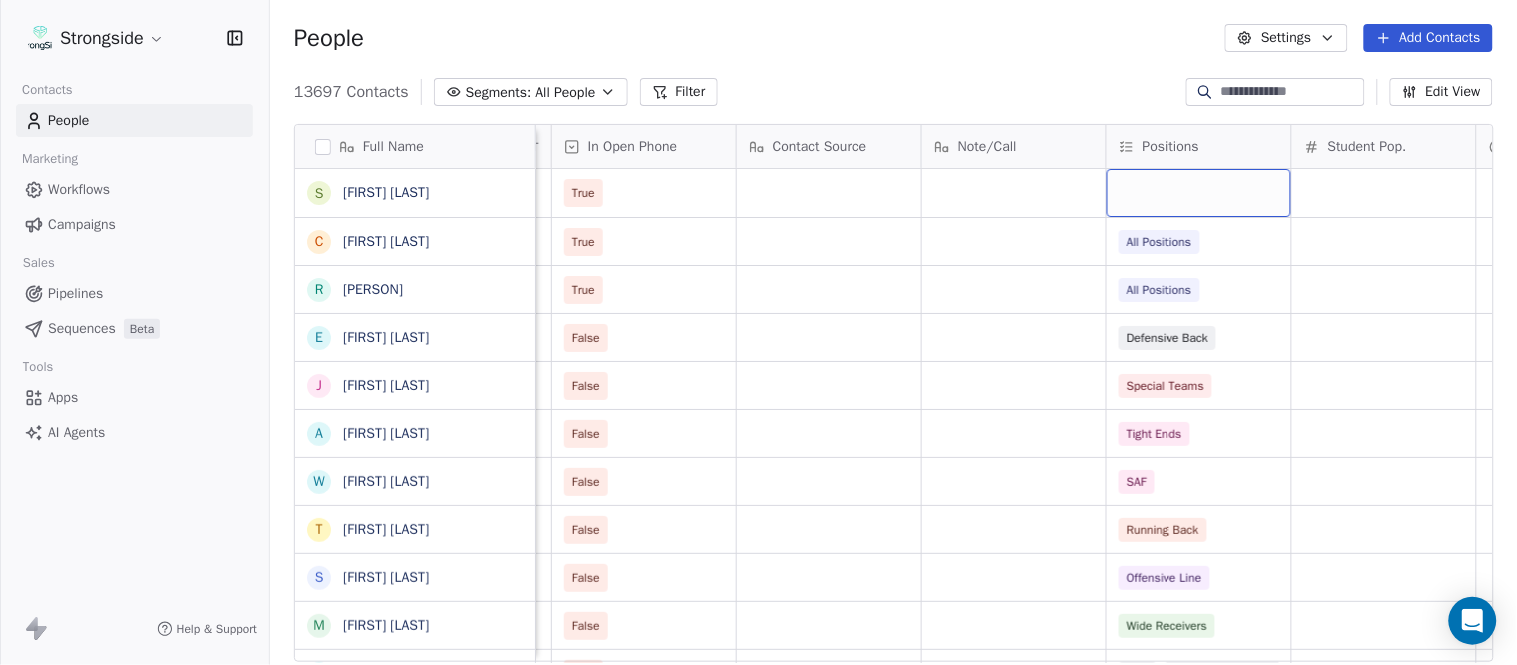 click at bounding box center (1199, 193) 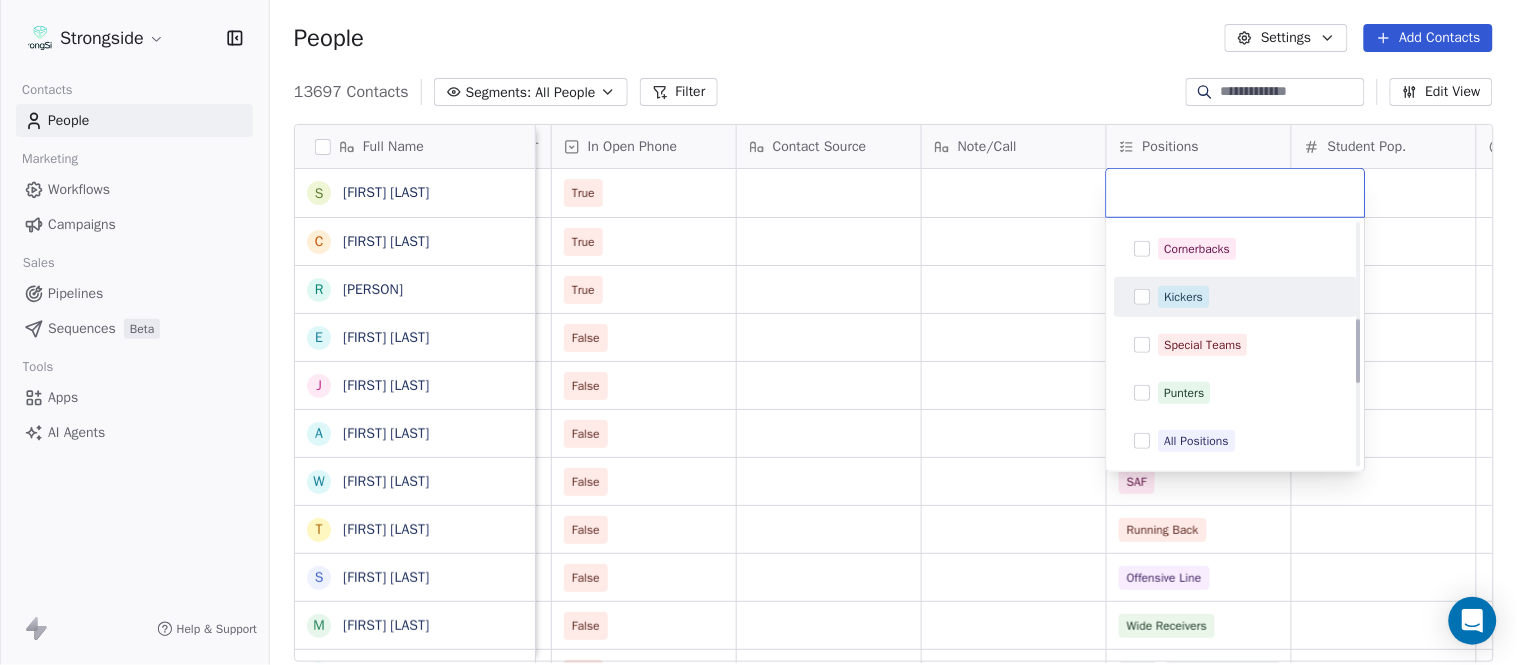 scroll, scrollTop: 444, scrollLeft: 0, axis: vertical 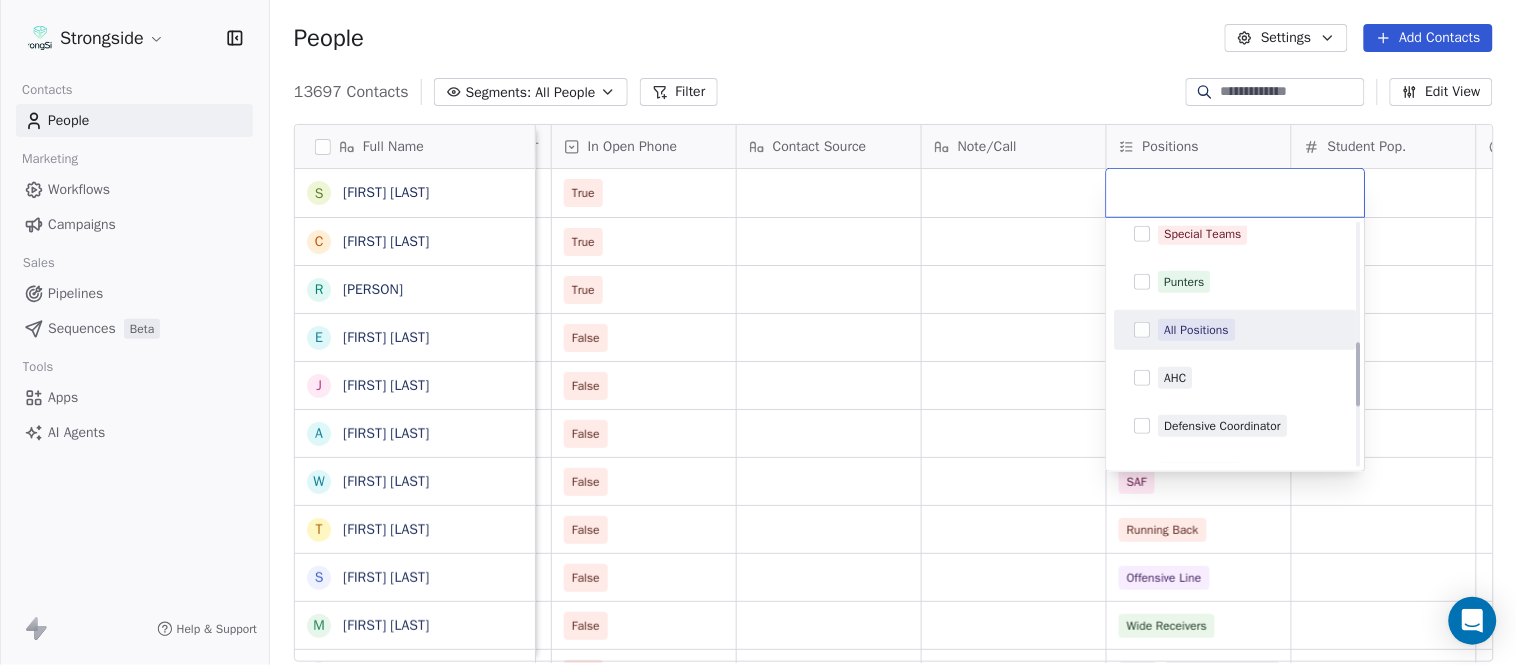 click on "All Positions" at bounding box center [1197, 330] 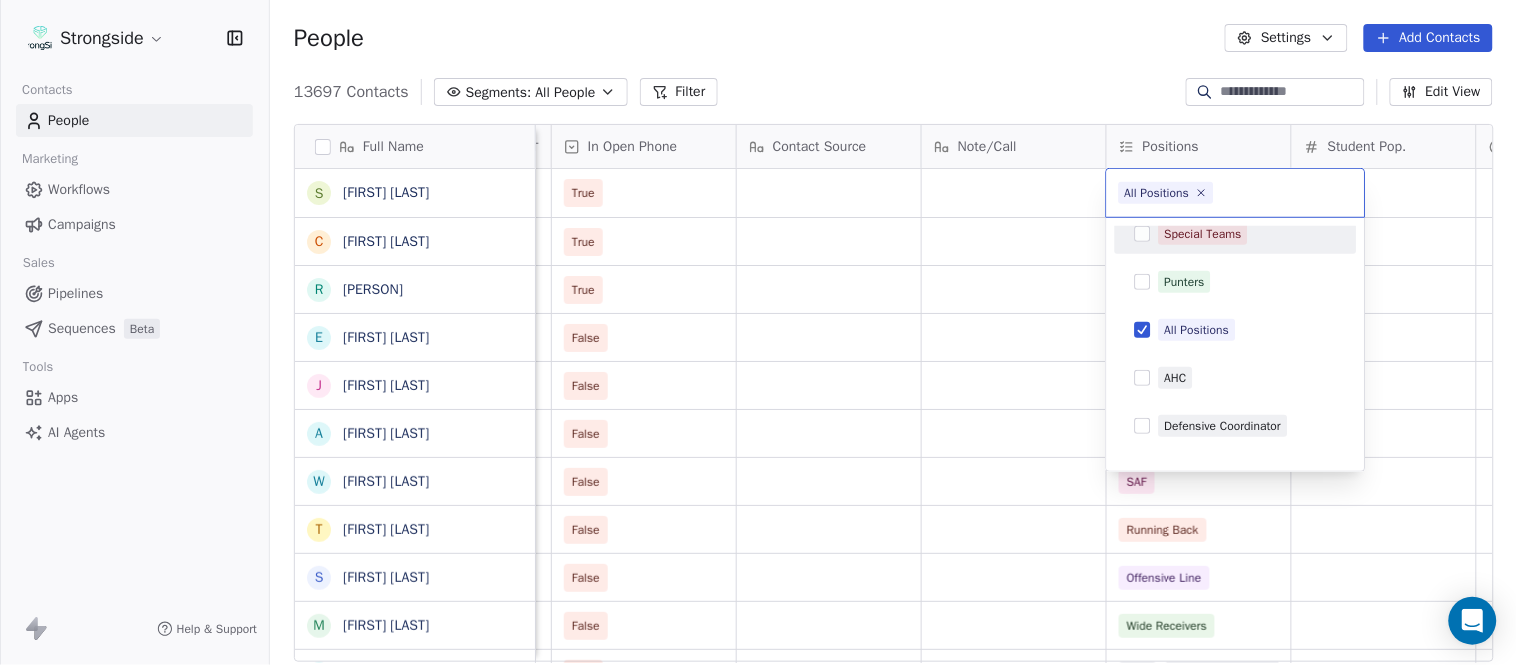 click on "Strongside Contacts People Marketing Workflows Campaigns Sales Pipelines Sequences Beta Tools Apps AI Agents Help & Support People Settings  Add Contacts 13697 Contacts Segments: All People Filter  Edit View Tag Add to Sequence Export Full Name S Susan Duffy C Charles Guthrie R Ryan Greenhagen E Eric Franklin J Jeff Dittman A Andrew Dees W Will Blanden T Terry Ursin S Sean Reeder M Mike Hatcher J Jared Backus J Jay Andress S Satyen Bhakta B Bernie DePalma D Devan Carrington J Jeremy Hartigan N Nicholas Bruner M Matt Foote D Dan Swanstrom N Nicki Moore J Julien Deumaga M Mark Ross A Alex Peffley C Chris Batti J Justin Woodley G Garrett McLaughlin K Kenneth Tinsley A Andrew Kukesh J Justin Stovall G Gregory Skjold A AJ Gallagher Status Priority Emails Auto Clicked Last Activity Date BST In Open Phone Contact Source Note/Call Positions Student Pop. Lead Account   True   True All Positions   True All Positions   False Defensive Back   False Special Teams   False Tight Ends   False SAF   False Running Back" at bounding box center [758, 332] 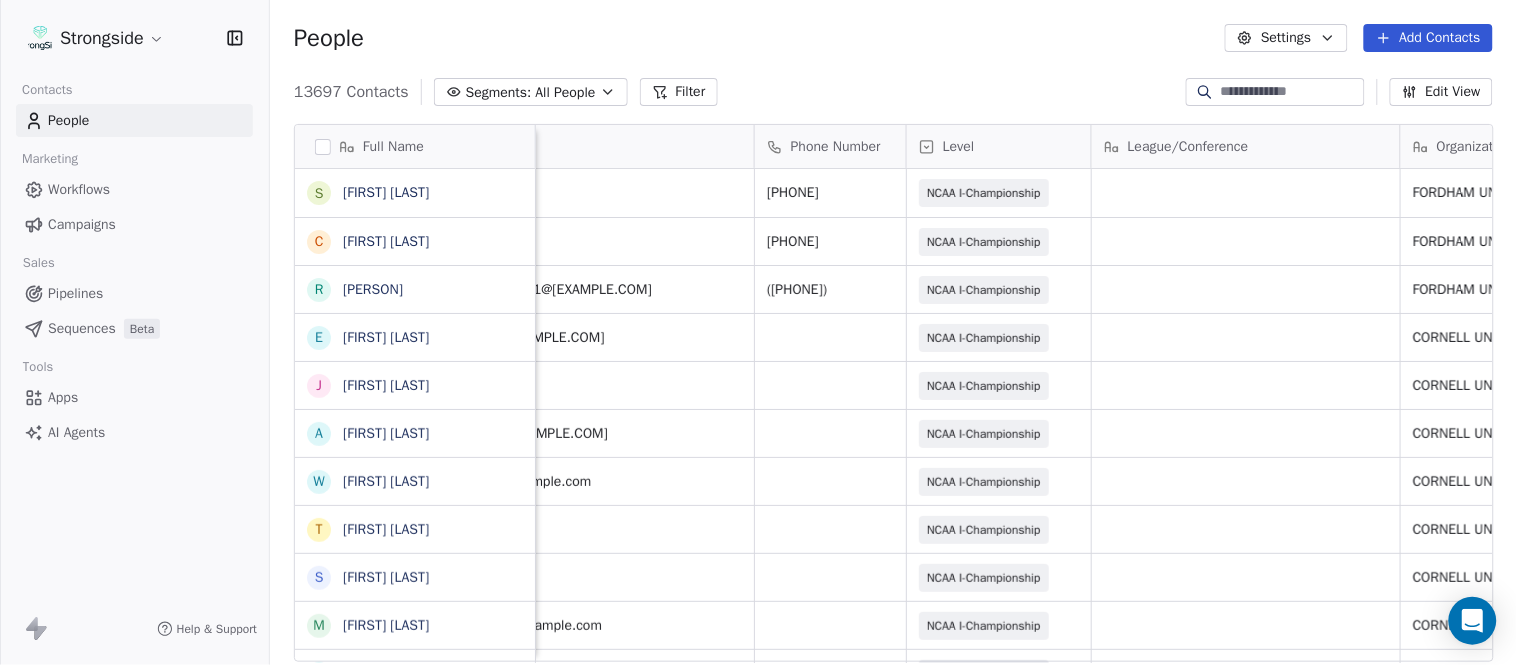 scroll, scrollTop: 0, scrollLeft: 6, axis: horizontal 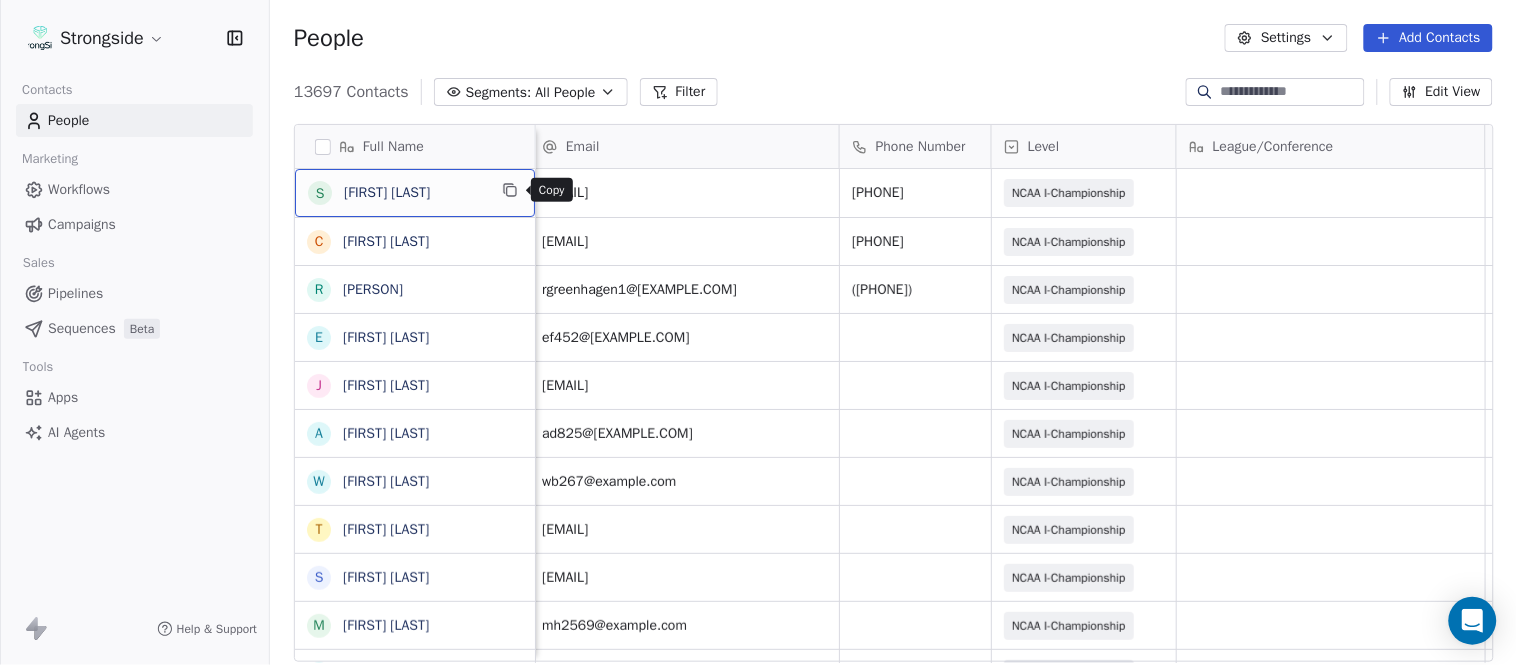 click at bounding box center (510, 190) 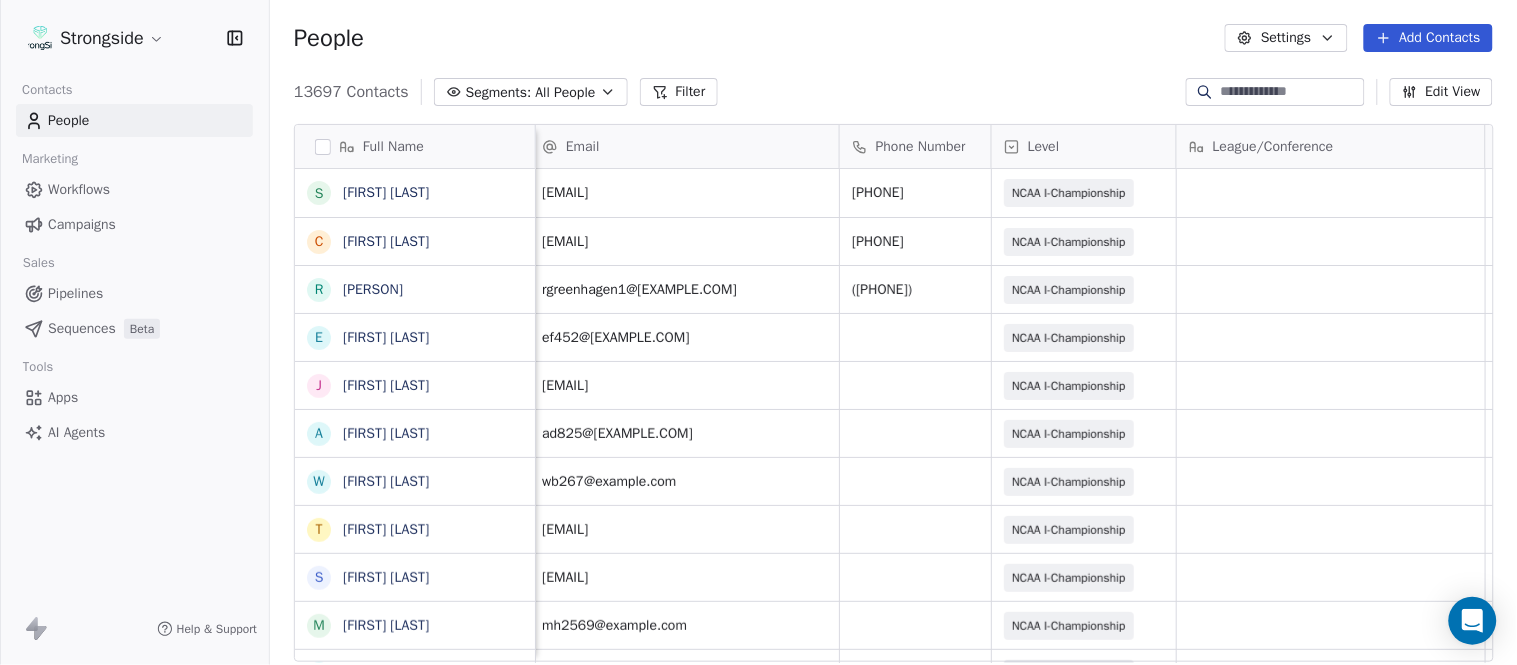 scroll, scrollTop: 0, scrollLeft: 0, axis: both 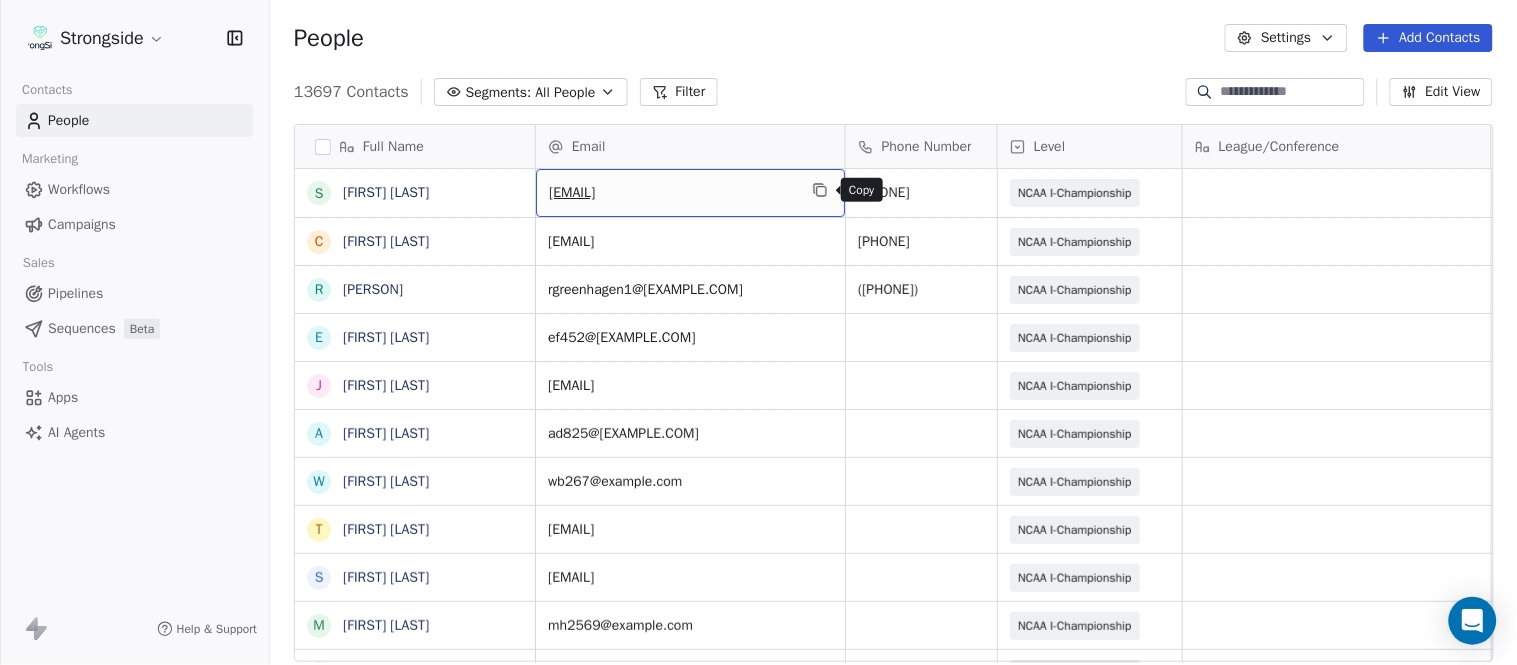 click 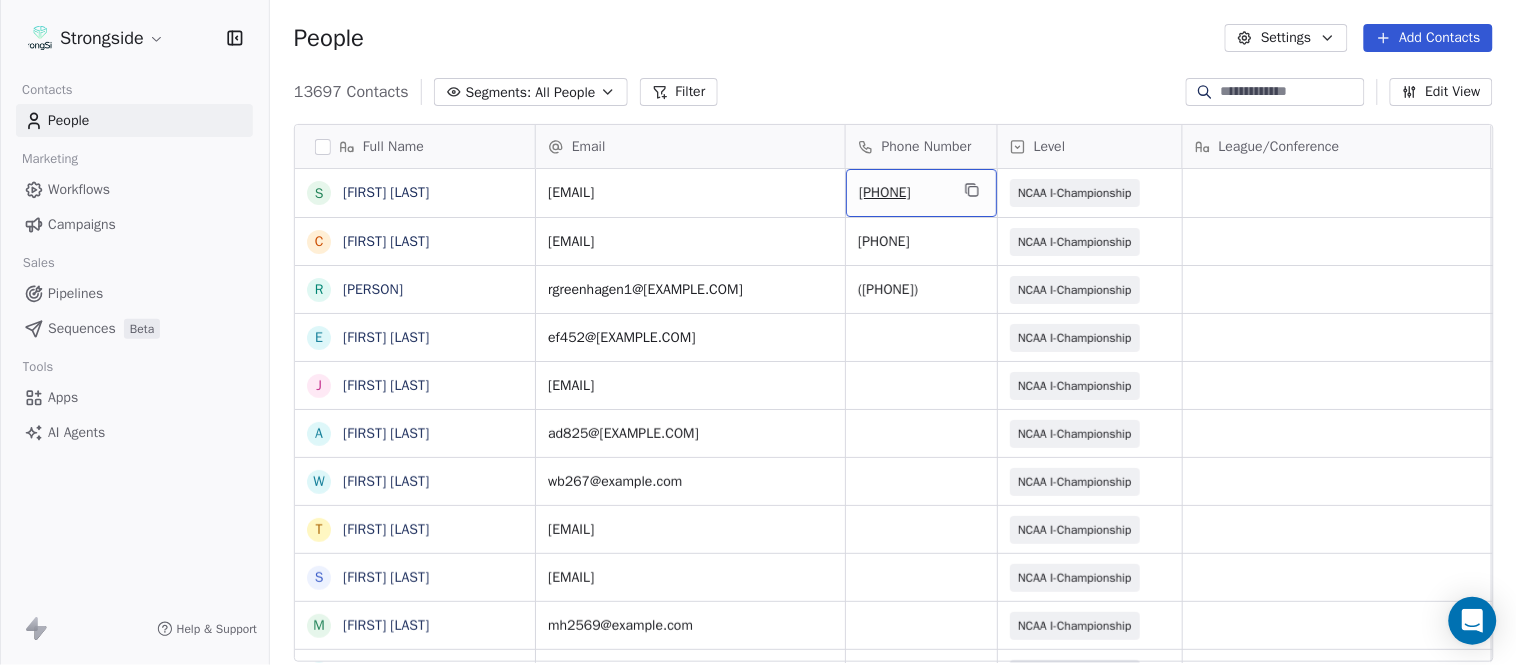 drag, startPoint x: 948, startPoint y: 213, endPoint x: 974, endPoint y: 186, distance: 37.48333 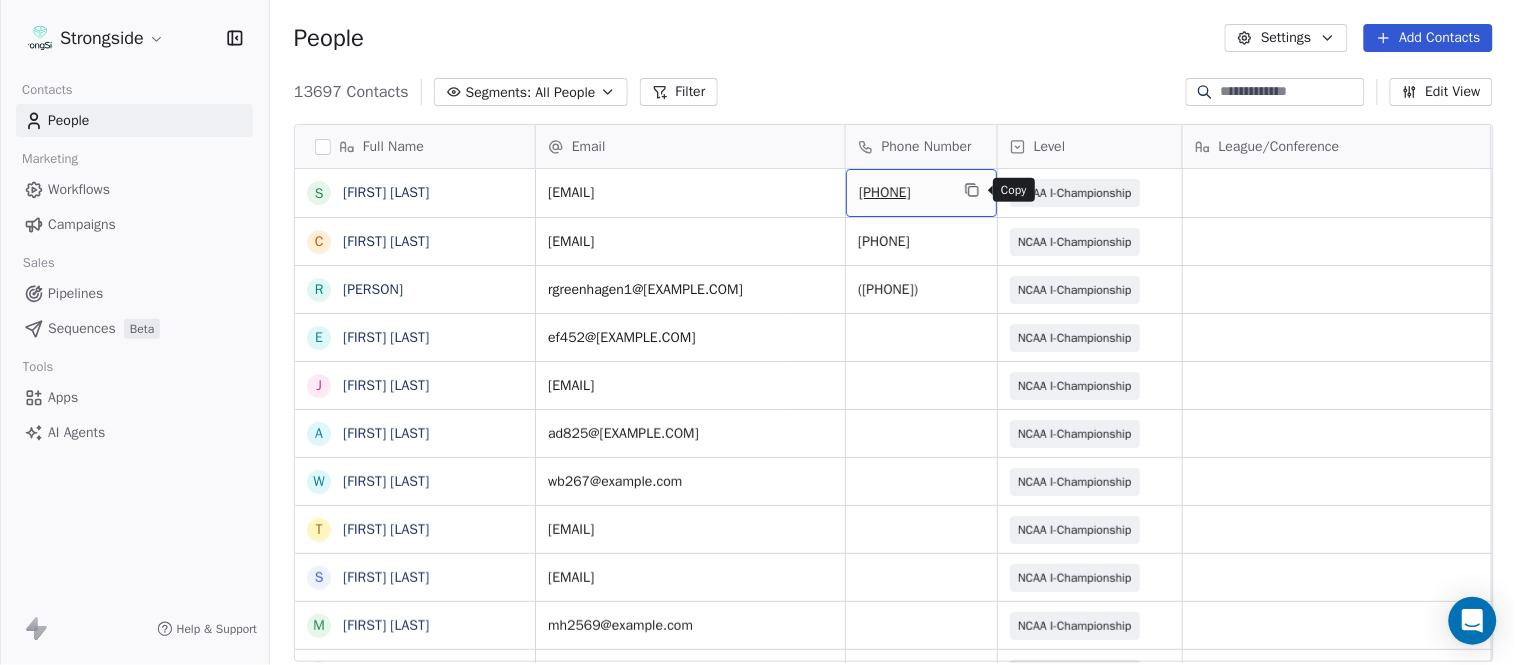 click 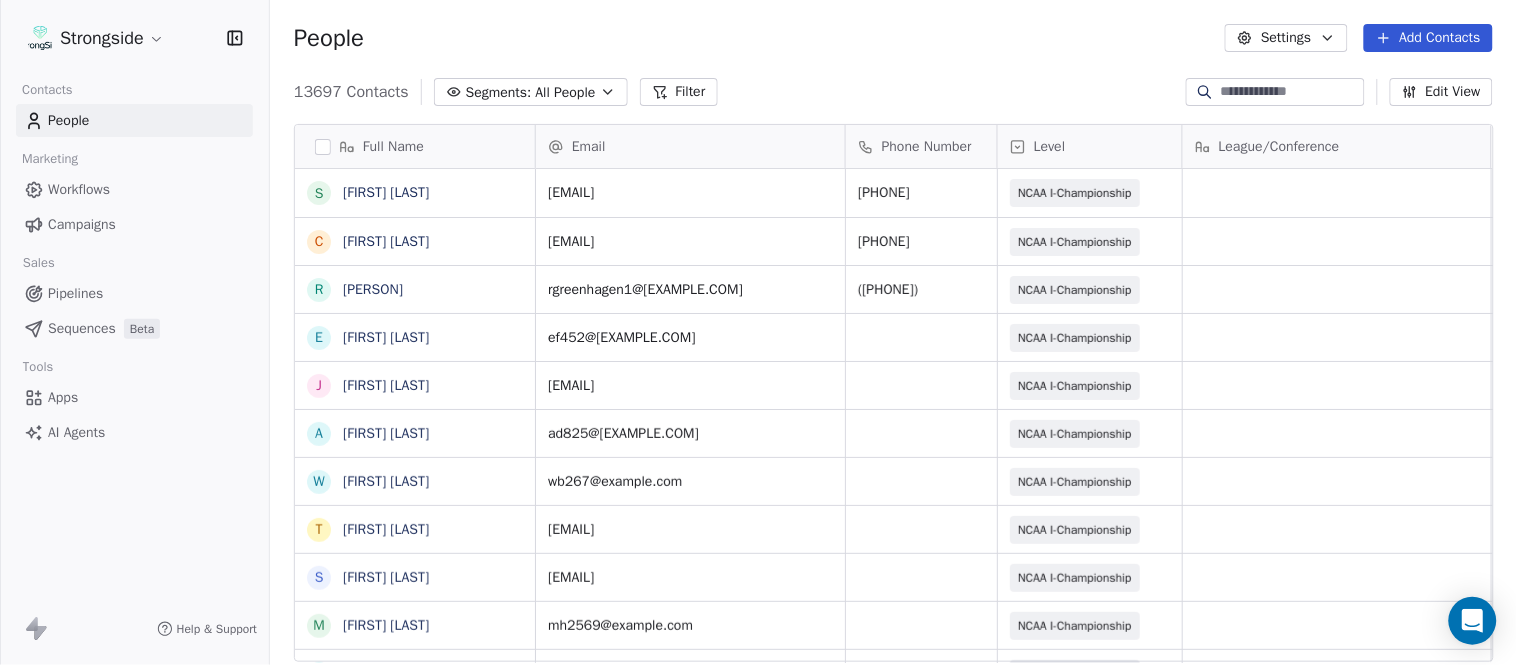 click on "Add Contacts" at bounding box center (1428, 38) 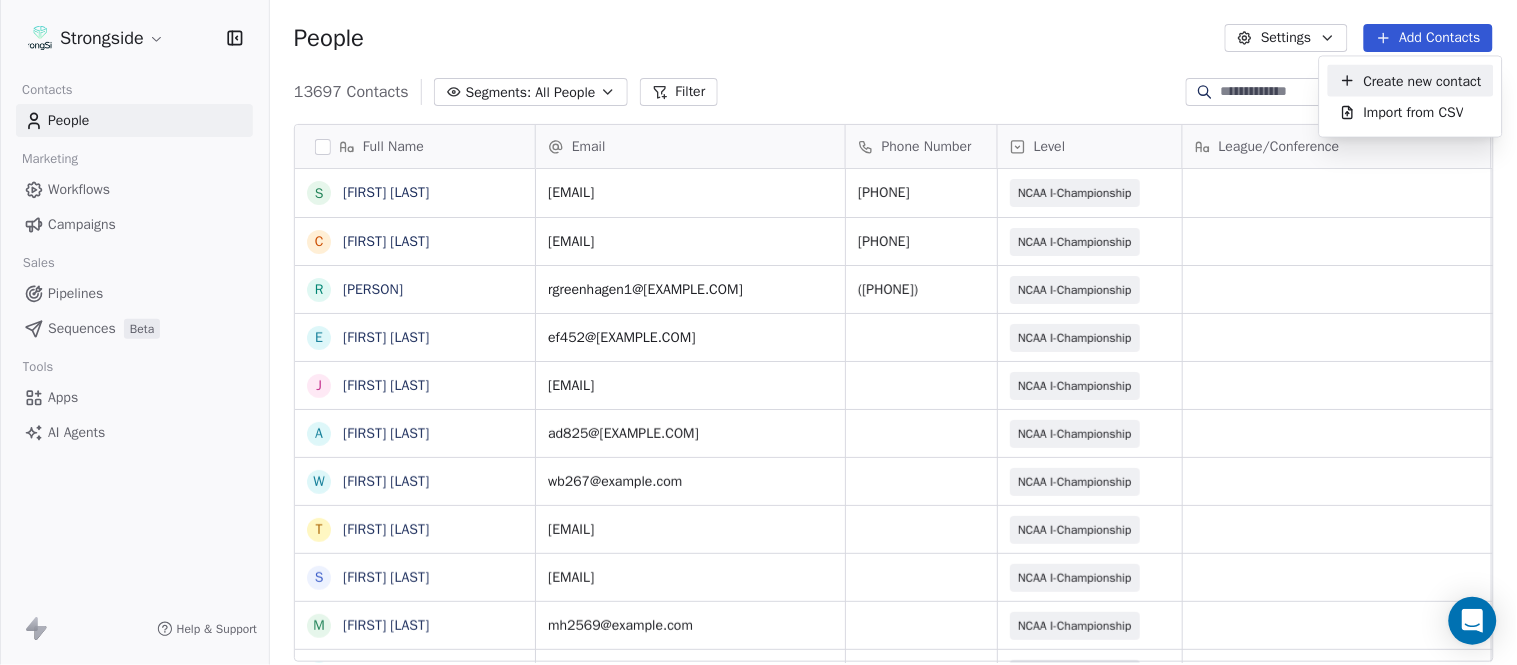 click on "Create new contact" at bounding box center [1423, 80] 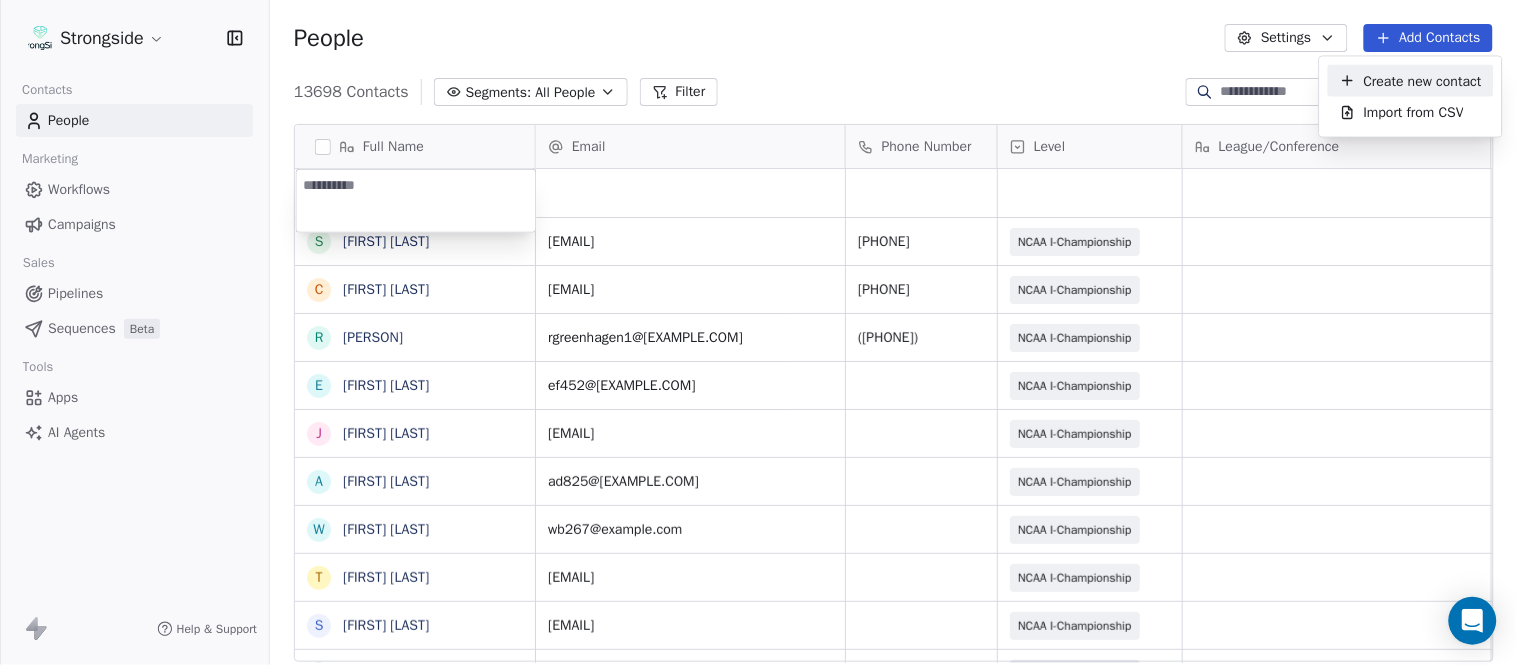 type on "**********" 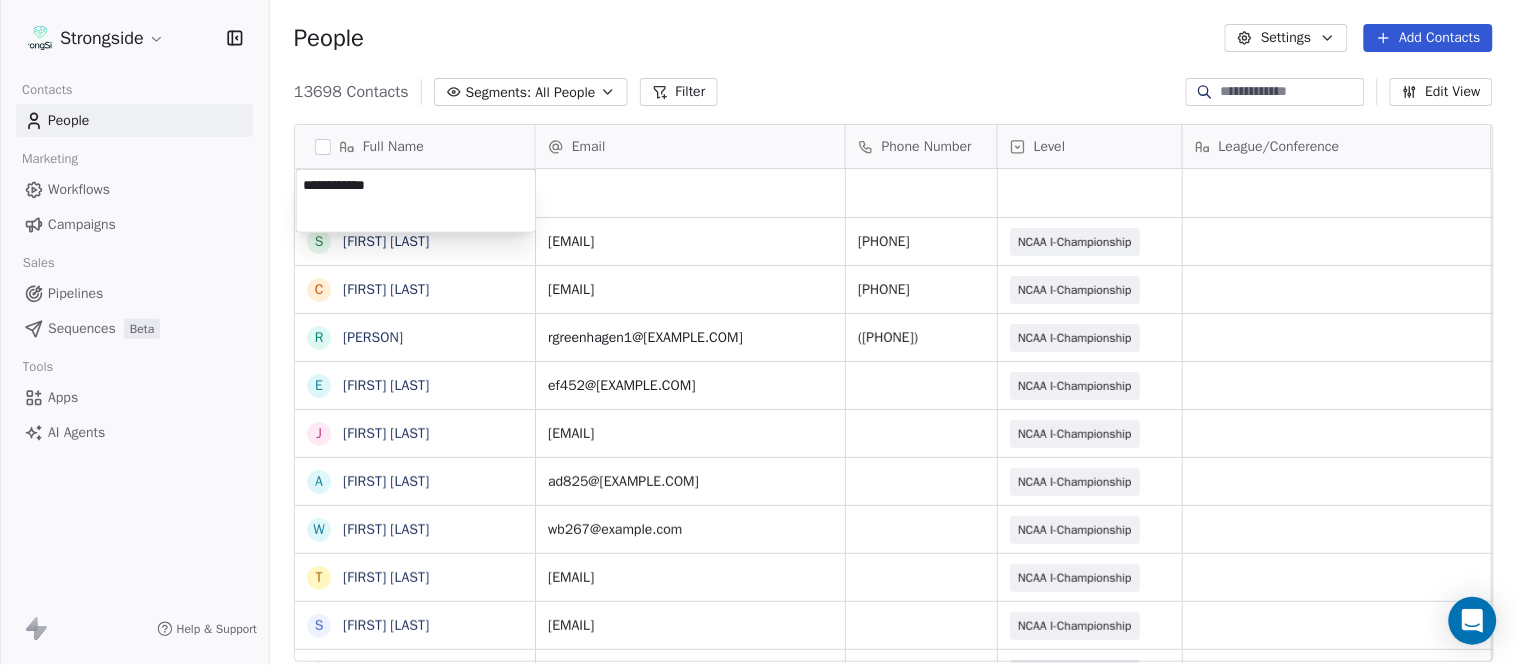 click on "Strongside Contacts People Marketing Workflows Campaigns Sales Pipelines Sequences Beta Tools Apps AI Agents Help & Support People Settings  Add Contacts 13698 Contacts Segments: All People Filter  Edit View Tag Add to Sequence Export Full Name S Susan Duffy C Charles Guthrie R Ryan Greenhagen E Eric Franklin J Jeff Dittman A Andrew Dees W Will Blanden T Terry Ursin S Sean Reeder M Mike Hatcher J Jared Backus J Jay Andress S Satyen Bhakta B Bernie DePalma D Devan Carrington J Jeremy Hartigan N Nicholas Bruner M Matt Foote D Dan Swanstrom N Nicki Moore J Julien Deumaga M Mark Ross A Alex Peffley C Chris Batti J Justin Woodley G Garrett McLaughlin K Kenneth Tinsley A Andrew Kukesh J Justin Stovall G Gregory Skjold Email Phone Number Level League/Conference Organization Job Title Tags Created Date BST Aug 07, 2025 07:37 PM sduffy19@fordham.edu 	718-817-4302	 NCAA I-Championship FORDHAM UNIV FB Admin Asst Aug 07, 2025 07:36 PM athleticdirector@fordham.edu 718-817-4302 NCAA I-Championship FORDHAM UNIV SID" at bounding box center (758, 332) 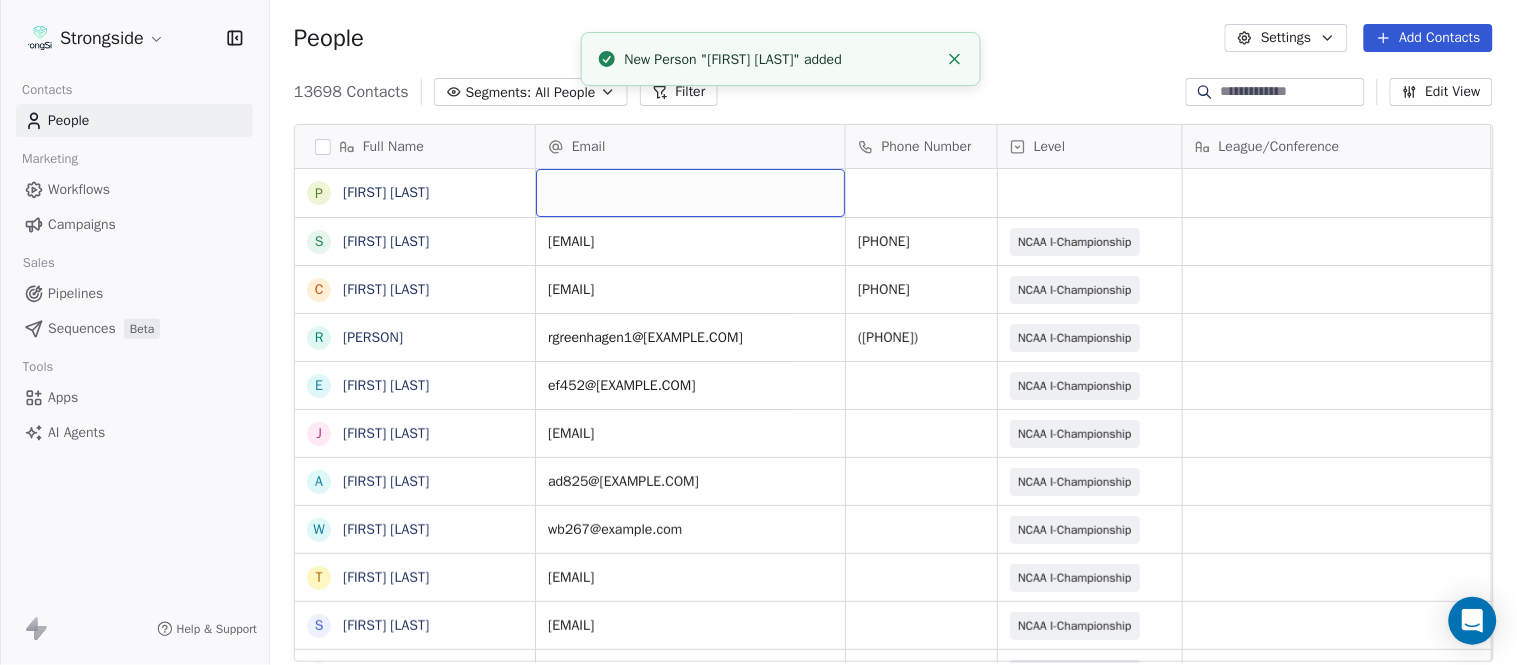 click at bounding box center (690, 193) 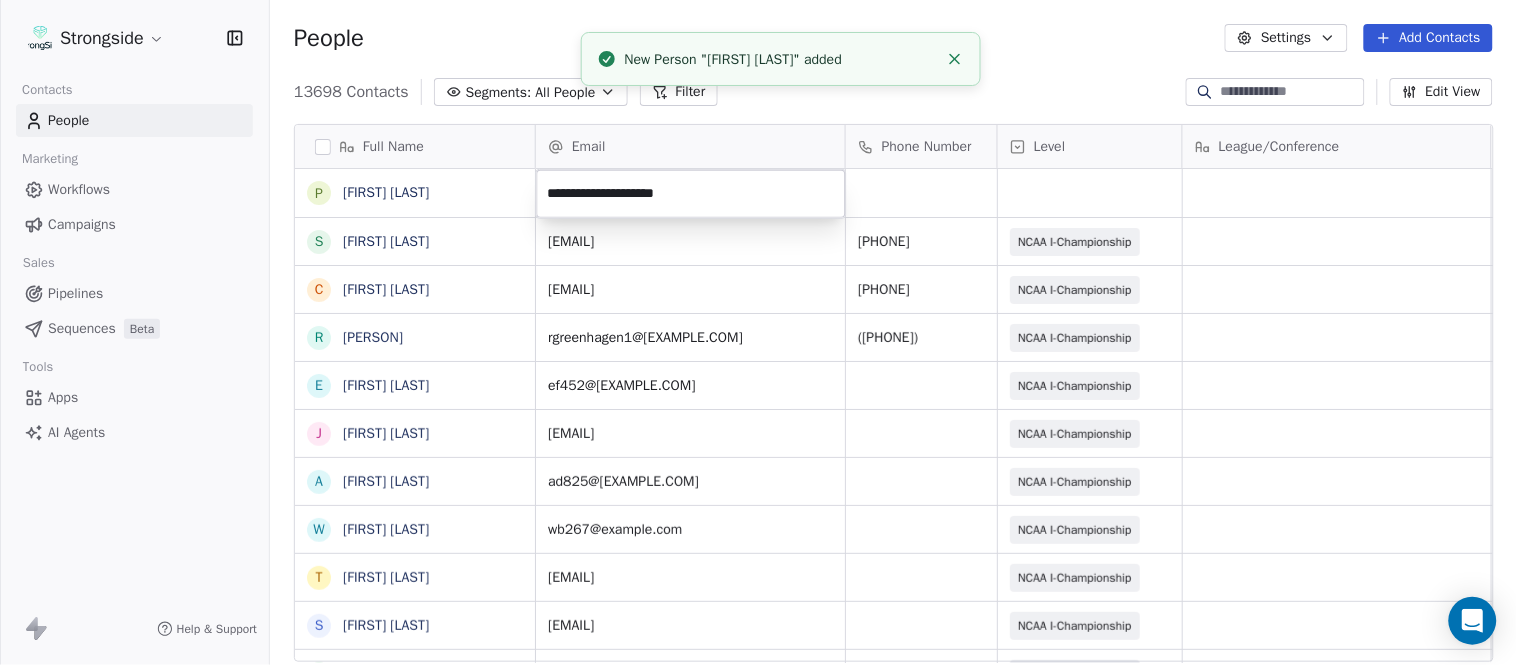 click on "Strongside Contacts People Marketing Workflows Campaigns Sales Pipelines Sequences Beta Tools Apps AI Agents Help & Support People Settings  Add Contacts 13698 Contacts Segments: All People Filter  Edit View Tag Add to Sequence Export Full Name P Pat Allinger S Susan Duffy C Charles Guthrie R Ryan Greenhagen E Eric Franklin J Jeff Dittman A Andrew Dees W Will Blanden T Terry Ursin S Sean Reeder M Mike Hatcher J Jared Backus J Jay Andress S Satyen Bhakta B Bernie DePalma D Devan Carrington J Jeremy Hartigan N Nicholas Bruner M Matt Foote D Dan Swanstrom N Nicki Moore J Julien Deumaga M Mark Ross A Alex Peffley C Chris Batti J Justin Woodley G Garrett McLaughlin K Kenneth Tinsley A Andrew Kukesh J Justin Stovall G Gregory Skjold Email Phone Number Level League/Conference Organization Job Title Tags Created Date BST Aug 07, 2025 07:37 PM sduffy19@fordham.edu 	718-817-4302	 NCAA I-Championship FORDHAM UNIV FB Admin Asst Aug 07, 2025 07:36 PM athleticdirector@fordham.edu 718-817-4302 NCAA I-Championship SID" at bounding box center (758, 332) 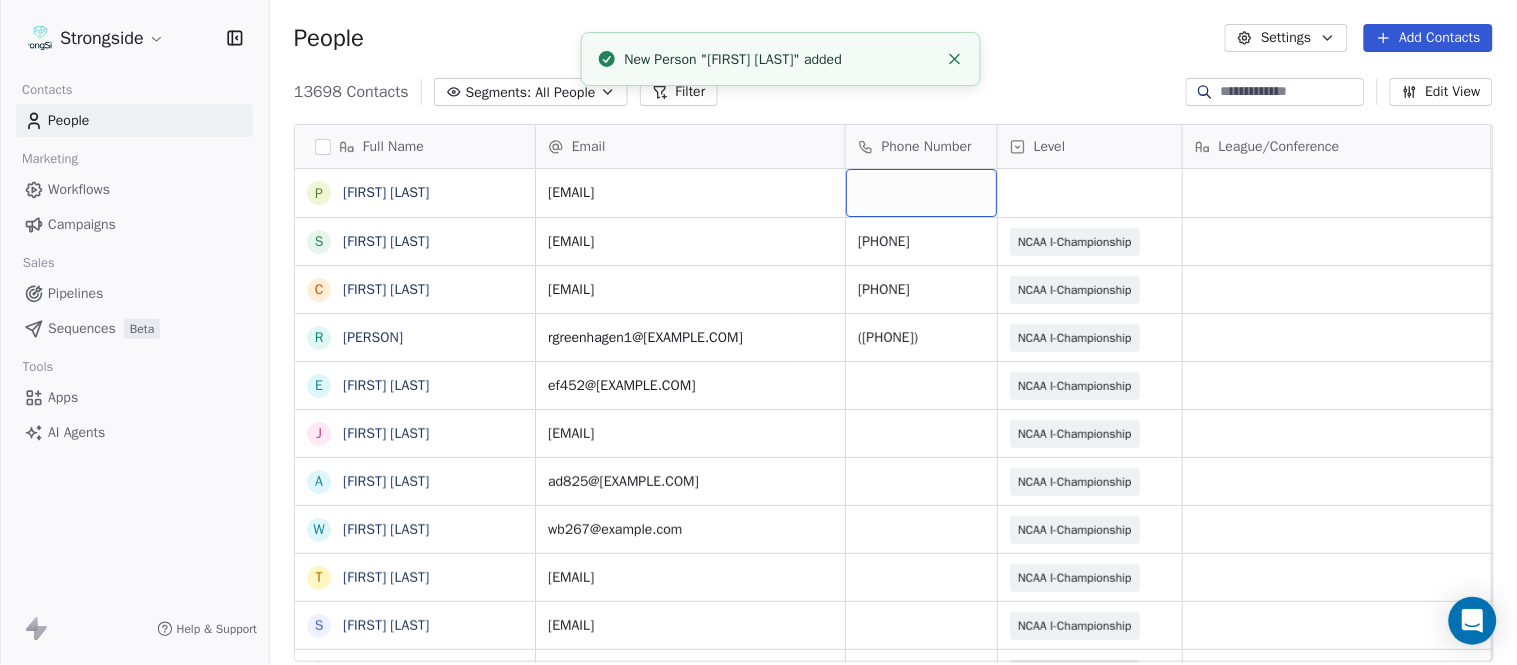 click at bounding box center [921, 193] 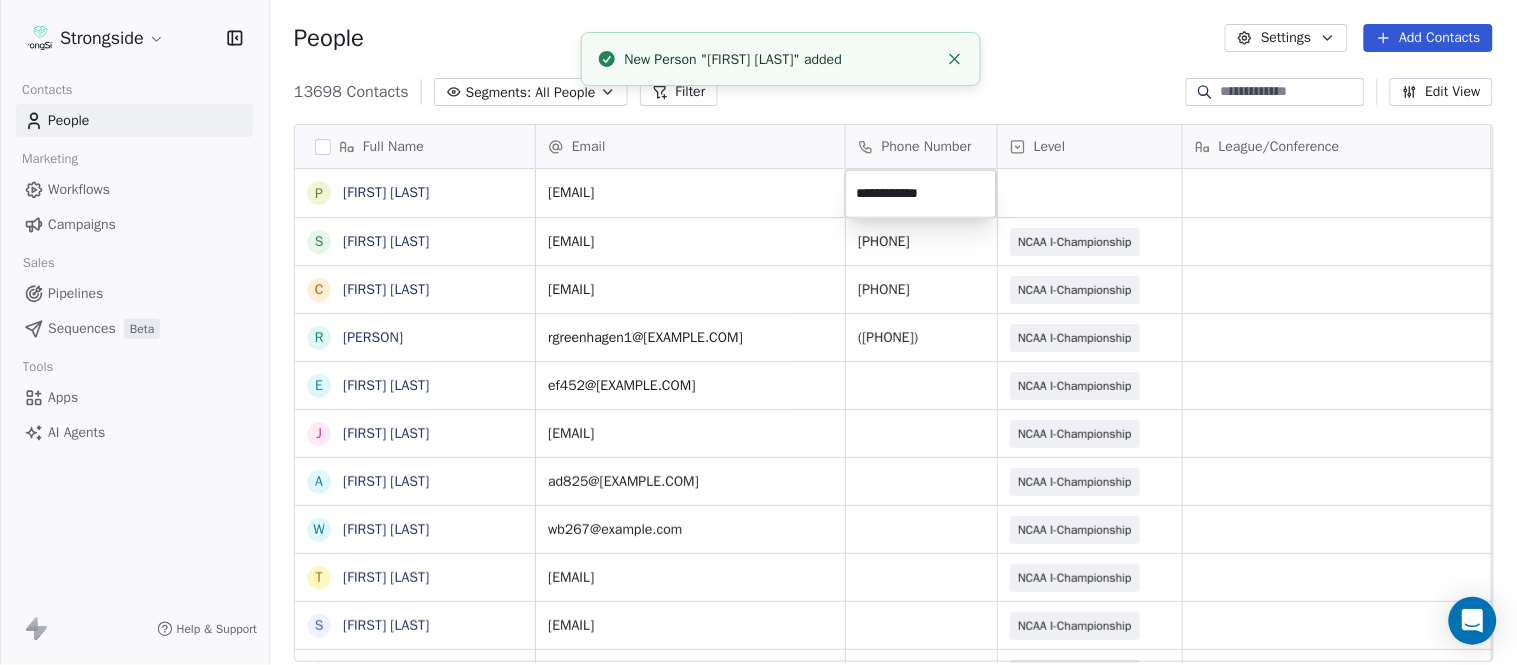 click on "Strongside Contacts People Marketing Workflows Campaigns Sales Pipelines Sequences Beta Tools Apps AI Agents Help & Support People Settings  Add Contacts 13698 Contacts Segments: All People Filter  Edit View Tag Add to Sequence Export Full Name P Pat Allinger S Susan Duffy C Charles Guthrie R Ryan Greenhagen E Eric Franklin J Jeff Dittman A Andrew Dees W Will Blanden T Terry Ursin S Sean Reeder M Mike Hatcher J Jared Backus J Jay Andress S Satyen Bhakta B Bernie DePalma D Devan Carrington J Jeremy Hartigan N Nicholas Bruner M Matt Foote D Dan Swanstrom N Nicki Moore J Julien Deumaga M Mark Ross A Alex Peffley C Chris Batti J Justin Woodley G Garrett McLaughlin K Kenneth Tinsley A Andrew Kukesh J Justin Stovall G Gregory Skjold Email Phone Number Level League/Conference Organization Job Title Tags Created Date BST pallinger@fordham.edu Aug 07, 2025 07:37 PM sduffy19@fordham.edu 	718-817-4302	 NCAA I-Championship FORDHAM UNIV FB Admin Asst Aug 07, 2025 07:36 PM athleticdirector@fordham.edu 718-817-4302 SID" at bounding box center [758, 332] 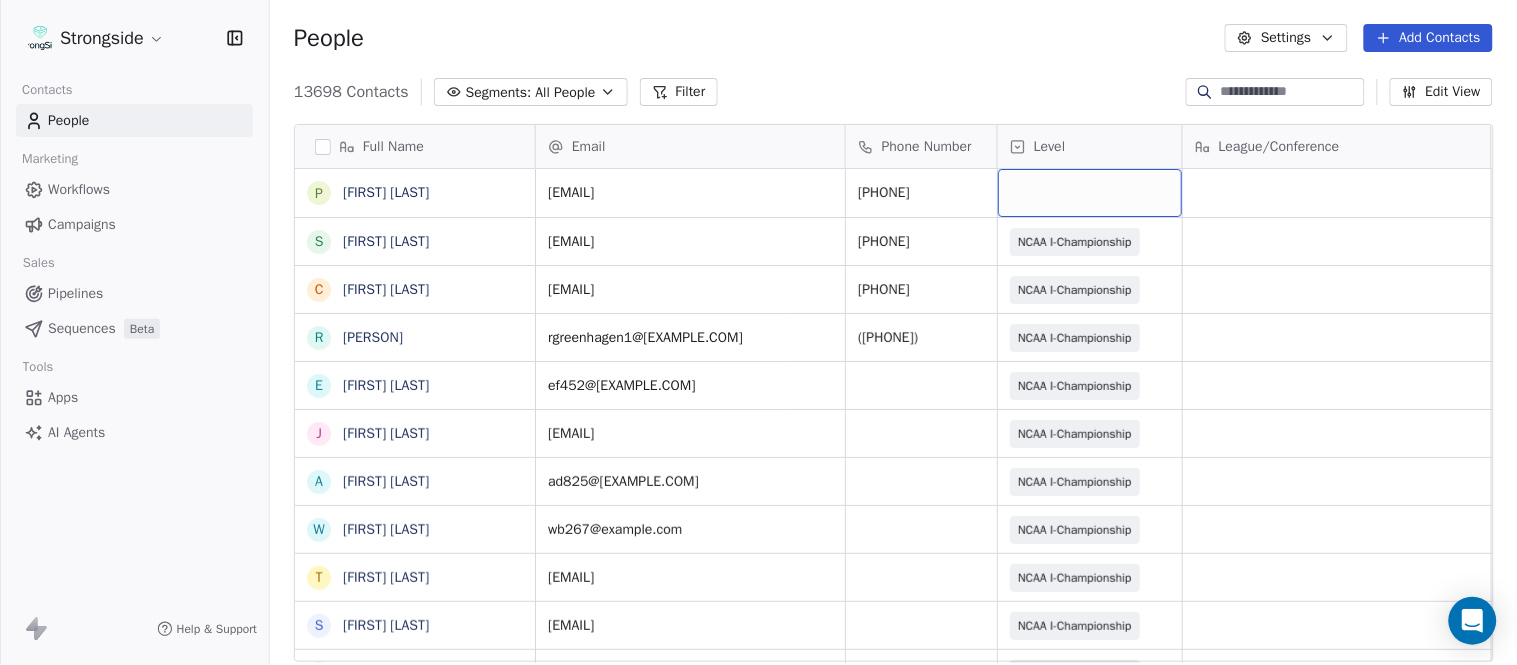 click at bounding box center [1090, 193] 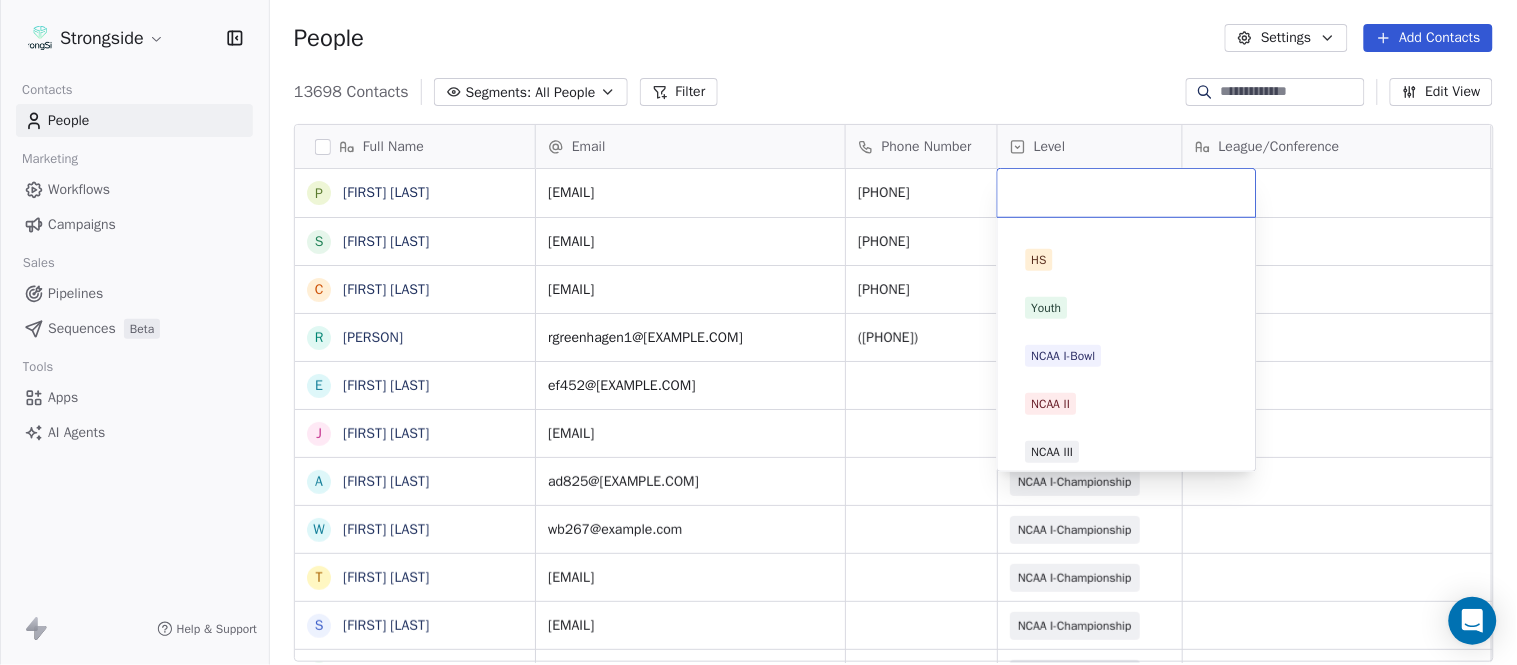 scroll, scrollTop: 378, scrollLeft: 0, axis: vertical 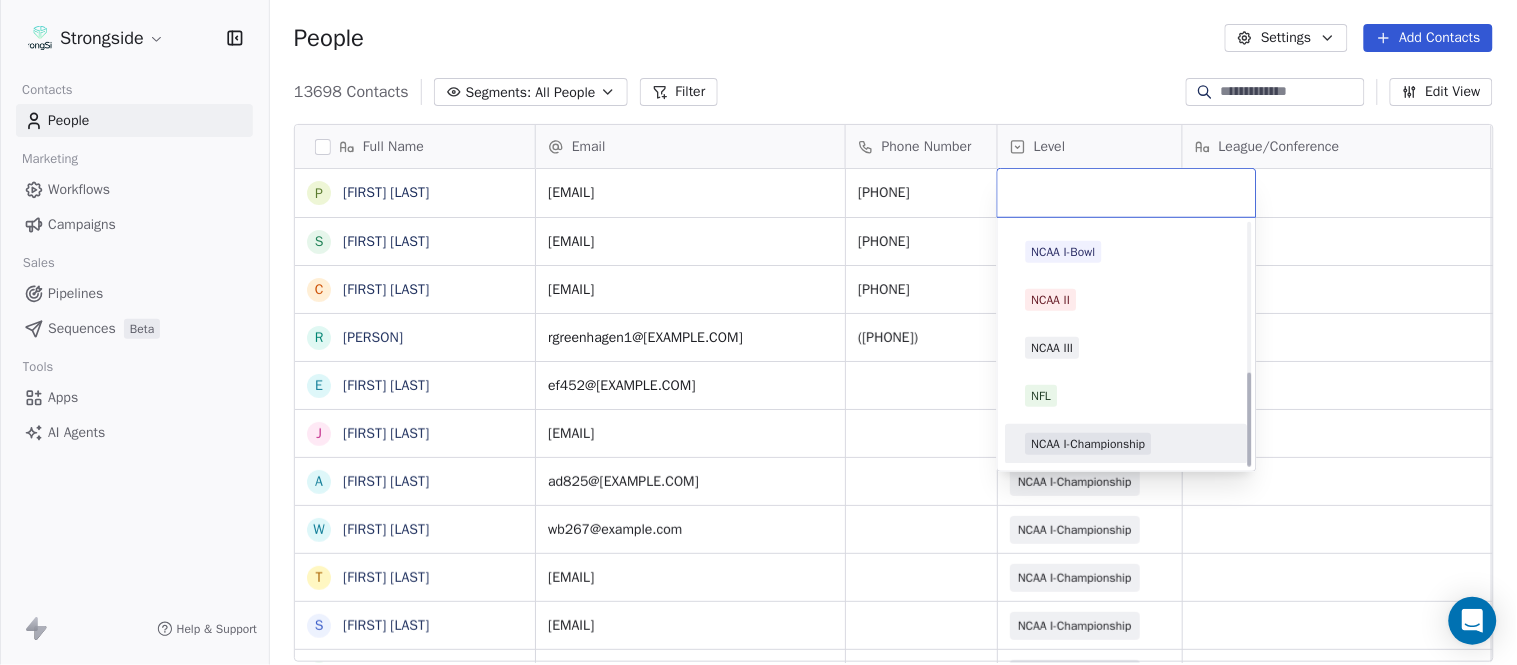 click on "NCAA I-Championship" at bounding box center (1127, 444) 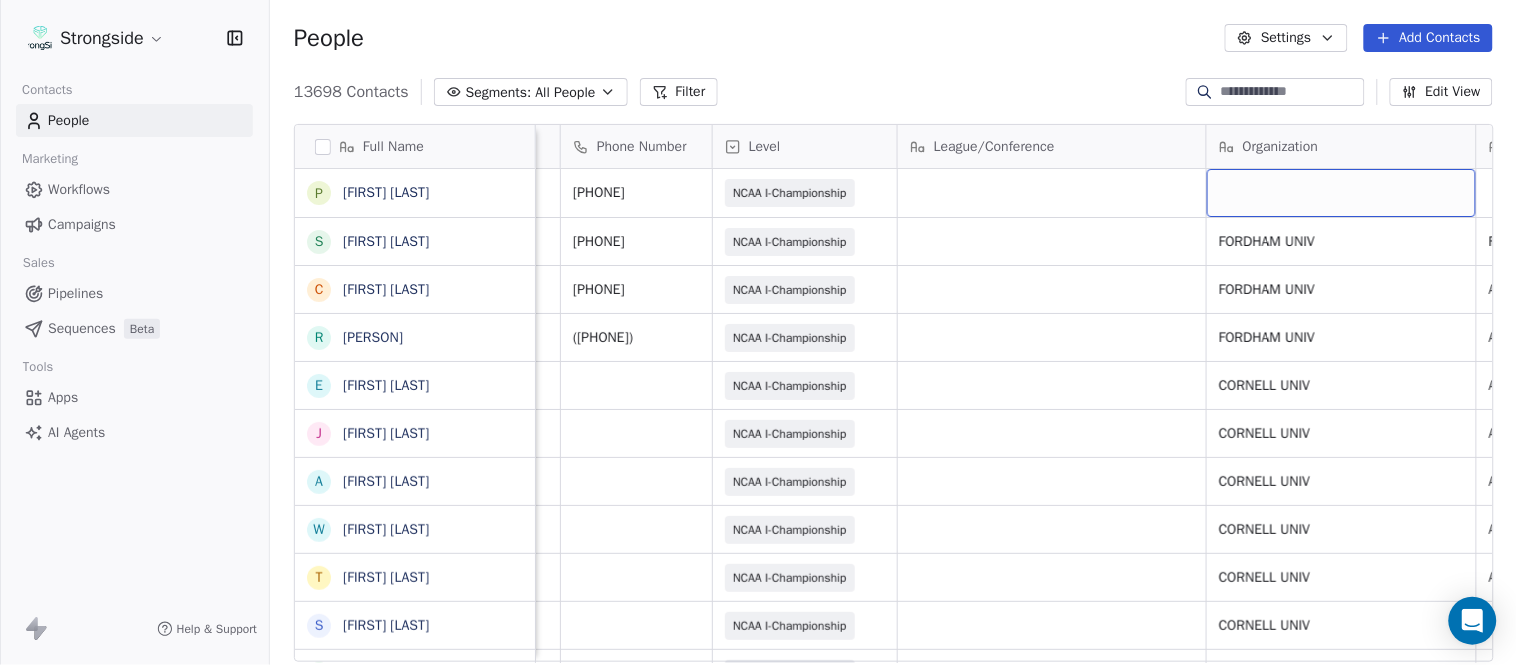 scroll, scrollTop: 0, scrollLeft: 553, axis: horizontal 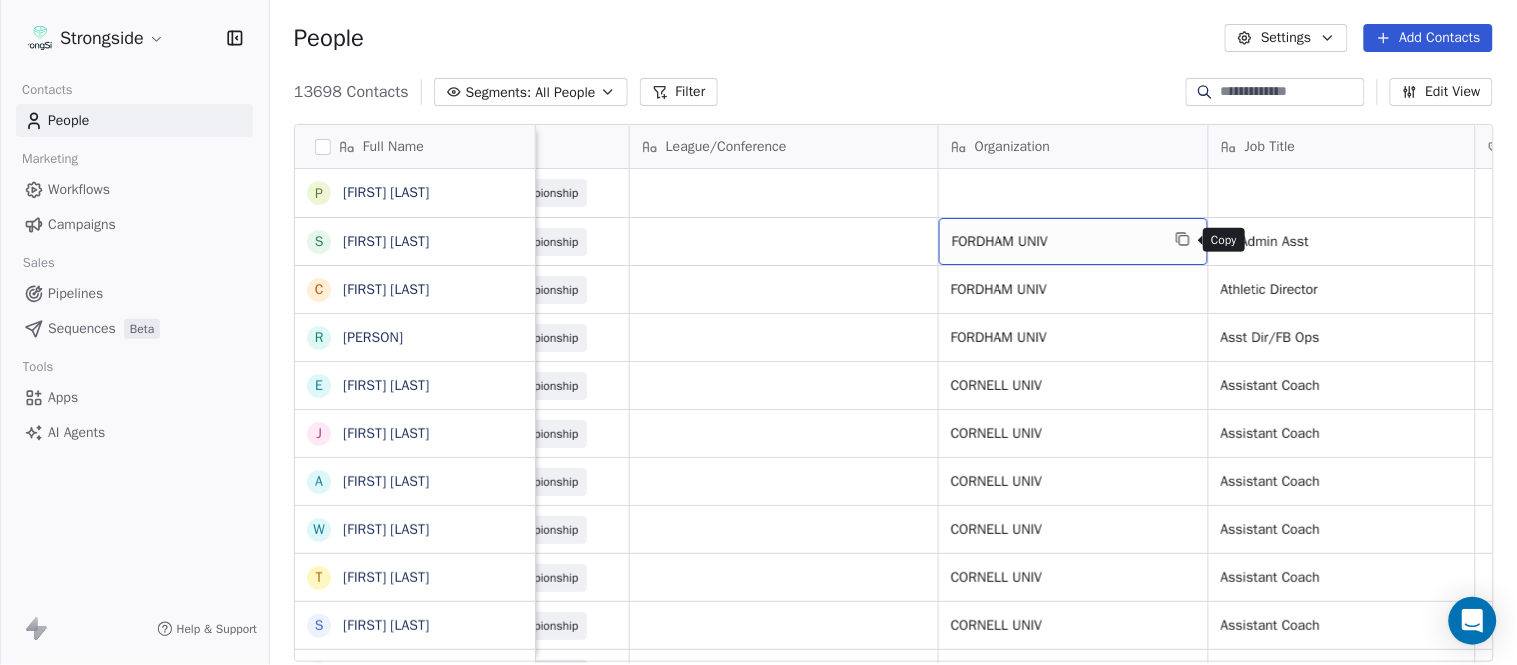click at bounding box center [1183, 239] 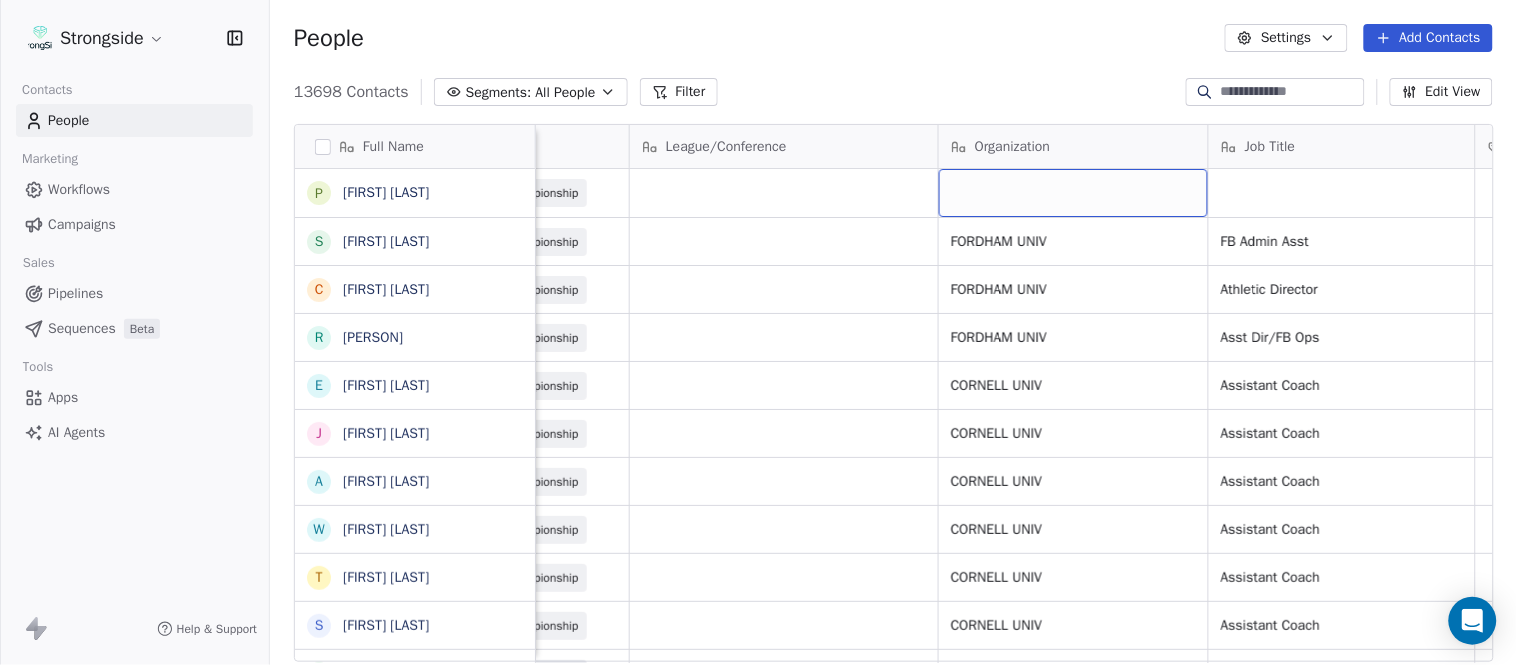 click at bounding box center (1073, 193) 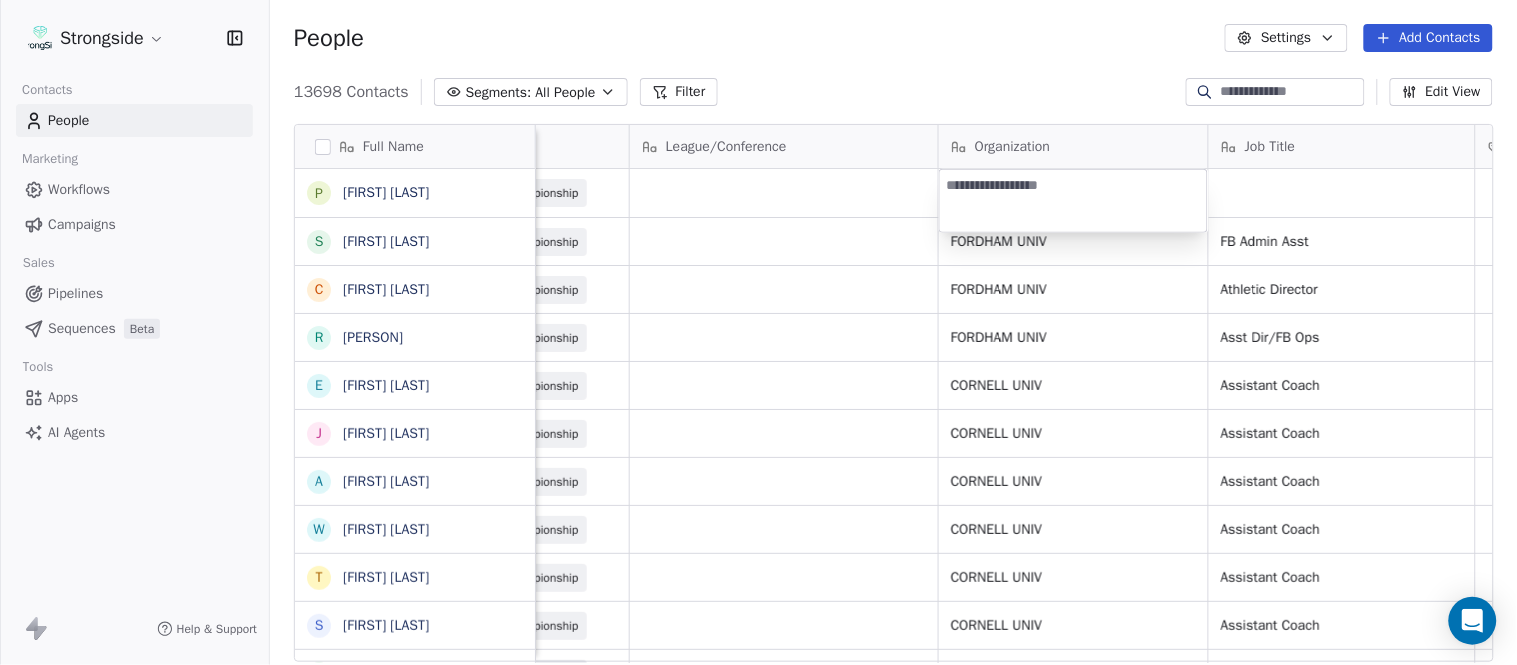 type on "**********" 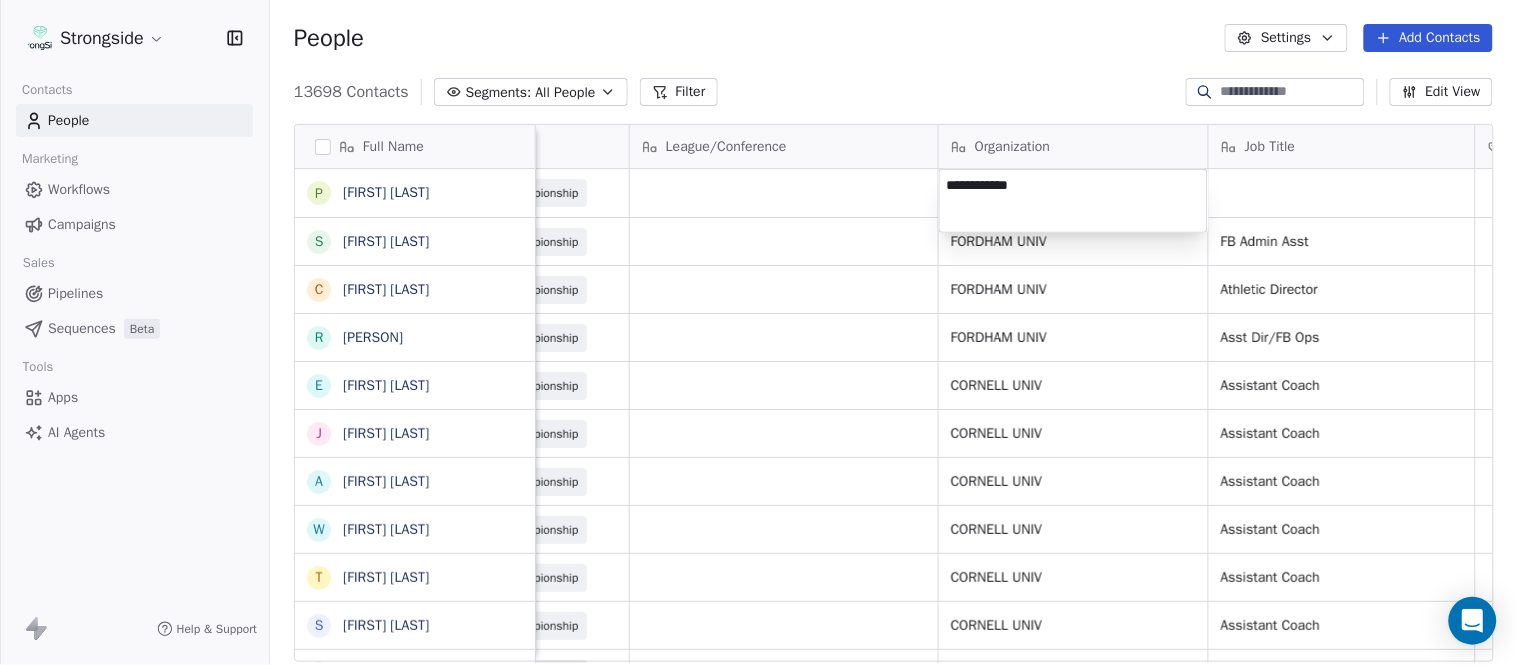 click on "Strongside Contacts People Marketing Workflows Campaigns Sales Pipelines Sequences Beta Tools Apps AI Agents Help & Support People Settings  Add Contacts 13698 Contacts Segments: All People Filter  Edit View Tag Add to Sequence Export Full Name P Pat Allinger S Susan Duffy C Charles Guthrie R Ryan Greenhagen E Eric Franklin J Jeff Dittman A Andrew Dees W Will Blanden T Terry Ursin S Sean Reeder M Mike Hatcher J Jared Backus J Jay Andress S Satyen Bhakta B Bernie DePalma D Devan Carrington J Jeremy Hartigan N Nicholas Bruner M Matt Foote D Dan Swanstrom N Nicki Moore J Julien Deumaga M Mark Ross A Alex Peffley C Chris Batti J Justin Woodley G Garrett McLaughlin K Kenneth Tinsley A Andrew Kukesh J Justin Stovall G Gregory Skjold Email Phone Number Level League/Conference Organization Job Title Tags Created Date BST Status Priority pallinger@fordham.edu 718-817-4280 NCAA I-Championship Aug 07, 2025 07:37 PM sduffy19@fordham.edu 	718-817-4302	 NCAA I-Championship FORDHAM UNIV FB Admin Asst Aug 07, 2025 07:36 PM" at bounding box center [758, 332] 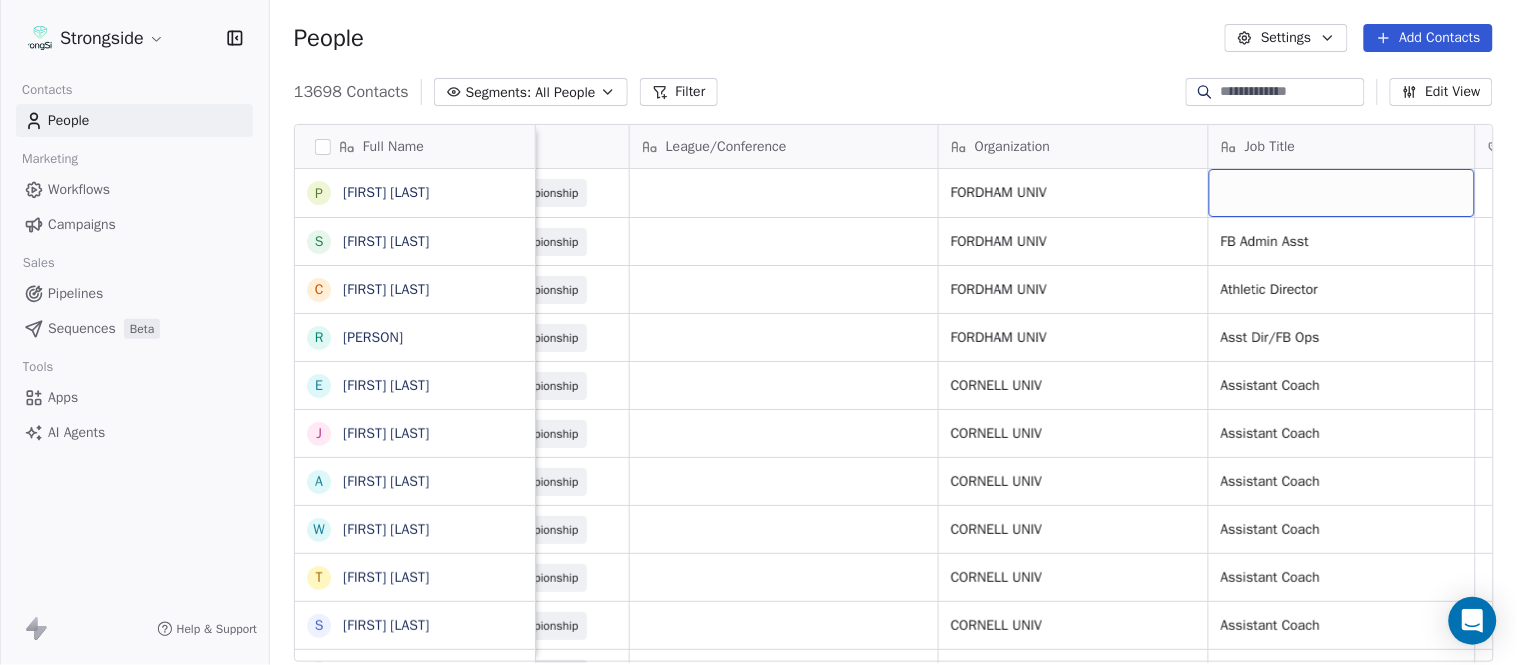 click at bounding box center (1342, 193) 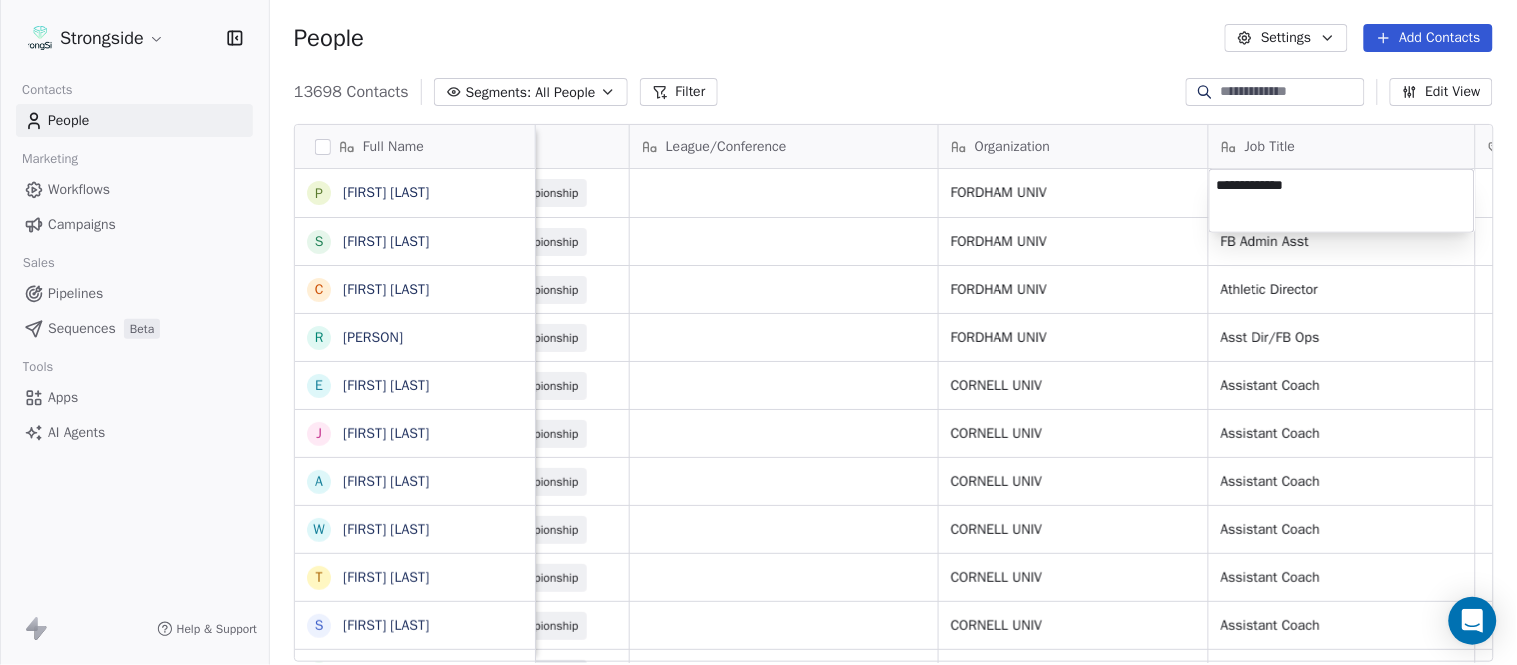 click on "Strongside Contacts People Marketing Workflows Campaigns Sales Pipelines Sequences Beta Tools Apps AI Agents Help & Support People Settings  Add Contacts 13698 Contacts Segments: All People Filter  Edit View Tag Add to Sequence Export Full Name P Pat Allinger S Susan Duffy C Charles Guthrie R Ryan Greenhagen E Eric Franklin J Jeff Dittman A Andrew Dees W Will Blanden T Terry Ursin S Sean Reeder M Mike Hatcher J Jared Backus J Jay Andress S Satyen Bhakta B Bernie DePalma D Devan Carrington J Jeremy Hartigan N Nicholas Bruner M Matt Foote D Dan Swanstrom N Nicki Moore J Julien Deumaga M Mark Ross A Alex Peffley C Chris Batti J Justin Woodley G Garrett McLaughlin K Kenneth Tinsley A Andrew Kukesh J Justin Stovall G Gregory Skjold Email Phone Number Level League/Conference Organization Job Title Tags Created Date BST Status Priority pallinger@fordham.edu 718-817-4280 NCAA I-Championship FORDHAM UNIV Aug 07, 2025 07:37 PM sduffy19@fordham.edu 	718-817-4302	 NCAA I-Championship FORDHAM UNIV FB Admin Asst SID" at bounding box center (758, 332) 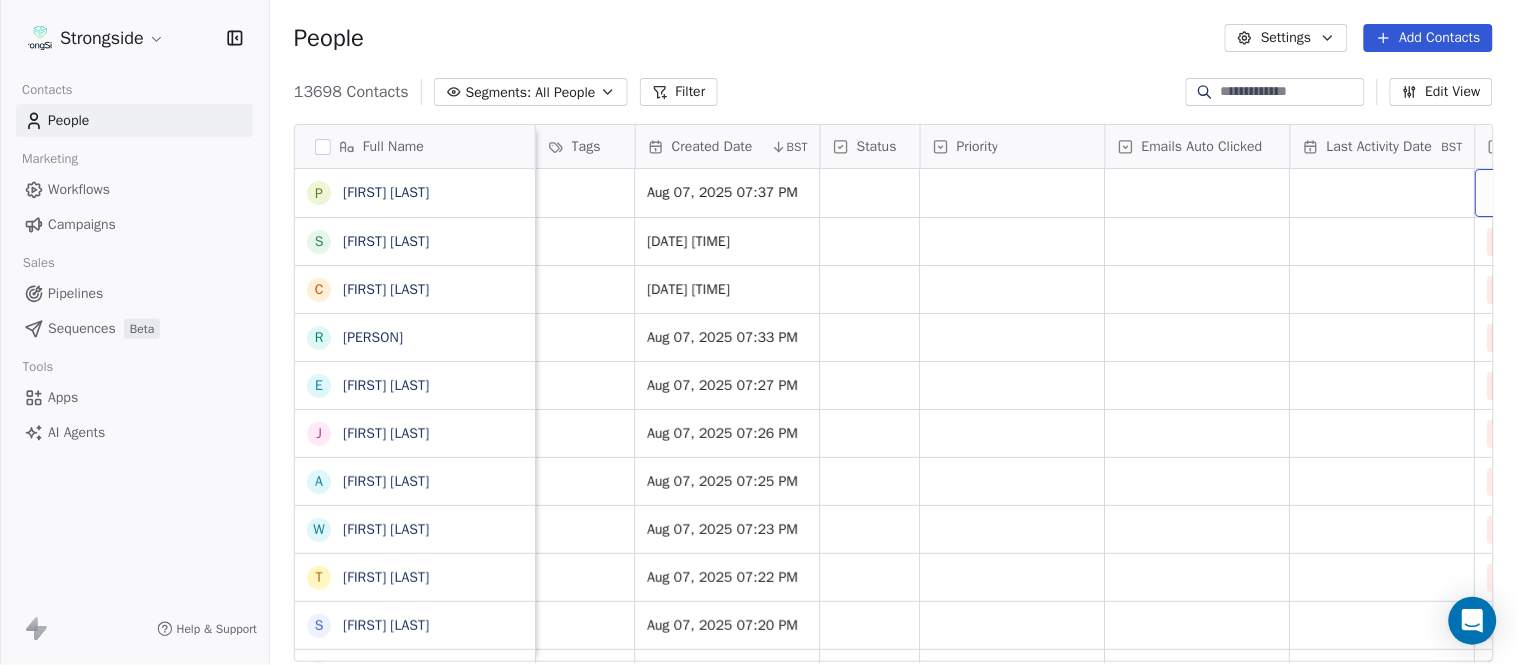 scroll, scrollTop: 0, scrollLeft: 1677, axis: horizontal 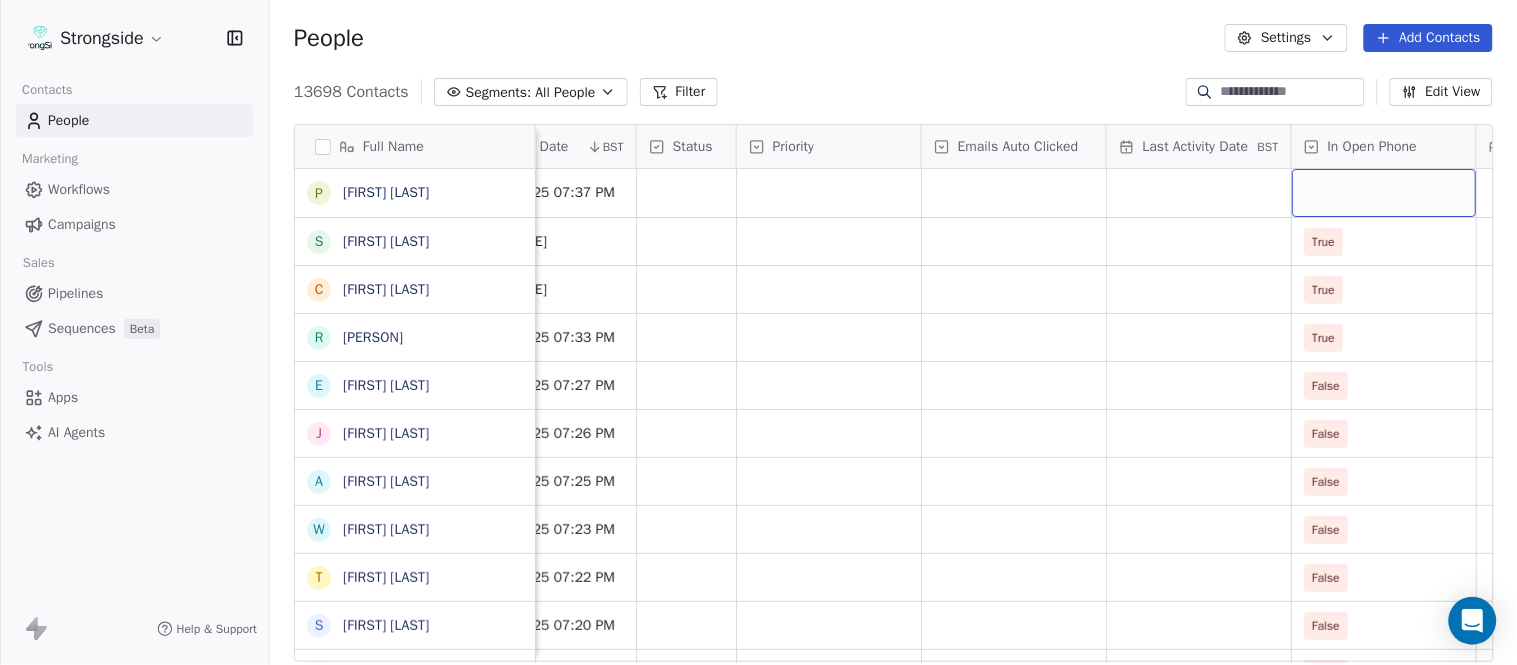 click at bounding box center [1384, 193] 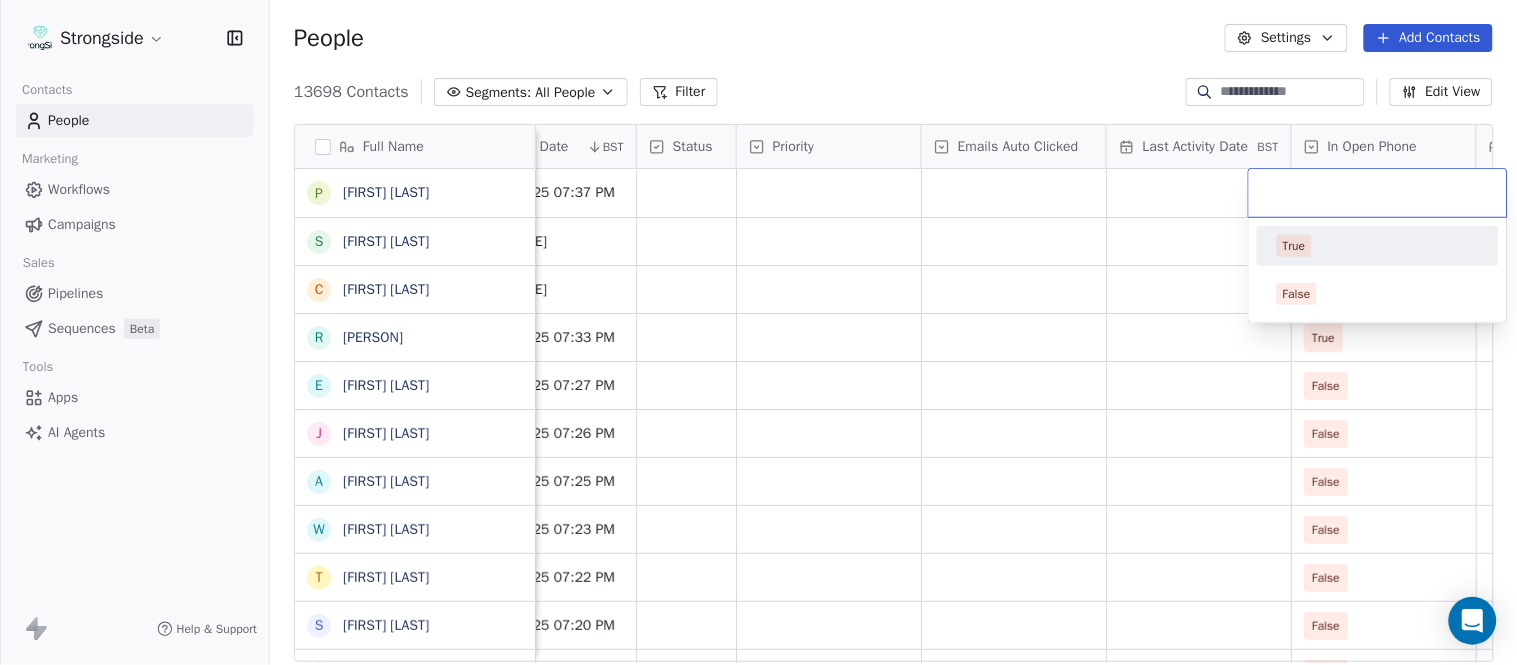 click on "True" at bounding box center (1378, 246) 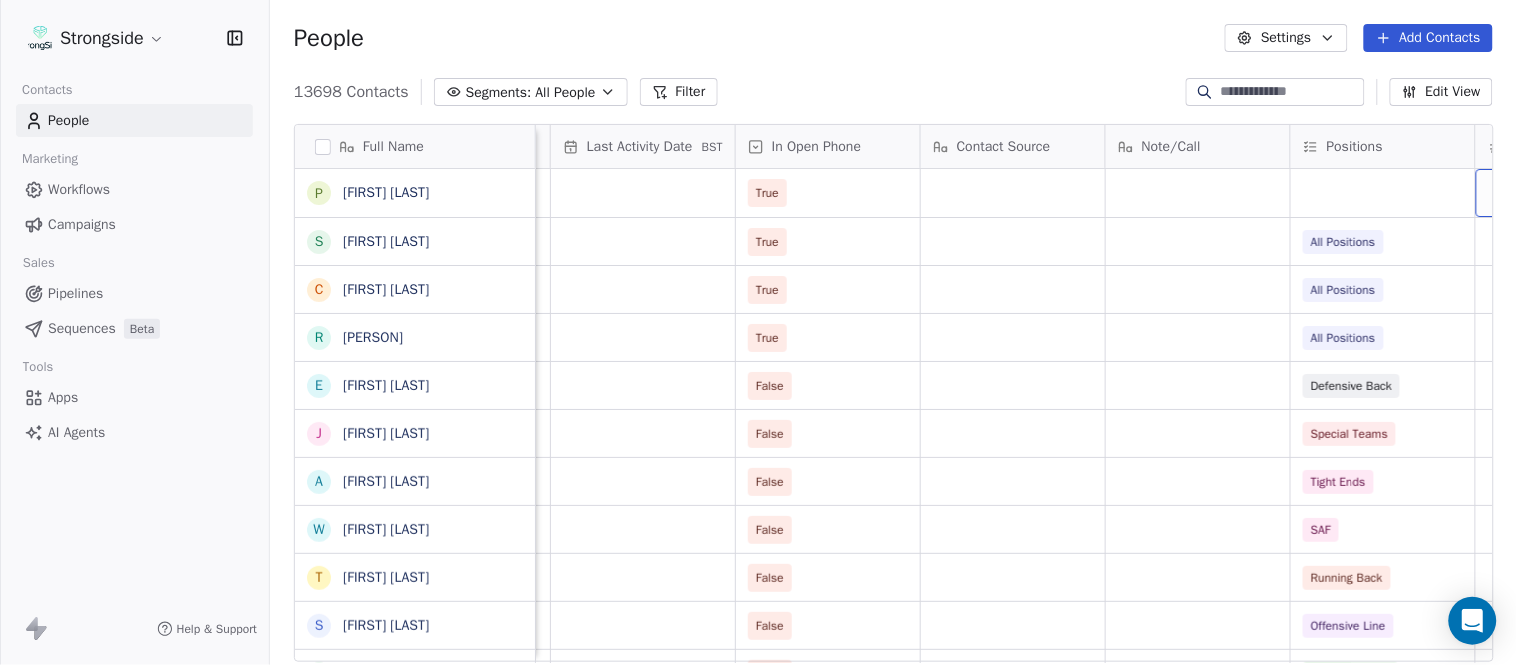 scroll, scrollTop: 0, scrollLeft: 2417, axis: horizontal 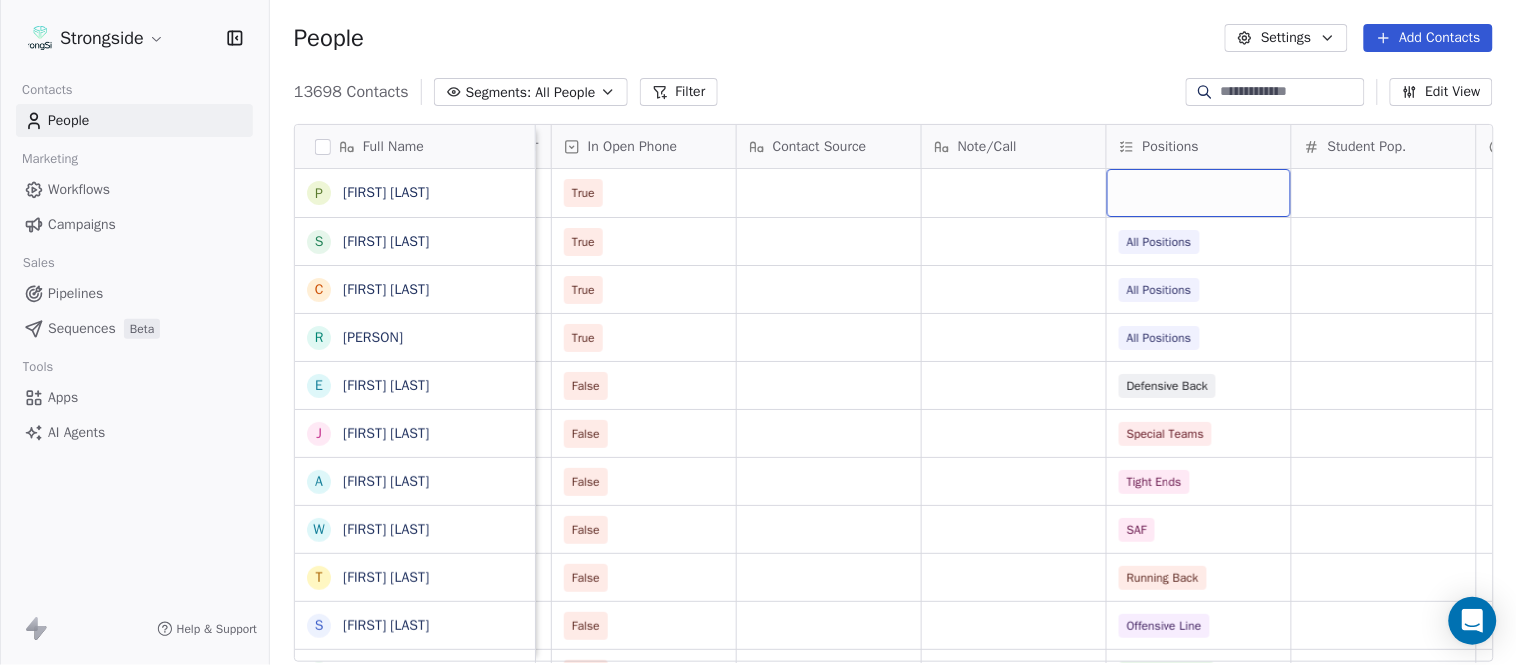 click at bounding box center (1199, 193) 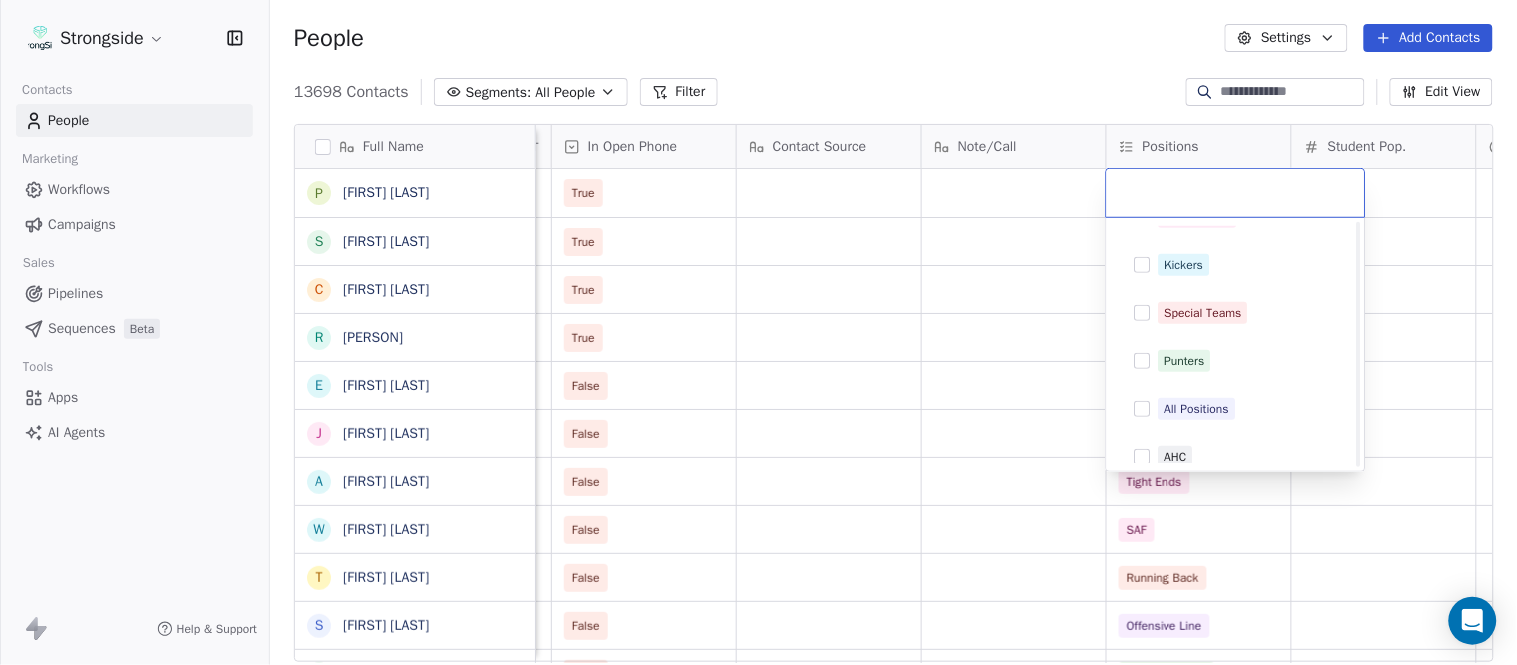 scroll, scrollTop: 444, scrollLeft: 0, axis: vertical 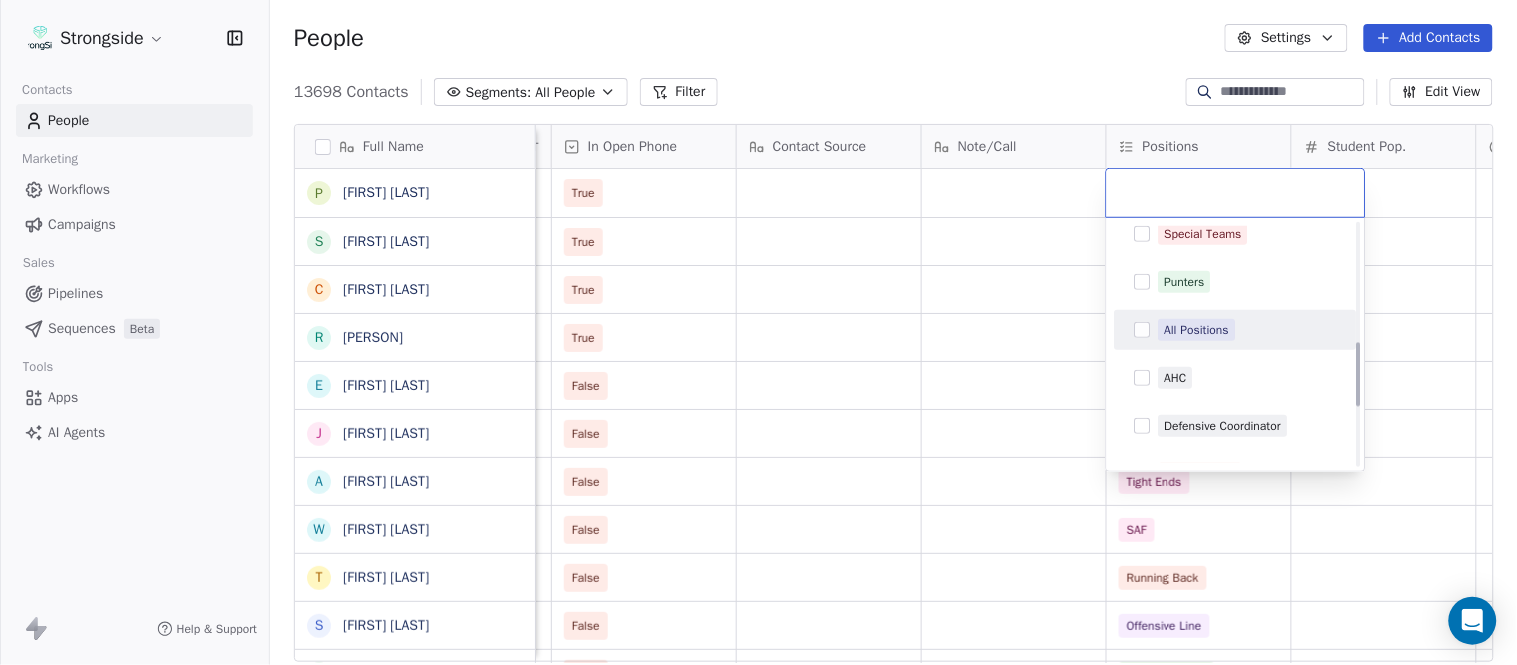 click on "All Positions" at bounding box center (1197, 330) 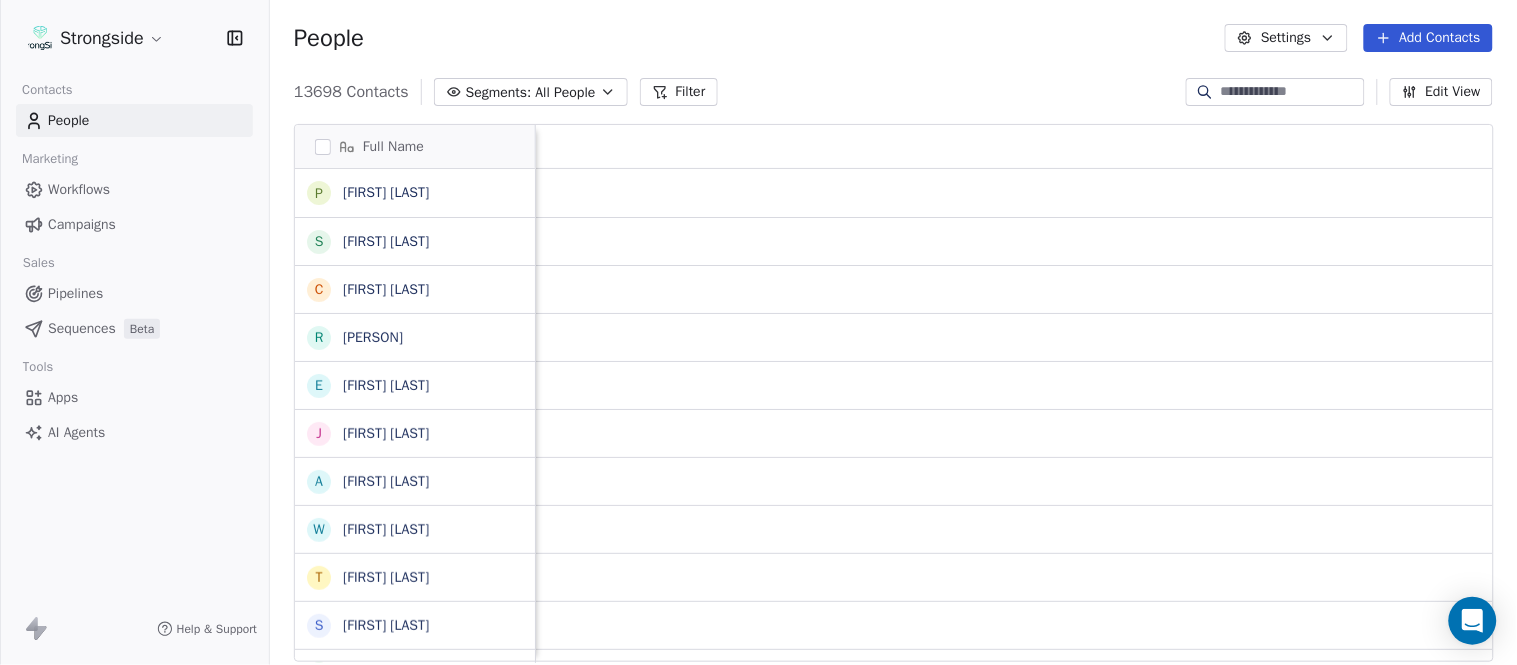 drag, startPoint x: 1238, startPoint y: 647, endPoint x: 520, endPoint y: 640, distance: 718.0341 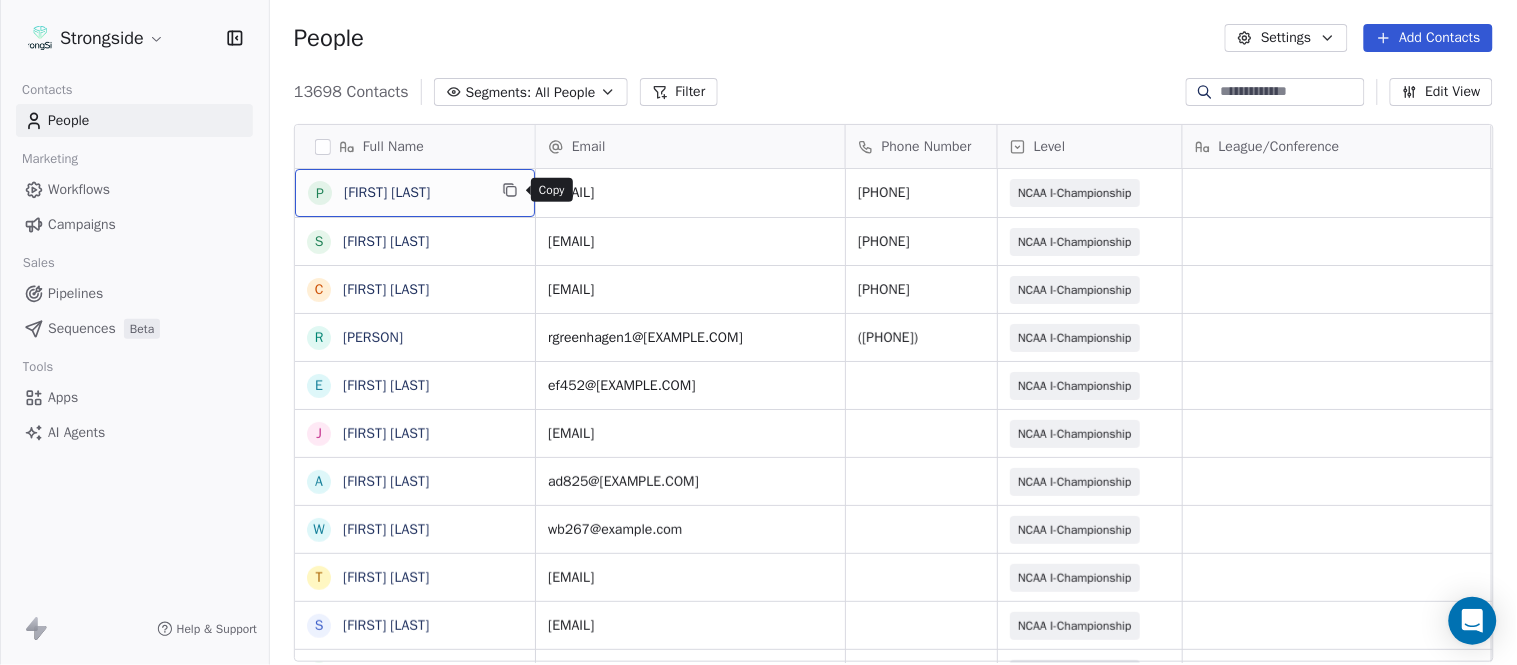 click 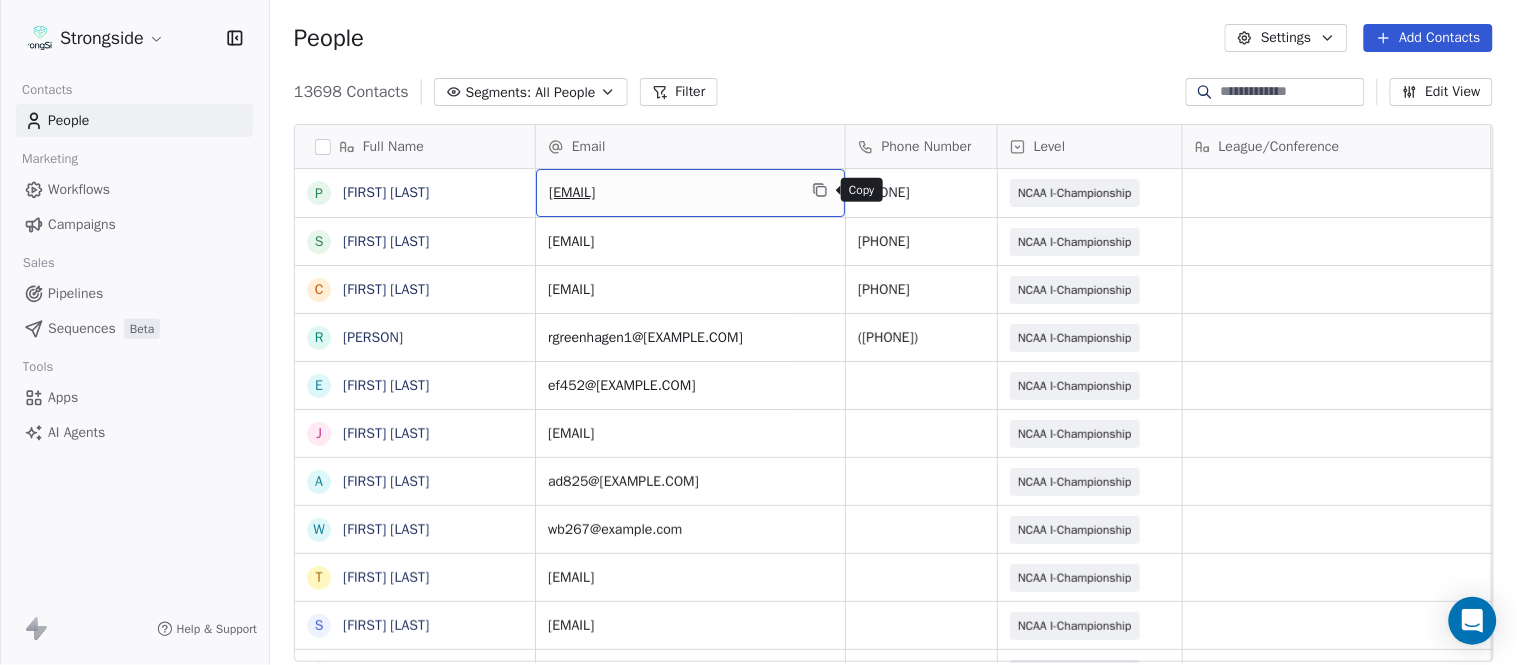 click 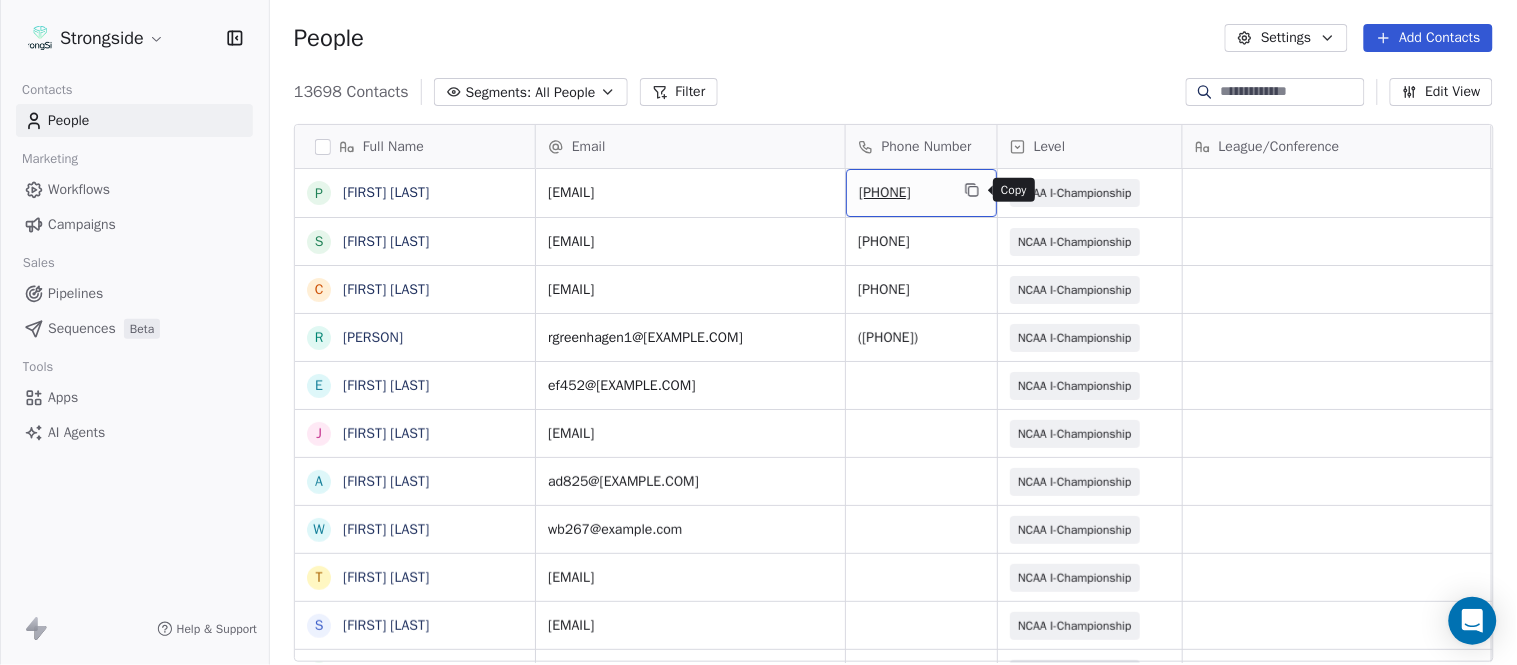 click 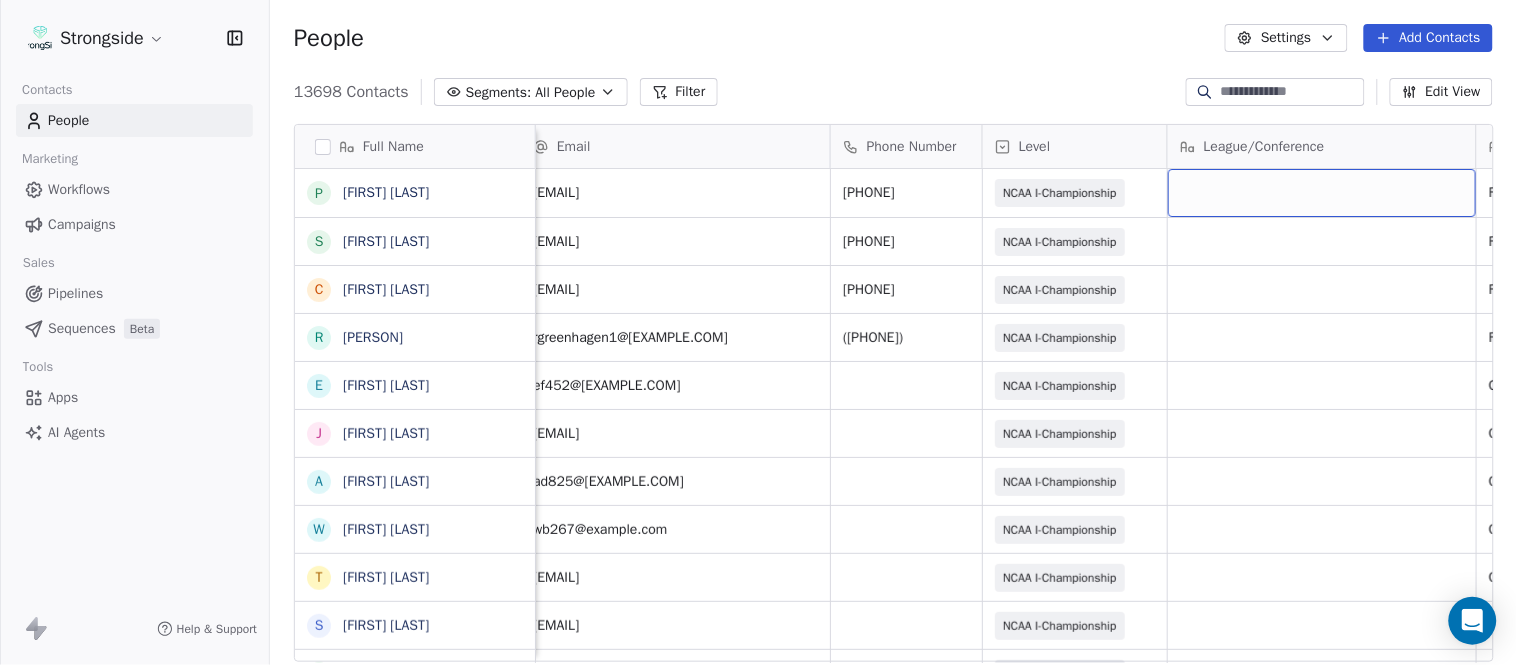 scroll, scrollTop: 0, scrollLeft: 553, axis: horizontal 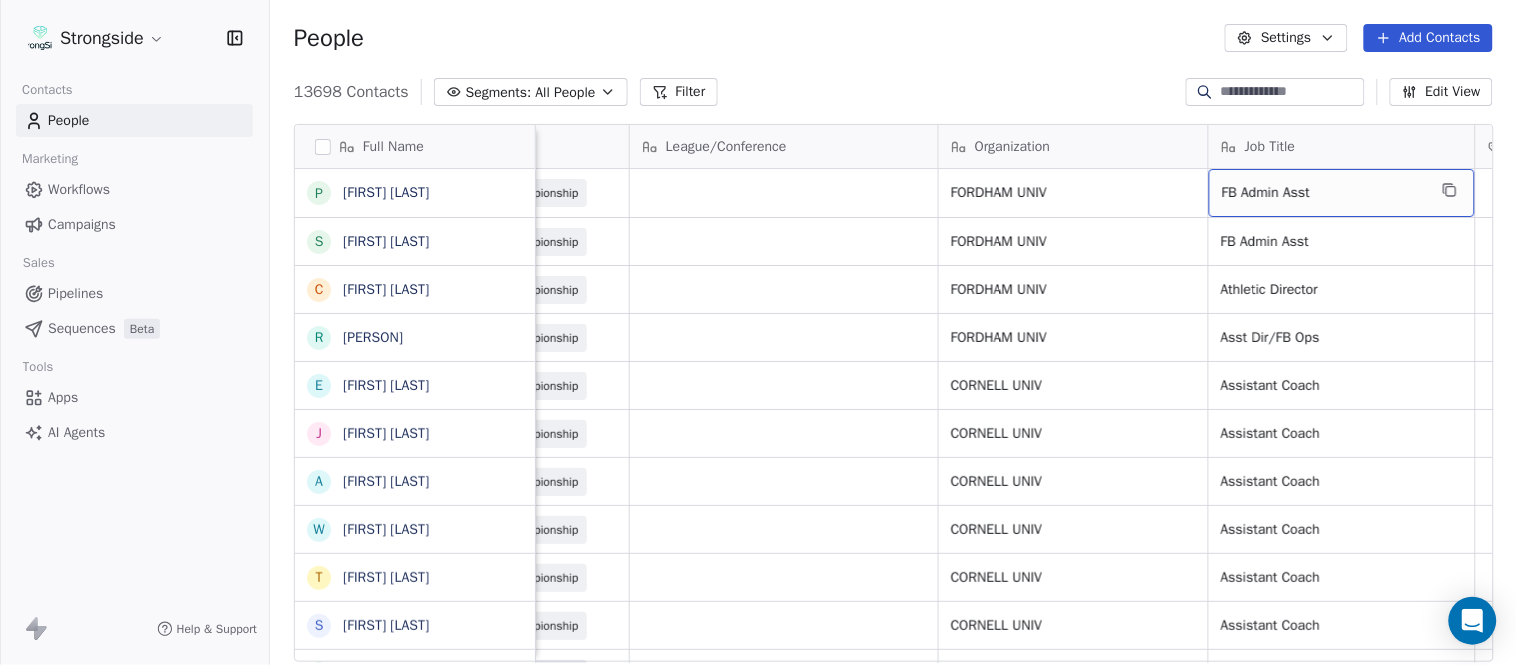 click 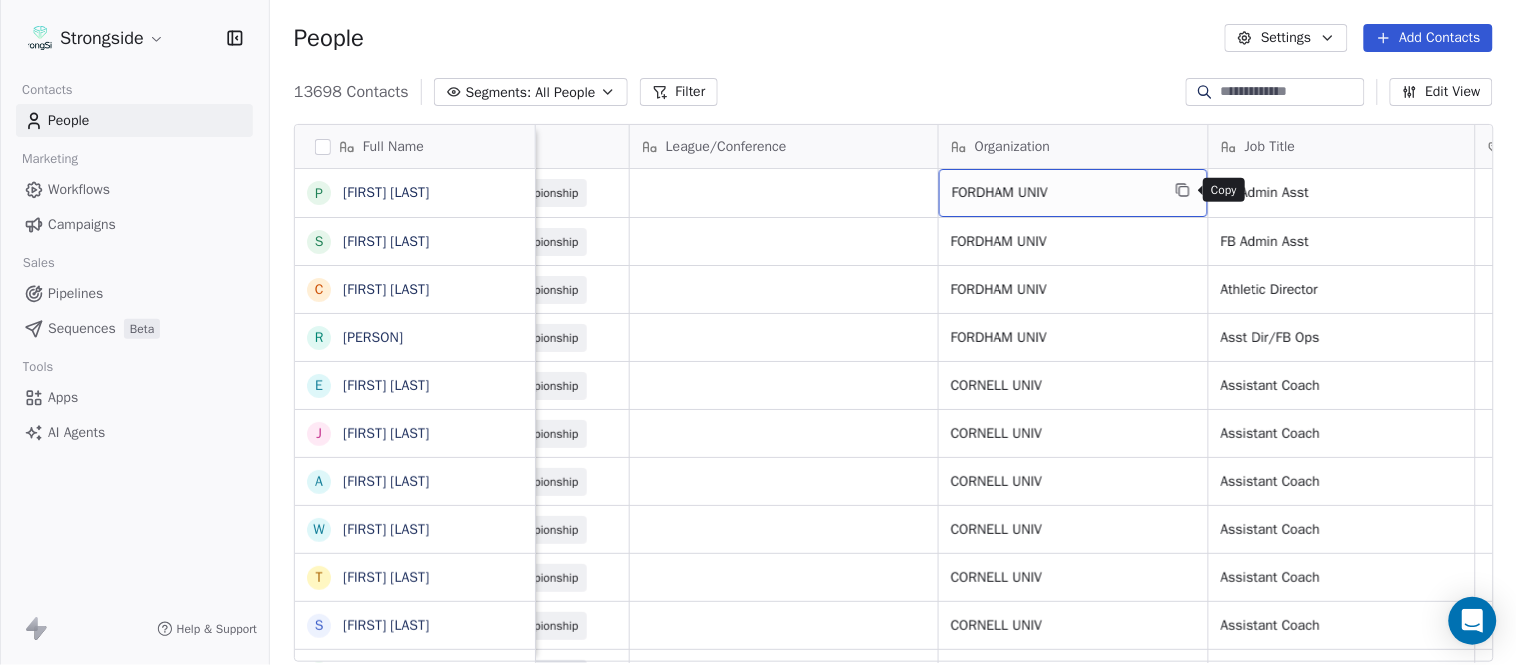 click 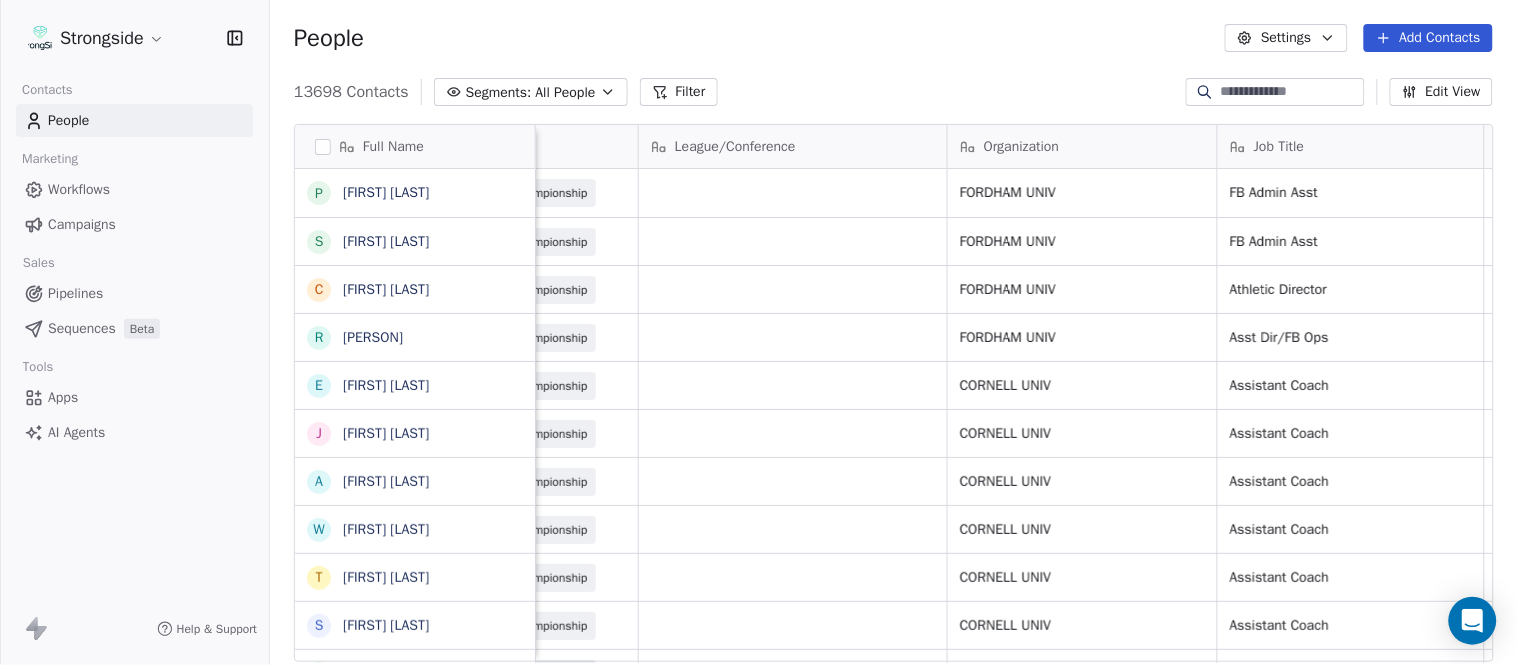 scroll, scrollTop: 0, scrollLeft: 0, axis: both 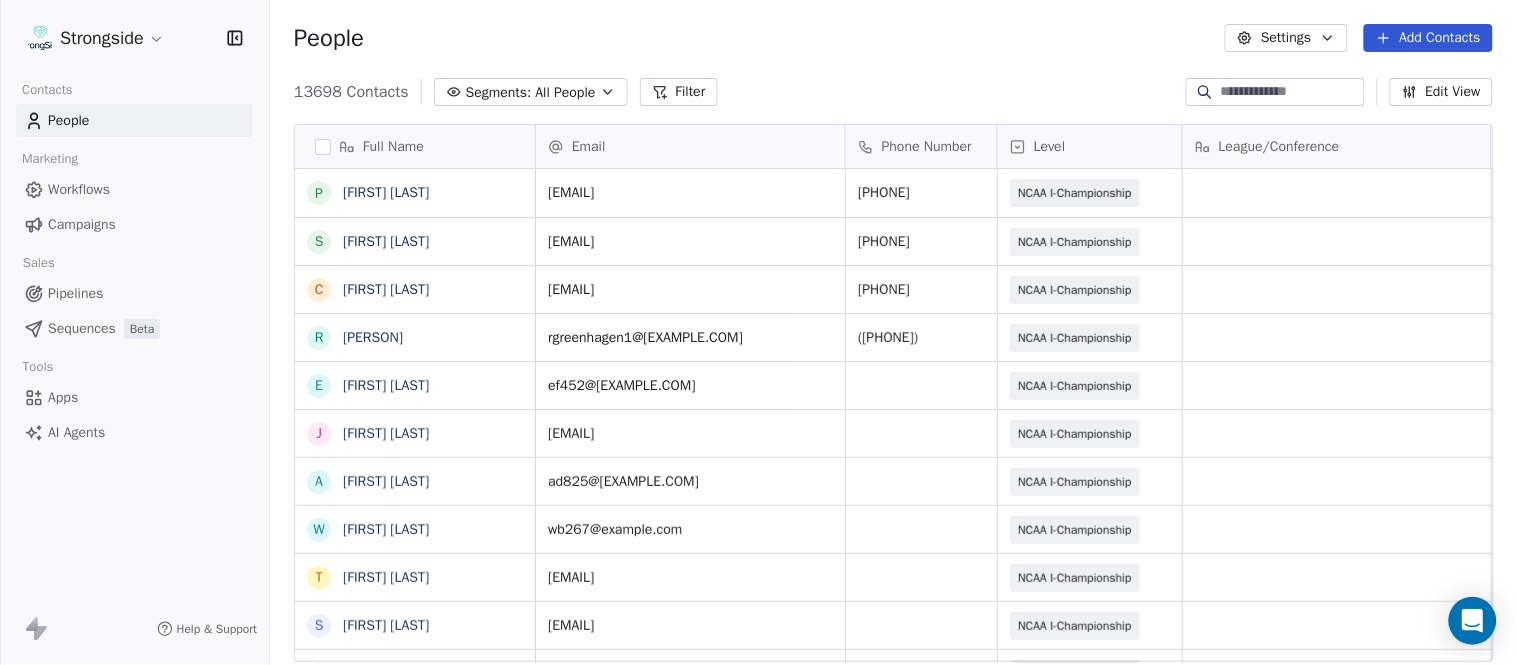 click on "Add Contacts" at bounding box center [1428, 38] 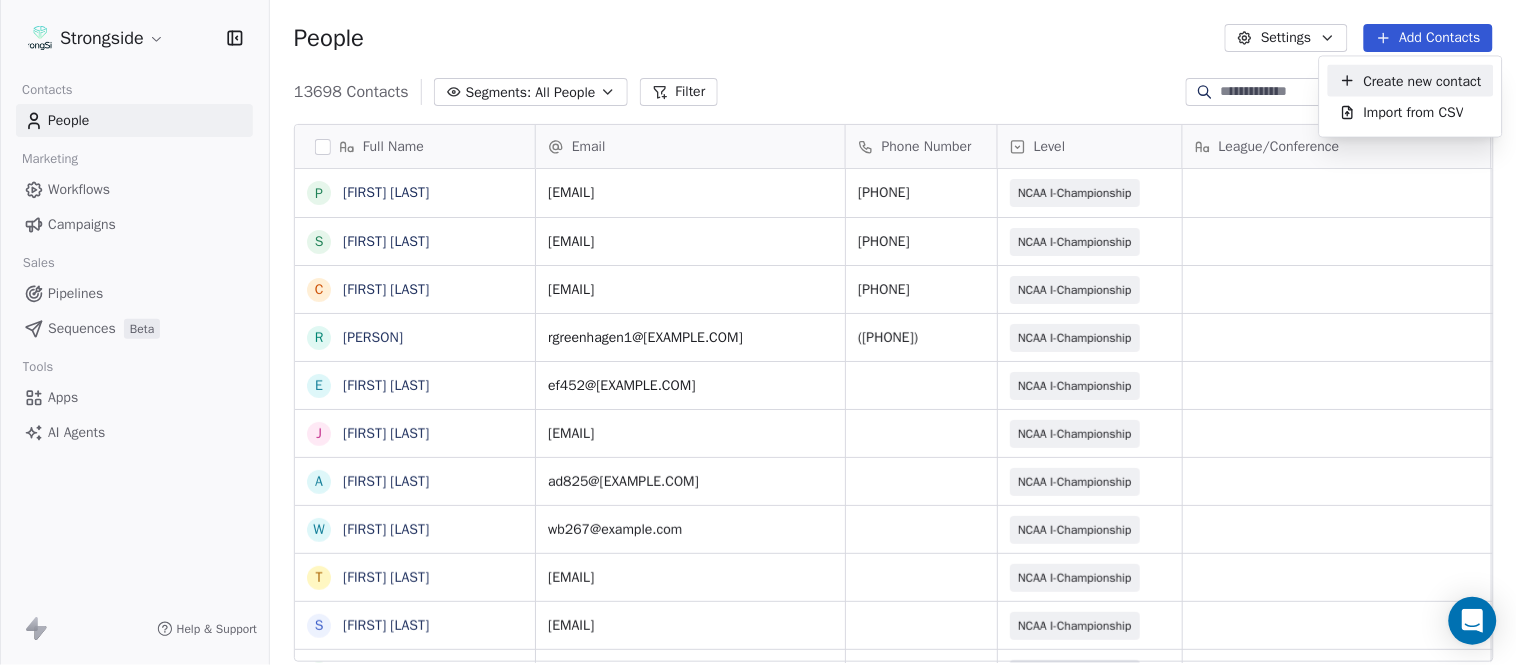 click on "Create new contact" at bounding box center (1423, 80) 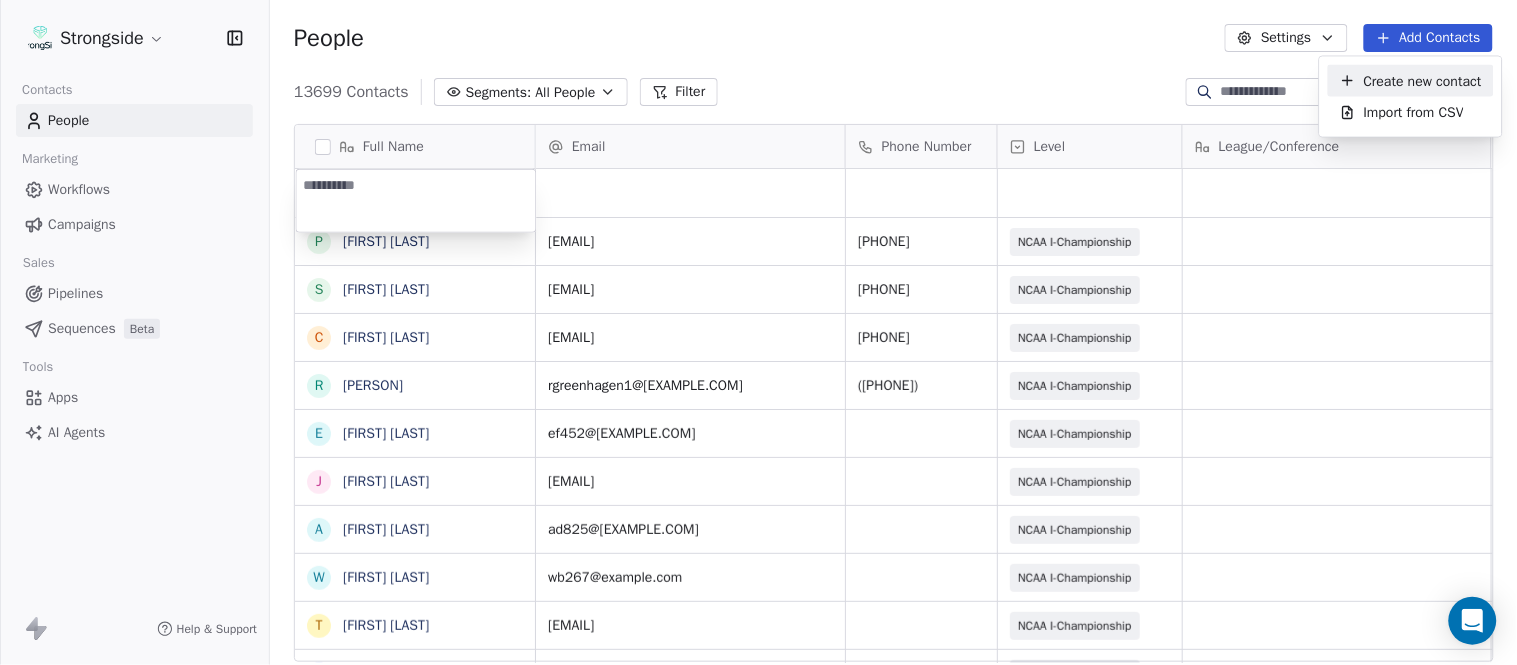 type on "**********" 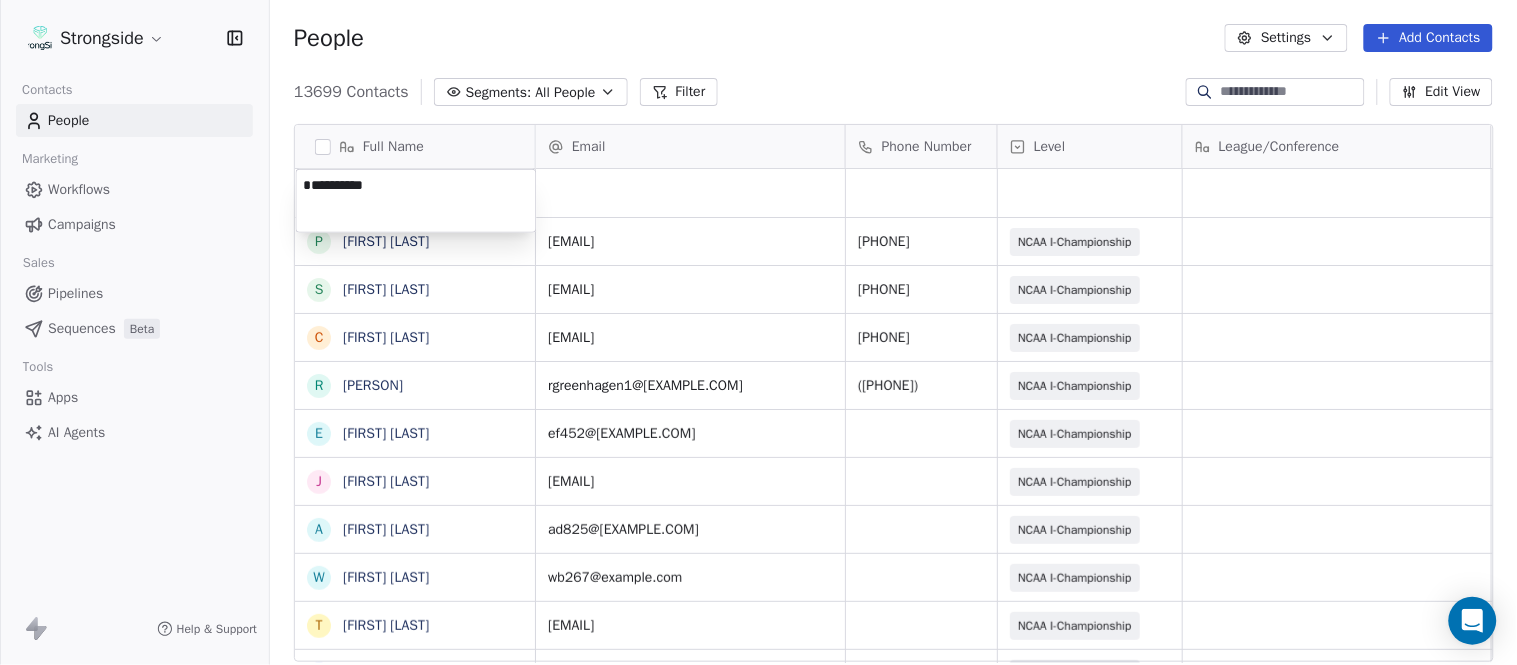click on "Strongside Contacts People Marketing Workflows Campaigns Sales Pipelines Sequences Beta Tools Apps AI Agents Help & Support People Settings  Add Contacts 13699 Contacts Segments: All People Filter  Edit View Tag Add to Sequence Export Full Name P Pat Allinger S Susan Duffy C Charles Guthrie R Ryan Greenhagen E Eric Franklin J Jeff Dittman A Andrew Dees W Will Blanden T Terry Ursin S Sean Reeder M Mike Hatcher J Jared Backus J Jay Andress S Satyen Bhakta B Bernie DePalma D Devan Carrington J Jeremy Hartigan N Nicholas Bruner M Matt Foote D Dan Swanstrom N Nicki Moore J Julien Deumaga M Mark Ross A Alex Peffley C Chris Batti J Justin Woodley G Garrett McLaughlin K Kenneth Tinsley A Andrew Kukesh J Justin Stovall Email Phone Number Level League/Conference Organization Job Title Tags Created Date BST Aug 07, 2025 07:38 PM pallinger@fordham.edu 718-817-4280 NCAA I-Championship FORDHAM UNIV FB Admin Asst Aug 07, 2025 07:37 PM sduffy19@fordham.edu 	718-817-4302	 NCAA I-Championship FORDHAM UNIV FB Admin Asst SID" at bounding box center (758, 332) 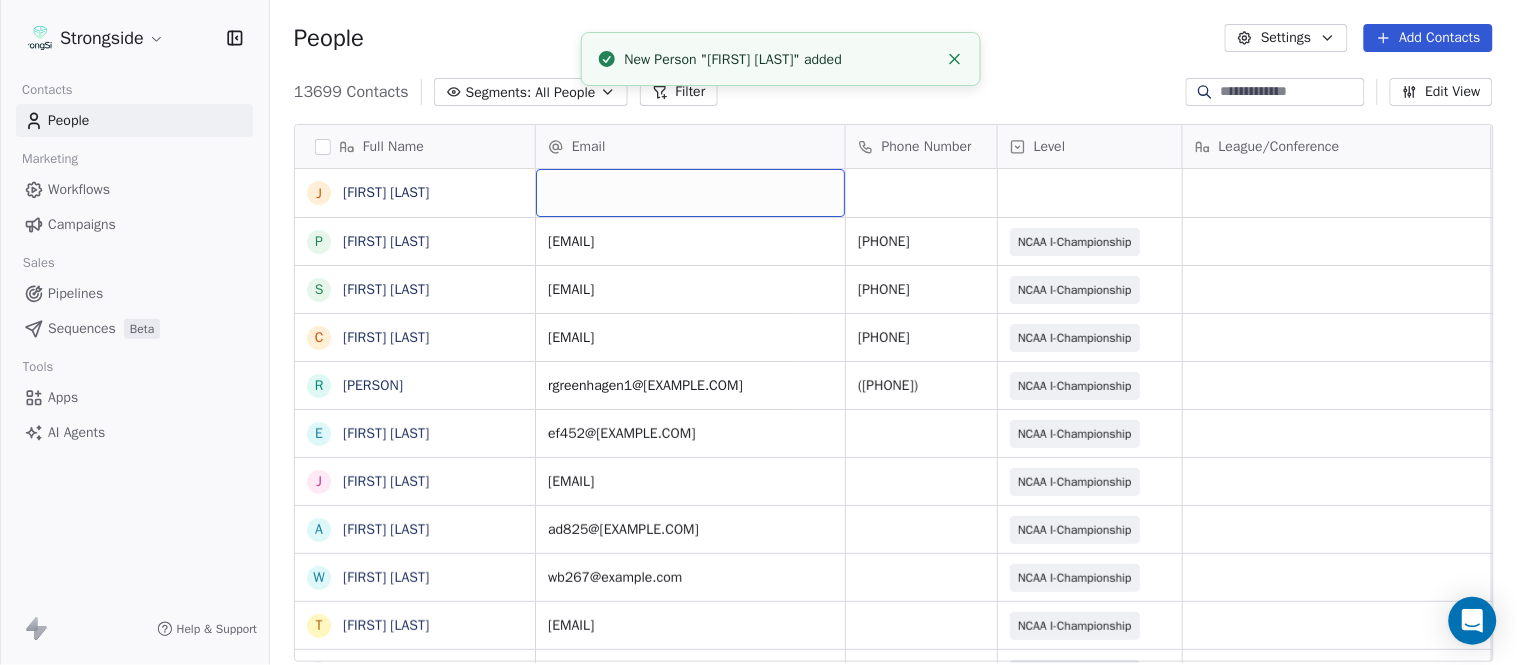 click at bounding box center (690, 193) 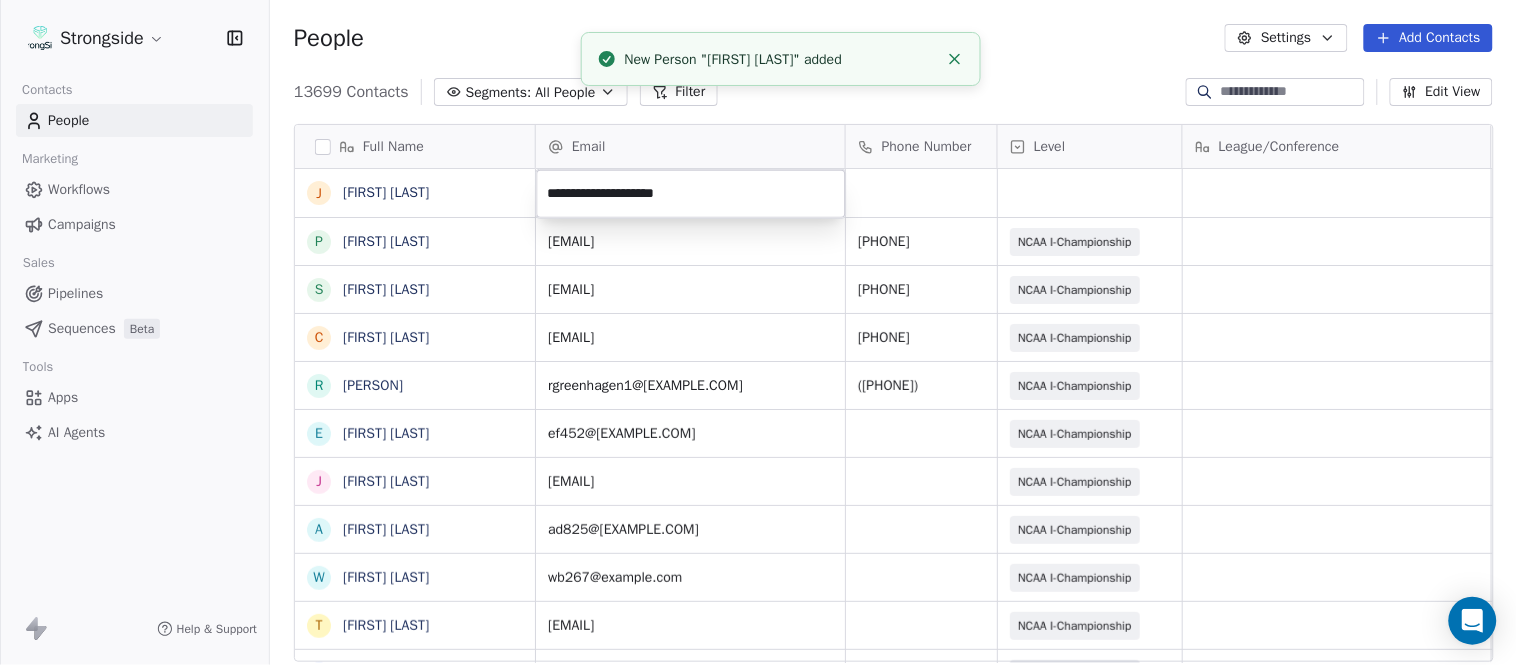 click on "Strongside Contacts People Marketing Workflows Campaigns Sales Pipelines Sequences Beta Tools Apps AI Agents Help & Support People Settings  Add Contacts 13699 Contacts Segments: All People Filter  Edit View Tag Add to Sequence Export Full Name J Joe Conlin P Pat Allinger S Susan Duffy C Charles Guthrie R Ryan Greenhagen E Eric Franklin J Jeff Dittman A Andrew Dees W Will Blanden T Terry Ursin S Sean Reeder M Mike Hatcher J Jared Backus J Jay Andress S Satyen Bhakta B Bernie DePalma D Devan Carrington J Jeremy Hartigan N Nicholas Bruner M Matt Foote D Dan Swanstrom N Nicki Moore J Julien Deumaga M Mark Ross A Alex Peffley C Chris Batti J Justin Woodley G Garrett McLaughlin K Kenneth Tinsley A Andrew Kukesh J Justin Stovall Email Phone Number Level League/Conference Organization Job Title Tags Created Date BST Aug 07, 2025 07:38 PM pallinger@fordham.edu 718-817-4280 NCAA I-Championship FORDHAM UNIV FB Admin Asst Aug 07, 2025 07:37 PM sduffy19@fordham.edu 	718-817-4302	 NCAA I-Championship FORDHAM UNIV SID" at bounding box center (758, 332) 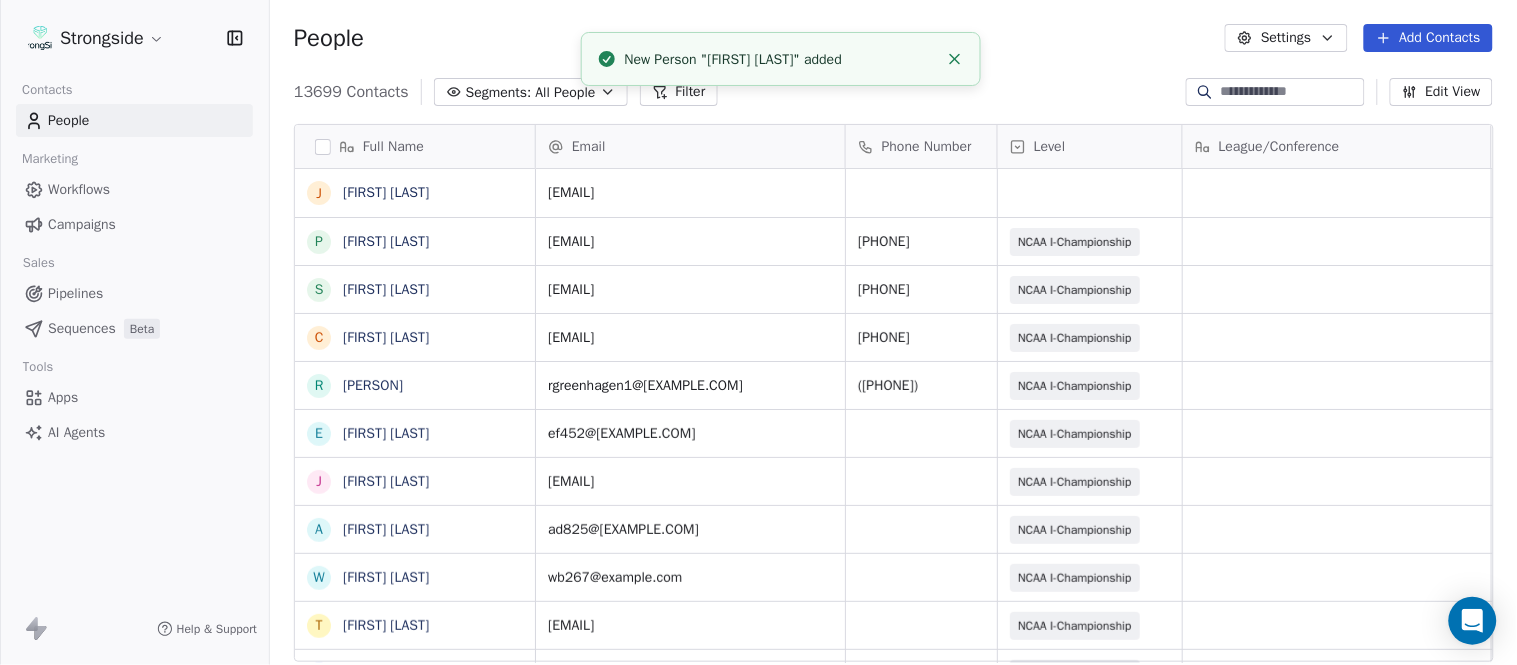 click 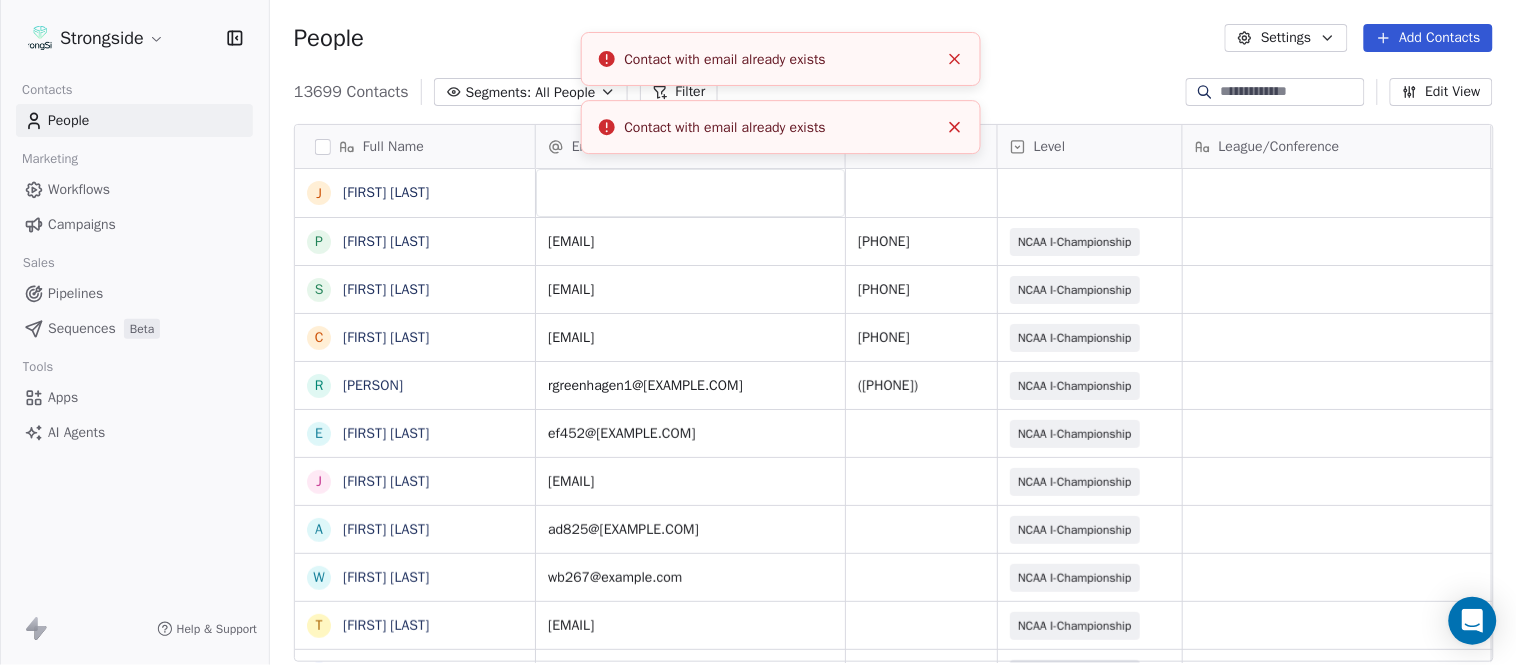 click 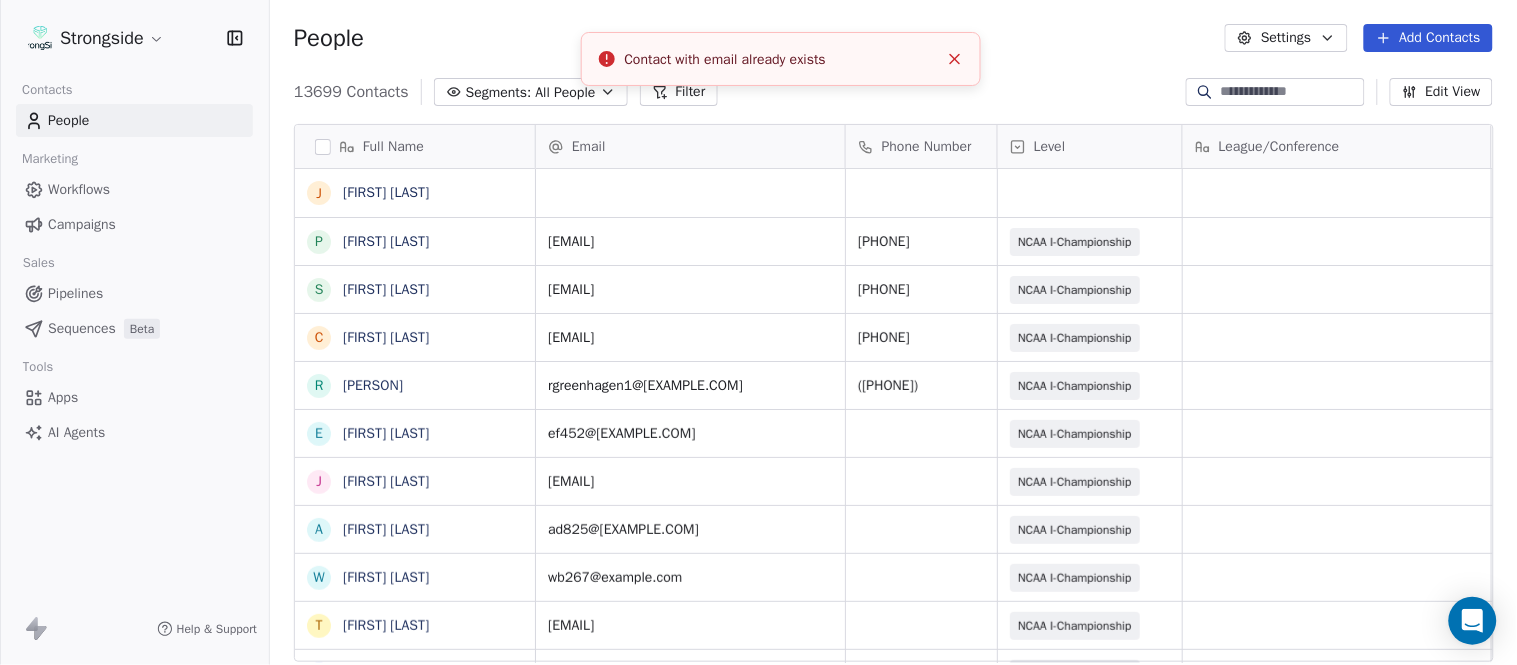 click 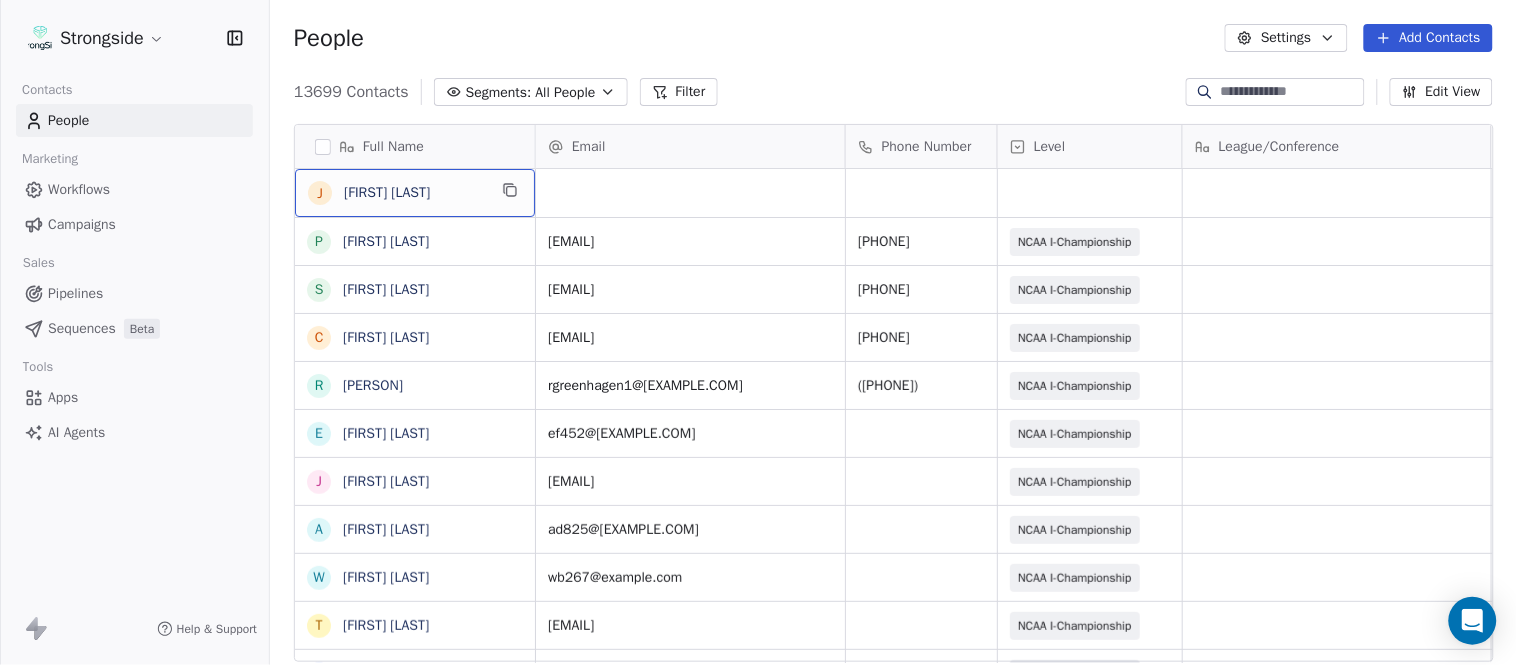 click on "Joe Conlin" at bounding box center (415, 193) 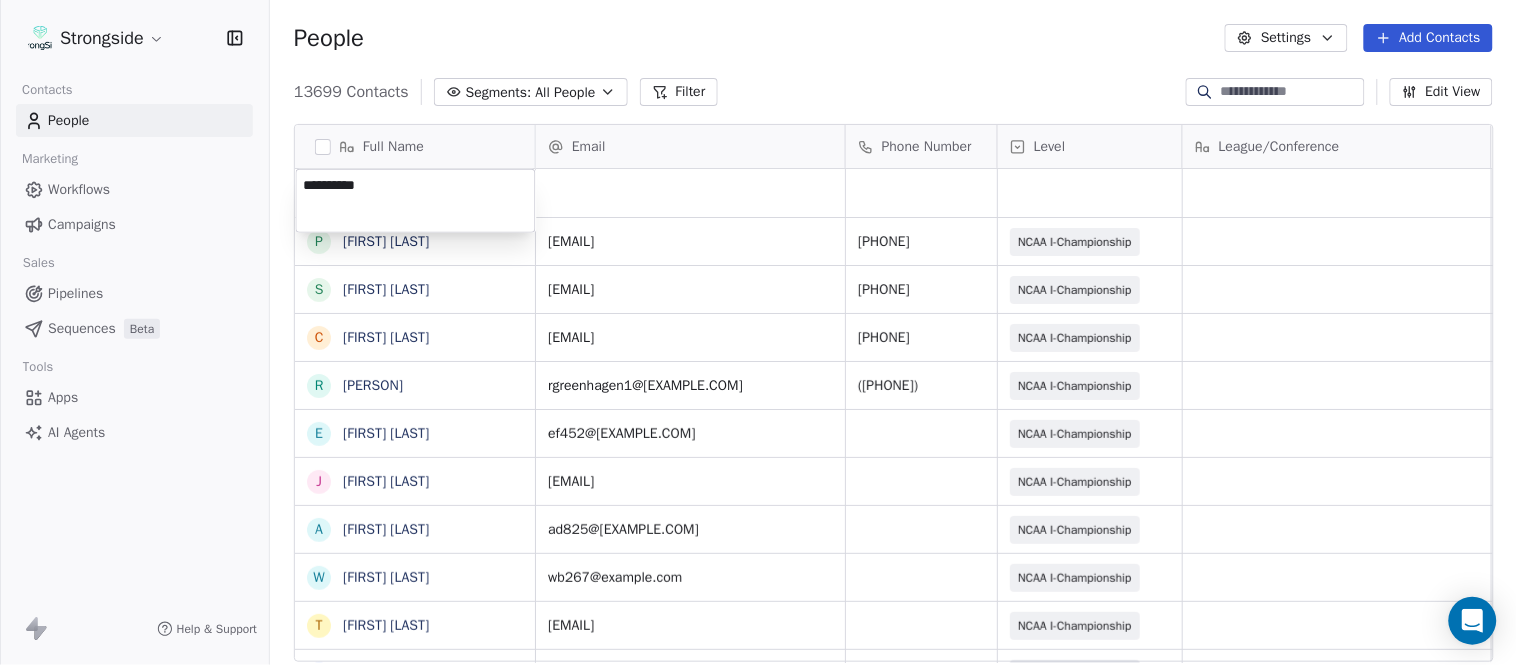 click on "**********" at bounding box center [416, 201] 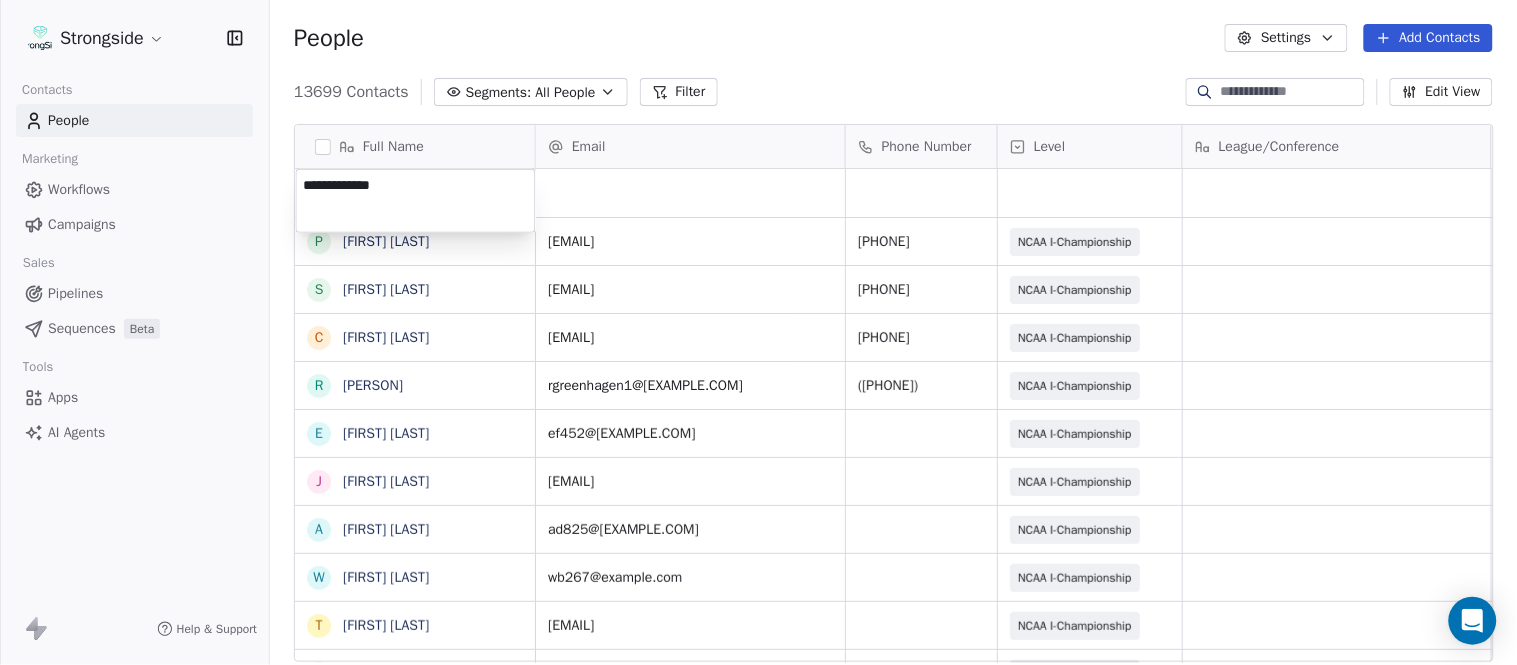 click on "Strongside Contacts People Marketing Workflows Campaigns Sales Pipelines Sequences Beta Tools Apps AI Agents Help & Support People Settings  Add Contacts 13699 Contacts Segments: All People Filter  Edit View Tag Add to Sequence Export Full Name J Joe Conlin P Pat Allinger S Susan Duffy C Charles Guthrie R Ryan Greenhagen E Eric Franklin J Jeff Dittman A Andrew Dees W Will Blanden T Terry Ursin S Sean Reeder M Mike Hatcher J Jared Backus J Jay Andress S Satyen Bhakta B Bernie DePalma D Devan Carrington J Jeremy Hartigan N Nicholas Bruner M Matt Foote D Dan Swanstrom N Nicki Moore J Julien Deumaga M Mark Ross A Alex Peffley C Chris Batti J Justin Woodley G Garrett McLaughlin K Kenneth Tinsley A Andrew Kukesh J Justin Stovall Email Phone Number Level League/Conference Organization Job Title Tags Created Date BST Aug 07, 2025 07:38 PM pallinger@fordham.edu 718-817-4280 NCAA I-Championship FORDHAM UNIV FB Admin Asst Aug 07, 2025 07:37 PM sduffy19@fordham.edu 	718-817-4302	 NCAA I-Championship FORDHAM UNIV SID" at bounding box center (758, 332) 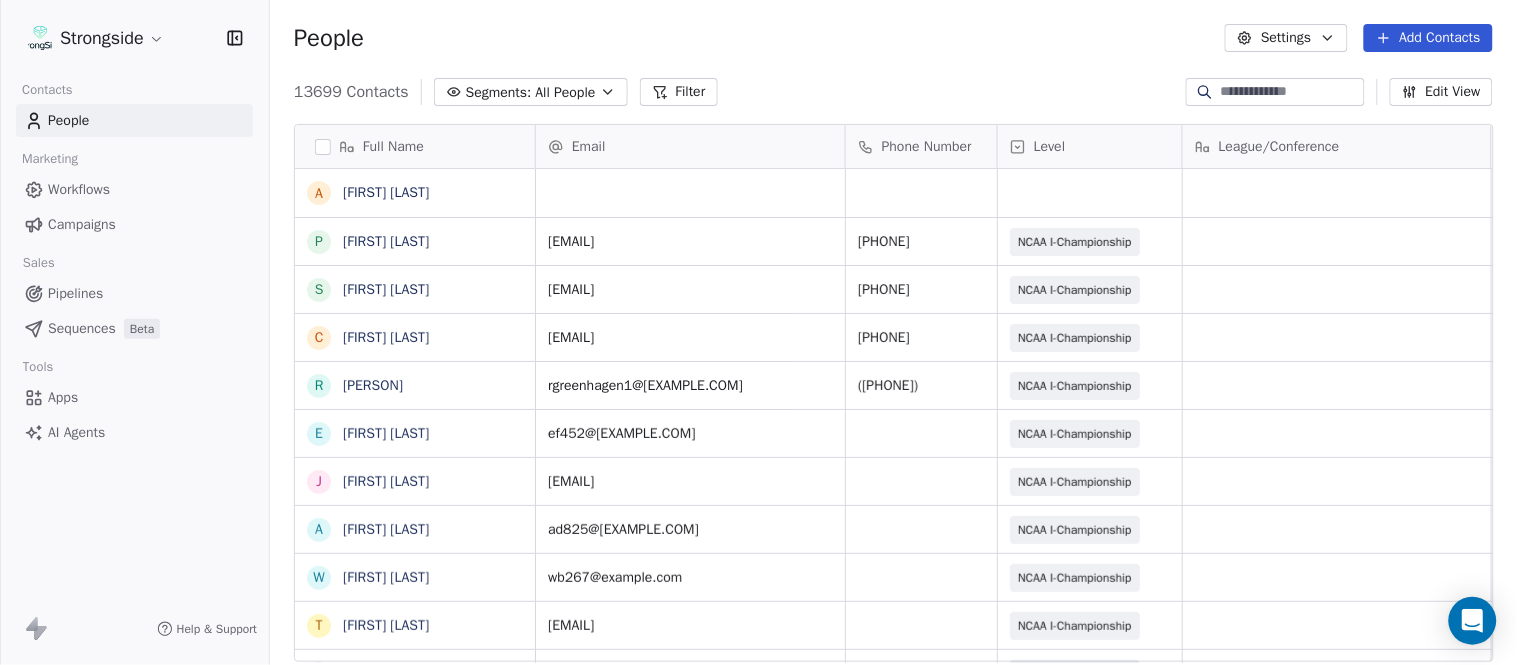 click on "Email" at bounding box center [690, 146] 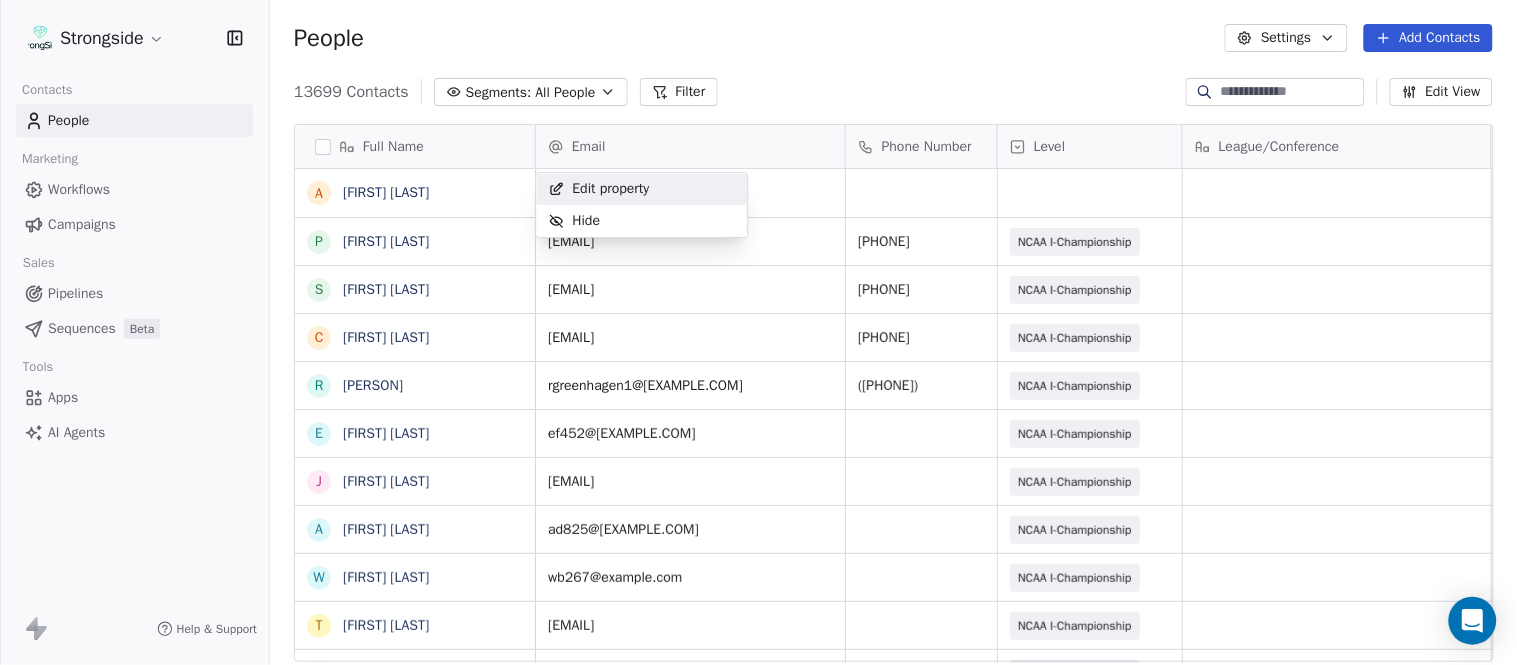 click on "Strongside Contacts People Marketing Workflows Campaigns Sales Pipelines Sequences Beta Tools Apps AI Agents Help & Support People Settings  Add Contacts 13699 Contacts Segments: All People Filter  Edit View Tag Add to Sequence Export Full Name A Alyssa Plantz P Pat Allinger S Susan Duffy C Charles Guthrie R Ryan Greenhagen E Eric Franklin J Jeff Dittman A Andrew Dees W Will Blanden T Terry Ursin S Sean Reeder M Mike Hatcher J Jared Backus J Jay Andress S Satyen Bhakta B Bernie DePalma D Devan Carrington J Jeremy Hartigan N Nicholas Bruner M Matt Foote D Dan Swanstrom N Nicki Moore J Julien Deumaga M Mark Ross A Alex Peffley C Chris Batti J Justin Woodley G Garrett McLaughlin K Kenneth Tinsley A Andrew Kukesh J Justin Stovall Email Phone Number Level League/Conference Organization Job Title Tags Created Date BST Aug 07, 2025 07:38 PM pallinger@fordham.edu 718-817-4280 NCAA I-Championship FORDHAM UNIV FB Admin Asst Aug 07, 2025 07:37 PM sduffy19@fordham.edu 	718-817-4302	 NCAA I-Championship FORDHAM UNIV SID" at bounding box center [758, 332] 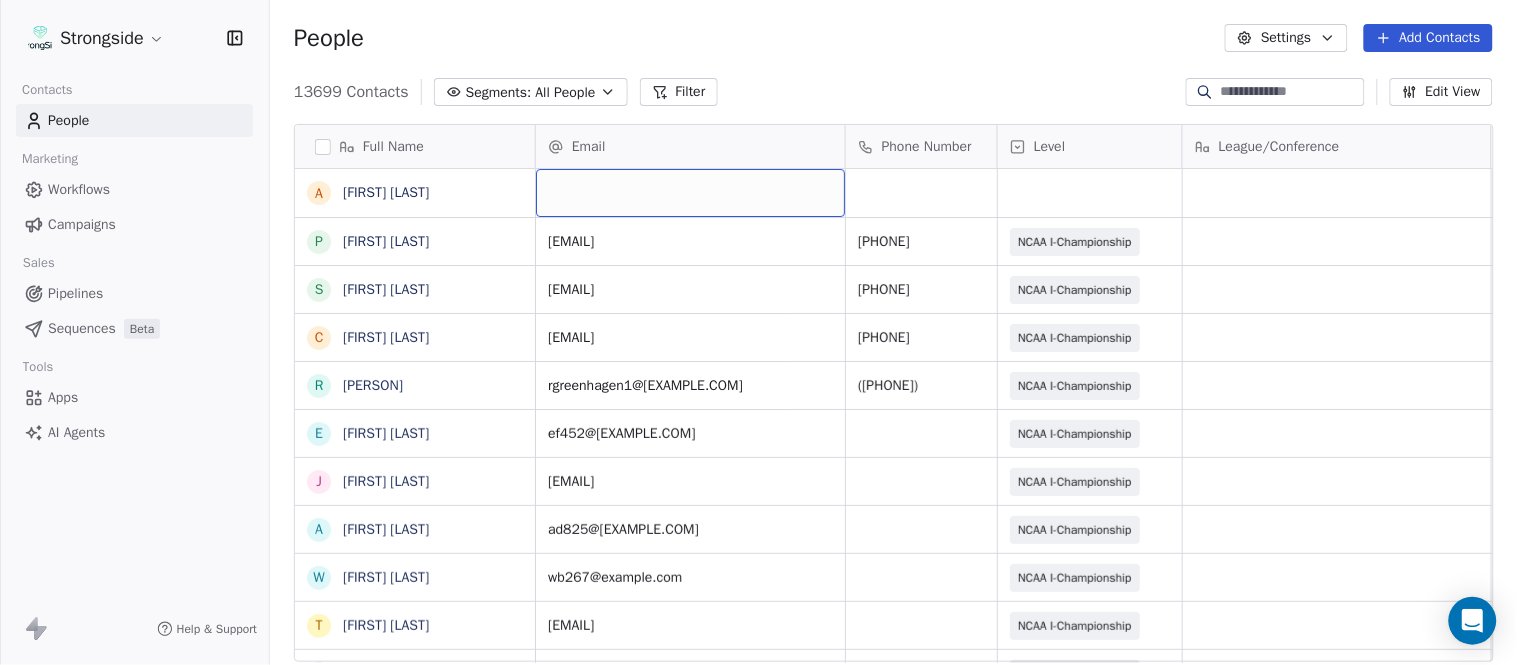 click at bounding box center [690, 193] 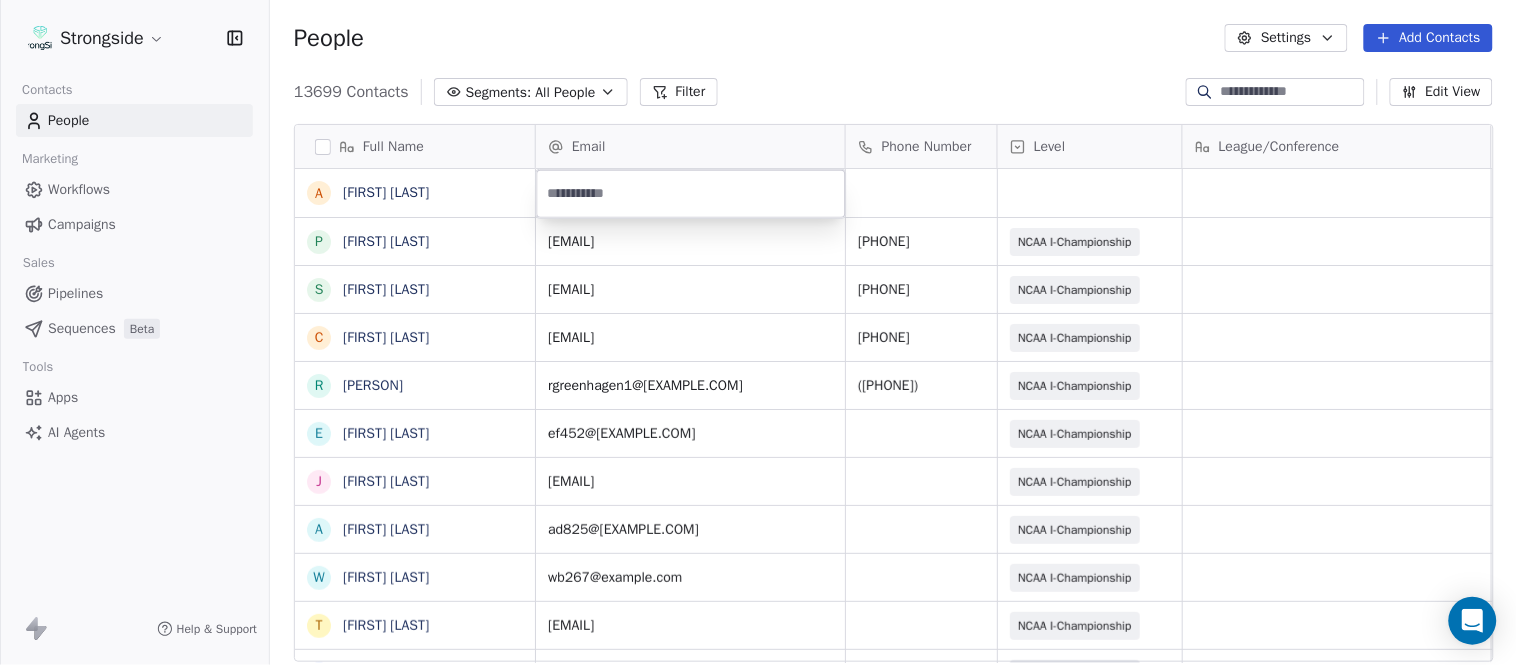 type on "**********" 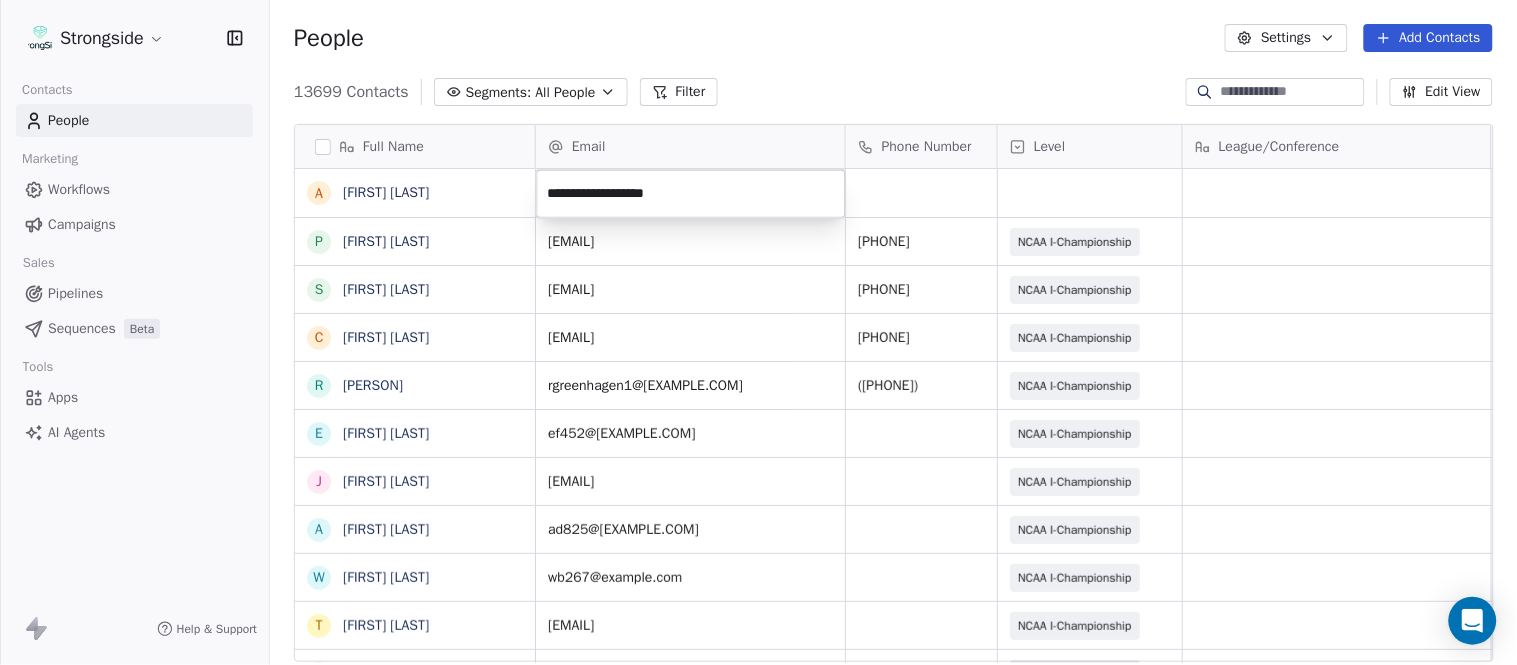 click on "Strongside Contacts People Marketing Workflows Campaigns Sales Pipelines Sequences Beta Tools Apps AI Agents Help & Support People Settings  Add Contacts 13699 Contacts Segments: All People Filter  Edit View Tag Add to Sequence Export Full Name A Alyssa Plantz P Pat Allinger S Susan Duffy C Charles Guthrie R Ryan Greenhagen E Eric Franklin J Jeff Dittman A Andrew Dees W Will Blanden T Terry Ursin S Sean Reeder M Mike Hatcher J Jared Backus J Jay Andress S Satyen Bhakta B Bernie DePalma D Devan Carrington J Jeremy Hartigan N Nicholas Bruner M Matt Foote D Dan Swanstrom N Nicki Moore J Julien Deumaga M Mark Ross A Alex Peffley C Chris Batti J Justin Woodley G Garrett McLaughlin K Kenneth Tinsley A Andrew Kukesh J Justin Stovall Email Phone Number Level League/Conference Organization Job Title Tags Created Date BST Aug 07, 2025 07:38 PM pallinger@fordham.edu 718-817-4280 NCAA I-Championship FORDHAM UNIV FB Admin Asst Aug 07, 2025 07:37 PM sduffy19@fordham.edu 	718-817-4302	 NCAA I-Championship FORDHAM UNIV SID" at bounding box center [758, 332] 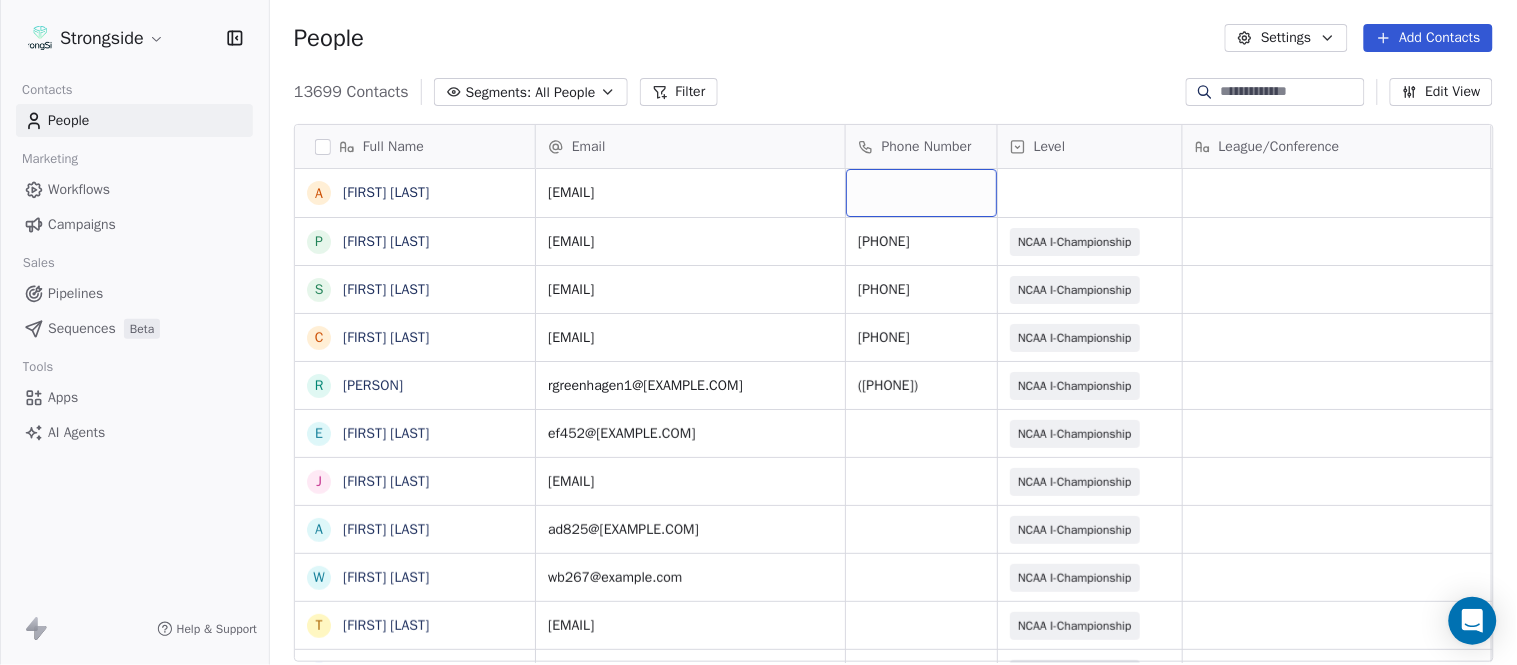 click at bounding box center [921, 193] 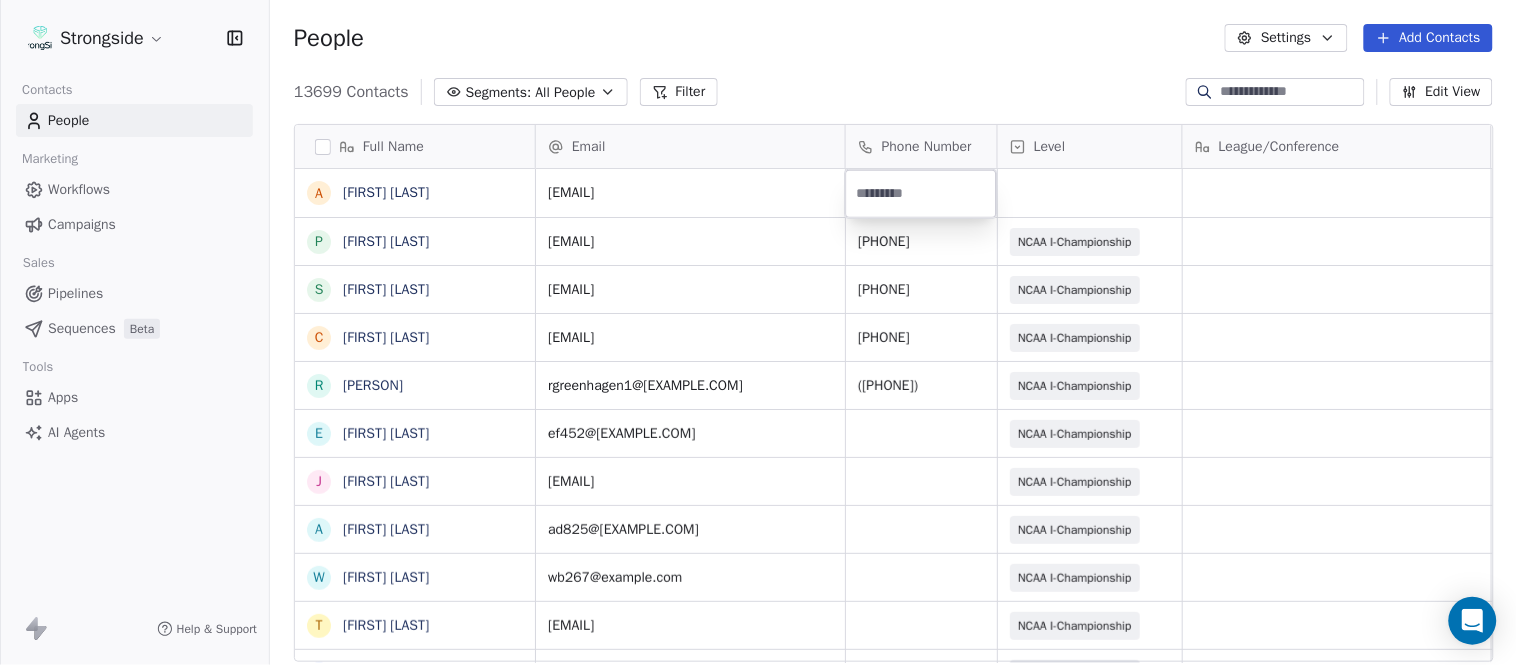 type on "**********" 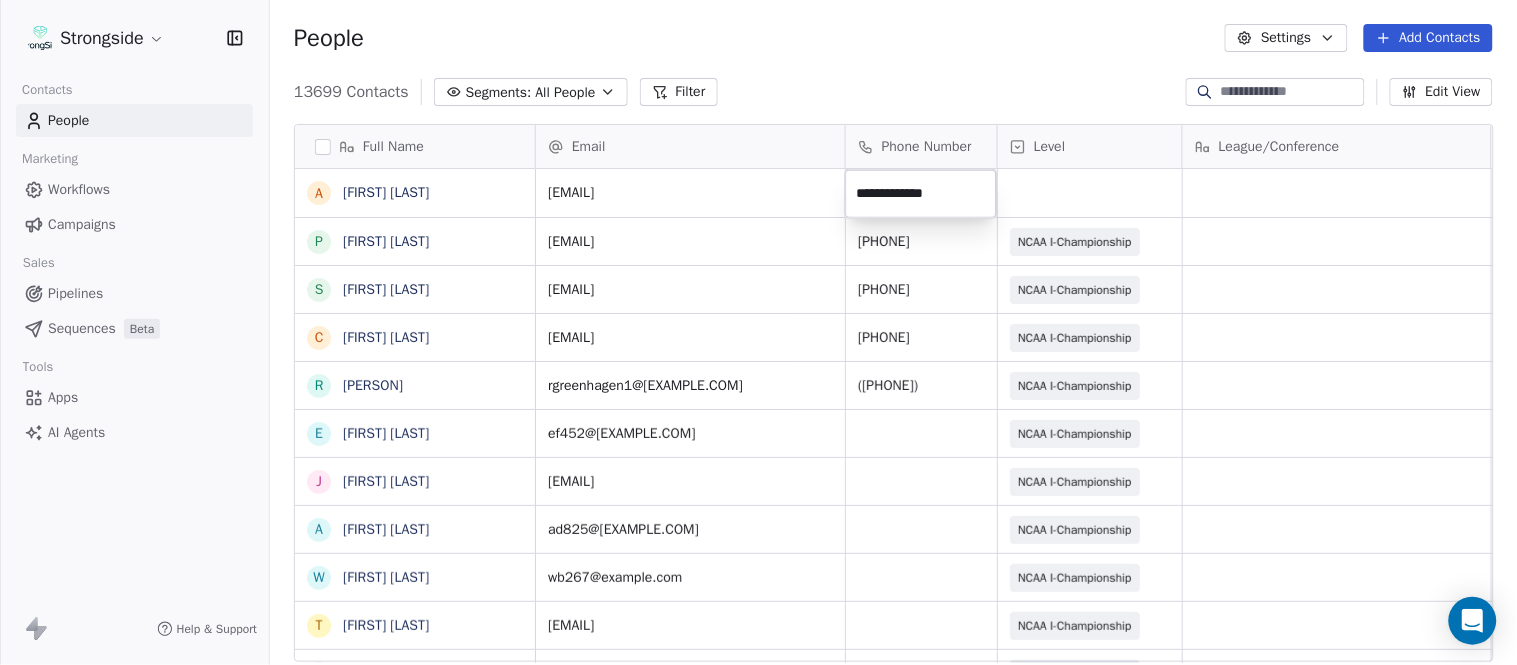 click on "Strongside Contacts People Marketing Workflows Campaigns Sales Pipelines Sequences Beta Tools Apps AI Agents Help & Support People Settings  Add Contacts 13699 Contacts Segments: All People Filter  Edit View Tag Add to Sequence Export Full Name A Alyssa Plantz P Pat Allinger S Susan Duffy C Charles Guthrie R Ryan Greenhagen E Eric Franklin J Jeff Dittman A Andrew Dees W Will Blanden T Terry Ursin S Sean Reeder M Mike Hatcher J Jared Backus J Jay Andress S Satyen Bhakta B Bernie DePalma D Devan Carrington J Jeremy Hartigan N Nicholas Bruner M Matt Foote D Dan Swanstrom N Nicki Moore J Julien Deumaga M Mark Ross A Alex Peffley C Chris Batti J Justin Woodley G Garrett McLaughlin K Kenneth Tinsley A Andrew Kukesh J Justin Stovall Email Phone Number Level League/Conference Organization Job Title Tags Created Date BST aplantz@fordham.edu Aug 07, 2025 07:38 PM pallinger@fordham.edu 718-817-4280 NCAA I-Championship FORDHAM UNIV FB Admin Asst Aug 07, 2025 07:37 PM sduffy19@fordham.edu 	718-817-4302	 FORDHAM UNIV SID" at bounding box center [758, 332] 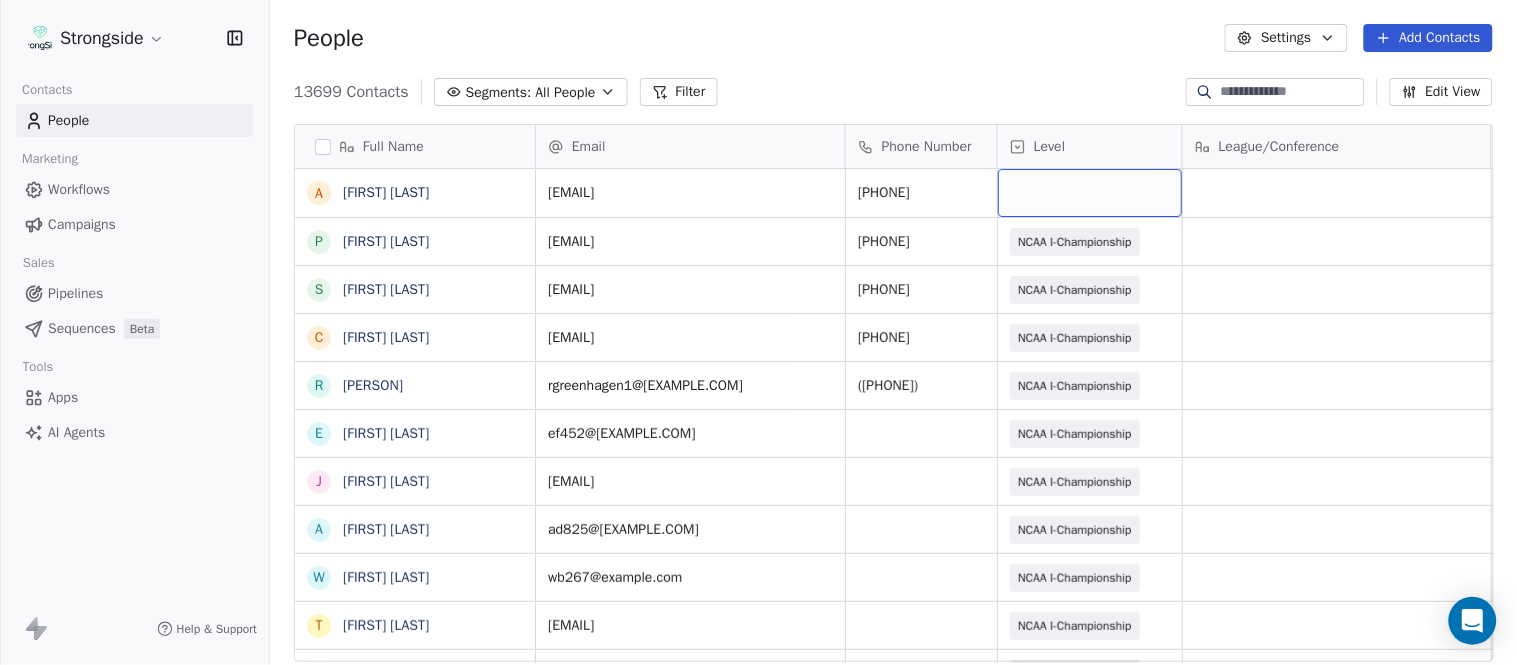 click at bounding box center (1090, 193) 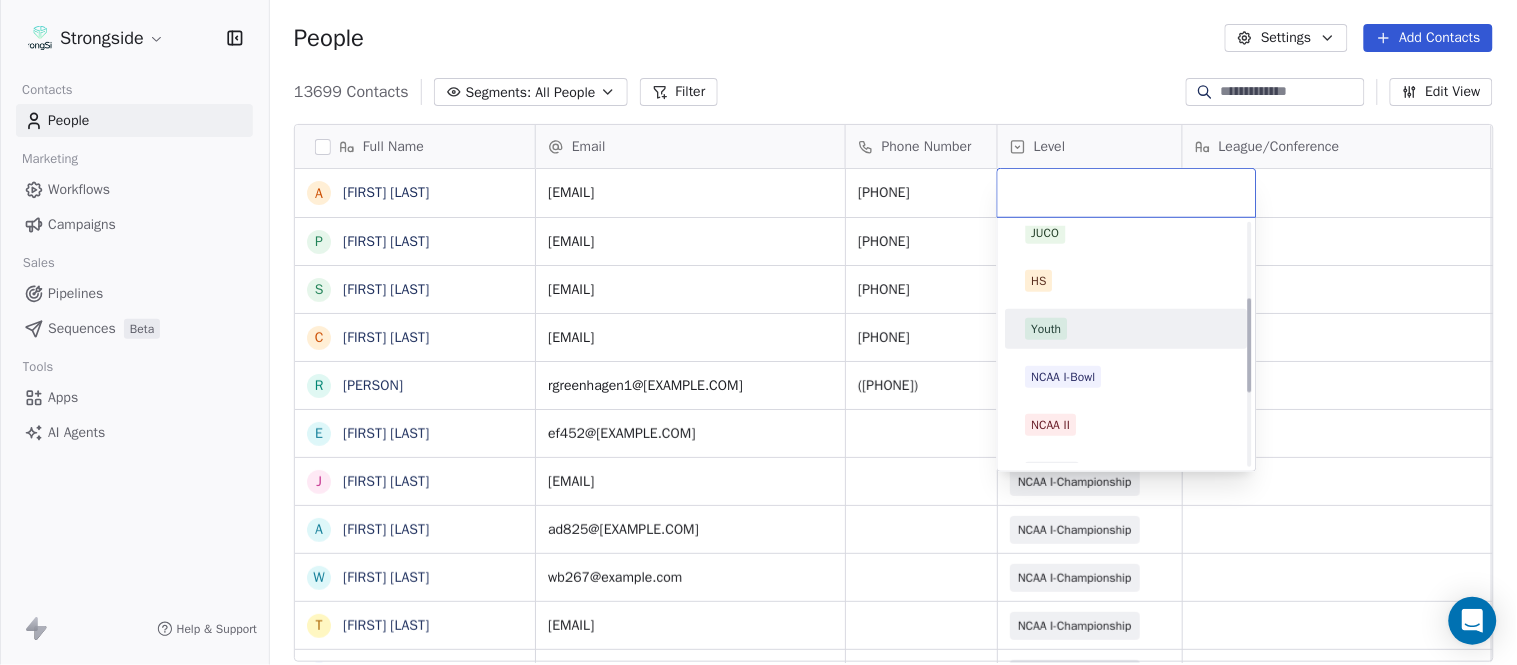 scroll, scrollTop: 378, scrollLeft: 0, axis: vertical 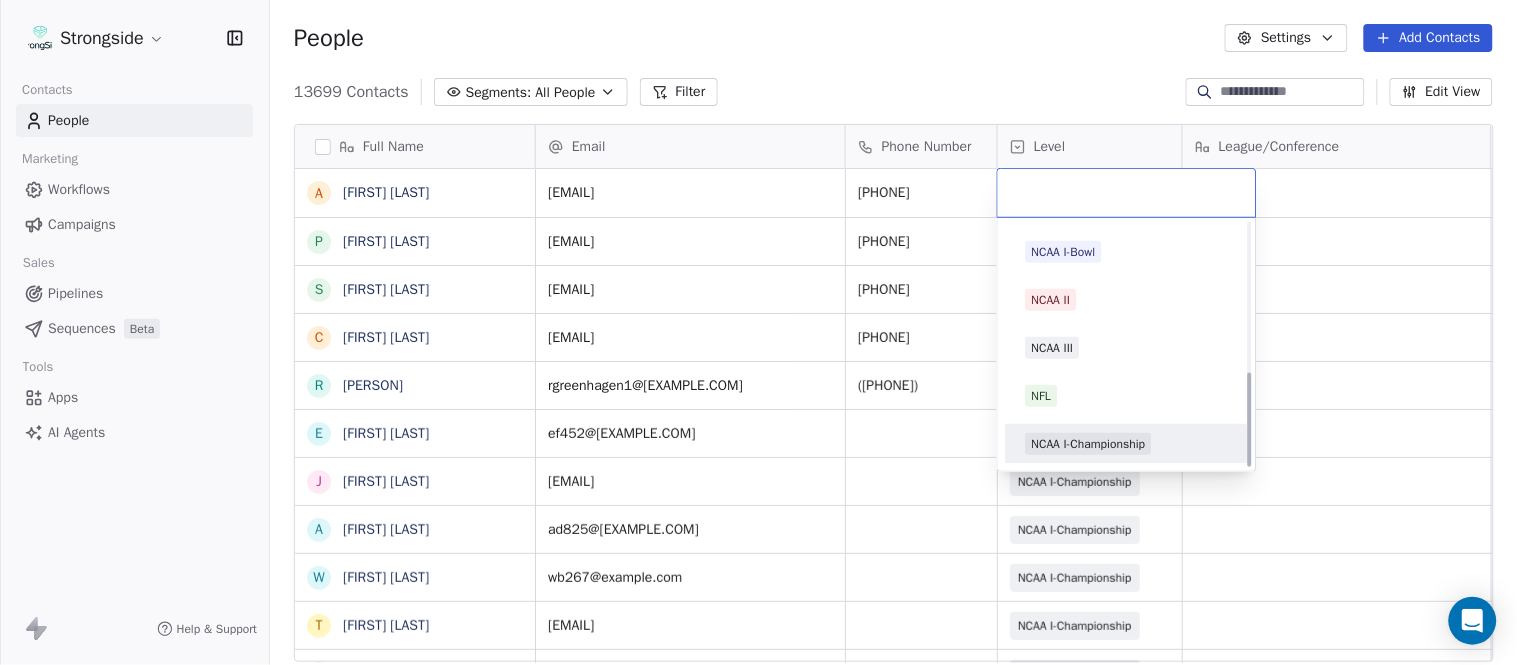 click on "NCAA I-Championship" at bounding box center [1127, 444] 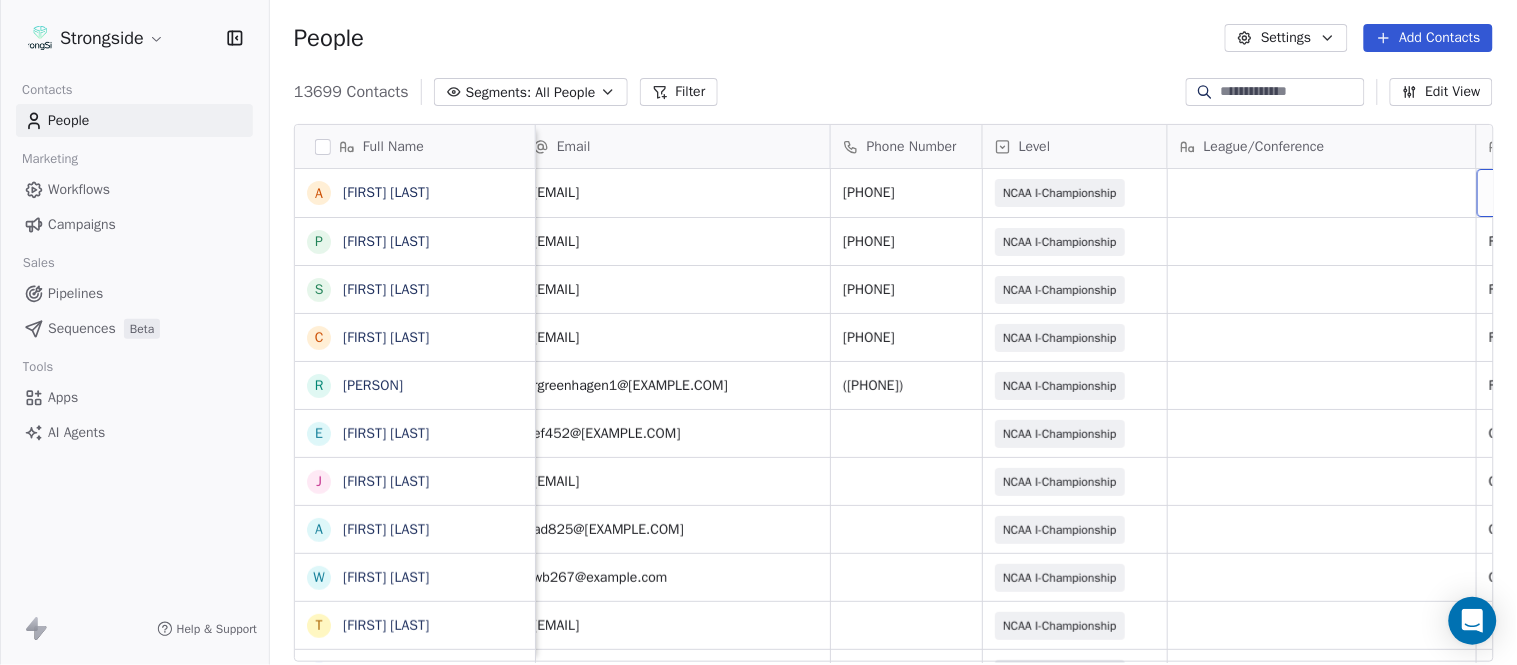 scroll, scrollTop: 0, scrollLeft: 553, axis: horizontal 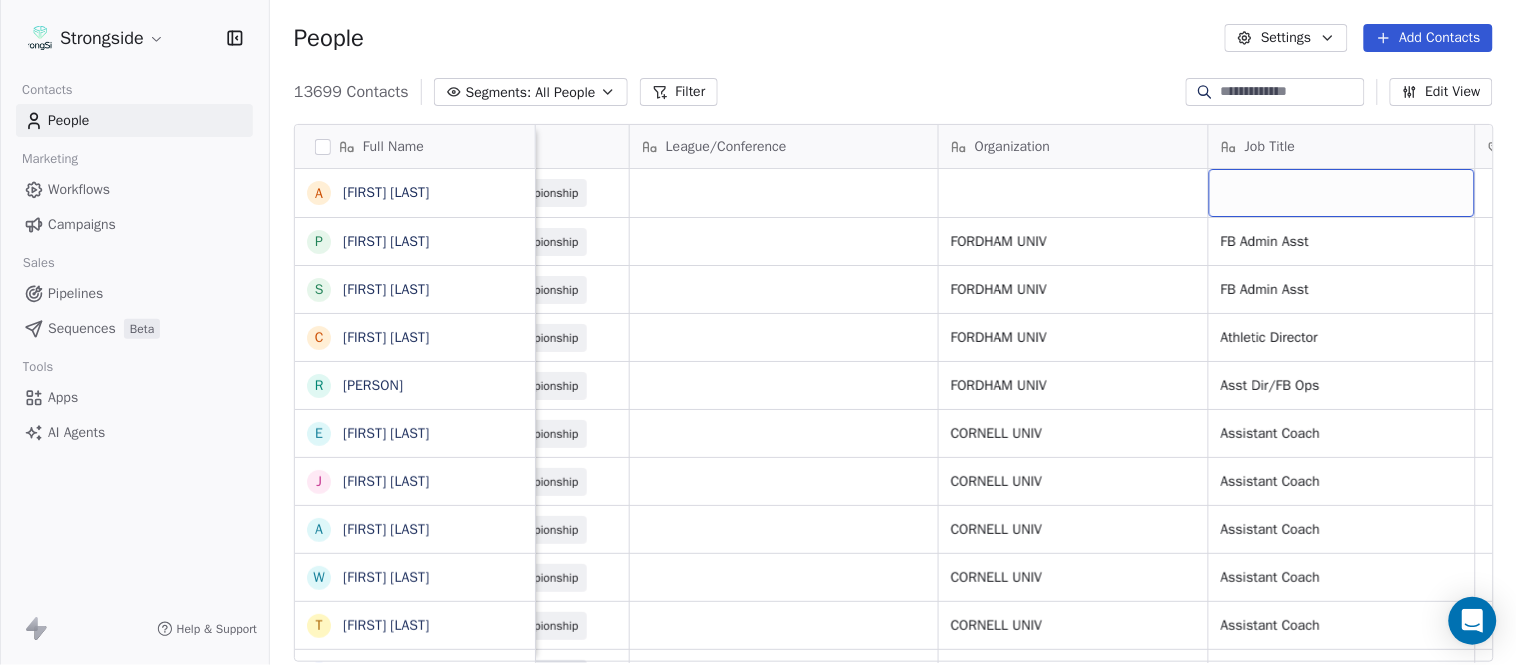 click at bounding box center (1342, 193) 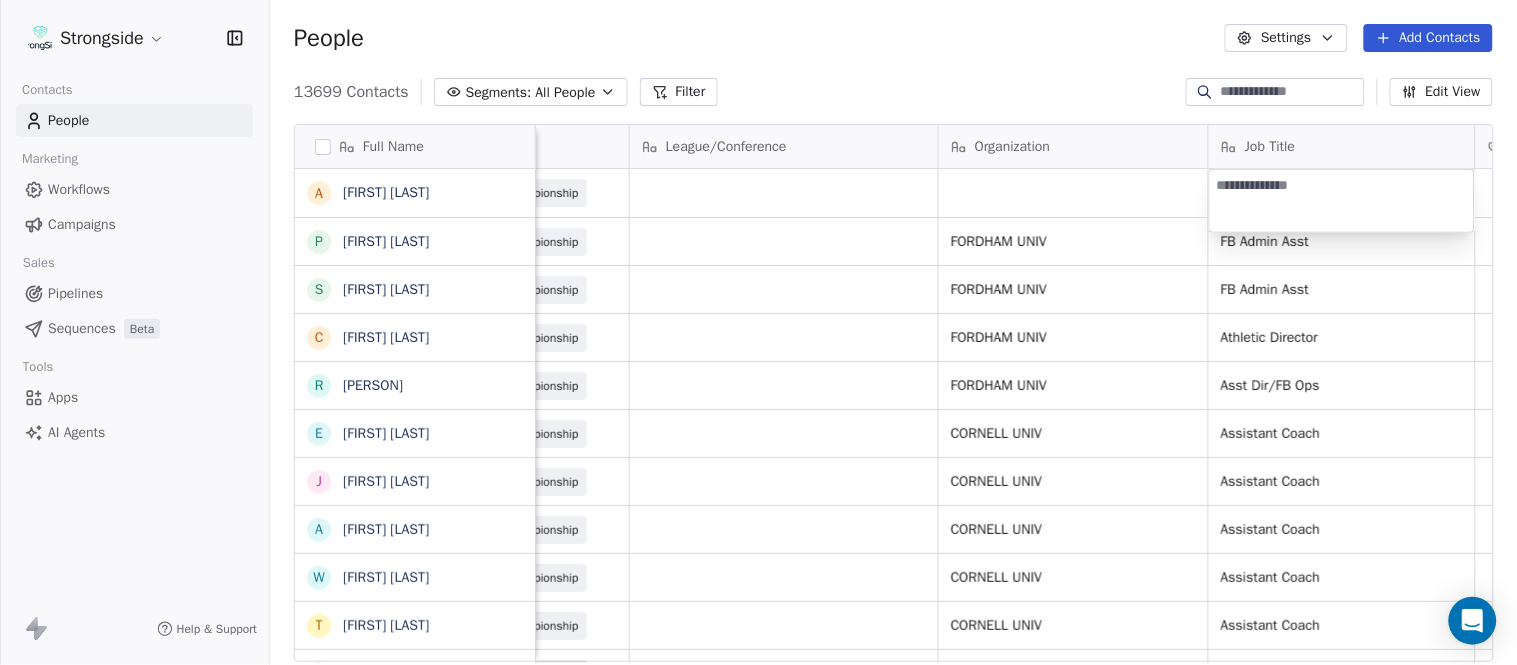 type on "**********" 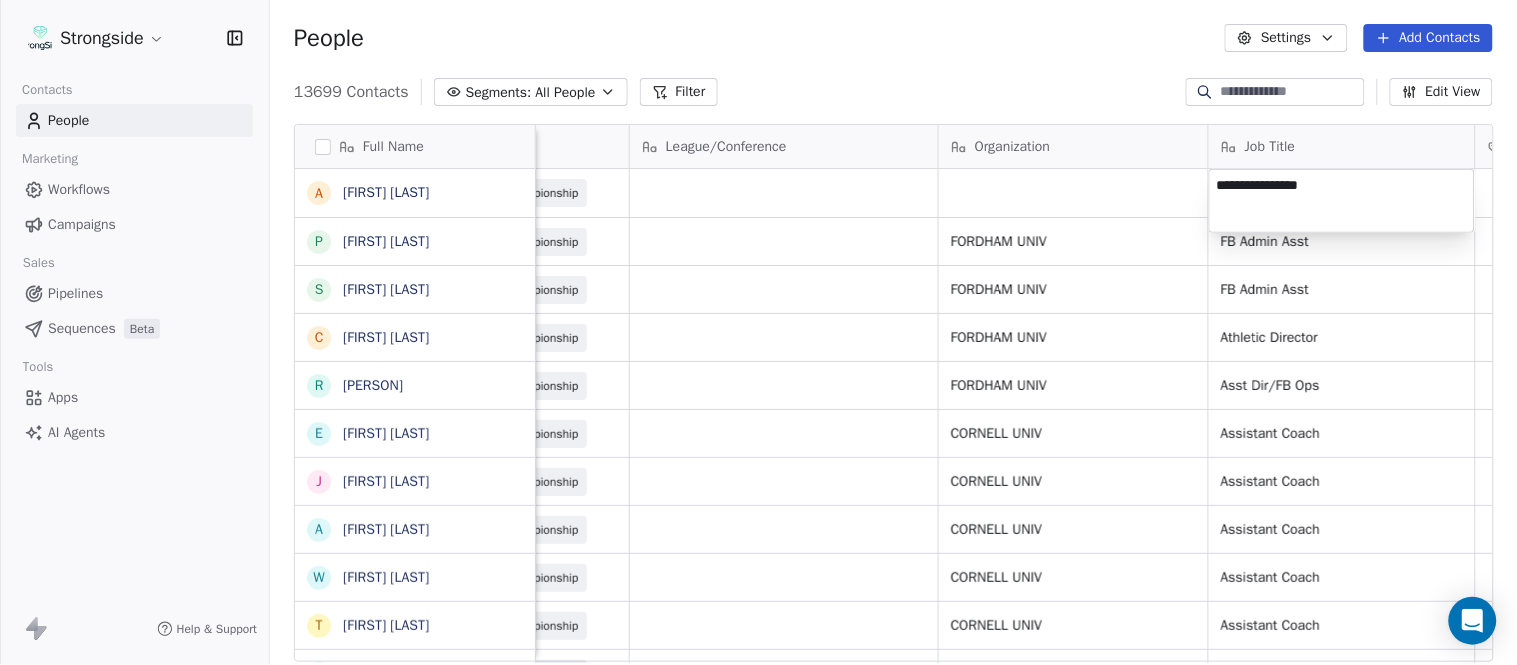 click on "Strongside Contacts People Marketing Workflows Campaigns Sales Pipelines Sequences Beta Tools Apps AI Agents Help & Support People Settings  Add Contacts 13699 Contacts Segments: All People Filter  Edit View Tag Add to Sequence Export Full Name A Alyssa Plantz P Pat Allinger S Susan Duffy C Charles Guthrie R Ryan Greenhagen E Eric Franklin J Jeff Dittman A Andrew Dees W Will Blanden T Terry Ursin S Sean Reeder M Mike Hatcher J Jared Backus J Jay Andress S Satyen Bhakta B Bernie DePalma D Devan Carrington J Jeremy Hartigan N Nicholas Bruner M Matt Foote D Dan Swanstrom N Nicki Moore J Julien Deumaga M Mark Ross A Alex Peffley C Chris Batti J Justin Woodley G Garrett McLaughlin K Kenneth Tinsley A Andrew Kukesh J Justin Stovall Email Phone Number Level League/Conference Organization Job Title Tags Created Date BST Status Priority aplantz@fordham.edu 718-817-4230	 NCAA I-Championship Aug 07, 2025 07:38 PM pallinger@fordham.edu 718-817-4280 NCAA I-Championship FORDHAM UNIV FB Admin Asst Aug 07, 2025 07:37 PM" at bounding box center [758, 332] 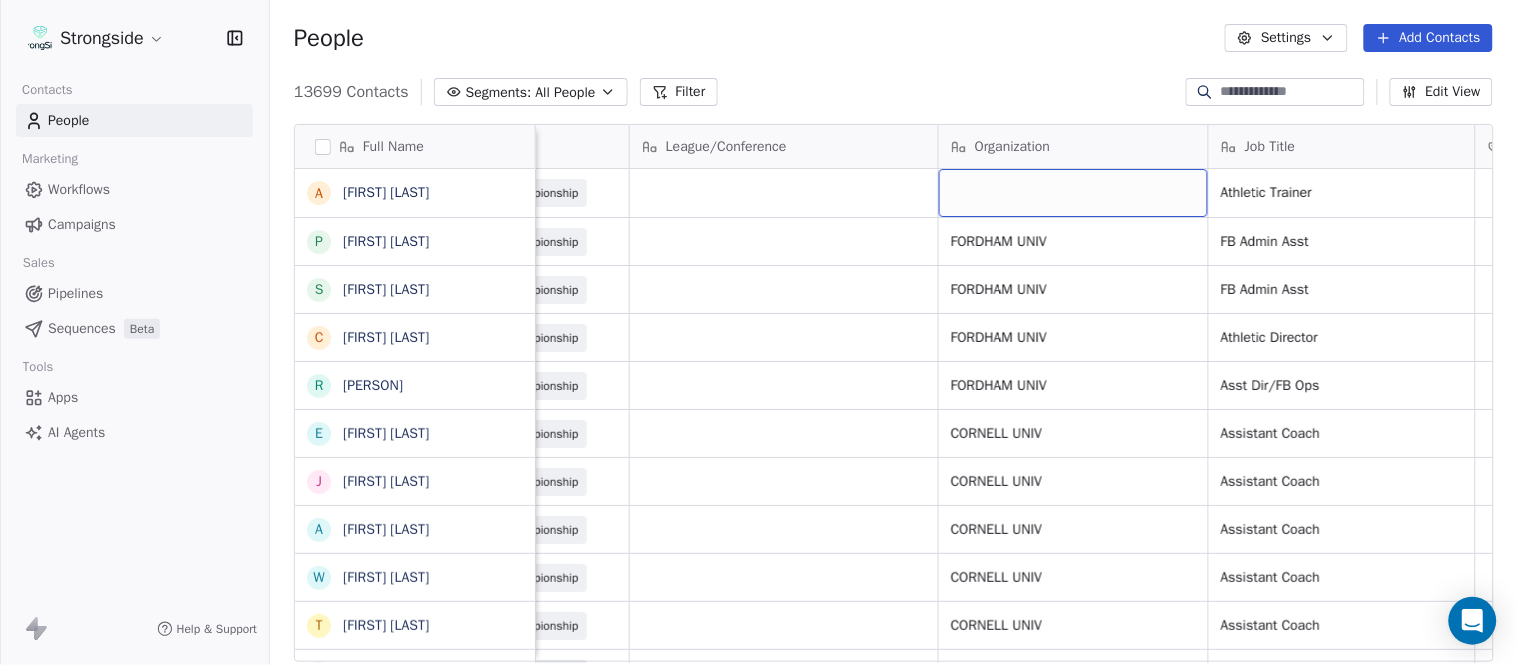 click at bounding box center [1073, 193] 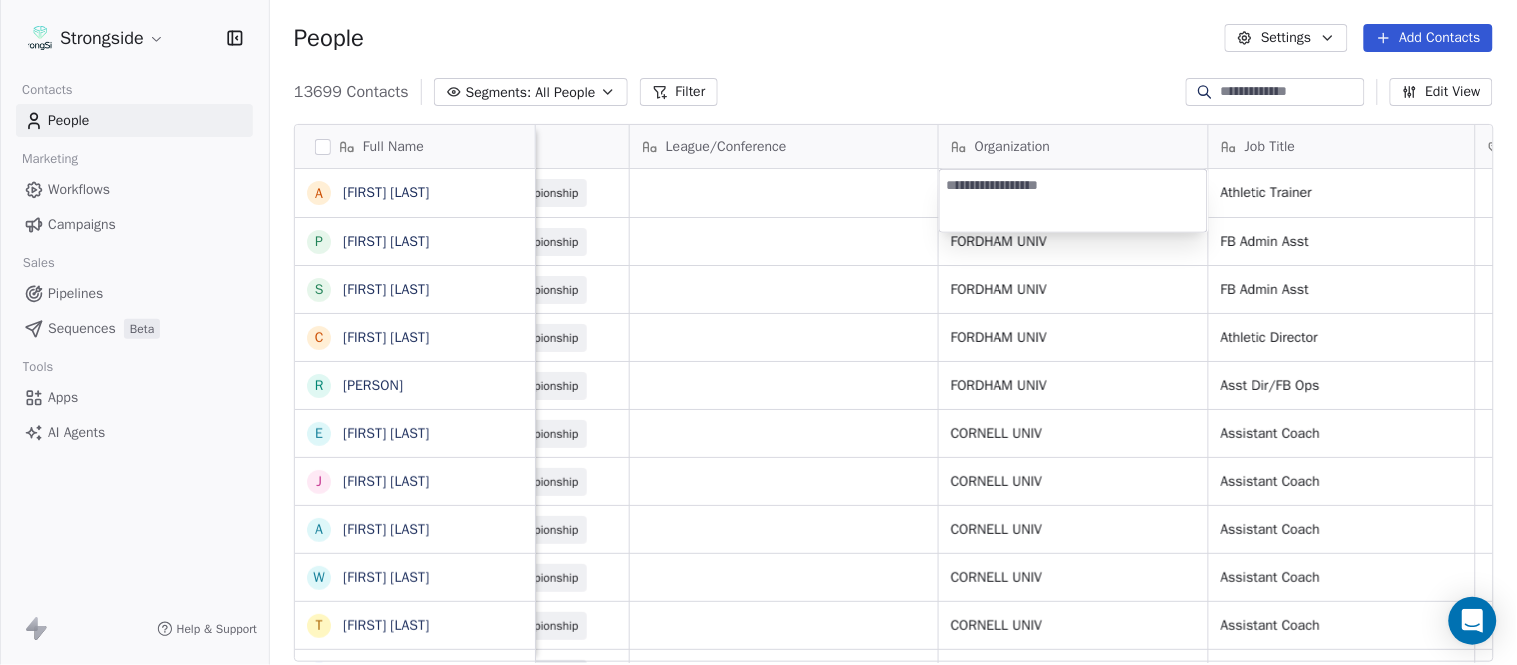 click on "Strongside Contacts People Marketing Workflows Campaigns Sales Pipelines Sequences Beta Tools Apps AI Agents Help & Support People Settings  Add Contacts 13699 Contacts Segments: All People Filter  Edit View Tag Add to Sequence Export Full Name A Alyssa Plantz P Pat Allinger S Susan Duffy C Charles Guthrie R Ryan Greenhagen E Eric Franklin J Jeff Dittman A Andrew Dees W Will Blanden T Terry Ursin S Sean Reeder M Mike Hatcher J Jared Backus J Jay Andress S Satyen Bhakta B Bernie DePalma D Devan Carrington J Jeremy Hartigan N Nicholas Bruner M Matt Foote D Dan Swanstrom N Nicki Moore J Julien Deumaga M Mark Ross A Alex Peffley C Chris Batti J Justin Woodley G Garrett McLaughlin K Kenneth Tinsley A Andrew Kukesh J Justin Stovall Email Phone Number Level League/Conference Organization Job Title Tags Created Date BST Status Priority aplantz@fordham.edu 718-817-4230	 NCAA I-Championship Athletic Trainer Aug 07, 2025 07:38 PM pallinger@fordham.edu 718-817-4280 NCAA I-Championship FORDHAM UNIV FB Admin Asst SID" at bounding box center [758, 332] 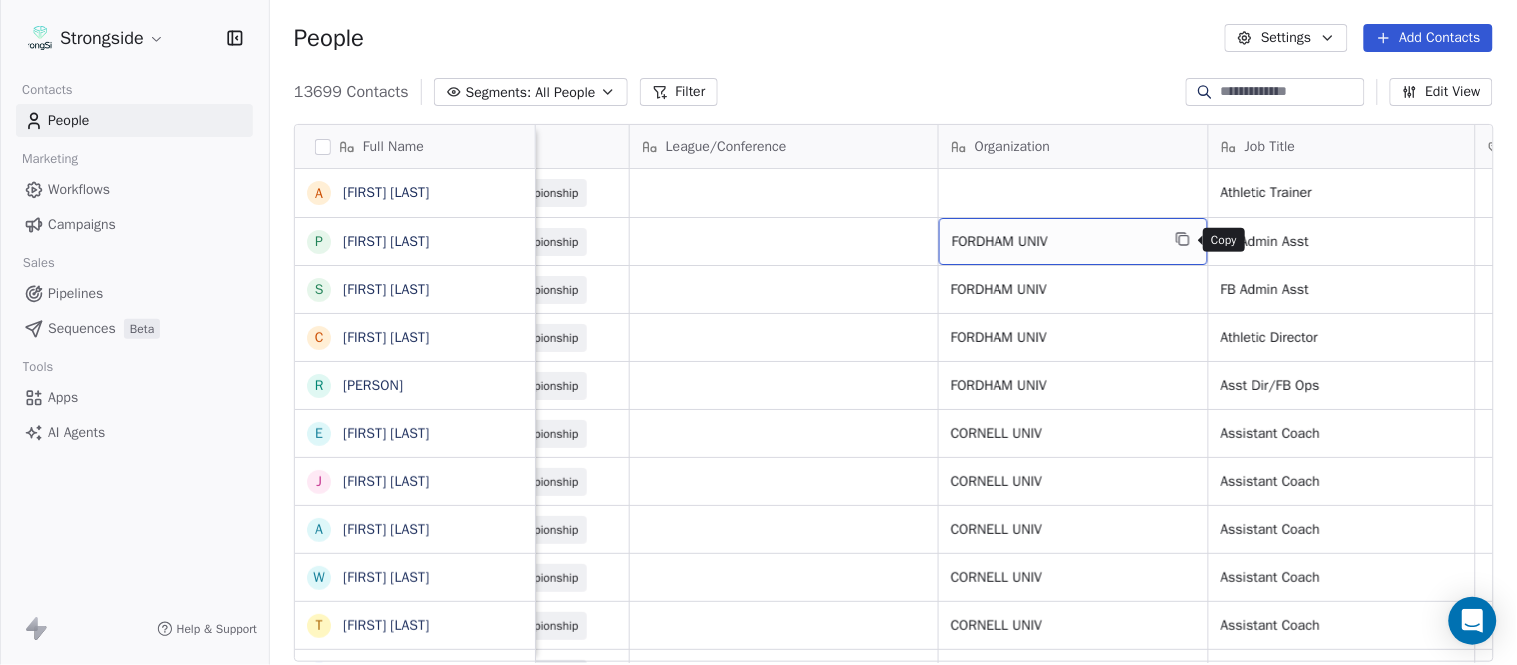click 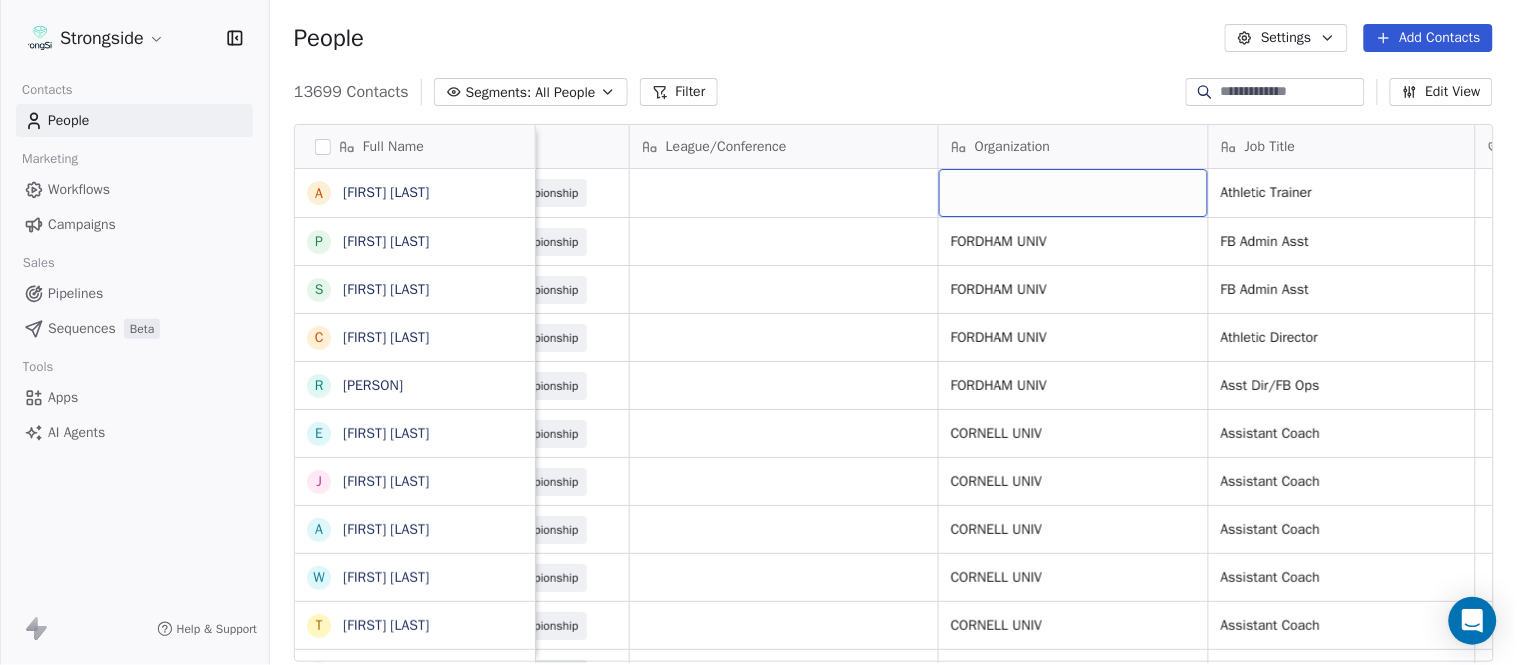 click at bounding box center (1073, 193) 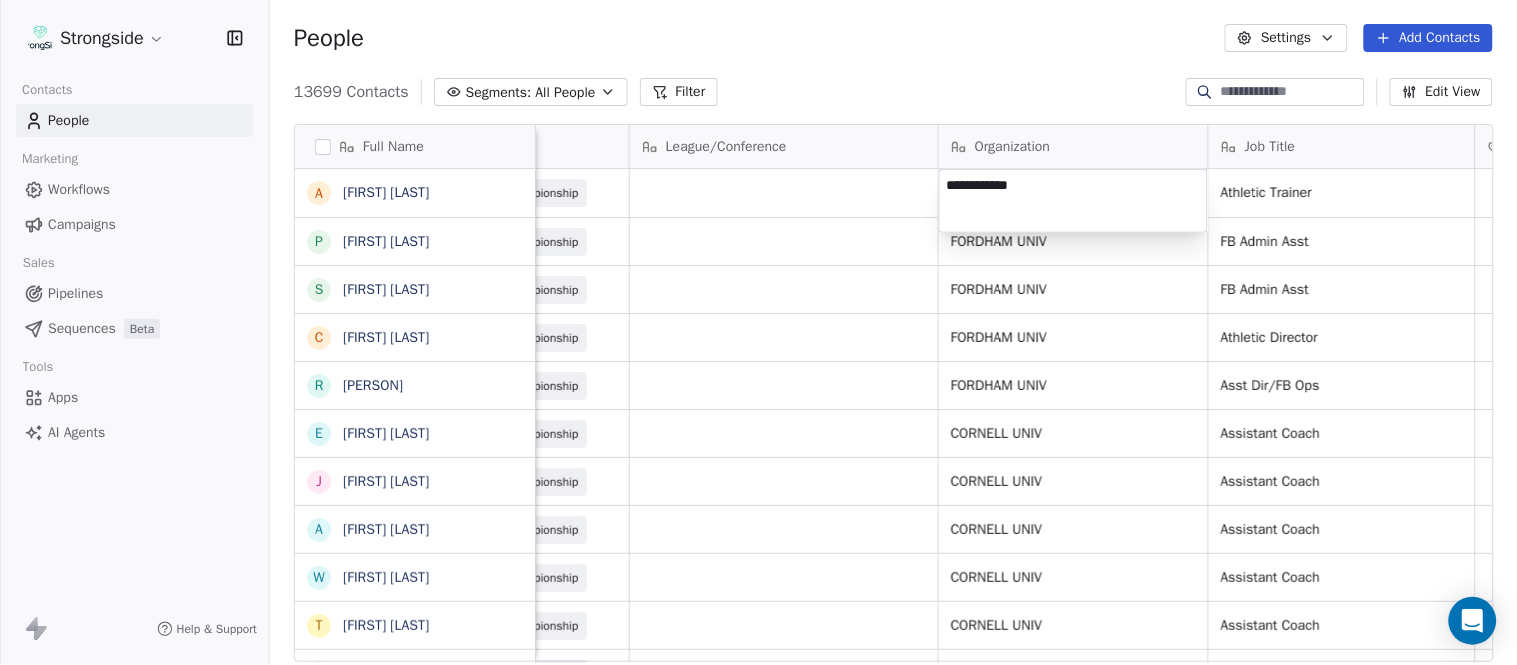 type on "**********" 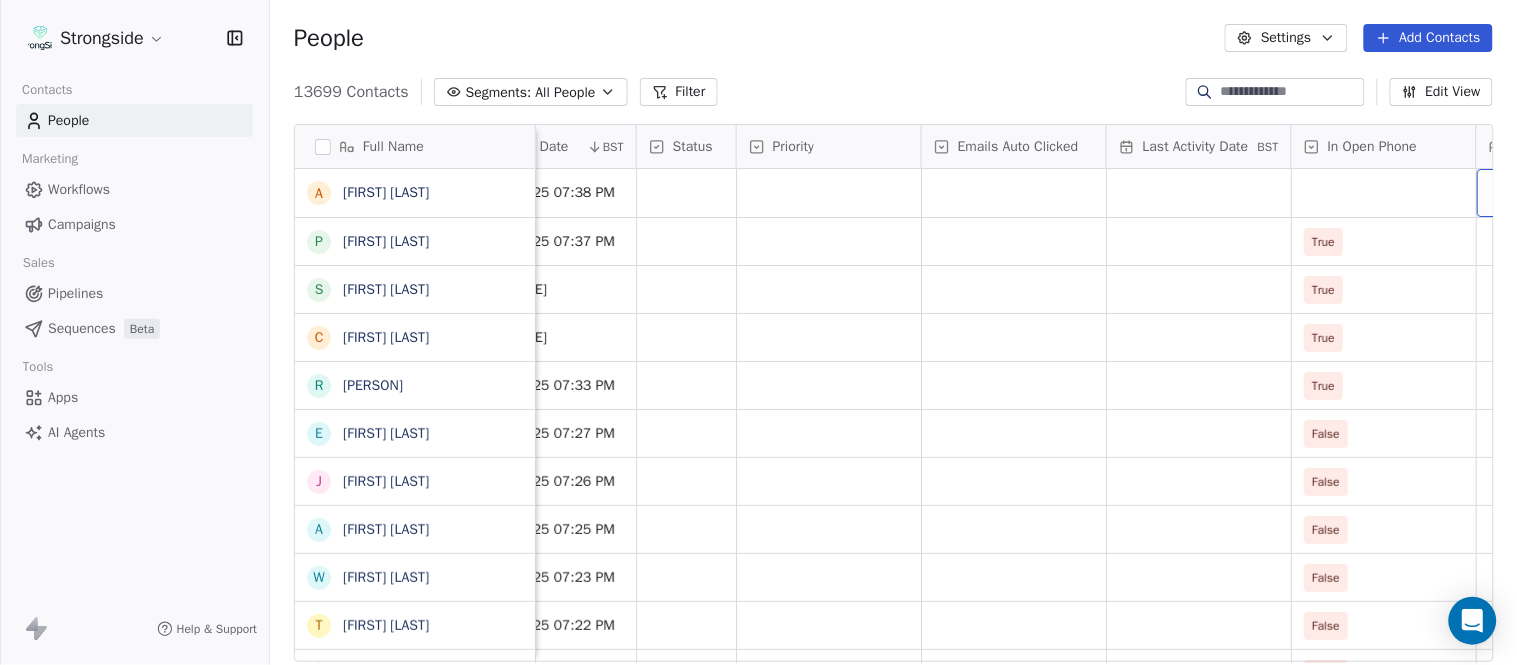 scroll, scrollTop: 0, scrollLeft: 1863, axis: horizontal 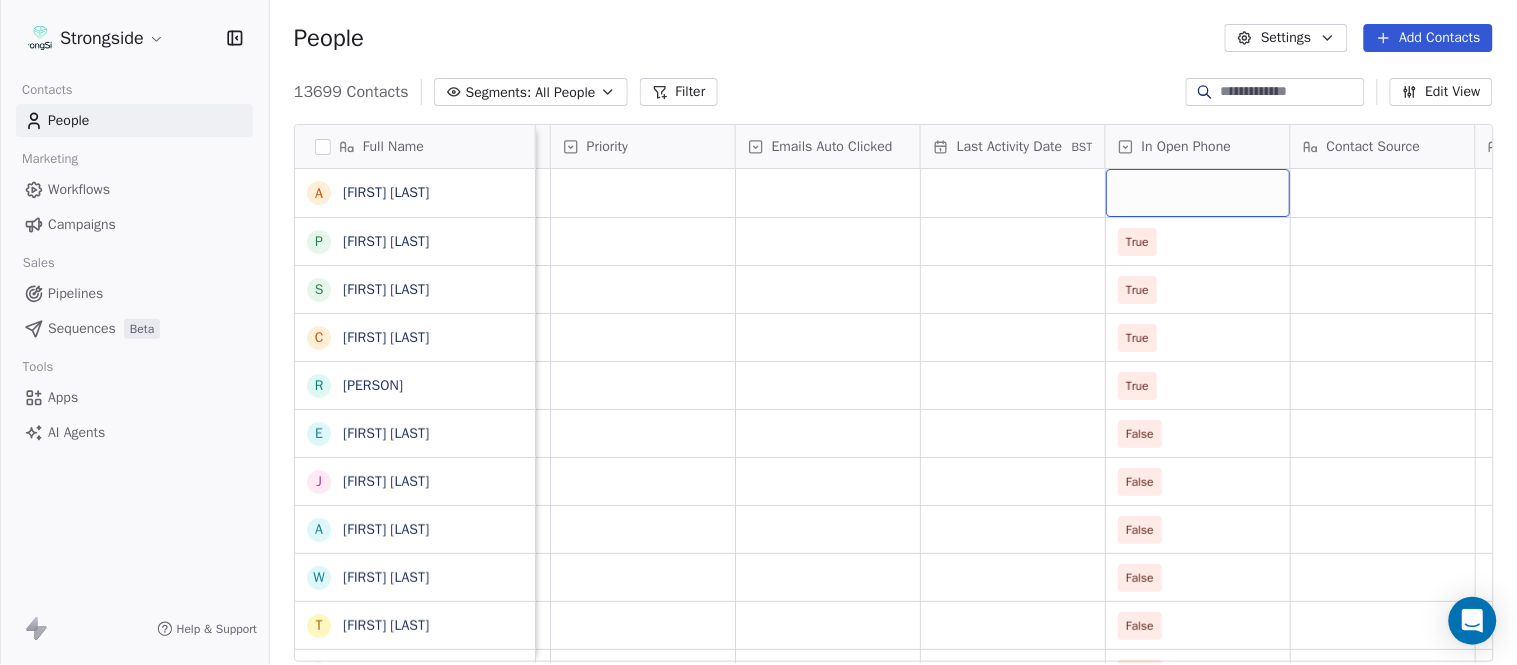 click at bounding box center [1198, 193] 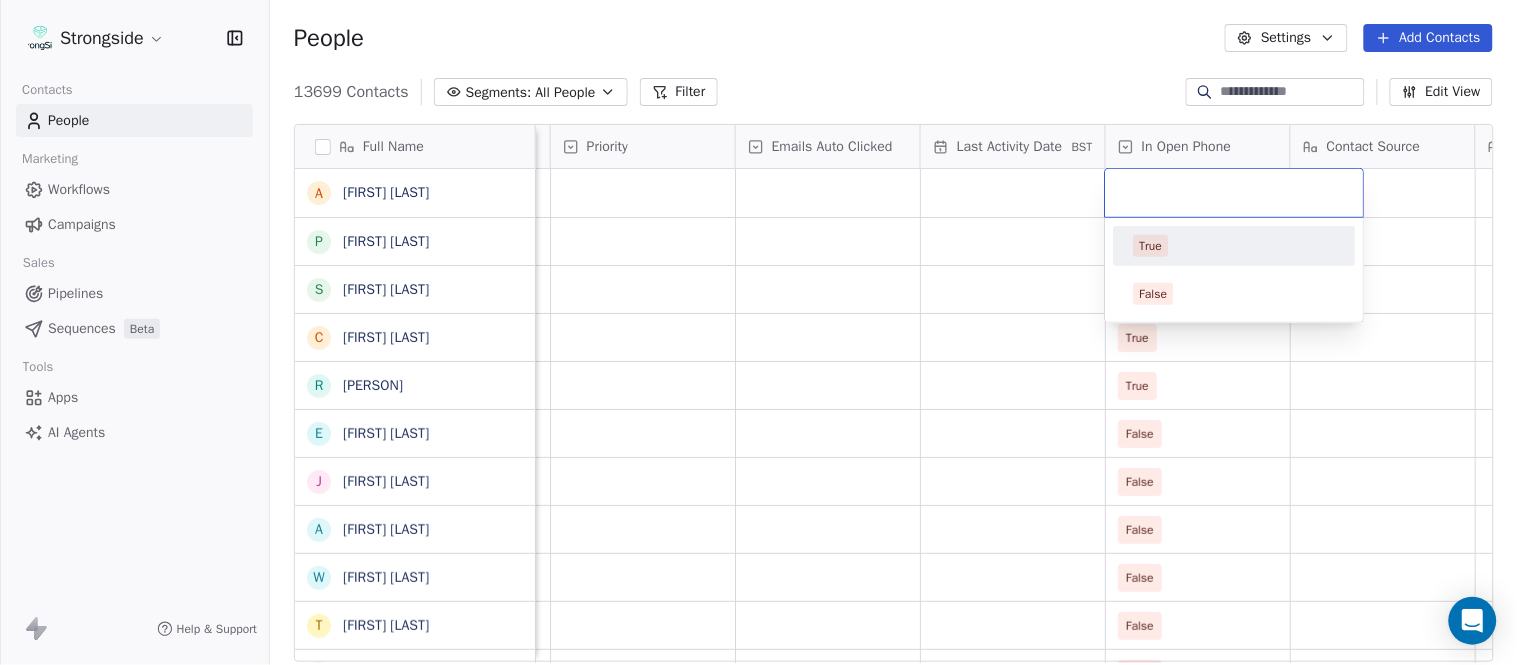 click on "True" at bounding box center [1235, 246] 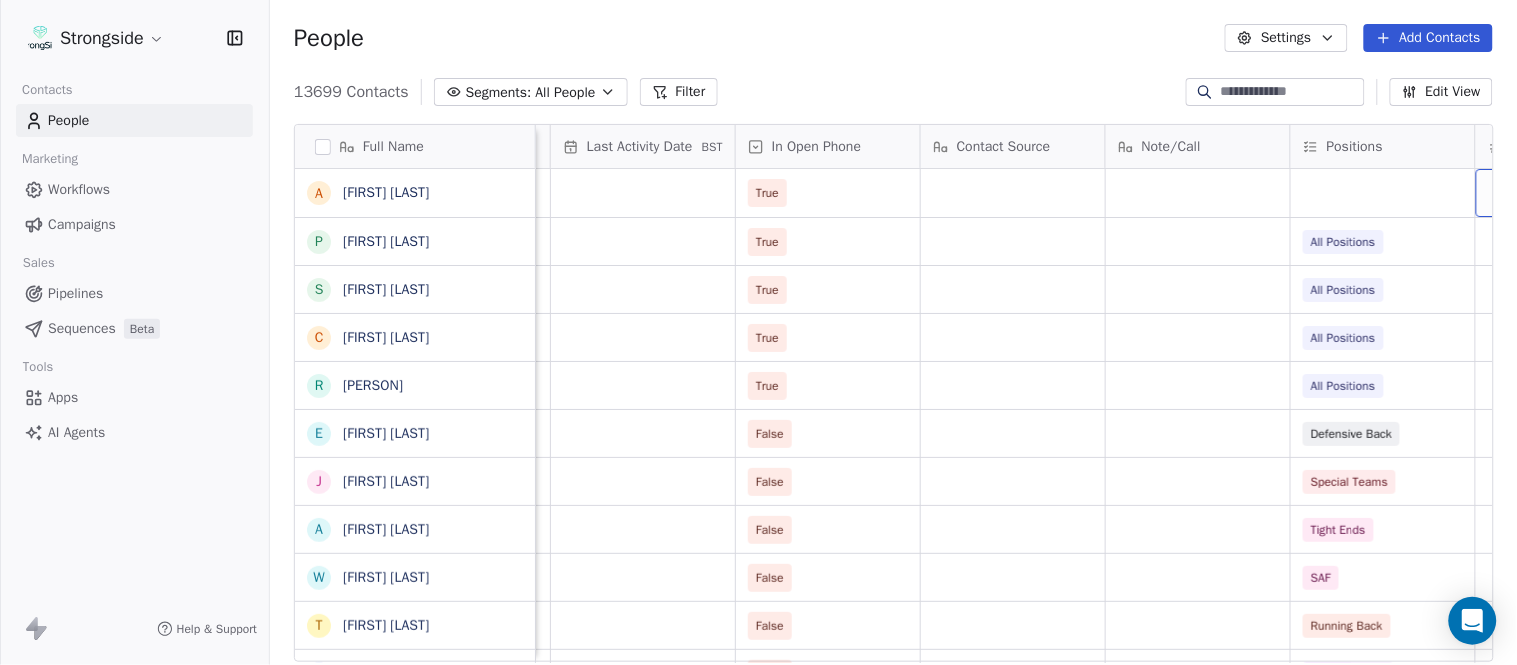 scroll, scrollTop: 0, scrollLeft: 2417, axis: horizontal 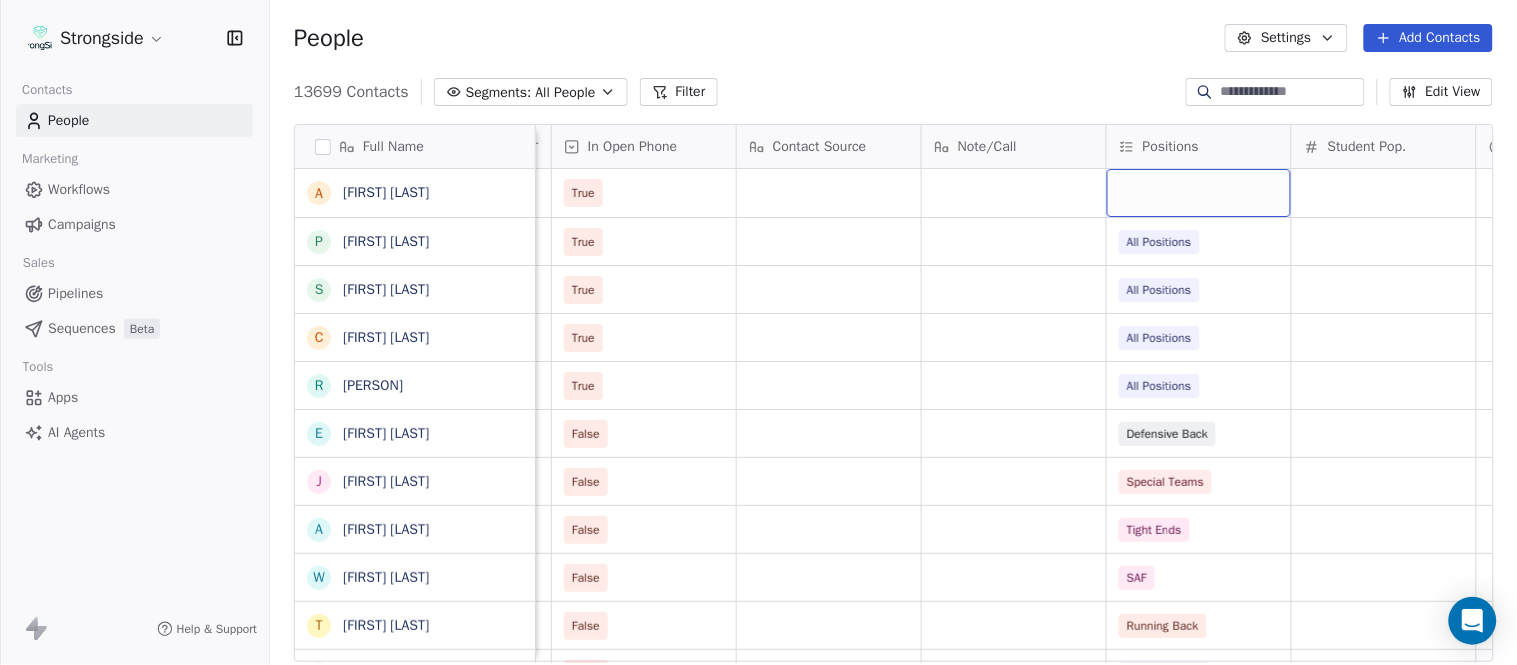 click at bounding box center (1199, 193) 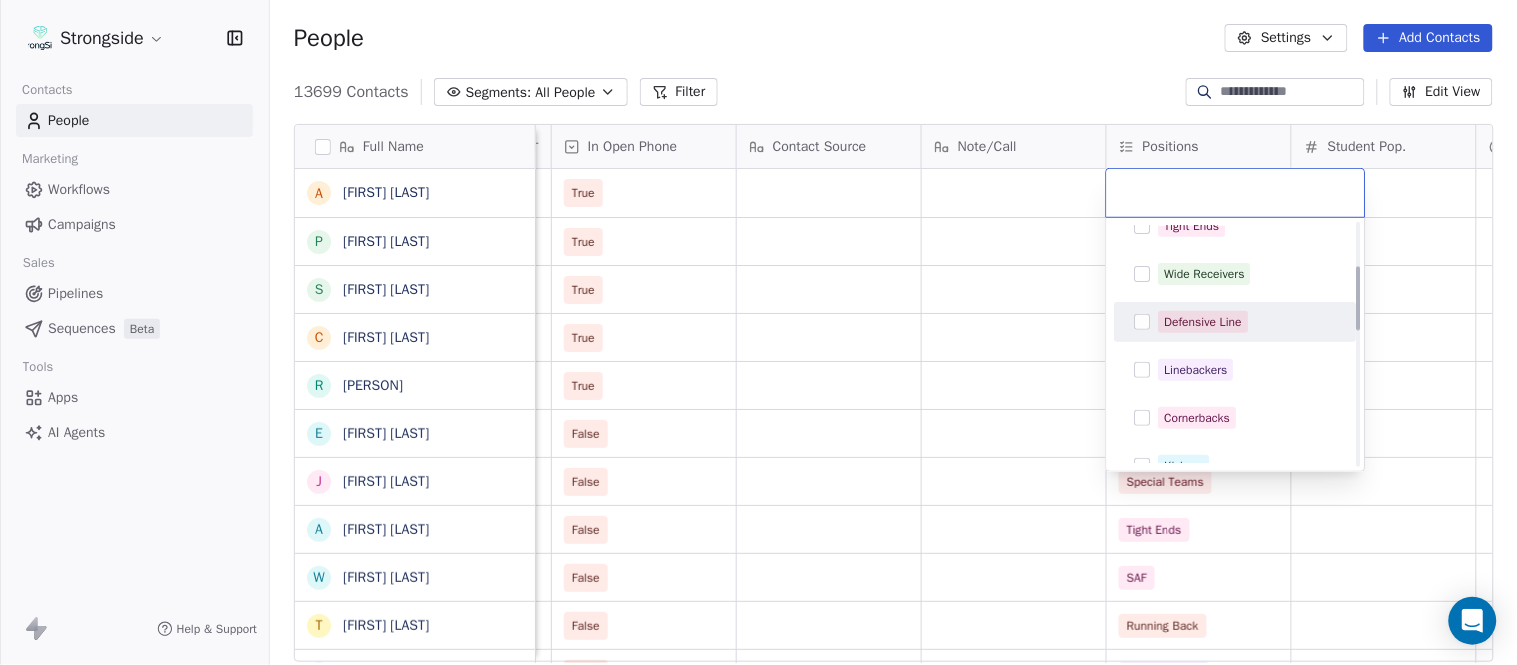 scroll, scrollTop: 444, scrollLeft: 0, axis: vertical 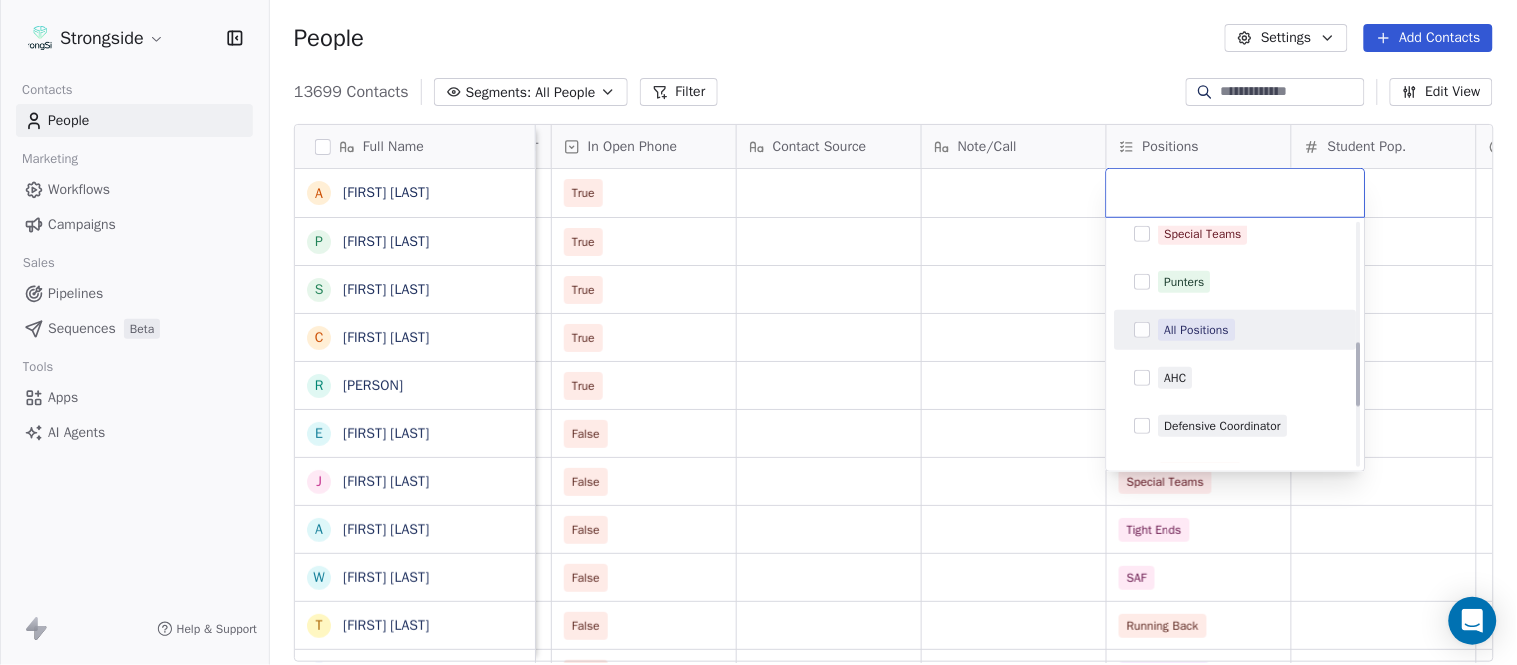 click on "All Positions" at bounding box center (1197, 330) 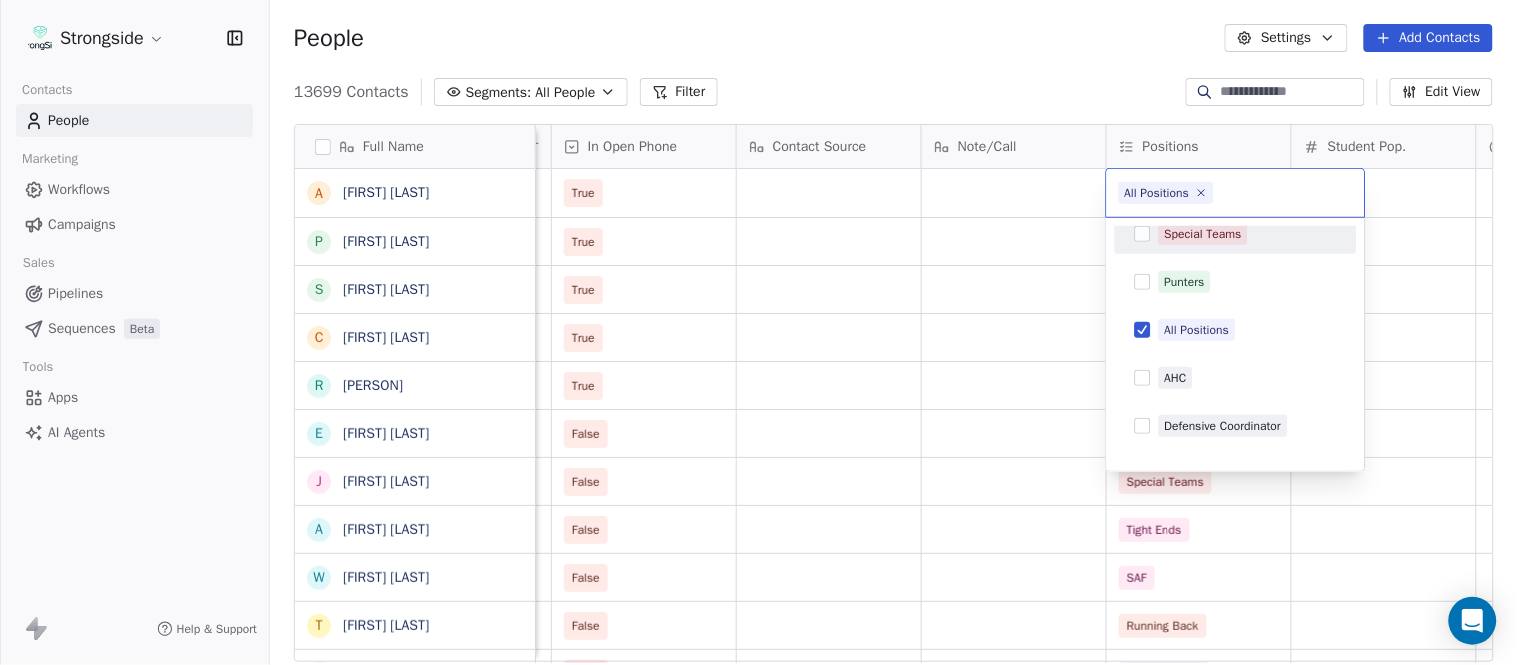 click on "Strongside Contacts People Marketing Workflows Campaigns Sales Pipelines Sequences Beta Tools Apps AI Agents Help & Support People Settings  Add Contacts 13699 Contacts Segments: All People Filter  Edit View Tag Add to Sequence Export Full Name A Alyssa Plantz P Pat Allinger S Susan Duffy C Charles Guthrie R Ryan Greenhagen E Eric Franklin J Jeff Dittman A Andrew Dees W Will Blanden T Terry Ursin S Sean Reeder M Mike Hatcher J Jared Backus J Jay Andress S Satyen Bhakta B Bernie DePalma D Devan Carrington J Jeremy Hartigan N Nicholas Bruner M Matt Foote D Dan Swanstrom N Nicki Moore J Julien Deumaga M Mark Ross A Alex Peffley C Chris Batti J Justin Woodley G Garrett McLaughlin K Kenneth Tinsley A Andrew Kukesh J Justin Stovall Status Priority Emails Auto Clicked Last Activity Date BST In Open Phone Contact Source Note/Call Positions Student Pop. Lead Account   True   True All Positions   True All Positions   True All Positions   True All Positions   False Defensive Back   False Special Teams   False   False" at bounding box center (758, 332) 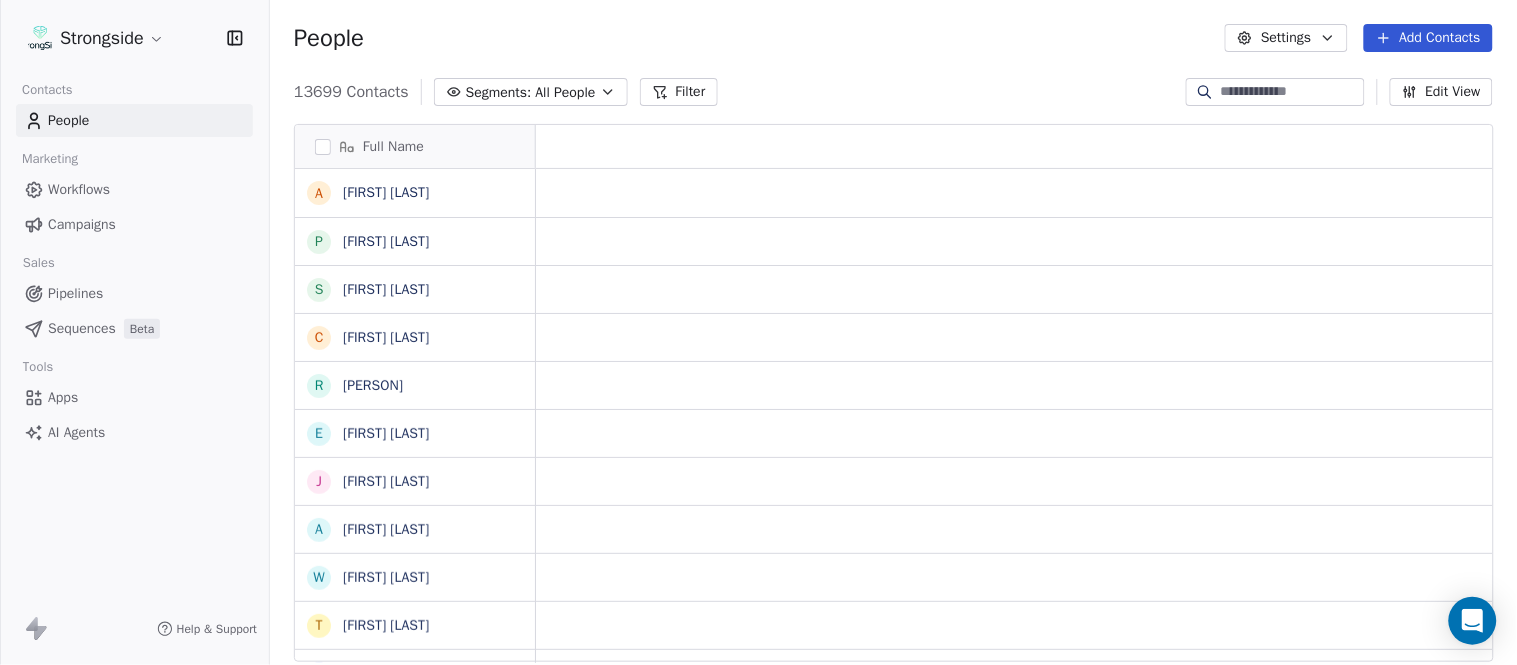 scroll, scrollTop: 0, scrollLeft: 0, axis: both 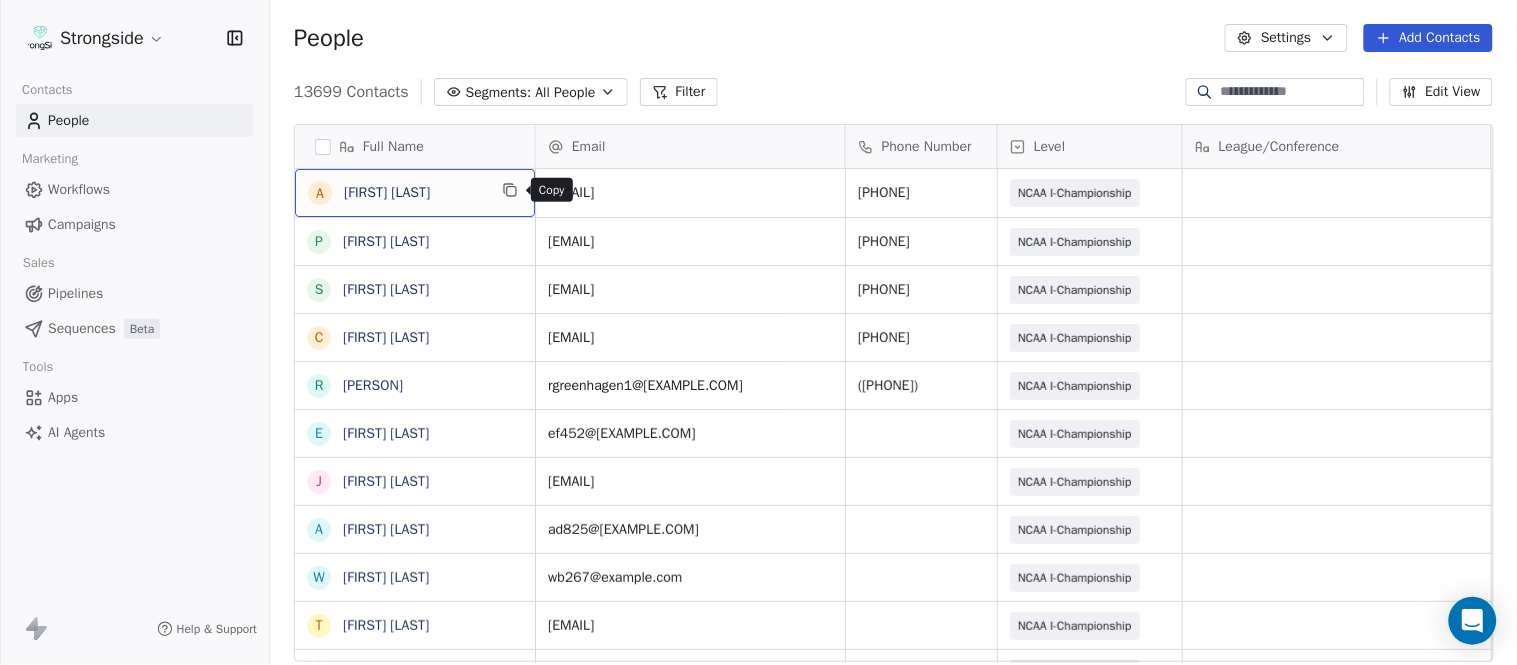 click 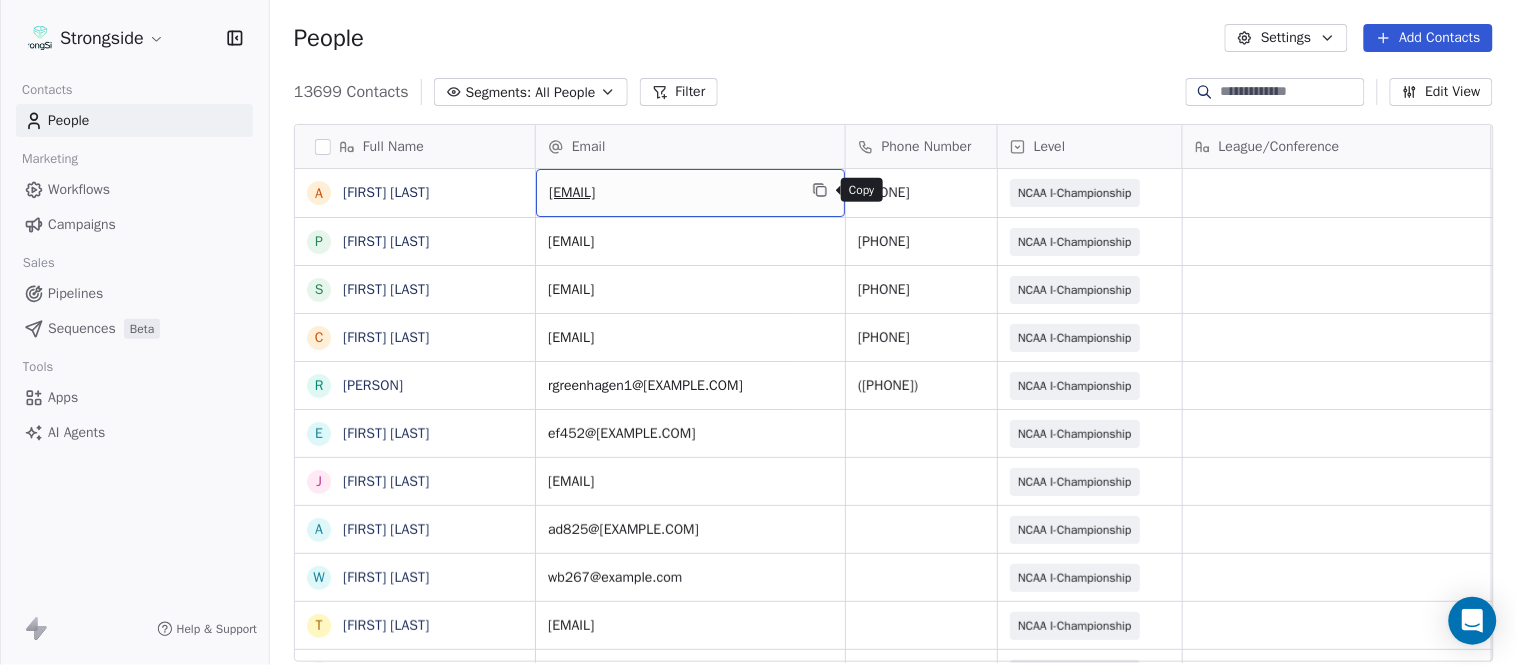 click at bounding box center [820, 190] 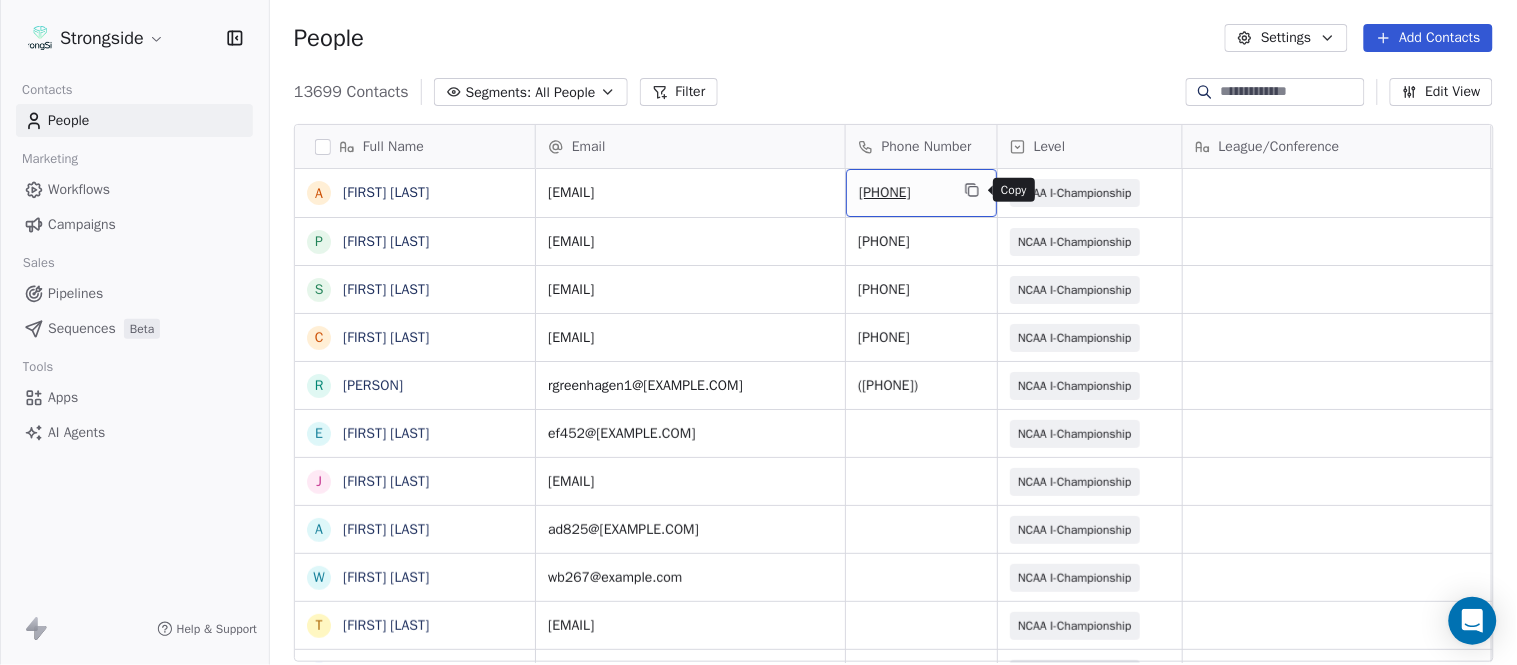 click at bounding box center (972, 190) 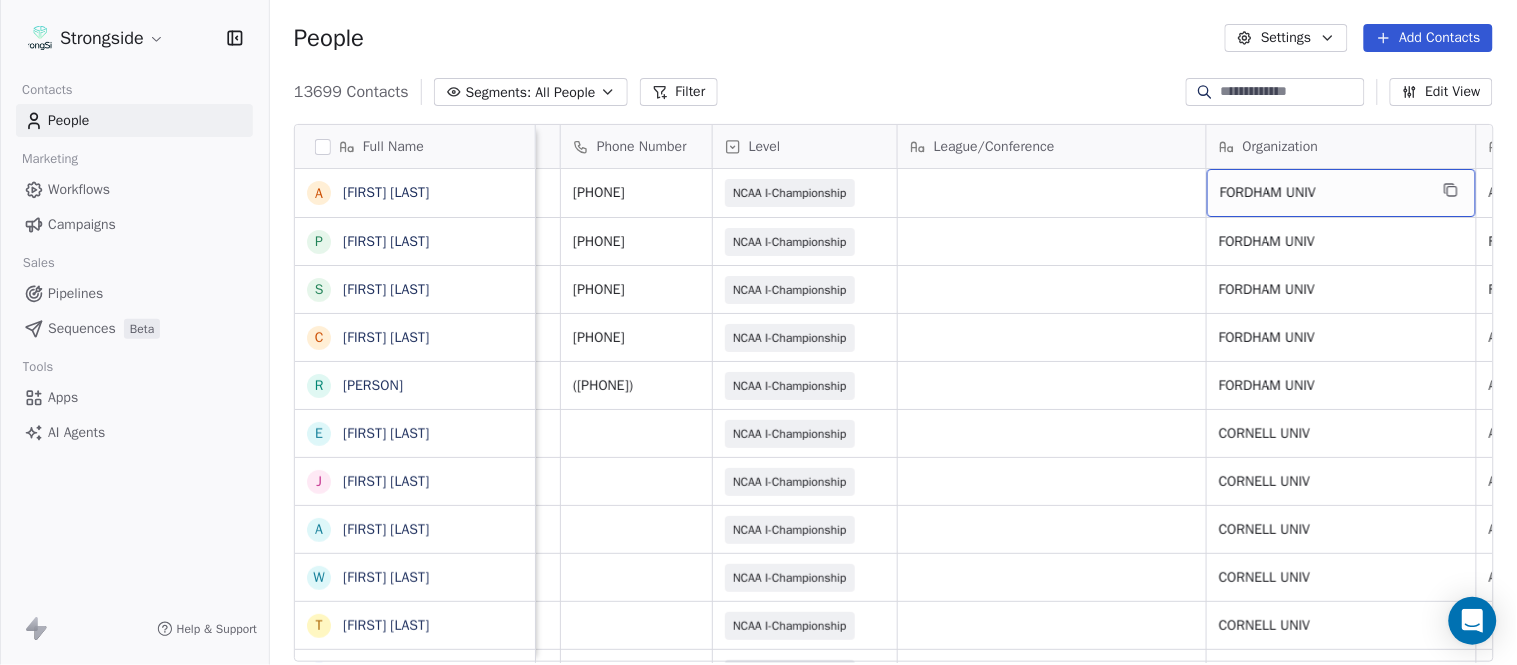 scroll, scrollTop: 0, scrollLeft: 553, axis: horizontal 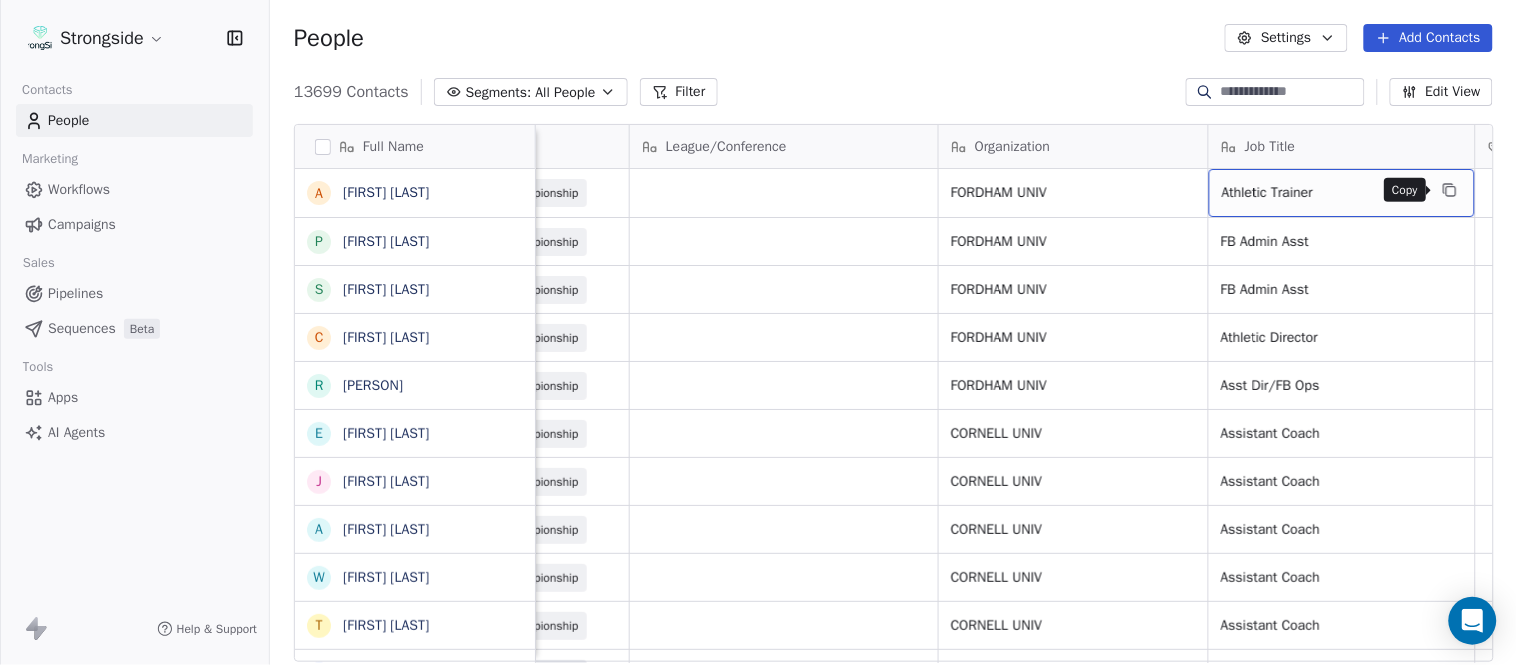 click 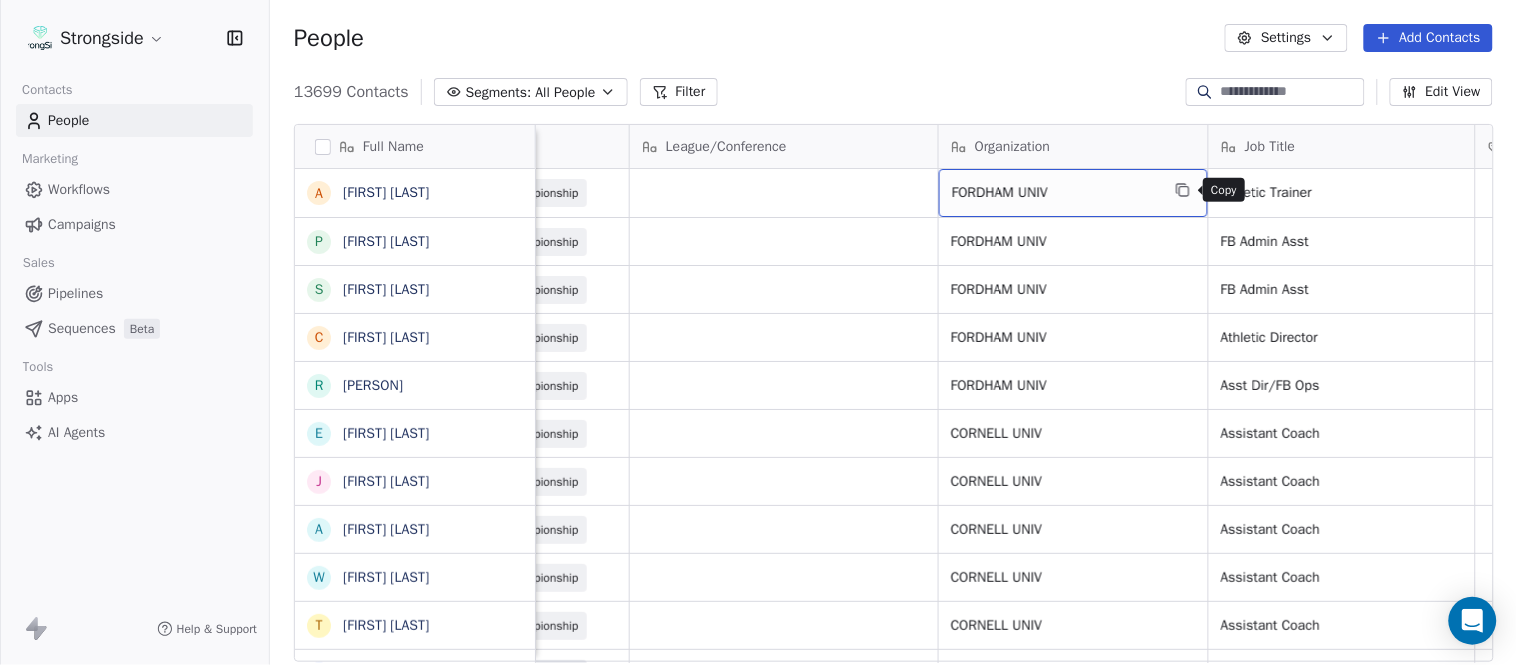 click at bounding box center (1183, 190) 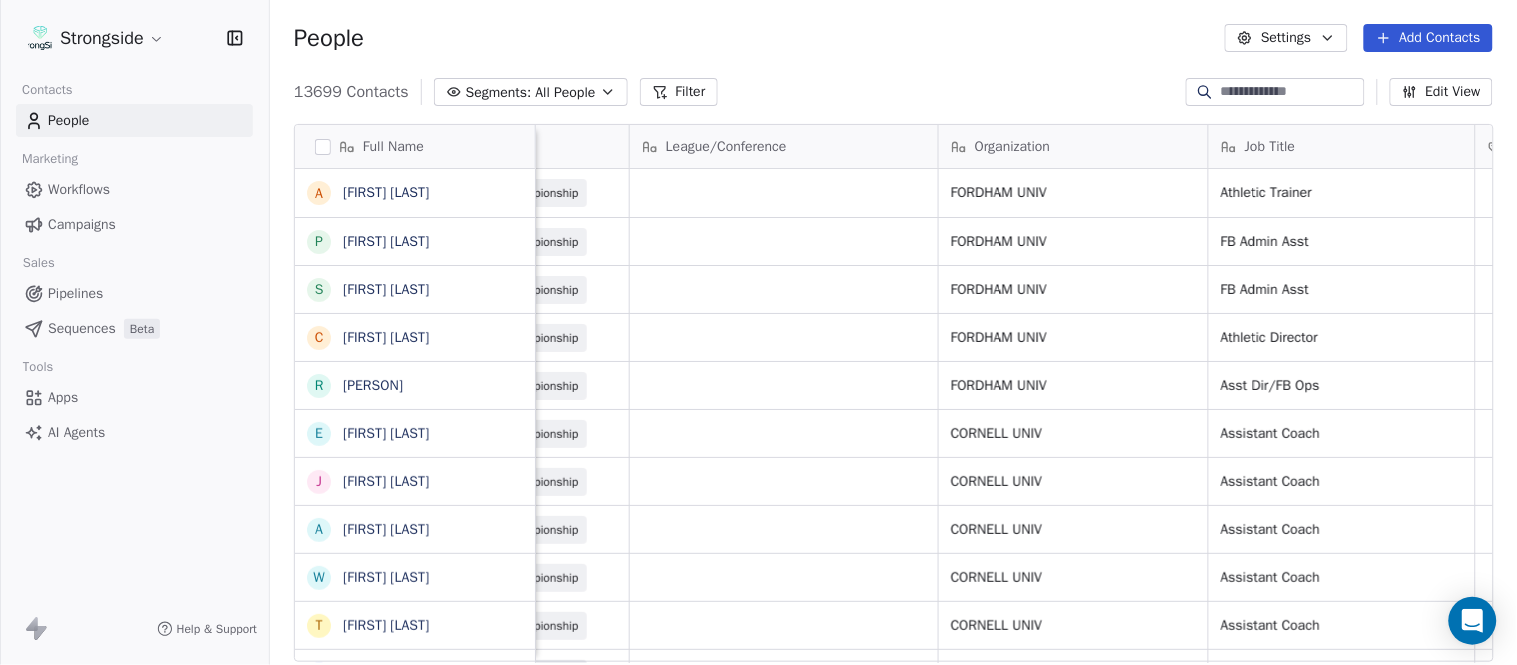 scroll, scrollTop: 0, scrollLeft: 0, axis: both 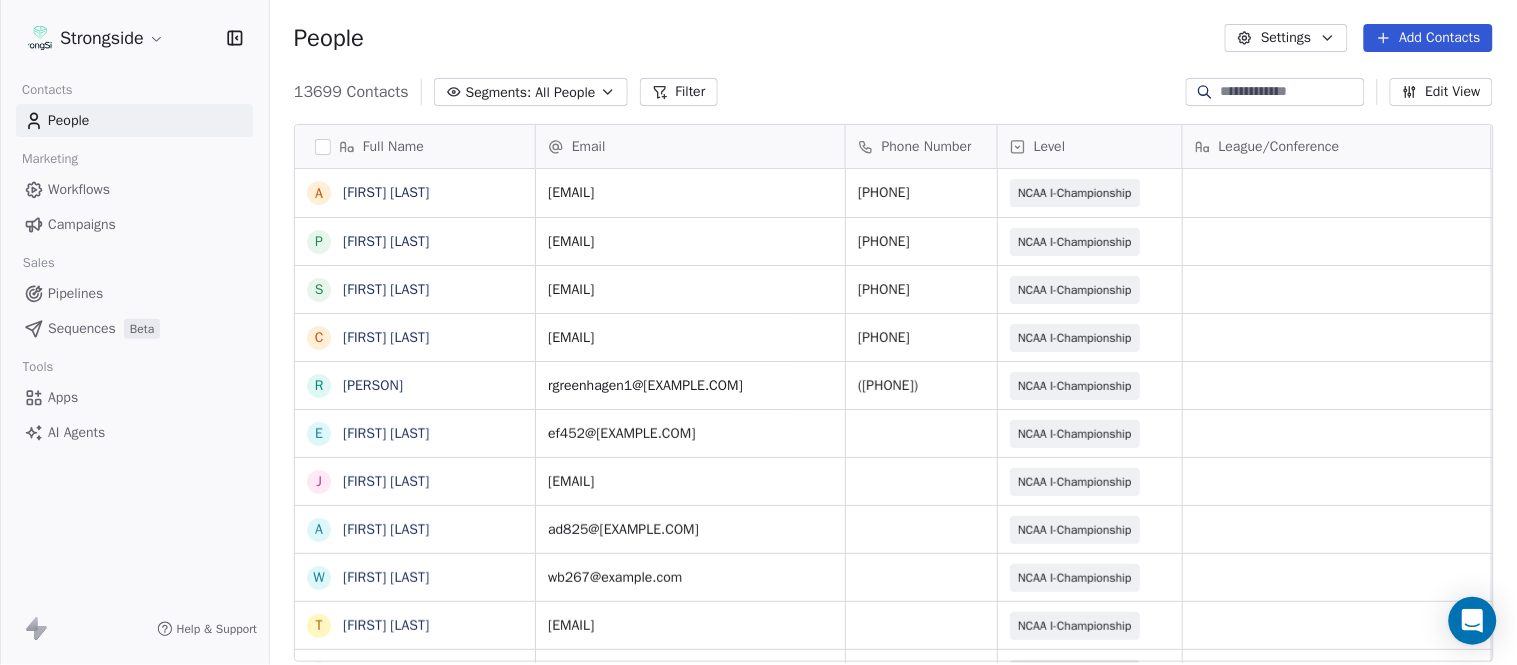 click on "Add Contacts" at bounding box center (1428, 38) 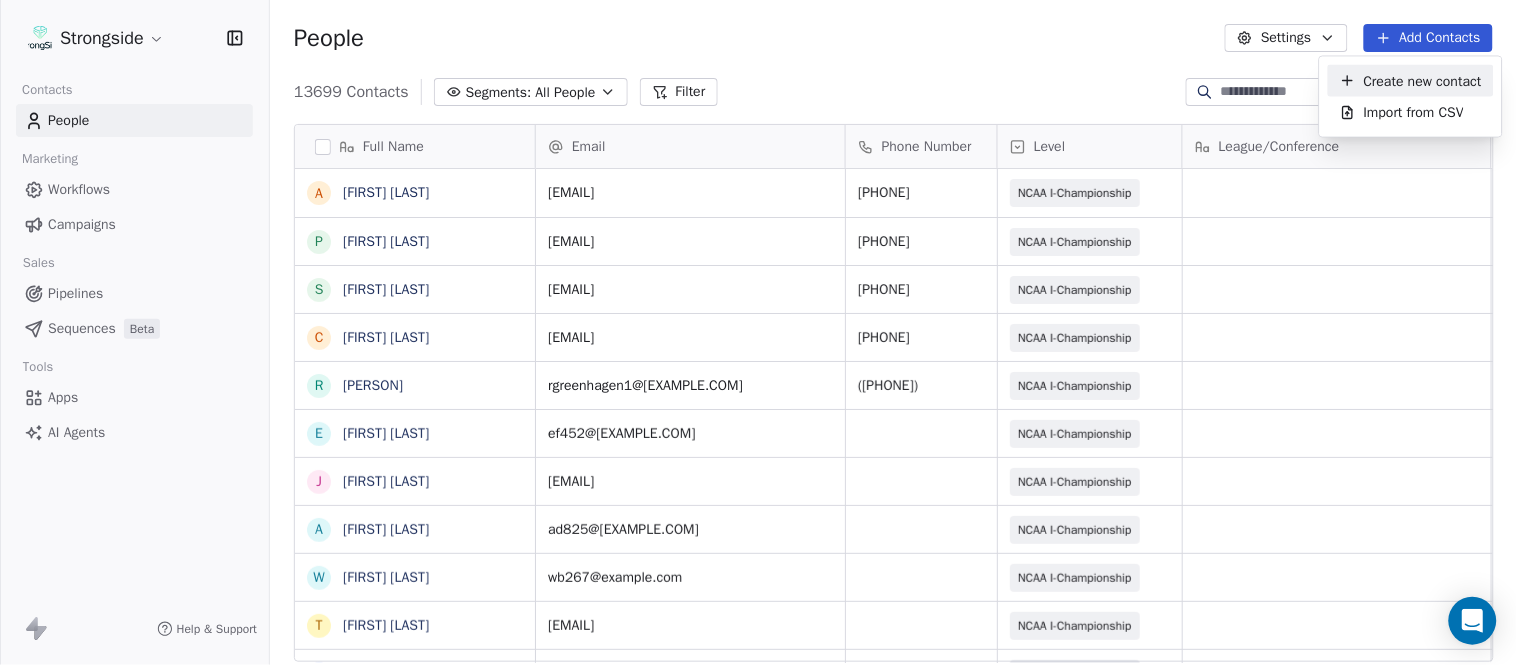 click on "Create new contact" at bounding box center (1423, 80) 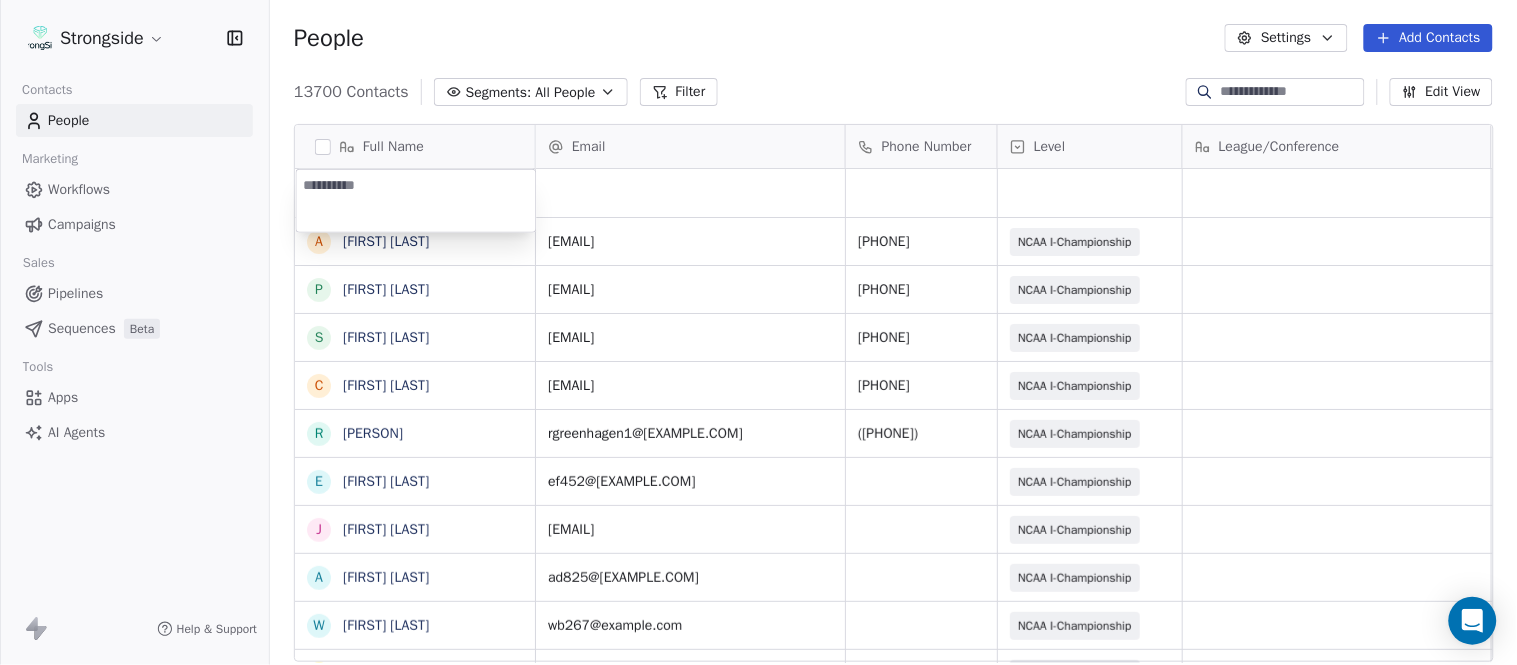 type on "*********" 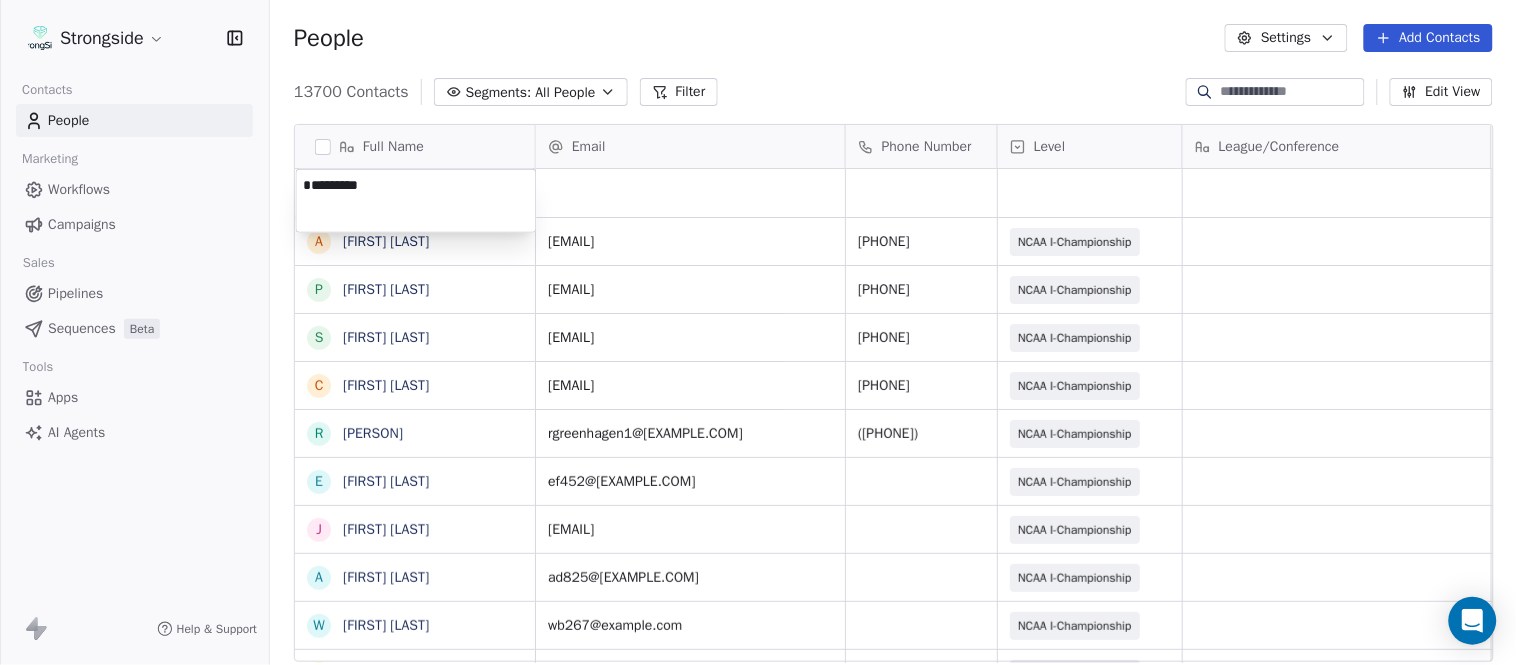 click on "Strongside Contacts People Marketing Workflows Campaigns Sales Pipelines Sequences Beta Tools Apps AI Agents Help & Support People Settings  Add Contacts 13700 Contacts Segments: All People Filter  Edit View Tag Add to Sequence Export Full Name A Alyssa Plantz P Pat Allinger S Susan Duffy C Charles Guthrie R Ryan Greenhagen E Eric Franklin J Jeff Dittman A Andrew Dees W Will Blanden T Terry Ursin S Sean Reeder M Mike Hatcher J Jared Backus J Jay Andress S Satyen Bhakta B Bernie DePalma D Devan Carrington J Jeremy Hartigan N Nicholas Bruner M Matt Foote D Dan Swanstrom N Nicki Moore J Julien Deumaga M Mark Ross A Alex Peffley C Chris Batti J Justin Woodley G Garrett McLaughlin K Kenneth Tinsley A Andrew Kukesh Email Phone Number Level League/Conference Organization Job Title Tags Created Date BST Aug 07, 2025 07:40 PM aplantz@fordham.edu 718-817-4230	 NCAA I-Championship FORDHAM UNIV Athletic Trainer Aug 07, 2025 07:38 PM pallinger@fordham.edu 718-817-4280 NCAA I-Championship FORDHAM UNIV FB Admin Asst SID" at bounding box center (758, 332) 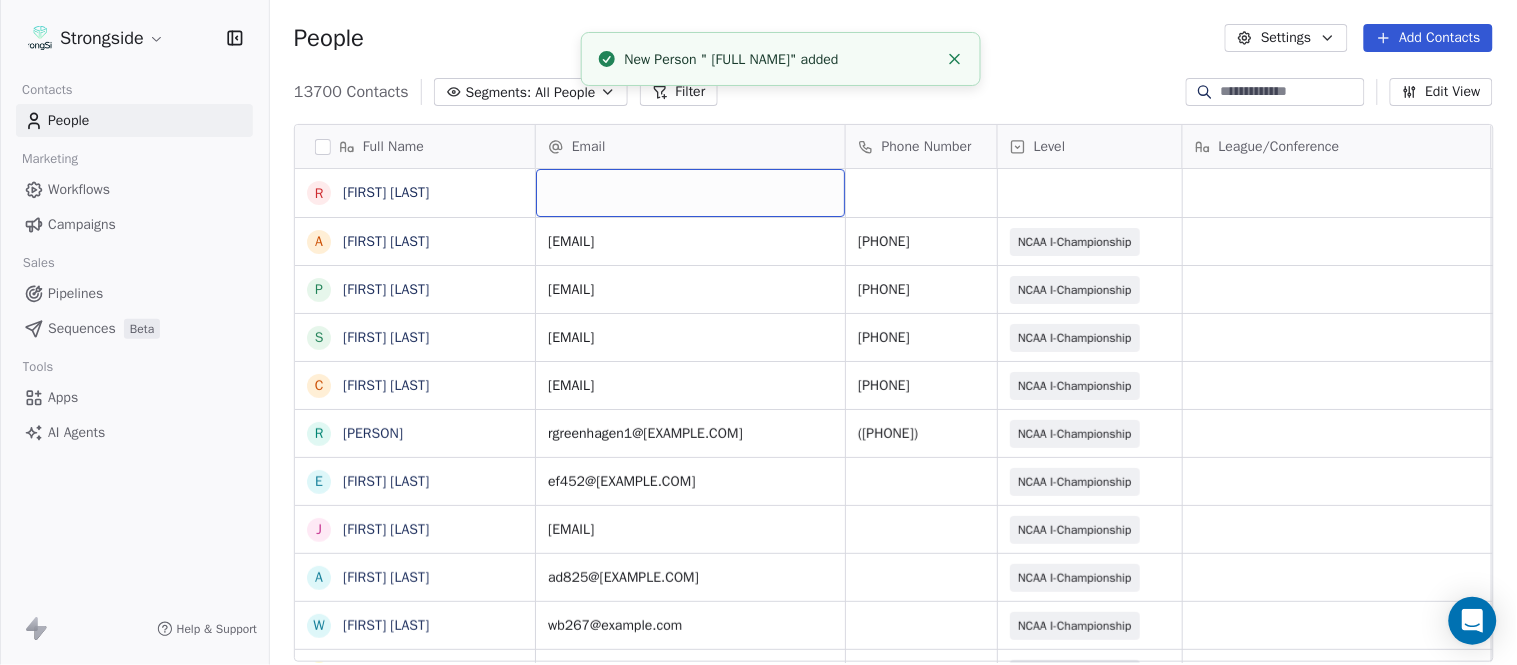 click at bounding box center [690, 193] 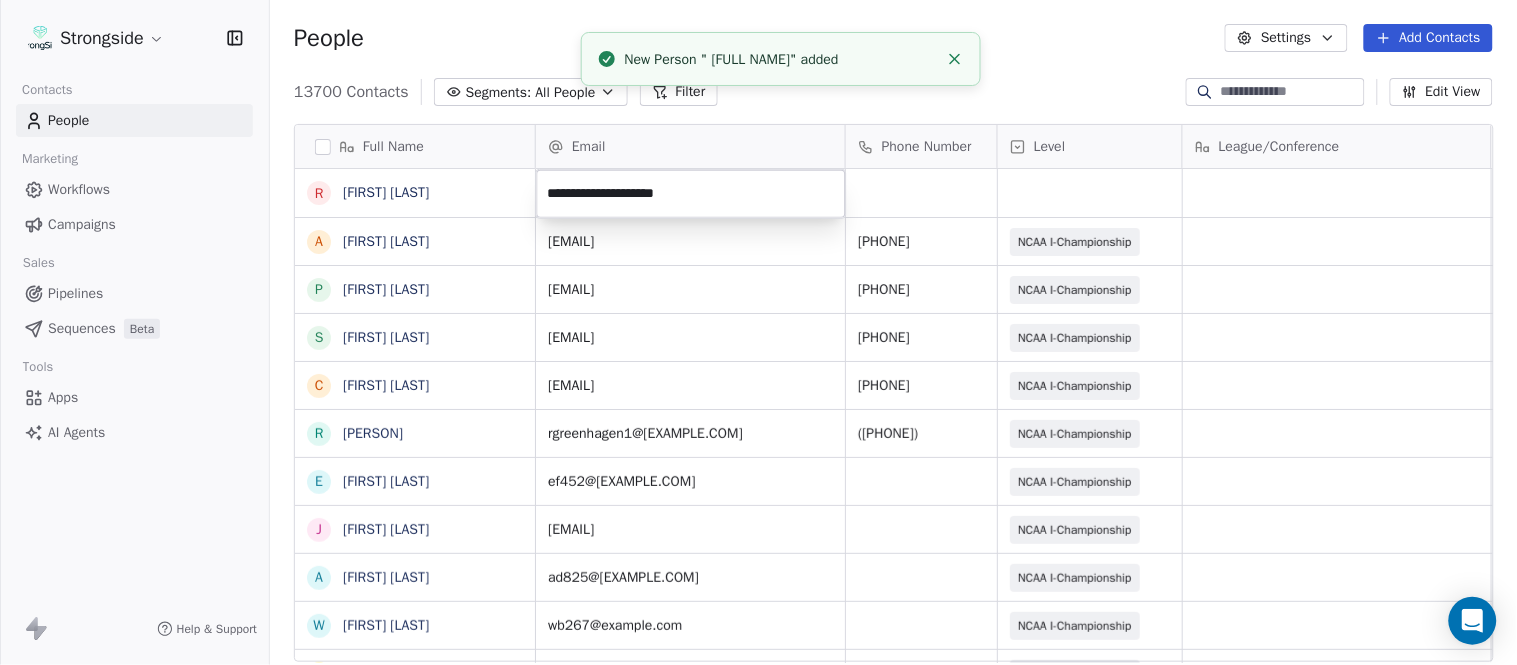 click on "Strongside Contacts People Marketing Workflows Campaigns Sales Pipelines Sequences Beta Tools Apps AI Agents Help & Support People Settings  Add Contacts 13700 Contacts Segments: All People Filter  Edit View Tag Add to Sequence Export Full Name R Rob Luben A Alyssa Plantz P Pat Allinger S Susan Duffy C Charles Guthrie R Ryan Greenhagen E Eric Franklin J Jeff Dittman A Andrew Dees W Will Blanden T Terry Ursin S Sean Reeder M Mike Hatcher J Jared Backus J Jay Andress S Satyen Bhakta B Bernie DePalma D Devan Carrington J Jeremy Hartigan N Nicholas Bruner M Matt Foote D Dan Swanstrom N Nicki Moore J Julien Deumaga M Mark Ross A Alex Peffley C Chris Batti J Justin Woodley G Garrett McLaughlin K Kenneth Tinsley A Andrew Kukesh Email Phone Number Level League/Conference Organization Job Title Tags Created Date BST Aug 07, 2025 07:40 PM aplantz@fordham.edu 718-817-4230	 NCAA I-Championship FORDHAM UNIV Athletic Trainer Aug 07, 2025 07:38 PM pallinger@fordham.edu 718-817-4280 NCAA I-Championship FORDHAM UNIV SID" at bounding box center (758, 332) 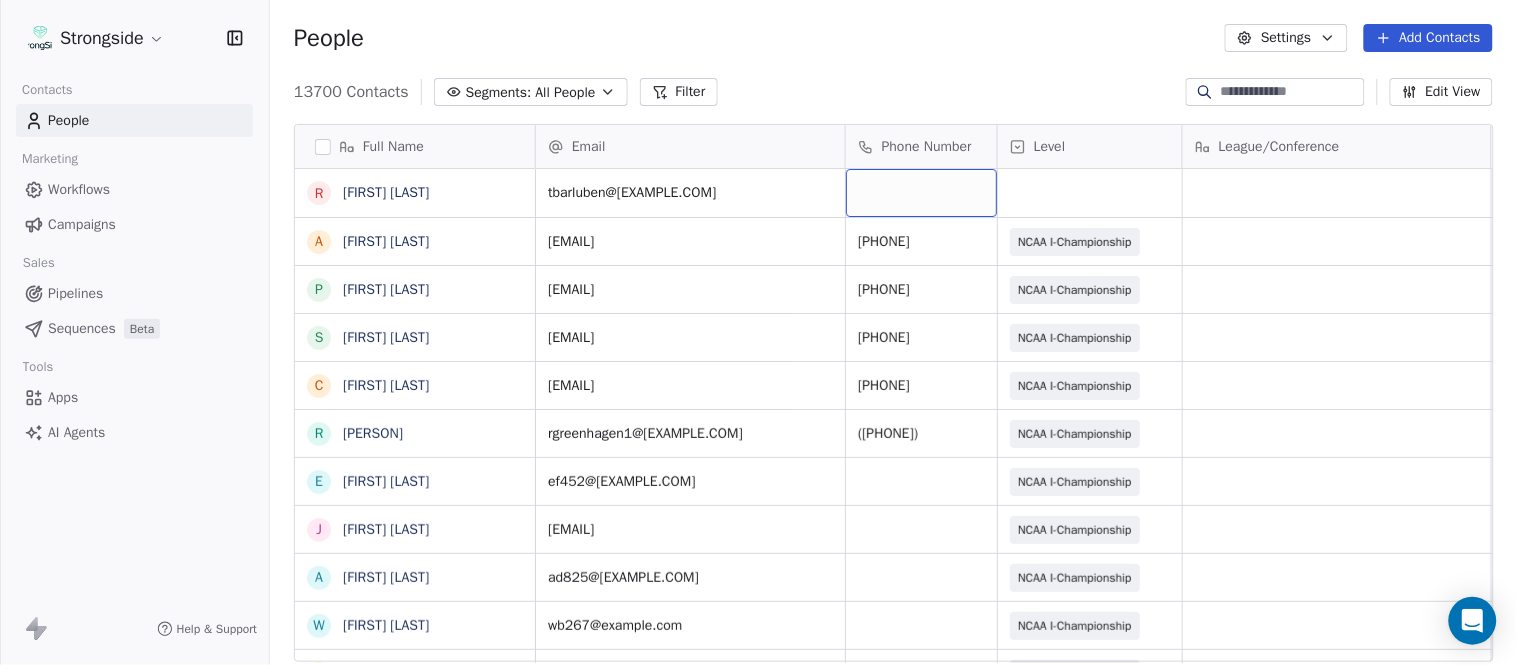 click at bounding box center (921, 193) 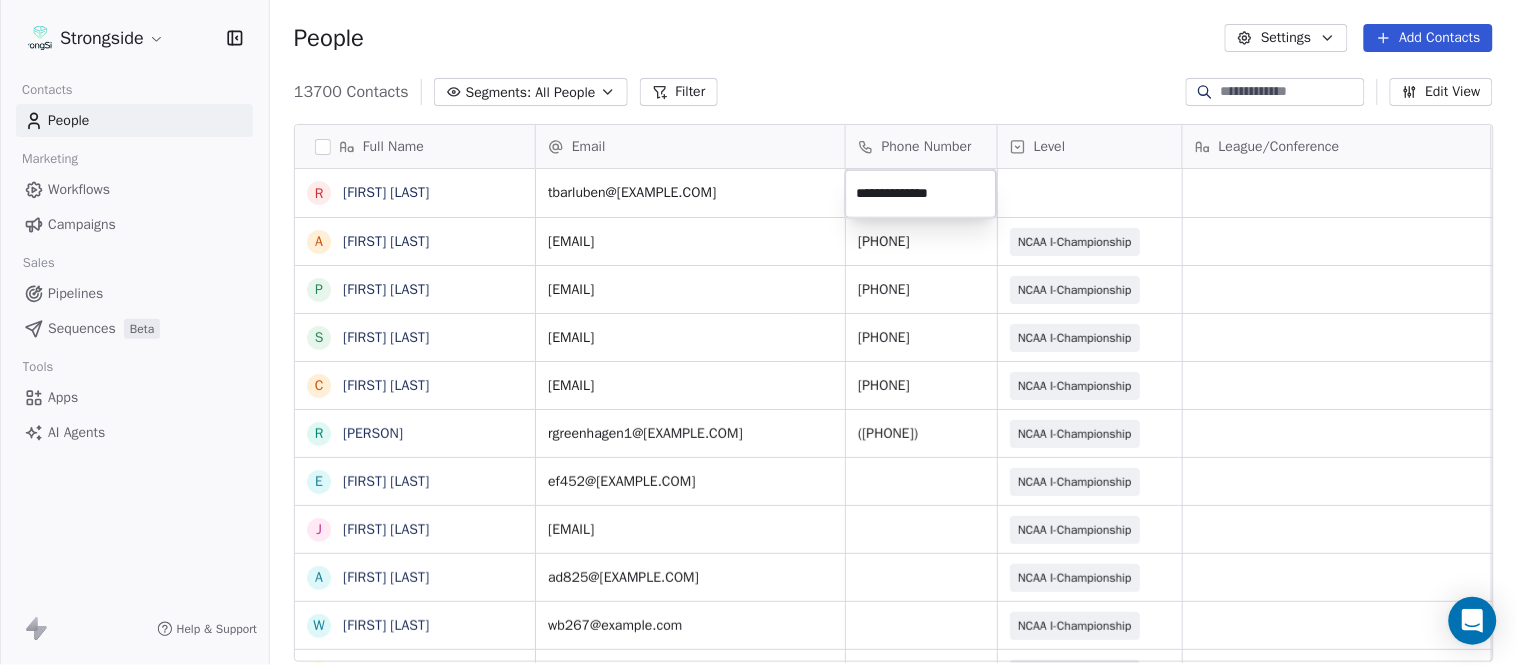 click on "Strongside Contacts People Marketing Workflows Campaigns Sales Pipelines Sequences Beta Tools Apps AI Agents Help & Support People Settings  Add Contacts 13700 Contacts Segments: All People Filter  Edit View Tag Add to Sequence Export Full Name R Rob Luben A Alyssa Plantz P Pat Allinger S Susan Duffy C Charles Guthrie R Ryan Greenhagen E Eric Franklin J Jeff Dittman A Andrew Dees W Will Blanden T Terry Ursin S Sean Reeder M Mike Hatcher J Jared Backus J Jay Andress S Satyen Bhakta B Bernie DePalma D Devan Carrington J Jeremy Hartigan N Nicholas Bruner M Matt Foote D Dan Swanstrom N Nicki Moore J Julien Deumaga M Mark Ross A Alex Peffley C Chris Batti J Justin Woodley G Garrett McLaughlin K Kenneth Tinsley A Andrew Kukesh Email Phone Number Level League/Conference Organization Job Title Tags Created Date BST tbarluben@fordham.edu Aug 07, 2025 07:40 PM aplantz@fordham.edu 718-817-4230	 NCAA I-Championship FORDHAM UNIV Athletic Trainer Aug 07, 2025 07:38 PM pallinger@fordham.edu 718-817-4280 FORDHAM UNIV SID" at bounding box center (758, 332) 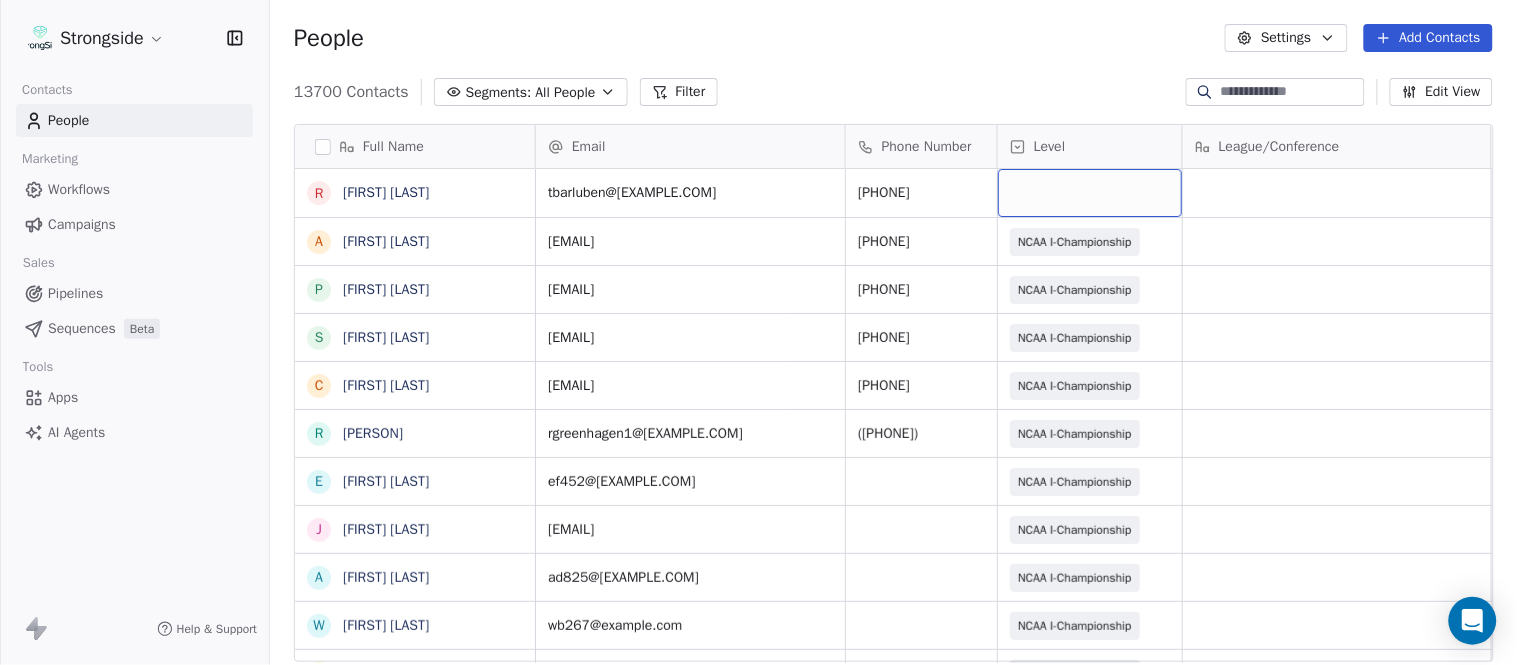 click at bounding box center [1090, 193] 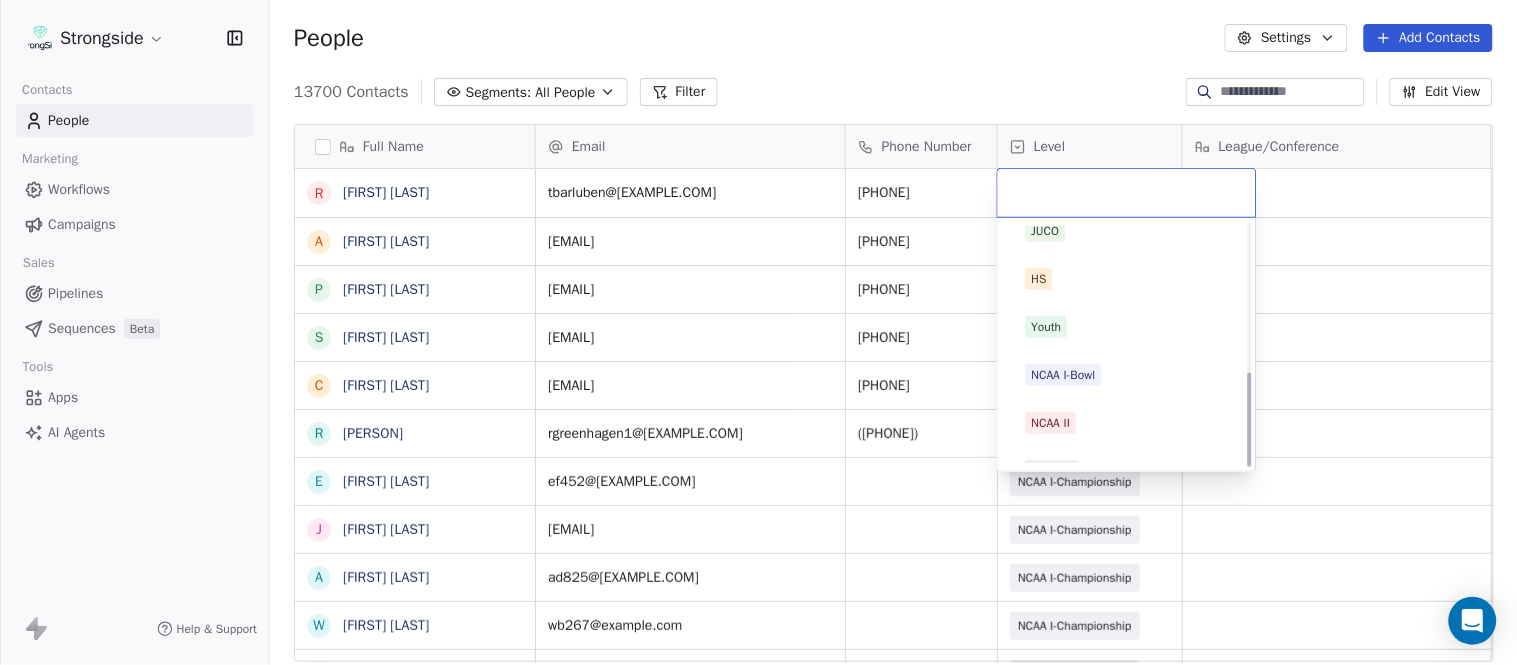 scroll, scrollTop: 378, scrollLeft: 0, axis: vertical 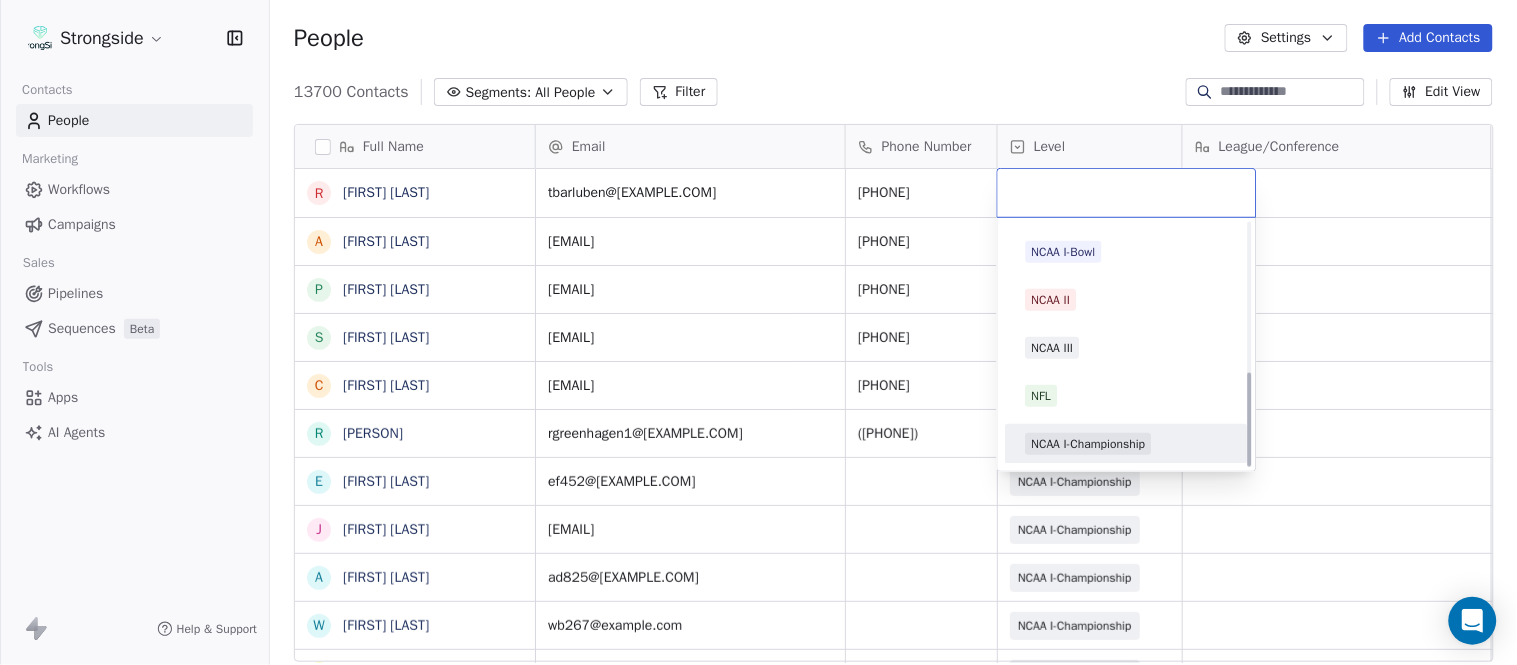 click on "NCAA I-Championship" at bounding box center (1089, 444) 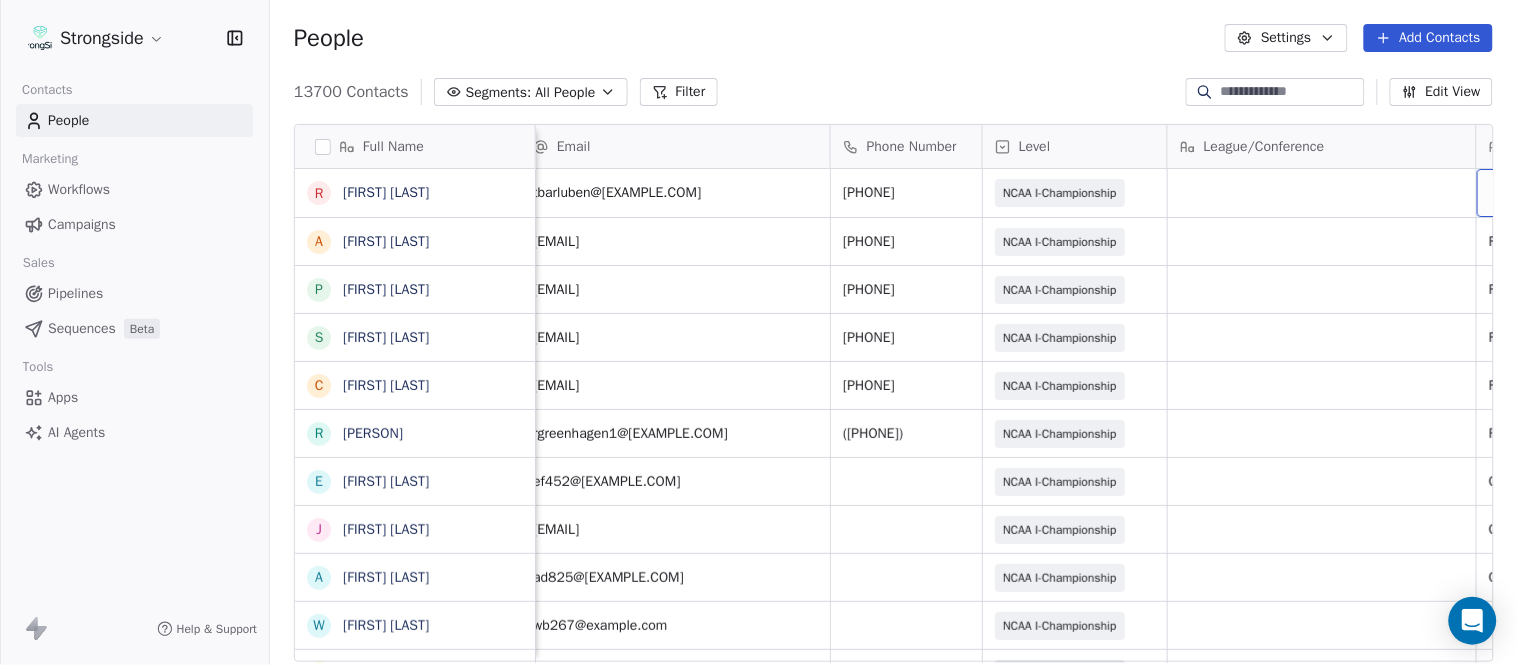 scroll, scrollTop: 0, scrollLeft: 553, axis: horizontal 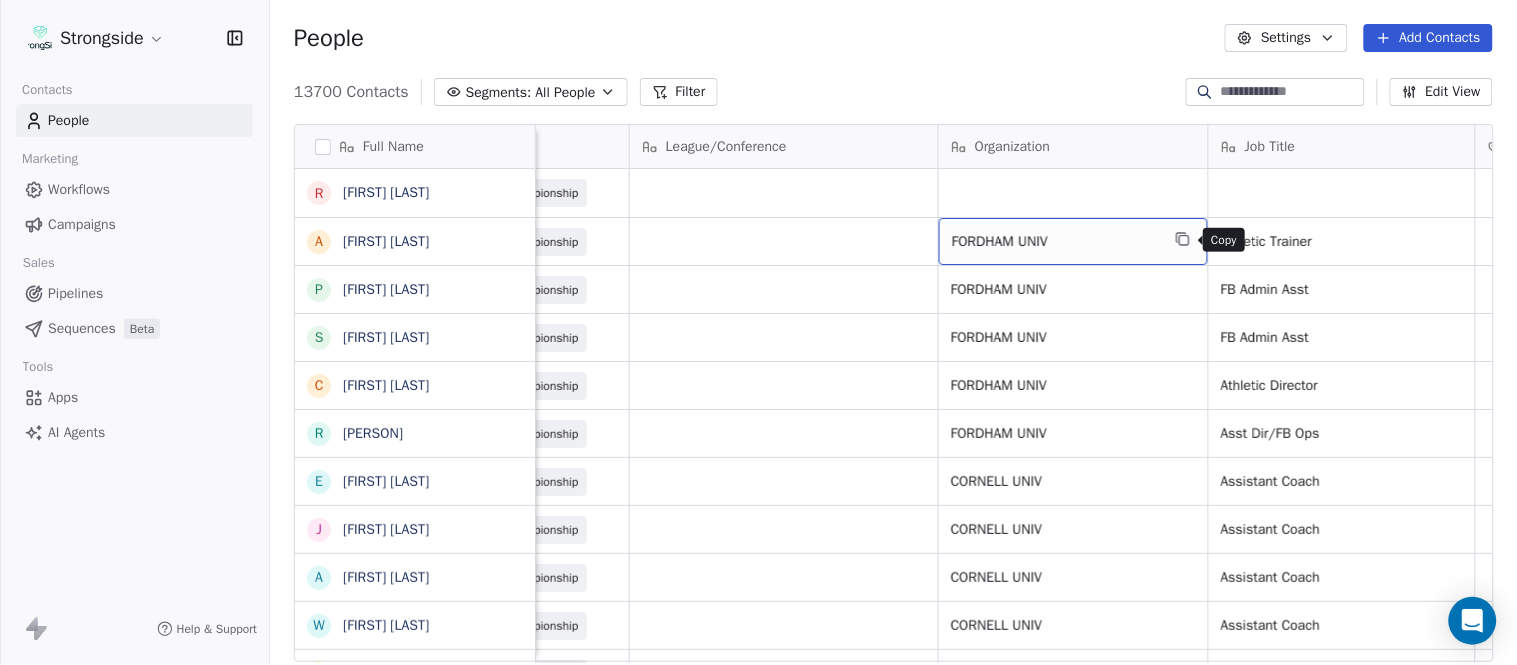 click 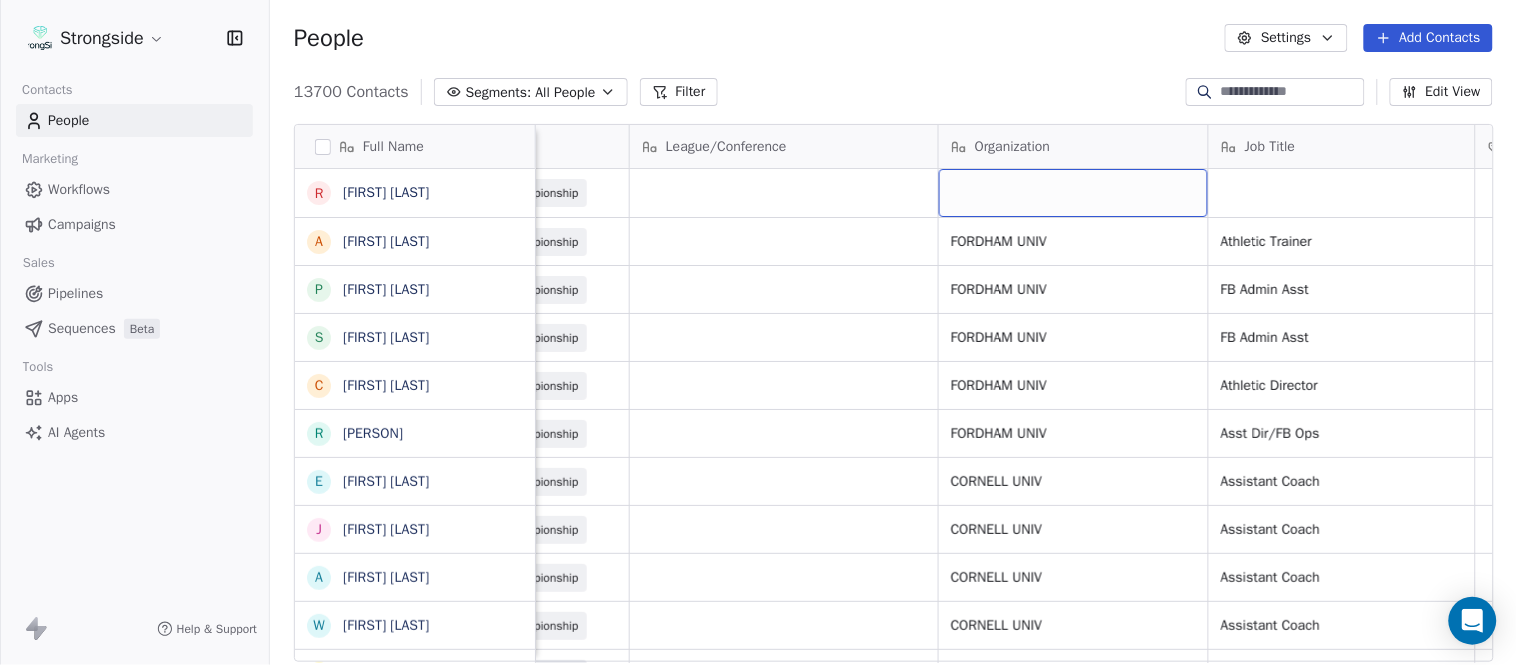 click at bounding box center (1073, 193) 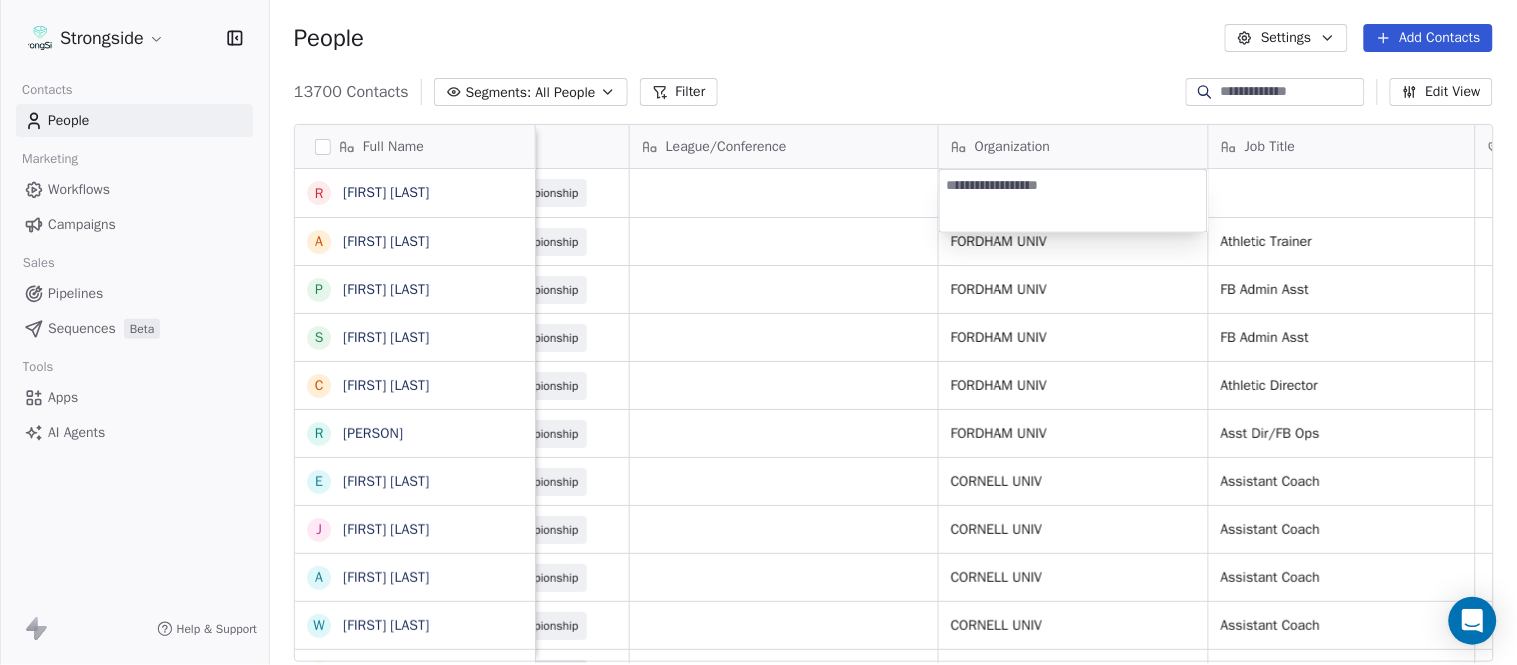 type on "**********" 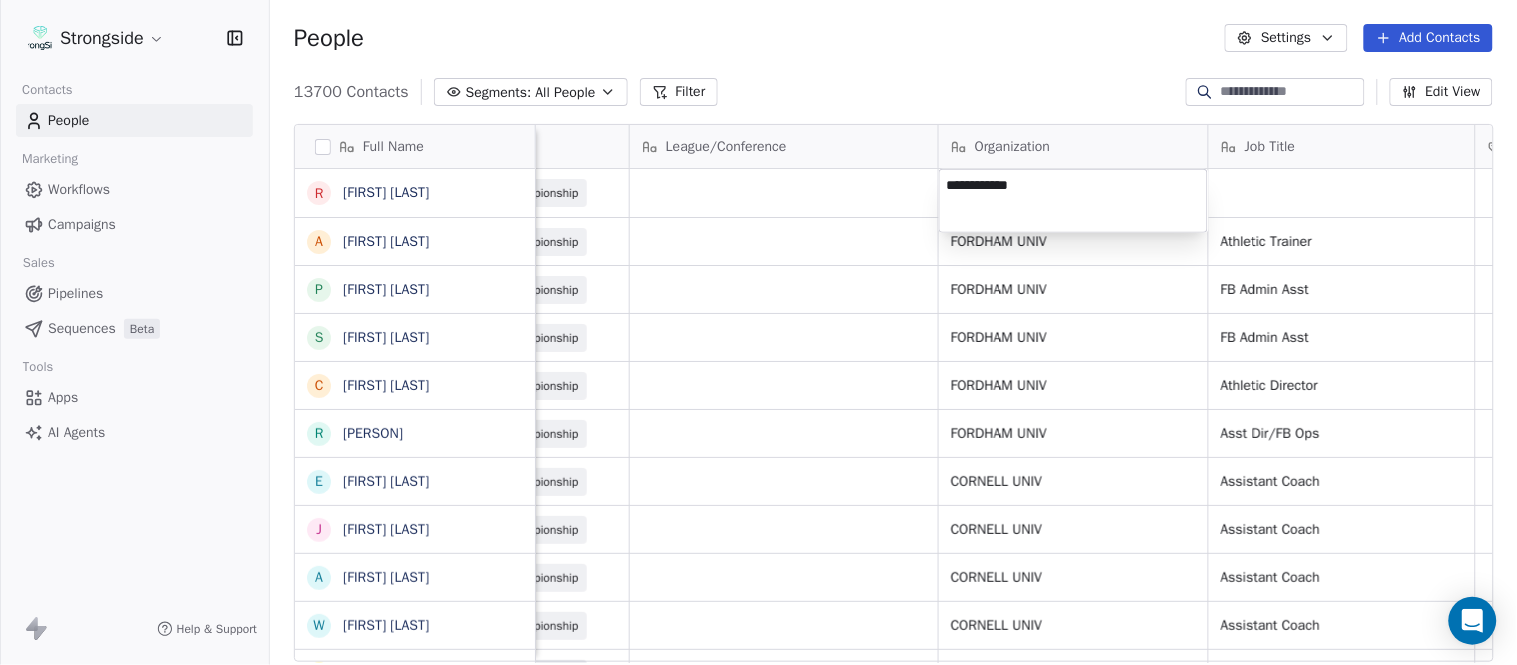 click on "Strongside Contacts People Marketing Workflows Campaigns Sales Pipelines Sequences Beta Tools Apps AI Agents Help & Support People Settings  Add Contacts 13700 Contacts Segments: All People Filter  Edit View Tag Add to Sequence Export Full Name R Rob Luben A Alyssa Plantz P Pat Allinger S Susan Duffy C Charles Guthrie R Ryan Greenhagen E Eric Franklin J Jeff Dittman A Andrew Dees W Will Blanden T Terry Ursin S Sean Reeder M Mike Hatcher J Jared Backus J Jay Andress S Satyen Bhakta B Bernie DePalma D Devan Carrington J Jeremy Hartigan N Nicholas Bruner M Matt Foote D Dan Swanstrom N Nicki Moore J Julien Deumaga M Mark Ross A Alex Peffley C Chris Batti J Justin Woodley G Garrett McLaughlin K Kenneth Tinsley A Andrew Kukesh Email Phone Number Level League/Conference Organization Job Title Tags Created Date BST Status Priority tbarluben@fordham.edu (718) 817-4232 NCAA I-Championship Aug 07, 2025 07:40 PM aplantz@fordham.edu 718-817-4230	 NCAA I-Championship FORDHAM UNIV Athletic Trainer Aug 07, 2025 07:38 PM" at bounding box center (758, 332) 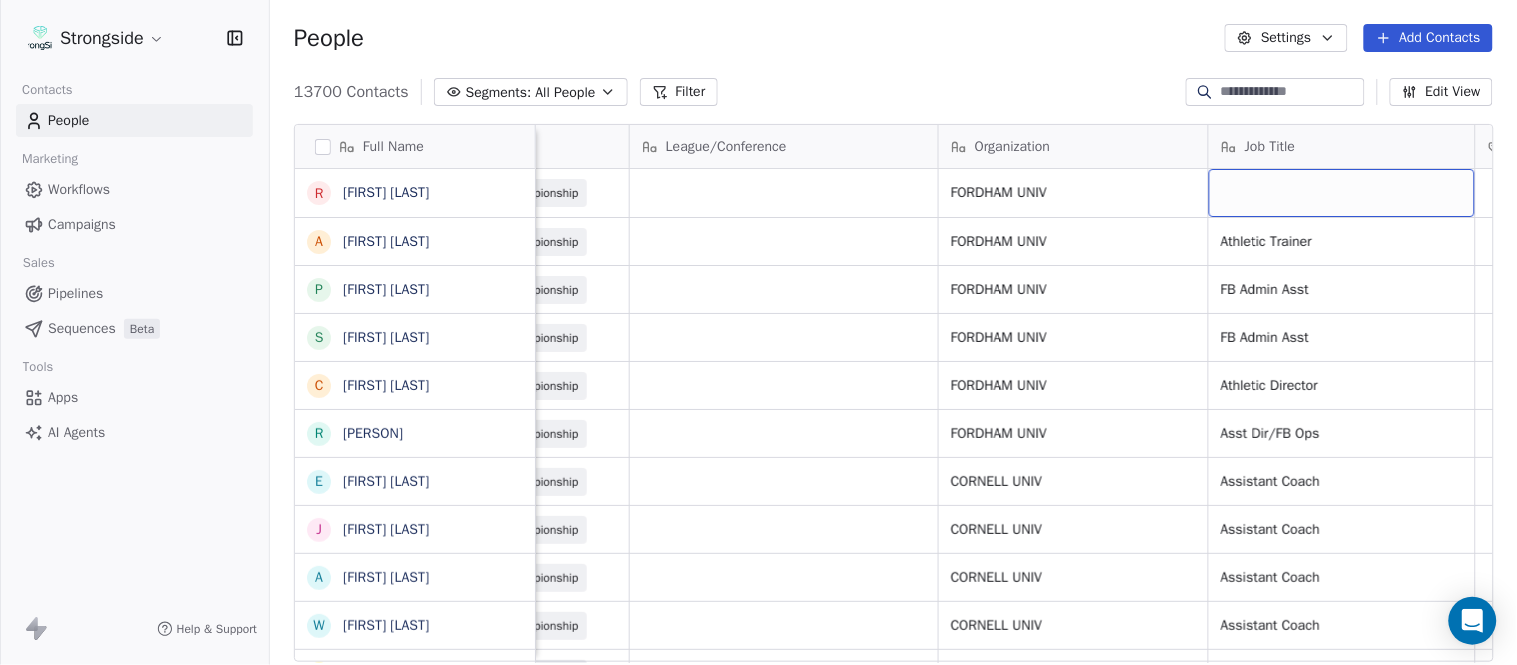 click at bounding box center (1342, 193) 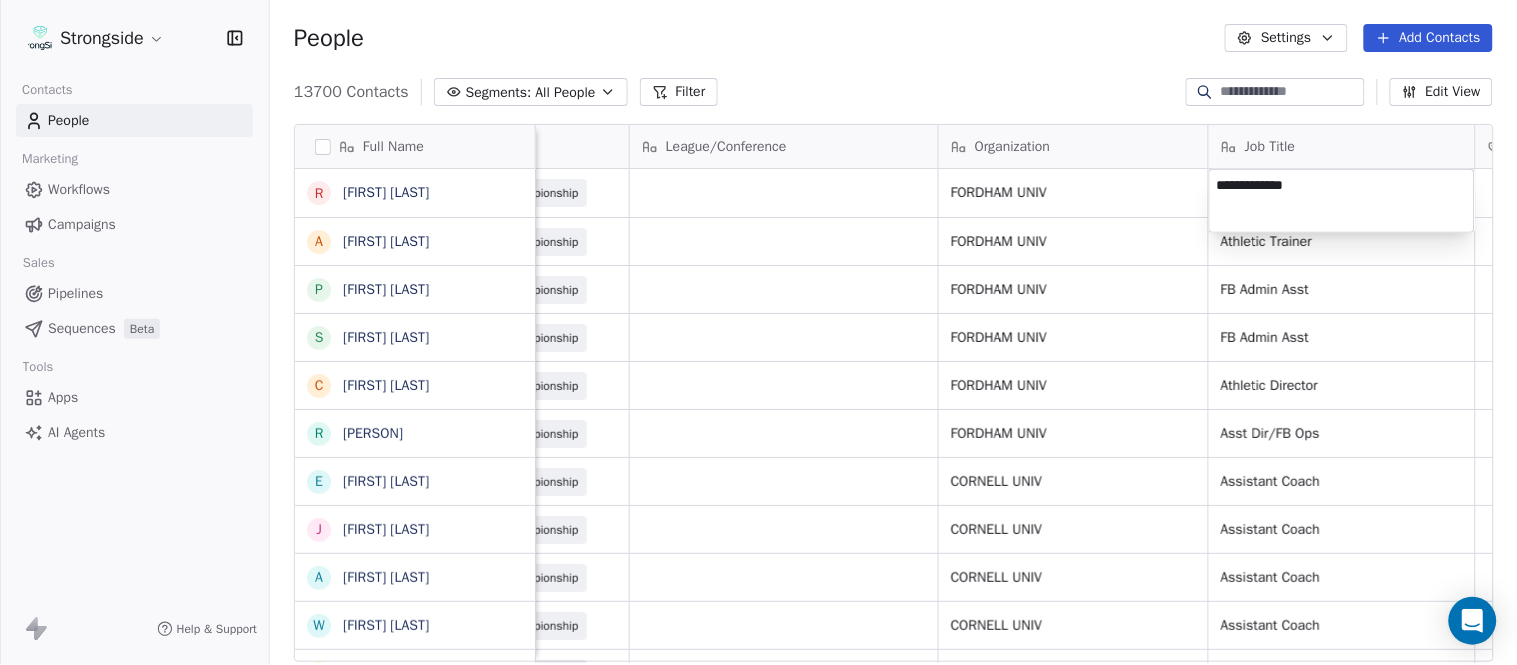 click on "Strongside Contacts People Marketing Workflows Campaigns Sales Pipelines Sequences Beta Tools Apps AI Agents Help & Support People Settings  Add Contacts 13700 Contacts Segments: All People Filter  Edit View Tag Add to Sequence Export Full Name R Rob Luben A Alyssa Plantz P Pat Allinger S Susan Duffy C Charles Guthrie R Ryan Greenhagen E Eric Franklin J Jeff Dittman A Andrew Dees W Will Blanden T Terry Ursin S Sean Reeder M Mike Hatcher J Jared Backus J Jay Andress S Satyen Bhakta B Bernie DePalma D Devan Carrington J Jeremy Hartigan N Nicholas Bruner M Matt Foote D Dan Swanstrom N Nicki Moore J Julien Deumaga M Mark Ross A Alex Peffley C Chris Batti J Justin Woodley G Garrett McLaughlin K Kenneth Tinsley A Andrew Kukesh Email Phone Number Level League/Conference Organization Job Title Tags Created Date BST Status Priority tbarluben@fordham.edu (718) 817-4232 NCAA I-Championship FORDHAM UNIV Aug 07, 2025 07:40 PM aplantz@fordham.edu 718-817-4230	 NCAA I-Championship FORDHAM UNIV Athletic Trainer SID" at bounding box center [758, 332] 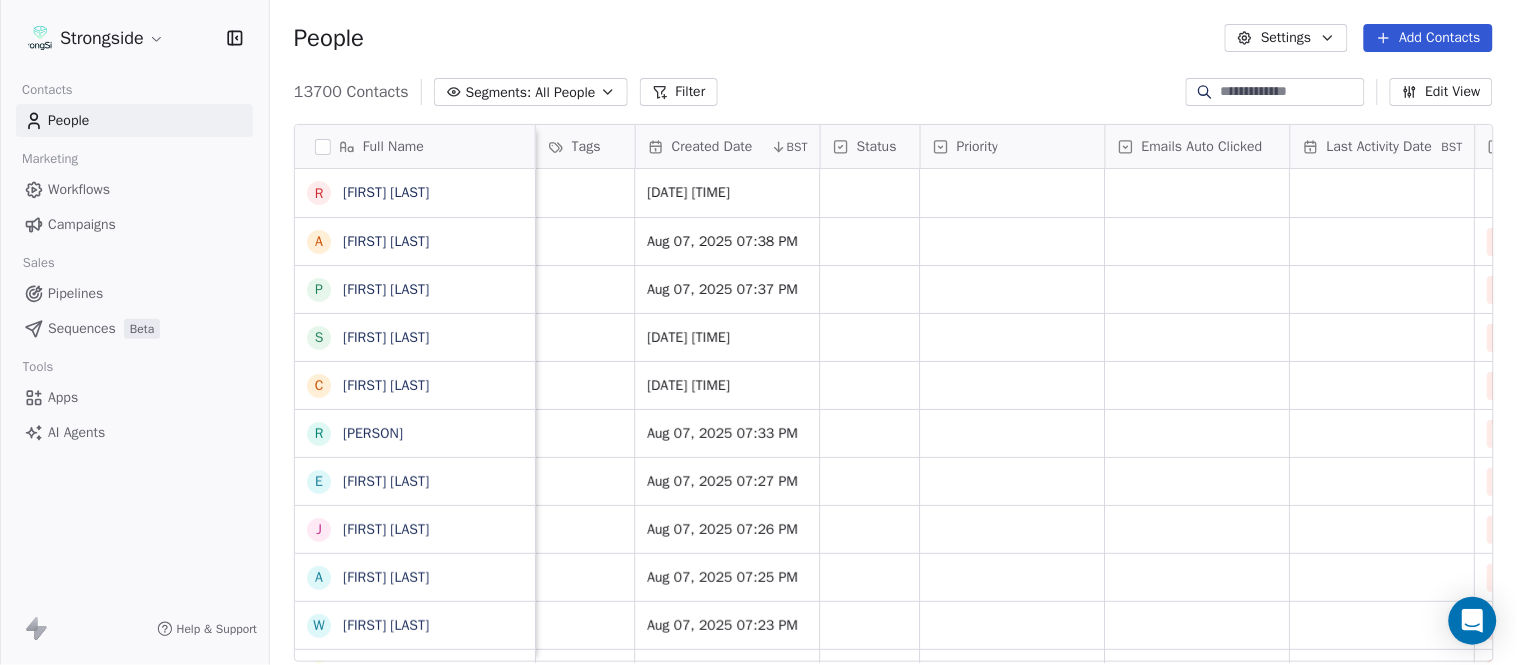 scroll, scrollTop: 0, scrollLeft: 1863, axis: horizontal 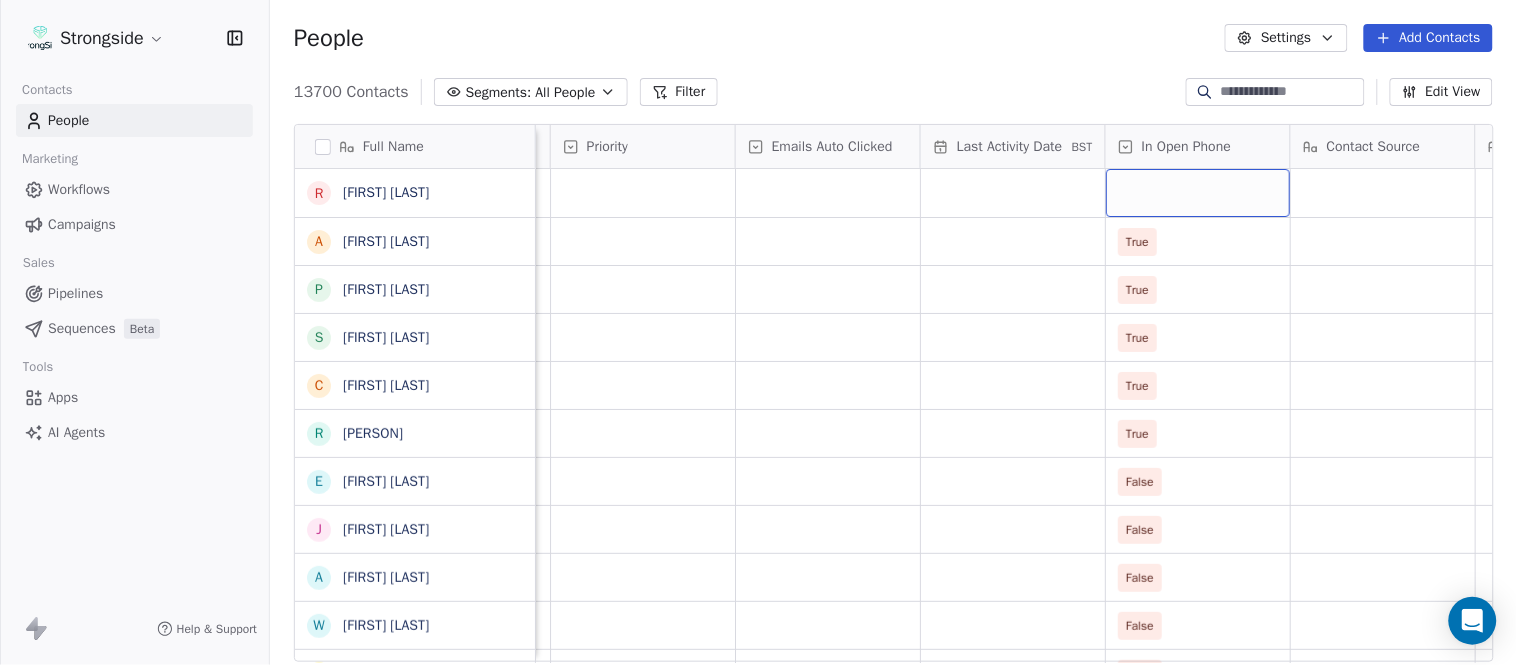 click at bounding box center [1198, 193] 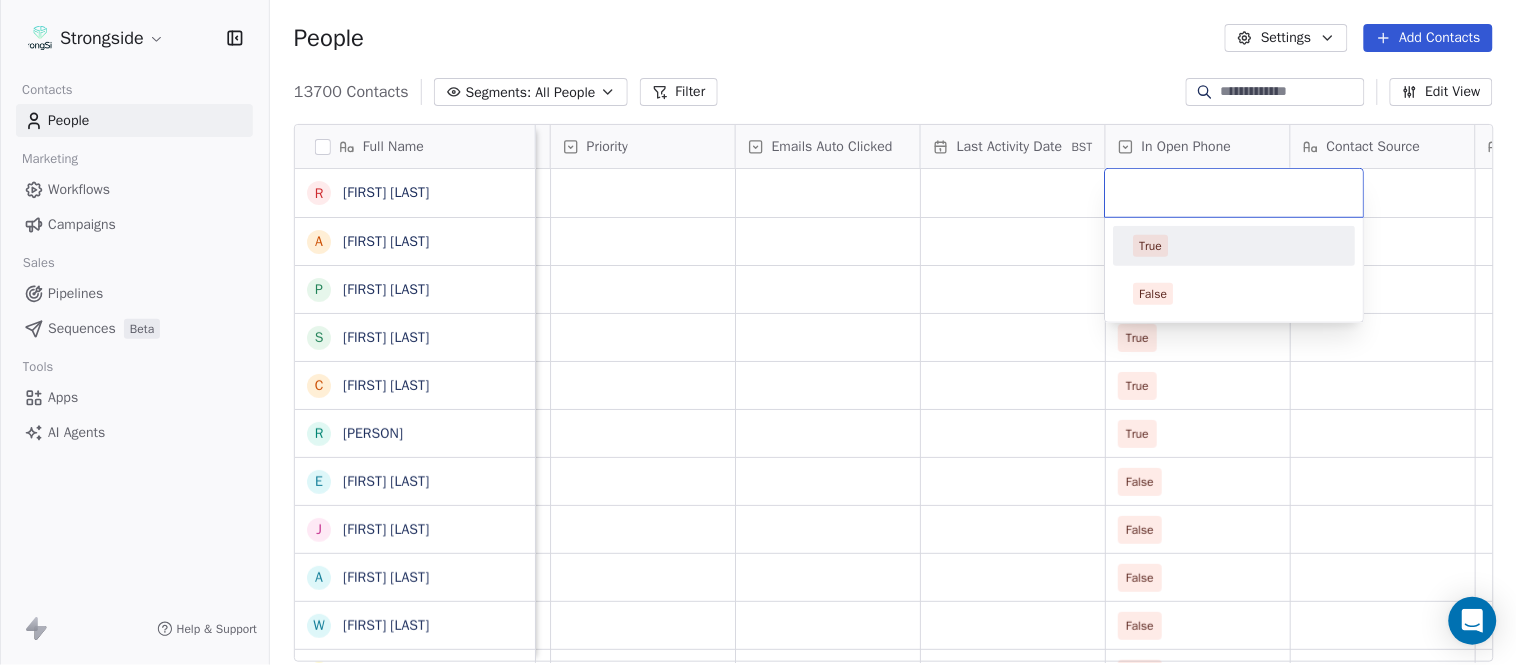 click on "True" at bounding box center (1235, 246) 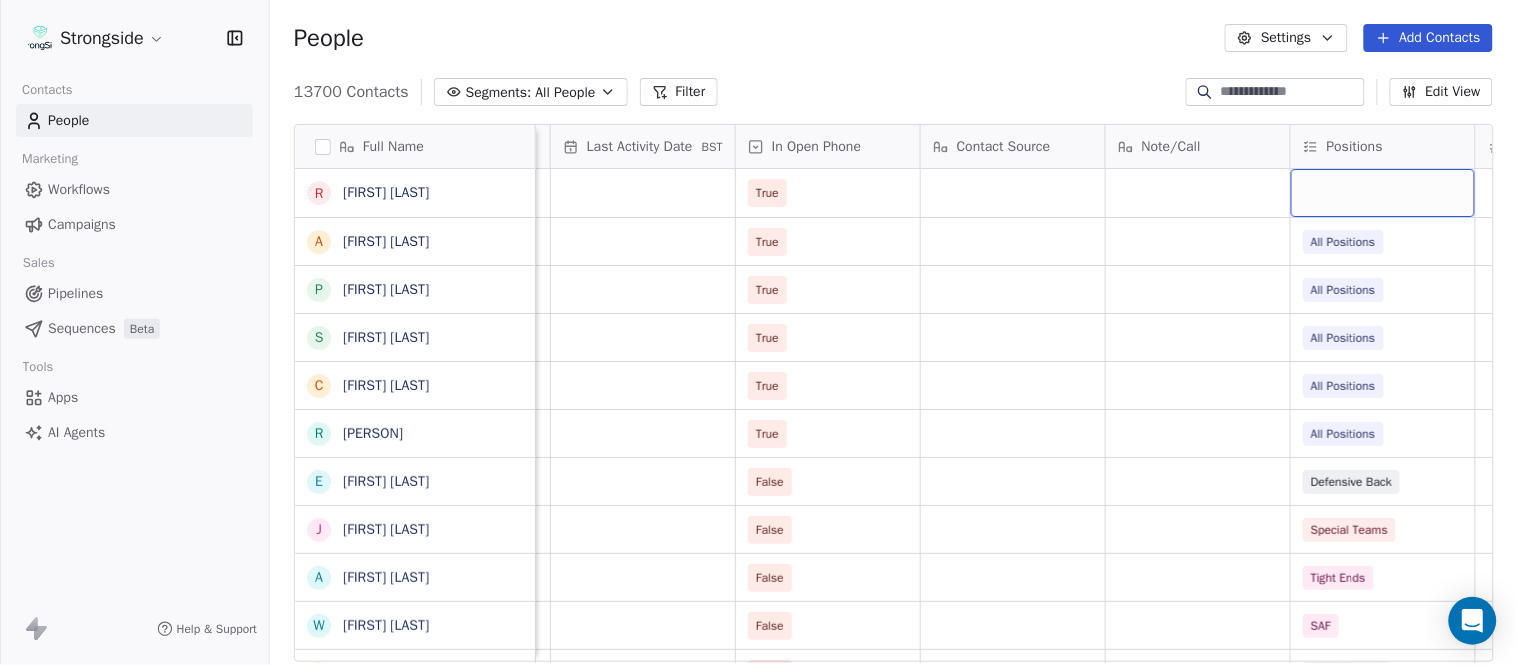 scroll, scrollTop: 0, scrollLeft: 2417, axis: horizontal 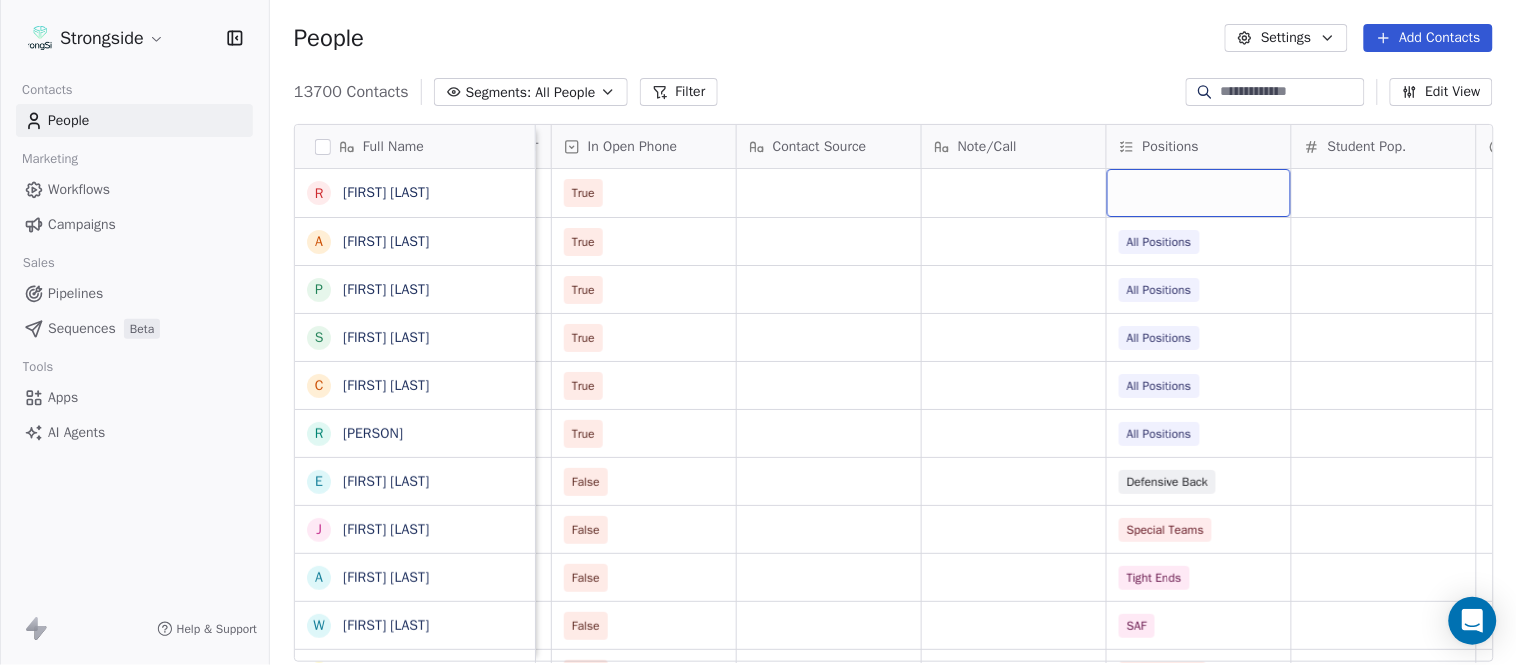 click at bounding box center (1199, 193) 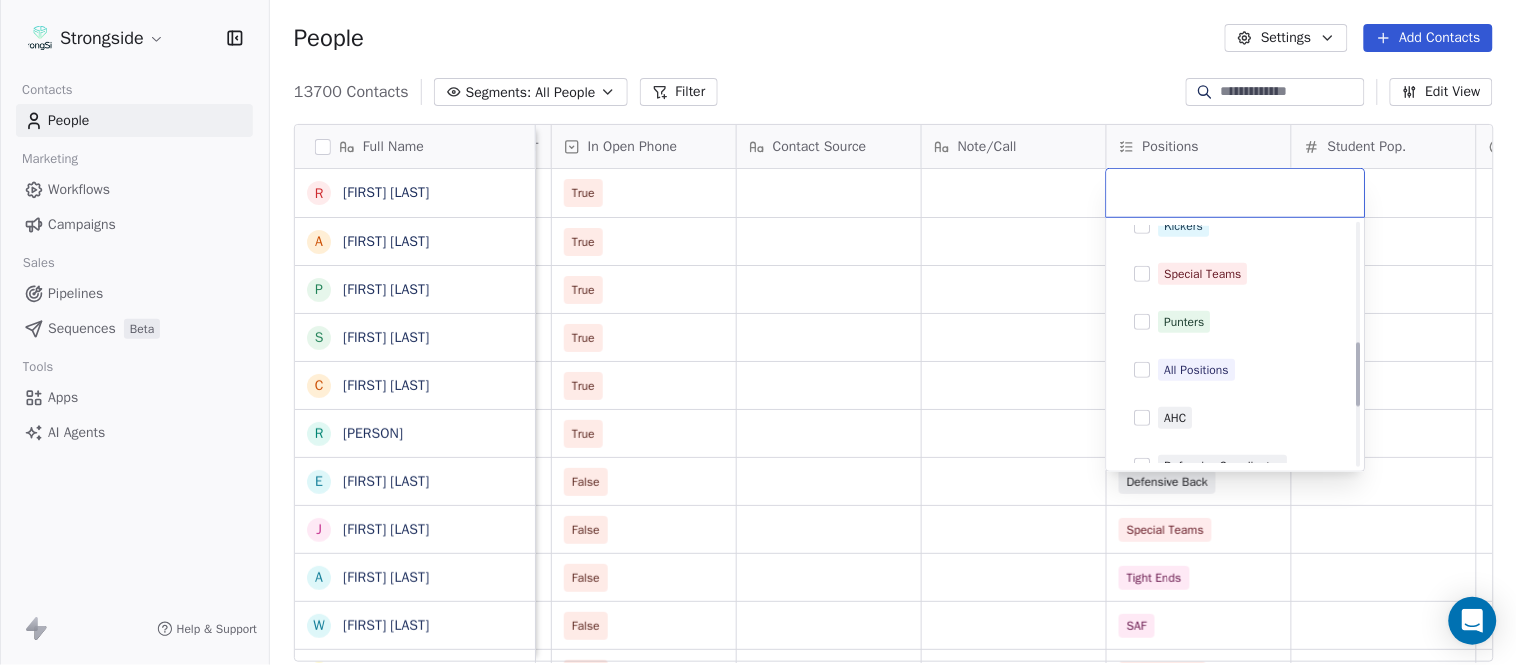 scroll, scrollTop: 444, scrollLeft: 0, axis: vertical 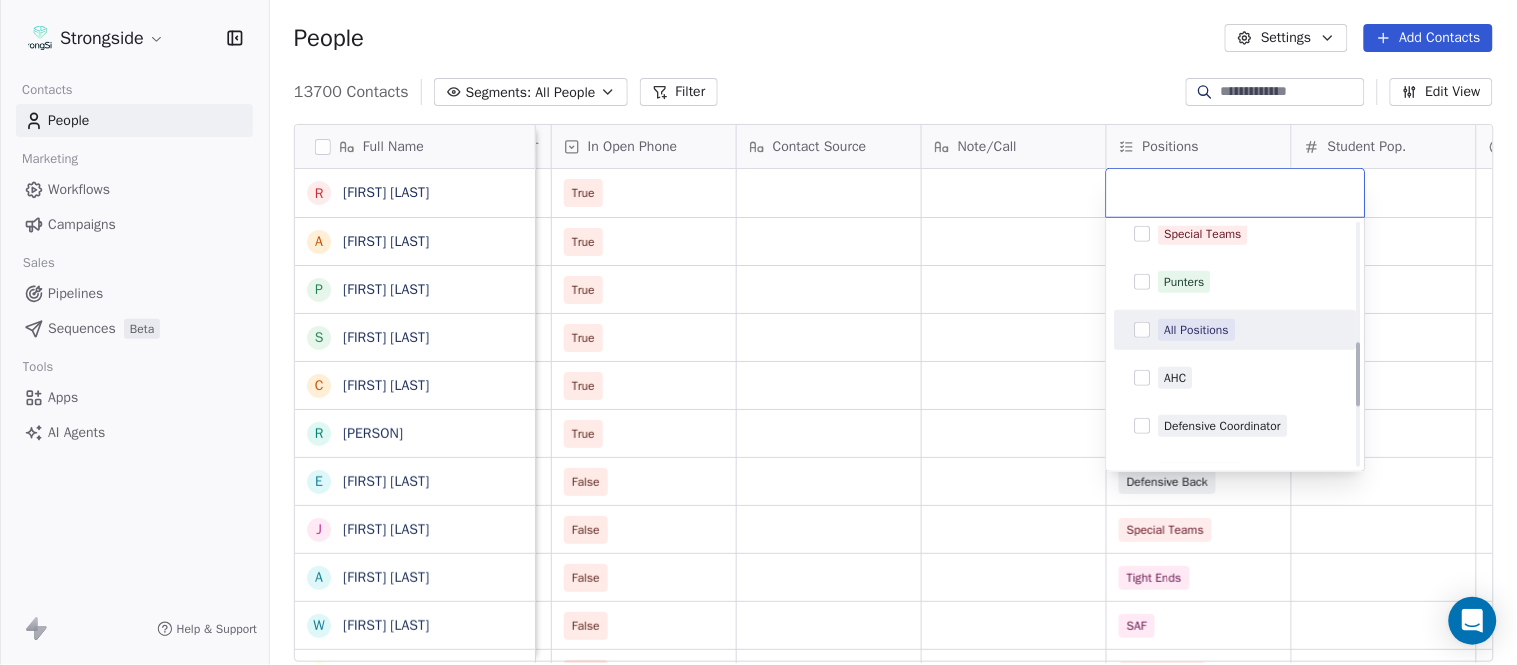 click on "All Positions" at bounding box center (1197, 330) 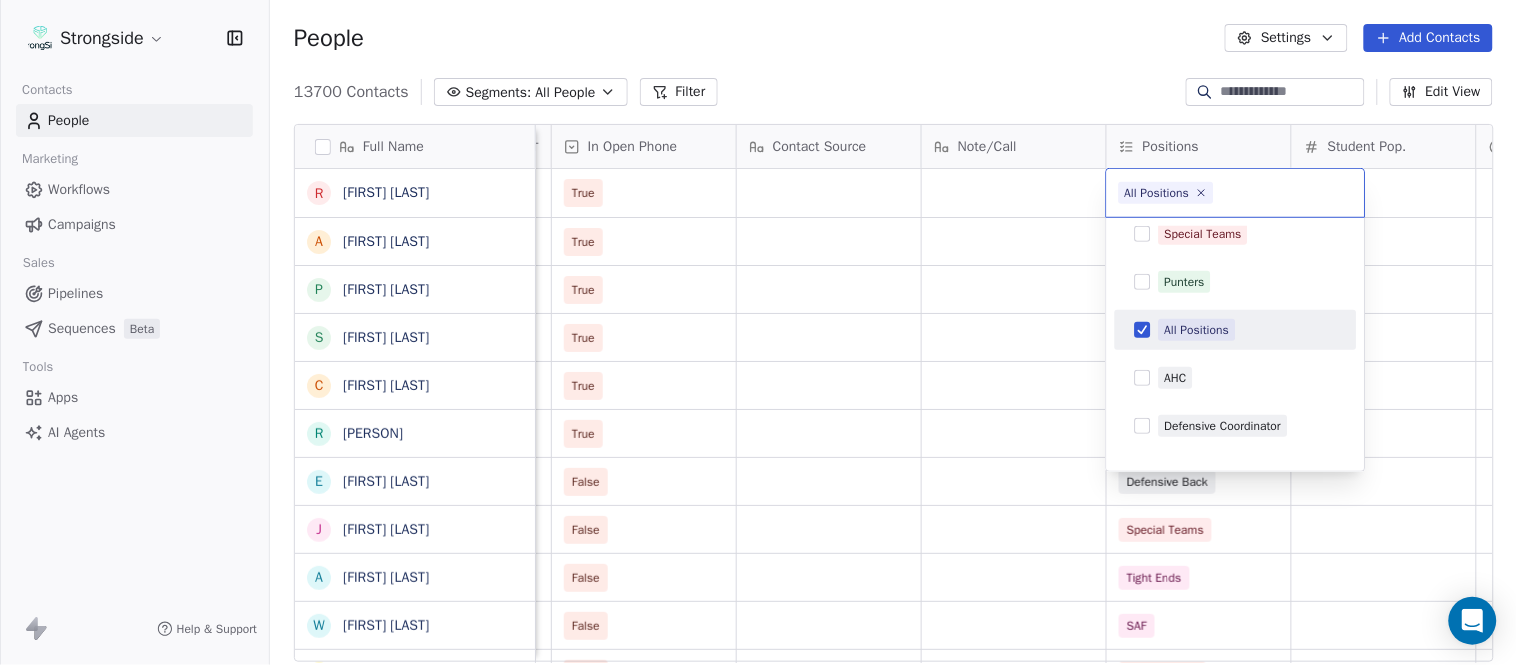 click on "Strongside Contacts People Marketing Workflows Campaigns Sales Pipelines Sequences Beta Tools Apps AI Agents Help & Support People Settings  Add Contacts 13700 Contacts Segments: All People Filter  Edit View Tag Add to Sequence Export Full Name R Rob Luben A Alyssa Plantz P Pat Allinger S Susan Duffy C Charles Guthrie R Ryan Greenhagen E Eric Franklin J Jeff Dittman A Andrew Dees W Will Blanden T Terry Ursin S Sean Reeder M Mike Hatcher J Jared Backus J Jay Andress S Satyen Bhakta B Bernie DePalma D Devan Carrington J Jeremy Hartigan N Nicholas Bruner M Matt Foote D Dan Swanstrom N Nicki Moore J Julien Deumaga M Mark Ross A Alex Peffley C Chris Batti J Justin Woodley G Garrett McLaughlin K Kenneth Tinsley A Andrew Kukesh Status Priority Emails Auto Clicked Last Activity Date BST In Open Phone Contact Source Note/Call Positions Student Pop. Lead Account   True   True All Positions   True All Positions   True All Positions   True All Positions   True All Positions   False Defensive Back   False Special Teams" at bounding box center (758, 332) 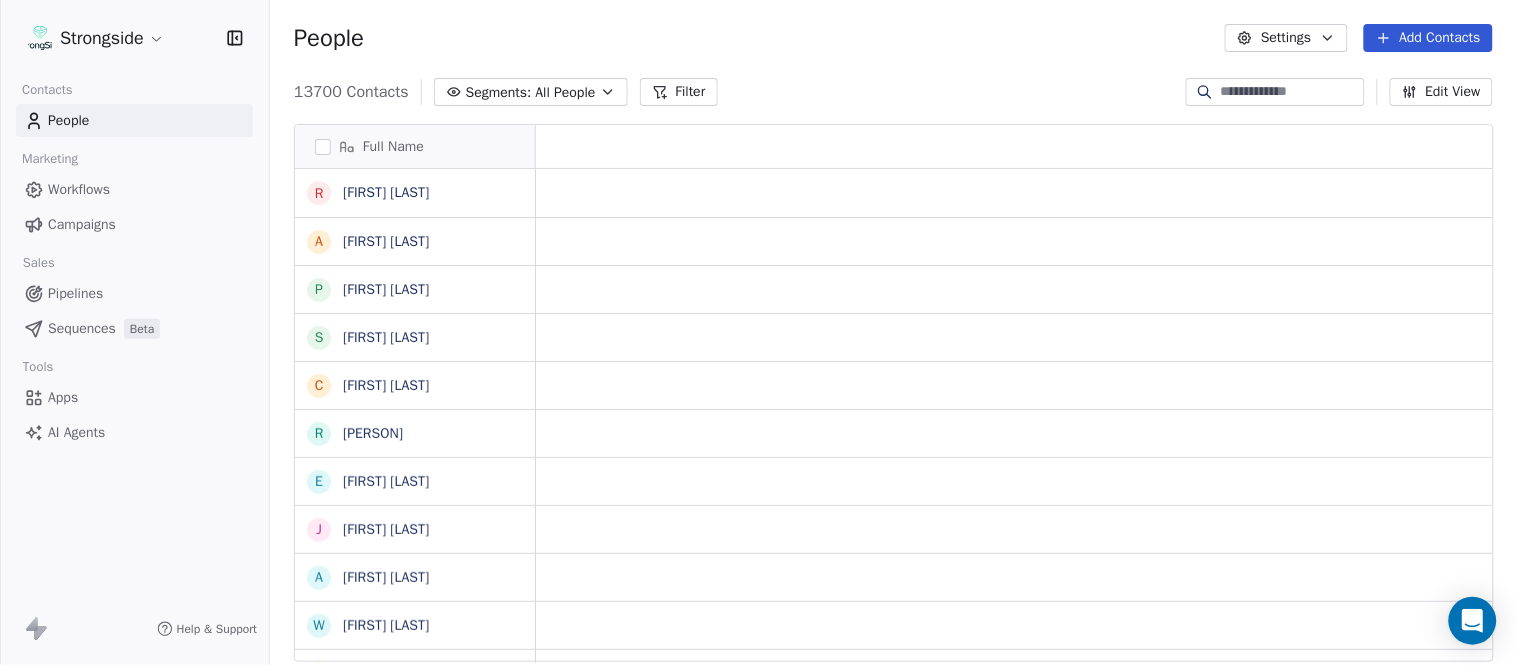 scroll, scrollTop: 0, scrollLeft: 0, axis: both 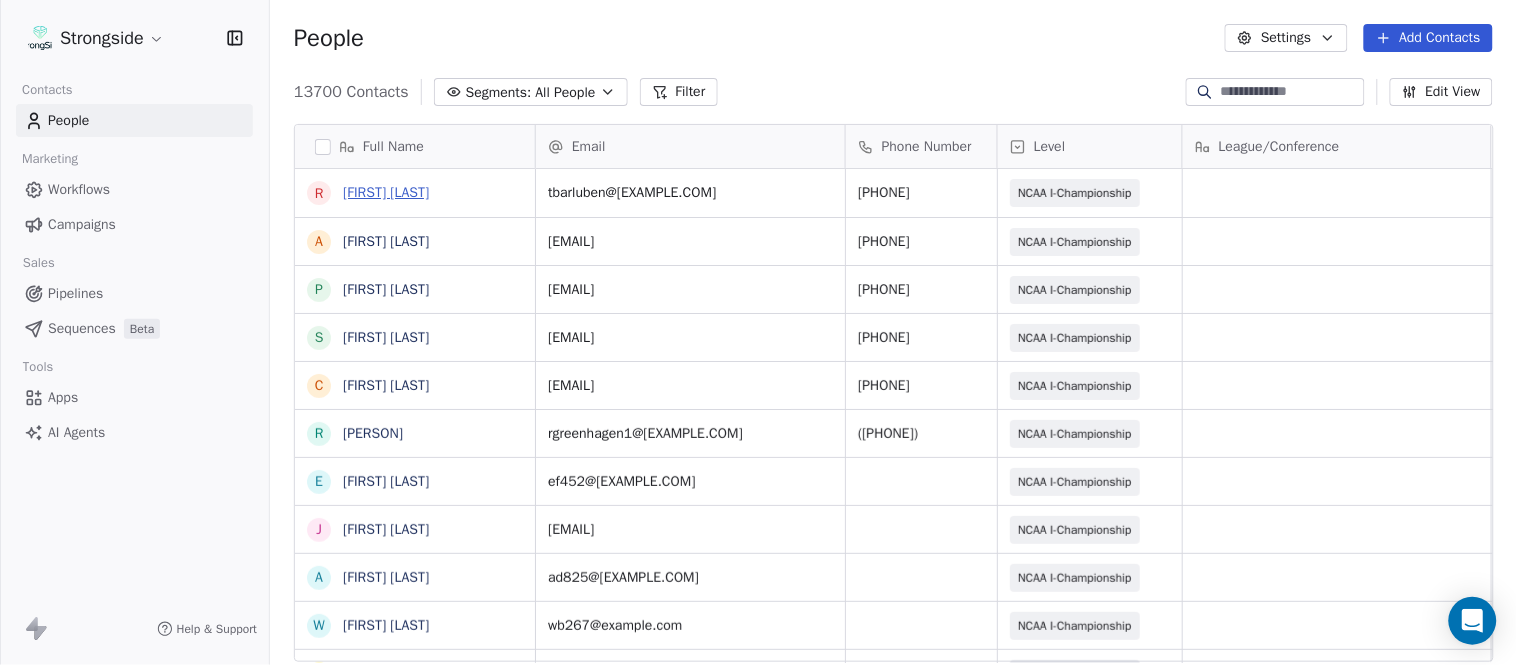 click on "[FIRST] [LAST]" at bounding box center [386, 192] 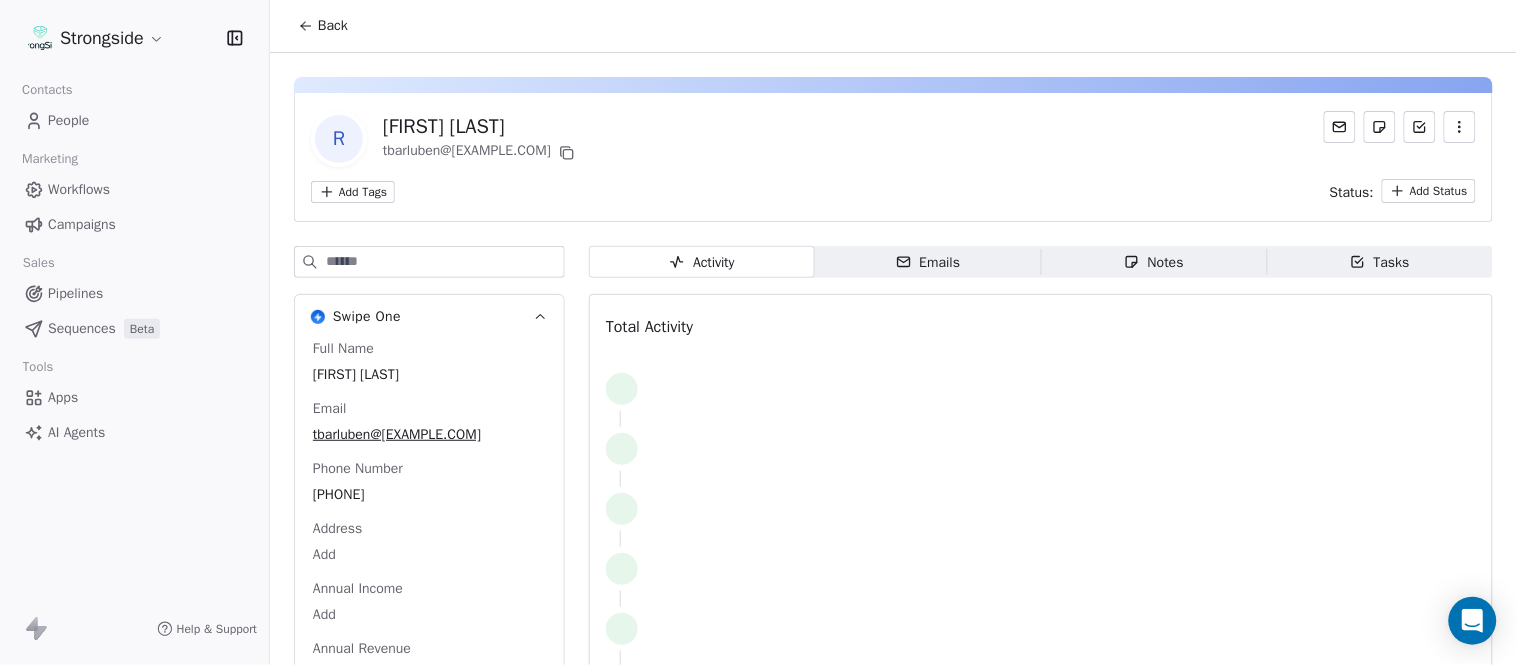 click on "Back" at bounding box center (323, 26) 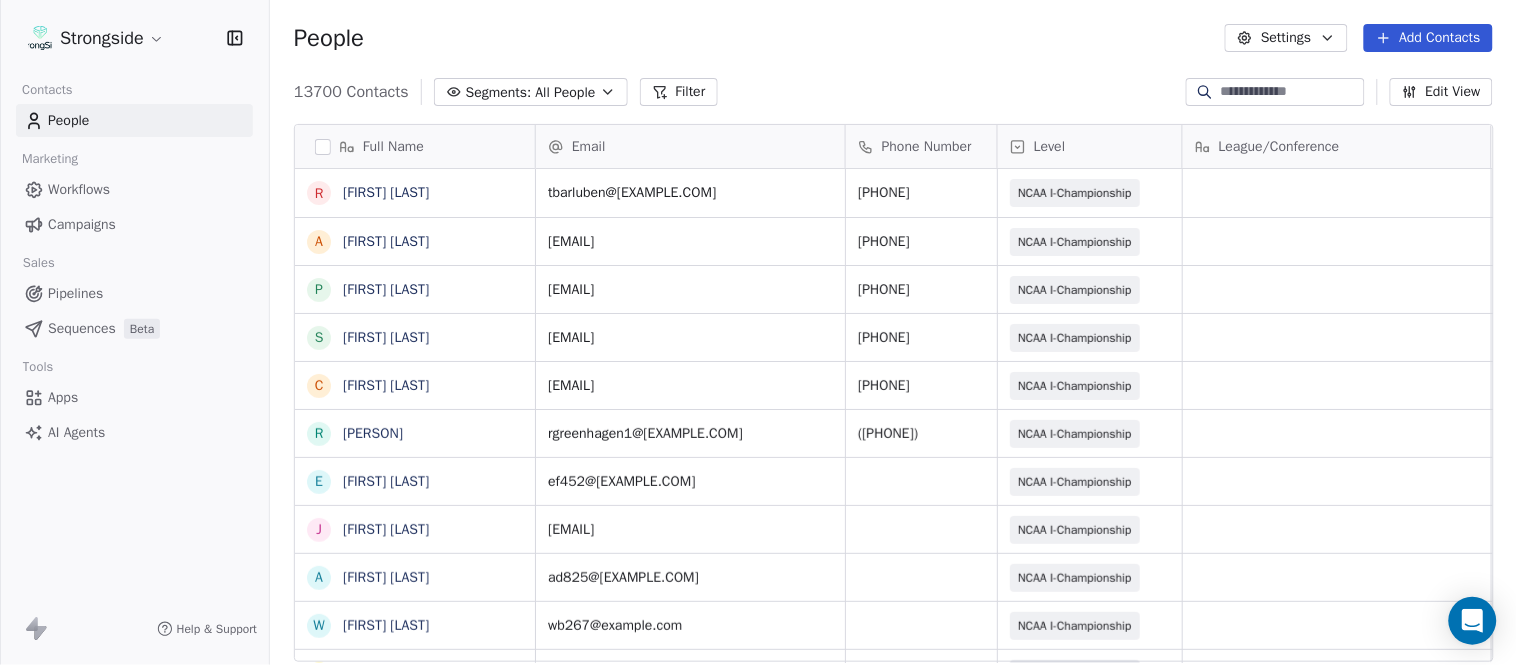 scroll, scrollTop: 17, scrollLeft: 17, axis: both 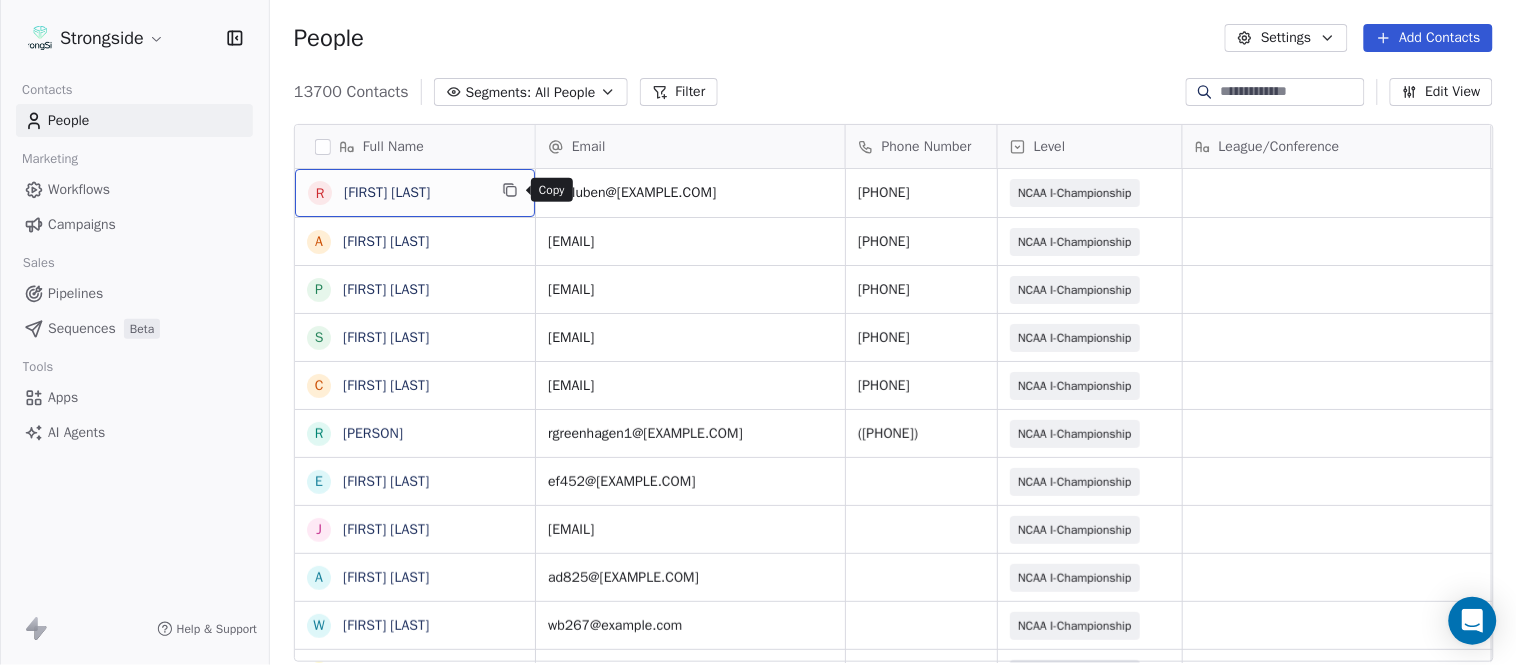 click 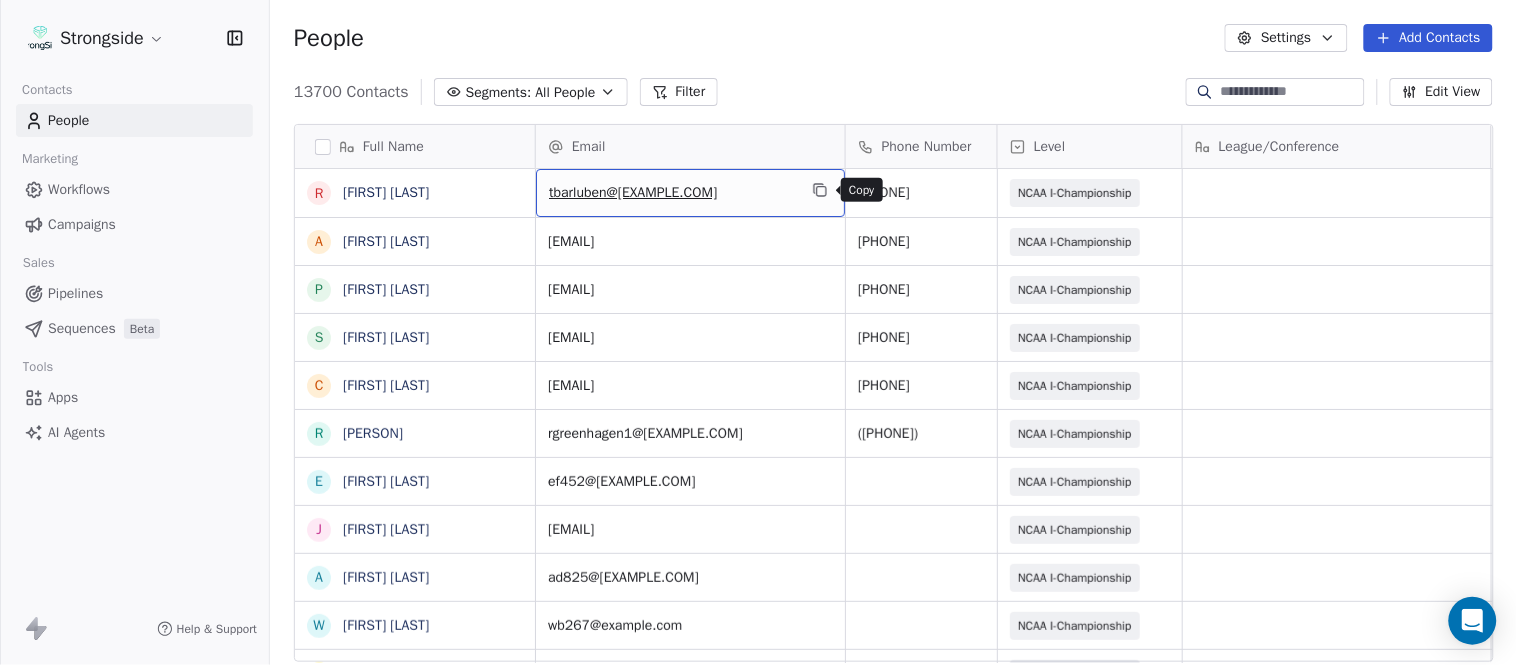 click 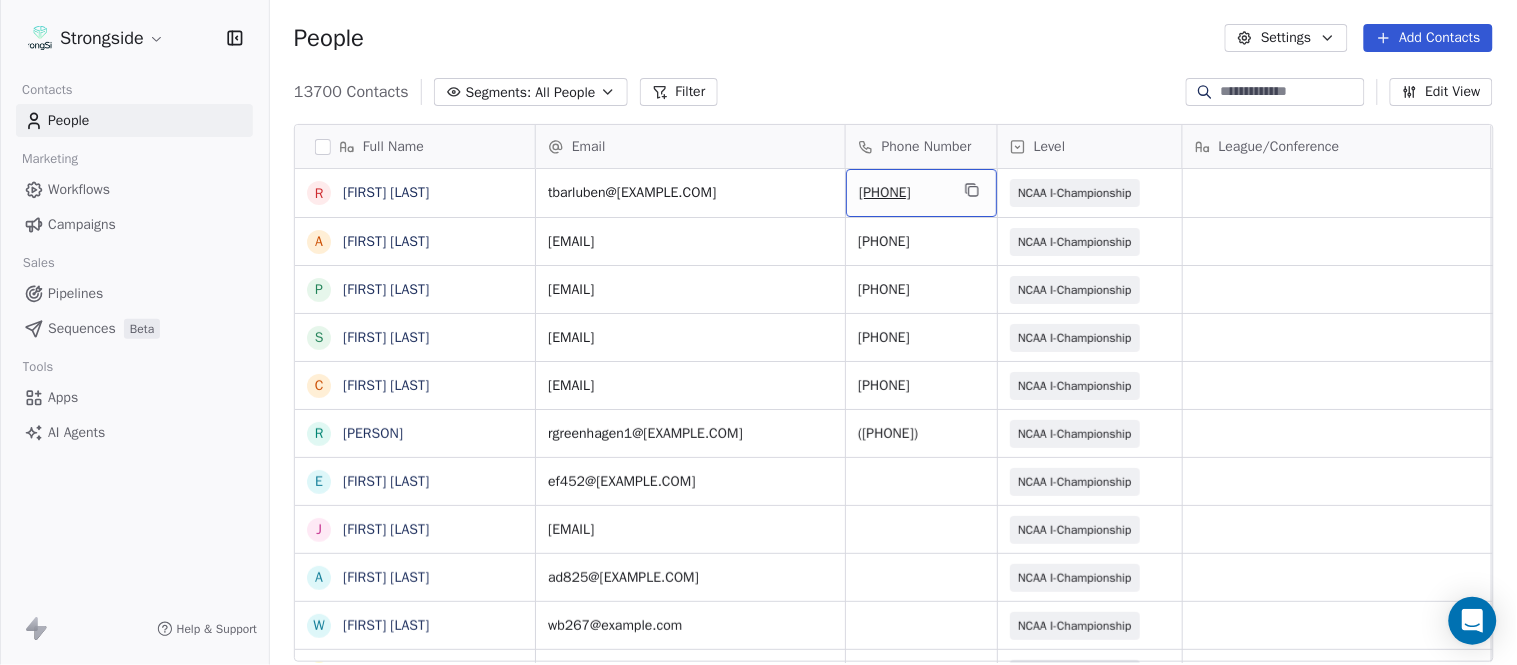 click on "(718) 817-4232" at bounding box center [921, 193] 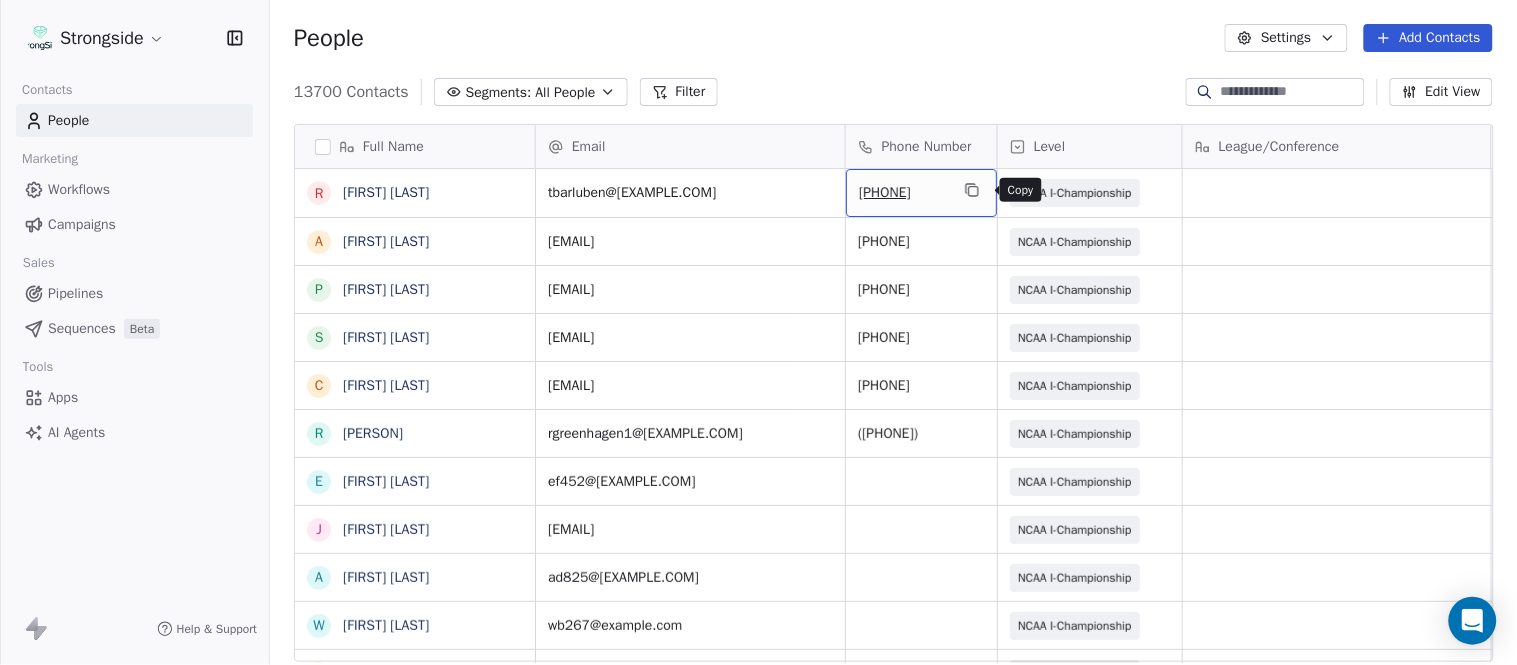 click 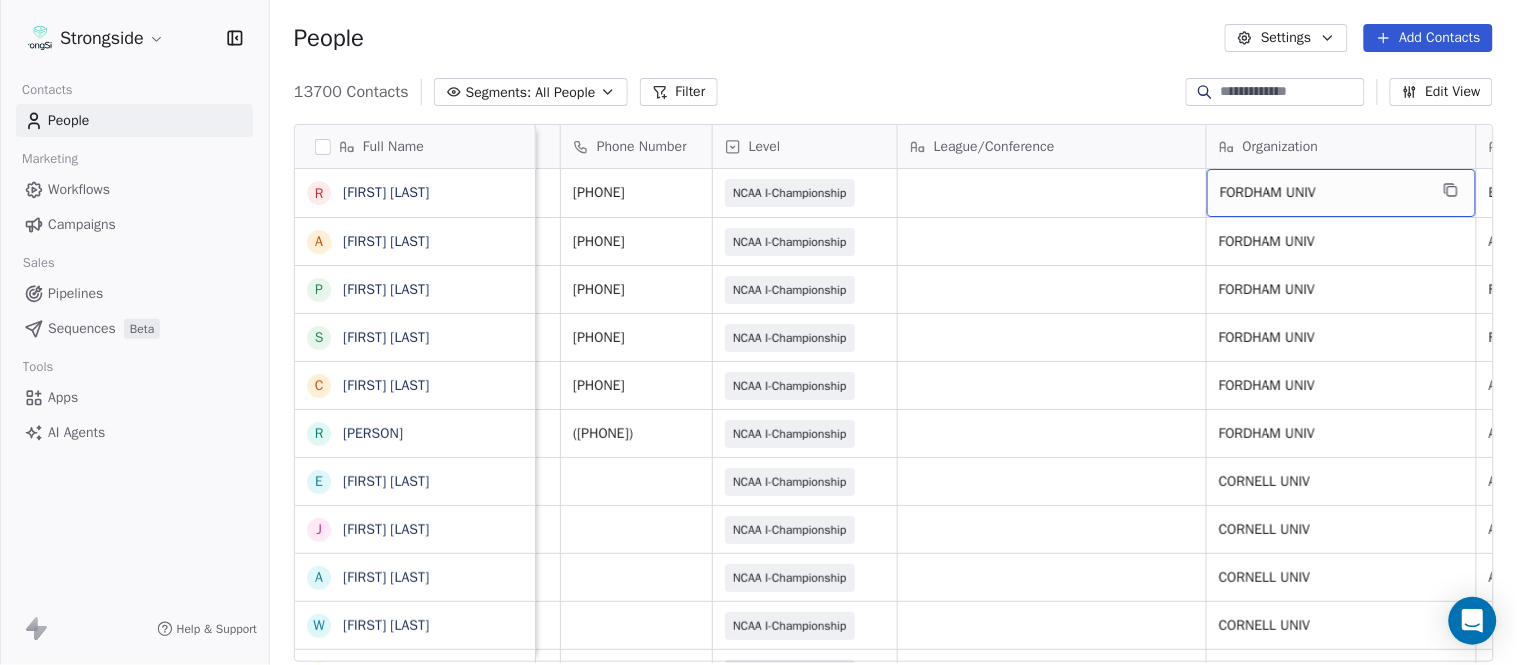scroll, scrollTop: 0, scrollLeft: 553, axis: horizontal 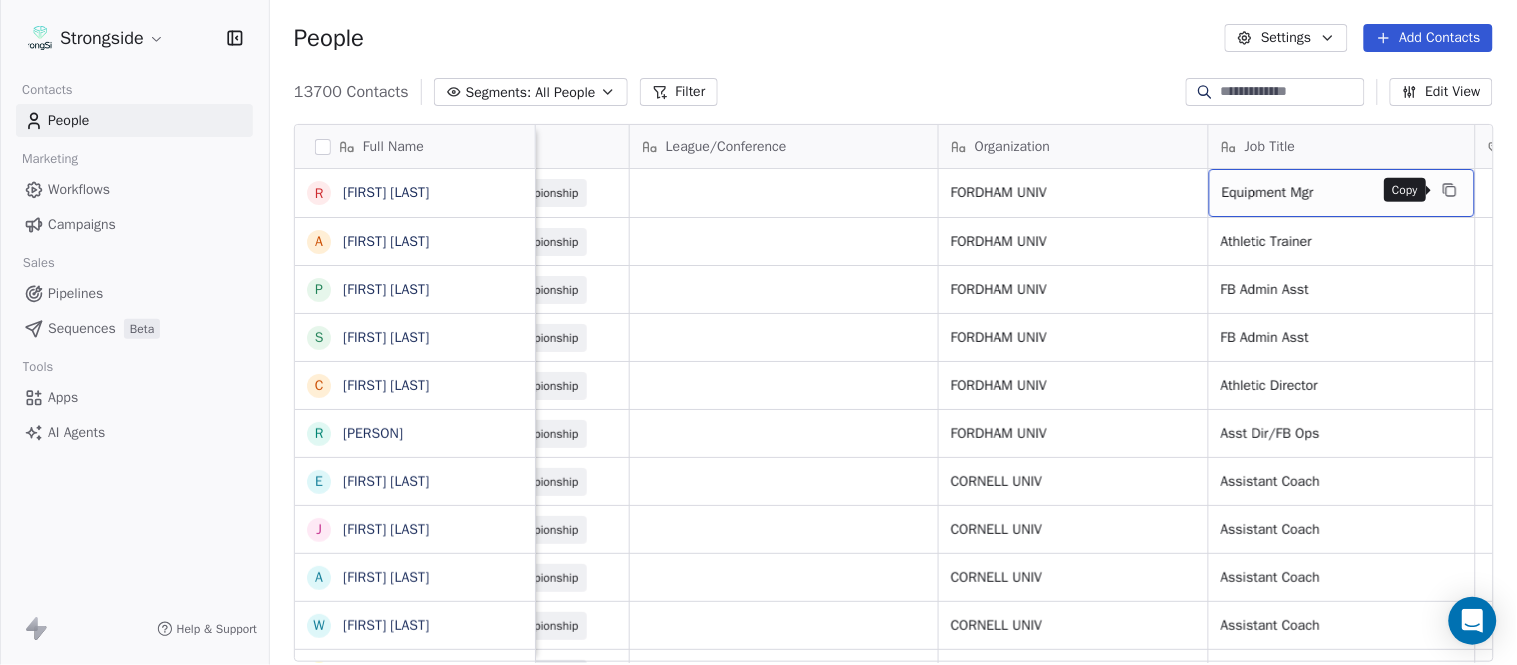 click 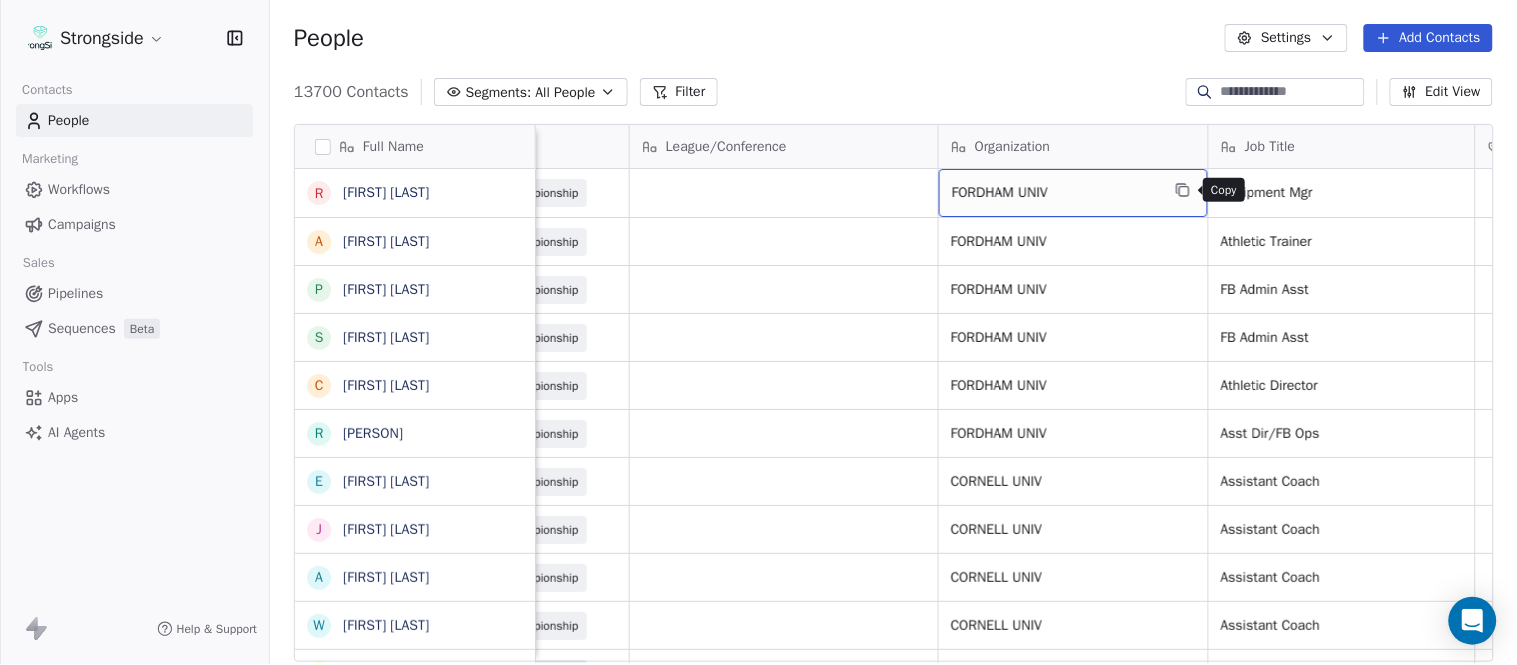 click 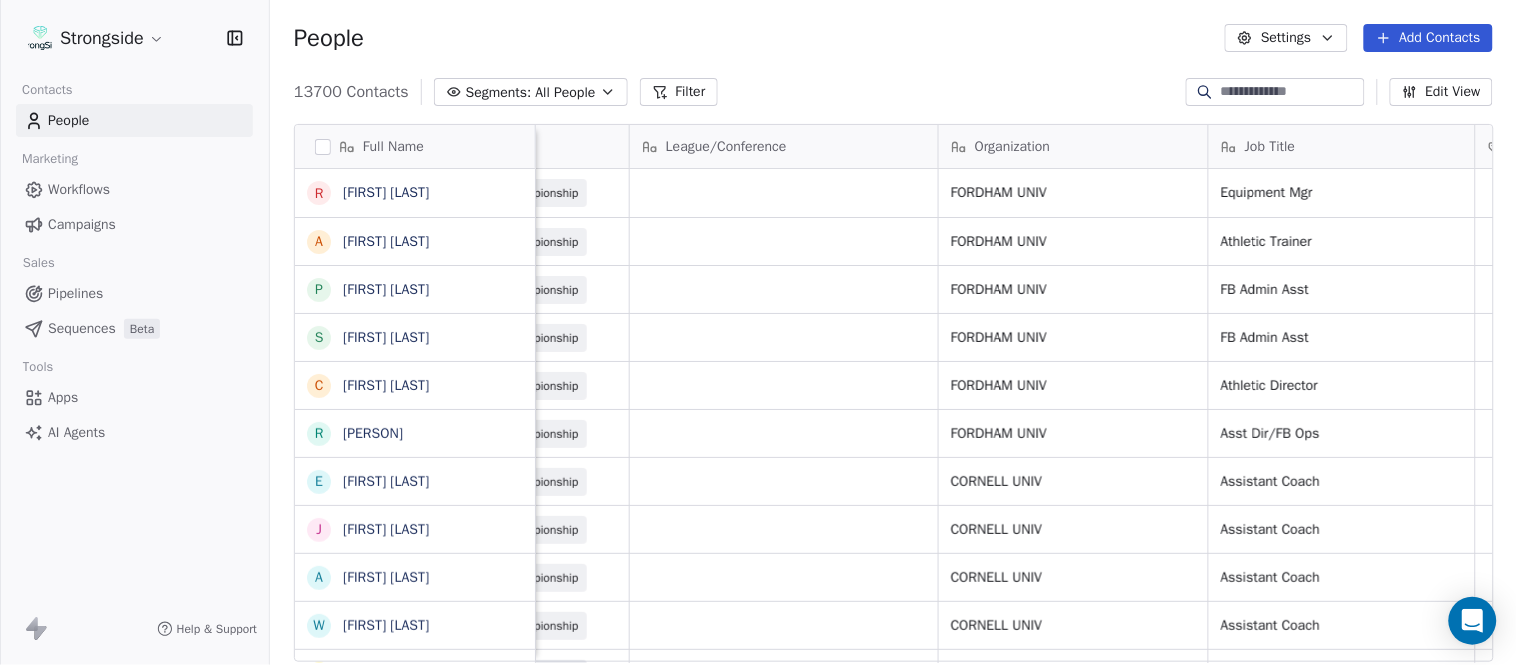scroll, scrollTop: 0, scrollLeft: 0, axis: both 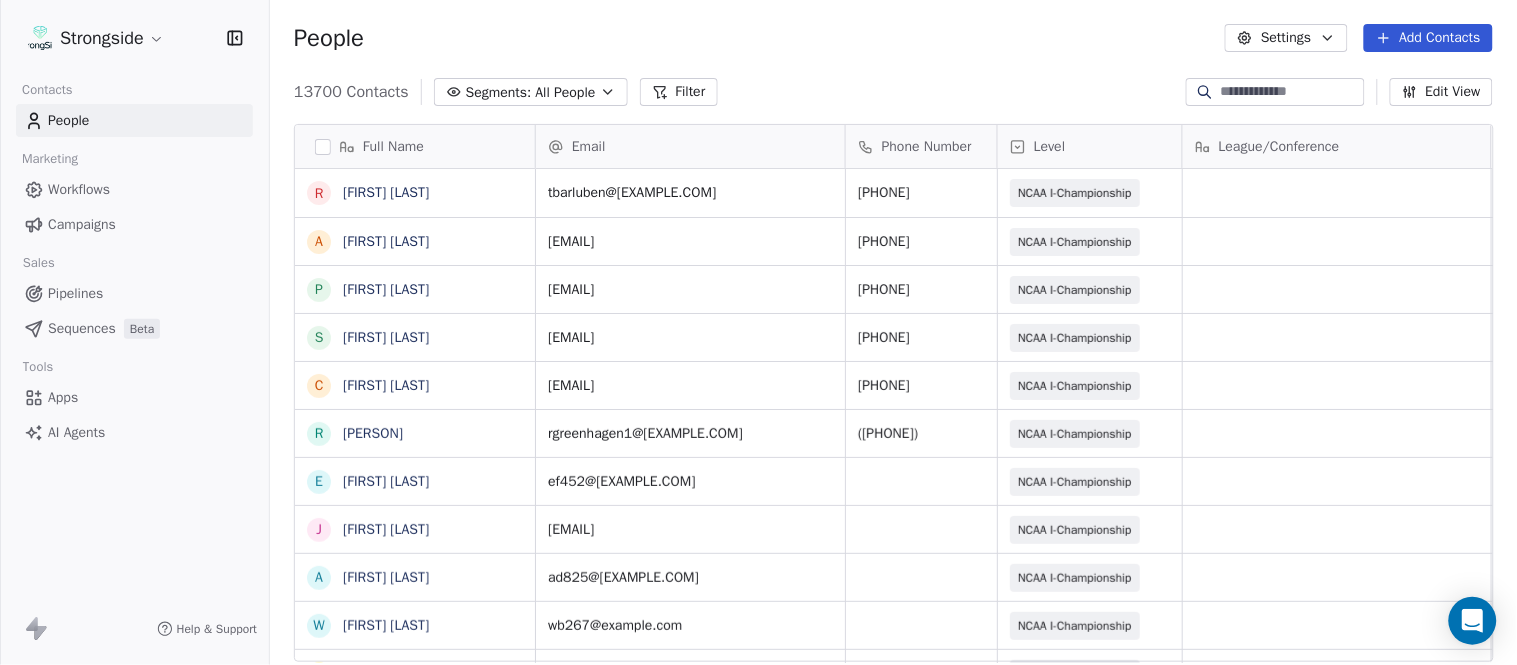 click on "Add Contacts" at bounding box center (1428, 38) 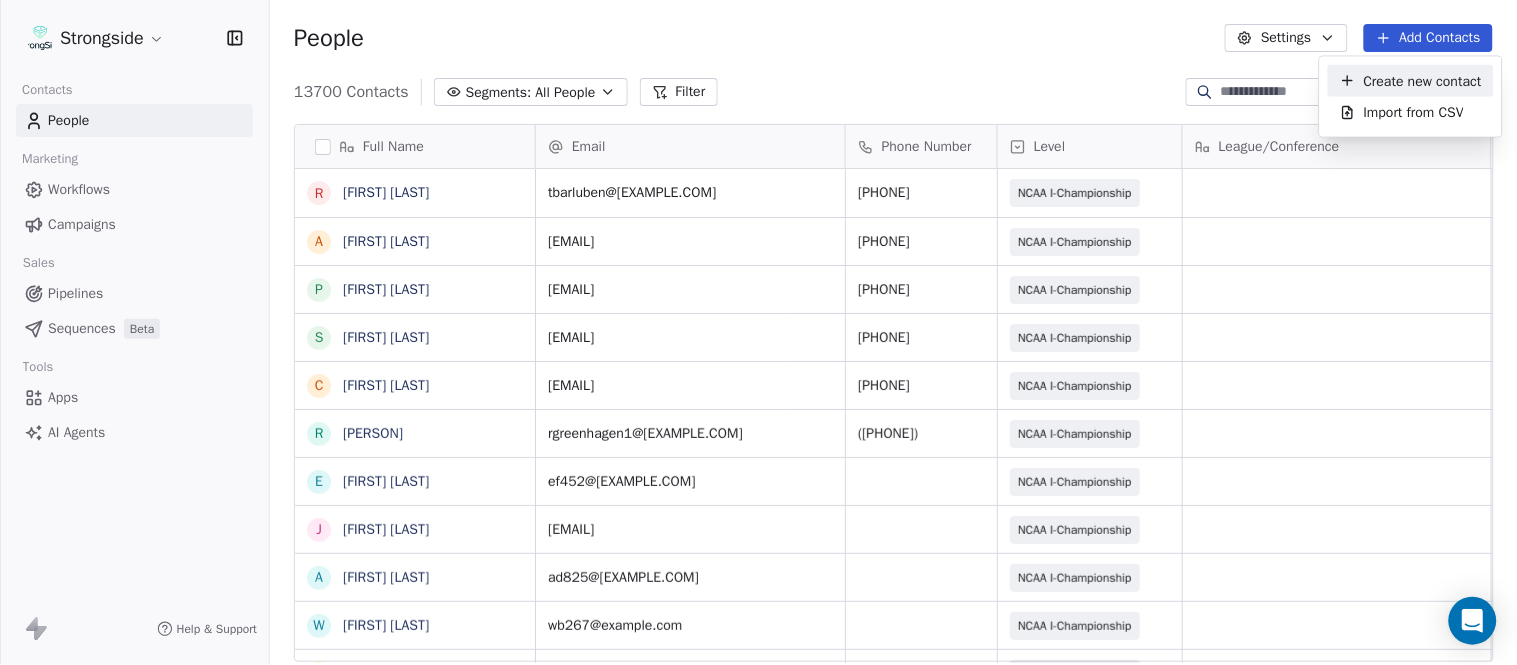 click on "Create new contact" at bounding box center [1411, 81] 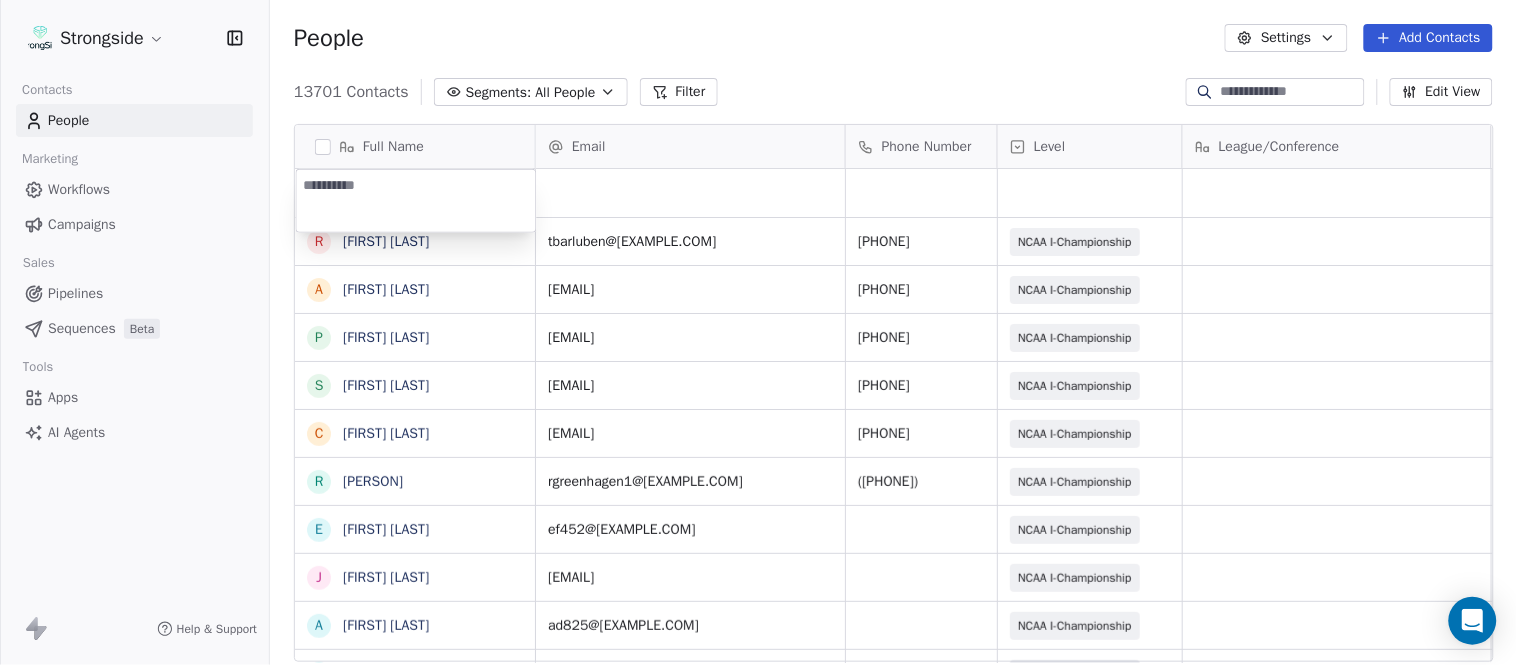 type on "**********" 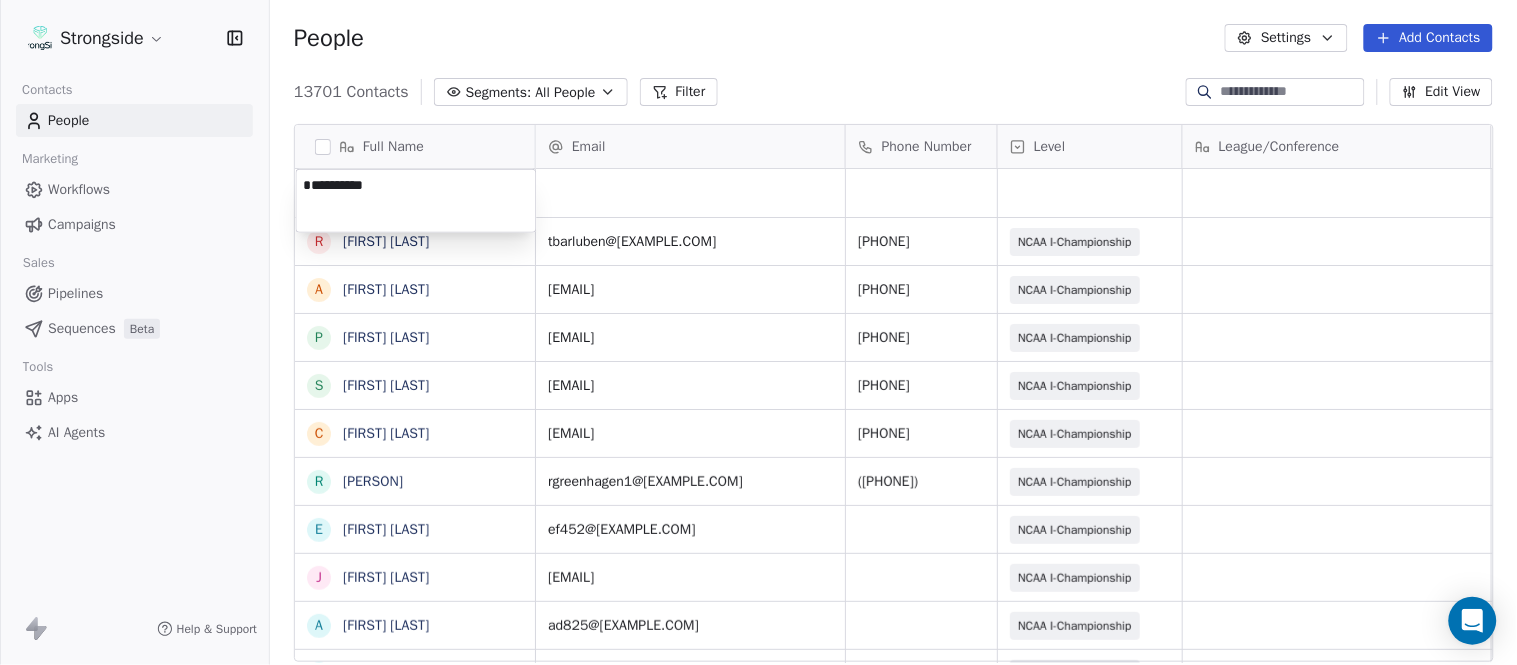 click on "Strongside Contacts People Marketing Workflows Campaigns Sales Pipelines Sequences Beta Tools Apps AI Agents Help & Support People Settings  Add Contacts 13701 Contacts Segments: All People Filter  Edit View Tag Add to Sequence Export Full Name R Rob Luben A Alyssa Plantz P Pat Allinger S Susan Duffy C Charles Guthrie R Ryan Greenhagen E Eric Franklin J Jeff Dittman A Andrew Dees W Will Blanden T Terry Ursin S Sean Reeder M Mike Hatcher J Jared Backus J Jay Andress S Satyen Bhakta B Bernie DePalma D Devan Carrington J Jeremy Hartigan N Nicholas Bruner M Matt Foote D Dan Swanstrom N Nicki Moore J Julien Deumaga M Mark Ross A Alex Peffley C Chris Batti J Justin Woodley G Garrett McLaughlin K Kenneth Tinsley Email Phone Number Level League/Conference Organization Job Title Tags Created Date BST Aug 07, 2025 07:42 PM tbarluben@fordham.edu (718) 817-4232 NCAA I-Championship FORDHAM UNIV Equipment Mgr Aug 07, 2025 07:40 PM aplantz@fordham.edu 718-817-4230	 NCAA I-Championship FORDHAM UNIV Athletic Trainer SID" at bounding box center (758, 332) 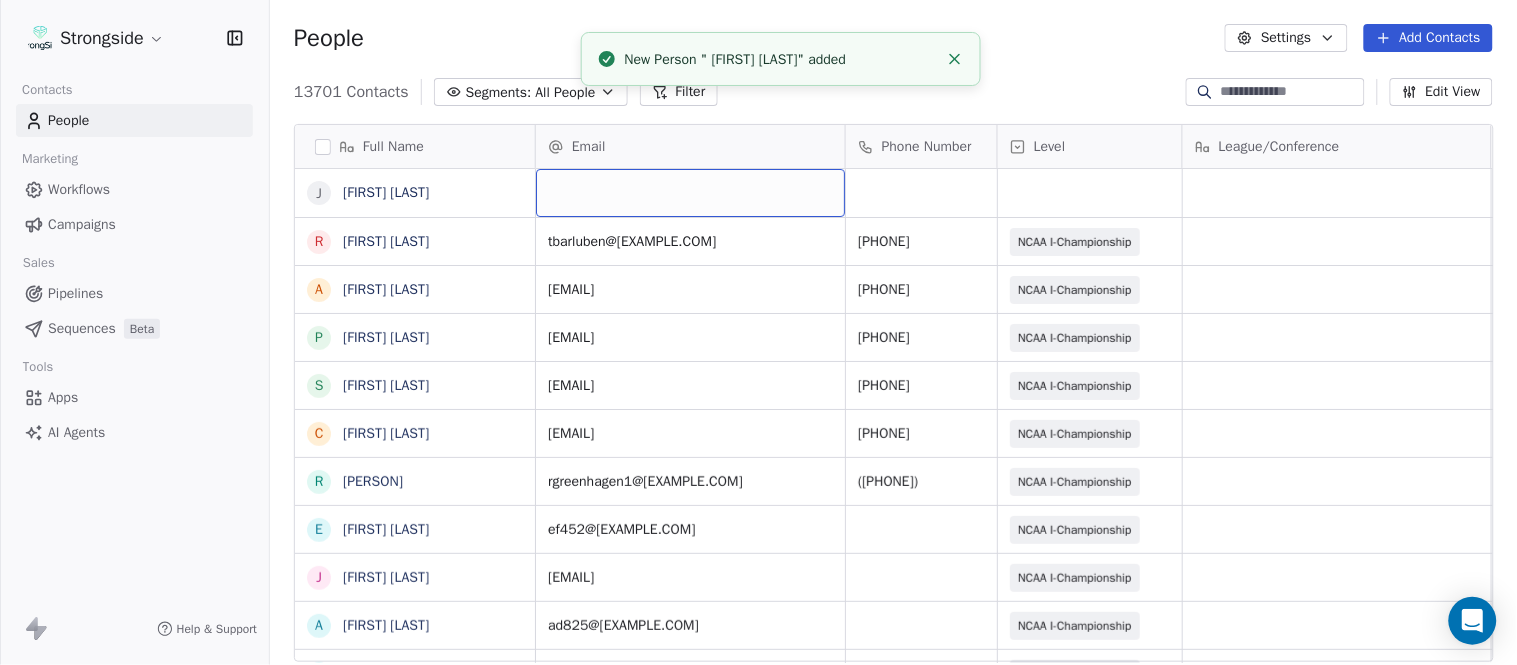 click at bounding box center (690, 193) 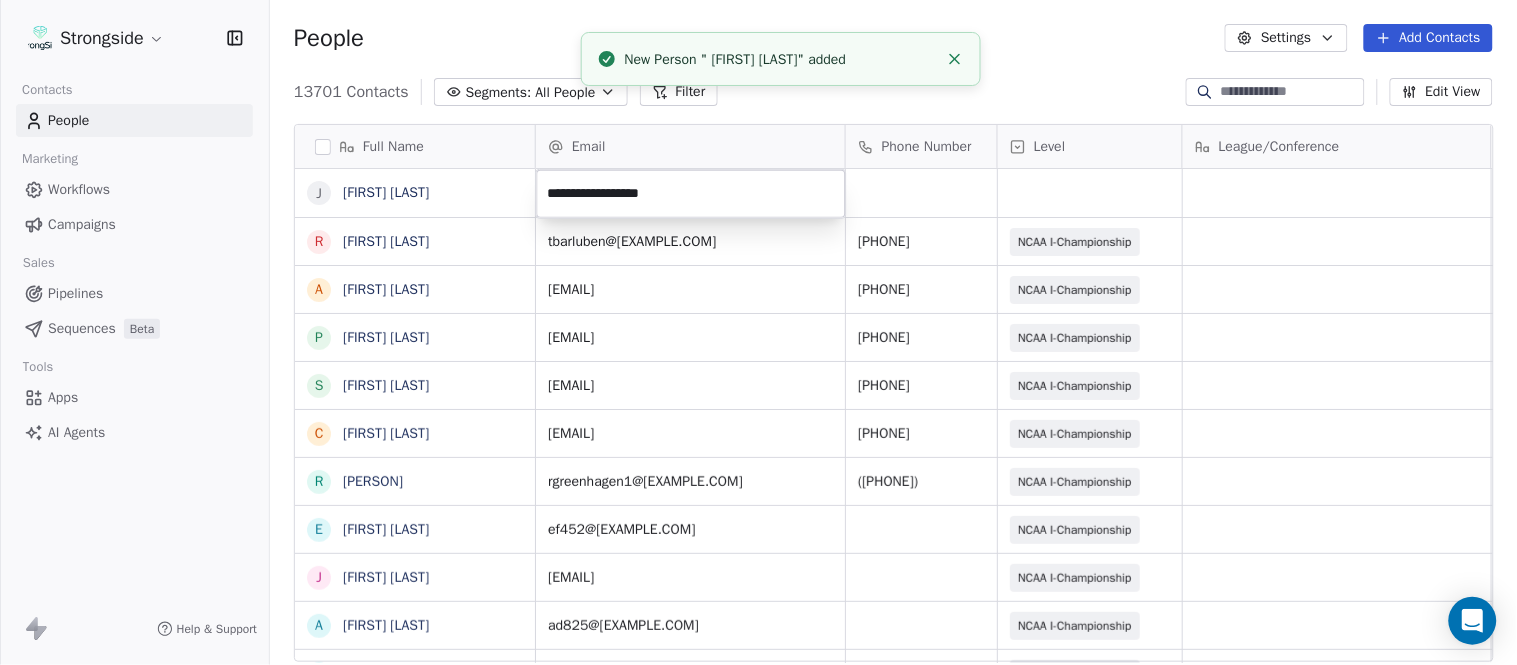 drag, startPoint x: 983, startPoint y: 32, endPoint x: 974, endPoint y: 74, distance: 42.953465 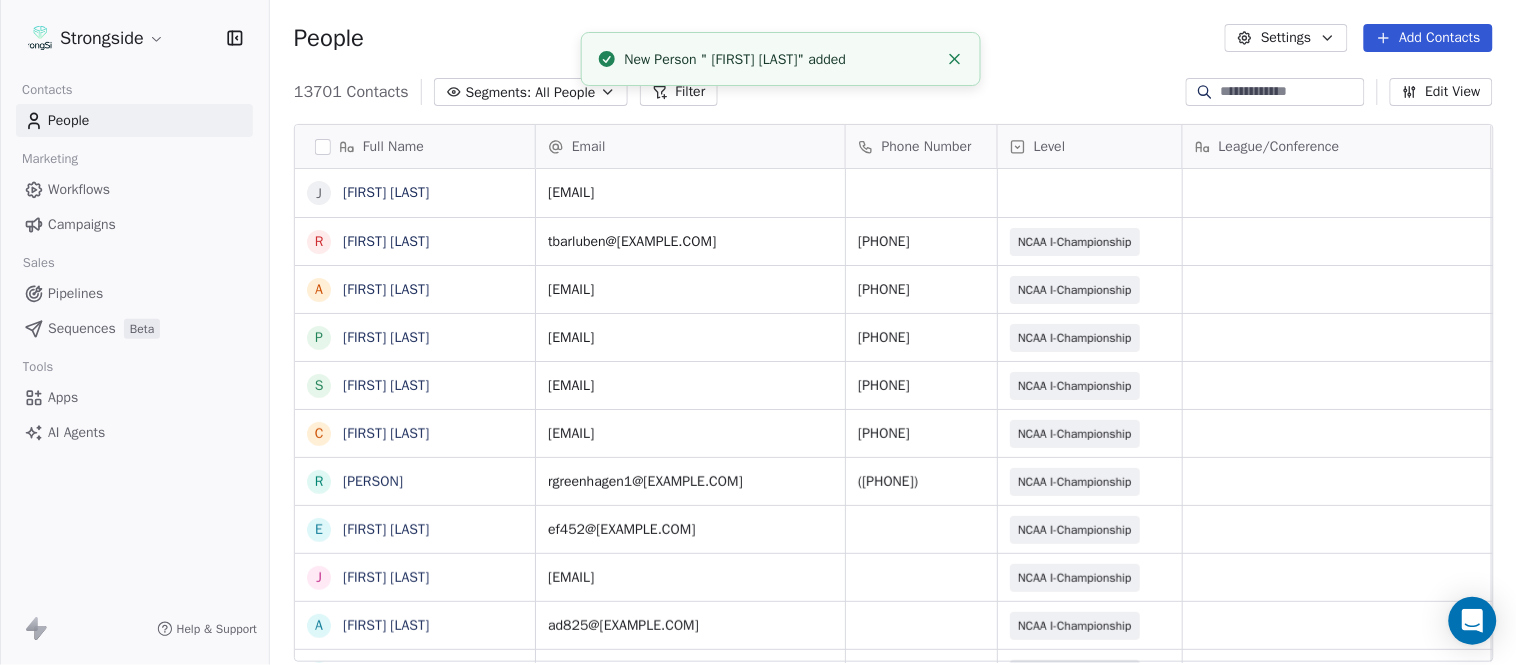 click 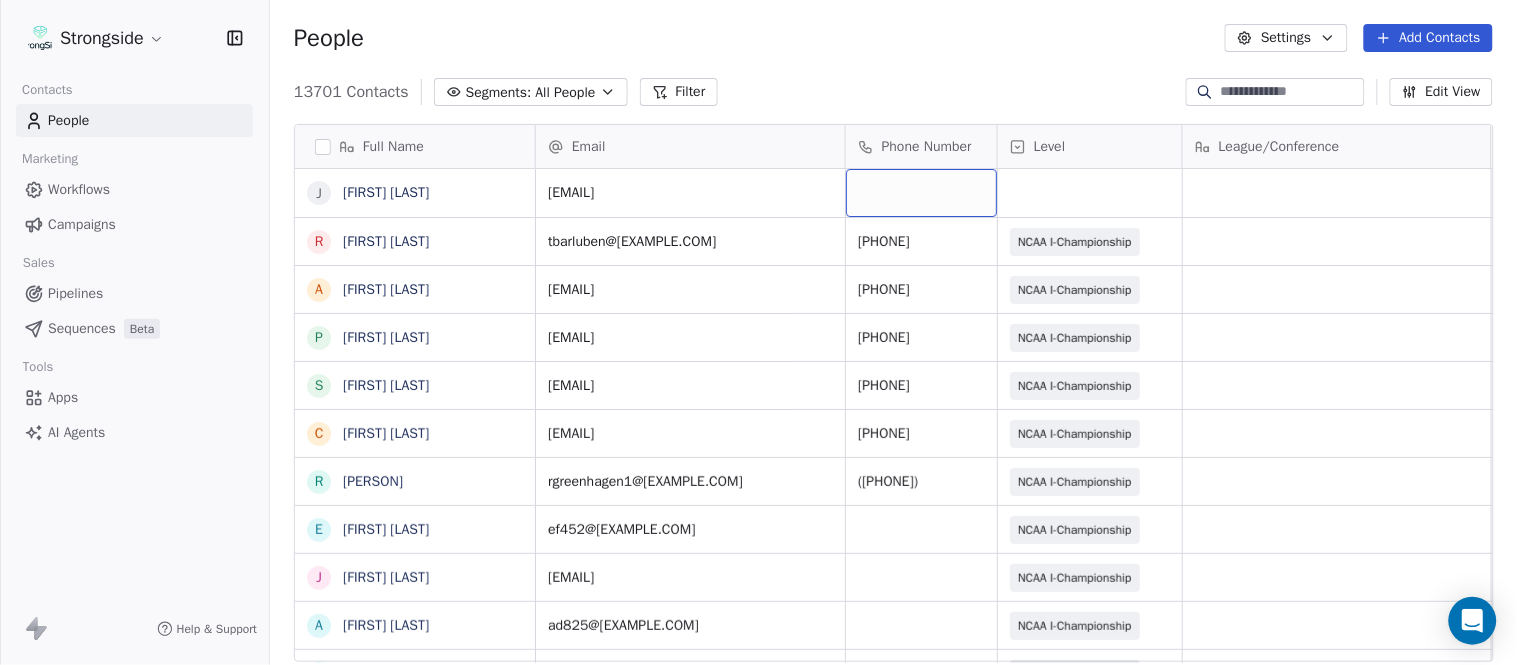 click at bounding box center (921, 193) 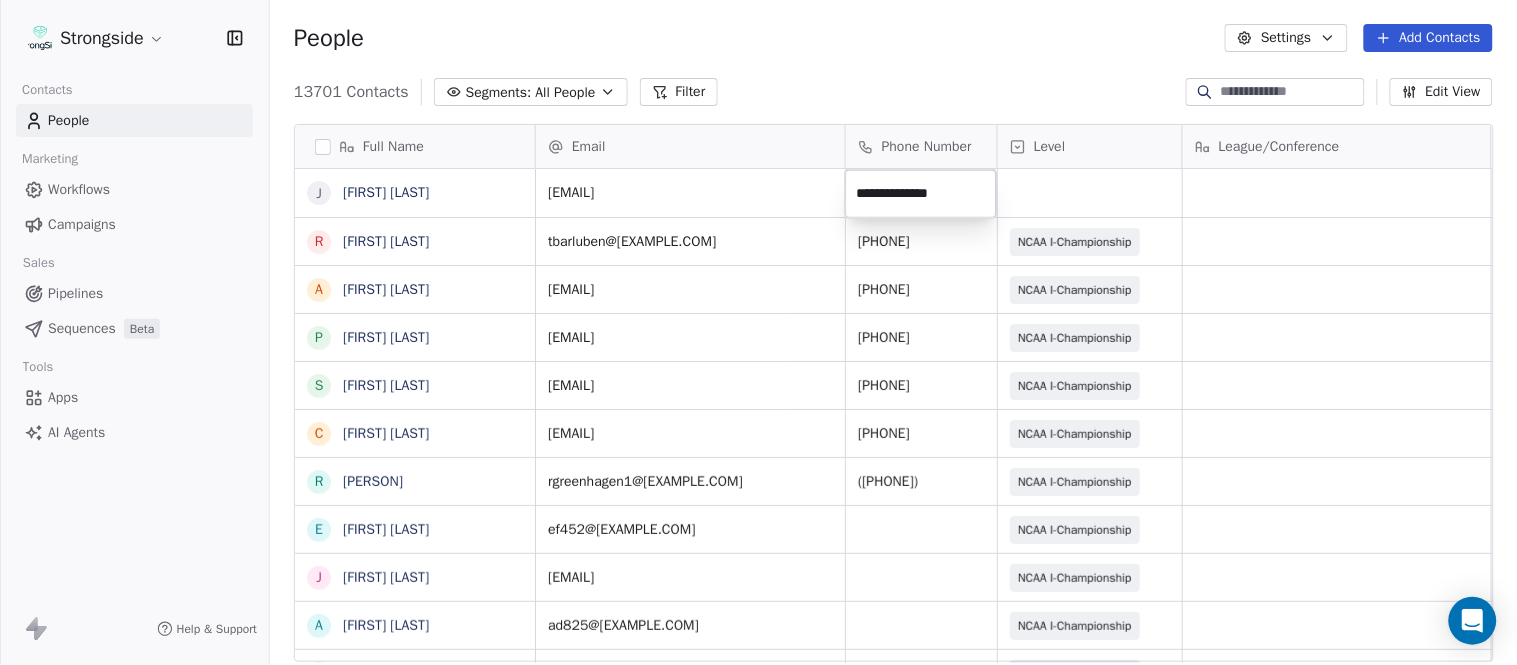 click on "Strongside Contacts People Marketing Workflows Campaigns Sales Pipelines Sequences Beta Tools Apps AI Agents Help & Support People Settings  Add Contacts 13701 Contacts Segments: All People Filter  Edit View Tag Add to Sequence Export Full Name J Joe DiBari R Rob Luben A Alyssa Plantz P Pat Allinger S Susan Duffy C Charles Guthrie R Ryan Greenhagen E Eric Franklin J Jeff Dittman A Andrew Dees W Will Blanden T Terry Ursin S Sean Reeder M Mike Hatcher J Jared Backus J Jay Andress S Satyen Bhakta B Bernie DePalma D Devan Carrington J Jeremy Hartigan N Nicholas Bruner M Matt Foote D Dan Swanstrom N Nicki Moore J Julien Deumaga M Mark Ross A Alex Peffley C Chris Batti J Justin Woodley G Garrett McLaughlin K Kenneth Tinsley Email Phone Number Level League/Conference Organization Job Title Tags Created Date BST dibari@fordham.edu Aug 07, 2025 07:42 PM tbarluben@fordham.edu (718) 817-4232 NCAA I-Championship FORDHAM UNIV Equipment Mgr Aug 07, 2025 07:40 PM aplantz@fordham.edu 718-817-4230	 NCAA I-Championship SID" at bounding box center [758, 332] 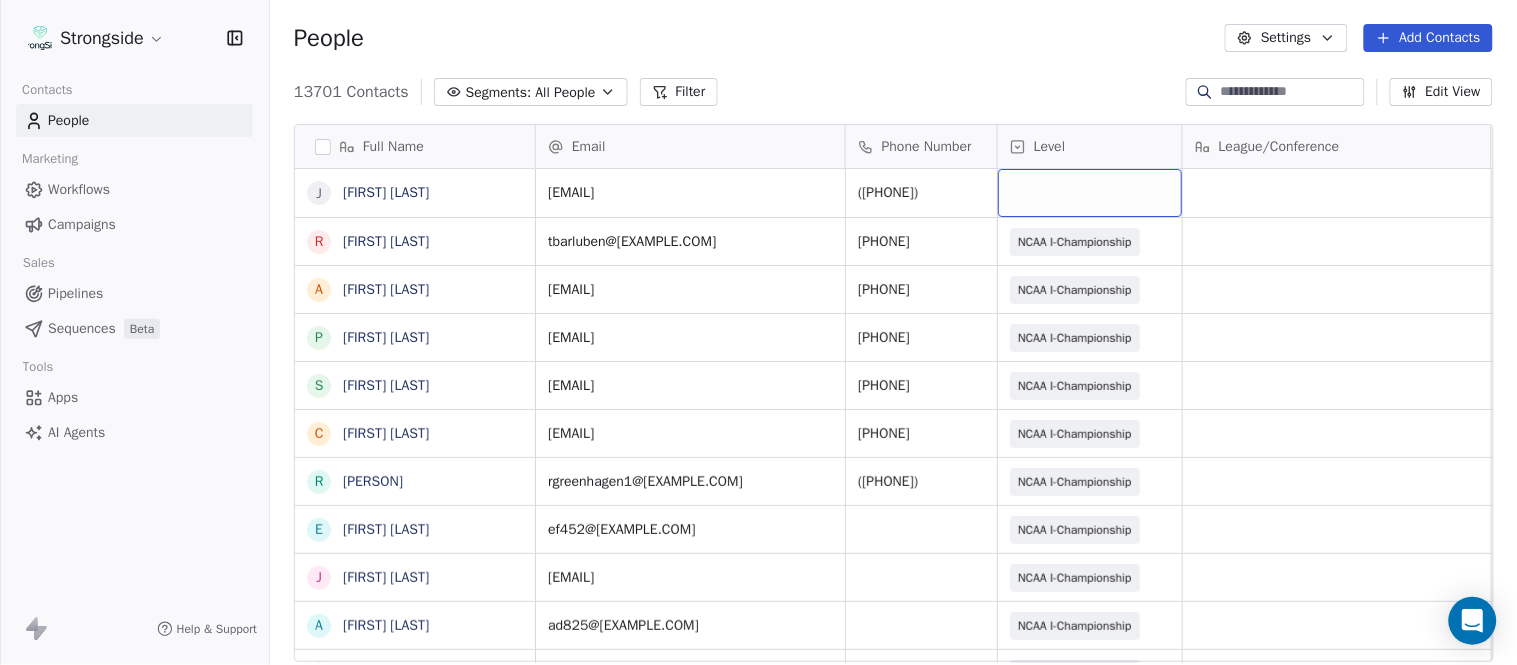 click at bounding box center [1090, 193] 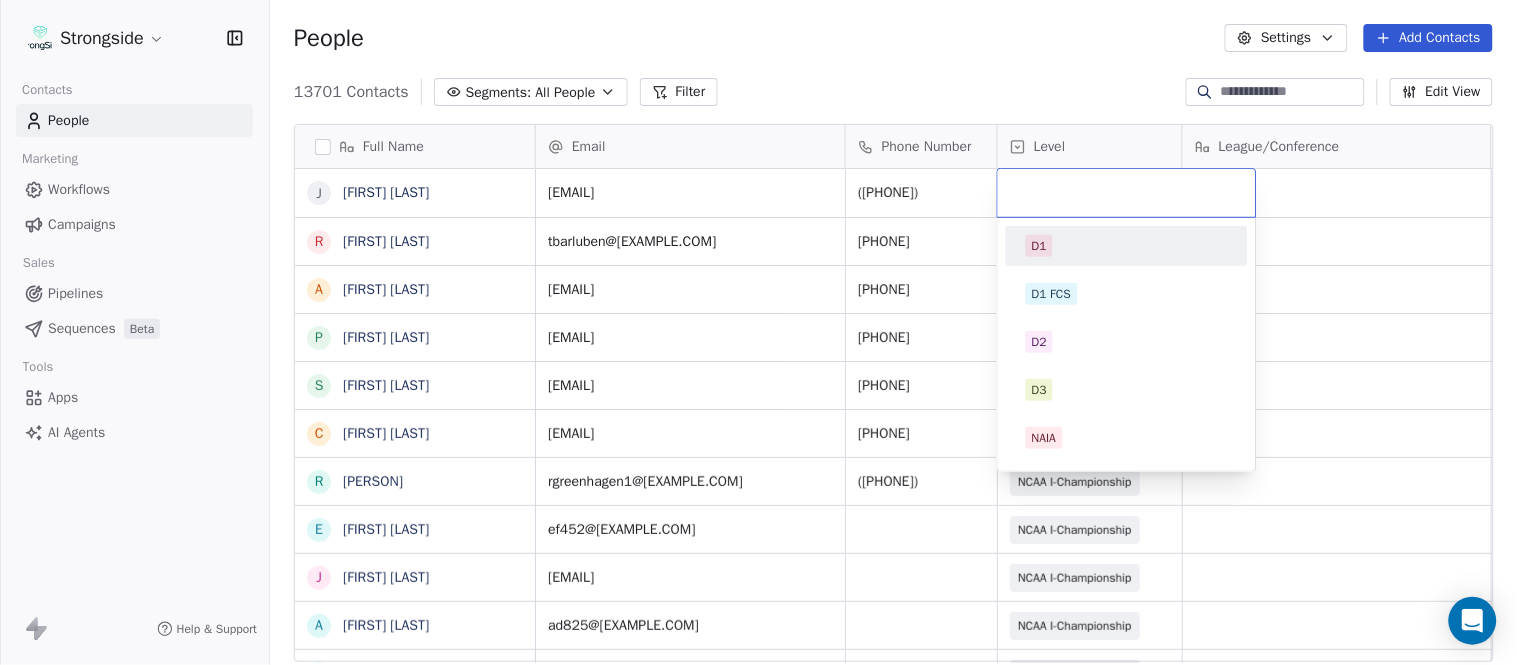 scroll, scrollTop: 378, scrollLeft: 0, axis: vertical 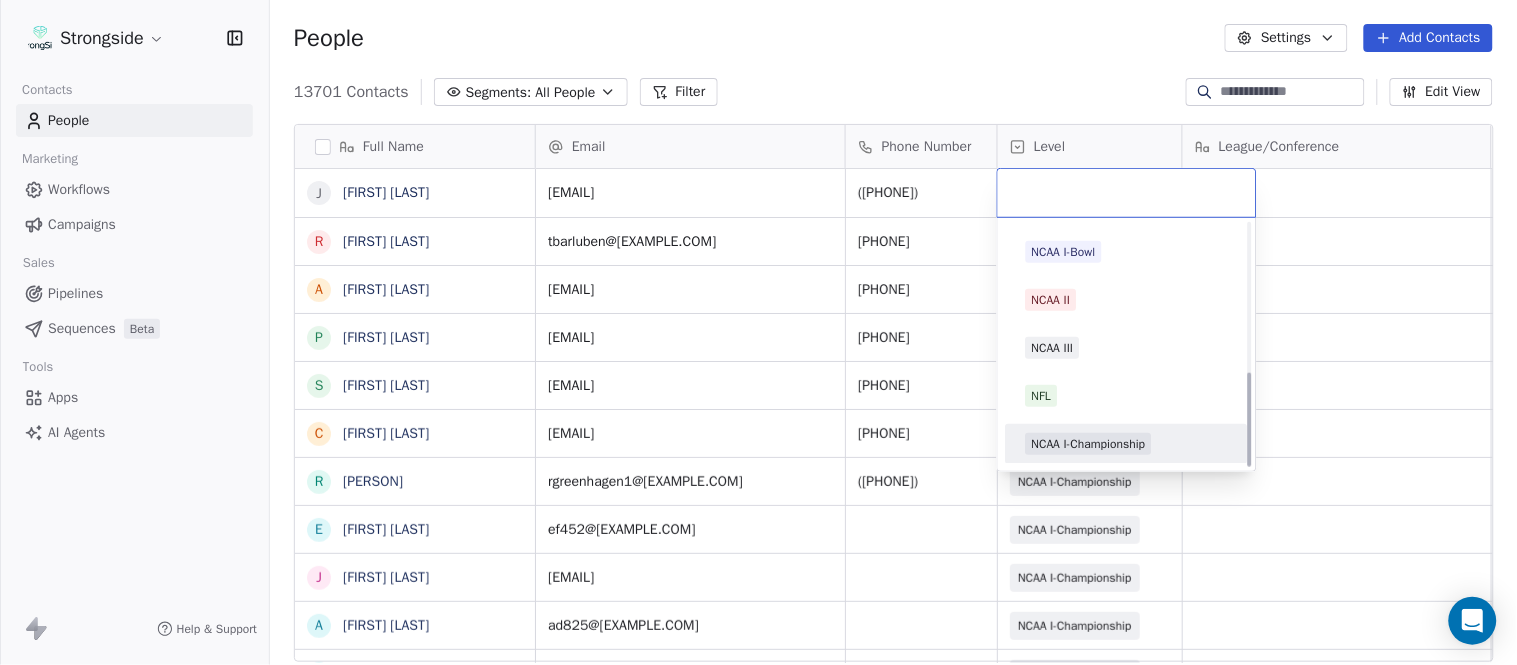 click on "NCAA I-Championship" at bounding box center (1089, 444) 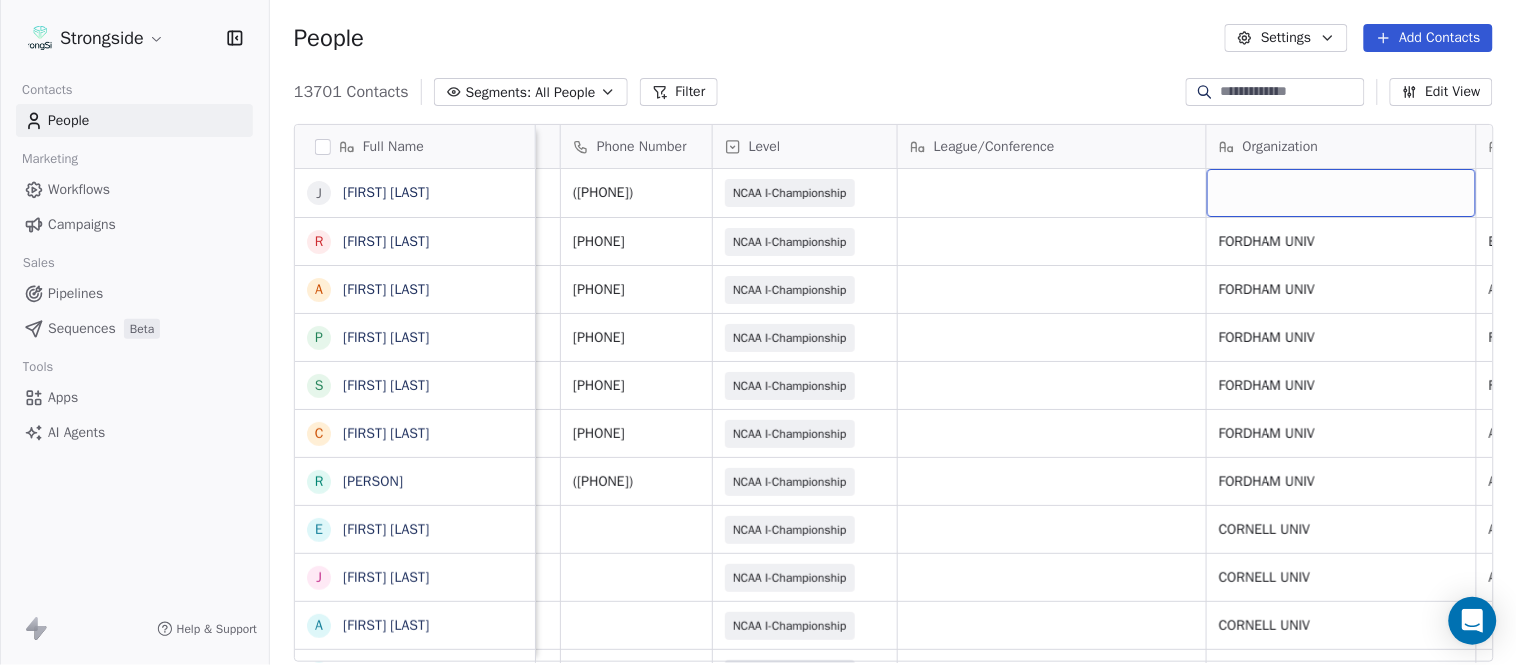 scroll, scrollTop: 0, scrollLeft: 553, axis: horizontal 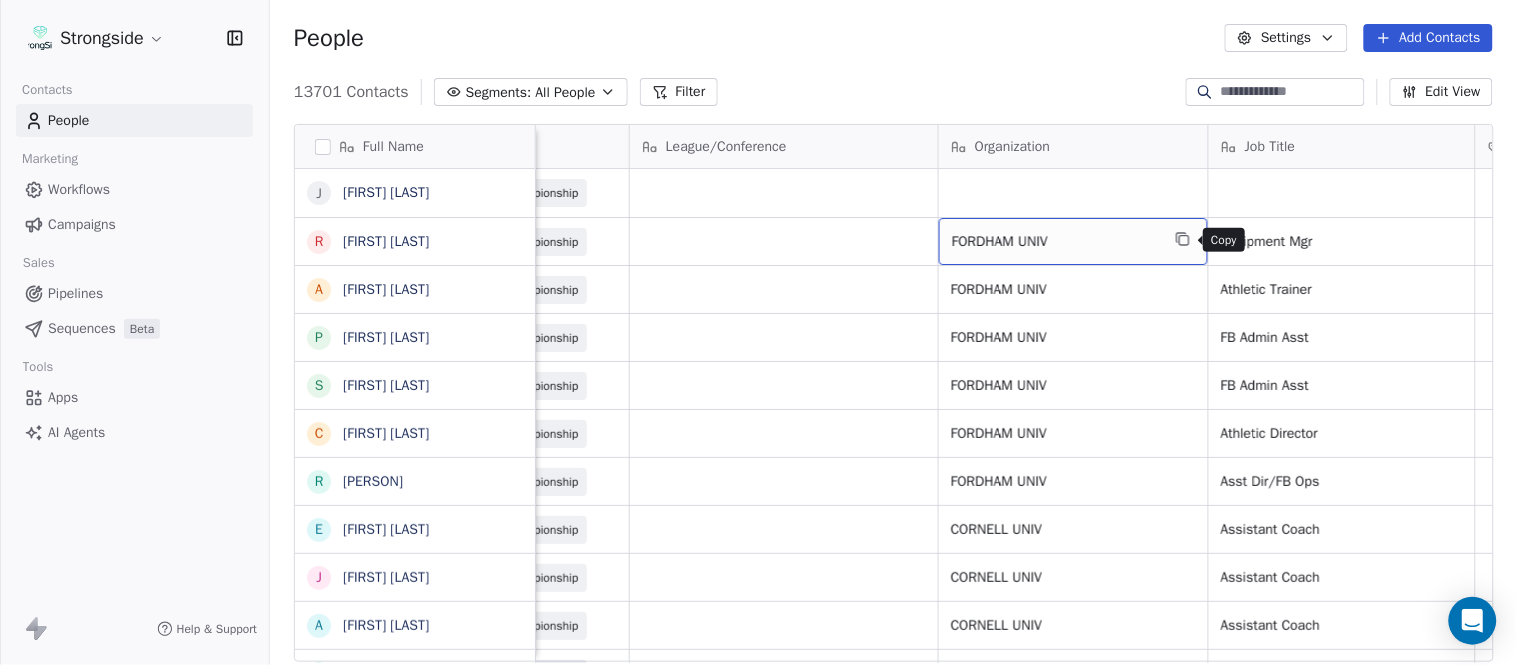 click 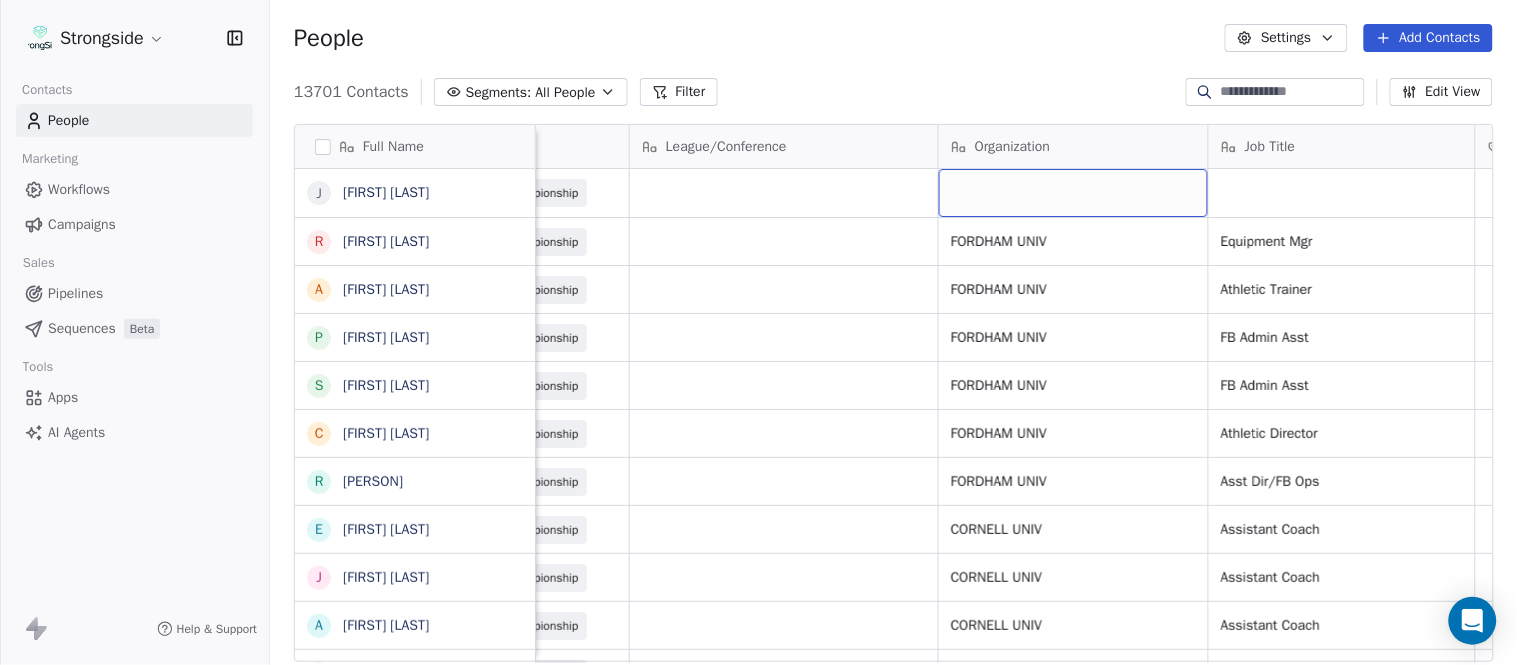 click at bounding box center [1073, 193] 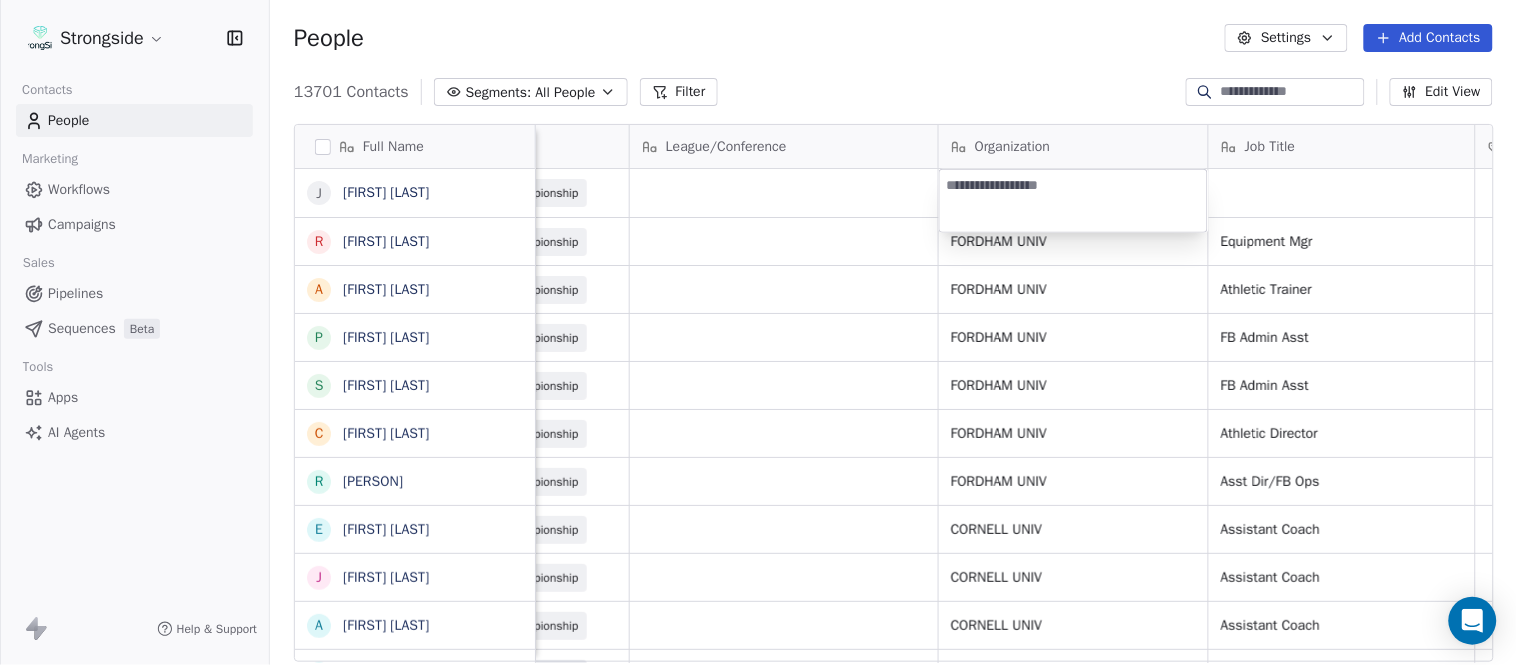 type on "**********" 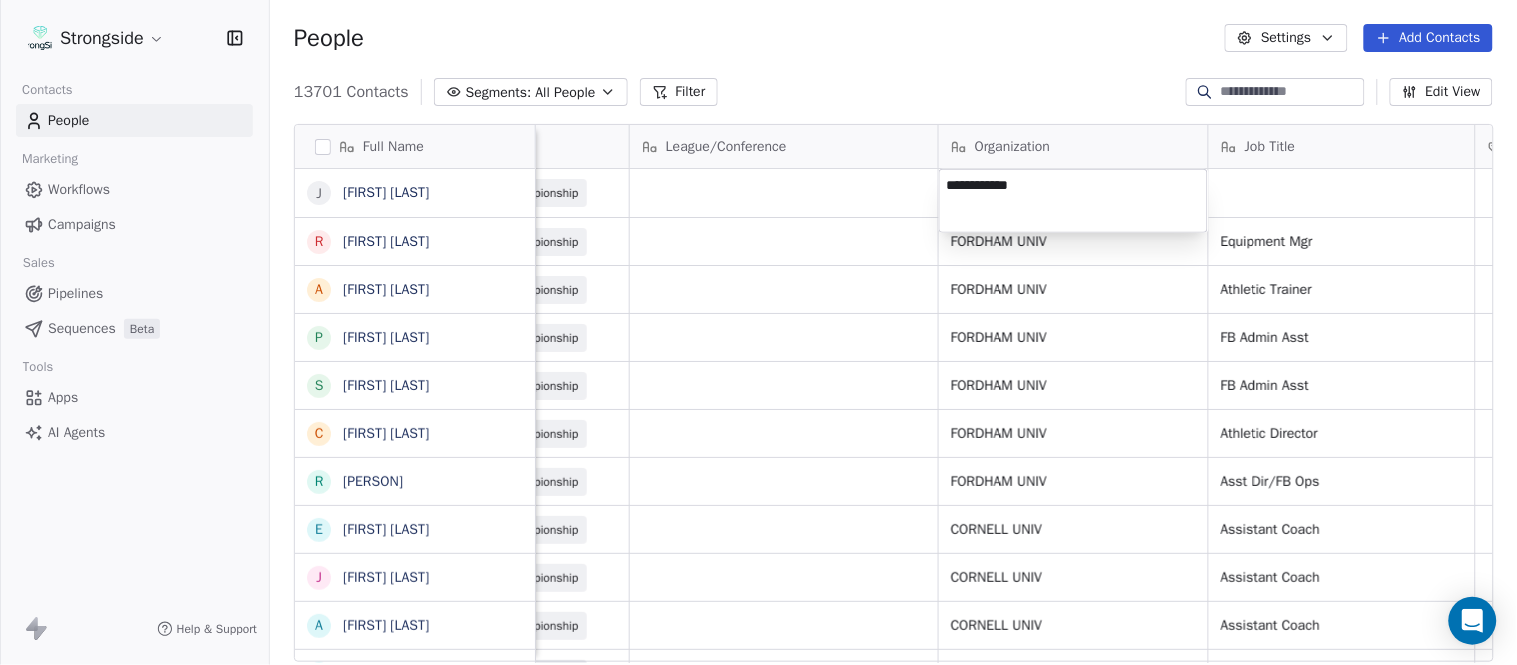 drag, startPoint x: 1012, startPoint y: 73, endPoint x: 1355, endPoint y: 232, distance: 378.06085 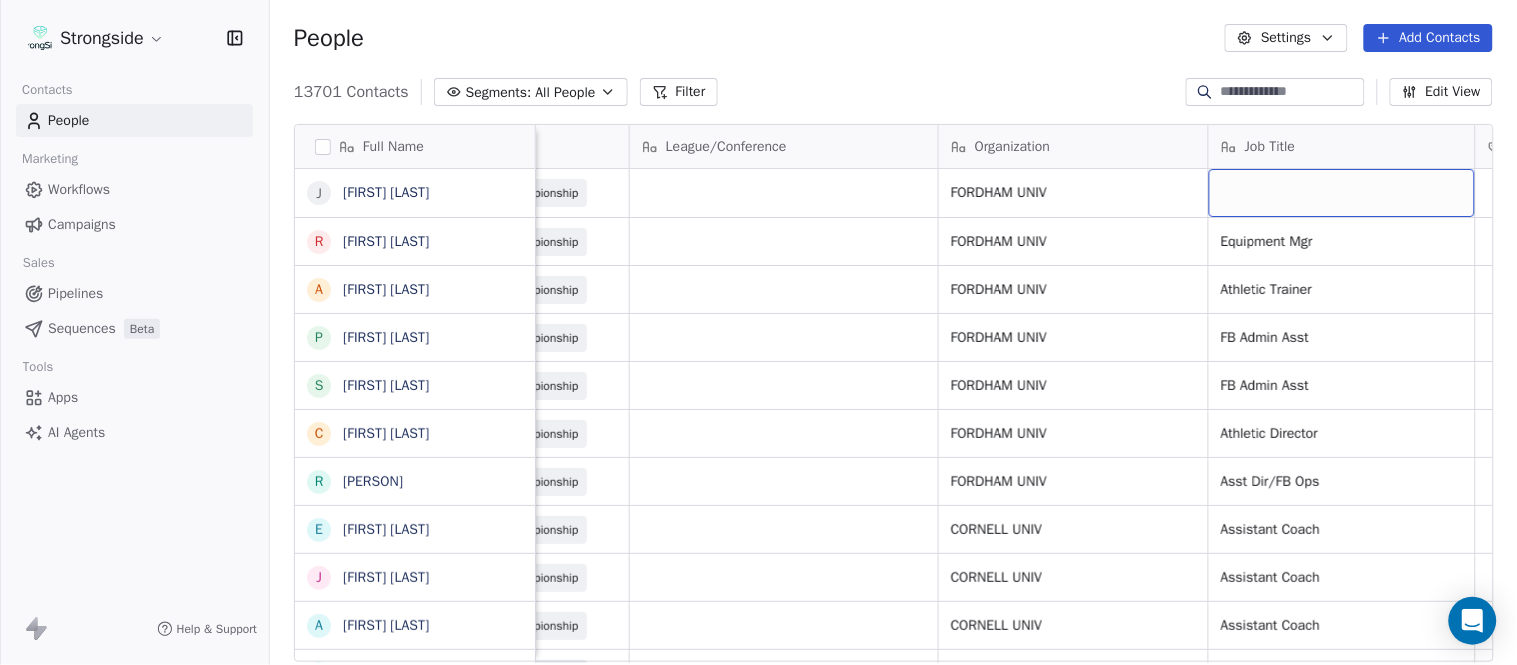 click at bounding box center [1342, 193] 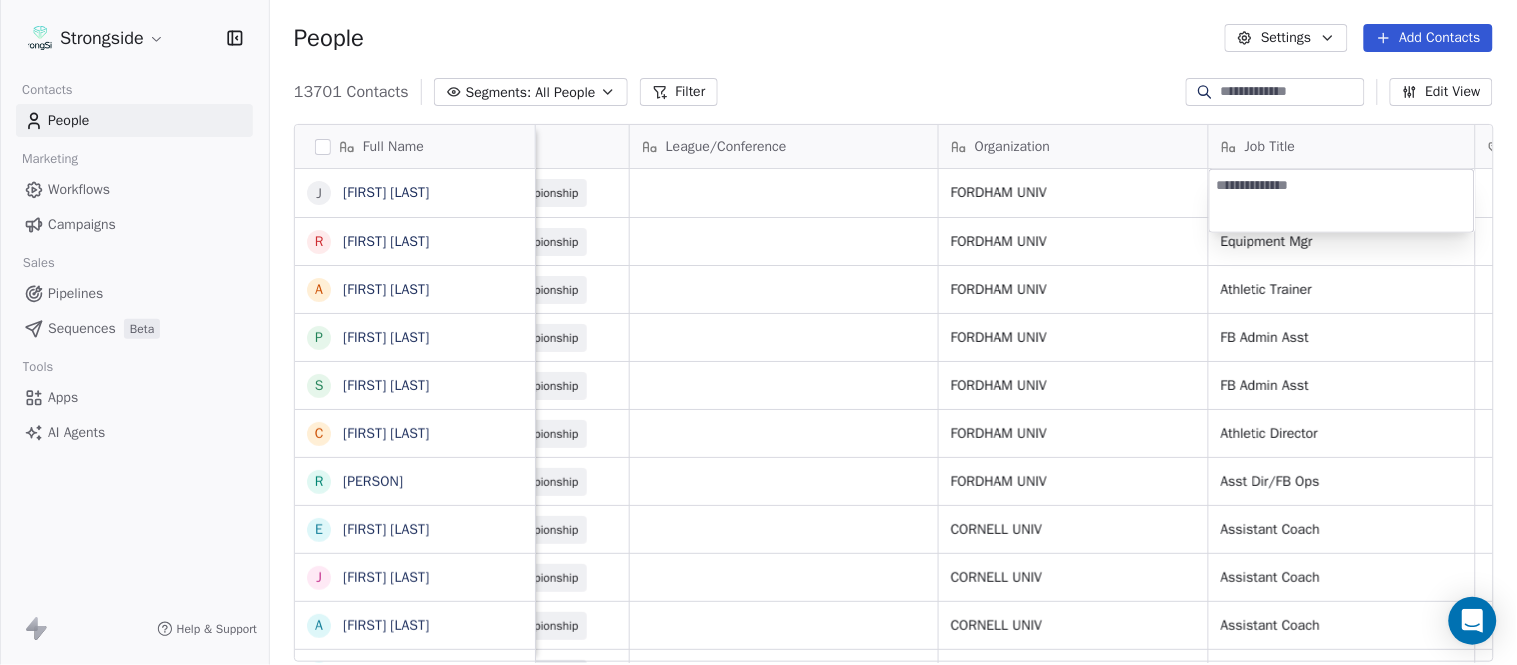 type on "***" 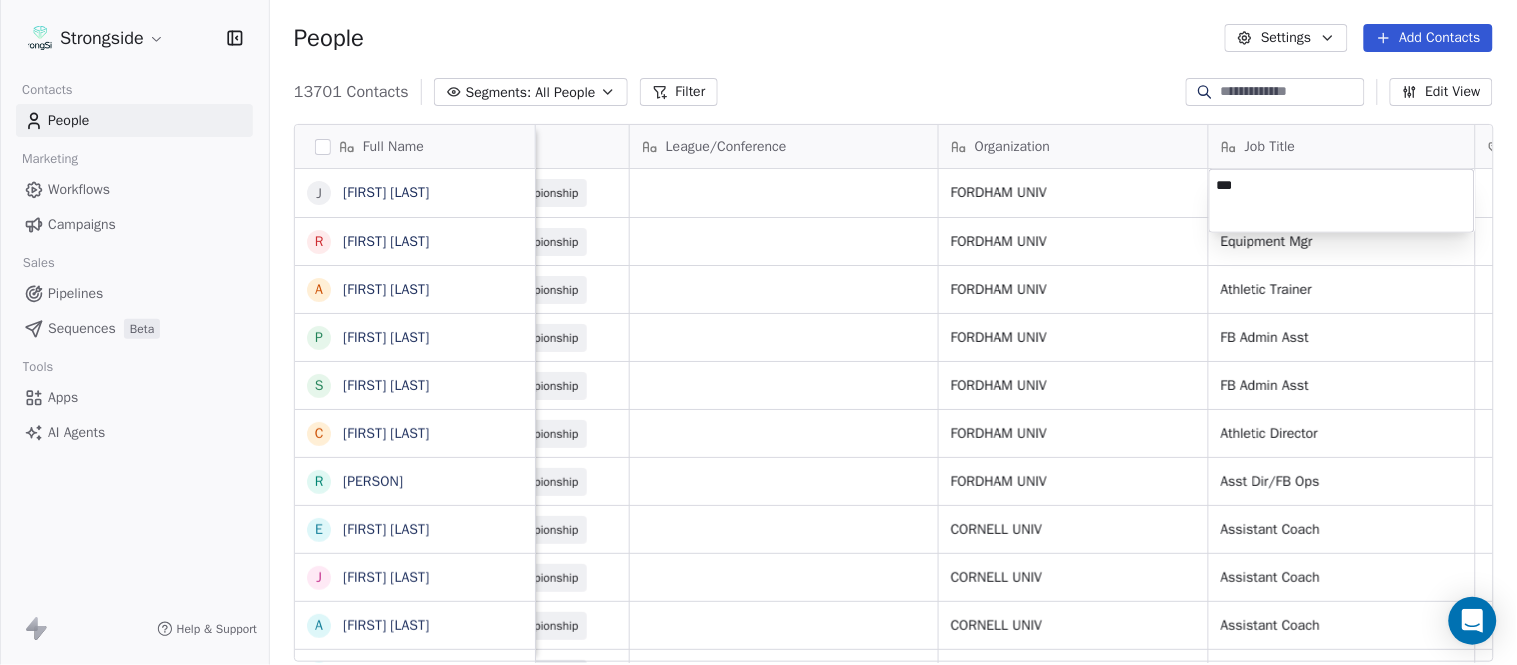 click on "Strongside Contacts People Marketing Workflows Campaigns Sales Pipelines Sequences Beta Tools Apps AI Agents Help & Support People Settings  Add Contacts 13701 Contacts Segments: All People Filter  Edit View Tag Add to Sequence Export Full Name J Joe DiBari R Rob Luben A Alyssa Plantz P Pat Allinger S Susan Duffy C Charles Guthrie R Ryan Greenhagen E Eric Franklin J Jeff Dittman A Andrew Dees W Will Blanden T Terry Ursin S Sean Reeder M Mike Hatcher J Jared Backus J Jay Andress S Satyen Bhakta B Bernie DePalma D Devan Carrington J Jeremy Hartigan N Nicholas Bruner M Matt Foote D Dan Swanstrom N Nicki Moore J Julien Deumaga M Mark Ross A Alex Peffley C Chris Batti J Justin Woodley G Garrett McLaughlin K Kenneth Tinsley Email Phone Number Level League/Conference Organization Job Title Tags Created Date BST Status Priority dibari@fordham.edu (718) 817-4240 NCAA I-Championship FORDHAM UNIV Aug 07, 2025 07:42 PM tbarluben@fordham.edu (718) 817-4232 NCAA I-Championship FORDHAM UNIV Equipment Mgr 718-817-4230	 SID" at bounding box center (758, 332) 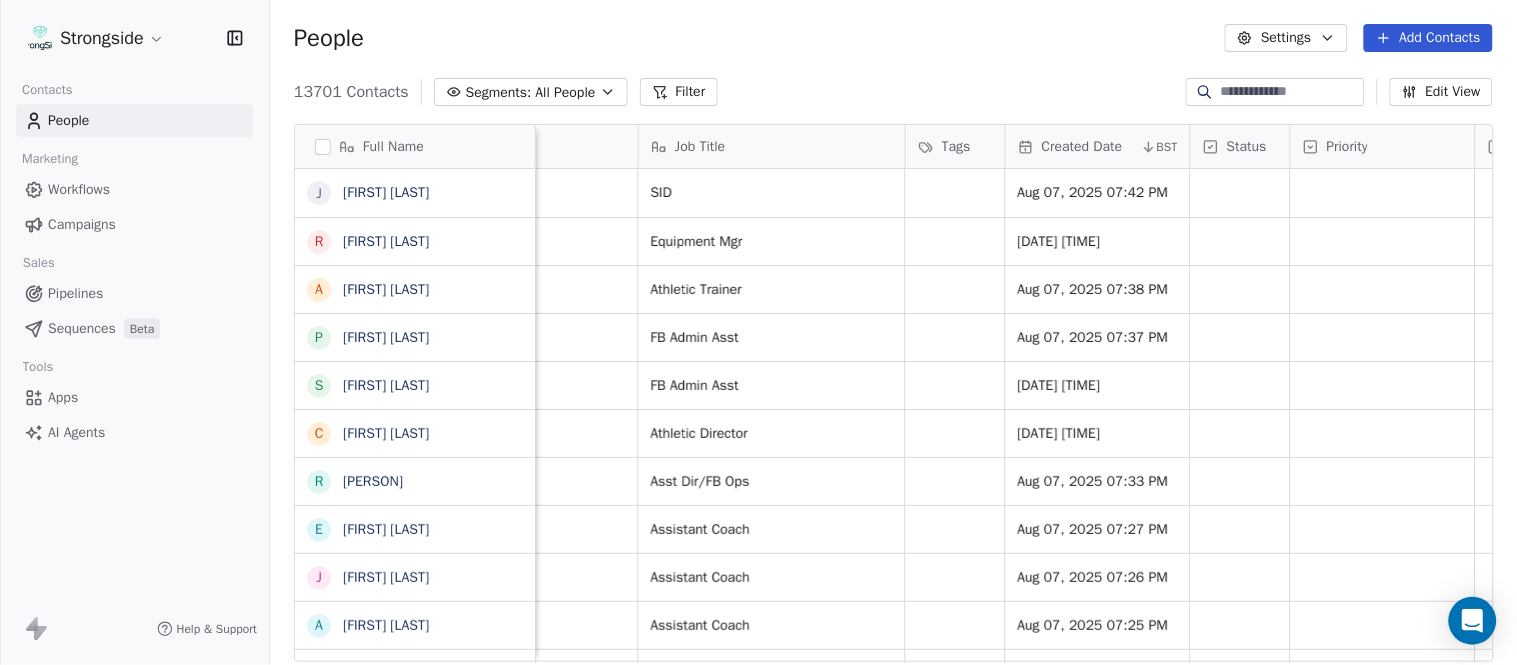 scroll, scrollTop: 0, scrollLeft: 1677, axis: horizontal 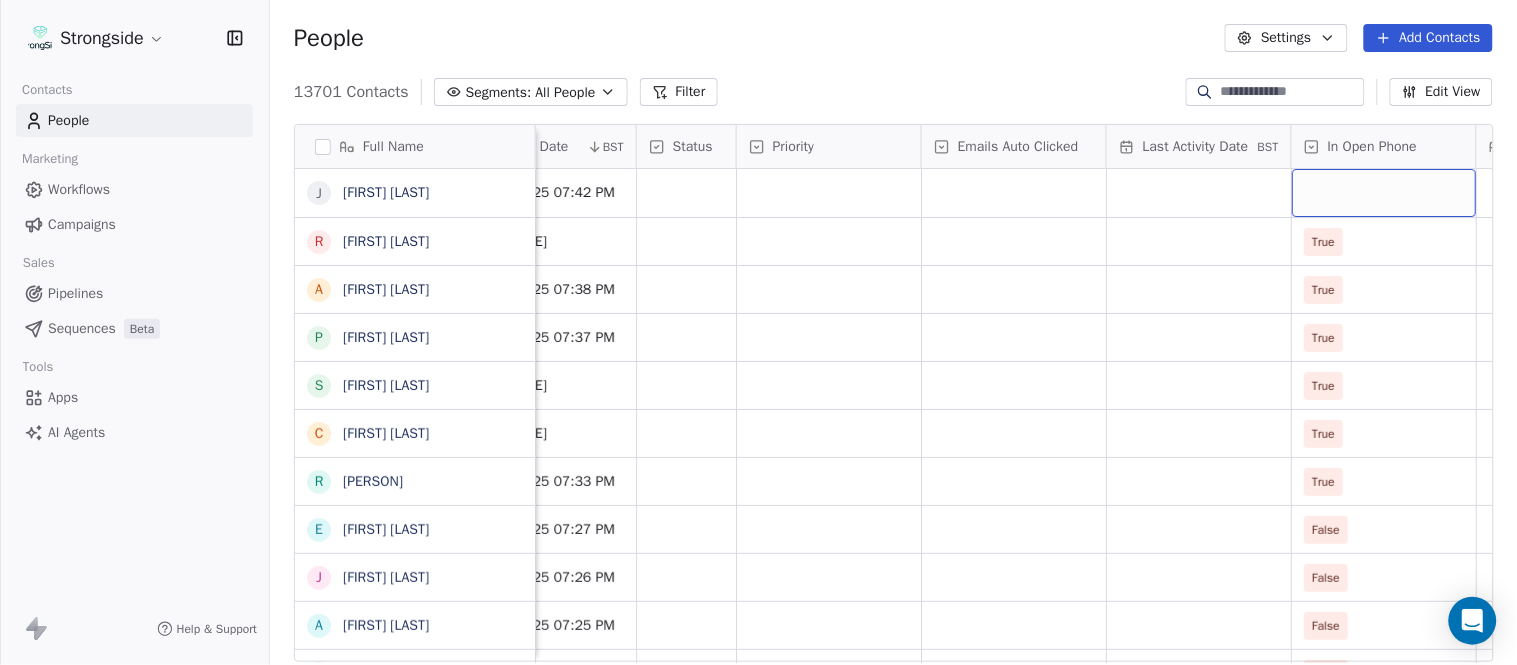 click at bounding box center (1384, 193) 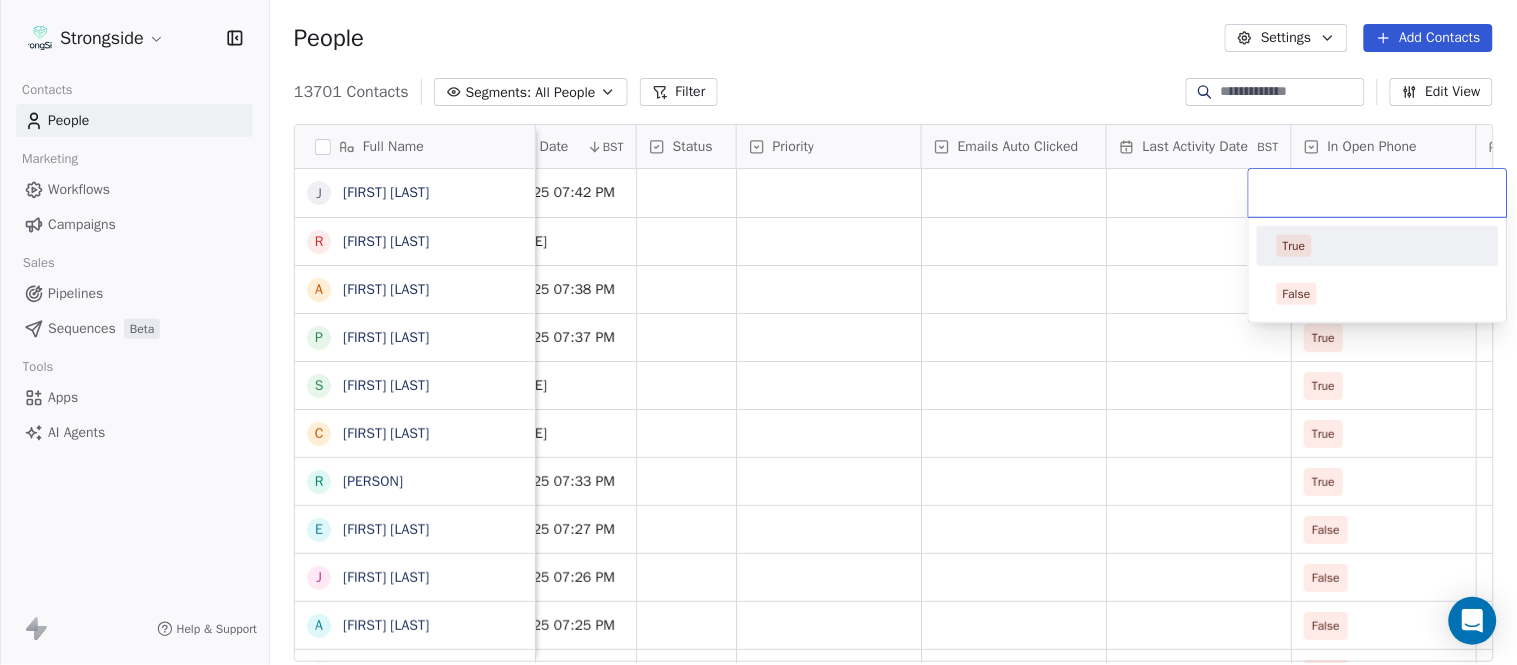 click on "True" at bounding box center (1378, 246) 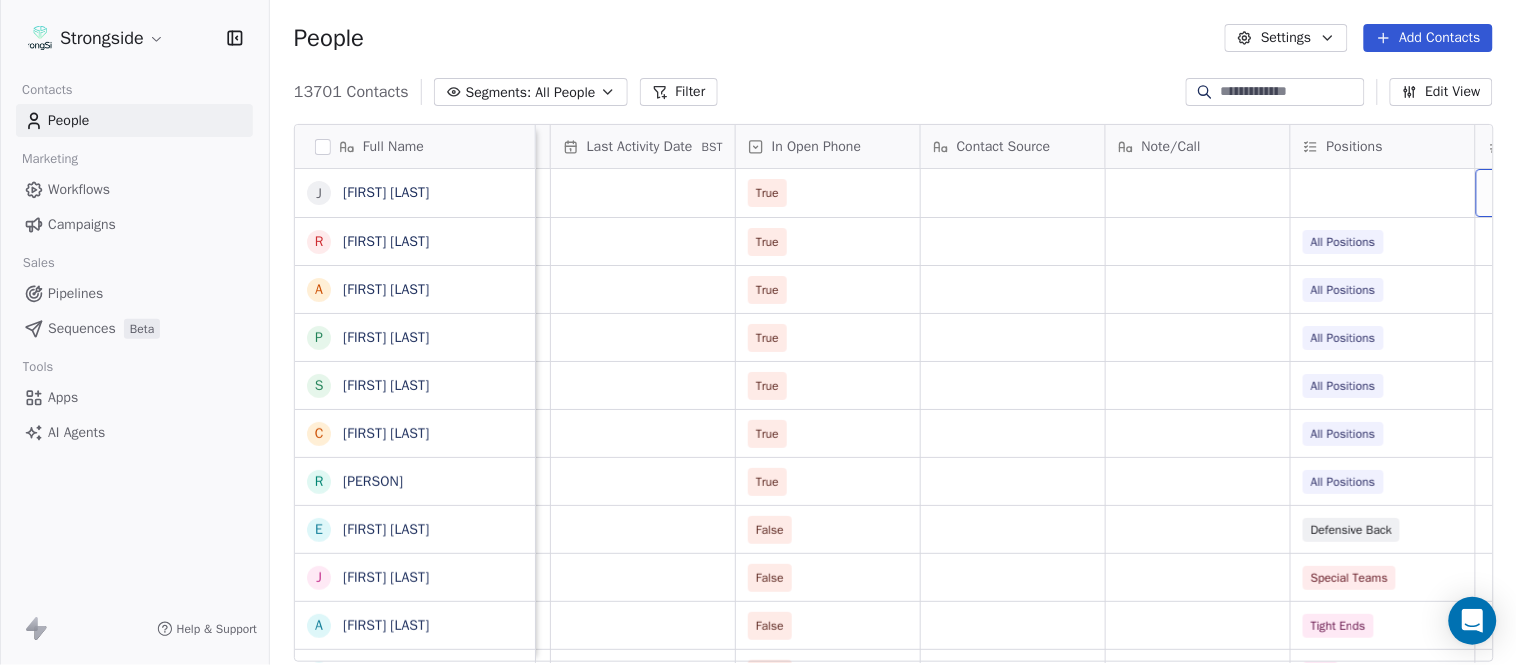 scroll, scrollTop: 0, scrollLeft: 2417, axis: horizontal 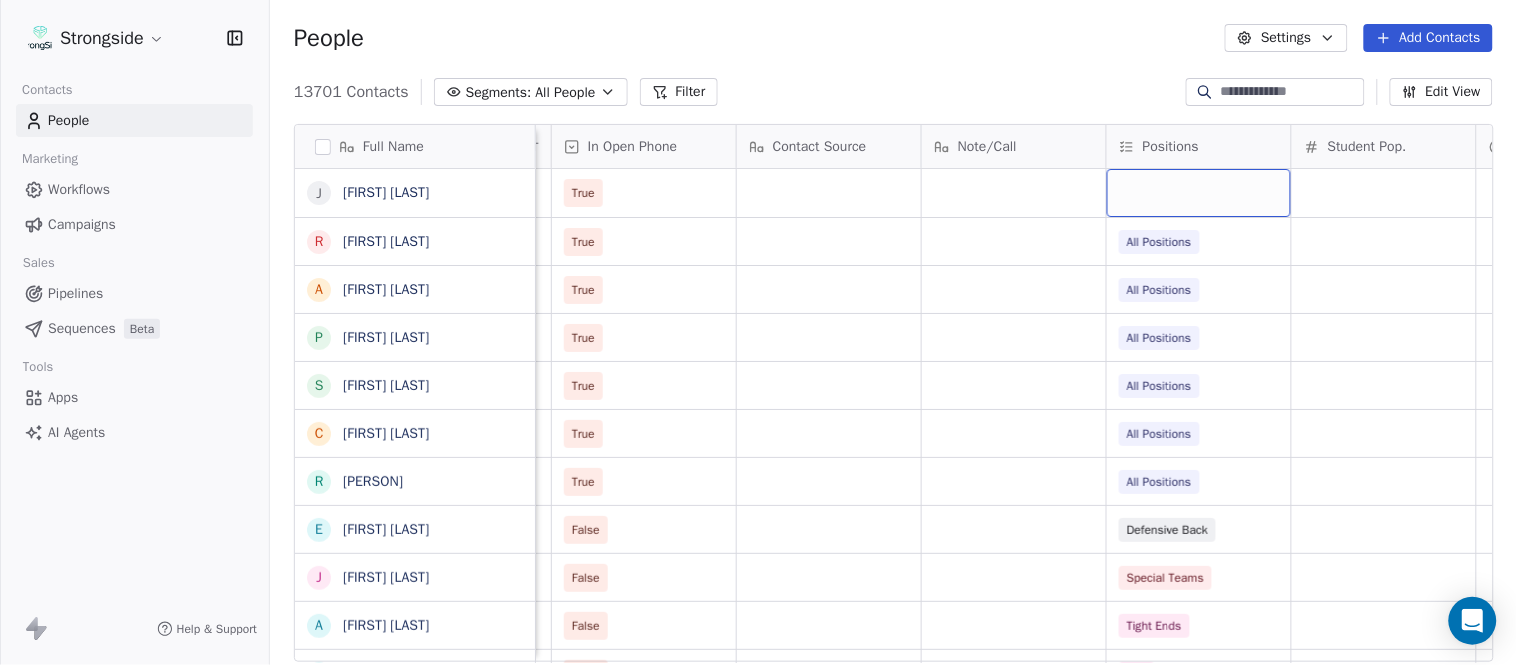 click at bounding box center (1199, 193) 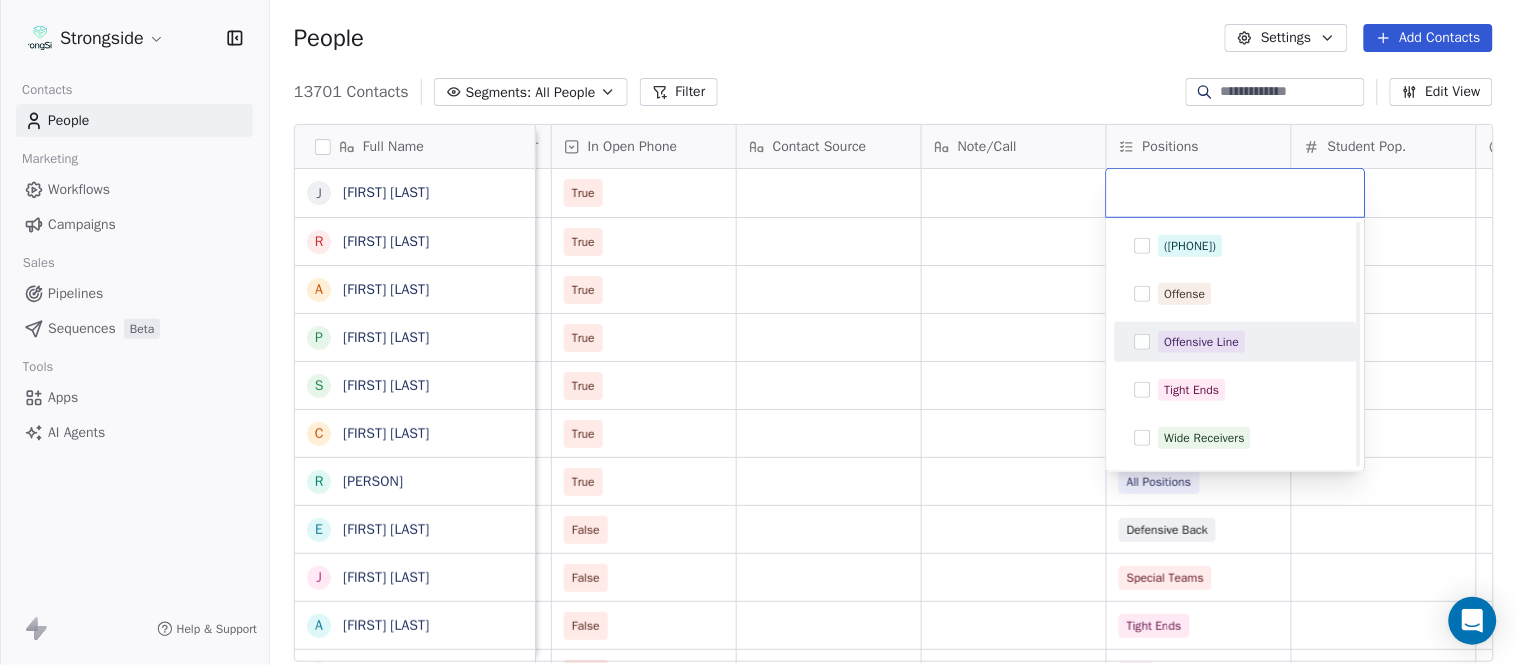 scroll, scrollTop: 444, scrollLeft: 0, axis: vertical 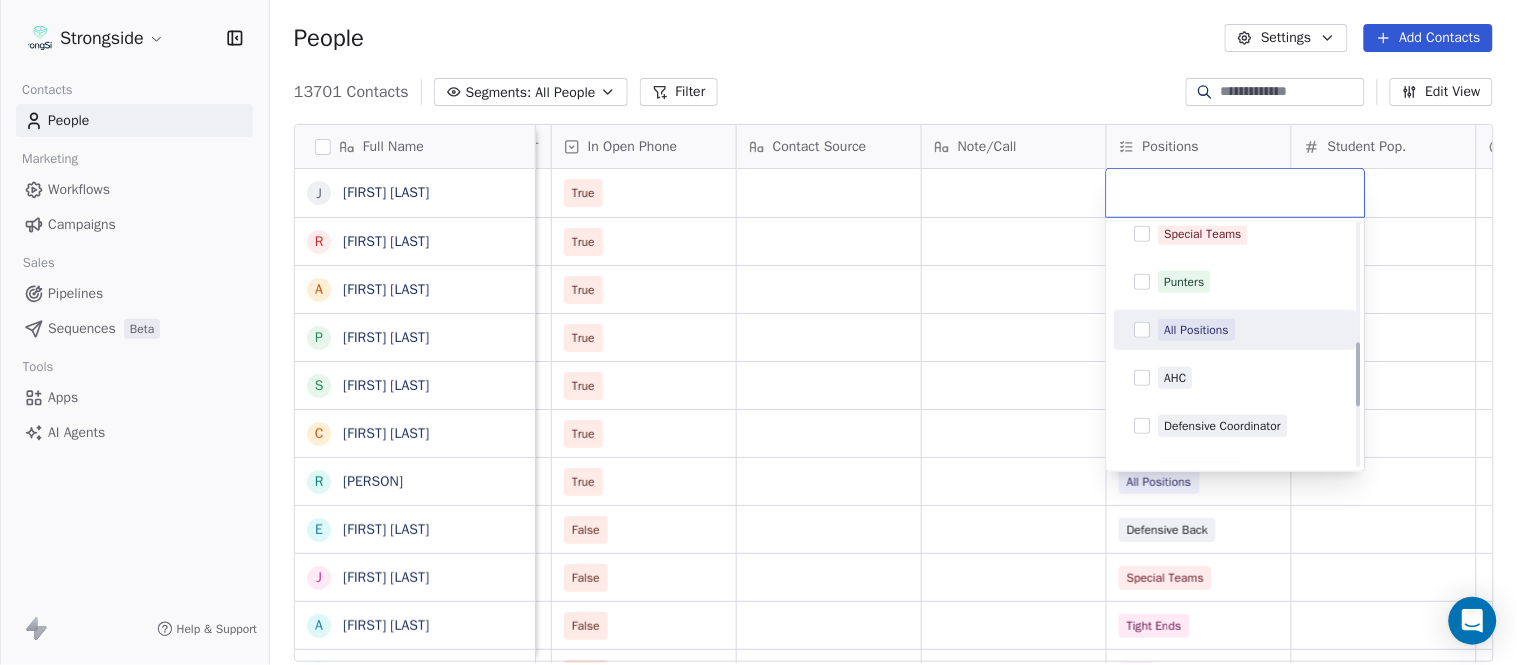 click on "All Positions" at bounding box center (1248, 330) 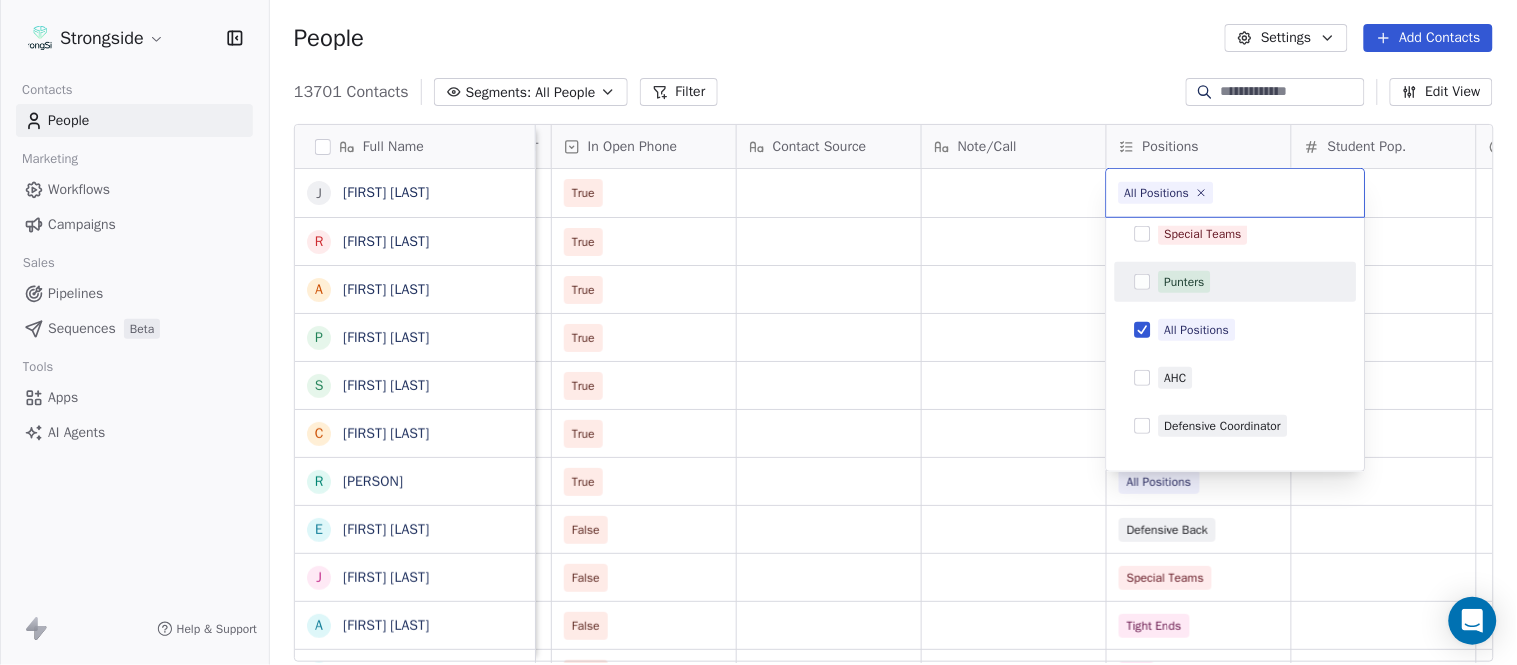 click on "Strongside Contacts People Marketing Workflows Campaigns Sales Pipelines Sequences Beta Tools Apps AI Agents Help & Support People Settings  Add Contacts 13701 Contacts Segments: All People Filter  Edit View Tag Add to Sequence Export Full Name J Joe DiBari R Rob Luben A Alyssa Plantz P Pat Allinger S Susan Duffy C Charles Guthrie R Ryan Greenhagen E Eric Franklin J Jeff Dittman A Andrew Dees W Will Blanden T Terry Ursin S Sean Reeder M Mike Hatcher J Jared Backus J Jay Andress S Satyen Bhakta B Bernie DePalma D Devan Carrington J Jeremy Hartigan N Nicholas Bruner M Matt Foote D Dan Swanstrom N Nicki Moore J Julien Deumaga M Mark Ross A Alex Peffley C Chris Batti J Justin Woodley G Garrett McLaughlin K Kenneth Tinsley Status Priority Emails Auto Clicked Last Activity Date BST In Open Phone Contact Source Note/Call Positions Student Pop. Lead Account   True   True All Positions   True All Positions   True All Positions   True All Positions   True All Positions   True All Positions   False Defensive Back" at bounding box center [758, 332] 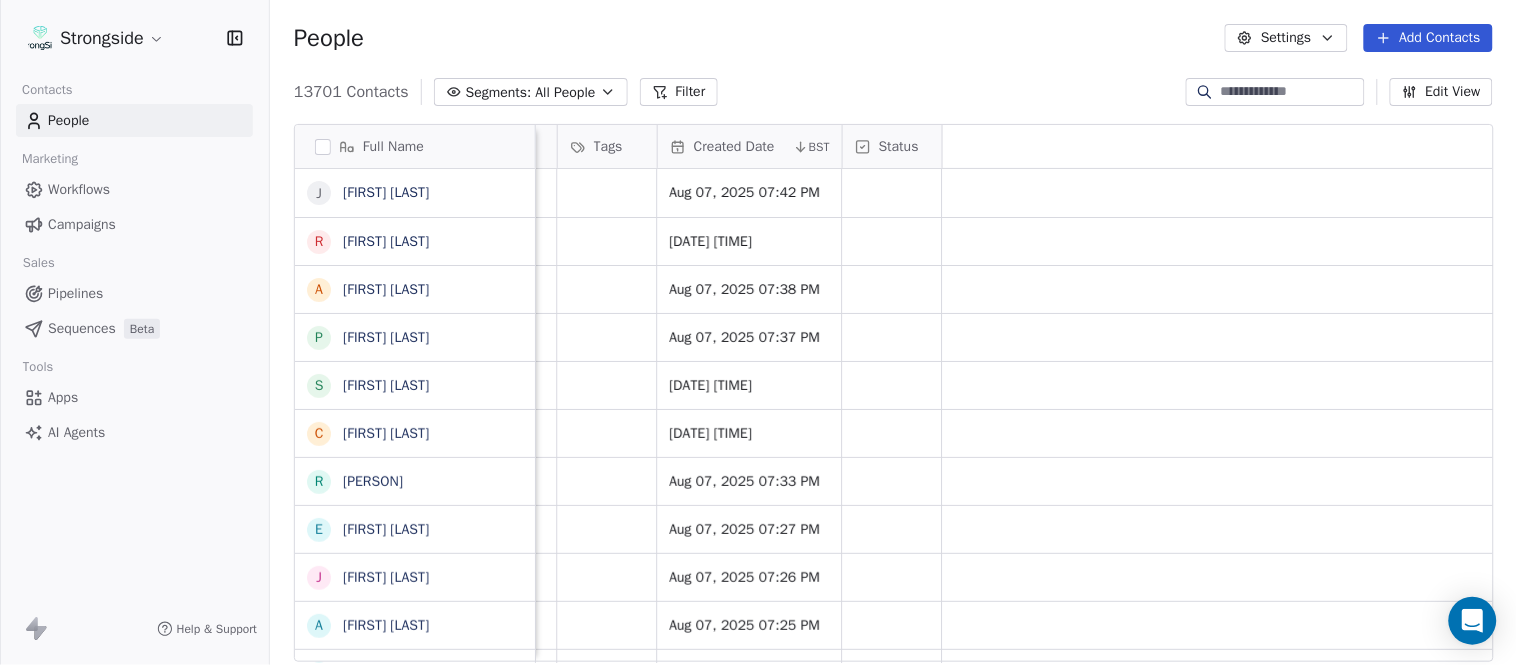 scroll, scrollTop: 0, scrollLeft: 0, axis: both 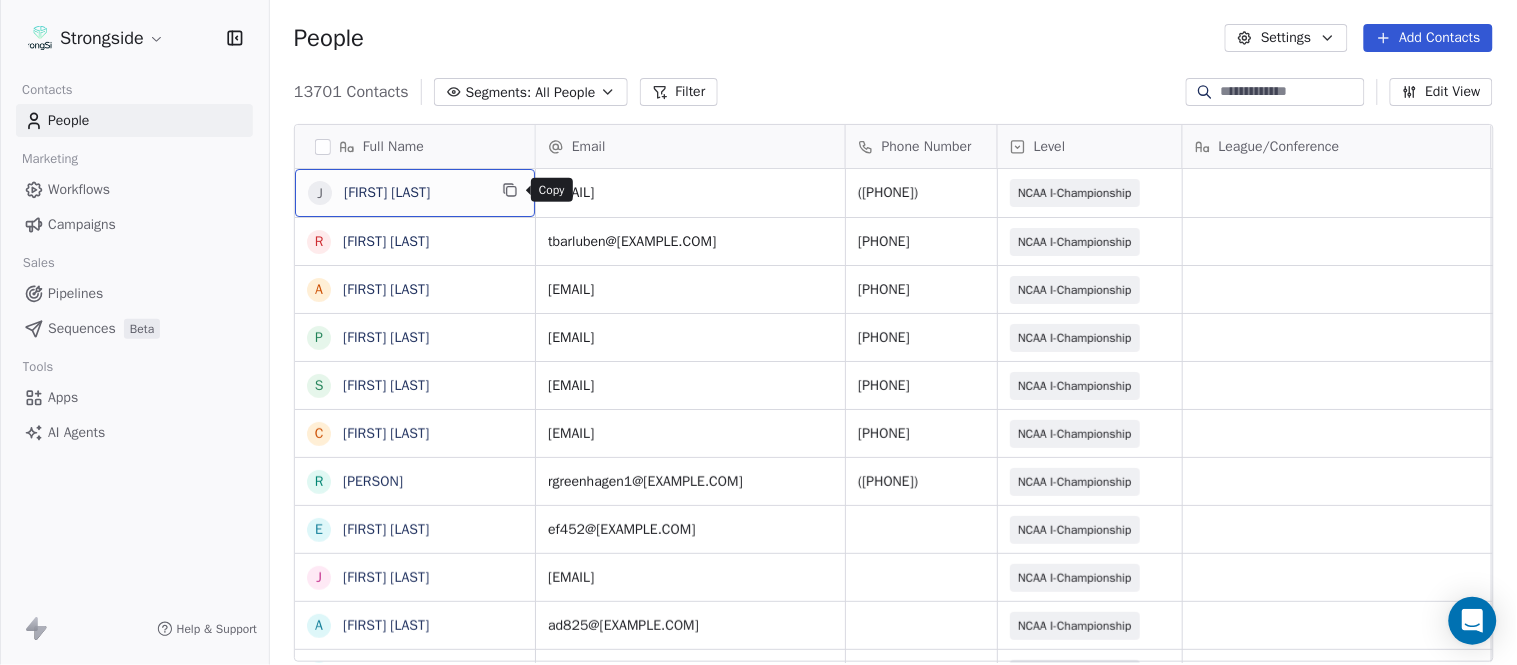 click at bounding box center (510, 190) 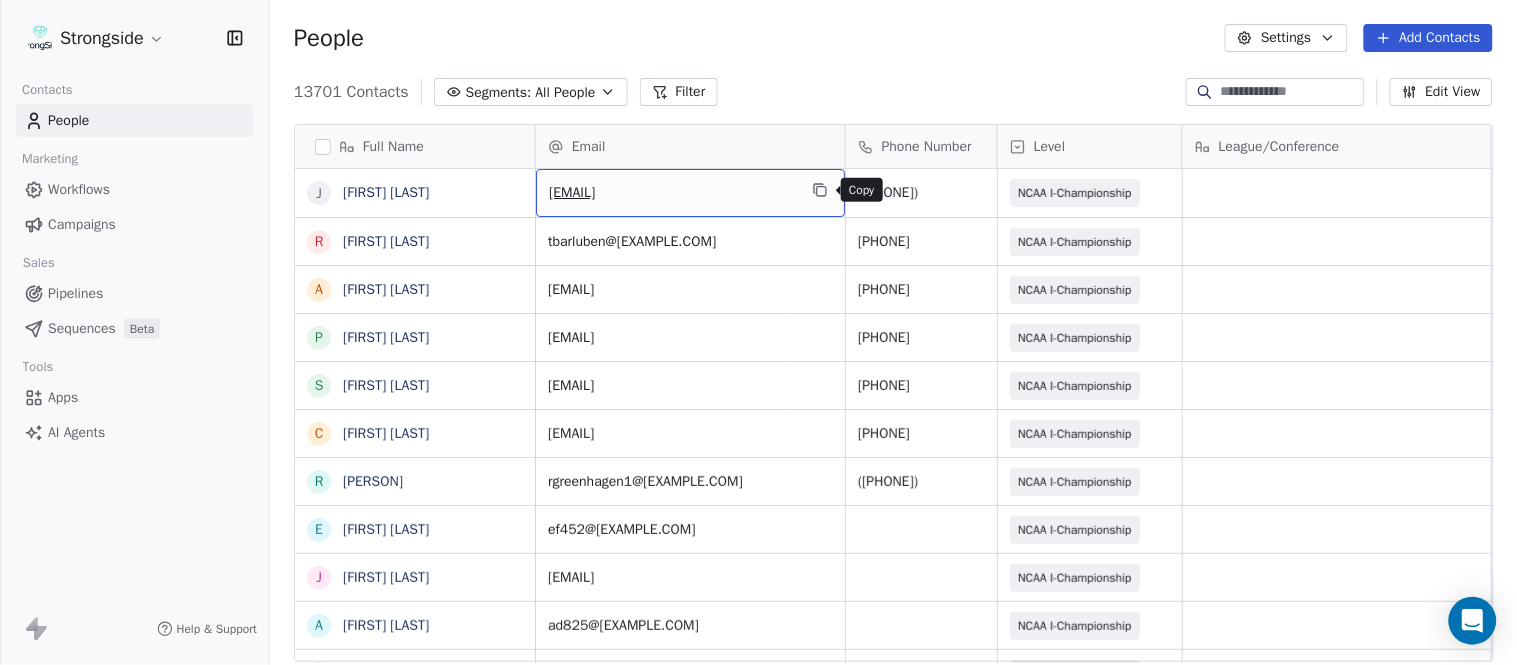 click 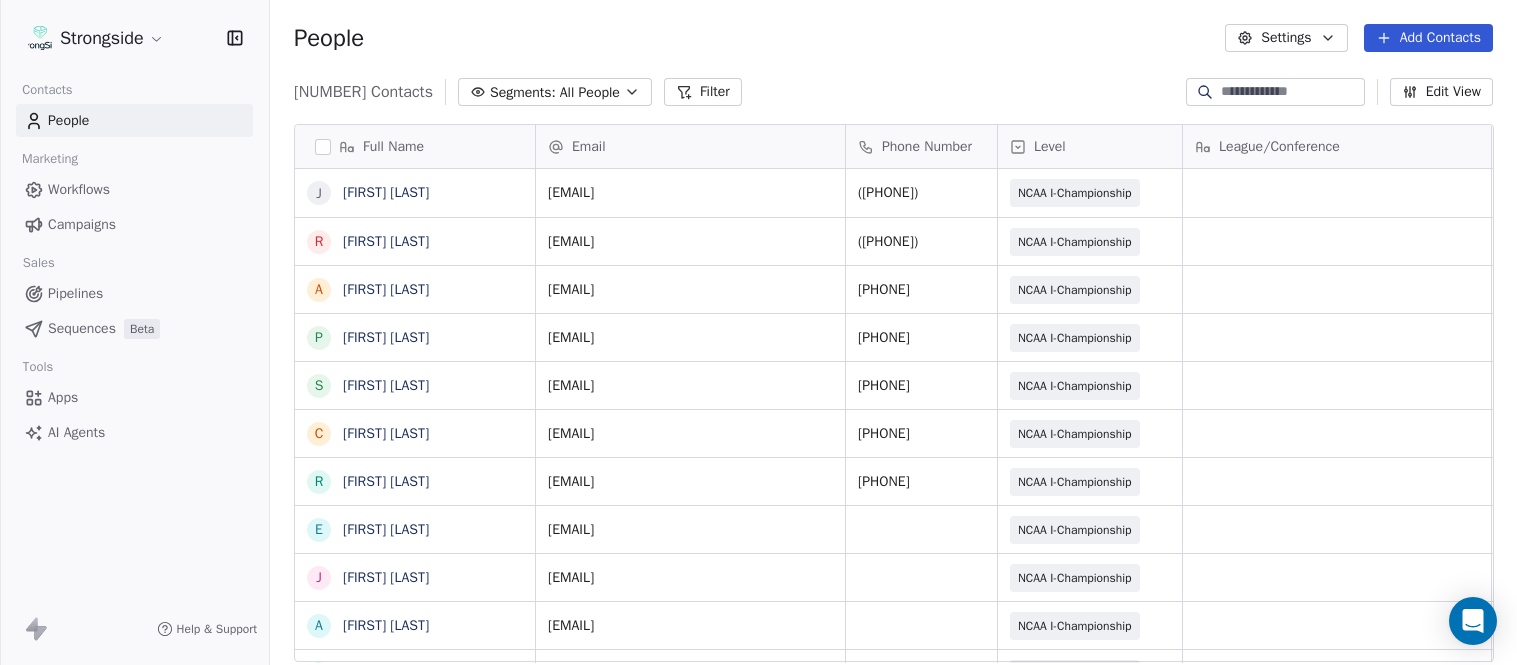 scroll, scrollTop: 0, scrollLeft: 0, axis: both 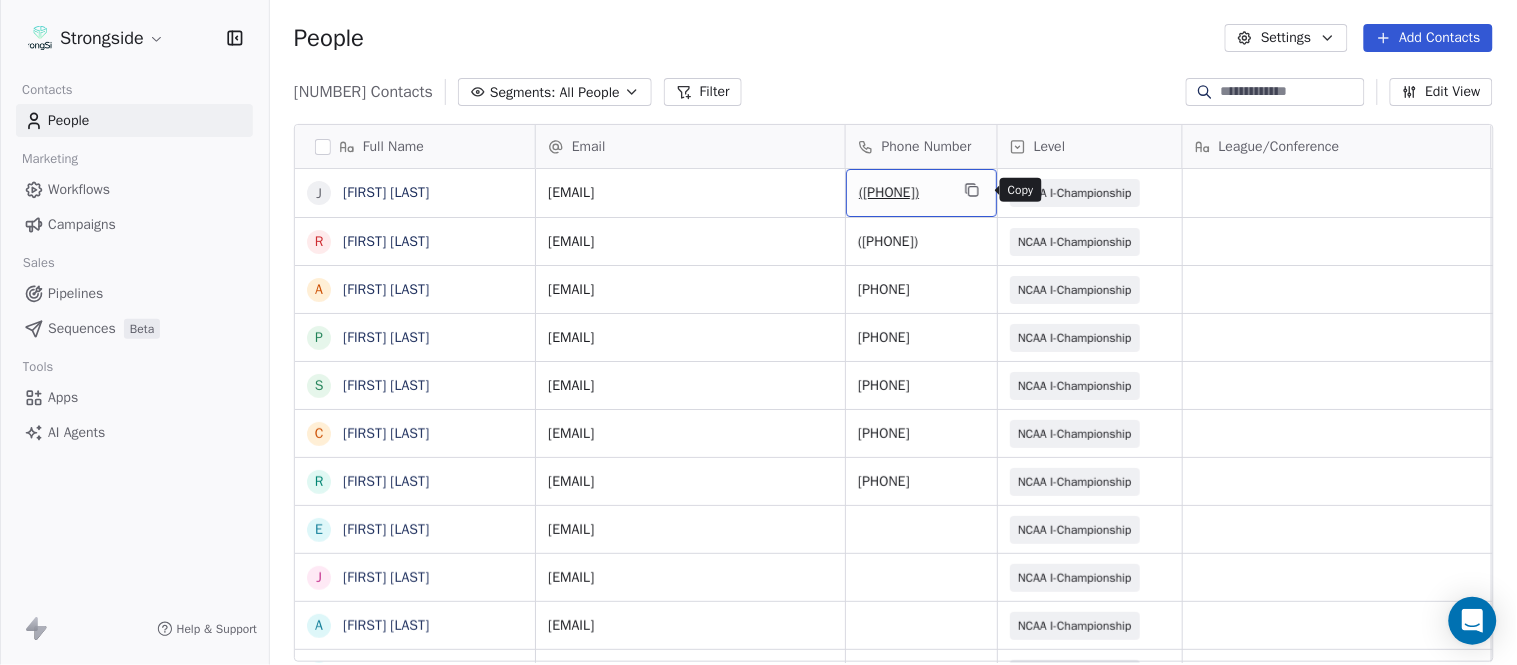 click 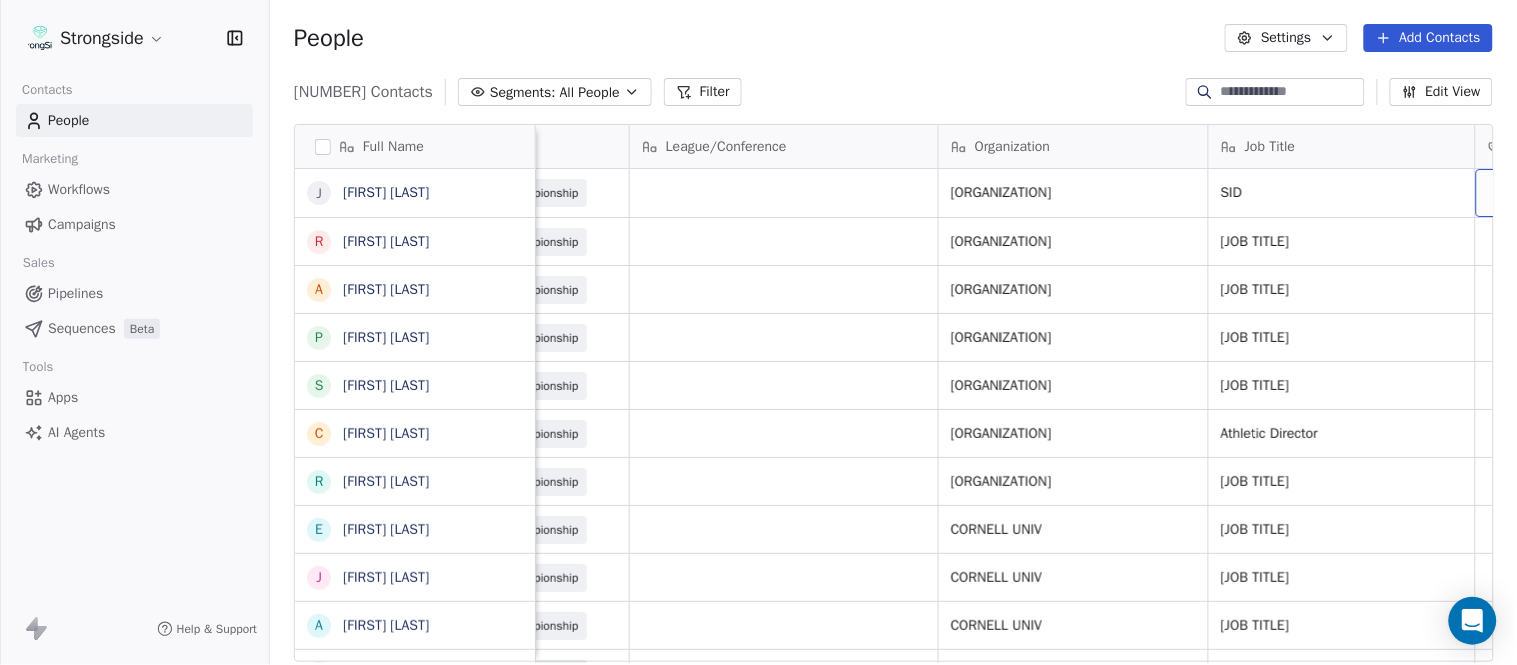 scroll, scrollTop: 0, scrollLeft: 653, axis: horizontal 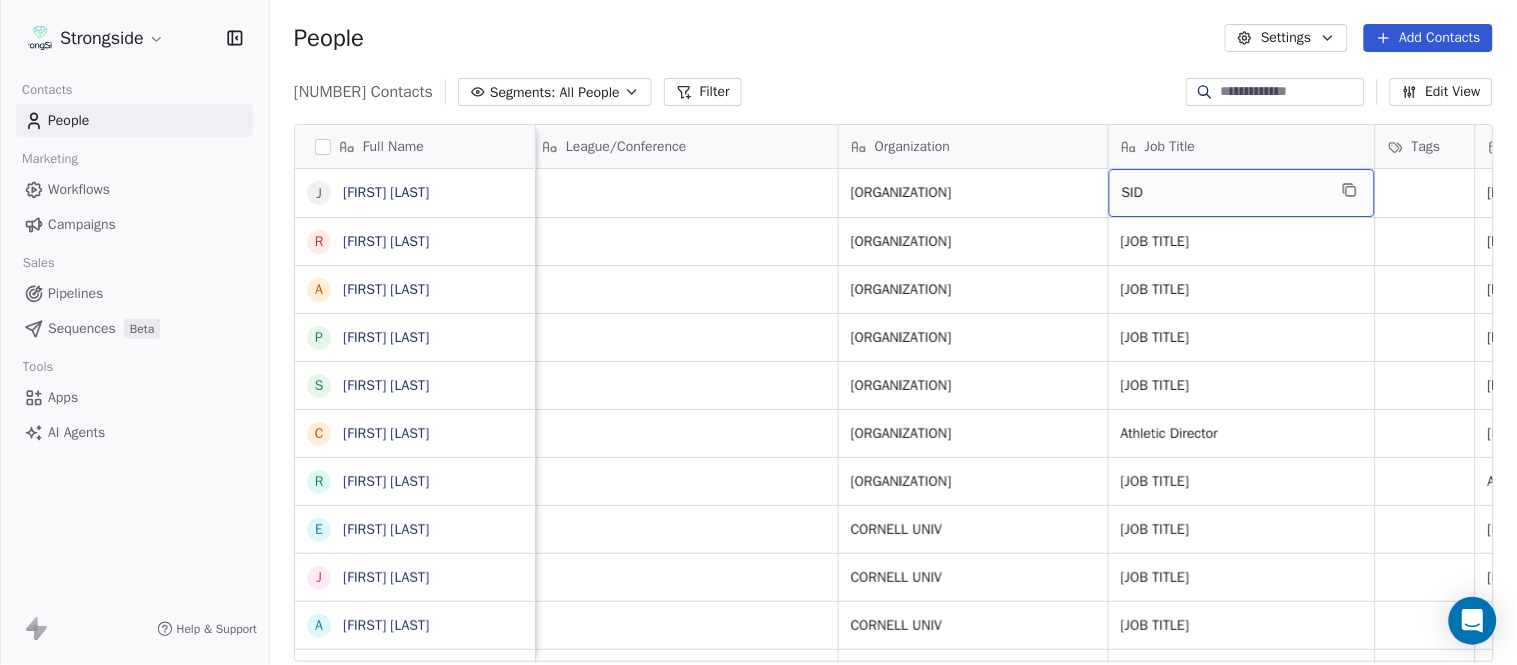 click on "SID" at bounding box center [1242, 193] 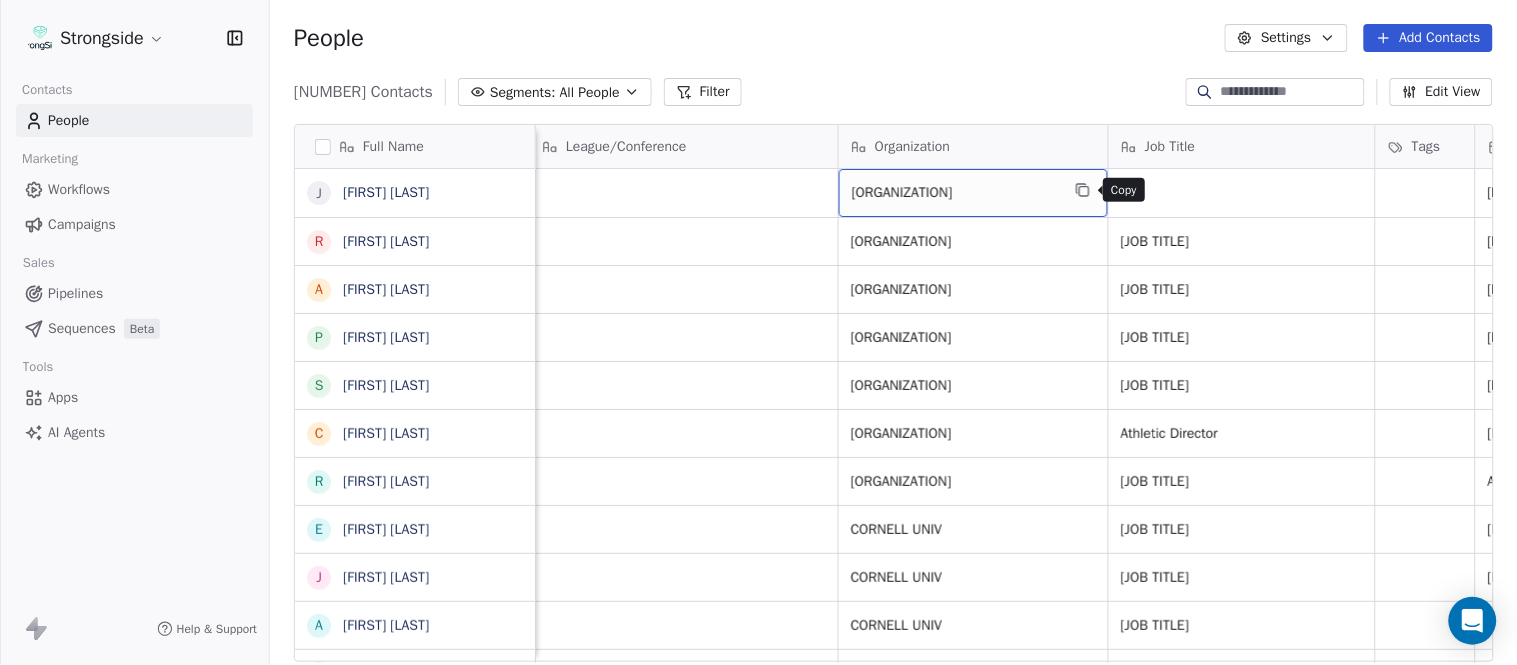 click 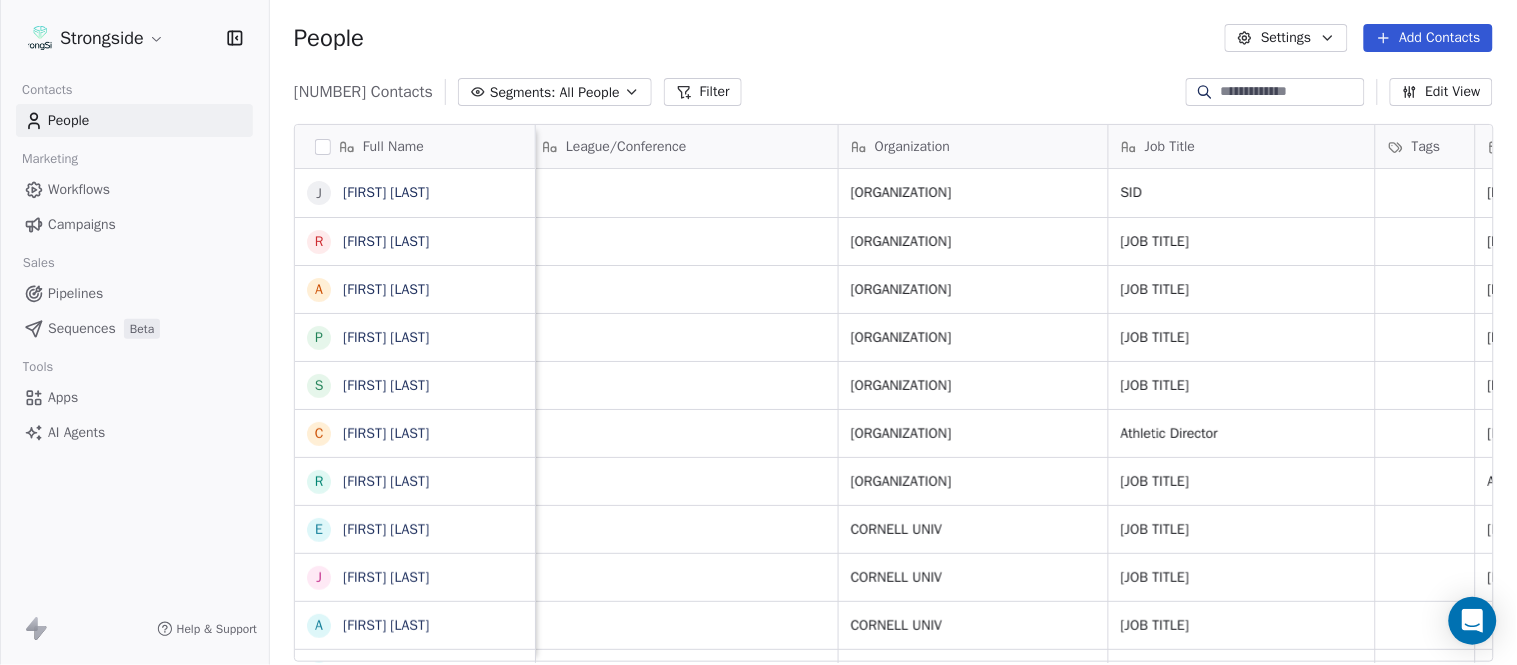 scroll, scrollTop: 0, scrollLeft: 0, axis: both 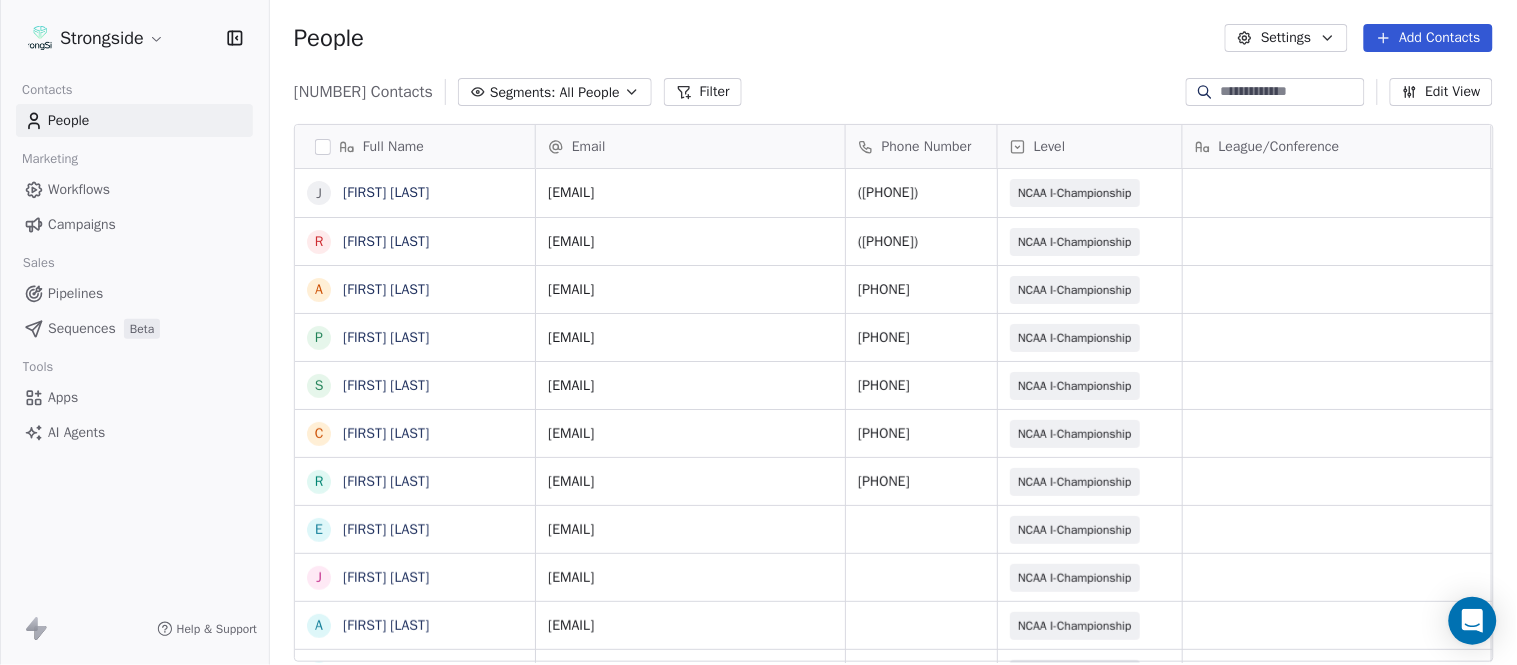 click on "Add Contacts" at bounding box center [1428, 38] 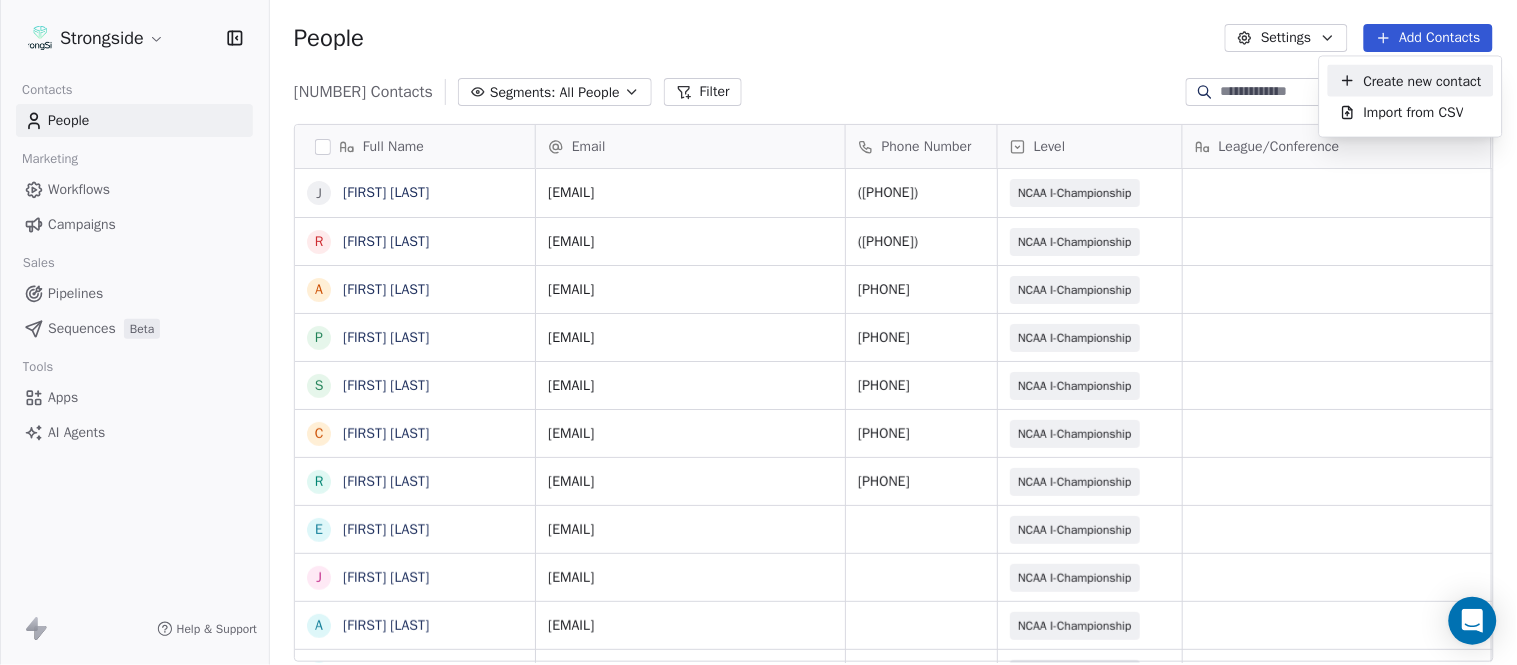click on "Create new contact" at bounding box center (1423, 80) 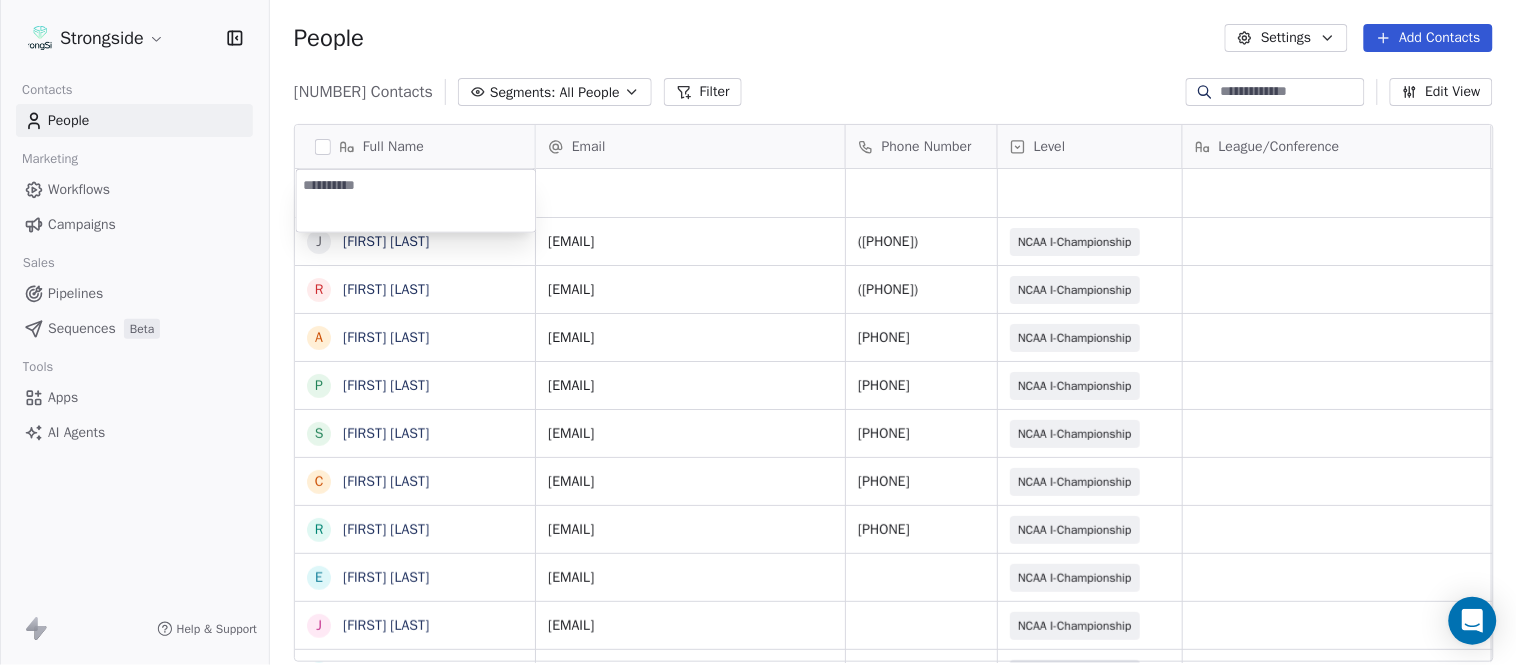 type on "**********" 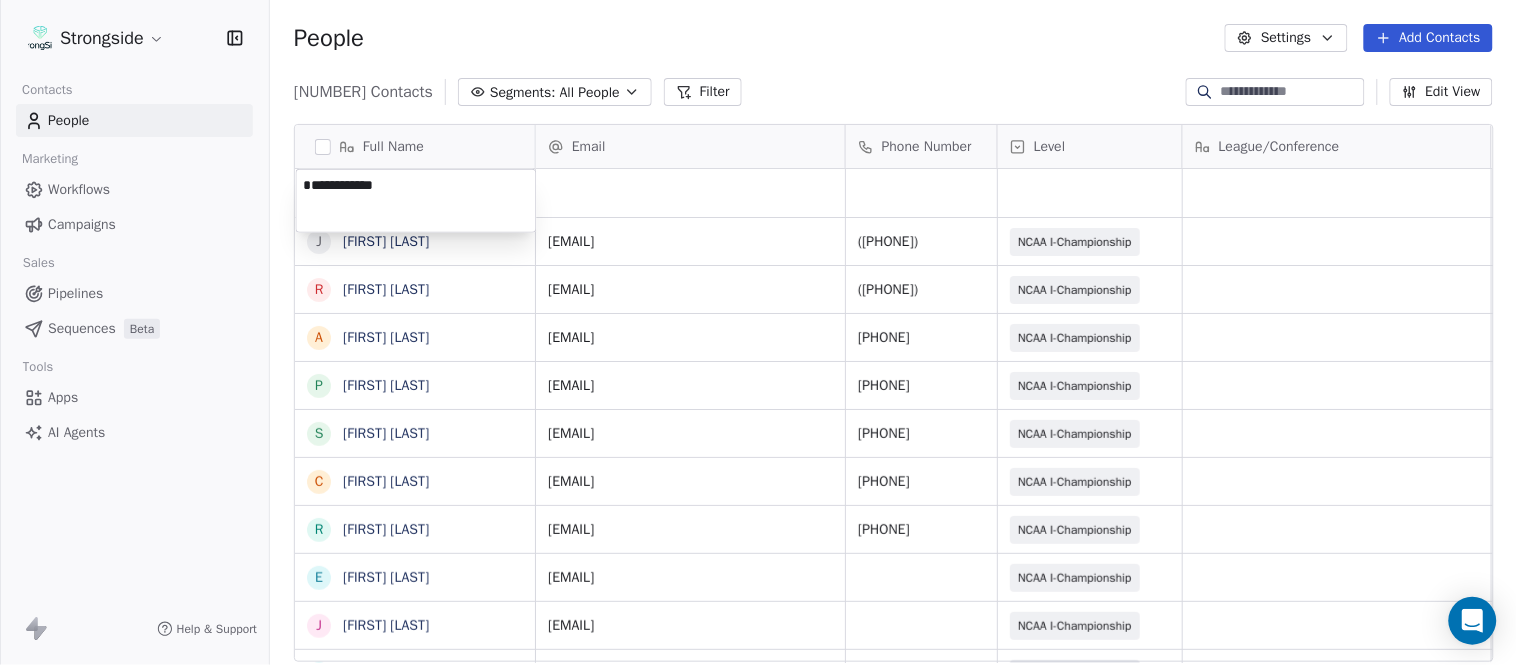 click on "Strongside Contacts People Marketing Workflows Campaigns Sales Pipelines Sequences Beta Tools Apps AI Agents Help & Support People Settings  Add Contacts 13702 Contacts Segments: All People Filter  Edit View Tag Add to Sequence Export Full Name J Joe DiBari R Rob Luben A Alyssa Plantz P Pat Allinger S Susan Duffy C Charles Guthrie R Ryan Greenhagen E Eric Franklin J Jeff Dittman A Andrew Dees W Will Blanden T Terry Ursin S Sean Reeder M Mike Hatcher J Jared Backus J Jay Andress S Satyen Bhakta B Bernie DePalma D Devan Carrington J Jeremy Hartigan N Nicholas Bruner M Matt Foote D Dan Swanstrom N Nicki Moore J Julien Deumaga M Mark Ross A Alex Peffley C Chris Batti J Justin Woodley G Garrett McLaughlin Email Phone Number Level League/Conference Organization Job Title Tags Created Date BST Aug 07, 2025 07:43 PM dibari@fordham.edu (718) 817-4240 NCAA I-Championship FORDHAM UNIV SID Aug 07, 2025 07:42 PM tbarluben@fordham.edu (718) 817-4232 NCAA I-Championship FORDHAM UNIV Equipment Mgr Aug 07, 2025 07:40 PM SID" at bounding box center [758, 332] 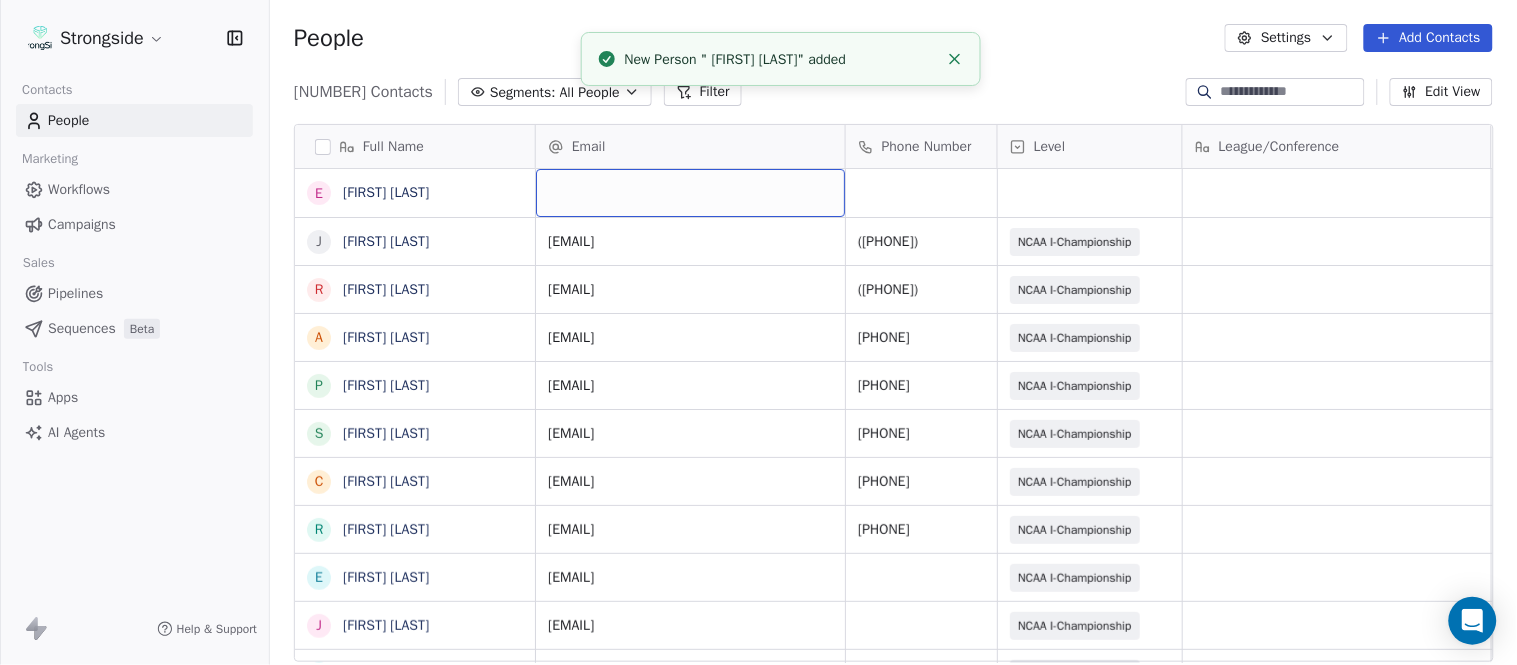 click at bounding box center (690, 193) 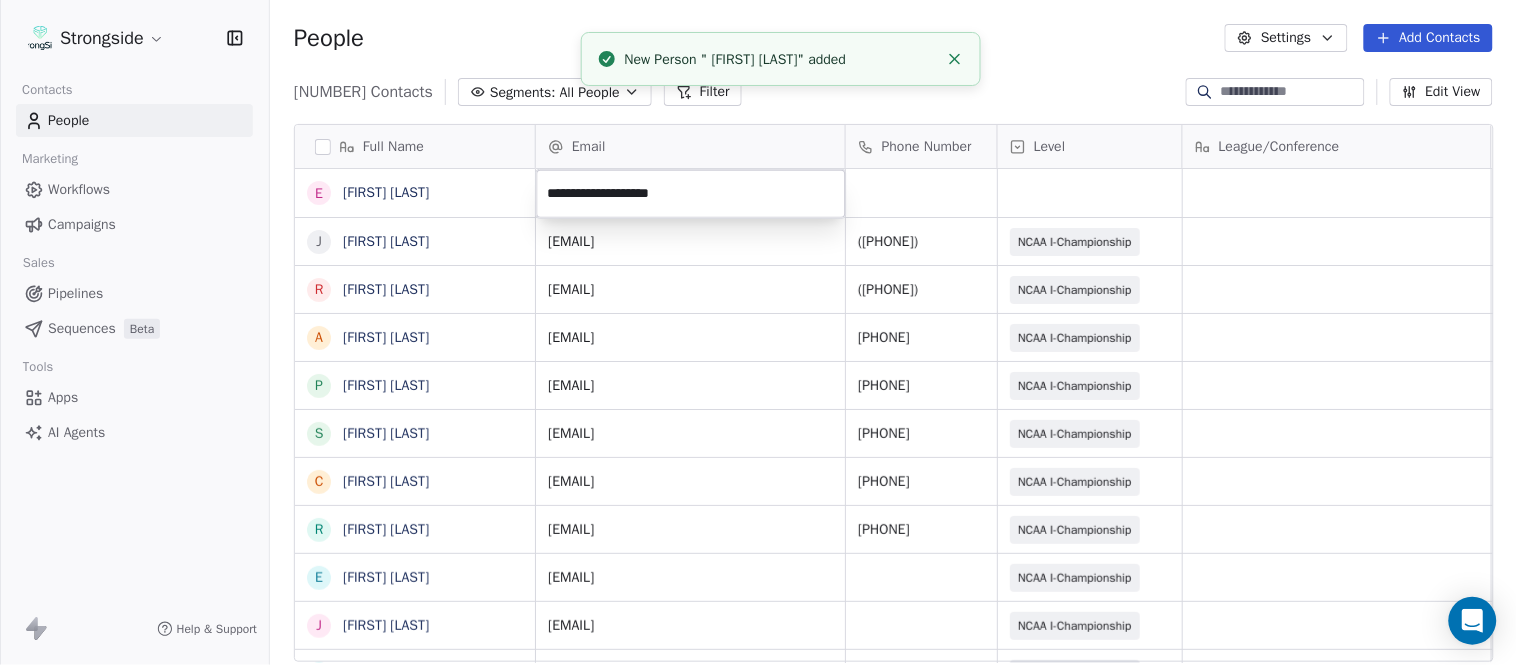 click on "Strongside Contacts People Marketing Workflows Campaigns Sales Pipelines Sequences Beta Tools Apps AI Agents Help & Support People Settings  Add Contacts 13702 Contacts Segments: All People Filter  Edit View Tag Add to Sequence Export Full Name E Eric Sanders J Joe DiBari R Rob Luben A Alyssa Plantz P Pat Allinger S Susan Duffy C Charles Guthrie R Ryan Greenhagen E Eric Franklin J Jeff Dittman A Andrew Dees W Will Blanden T Terry Ursin S Sean Reeder M Mike Hatcher J Jared Backus J Jay Andress S Satyen Bhakta B Bernie DePalma D Devan Carrington J Jeremy Hartigan N Nicholas Bruner M Matt Foote D Dan Swanstrom N Nicki Moore J Julien Deumaga M Mark Ross A Alex Peffley C Chris Batti J Justin Woodley G Garrett McLaughlin Email Phone Number Level League/Conference Organization Job Title Tags Created Date BST Aug 07, 2025 07:43 PM dibari@fordham.edu (718) 817-4240 NCAA I-Championship FORDHAM UNIV SID Aug 07, 2025 07:42 PM tbarluben@fordham.edu (718) 817-4232 NCAA I-Championship FORDHAM UNIV Equipment Mgr SID" at bounding box center (758, 332) 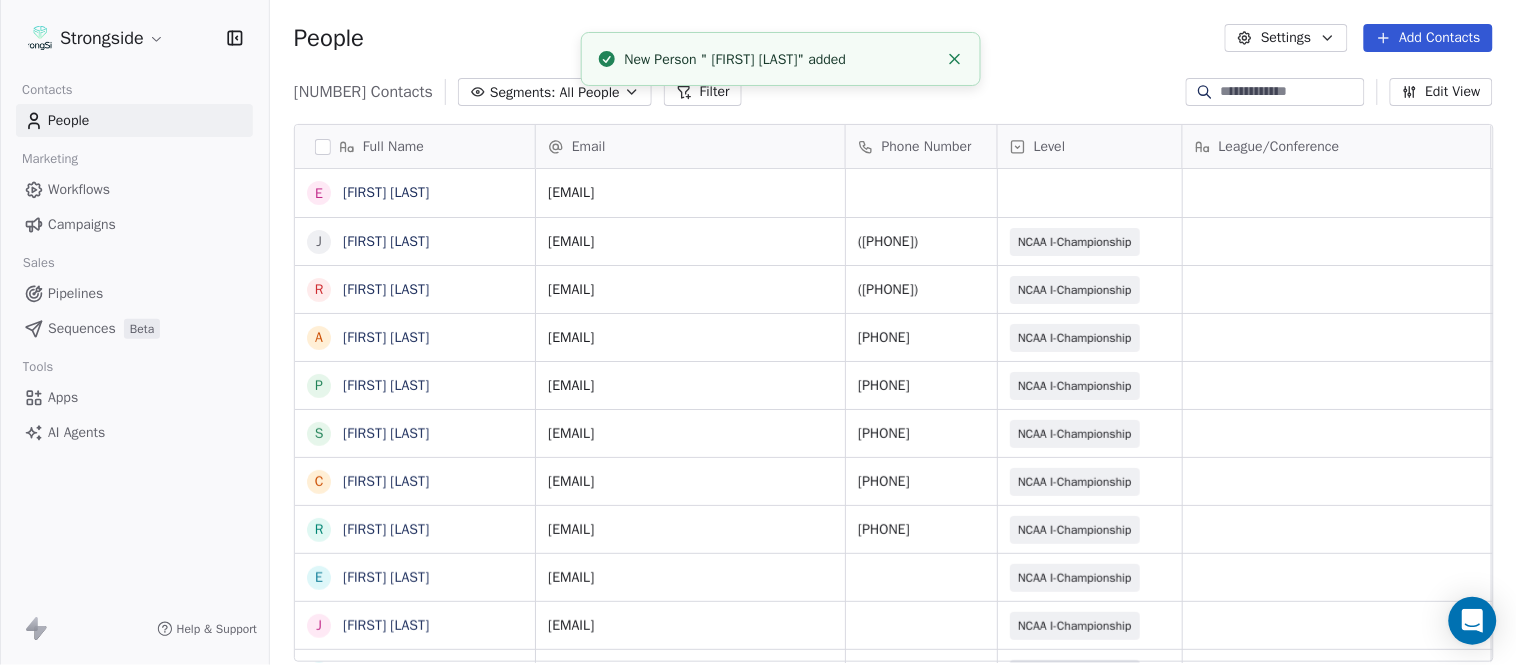 click 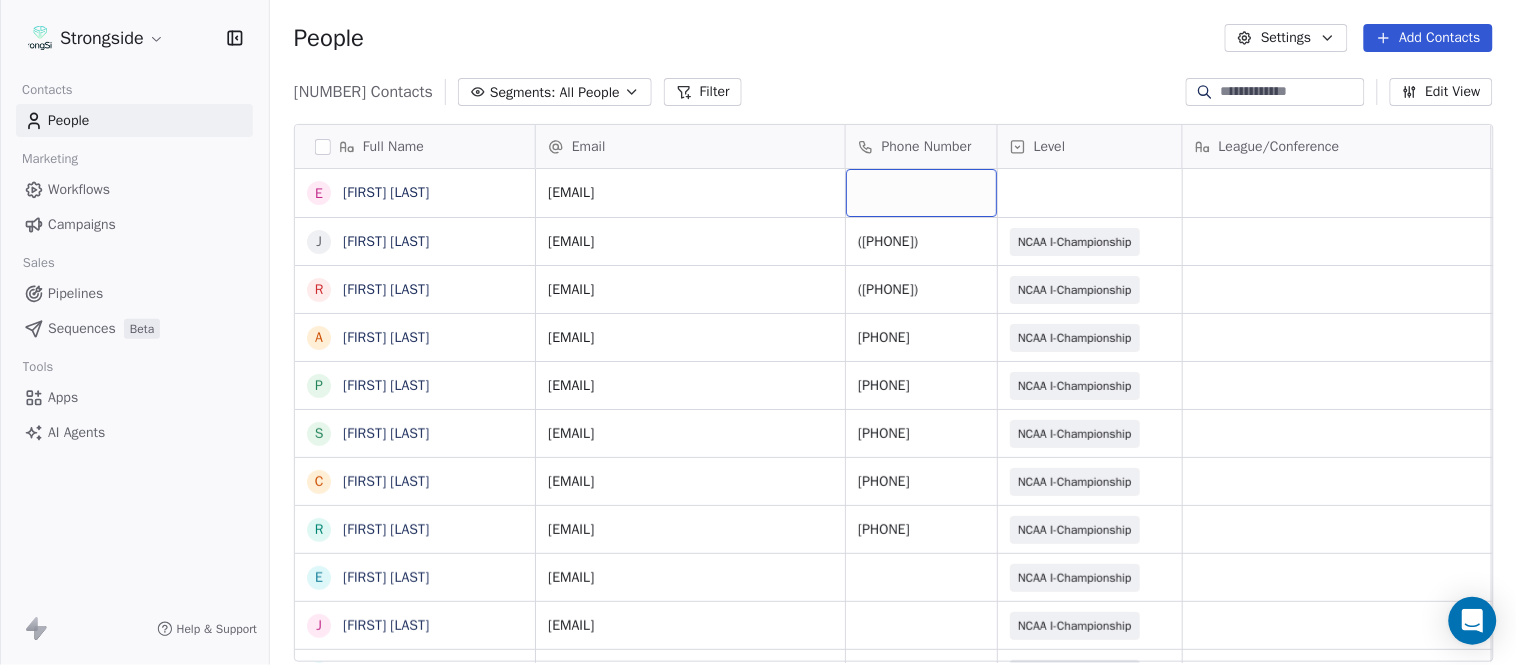 click at bounding box center [921, 193] 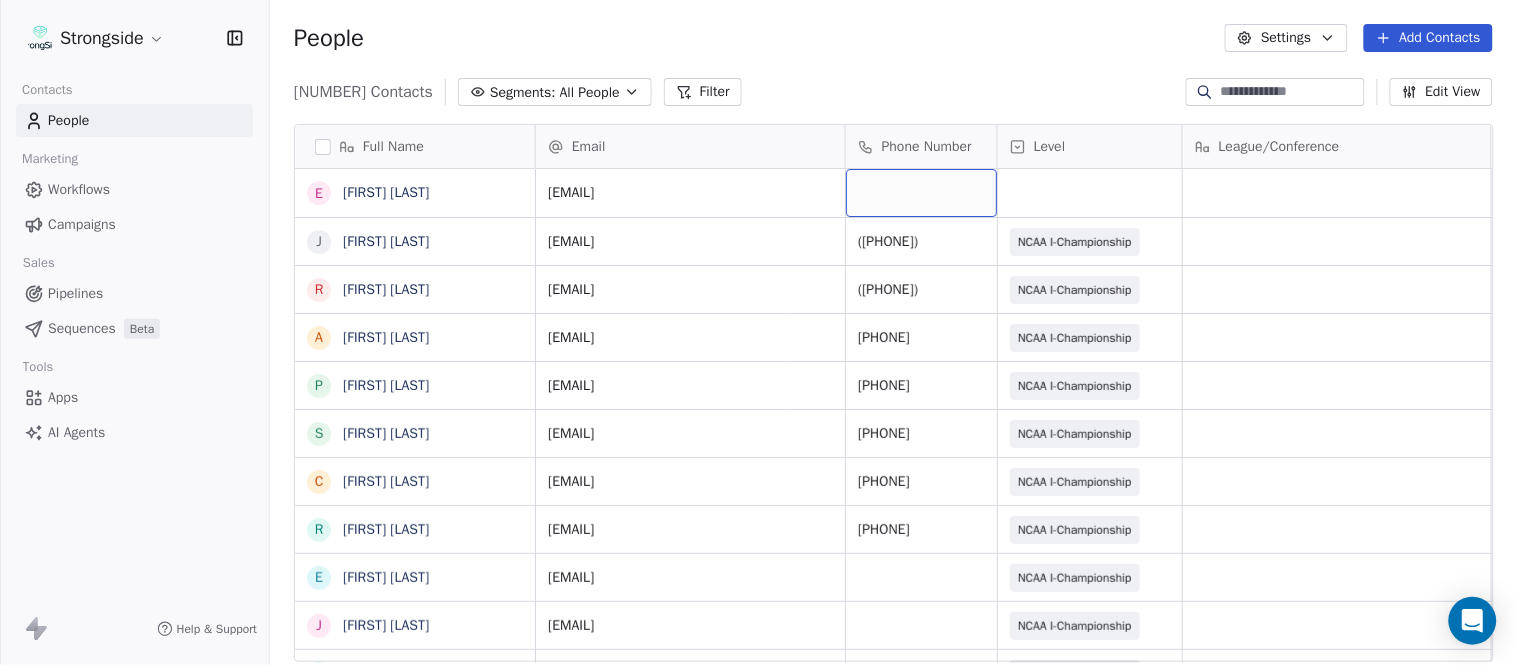 click at bounding box center (921, 193) 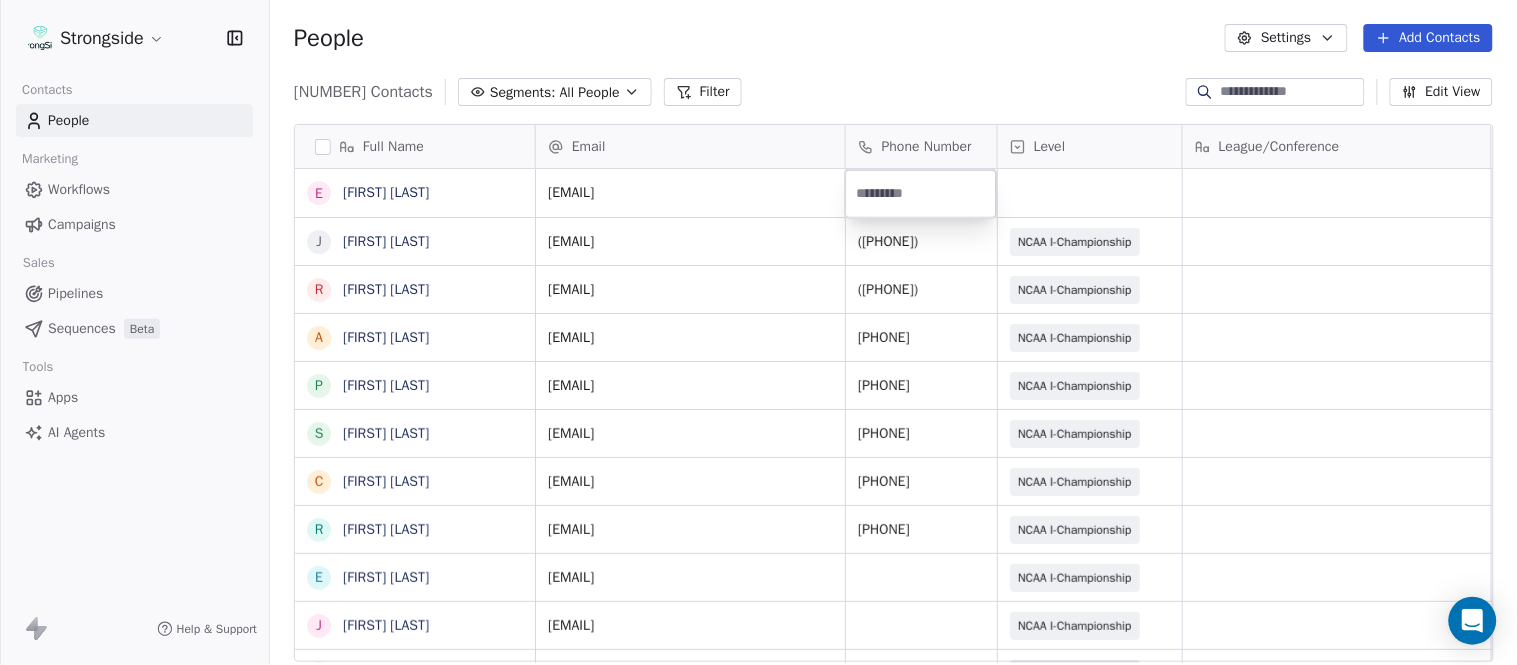 type on "**********" 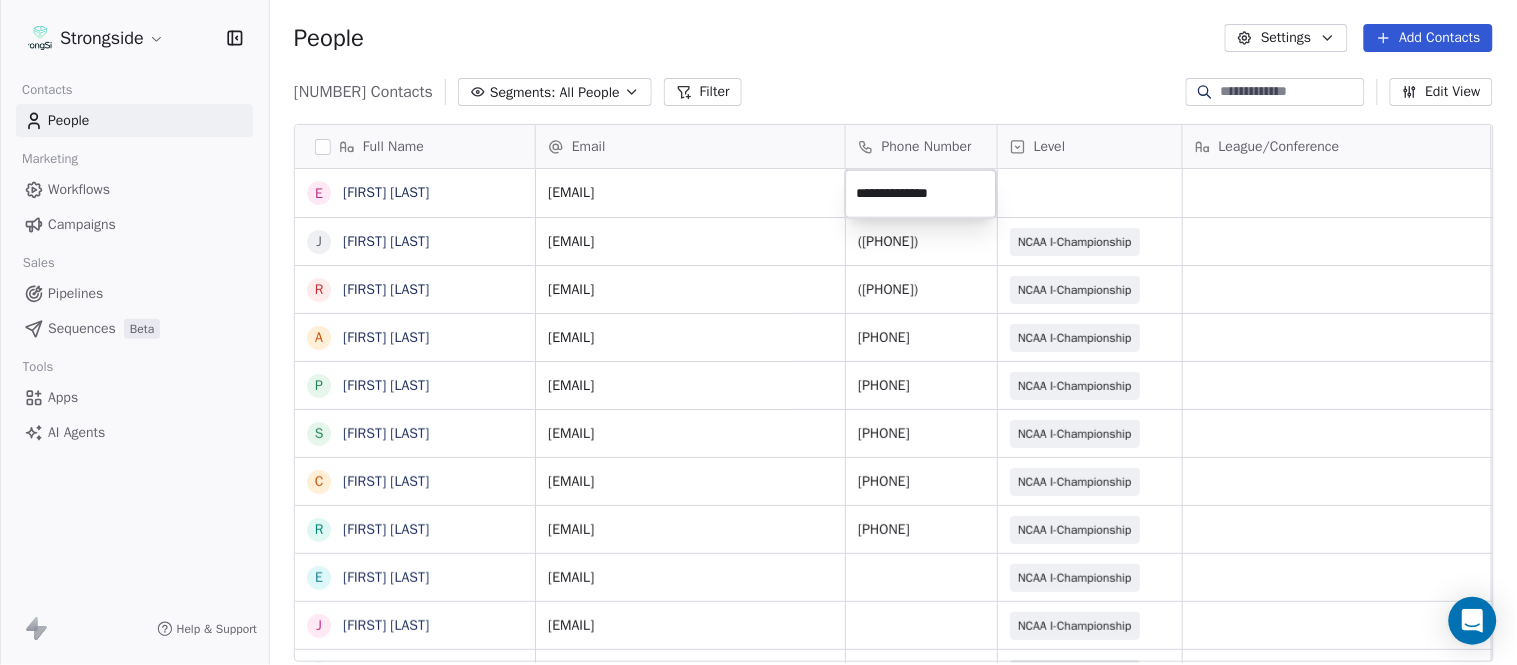 click on "Strongside Contacts People Marketing Workflows Campaigns Sales Pipelines Sequences Beta Tools Apps AI Agents Help & Support People Settings  Add Contacts 13702 Contacts Segments: All People Filter  Edit View Tag Add to Sequence Export Full Name E Eric Sanders J Joe DiBari R Rob Luben A Alyssa Plantz P Pat Allinger S Susan Duffy C Charles Guthrie R Ryan Greenhagen E Eric Franklin J Jeff Dittman A Andrew Dees W Will Blanden T Terry Ursin S Sean Reeder M Mike Hatcher J Jared Backus J Jay Andress S Satyen Bhakta B Bernie DePalma D Devan Carrington J Jeremy Hartigan N Nicholas Bruner M Matt Foote D Dan Swanstrom N Nicki Moore J Julien Deumaga M Mark Ross A Alex Peffley C Chris Batti J Justin Woodley G Garrett McLaughlin Email Phone Number Level League/Conference Organization Job Title Tags Created Date BST esanders@fordham.edu Aug 07, 2025 07:43 PM dibari@fordham.edu (718) 817-4240 NCAA I-Championship FORDHAM UNIV SID Aug 07, 2025 07:42 PM tbarluben@fordham.edu (718) 817-4232 NCAA I-Championship FORDHAM UNIV SID" at bounding box center [758, 332] 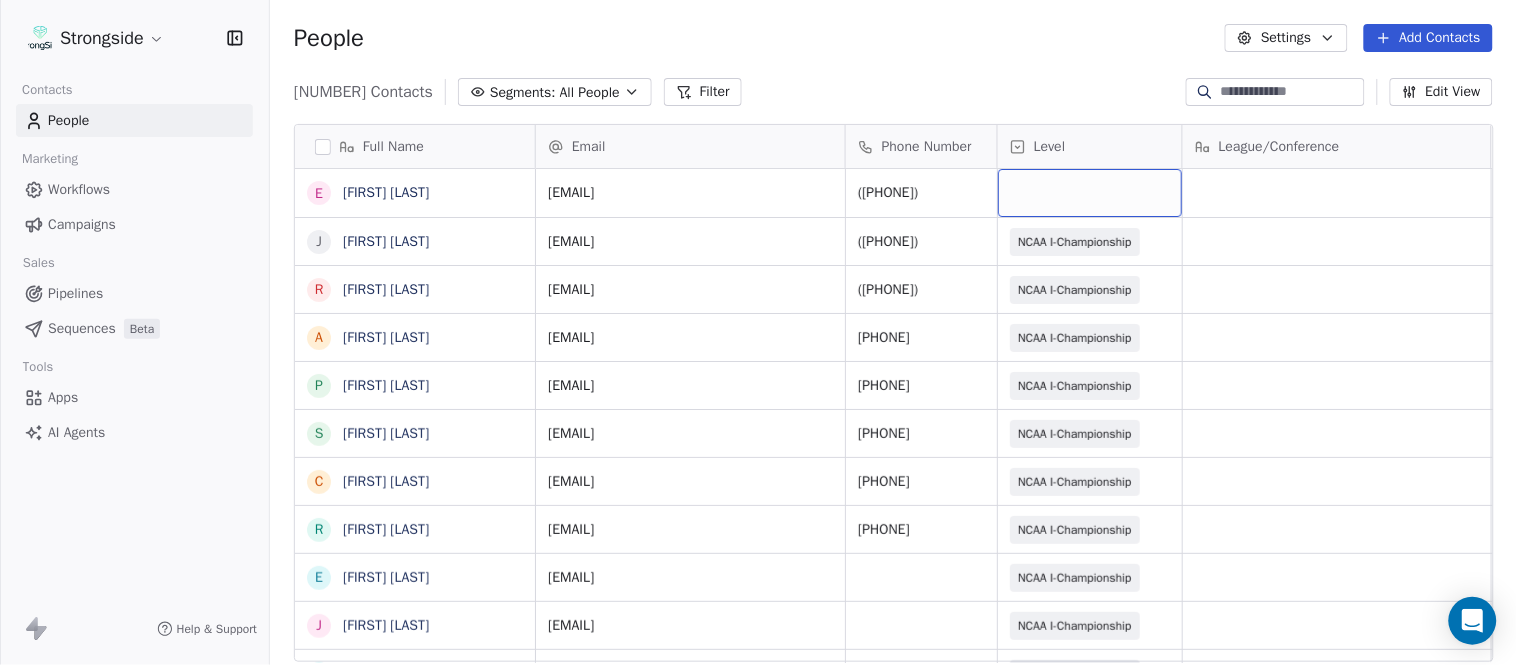 click at bounding box center (1090, 193) 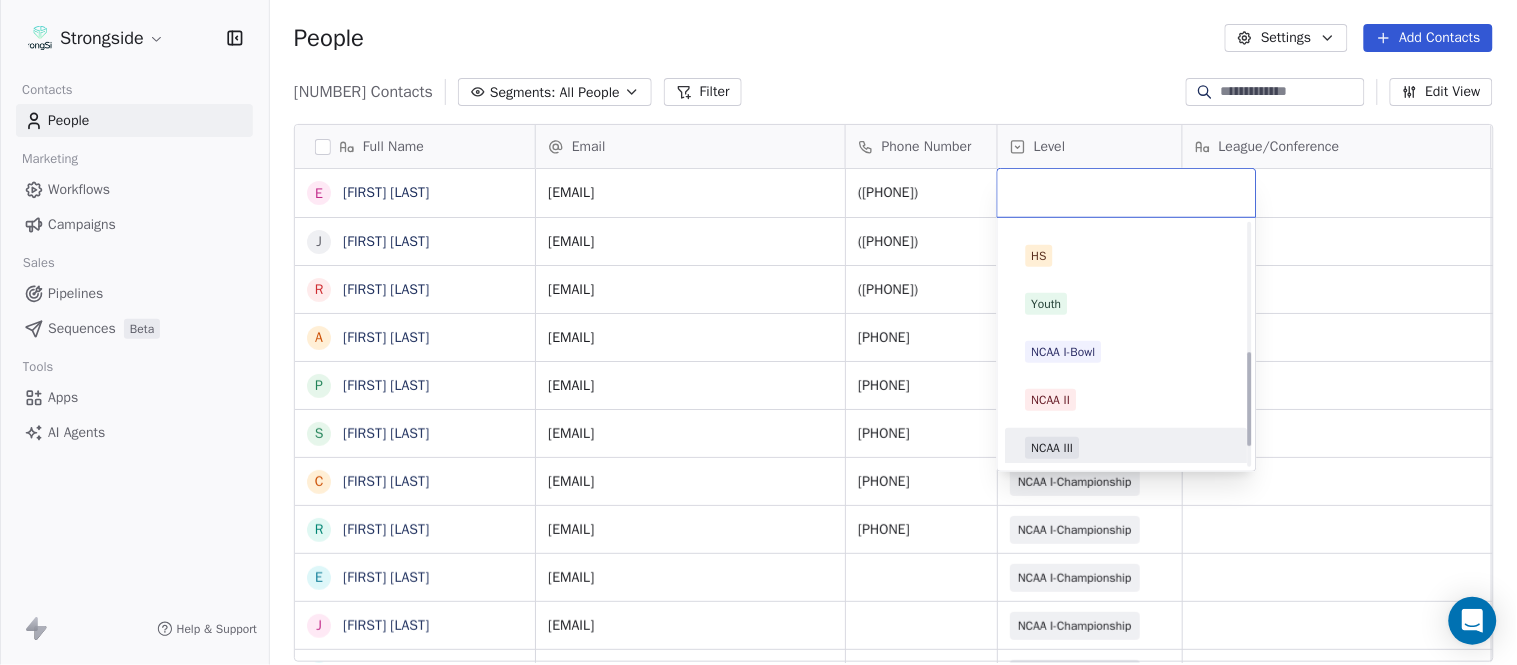 scroll, scrollTop: 378, scrollLeft: 0, axis: vertical 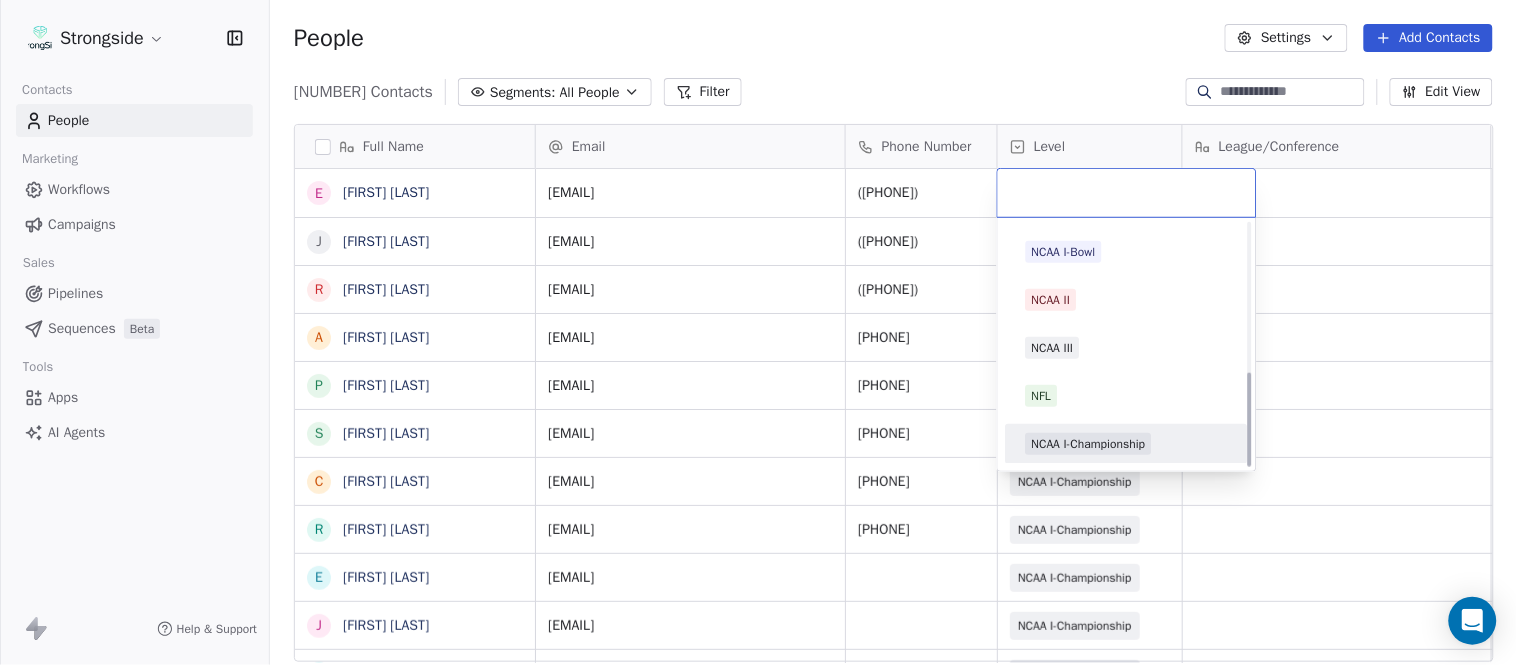click on "NCAA I-Championship" at bounding box center (1089, 444) 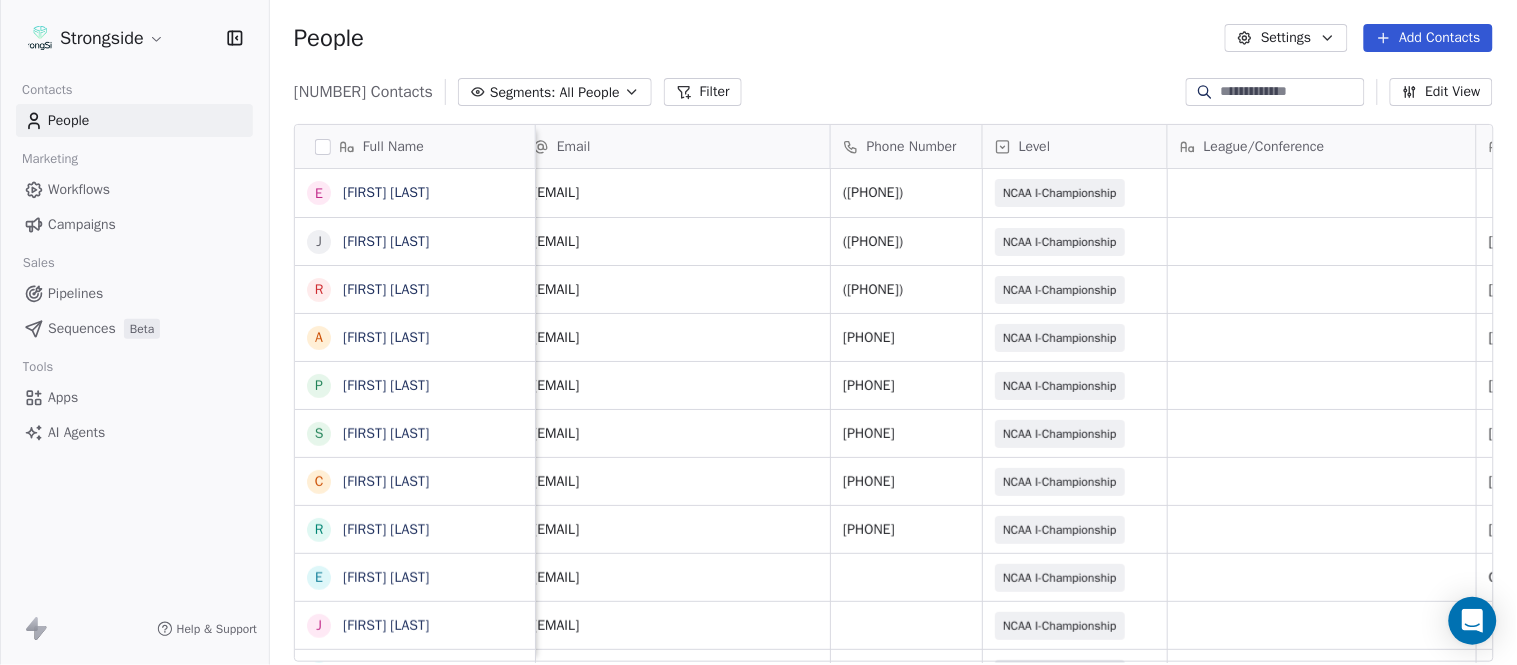 scroll, scrollTop: 0, scrollLeft: 653, axis: horizontal 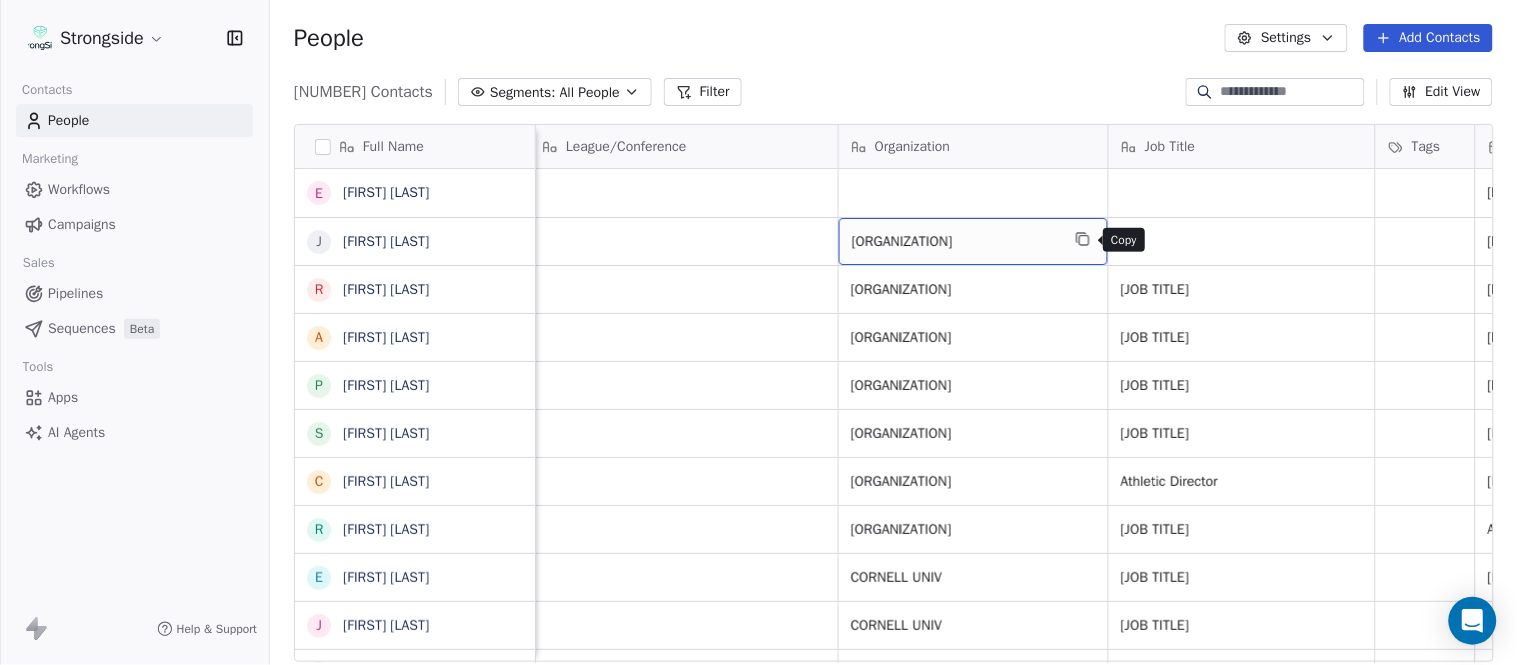 click 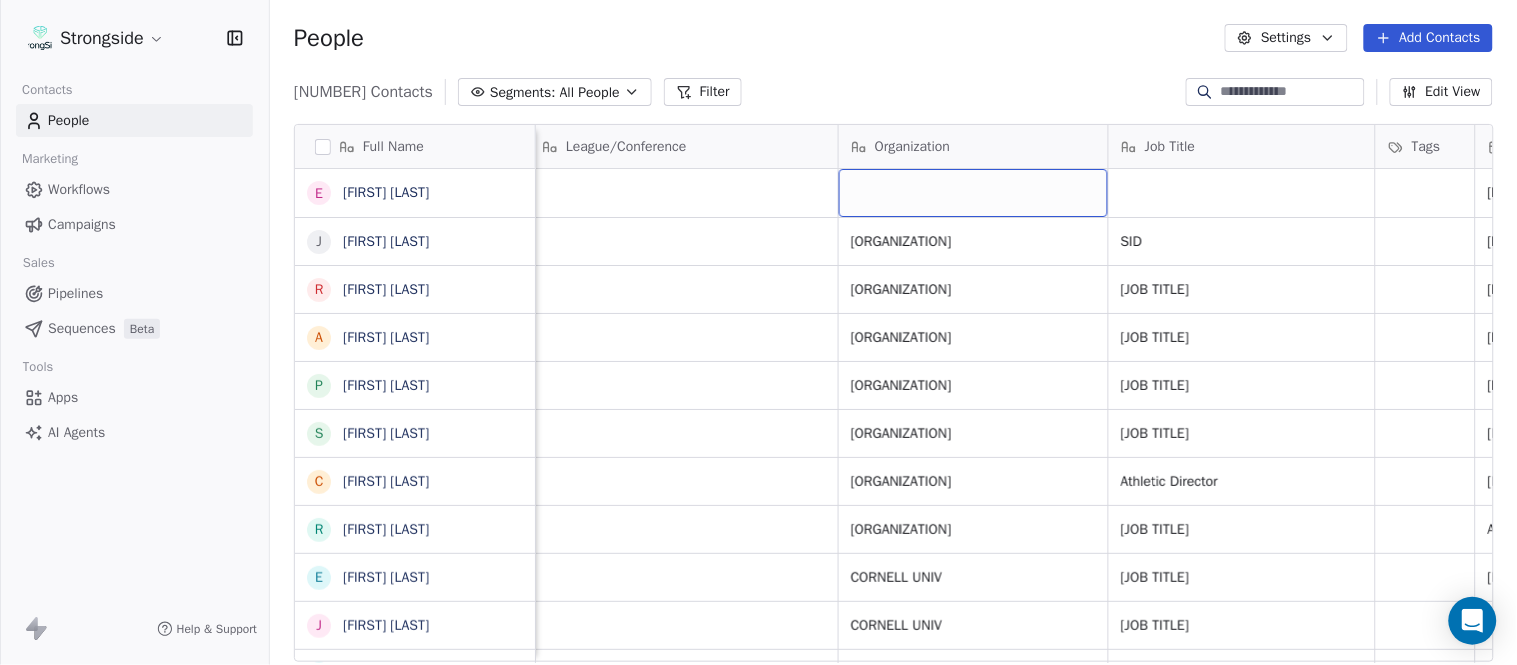 click at bounding box center (973, 193) 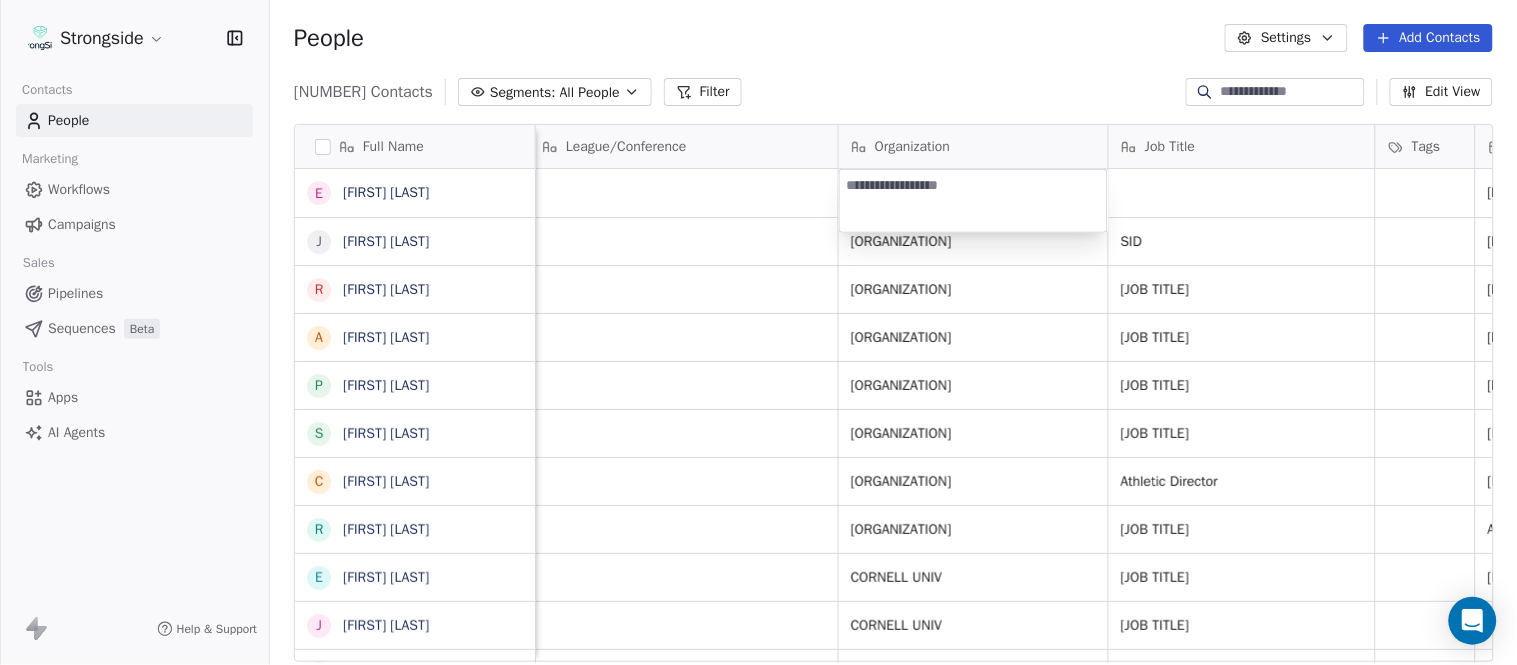 type on "**********" 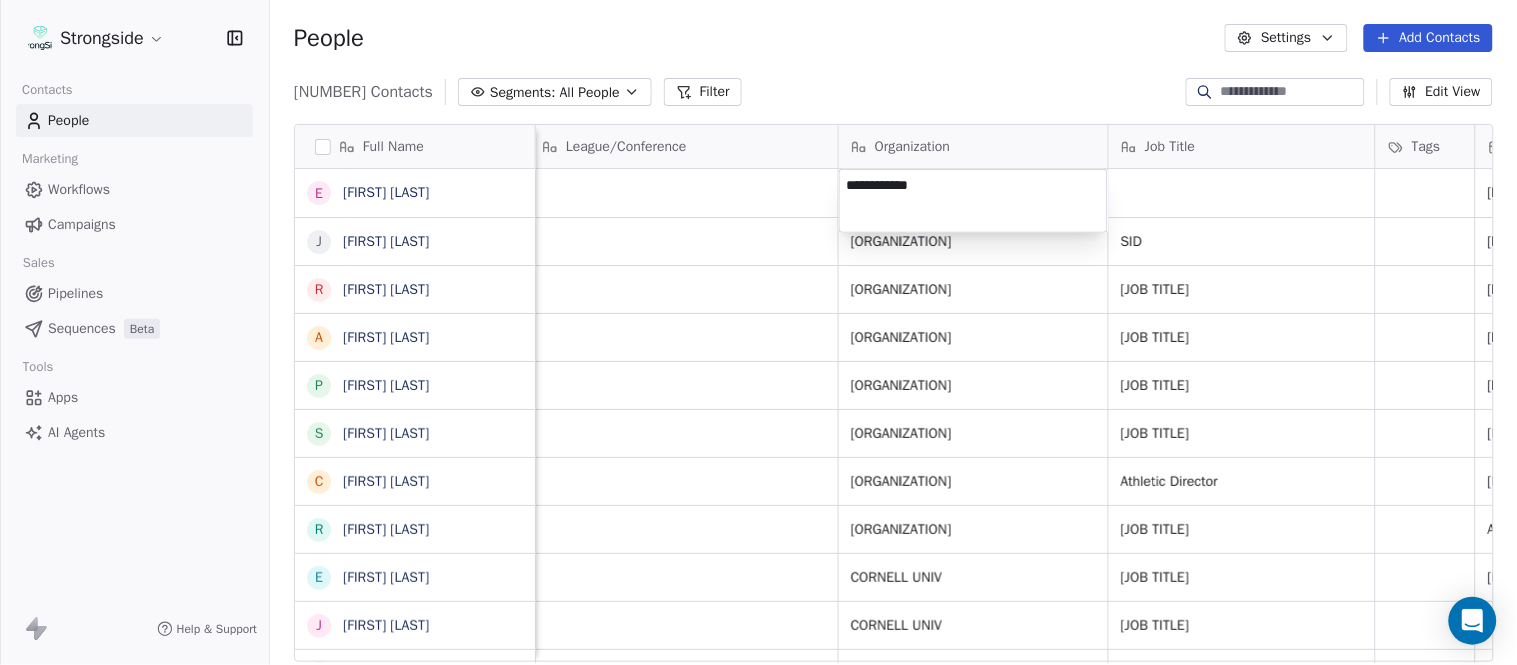 click on "Strongside Contacts People Marketing Workflows Campaigns Sales Pipelines Sequences Beta Tools Apps AI Agents Help & Support People Settings  Add Contacts 13702 Contacts Segments: All People Filter  Edit View Tag Add to Sequence Export Full Name E Eric Sanders J Joe DiBari R Rob Luben A Alyssa Plantz P Pat Allinger S Susan Duffy C Charles Guthrie R Ryan Greenhagen E Eric Franklin J Jeff Dittman A Andrew Dees W Will Blanden T Terry Ursin S Sean Reeder M Mike Hatcher J Jared Backus J Jay Andress S Satyen Bhakta B Bernie DePalma D Devan Carrington J Jeremy Hartigan N Nicholas Bruner M Matt Foote D Dan Swanstrom N Nicki Moore J Julien Deumaga M Mark Ross A Alex Peffley C Chris Batti J Justin Woodley G Garrett McLaughlin Email Phone Number Level League/Conference Organization Job Title Tags Created Date BST Status Priority Emails Auto Clicked esanders@fordham.edu (718) 817-4660 NCAA I-Championship Aug 07, 2025 07:43 PM dibari@fordham.edu (718) 817-4240 NCAA I-Championship FORDHAM UNIV SID Aug 07, 2025 07:42 PM" at bounding box center [758, 332] 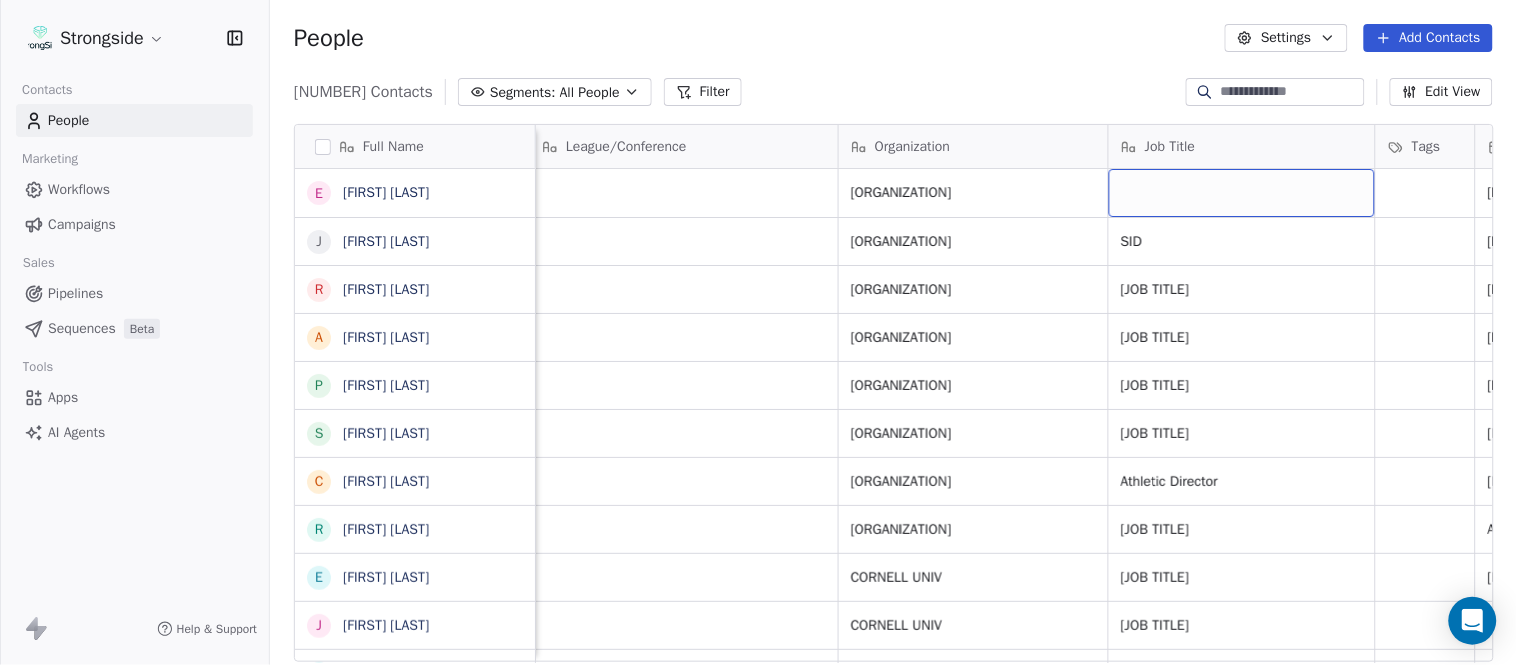 click at bounding box center [1242, 193] 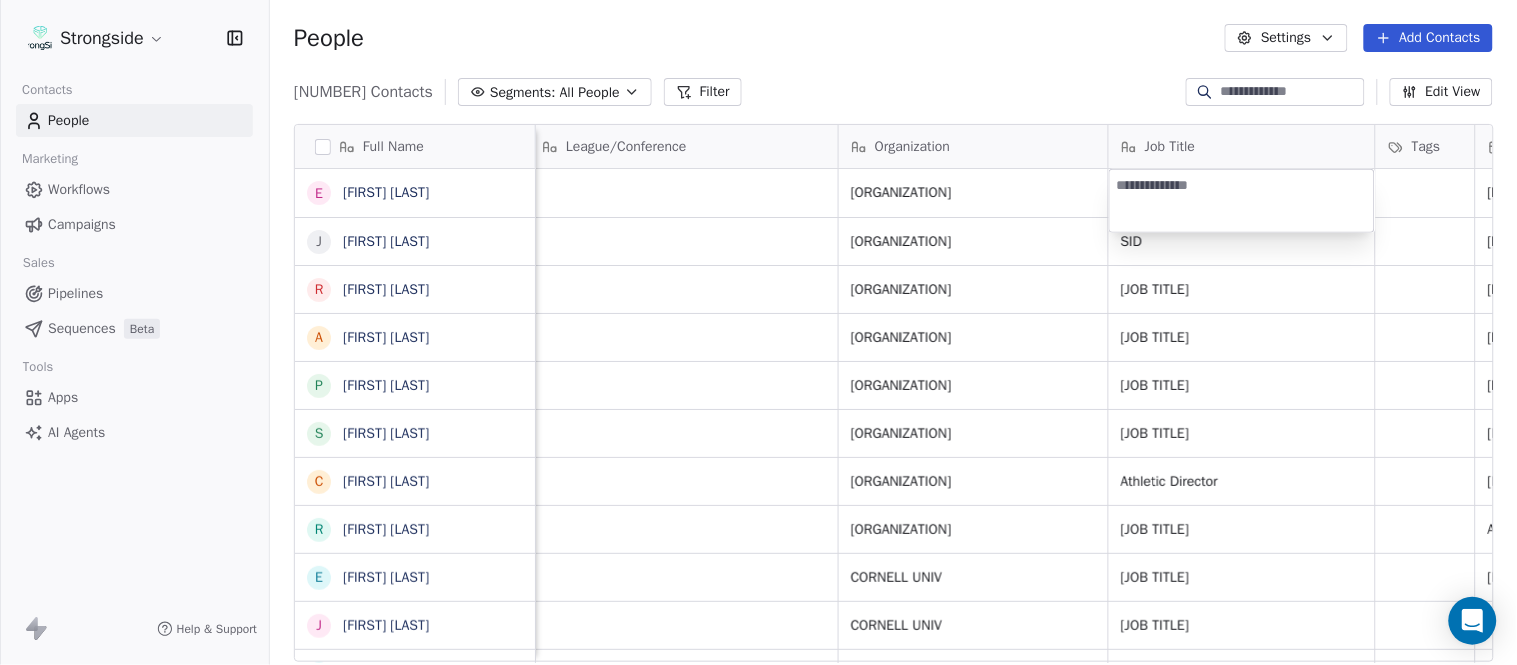type on "**********" 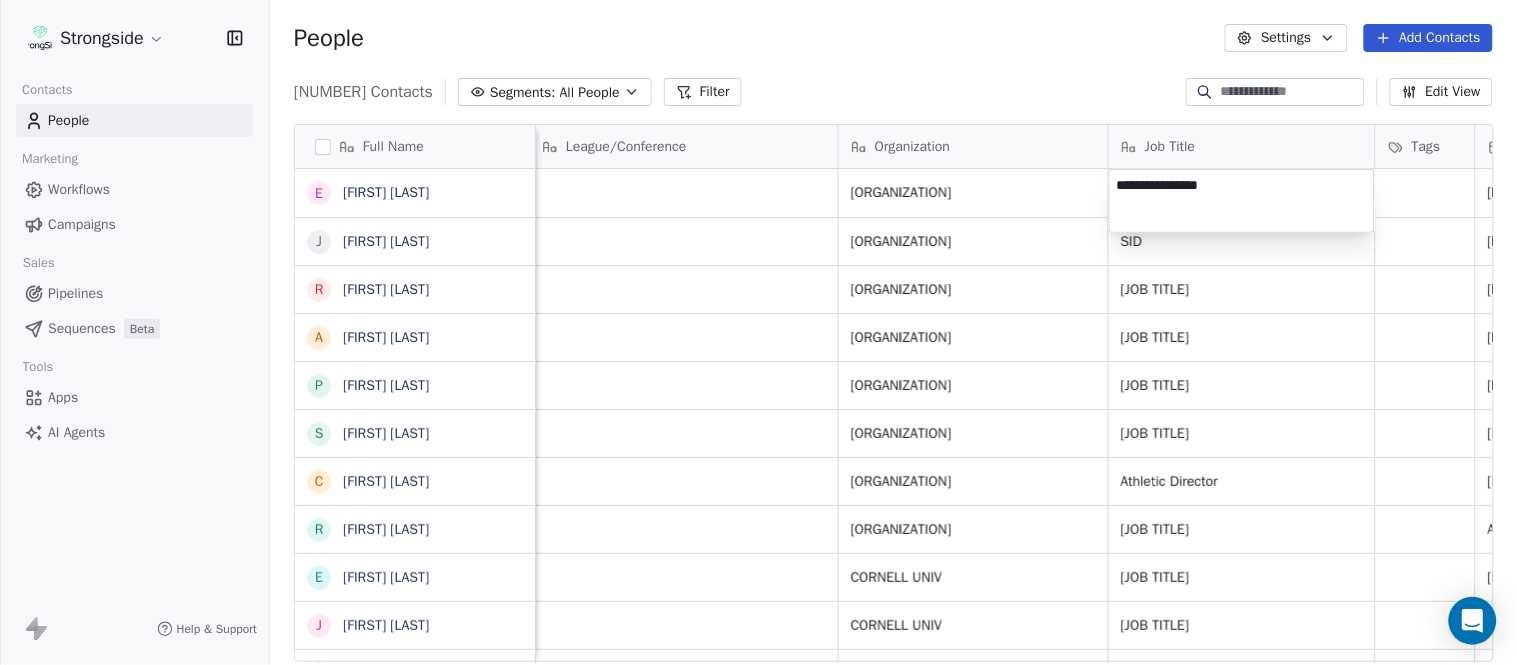 click on "Strongside Contacts People Marketing Workflows Campaigns Sales Pipelines Sequences Beta Tools Apps AI Agents Help & Support People Settings  Add Contacts 13702 Contacts Segments: All People Filter  Edit View Tag Add to Sequence Export Full Name E Eric Sanders J Joe DiBari R Rob Luben A Alyssa Plantz P Pat Allinger S Susan Duffy C Charles Guthrie R Ryan Greenhagen E Eric Franklin J Jeff Dittman A Andrew Dees W Will Blanden T Terry Ursin S Sean Reeder M Mike Hatcher J Jared Backus J Jay Andress S Satyen Bhakta B Bernie DePalma D Devan Carrington J Jeremy Hartigan N Nicholas Bruner M Matt Foote D Dan Swanstrom N Nicki Moore J Julien Deumaga M Mark Ross A Alex Peffley C Chris Batti J Justin Woodley G Garrett McLaughlin Email Phone Number Level League/Conference Organization Job Title Tags Created Date BST Status Priority Emails Auto Clicked esanders@fordham.edu (718) 817-4660 NCAA I-Championship FORDHAM UNIV Aug 07, 2025 07:43 PM dibari@fordham.edu (718) 817-4240 NCAA I-Championship FORDHAM UNIV SID SID" at bounding box center (758, 332) 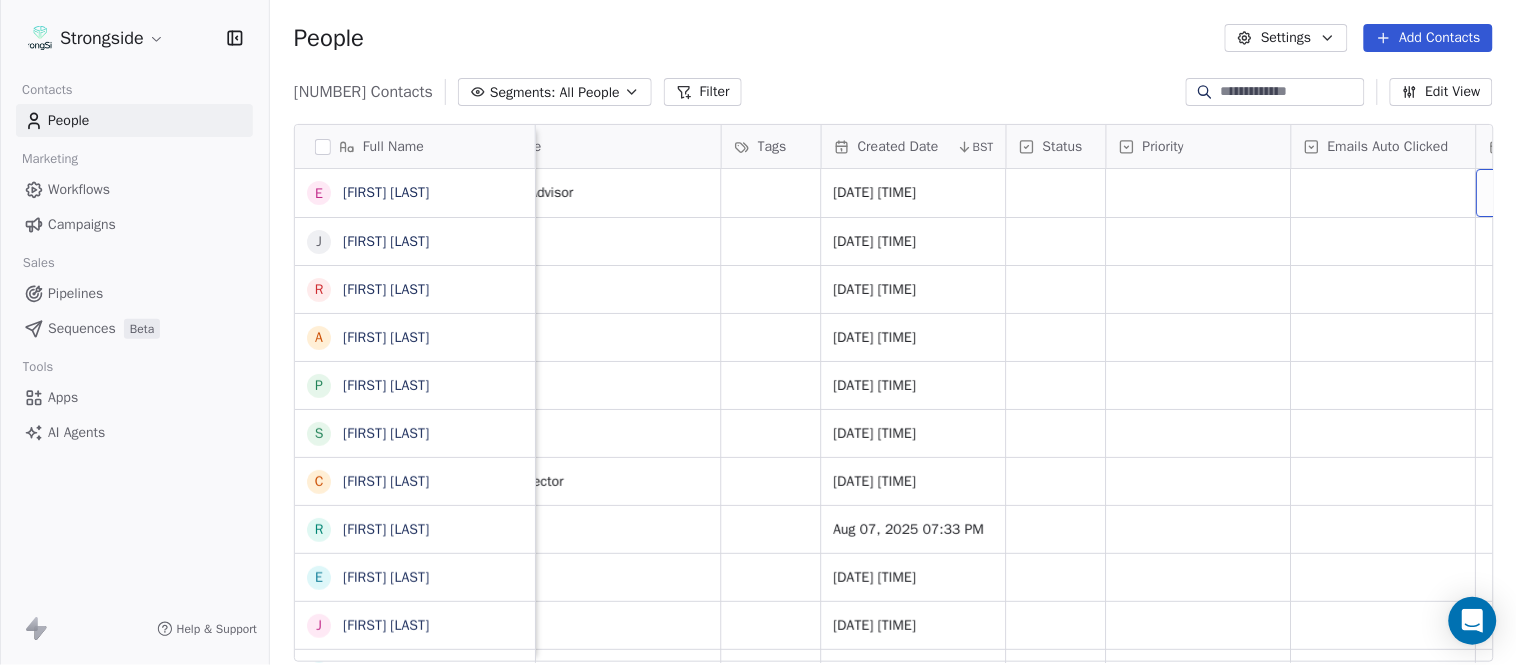 scroll, scrollTop: 0, scrollLeft: 1677, axis: horizontal 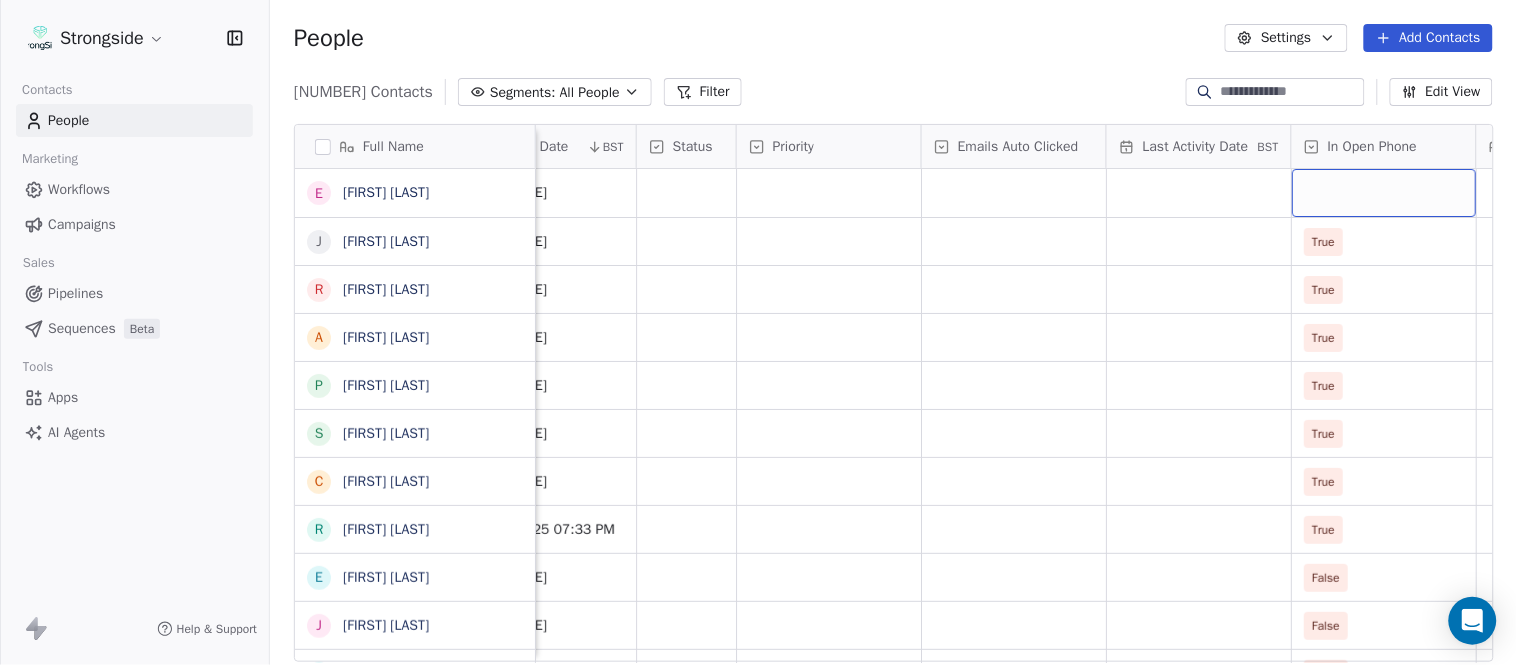 click at bounding box center [1384, 193] 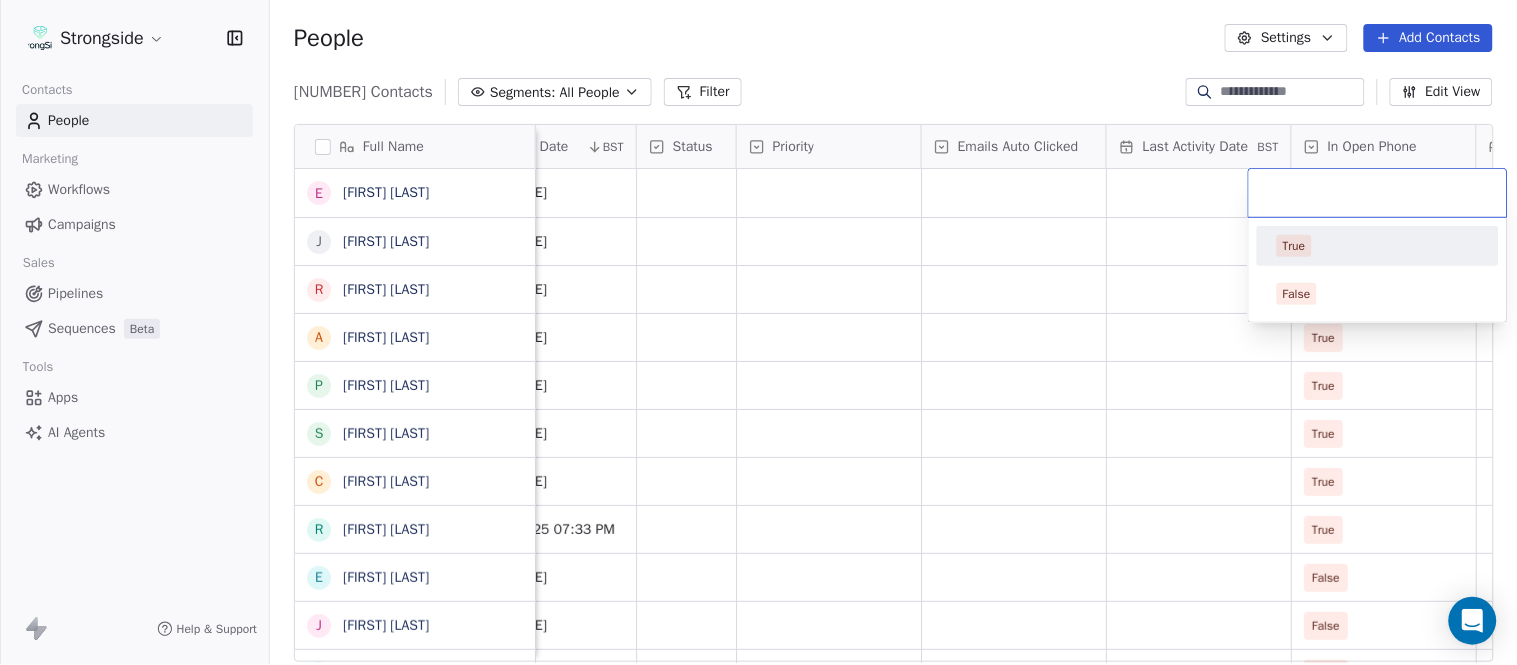 click on "True" at bounding box center (1378, 246) 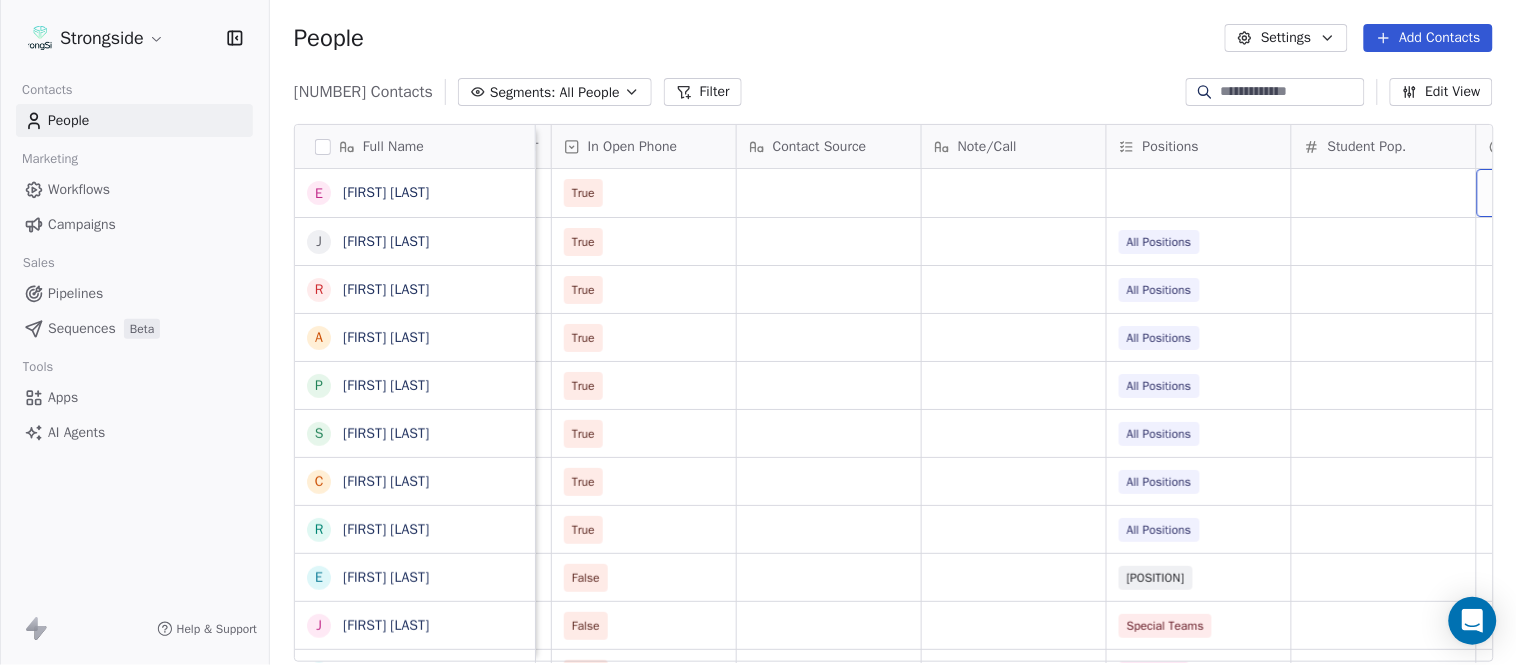 scroll, scrollTop: 0, scrollLeft: 2603, axis: horizontal 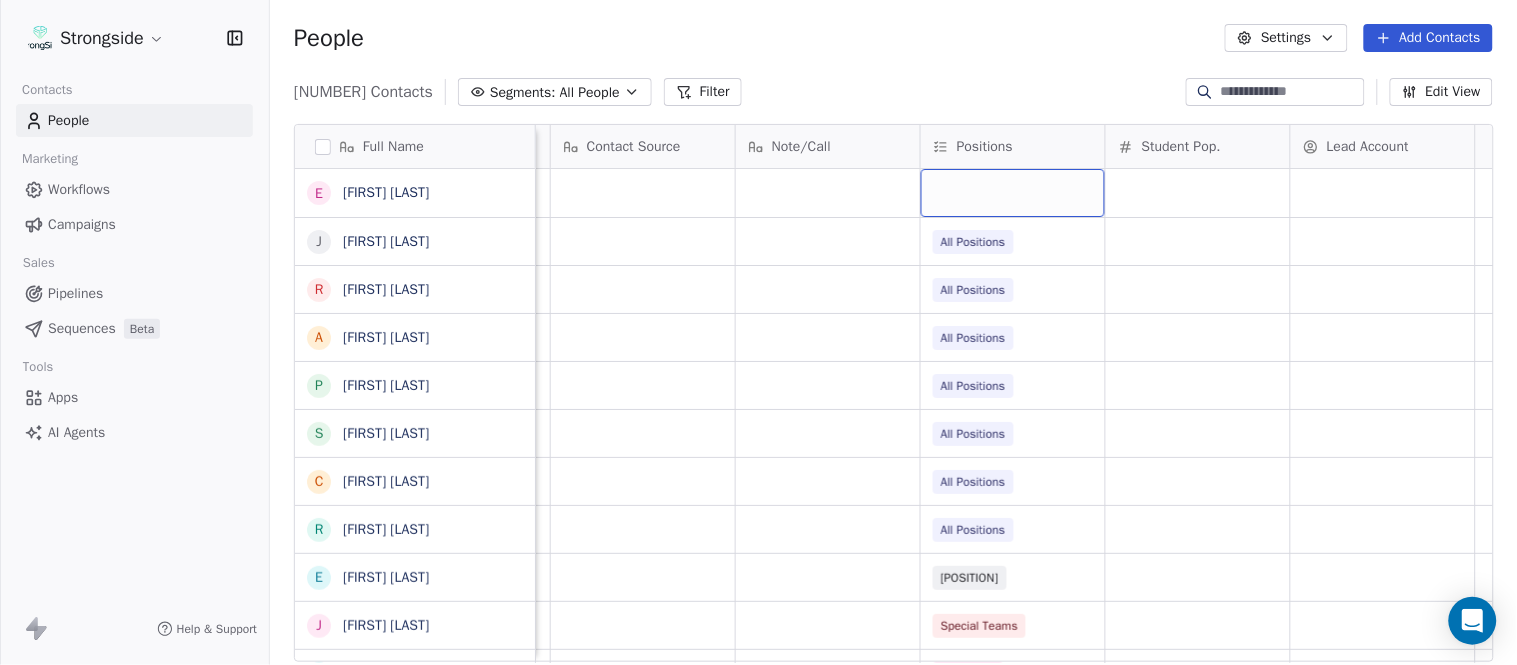 click at bounding box center [1013, 193] 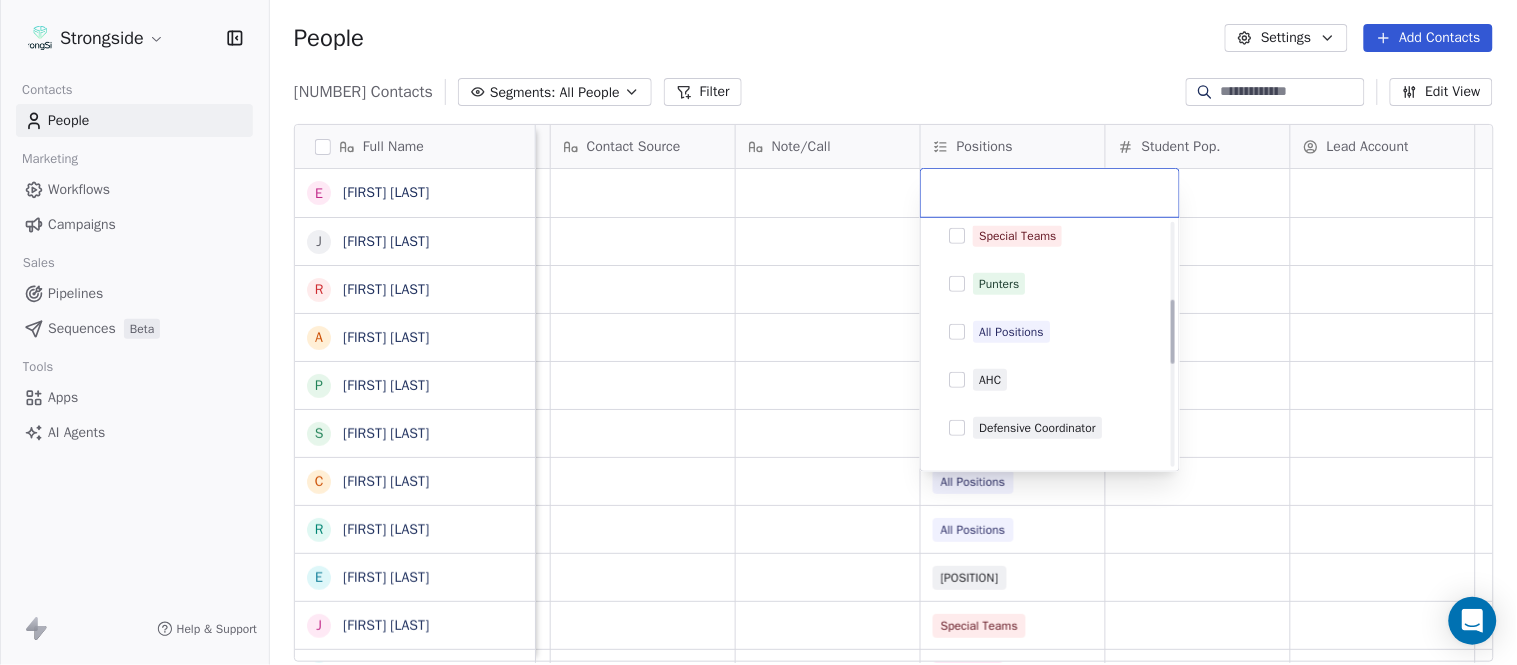 scroll, scrollTop: 444, scrollLeft: 0, axis: vertical 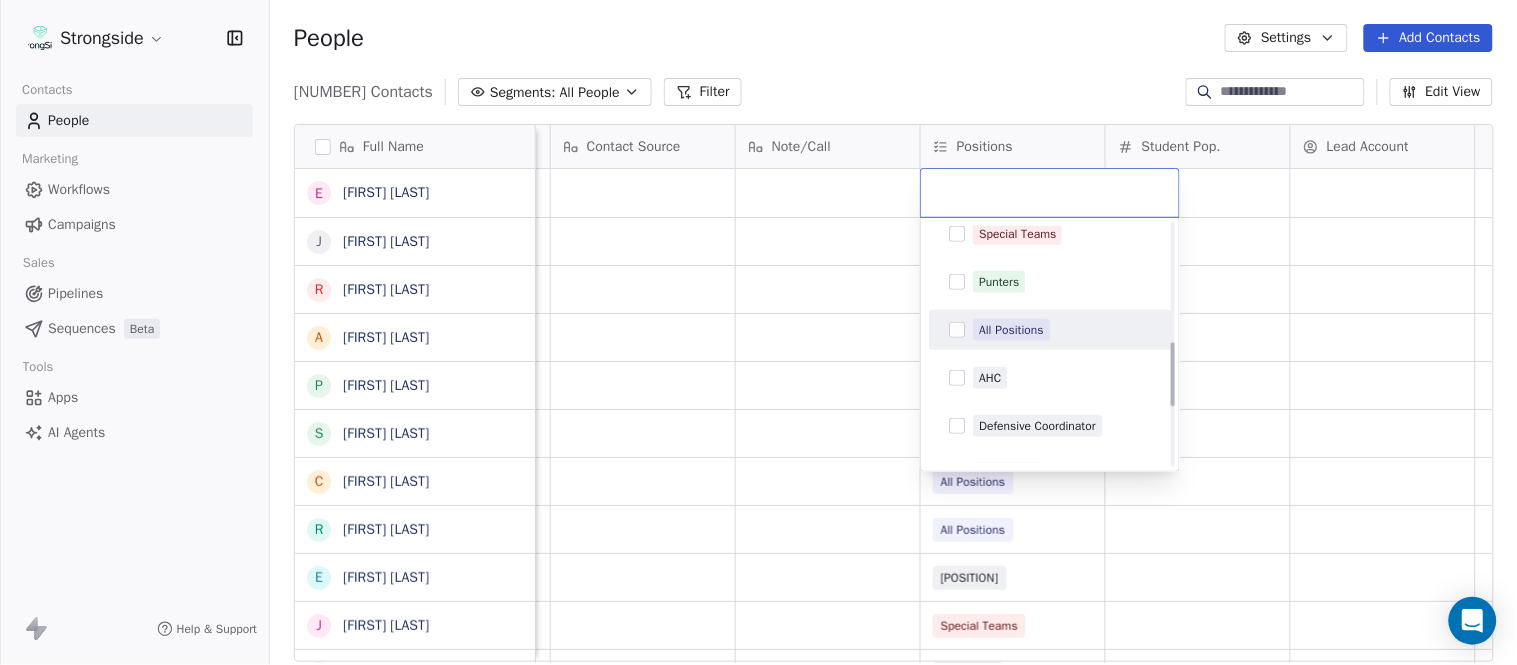 click on "All Positions" at bounding box center (1011, 330) 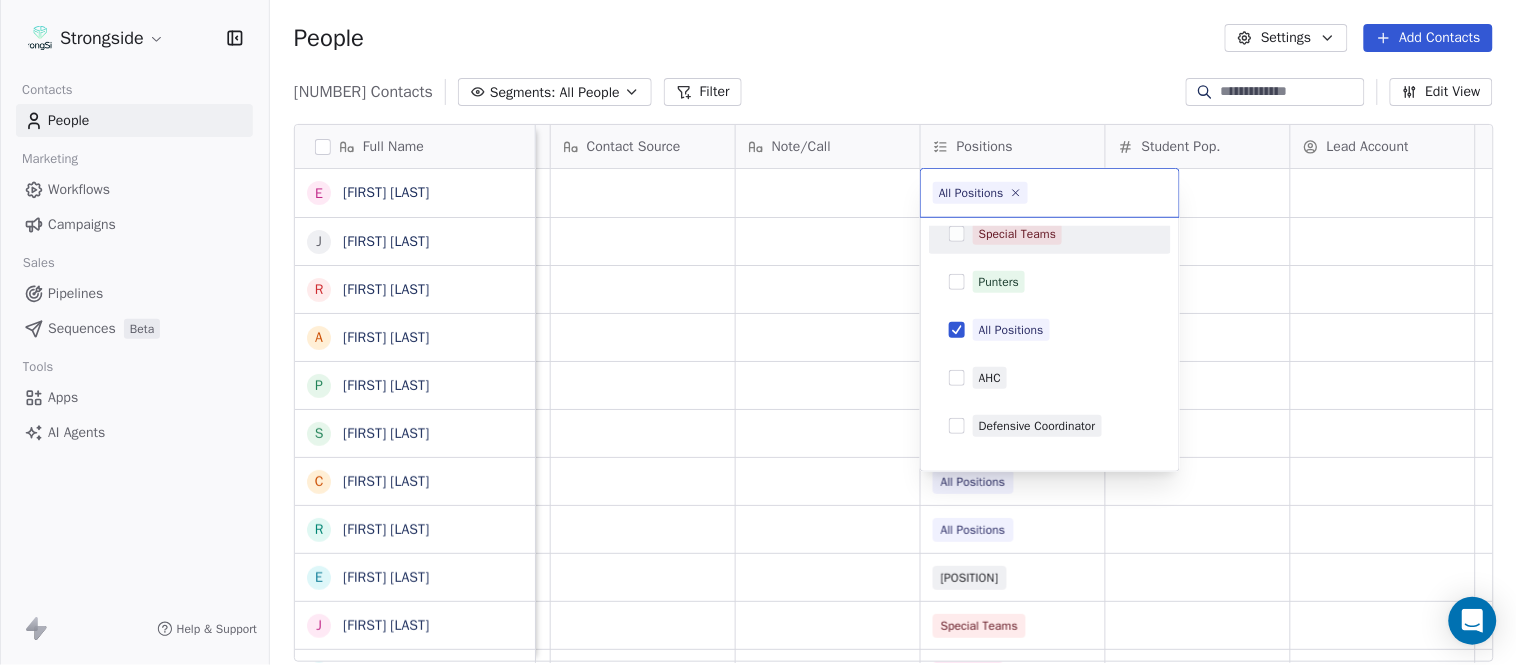 click on "Strongside Contacts People Marketing Workflows Campaigns Sales Pipelines Sequences Beta Tools Apps AI Agents Help & Support People Settings  Add Contacts 13702 Contacts Segments: All People Filter  Edit View Tag Add to Sequence Export Full Name E Eric Sanders J Joe DiBari R Rob Luben A Alyssa Plantz P Pat Allinger S Susan Duffy C Charles Guthrie R Ryan Greenhagen E Eric Franklin J Jeff Dittman A Andrew Dees W Will Blanden T Terry Ursin S Sean Reeder M Mike Hatcher J Jared Backus J Jay Andress S Satyen Bhakta B Bernie DePalma D Devan Carrington J Jeremy Hartigan N Nicholas Bruner M Matt Foote D Dan Swanstrom N Nicki Moore J Julien Deumaga M Mark Ross A Alex Peffley C Chris Batti J Justin Woodley G Garrett McLaughlin Priority Emails Auto Clicked Last Activity Date BST In Open Phone Contact Source Note/Call Positions Student Pop. Lead Account   True   True All Positions   True All Positions   True All Positions   True All Positions   True All Positions   True All Positions   True All Positions   False   False" at bounding box center (758, 332) 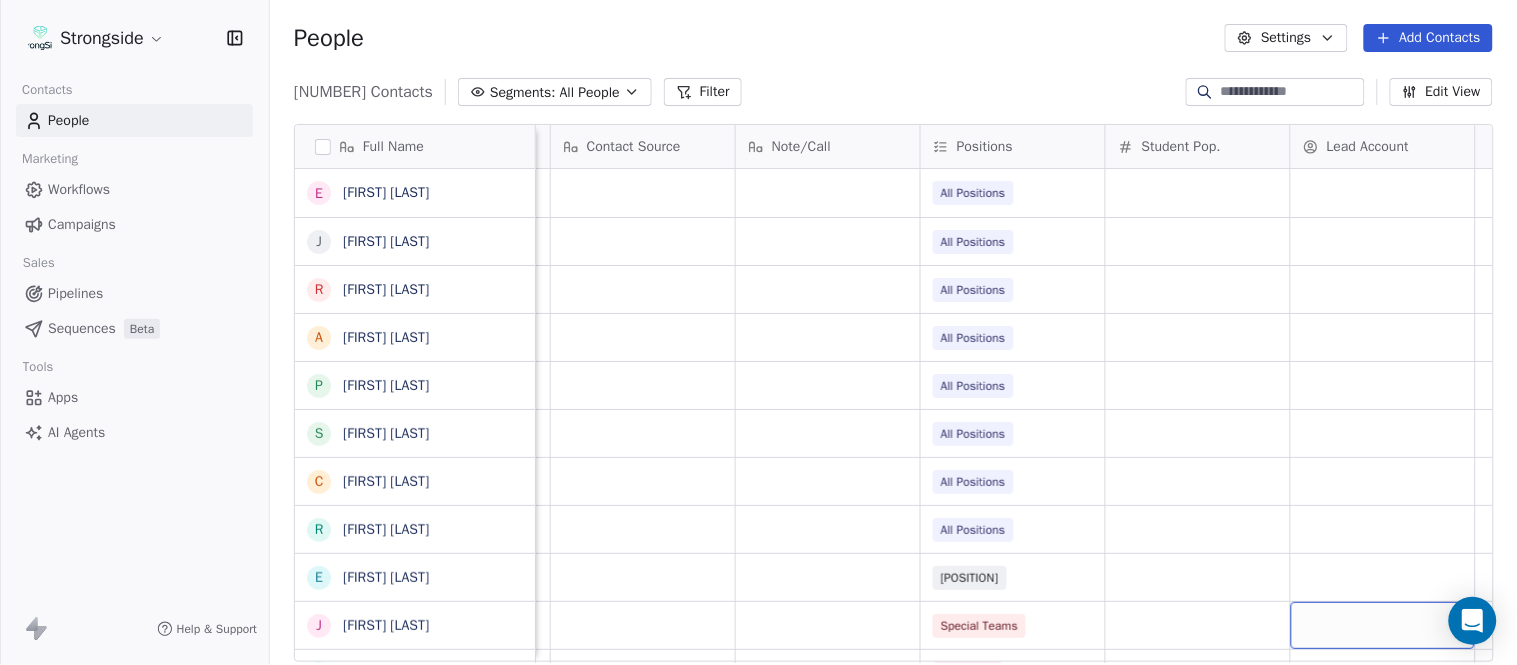 drag, startPoint x: 1047, startPoint y: 653, endPoint x: 700, endPoint y: 653, distance: 347 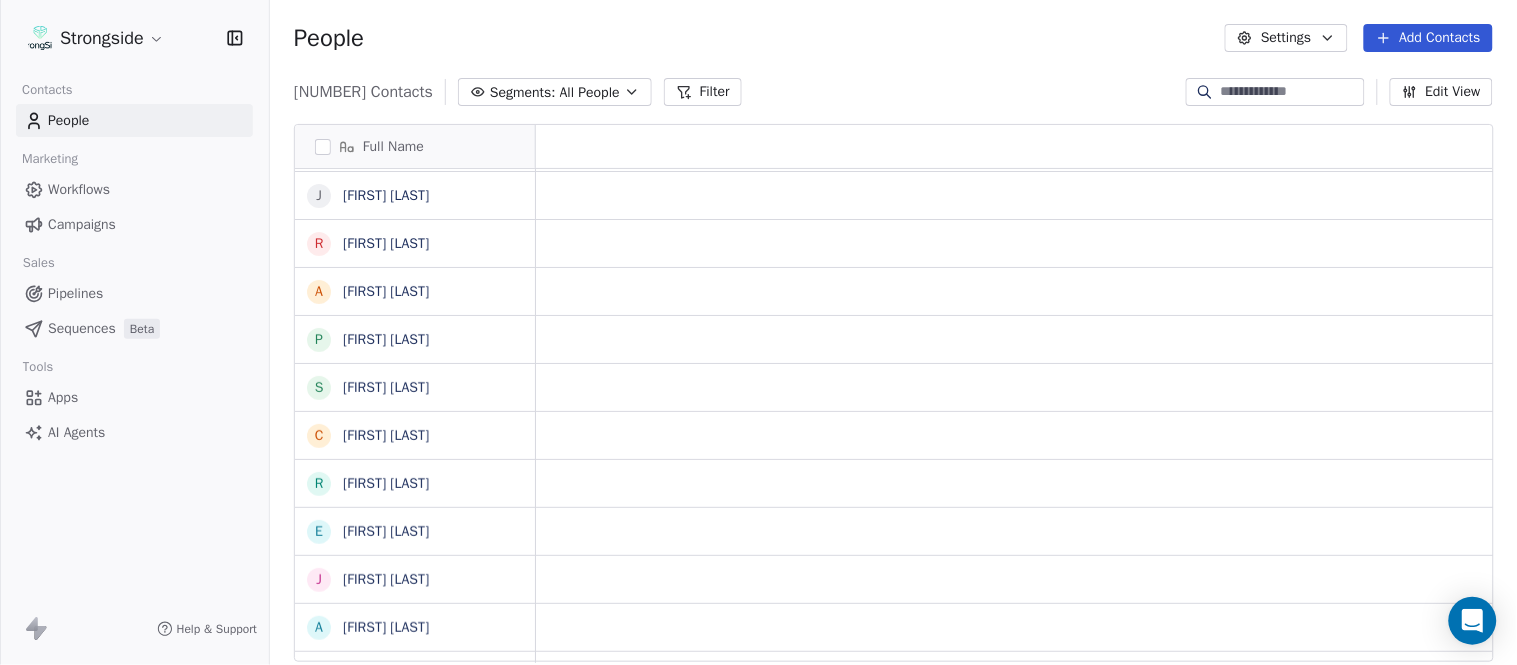 scroll, scrollTop: 0, scrollLeft: 0, axis: both 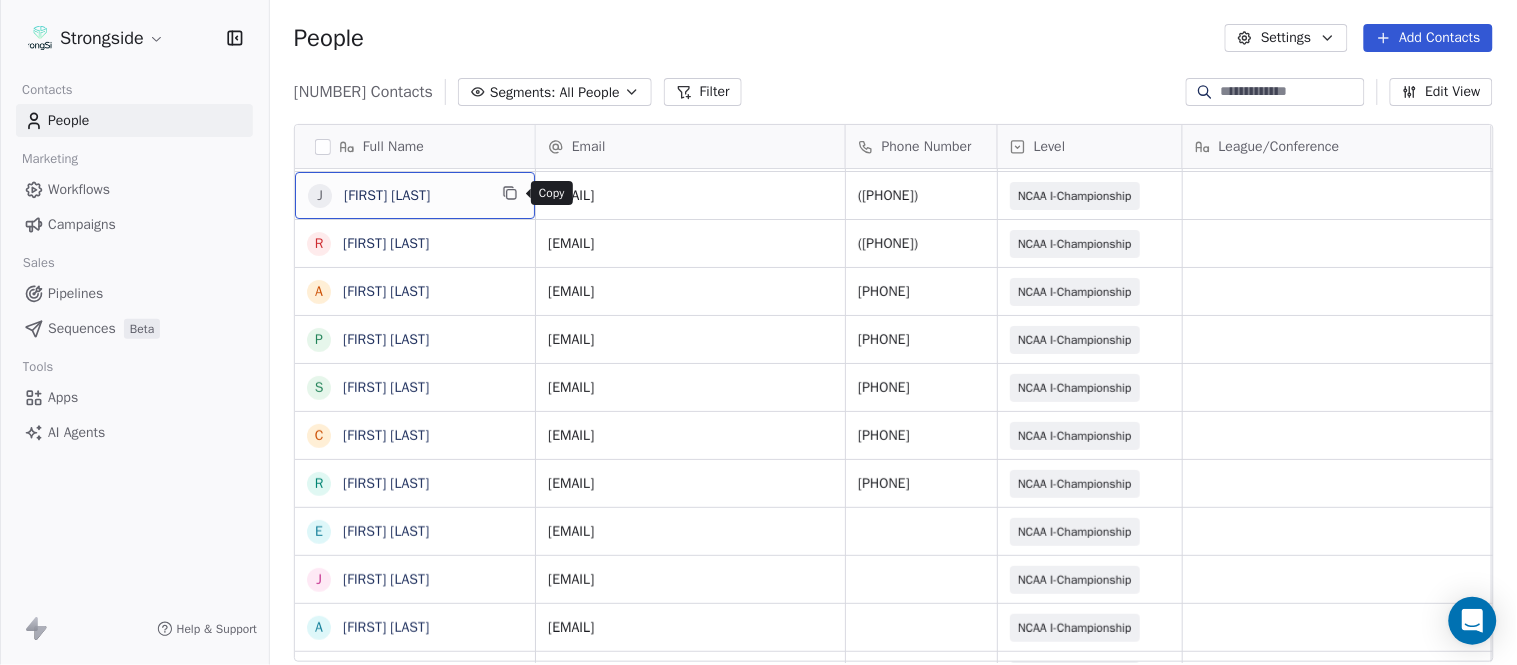 click at bounding box center [510, 193] 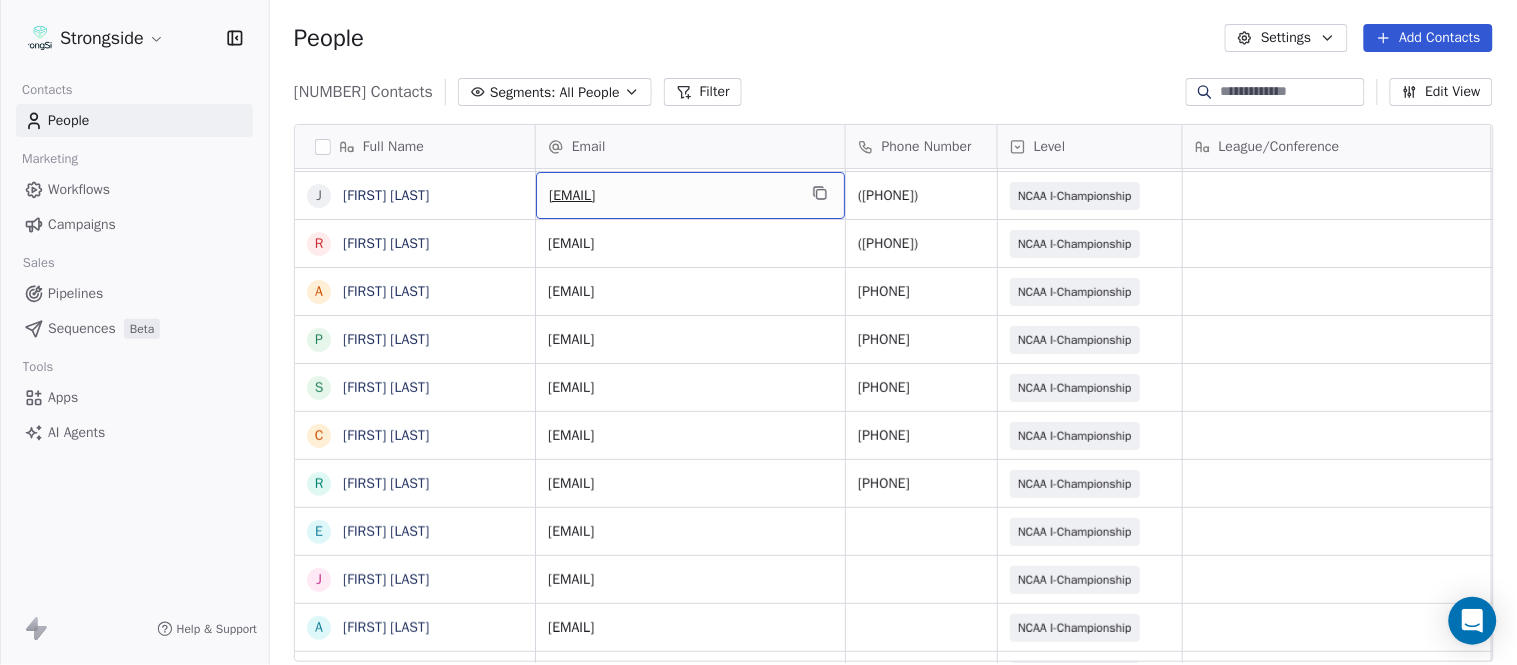 click on "[EMAIL]" at bounding box center (690, 195) 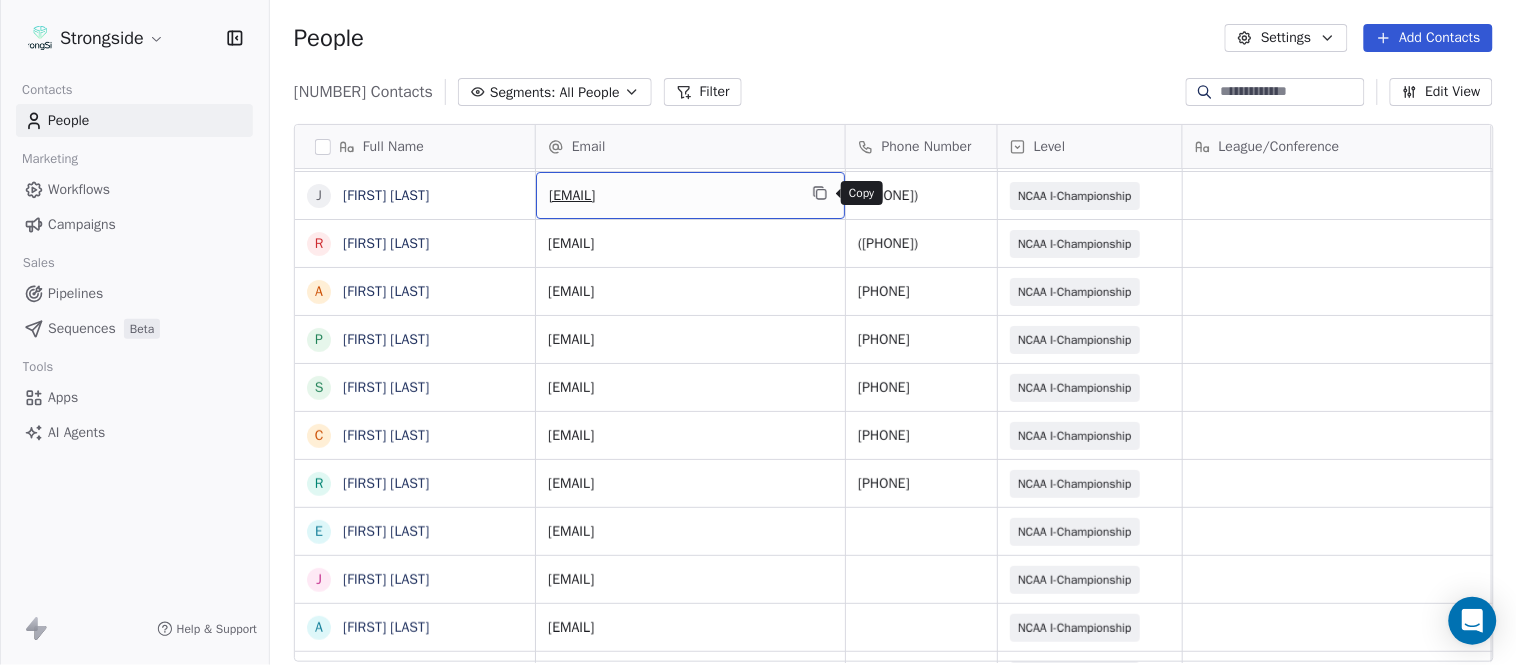 click 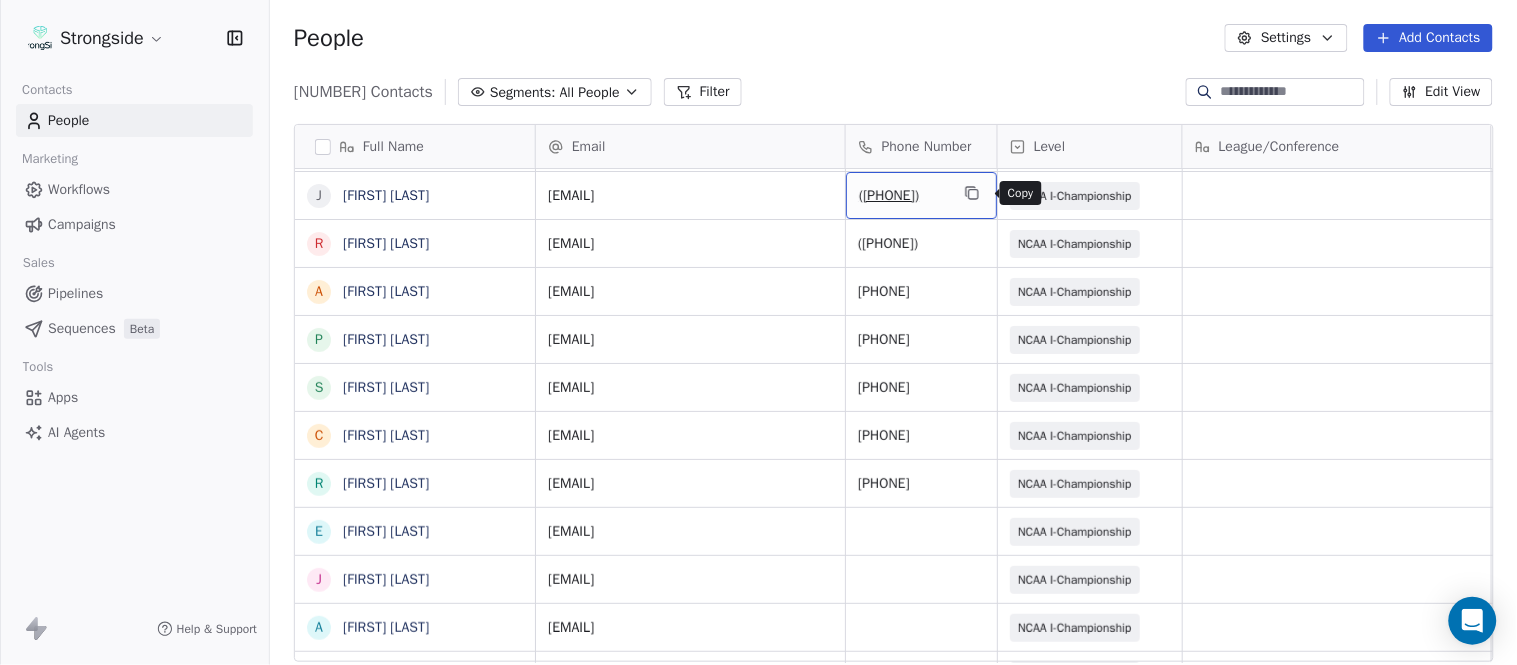 click 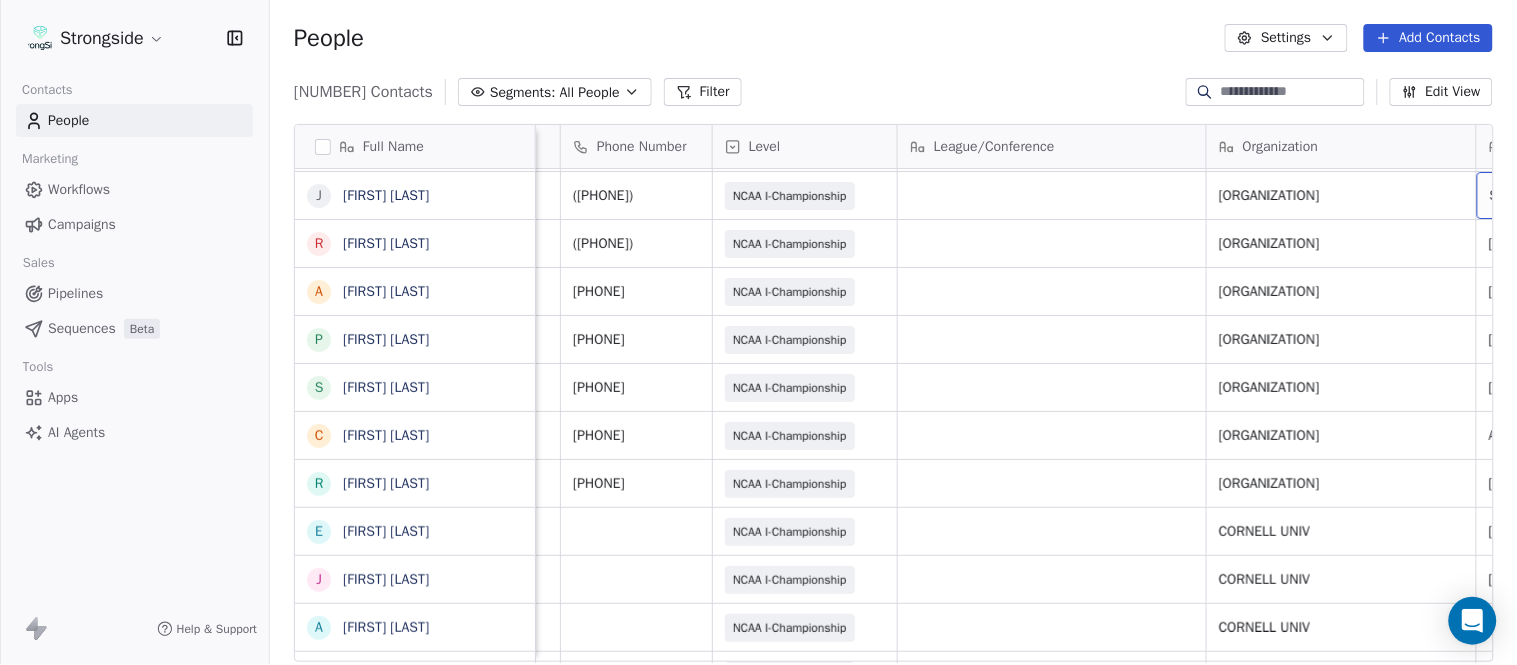 scroll, scrollTop: 0, scrollLeft: 553, axis: horizontal 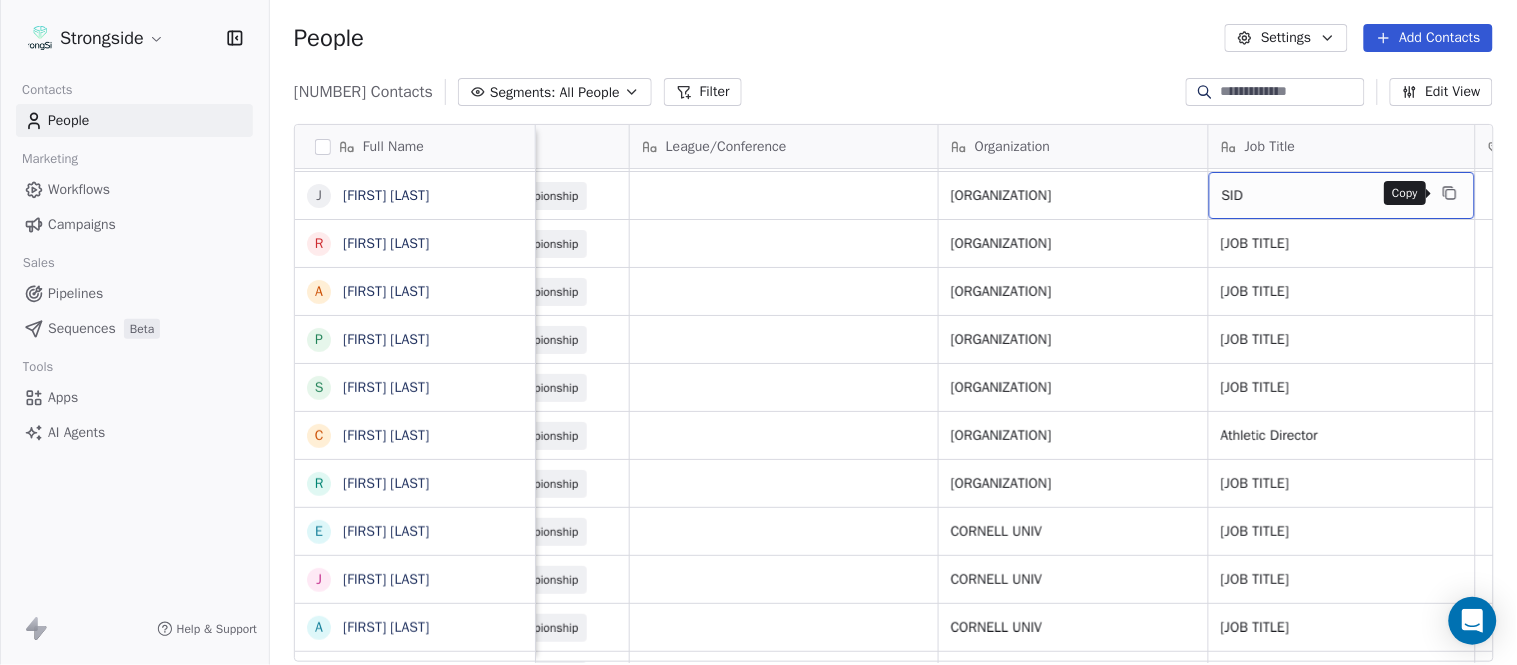 click 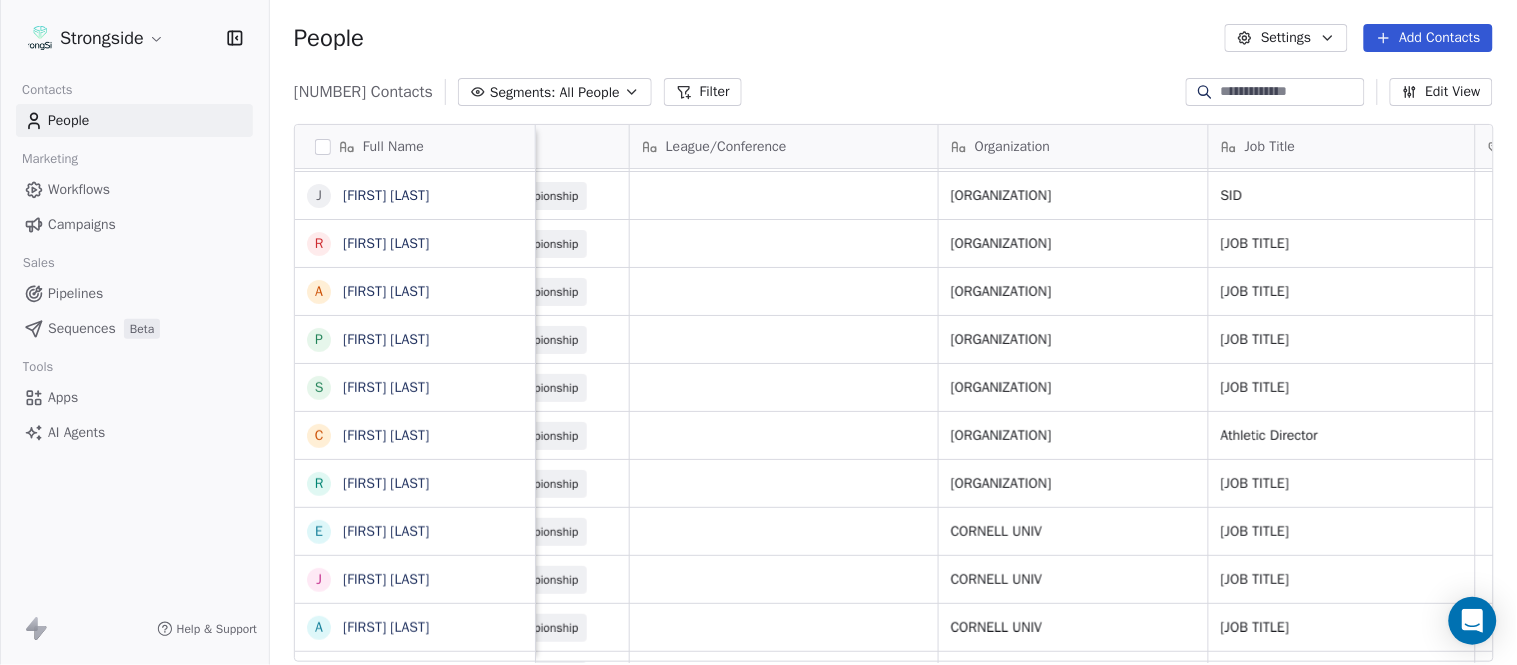 scroll, scrollTop: 0, scrollLeft: 0, axis: both 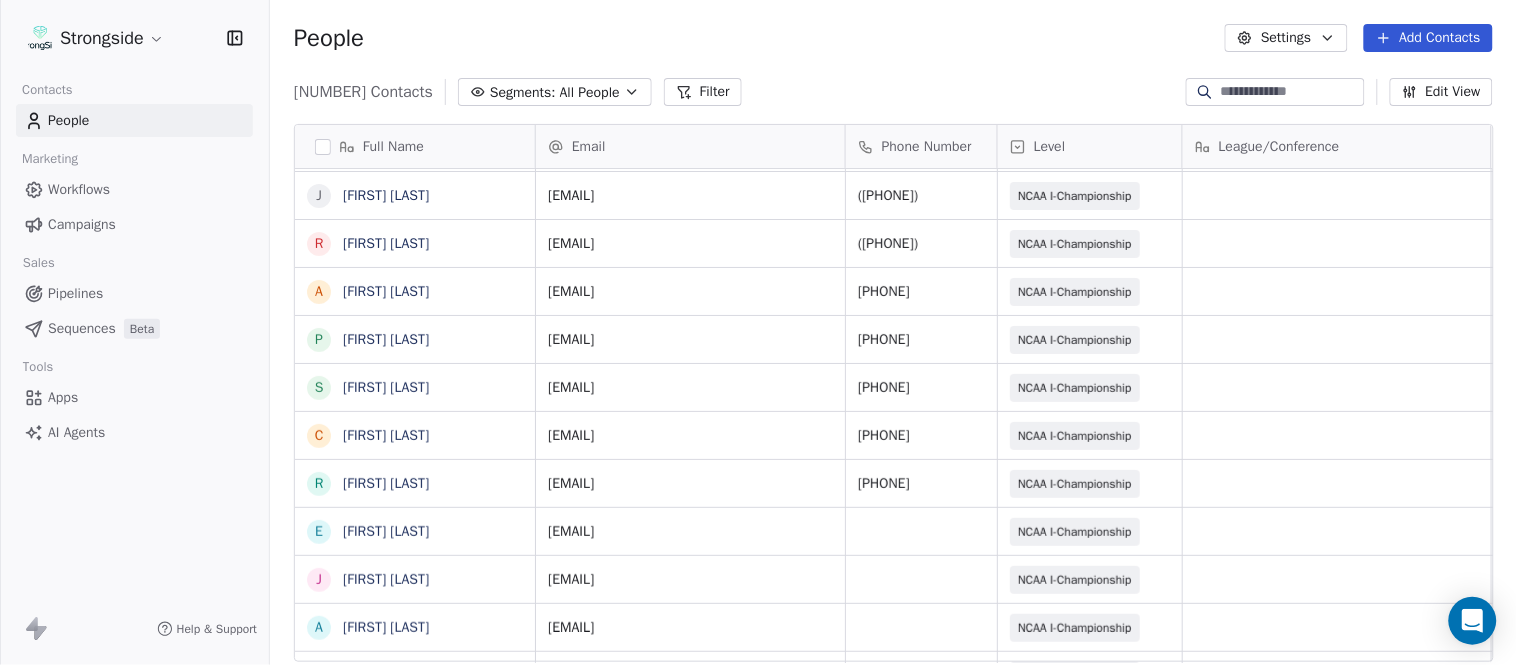 click on "Add Contacts" at bounding box center [1428, 38] 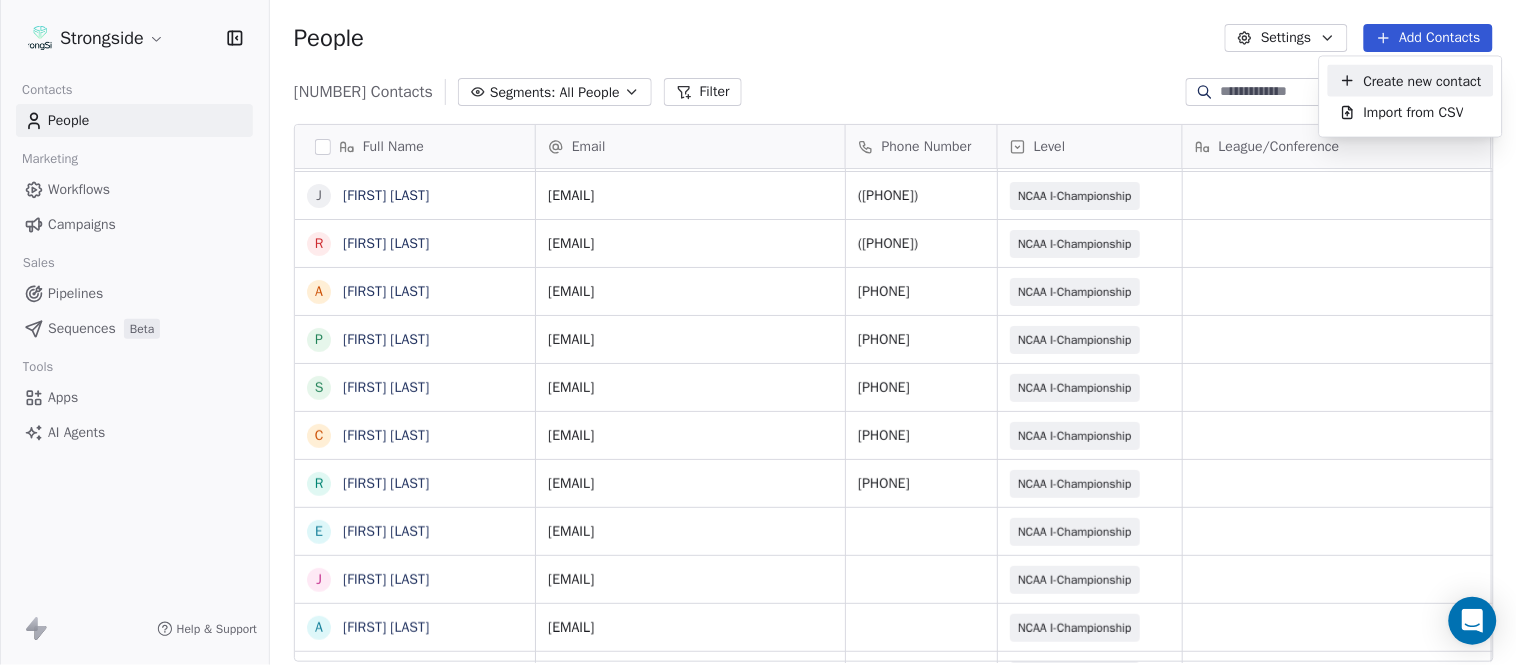 click on "Create new contact" at bounding box center (1423, 80) 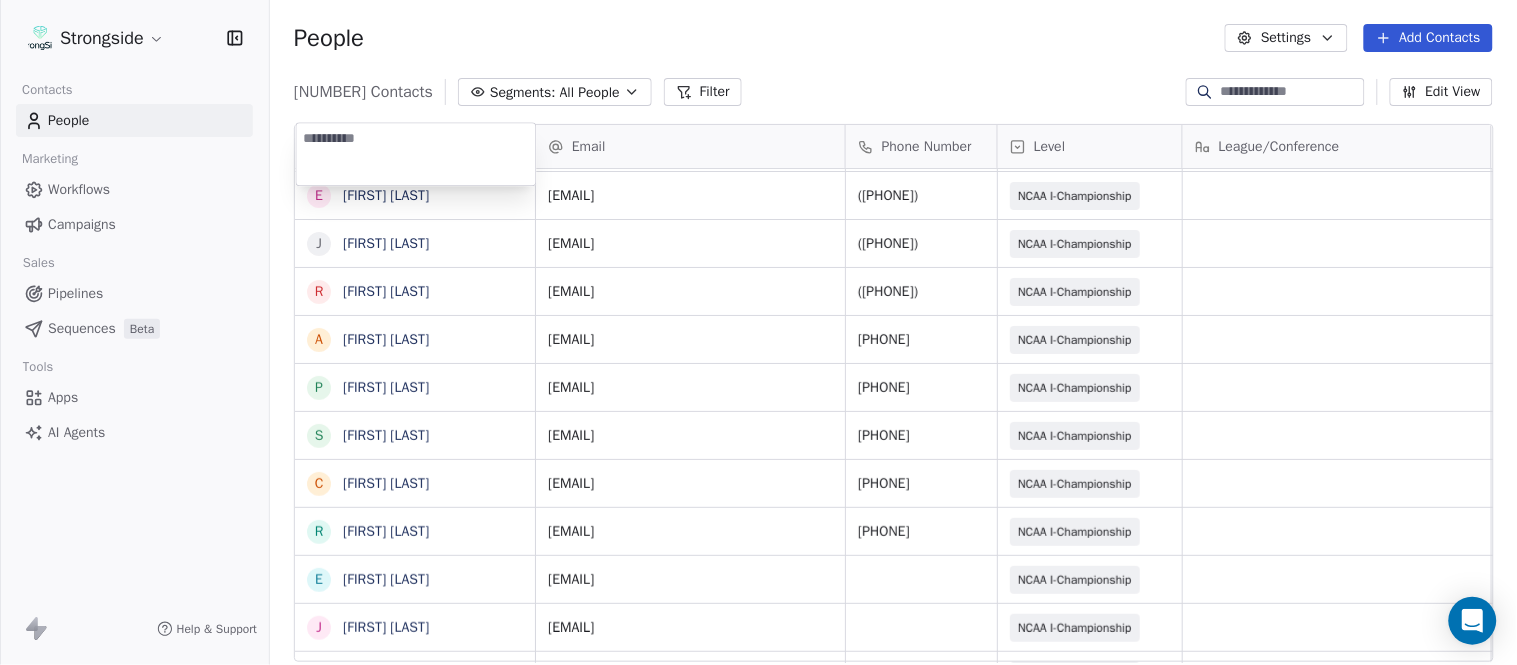 type on "**********" 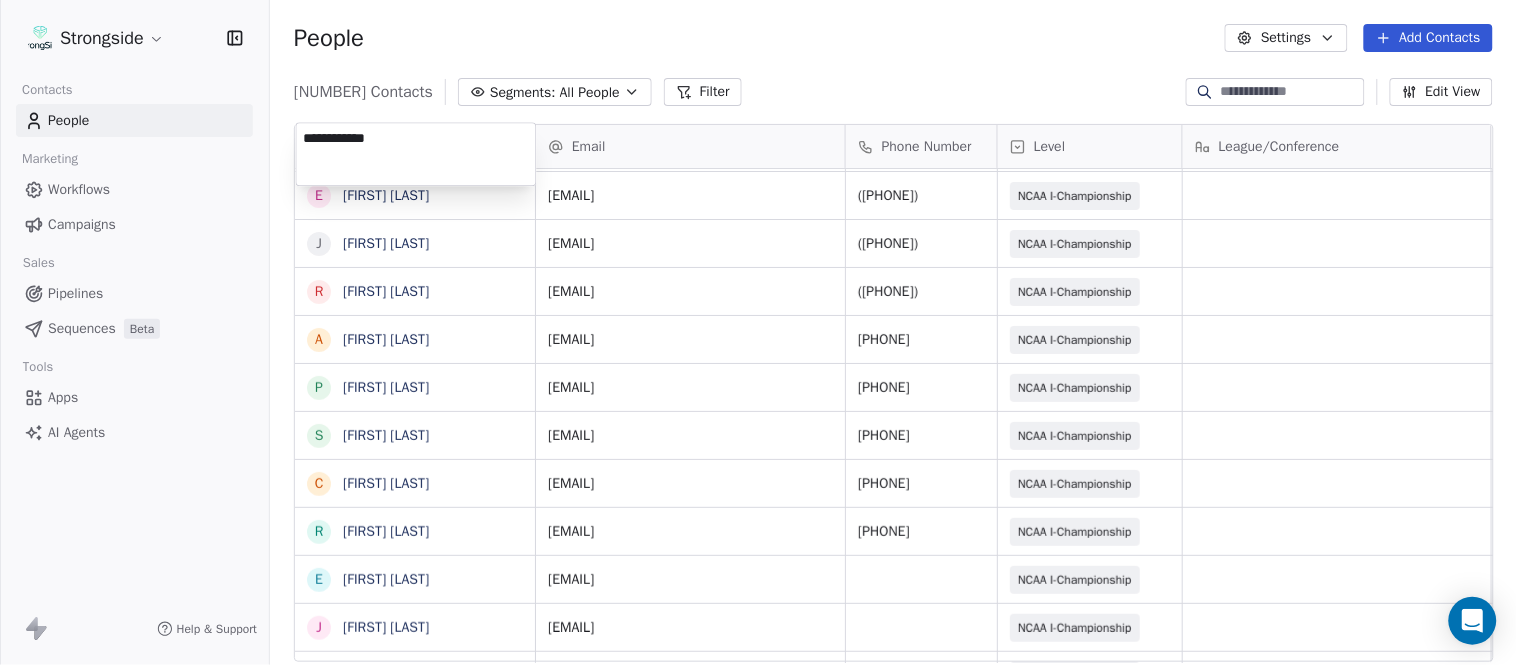 click on "Strongside Contacts People Marketing Workflows Campaigns Sales Pipelines Sequences Beta Tools Apps AI Agents Help & Support People Settings  Add Contacts 13703 Contacts Segments: All People Filter  Edit View Tag Add to Sequence Export Full Name E Eric Sanders J Joe DiBari R Rob Luben A Alyssa Plantz P Pat Allinger S Susan Duffy C Charles Guthrie R Ryan Greenhagen E Eric Franklin J Jeff Dittman A Andrew Dees W Will Blanden T Terry Ursin S Sean Reeder M Mike Hatcher J Jared Backus J Jay Andress S Satyen Bhakta B Bernie DePalma D Devan Carrington J Jeremy Hartigan N Nicholas Bruner M Matt Foote D Dan Swanstrom N Nicki Moore J Julien Deumaga M Mark Ross A Alex Peffley C Chris Batti J Justin Woodley G Garrett McLaughlin Email Phone Number Level League/Conference Organization Job Title Tags Created Date BST Aug 07, 2025 07:49 PM esanders@fordham.edu (718) 817-4660 NCAA I-Championship FORDHAM UNIV Academic Advisor Aug 07, 2025 07:43 PM dibari@fordham.edu (718) 817-4240 NCAA I-Championship FORDHAM UNIV SID SID" at bounding box center [758, 332] 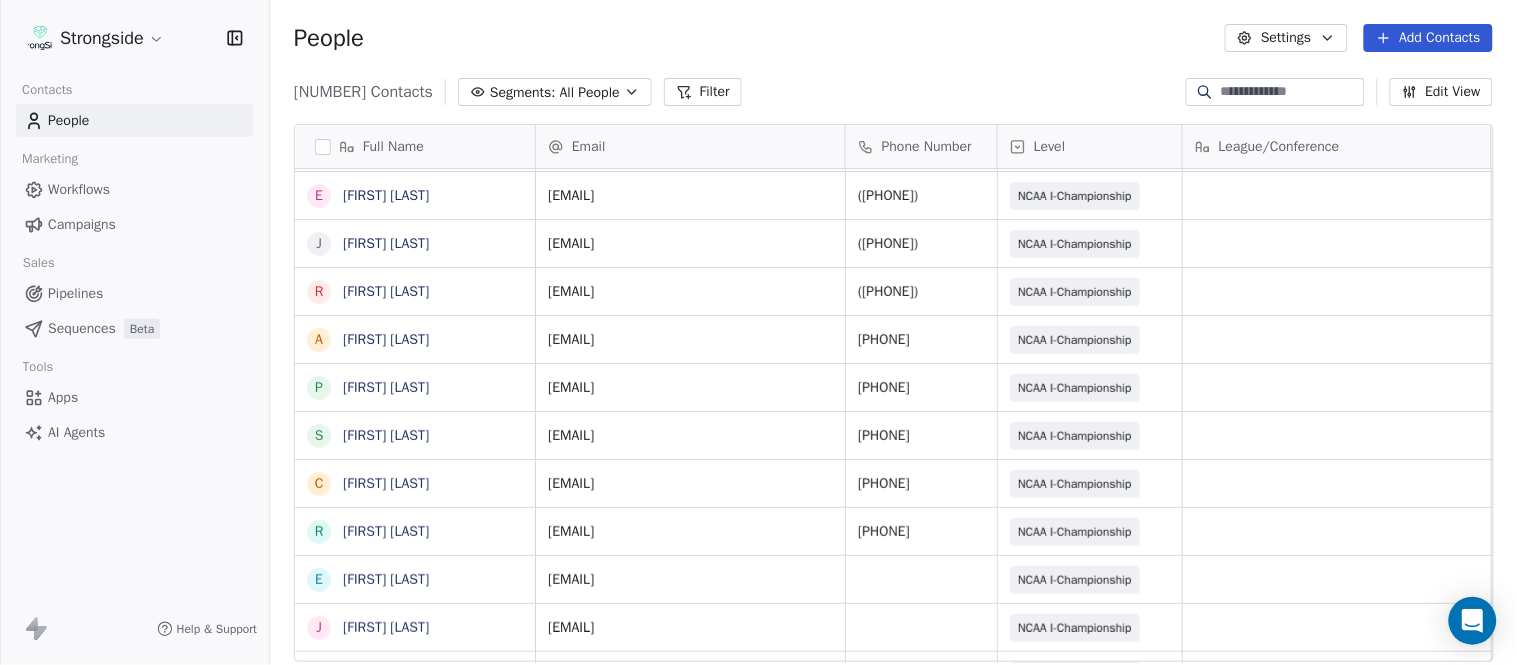 click on "Add Contacts" at bounding box center [1428, 38] 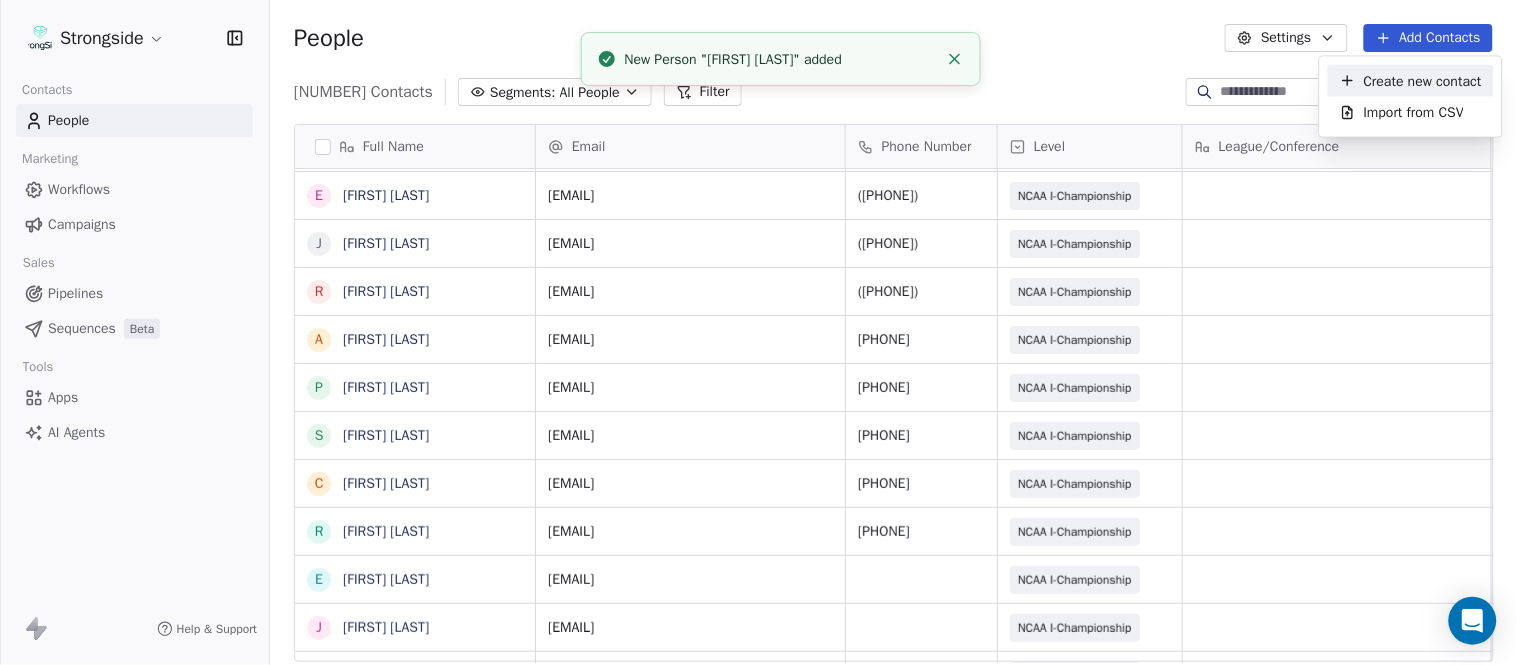 click on "Create new contact" at bounding box center (1423, 80) 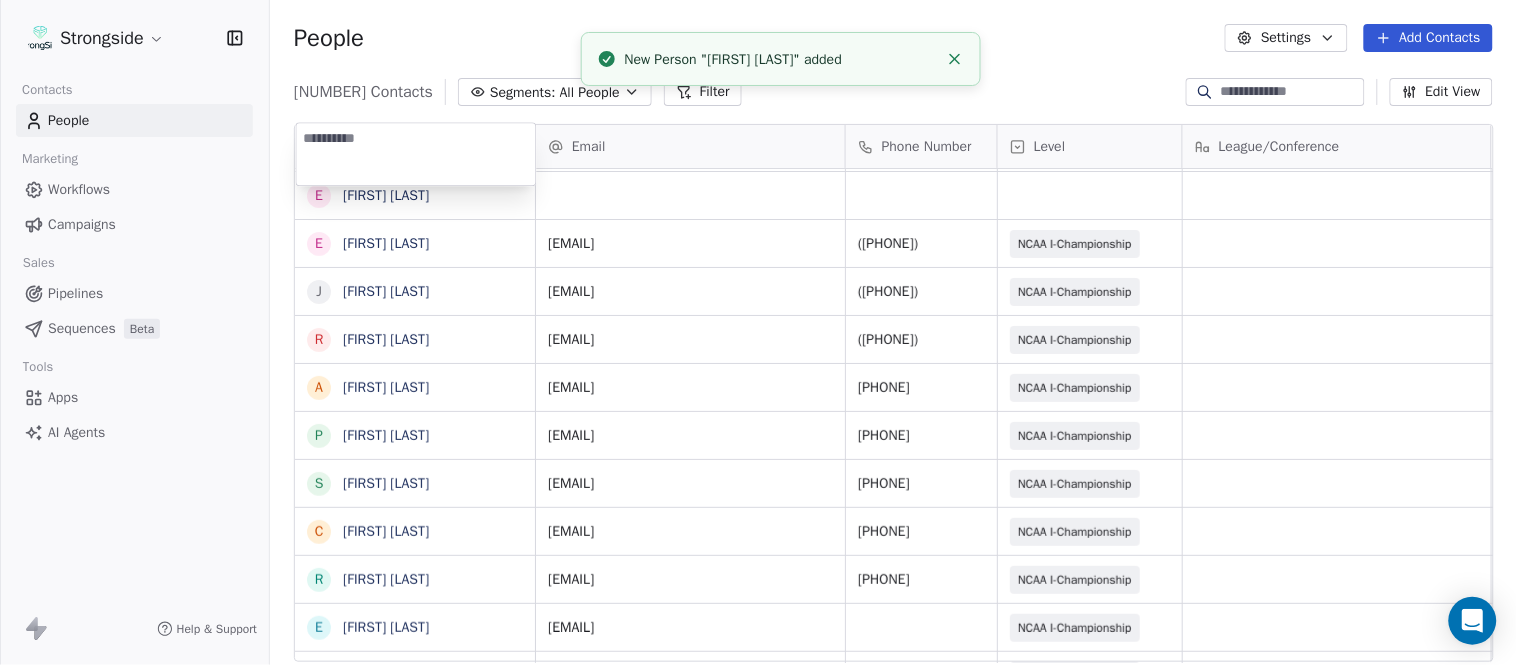 click 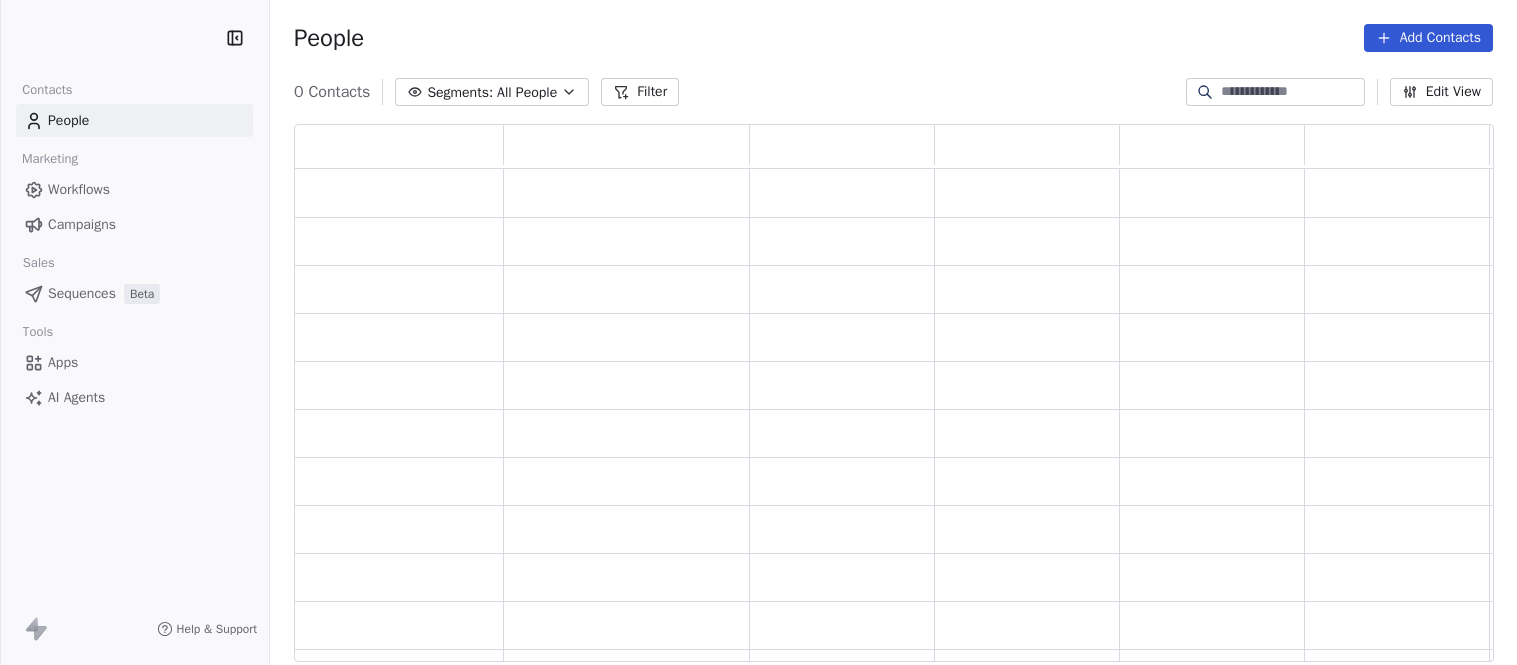 scroll, scrollTop: 0, scrollLeft: 0, axis: both 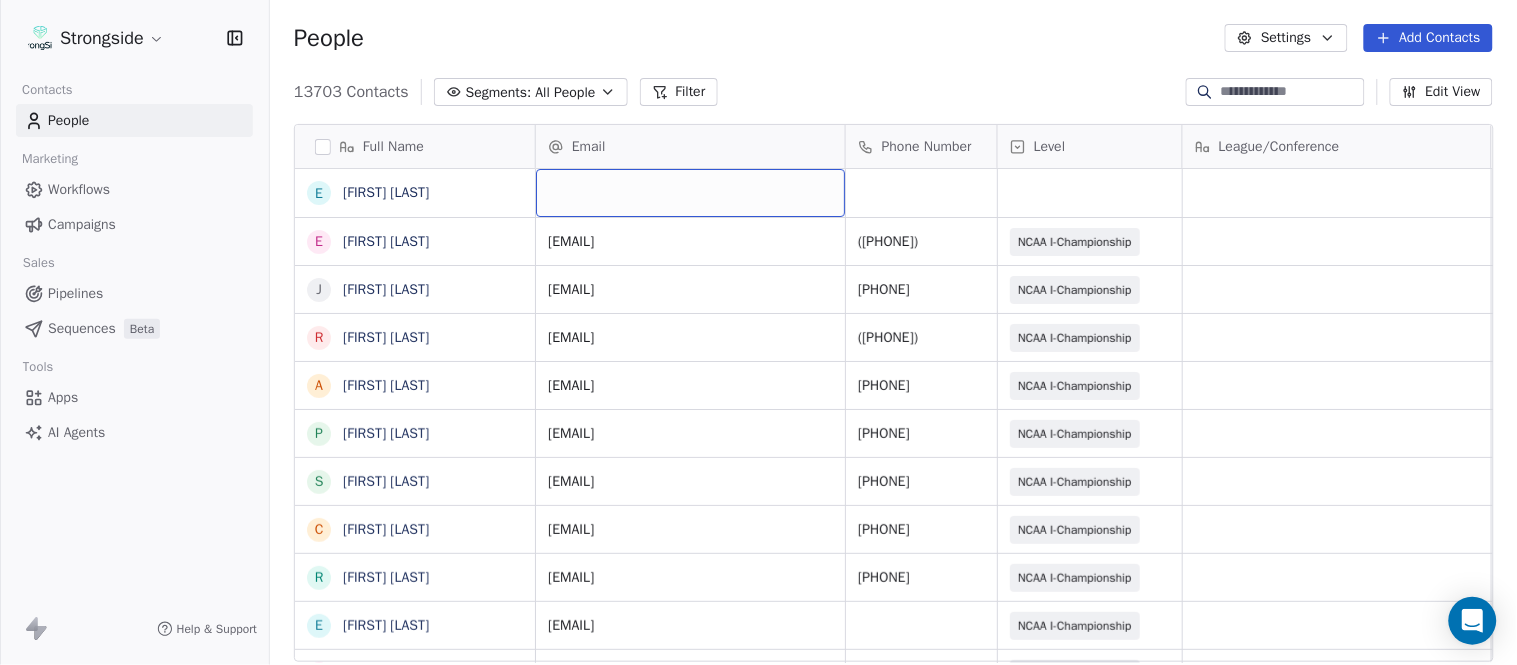 click at bounding box center (690, 193) 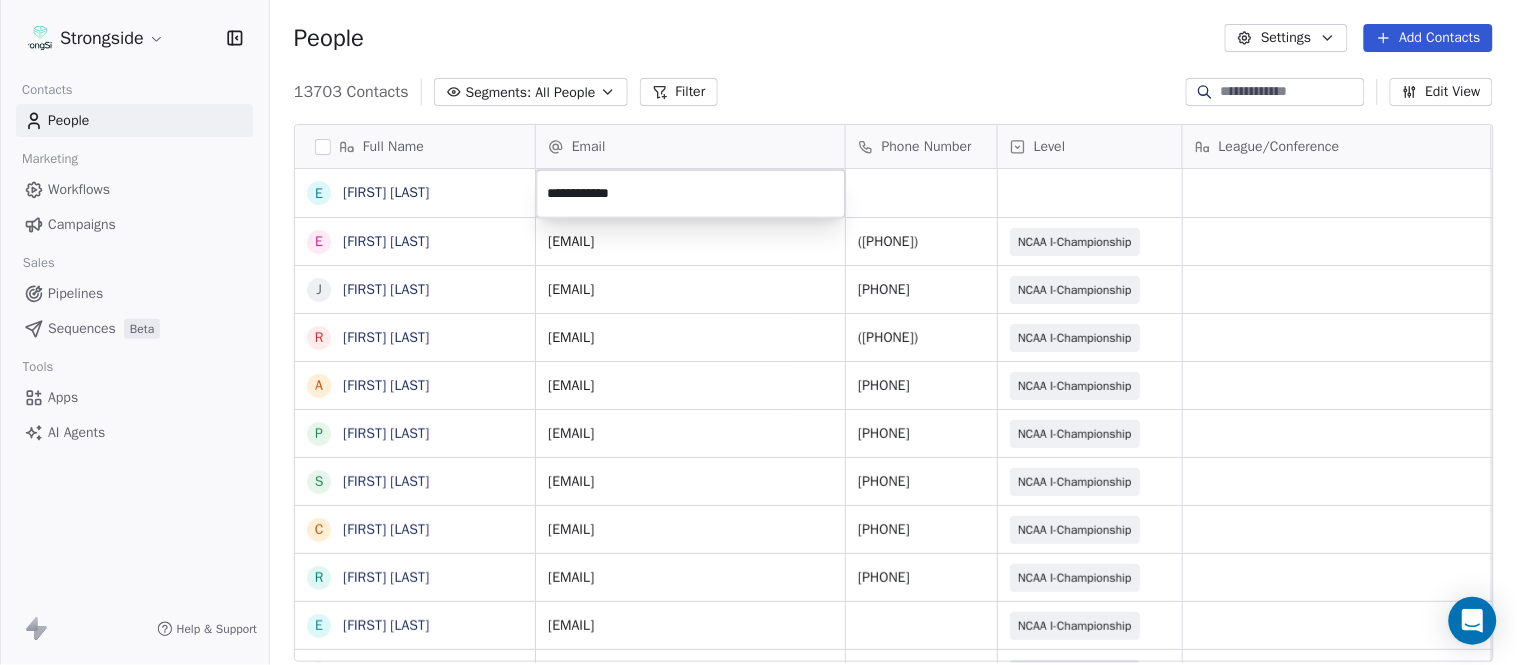 click on "**********" at bounding box center [691, 194] 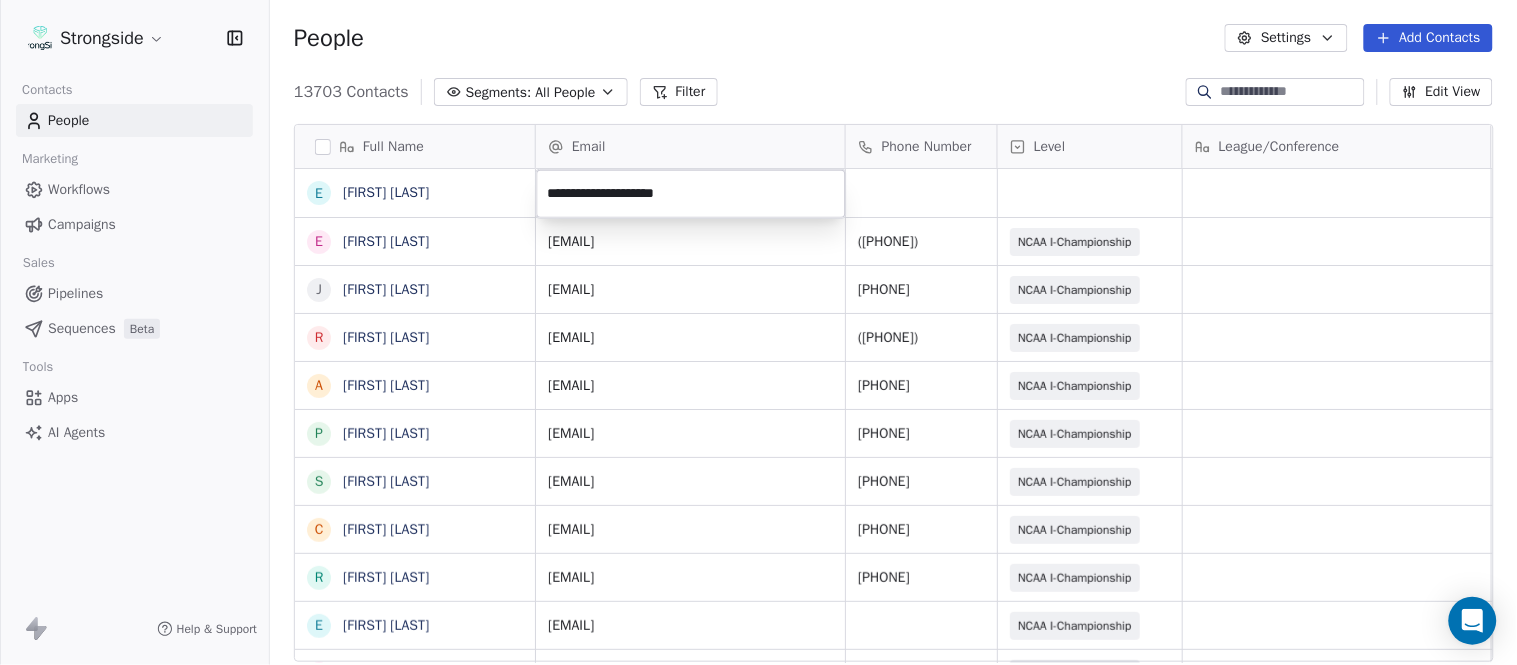 click on "Strongside Contacts People Marketing Workflows Campaigns Sales Pipelines Sequences Beta Tools Apps AI Agents Help & Support People Settings Add Contacts 13703 Contacts Segments: All People Filter Edit View Tag Add to Sequence Export Full Name E [FIRST] [LAST] E [FIRST] [LAST] J [FIRST] [LAST] R [FIRST] [LAST] A [FIRST] [LAST] P [FIRST] [LAST] S [FIRST] [LAST] C [FIRST] [LAST] R [FIRST] [LAST] E [FIRST] [LAST] J [FIRST] [LAST] A [FIRST] [LAST] W [FIRST] [LAST] T [FIRST] [LAST] S [FIRST] [LAST] M [FIRST] [LAST] J [FIRST] [LAST] J [FIRST] [LAST] S [FIRST] [LAST] B [FIRST] [LAST] D [FIRST] [LAST] J [FIRST] [LAST] N [FIRST] [LAST] M [FIRST] [LAST] D [FIRST] [LAST] N [FIRST] [LAST] J [FIRST] [LAST] M [FIRST] [LAST] A [FIRST] [LAST] C [FIRST] [LAST] J [FIRST] [LAST] Email Phone Number Level League/Conference Organization Job Title Tags Created Date BST [DATE] [TIME] [EMAIL] ([PHONE]) NCAA I-Championship FORDHAM UNIV Academic Advisor [DATE] [TIME] [EMAIL] ([PHONE]) NCAA I-Championship FORDHAM UNIV SID ([PHONE])" at bounding box center (758, 332) 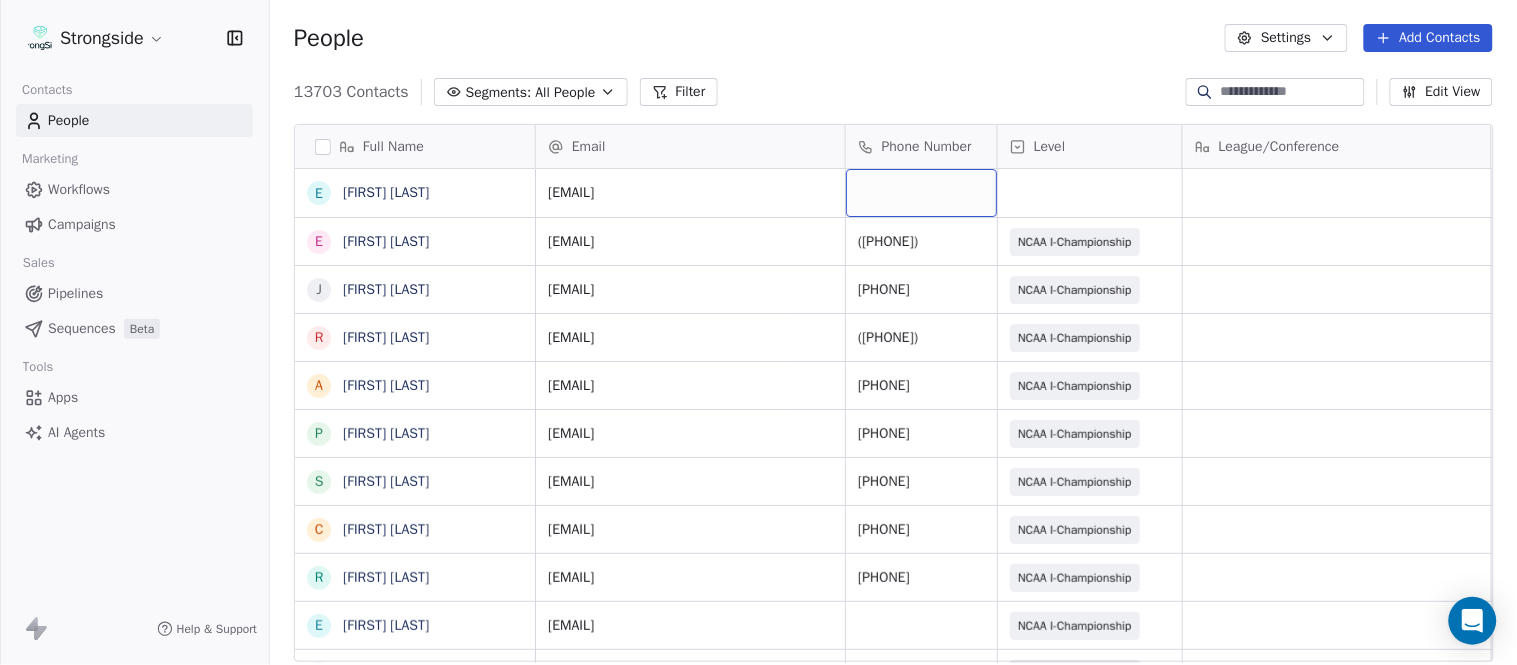 click at bounding box center [921, 193] 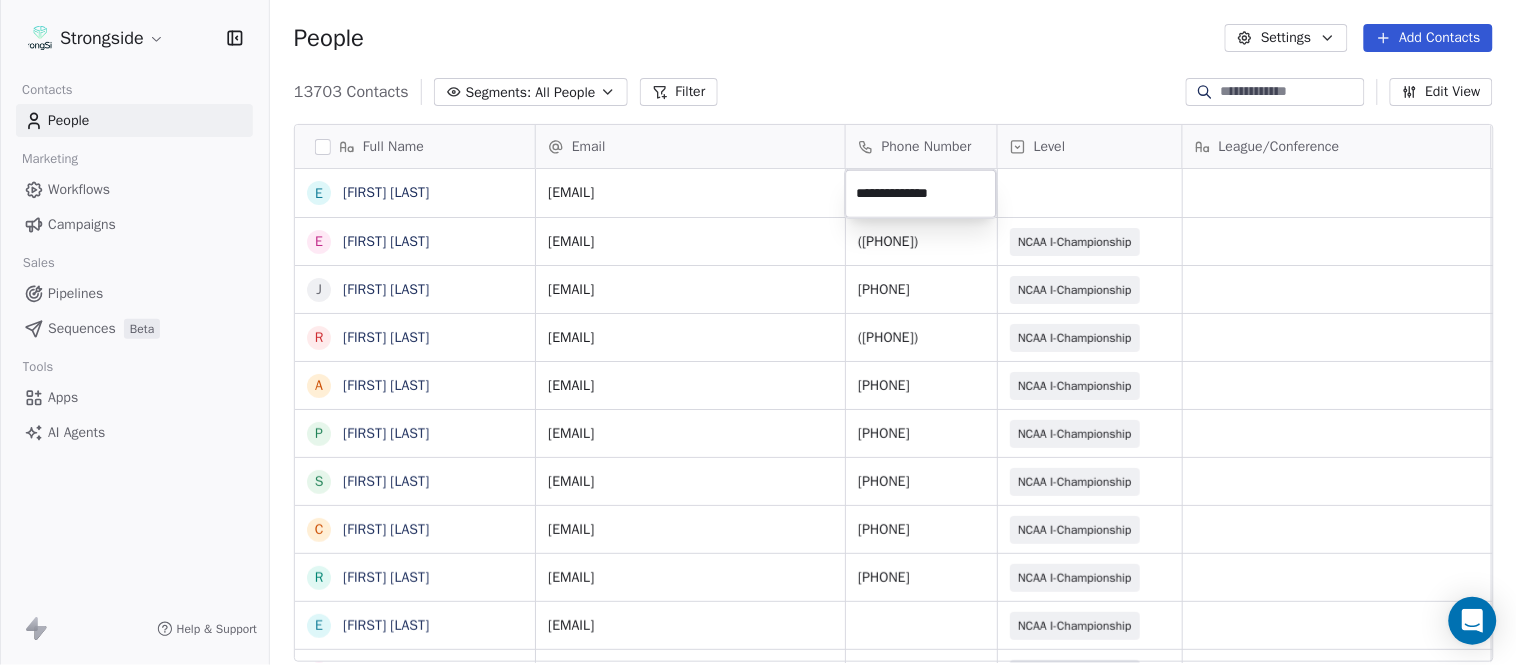 click on "Full Name E [FIRST] [LAST] E [FIRST] [LAST] J [FIRST] [LAST] R [FIRST] [LAST] A [FIRST] [LAST] P [FIRST] [LAST] S [FIRST] [LAST] C [FIRST] [LAST] R [FIRST] [LAST] E [FIRST] [LAST] J [FIRST] [LAST] A [FIRST] [LAST] W [FIRST] [LAST] T [FIRST] [LAST] S [FIRST] [LAST] M [FIRST] [LAST] J [FIRST] [LAST] J [FIRST] [LAST] S [FIRST] [LAST] B [FIRST] [LAST] D [FIRST] [LAST] J [FIRST] [LAST] N [FIRST] [LAST] M [FIRST] [LAST] D [FIRST] [LAST] N [FIRST] [LAST] J [FIRST] [LAST] M [FIRST] [LAST] A [FIRST] [LAST] C [FIRST] [LAST] J [FIRST] [LAST] Email Phone Number Level League/Conference Organization Job Title Tags Created Date BST ecameron2@fordham.edu [DATE] [TIME] esanders@fordham.edu (718) 817-4660 NCAA I-Championship FORDHAM UNIV Academic Advisor [DATE] [TIME] dibari@fordham.edu (718) 817-4240 NCAA I-Championship SID SID" at bounding box center [758, 332] 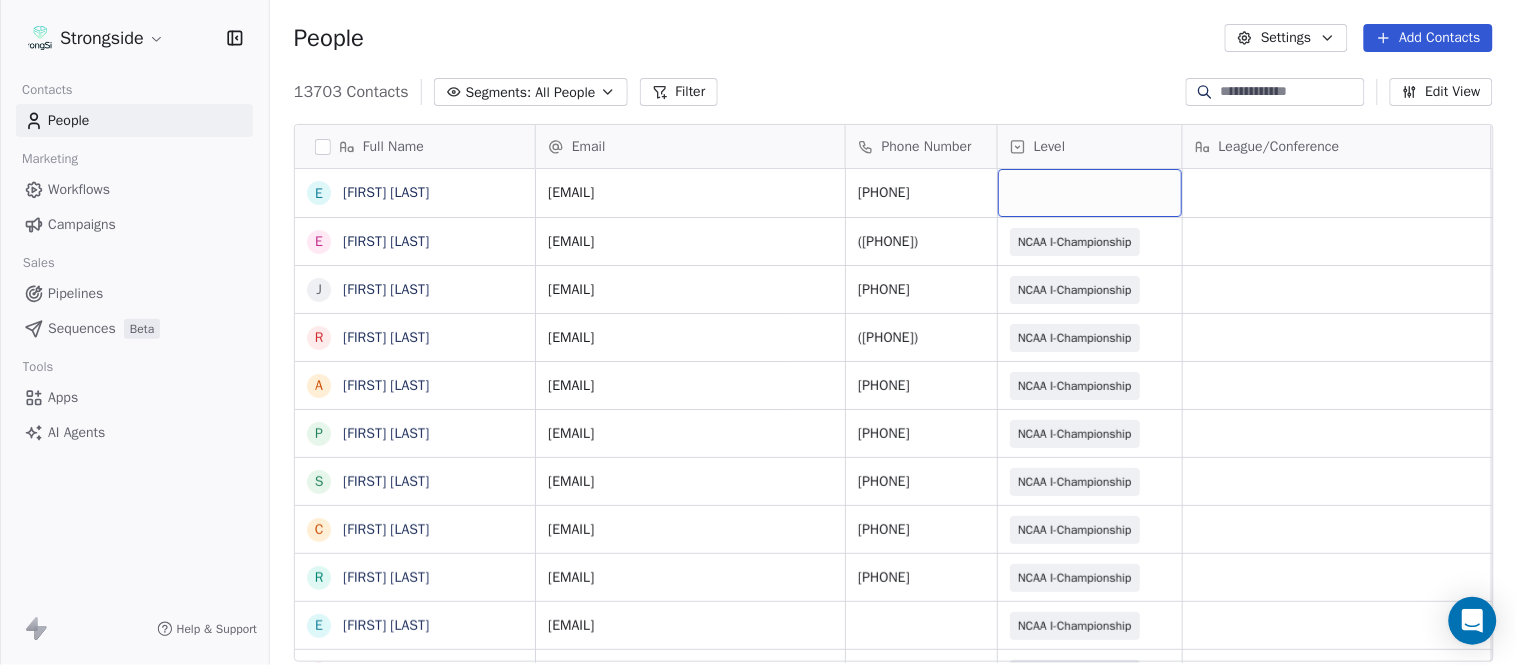click at bounding box center [1090, 193] 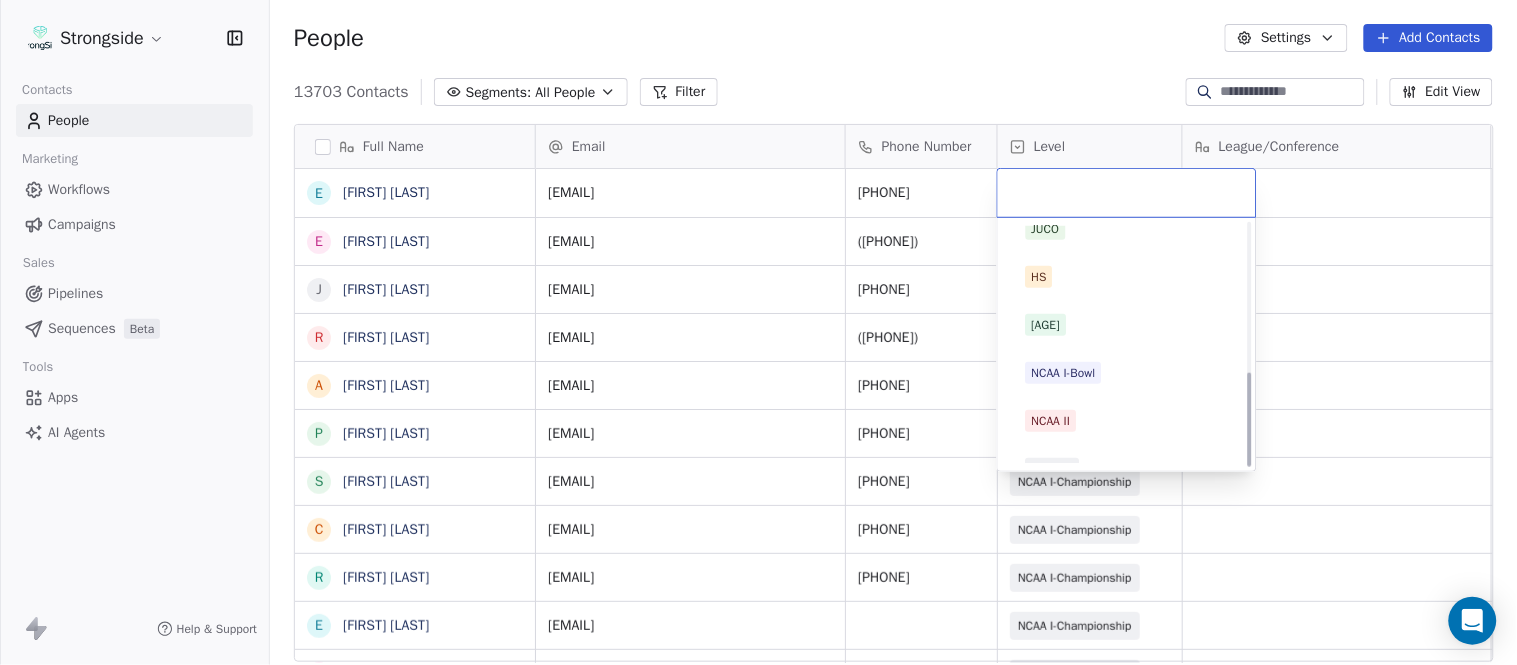 scroll, scrollTop: 378, scrollLeft: 0, axis: vertical 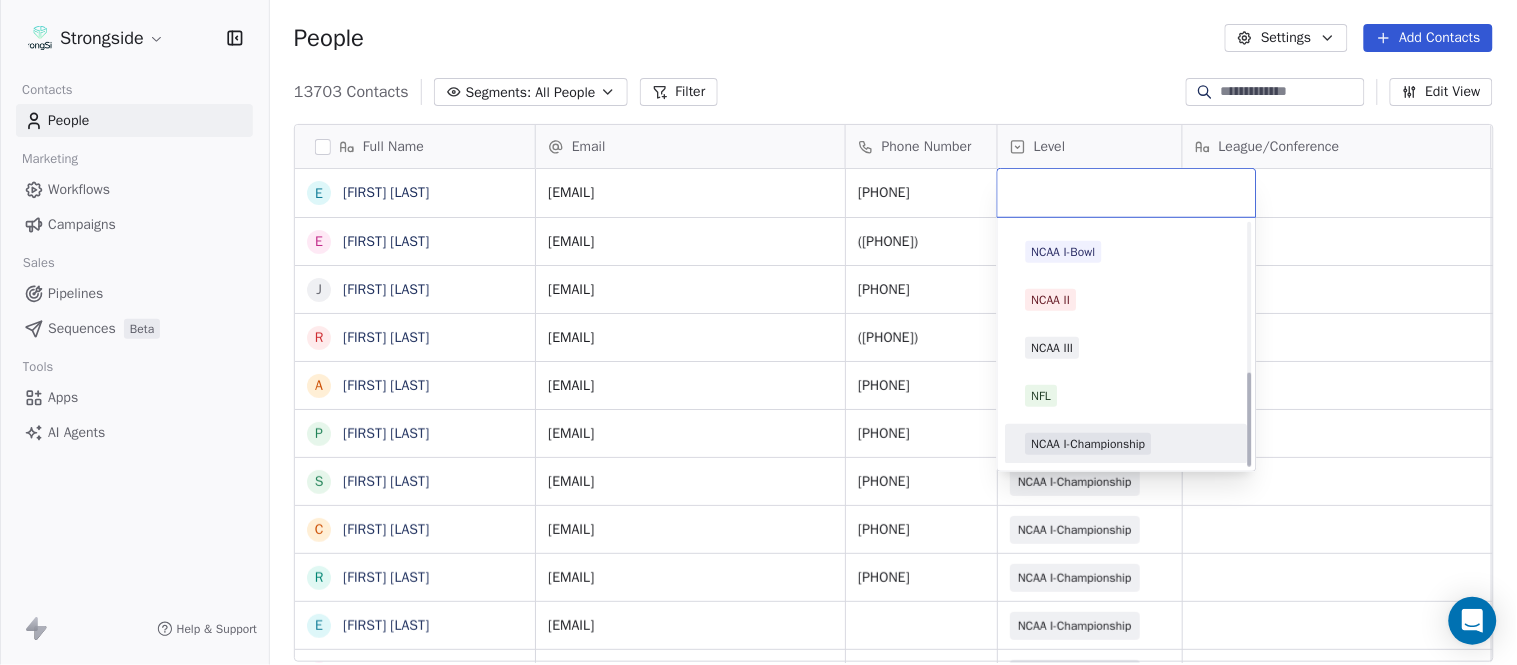 click on "NCAA I-Championship" at bounding box center [1089, 444] 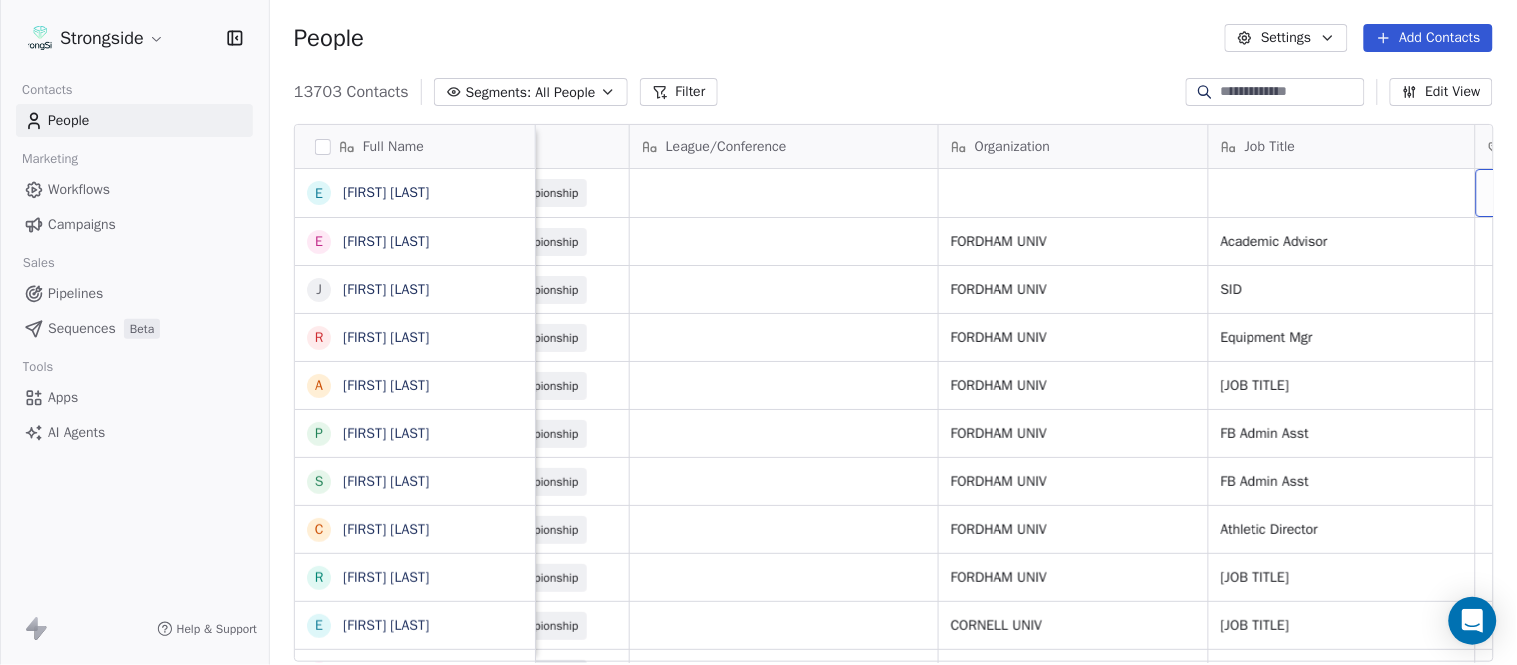 scroll, scrollTop: 0, scrollLeft: 653, axis: horizontal 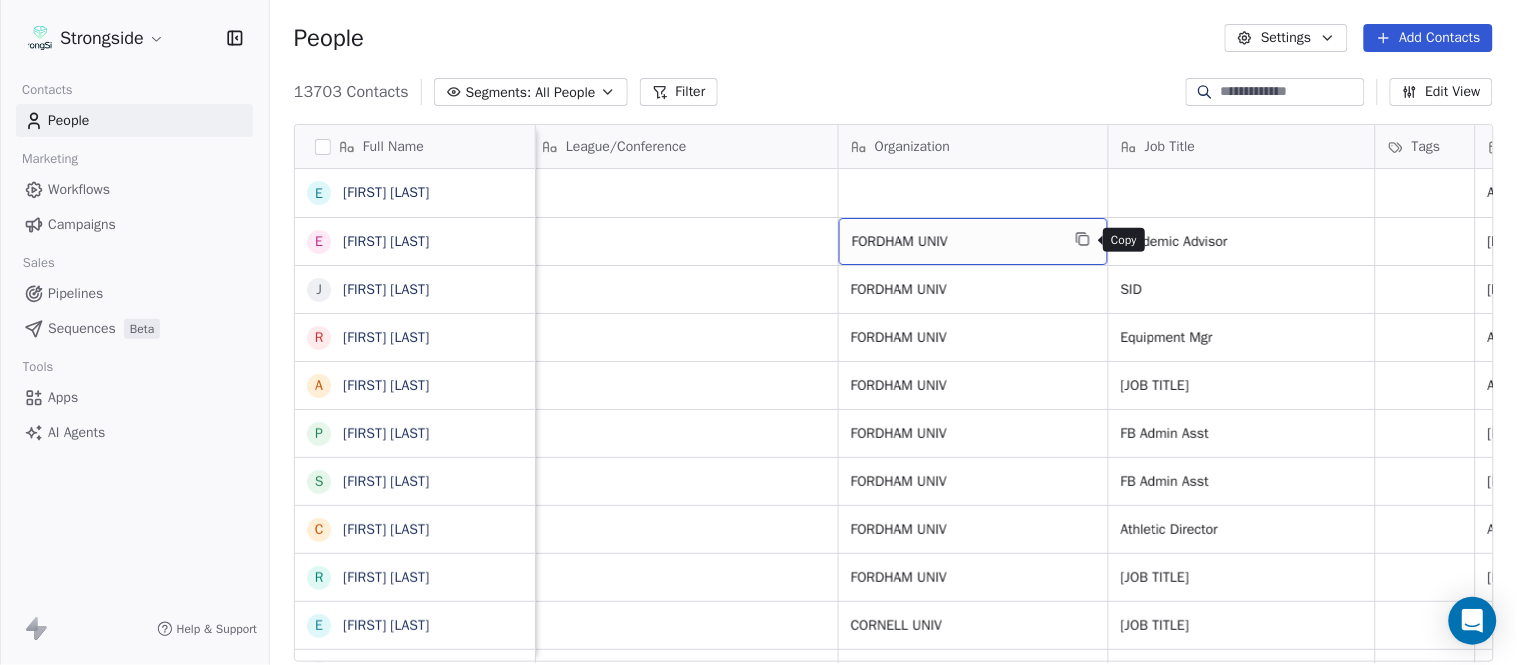 click 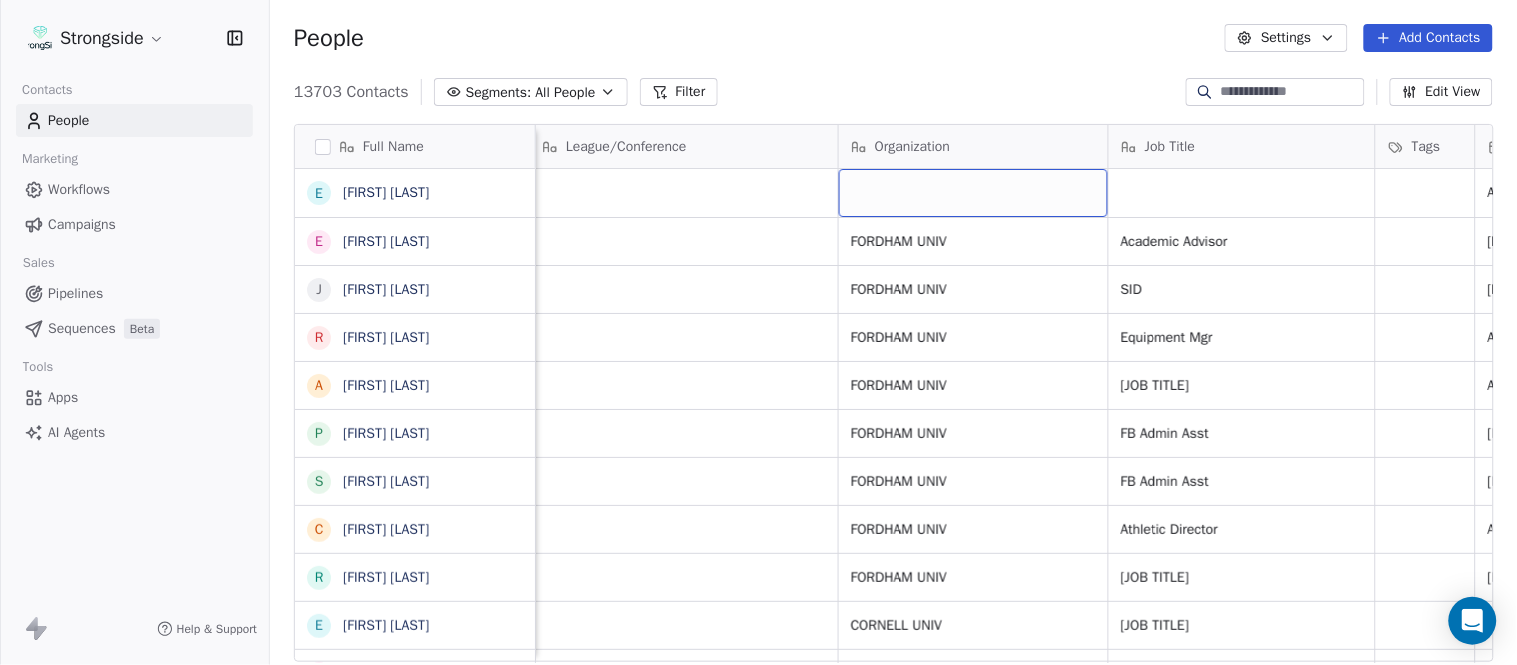 click at bounding box center (973, 193) 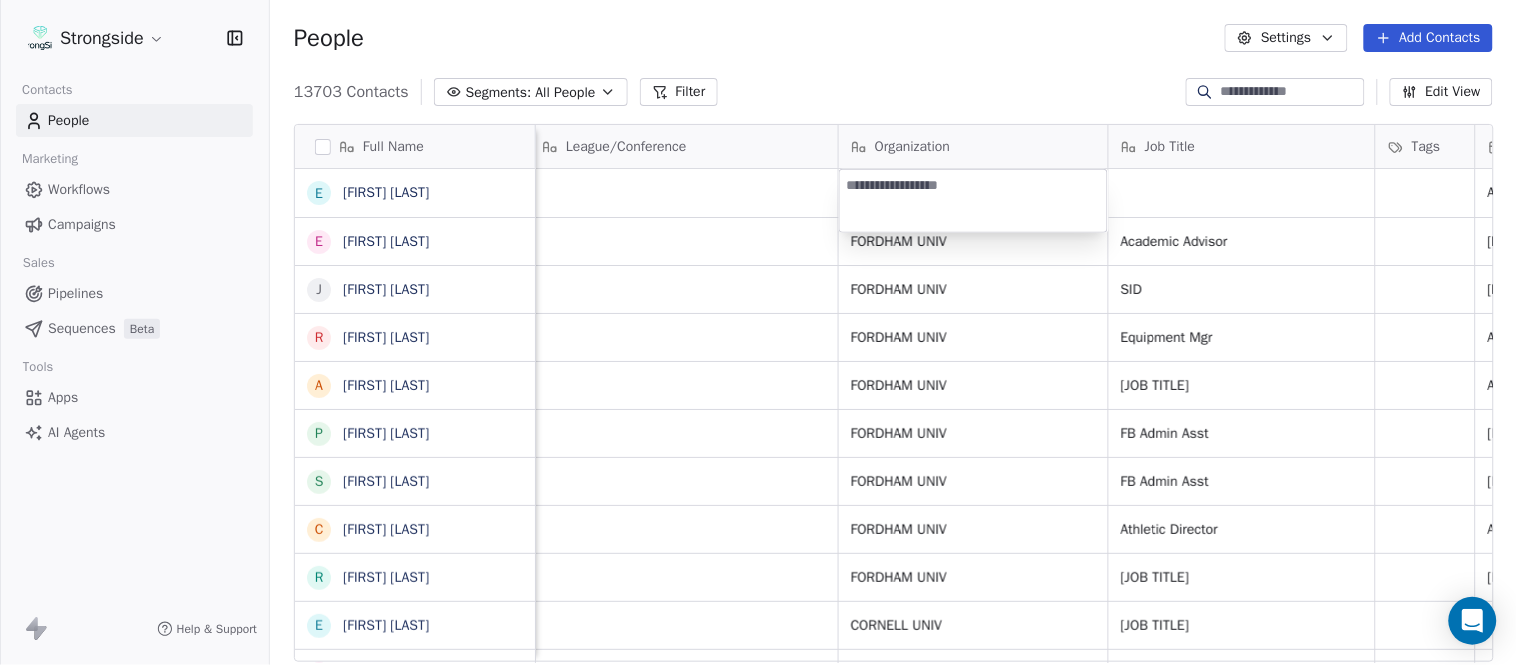 type on "**********" 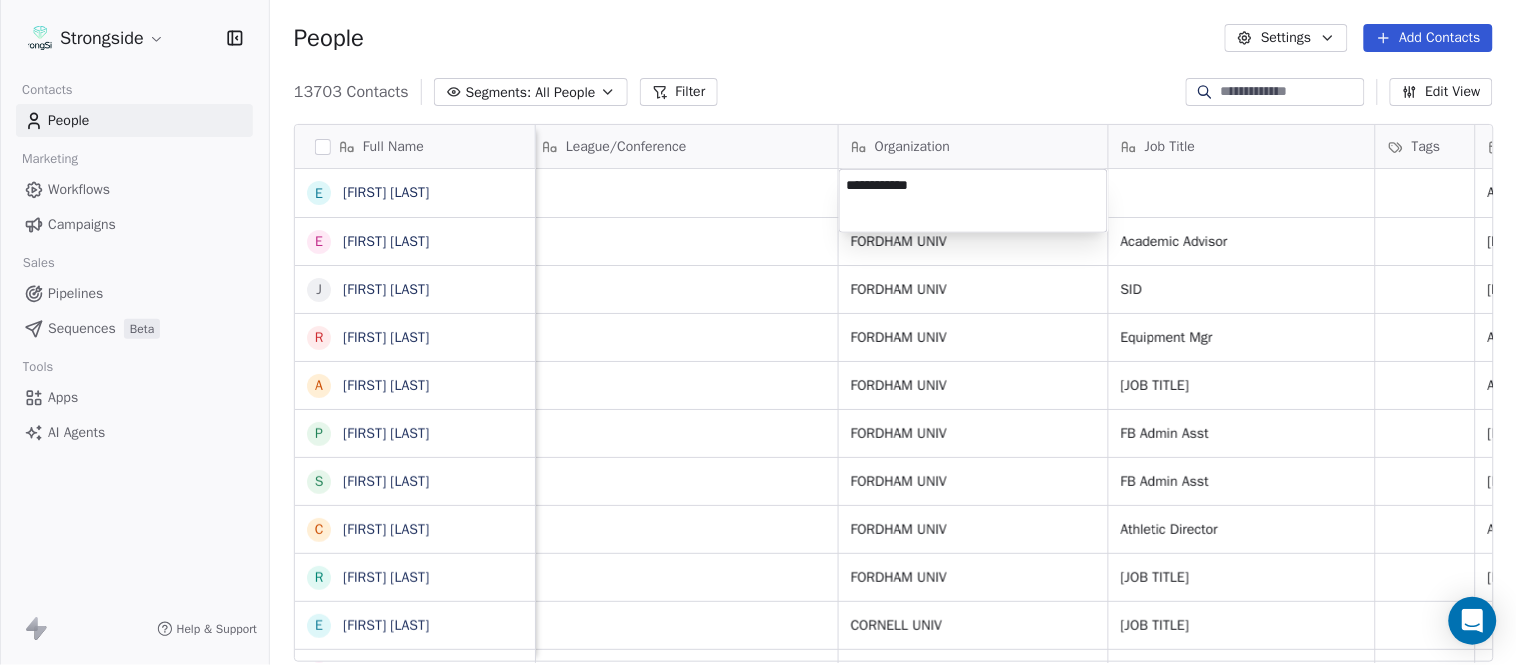 click on "Strongside Contacts People Marketing Workflows Campaigns Sales Pipelines Sequences Beta Tools Apps AI Agents Help & Support People Settings  Add Contacts 13703 Contacts Segments: All People Filter  Edit View Tag Add to Sequence Export Full Name E Erin Cameron E Eric Sanders J Joe DiBari R Rob Luben A Alyssa Plantz P Pat Allinger S Susan Duffy C Charles Guthrie R Ryan Greenhagen E Eric Franklin J Jeff Dittman A Andrew Dees W Will Blanden T Terry Ursin S Sean Reeder M Mike Hatcher J Jared Backus J Jay Andress S Satyen Bhakta B Bernie DePalma D Devan Carrington J Jeremy Hartigan N Nicholas Bruner M Matt Foote D Dan Swanstrom N Nicki Moore J Julien Deumaga M Mark Ross A Alex Peffley C Chris Batti J Justin Woodley Email Phone Number Level League/Conference Organization Job Title Tags Created Date BST Status Priority Emails Auto Clicked ecameron2@fordham.edu 	718-817-0434	 NCAA I-Championship Aug 07, 2025 07:49 PM esanders@fordham.edu (718) 817-4660 NCAA I-Championship FORDHAM UNIV Academic Advisor (718) 817-4240" at bounding box center (758, 332) 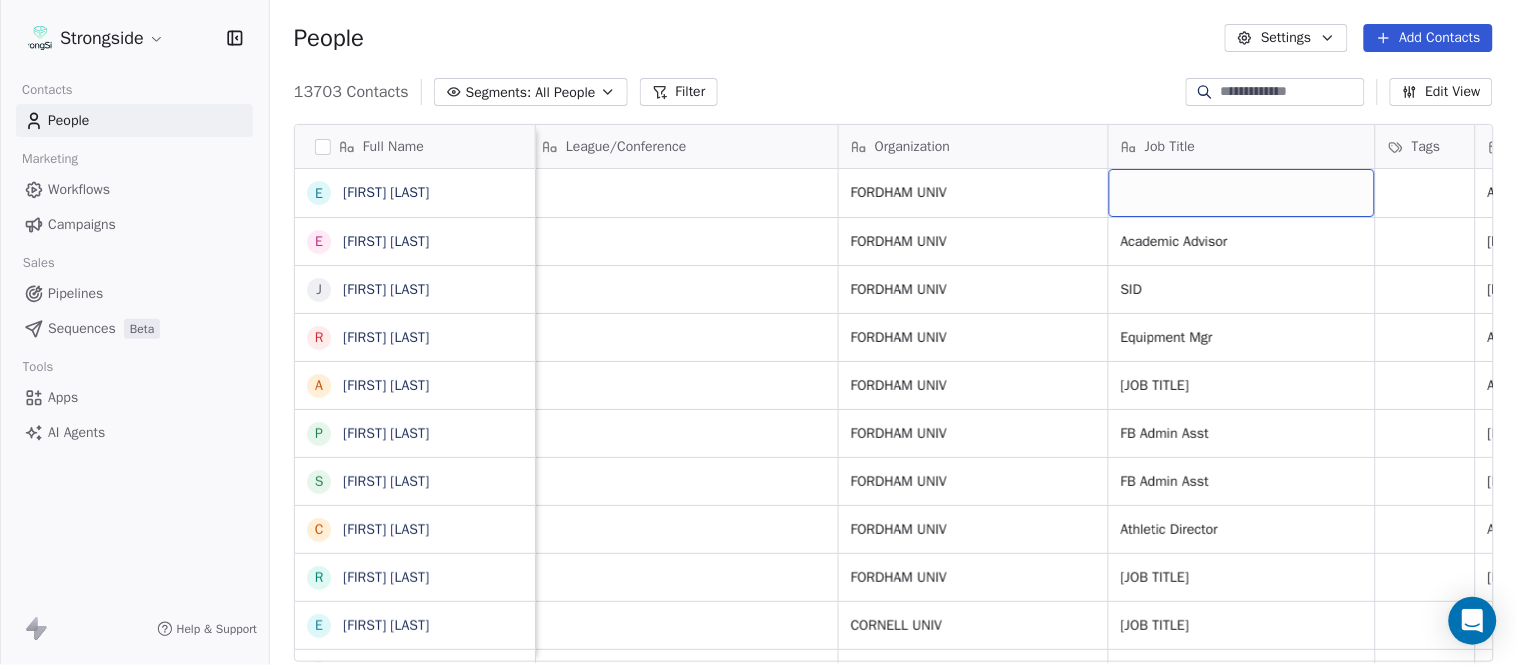 click at bounding box center (1242, 193) 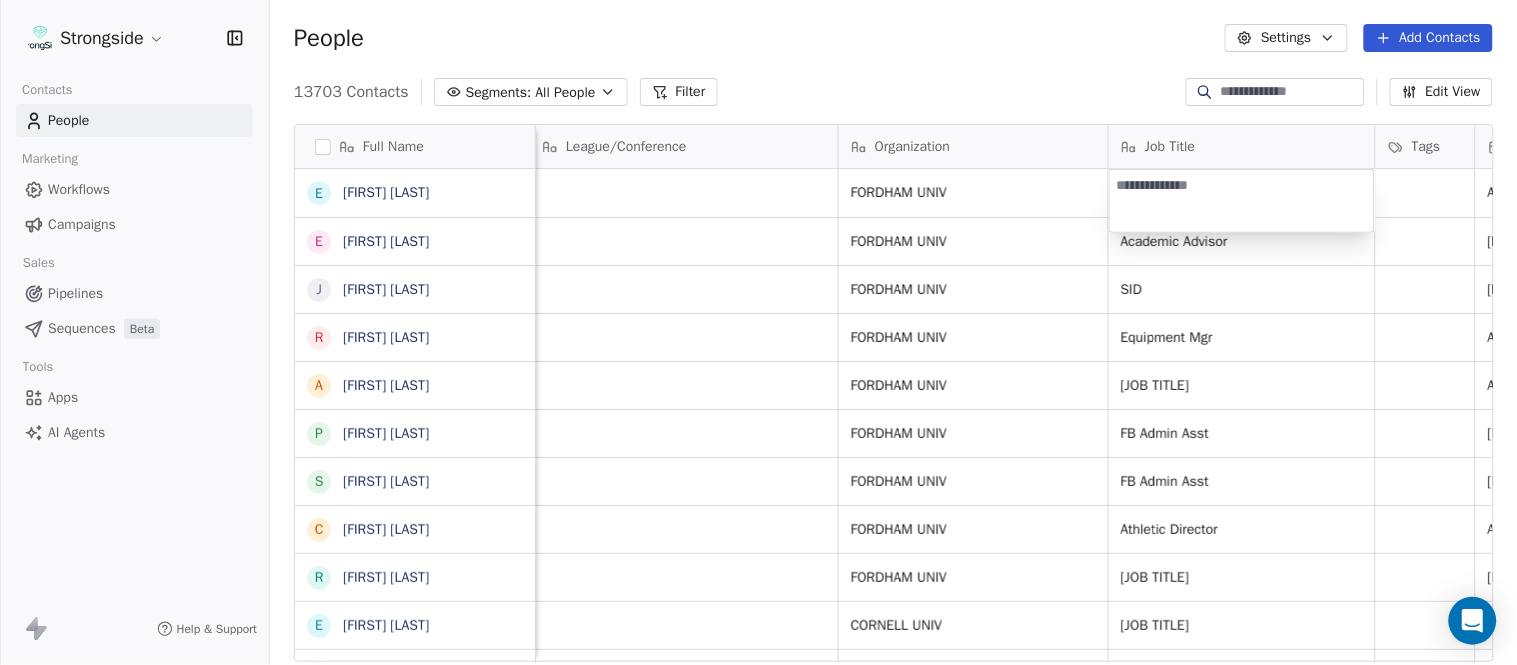 type on "**********" 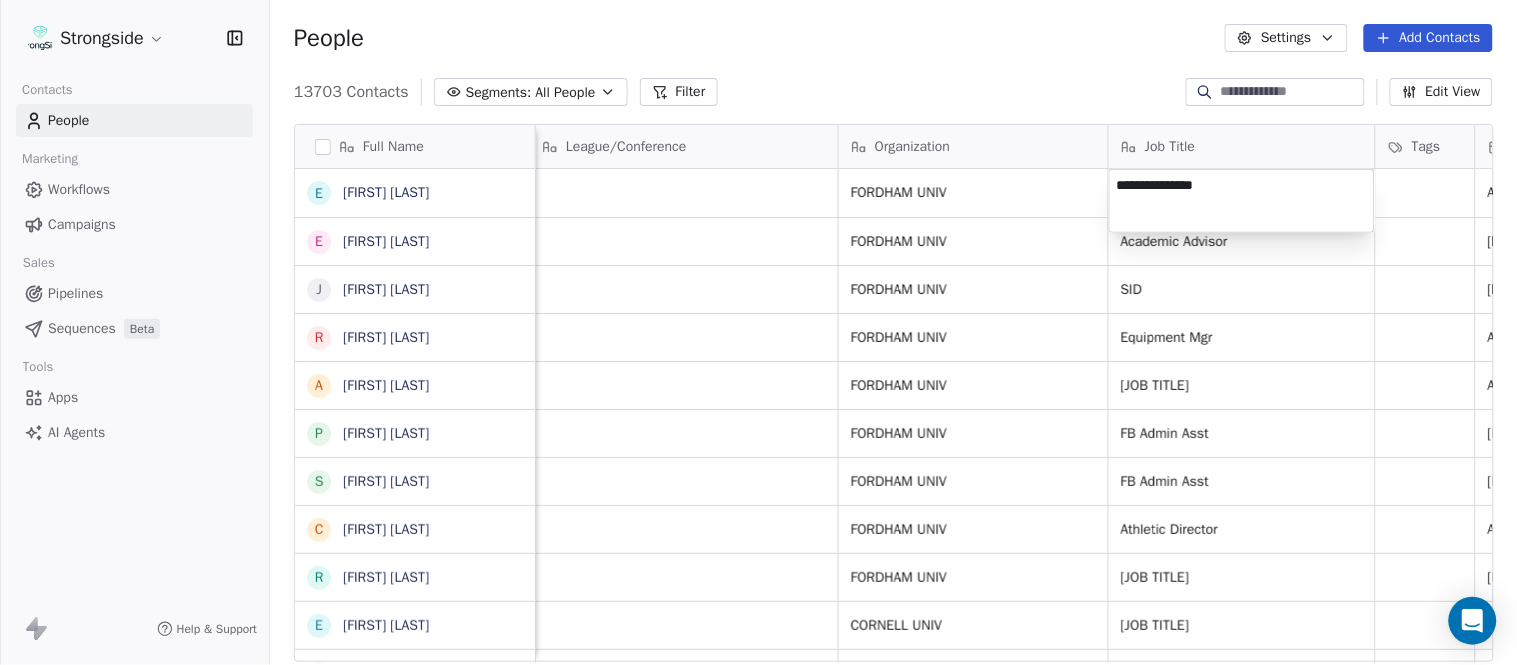 click on "Strongside Contacts People Marketing Workflows Campaigns Sales Pipelines Sequences Beta Tools Apps AI Agents Help & Support People Settings  Add Contacts 13703 Contacts Segments: All People Filter  Edit View Tag Add to Sequence Export Full Name E Erin Cameron E Eric Sanders J Joe DiBari R Rob Luben A Alyssa Plantz P Pat Allinger S Susan Duffy C Charles Guthrie R Ryan Greenhagen E Eric Franklin J Jeff Dittman A Andrew Dees W Will Blanden T Terry Ursin S Sean Reeder M Mike Hatcher J Jared Backus J Jay Andress S Satyen Bhakta B Bernie DePalma D Devan Carrington J Jeremy Hartigan N Nicholas Bruner M Matt Foote D Dan Swanstrom N Nicki Moore J Julien Deumaga M Mark Ross A Alex Peffley C Chris Batti J Justin Woodley Email Phone Number Level League/Conference Organization Job Title Tags Created Date BST Status Priority Emails Auto Clicked ecameron2@fordham.edu 	718-817-0434	 NCAA I-Championship FORDHAM UNIV Aug 07, 2025 07:49 PM esanders@fordham.edu (718) 817-4660 NCAA I-Championship FORDHAM UNIV Academic Advisor" at bounding box center (758, 332) 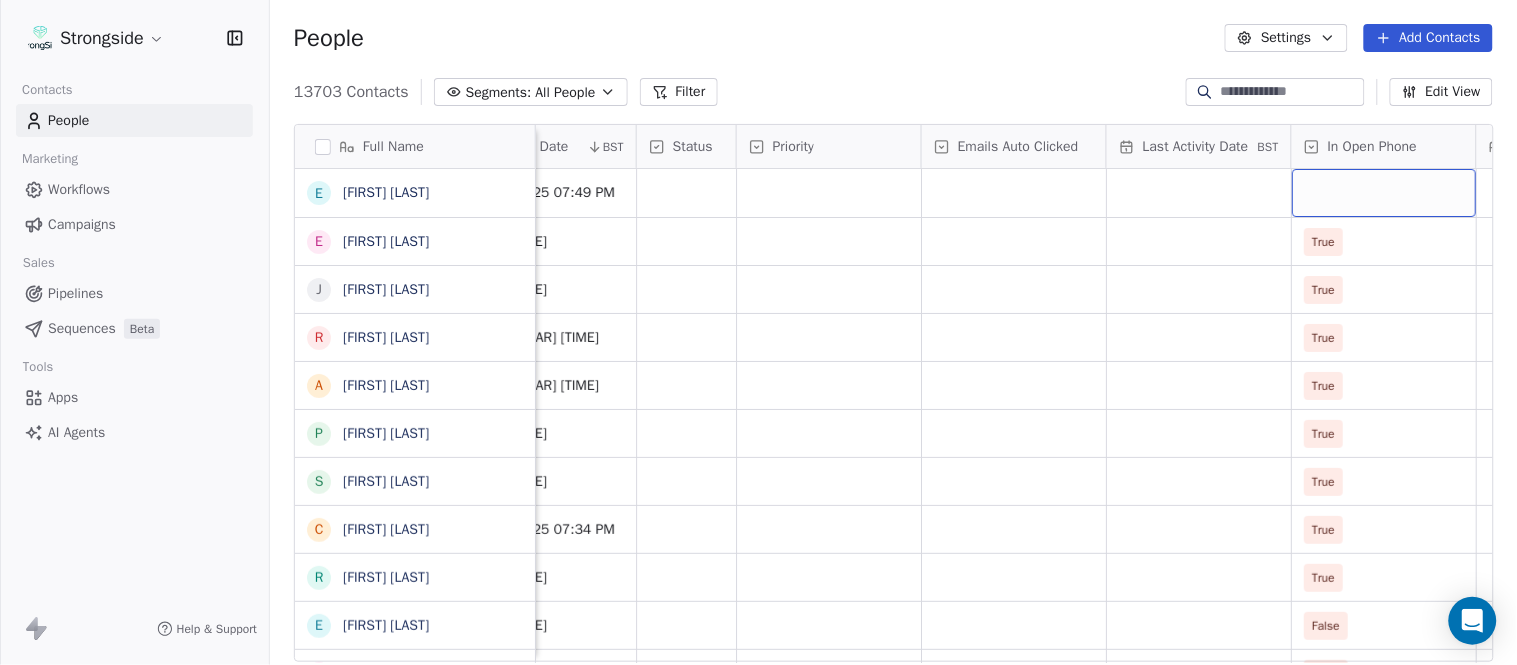scroll, scrollTop: 0, scrollLeft: 1863, axis: horizontal 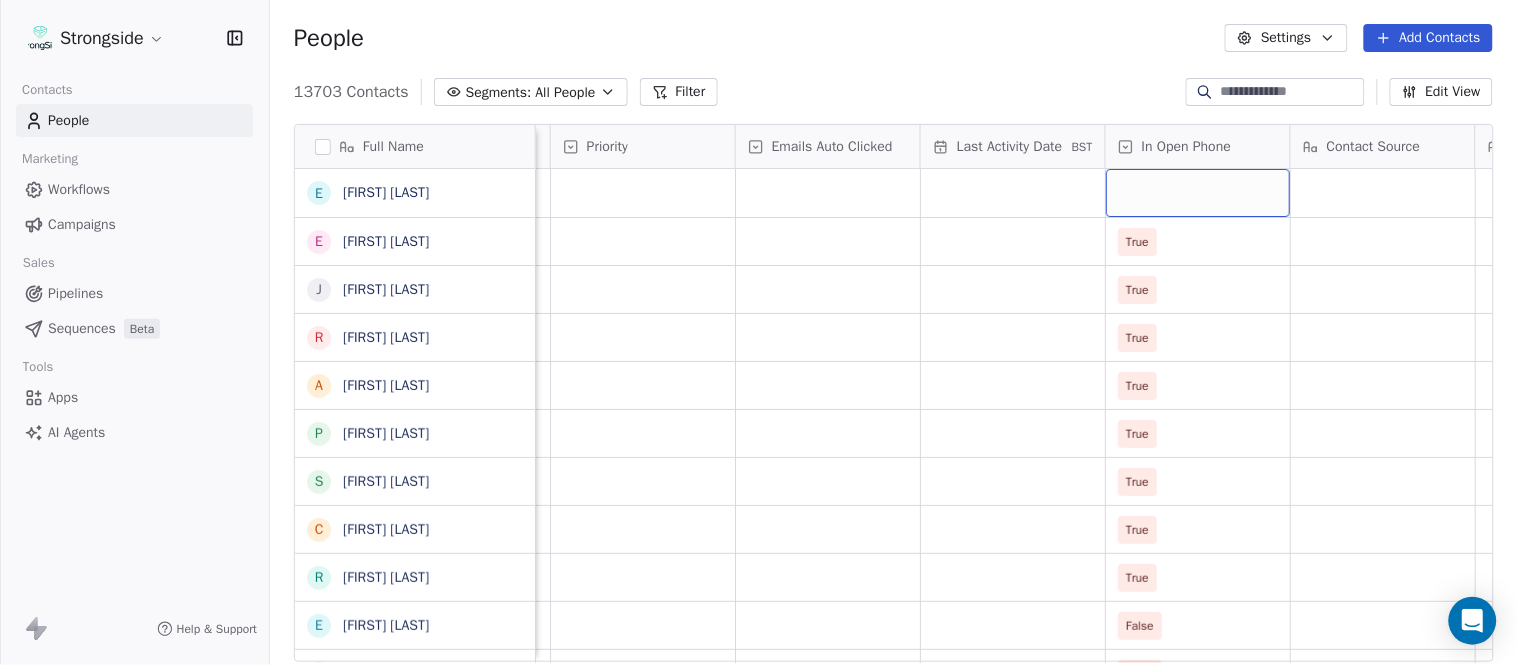 click at bounding box center [1198, 193] 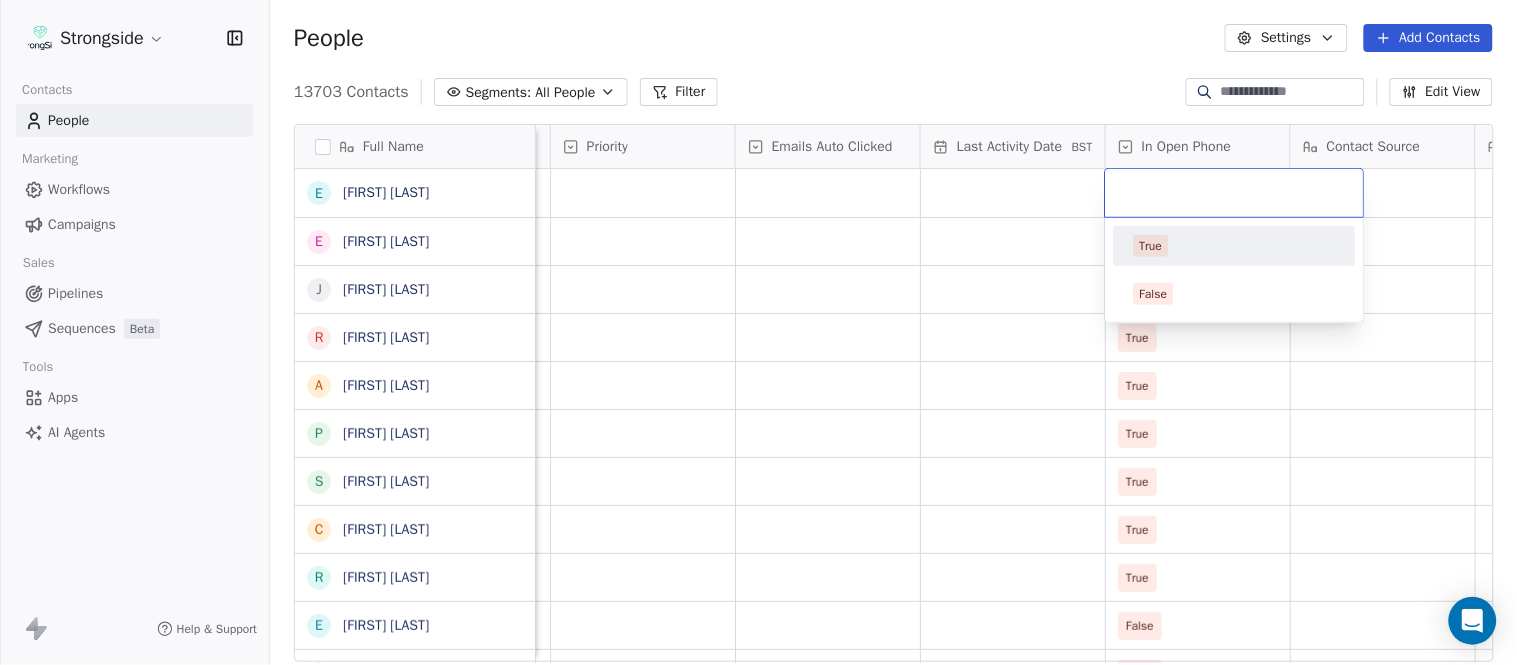 click on "True" at bounding box center (1235, 246) 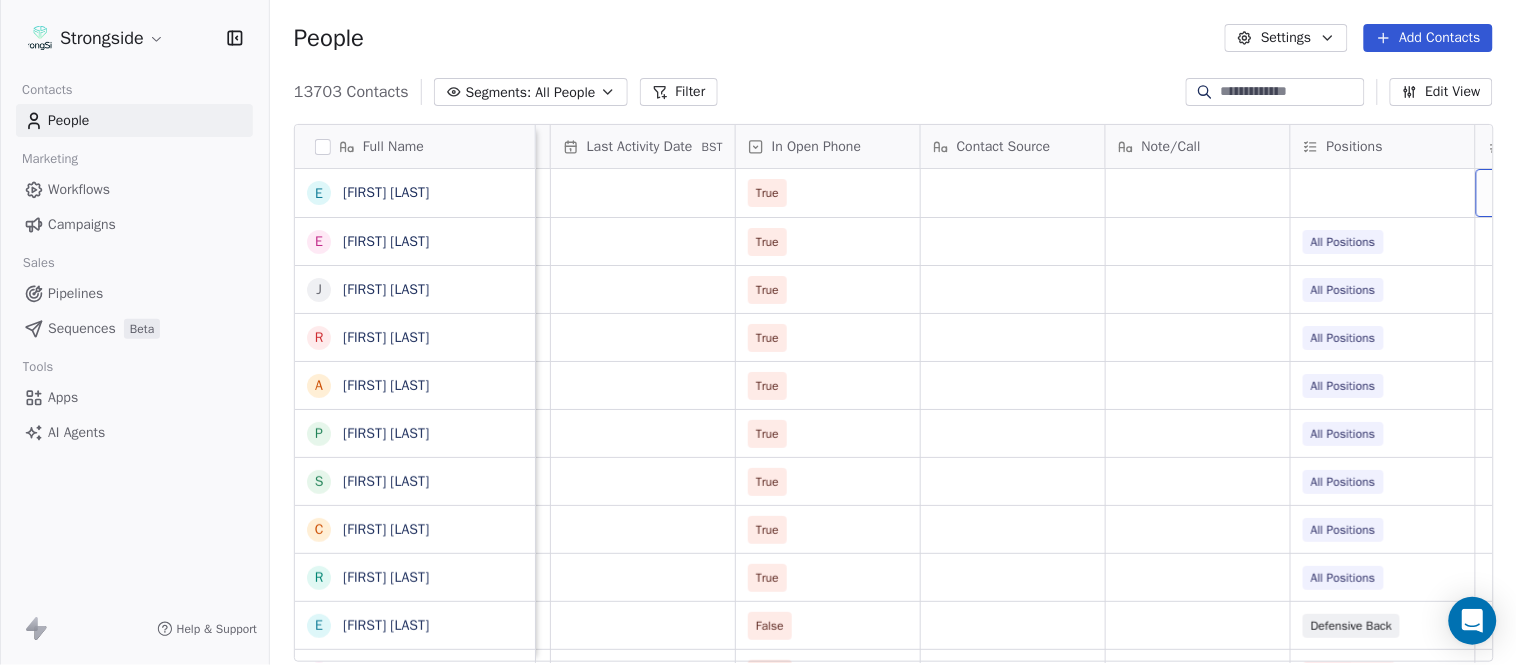 scroll, scrollTop: 0, scrollLeft: 2417, axis: horizontal 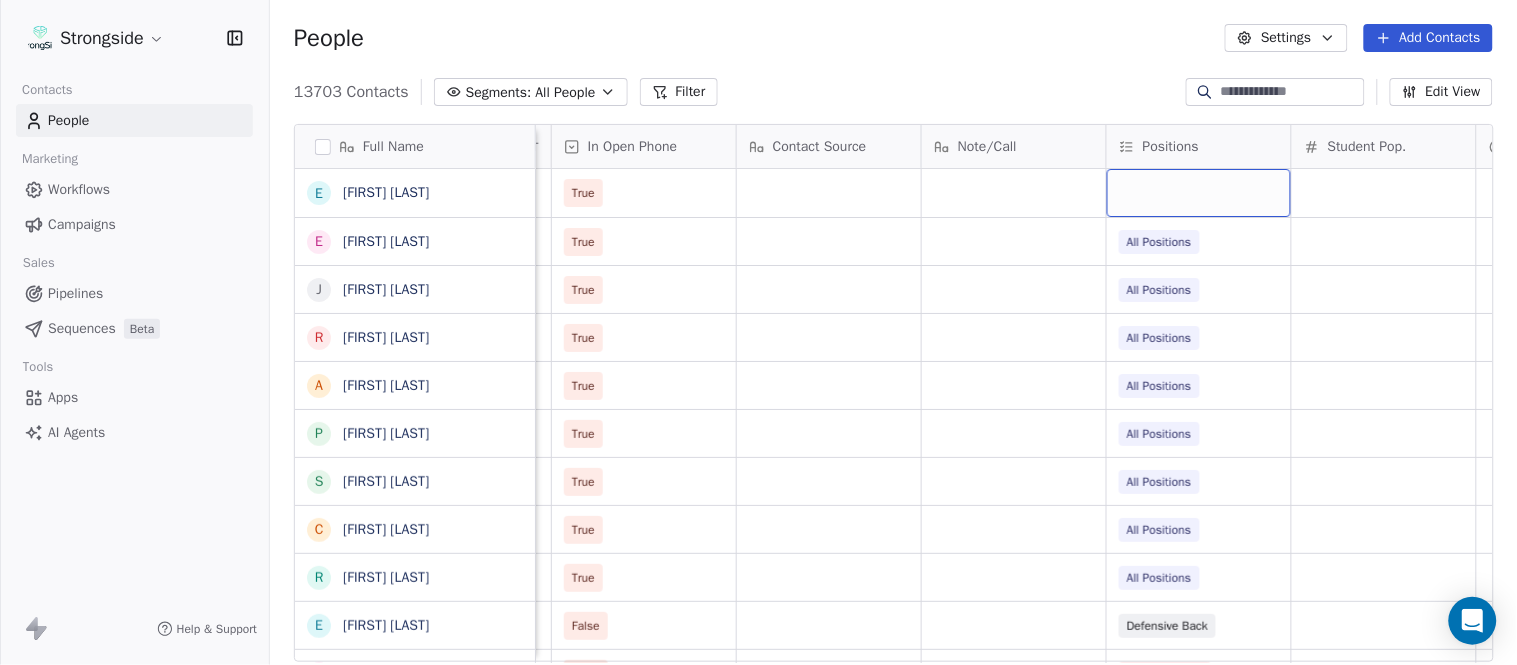 click at bounding box center (1199, 193) 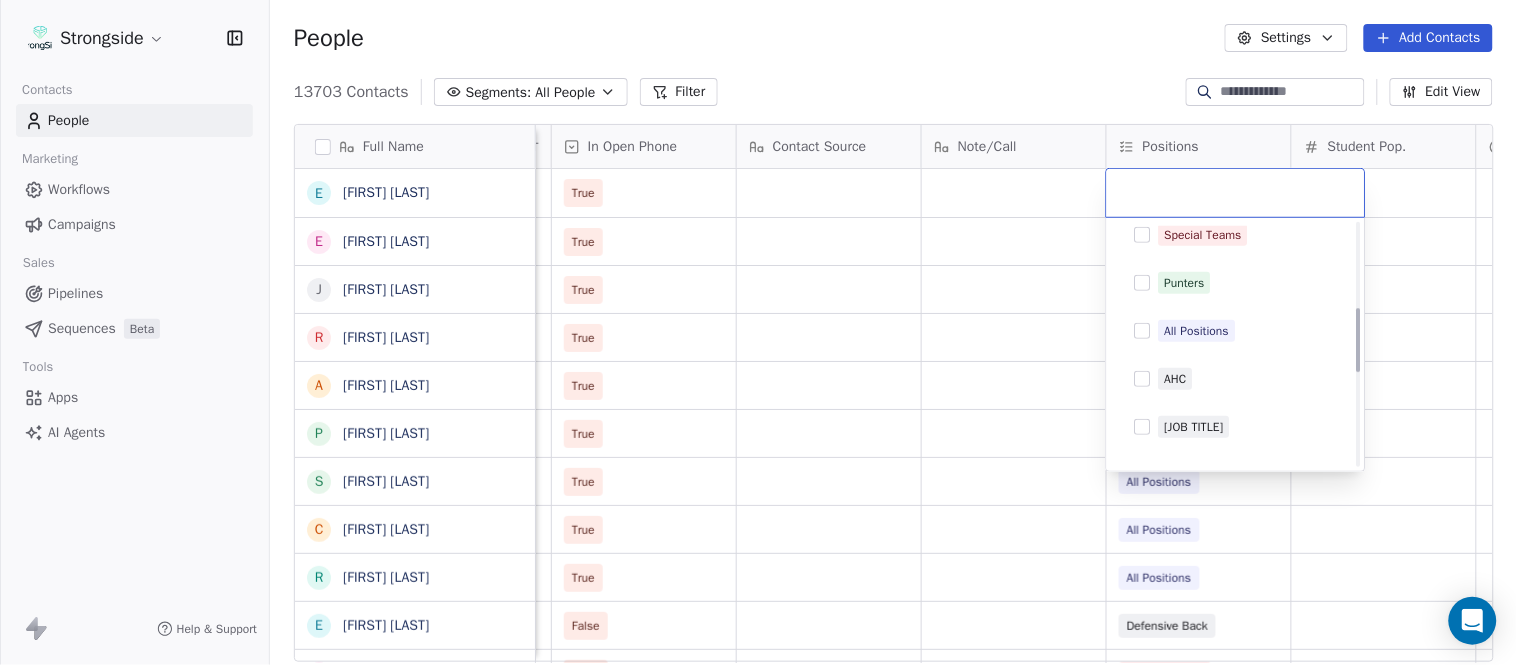 scroll, scrollTop: 444, scrollLeft: 0, axis: vertical 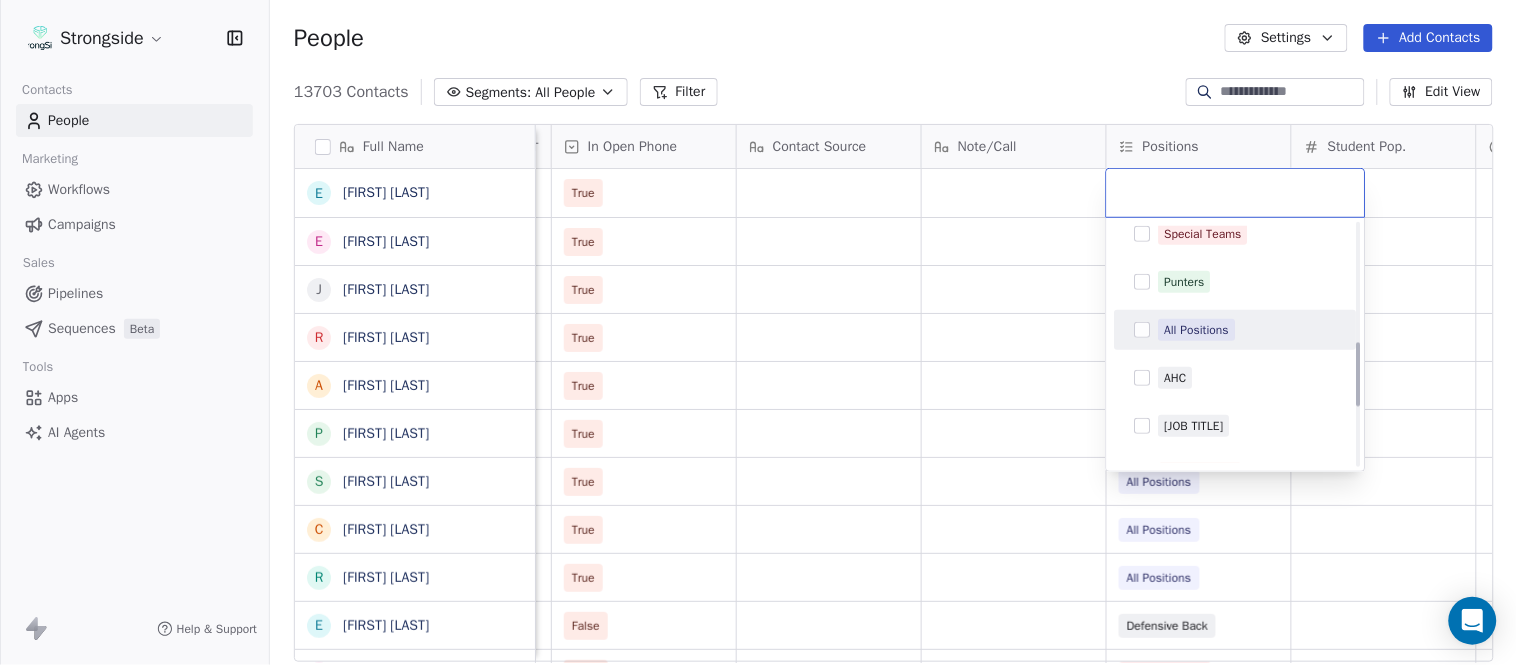 click on "All Positions" at bounding box center [1197, 330] 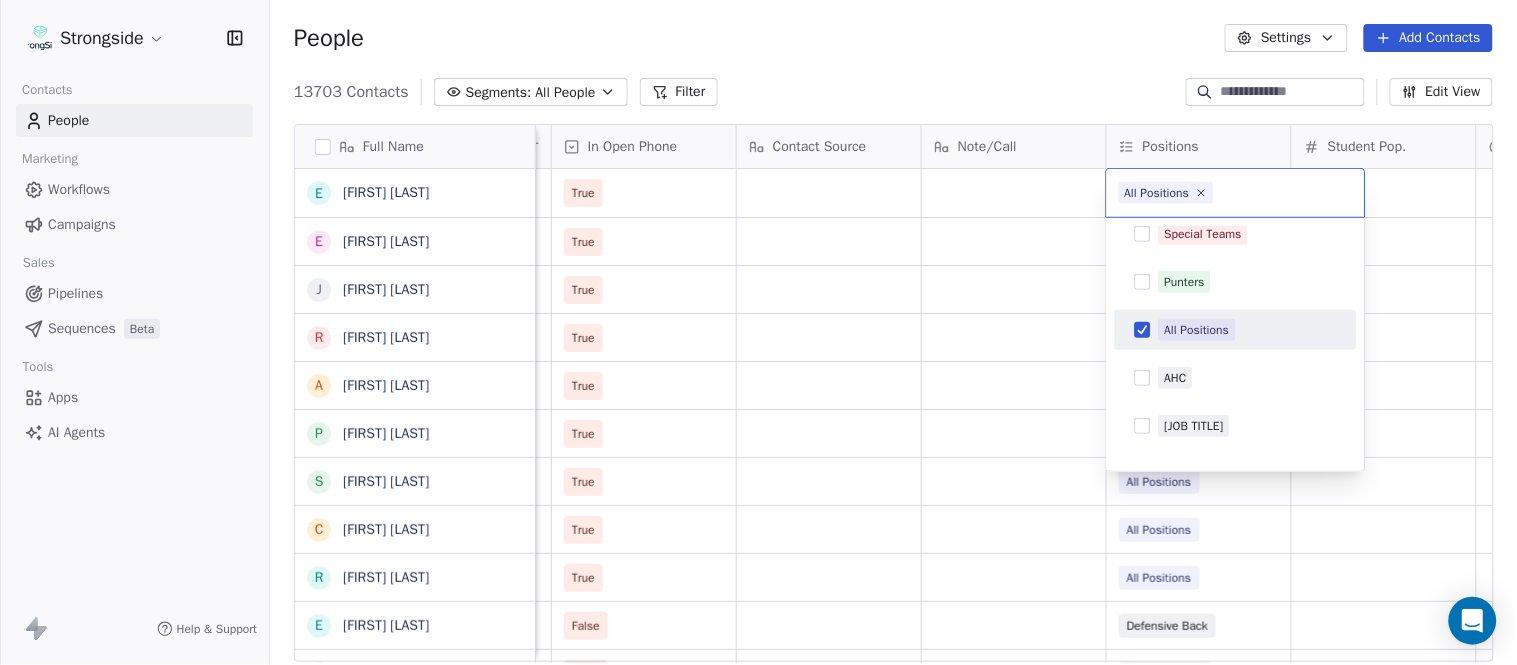 click on "Strongside Contacts People Marketing Workflows Campaigns Sales Pipelines Sequences Beta Tools Apps AI Agents Help & Support People Settings  Add Contacts 13703 Contacts Segments: All People Filter  Edit View Tag Add to Sequence Export Full Name E Erin Cameron E Eric Sanders J Joe DiBari R Rob Luben A Alyssa Plantz P Pat Allinger S Susan Duffy C Charles Guthrie R Ryan Greenhagen E Eric Franklin J Jeff Dittman A Andrew Dees W Will Blanden T Terry Ursin S Sean Reeder M Mike Hatcher J Jared Backus J Jay Andress S Satyen Bhakta B Bernie DePalma D Devan Carrington J Jeremy Hartigan N Nicholas Bruner M Matt Foote D Dan Swanstrom N Nicki Moore J Julien Deumaga M Mark Ross A Alex Peffley C Chris Batti J Justin Woodley Status Priority Emails Auto Clicked Last Activity Date BST In Open Phone Contact Source Note/Call Positions Student Pop. Lead Account   True   True All Positions   True All Positions   True All Positions   True All Positions   True All Positions   True All Positions   True All Positions   True   False" at bounding box center [758, 332] 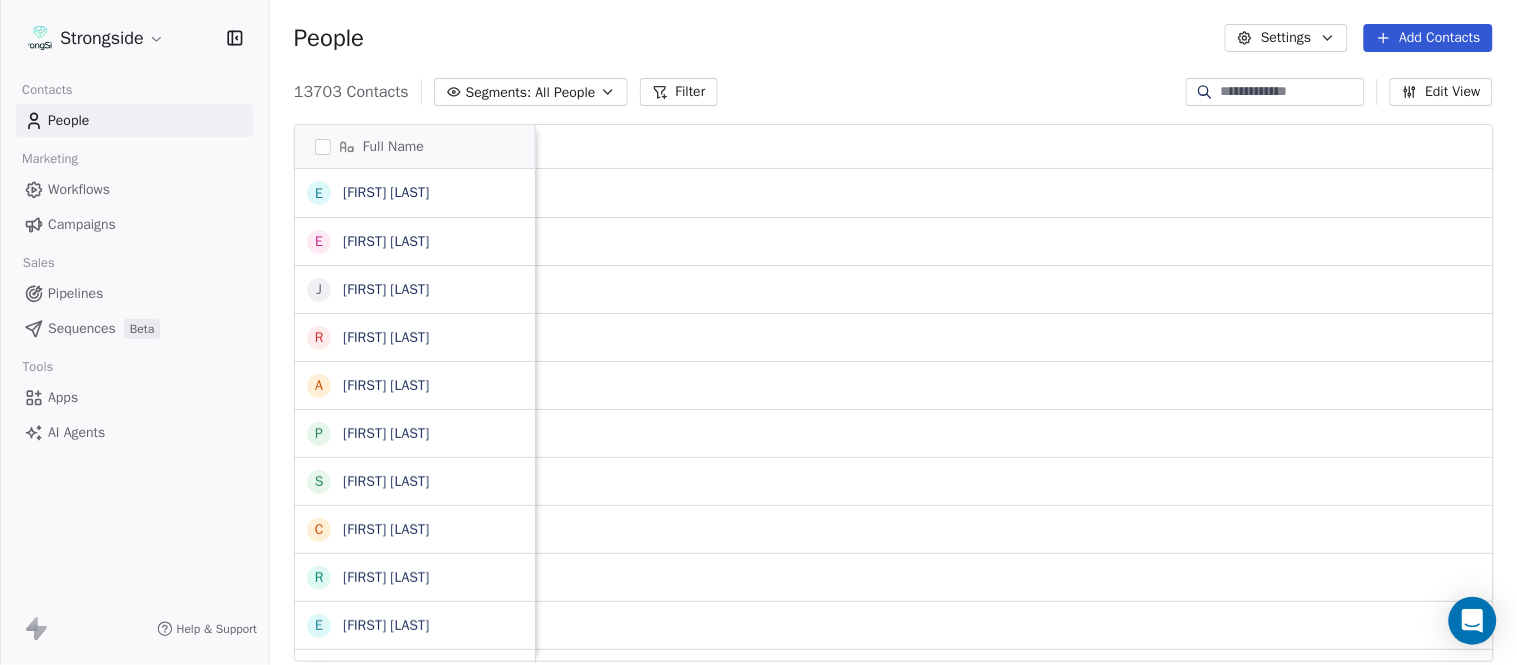 scroll, scrollTop: 0, scrollLeft: 0, axis: both 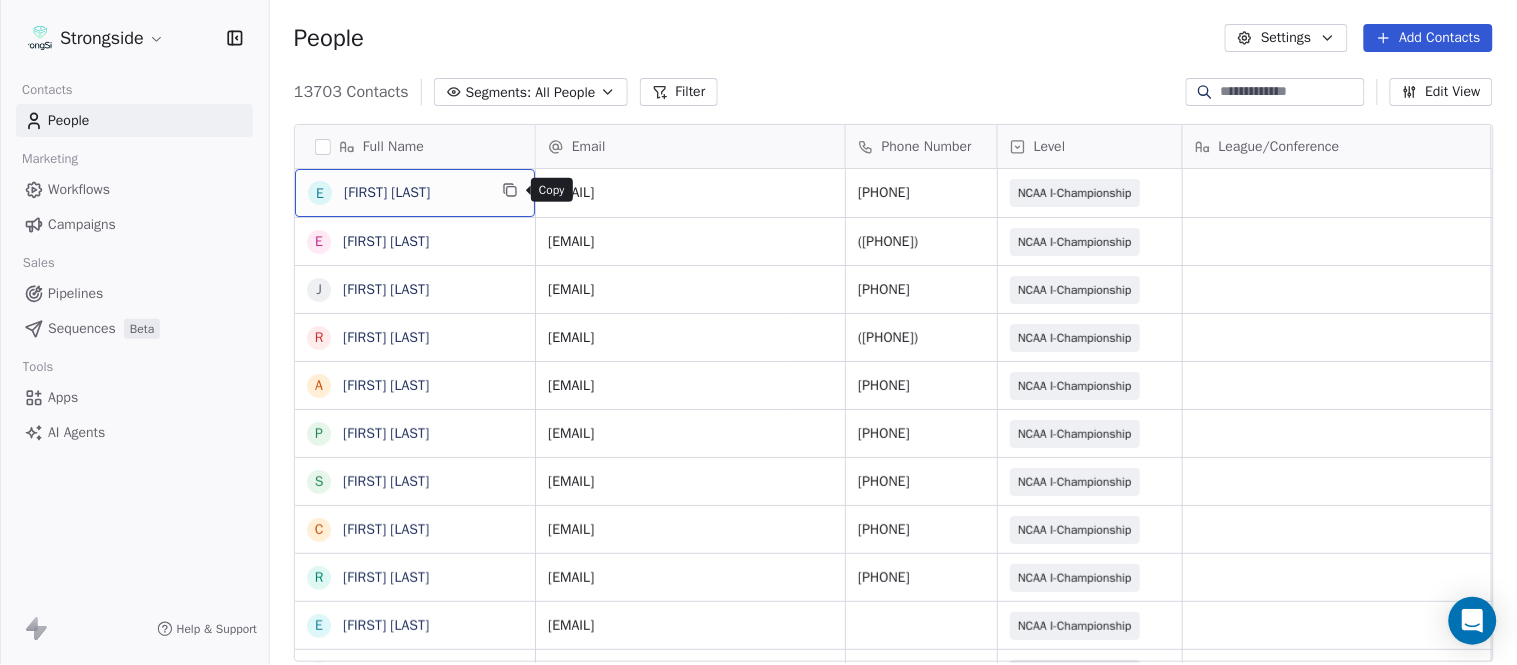 click at bounding box center (510, 190) 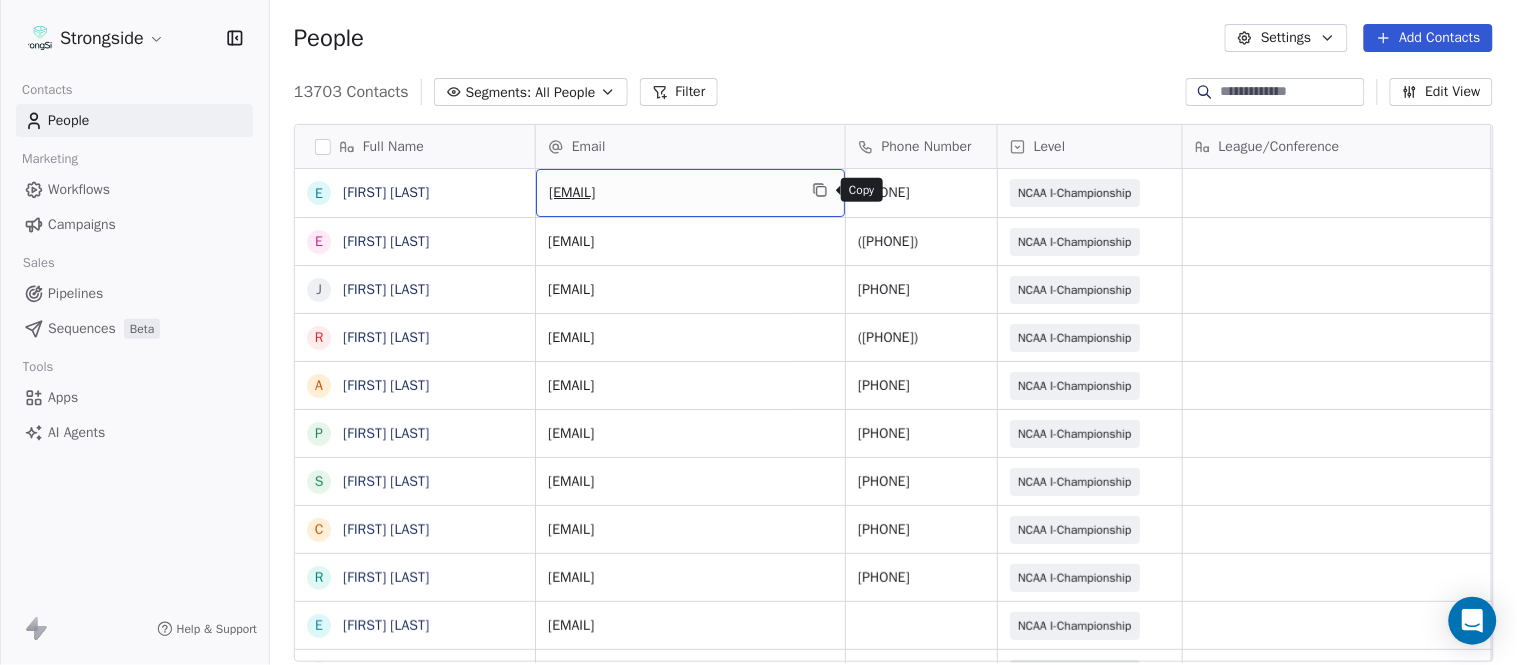 click at bounding box center [820, 190] 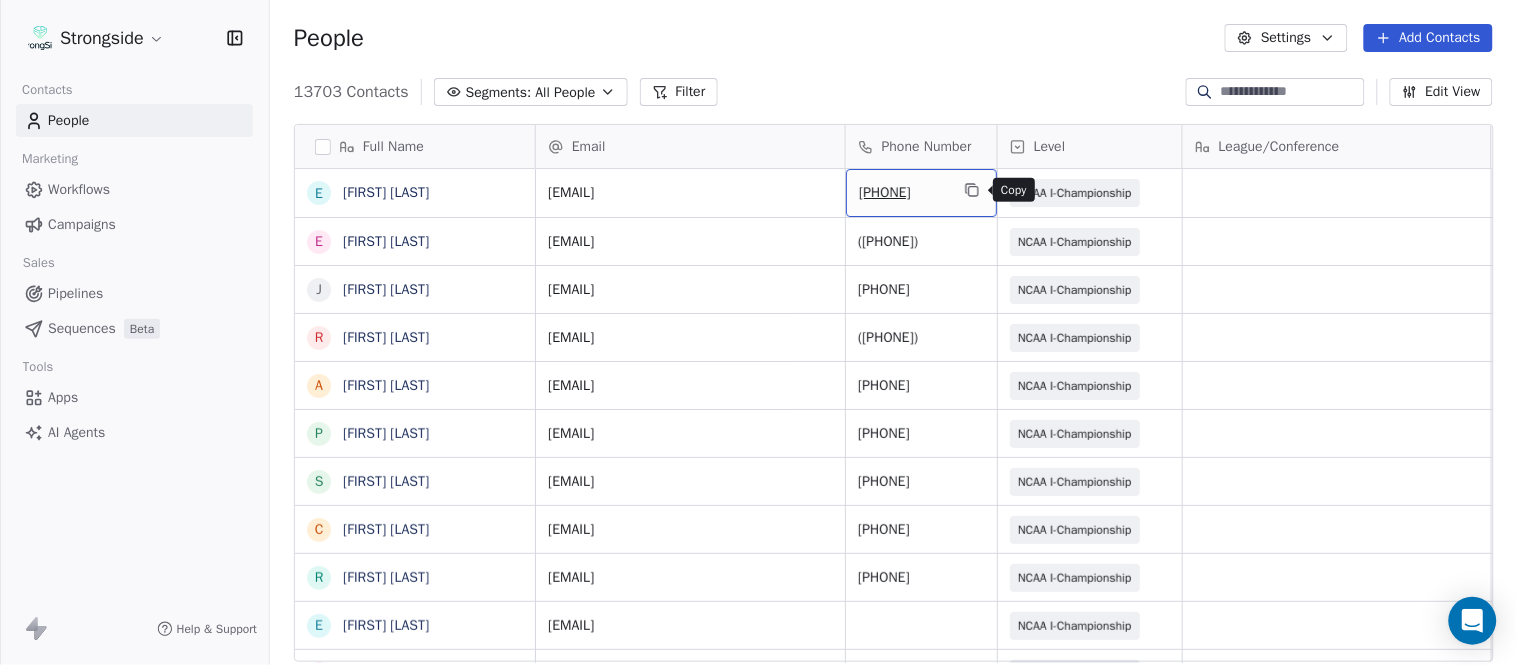 click 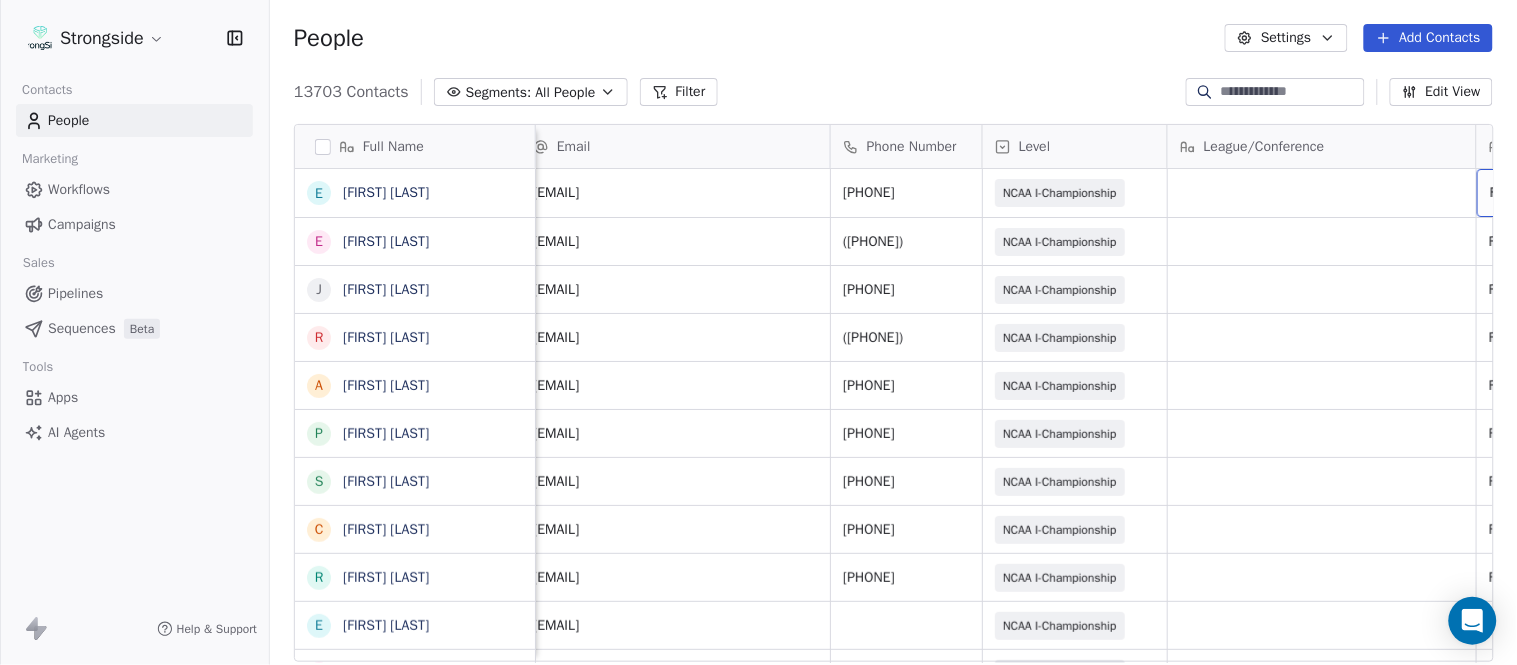 scroll, scrollTop: 0, scrollLeft: 553, axis: horizontal 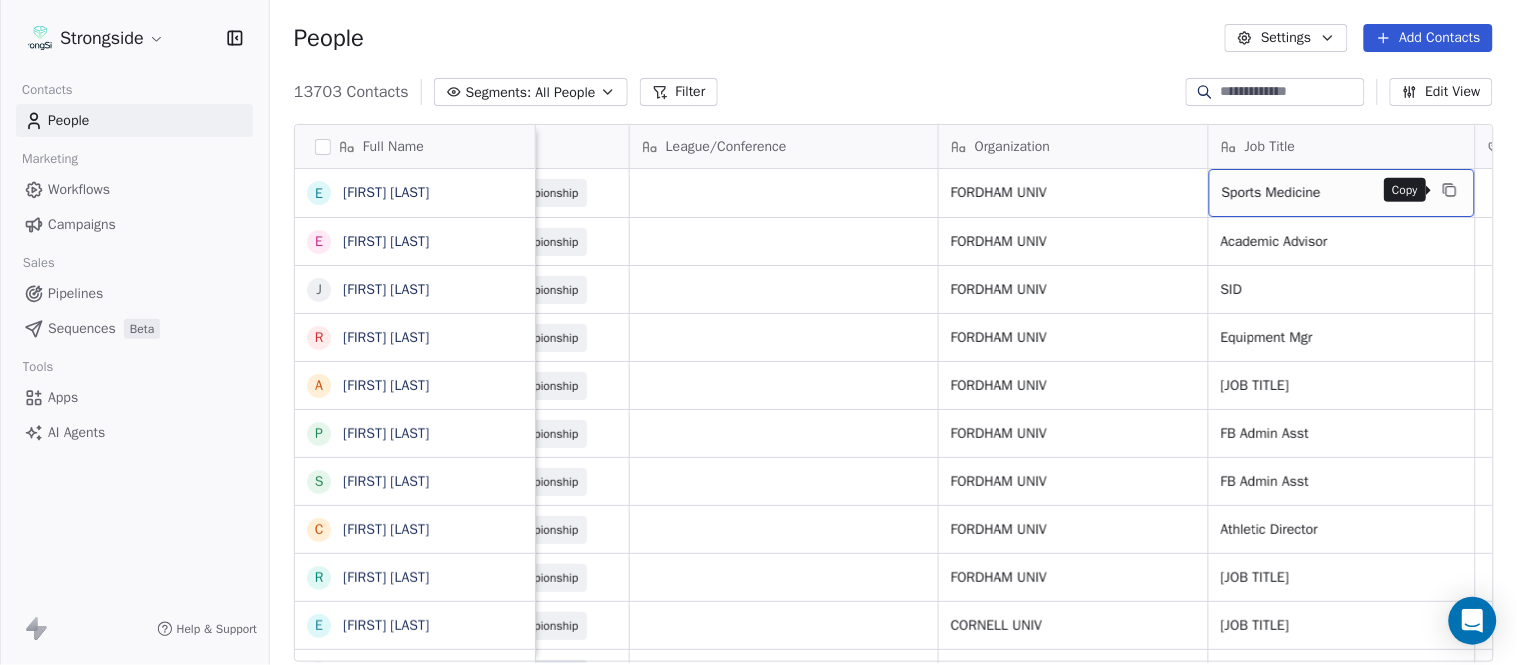 click at bounding box center [1450, 190] 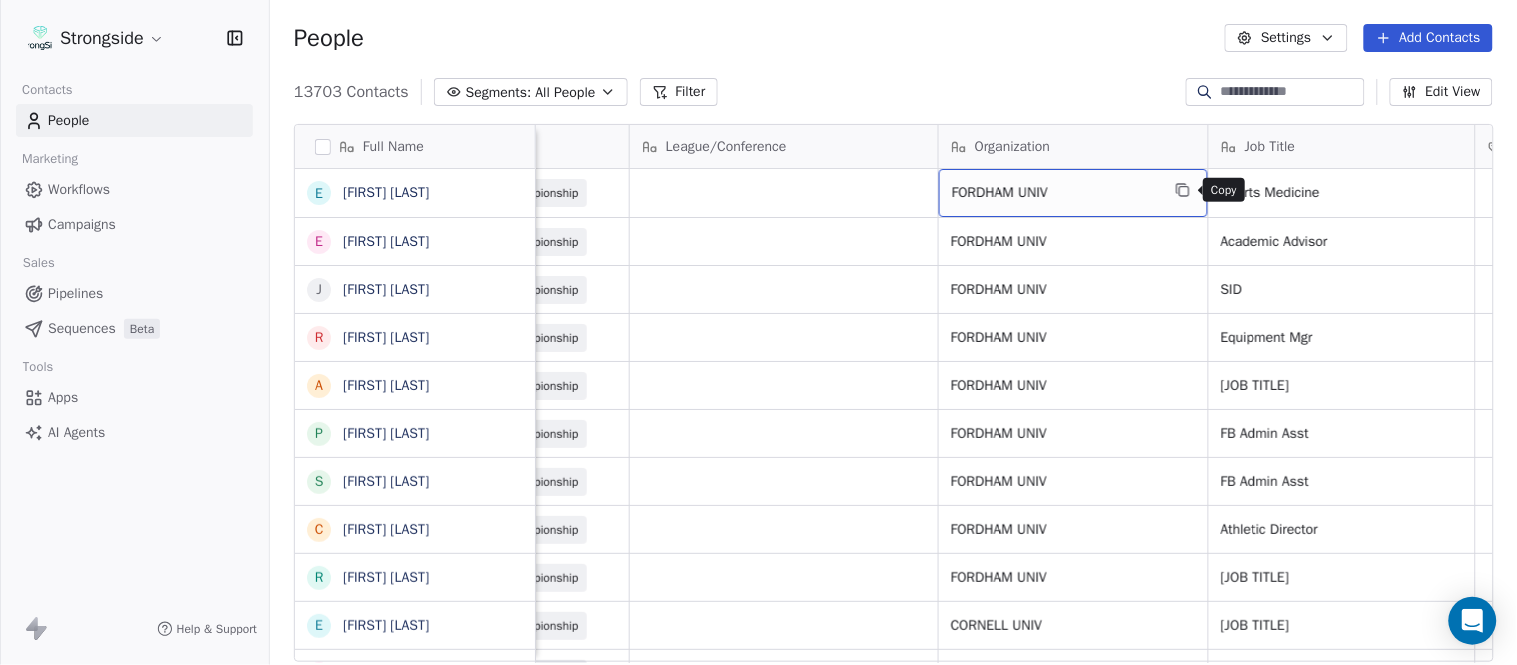 click 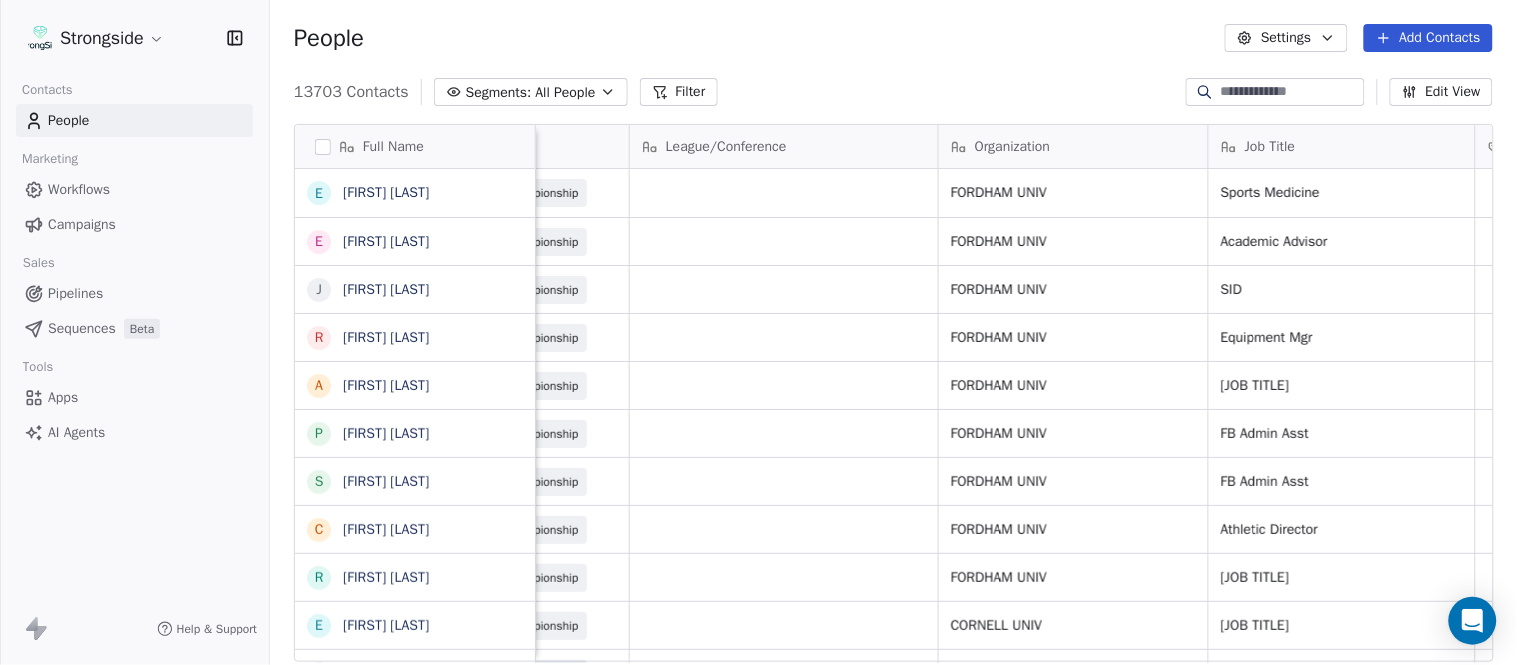 scroll, scrollTop: 0, scrollLeft: 0, axis: both 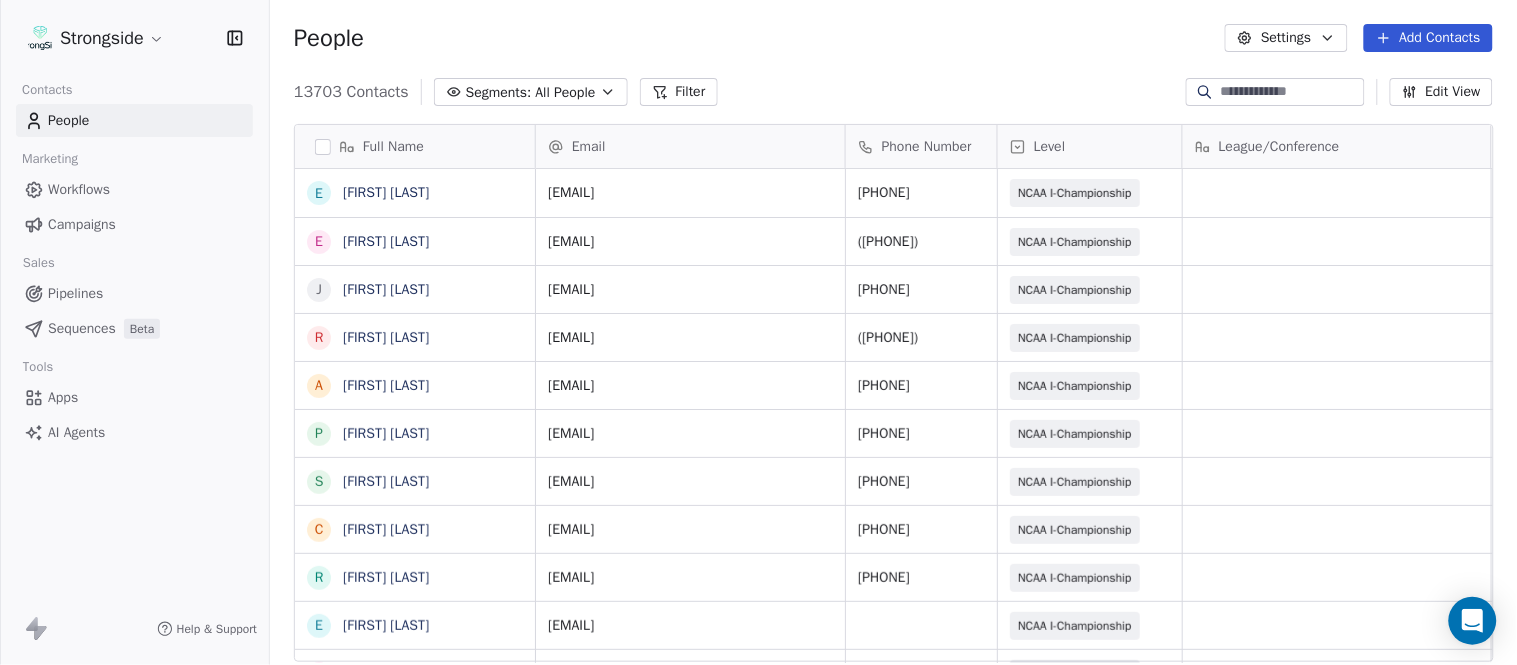 click on "Add Contacts" at bounding box center [1428, 38] 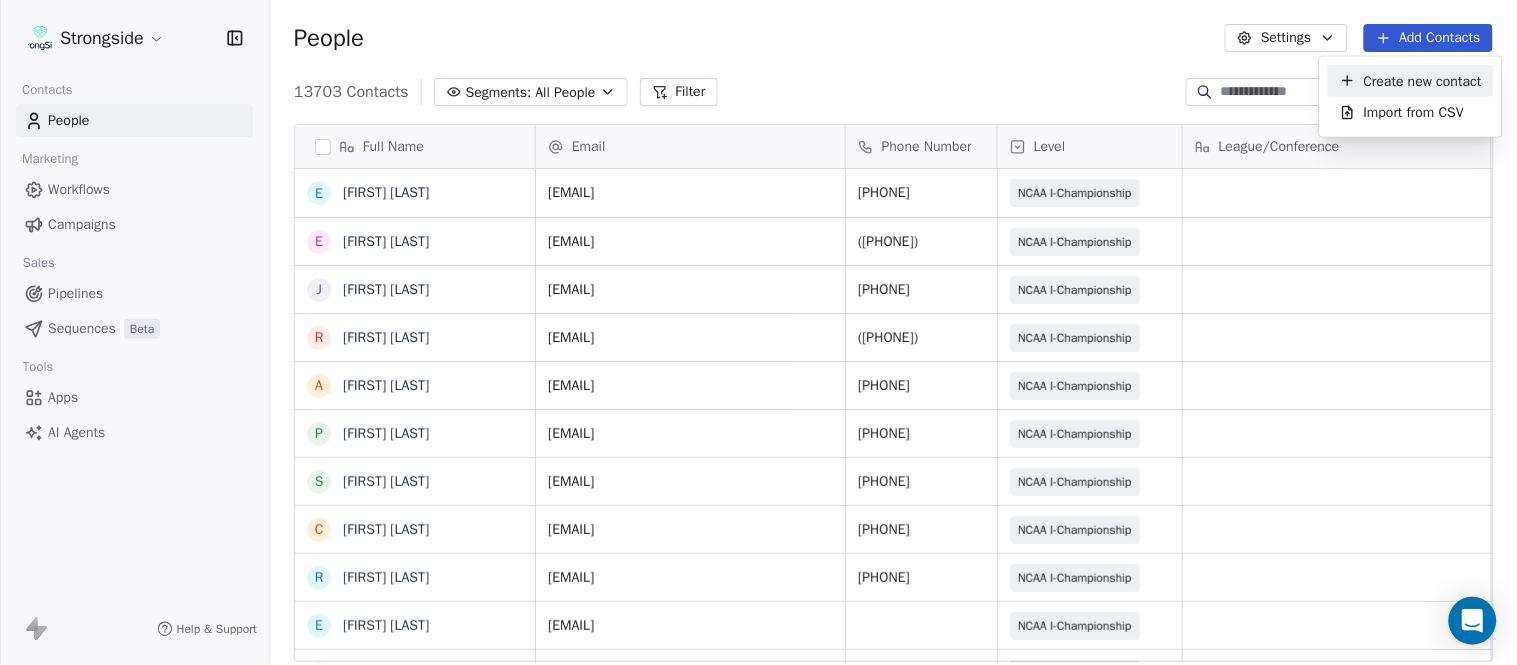 click on "Create new contact" at bounding box center (1423, 80) 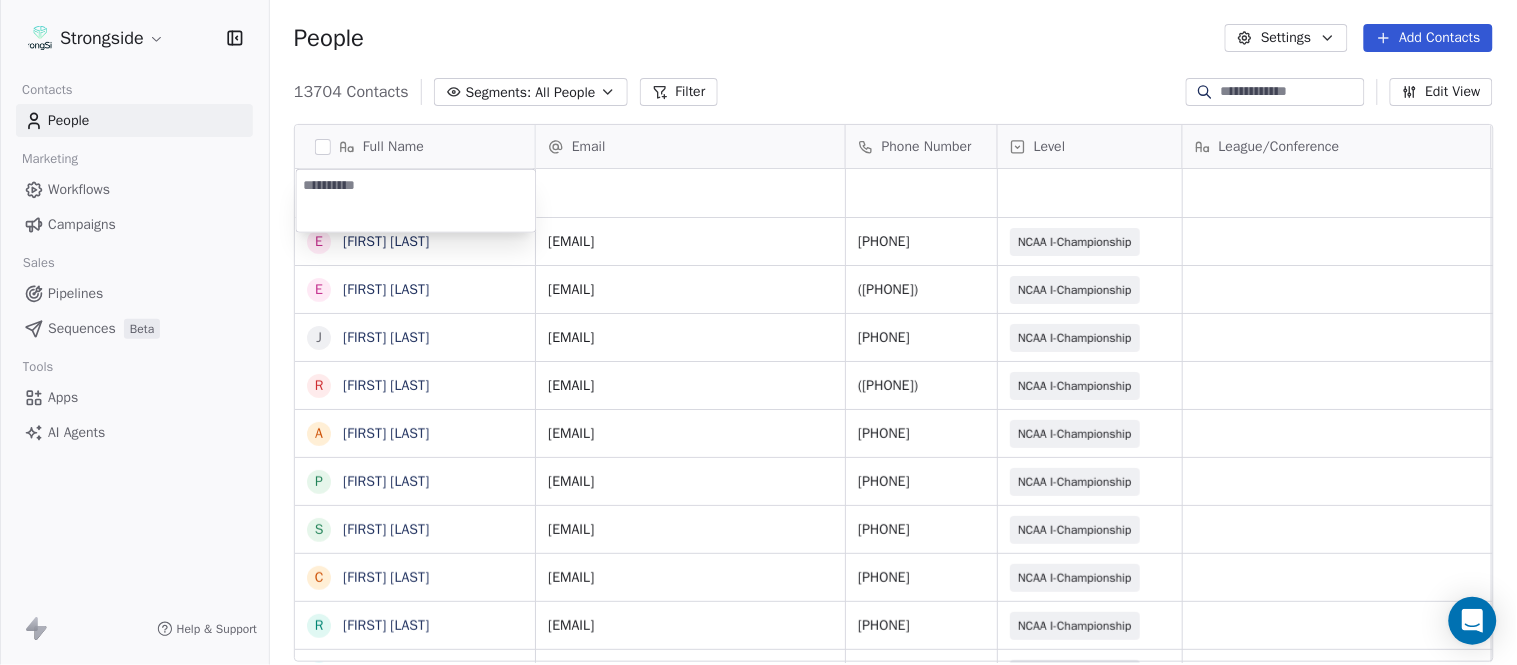 type on "**********" 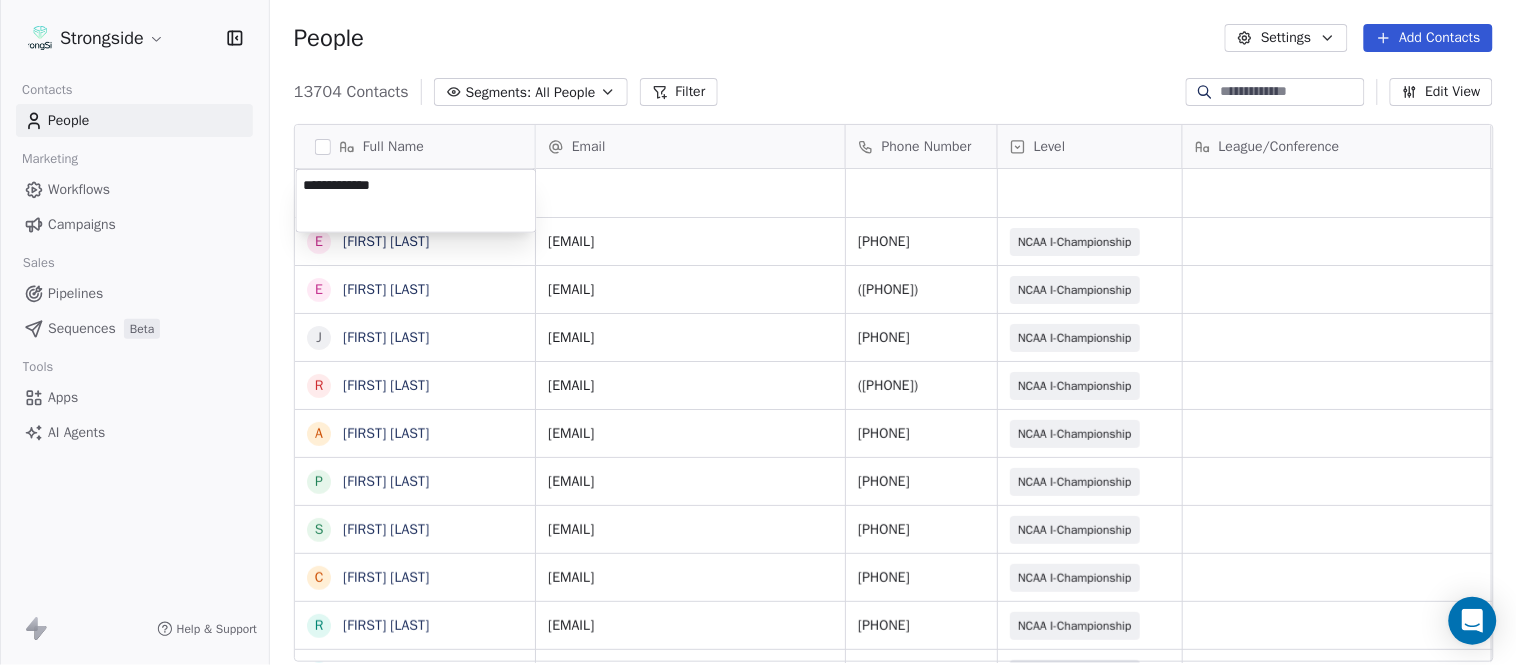 click on "Strongside Contacts People Marketing Workflows Campaigns Sales Pipelines Sequences Beta Tools Apps AI Agents Help & Support People Settings  Add Contacts 13704 Contacts Segments: All People Filter  Edit View Tag Add to Sequence Export Full Name E Erin Cameron E Eric Sanders J Joe DiBari R Rob Luben A Alyssa Plantz P Pat Allinger S Susan Duffy C Charles Guthrie R Ryan Greenhagen E Eric Franklin J Jeff Dittman A Andrew Dees W Will Blanden T Terry Ursin S Sean Reeder M Mike Hatcher J Jared Backus J Jay Andress S Satyen Bhakta B Bernie DePalma D Devan Carrington J Jeremy Hartigan N Nicholas Bruner M Matt Foote D Dan Swanstrom N Nicki Moore J Julien Deumaga M Mark Ross A Alex Peffley C Chris Batti Email Phone Number Level League/Conference Organization Job Title Tags Created Date BST Aug 07, 2025 07:50 PM ecameron2@fordham.edu 	718-817-0434	 NCAA I-Championship FORDHAM UNIV Sports Medicine Aug 07, 2025 07:49 PM esanders@fordham.edu (718) 817-4660 NCAA I-Championship FORDHAM UNIV Academic Advisor (718) 817-4240" at bounding box center (758, 332) 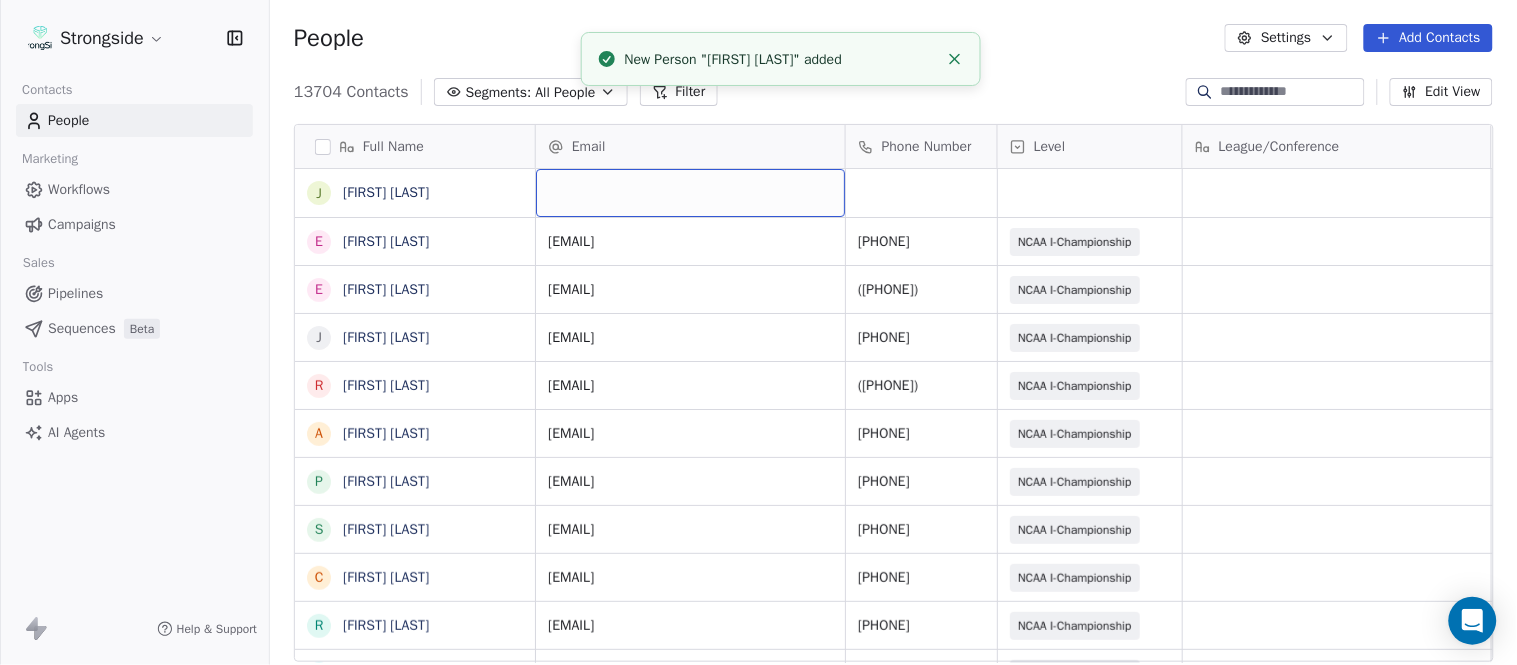 click at bounding box center (690, 193) 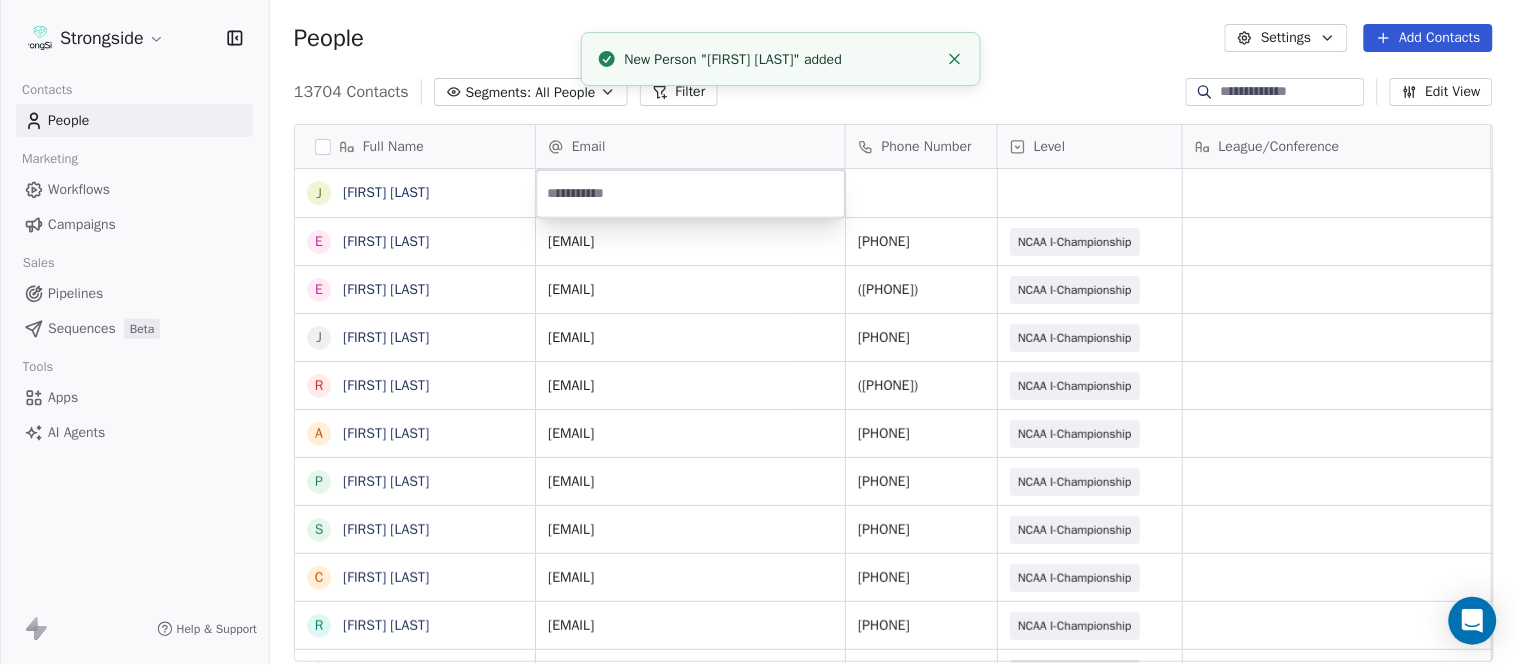 type on "**********" 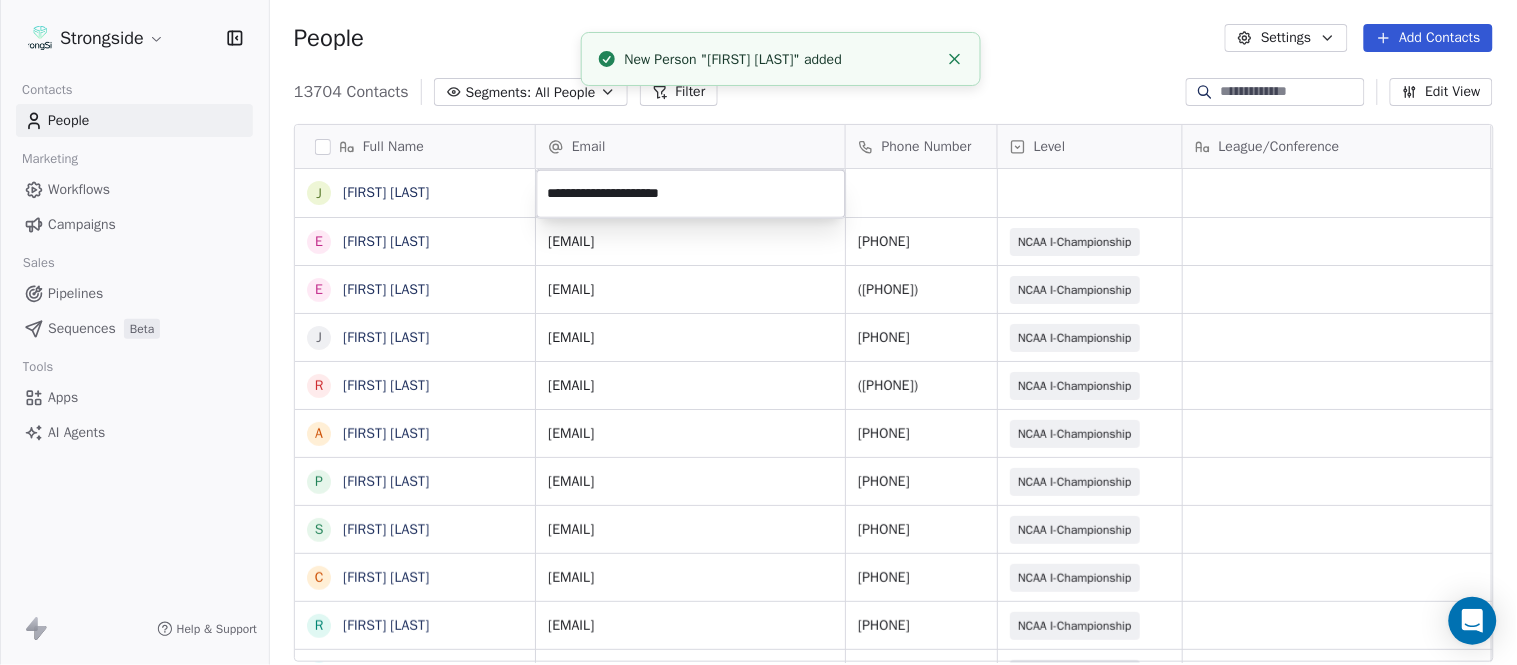 click on "Strongside Contacts People Marketing Workflows Campaigns Sales Pipelines Sequences Beta Tools Apps AI Agents Help & Support People Settings  Add Contacts 13704 Contacts Segments: All People Filter  Edit View Tag Add to Sequence Export Full Name J Joe Gilfedder E Erin Cameron E Eric Sanders J Joe DiBari R Rob Luben A Alyssa Plantz P Pat Allinger S Susan Duffy C Charles Guthrie R Ryan Greenhagen E Eric Franklin J Jeff Dittman A Andrew Dees W Will Blanden T Terry Ursin S Sean Reeder M Mike Hatcher J Jared Backus J Jay Andress S Satyen Bhakta B Bernie DePalma D Devan Carrington J Jeremy Hartigan N Nicholas Bruner M Matt Foote D Dan Swanstrom N Nicki Moore J Julien Deumaga M Mark Ross A Alex Peffley C Chris Batti Email Phone Number Level League/Conference Organization Job Title Tags Created Date BST Aug 07, 2025 07:50 PM ecameron2@fordham.edu 	718-817-0434	 NCAA I-Championship FORDHAM UNIV Sports Medicine Aug 07, 2025 07:49 PM esanders@fordham.edu (718) 817-4660 NCAA I-Championship FORDHAM UNIV Academic Advisor" at bounding box center (758, 332) 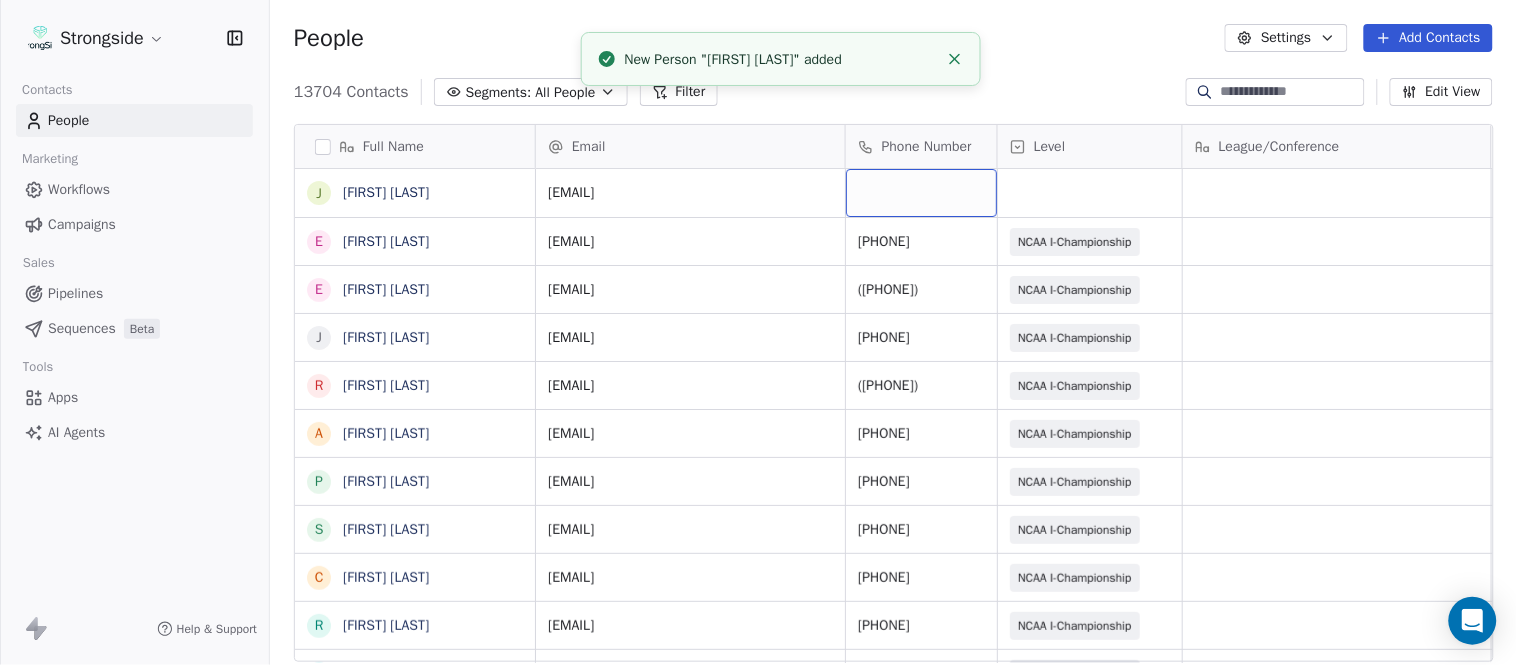 click at bounding box center [921, 193] 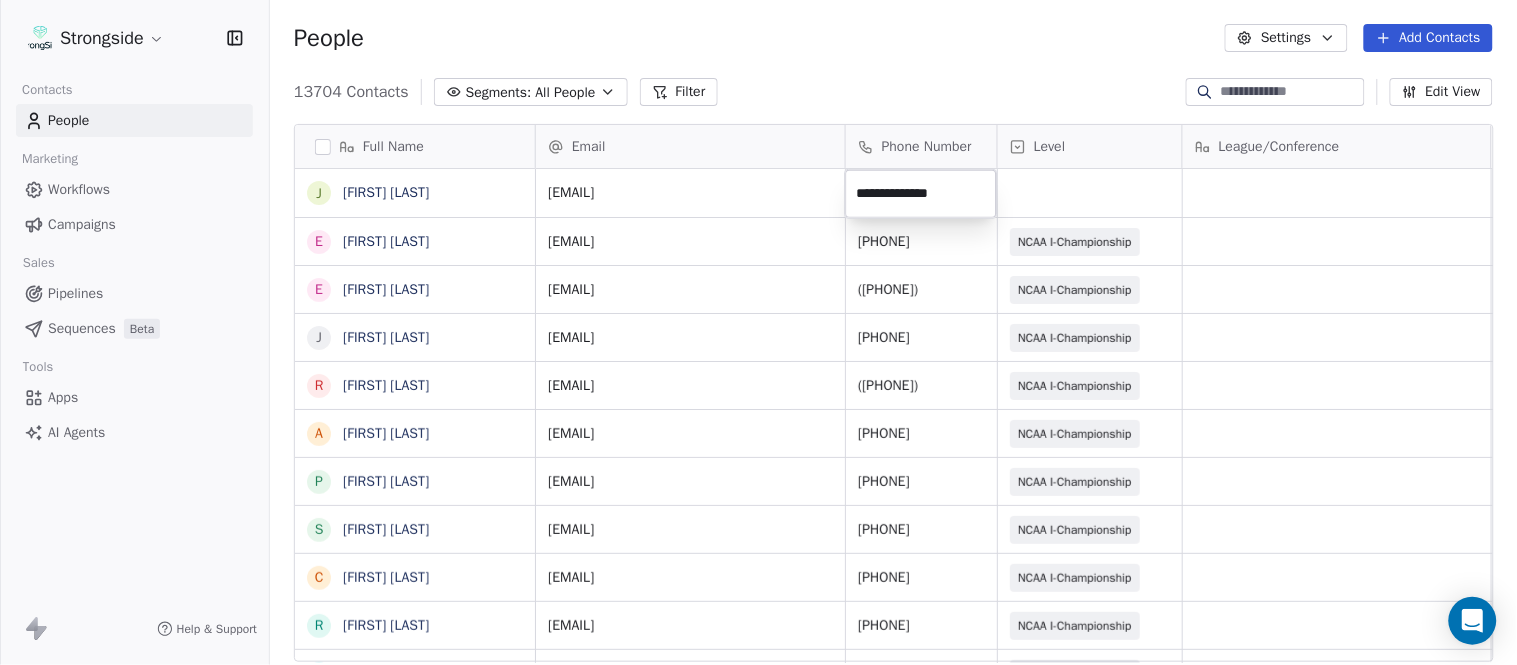 click on "Strongside Contacts People Marketing Workflows Campaigns Sales Pipelines Sequences Beta Tools Apps AI Agents Help & Support People Settings  Add Contacts 13704 Contacts Segments: All People Filter  Edit View Tag Add to Sequence Export Full Name J Joe Gilfedder E Erin Cameron E Eric Sanders J Joe DiBari R Rob Luben A Alyssa Plantz P Pat Allinger S Susan Duffy C Charles Guthrie R Ryan Greenhagen E Eric Franklin J Jeff Dittman A Andrew Dees W Will Blanden T Terry Ursin S Sean Reeder M Mike Hatcher J Jared Backus J Jay Andress S Satyen Bhakta B Bernie DePalma D Devan Carrington J Jeremy Hartigan N Nicholas Bruner M Matt Foote D Dan Swanstrom N Nicki Moore J Julien Deumaga M Mark Ross A Alex Peffley C Chris Batti Email Phone Number Level League/Conference Organization Job Title Tags Created Date BST jgilfedder@fordham.edu Aug 07, 2025 07:50 PM ecameron2@fordham.edu 	718-817-0434	 NCAA I-Championship FORDHAM UNIV Sports Medicine Aug 07, 2025 07:49 PM esanders@fordham.edu (718) 817-4660 NCAA I-Championship SID SID" at bounding box center (758, 332) 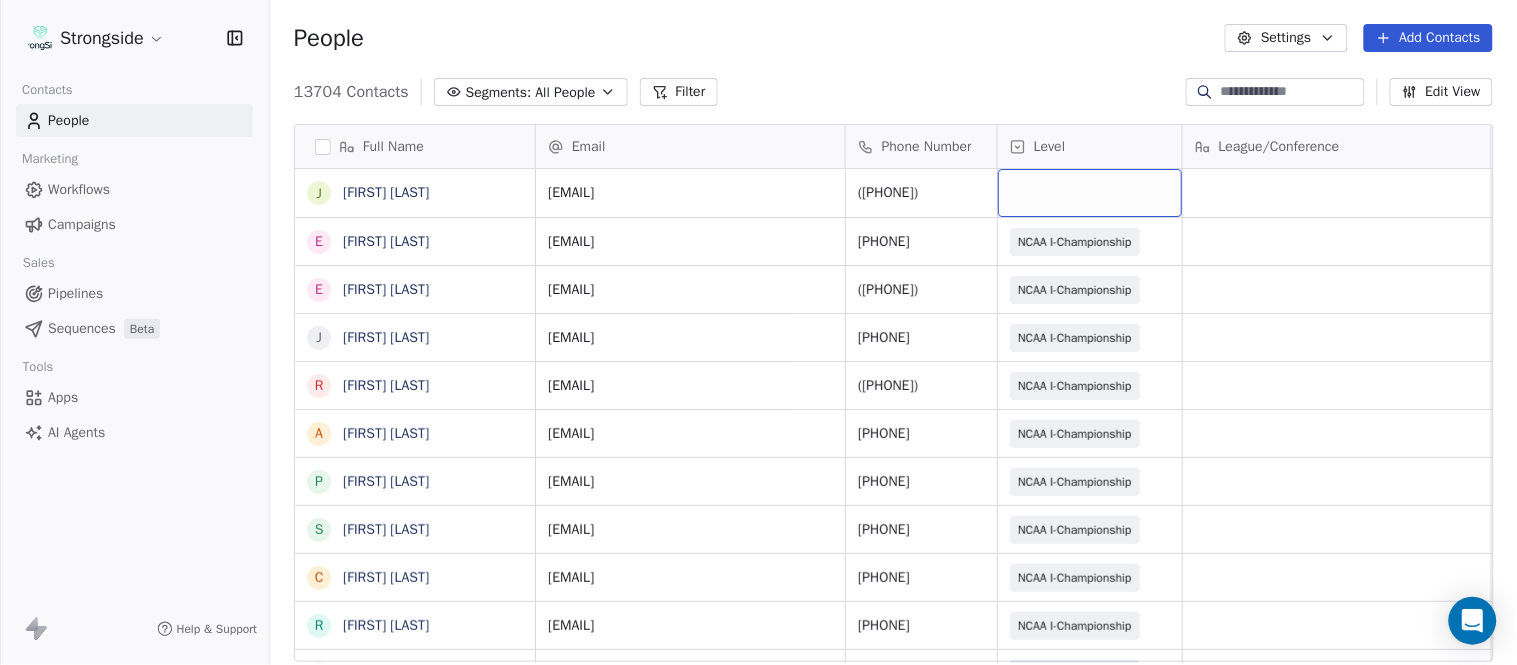 click at bounding box center [1090, 193] 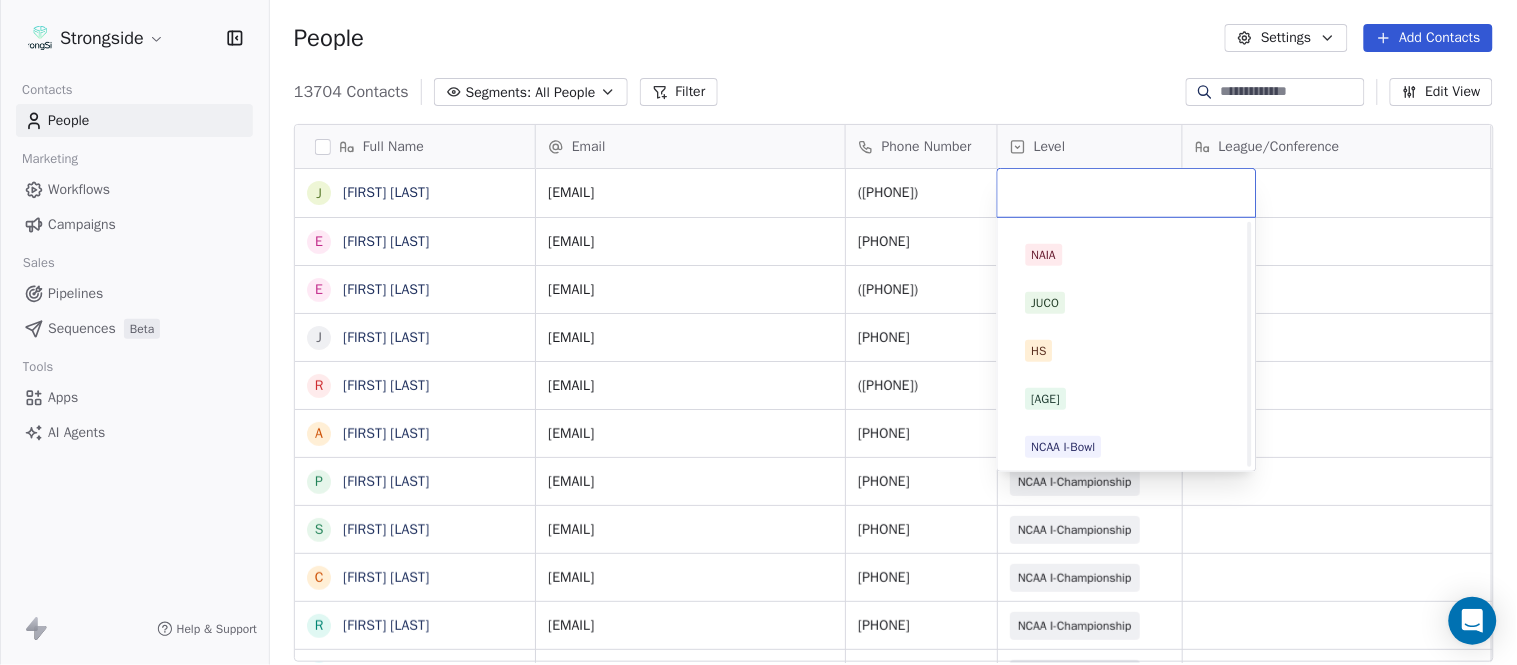 scroll, scrollTop: 378, scrollLeft: 0, axis: vertical 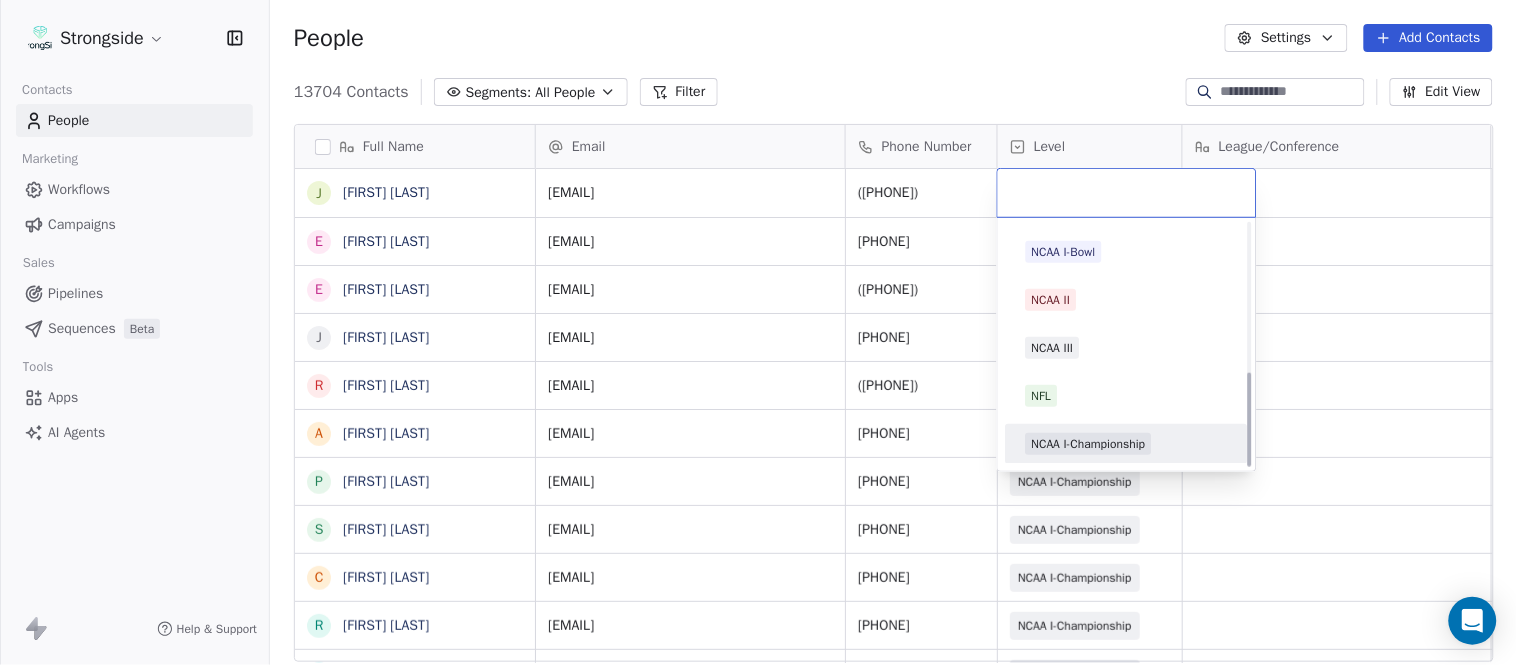 click on "NCAA I-Championship" at bounding box center [1127, 444] 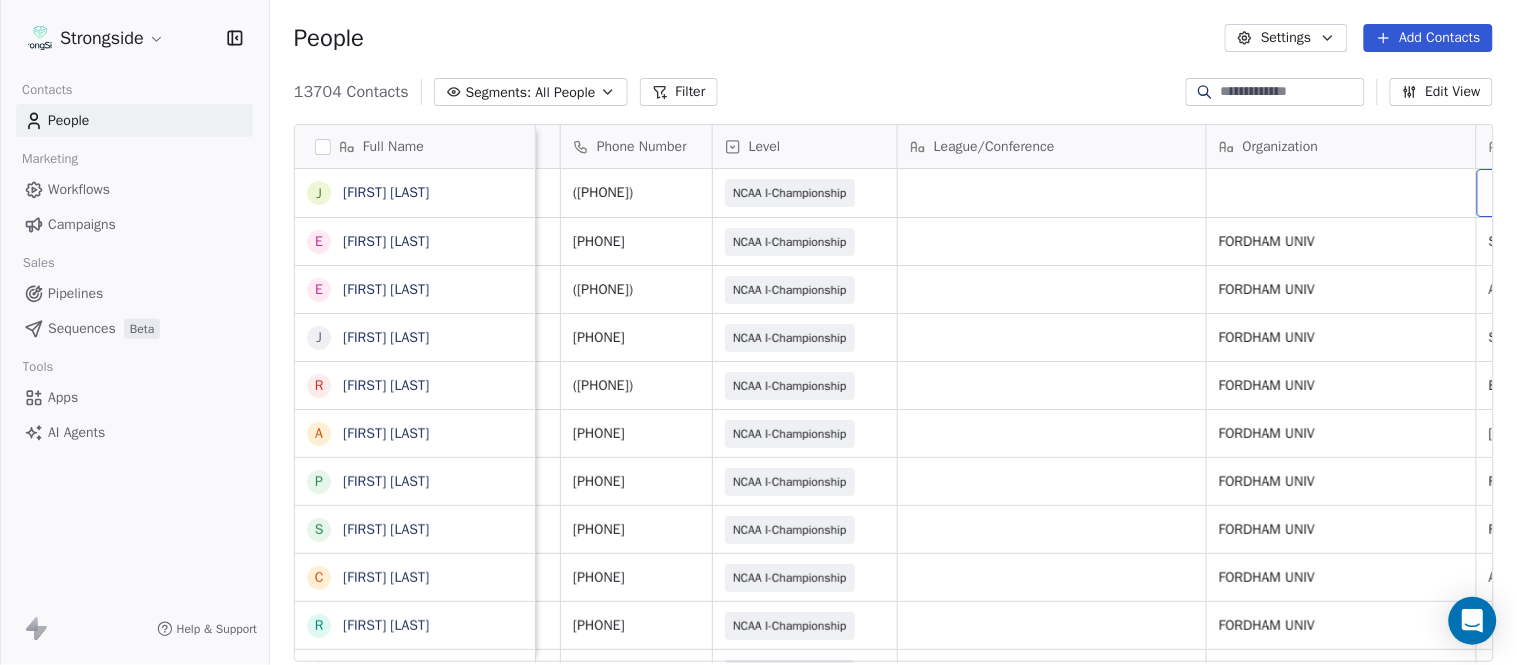 scroll, scrollTop: 0, scrollLeft: 553, axis: horizontal 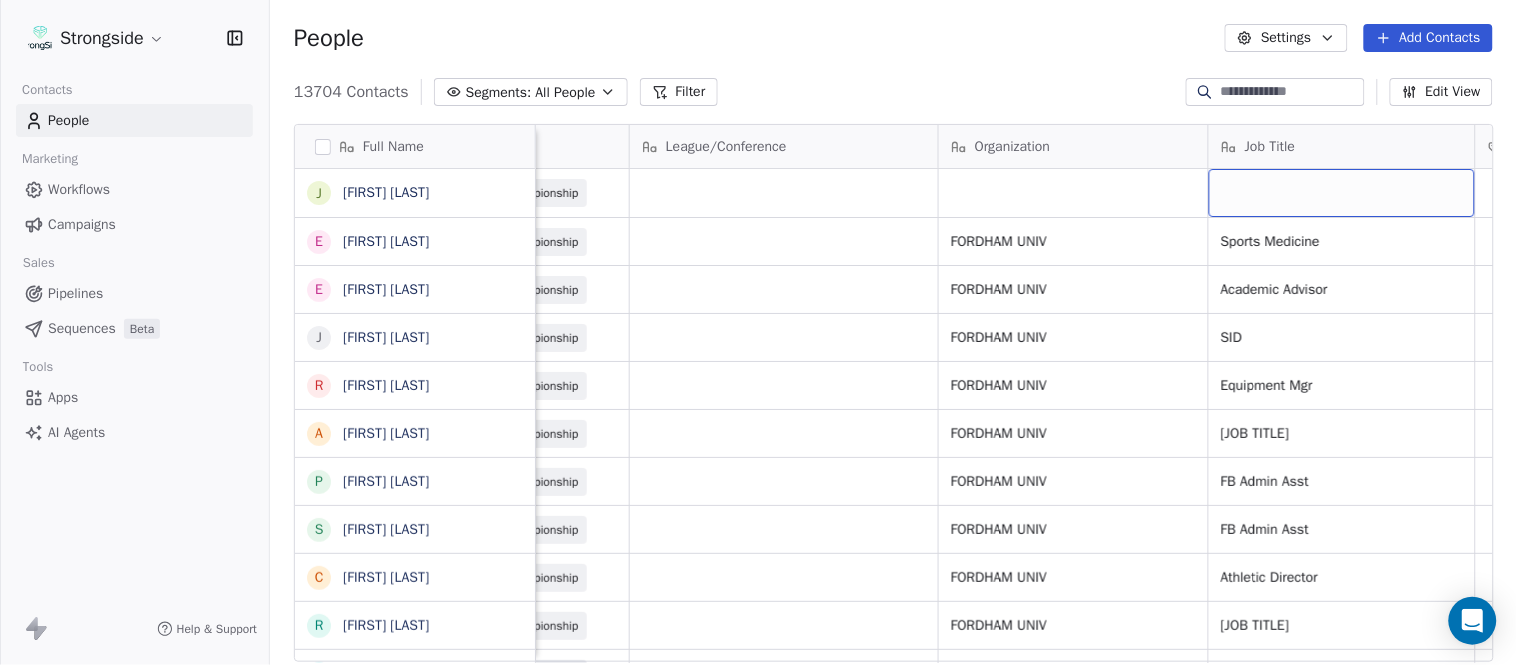 click at bounding box center [1342, 193] 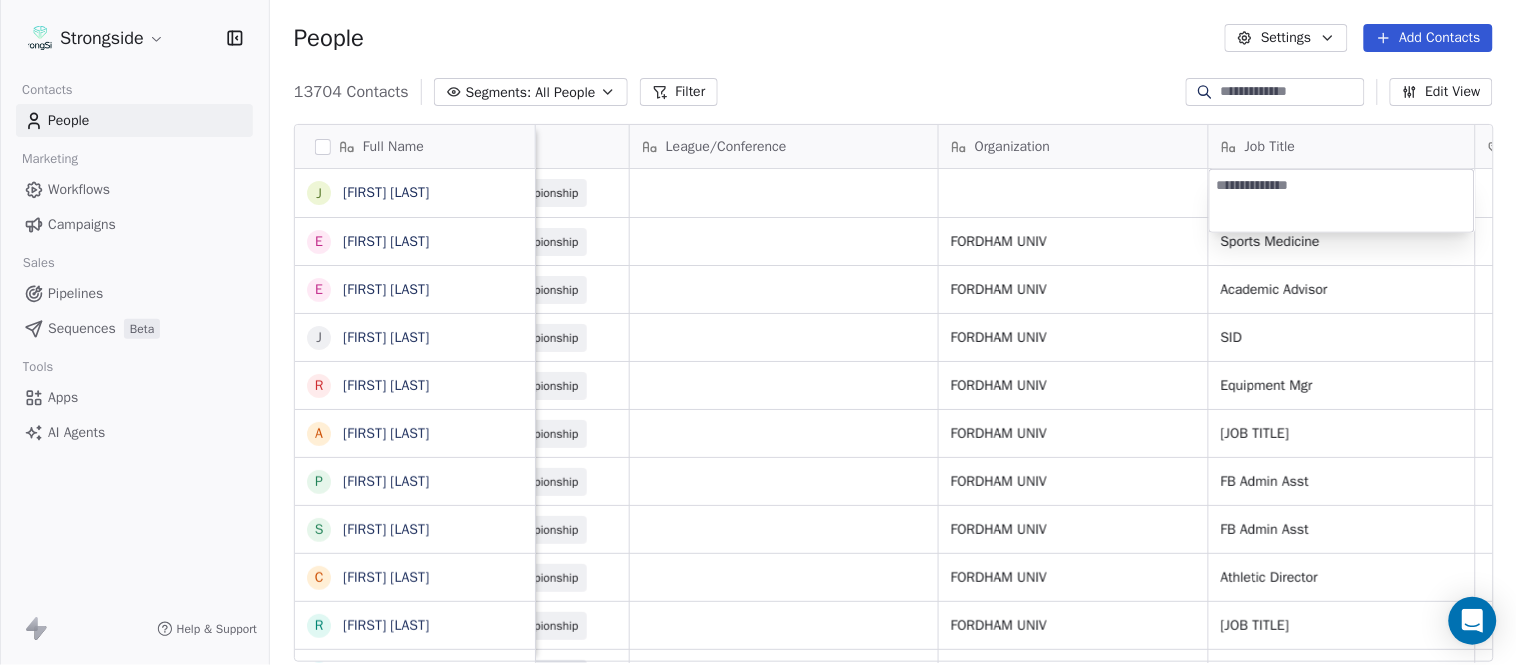 type on "**********" 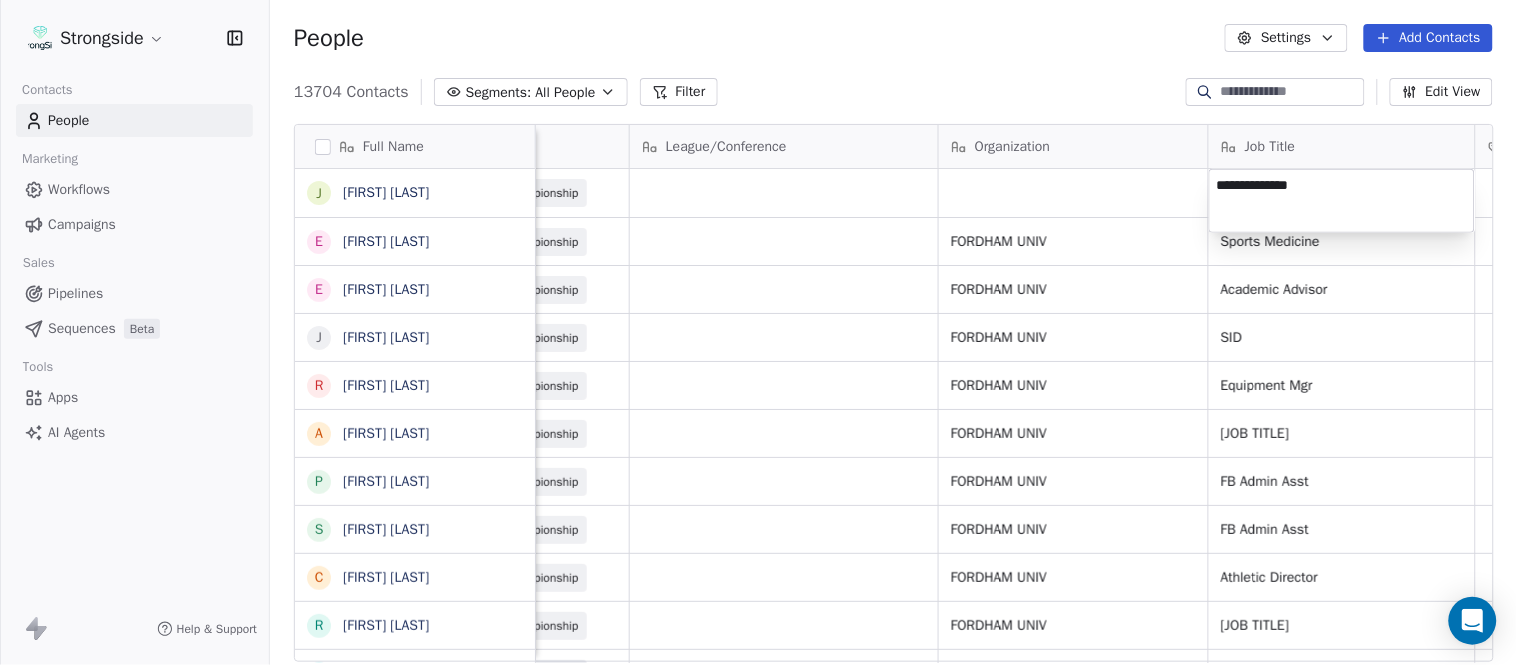 click on "Strongside Contacts People Marketing Workflows Campaigns Sales Pipelines Sequences Beta Tools Apps AI Agents Help & Support People Settings  Add Contacts 13704 Contacts Segments: All People Filter  Edit View Tag Add to Sequence Export Full Name J Joe Gilfedder E Erin Cameron E Eric Sanders J Joe DiBari R Rob Luben A Alyssa Plantz P Pat Allinger S Susan Duffy C Charles Guthrie R Ryan Greenhagen E Eric Franklin J Jeff Dittman A Andrew Dees W Will Blanden T Terry Ursin S Sean Reeder M Mike Hatcher J Jared Backus J Jay Andress S Satyen Bhakta B Bernie DePalma D Devan Carrington J Jeremy Hartigan N Nicholas Bruner M Matt Foote D Dan Swanstrom N Nicki Moore J Julien Deumaga M Mark Ross A Alex Peffley C Chris Batti Email Phone Number Level League/Conference Organization Job Title Tags Created Date BST Status Priority jgilfedder@fordham.edu (718) 817-4118 NCAA I-Championship Aug 07, 2025 07:50 PM ecameron2@fordham.edu 	718-817-0434	 NCAA I-Championship FORDHAM UNIV Sports Medicine Aug 07, 2025 07:49 PM FORDHAM UNIV" at bounding box center [758, 332] 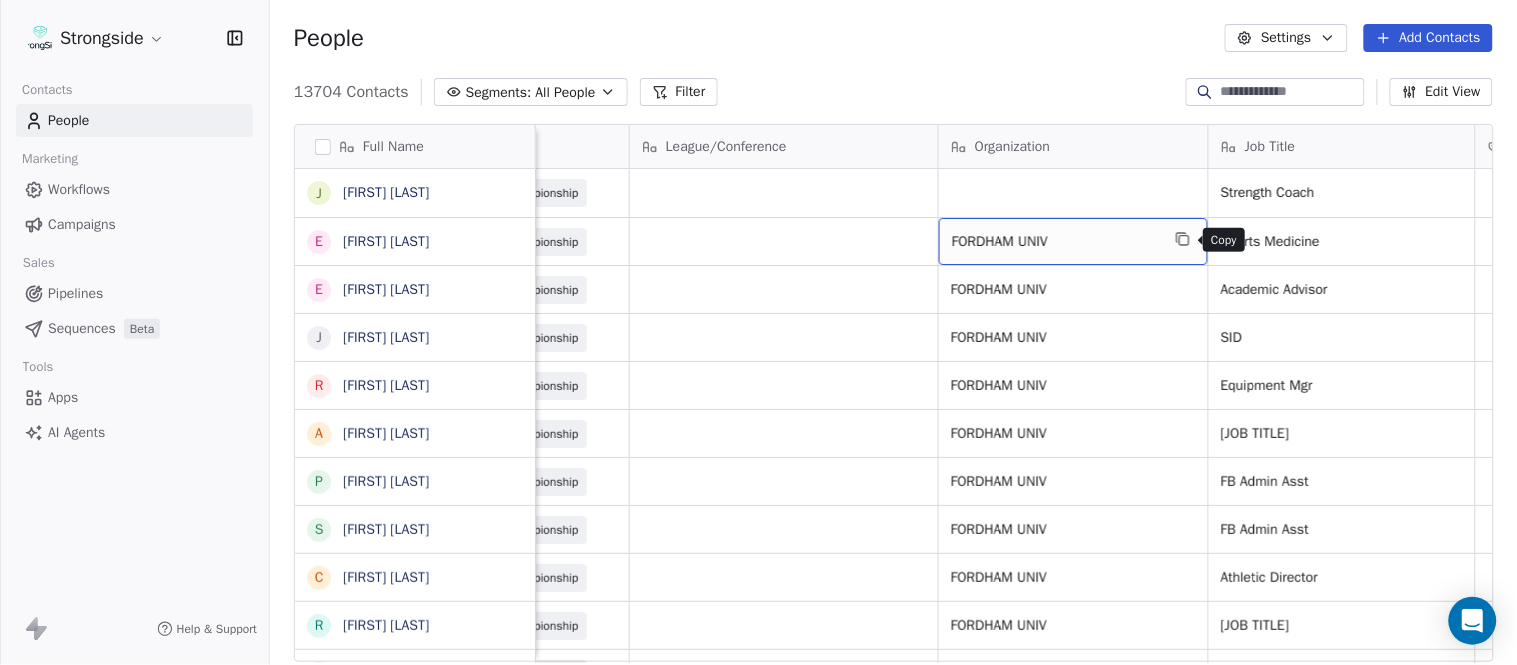click 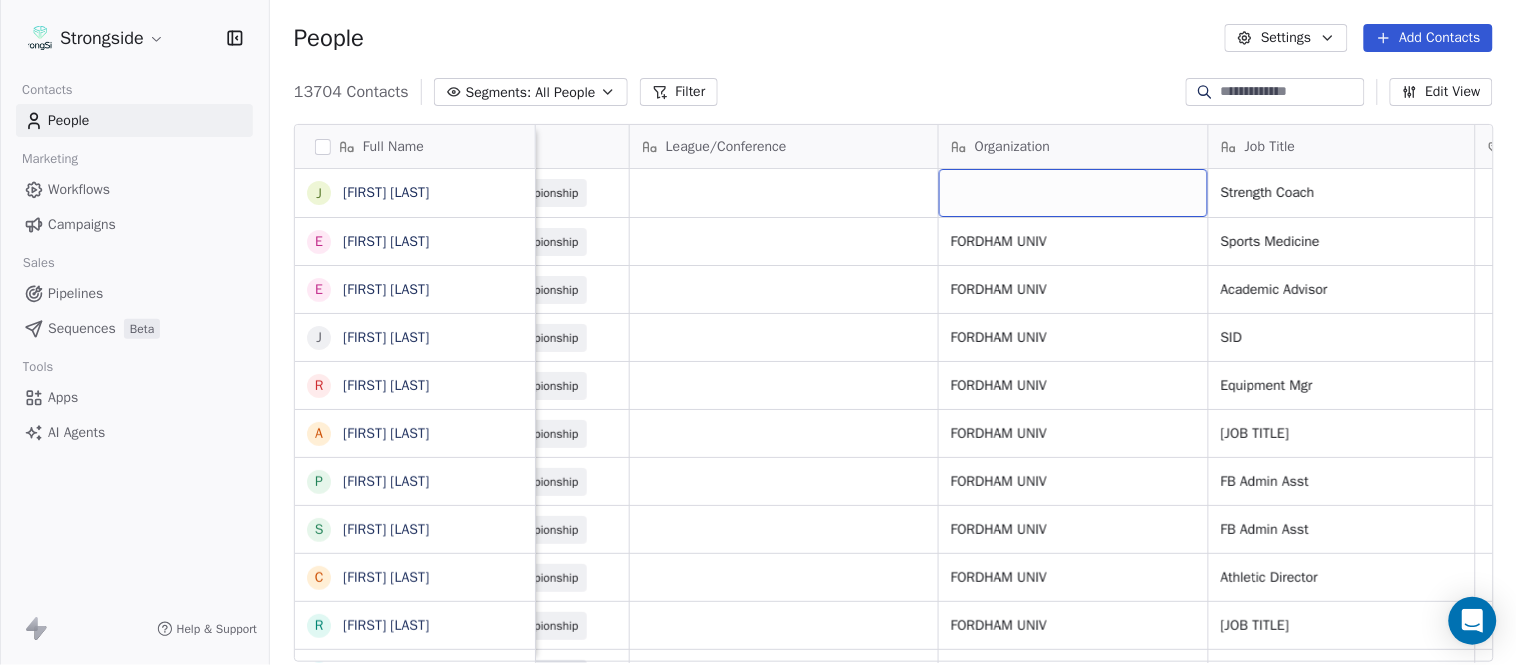 click at bounding box center [1073, 193] 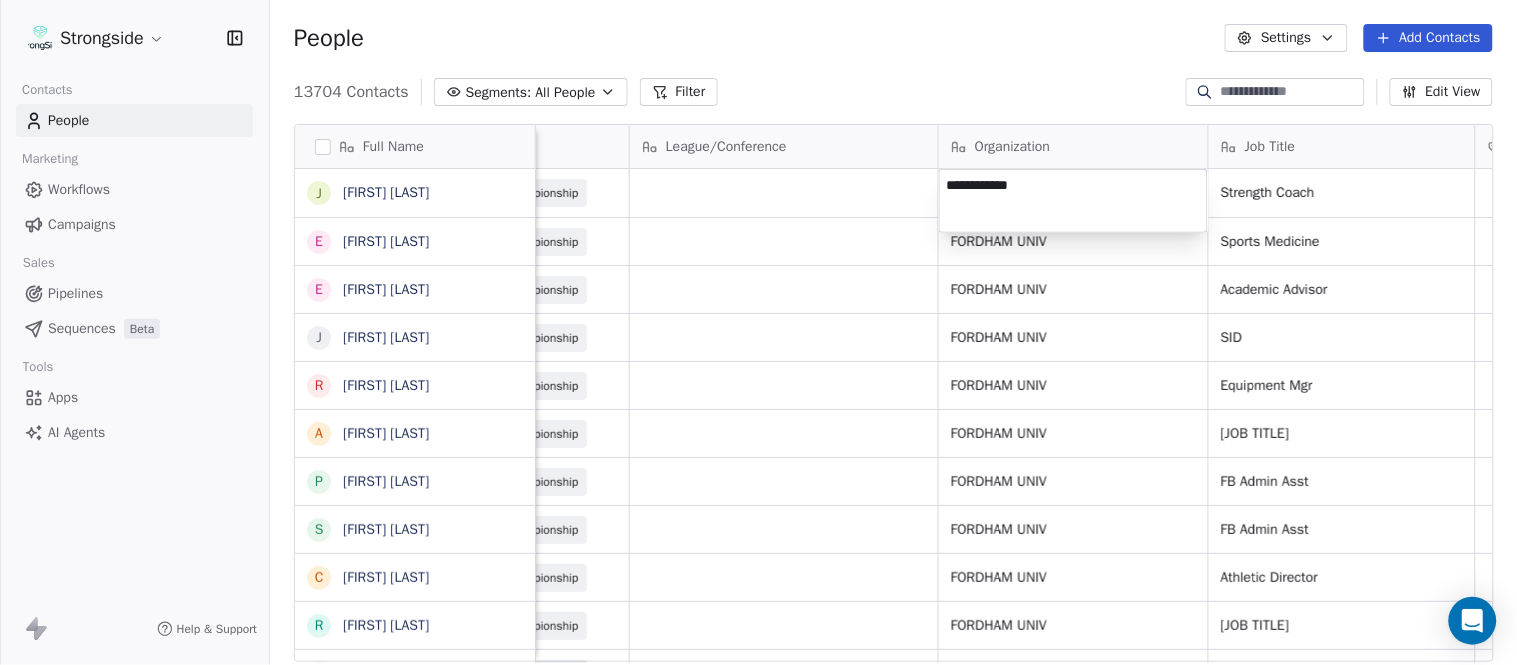 click on "Strongside Contacts People Marketing Workflows Campaigns Sales Pipelines Sequences Beta Tools Apps AI Agents Help & Support People Settings  Add Contacts 13704 Contacts Segments: All People Filter  Edit View Tag Add to Sequence Export Full Name J Joe Gilfedder E Erin Cameron E Eric Sanders J Joe DiBari R Rob Luben A Alyssa Plantz P Pat Allinger S Susan Duffy C Charles Guthrie R Ryan Greenhagen E Eric Franklin J Jeff Dittman A Andrew Dees W Will Blanden T Terry Ursin S Sean Reeder M Mike Hatcher J Jared Backus J Jay Andress S Satyen Bhakta B Bernie DePalma D Devan Carrington J Jeremy Hartigan N Nicholas Bruner M Matt Foote D Dan Swanstrom N Nicki Moore J Julien Deumaga M Mark Ross A Alex Peffley C Chris Batti Email Phone Number Level League/Conference Organization Job Title Tags Created Date BST Status Priority jgilfedder@fordham.edu (718) 817-4118 NCAA I-Championship Strength Coach Aug 07, 2025 07:50 PM ecameron2@fordham.edu 	718-817-0434	 NCAA I-Championship FORDHAM UNIV Sports Medicine (718) 817-4660 SID" at bounding box center [758, 332] 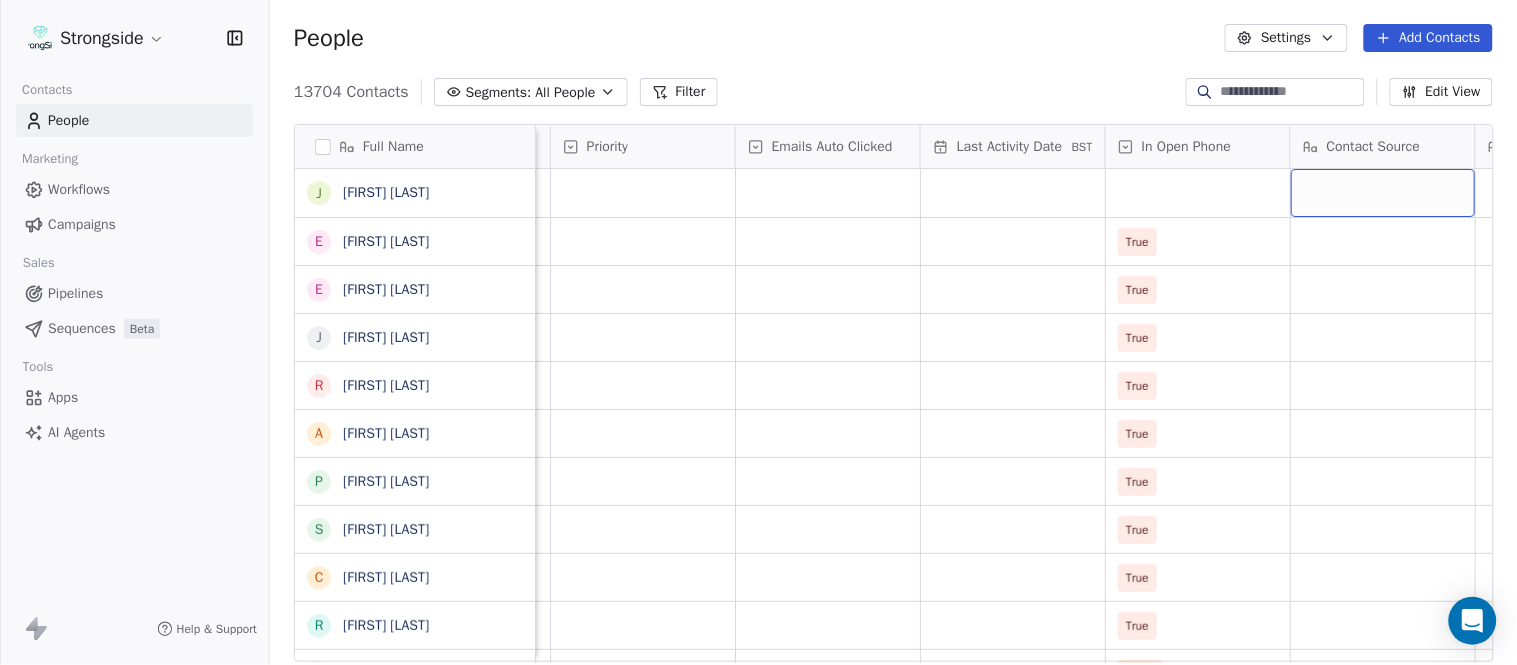 scroll, scrollTop: 0, scrollLeft: 2047, axis: horizontal 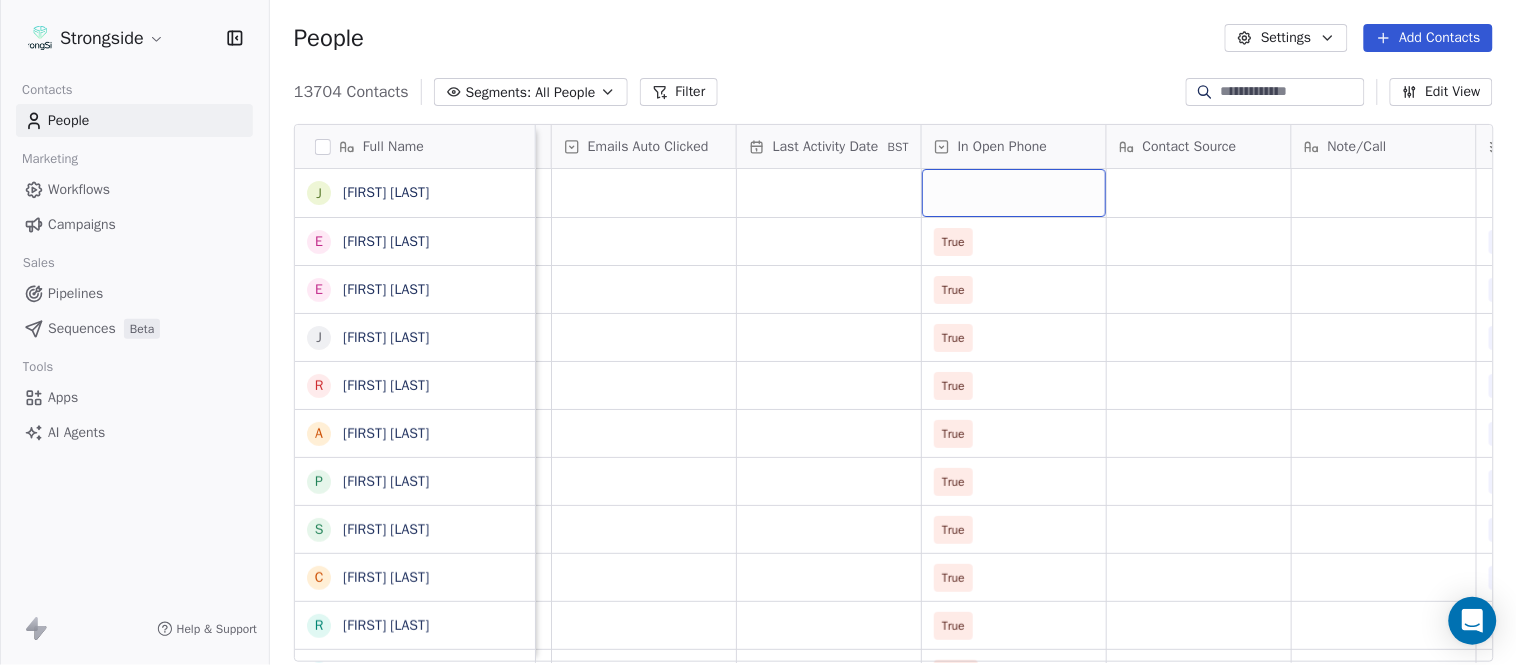 click at bounding box center (1014, 193) 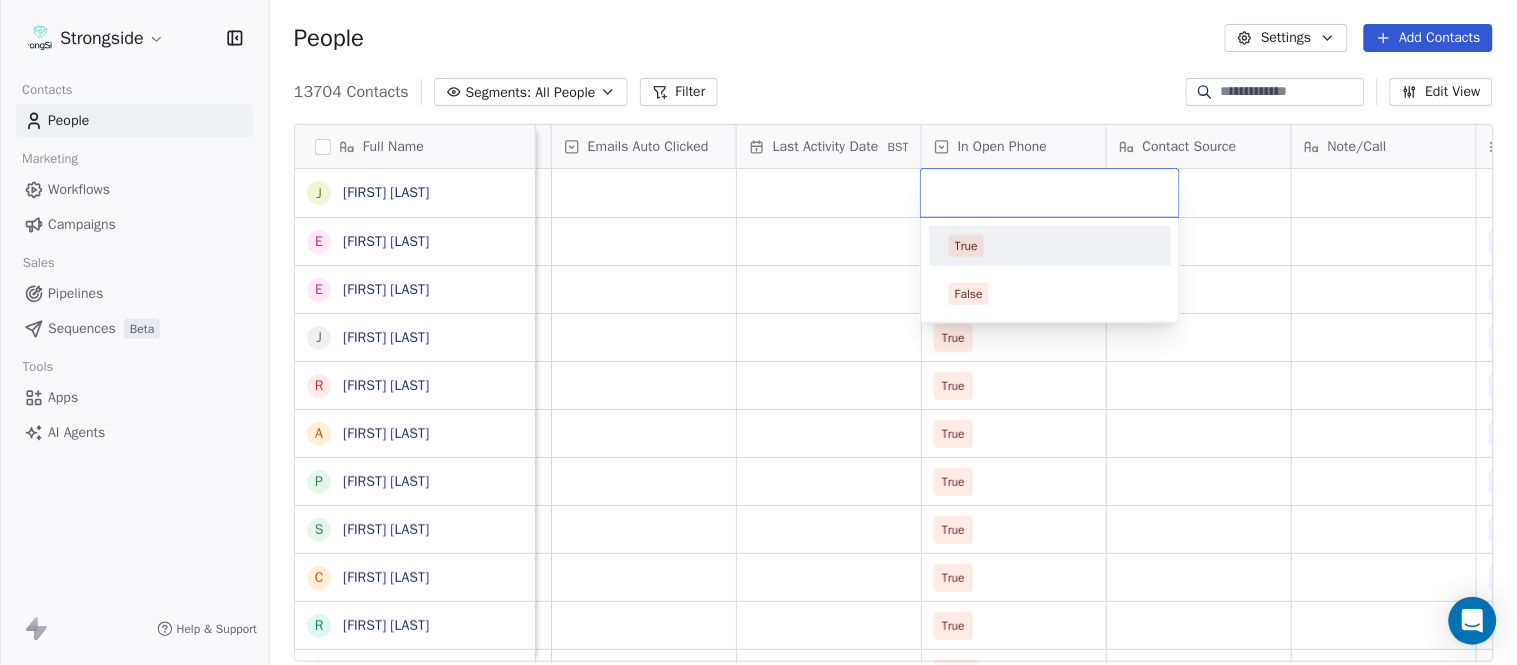 click on "True" at bounding box center (1050, 246) 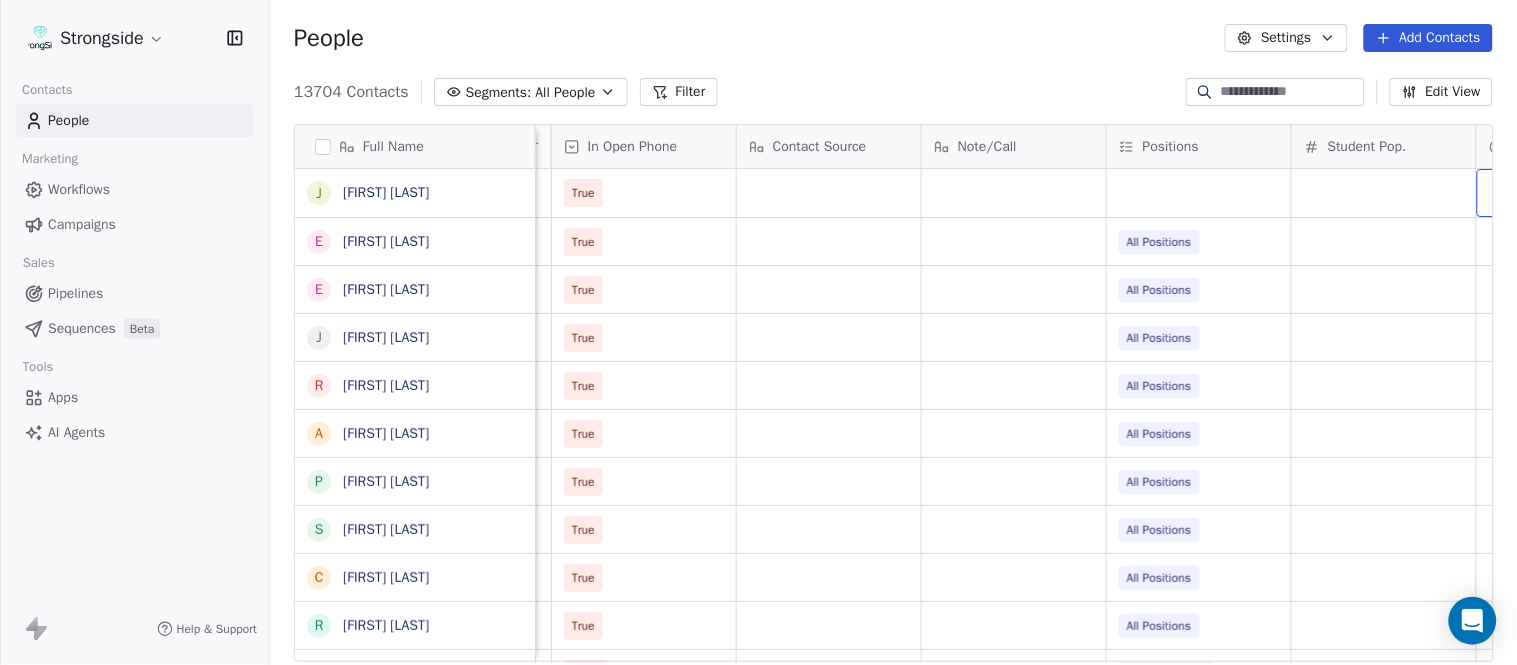 scroll, scrollTop: 0, scrollLeft: 2603, axis: horizontal 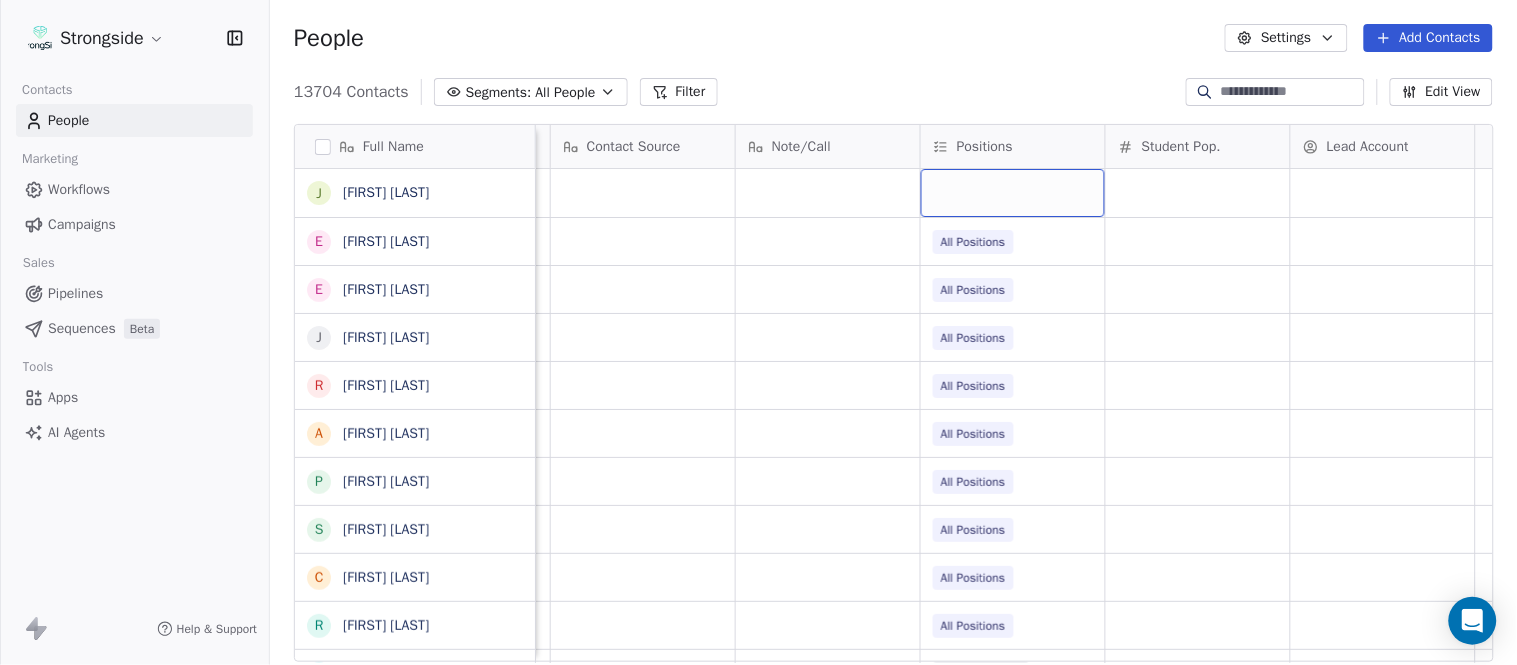 click at bounding box center (1013, 193) 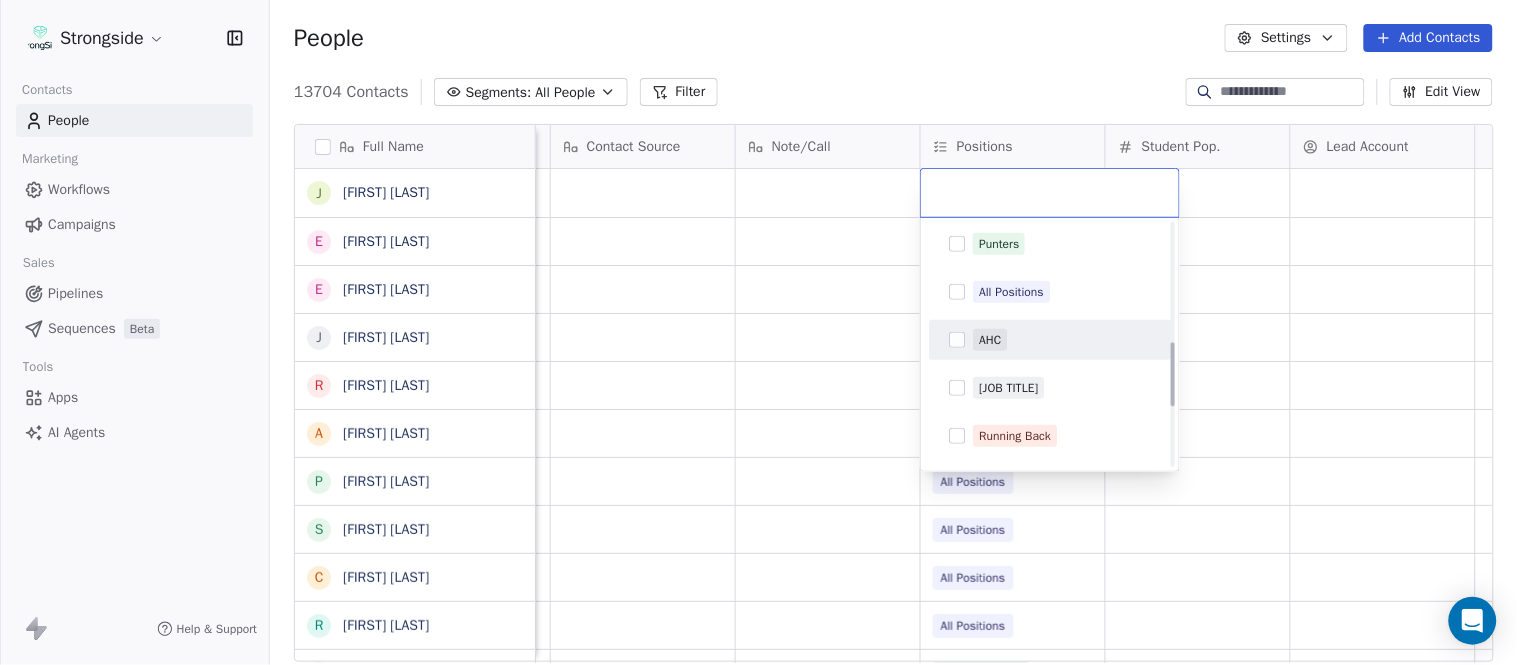 scroll, scrollTop: 444, scrollLeft: 0, axis: vertical 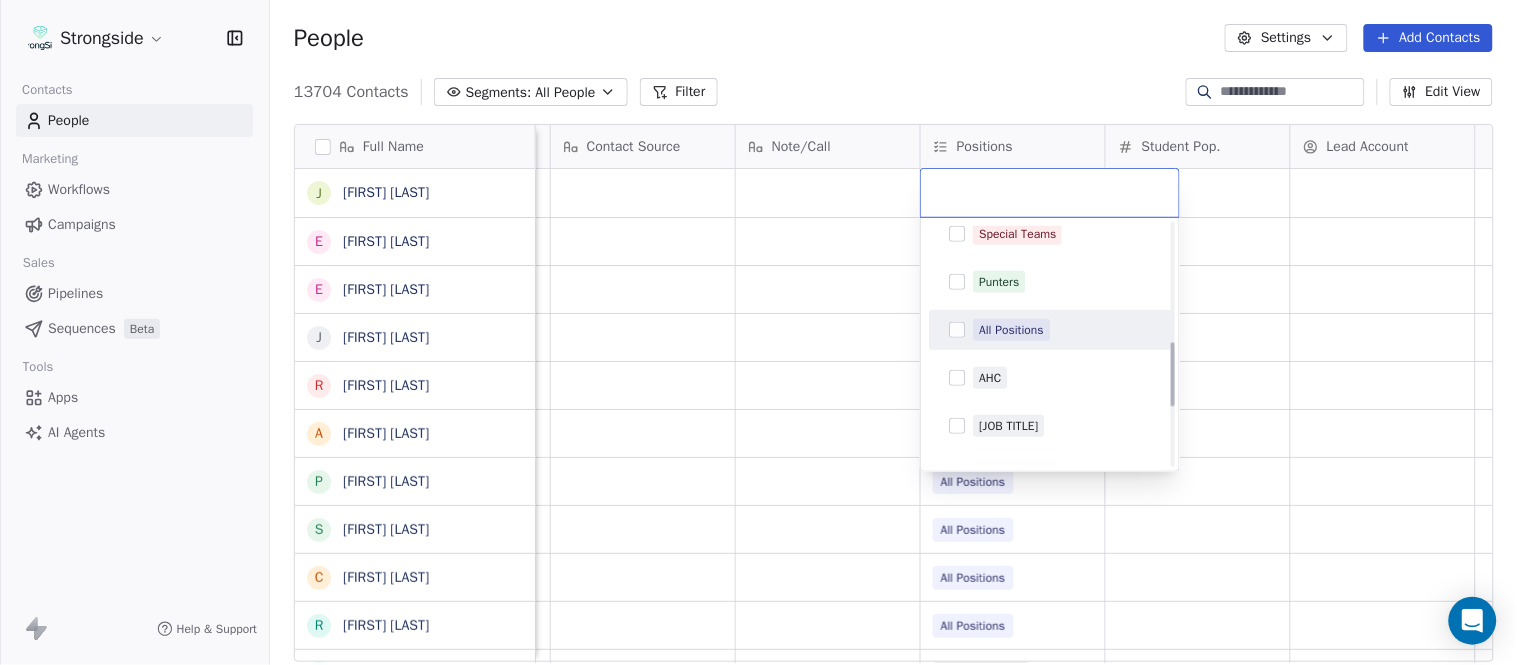 click on "All Positions" at bounding box center [1011, 330] 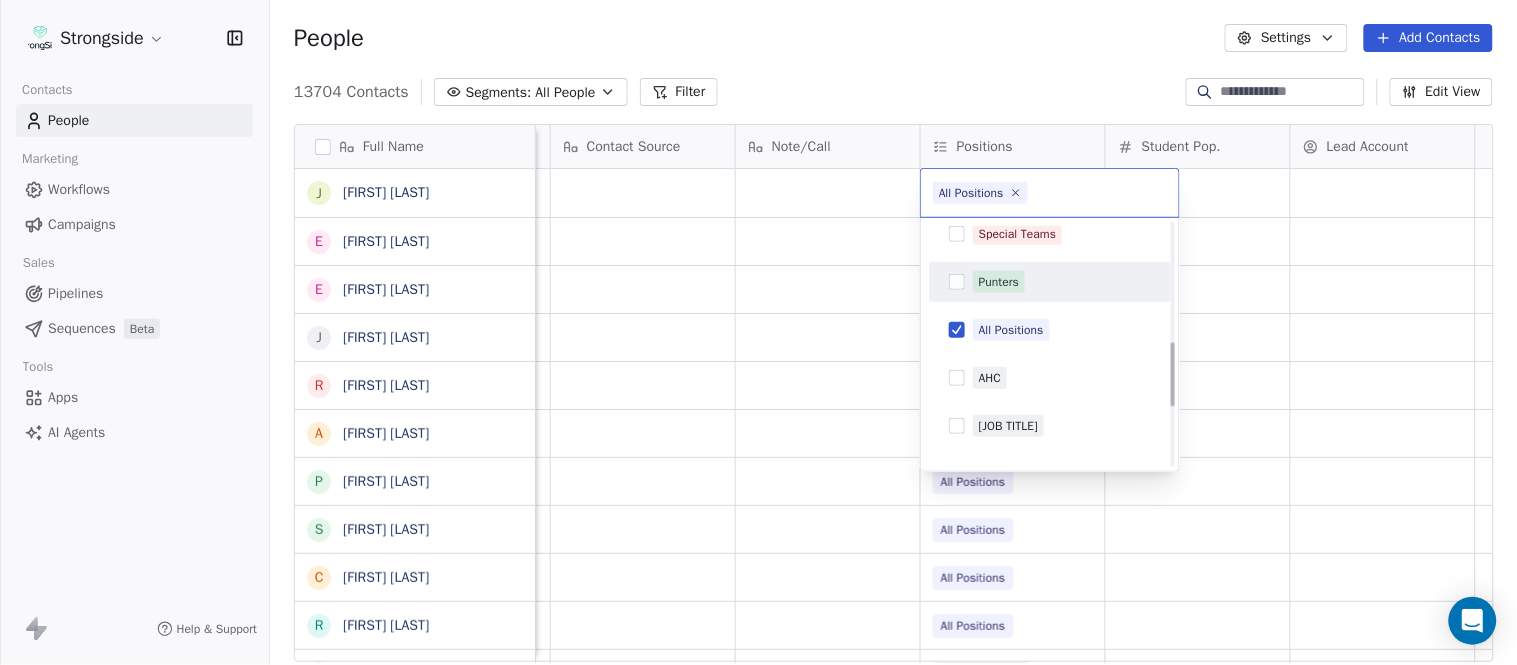 click on "Strongside Contacts People Marketing Workflows Campaigns Sales Pipelines Sequences Beta Tools Apps AI Agents Help & Support People Settings  Add Contacts 13704 Contacts Segments: All People Filter  Edit View Tag Add to Sequence Export Full Name J Joe Gilfedder E Erin Cameron E Eric Sanders J Joe DiBari R Rob Luben A Alyssa Plantz P Pat Allinger S Susan Duffy C Charles Guthrie R Ryan Greenhagen E Eric Franklin J Jeff Dittman A Andrew Dees W Will Blanden T Terry Ursin S Sean Reeder M Mike Hatcher J Jared Backus J Jay Andress S Satyen Bhakta B Bernie DePalma D Devan Carrington J Jeremy Hartigan N Nicholas Bruner M Matt Foote D Dan Swanstrom N Nicki Moore J Julien Deumaga M Mark Ross A Alex Peffley C Chris Batti Priority Emails Auto Clicked Last Activity Date BST In Open Phone Contact Source Note/Call Positions Student Pop. Lead Account   True   True All Positions   True All Positions   True All Positions   True All Positions   True All Positions   True All Positions   True All Positions   True All Positions" at bounding box center [758, 332] 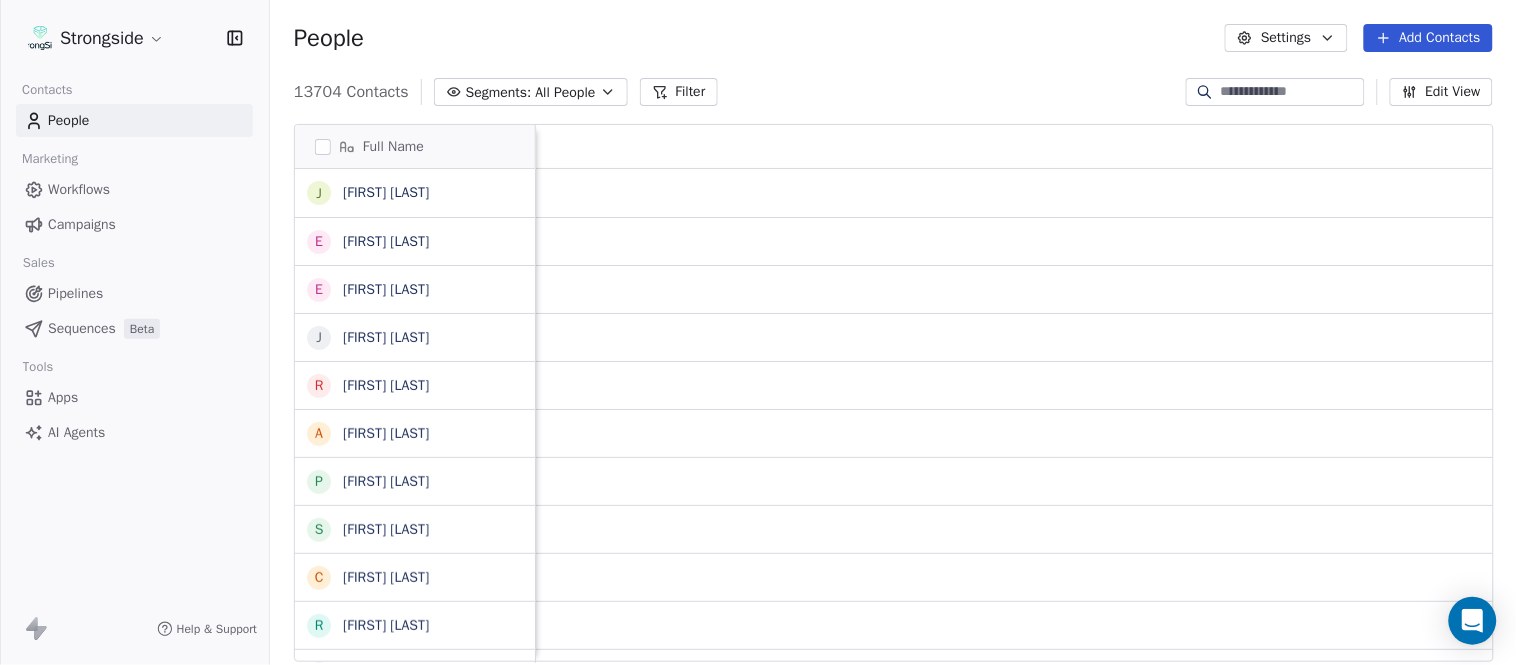scroll, scrollTop: 0, scrollLeft: 0, axis: both 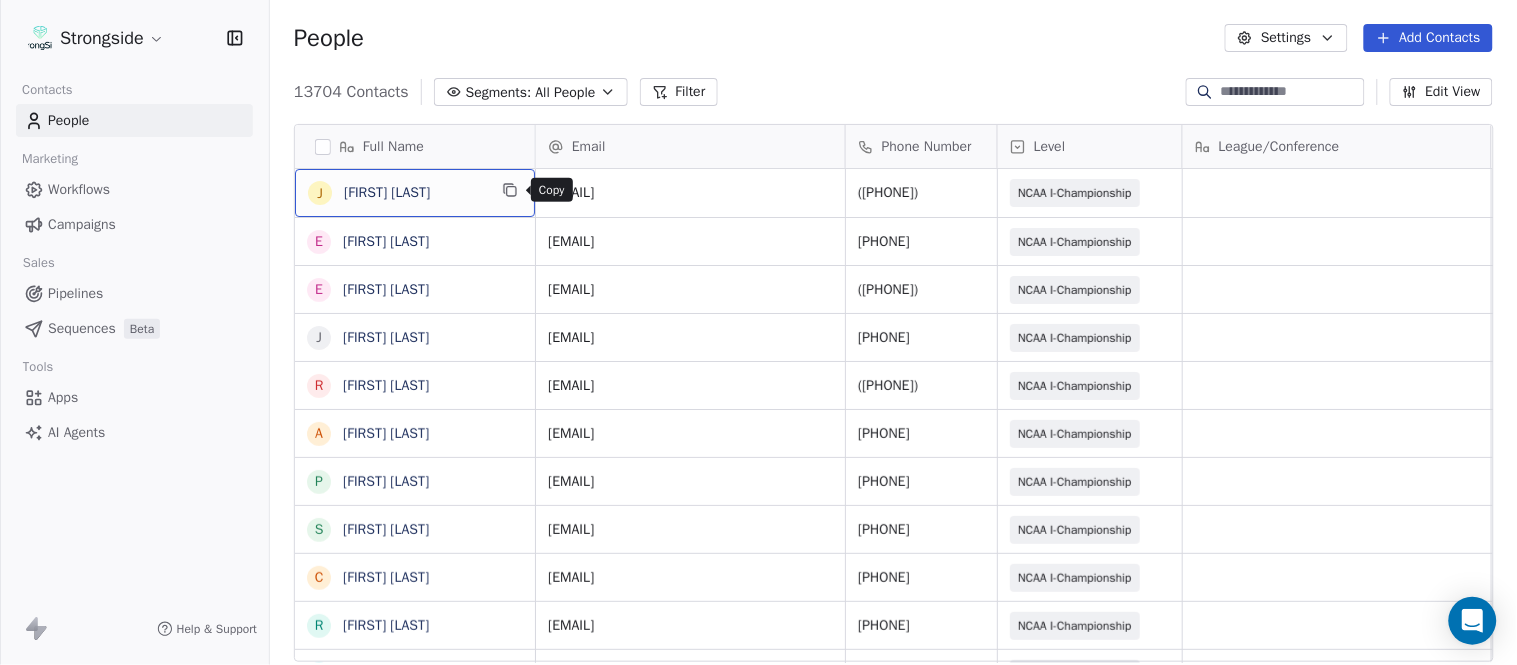 click 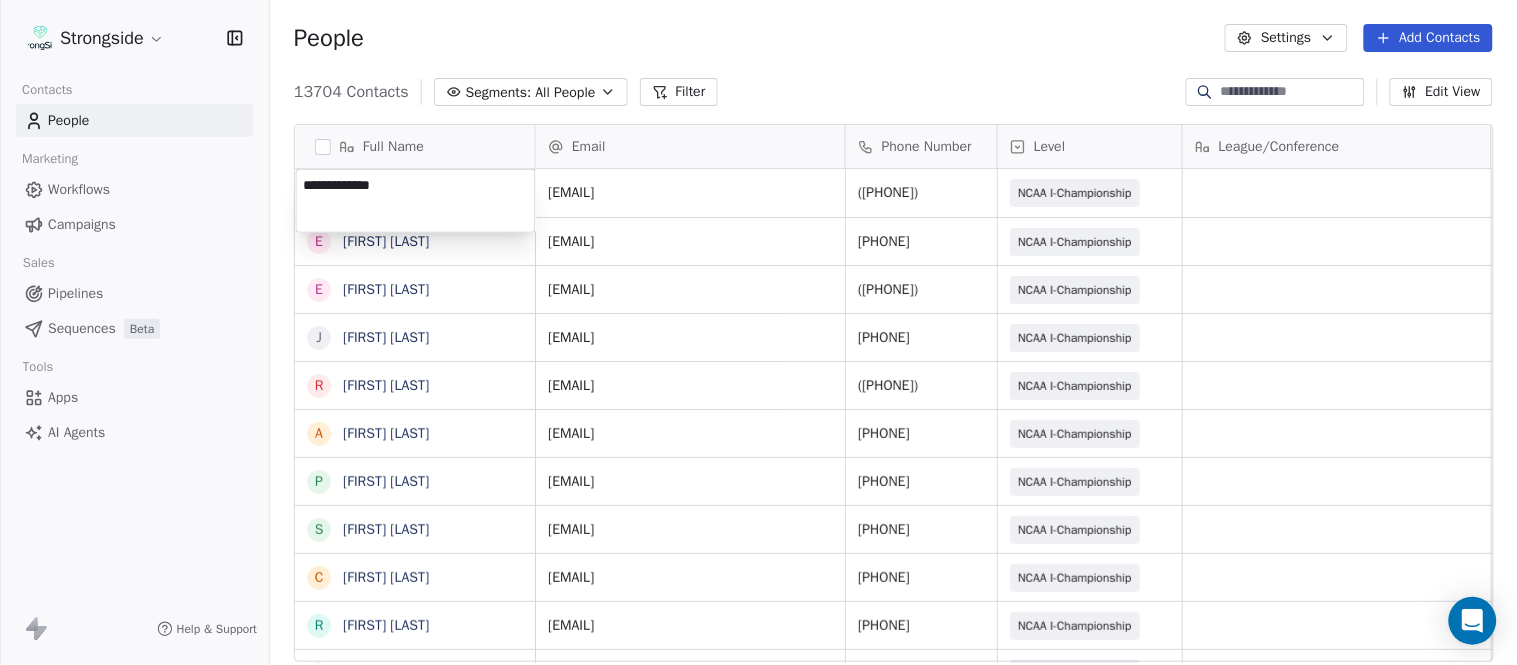 click on "Strongside Contacts People Marketing Workflows Campaigns Sales Pipelines Sequences Beta Tools Apps AI Agents Help & Support People Settings  Add Contacts 13704 Contacts Segments: All People Filter  Edit View Tag Add to Sequence Export Full Name J Joe Gilfedder E Erin Cameron E Eric Sanders J Joe DiBari R Rob Luben A Alyssa Plantz P Pat Allinger S Susan Duffy C Charles Guthrie R Ryan Greenhagen E Eric Franklin J Jeff Dittman A Andrew Dees W Will Blanden T Terry Ursin S Sean Reeder M Mike Hatcher J Jared Backus J Jay Andress S Satyen Bhakta B Bernie DePalma D Devan Carrington J Jeremy Hartigan N Nicholas Bruner M Matt Foote D Dan Swanstrom N Nicki Moore J Julien Deumaga M Mark Ross A Alex Peffley C Chris Batti Email Phone Number Level League/Conference Organization Job Title Tags Created Date BST jgilfedder@fordham.edu (718) 817-4118 NCAA I-Championship FORDHAM UNIV Strength Coach Aug 07, 2025 07:50 PM ecameron2@fordham.edu 	718-817-0434	 NCAA I-Championship FORDHAM UNIV Sports Medicine Aug 07, 2025 07:49 PM" at bounding box center (758, 332) 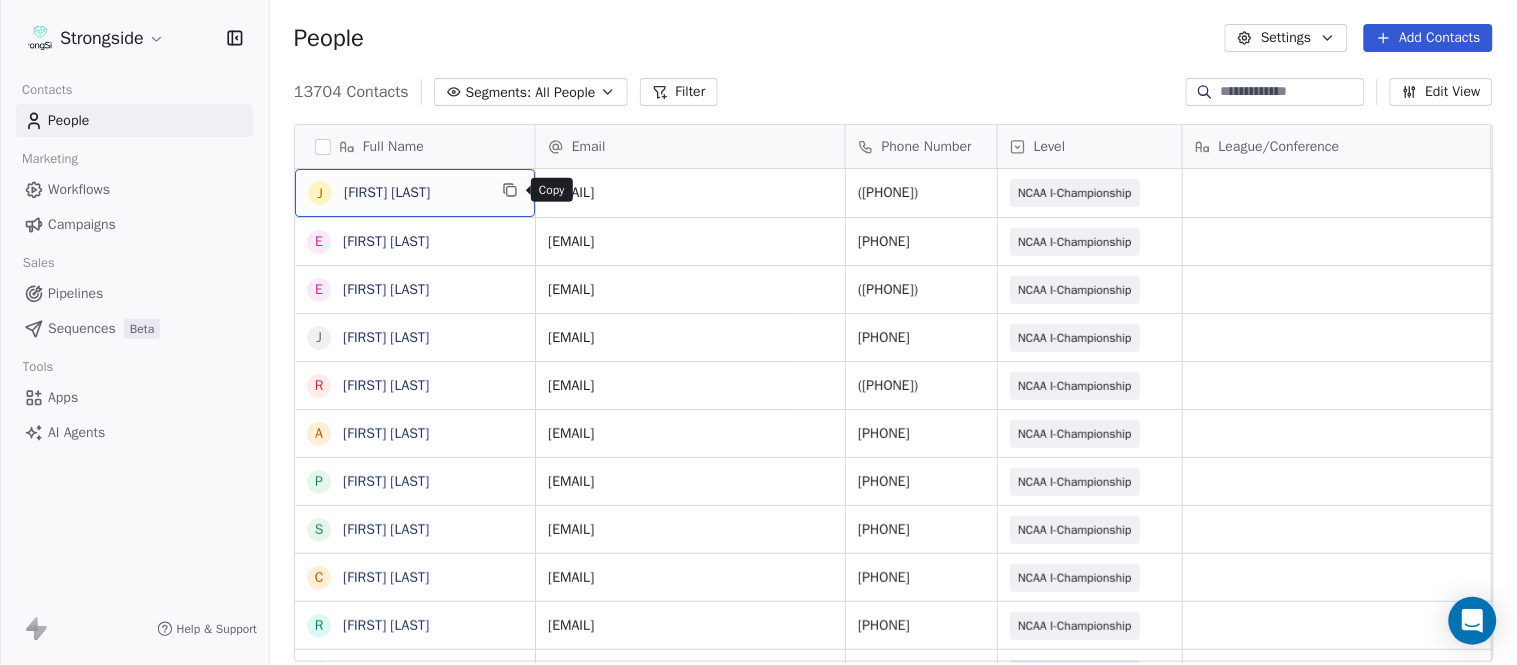 click 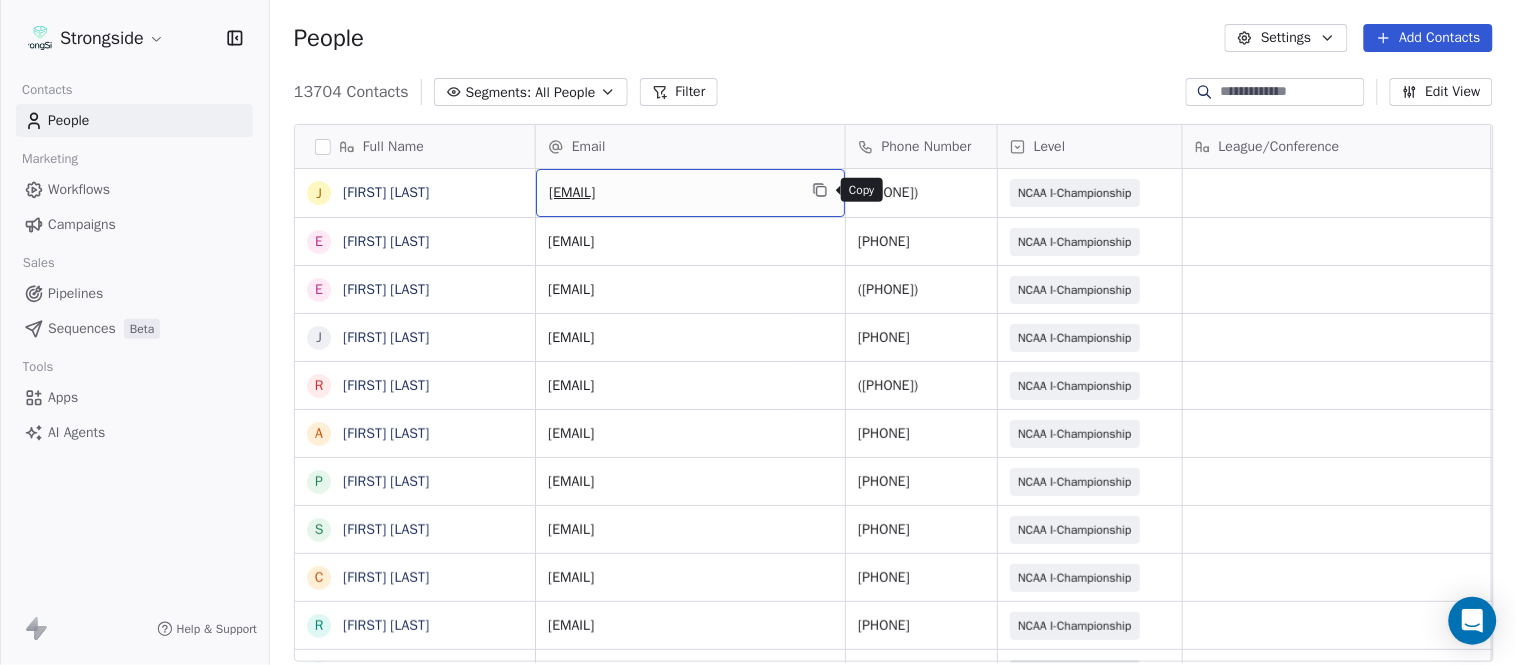 click at bounding box center (820, 190) 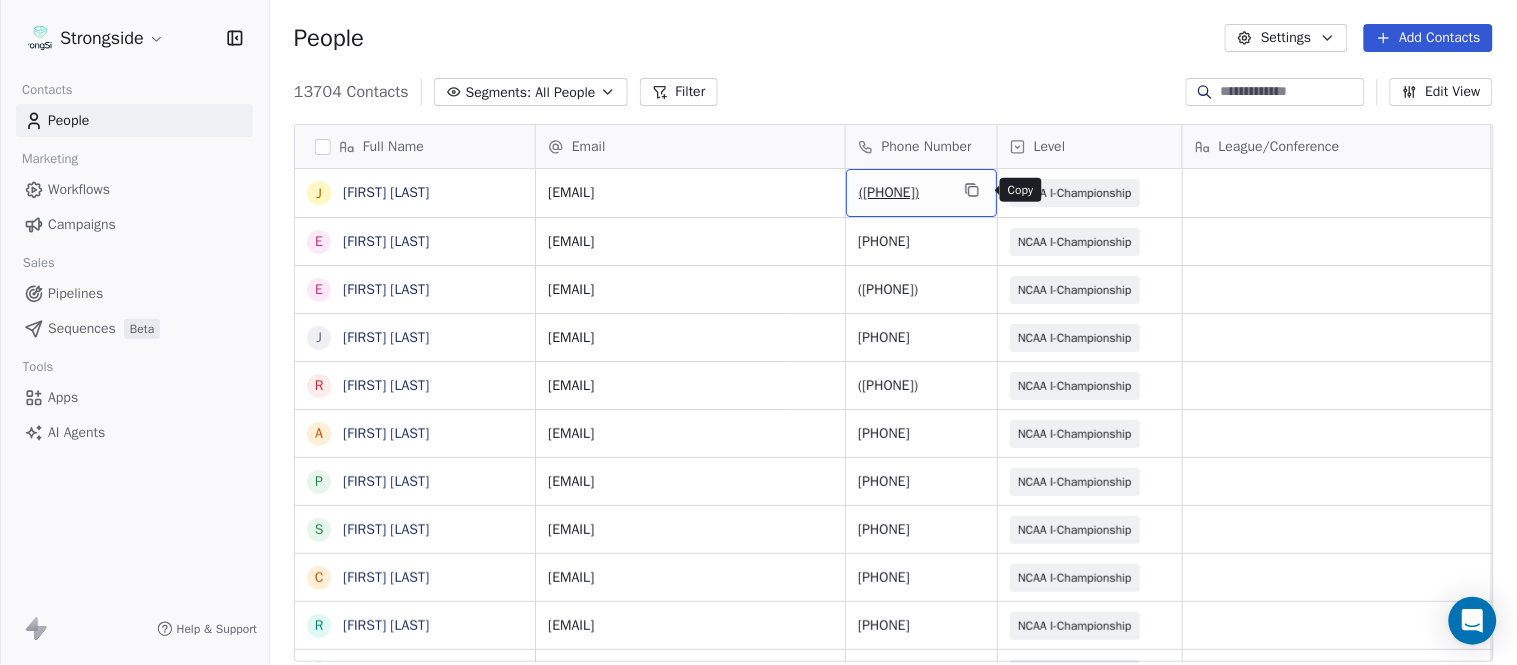 click 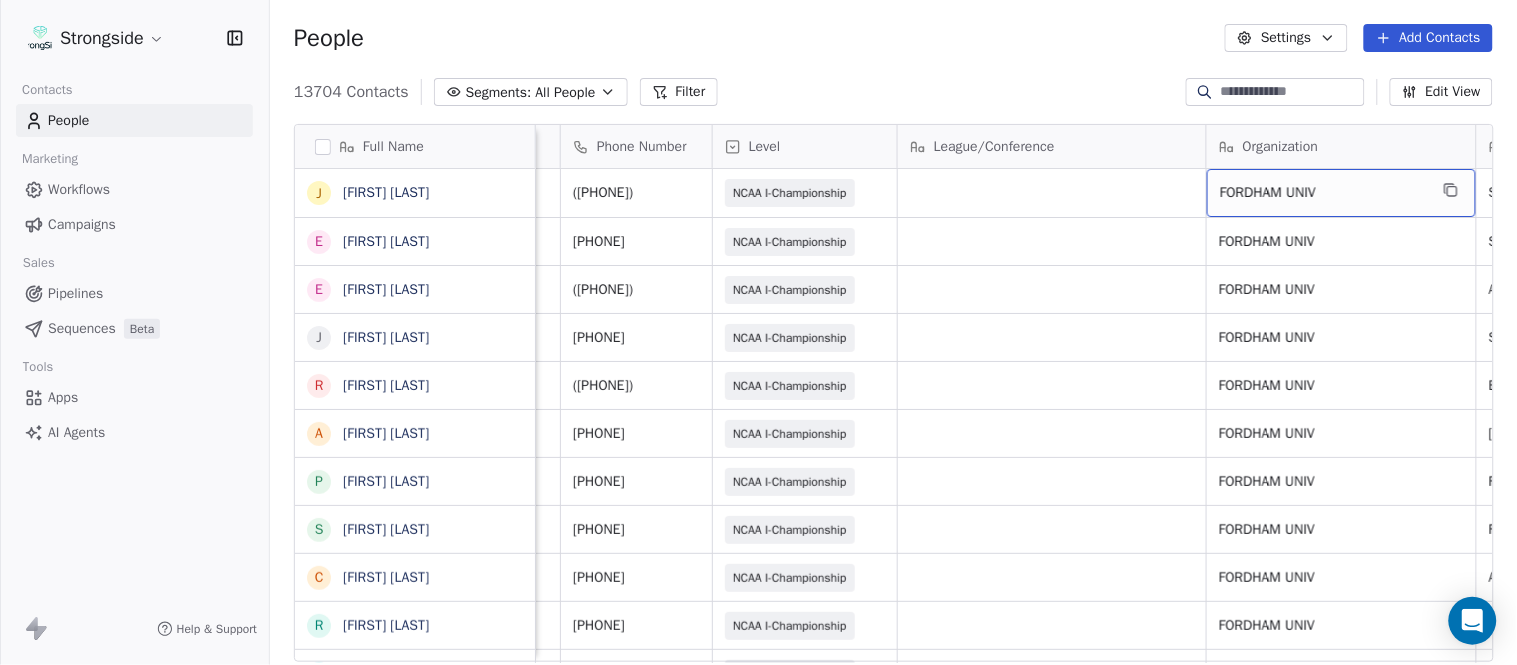scroll, scrollTop: 0, scrollLeft: 553, axis: horizontal 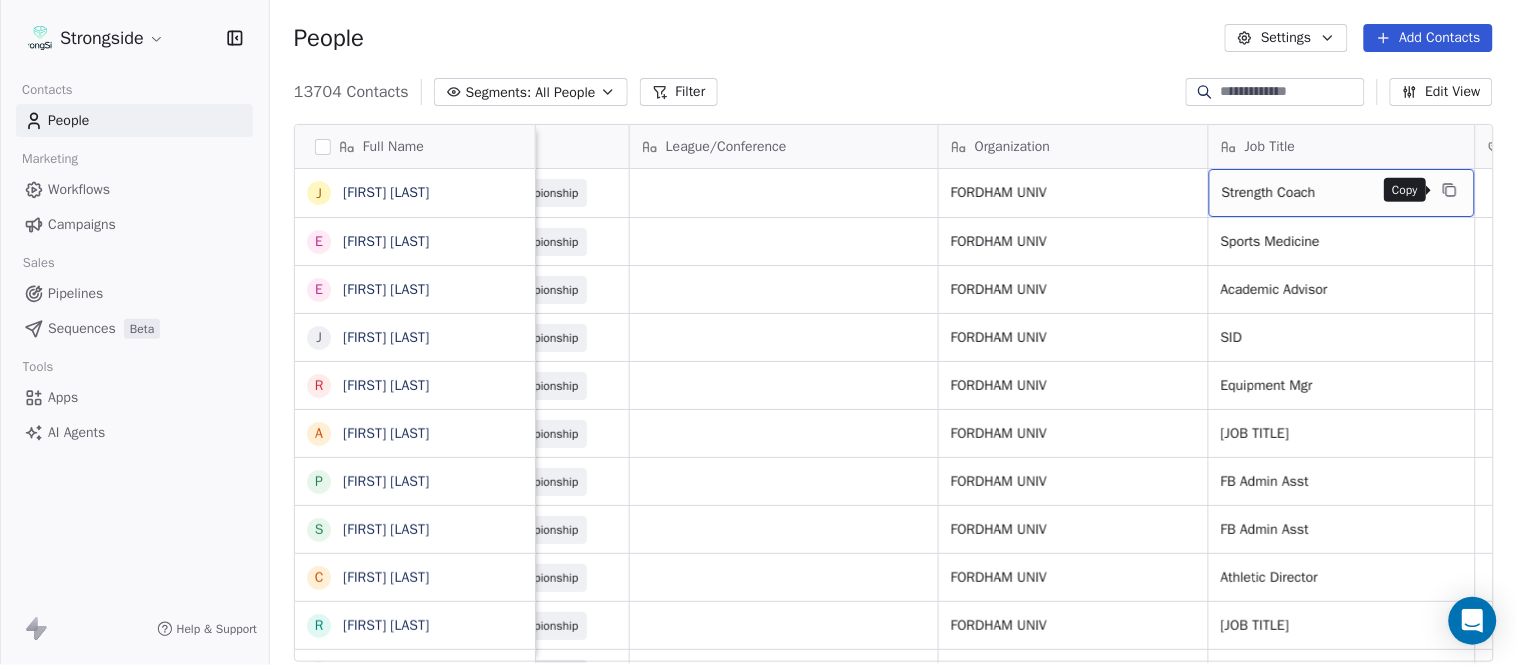 click at bounding box center [1450, 190] 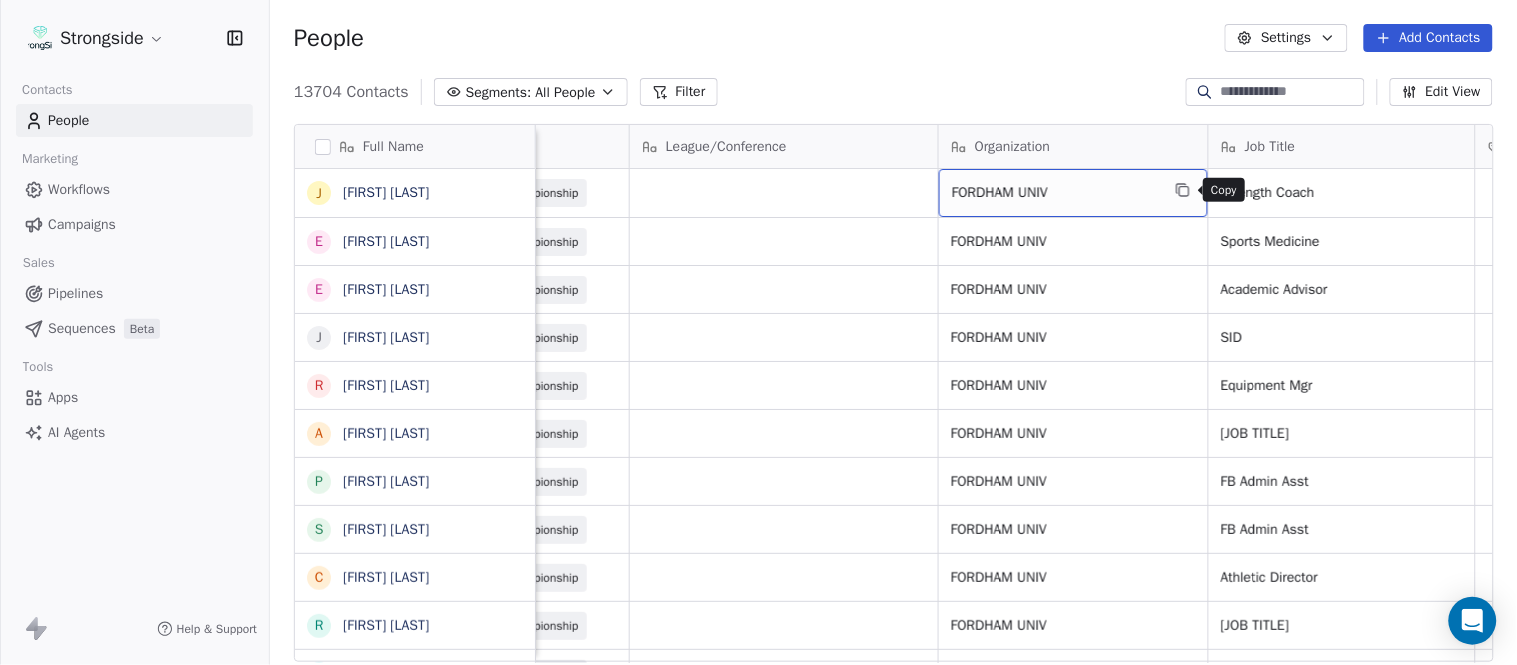 click 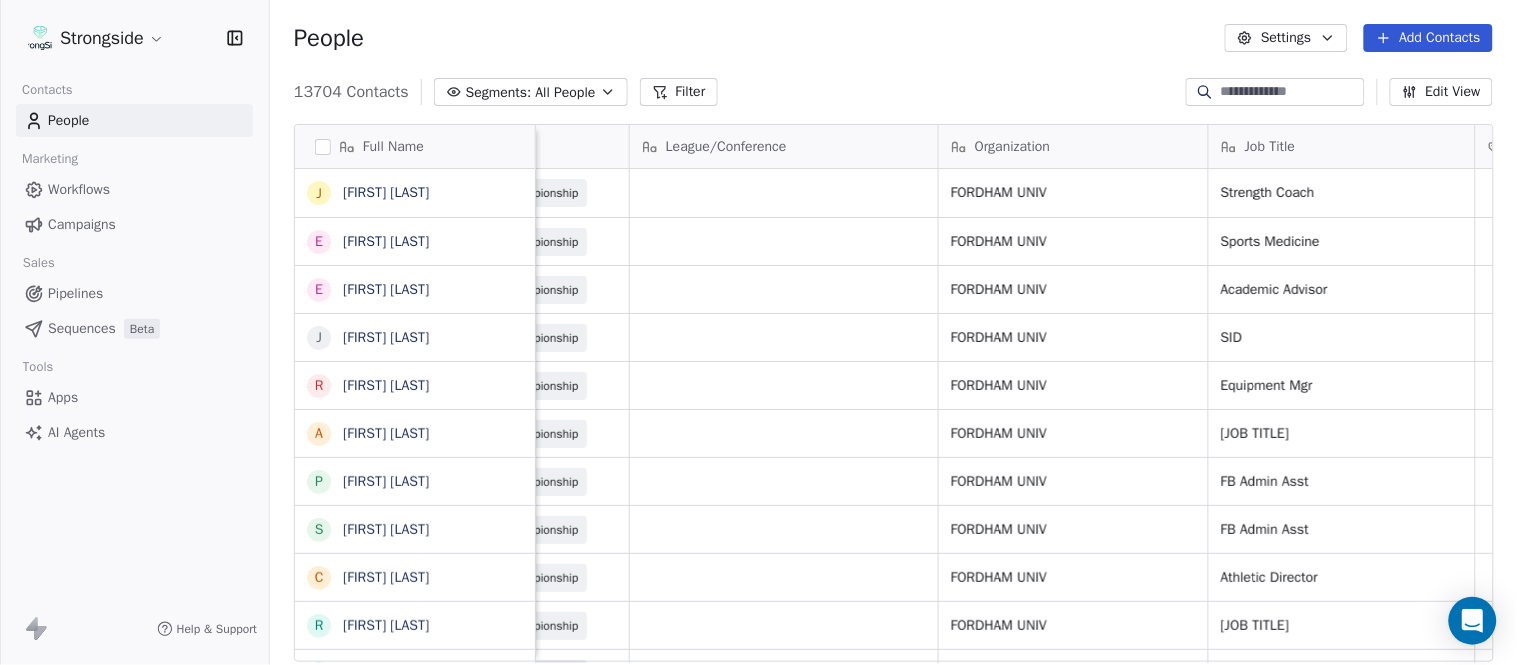 scroll, scrollTop: 0, scrollLeft: 0, axis: both 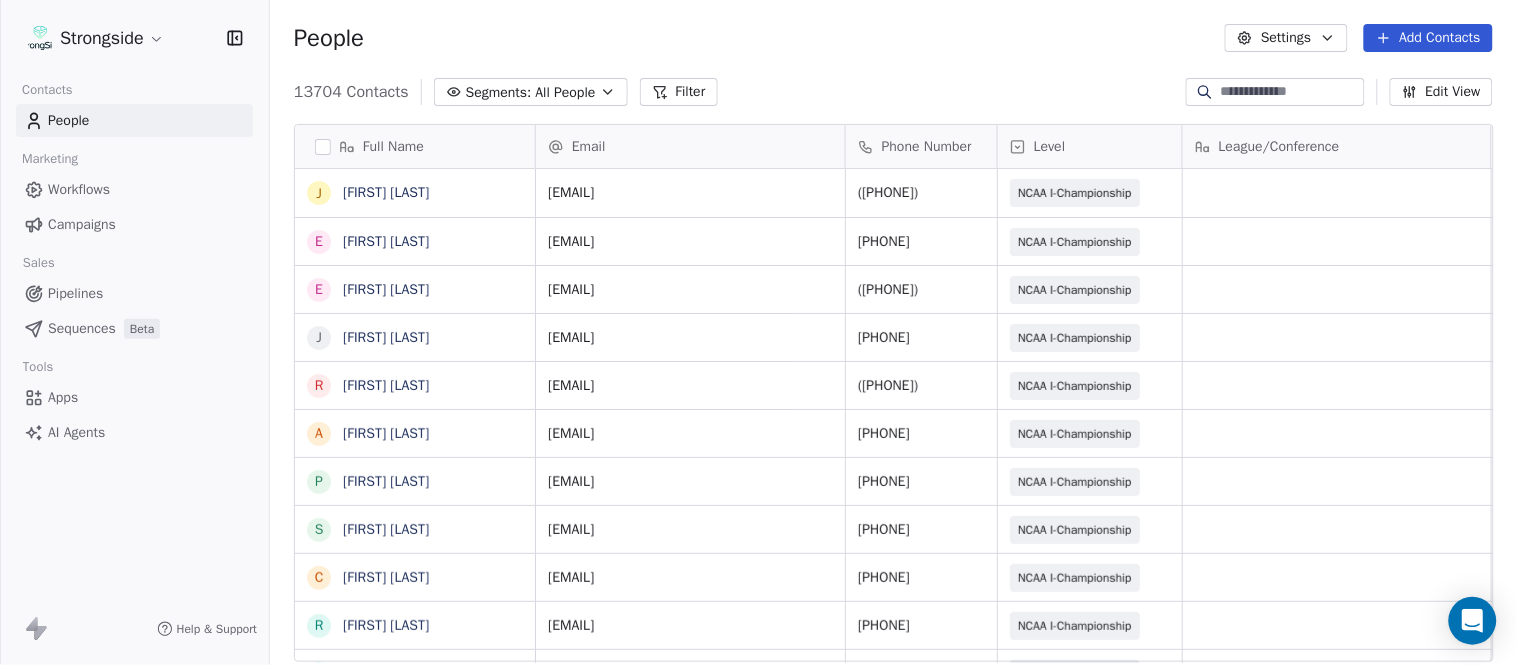 click on "Add Contacts" at bounding box center (1428, 38) 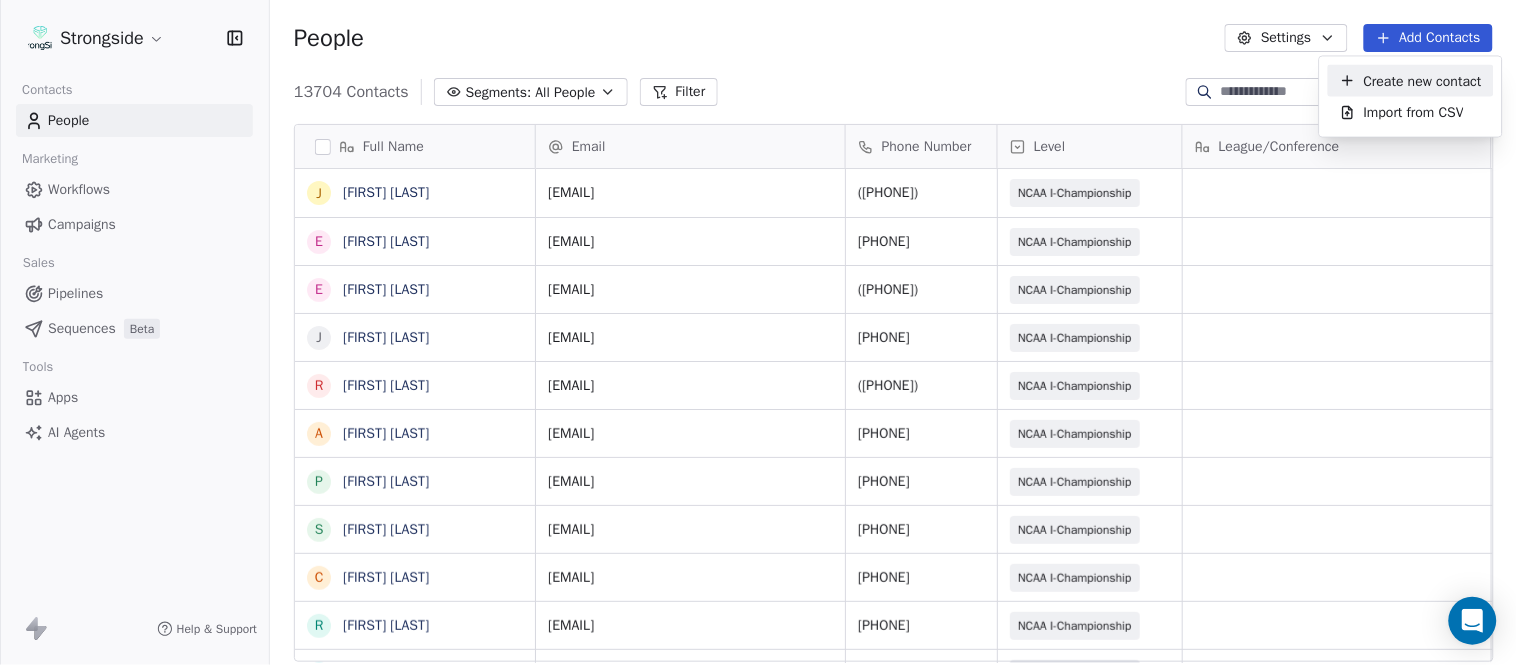 click on "Create new contact" at bounding box center (1423, 80) 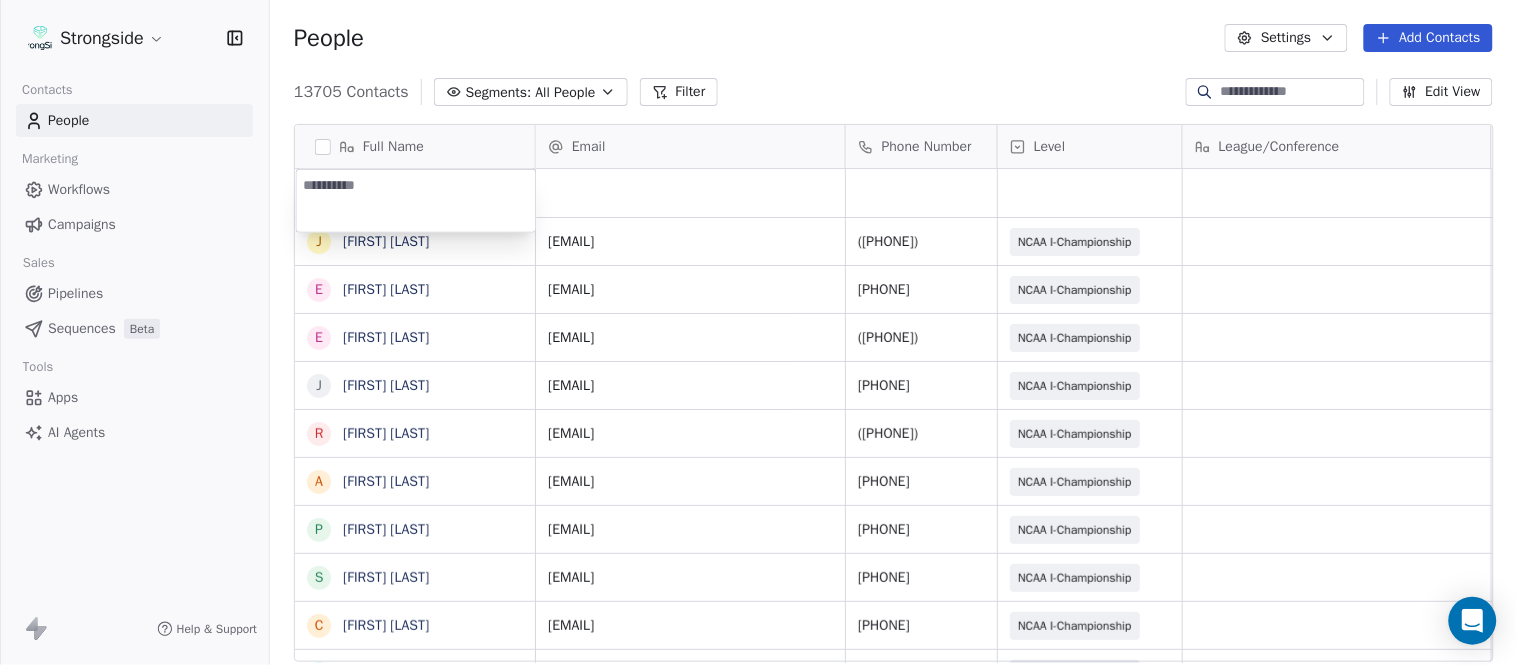 type on "**********" 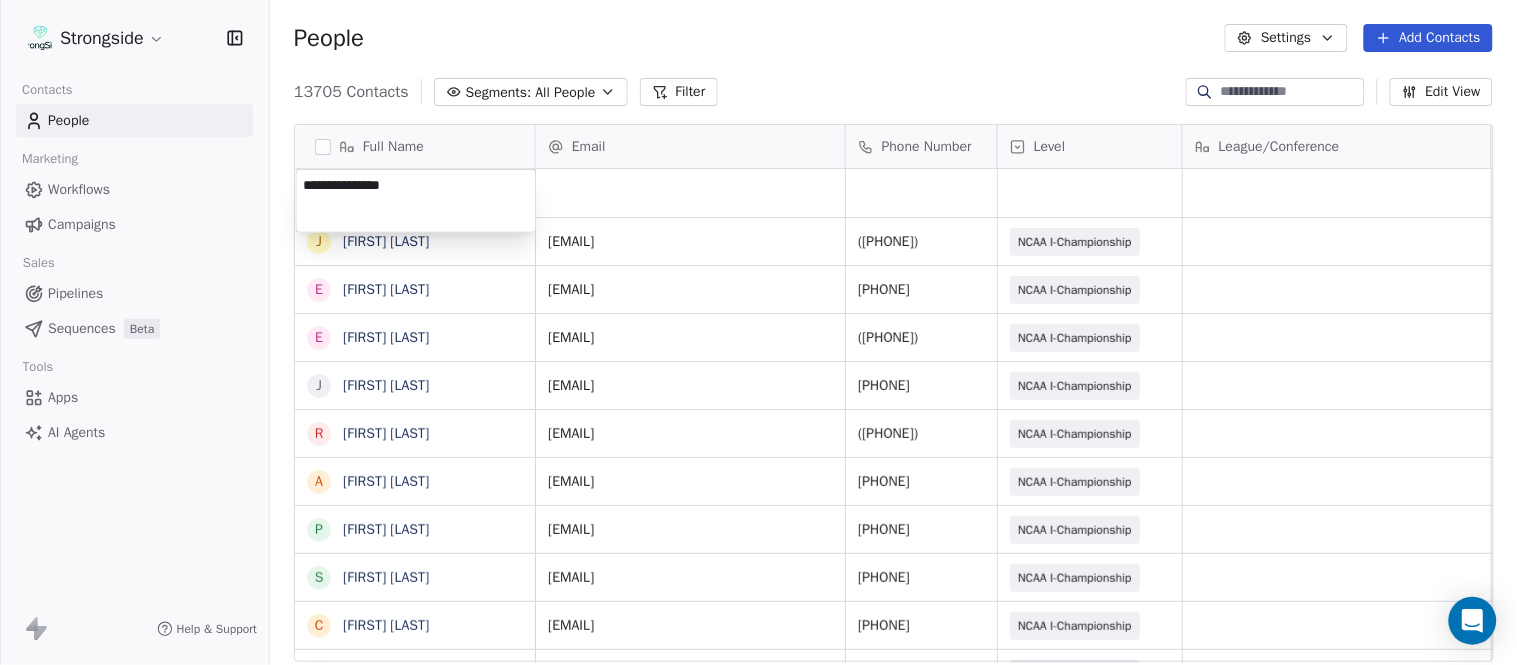 click on "Strongside Contacts People Marketing Workflows Campaigns Sales Pipelines Sequences Beta Tools Apps AI Agents Help & Support People Settings  Add Contacts 13705 Contacts Segments: All People Filter  Edit View Tag Add to Sequence Export Full Name J Joe Gilfedder E Erin Cameron E Eric Sanders J Joe DiBari R Rob Luben A Alyssa Plantz P Pat Allinger S Susan Duffy C Charles Guthrie R Ryan Greenhagen E Eric Franklin J Jeff Dittman A Andrew Dees W Will Blanden T Terry Ursin S Sean Reeder M Mike Hatcher J Jared Backus J Jay Andress S Satyen Bhakta B Bernie DePalma D Devan Carrington J Jeremy Hartigan N Nicholas Bruner M Matt Foote D Dan Swanstrom N Nicki Moore J Julien Deumaga M Mark Ross A Alex Peffley Email Phone Number Level League/Conference Organization Job Title Tags Created Date BST Aug 07, 2025 07:52 PM jgilfedder@fordham.edu (718) 817-4118 NCAA I-Championship FORDHAM UNIV Strength Coach Aug 07, 2025 07:50 PM ecameron2@fordham.edu 	718-817-0434	 NCAA I-Championship FORDHAM UNIV Sports Medicine (718) 817-4660" at bounding box center (758, 332) 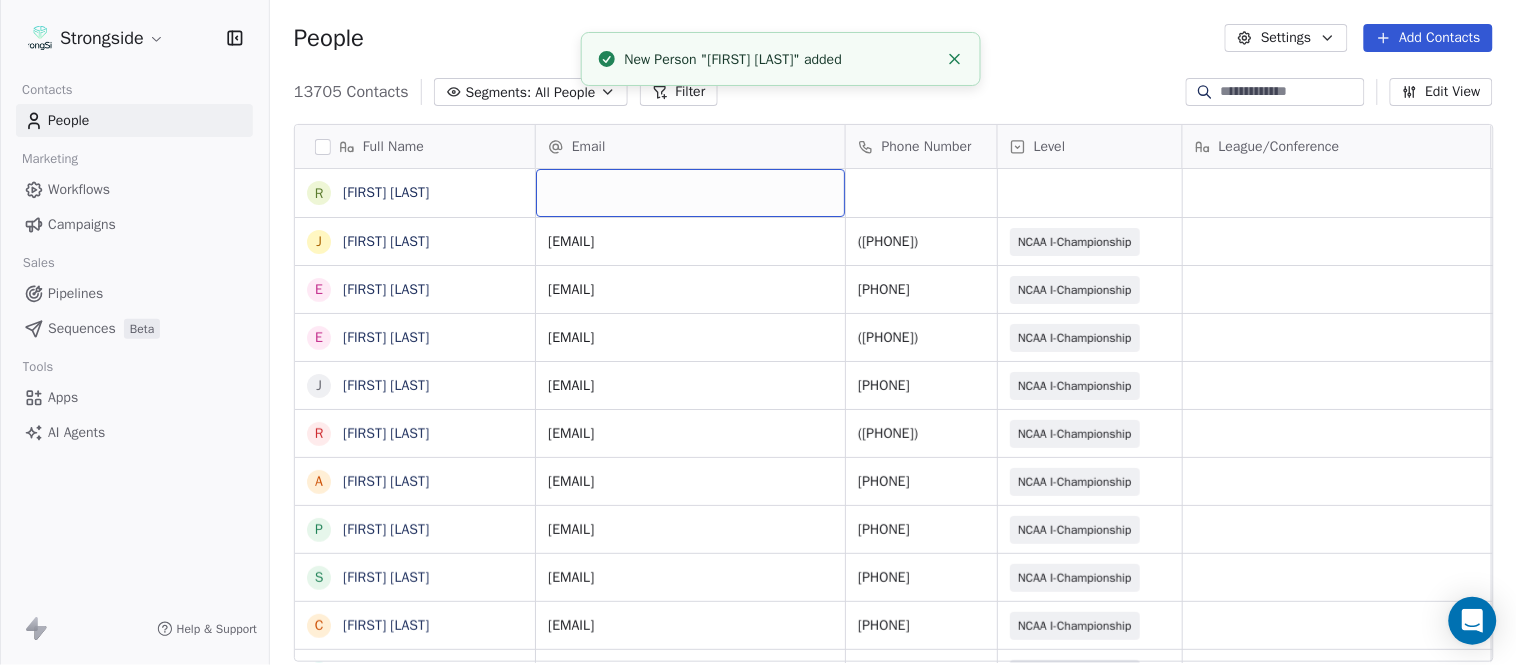 click at bounding box center [690, 193] 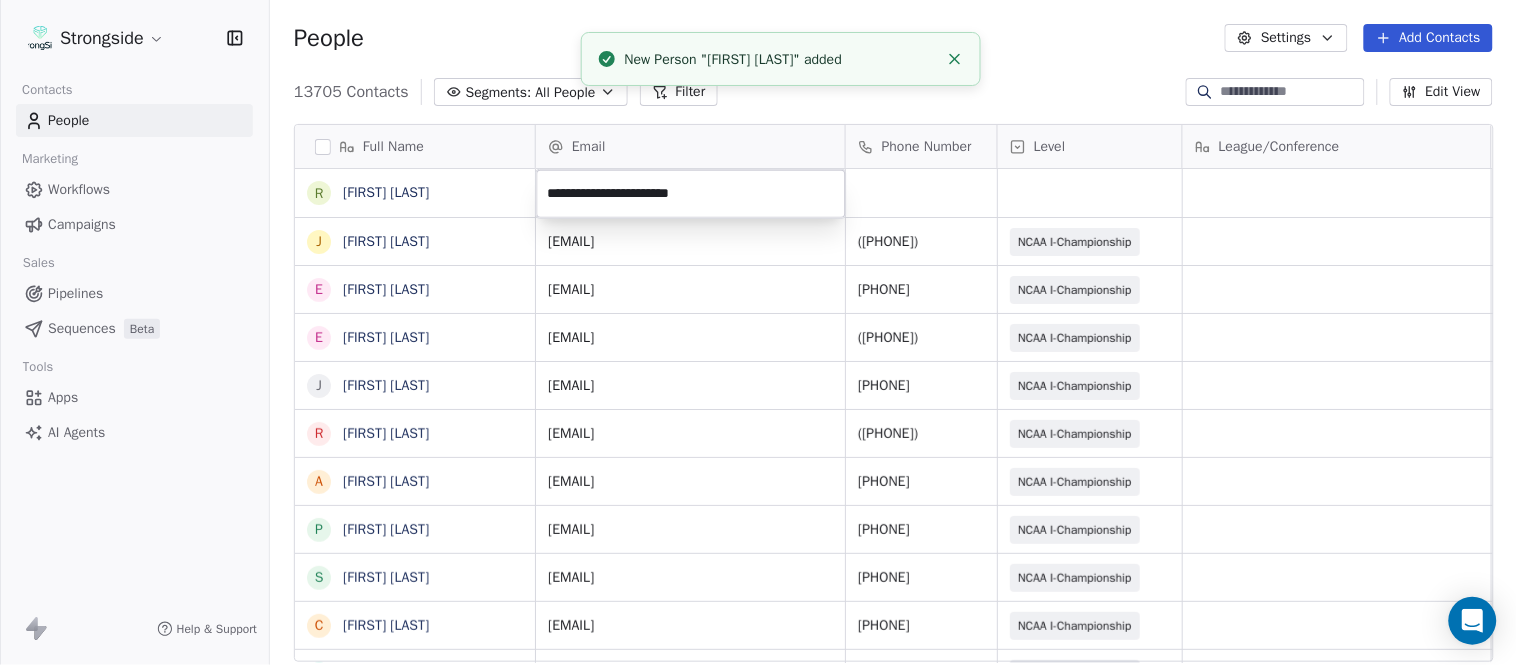 click on "Strongside Contacts People Marketing Workflows Campaigns Sales Pipelines Sequences Beta Tools Apps AI Agents Help & Support People Settings  Add Contacts 13705 Contacts Segments: All People Filter  Edit View Tag Add to Sequence Export Full Name R Ryan Greenhagen J Joe Gilfedder E Erin Cameron E Eric Sanders J Joe DiBari R Rob Luben A Alyssa Plantz P Pat Allinger S Susan Duffy C Charles Guthrie R Ryan Greenhagen E Eric Franklin J Jeff Dittman A Andrew Dees W Will Blanden T Terry Ursin S Sean Reeder M Mike Hatcher J Jared Backus J Jay Andress S Satyen Bhakta B Bernie DePalma D Devan Carrington J Jeremy Hartigan N Nicholas Bruner M Matt Foote D Dan Swanstrom N Nicki Moore J Julien Deumaga M Mark Ross A Alex Peffley Email Phone Number Level League/Conference Organization Job Title Tags Created Date BST Aug 07, 2025 07:52 PM jgilfedder@fordham.edu (718) 817-4118 NCAA I-Championship FORDHAM UNIV Strength Coach Aug 07, 2025 07:50 PM ecameron2@fordham.edu 	718-817-0434	 NCAA I-Championship FORDHAM UNIV FORDHAM UNIV" at bounding box center (758, 332) 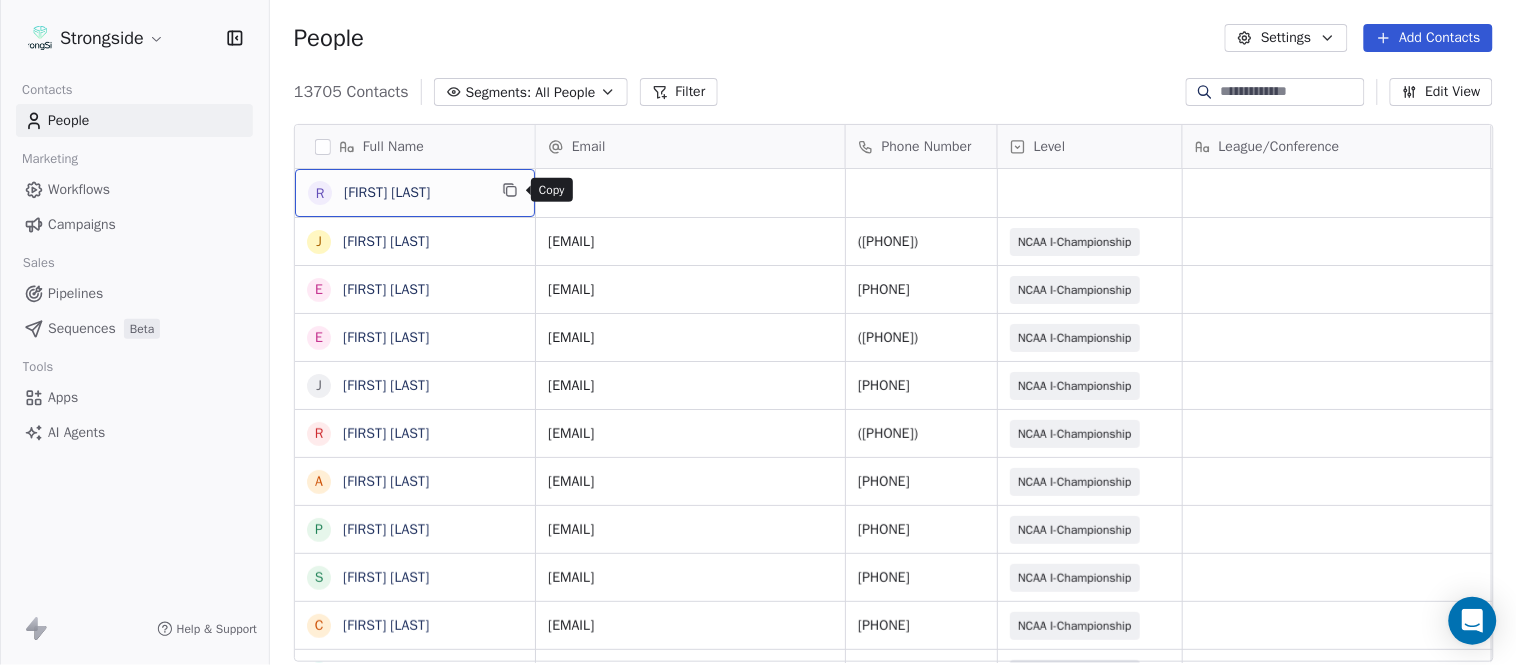 click 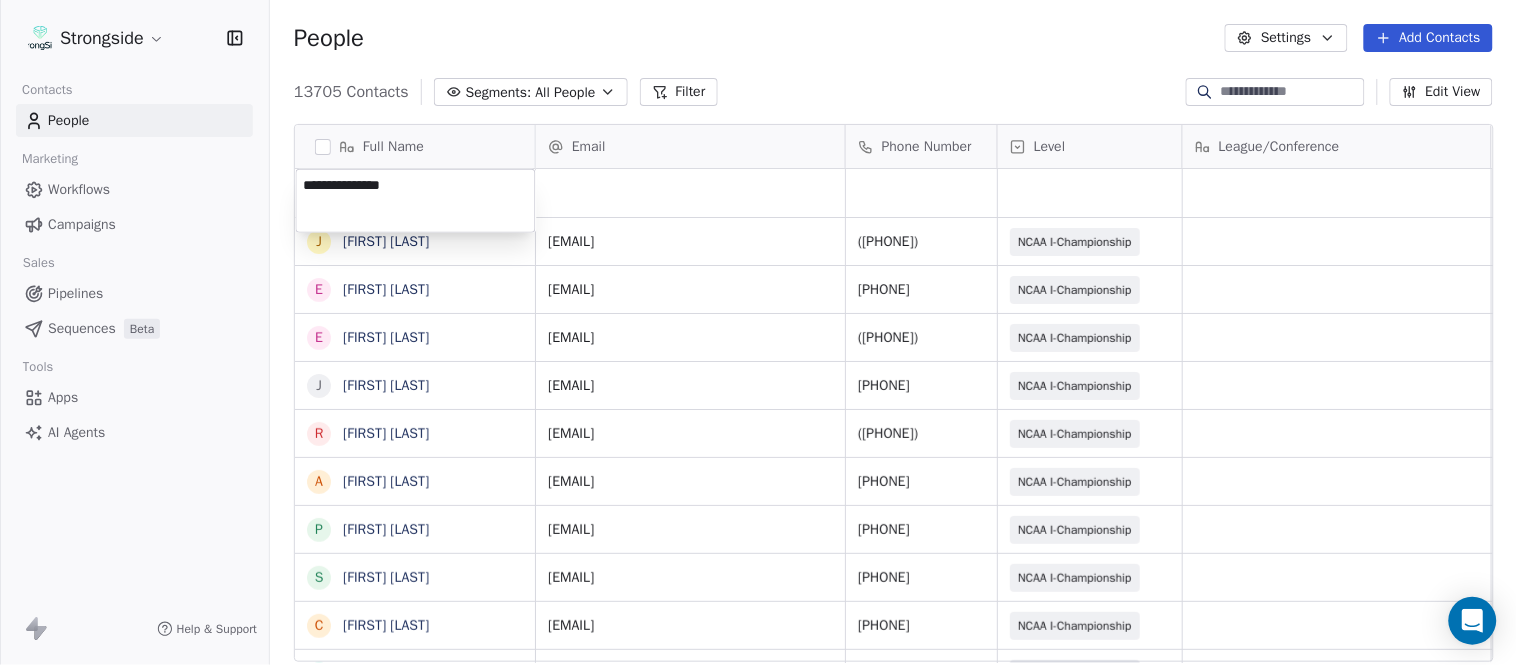 click on "**********" at bounding box center (416, 201) 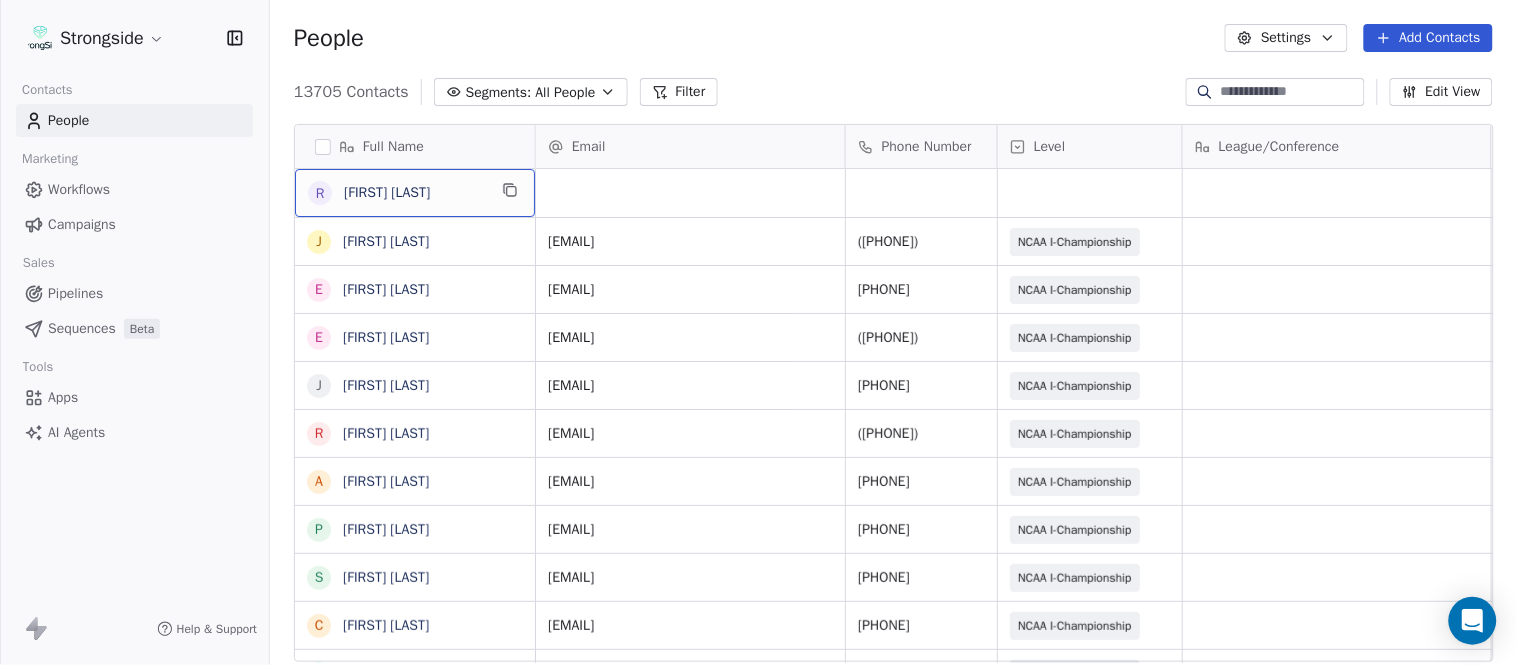 click on "R Ryan Greenhagen" at bounding box center (415, 193) 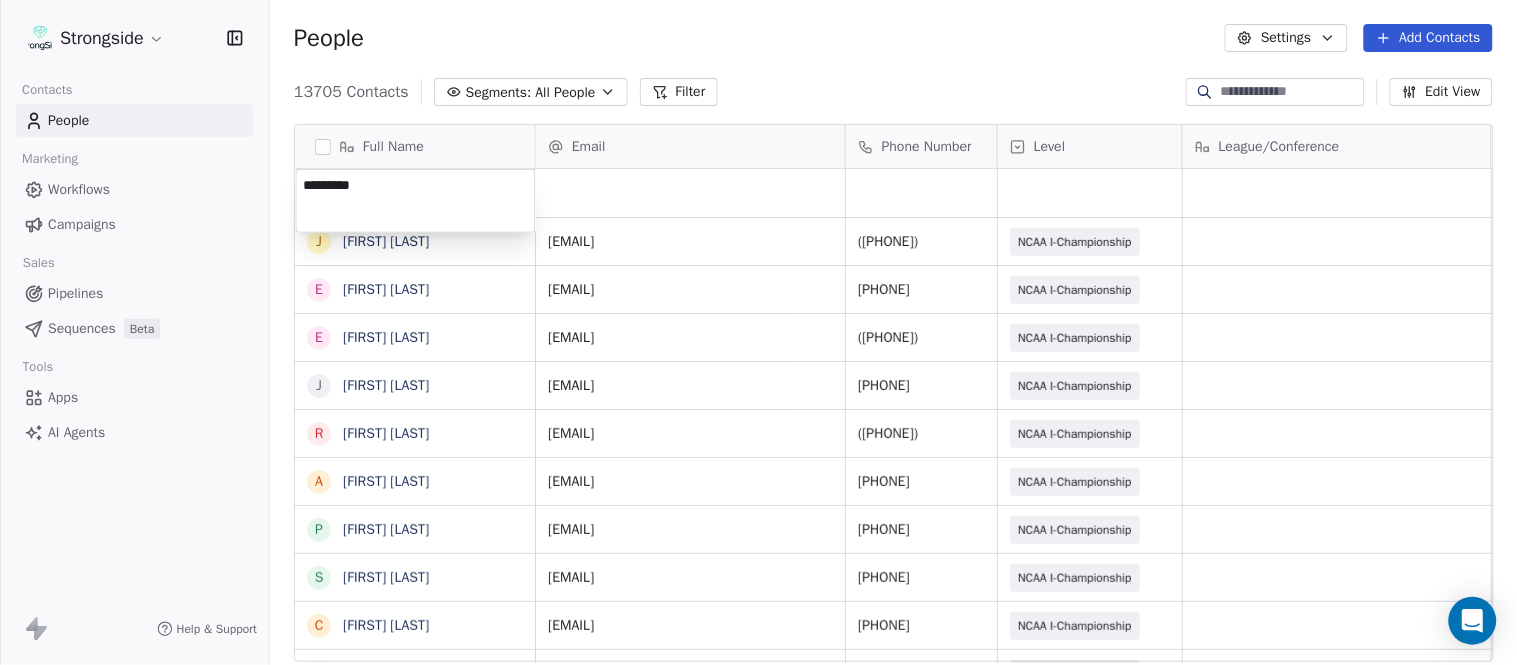 type on "*********" 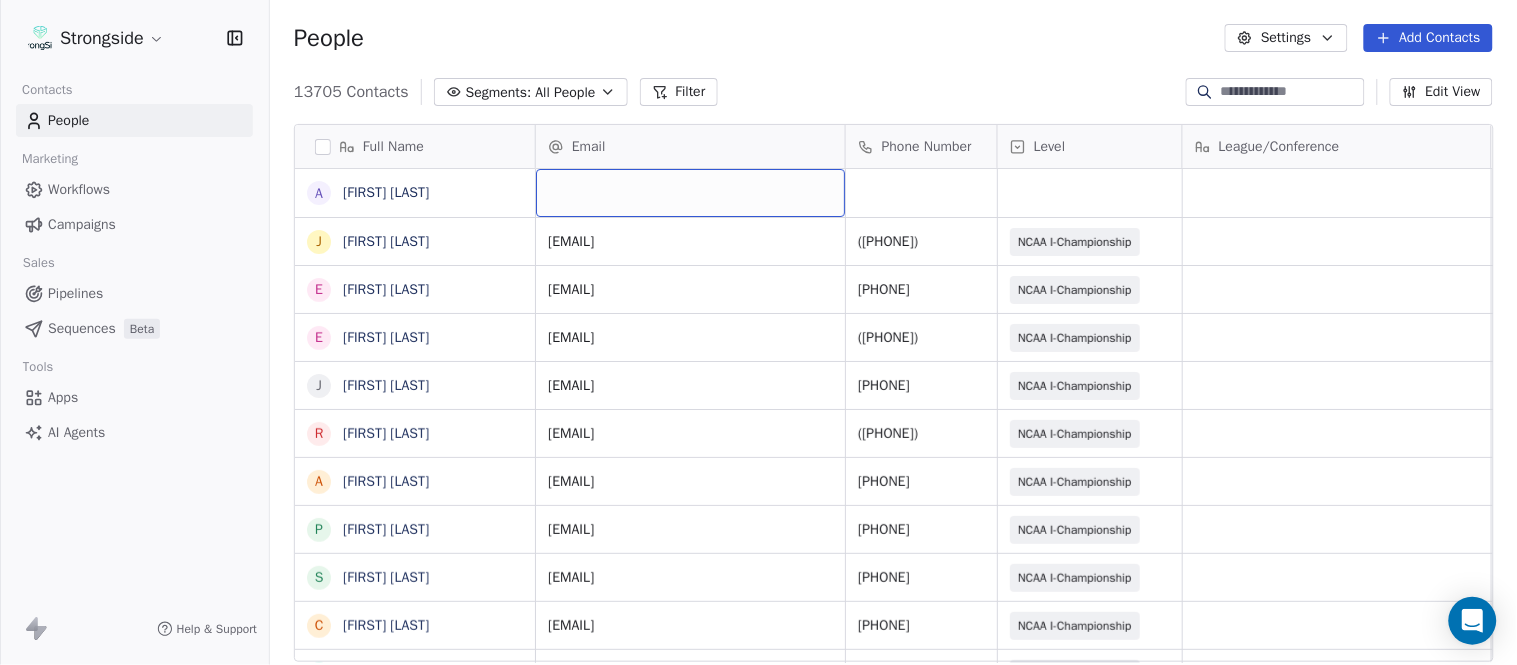 click at bounding box center (690, 193) 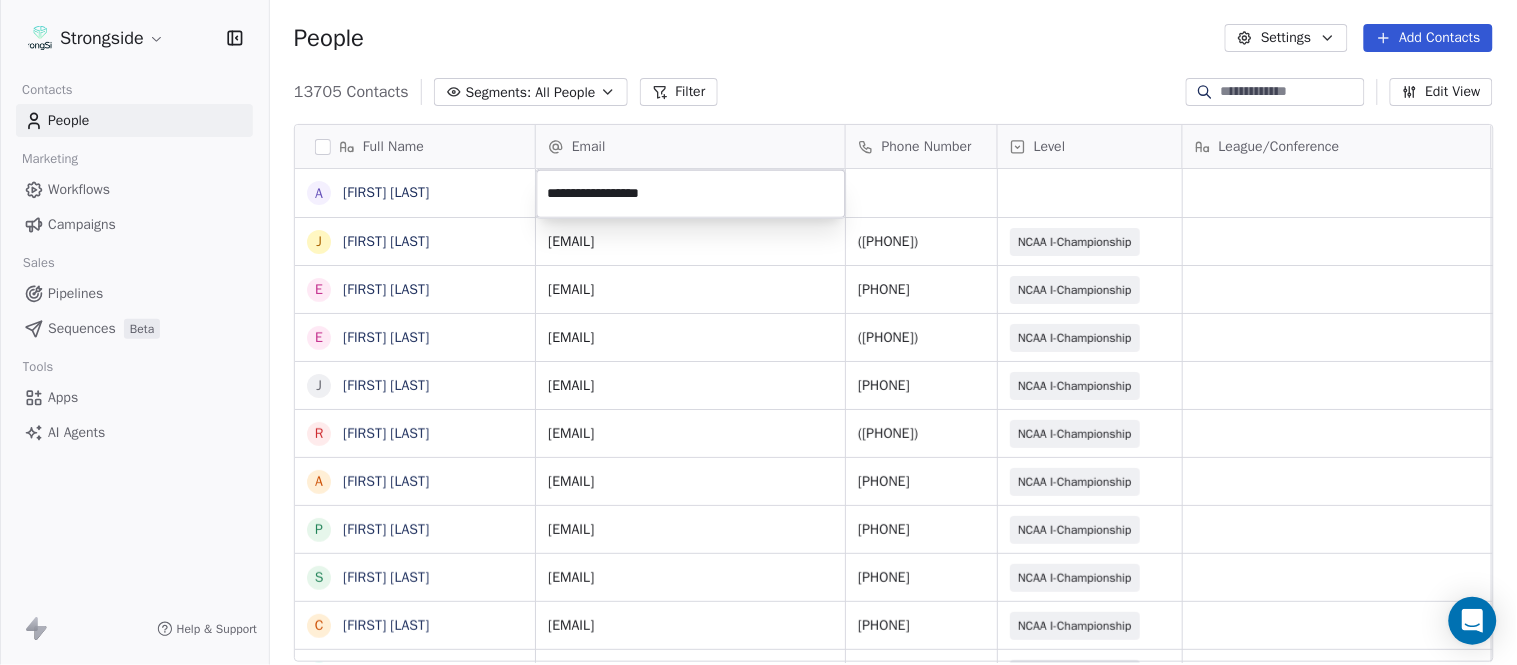 click on "Strongside Contacts People Marketing Workflows Campaigns Sales Pipelines Sequences Beta Tools Apps AI Agents Help & Support People Settings  Add Contacts 13705 Contacts Segments: All People Filter  Edit View Tag Add to Sequence Export Full Name A Alen Gant J Joe Gilfedder E Erin Cameron E Eric Sanders J Joe DiBari R Rob Luben A Alyssa Plantz P Pat Allinger S Susan Duffy C Charles Guthrie R Ryan Greenhagen E Eric Franklin J Jeff Dittman A Andrew Dees W Will Blanden T Terry Ursin S Sean Reeder M Mike Hatcher J Jared Backus J Jay Andress S Satyen Bhakta B Bernie DePalma D Devan Carrington J Jeremy Hartigan N Nicholas Bruner M Matt Foote D Dan Swanstrom N Nicki Moore J Julien Deumaga M Mark Ross A Alex Peffley Email Phone Number Level League/Conference Organization Job Title Tags Created Date BST Aug 07, 2025 07:52 PM jgilfedder@fordham.edu (718) 817-4118 NCAA I-Championship FORDHAM UNIV Strength Coach Aug 07, 2025 07:50 PM ecameron2@fordham.edu 	718-817-0434	 NCAA I-Championship FORDHAM UNIV Sports Medicine" at bounding box center (758, 332) 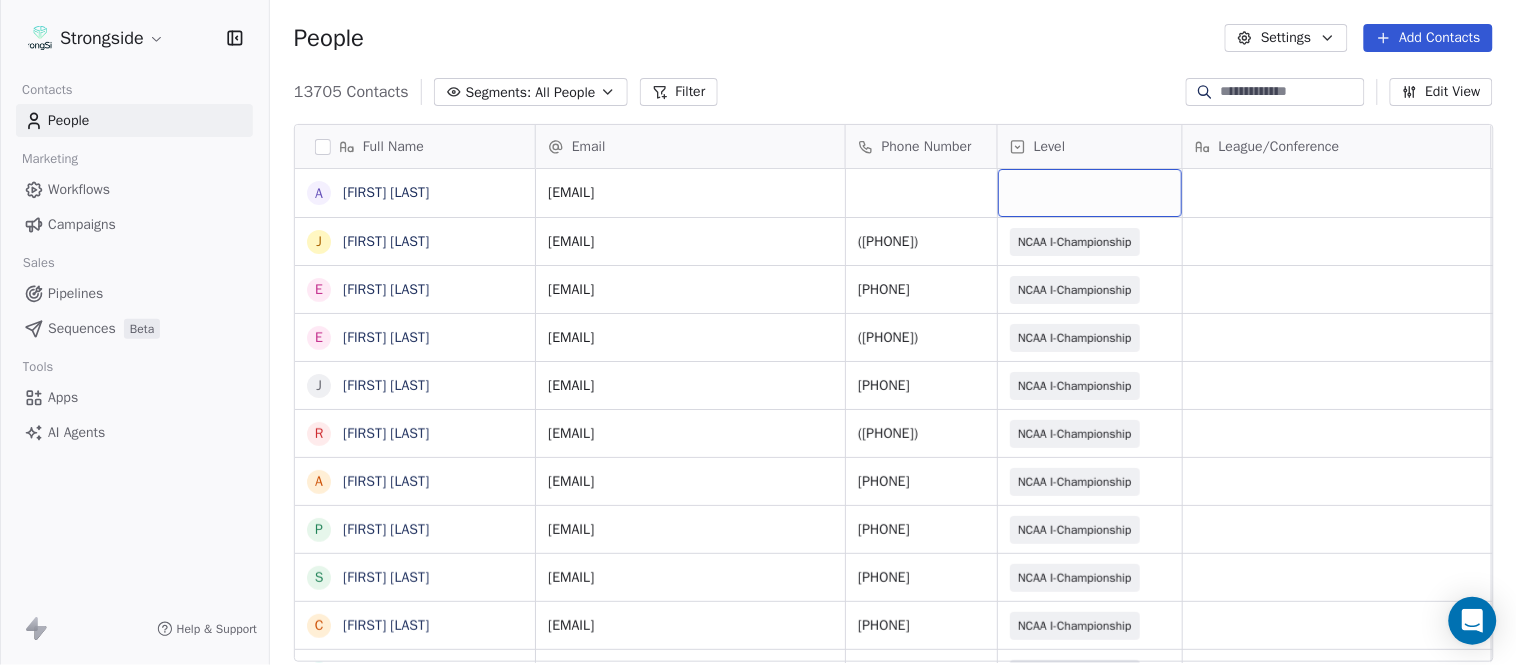 click at bounding box center [1090, 193] 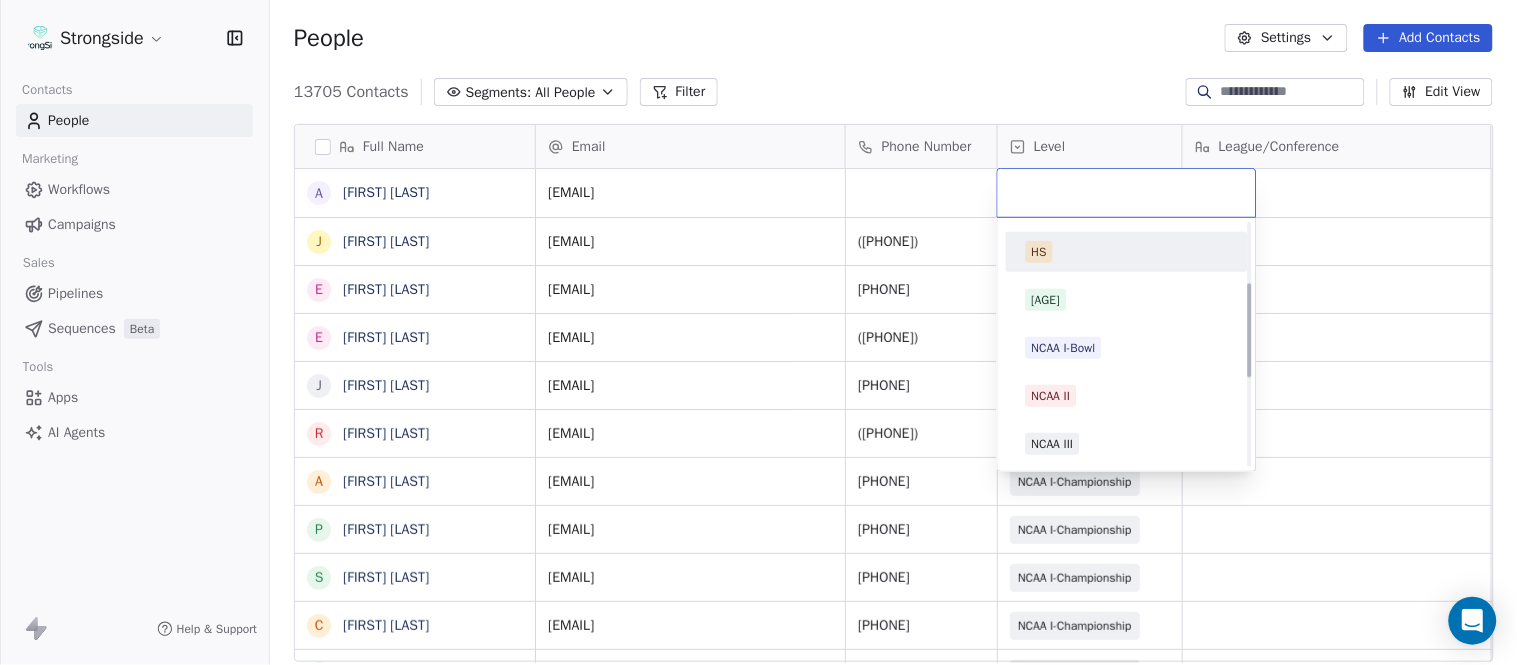 scroll, scrollTop: 378, scrollLeft: 0, axis: vertical 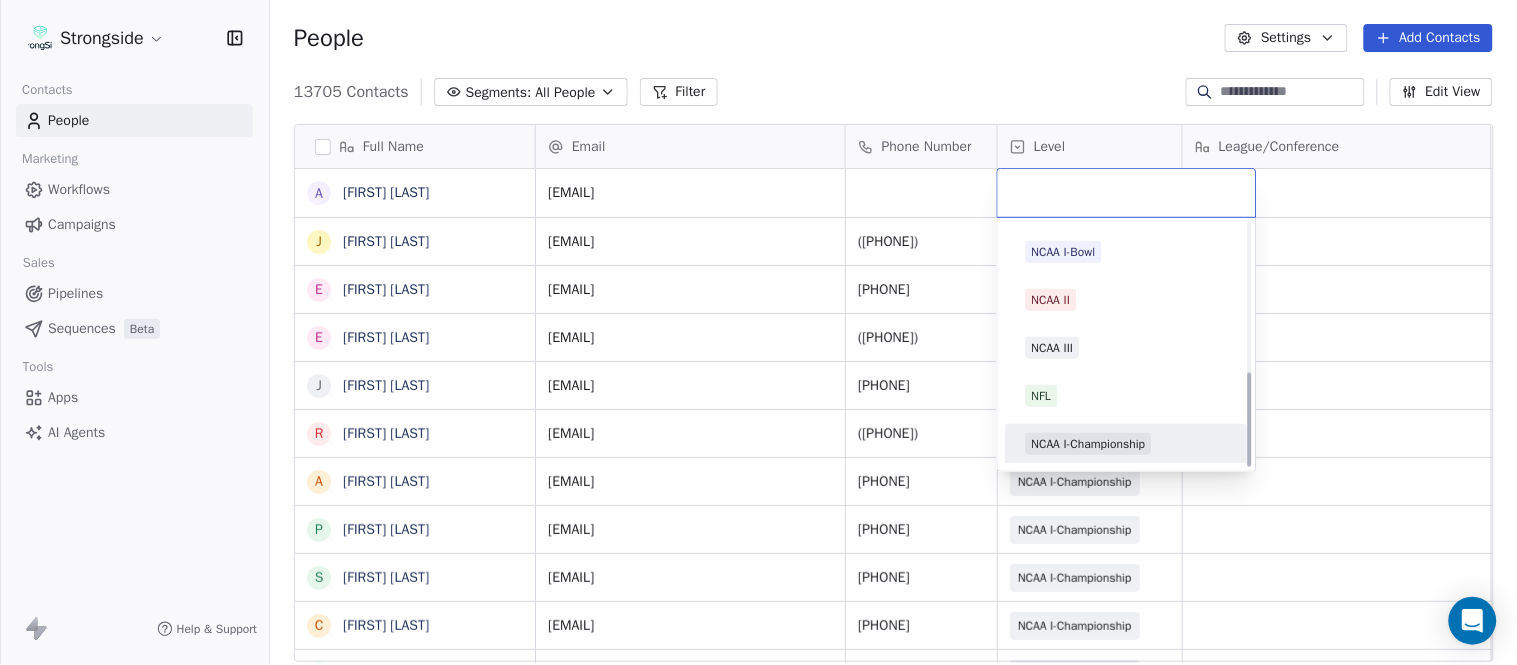 click on "NCAA I-Championship" at bounding box center [1089, 444] 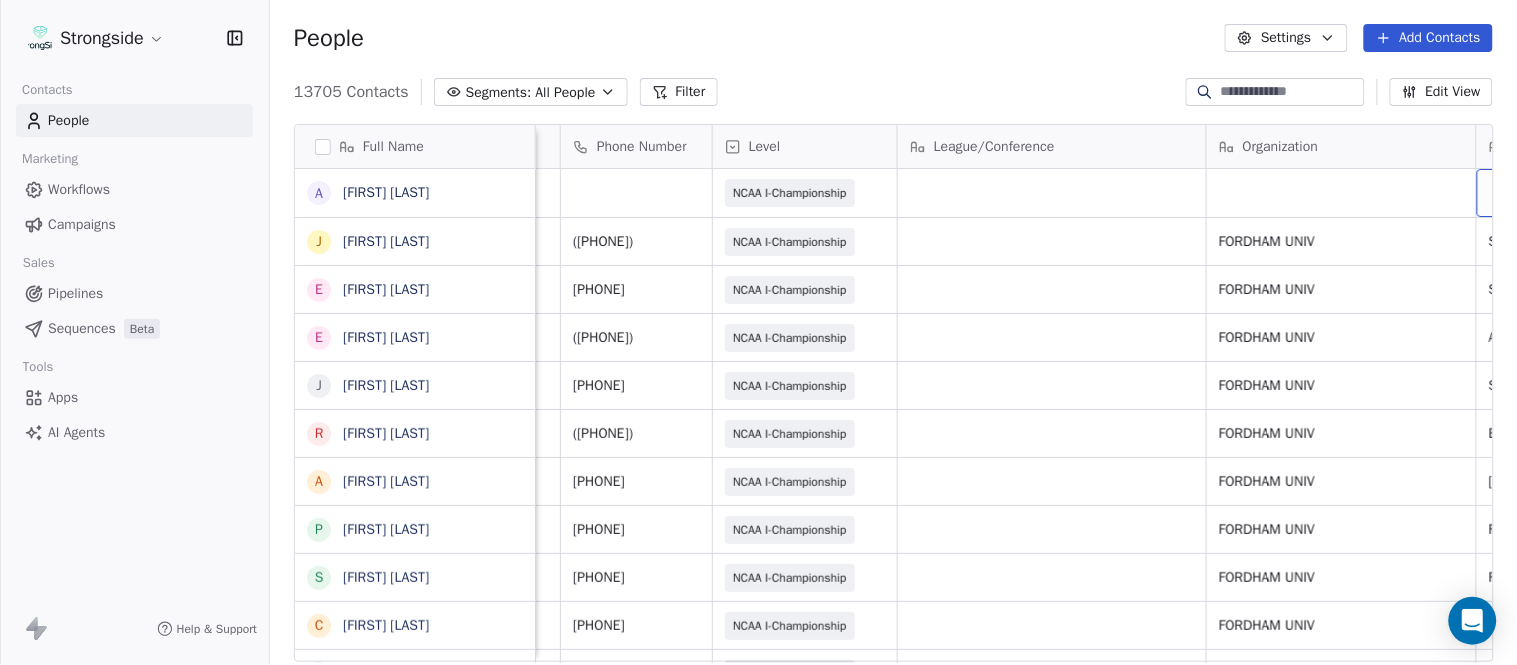 scroll, scrollTop: 0, scrollLeft: 553, axis: horizontal 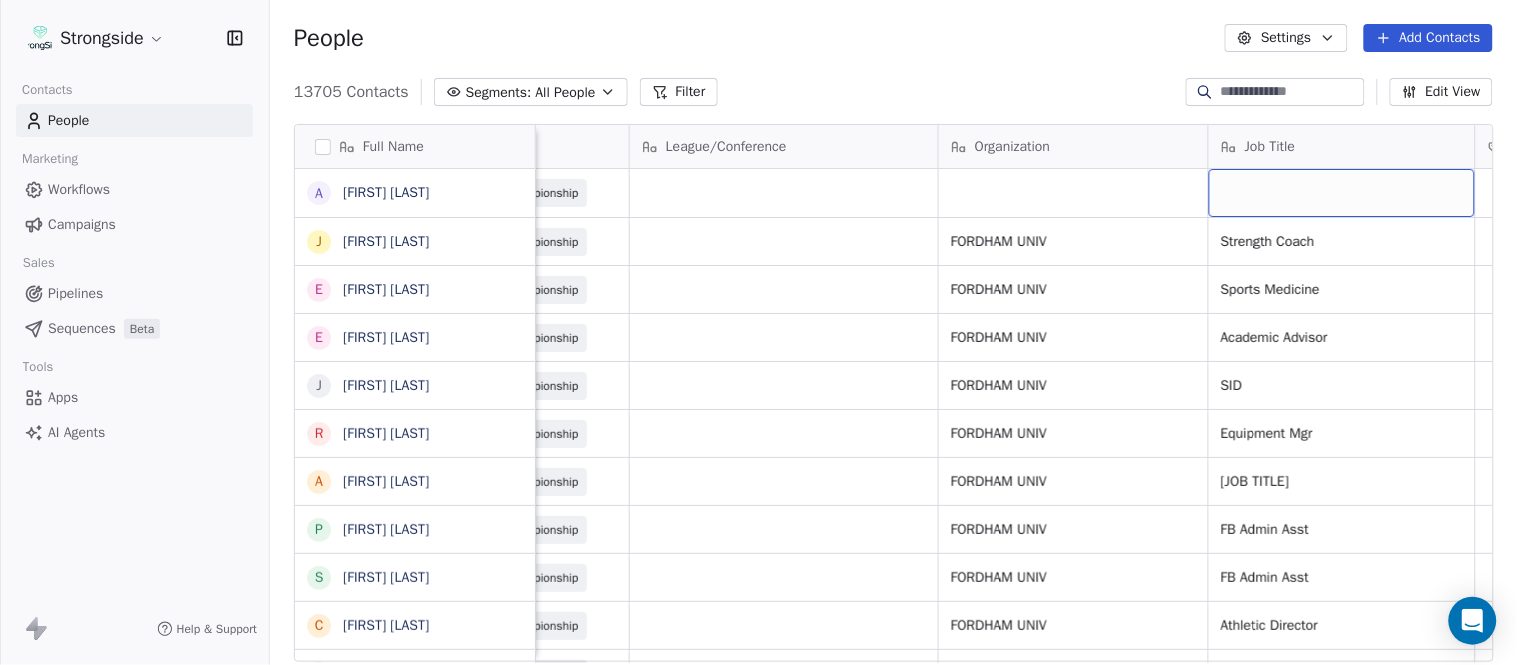 click at bounding box center (1342, 193) 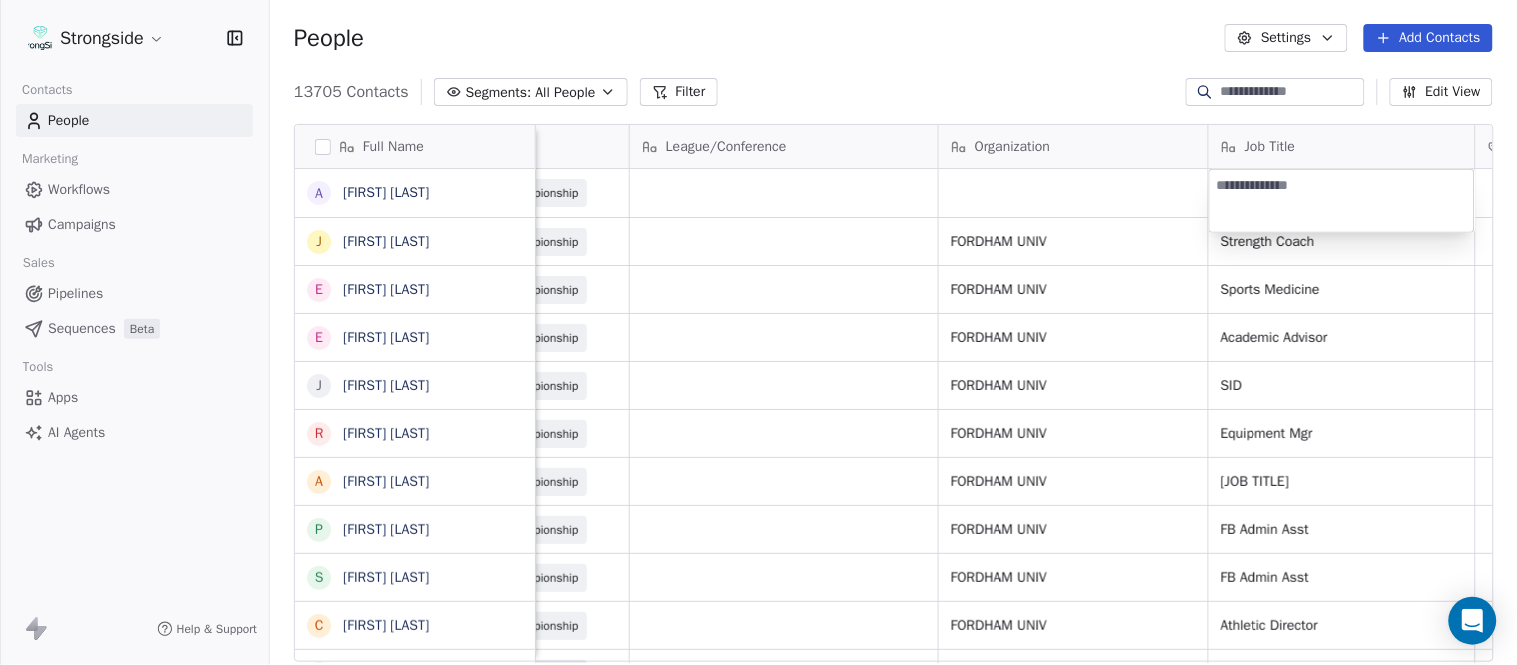 type on "**********" 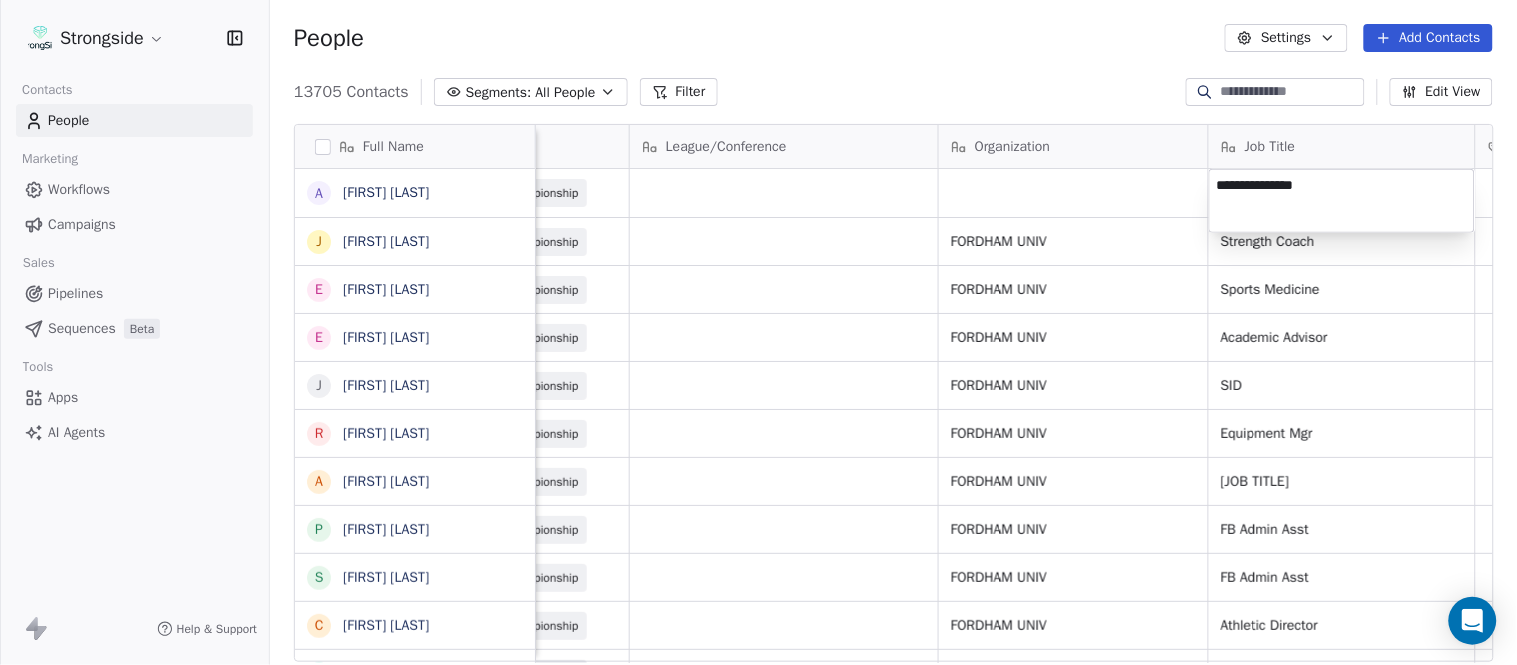 click on "Strongside Contacts People Marketing Workflows Campaigns Sales Pipelines Sequences Beta Tools Apps AI Agents Help & Support People Settings  Add Contacts 13705 Contacts Segments: All People Filter  Edit View Tag Add to Sequence Export Full Name A Alen Gant J Joe Gilfedder E Erin Cameron E Eric Sanders J Joe DiBari R Rob Luben A Alyssa Plantz P Pat Allinger S Susan Duffy C Charles Guthrie R Ryan Greenhagen E Eric Franklin J Jeff Dittman A Andrew Dees W Will Blanden T Terry Ursin S Sean Reeder M Mike Hatcher J Jared Backus J Jay Andress S Satyen Bhakta B Bernie DePalma D Devan Carrington J Jeremy Hartigan N Nicholas Bruner M Matt Foote D Dan Swanstrom N Nicki Moore J Julien Deumaga M Mark Ross A Alex Peffley Email Phone Number Level League/Conference Organization Job Title Tags Created Date BST Status Priority agant2@fordham.edu NCAA I-Championship Aug 07, 2025 07:52 PM jgilfedder@fordham.edu (718) 817-4118 NCAA I-Championship FORDHAM UNIV Strength Coach Aug 07, 2025 07:50 PM ecameron2@fordham.edu SID SID" at bounding box center [758, 332] 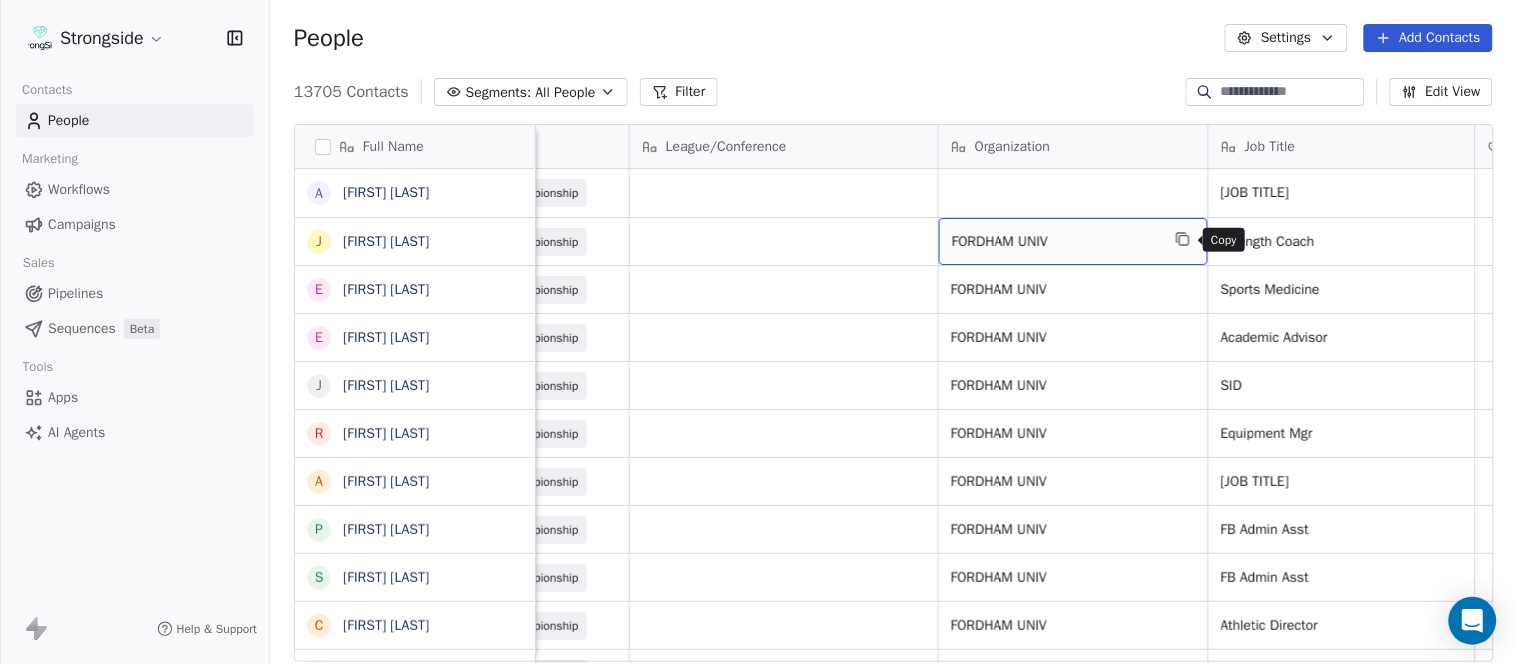 click 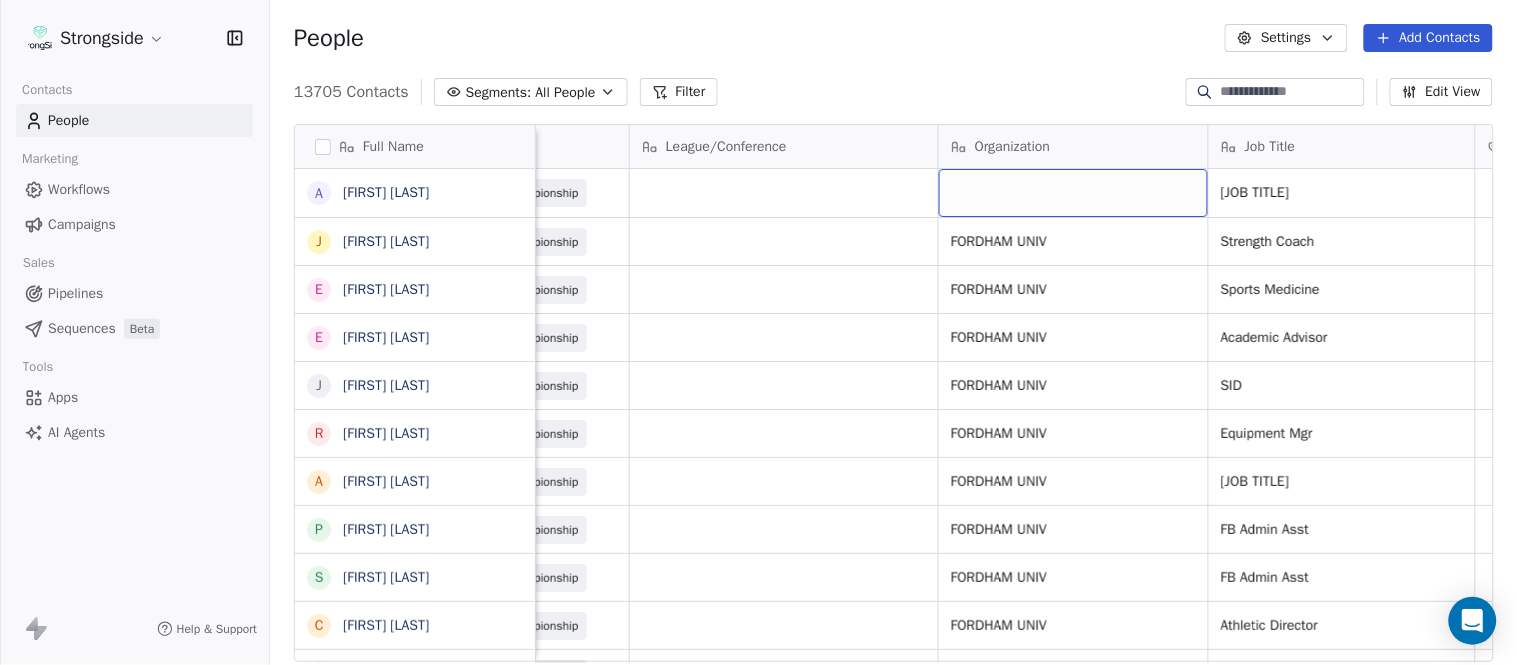 click at bounding box center (1073, 193) 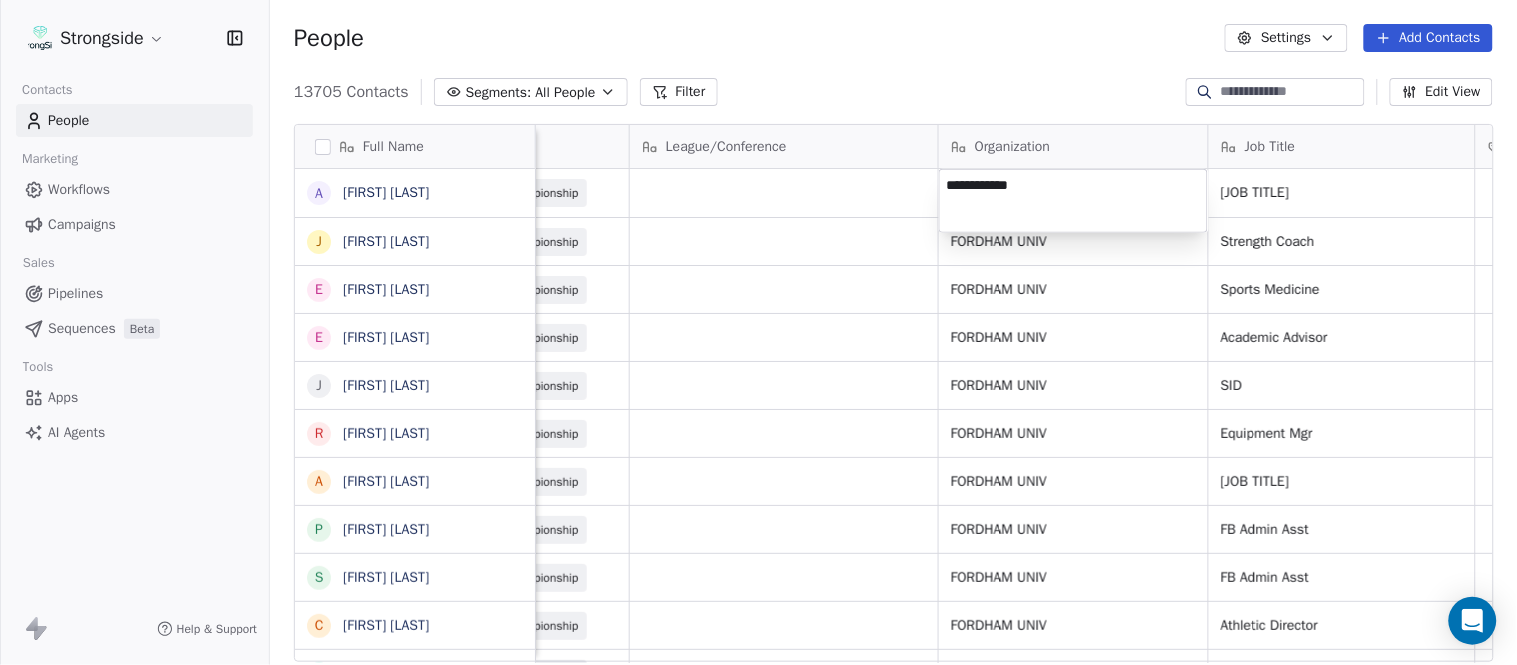 click on "Strongside Contacts People Marketing Workflows Campaigns Sales Pipelines Sequences Beta Tools Apps AI Agents Help & Support People Settings  Add Contacts 13705 Contacts Segments: All People Filter  Edit View Tag Add to Sequence Export Full Name A Alen Gant J Joe Gilfedder E Erin Cameron E Eric Sanders J Joe DiBari R Rob Luben A Alyssa Plantz P Pat Allinger S Susan Duffy C Charles Guthrie R Ryan Greenhagen E Eric Franklin J Jeff Dittman A Andrew Dees W Will Blanden T Terry Ursin S Sean Reeder M Mike Hatcher J Jared Backus J Jay Andress S Satyen Bhakta B Bernie DePalma D Devan Carrington J Jeremy Hartigan N Nicholas Bruner M Matt Foote D Dan Swanstrom N Nicki Moore J Julien Deumaga M Mark Ross A Alex Peffley Email Phone Number Level League/Conference Organization Job Title Tags Created Date BST Status Priority agant2@fordham.edu NCAA I-Championship Assistant Coach Aug 07, 2025 07:52 PM jgilfedder@fordham.edu (718) 817-4118 NCAA I-Championship FORDHAM UNIV Strength Coach Aug 07, 2025 07:50 PM 	718-817-0434" at bounding box center (758, 332) 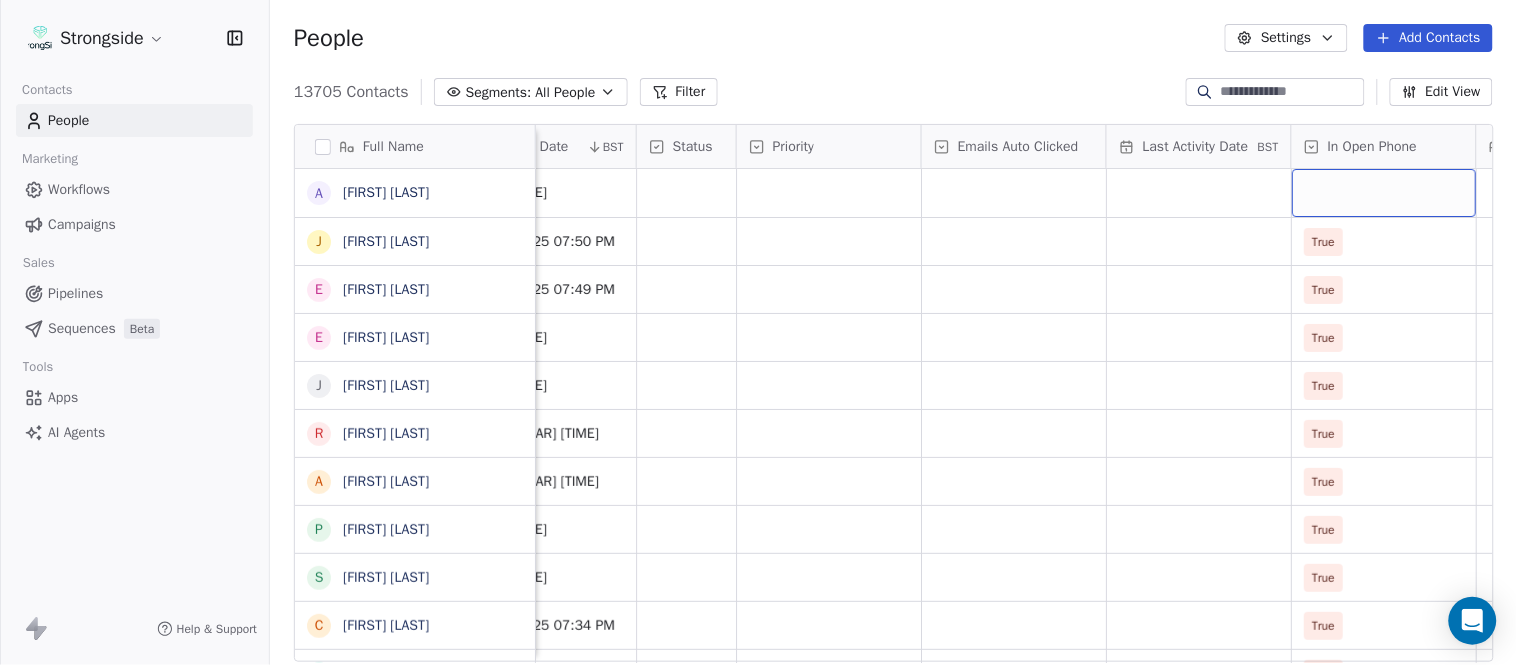 scroll, scrollTop: 0, scrollLeft: 1863, axis: horizontal 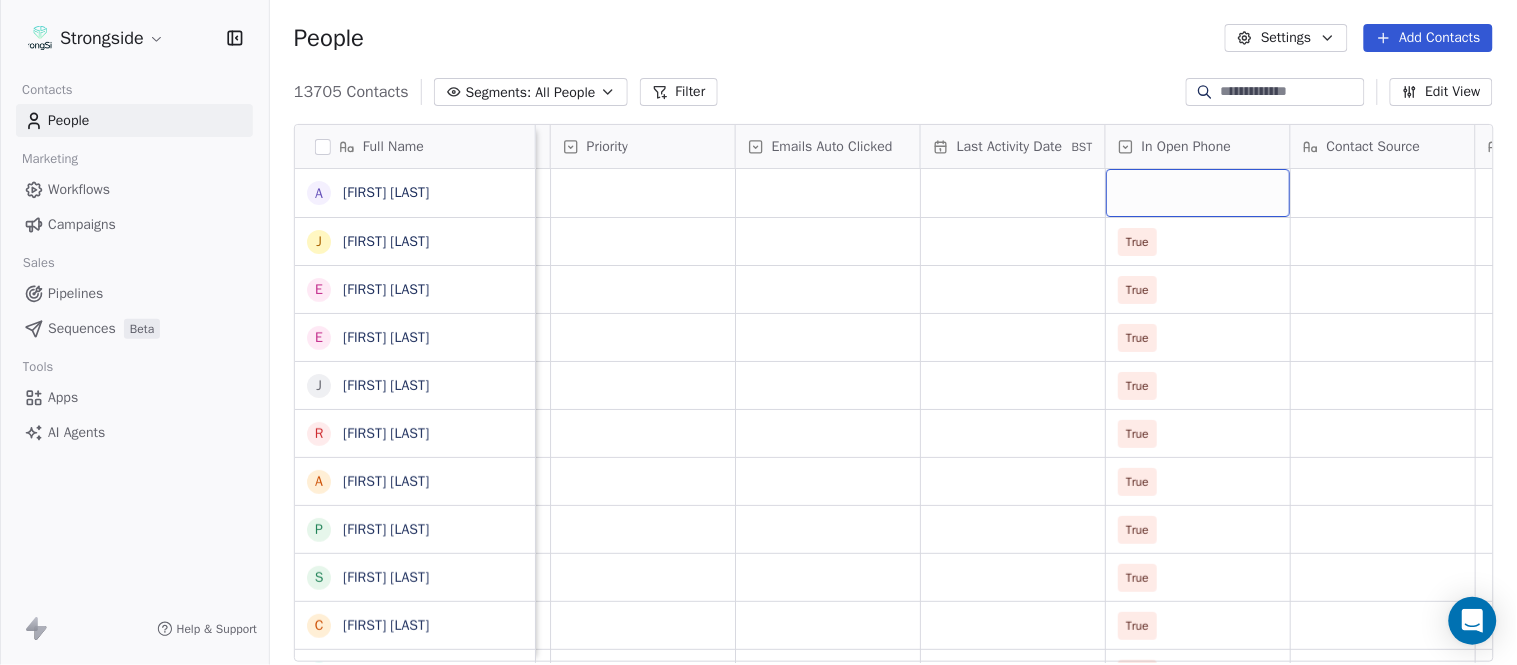 click at bounding box center (1198, 193) 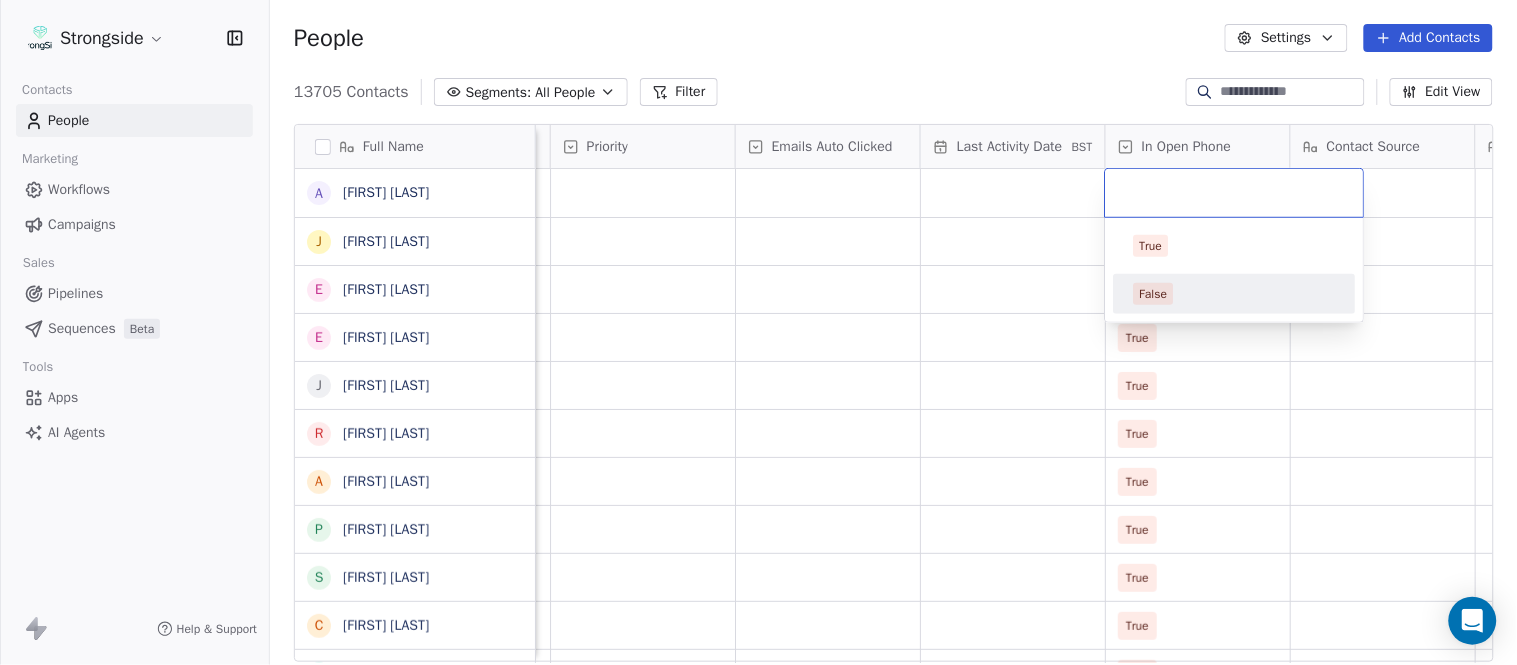 click on "False" at bounding box center [1235, 294] 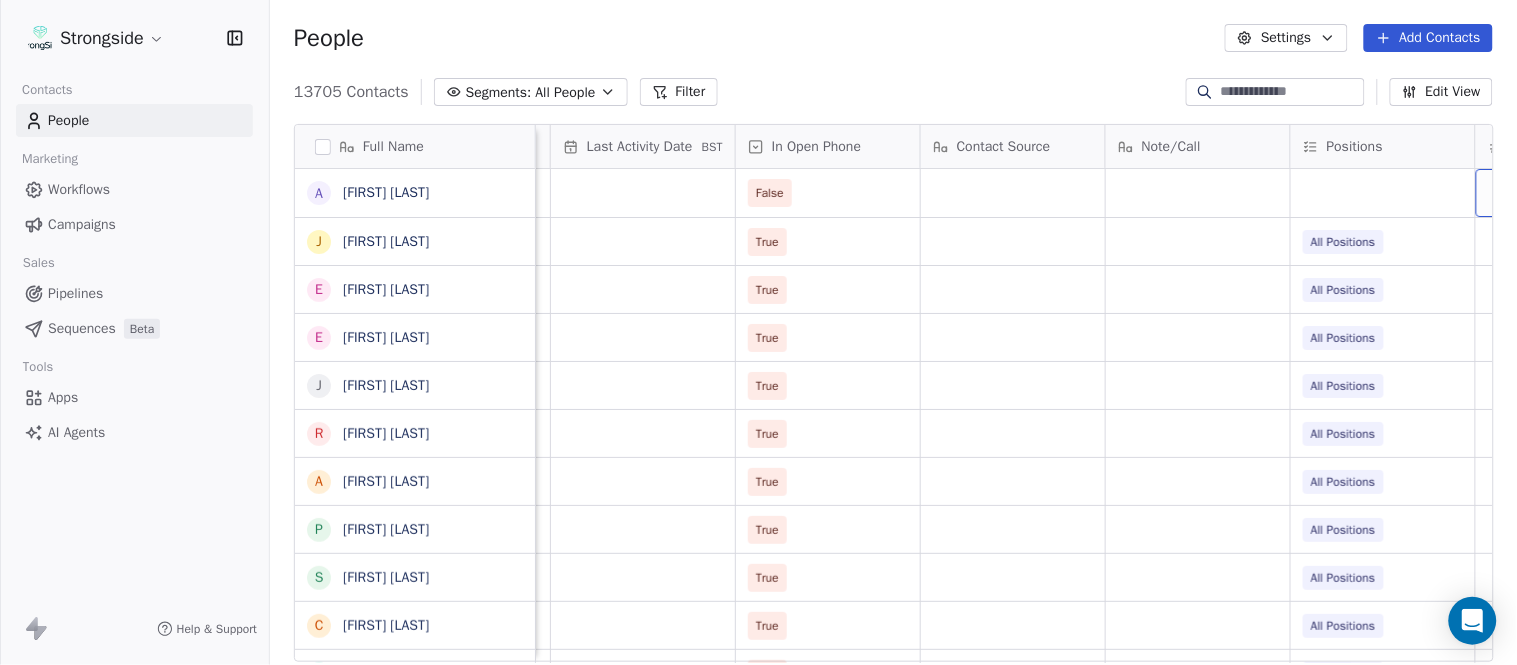 scroll, scrollTop: 0, scrollLeft: 2417, axis: horizontal 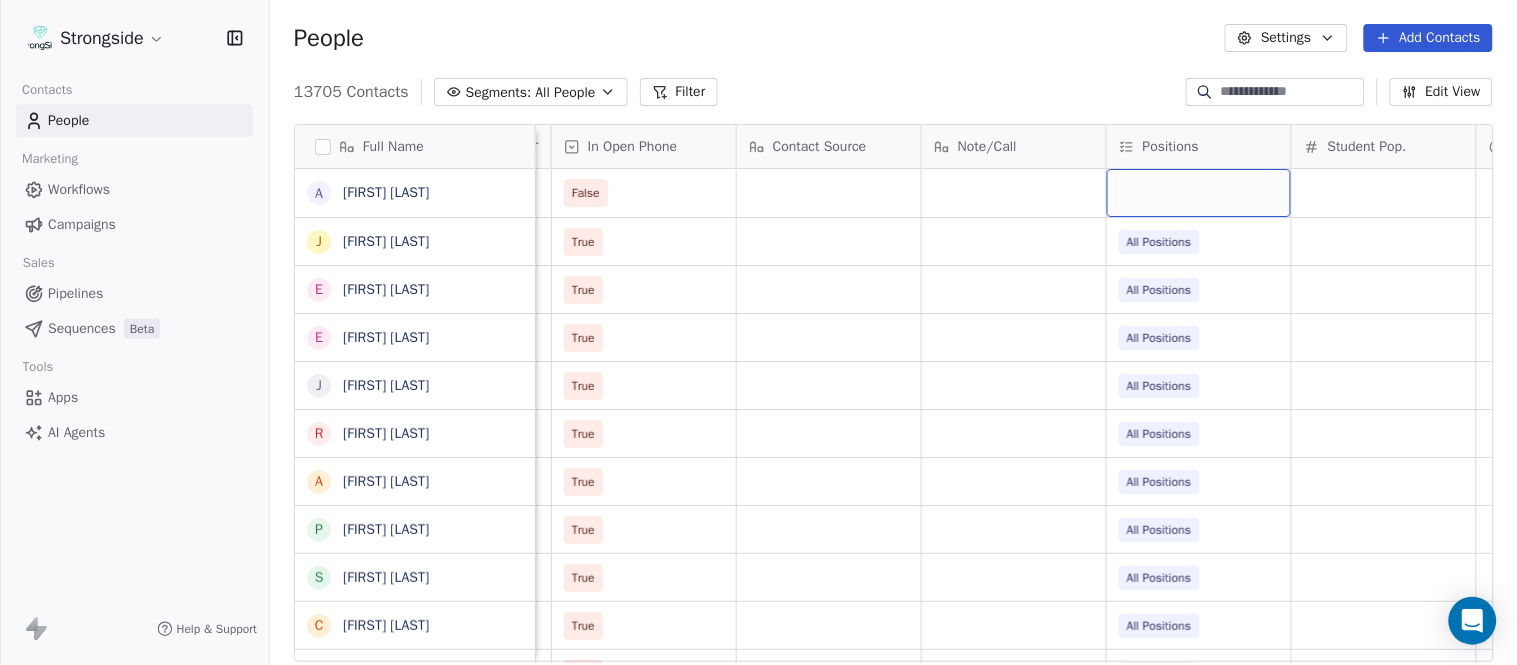 click at bounding box center [1199, 193] 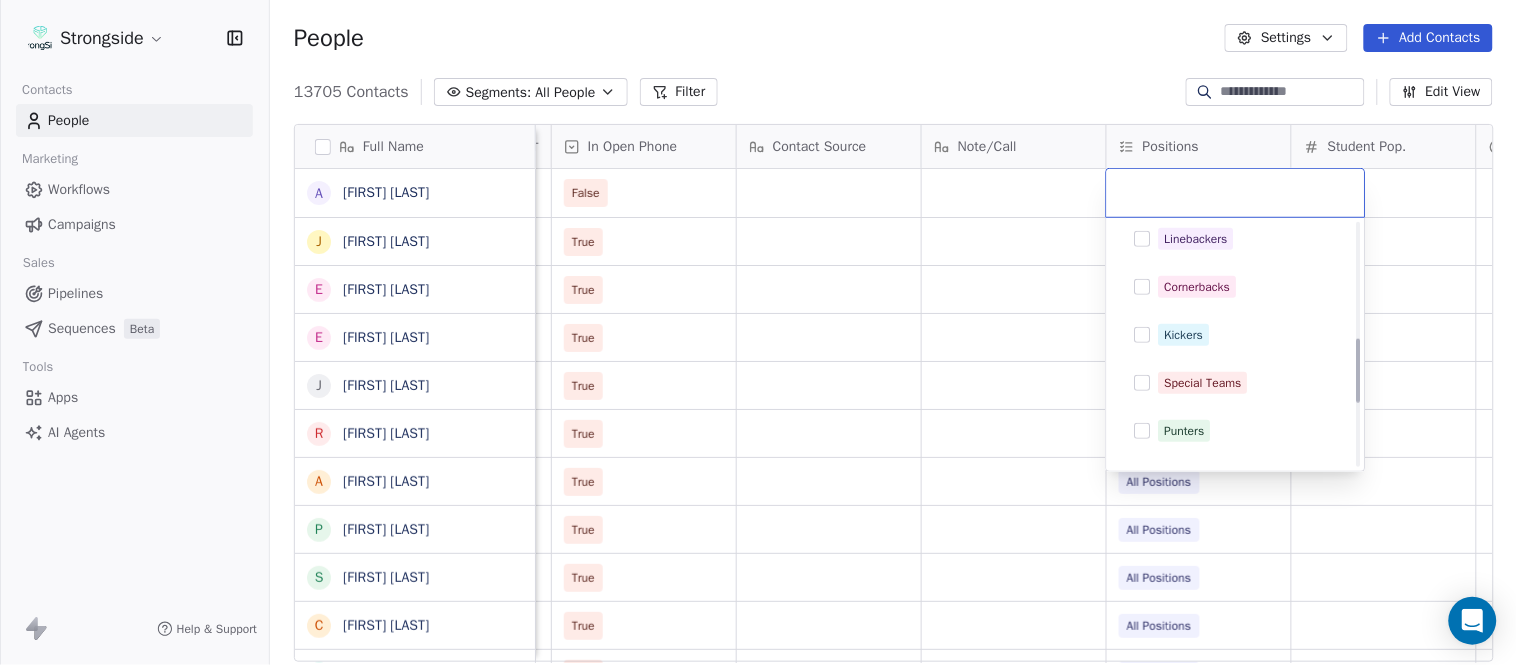 scroll, scrollTop: 444, scrollLeft: 0, axis: vertical 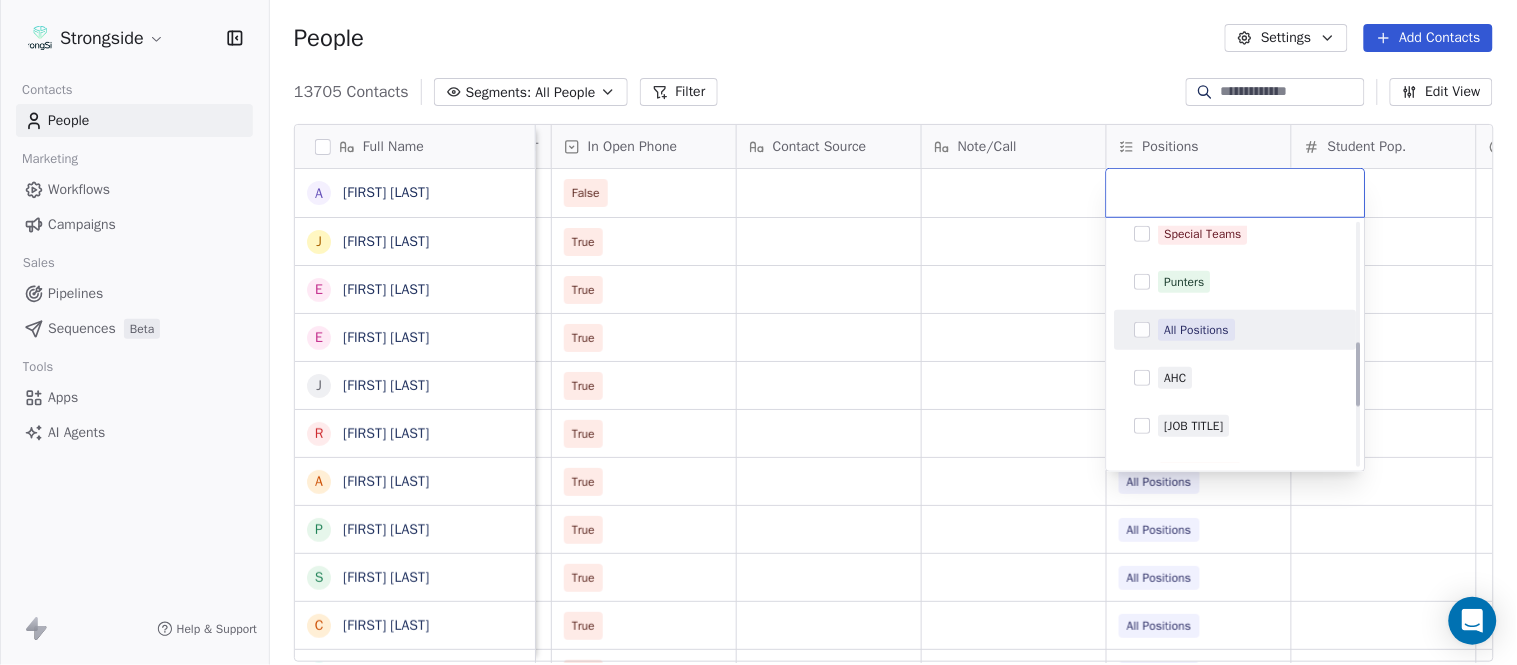 click on "All Positions" at bounding box center (1197, 330) 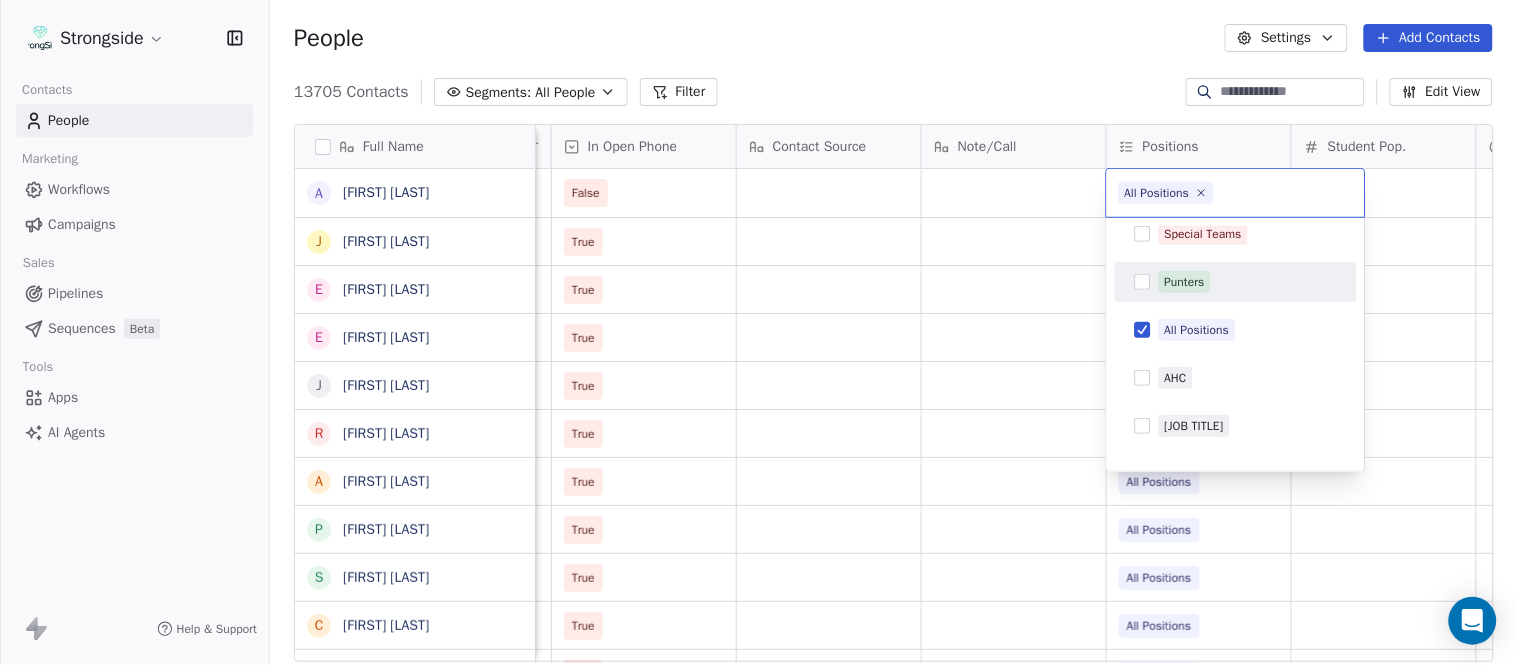 click on "Strongside Contacts People Marketing Workflows Campaigns Sales Pipelines Sequences Beta Tools Apps AI Agents Help & Support People Settings  Add Contacts 13705 Contacts Segments: All People Filter  Edit View Tag Add to Sequence Export Full Name A Alen Gant J Joe Gilfedder E Erin Cameron E Eric Sanders J Joe DiBari R Rob Luben A Alyssa Plantz P Pat Allinger S Susan Duffy C Charles Guthrie R Ryan Greenhagen E Eric Franklin J Jeff Dittman A Andrew Dees W Will Blanden T Terry Ursin S Sean Reeder M Mike Hatcher J Jared Backus J Jay Andress S Satyen Bhakta B Bernie DePalma D Devan Carrington J Jeremy Hartigan N Nicholas Bruner M Matt Foote D Dan Swanstrom N Nicki Moore J Julien Deumaga M Mark Ross A Alex Peffley Status Priority Emails Auto Clicked Last Activity Date BST In Open Phone Contact Source Note/Call Positions Student Pop. Lead Account   False   True All Positions   True All Positions   True All Positions   True All Positions   True All Positions   True All Positions   True All Positions   True   True" at bounding box center (758, 332) 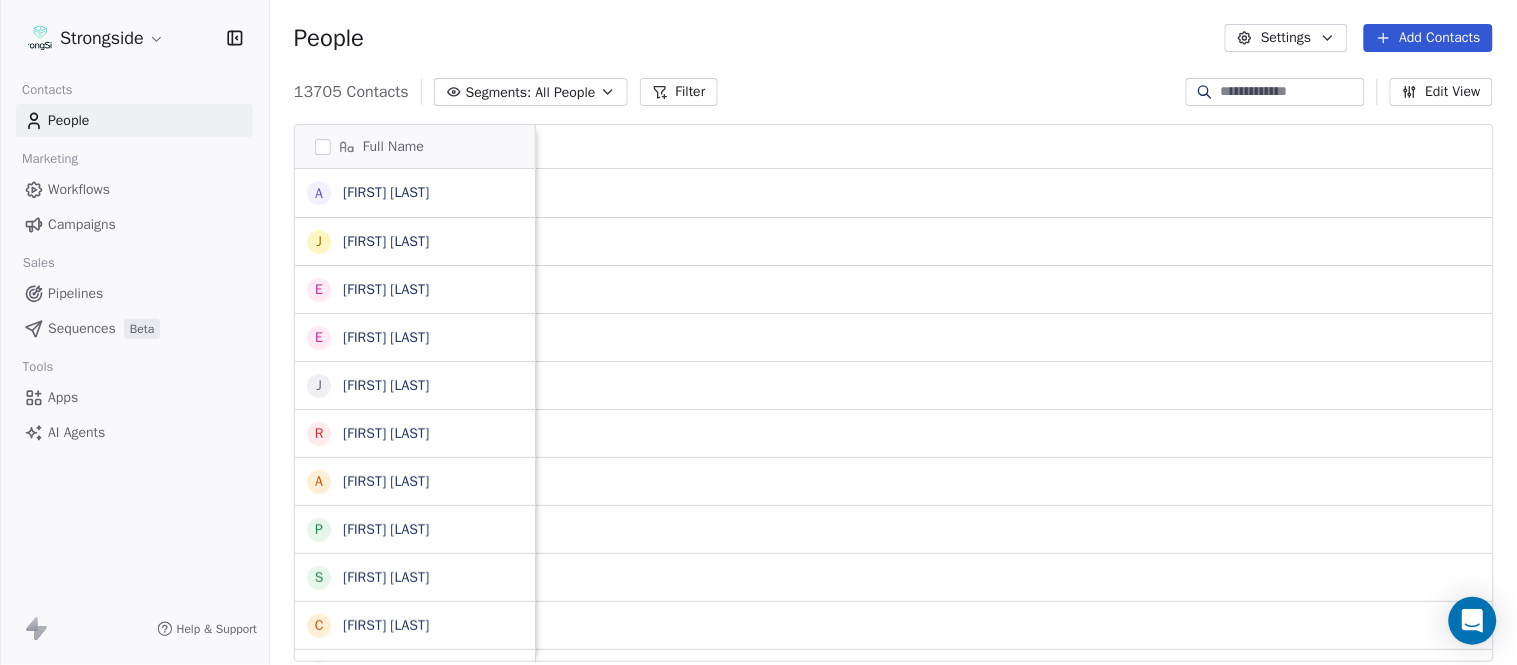 scroll, scrollTop: 0, scrollLeft: 0, axis: both 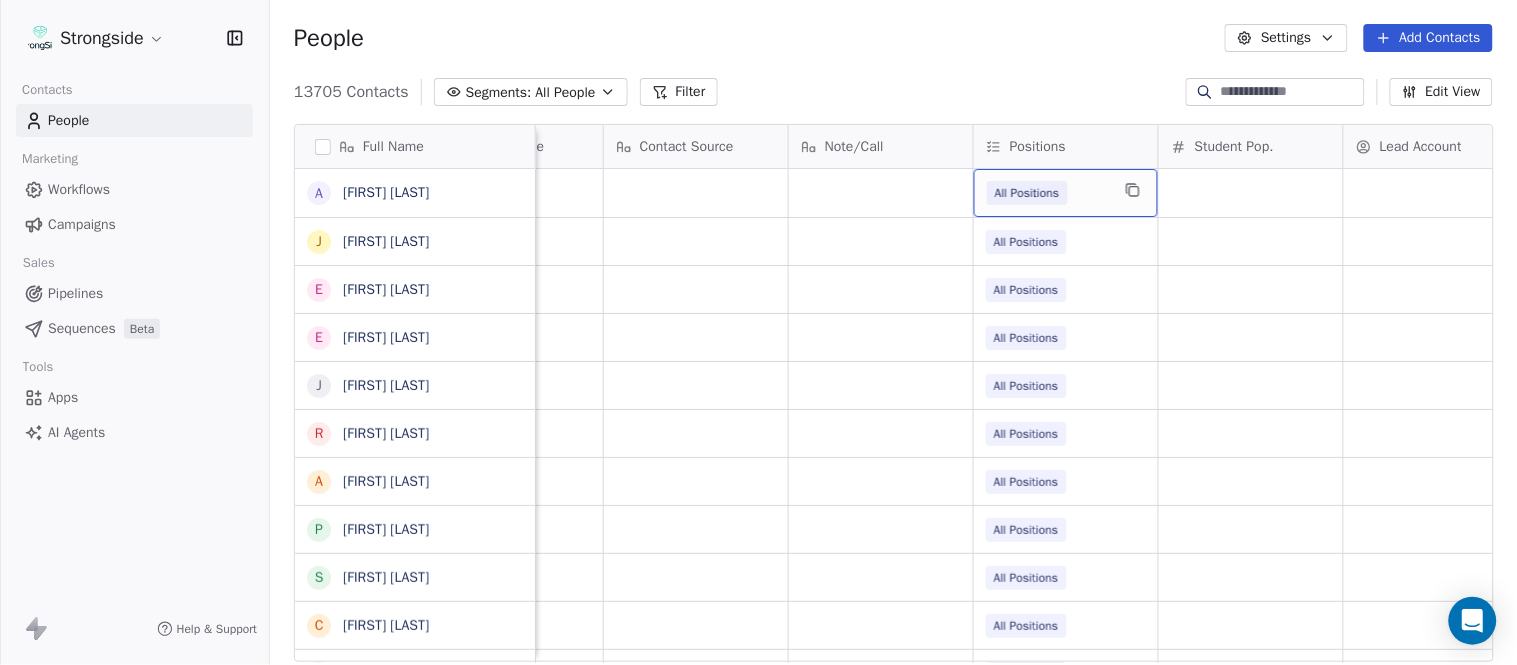 click on "All Positions" at bounding box center (1048, 193) 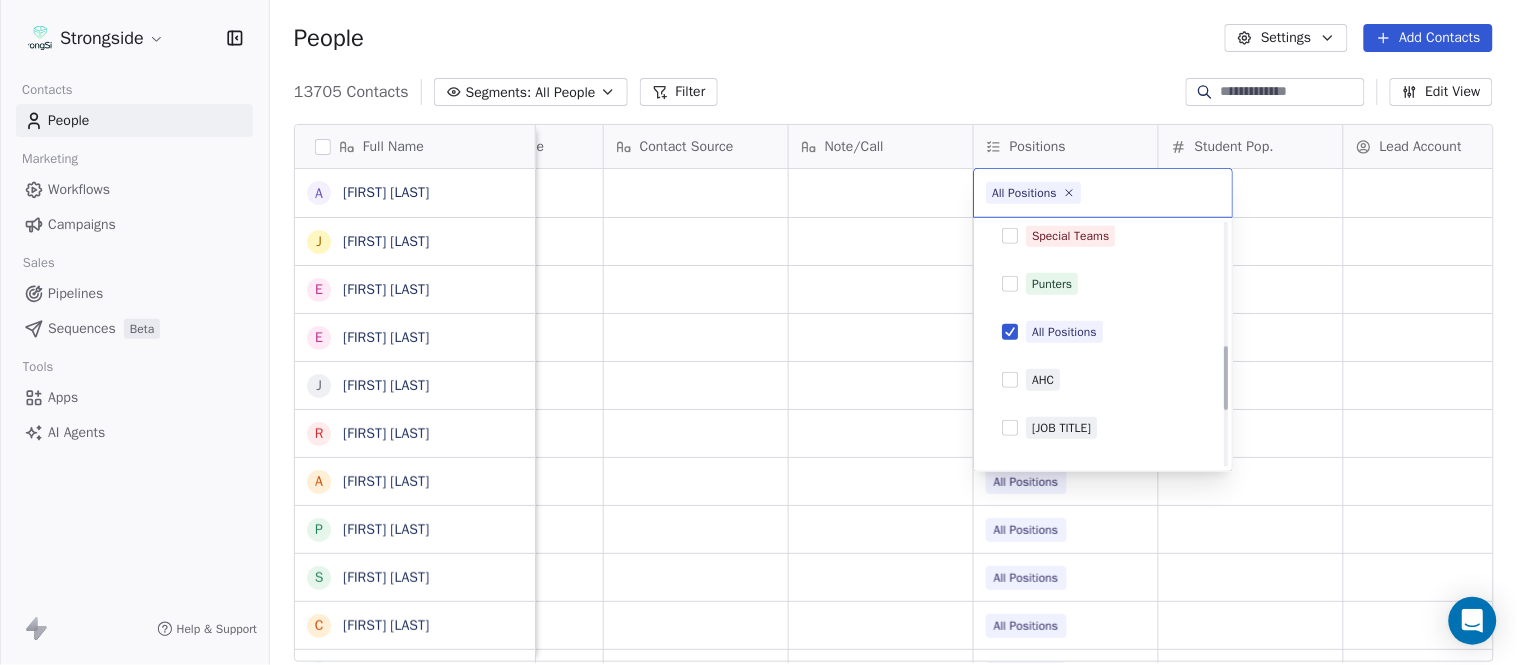 scroll, scrollTop: 553, scrollLeft: 0, axis: vertical 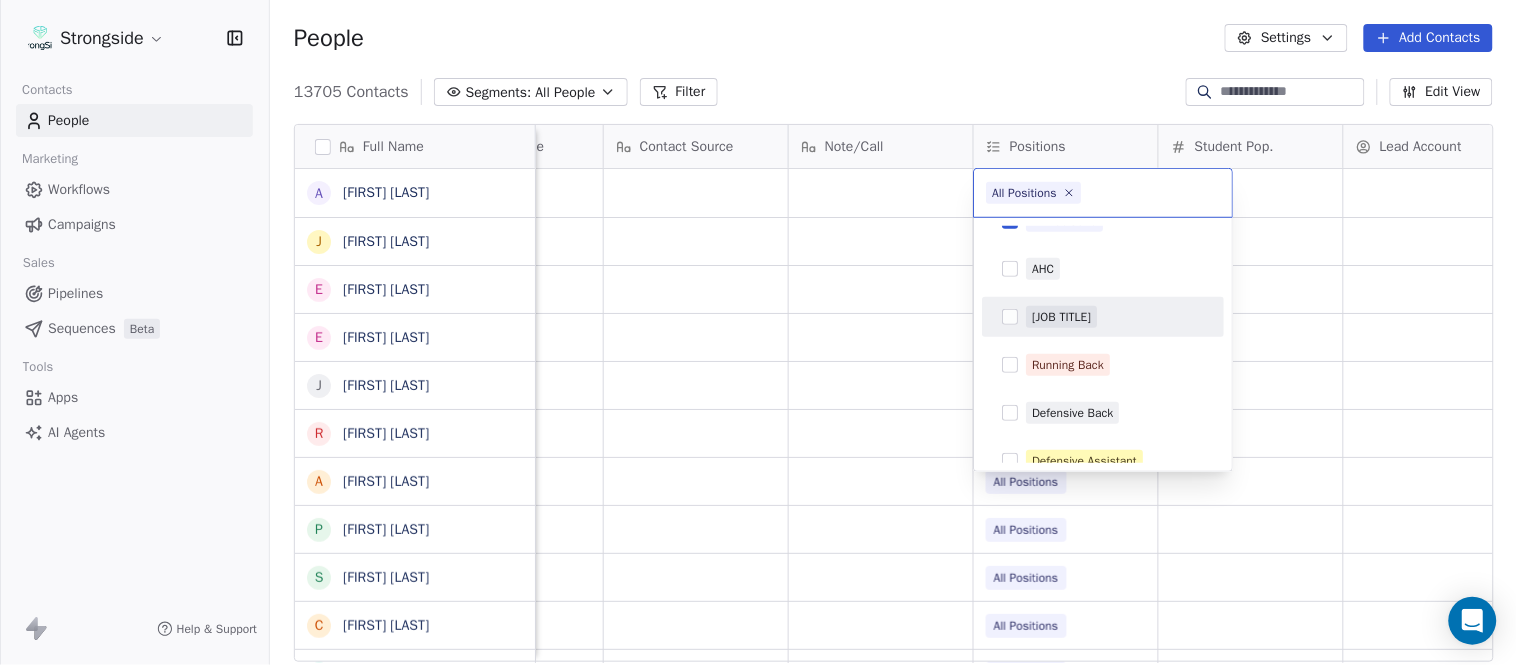 click on "Defensive Coordinator" at bounding box center (1061, 317) 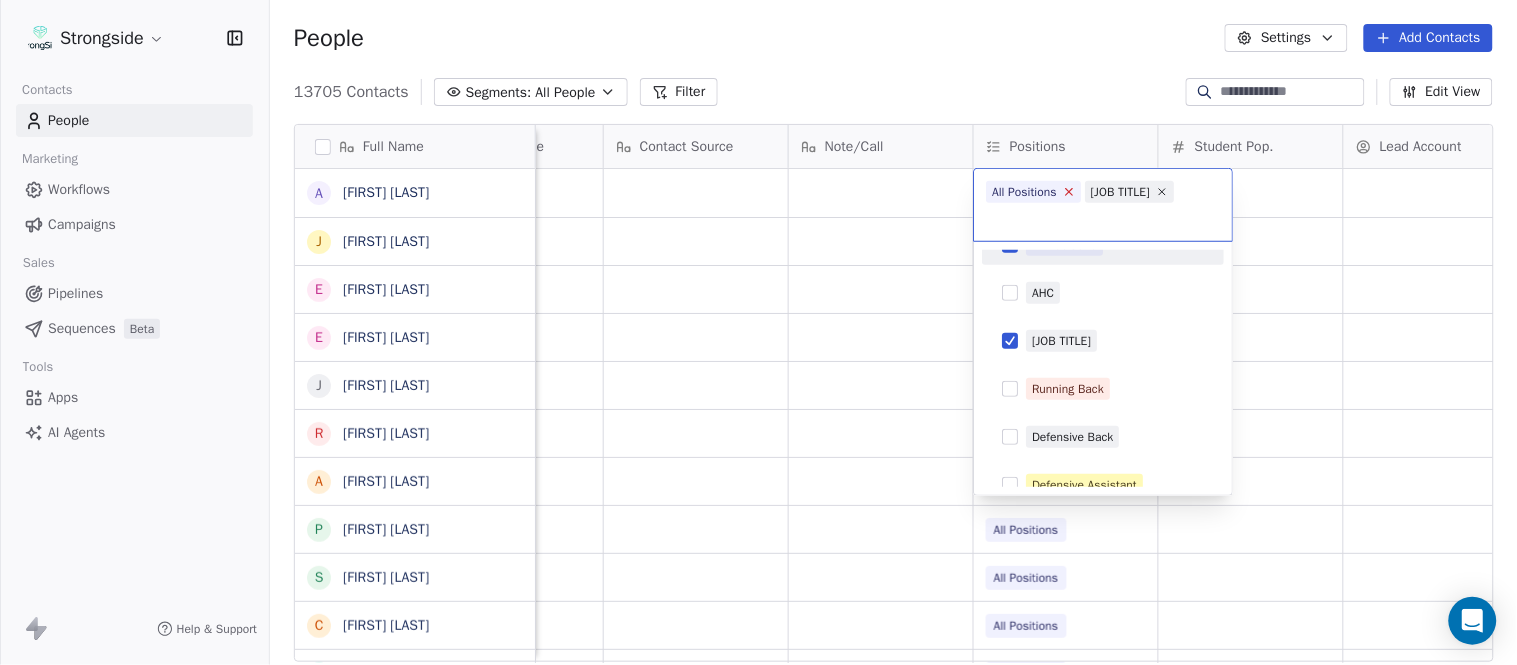 click 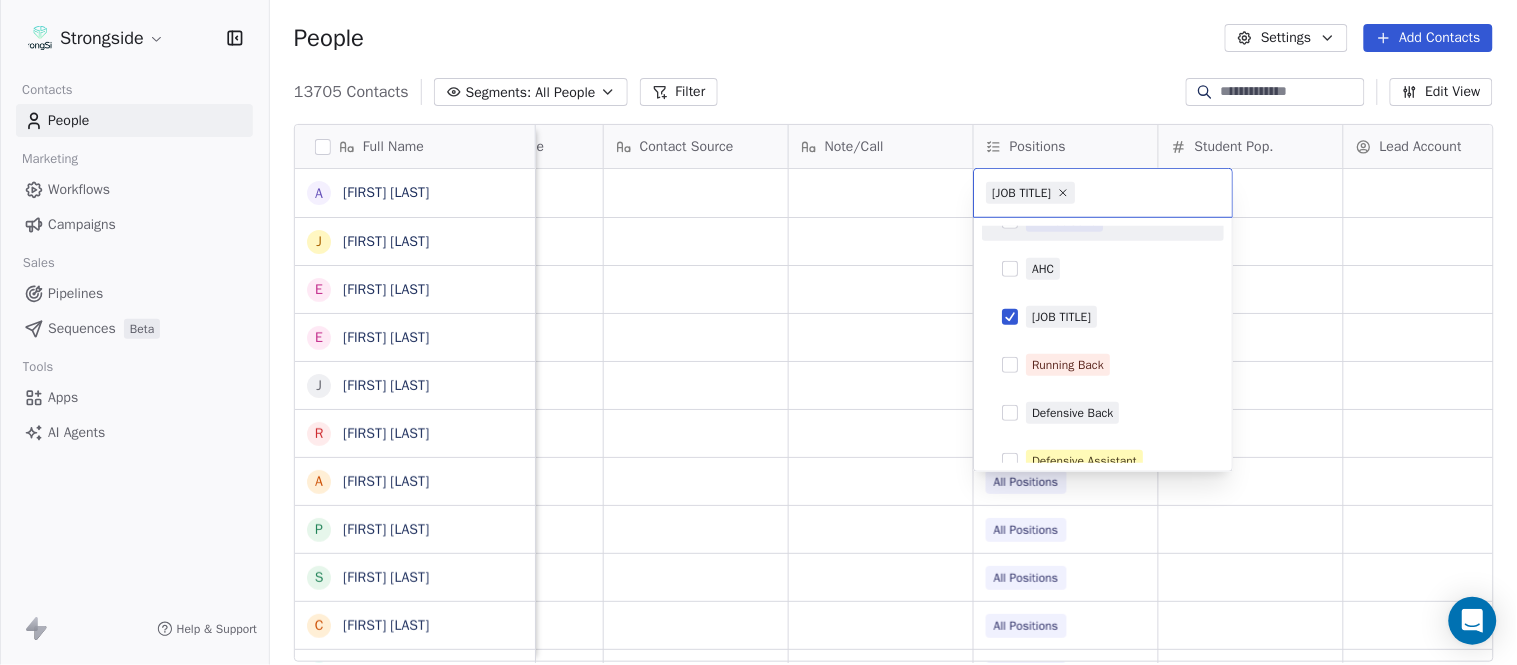click on "Strongside Contacts People Marketing Workflows Campaigns Sales Pipelines Sequences Beta Tools Apps AI Agents Help & Support People Settings  Add Contacts 13705 Contacts Segments: All People Filter  Edit View Tag Add to Sequence Export Full Name A Alen Gant J Joe Gilfedder E Erin Cameron E Eric Sanders J Joe DiBari R Rob Luben A Alyssa Plantz P Pat Allinger S Susan Duffy C Charles Guthrie R Ryan Greenhagen E Eric Franklin J Jeff Dittman A Andrew Dees W Will Blanden T Terry Ursin S Sean Reeder M Mike Hatcher J Jared Backus J Jay Andress S Satyen Bhakta B Bernie DePalma D Devan Carrington J Jeremy Hartigan N Nicholas Bruner M Matt Foote D Dan Swanstrom N Nicki Moore J Julien Deumaga M Mark Ross A Alex Peffley Priority Emails Auto Clicked Last Activity Date BST In Open Phone Contact Source Note/Call Positions Student Pop. Lead Account   False All Positions   True All Positions   True All Positions   True All Positions   True All Positions   True All Positions   True All Positions   True All Positions   True" at bounding box center [758, 332] 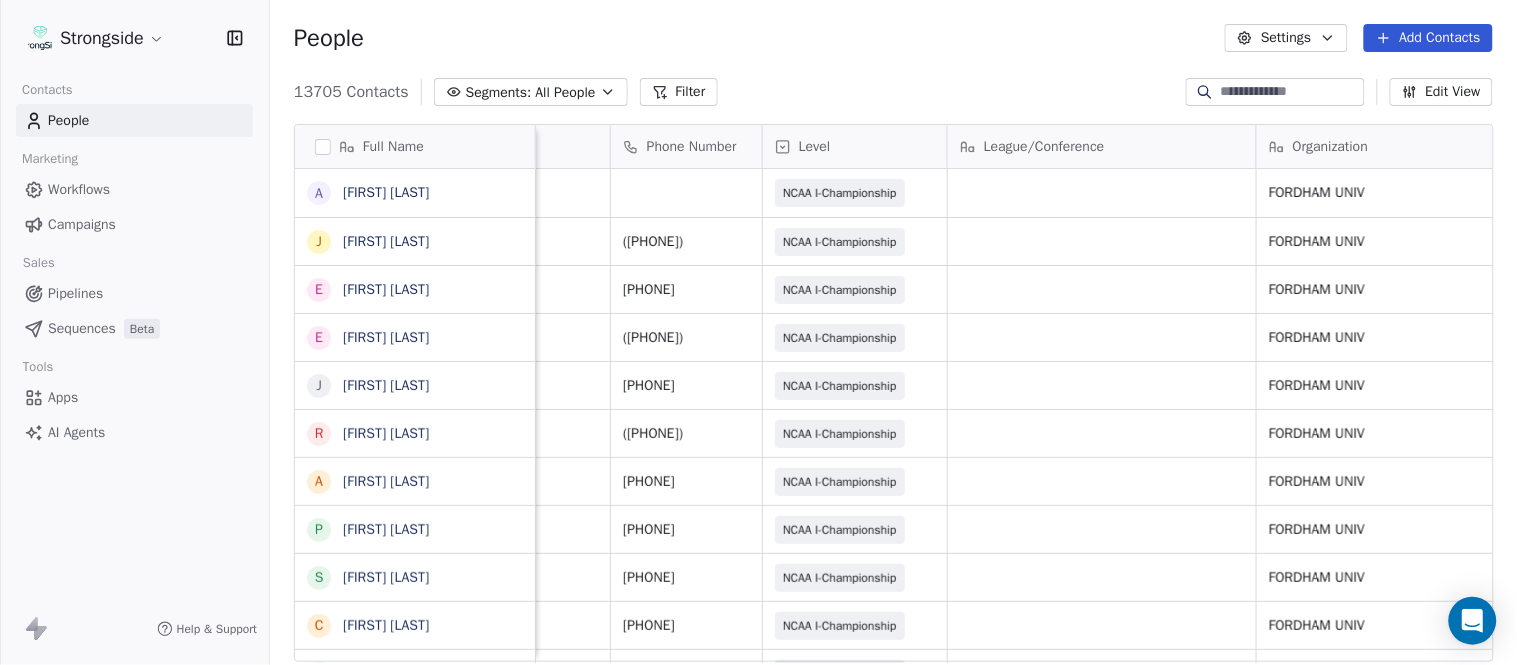 scroll, scrollTop: 0, scrollLeft: 0, axis: both 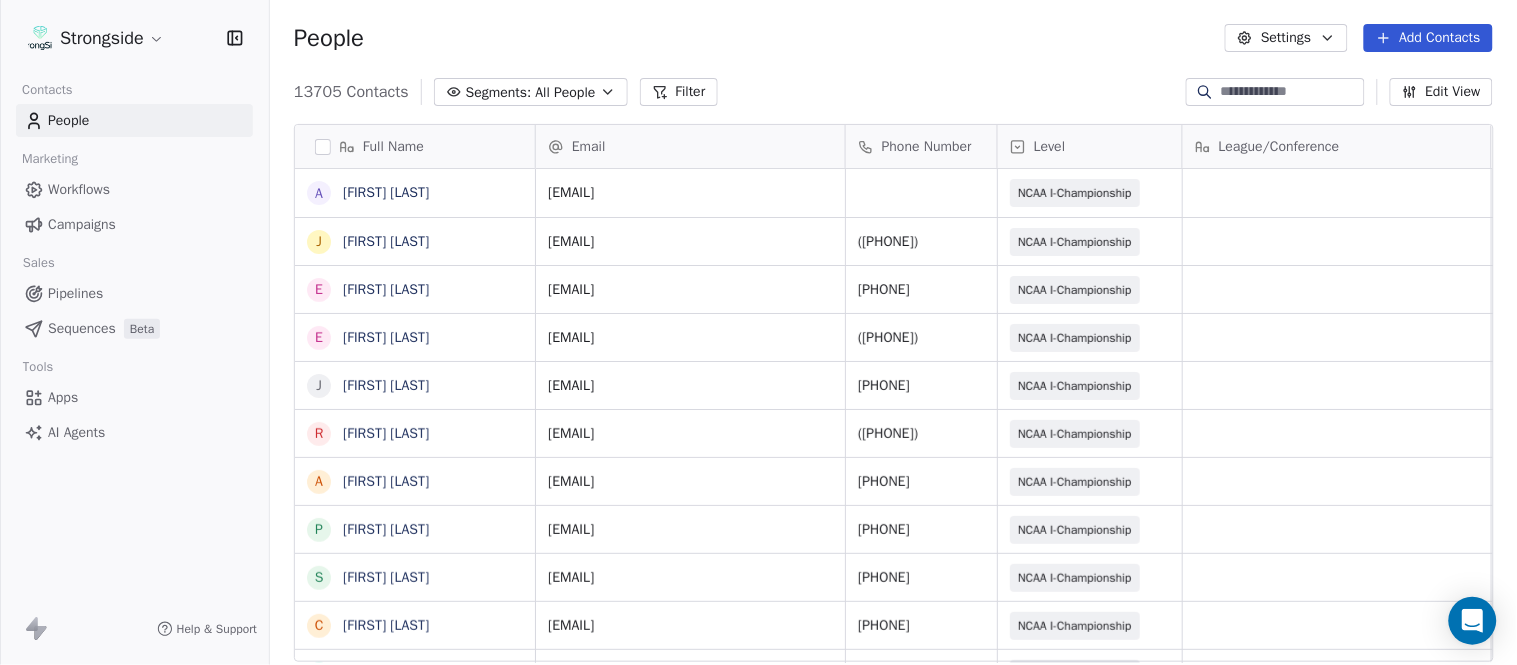 click on "Add Contacts" at bounding box center [1428, 38] 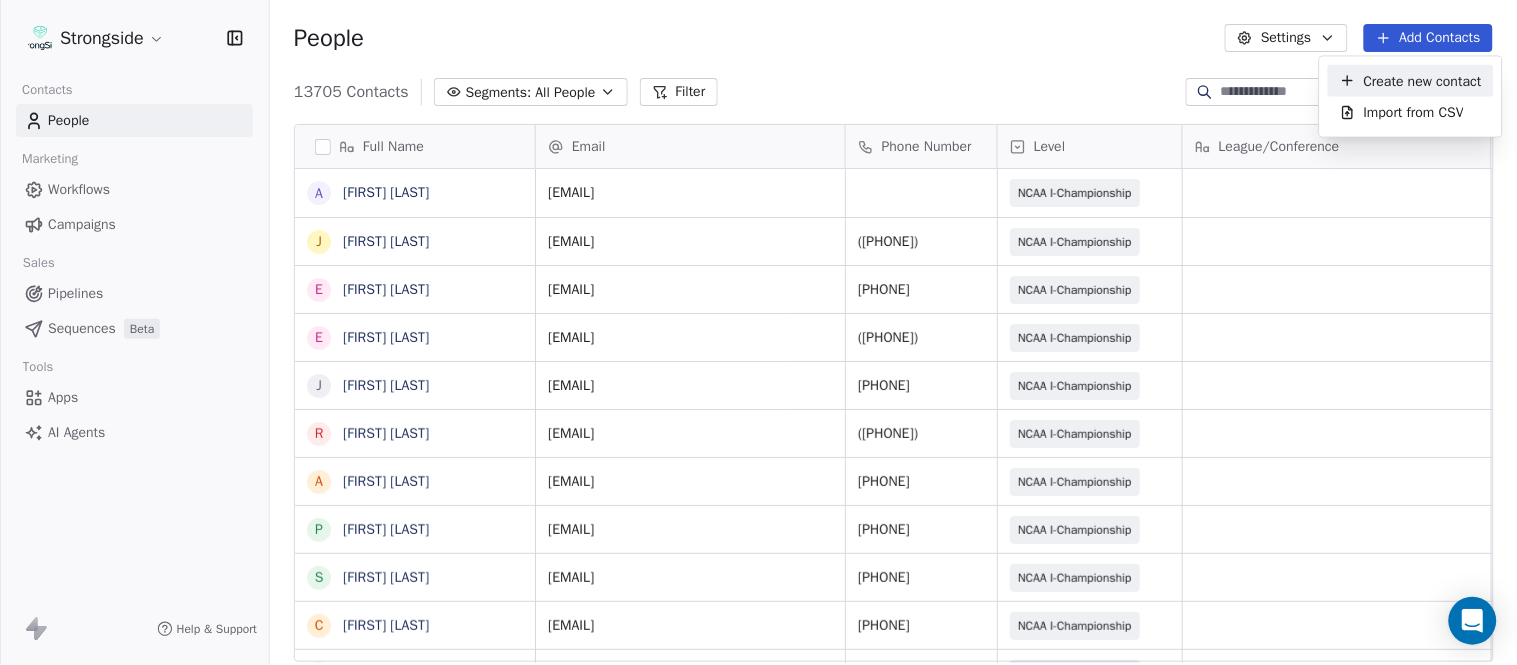 click on "Create new contact" at bounding box center [1423, 80] 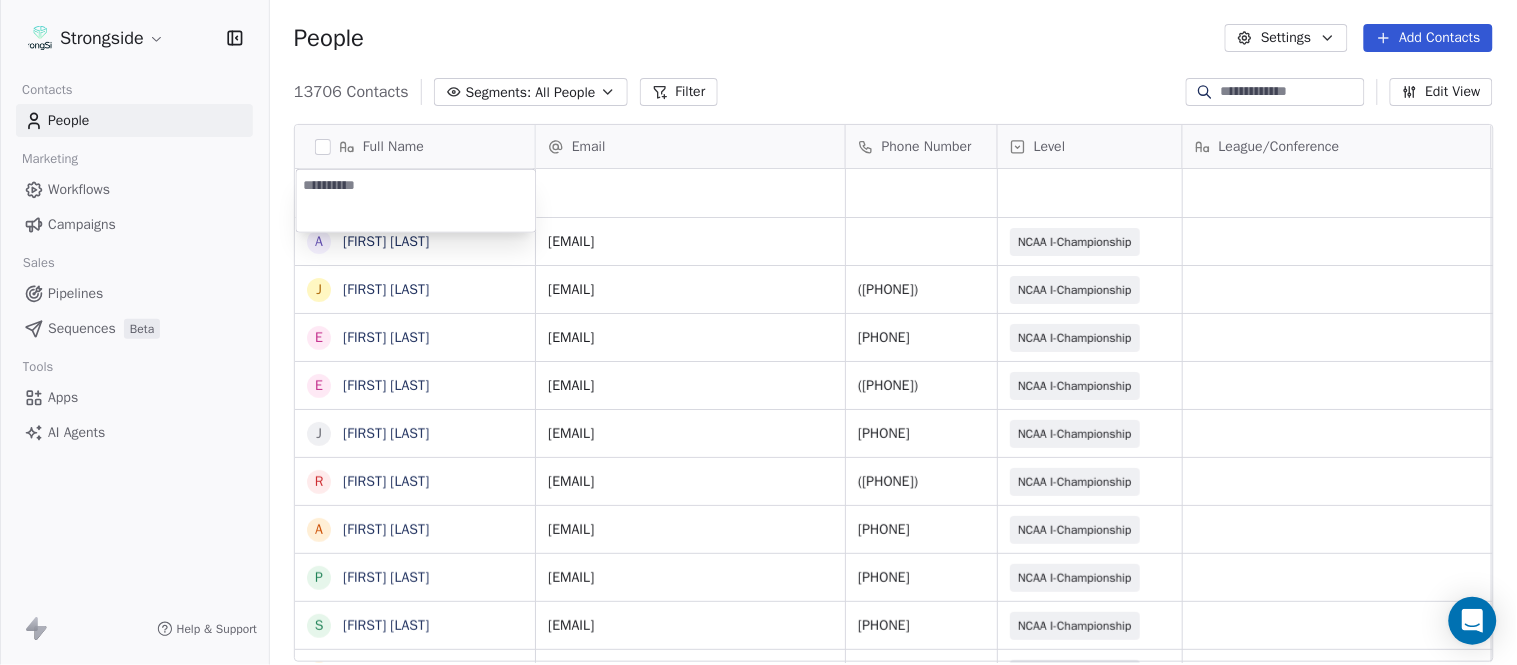 click at bounding box center [416, 201] 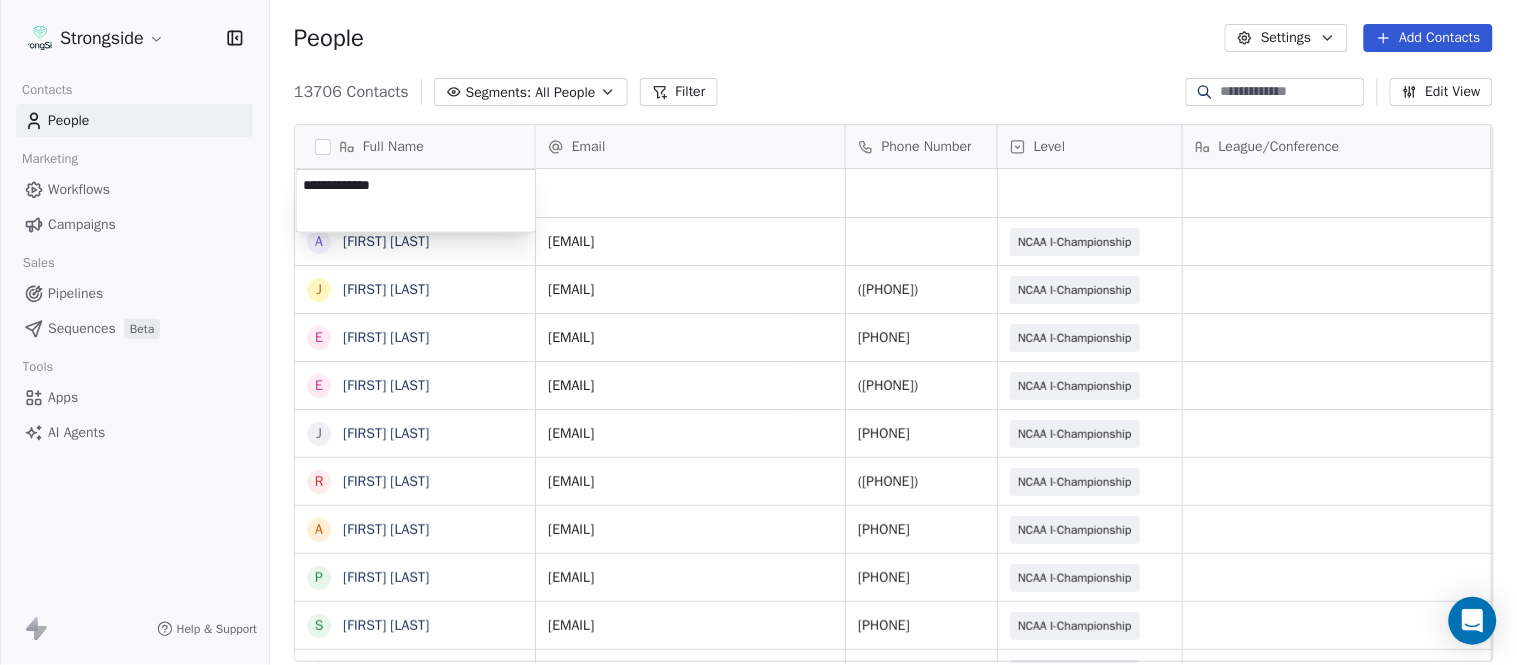 click on "Strongside Contacts People Marketing Workflows Campaigns Sales Pipelines Sequences Beta Tools Apps AI Agents Help & Support People Settings  Add Contacts 13706 Contacts Segments: All People Filter  Edit View Tag Add to Sequence Export Full Name A Alen Gant J Joe Gilfedder E Erin Cameron E Eric Sanders J Joe DiBari R Rob Luben A Alyssa Plantz P Pat Allinger S Susan Duffy C Charles Guthrie R Ryan Greenhagen E Eric Franklin J Jeff Dittman A Andrew Dees W Will Blanden T Terry Ursin S Sean Reeder M Mike Hatcher J Jared Backus J Jay Andress S Satyen Bhakta B Bernie DePalma D Devan Carrington J Jeremy Hartigan N Nicholas Bruner M Matt Foote D Dan Swanstrom N Nicki Moore J Julien Deumaga M Mark Ross Email Phone Number Level League/Conference Organization Job Title Tags Created Date BST Aug 07, 2025 08:09 PM agant2@fordham.edu NCAA I-Championship FORDHAM UNIV Assistant Coach Aug 07, 2025 07:52 PM jgilfedder@fordham.edu (718) 817-4118 NCAA I-Championship FORDHAM UNIV Strength Coach Aug 07, 2025 07:50 PM FORDHAM UNIV" at bounding box center [758, 332] 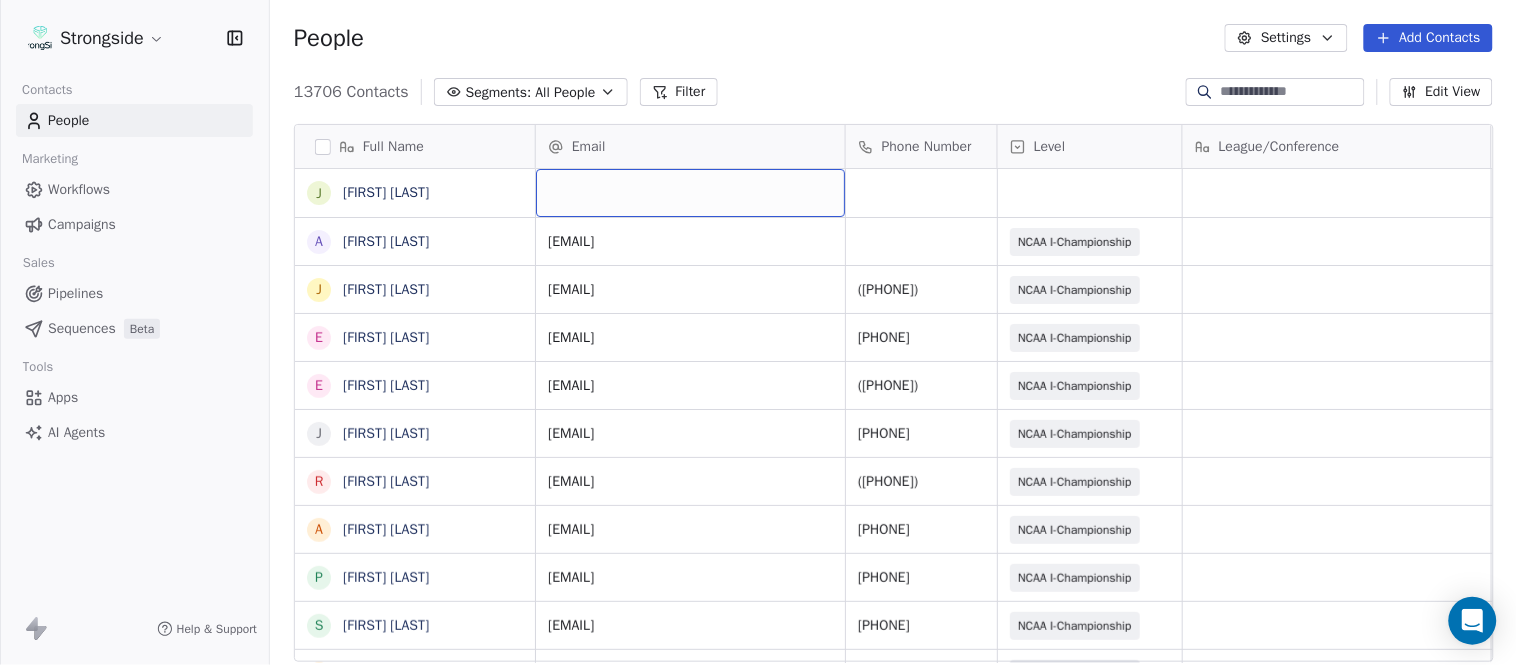 click at bounding box center (690, 193) 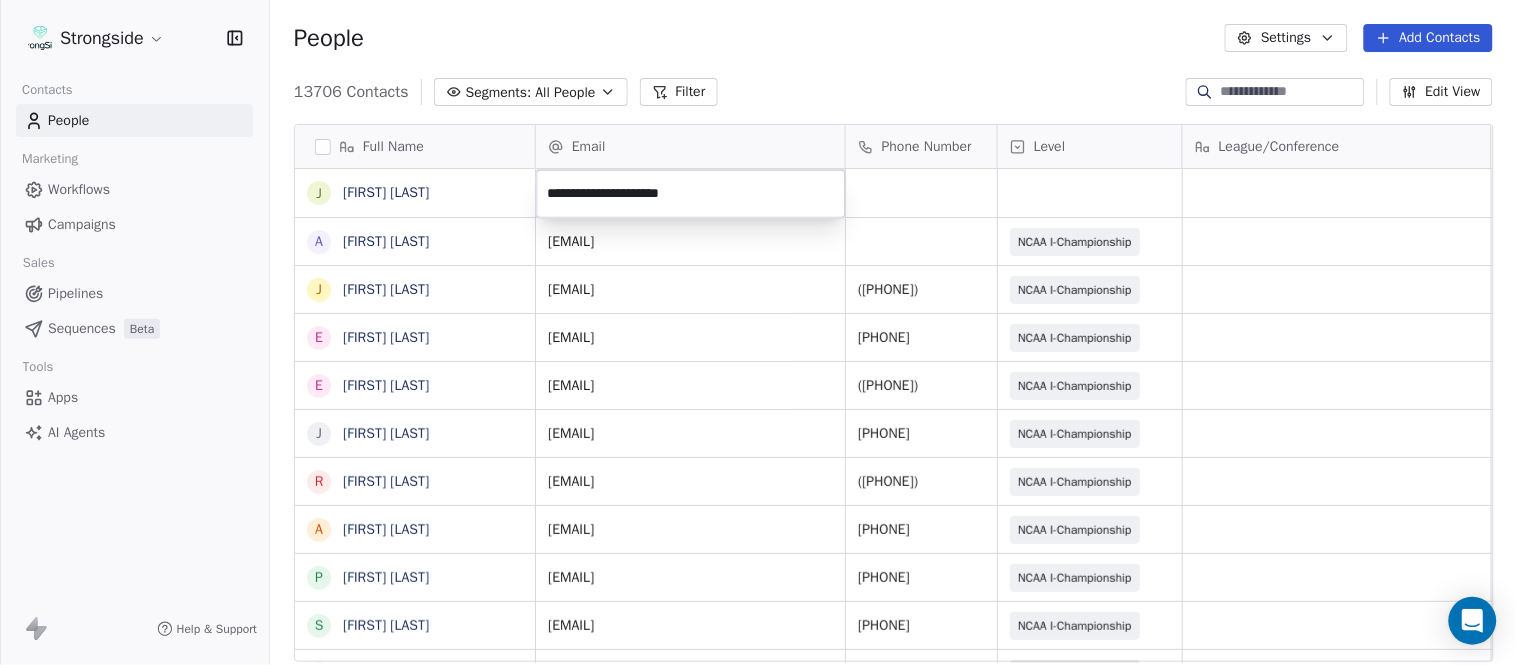 click on "Strongside Contacts People Marketing Workflows Campaigns Sales Pipelines Sequences Beta Tools Apps AI Agents Help & Support People Settings  Add Contacts 13706 Contacts Segments: All People Filter  Edit View Tag Add to Sequence Export Full Name J Jake Petrarca A Alen Gant J Joe Gilfedder E Erin Cameron E Eric Sanders J Joe DiBari R Rob Luben A Alyssa Plantz P Pat Allinger S Susan Duffy C Charles Guthrie R Ryan Greenhagen E Eric Franklin J Jeff Dittman A Andrew Dees W Will Blanden T Terry Ursin S Sean Reeder M Mike Hatcher J Jared Backus J Jay Andress S Satyen Bhakta B Bernie DePalma D Devan Carrington J Jeremy Hartigan N Nicholas Bruner M Matt Foote D Dan Swanstrom N Nicki Moore J Julien Deumaga M Mark Ross Email Phone Number Level League/Conference Organization Job Title Tags Created Date BST Aug 07, 2025 08:09 PM agant2@fordham.edu NCAA I-Championship FORDHAM UNIV Assistant Coach Aug 07, 2025 07:52 PM jgilfedder@fordham.edu (718) 817-4118 NCAA I-Championship FORDHAM UNIV Strength Coach 	718-817-0434	 SID" at bounding box center (758, 332) 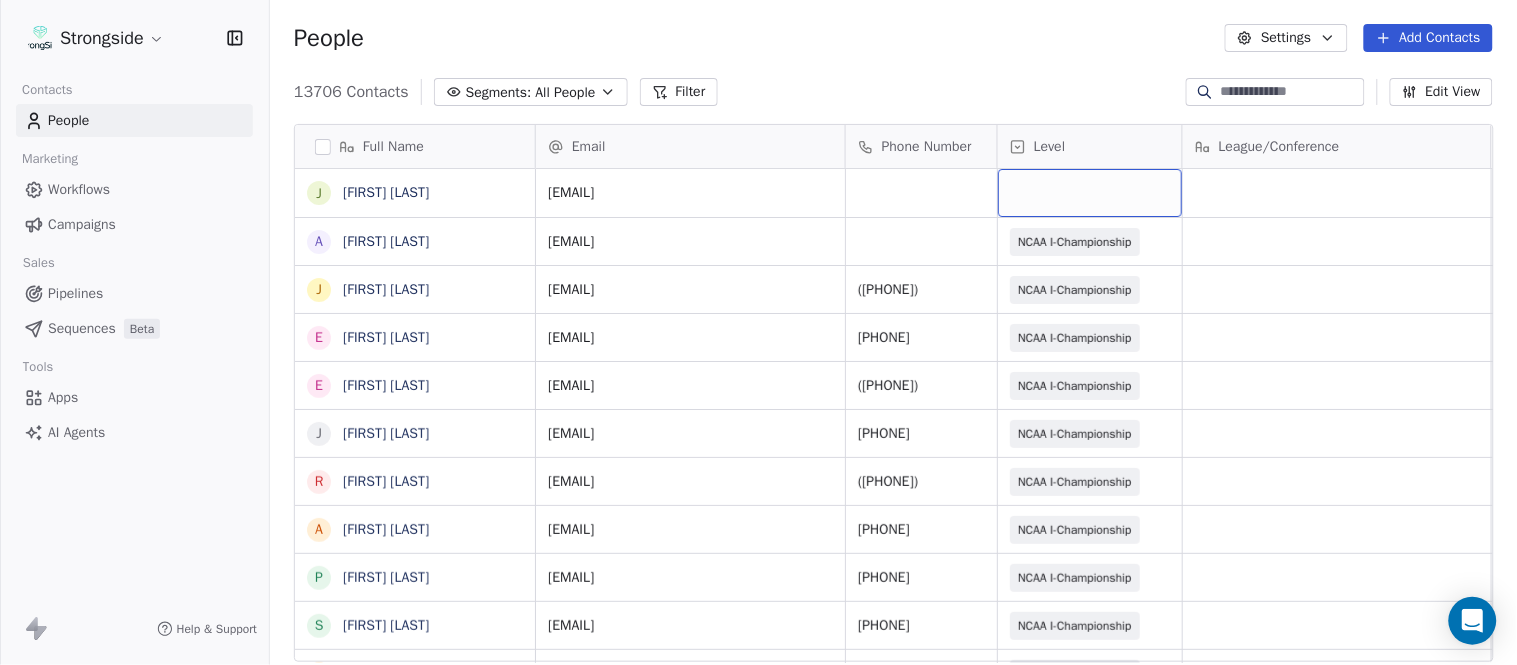 click at bounding box center [1090, 193] 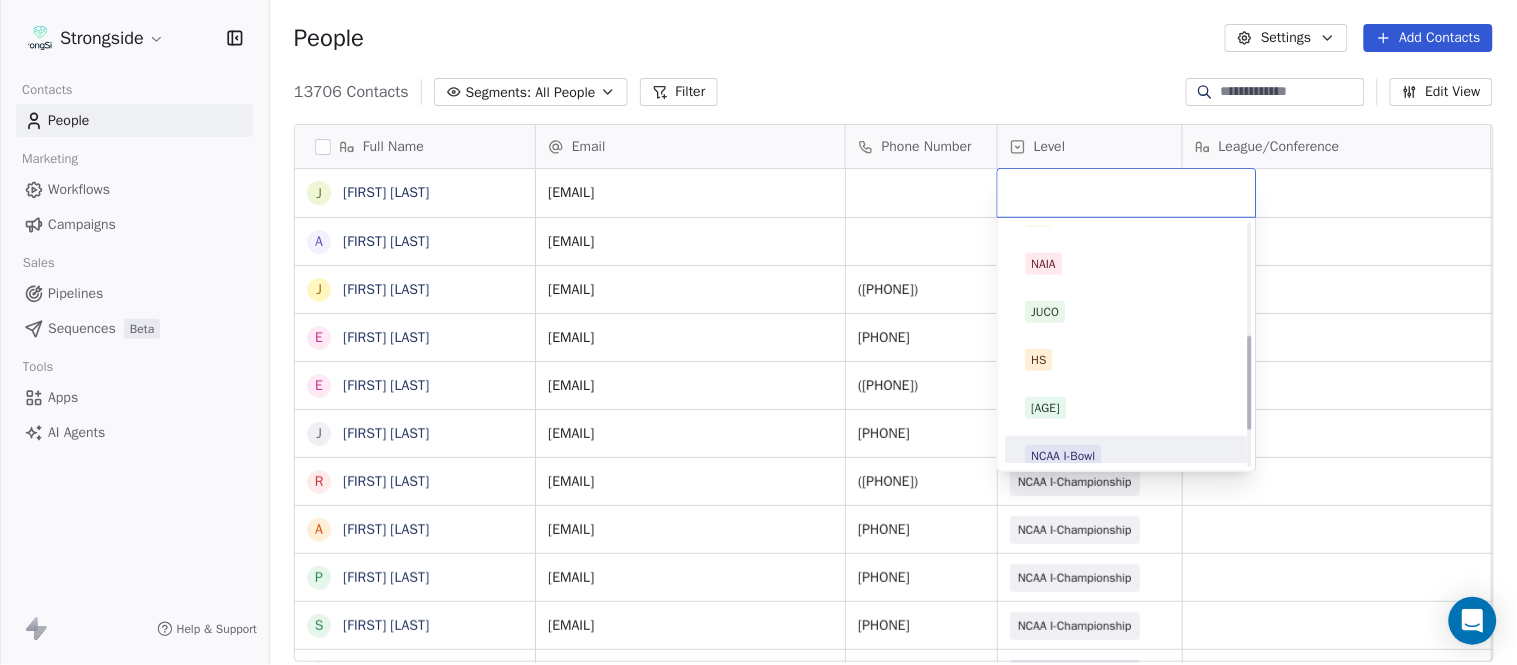 scroll, scrollTop: 378, scrollLeft: 0, axis: vertical 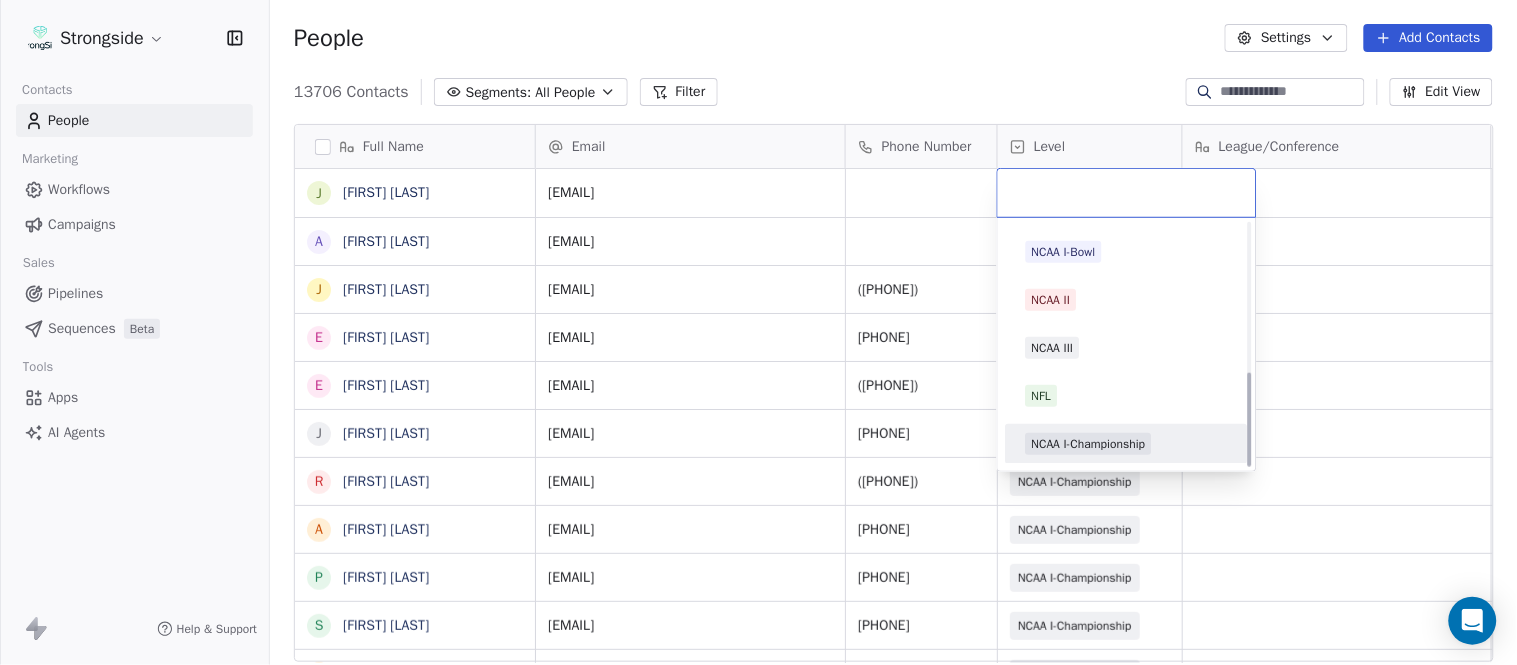 click on "NCAA I-Championship" at bounding box center (1127, 444) 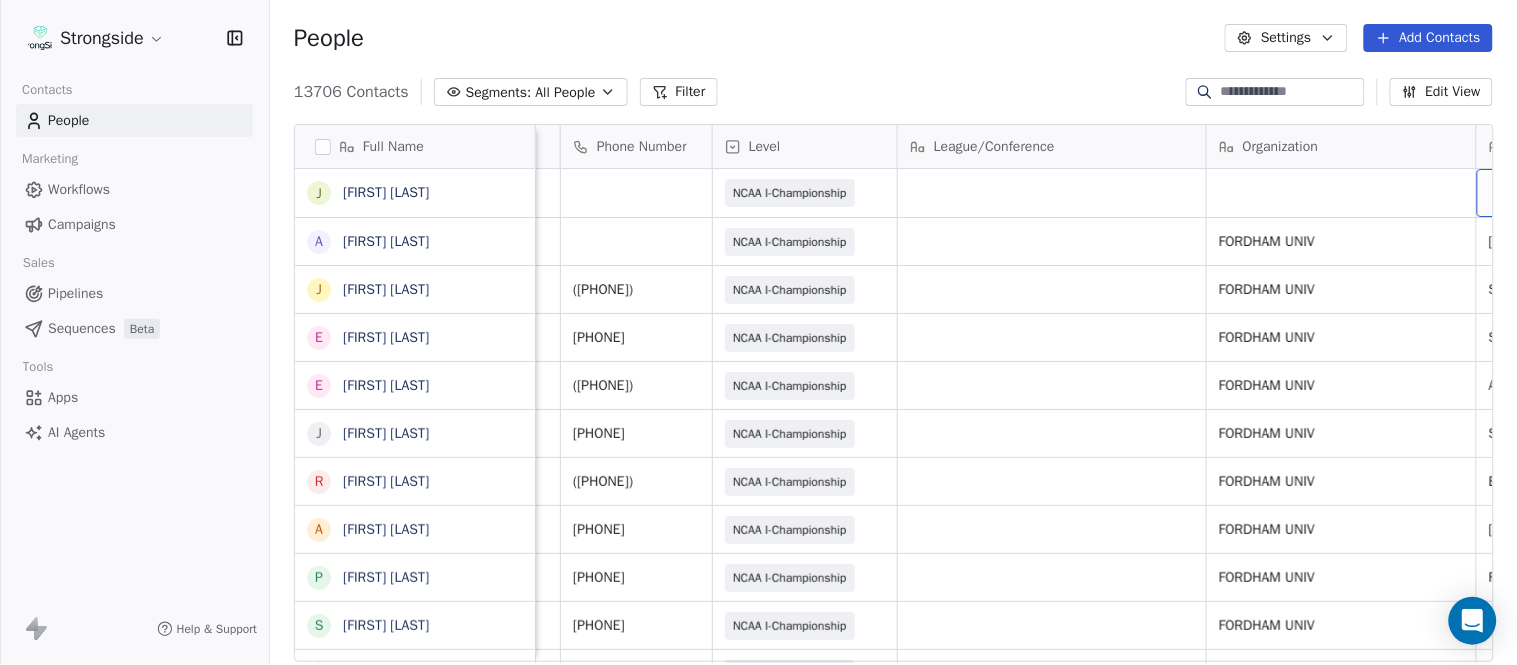 scroll, scrollTop: 0, scrollLeft: 653, axis: horizontal 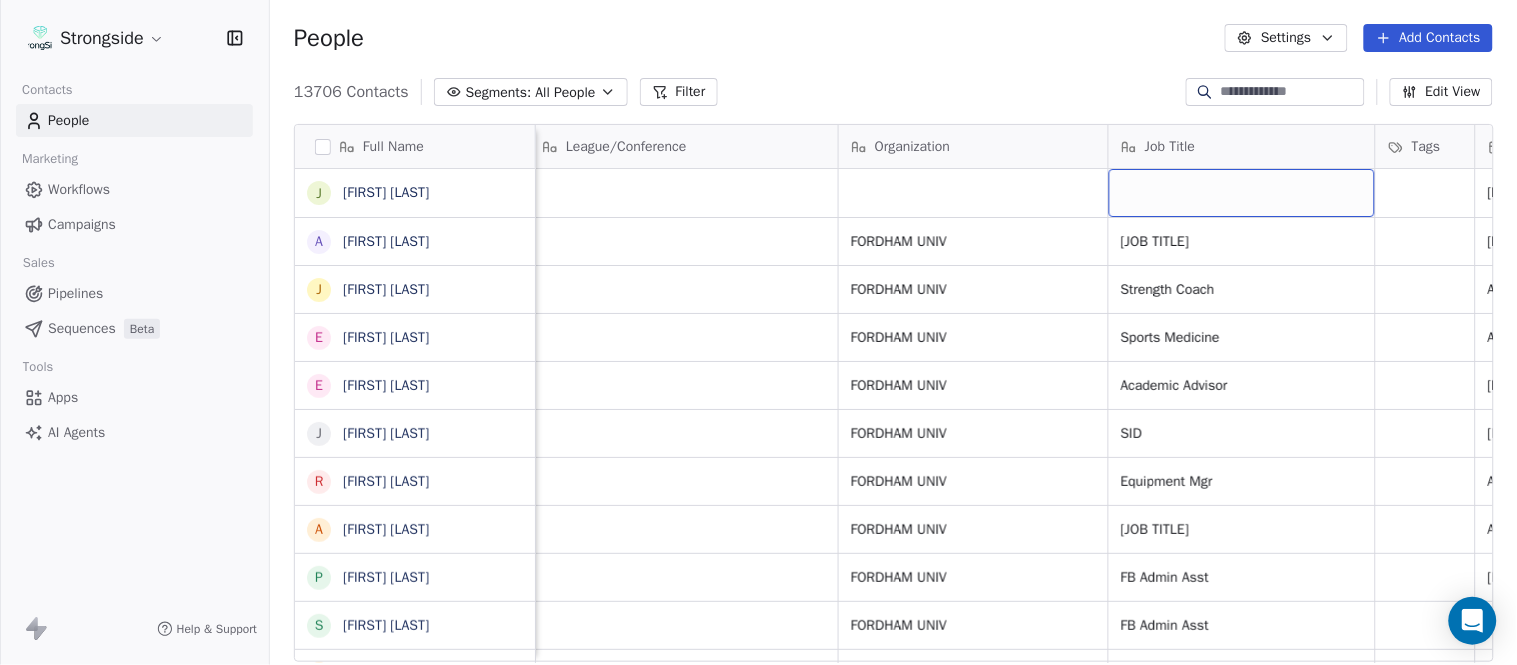 click at bounding box center (1242, 193) 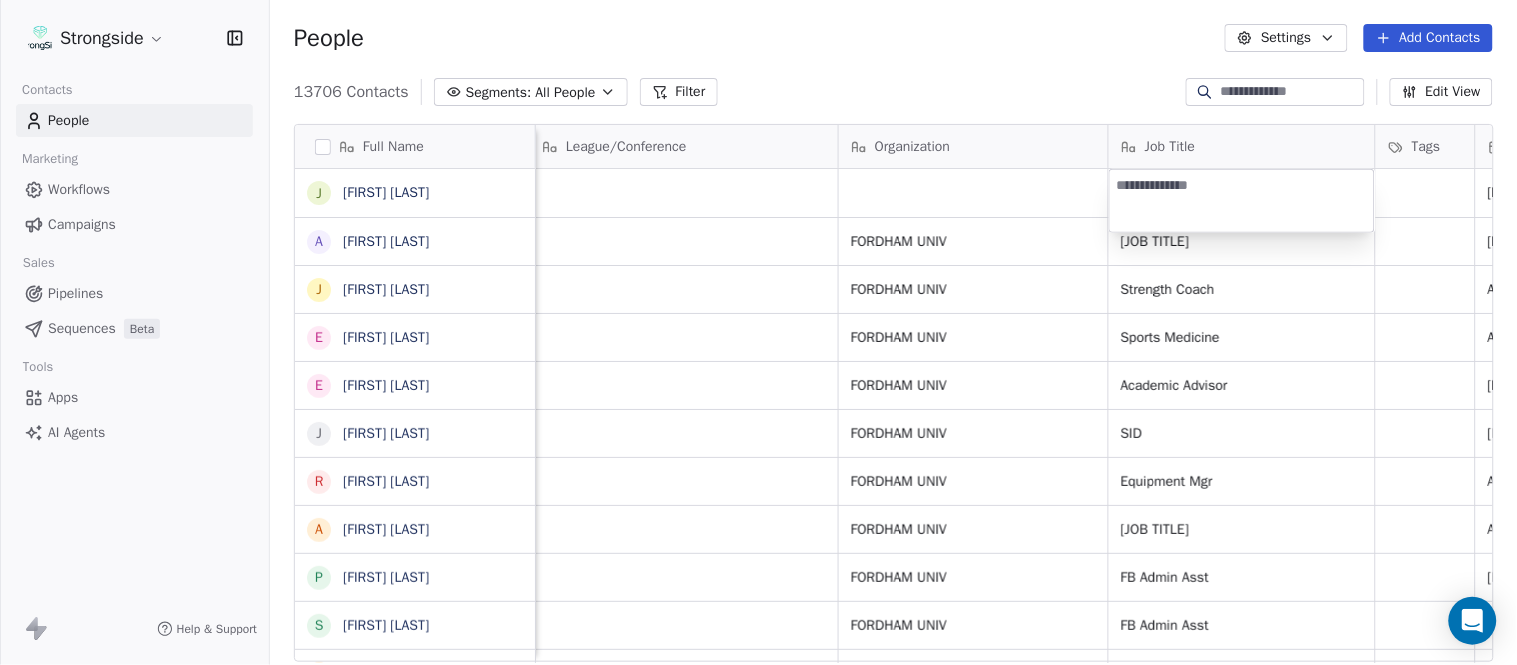 type on "**********" 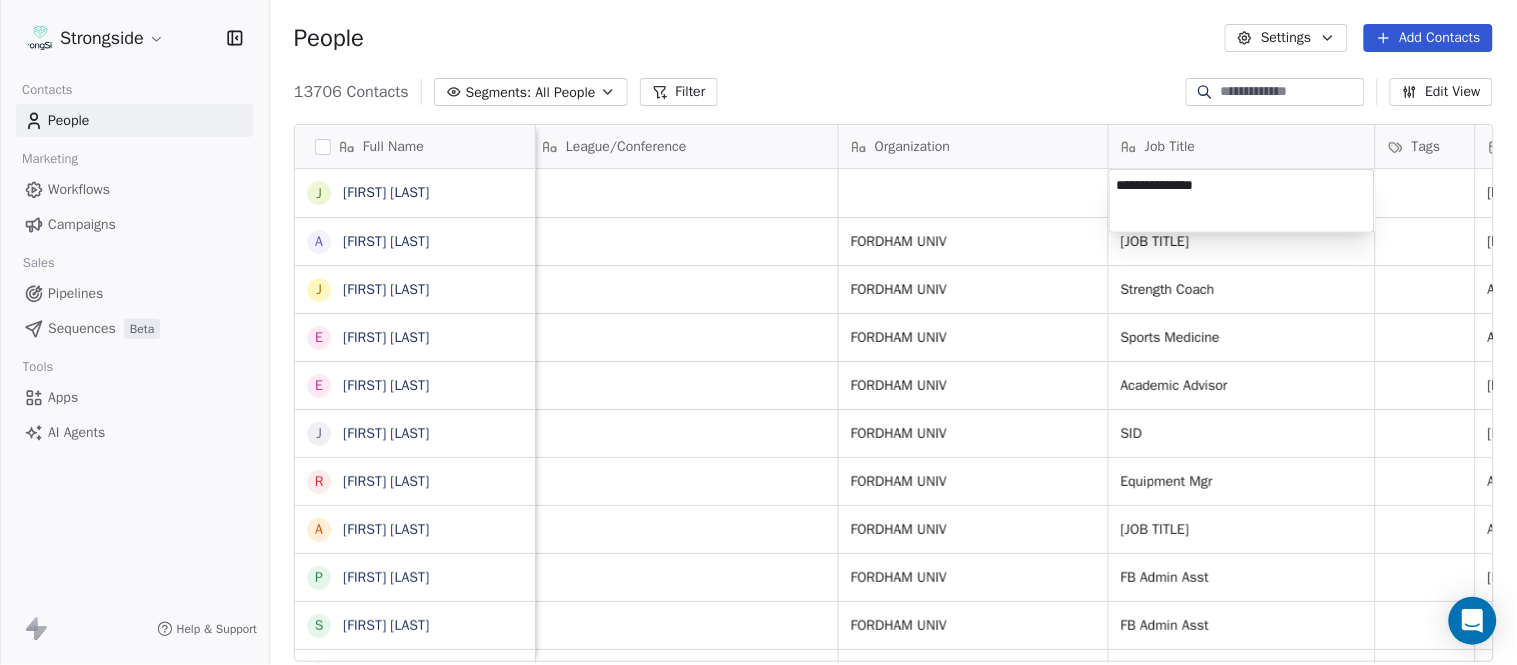 click on "Strongside Contacts People Marketing Workflows Campaigns Sales Pipelines Sequences Beta Tools Apps AI Agents Help & Support People Settings  Add Contacts 13706 Contacts Segments: All People Filter  Edit View Tag Add to Sequence Export Full Name J Jake Petrarca A Alen Gant J Joe Gilfedder E Erin Cameron E Eric Sanders J Joe DiBari R Rob Luben A Alyssa Plantz P Pat Allinger S Susan Duffy C Charles Guthrie R Ryan Greenhagen E Eric Franklin J Jeff Dittman A Andrew Dees W Will Blanden T Terry Ursin S Sean Reeder M Mike Hatcher J Jared Backus J Jay Andress S Satyen Bhakta B Bernie DePalma D Devan Carrington J Jeremy Hartigan N Nicholas Bruner M Matt Foote D Dan Swanstrom N Nicki Moore J Julien Deumaga M Mark Ross Email Phone Number Level League/Conference Organization Job Title Tags Created Date BST Status Priority Emails Auto Clicked jpetrarca1@fordham.edu NCAA I-Championship Aug 07, 2025 08:09 PM agant2@fordham.edu NCAA I-Championship FORDHAM UNIV Assistant Coach Aug 07, 2025 07:52 PM jgilfedder@fordham.edu SID" at bounding box center [758, 332] 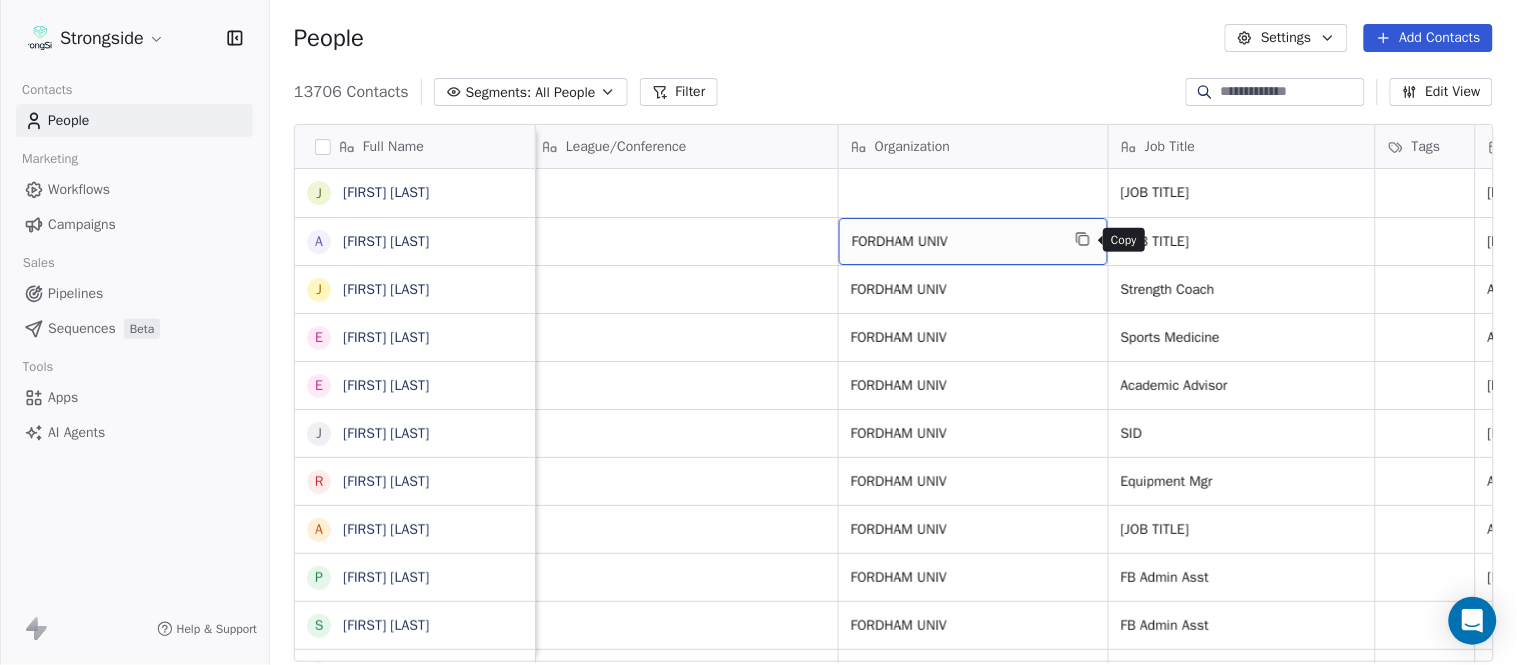 click at bounding box center (1083, 239) 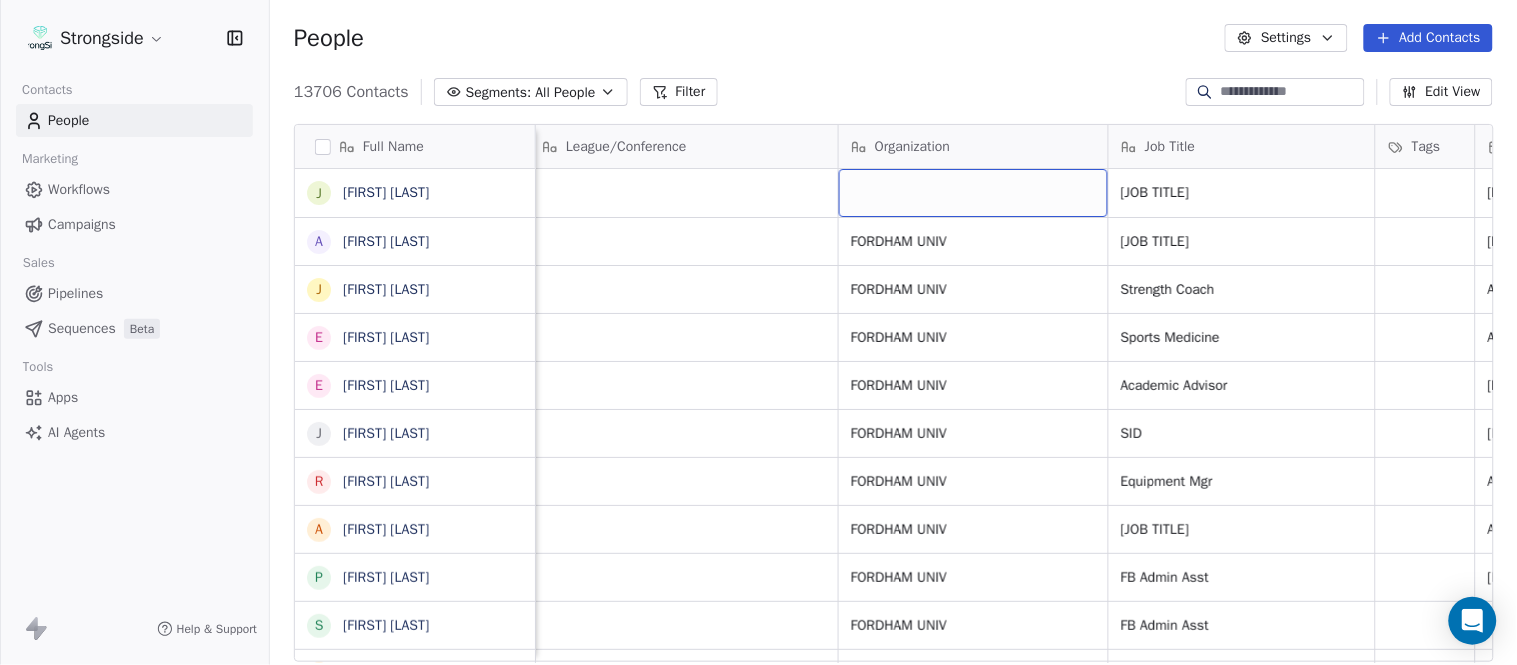 click at bounding box center (973, 193) 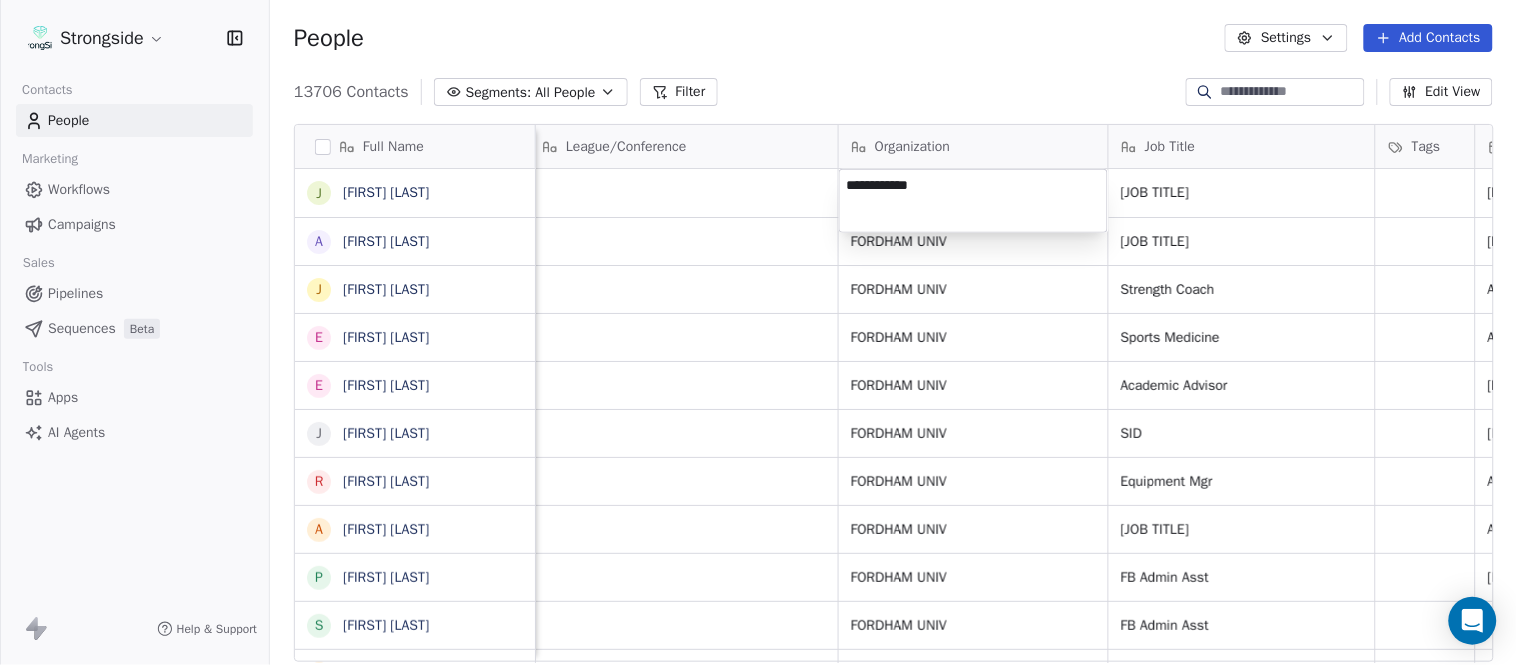 click on "Strongside Contacts People Marketing Workflows Campaigns Sales Pipelines Sequences Beta Tools Apps AI Agents Help & Support People Settings  Add Contacts 13706 Contacts Segments: All People Filter  Edit View Tag Add to Sequence Export Full Name J Jake Petrarca A Alen Gant J Joe Gilfedder E Erin Cameron E Eric Sanders J Joe DiBari R Rob Luben A Alyssa Plantz P Pat Allinger S Susan Duffy C Charles Guthrie R Ryan Greenhagen E Eric Franklin J Jeff Dittman A Andrew Dees W Will Blanden T Terry Ursin S Sean Reeder M Mike Hatcher J Jared Backus J Jay Andress S Satyen Bhakta B Bernie DePalma D Devan Carrington J Jeremy Hartigan N Nicholas Bruner M Matt Foote D Dan Swanstrom N Nicki Moore J Julien Deumaga M Mark Ross Email Phone Number Level League/Conference Organization Job Title Tags Created Date BST Status Priority Emails Auto Clicked jpetrarca1@fordham.edu NCAA I-Championship Assistant Coach Aug 07, 2025 08:09 PM agant2@fordham.edu NCAA I-Championship FORDHAM UNIV Assistant Coach Aug 07, 2025 07:52 PM SID SID" at bounding box center (758, 332) 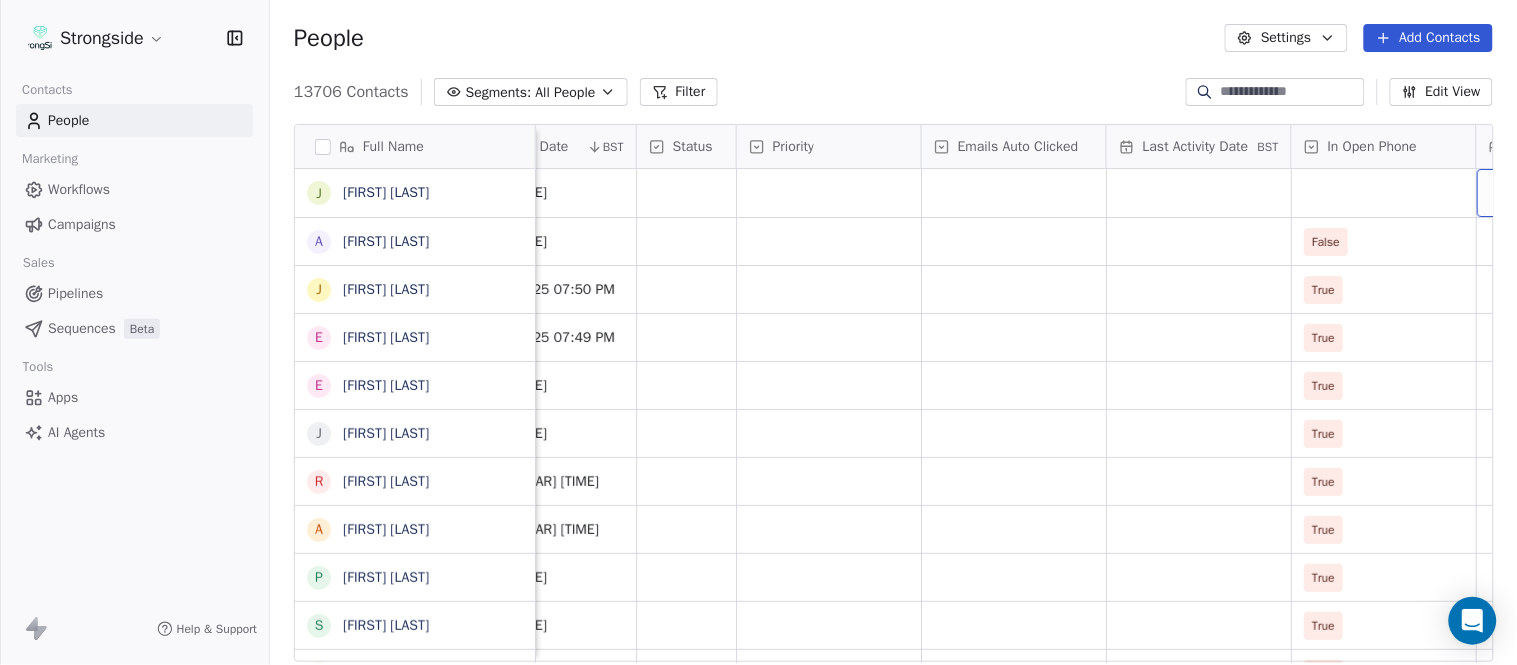 scroll, scrollTop: 0, scrollLeft: 1863, axis: horizontal 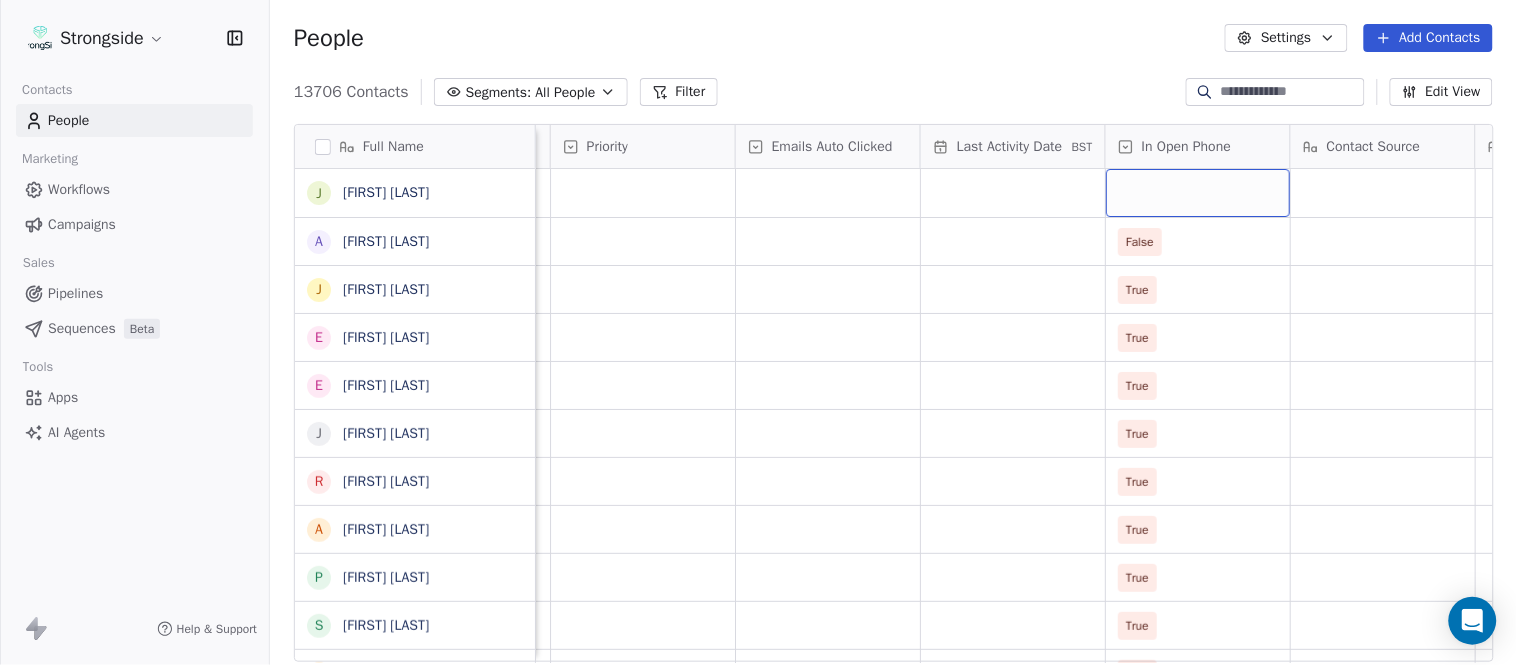 click at bounding box center (1198, 193) 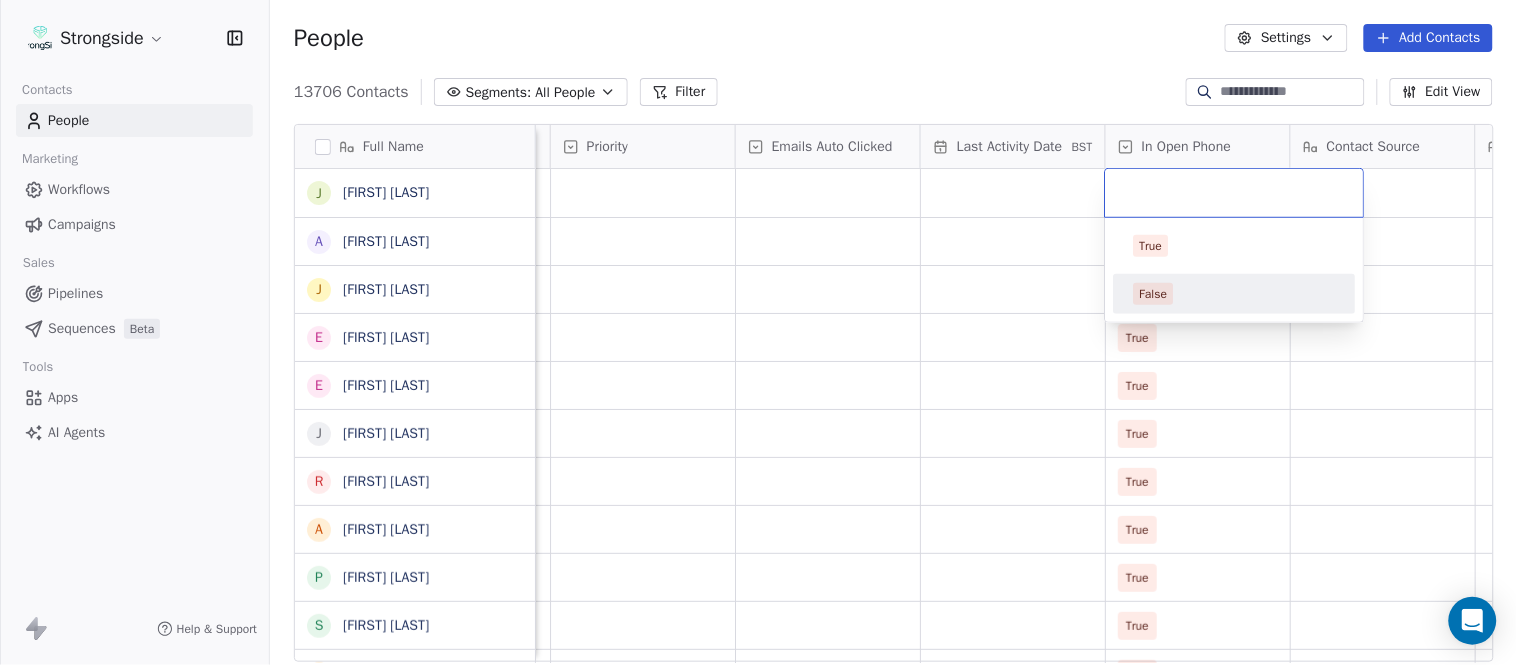 click on "False" at bounding box center [1235, 294] 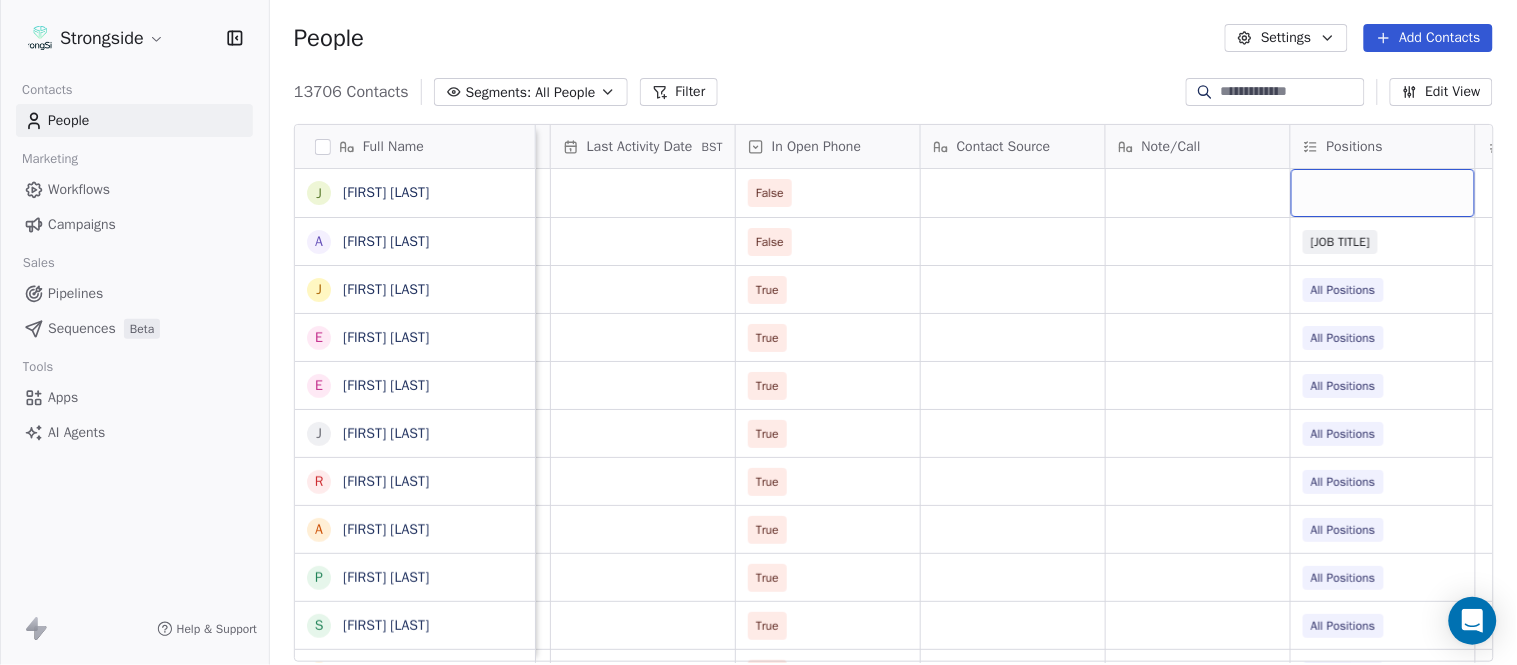 scroll, scrollTop: 0, scrollLeft: 2417, axis: horizontal 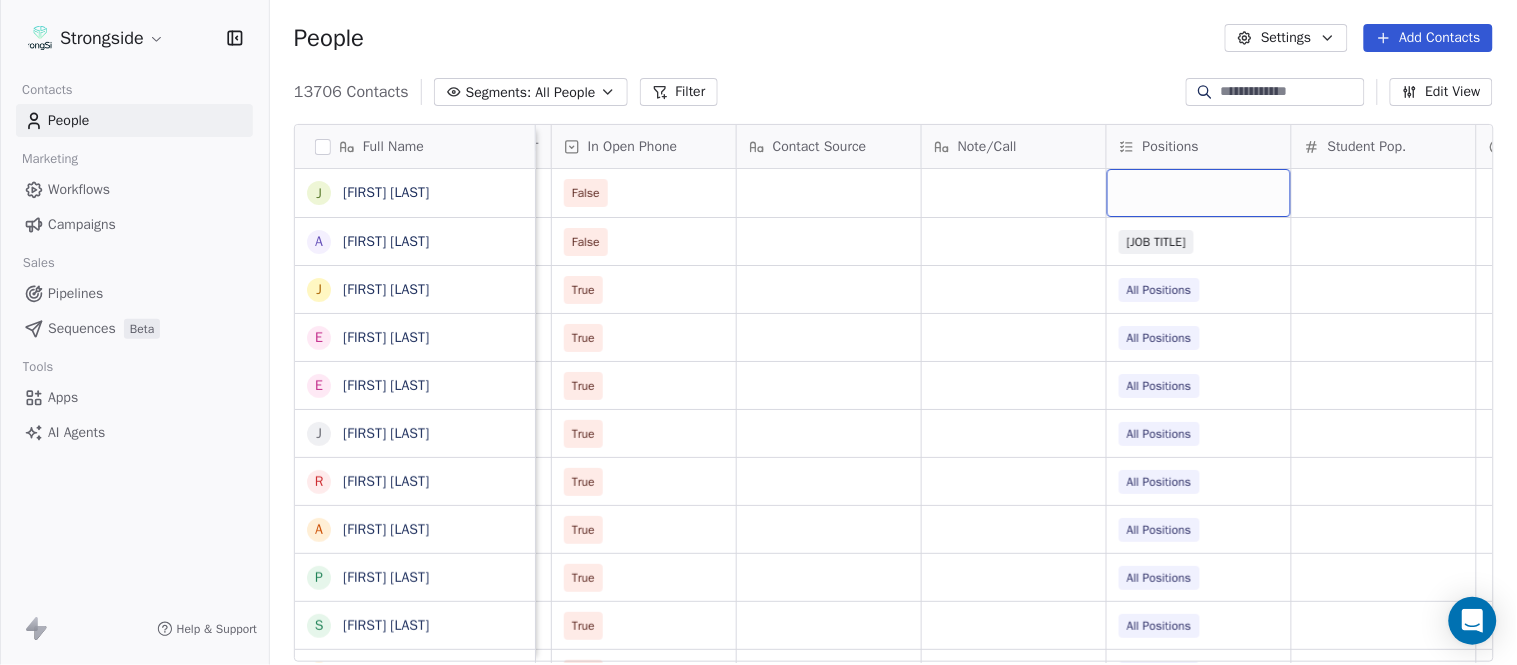 click at bounding box center [1199, 193] 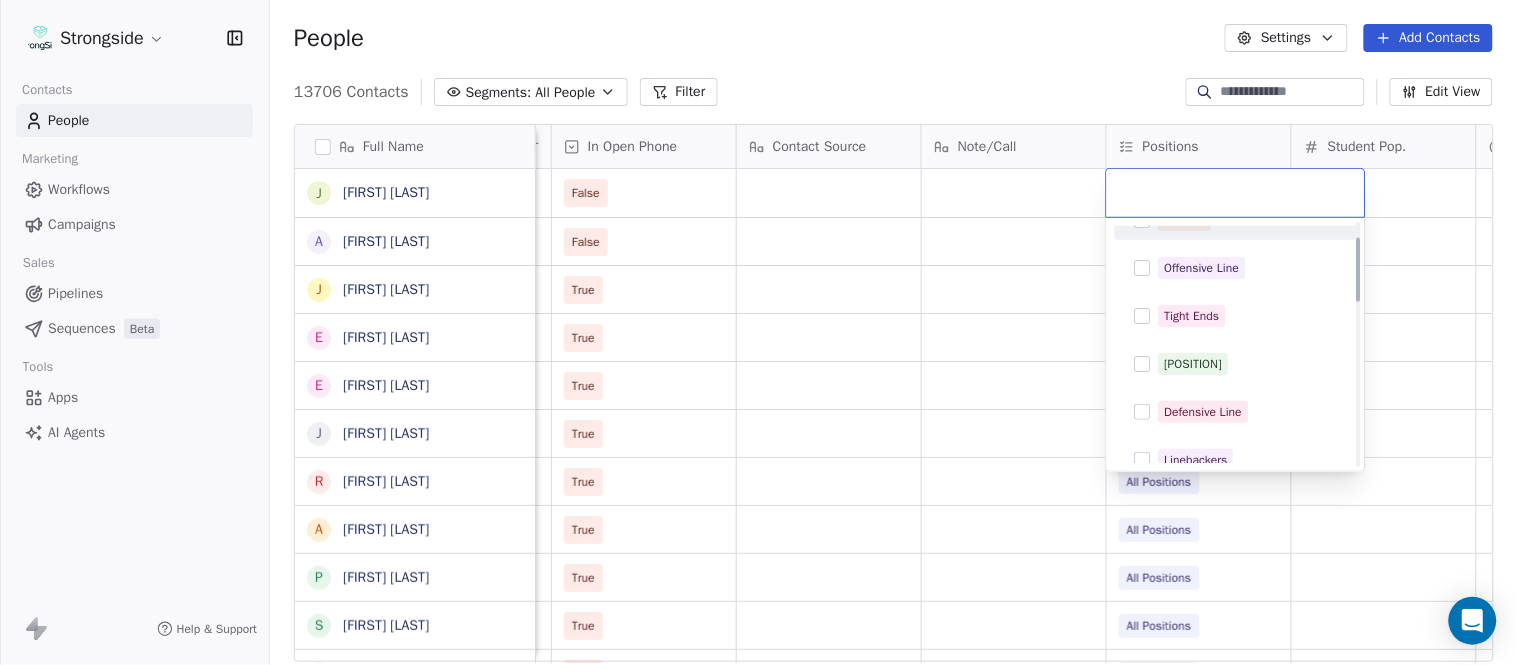 scroll, scrollTop: 111, scrollLeft: 0, axis: vertical 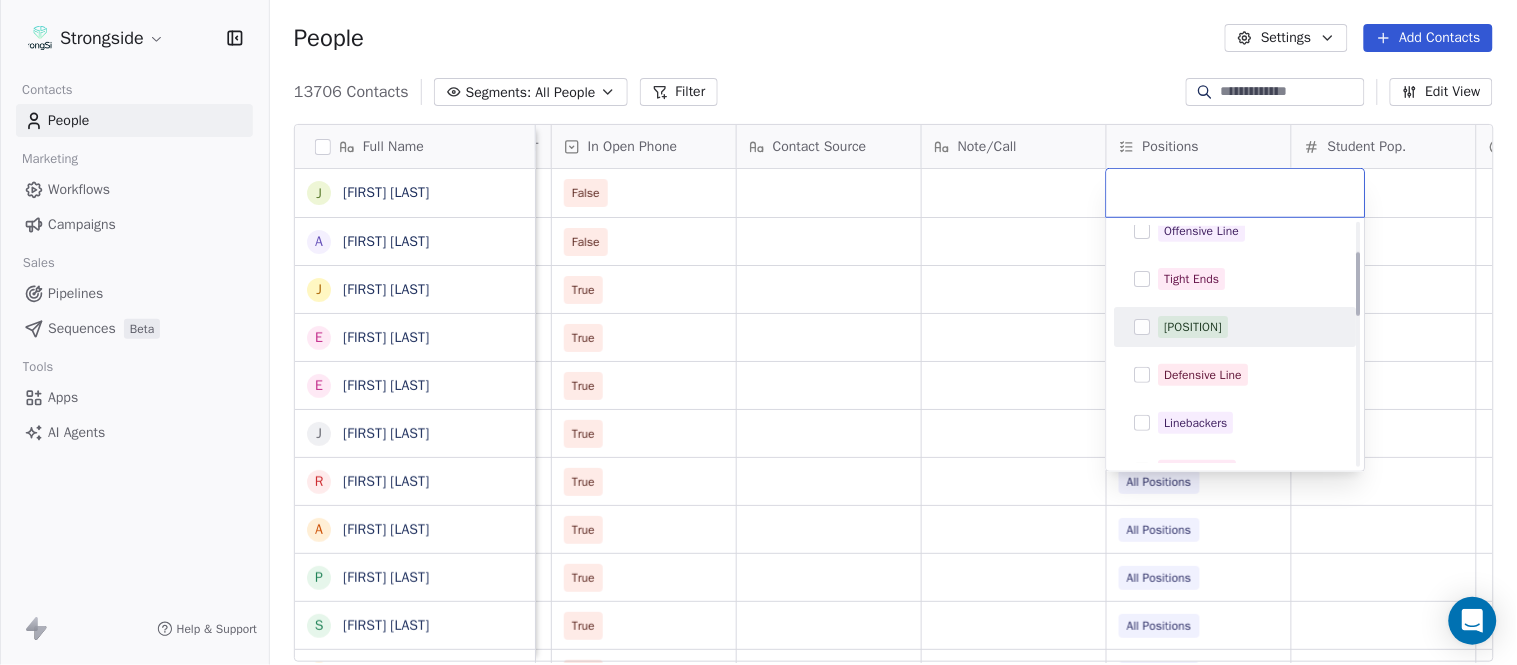 click on "Wide Receivers" at bounding box center [1194, 327] 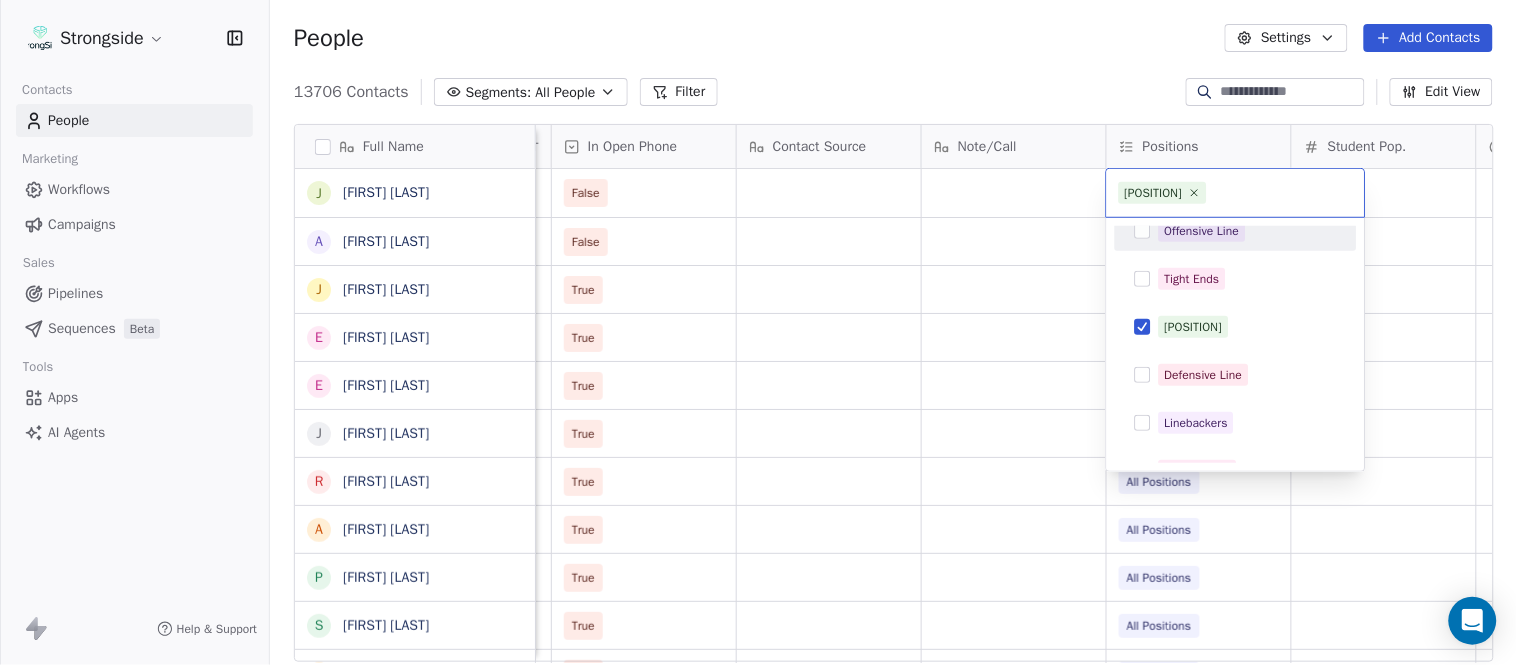 click on "Strongside Contacts People Marketing Workflows Campaigns Sales Pipelines Sequences Beta Tools Apps AI Agents Help & Support People Settings  Add Contacts 13706 Contacts Segments: All People Filter  Edit View Tag Add to Sequence Export Full Name J Jake Petrarca A Alen Gant J Joe Gilfedder E Erin Cameron E Eric Sanders J Joe DiBari R Rob Luben A Alyssa Plantz P Pat Allinger S Susan Duffy C Charles Guthrie R Ryan Greenhagen E Eric Franklin J Jeff Dittman A Andrew Dees W Will Blanden T Terry Ursin S Sean Reeder M Mike Hatcher J Jared Backus J Jay Andress S Satyen Bhakta B Bernie DePalma D Devan Carrington J Jeremy Hartigan N Nicholas Bruner M Matt Foote D Dan Swanstrom N Nicki Moore J Julien Deumaga M Mark Ross Status Priority Emails Auto Clicked Last Activity Date BST In Open Phone Contact Source Note/Call Positions Student Pop. Lead Account   False   False Defensive Coordinator   True All Positions   True All Positions   True All Positions   True All Positions   True All Positions   True All Positions   True" at bounding box center (758, 332) 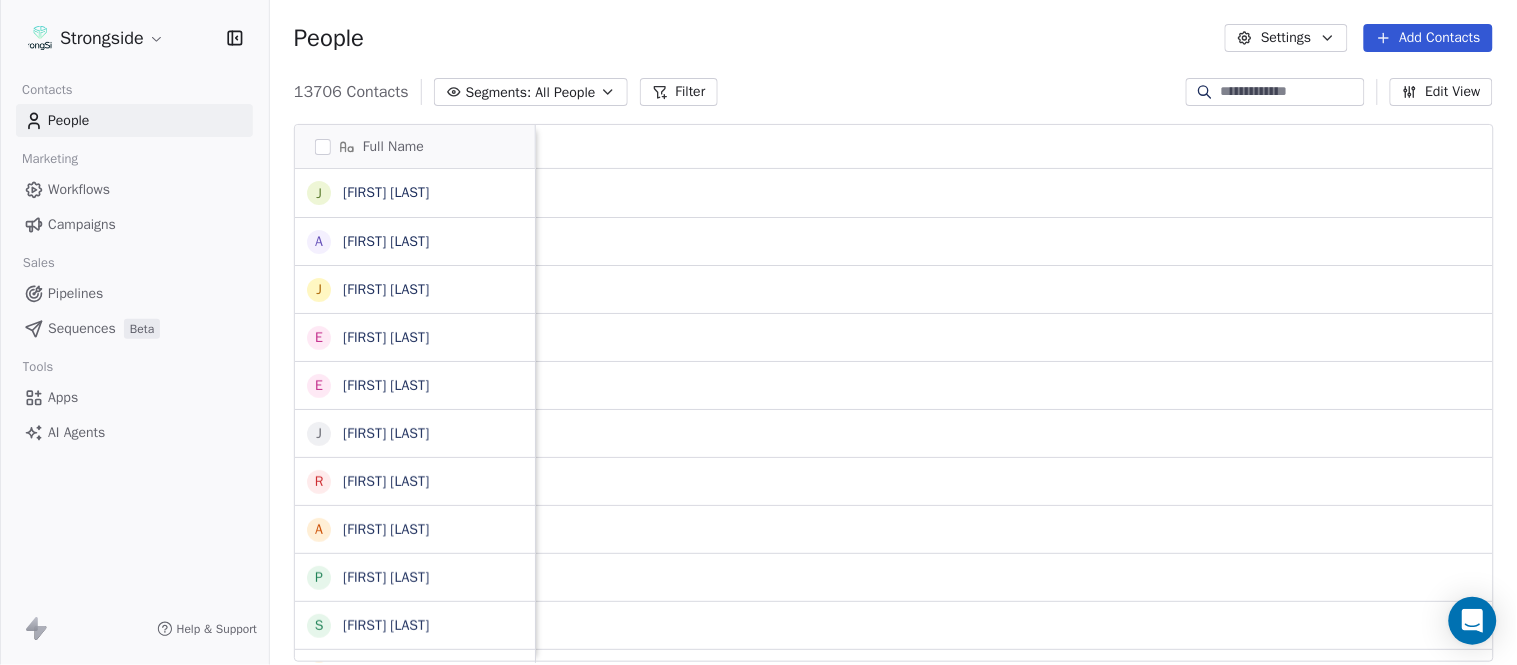 scroll, scrollTop: 0, scrollLeft: 0, axis: both 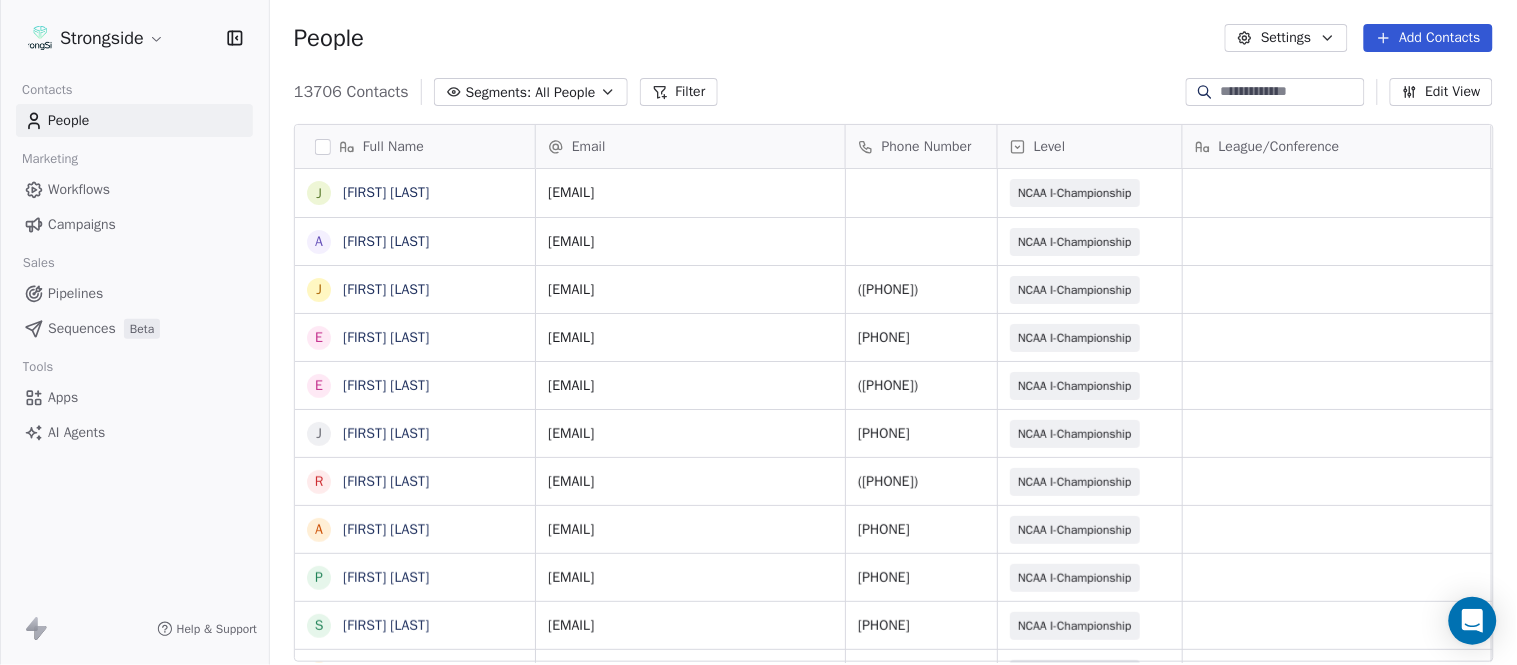 click on "Add Contacts" at bounding box center (1428, 38) 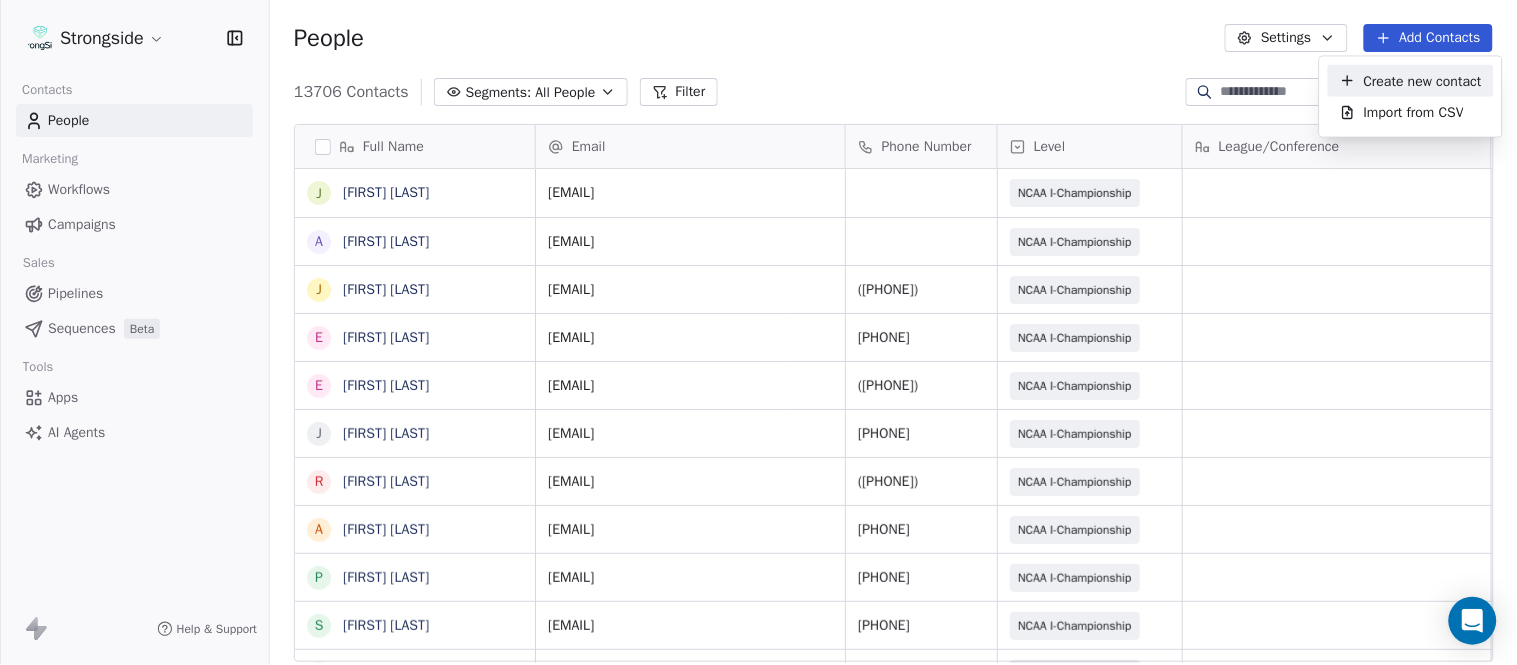 click on "Create new contact" at bounding box center (1423, 80) 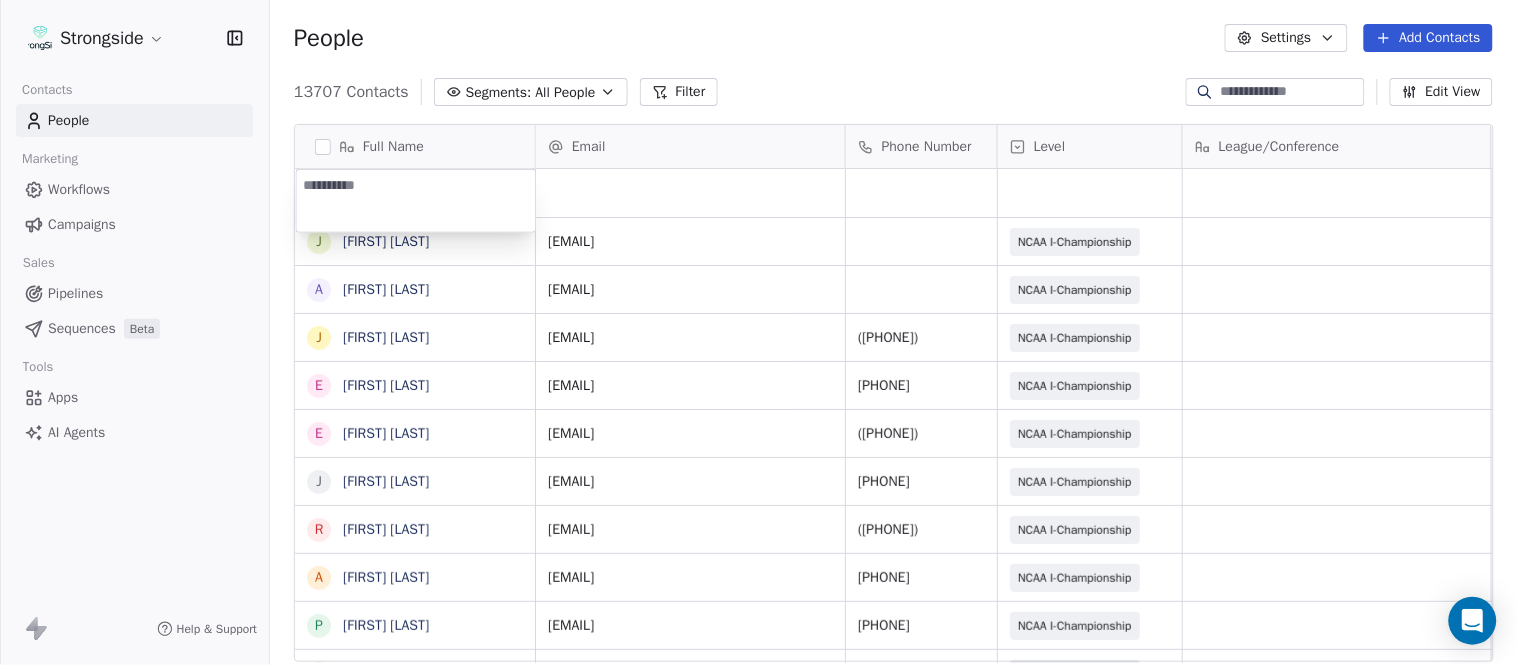 type on "**********" 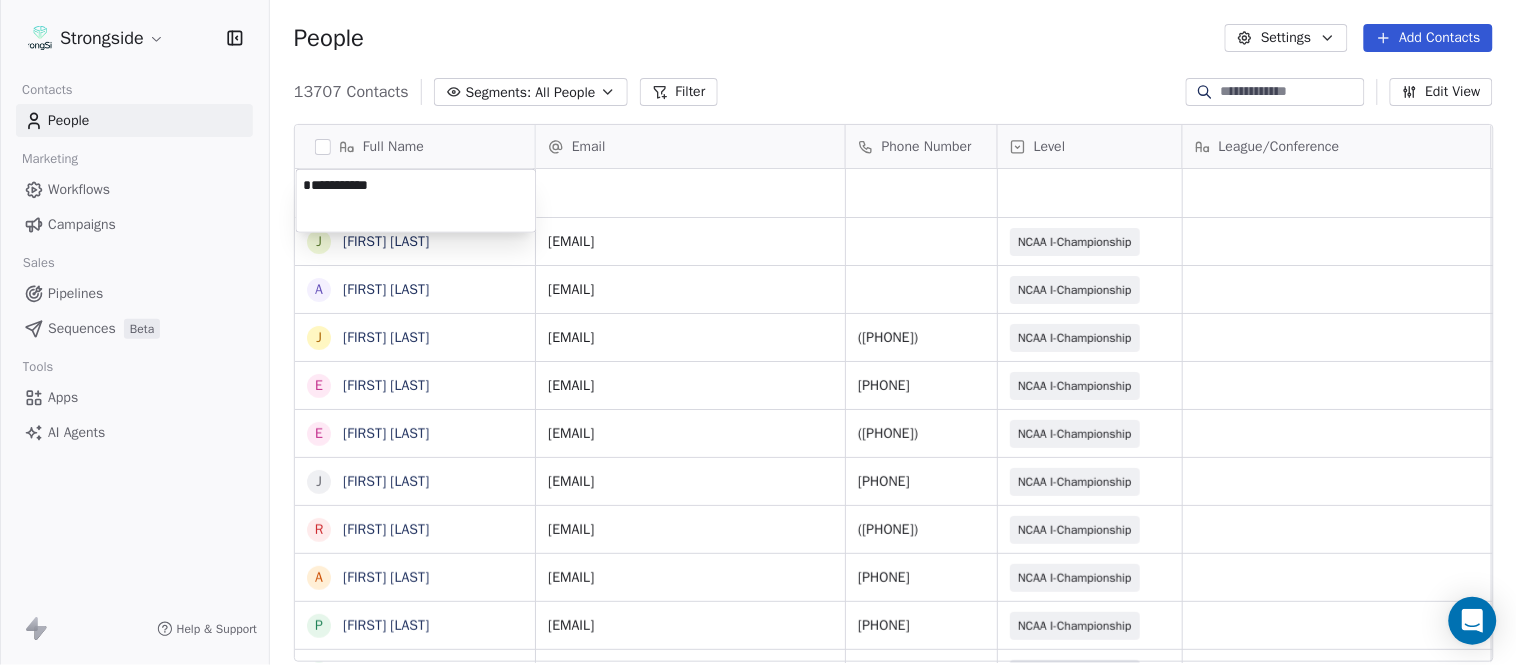 click on "Strongside Contacts People Marketing Workflows Campaigns Sales Pipelines Sequences Beta Tools Apps AI Agents Help & Support People Settings  Add Contacts 13707 Contacts Segments: All People Filter  Edit View Tag Add to Sequence Export Full Name J Jake Petrarca A Alen Gant J Joe Gilfedder E Erin Cameron E Eric Sanders J Joe DiBari R Rob Luben A Alyssa Plantz P Pat Allinger S Susan Duffy C Charles Guthrie R Ryan Greenhagen E Eric Franklin J Jeff Dittman A Andrew Dees W Will Blanden T Terry Ursin S Sean Reeder M Mike Hatcher J Jared Backus J Jay Andress S Satyen Bhakta B Bernie DePalma D Devan Carrington J Jeremy Hartigan N Nicholas Bruner M Matt Foote D Dan Swanstrom N Nicki Moore J Julien Deumaga Email Phone Number Level League/Conference Organization Job Title Tags Created Date BST Aug 07, 2025 08:10 PM jpetrarca1@fordham.edu NCAA I-Championship FORDHAM UNIV Assistant Coach Aug 07, 2025 08:09 PM agant2@fordham.edu NCAA I-Championship FORDHAM UNIV Assistant Coach Aug 07, 2025 07:52 PM jgilfedder@fordham.edu" at bounding box center [758, 332] 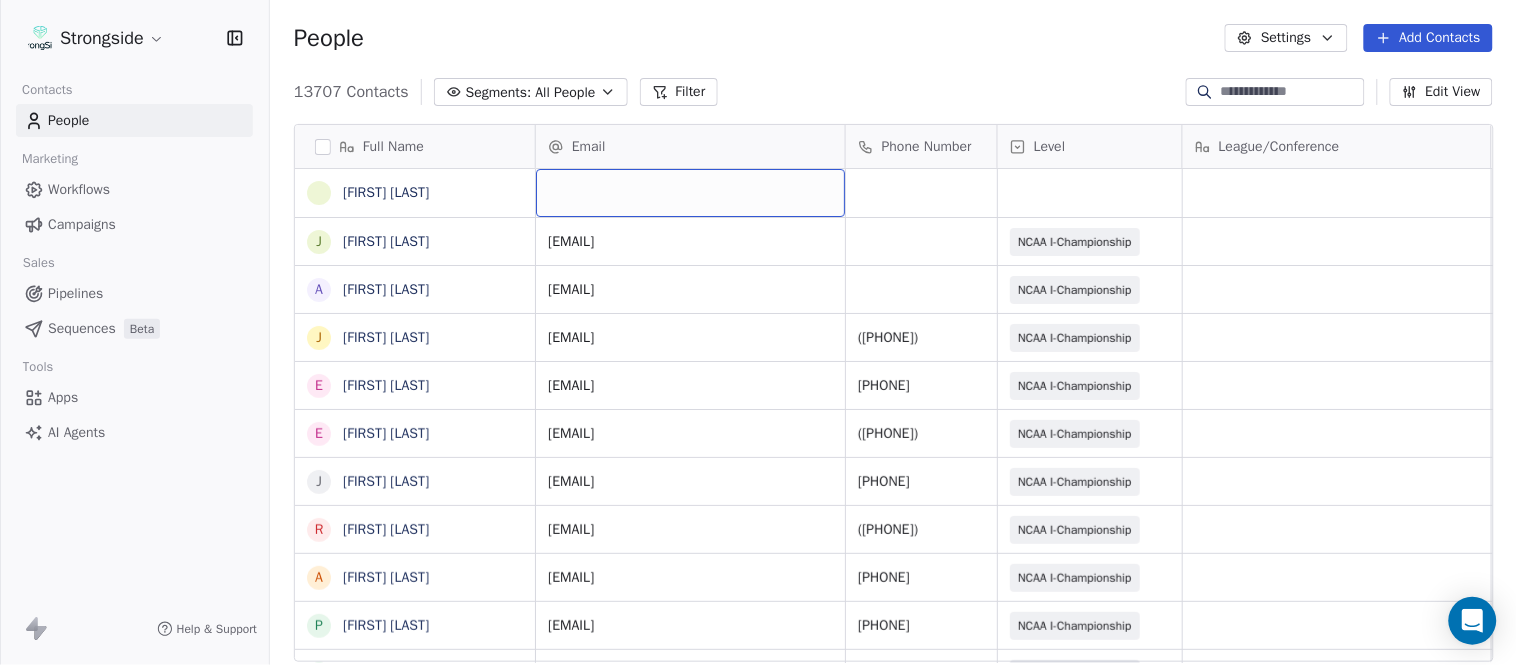 click at bounding box center [690, 193] 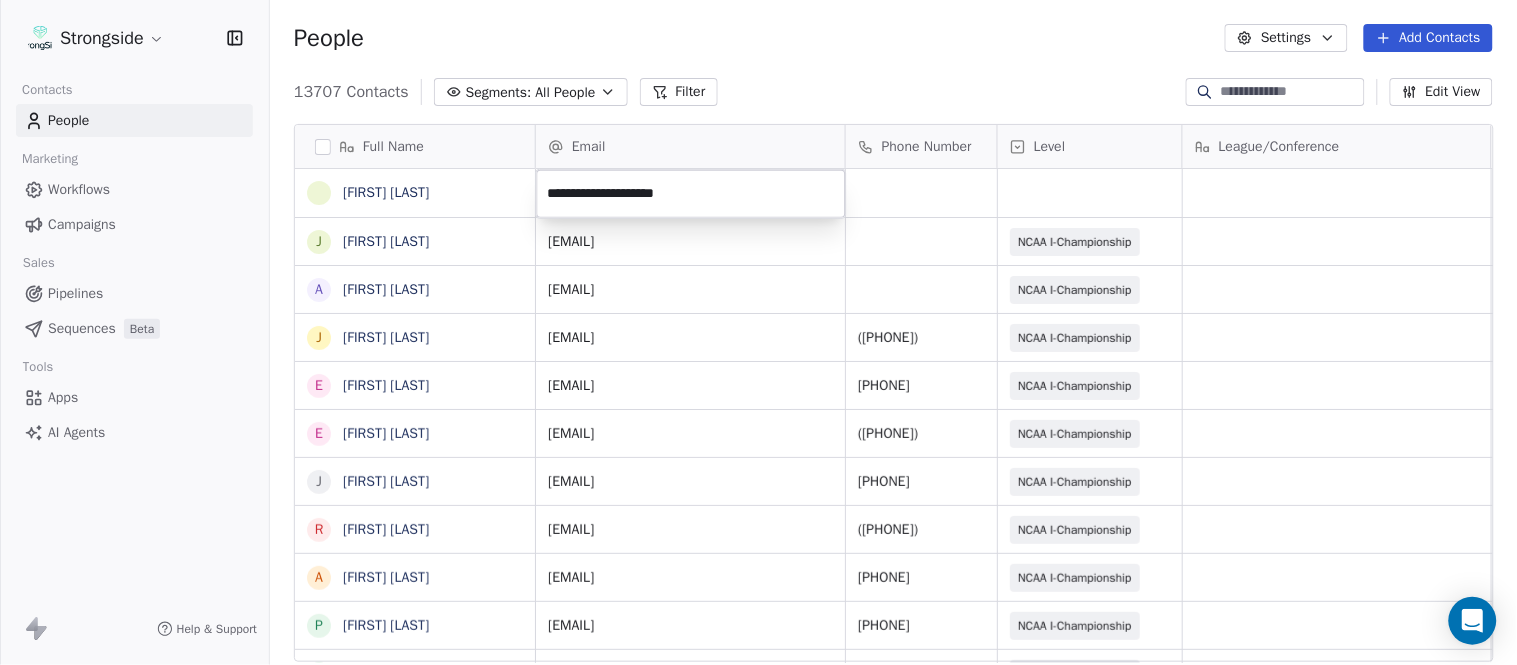 click on "Strongside Contacts People Marketing Workflows Campaigns Sales Pipelines Sequences Beta Tools Apps AI Agents Help & Support People Settings  Add Contacts 13707 Contacts Segments: All People Filter  Edit View Tag Add to Sequence Export Full Name 	 	Art Asselta J Jake Petrarca A Alen Gant J Joe Gilfedder E Erin Cameron E Eric Sanders J Joe DiBari R Rob Luben A Alyssa Plantz P Pat Allinger S Susan Duffy C Charles Guthrie R Ryan Greenhagen E Eric Franklin J Jeff Dittman A Andrew Dees W Will Blanden T Terry Ursin S Sean Reeder M Mike Hatcher J Jared Backus J Jay Andress S Satyen Bhakta B Bernie DePalma D Devan Carrington J Jeremy Hartigan N Nicholas Bruner M Matt Foote D Dan Swanstrom N Nicki Moore J Julien Deumaga Email Phone Number Level League/Conference Organization Job Title Tags Created Date BST Aug 07, 2025 08:10 PM jpetrarca1@fordham.edu NCAA I-Championship FORDHAM UNIV Assistant Coach Aug 07, 2025 08:09 PM agant2@fordham.edu NCAA I-Championship FORDHAM UNIV Assistant Coach Aug 07, 2025 07:52 PM SID SID" at bounding box center (758, 332) 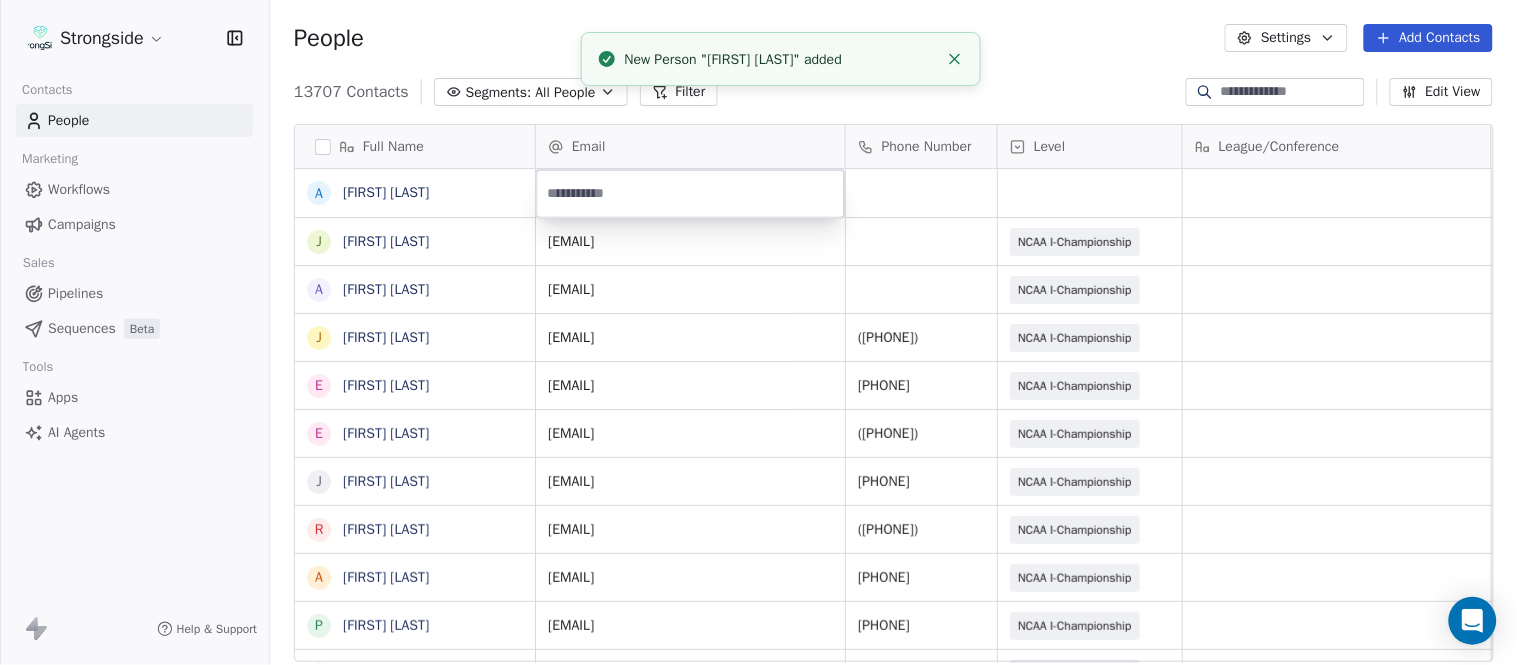 click 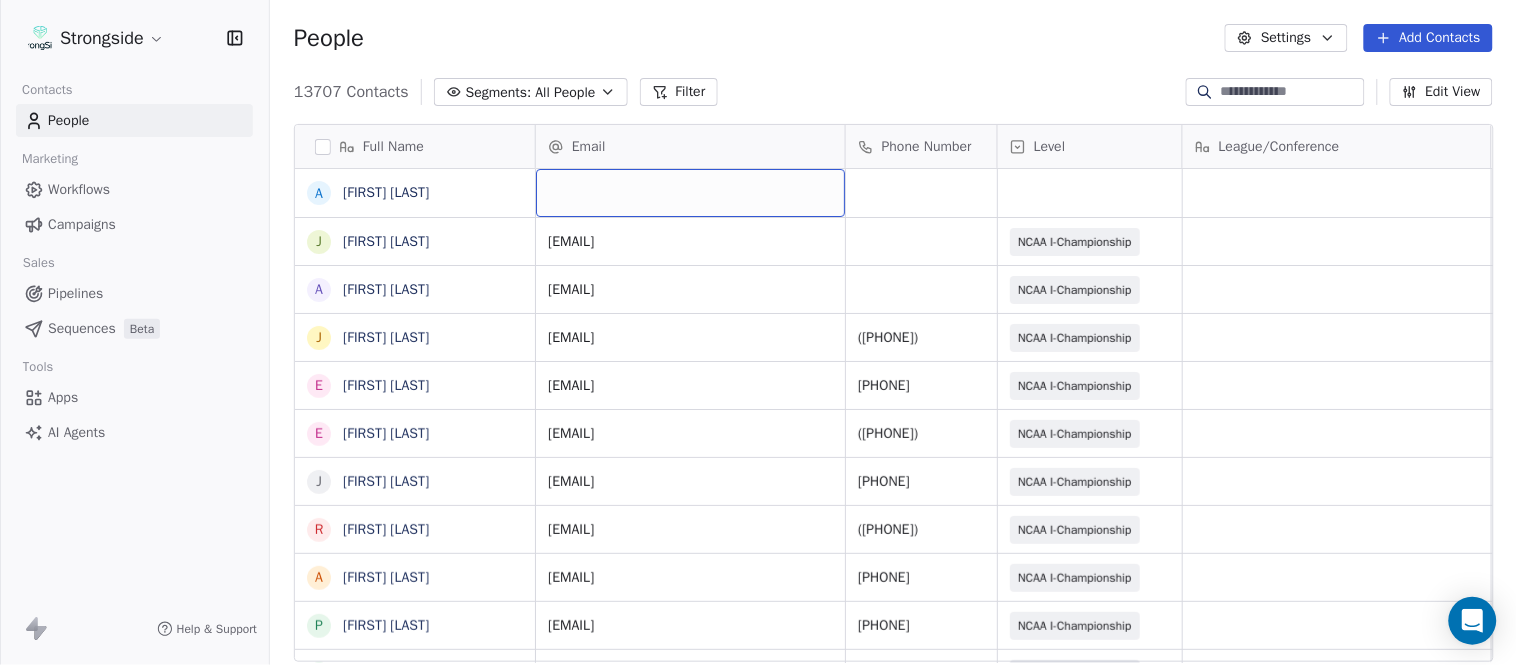 click at bounding box center [690, 193] 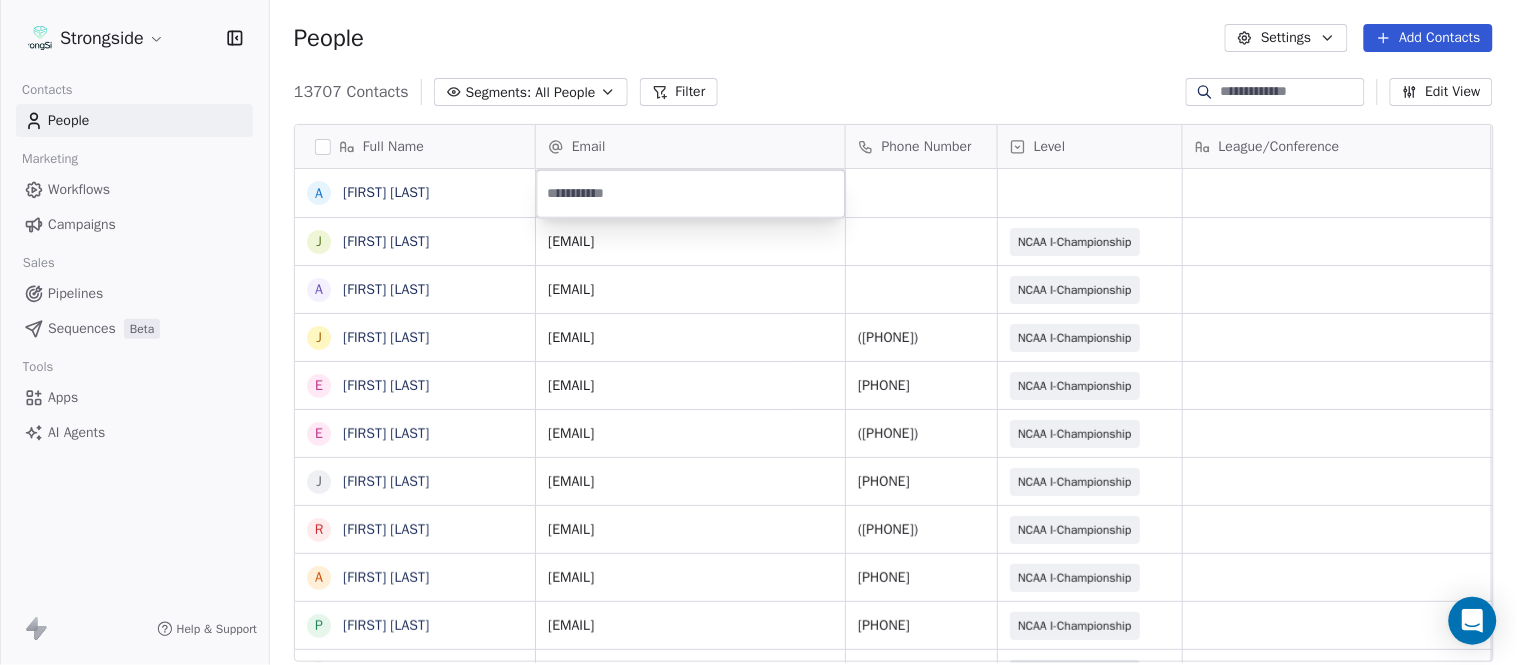 type on "**********" 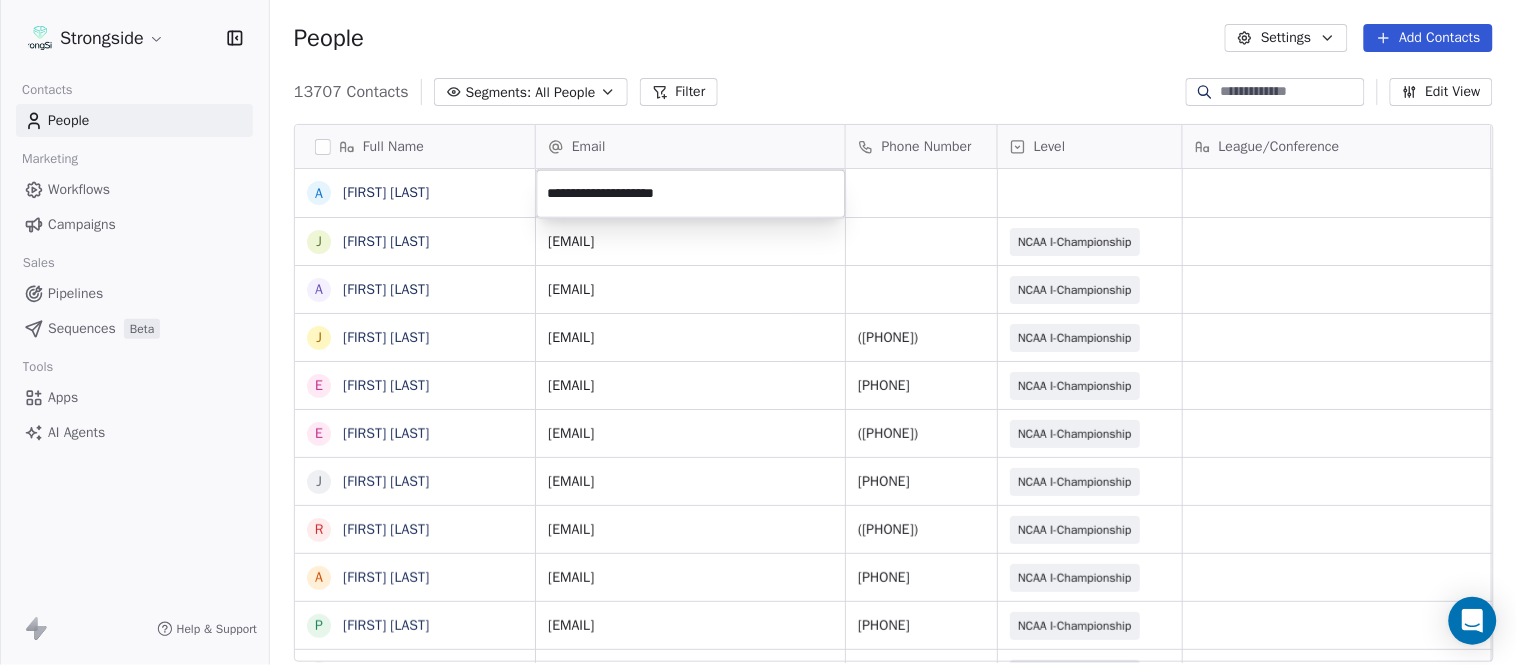 click on "Strongside Contacts People Marketing Workflows Campaigns Sales Pipelines Sequences Beta Tools Apps AI Agents Help & Support People Settings  Add Contacts 13707 Contacts Segments: All People Filter  Edit View Tag Add to Sequence Export Full Name A Art Asselta J Jake Petrarca A Alen Gant J Joe Gilfedder E Erin Cameron E Eric Sanders J Joe DiBari R Rob Luben A Alyssa Plantz P Pat Allinger S Susan Duffy C Charles Guthrie R Ryan Greenhagen E Eric Franklin J Jeff Dittman A Andrew Dees W Will Blanden T Terry Ursin S Sean Reeder M Mike Hatcher J Jared Backus J Jay Andress S Satyen Bhakta B Bernie DePalma D Devan Carrington J Jeremy Hartigan N Nicholas Bruner M Matt Foote D Dan Swanstrom N Nicki Moore J Julien Deumaga Email Phone Number Level League/Conference Organization Job Title Tags Created Date BST Aug 07, 2025 08:10 PM jpetrarca1@fordham.edu NCAA I-Championship FORDHAM UNIV Assistant Coach Aug 07, 2025 08:09 PM agant2@fordham.edu NCAA I-Championship FORDHAM UNIV Assistant Coach Aug 07, 2025 07:52 PM SID SID" at bounding box center (758, 332) 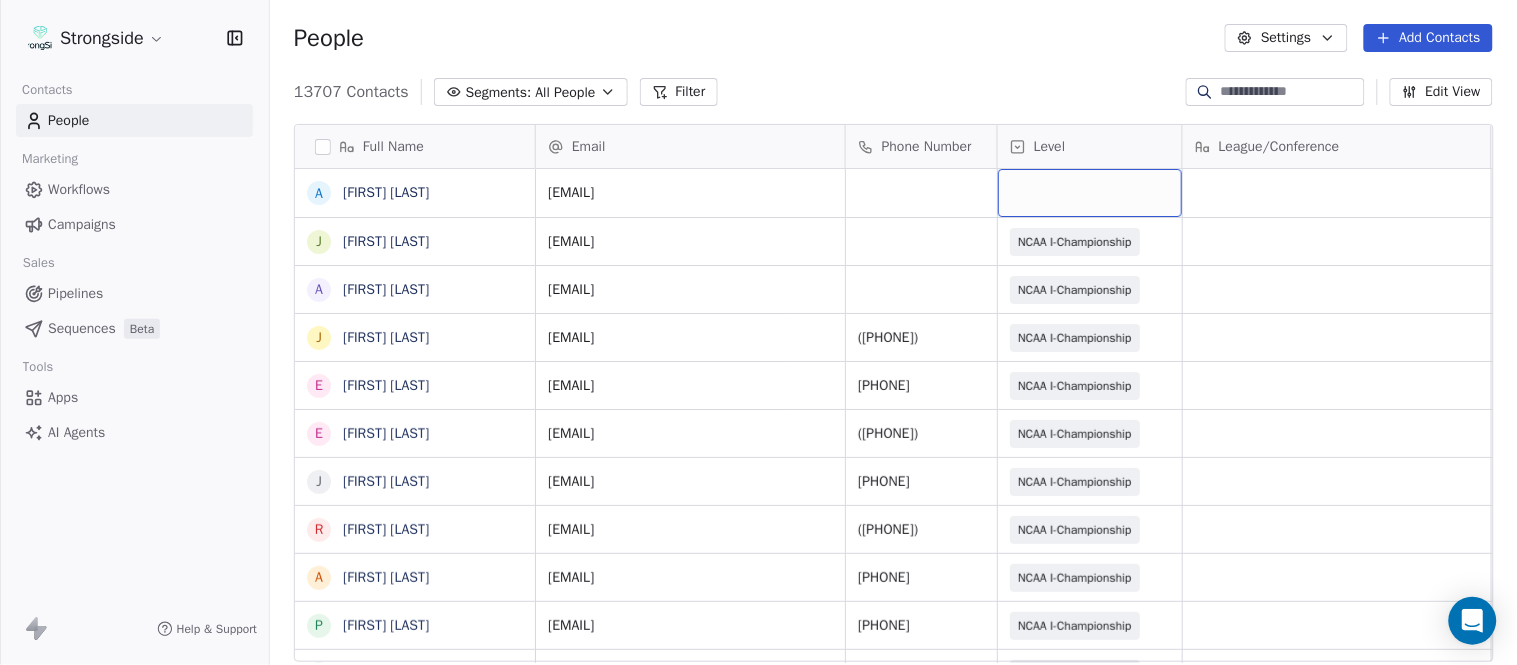 click at bounding box center [1090, 193] 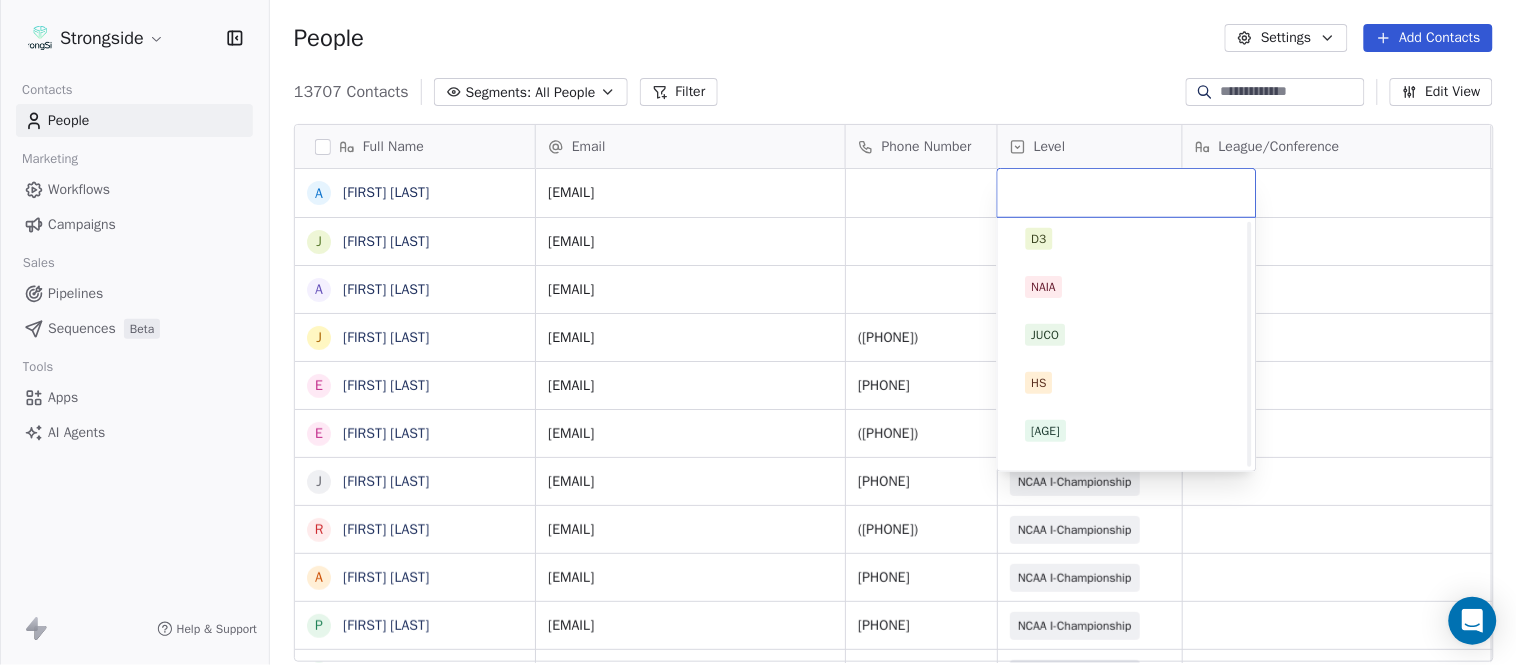 scroll, scrollTop: 378, scrollLeft: 0, axis: vertical 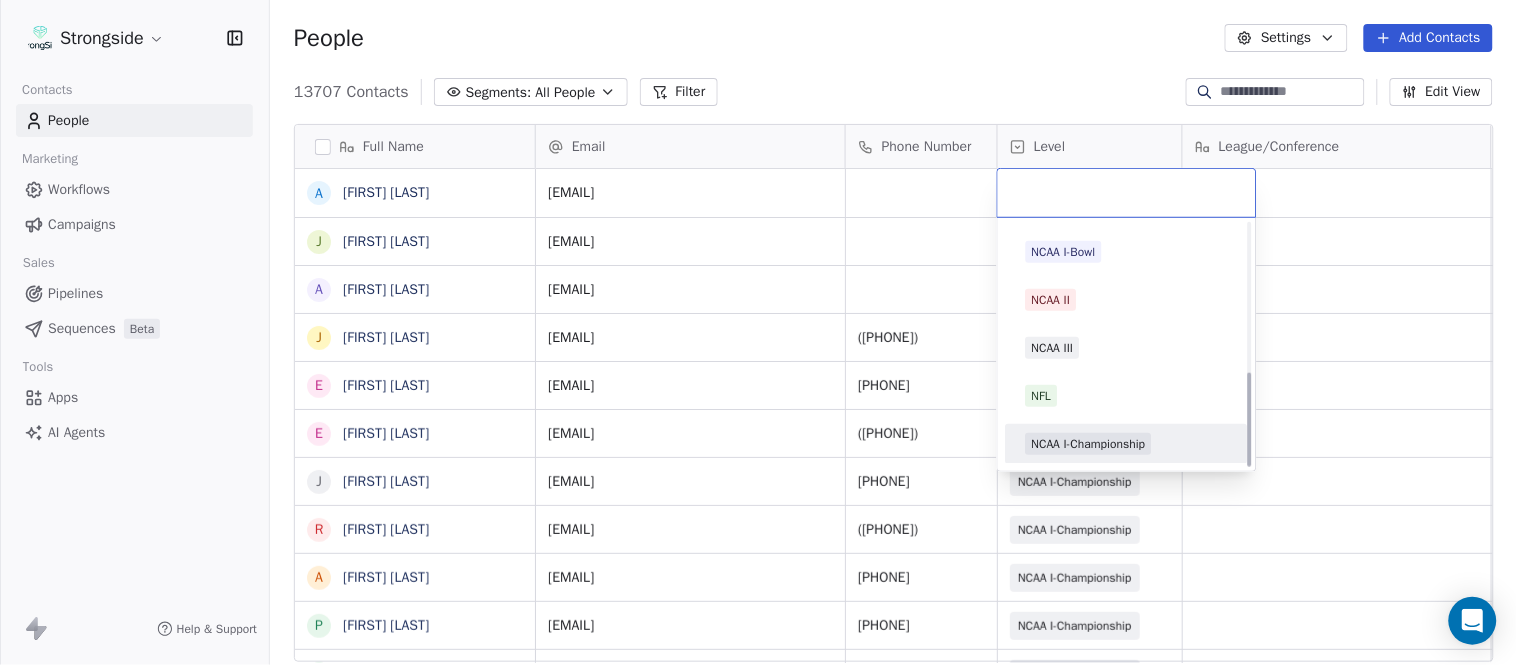 click on "NCAA I-Championship" at bounding box center [1127, 444] 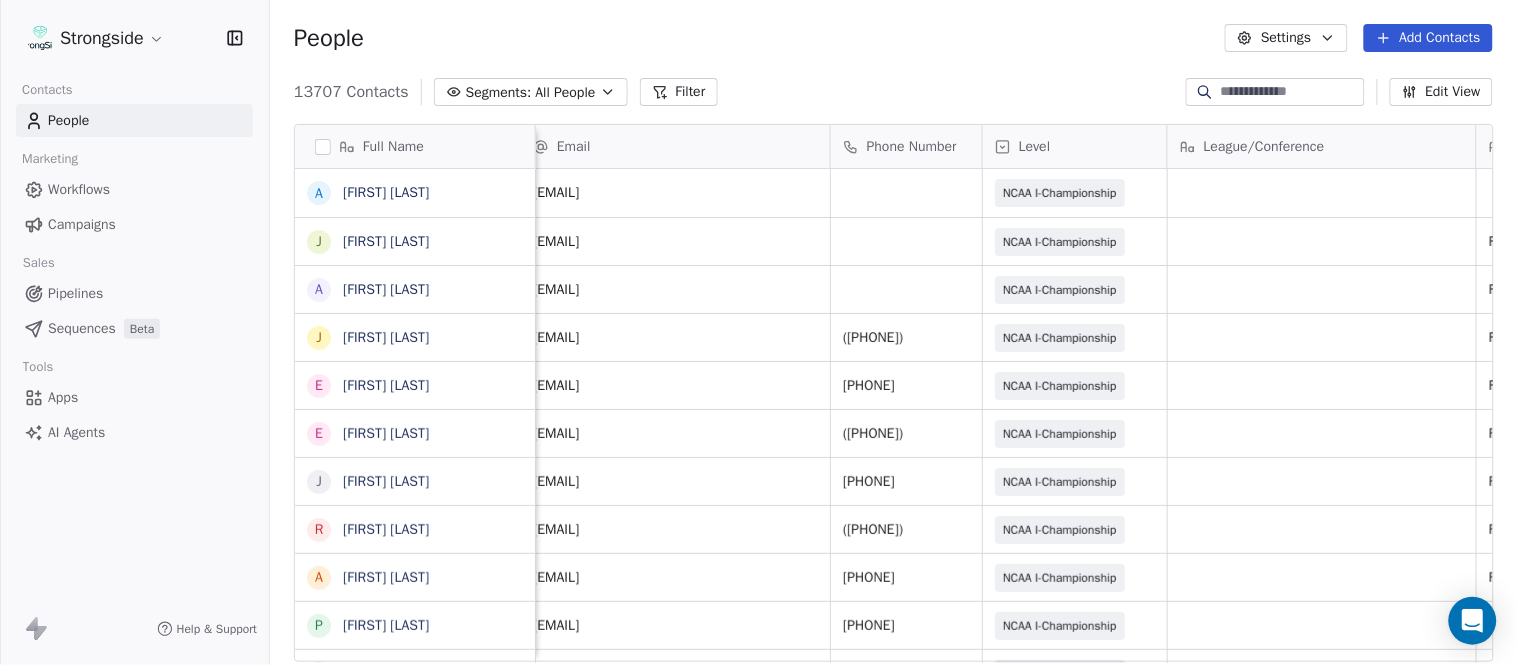 scroll, scrollTop: 0, scrollLeft: 553, axis: horizontal 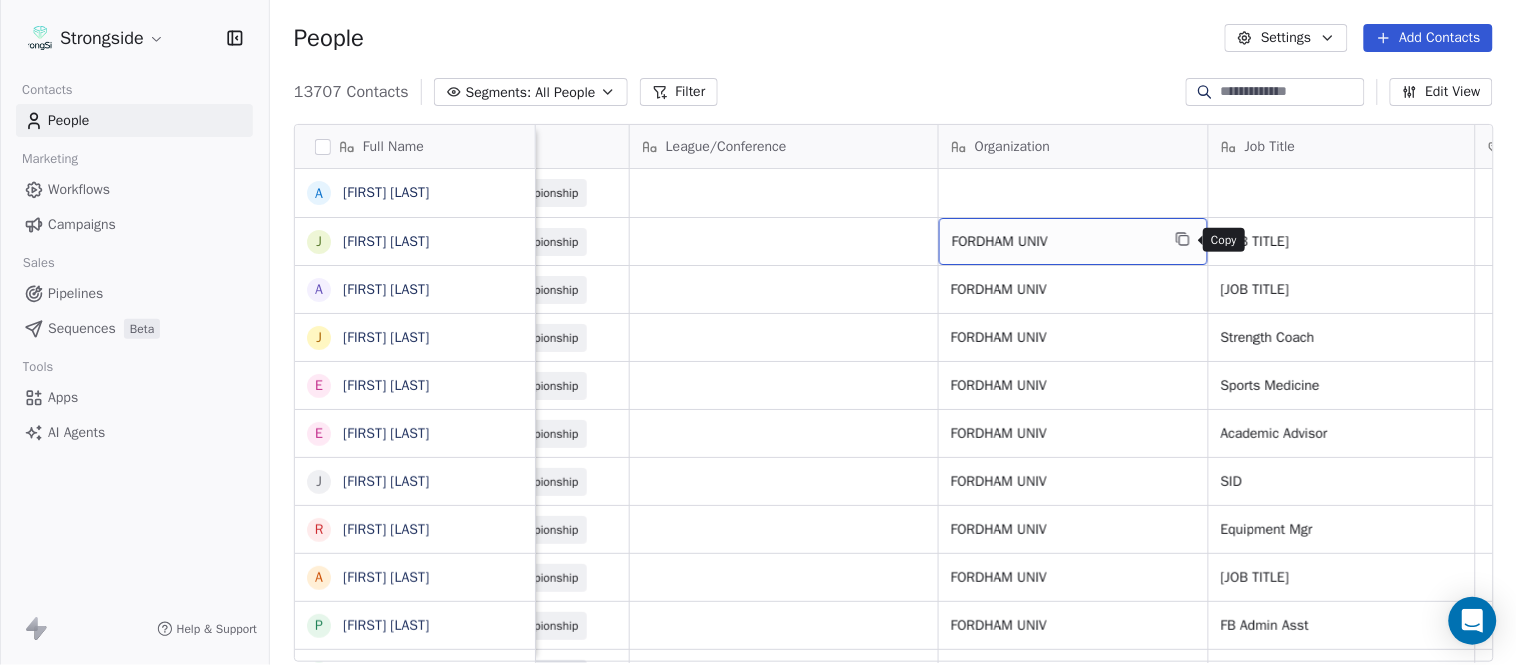 click 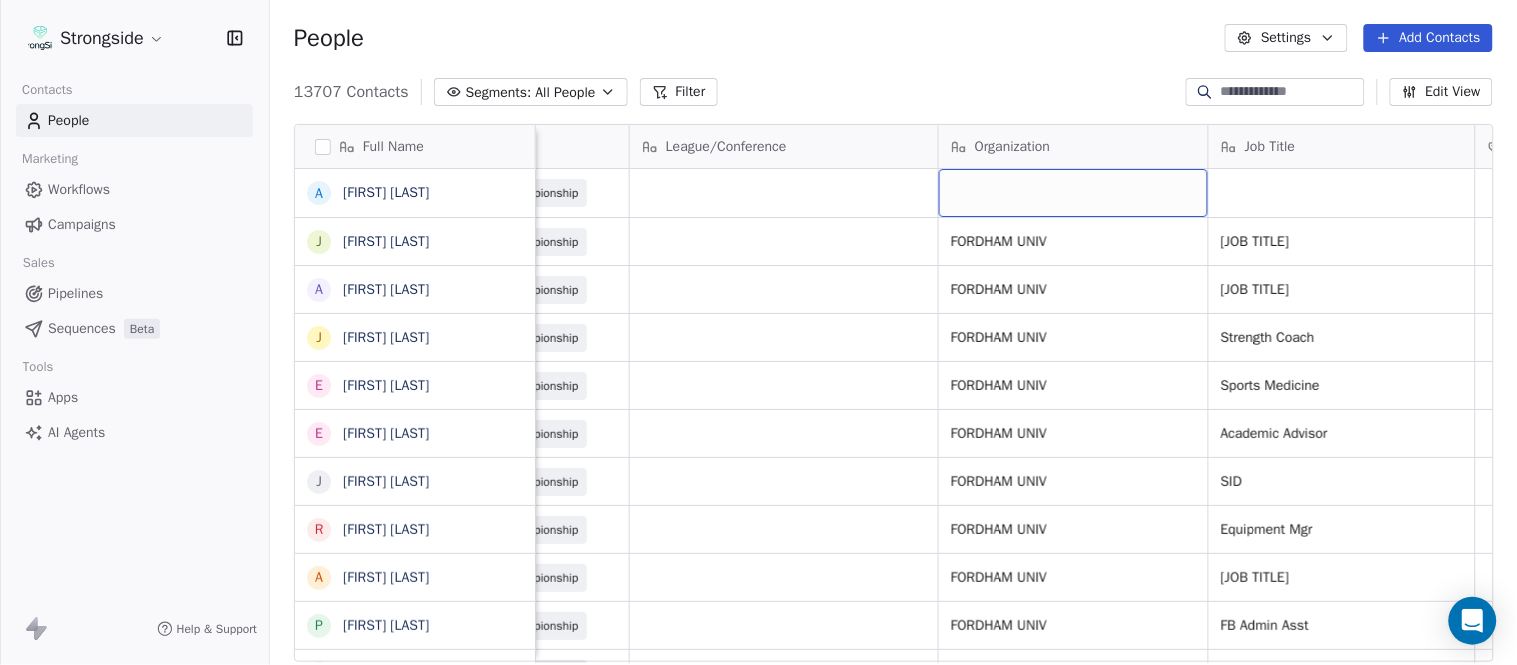 click at bounding box center [1073, 193] 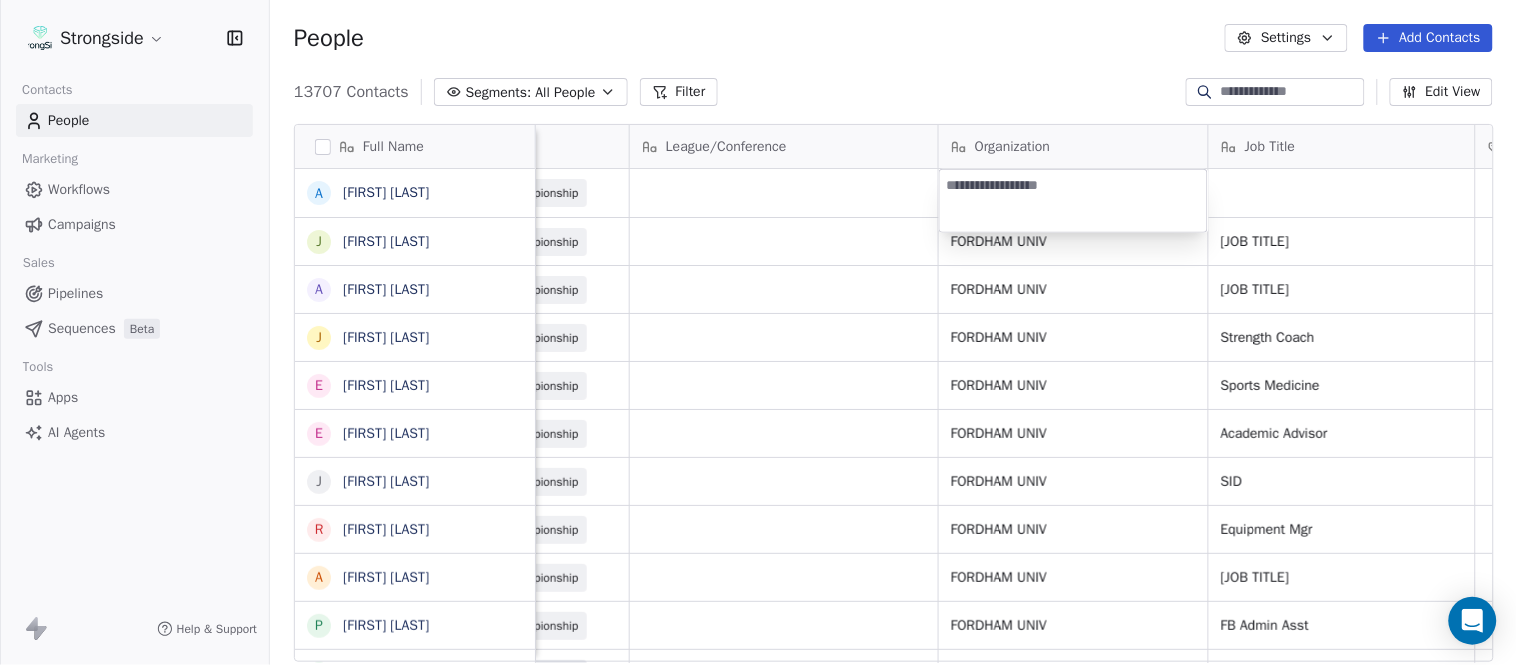 type on "**********" 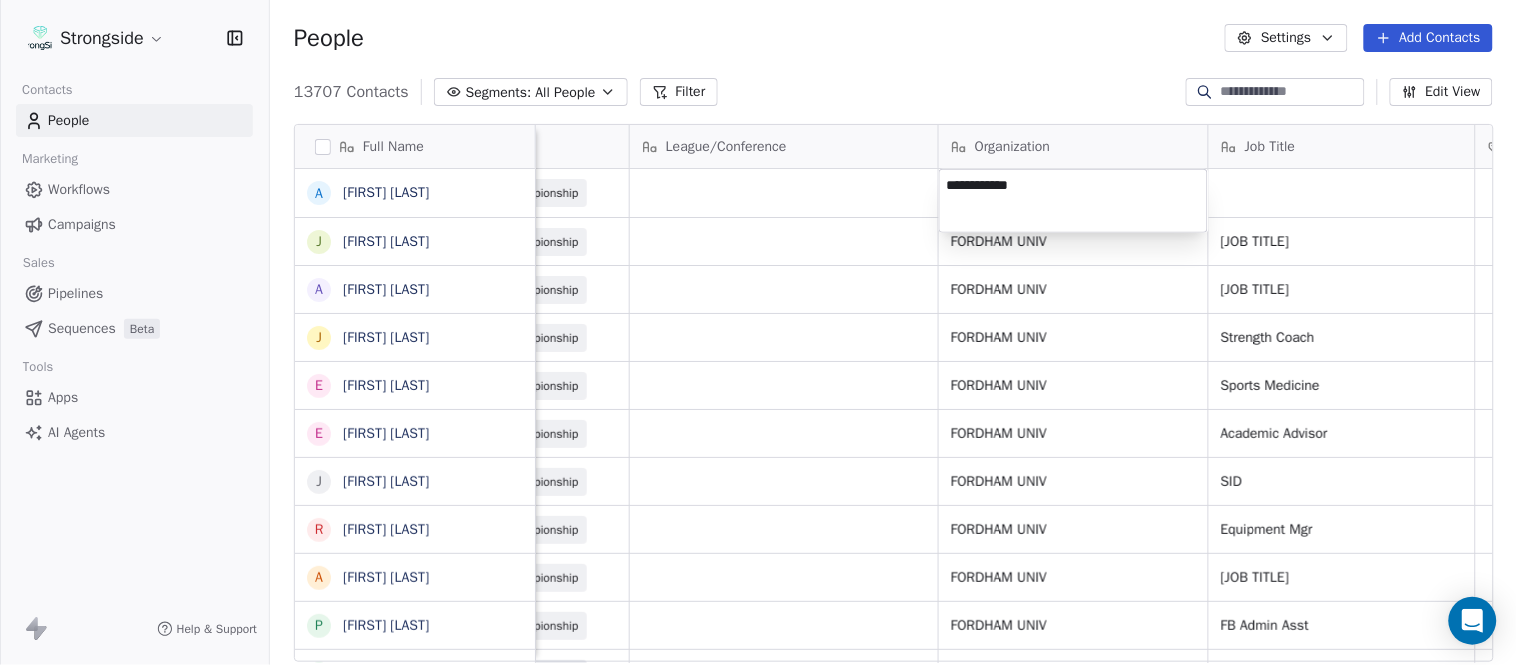 click on "Strongside Contacts People Marketing Workflows Campaigns Sales Pipelines Sequences Beta Tools Apps AI Agents Help & Support People Settings  Add Contacts 13707 Contacts Segments: All People Filter  Edit View Tag Add to Sequence Export Full Name A Art Asselta J Jake Petrarca A Alen Gant J Joe Gilfedder E Erin Cameron E Eric Sanders J Joe DiBari R Rob Luben A Alyssa Plantz P Pat Allinger S Susan Duffy C Charles Guthrie R Ryan Greenhagen E Eric Franklin J Jeff Dittman A Andrew Dees W Will Blanden T Terry Ursin S Sean Reeder M Mike Hatcher J Jared Backus J Jay Andress S Satyen Bhakta B Bernie DePalma D Devan Carrington J Jeremy Hartigan N Nicholas Bruner M Matt Foote D Dan Swanstrom N Nicki Moore J Julien Deumaga Email Phone Number Level League/Conference Organization Job Title Tags Created Date BST Status Priority aasselta2@fordham.edu NCAA I-Championship Aug 07, 2025 08:10 PM jpetrarca1@fordham.edu NCAA I-Championship FORDHAM UNIV Assistant Coach Aug 07, 2025 08:09 PM agant2@fordham.edu NCAA I-Championship" at bounding box center [758, 332] 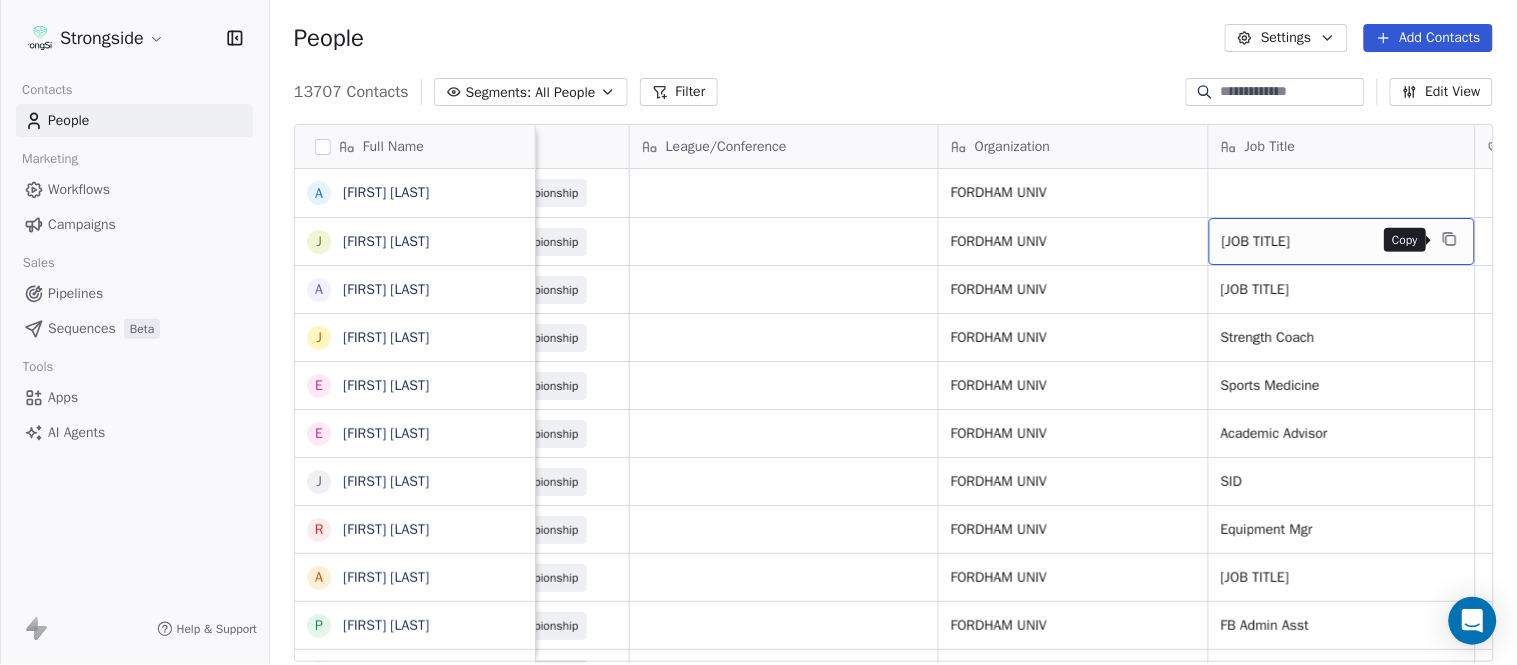 click 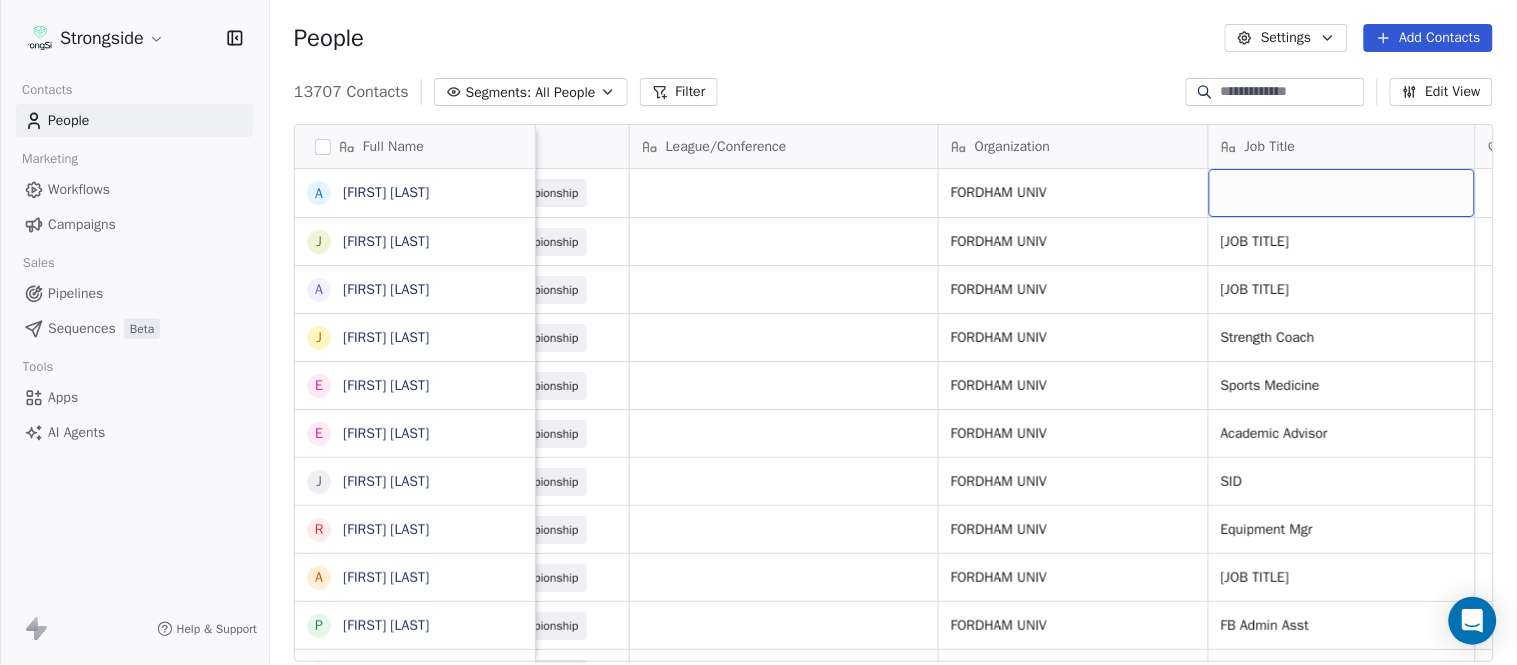 click at bounding box center [1342, 193] 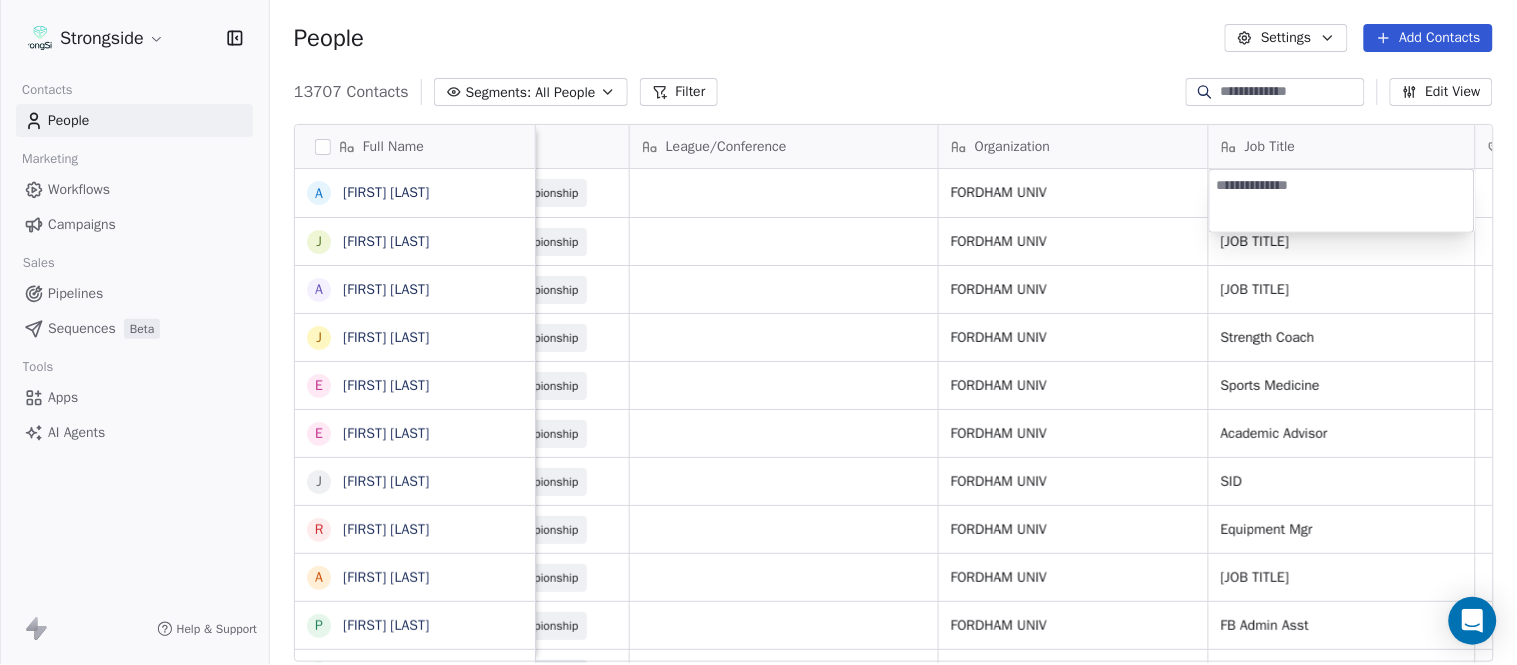 type on "**********" 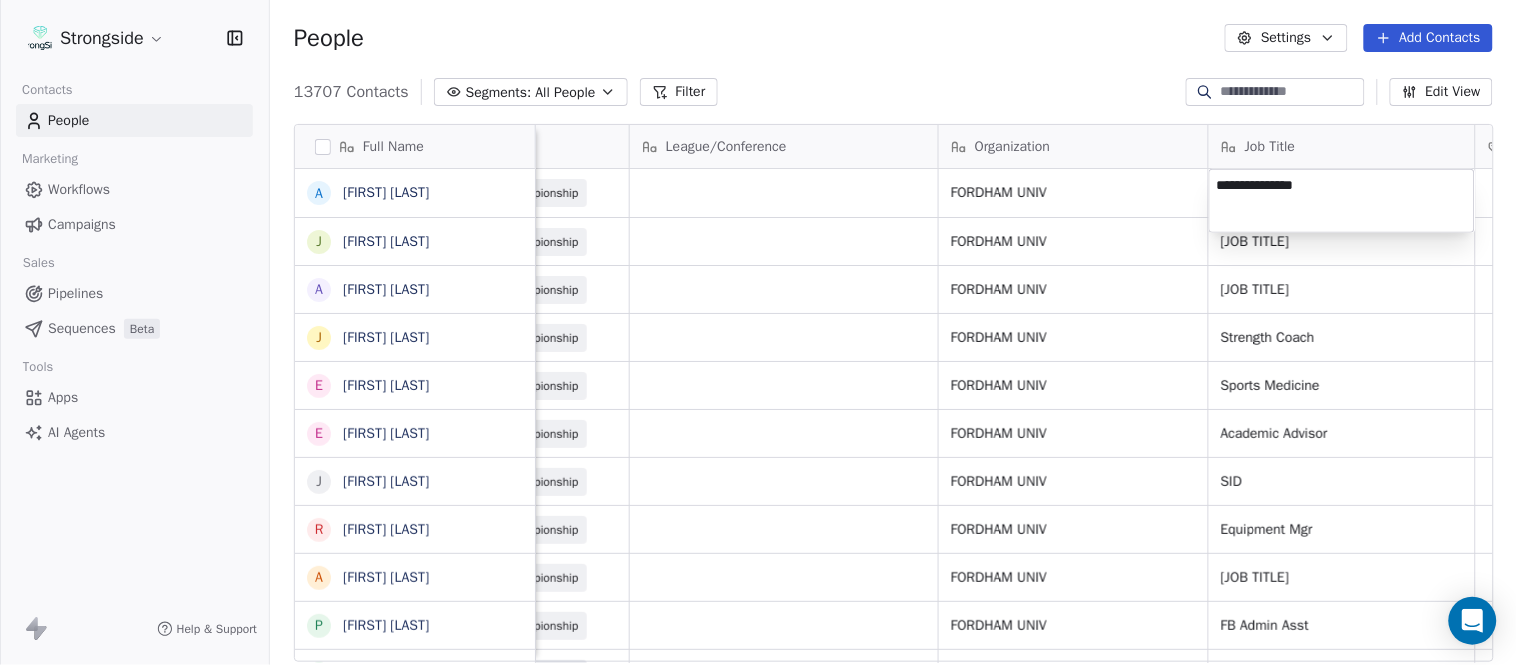 click on "Strongside Contacts People Marketing Workflows Campaigns Sales Pipelines Sequences Beta Tools Apps AI Agents Help & Support People Settings  Add Contacts 13707 Contacts Segments: All People Filter  Edit View Tag Add to Sequence Export Full Name A Art Asselta J Jake Petrarca A Alen Gant J Joe Gilfedder E Erin Cameron E Eric Sanders J Joe DiBari R Rob Luben A Alyssa Plantz P Pat Allinger S Susan Duffy C Charles Guthrie R Ryan Greenhagen E Eric Franklin J Jeff Dittman A Andrew Dees W Will Blanden T Terry Ursin S Sean Reeder M Mike Hatcher J Jared Backus J Jay Andress S Satyen Bhakta B Bernie DePalma D Devan Carrington J Jeremy Hartigan N Nicholas Bruner M Matt Foote D Dan Swanstrom N Nicki Moore J Julien Deumaga Email Phone Number Level League/Conference Organization Job Title Tags Created Date BST Status Priority aasselta2@fordham.edu NCAA I-Championship FORDHAM UNIV Aug 07, 2025 08:10 PM jpetrarca1@fordham.edu NCAA I-Championship FORDHAM UNIV Assistant Coach Aug 07, 2025 08:09 PM agant2@fordham.edu SID SID" at bounding box center (758, 332) 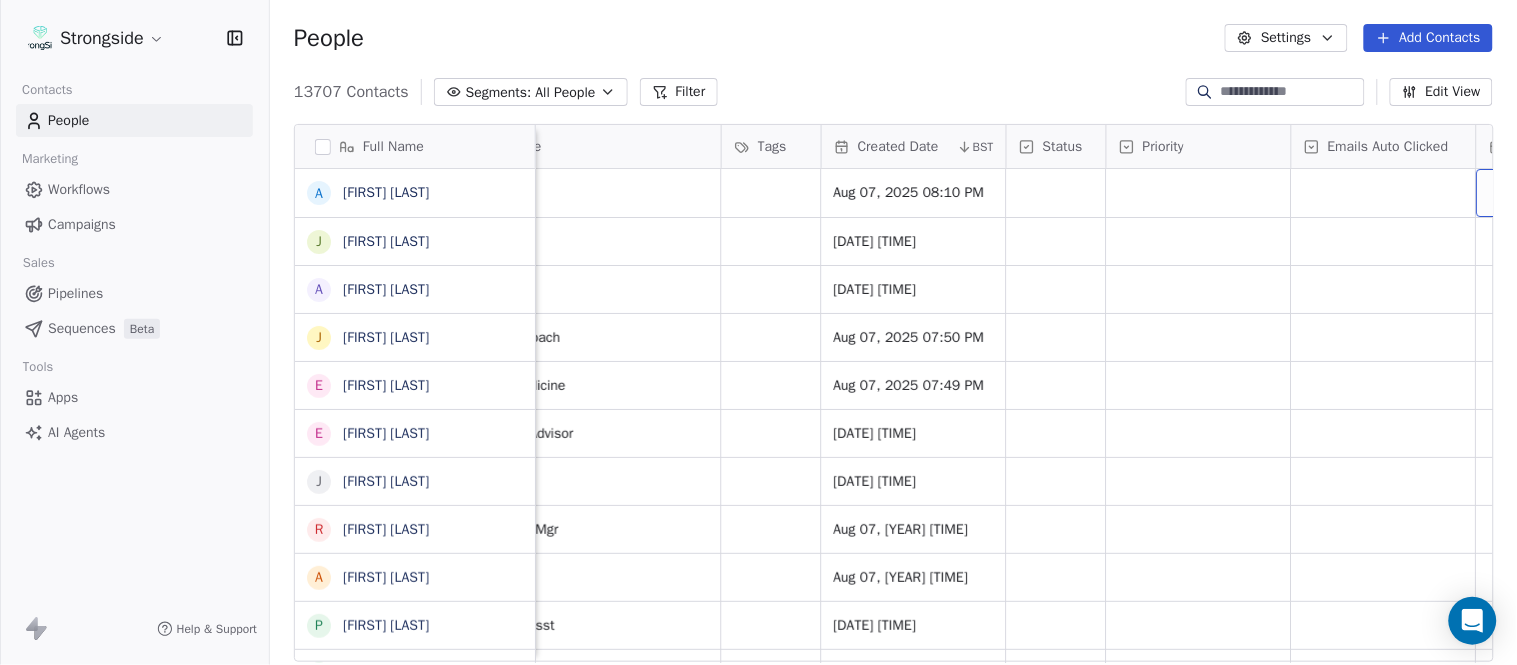 scroll, scrollTop: 0, scrollLeft: 1677, axis: horizontal 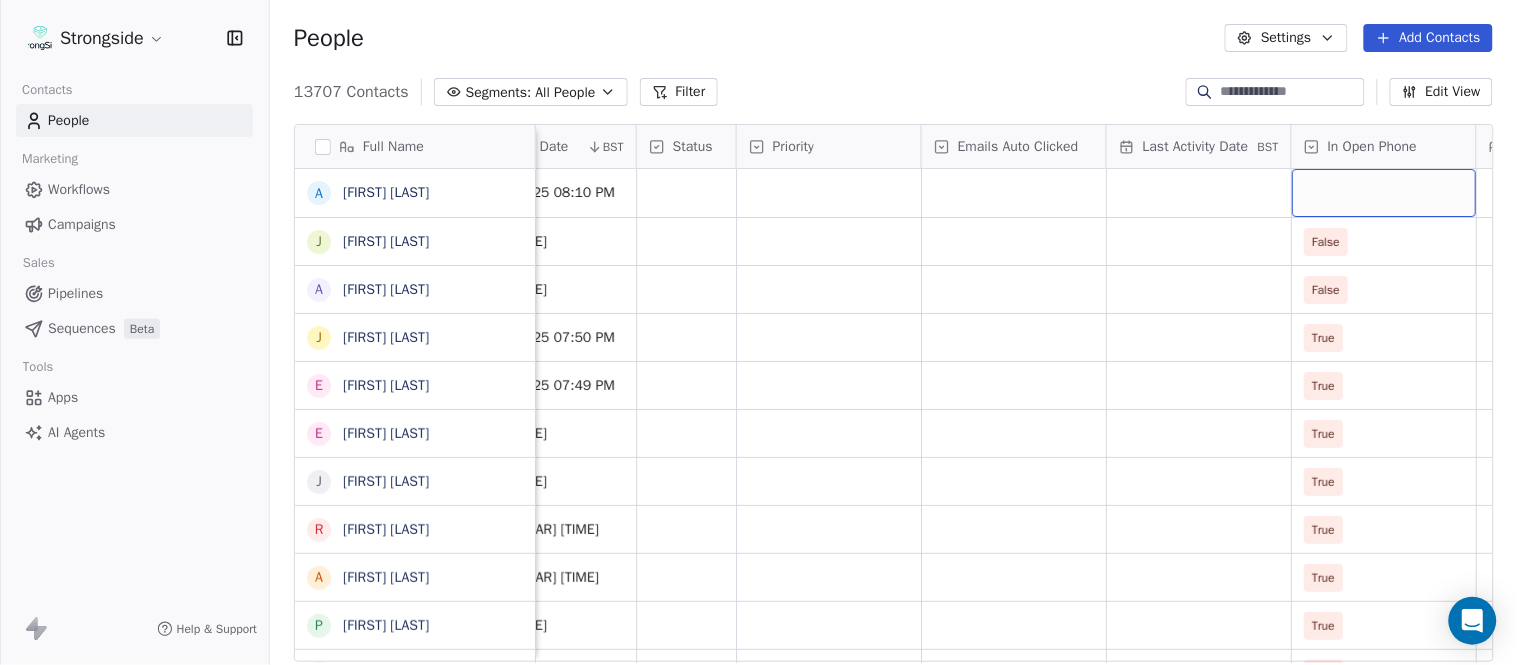 click at bounding box center (1384, 193) 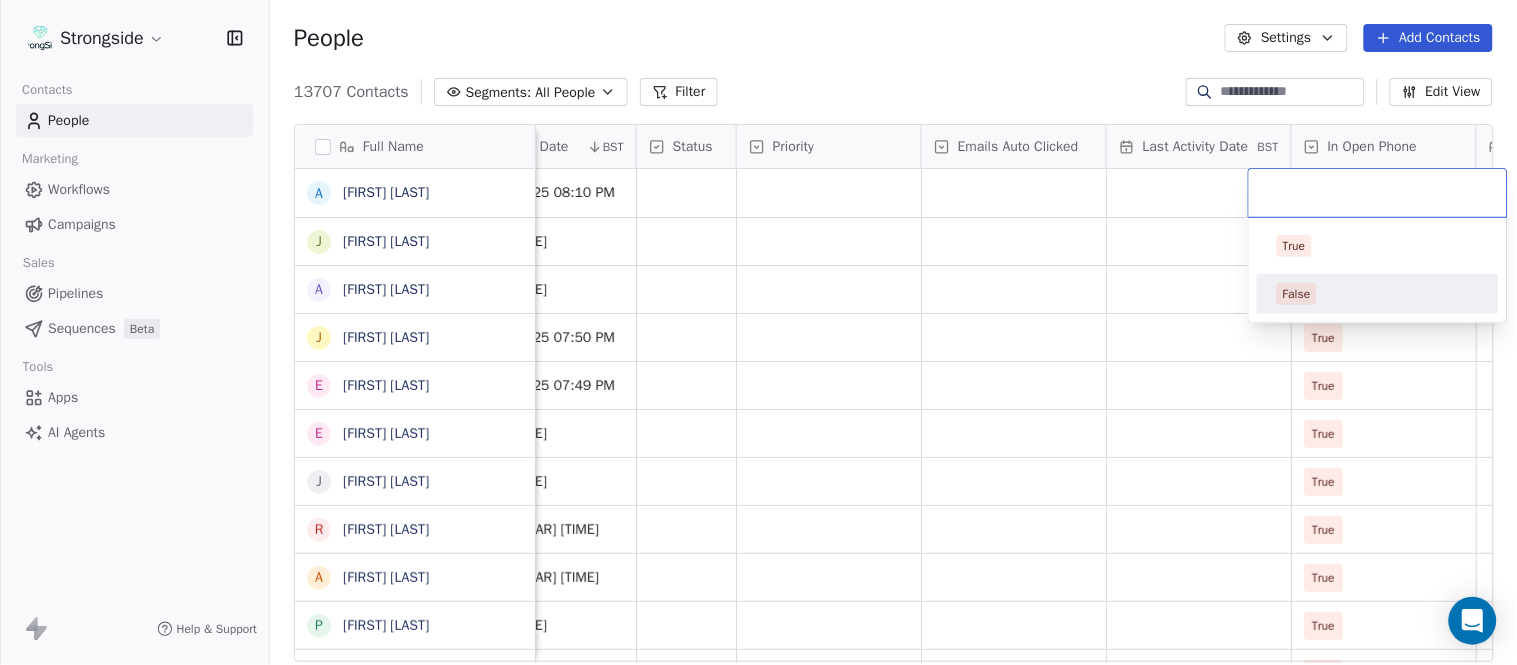 click on "False" at bounding box center (1378, 294) 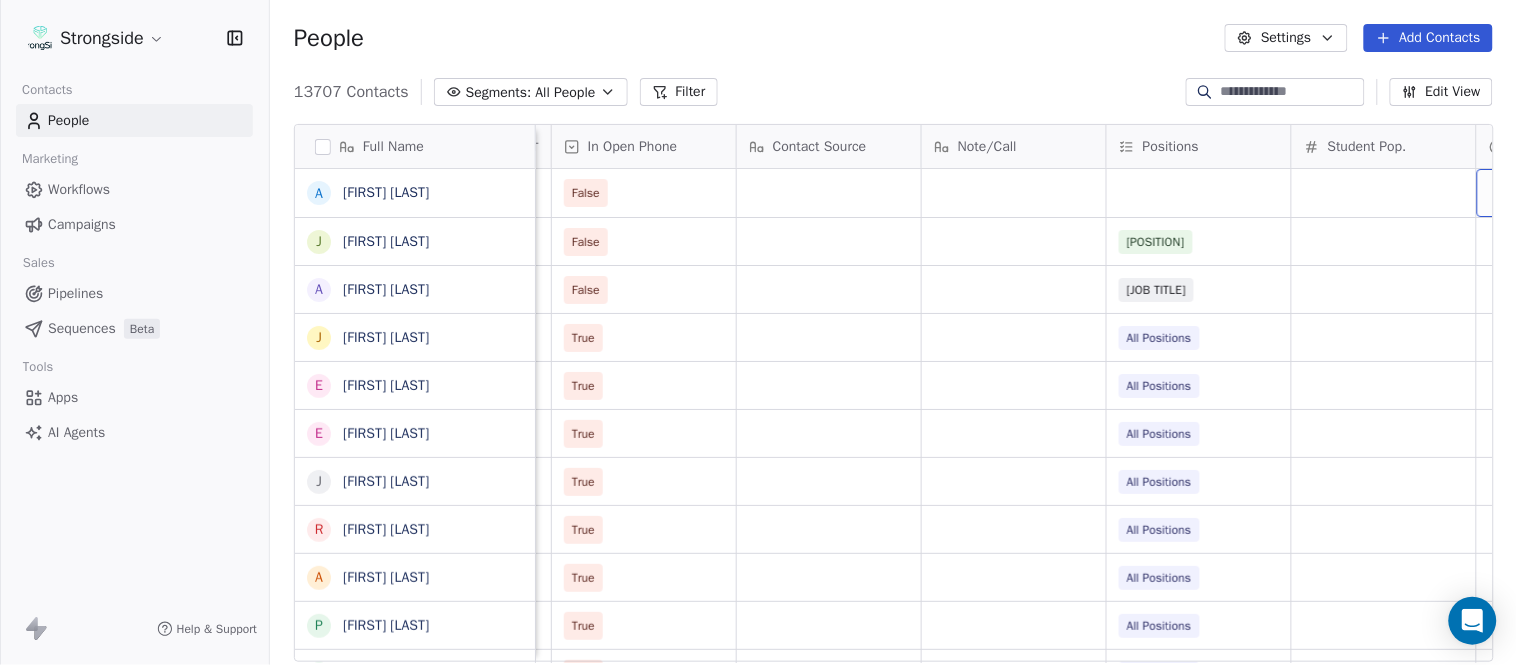 scroll, scrollTop: 0, scrollLeft: 2603, axis: horizontal 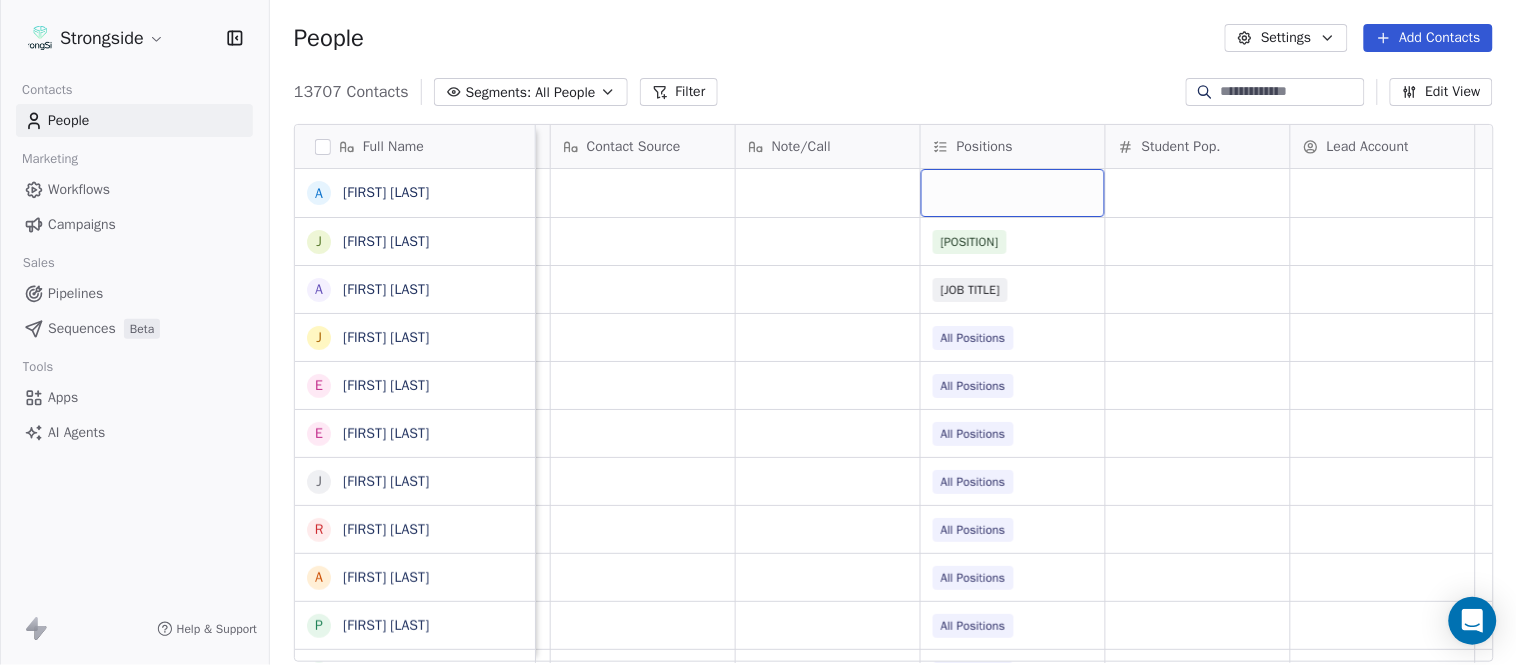 click at bounding box center (1013, 193) 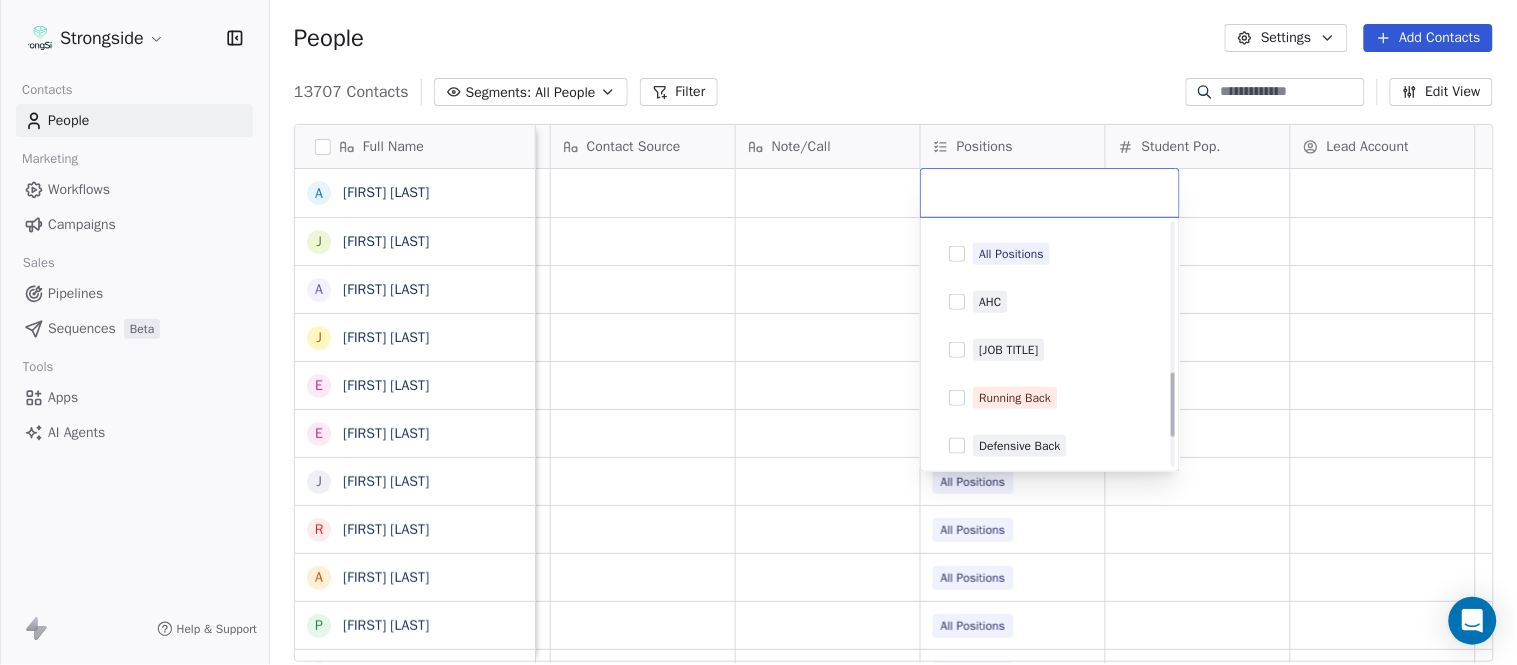 scroll, scrollTop: 555, scrollLeft: 0, axis: vertical 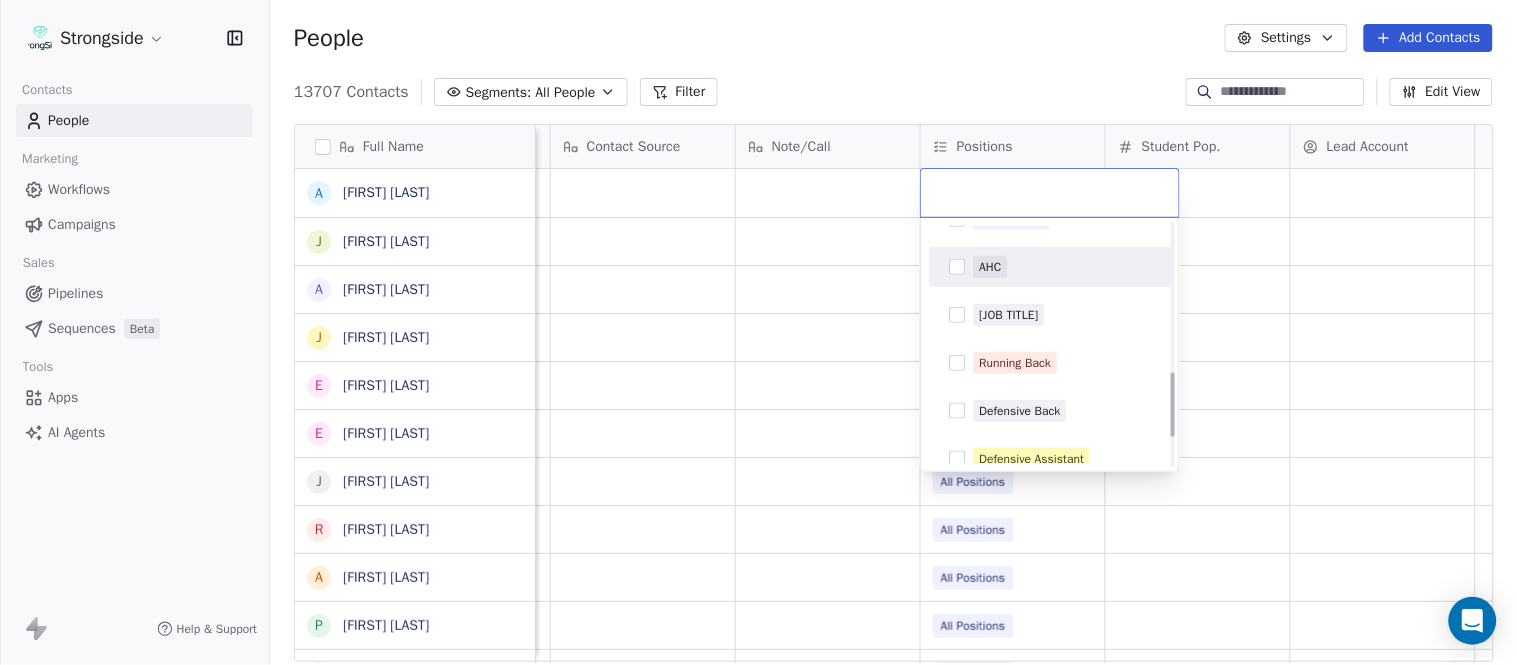 click on "AHC" at bounding box center (1062, 267) 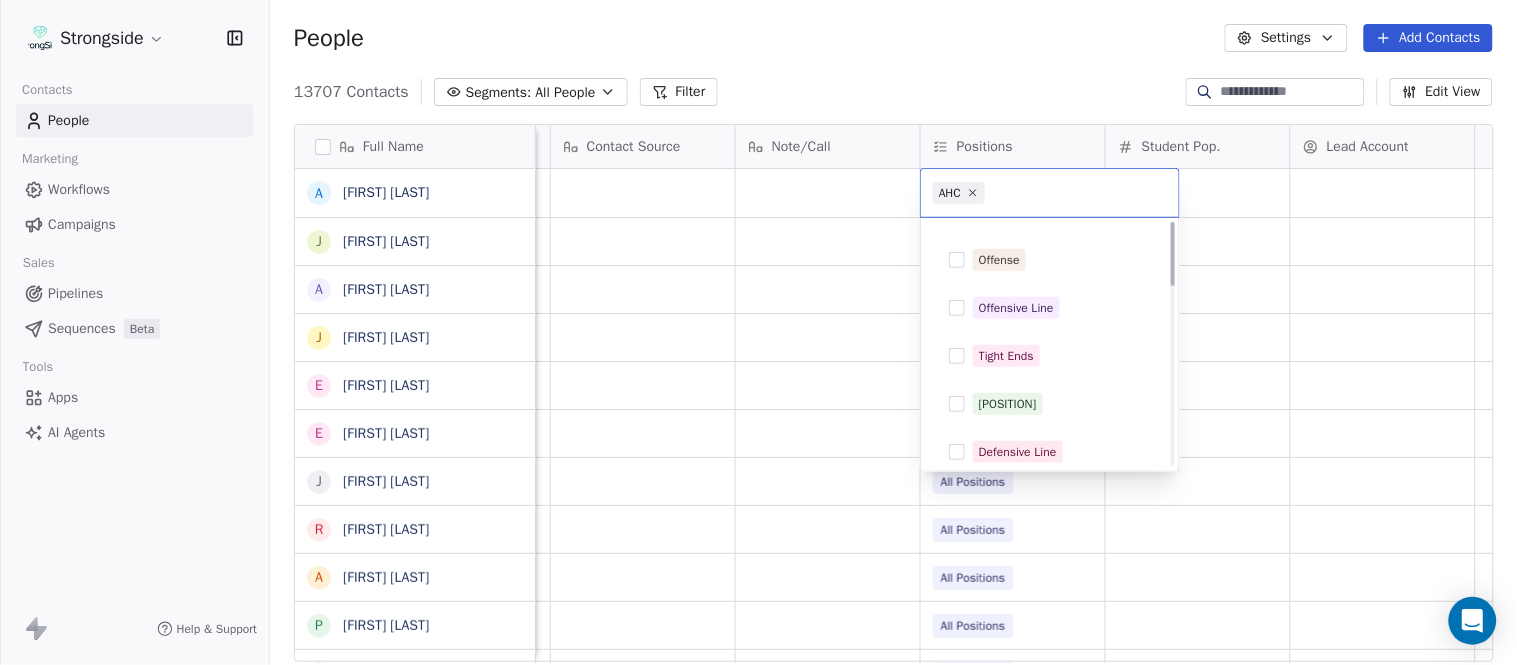 scroll, scrollTop: 0, scrollLeft: 0, axis: both 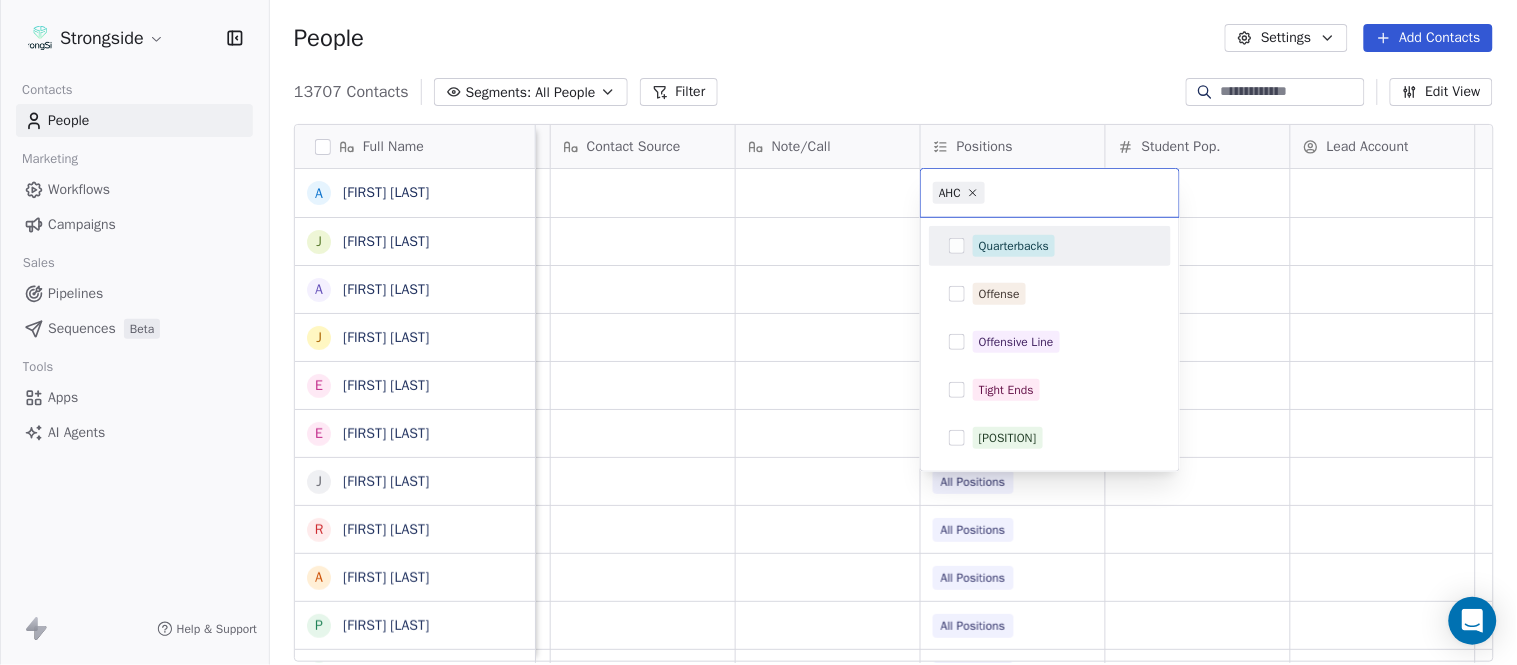 click on "Quarterbacks" at bounding box center [1014, 246] 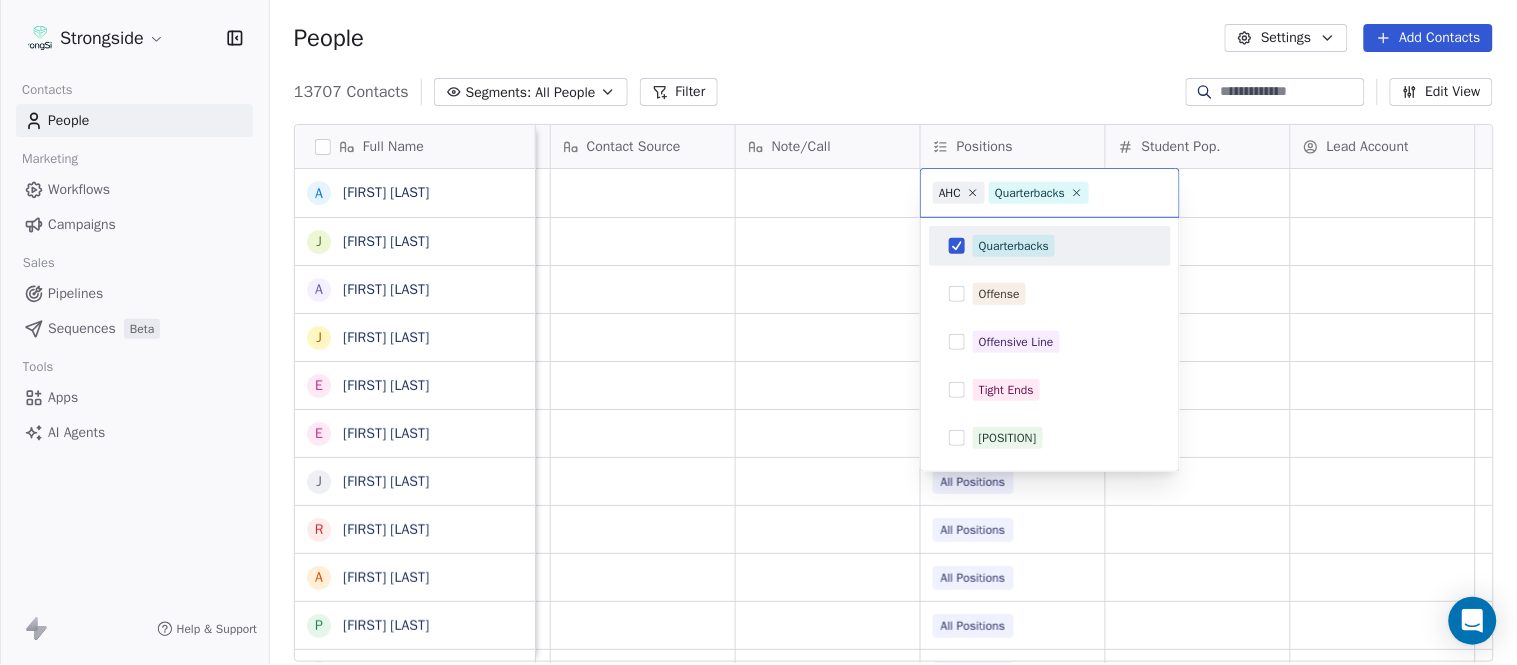 click on "Strongside Contacts People Marketing Workflows Campaigns Sales Pipelines Sequences Beta Tools Apps AI Agents Help & Support People Settings  Add Contacts 13707 Contacts Segments: All People Filter  Edit View Tag Add to Sequence Export Full Name A Art Asselta J Jake Petrarca A Alen Gant J Joe Gilfedder E Erin Cameron E Eric Sanders J Joe DiBari R Rob Luben A Alyssa Plantz P Pat Allinger S Susan Duffy C Charles Guthrie R Ryan Greenhagen E Eric Franklin J Jeff Dittman A Andrew Dees W Will Blanden T Terry Ursin S Sean Reeder M Mike Hatcher J Jared Backus J Jay Andress S Satyen Bhakta B Bernie DePalma D Devan Carrington J Jeremy Hartigan N Nicholas Bruner M Matt Foote D Dan Swanstrom N Nicki Moore J Julien Deumaga Priority Emails Auto Clicked Last Activity Date BST In Open Phone Contact Source Note/Call Positions Student Pop. Lead Account   False   False Wide Receivers   False Defensive Coordinator   True All Positions   True All Positions   True All Positions   True All Positions   True All Positions   True" at bounding box center (758, 332) 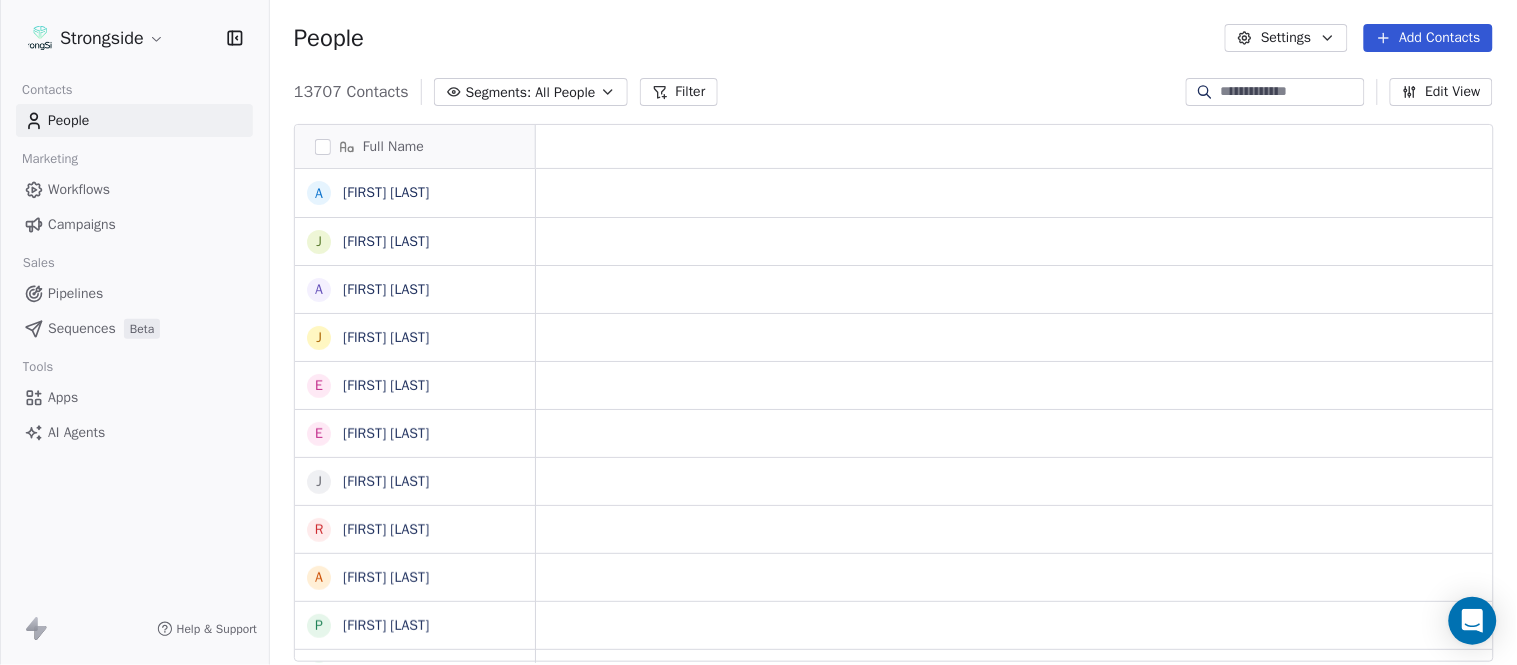scroll, scrollTop: 0, scrollLeft: 0, axis: both 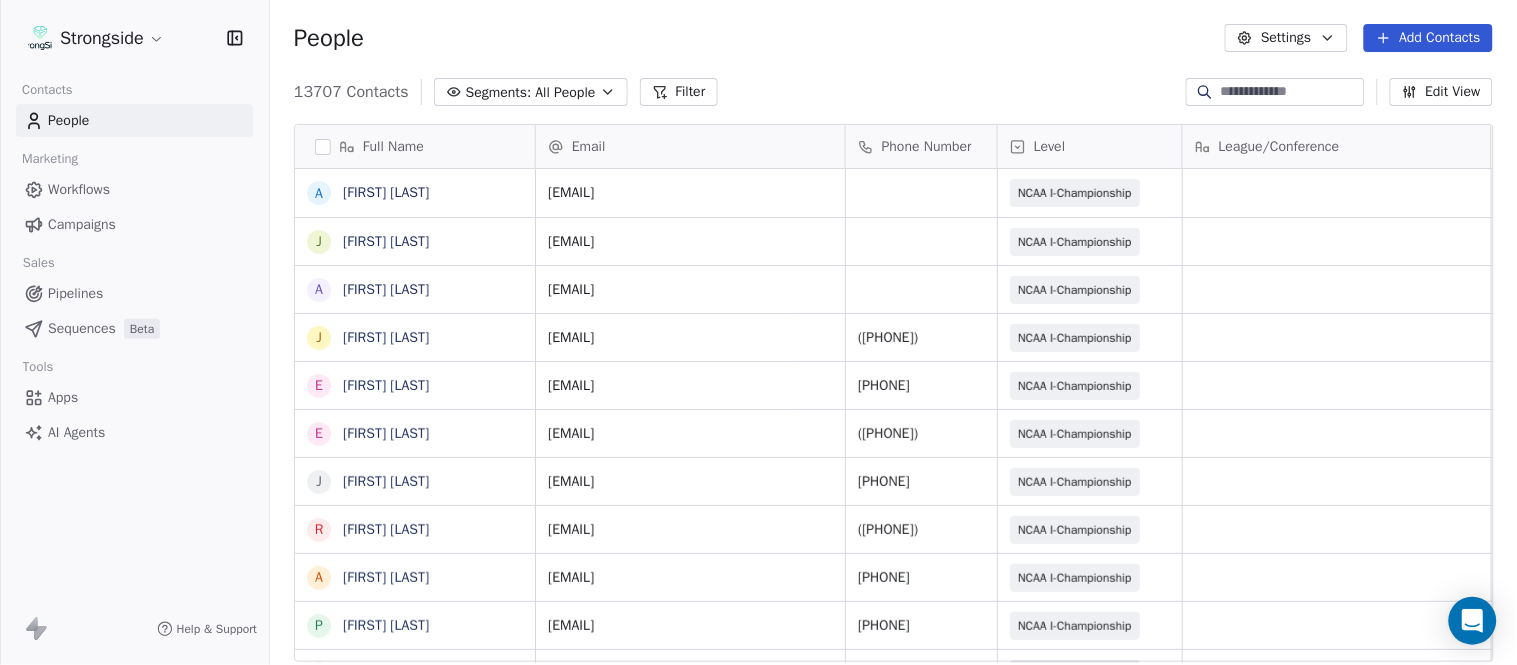click on "Add Contacts" at bounding box center [1428, 38] 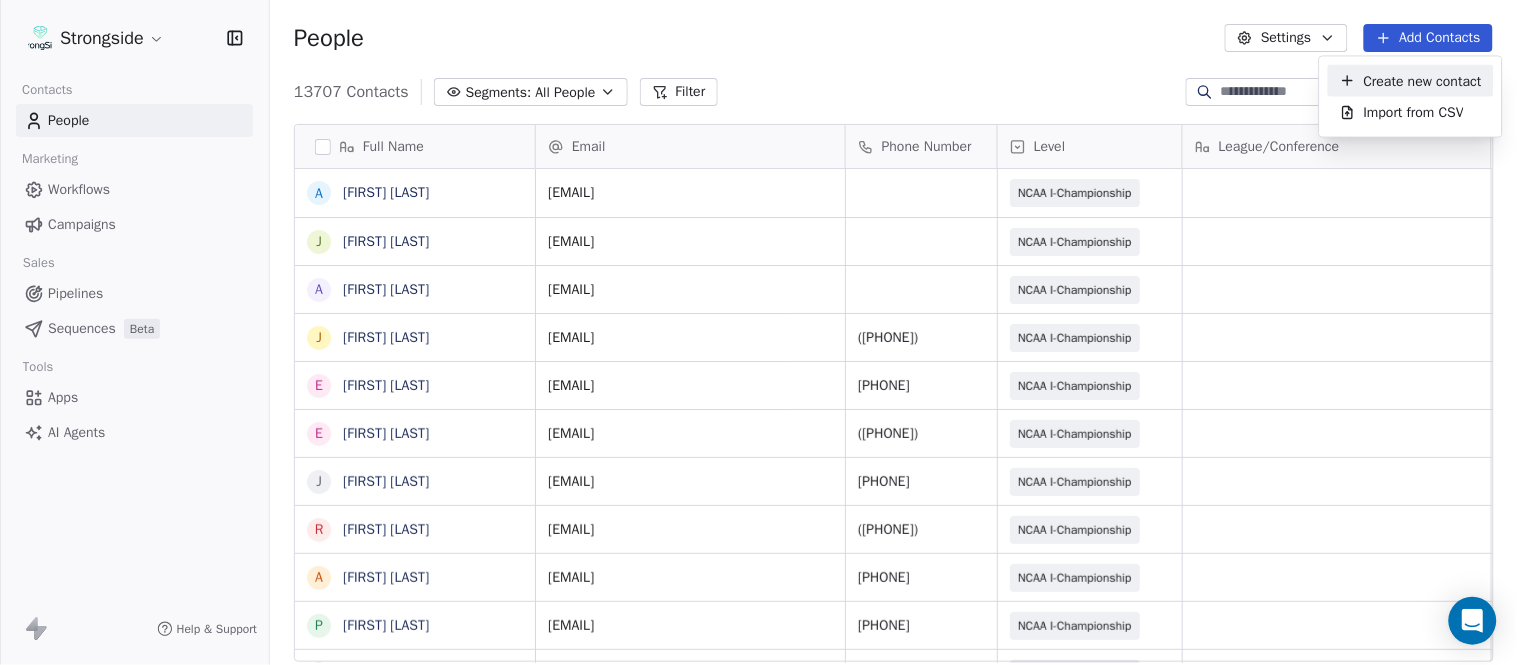 click on "Create new contact" at bounding box center (1423, 80) 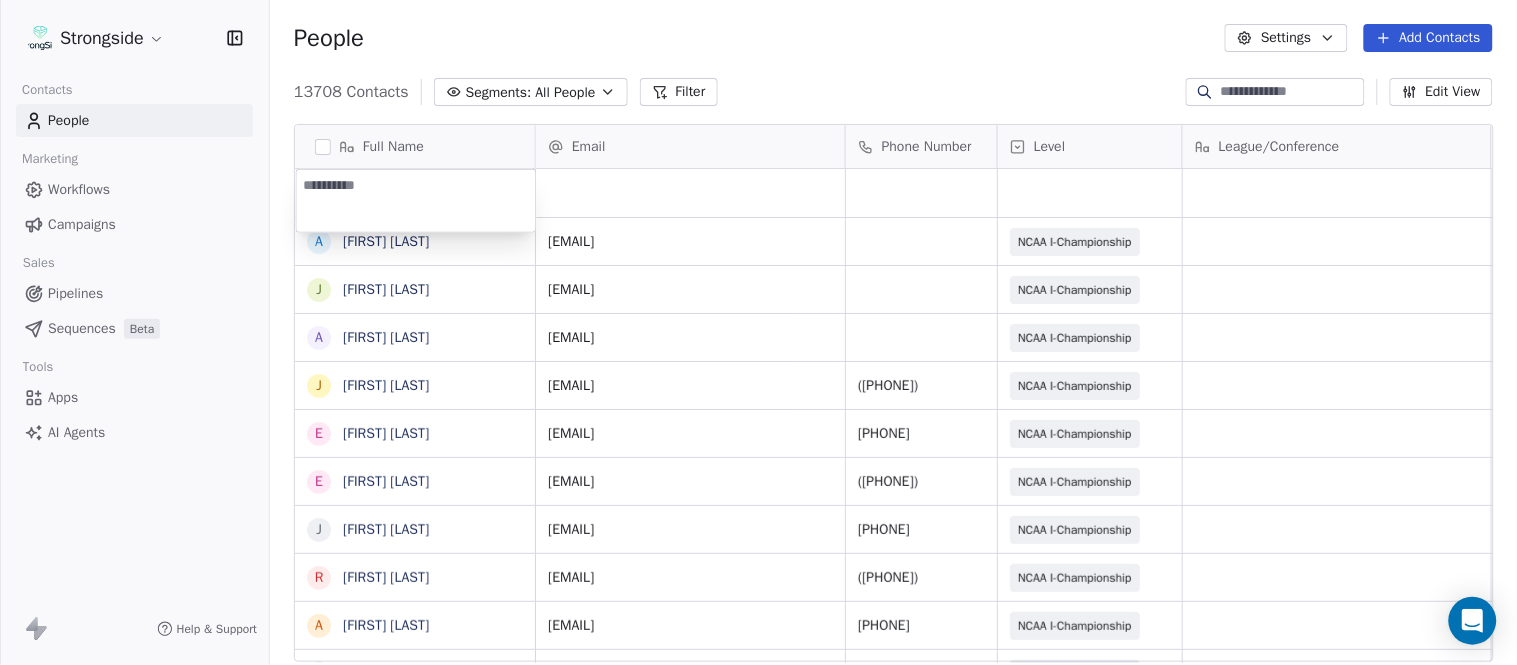 type on "**********" 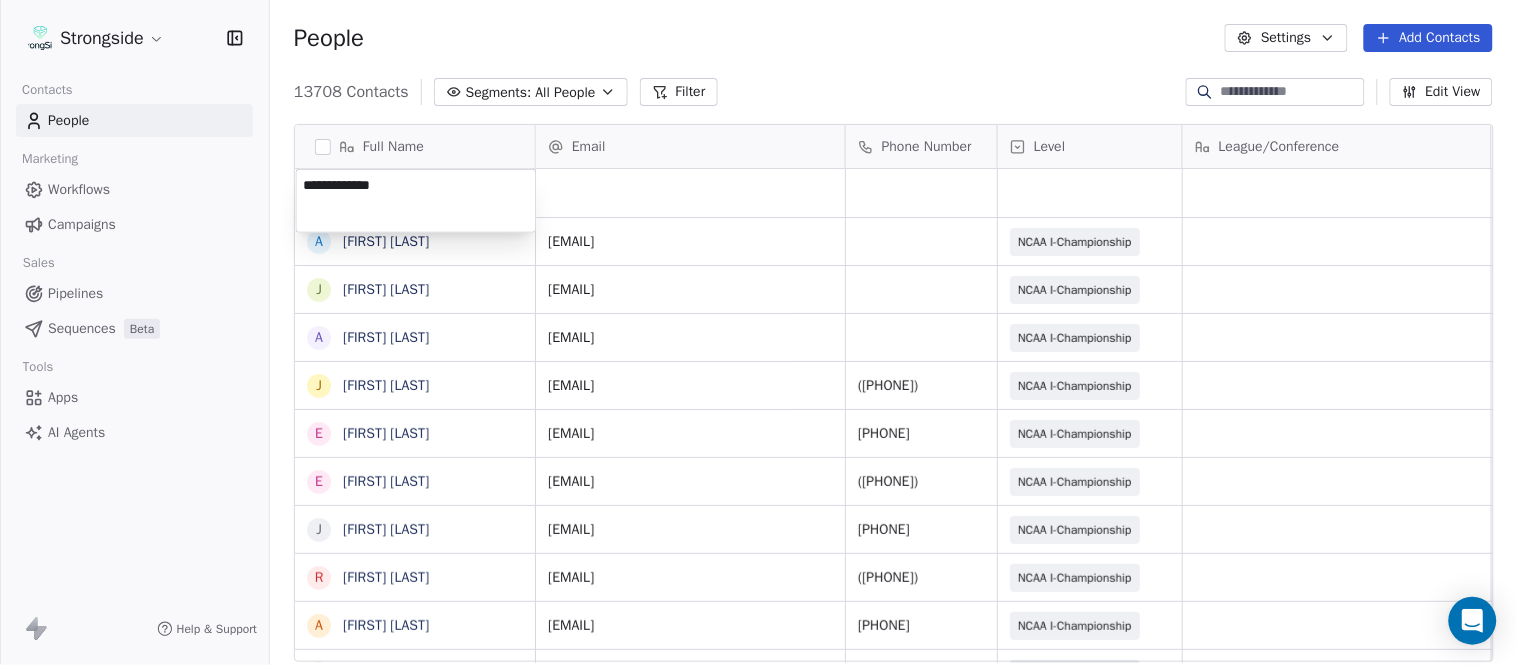 click on "Strongside Contacts People Marketing Workflows Campaigns Sales Pipelines Sequences Beta Tools Apps AI Agents Help & Support People Settings  Add Contacts 13708 Contacts Segments: All People Filter  Edit View Tag Add to Sequence Export Full Name A Art Asselta J Jake Petrarca A Alen Gant J Joe Gilfedder E Erin Cameron E Eric Sanders J Joe DiBari R Rob Luben A Alyssa Plantz P Pat Allinger S Susan Duffy C Charles Guthrie R Ryan Greenhagen E Eric Franklin J Jeff Dittman A Andrew Dees W Will Blanden T Terry Ursin S Sean Reeder M Mike Hatcher J Jared Backus J Jay Andress S Satyen Bhakta B Bernie DePalma D Devan Carrington J Jeremy Hartigan N Nicholas Bruner M Matt Foote D Dan Swanstrom N Nicki Moore Email Phone Number Level League/Conference Organization Job Title Tags Created Date BST Aug 07, 2025 08:11 PM aasselta2@fordham.edu NCAA I-Championship FORDHAM UNIV Assistant Coach Aug 07, 2025 08:10 PM jpetrarca1@fordham.edu NCAA I-Championship FORDHAM UNIV Assistant Coach Aug 07, 2025 08:09 PM agant2@fordham.edu SID" at bounding box center [758, 332] 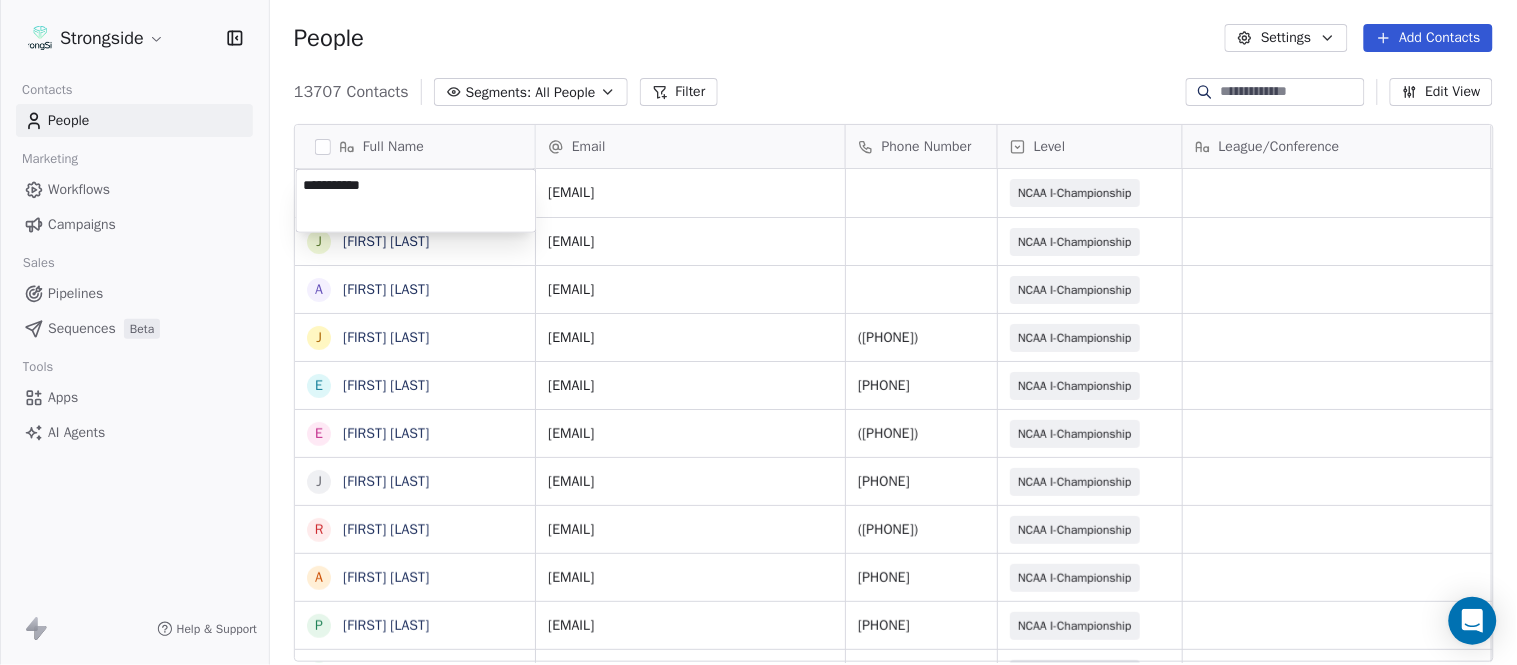 click on "Strongside Contacts People Marketing Workflows Campaigns Sales Pipelines Sequences Beta Tools Apps AI Agents Help & Support People Settings  Add Contacts 13707 Contacts Segments: All People Filter  Edit View Tag Add to Sequence Export Full Name A Art Asselta J Jake Petrarca A Alen Gant J Joe Gilfedder E Erin Cameron E Eric Sanders J Joe DiBari R Rob Luben A Alyssa Plantz P Pat Allinger S Susan Duffy C Charles Guthrie R Ryan Greenhagen E Eric Franklin J Jeff Dittman A Andrew Dees W Will Blanden T Terry Ursin S Sean Reeder M Mike Hatcher J Jared Backus J Jay Andress S Satyen Bhakta B Bernie DePalma D Devan Carrington J Jeremy Hartigan N Nicholas Bruner M Matt Foote D Dan Swanstrom N Nicki Moore J Julien Deumaga Email Phone Number Level League/Conference Organization Job Title Tags Created Date BST aasselta2@fordham.edu NCAA I-Championship FORDHAM UNIV Assistant Coach Aug 07, 2025 08:10 PM jpetrarca1@fordham.edu NCAA I-Championship FORDHAM UNIV Assistant Coach Aug 07, 2025 08:09 PM agant2@fordham.edu SID SID" at bounding box center [758, 332] 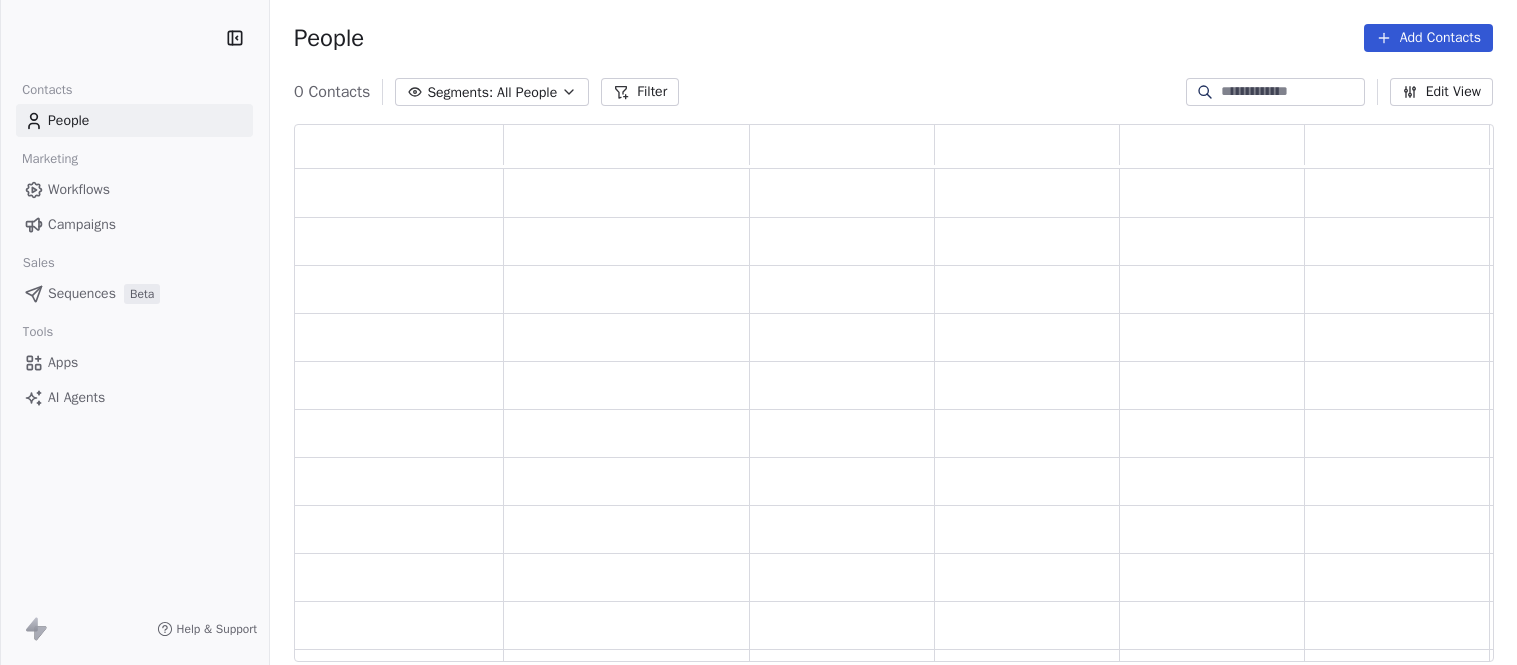 scroll, scrollTop: 0, scrollLeft: 0, axis: both 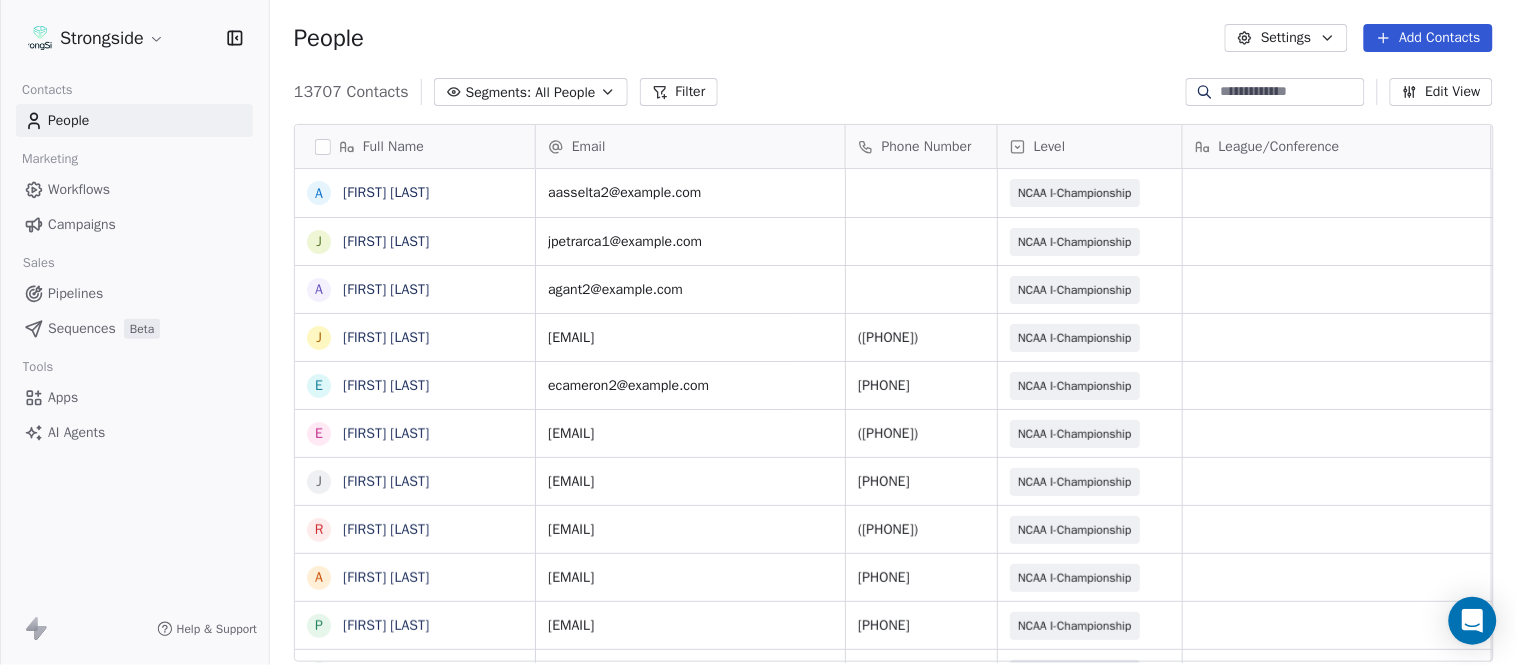 click on "Add Contacts" at bounding box center (1428, 38) 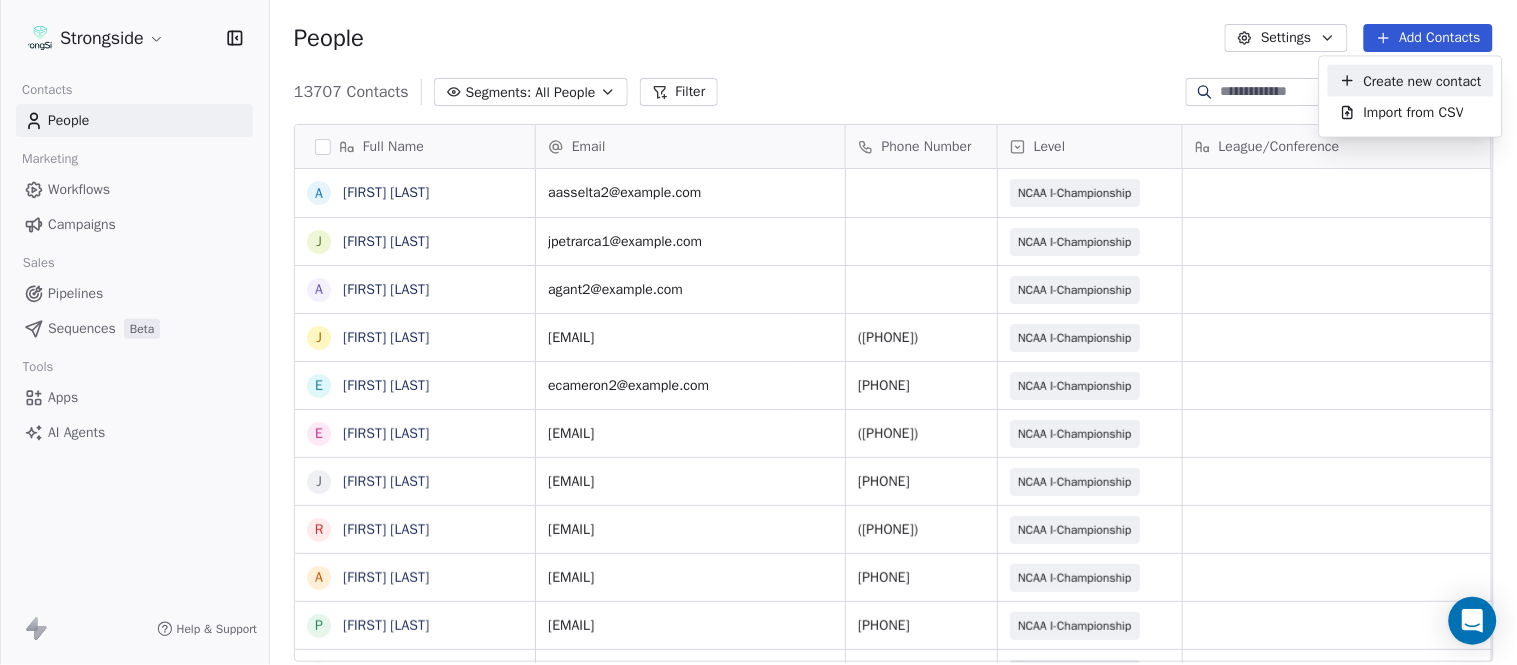 click on "Create new contact" at bounding box center [1423, 80] 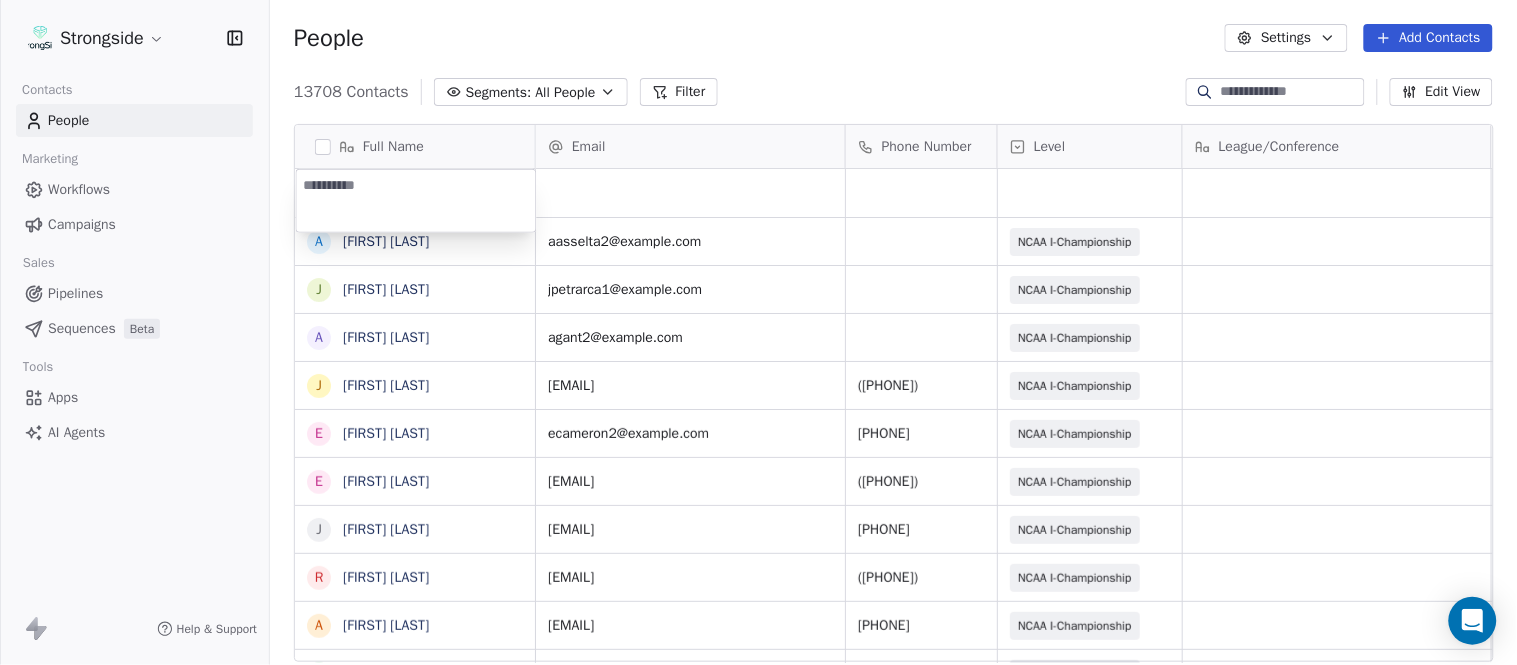 type on "**********" 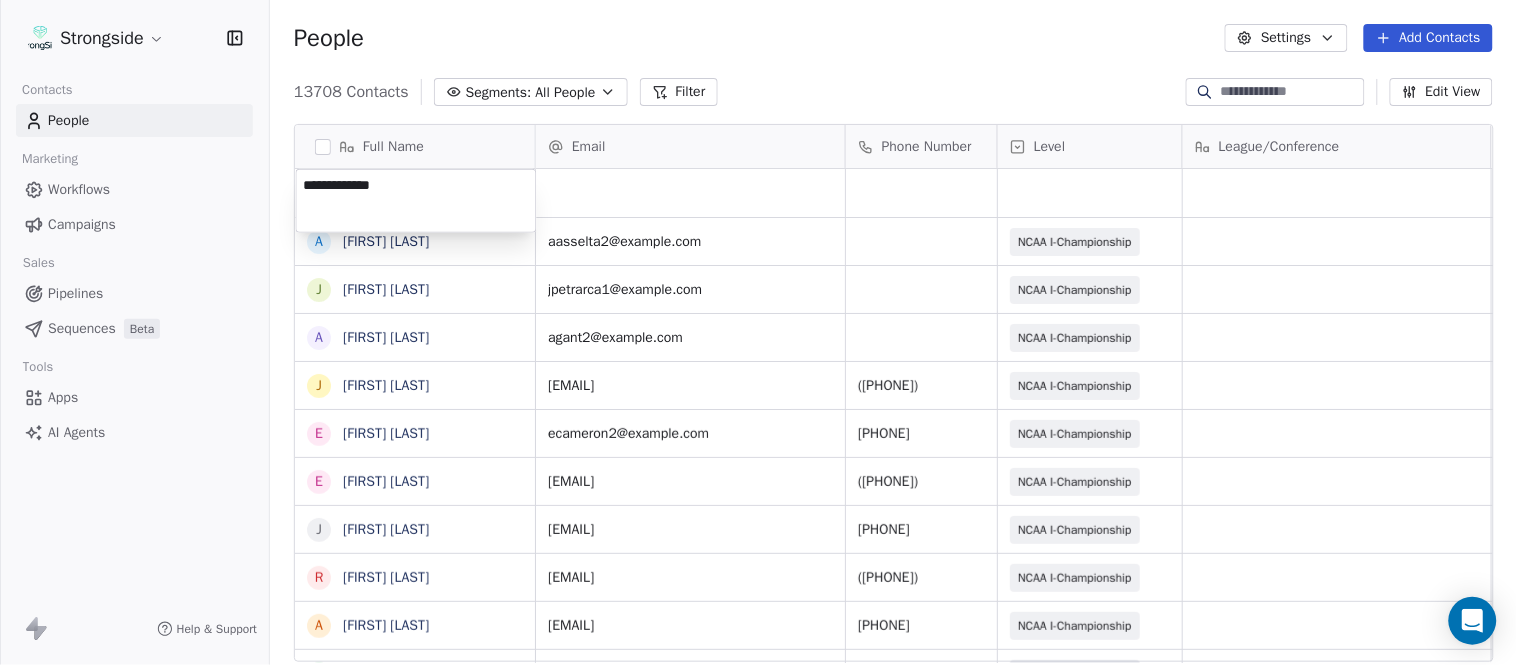 click on "Full Name A [NAME] J [NAME] A [NAME] J [NAME] E [NAME] E [NAME] J [NAME] R [NAME] A [NAME] P [NAME] S [NAME] C [NAME] R [NAME] E [NAME] J [NAME] A [NAME] W [NAME] T [NAME] S [NAME] M [NAME] J [NAME] J [NAME] S [NAME] B [NAME] D [NAME] J [NAME] N [NAME] M [NAME] D [NAME] N [NAME] Email Phone Number Level League/Conference Organization Job Title Tags Created Date BST [EMAIL] NCAA I-Championship FORDHAM UNIV Assistant Coach Aug 07, 2025 08:10 PM [EMAIL] NCAA I-Championship FORDHAM UNIV Assistant Coach Aug 07, 2025 08:09 PM [EMAIL] SID" at bounding box center [758, 332] 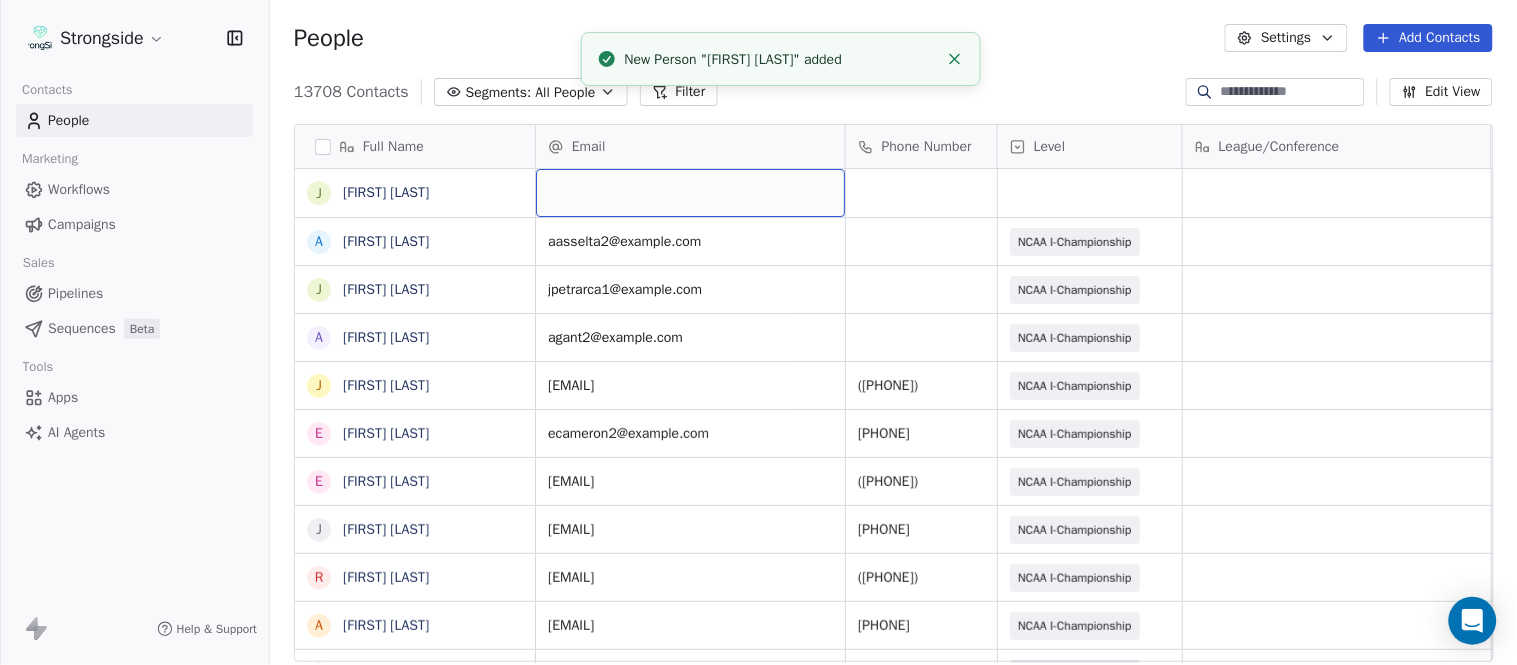 click at bounding box center (690, 193) 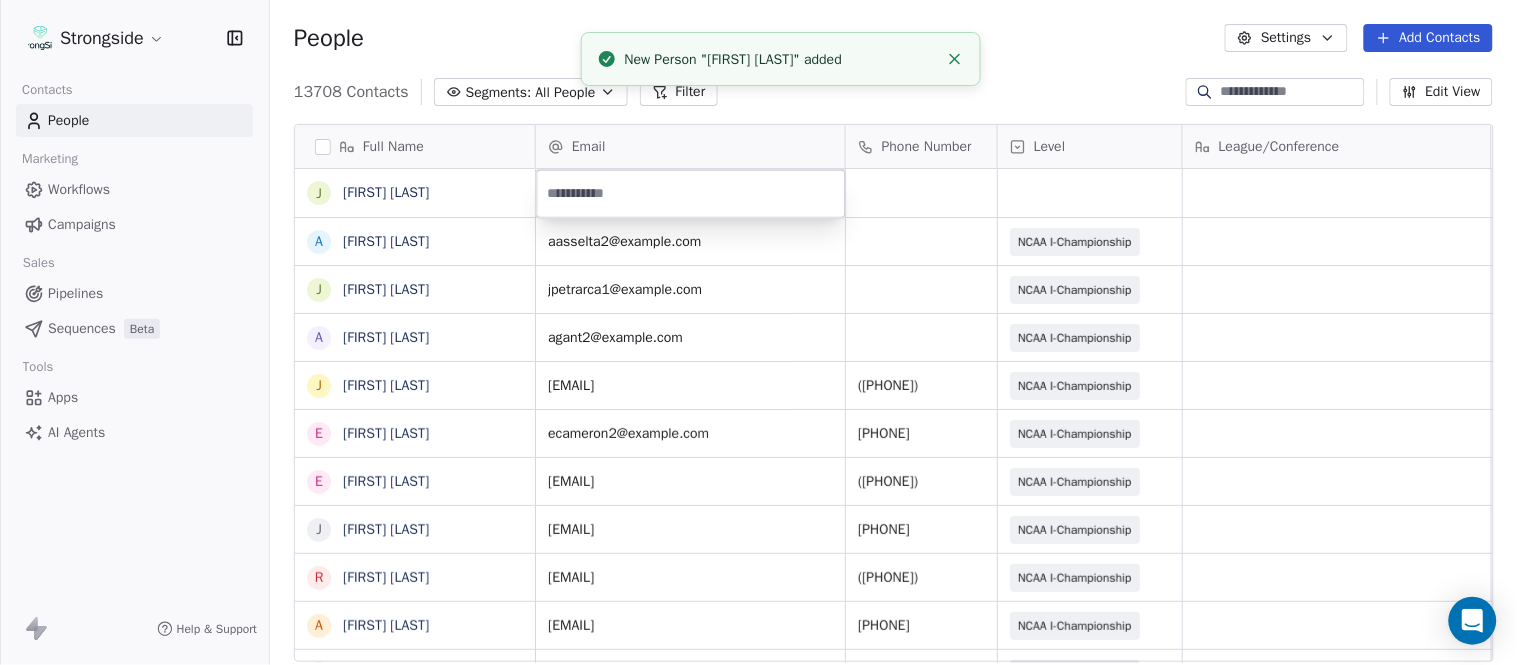 type on "**********" 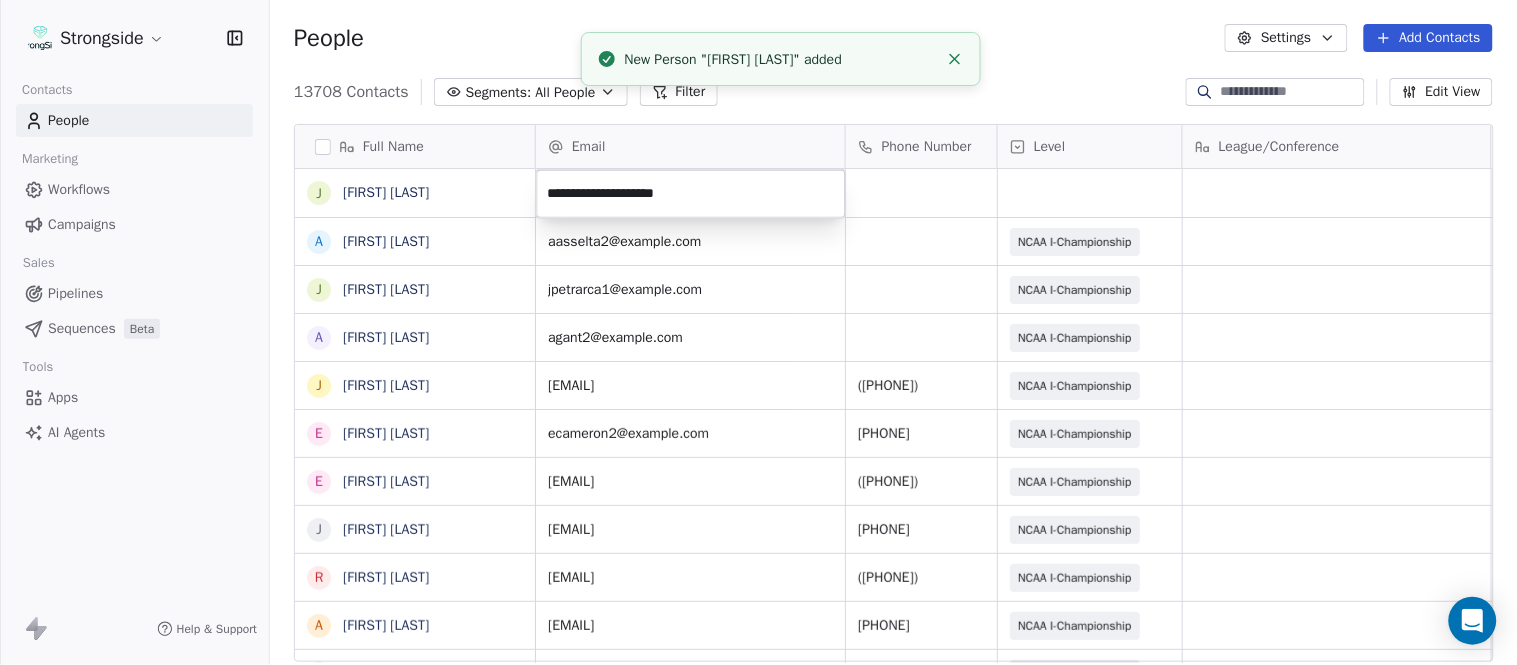 click on "Strongside Contacts People Marketing Workflows Campaigns Sales Pipelines Sequences Beta Tools Apps AI Agents Help & Support People Settings  Add Contacts 13708 Contacts Segments: All People Filter  Edit View Tag Add to Sequence Export Full Name J James Lenahan A Art Asselta J Jake Petrarca A Alen Gant J Joe Gilfedder E Erin Cameron E Eric Sanders J Joe DiBari R Rob Luben A Alyssa Plantz P Pat Allinger S Susan Duffy C Charles Guthrie R Ryan Greenhagen E Eric Franklin J Jeff Dittman A Andrew Dees W Will Blanden T Terry Ursin S Sean Reeder M Mike Hatcher J Jared Backus J Jay Andress S Satyen Bhakta B Bernie DePalma D Devan Carrington J Jeremy Hartigan N Nicholas Bruner M Matt Foote D Dan Swanstrom N Nicki Moore Email Phone Number Level League/Conference Organization Job Title Tags Created Date BST Aug 07, 2025 08:11 PM aasselta2@fordham.edu NCAA I-Championship FORDHAM UNIV Assistant Coach Aug 07, 2025 08:10 PM jpetrarca1@fordham.edu NCAA I-Championship FORDHAM UNIV Assistant Coach Aug 07, 2025 08:09 PM SID SID" at bounding box center (758, 332) 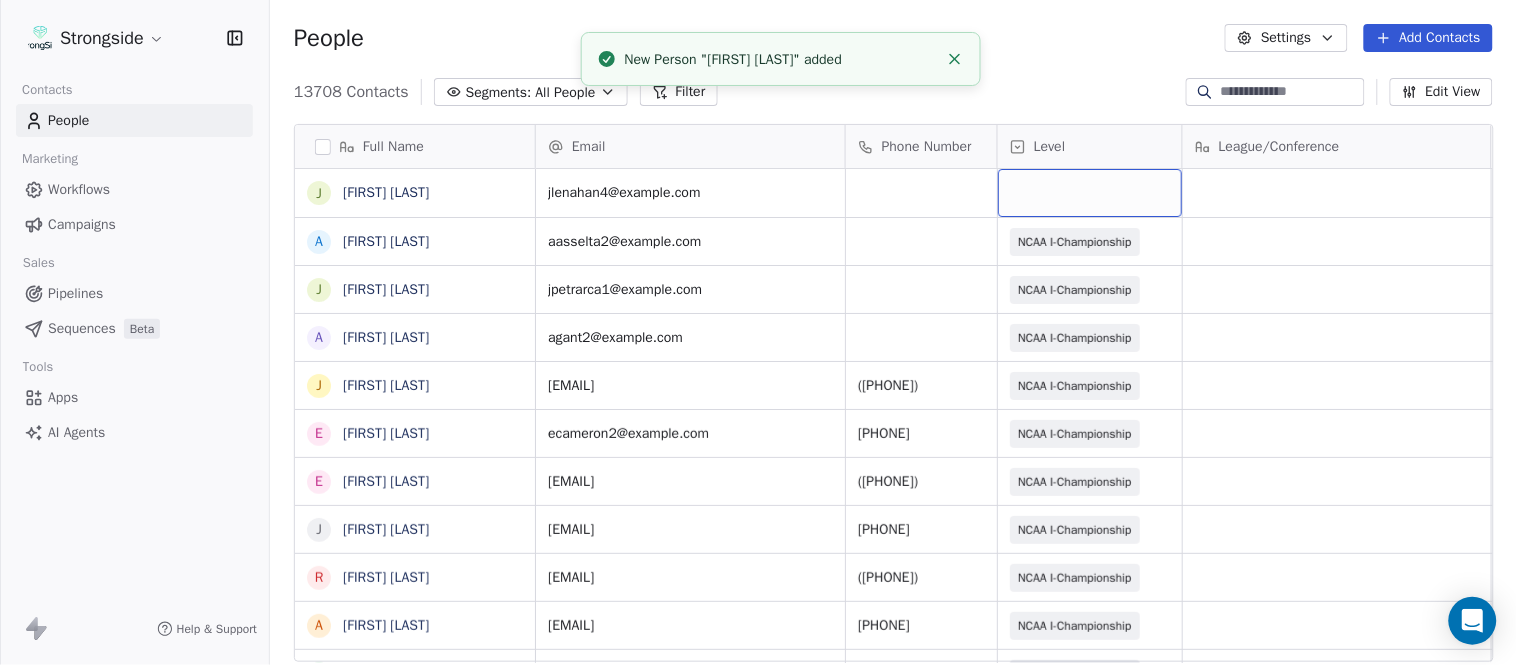click at bounding box center (1090, 193) 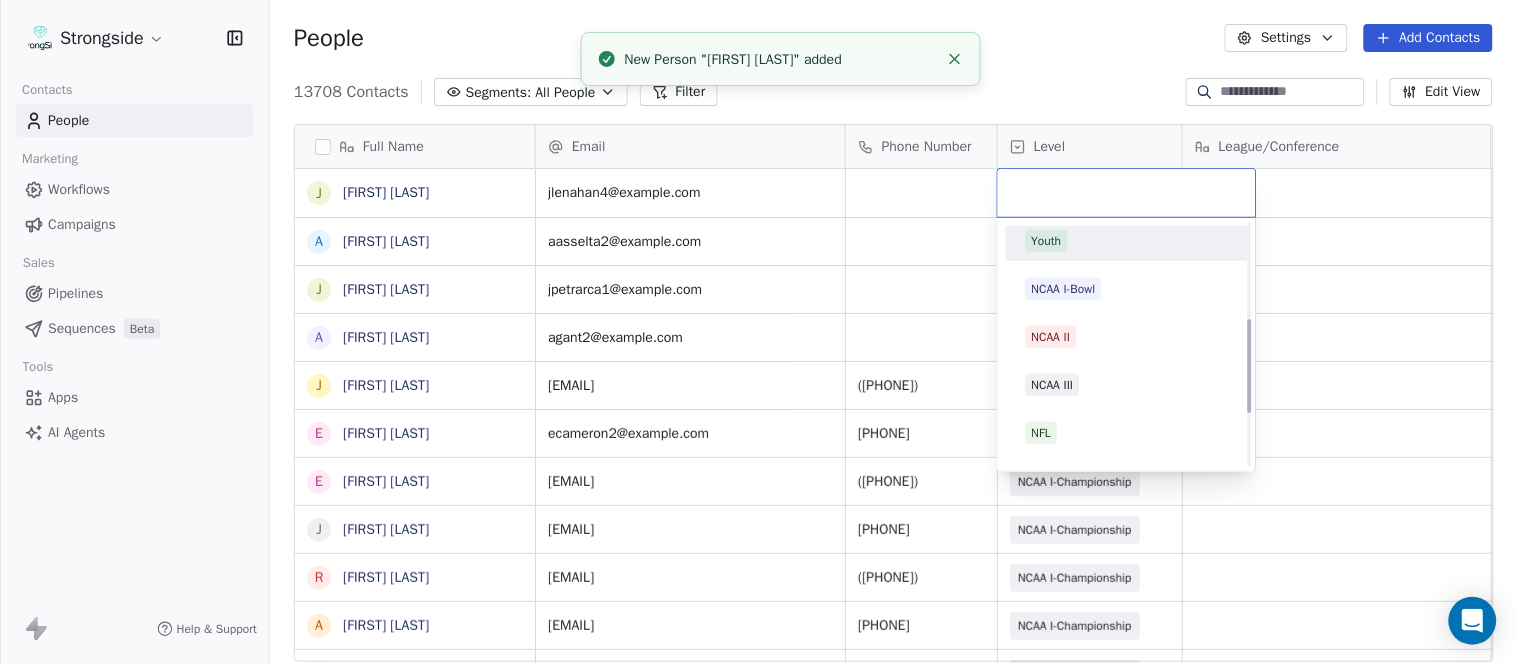 scroll, scrollTop: 378, scrollLeft: 0, axis: vertical 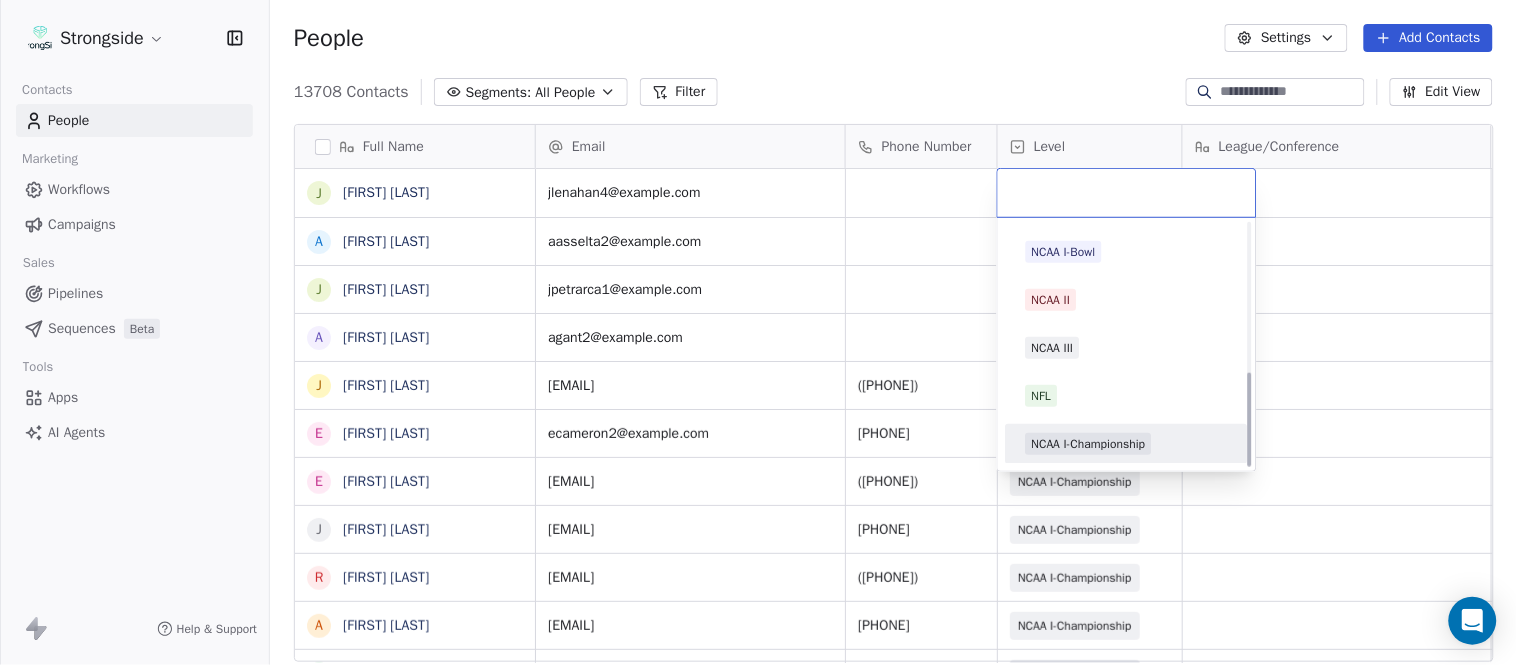 click on "NCAA I-Championship" at bounding box center (1089, 444) 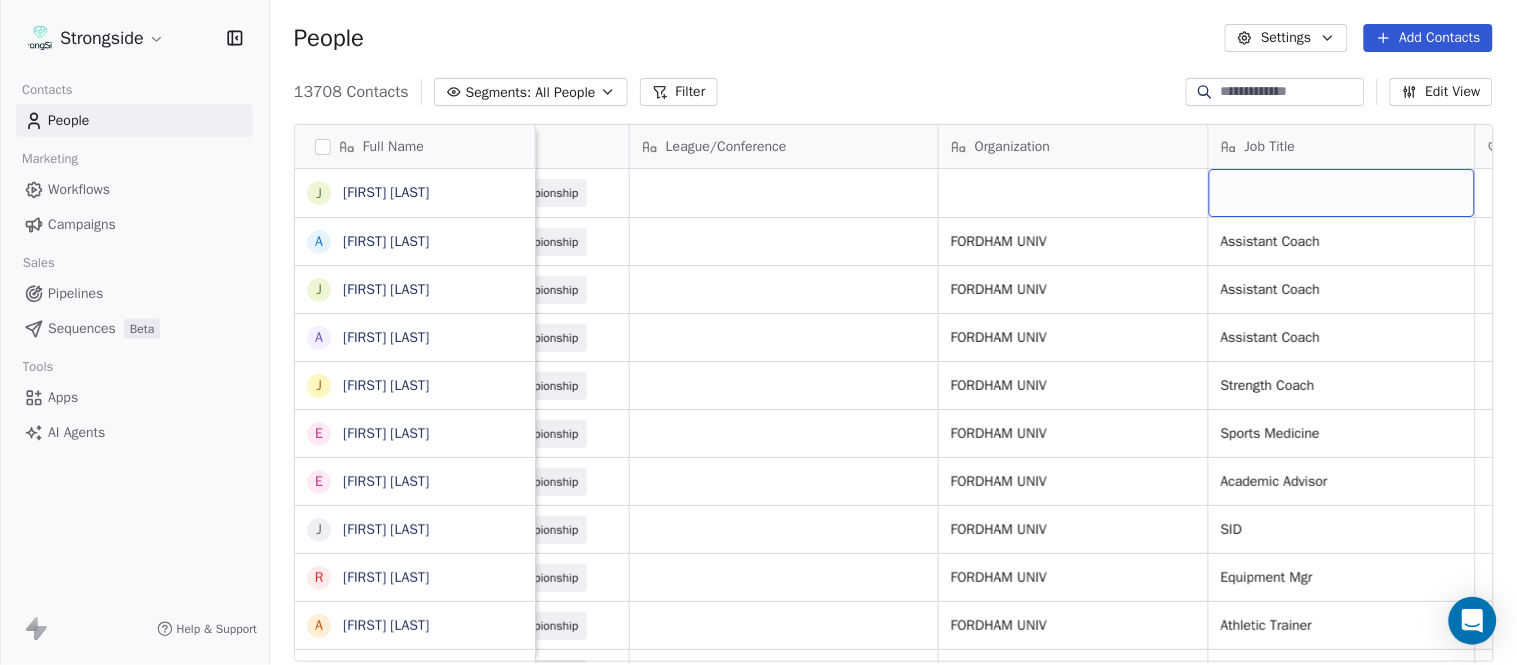 scroll, scrollTop: 0, scrollLeft: 653, axis: horizontal 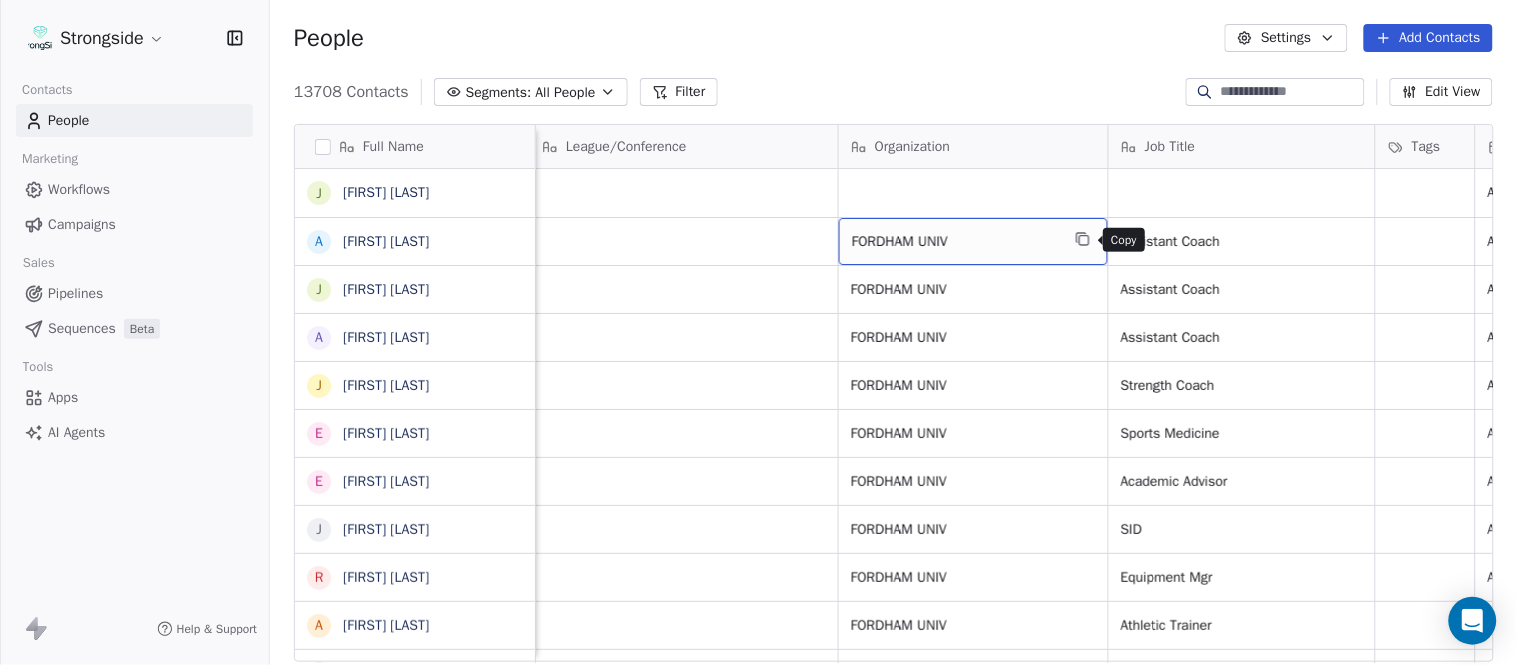 click 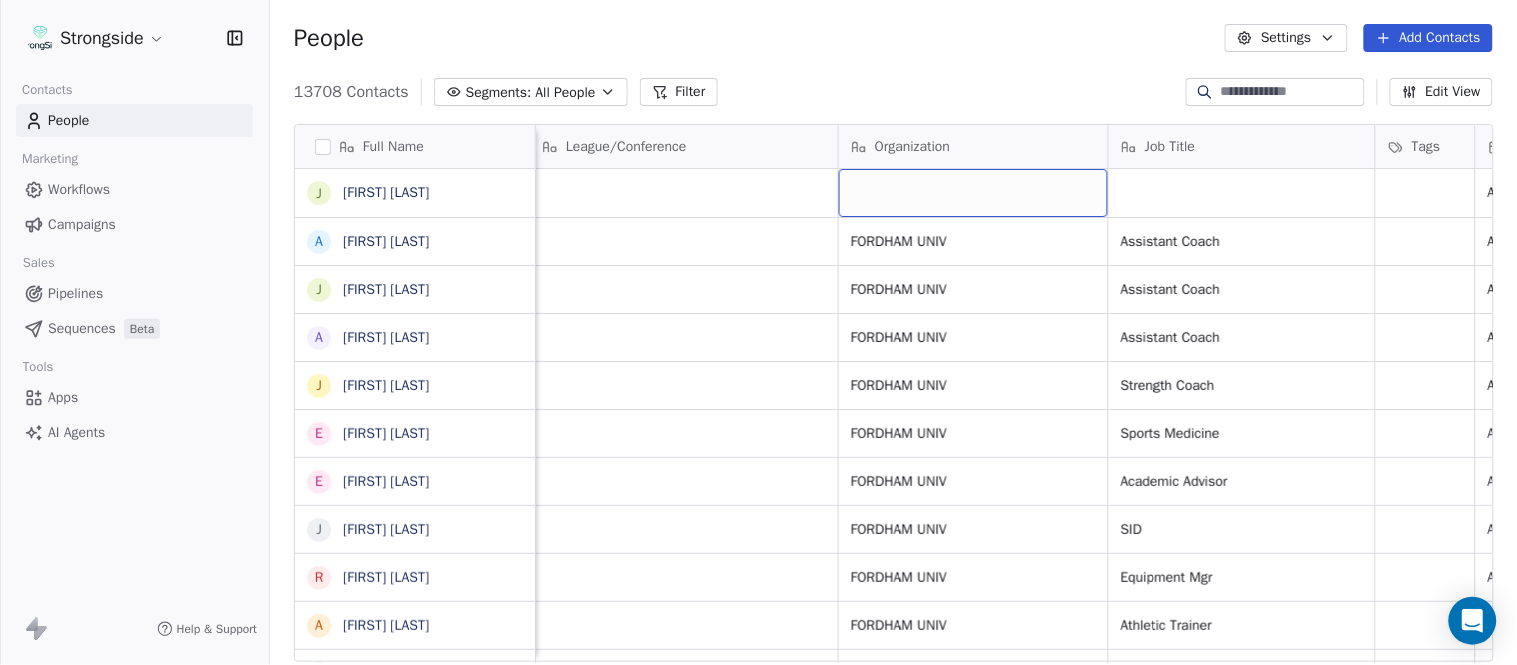 click at bounding box center (973, 193) 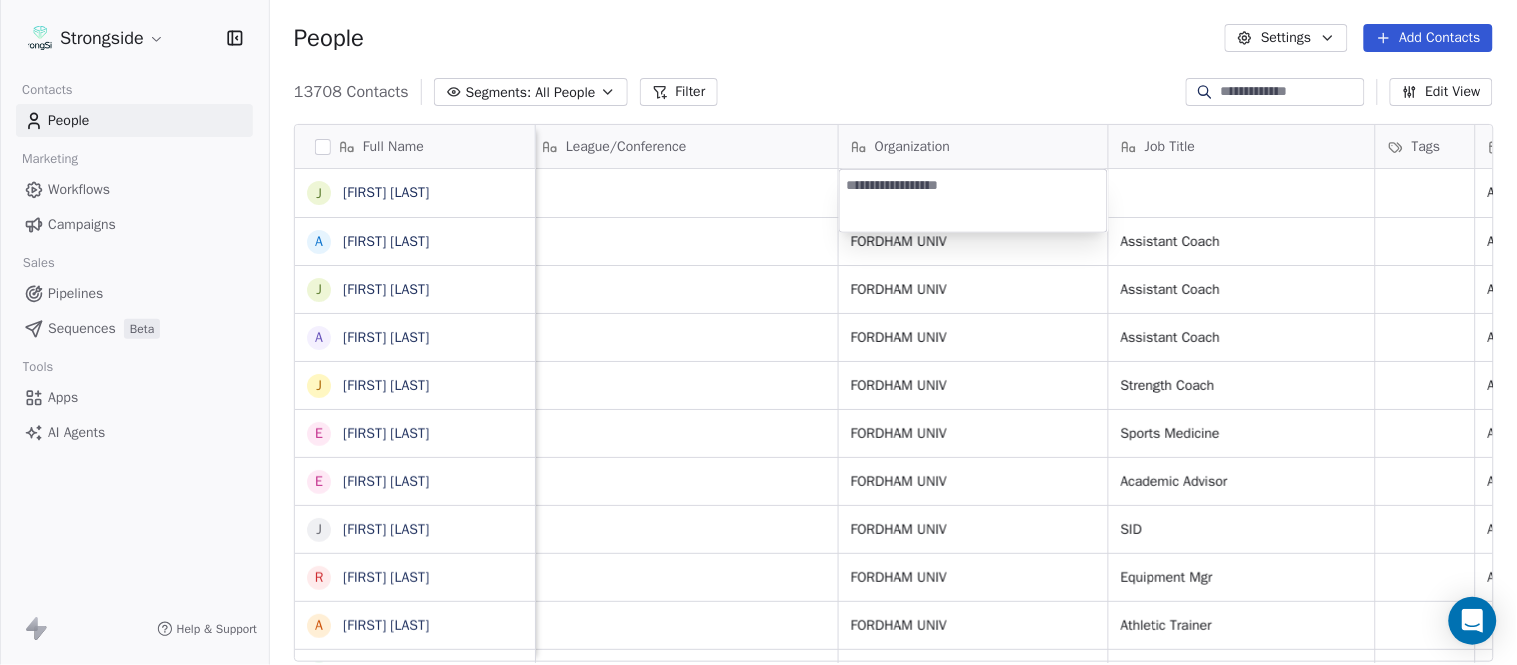 type on "**********" 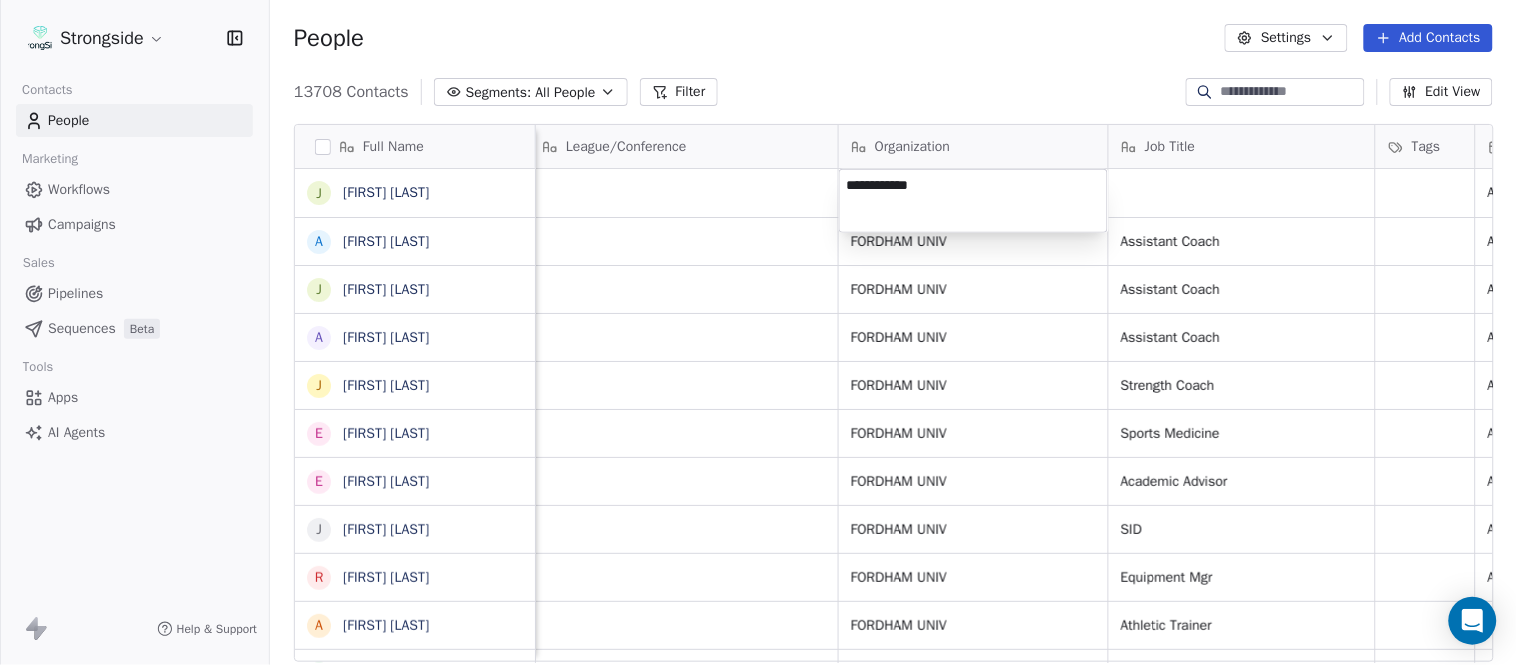 click on "Strongside Contacts People Marketing Workflows Campaigns Sales Pipelines Sequences Beta Tools Apps AI Agents Help & Support People Settings  Add Contacts 13708 Contacts Segments: All People Filter  Edit View Tag Add to Sequence Export Full Name J James Lenahan A Art Asselta J Jake Petrarca A Alen Gant J Joe Gilfedder E Erin Cameron E Eric Sanders J Joe DiBari R Rob Luben A Alyssa Plantz P Pat Allinger S Susan Duffy C Charles Guthrie R Ryan Greenhagen E Eric Franklin J Jeff Dittman A Andrew Dees W Will Blanden T Terry Ursin S Sean Reeder M Mike Hatcher J Jared Backus J Jay Andress S Satyen Bhakta B Bernie DePalma D Devan Carrington J Jeremy Hartigan N Nicholas Bruner M Matt Foote D Dan Swanstrom N Nicki Moore Email Phone Number Level League/Conference Organization Job Title Tags Created Date BST Status Priority Emails Auto Clicked jlenahan4@fordham.edu NCAA I-Championship Aug 07, 2025 08:11 PM aasselta2@fordham.edu NCAA I-Championship FORDHAM UNIV Assistant Coach Aug 07, 2025 08:10 PM jpetrarca1@fordham.edu" at bounding box center (758, 332) 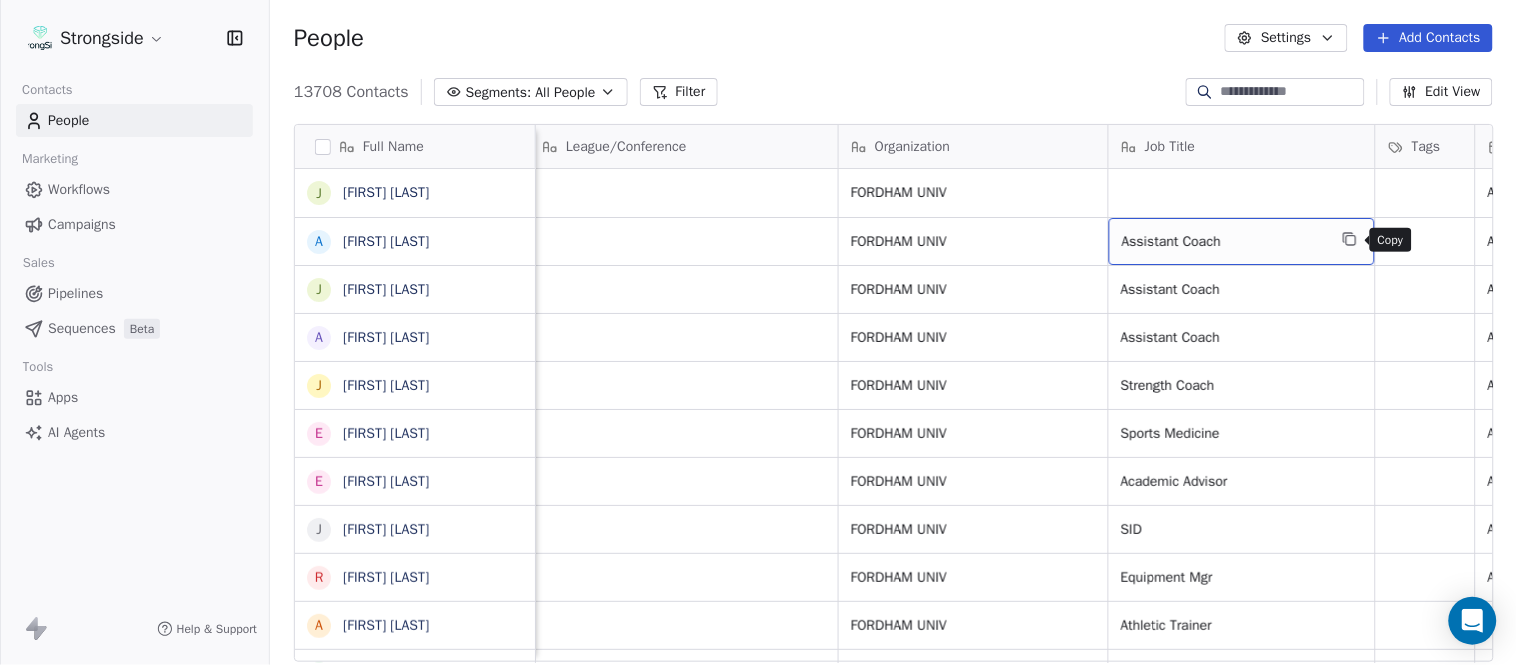click 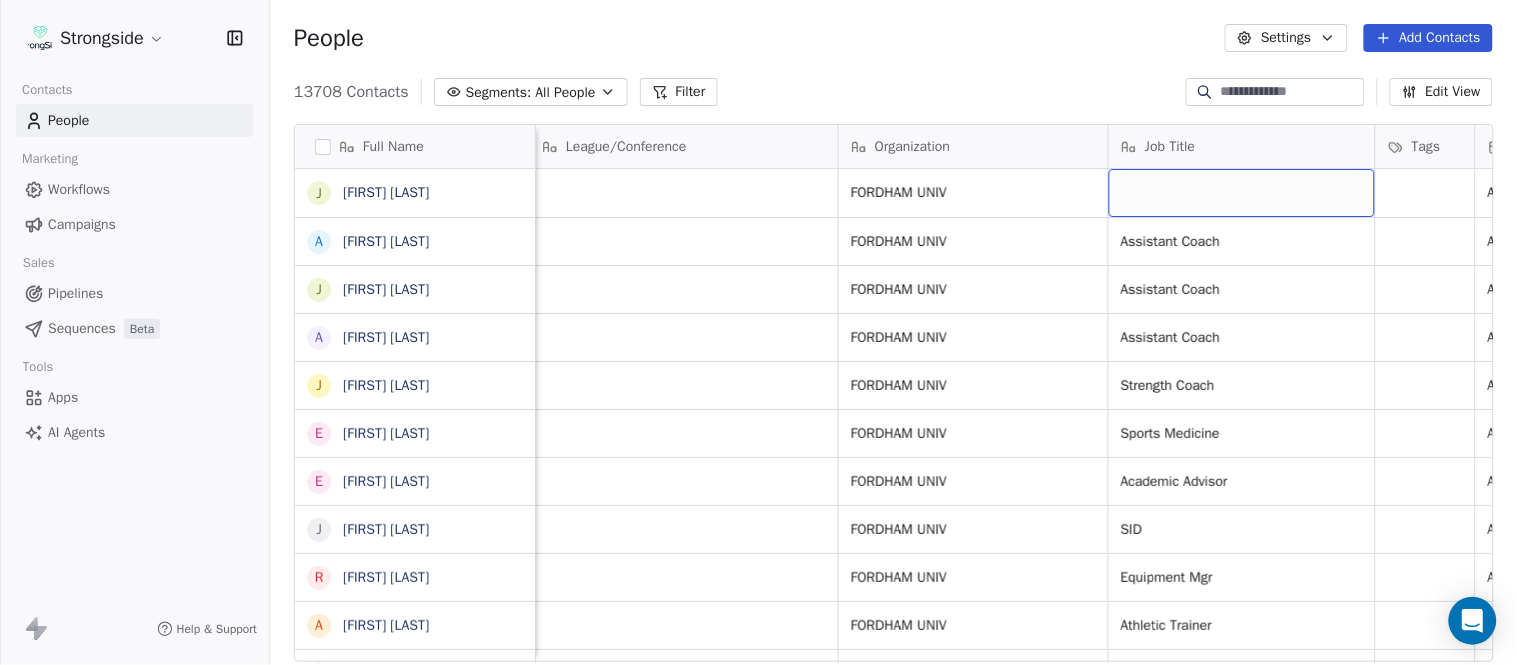 click at bounding box center [1242, 193] 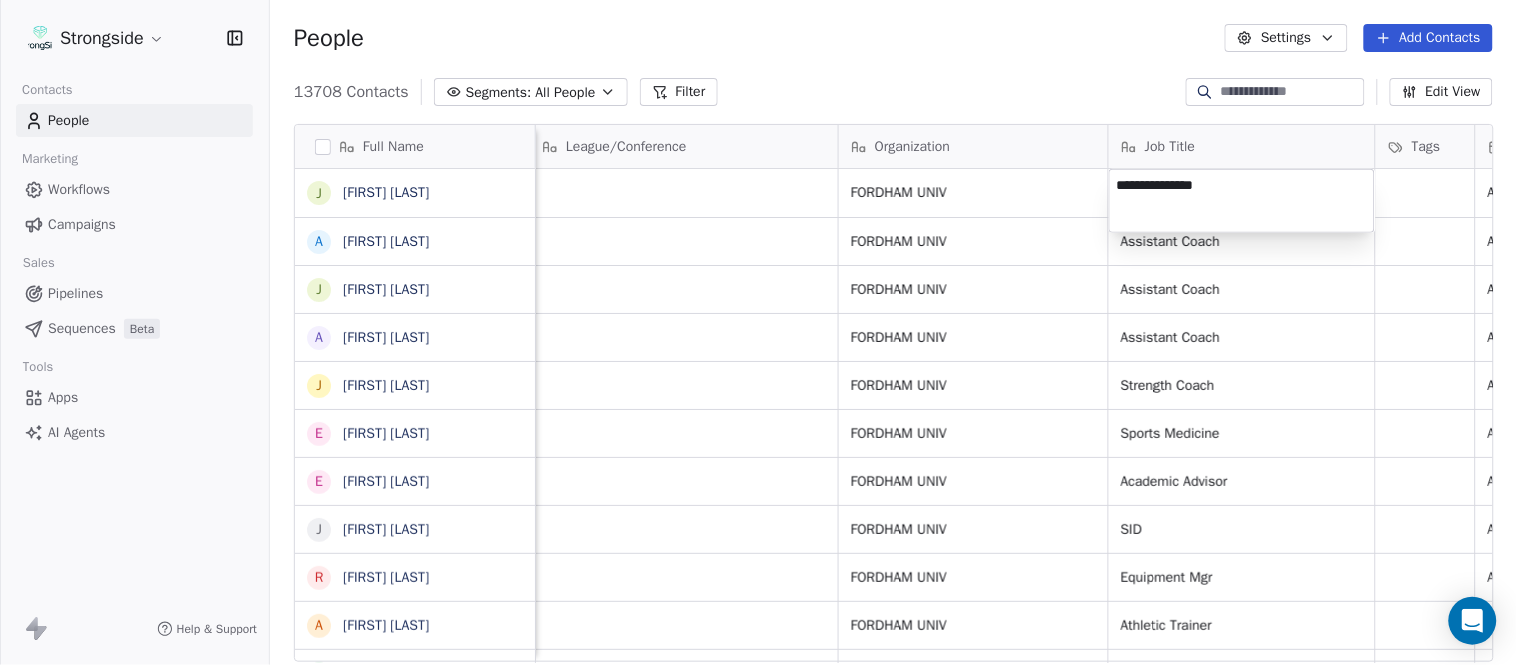 click on "Strongside Contacts People Marketing Workflows Campaigns Sales Pipelines Sequences Beta Tools Apps AI Agents Help & Support People Settings  Add Contacts 13708 Contacts Segments: All People Filter  Edit View Tag Add to Sequence Export Full Name J James Lenahan A Art Asselta J Jake Petrarca A Alen Gant J Joe Gilfedder E Erin Cameron E Eric Sanders J Joe DiBari R Rob Luben A Alyssa Plantz P Pat Allinger S Susan Duffy C Charles Guthrie R Ryan Greenhagen E Eric Franklin J Jeff Dittman A Andrew Dees W Will Blanden T Terry Ursin S Sean Reeder M Mike Hatcher J Jared Backus J Jay Andress S Satyen Bhakta B Bernie DePalma D Devan Carrington J Jeremy Hartigan N Nicholas Bruner M Matt Foote D Dan Swanstrom N Nicki Moore Email Phone Number Level League/Conference Organization Job Title Tags Created Date BST Status Priority Emails Auto Clicked jlenahan4@fordham.edu NCAA I-Championship FORDHAM UNIV Aug 07, 2025 08:11 PM aasselta2@fordham.edu NCAA I-Championship FORDHAM UNIV Assistant Coach Aug 07, 2025 08:10 PM SID SID" at bounding box center [758, 332] 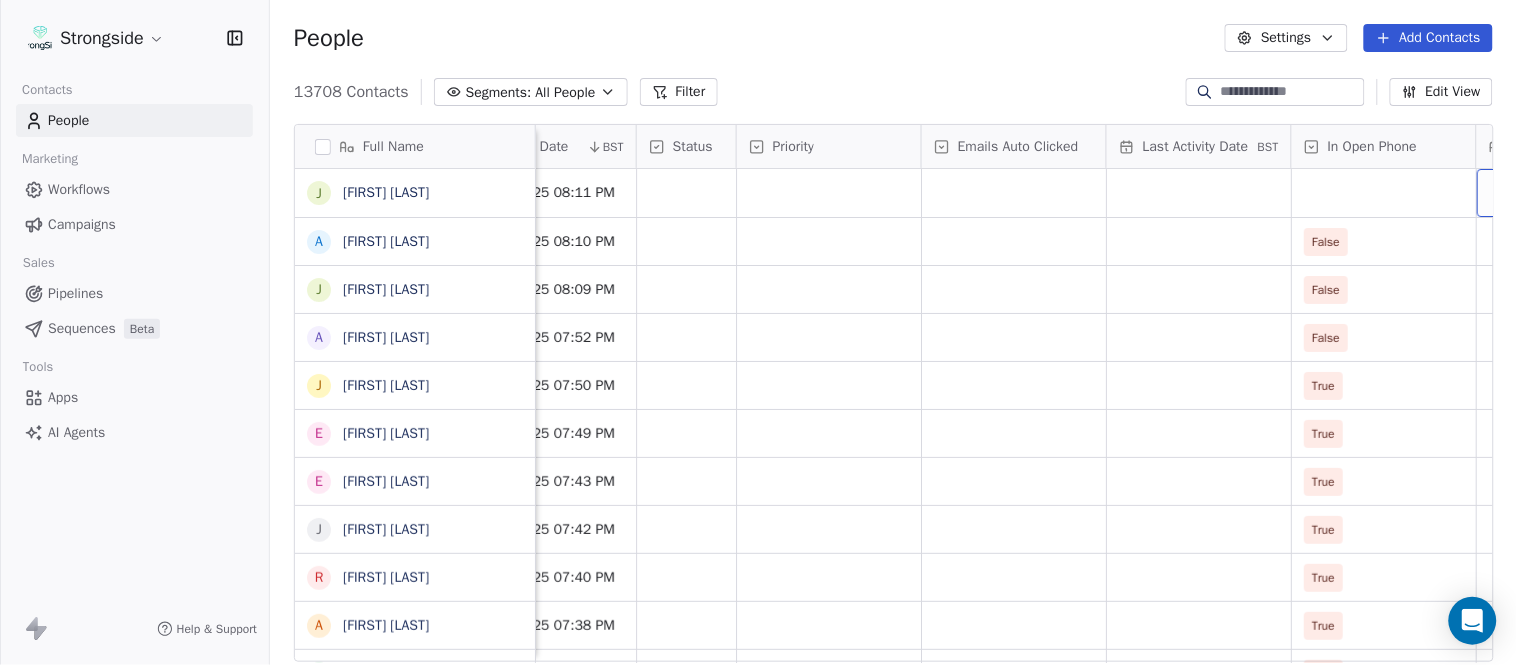 scroll, scrollTop: 0, scrollLeft: 1863, axis: horizontal 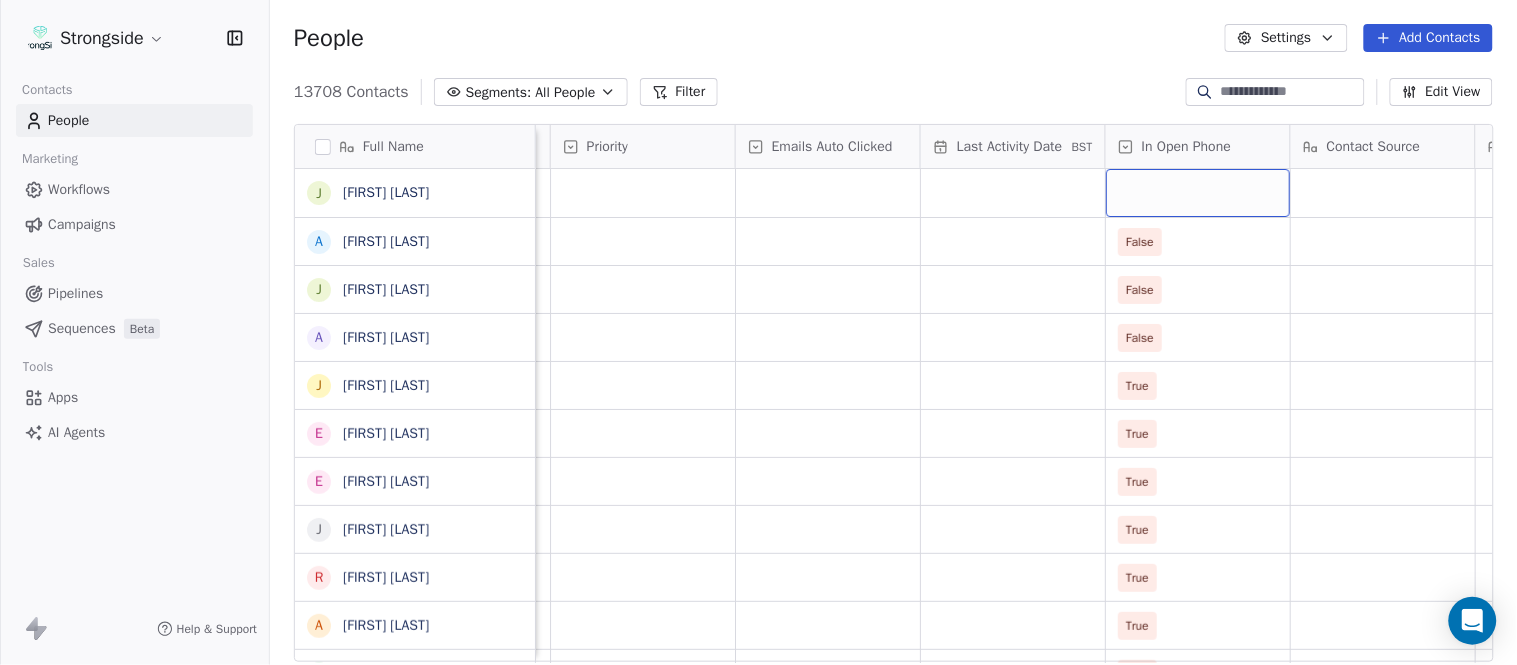 click at bounding box center [1198, 193] 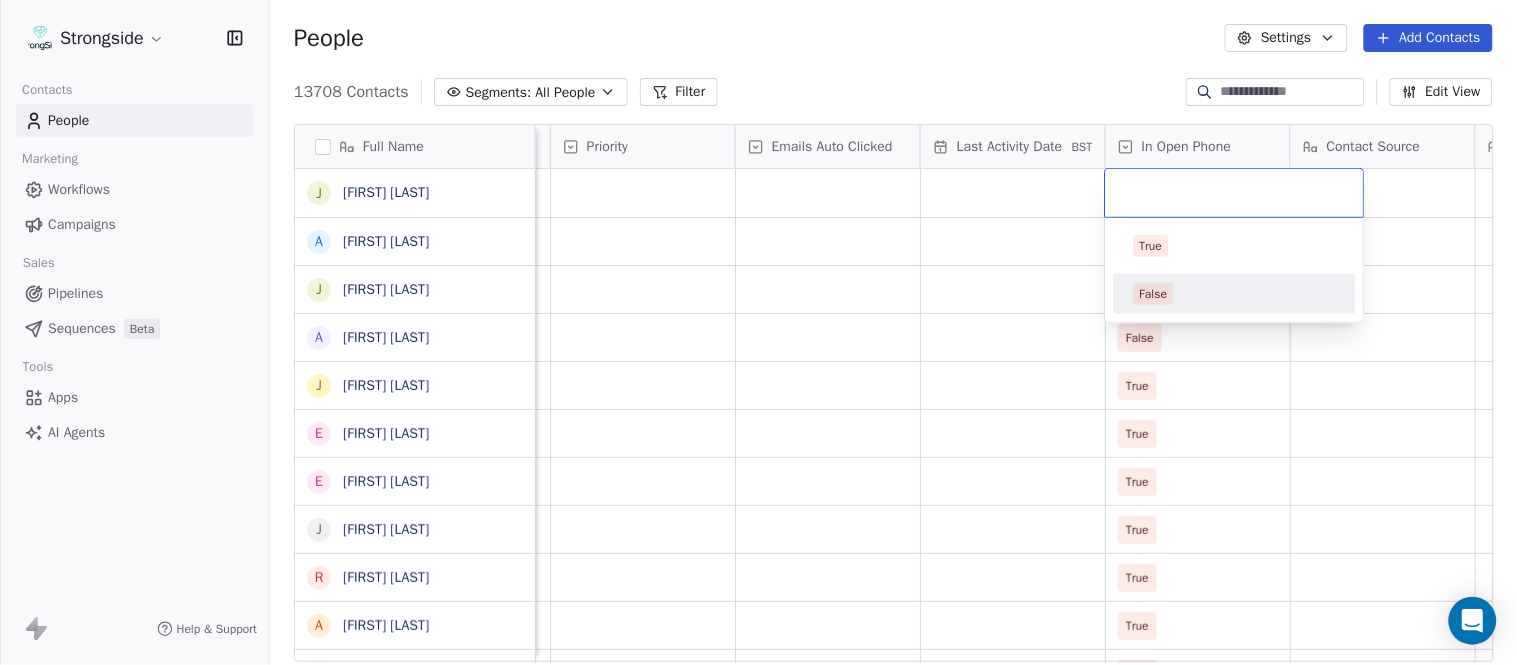 click on "False" at bounding box center [1235, 294] 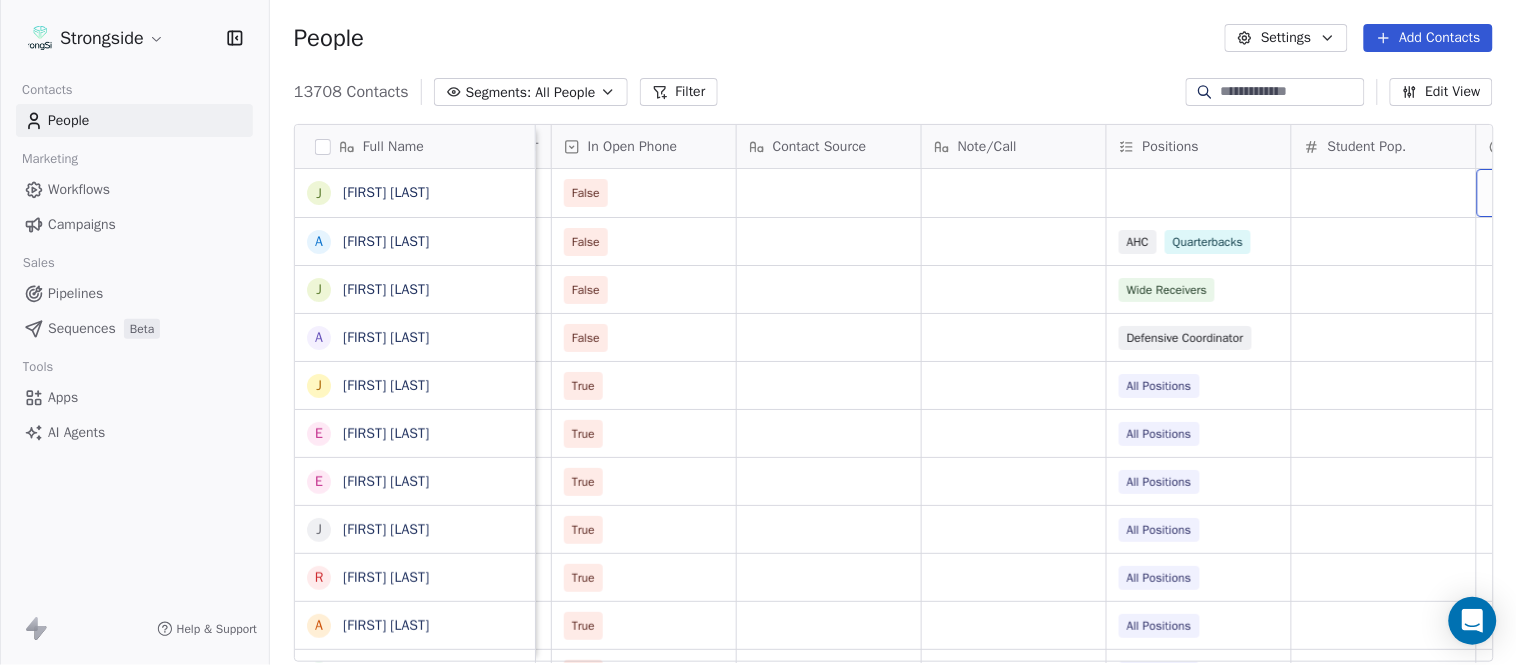 scroll, scrollTop: 0, scrollLeft: 2603, axis: horizontal 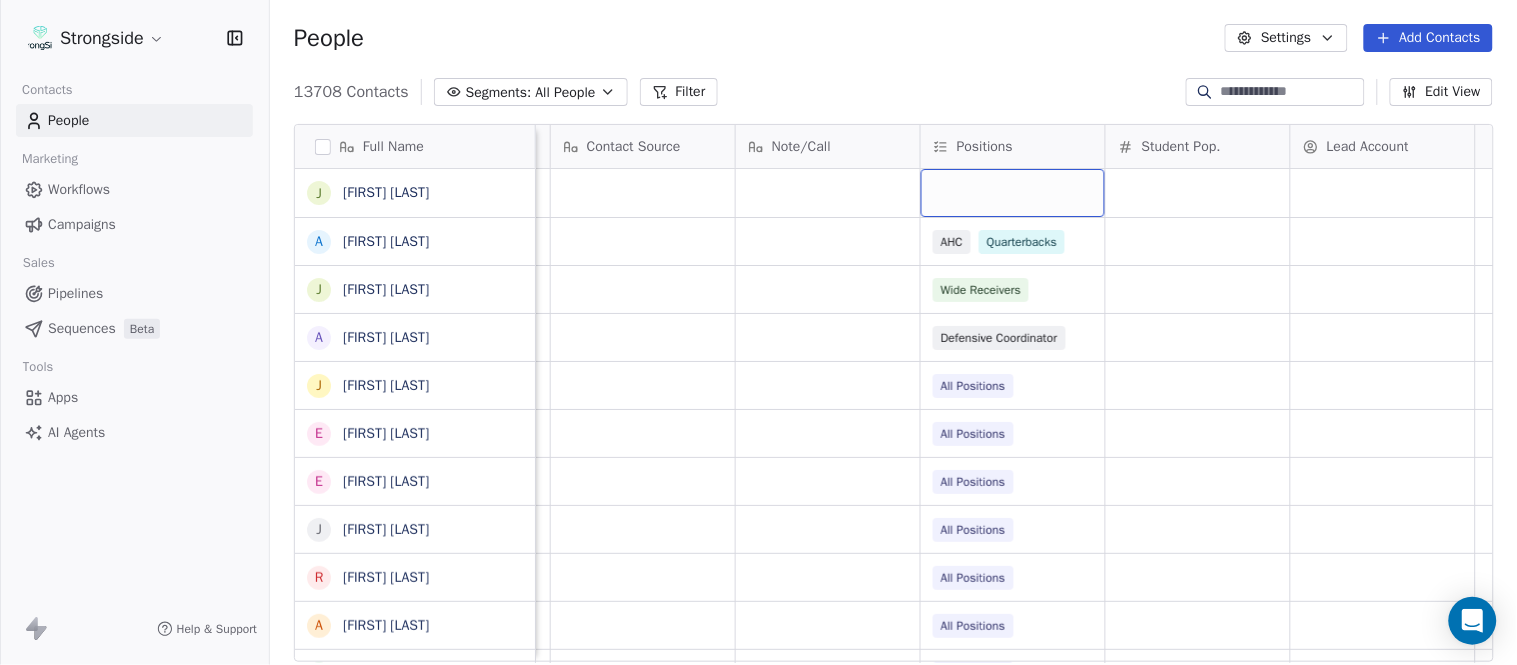click at bounding box center [1013, 193] 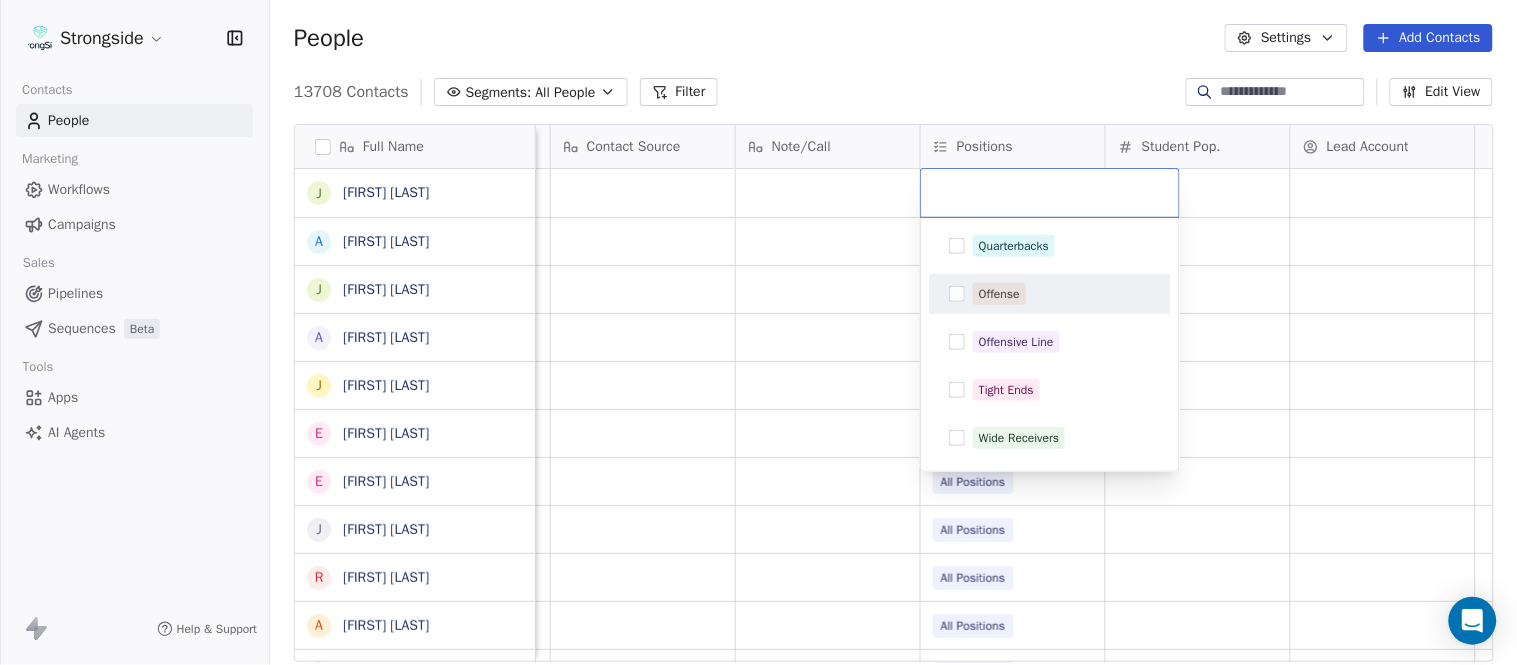 scroll, scrollTop: 666, scrollLeft: 0, axis: vertical 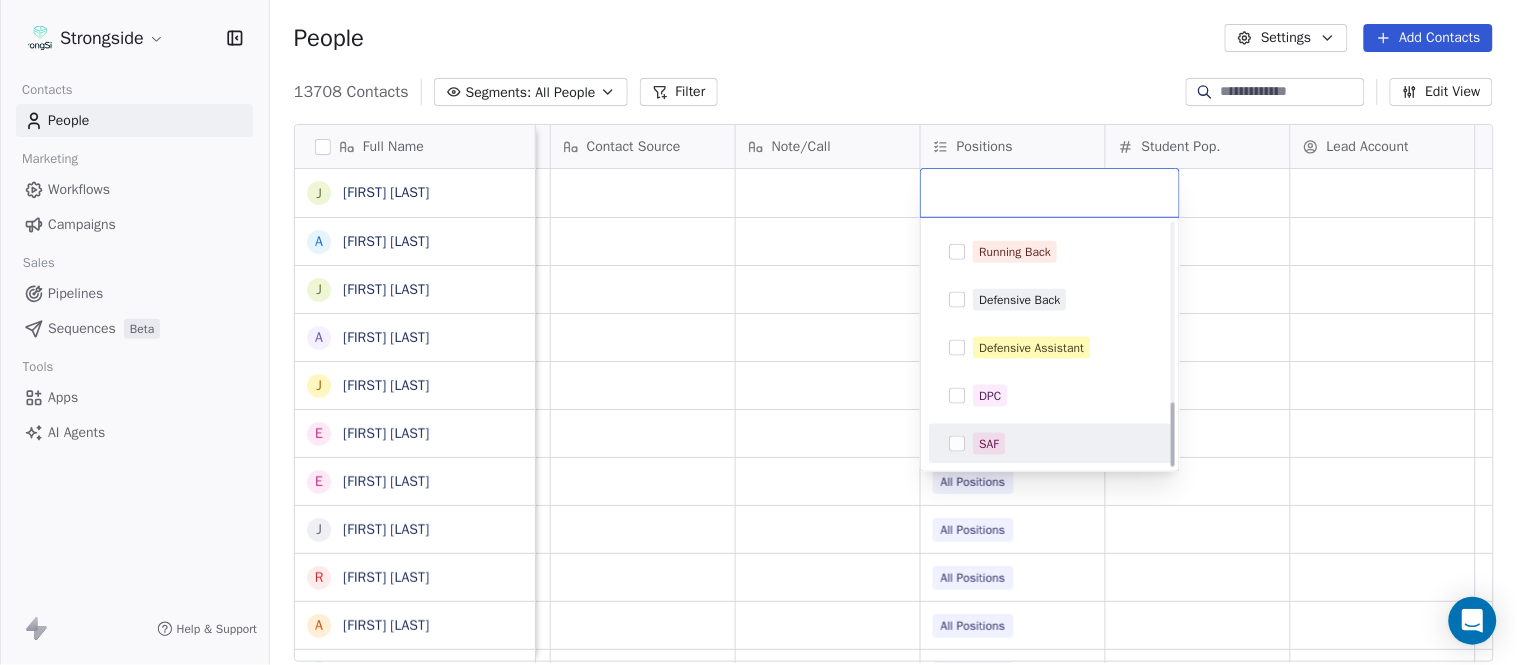 click on "SAF" at bounding box center [1062, 444] 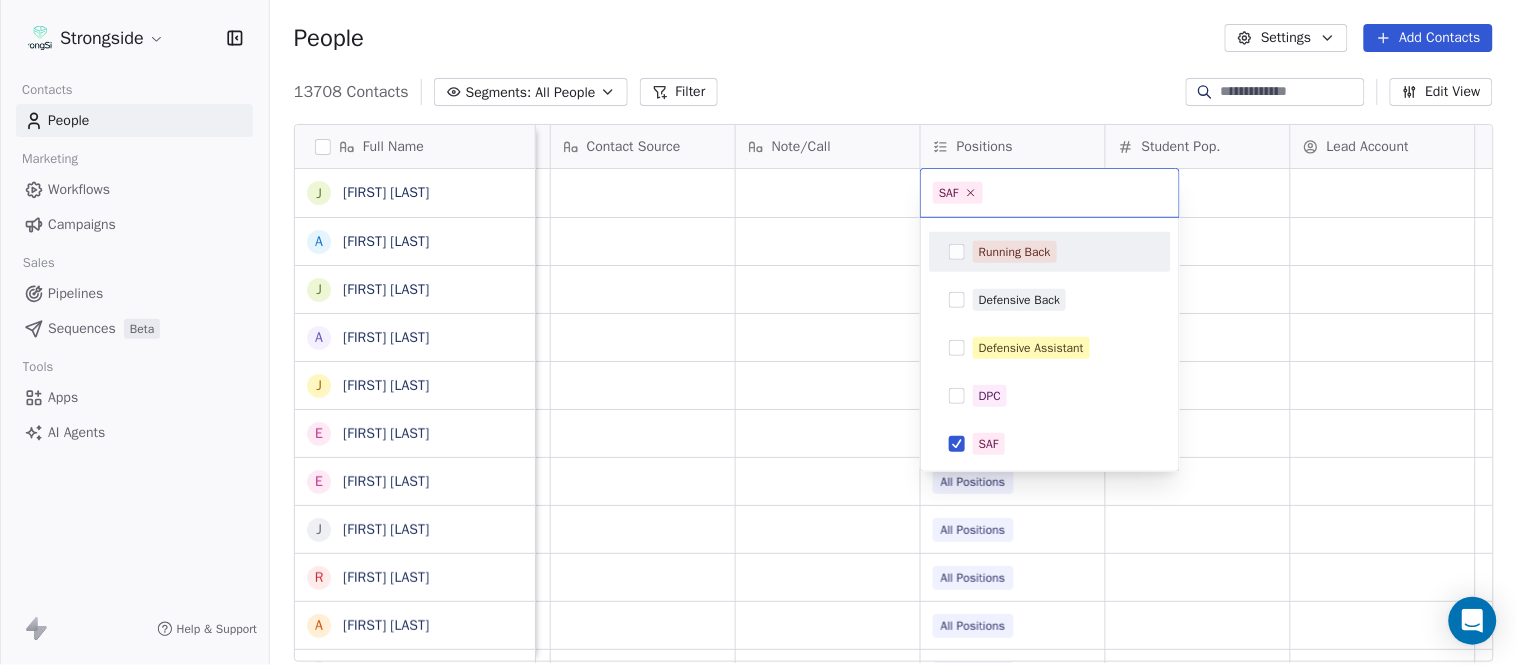 click on "Strongside Contacts People Marketing Workflows Campaigns Sales Pipelines Sequences Beta Tools Apps AI Agents Help & Support People Settings  Add Contacts 13708 Contacts Segments: All People Filter  Edit View Tag Add to Sequence Export Full Name J James Lenahan A Art Asselta J Jake Petrarca A Alen Gant J Joe Gilfedder E Erin Cameron E Eric Sanders J Joe DiBari R Rob Luben A Alyssa Plantz P Pat Allinger S Susan Duffy C Charles Guthrie R Ryan Greenhagen E Eric Franklin J Jeff Dittman A Andrew Dees W Will Blanden T Terry Ursin S Sean Reeder M Mike Hatcher J Jared Backus J Jay Andress S Satyen Bhakta B Bernie DePalma D Devan Carrington J Jeremy Hartigan N Nicholas Bruner M Matt Foote D Dan Swanstrom N Nicki Moore Priority Emails Auto Clicked Last Activity Date BST In Open Phone Contact Source Note/Call Positions Student Pop. Lead Account   False   False AHC Quarterbacks   False Wide Receivers   False Defensive Coordinator   True All Positions   True All Positions   True All Positions   True All Positions   True" at bounding box center (758, 332) 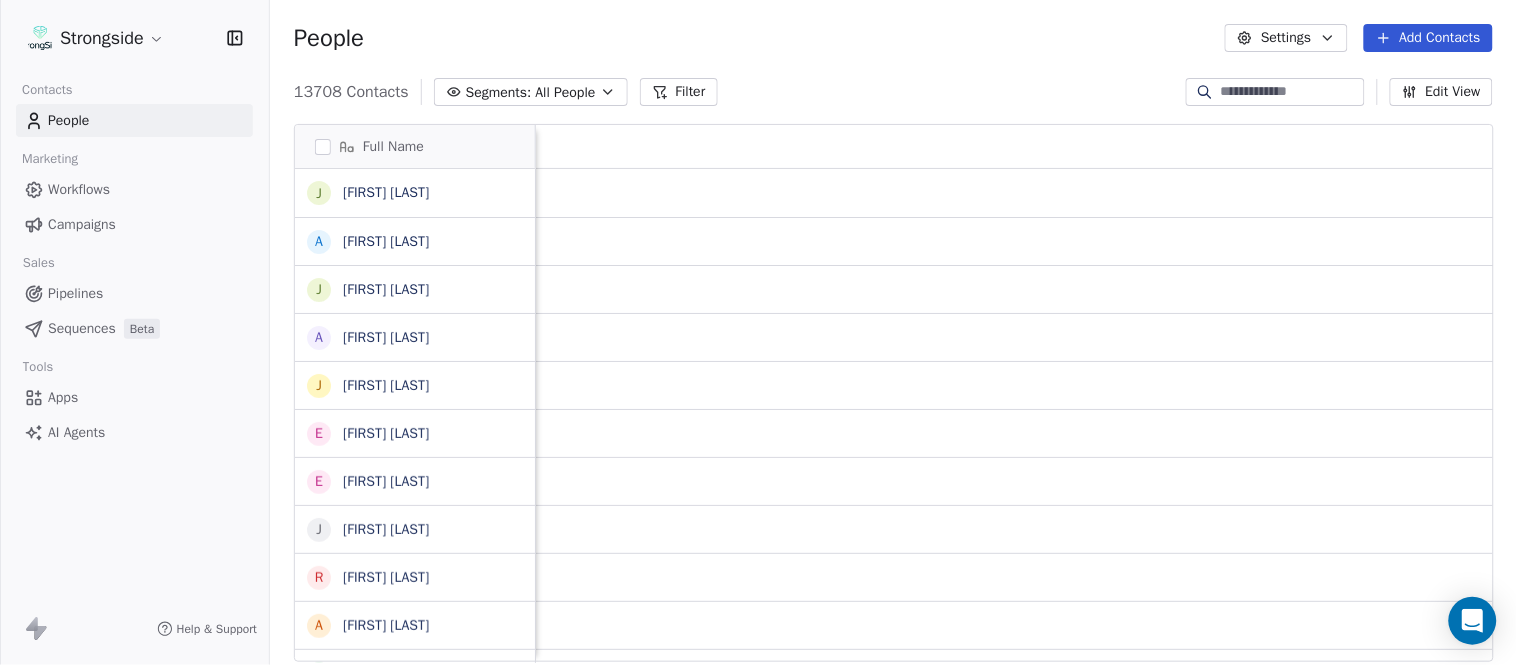 scroll, scrollTop: 0, scrollLeft: 0, axis: both 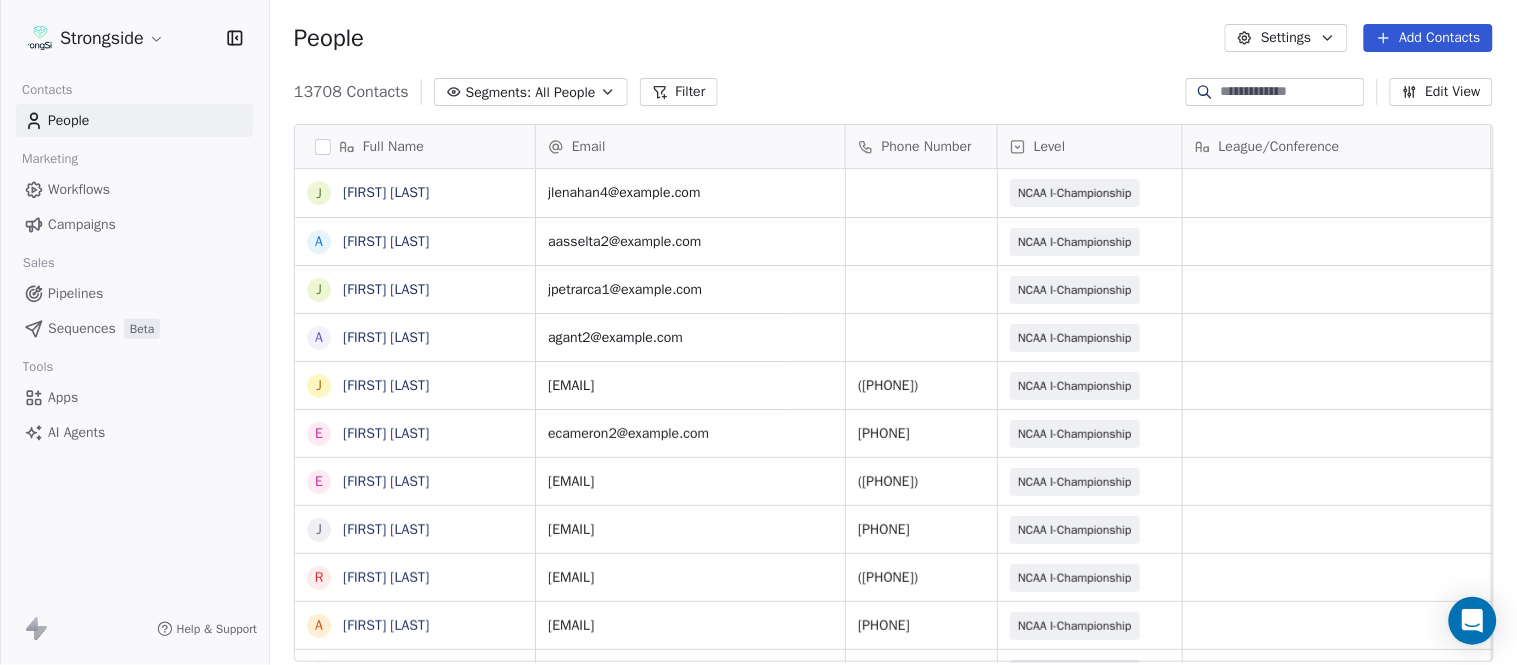 click on "Add Contacts" at bounding box center [1428, 38] 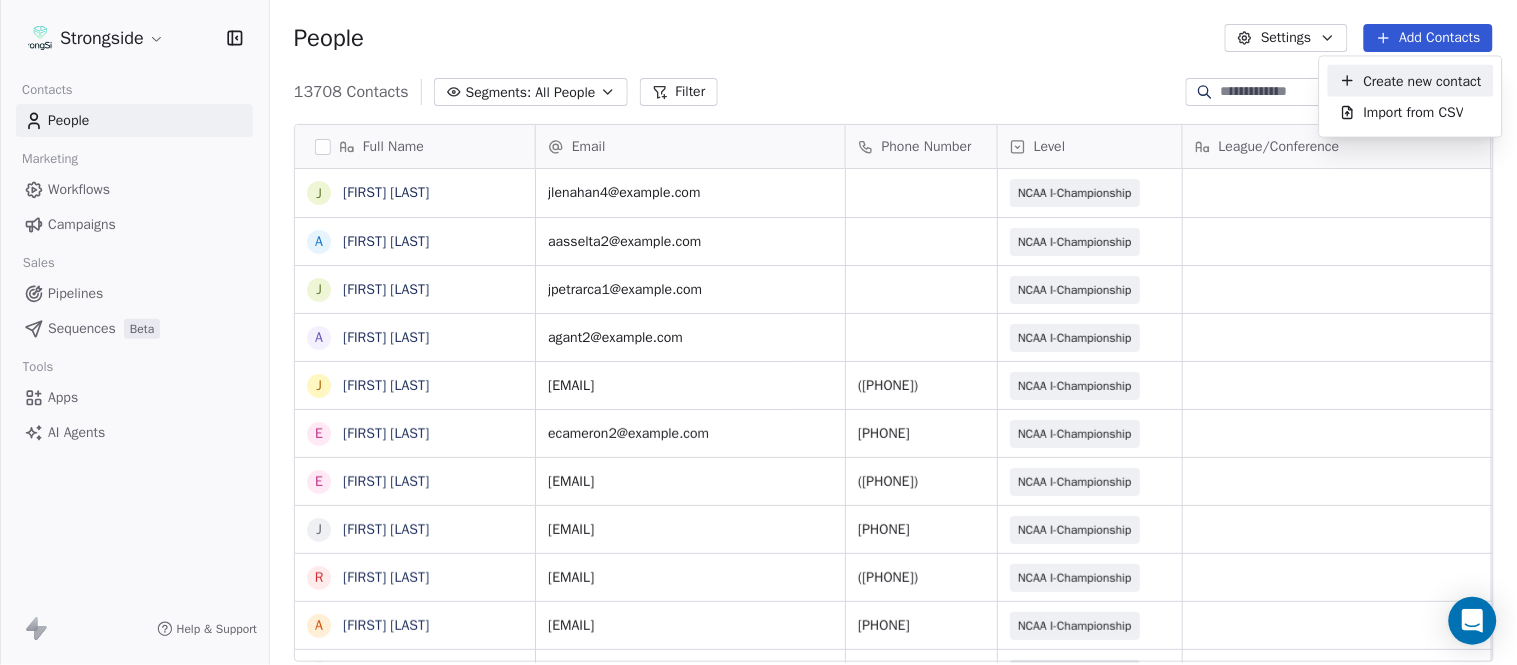 click on "Create new contact" at bounding box center (1423, 80) 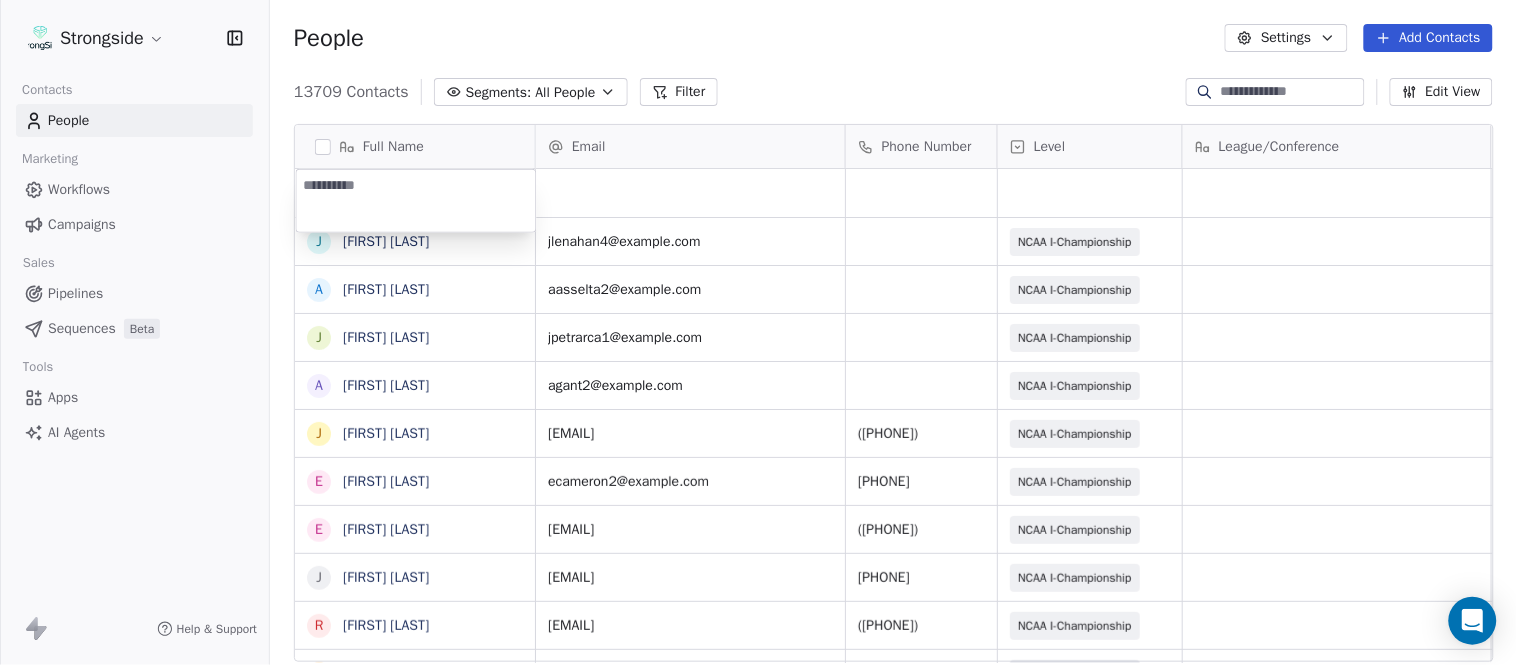 type on "**********" 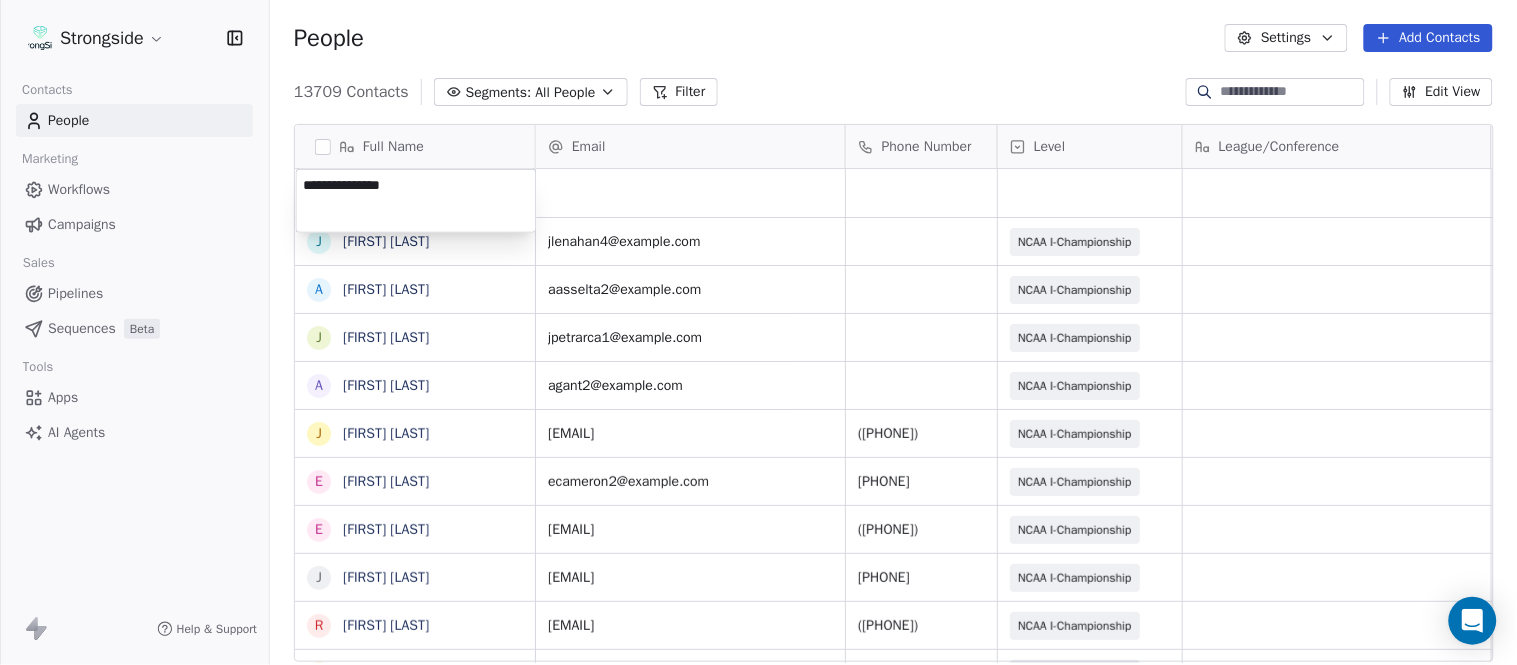 click on "Strongside Contacts People Marketing Workflows Campaigns Sales Pipelines Sequences Beta Tools Apps AI Agents Help & Support People Settings  Add Contacts 13709 Contacts Segments: All People Filter  Edit View Tag Add to Sequence Export Full Name J James Lenahan A Art Asselta J Jake Petrarca A Alen Gant J Joe Gilfedder E Erin Cameron E Eric Sanders J Joe DiBari R Rob Luben A Alyssa Plantz P Pat Allinger S Susan Duffy C Charles Guthrie R Ryan Greenhagen E Eric Franklin J Jeff Dittman A Andrew Dees W Will Blanden T Terry Ursin S Sean Reeder M Mike Hatcher J Jared Backus J Jay Andress S Satyen Bhakta B Bernie DePalma D Devan Carrington J Jeremy Hartigan N Nicholas Bruner M Matt Foote D Dan Swanstrom Email Phone Number Level League/Conference Organization Job Title Tags Created Date BST Aug 07, 2025 08:12 PM jlenahan4@fordham.edu NCAA I-Championship FORDHAM UNIV Assistant Coach Aug 07, 2025 08:11 PM aasselta2@fordham.edu NCAA I-Championship FORDHAM UNIV Assistant Coach Aug 07, 2025 08:10 PM jpetrarca1@fordham.edu" at bounding box center [758, 332] 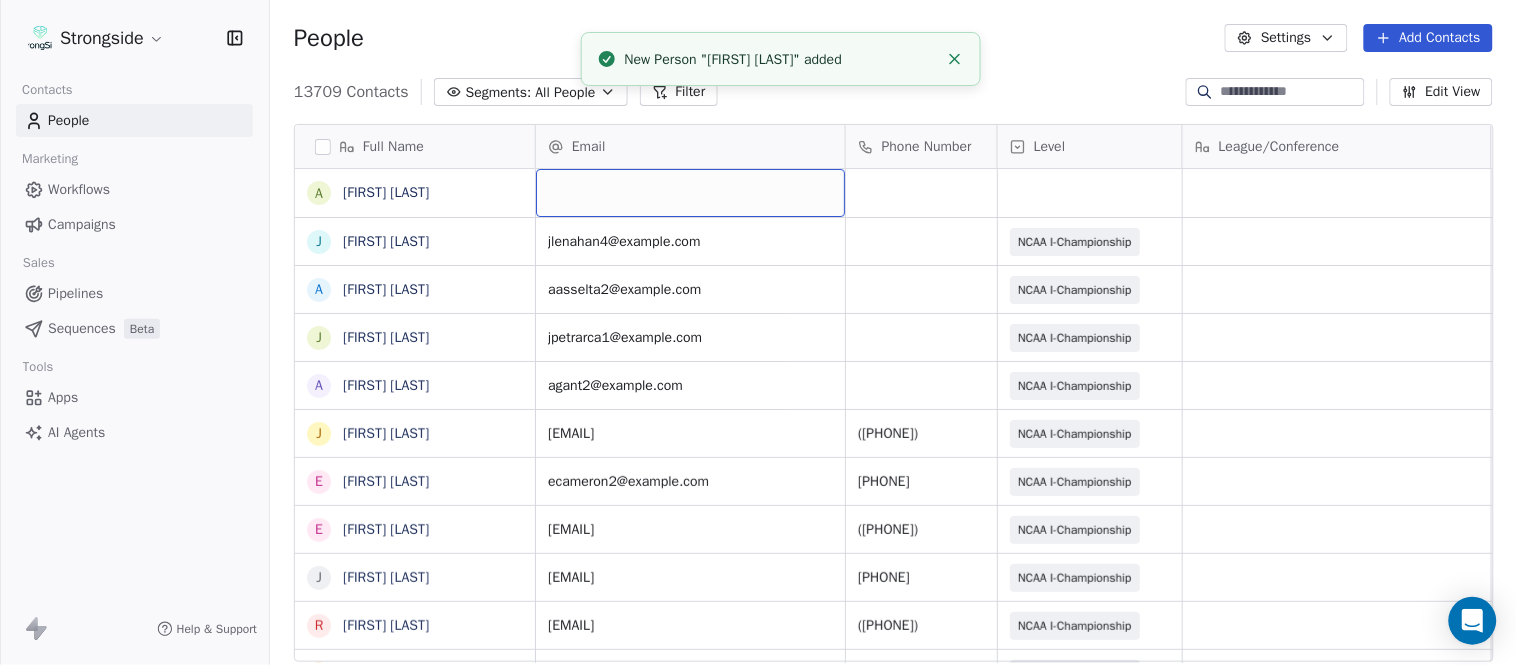 click at bounding box center (690, 193) 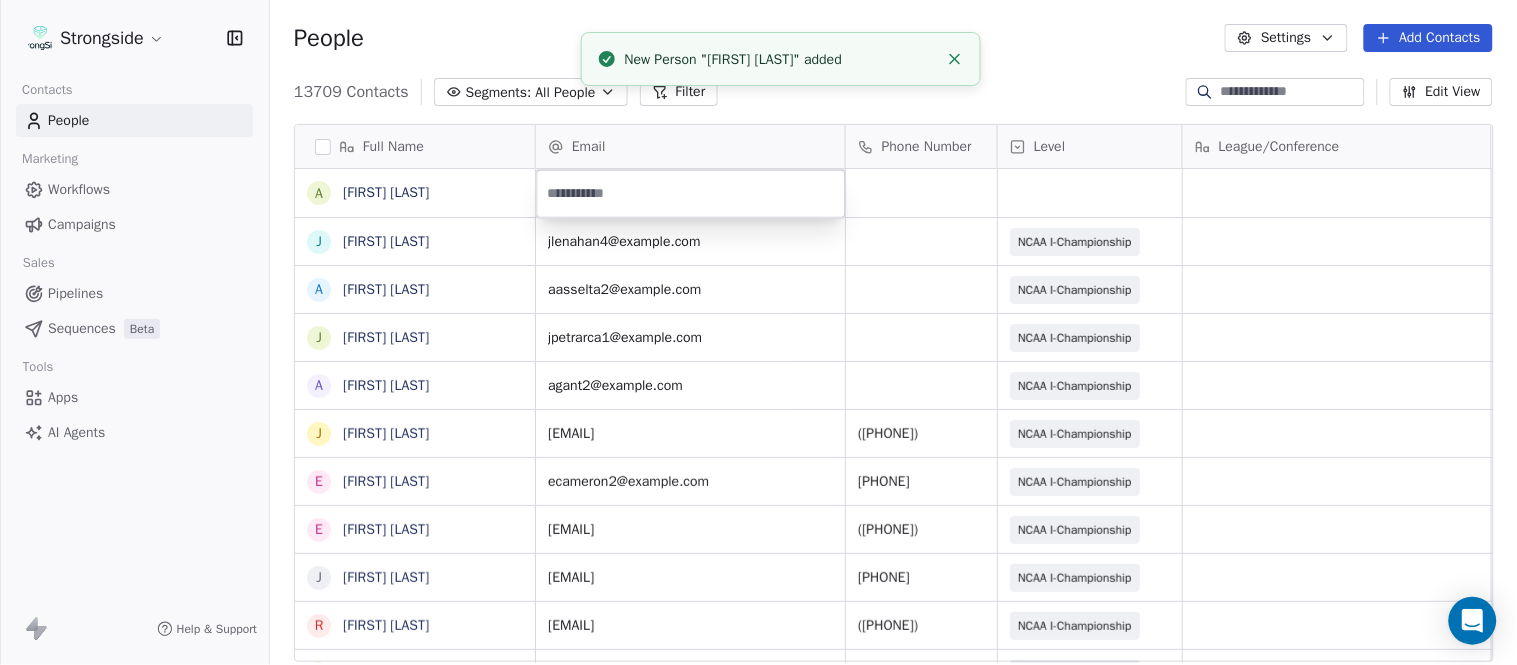 type on "**********" 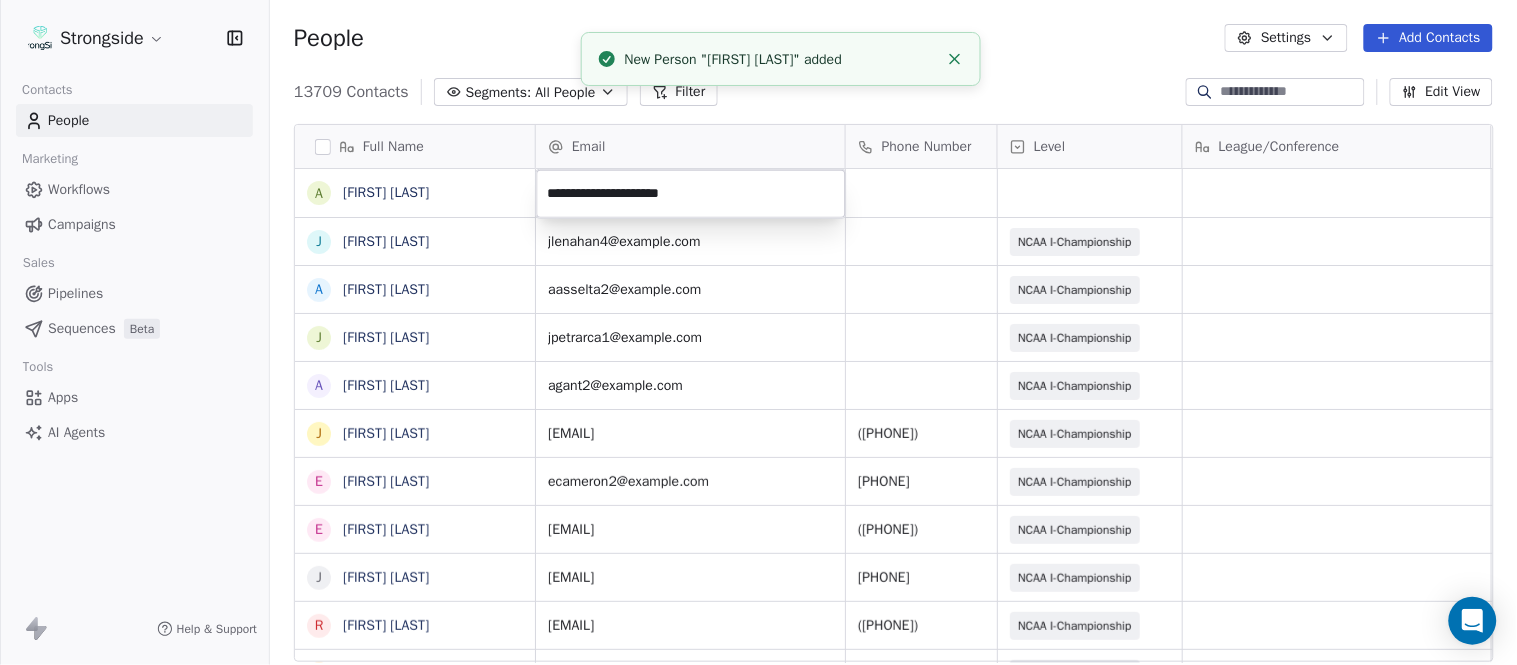 click on "Strongside Contacts People Marketing Workflows Campaigns Sales Pipelines Sequences Beta Tools Apps AI Agents Help & Support People Settings  Add Contacts 13709 Contacts Segments: All People Filter  Edit View Tag Add to Sequence Export Full Name A Andrew DiRienzo J James Lenahan A Art Asselta J Jake Petrarca A Alen Gant J Joe Gilfedder E Erin Cameron E Eric Sanders J Joe DiBari R Rob Luben A Alyssa Plantz P Pat Allinger S Susan Duffy C Charles Guthrie R Ryan Greenhagen E Eric Franklin J Jeff Dittman A Andrew Dees W Will Blanden T Terry Ursin S Sean Reeder M Mike Hatcher J Jared Backus J Jay Andress S Satyen Bhakta B Bernie DePalma D Devan Carrington J Jeremy Hartigan N Nicholas Bruner M Matt Foote D Dan Swanstrom Email Phone Number Level League/Conference Organization Job Title Tags Created Date BST Aug 07, 2025 08:12 PM jlenahan4@fordham.edu NCAA I-Championship FORDHAM UNIV Assistant Coach Aug 07, 2025 08:11 PM aasselta2@fordham.edu NCAA I-Championship FORDHAM UNIV Assistant Coach Aug 07, 2025 08:10 PM SID" at bounding box center [758, 332] 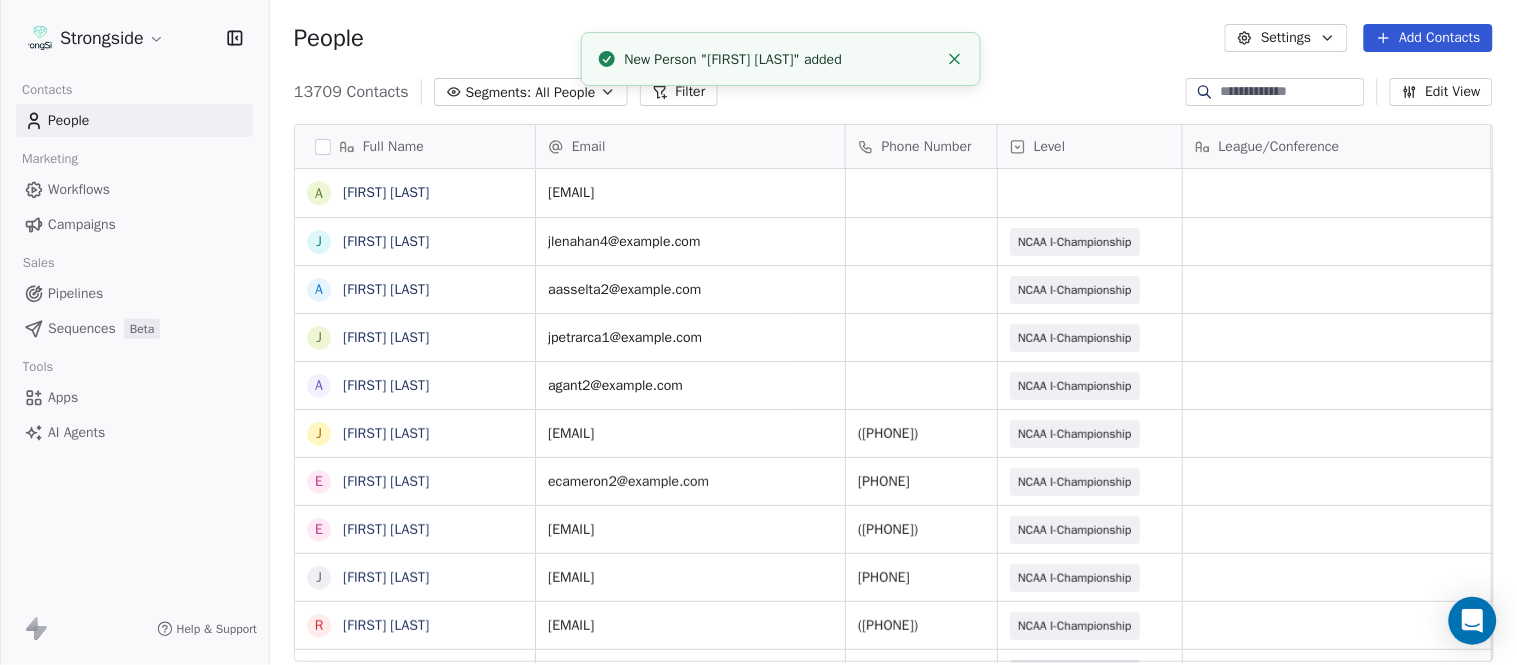 click 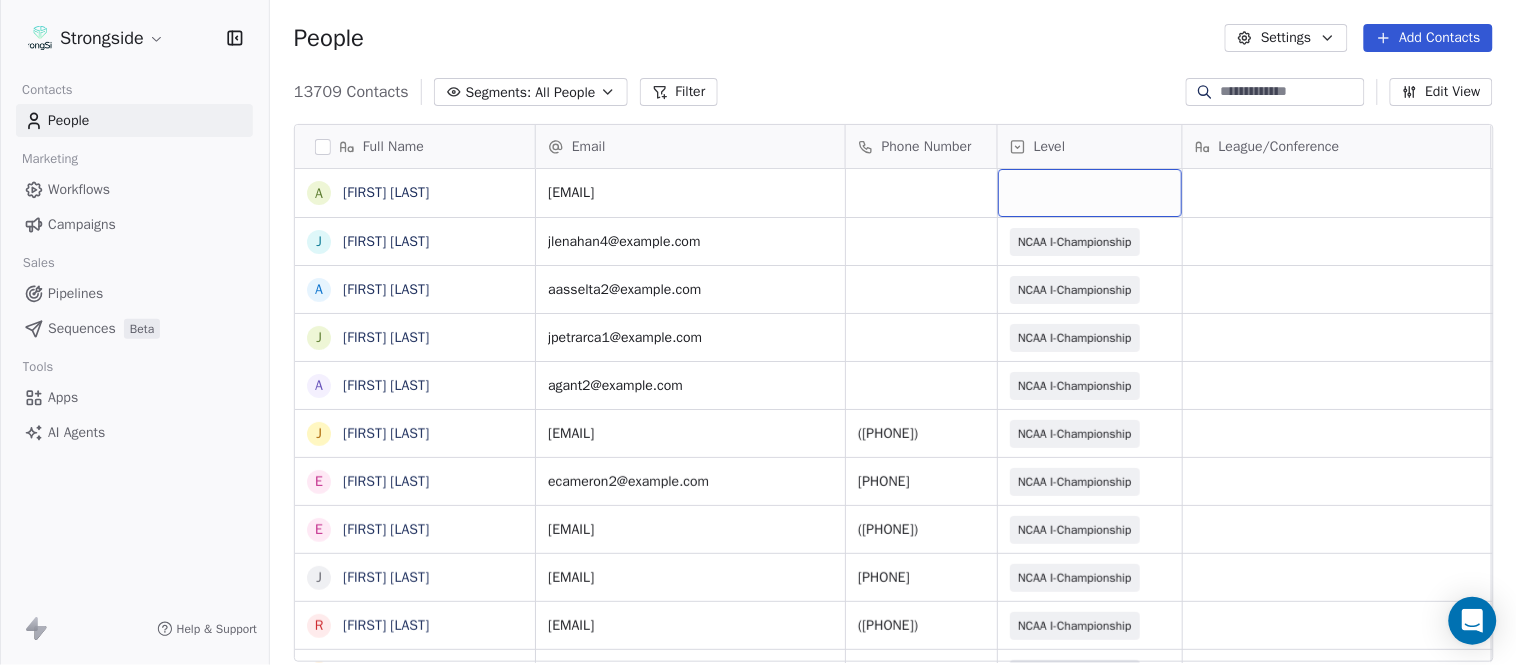 click at bounding box center (1090, 193) 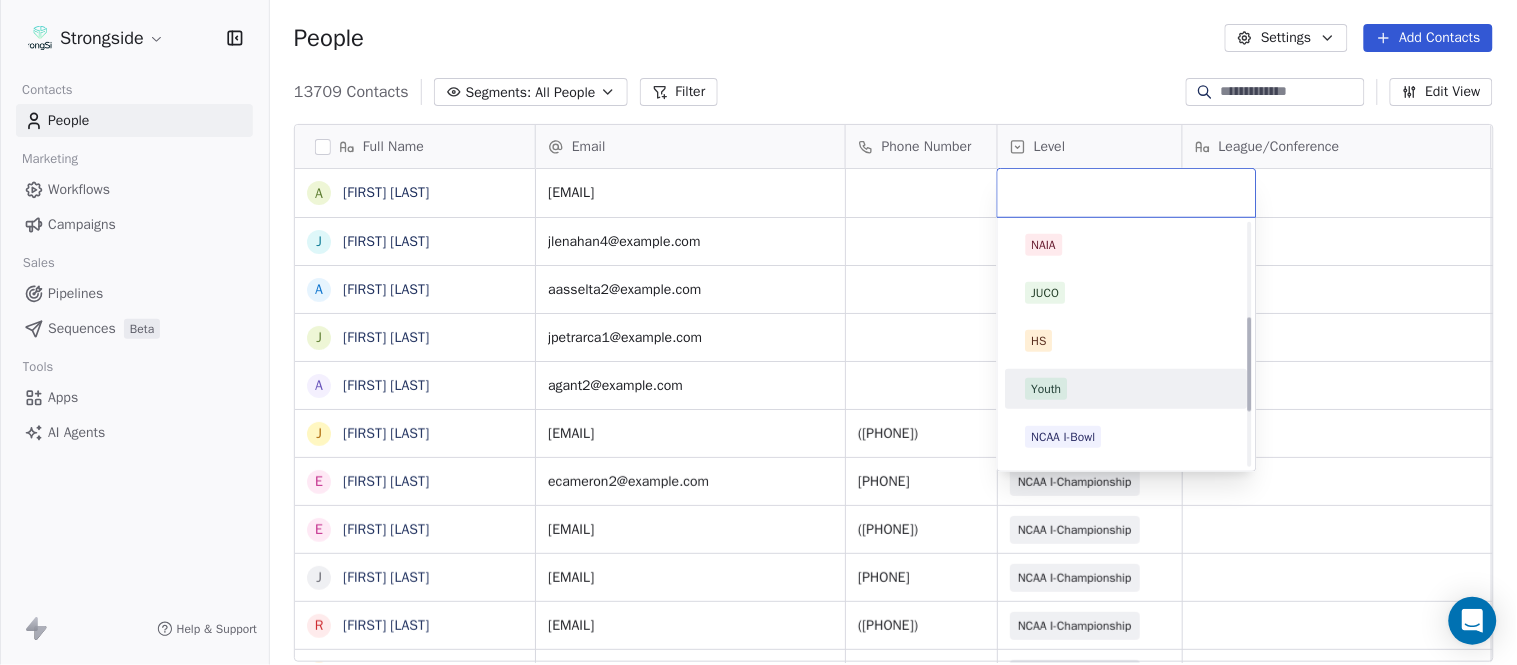 scroll, scrollTop: 378, scrollLeft: 0, axis: vertical 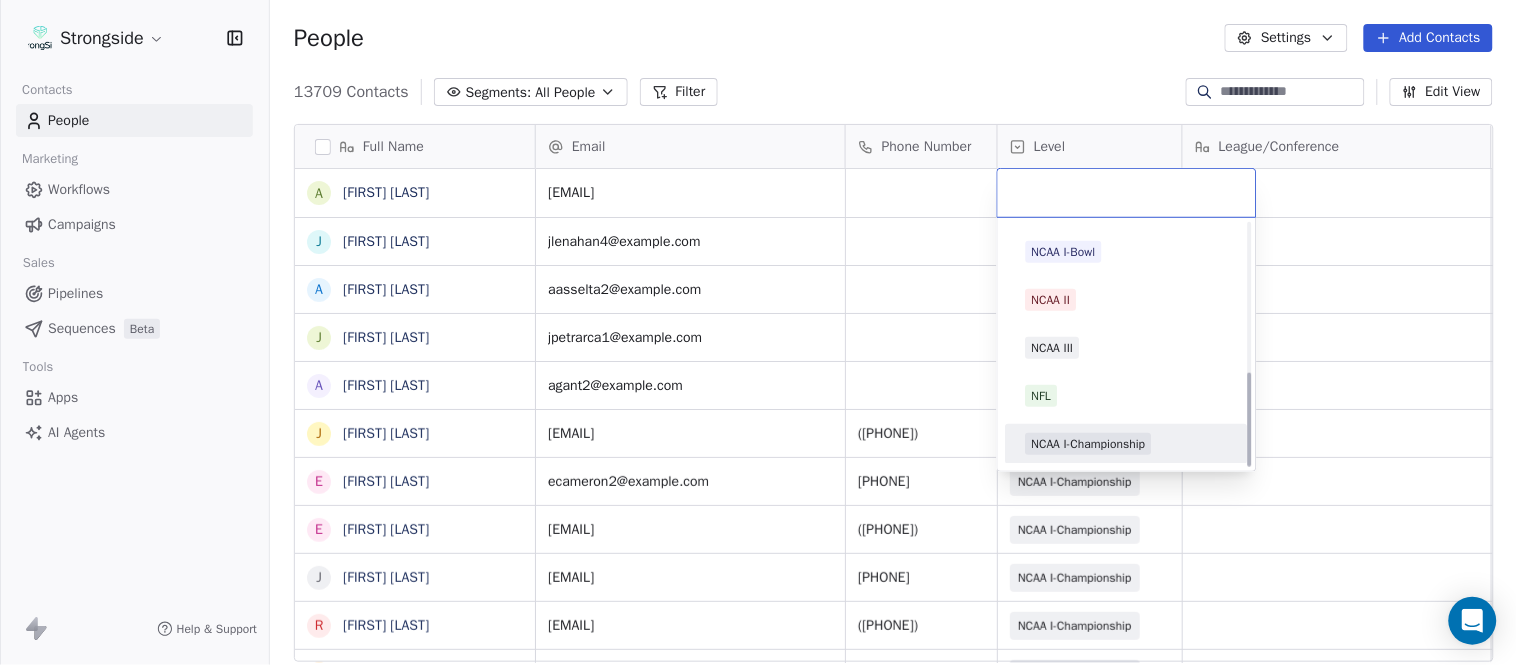 click on "NCAA I-Championship" at bounding box center [1127, 444] 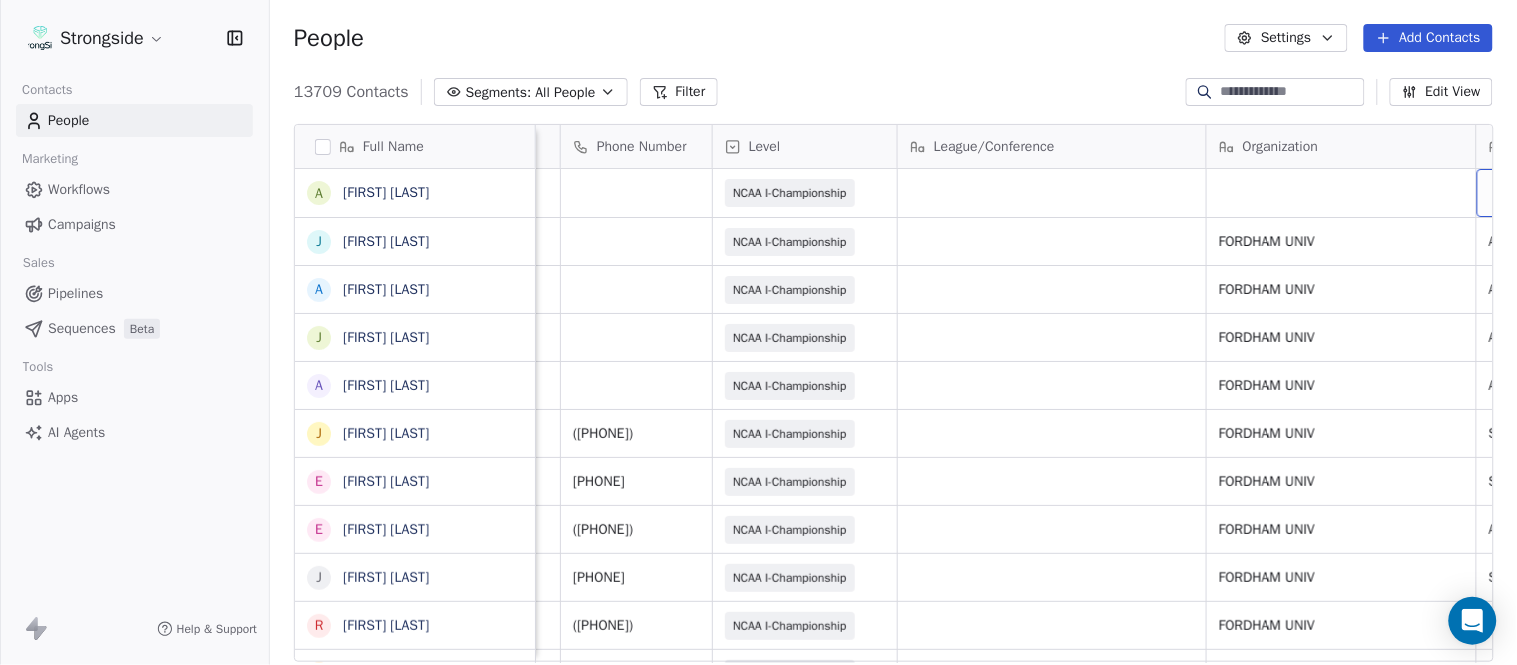 scroll, scrollTop: 0, scrollLeft: 553, axis: horizontal 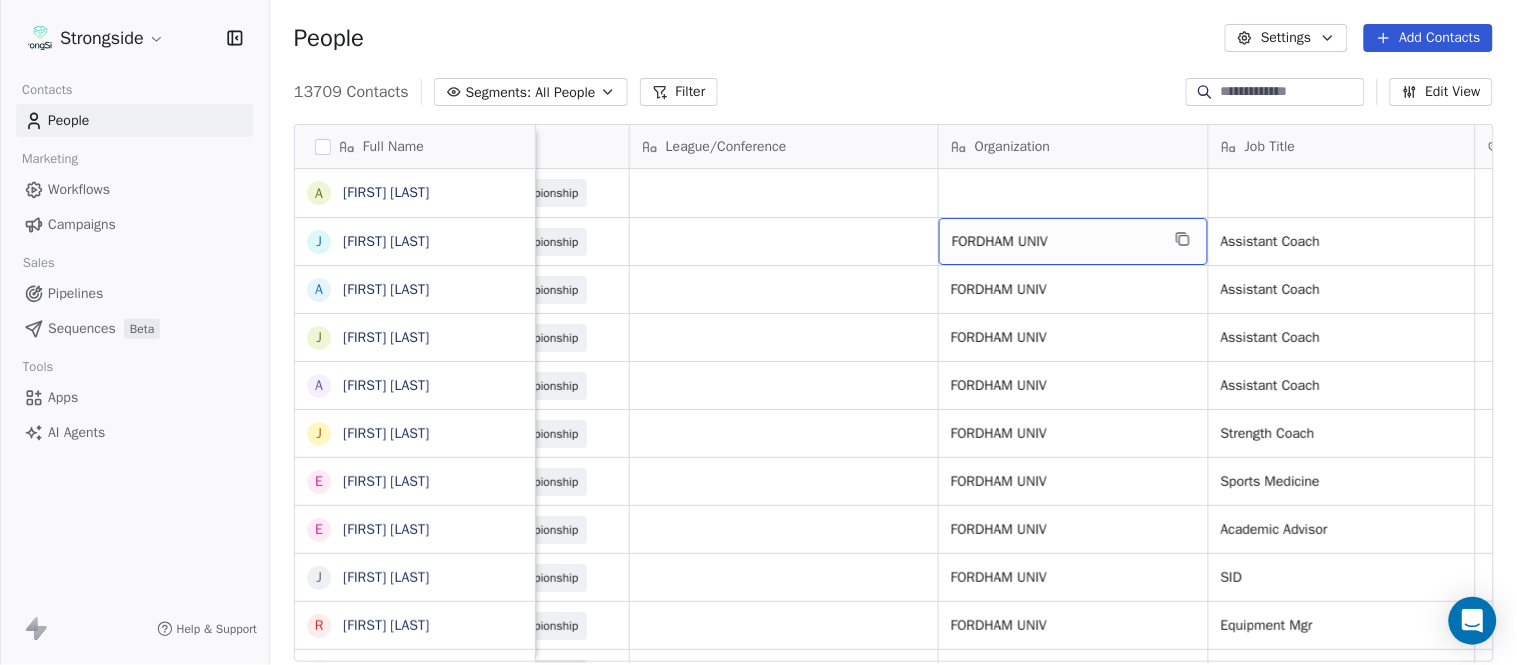 click on "FORDHAM UNIV" at bounding box center [1073, 241] 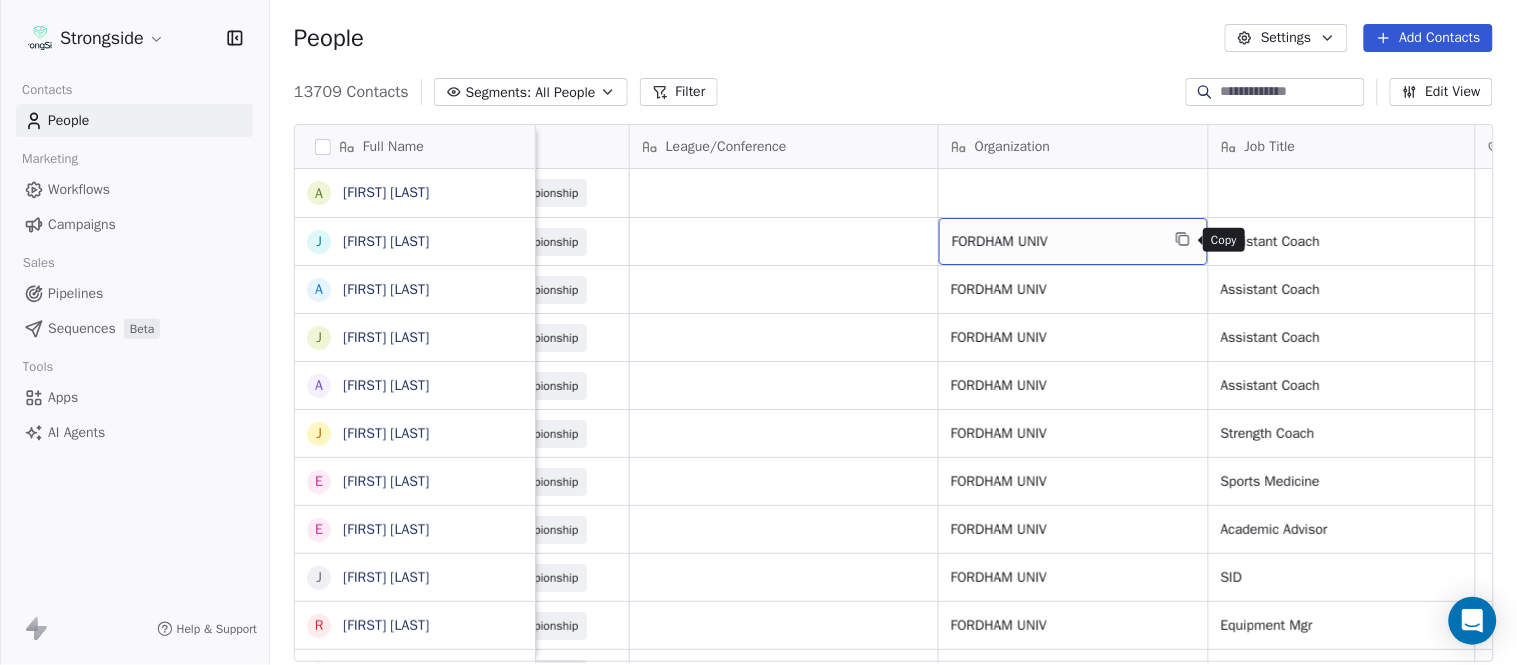 click 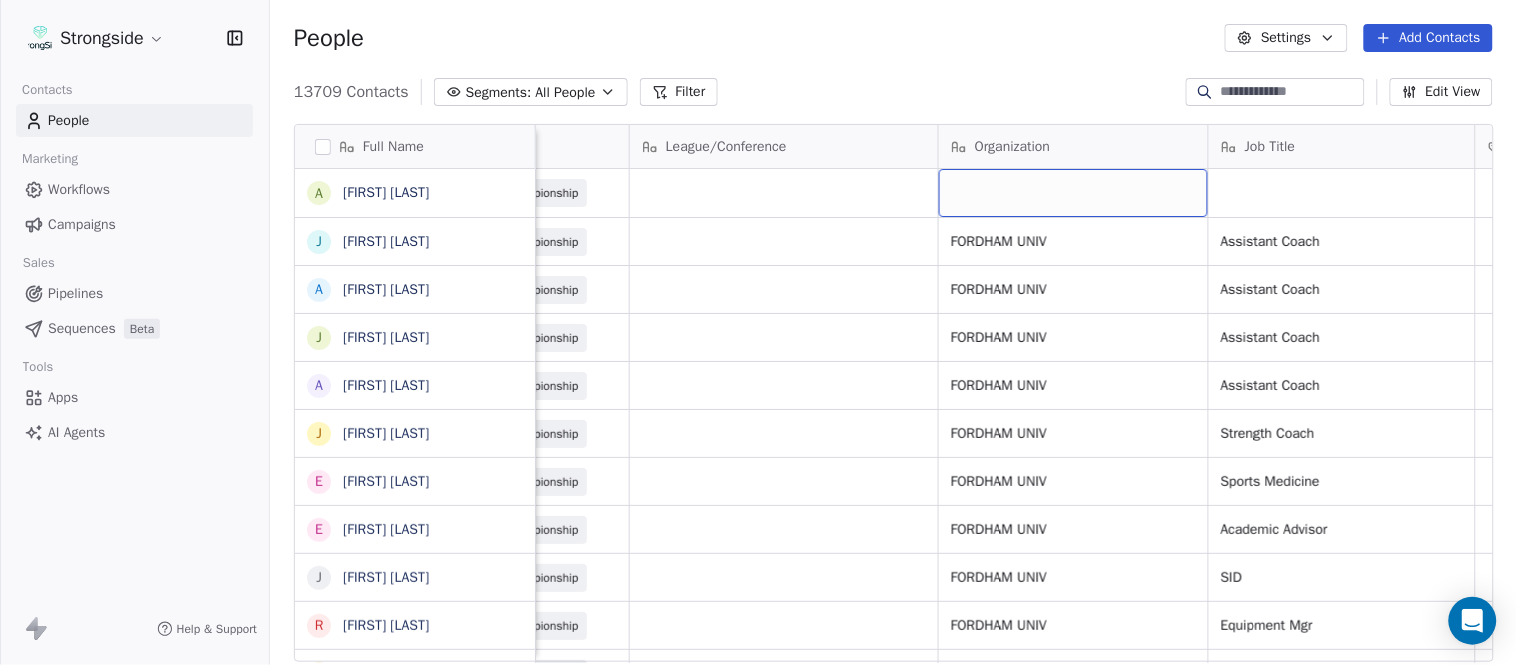 click at bounding box center [1073, 193] 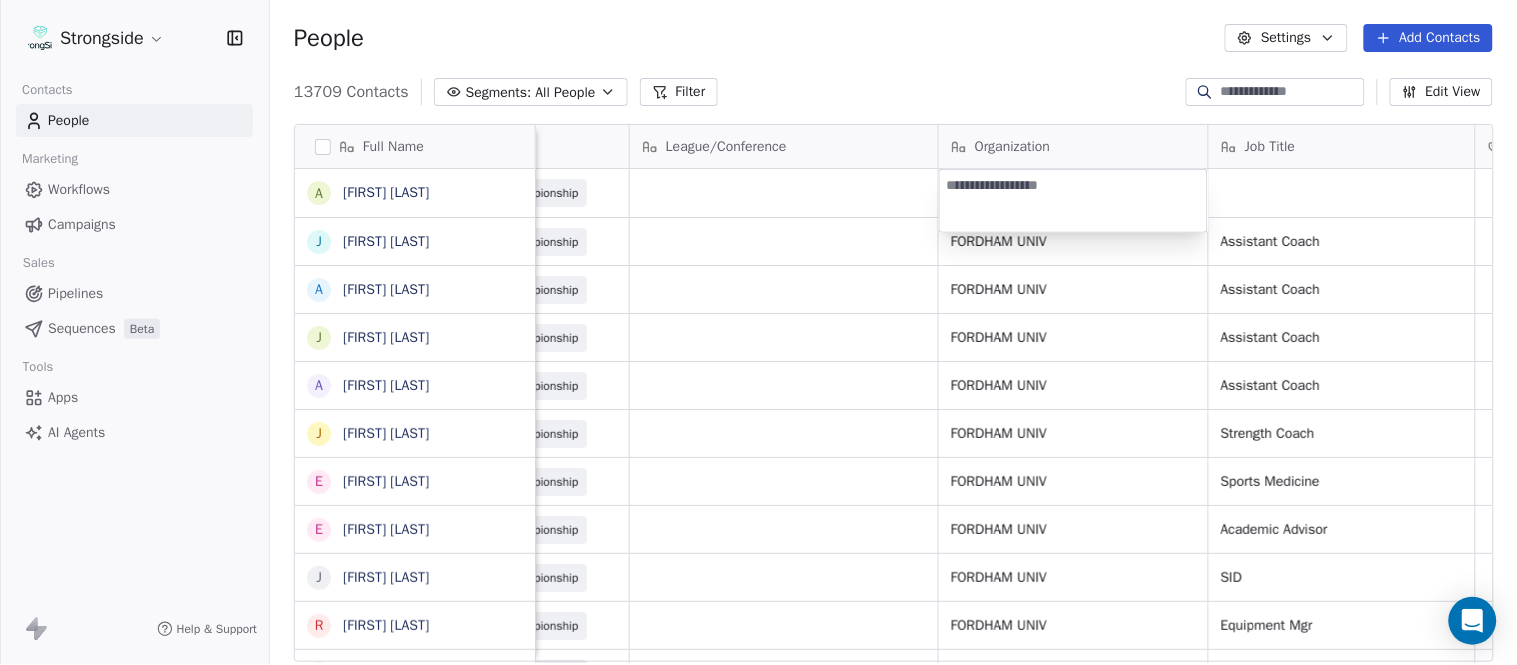 type on "**********" 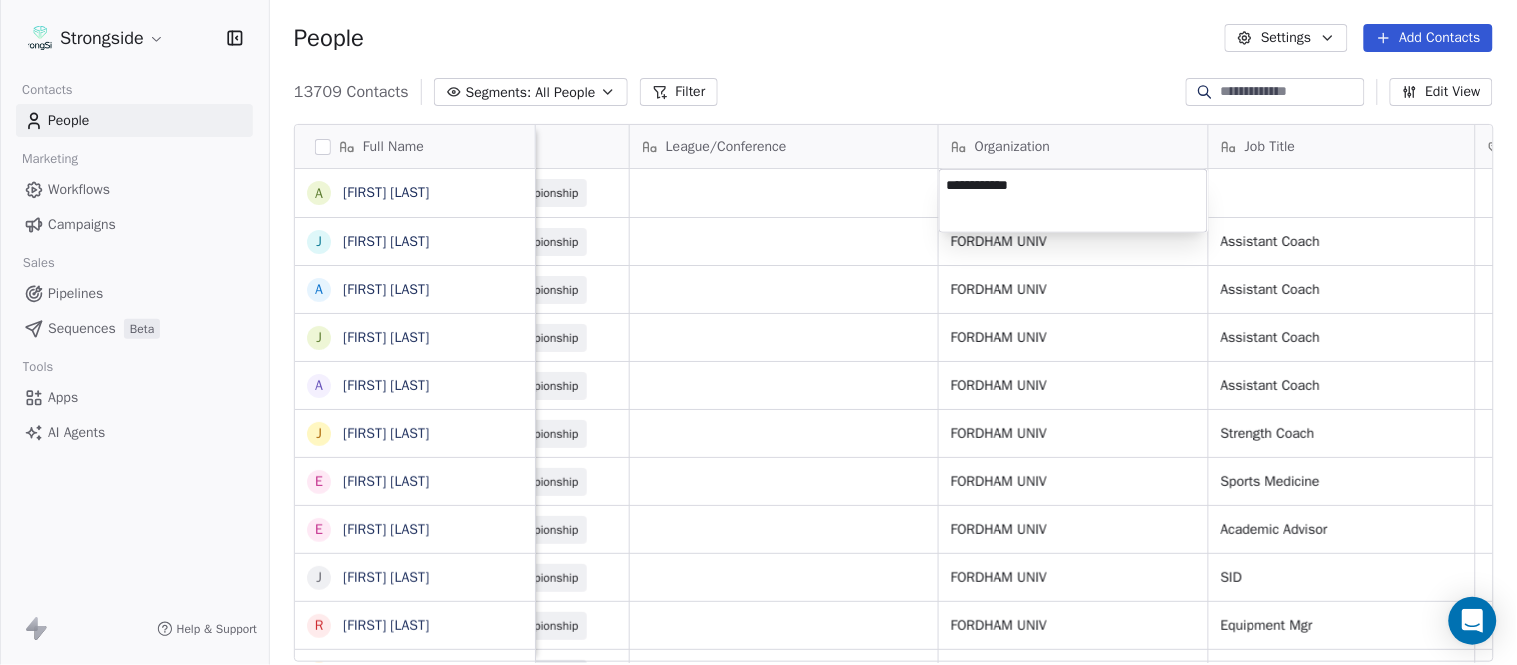 click on "Strongside Contacts People Marketing Workflows Campaigns Sales Pipelines Sequences Beta Tools Apps AI Agents Help & Support People Settings  Add Contacts 13709 Contacts Segments: All People Filter  Edit View Tag Add to Sequence Export Full Name A Andrew DiRienzo J James Lenahan A Art Asselta J Jake Petrarca A Alen Gant J Joe Gilfedder E Erin Cameron E Eric Sanders J Joe DiBari R Rob Luben A Alyssa Plantz P Pat Allinger S Susan Duffy C Charles Guthrie R Ryan Greenhagen E Eric Franklin J Jeff Dittman A Andrew Dees W Will Blanden T Terry Ursin S Sean Reeder M Mike Hatcher J Jared Backus J Jay Andress S Satyen Bhakta B Bernie DePalma D Devan Carrington J Jeremy Hartigan N Nicholas Bruner M Matt Foote D Dan Swanstrom Email Phone Number Level League/Conference Organization Job Title Tags Created Date BST Status Priority adirienzo2@fordham.edu NCAA I-Championship Aug 07, 2025 08:12 PM jlenahan4@fordham.edu NCAA I-Championship FORDHAM UNIV Assistant Coach Aug 07, 2025 08:11 PM aasselta2@fordham.edu FORDHAM UNIV SID" at bounding box center [758, 332] 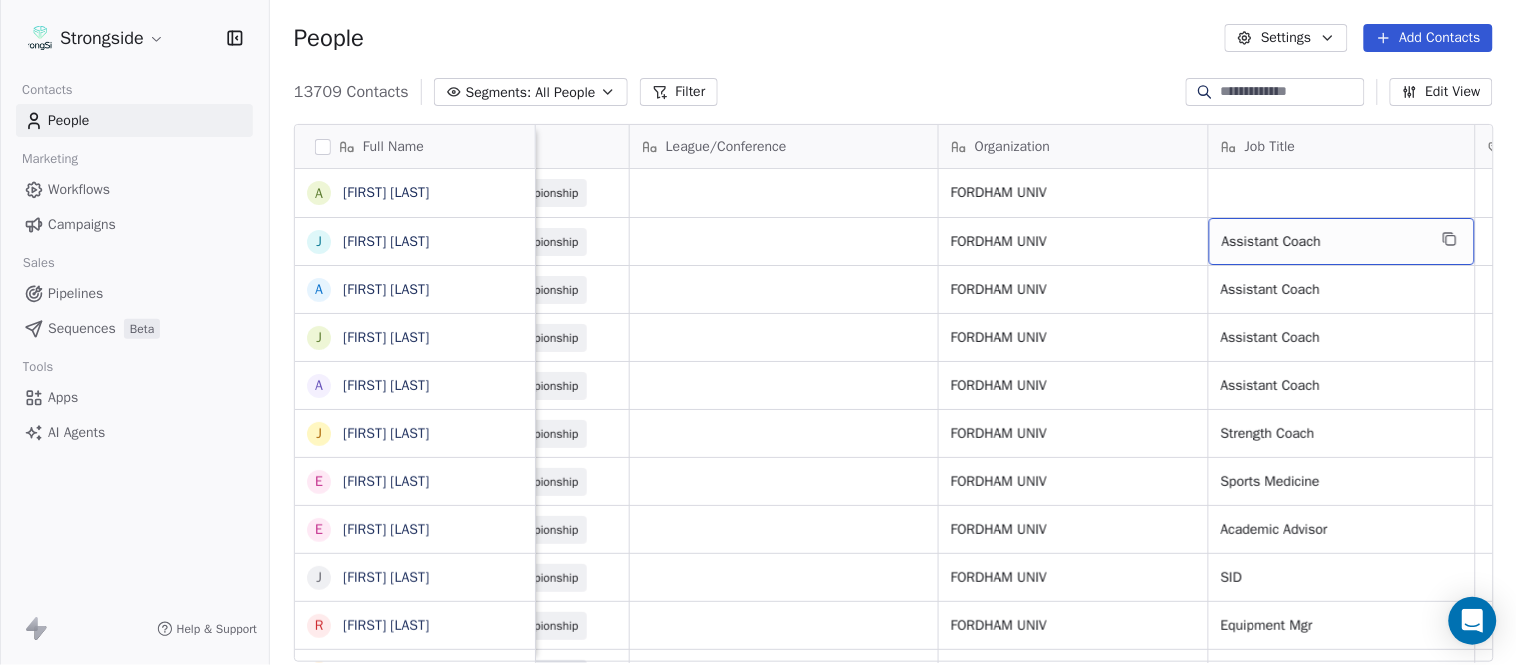 click on "Assistant Coach" at bounding box center [1342, 241] 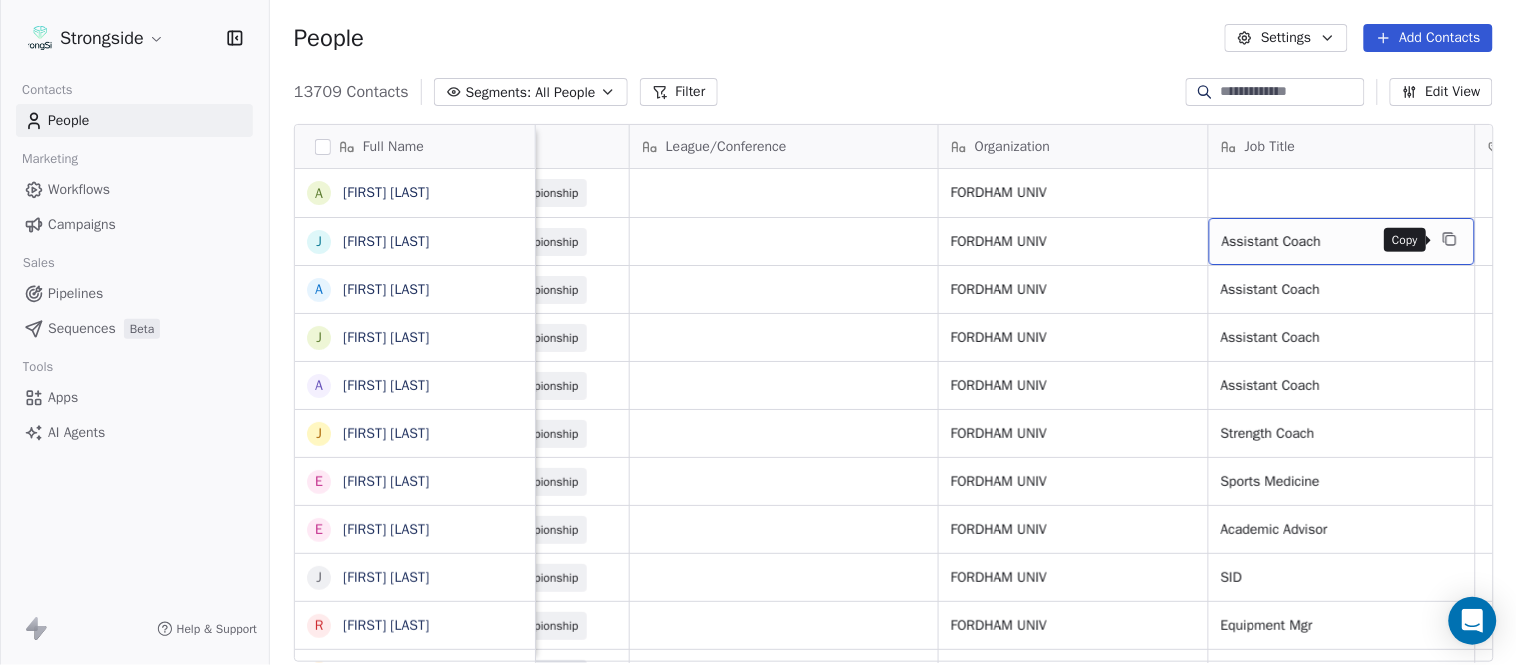 click at bounding box center [1450, 239] 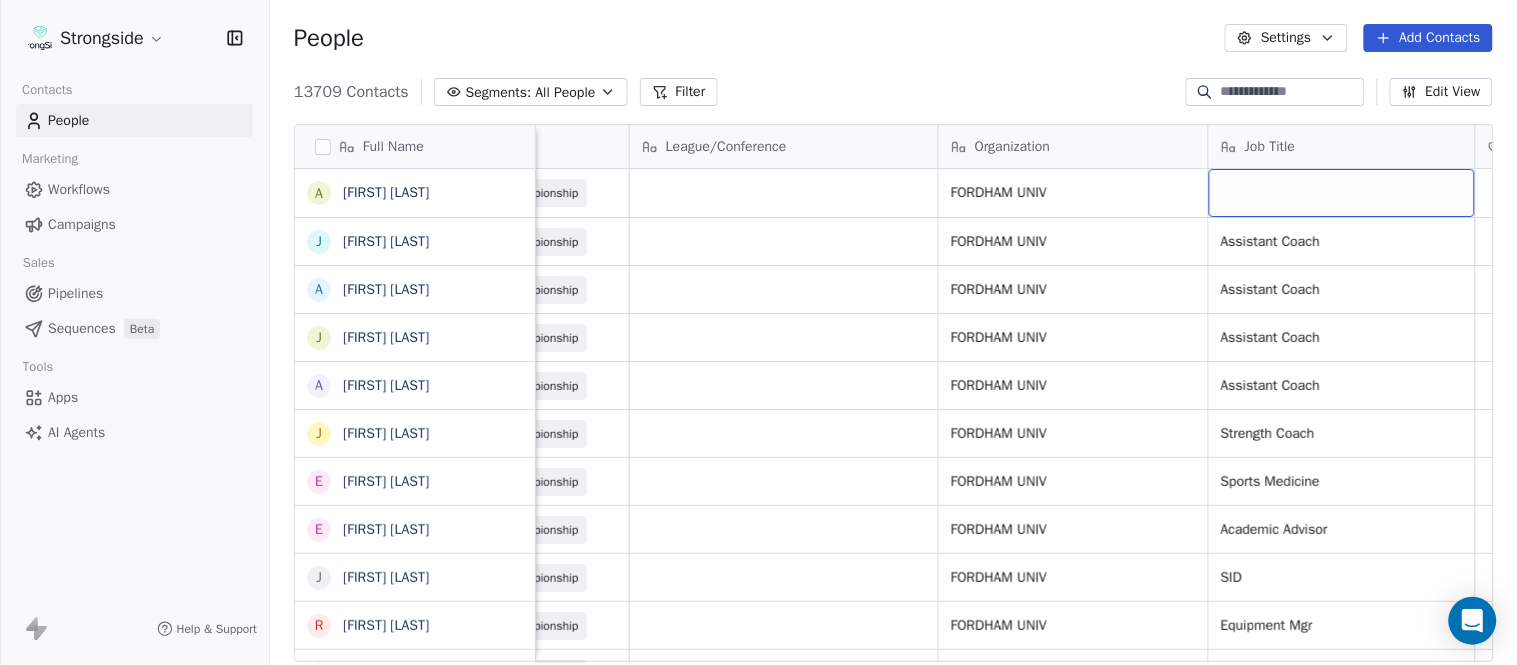 click at bounding box center (1342, 193) 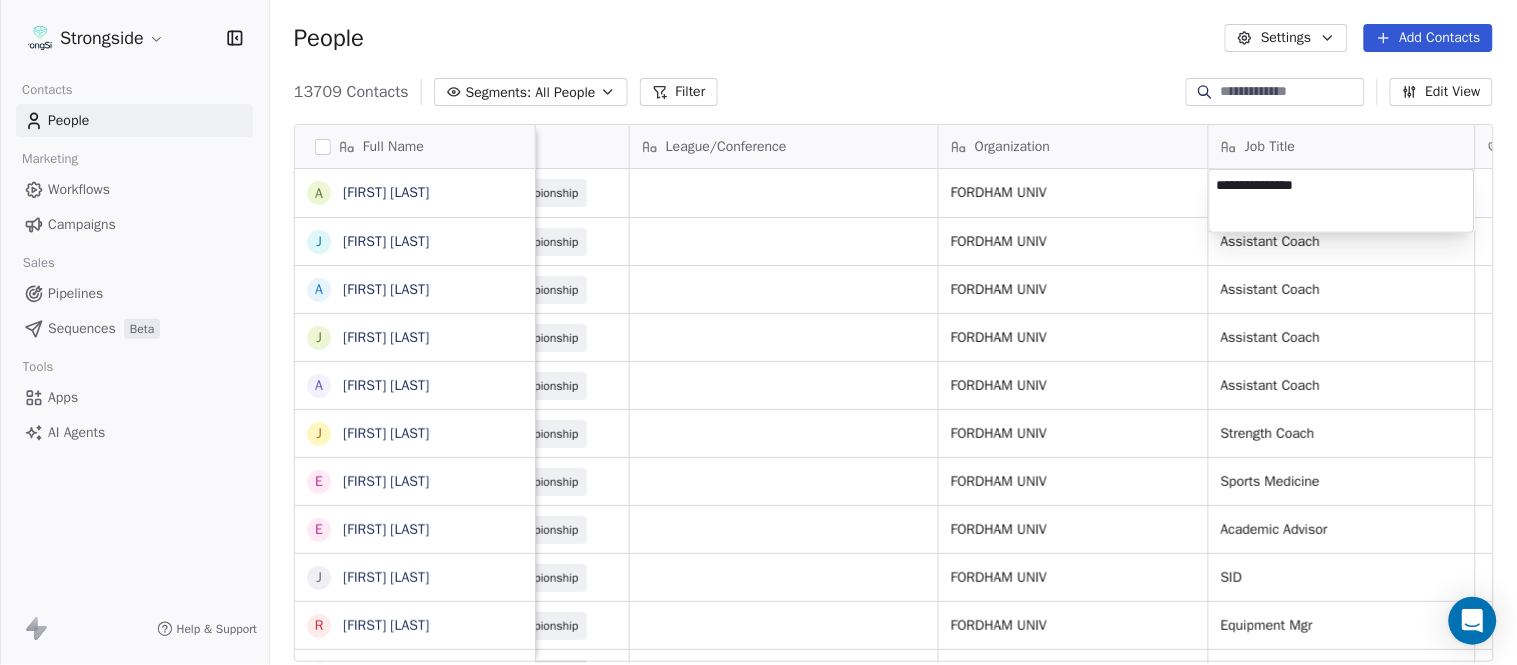 click on "Strongside Contacts People Marketing Workflows Campaigns Sales Pipelines Sequences Beta Tools Apps AI Agents Help & Support People Settings  Add Contacts 13709 Contacts Segments: All People Filter  Edit View Tag Add to Sequence Export Full Name A Andrew DiRienzo J James Lenahan A Art Asselta J Jake Petrarca A Alen Gant J Joe Gilfedder E Erin Cameron E Eric Sanders J Joe DiBari R Rob Luben A Alyssa Plantz P Pat Allinger S Susan Duffy C Charles Guthrie R Ryan Greenhagen E Eric Franklin J Jeff Dittman A Andrew Dees W Will Blanden T Terry Ursin S Sean Reeder M Mike Hatcher J Jared Backus J Jay Andress S Satyen Bhakta B Bernie DePalma D Devan Carrington J Jeremy Hartigan N Nicholas Bruner M Matt Foote D Dan Swanstrom Email Phone Number Level League/Conference Organization Job Title Tags Created Date BST Status Priority adirienzo2@fordham.edu NCAA I-Championship FORDHAM UNIV Aug 07, 2025 08:12 PM jlenahan4@fordham.edu NCAA I-Championship FORDHAM UNIV Assistant Coach Aug 07, 2025 08:11 PM aasselta2@fordham.edu SID" at bounding box center [758, 332] 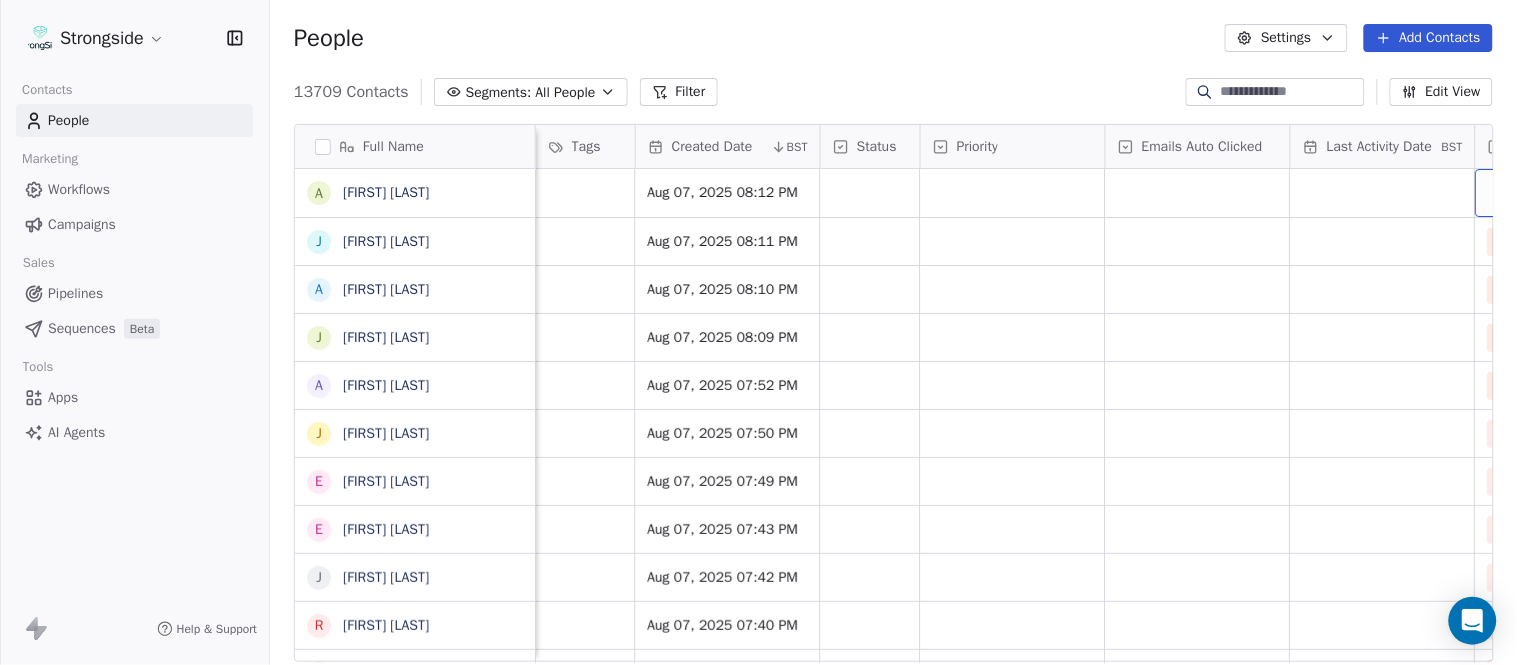 scroll, scrollTop: 0, scrollLeft: 1677, axis: horizontal 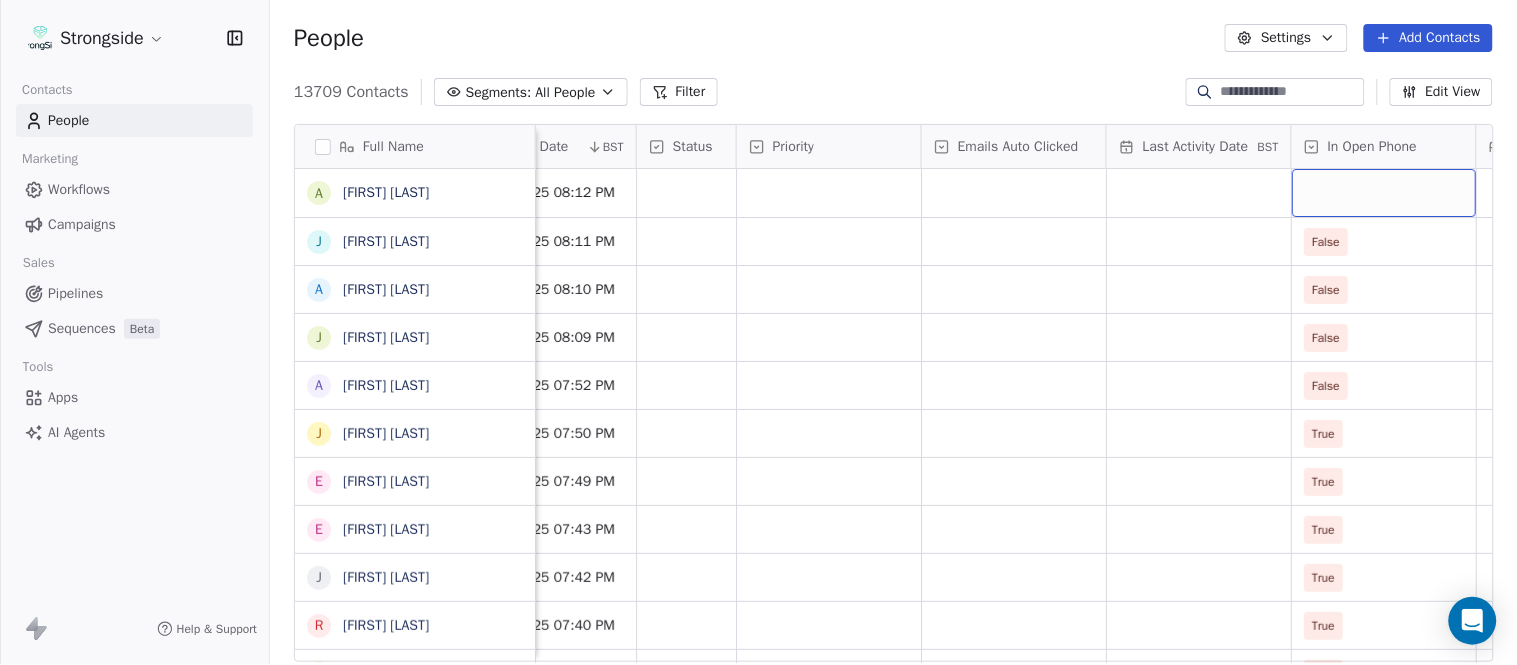 click at bounding box center (1384, 193) 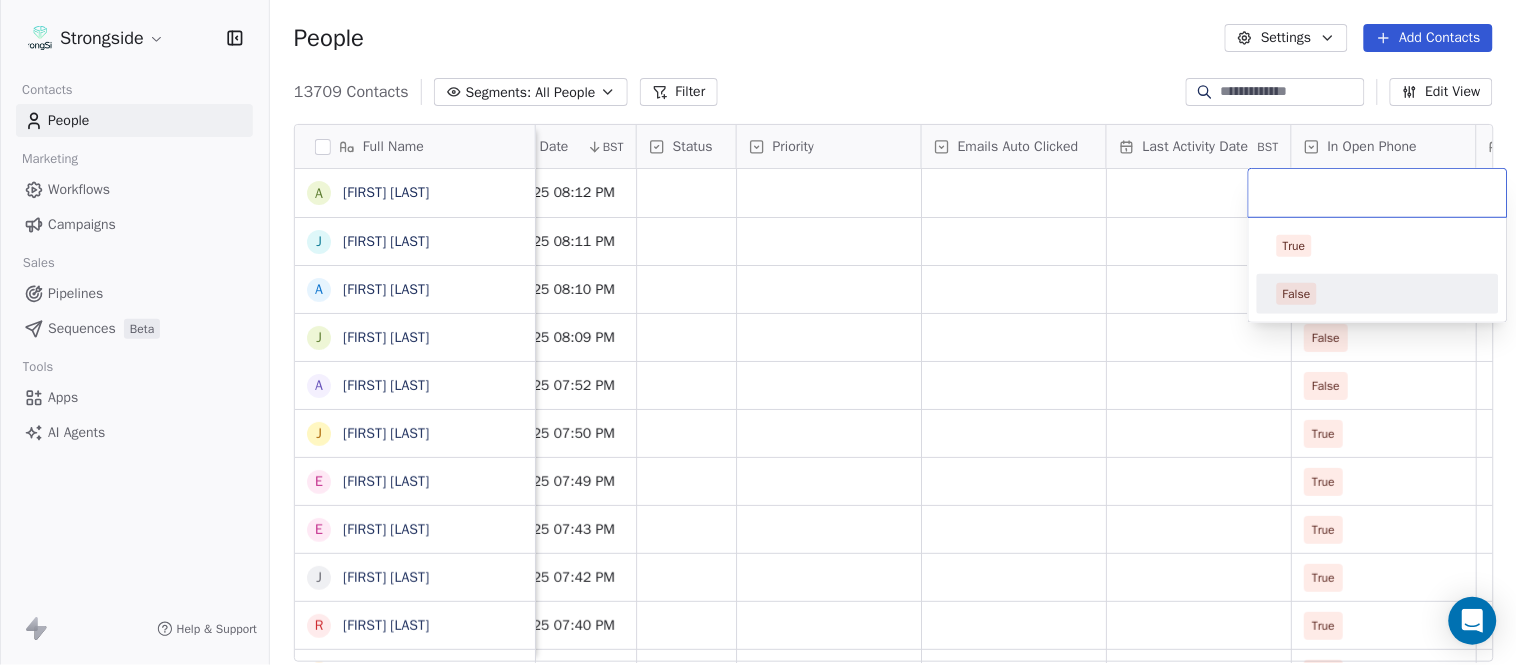 click on "False" at bounding box center [1378, 294] 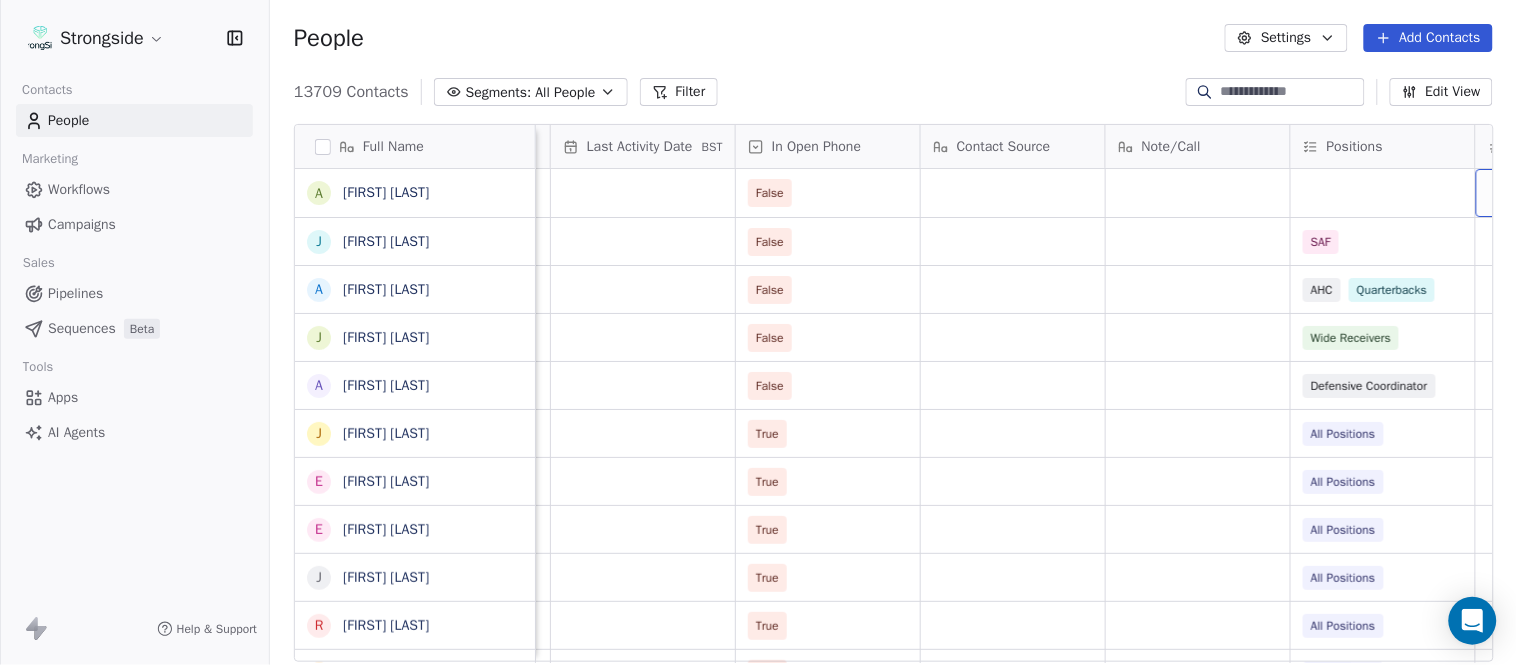 scroll, scrollTop: 0, scrollLeft: 2417, axis: horizontal 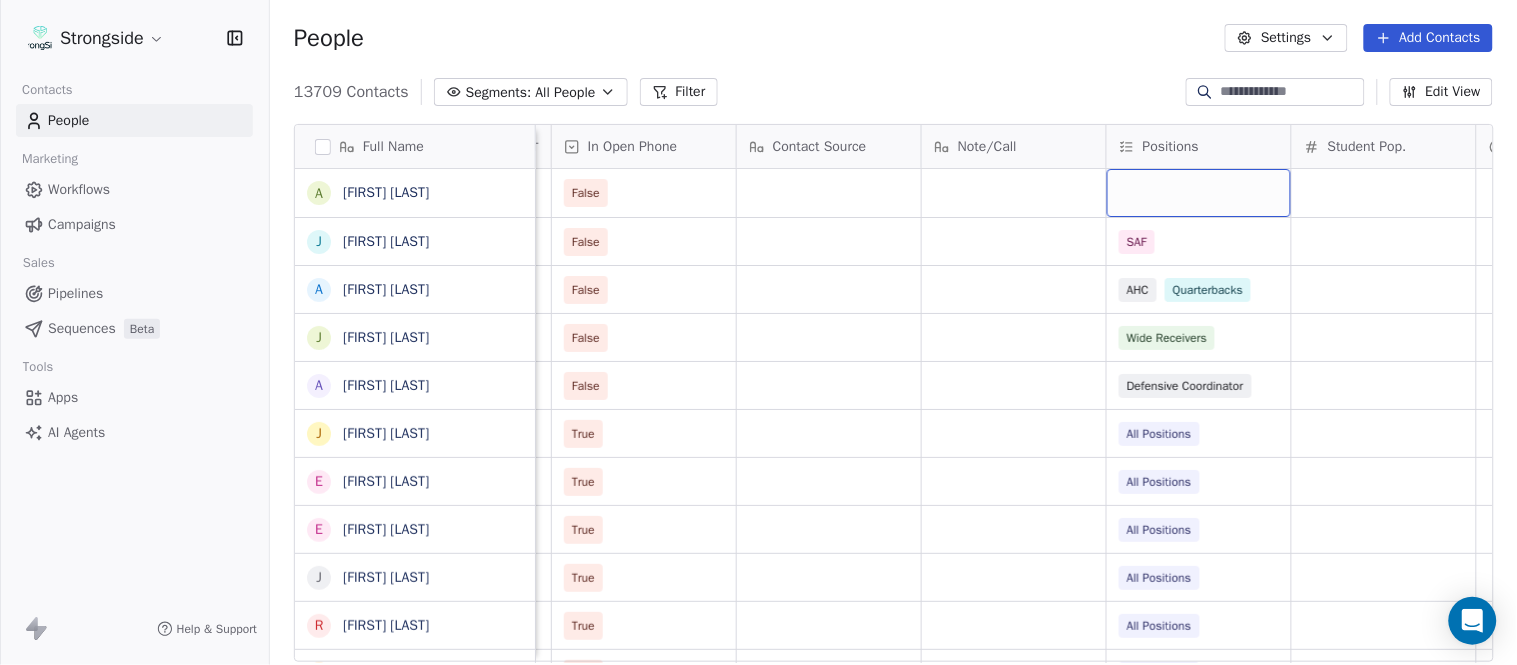 click at bounding box center (1199, 193) 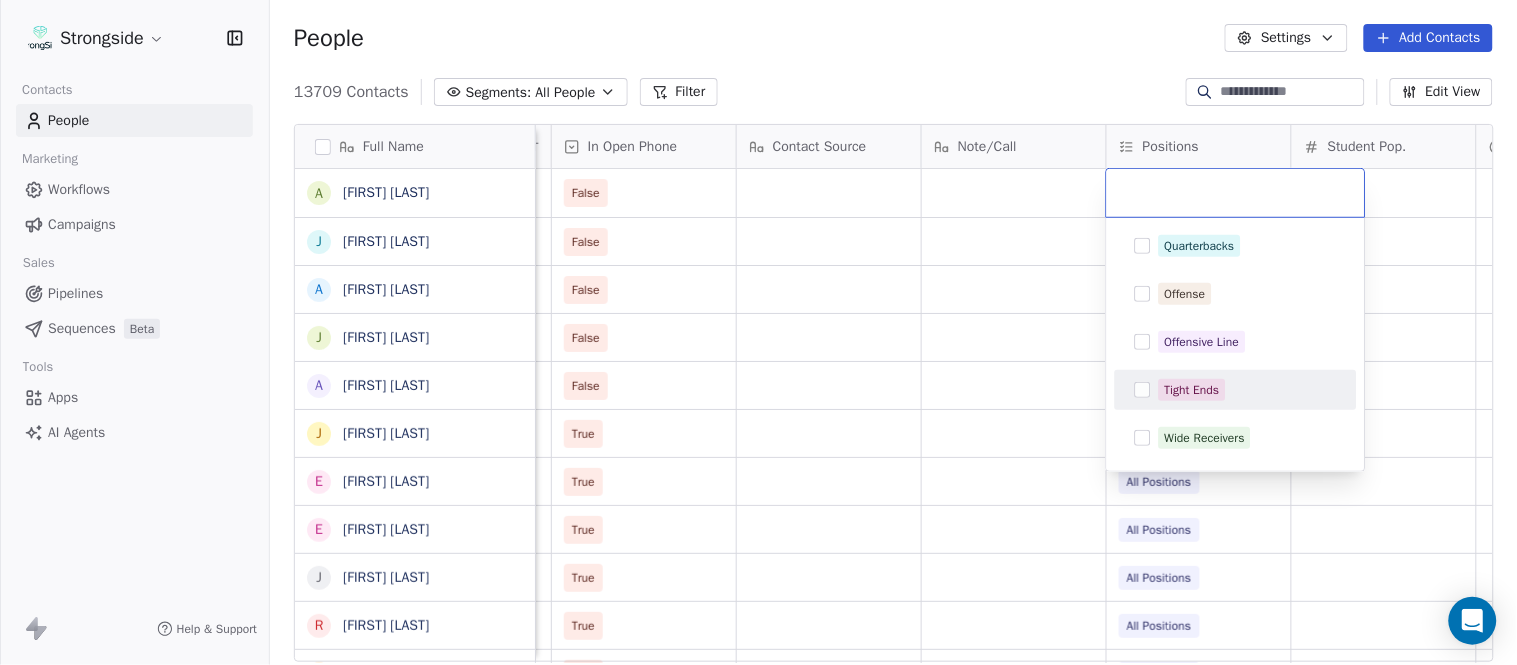 click on "Tight Ends" at bounding box center (1248, 390) 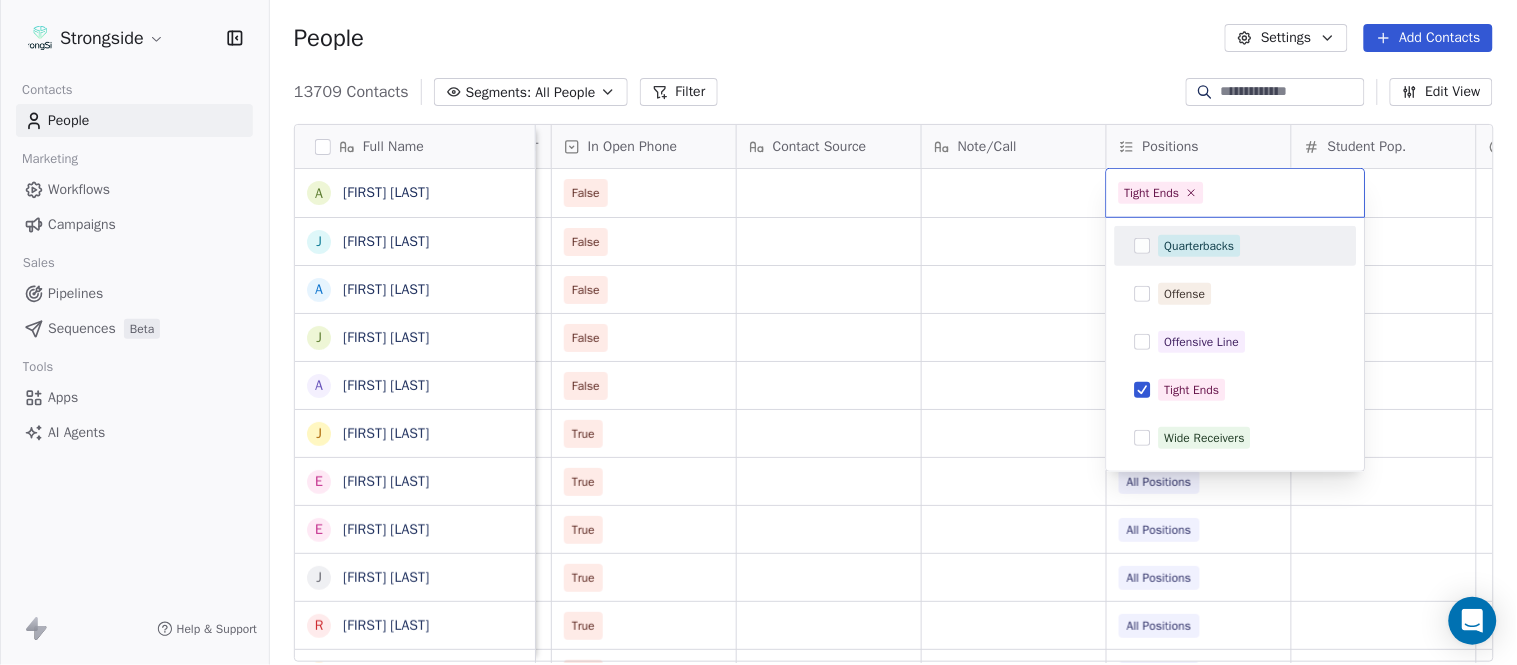 click on "Strongside Contacts People Marketing Workflows Campaigns Sales Pipelines Sequences Beta Tools Apps AI Agents Help & Support People Settings  Add Contacts 13709 Contacts Segments: All People Filter  Edit View Tag Add to Sequence Export Full Name A Andrew DiRienzo J James Lenahan A Art Asselta J Jake Petrarca A Alen Gant J Joe Gilfedder E Erin Cameron E Eric Sanders J Joe DiBari R Rob Luben A Alyssa Plantz P Pat Allinger S Susan Duffy C Charles Guthrie R Ryan Greenhagen E Eric Franklin J Jeff Dittman A Andrew Dees W Will Blanden T Terry Ursin S Sean Reeder M Mike Hatcher J Jared Backus J Jay Andress S Satyen Bhakta B Bernie DePalma D Devan Carrington J Jeremy Hartigan N Nicholas Bruner M Matt Foote D Dan Swanstrom Status Priority Emails Auto Clicked Last Activity Date BST In Open Phone Contact Source Note/Call Positions Student Pop. Lead Account   False   False SAF   False AHC Quarterbacks   False Wide Receivers   False Defensive Coordinator   True All Positions   True All Positions   True All Positions" at bounding box center (758, 332) 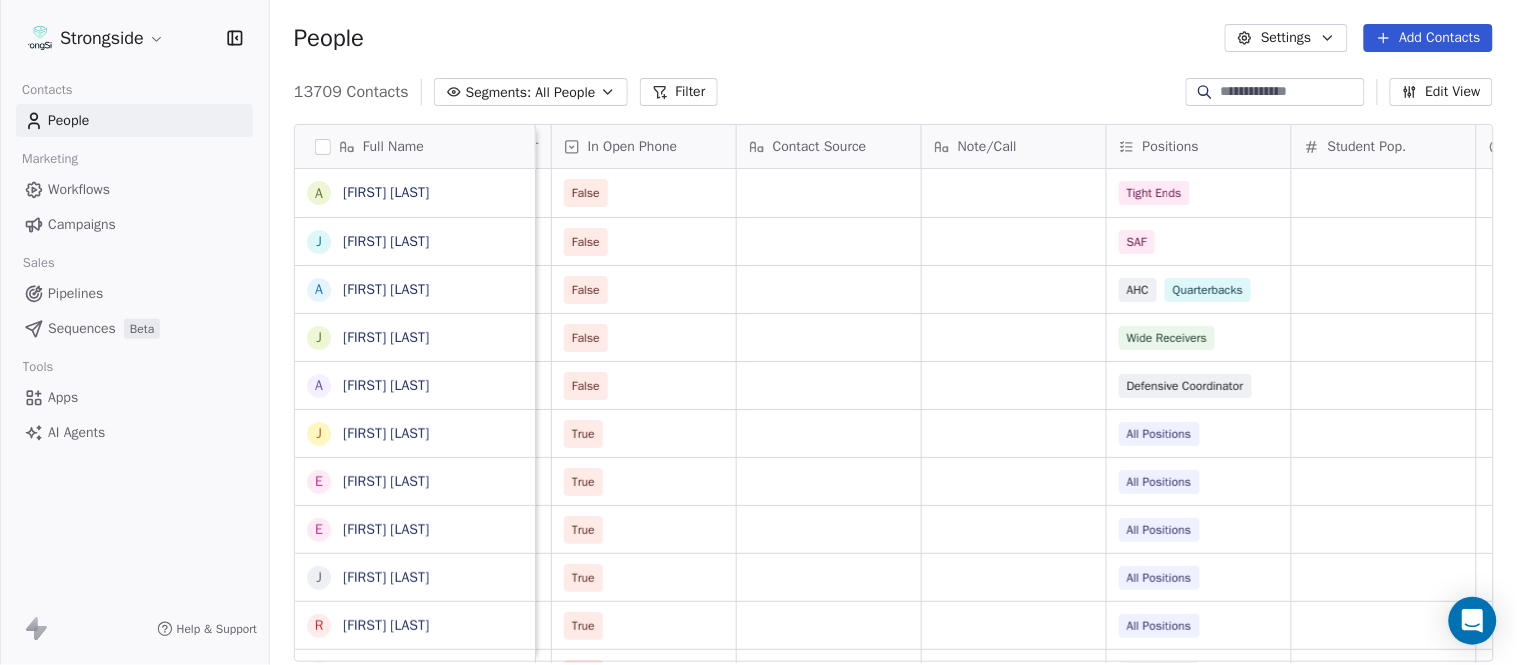 scroll, scrollTop: 0, scrollLeft: 0, axis: both 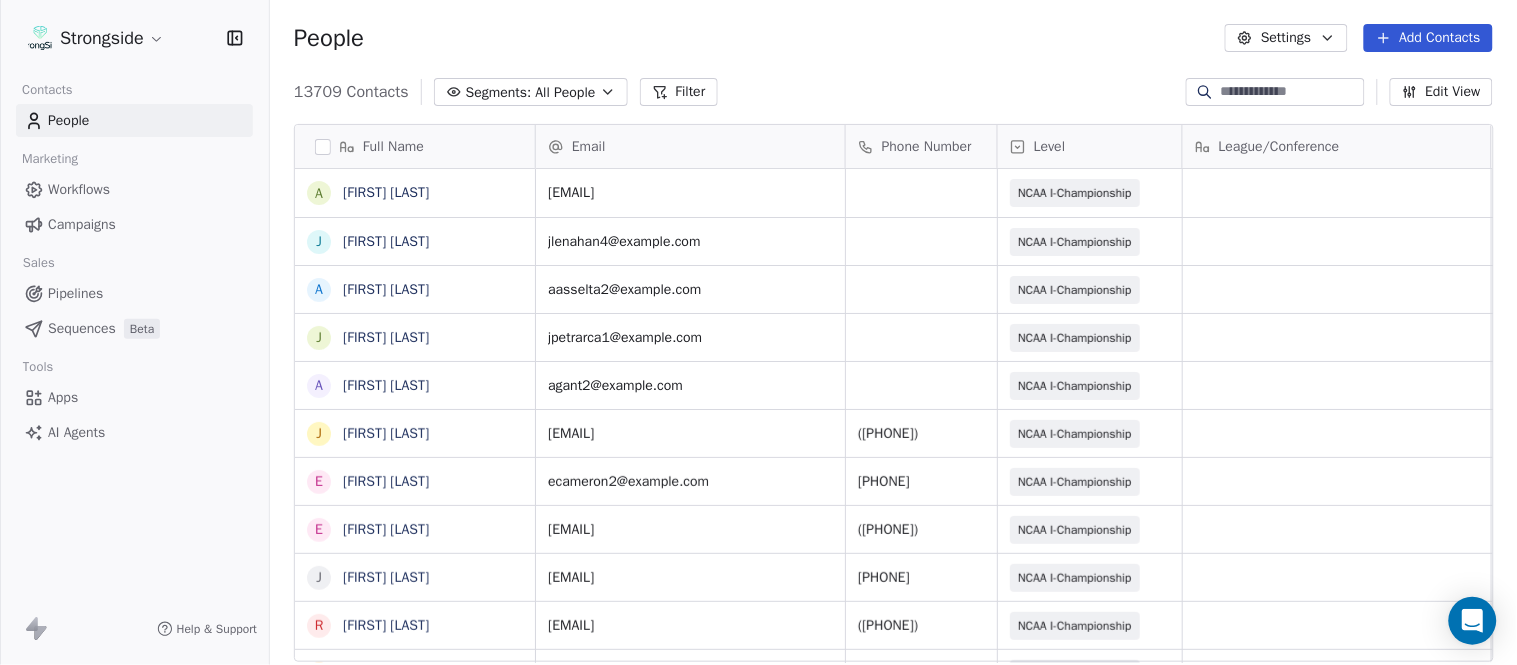 click on "Add Contacts" at bounding box center [1428, 38] 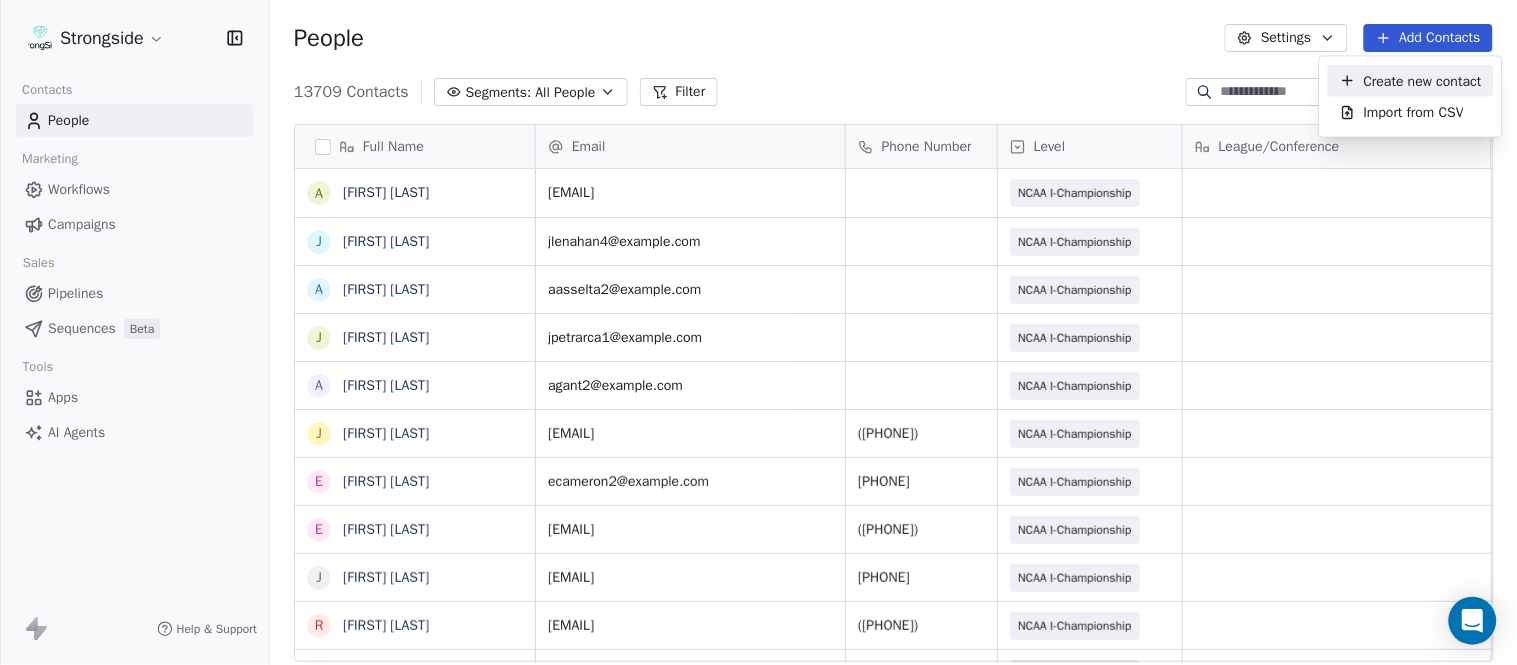 click on "Create new contact Import from CSV" at bounding box center [1411, 97] 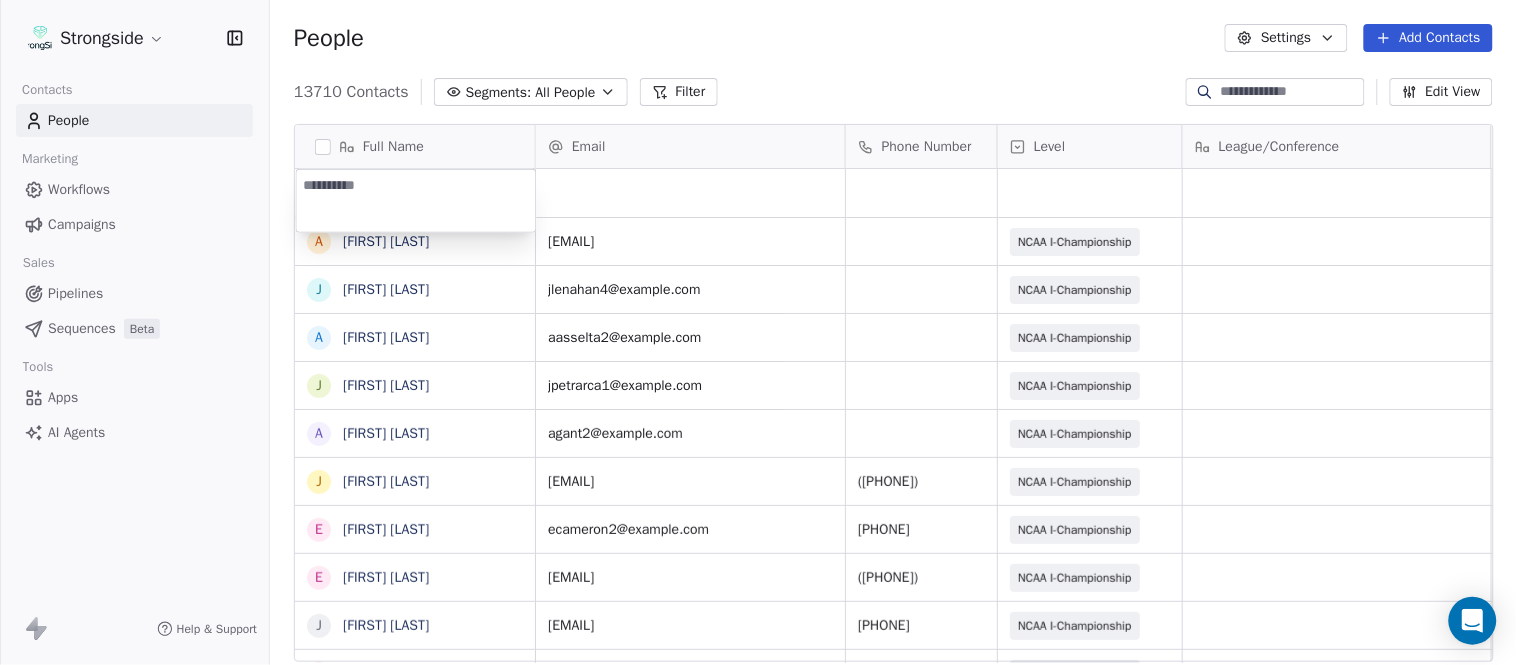 type on "**********" 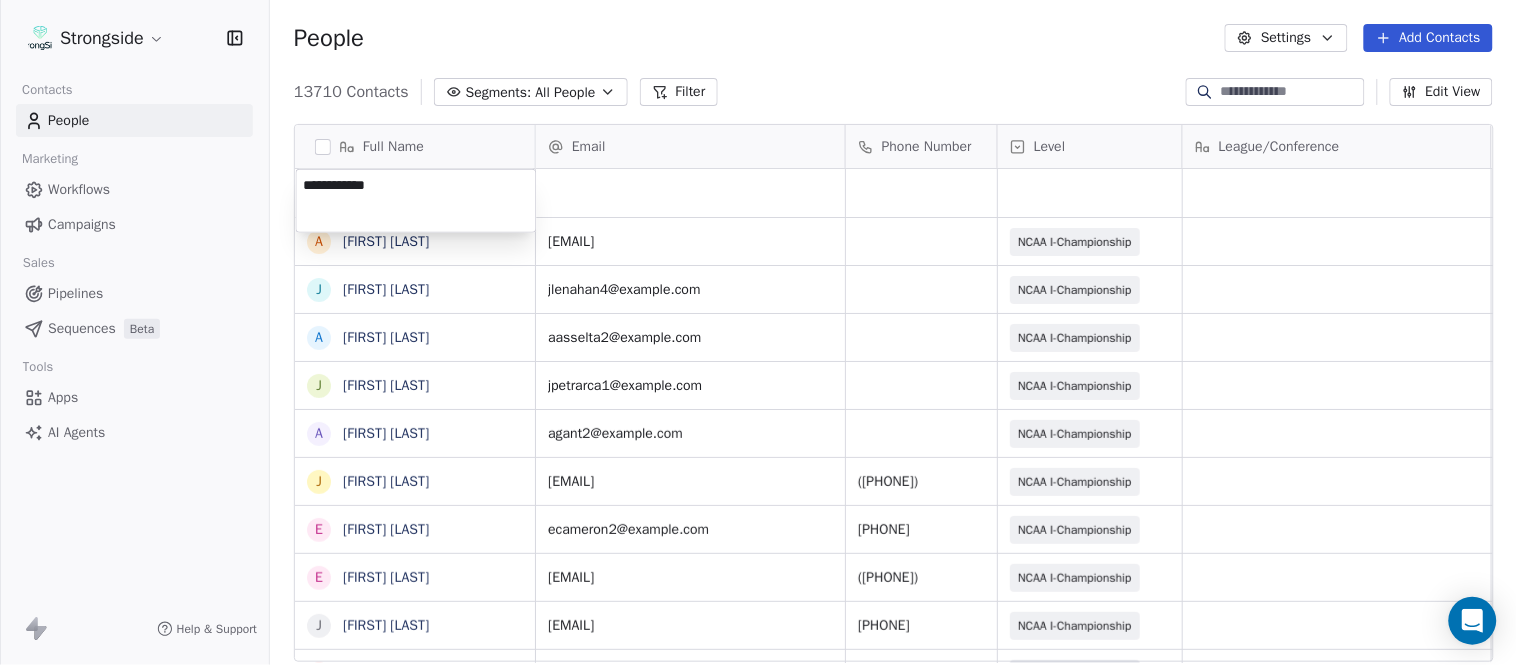 click on "Strongside Contacts People Marketing Workflows Campaigns Sales Pipelines Sequences Beta Tools Apps AI Agents Help & Support People Settings  Add Contacts 13710 Contacts Segments: All People Filter  Edit View Tag Add to Sequence Export Full Name A Andrew DiRienzo J James Lenahan A Art Asselta J Jake Petrarca A Alen Gant J Joe Gilfedder E Erin Cameron E Eric Sanders J Joe DiBari R Rob Luben A Alyssa Plantz P Pat Allinger S Susan Duffy C Charles Guthrie R Ryan Greenhagen E Eric Franklin J Jeff Dittman A Andrew Dees W Will Blanden T Terry Ursin S Sean Reeder M Mike Hatcher J Jared Backus J Jay Andress S Satyen Bhakta B Bernie DePalma D Devan Carrington J Jeremy Hartigan N Nicholas Bruner M Matt Foote Email Phone Number Level League/Conference Organization Job Title Tags Created Date BST Aug 07, 2025 08:12 PM adirienzo2@fordham.edu NCAA I-Championship FORDHAM UNIV Assistant Coach Aug 07, 2025 08:12 PM jlenahan4@fordham.edu NCAA I-Championship FORDHAM UNIV Assistant Coach Aug 07, 2025 08:11 PM NCAA I-Championship" at bounding box center [758, 332] 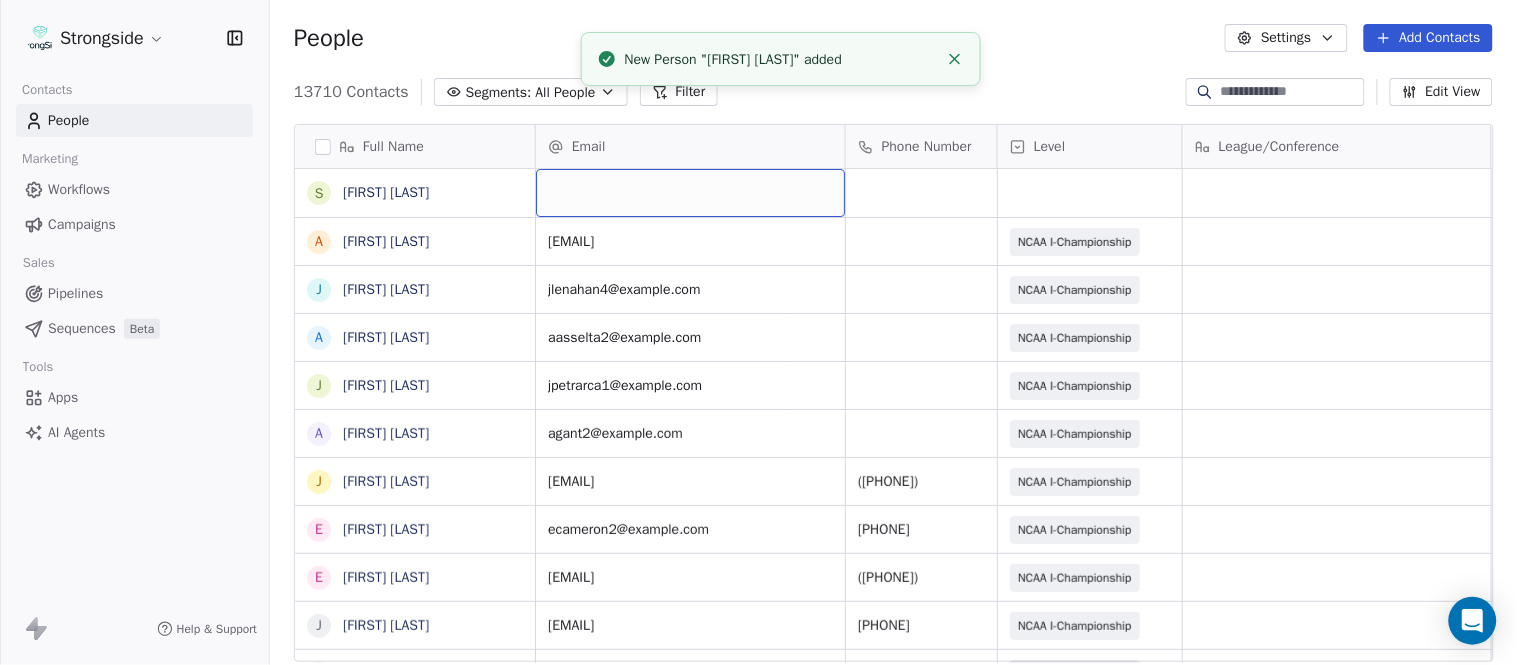 click at bounding box center [690, 193] 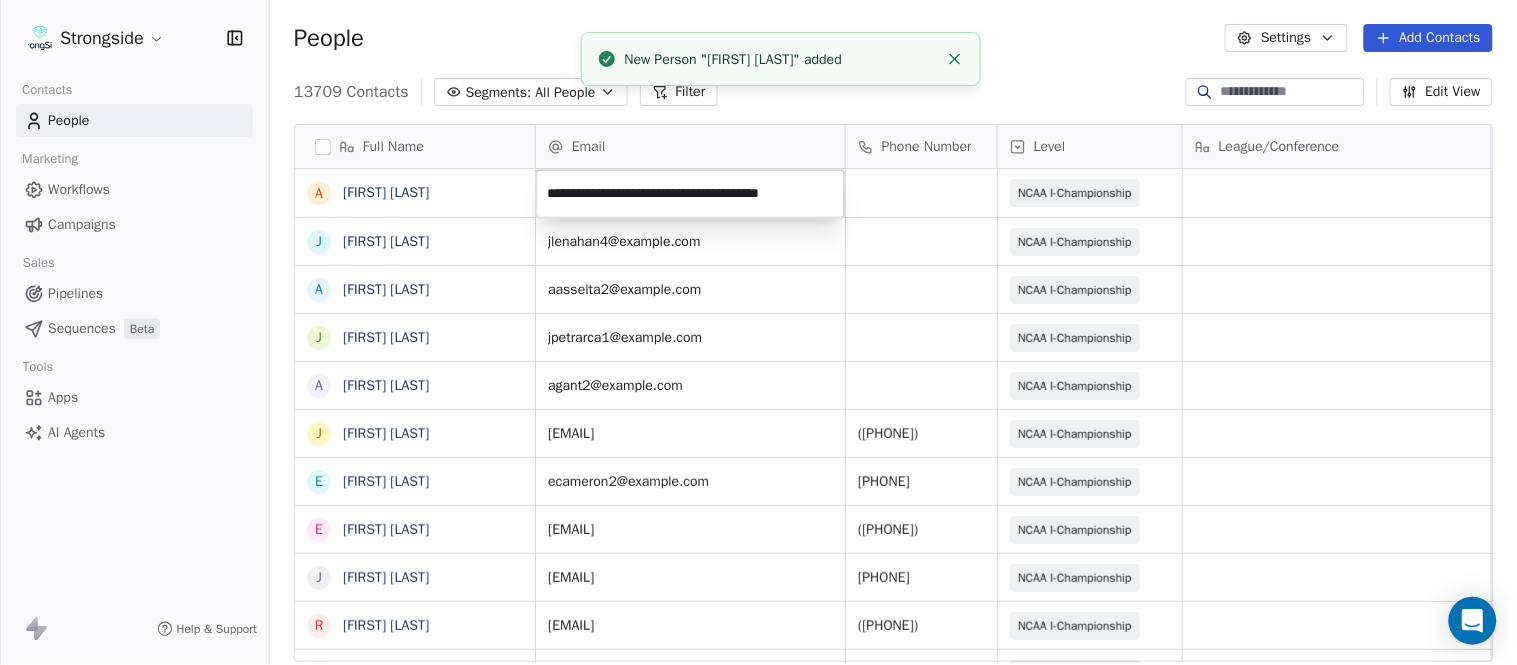 scroll, scrollTop: 0, scrollLeft: 11, axis: horizontal 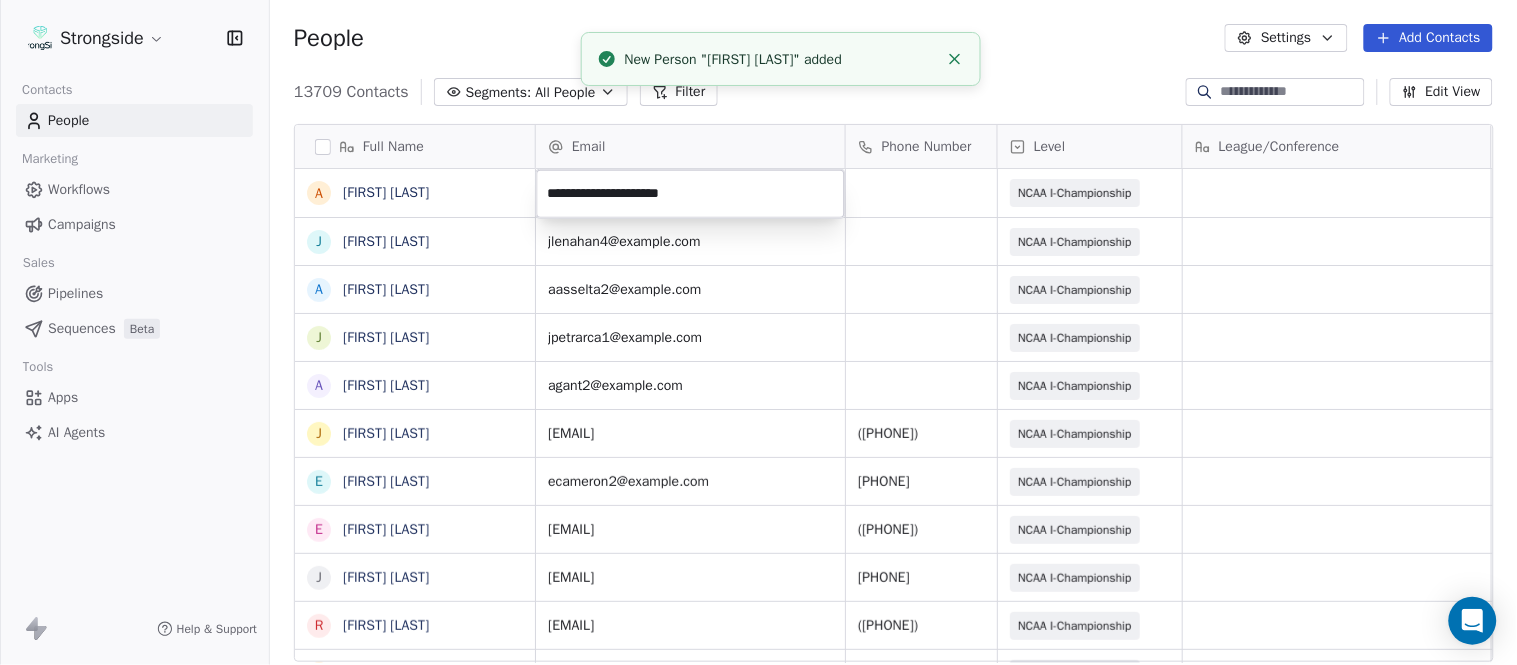 click on "Strongside Contacts People Marketing Workflows Campaigns Sales Pipelines Sequences Beta Tools Apps AI Agents Help & Support People Settings  Add Contacts 13709 Contacts Segments: All People Filter  Edit View Tag Add to Sequence Export Full Name A Andrew DiRienzo J James Lenahan A Art Asselta J Jake Petrarca A Alen Gant J Joe Gilfedder E Erin Cameron E Eric Sanders J Joe DiBari R Rob Luben A Alyssa Plantz P Pat Allinger S Susan Duffy C Charles Guthrie R Ryan Greenhagen E Eric Franklin J Jeff Dittman A Andrew Dees W Will Blanden T Terry Ursin S Sean Reeder M Mike Hatcher J Jared Backus J Jay Andress S Satyen Bhakta B Bernie DePalma D Devan Carrington J Jeremy Hartigan N Nicholas Bruner M Matt Foote D Dan Swanstrom Email Phone Number Level League/Conference Organization Job Title Tags Created Date BST adirienzo2@fordham.edu NCAA I-Championship FORDHAM UNIV Assistant Coach Aug 07, 2025 08:12 PM jlenahan4@fordham.edu NCAA I-Championship FORDHAM UNIV Assistant Coach Aug 07, 2025 08:11 PM aasselta2@fordham.edu SID" at bounding box center [758, 332] 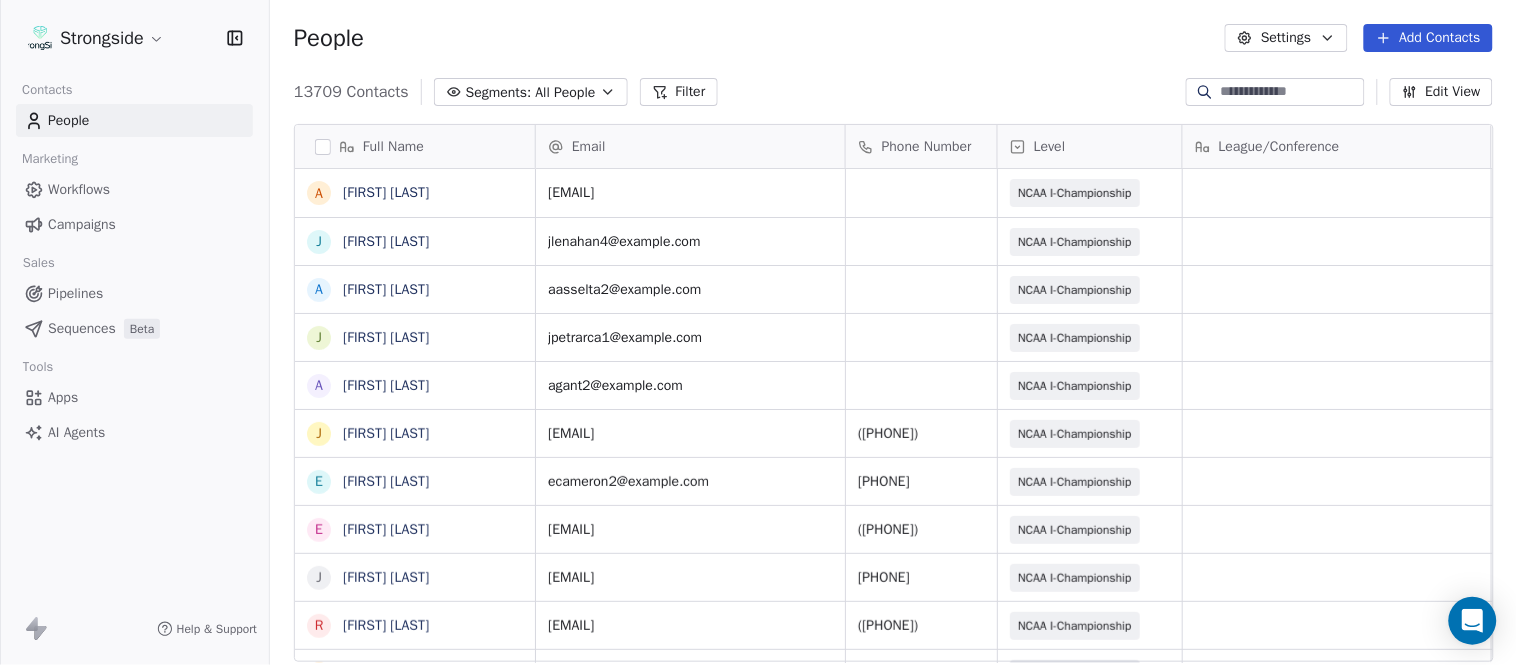 click on "Add Contacts" at bounding box center (1428, 38) 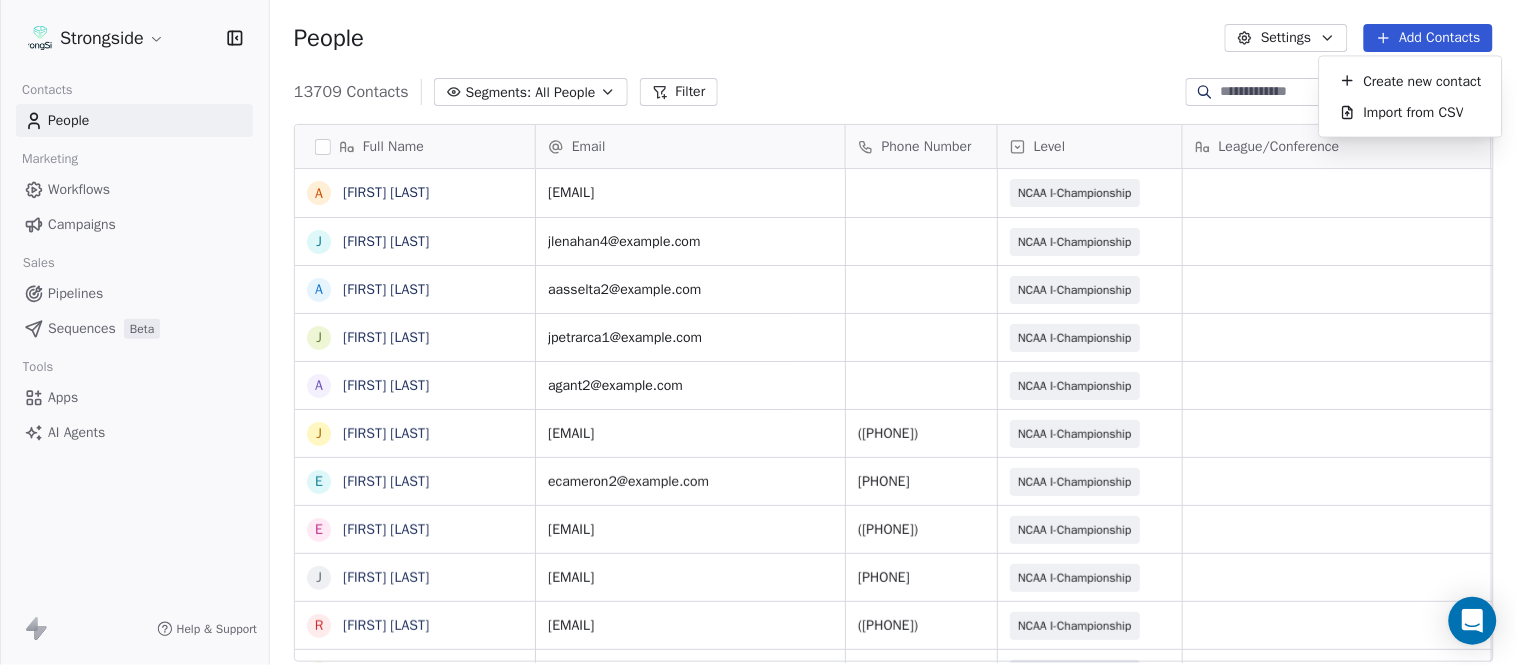 click on "Create new contact" at bounding box center [1423, 80] 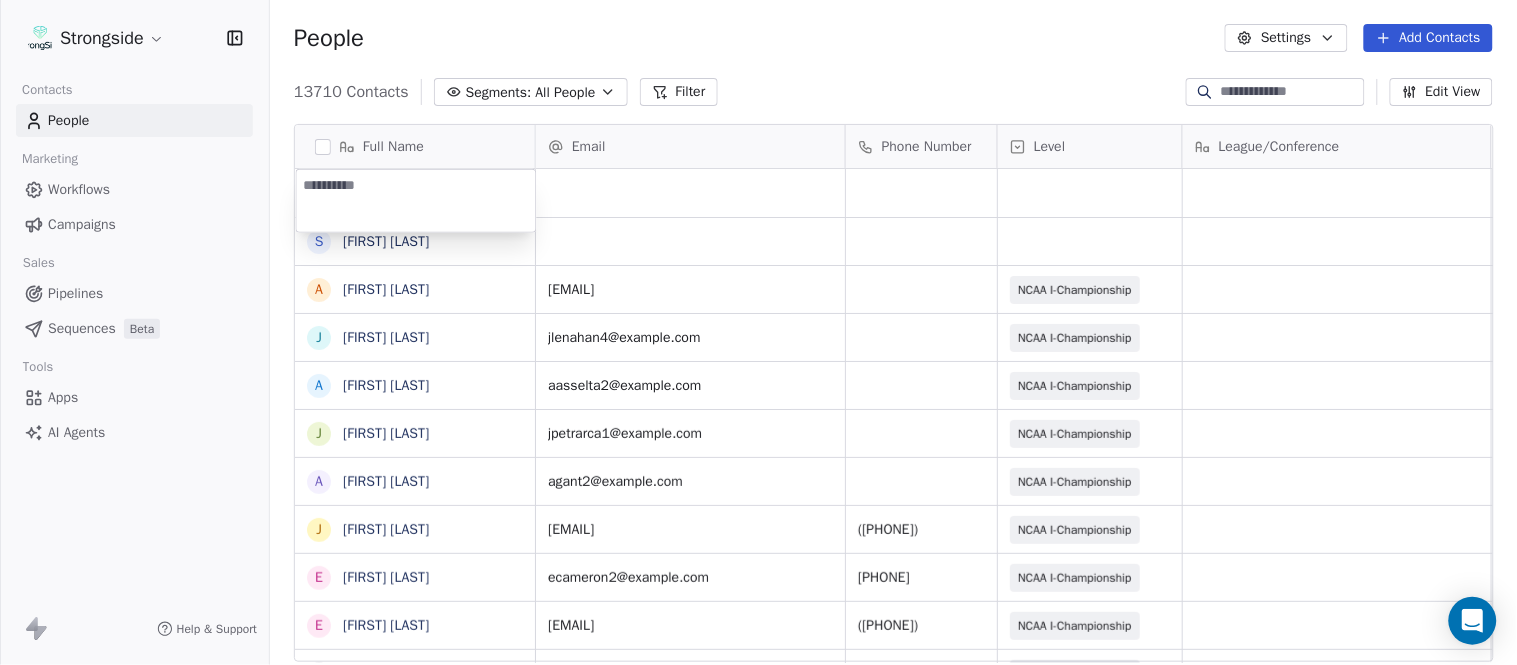 type on "**********" 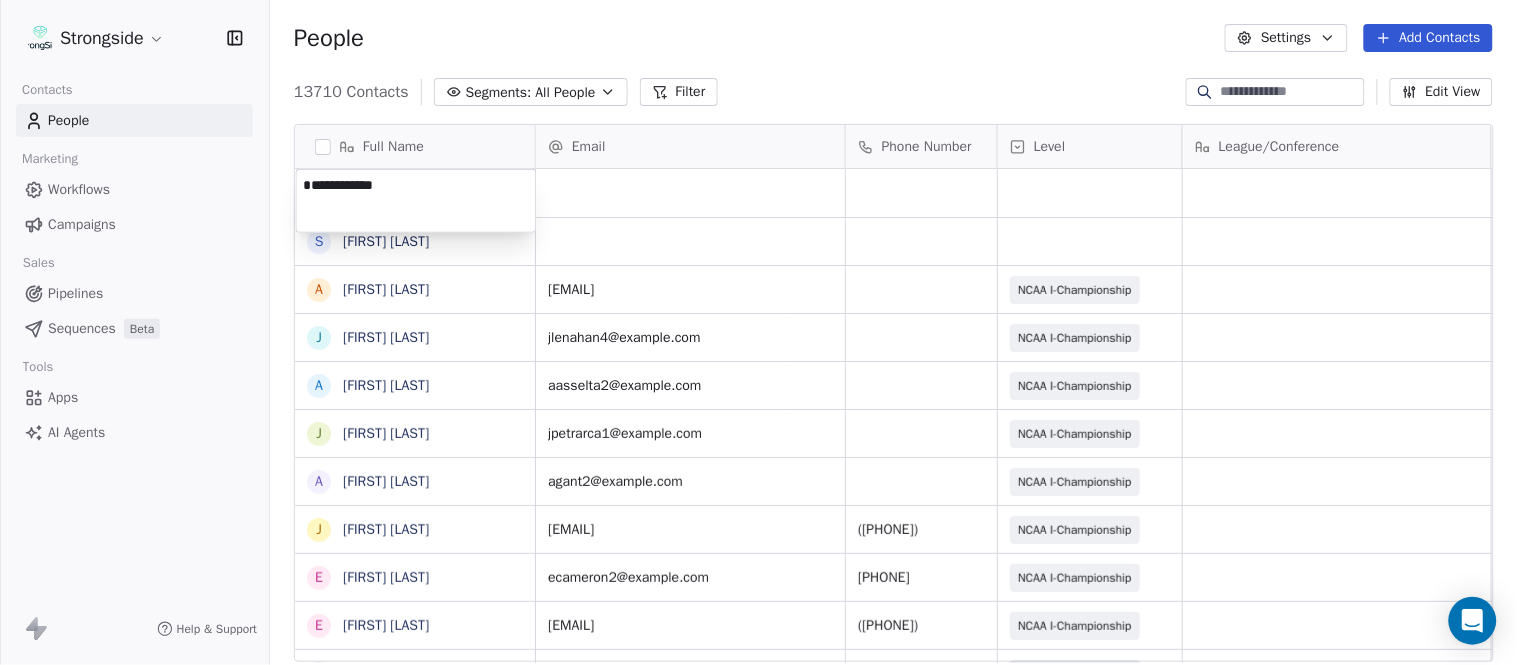 click on "Strongside Contacts People Marketing Workflows Campaigns Sales Pipelines Sequences Beta Tools Apps AI Agents Help & Support People Settings  Add Contacts 13710 Contacts Segments: All People Filter  Edit View Tag Add to Sequence Export Full Name S Steve Ciocci A Andrew DiRienzo J James Lenahan A Art Asselta J Jake Petrarca A Alen Gant J Joe Gilfedder E Erin Cameron E Eric Sanders J Joe DiBari R Rob Luben A Alyssa Plantz P Pat Allinger S Susan Duffy C Charles Guthrie R Ryan Greenhagen E Eric Franklin J Jeff Dittman A Andrew Dees W Will Blanden T Terry Ursin S Sean Reeder M Mike Hatcher J Jared Backus J Jay Andress S Satyen Bhakta B Bernie DePalma D Devan Carrington J Jeremy Hartigan N Nicholas Bruner Email Phone Number Level League/Conference Organization Job Title Tags Created Date BST Aug 07, 2025 08:13 PM Aug 07, 2025 08:12 PM adirienzo2@fordham.edu NCAA I-Championship FORDHAM UNIV Assistant Coach Aug 07, 2025 08:12 PM jlenahan4@fordham.edu NCAA I-Championship FORDHAM UNIV Assistant Coach FORDHAM UNIV SID" at bounding box center [758, 332] 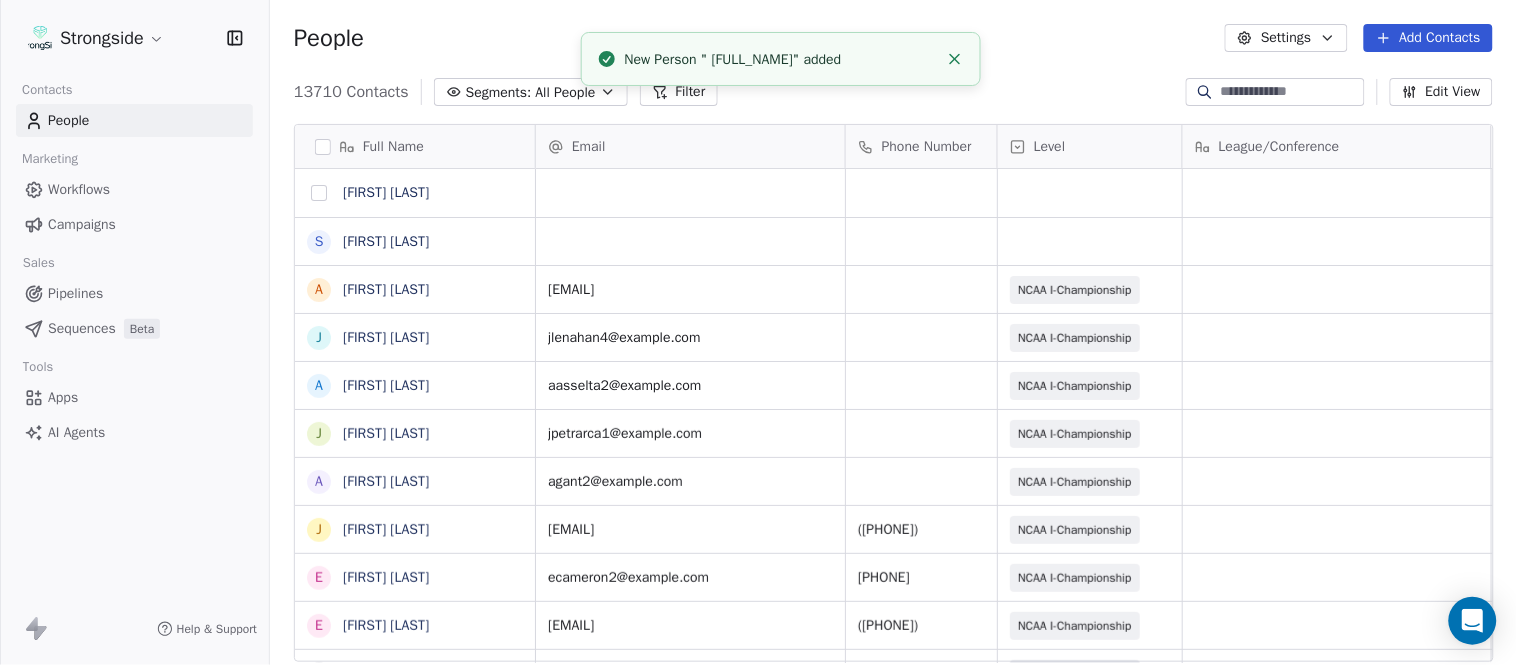 click at bounding box center [319, 193] 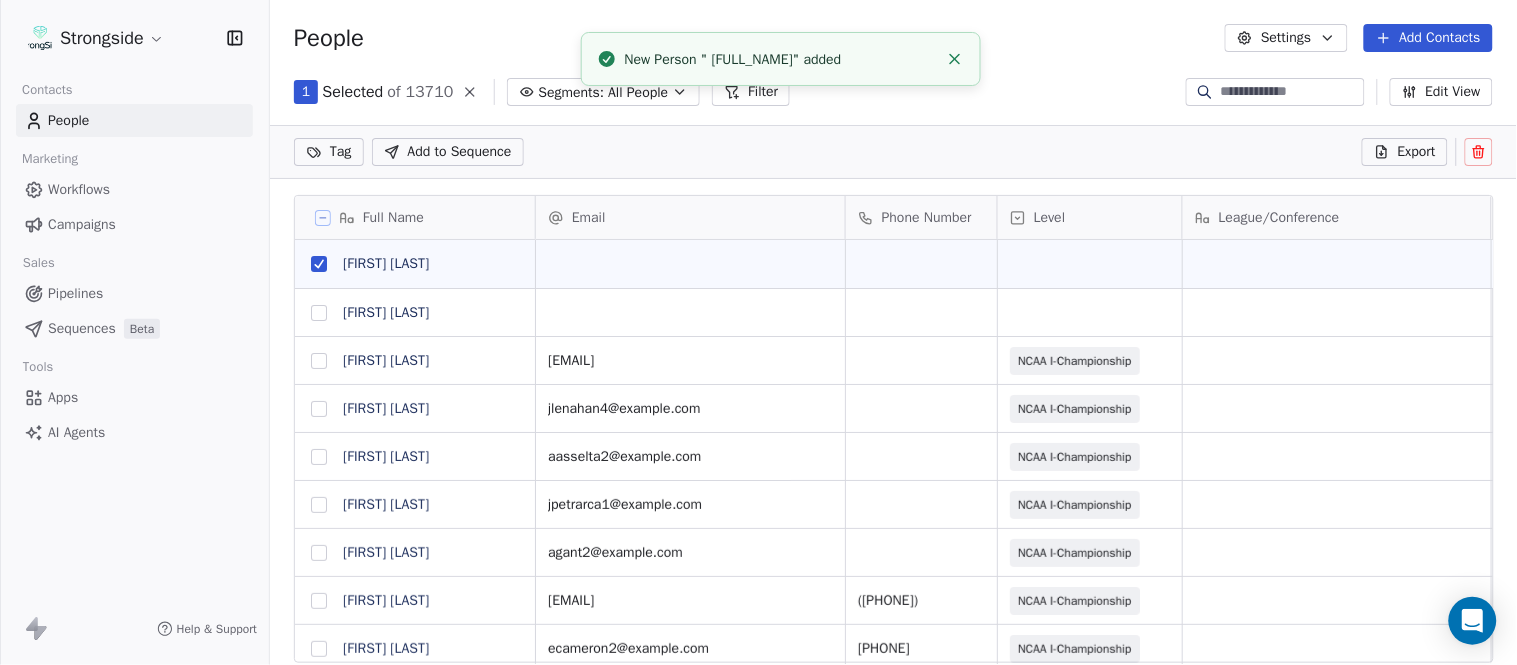 scroll, scrollTop: 498, scrollLeft: 1231, axis: both 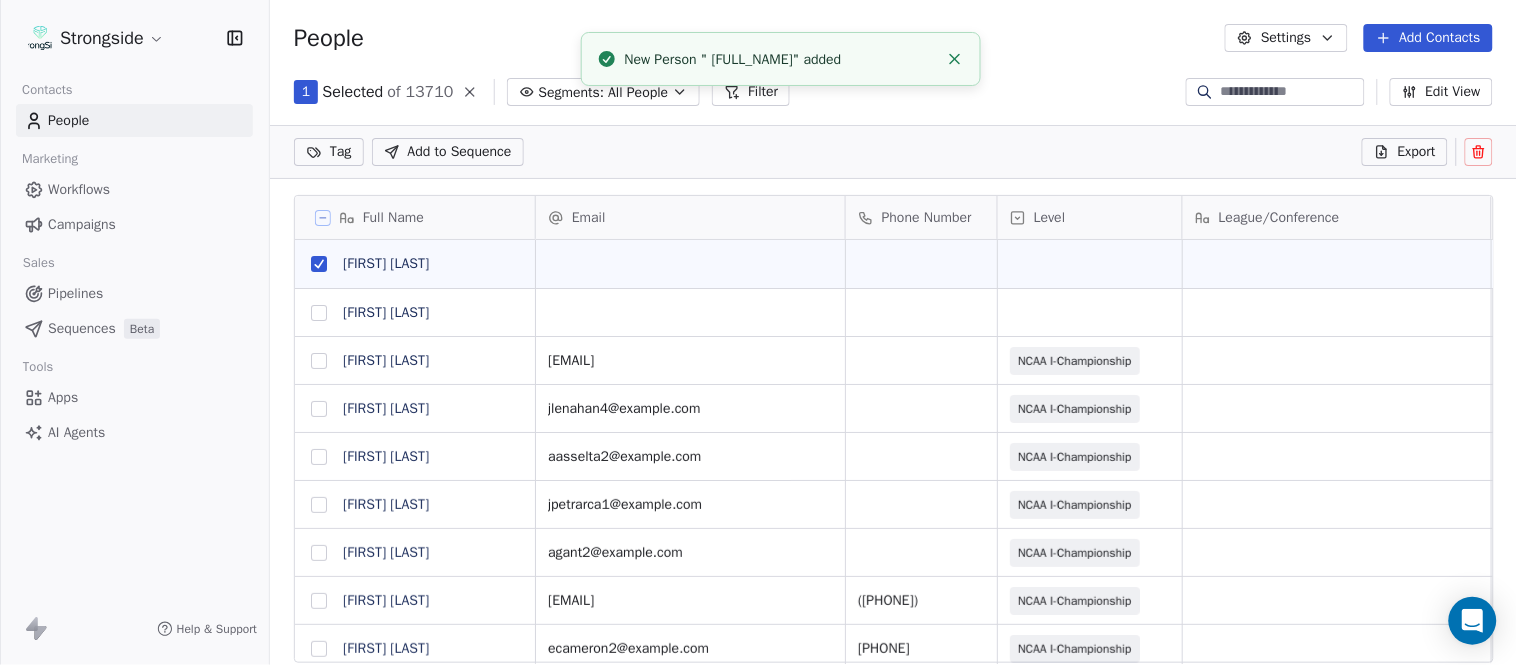 click 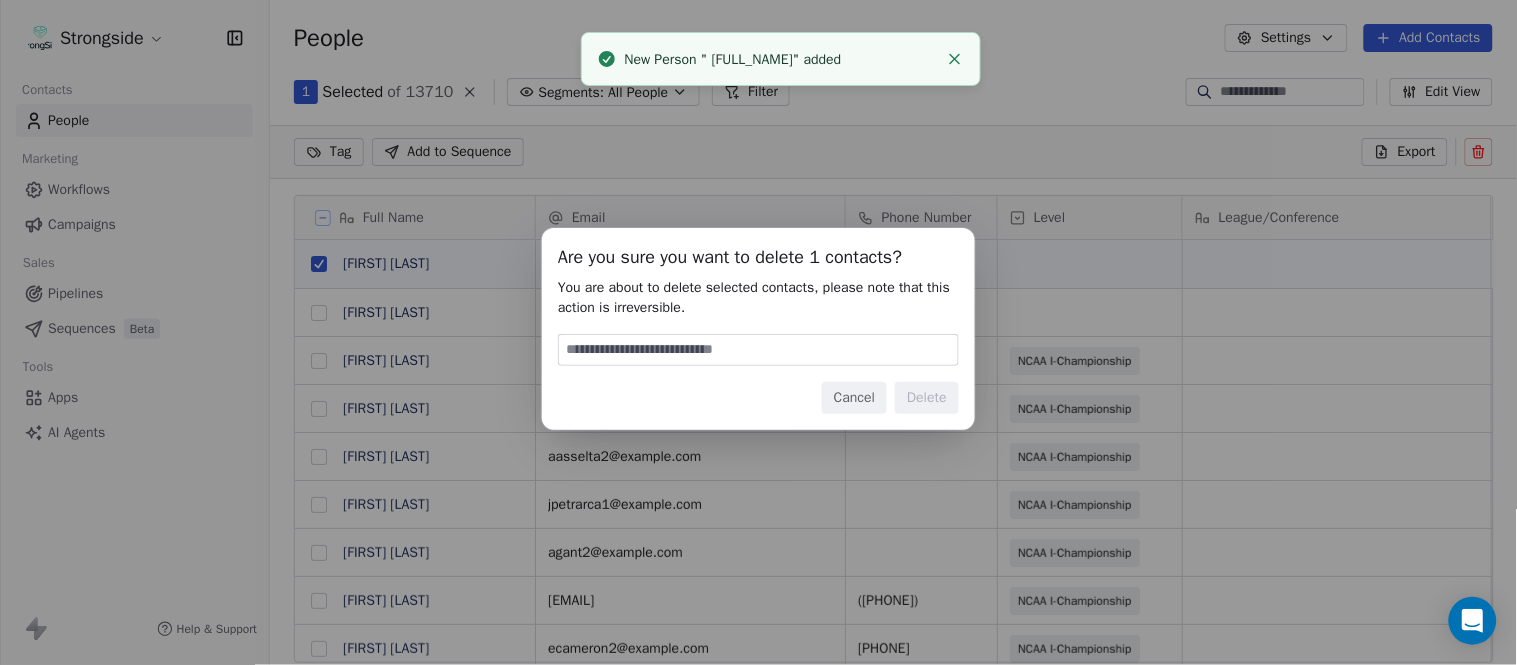 click at bounding box center (758, 350) 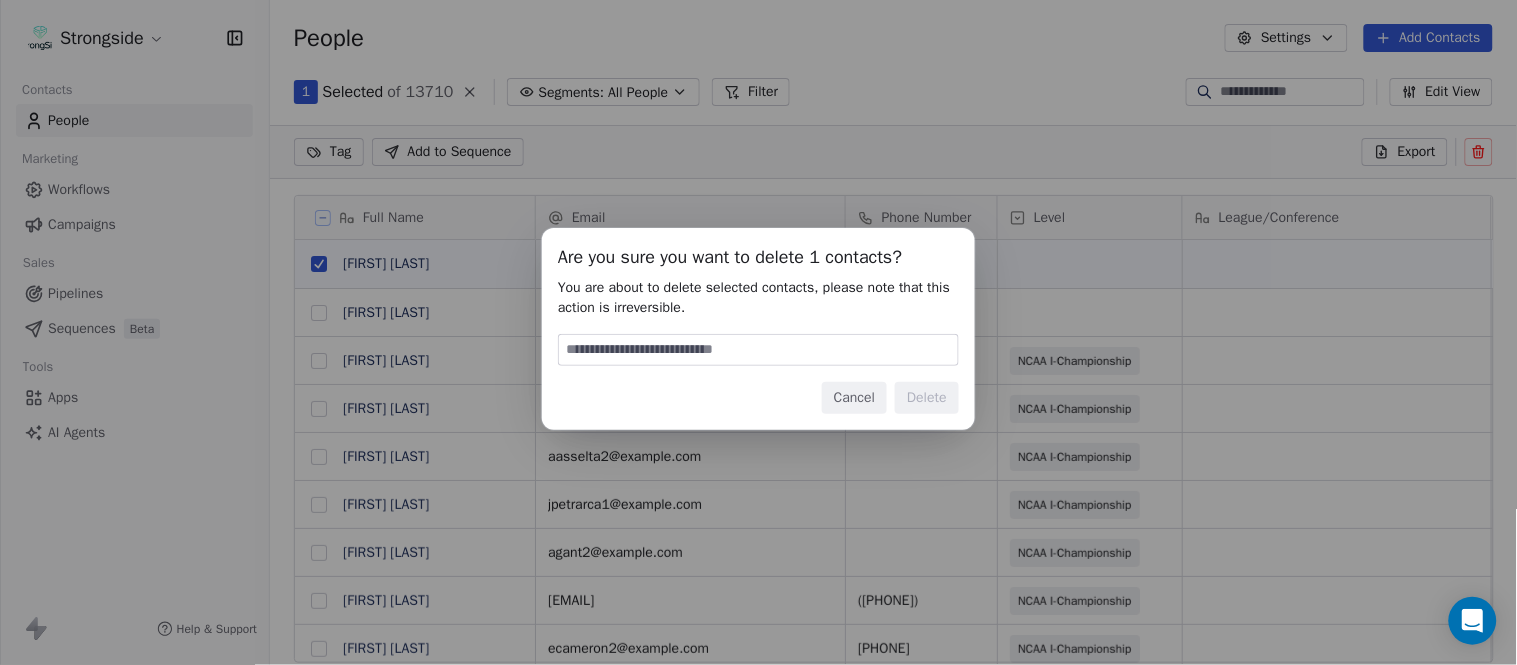 click at bounding box center [758, 350] 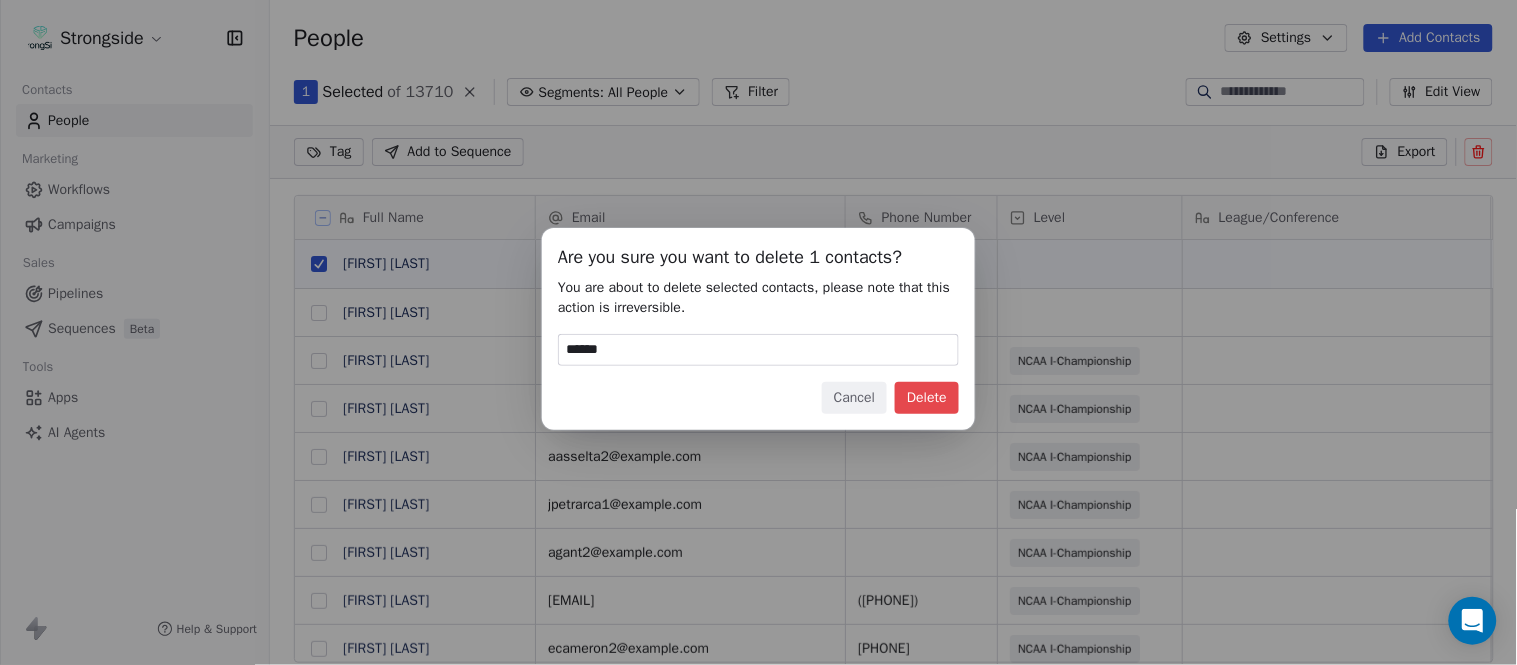 click on "Delete" at bounding box center (927, 398) 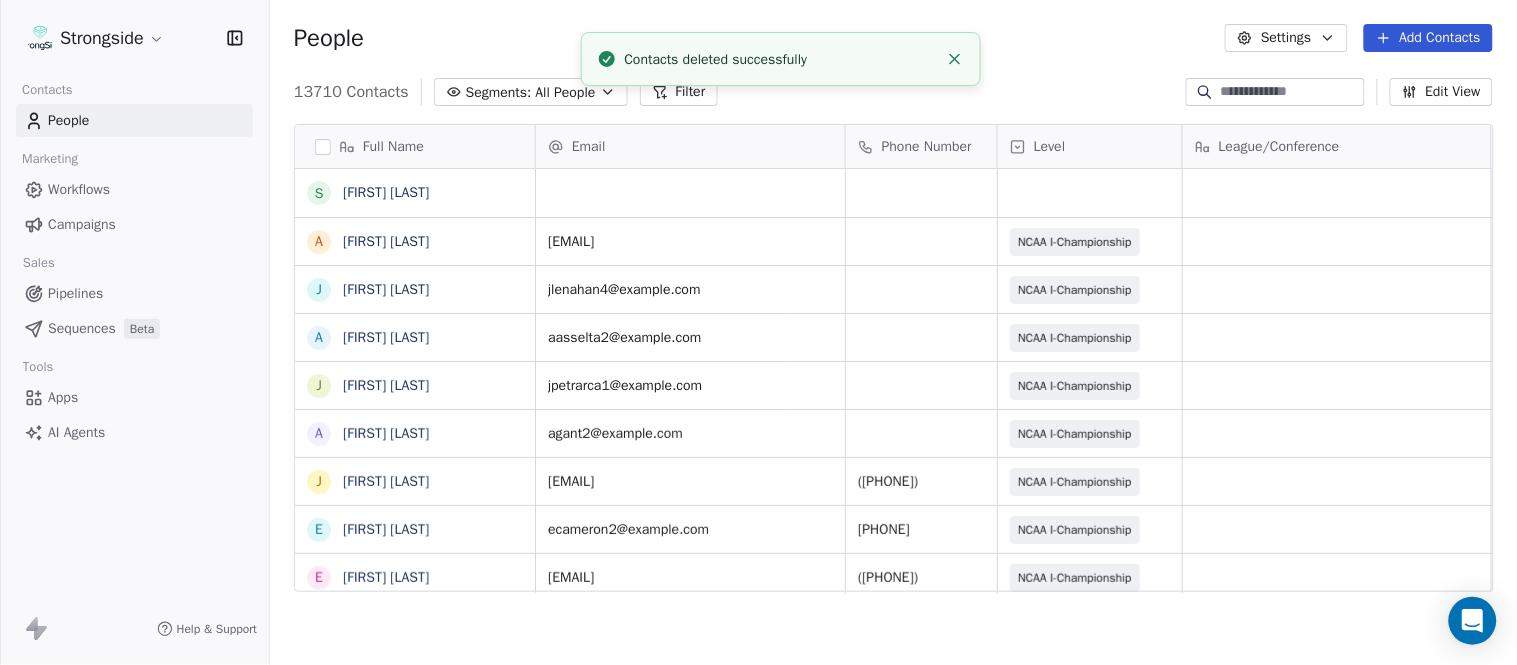 scroll, scrollTop: 17, scrollLeft: 17, axis: both 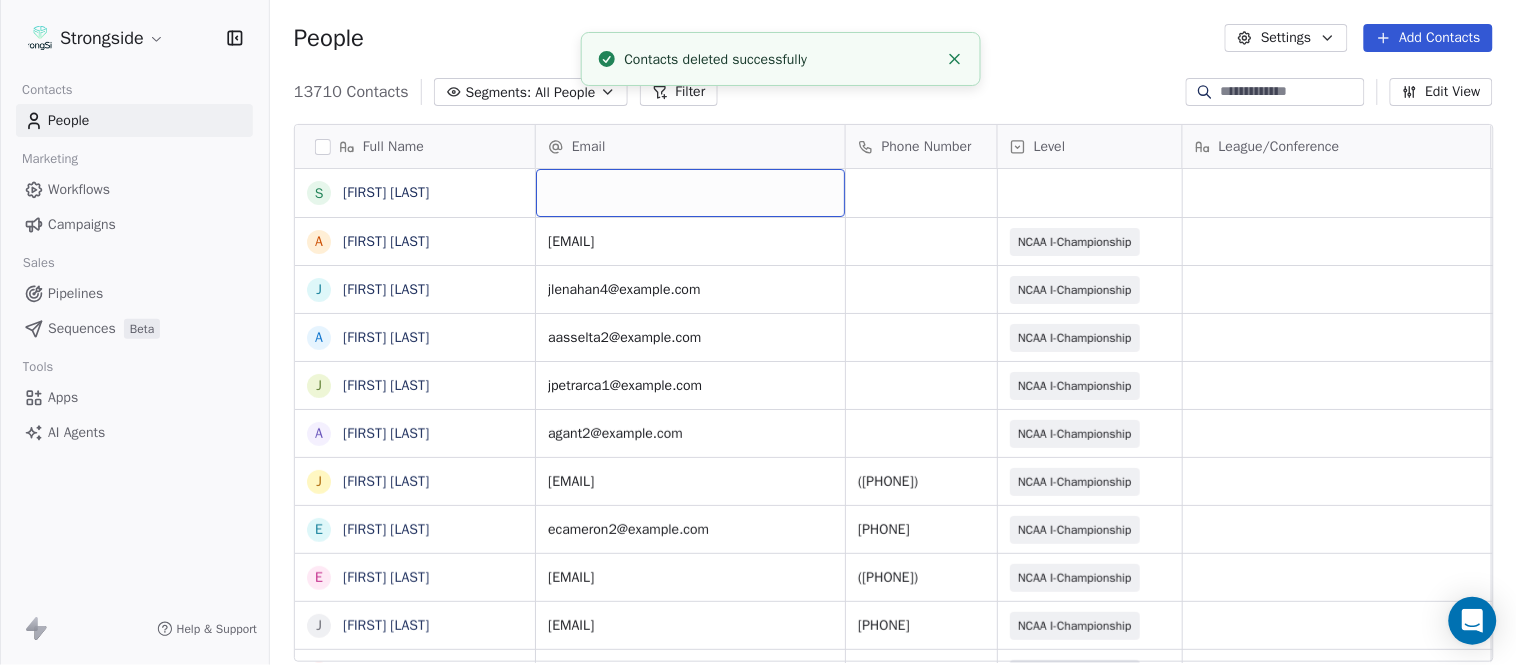 click at bounding box center (690, 193) 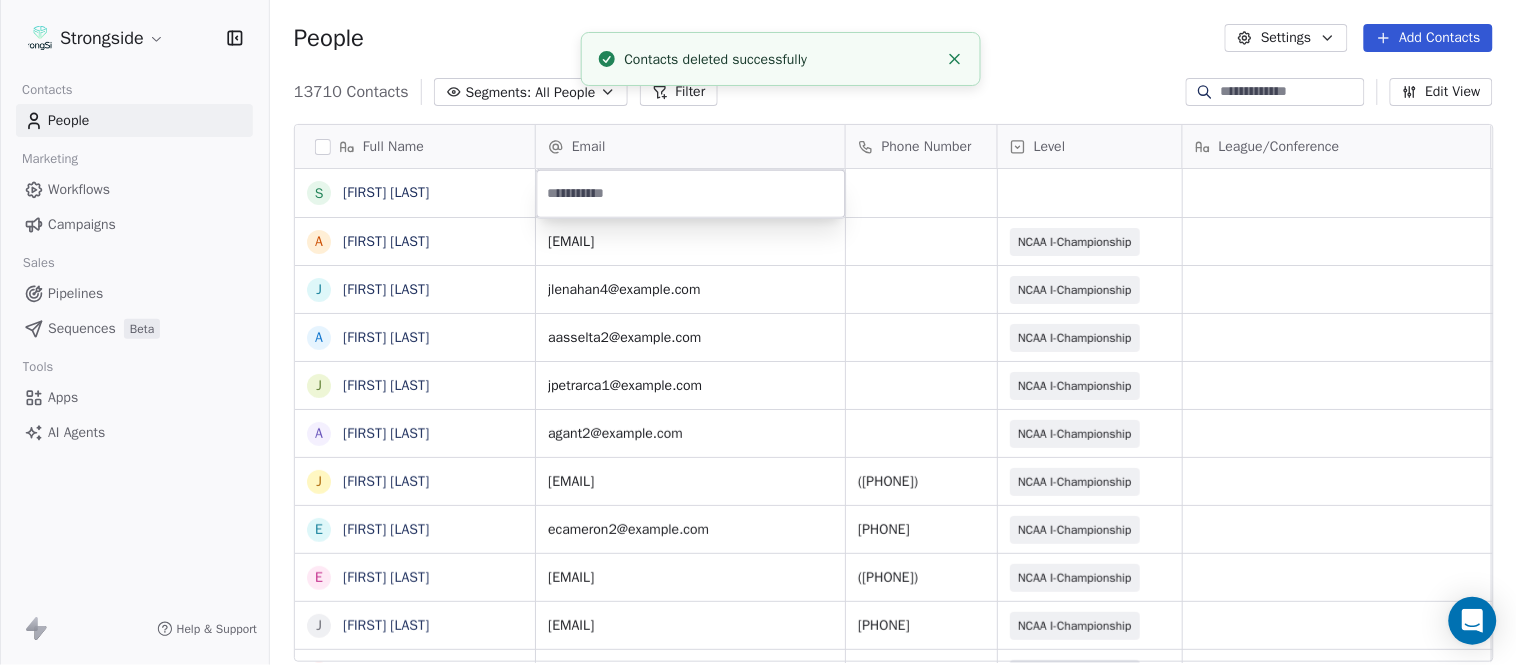 type on "**********" 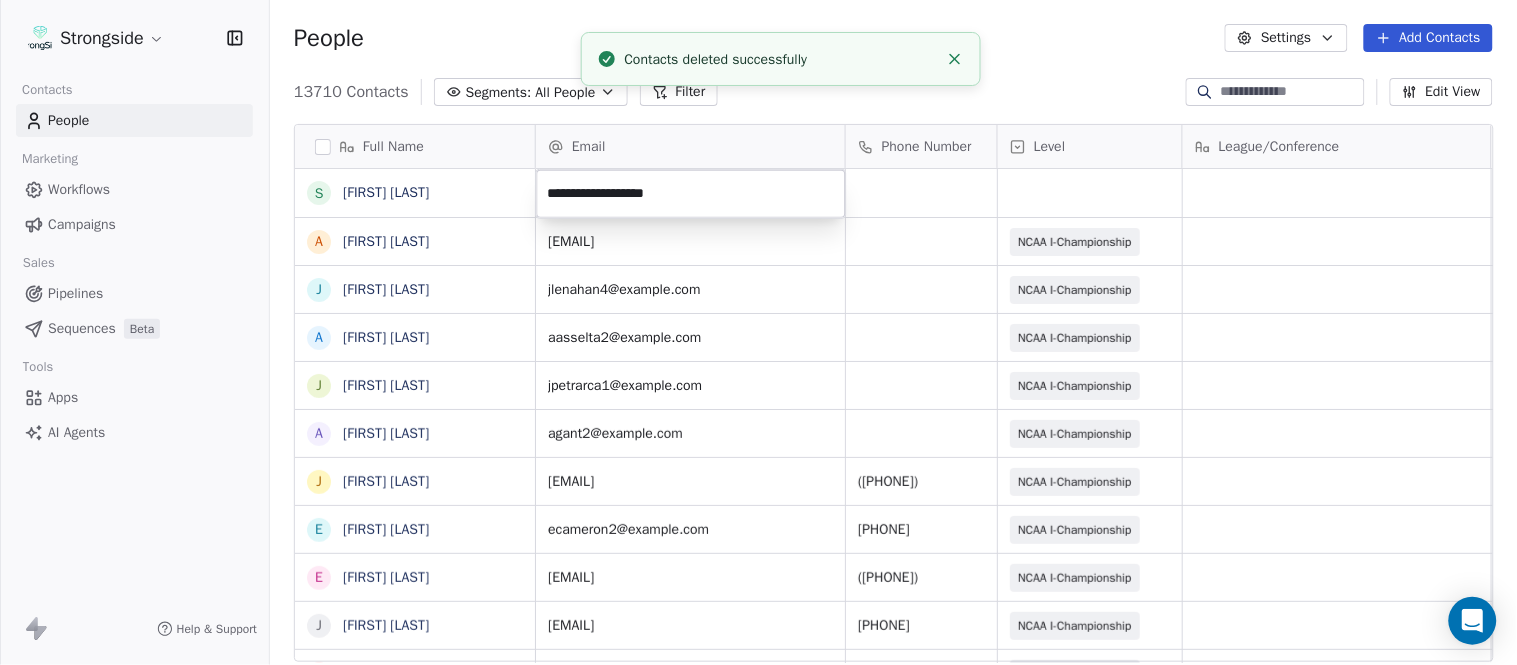 click on "Strongside Contacts People Marketing Workflows Campaigns Sales Pipelines Sequences Beta Tools Apps AI Agents Help & Support People Settings  Add Contacts 13710 Contacts Segments: All People Filter  Edit View Tag Add to Sequence Export Full Name S Steve Ciocci A Andrew DiRienzo J James Lenahan A Art Asselta J Jake Petrarca A Alen Gant J Joe Gilfedder E Erin Cameron E Eric Sanders J Joe DiBari R Rob Luben A Alyssa Plantz P Pat Allinger S Susan Duffy C Charles Guthrie R Ryan Greenhagen E Eric Franklin J Jeff Dittman A Andrew Dees W Will Blanden T Terry Ursin S Sean Reeder M Mike Hatcher J Jared Backus J Jay Andress S Satyen Bhakta B Bernie DePalma D Devan Carrington J Jeremy Hartigan N Nicholas Bruner M Matt Foote Email Phone Number Level League/Conference Organization Job Title Tags Created Date BST Aug 07, 2025 08:12 PM adirienzo2@fordham.edu NCAA I-Championship FORDHAM UNIV Assistant Coach Aug 07, 2025 08:12 PM jlenahan4@fordham.edu NCAA I-Championship FORDHAM UNIV Assistant Coach Aug 07, 2025 08:11 PM SID" at bounding box center [758, 332] 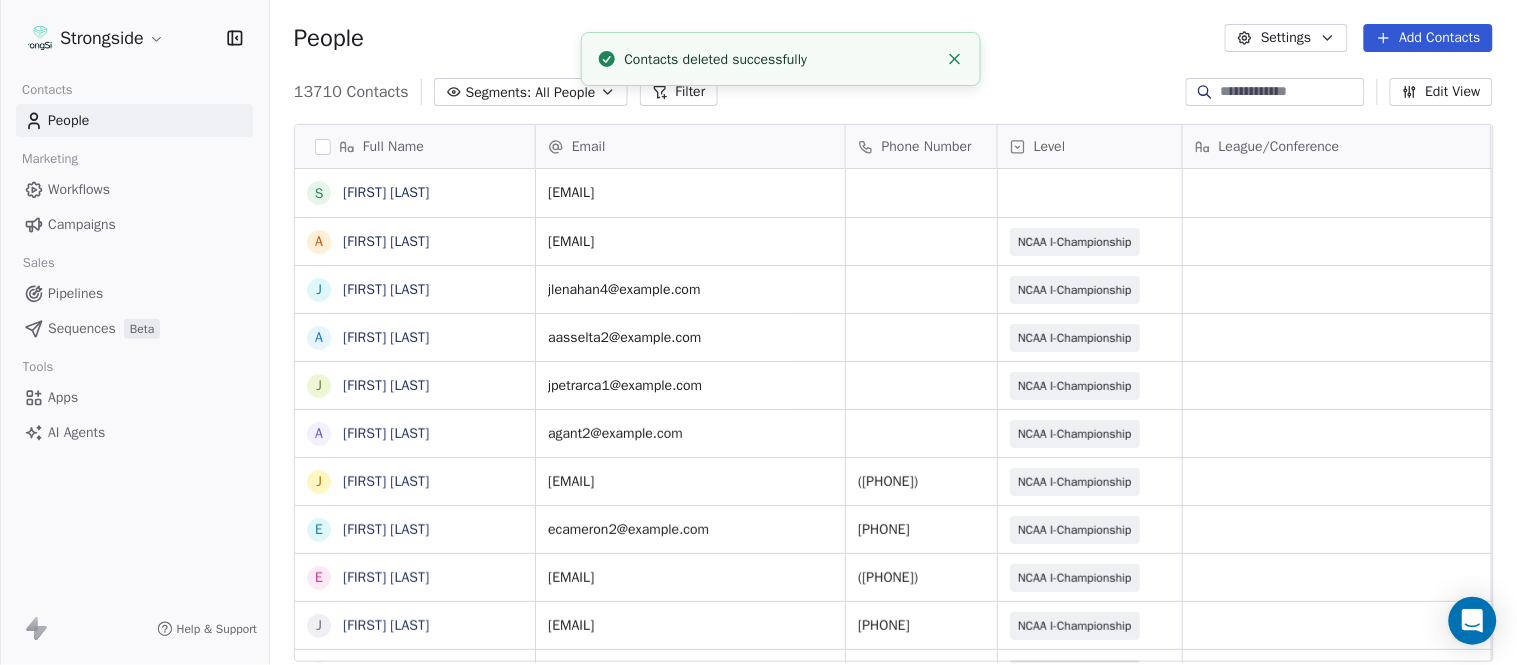 click 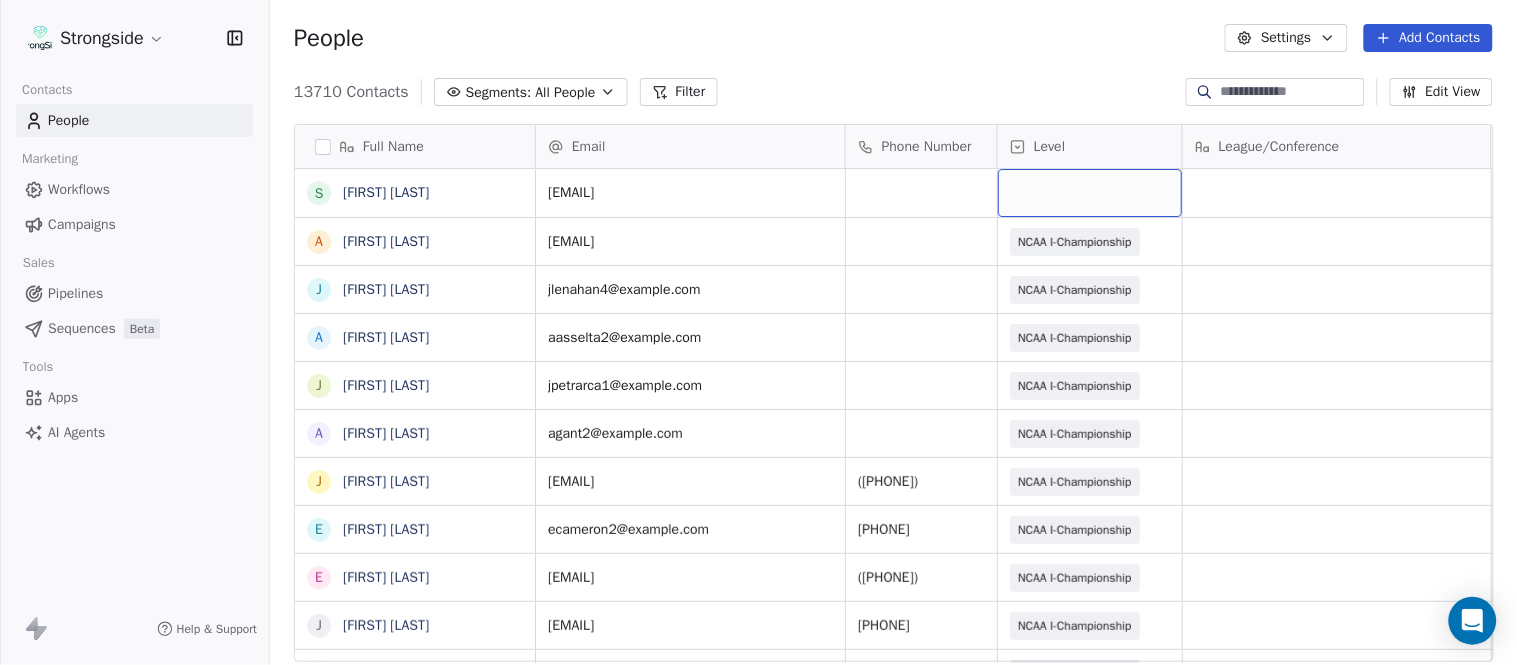 click at bounding box center (1090, 193) 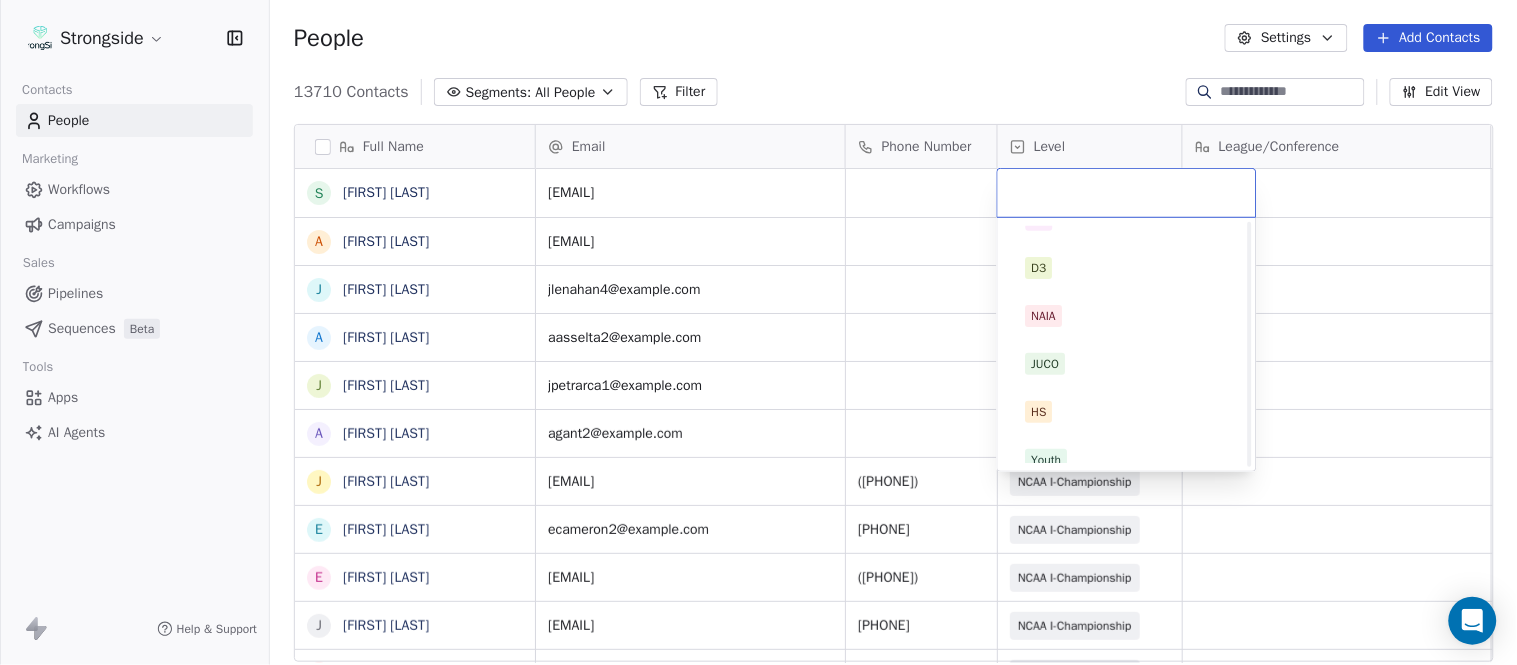 scroll, scrollTop: 378, scrollLeft: 0, axis: vertical 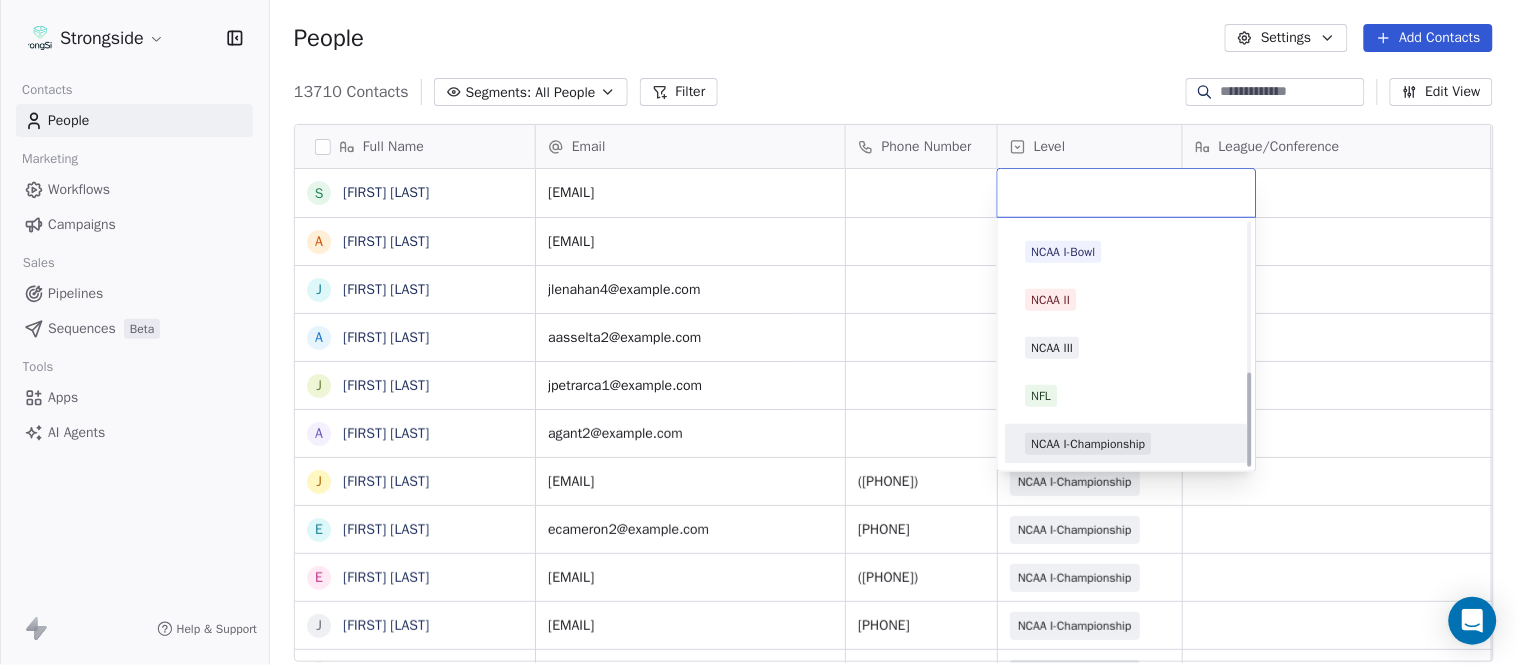 click on "NCAA I-Championship" at bounding box center (1127, 444) 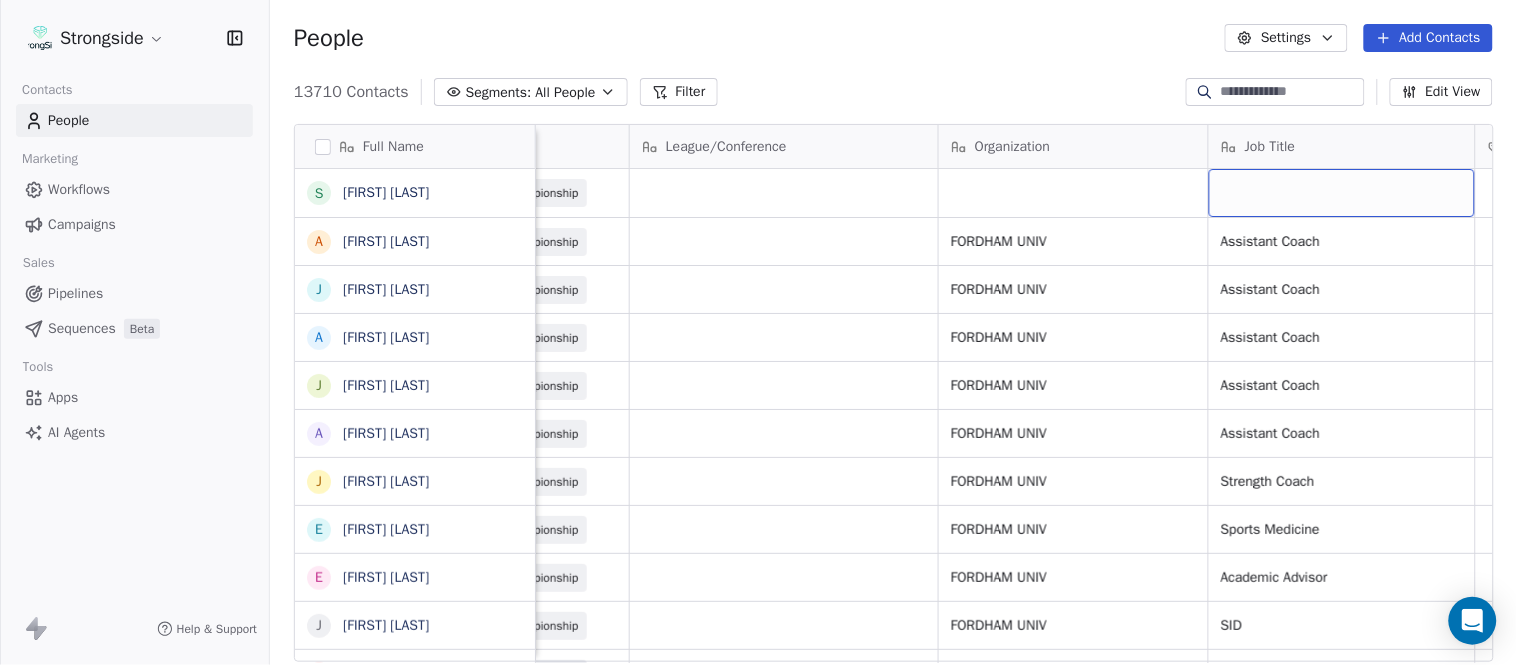 scroll, scrollTop: 0, scrollLeft: 653, axis: horizontal 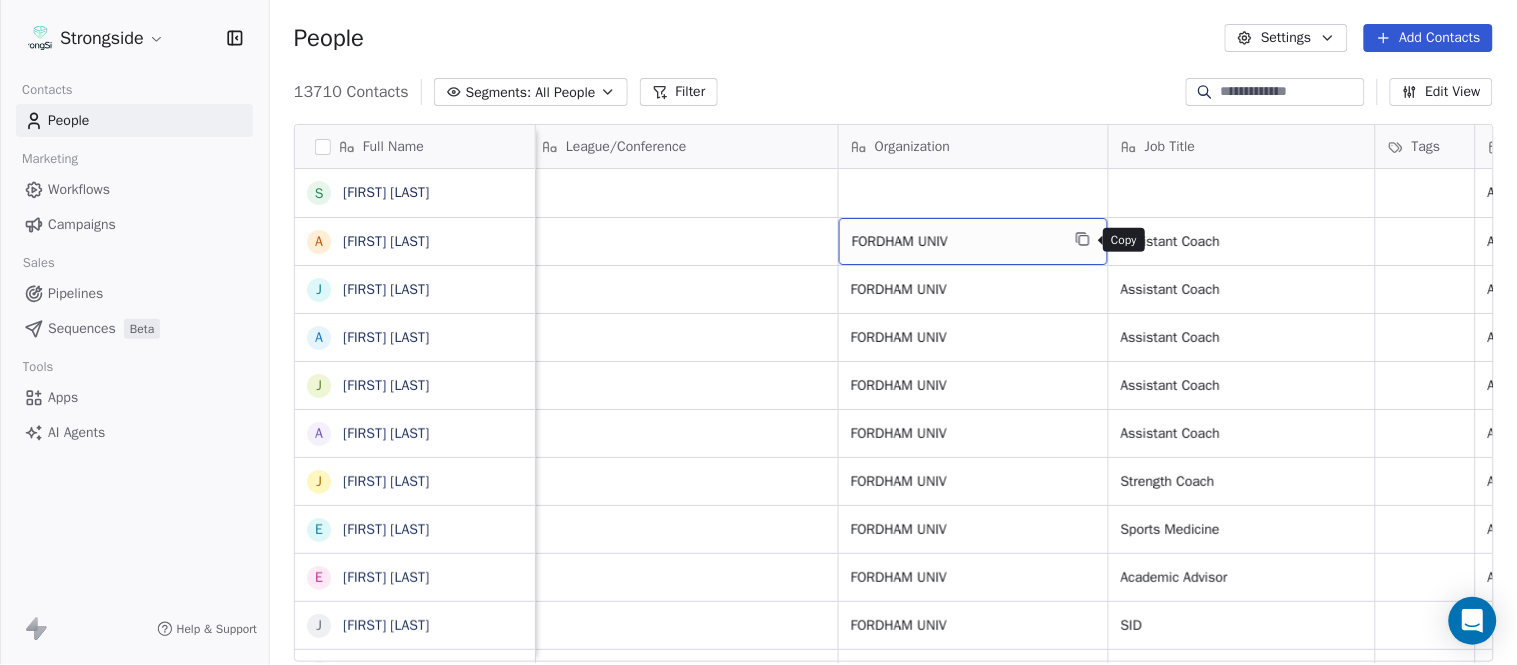 click at bounding box center [1083, 239] 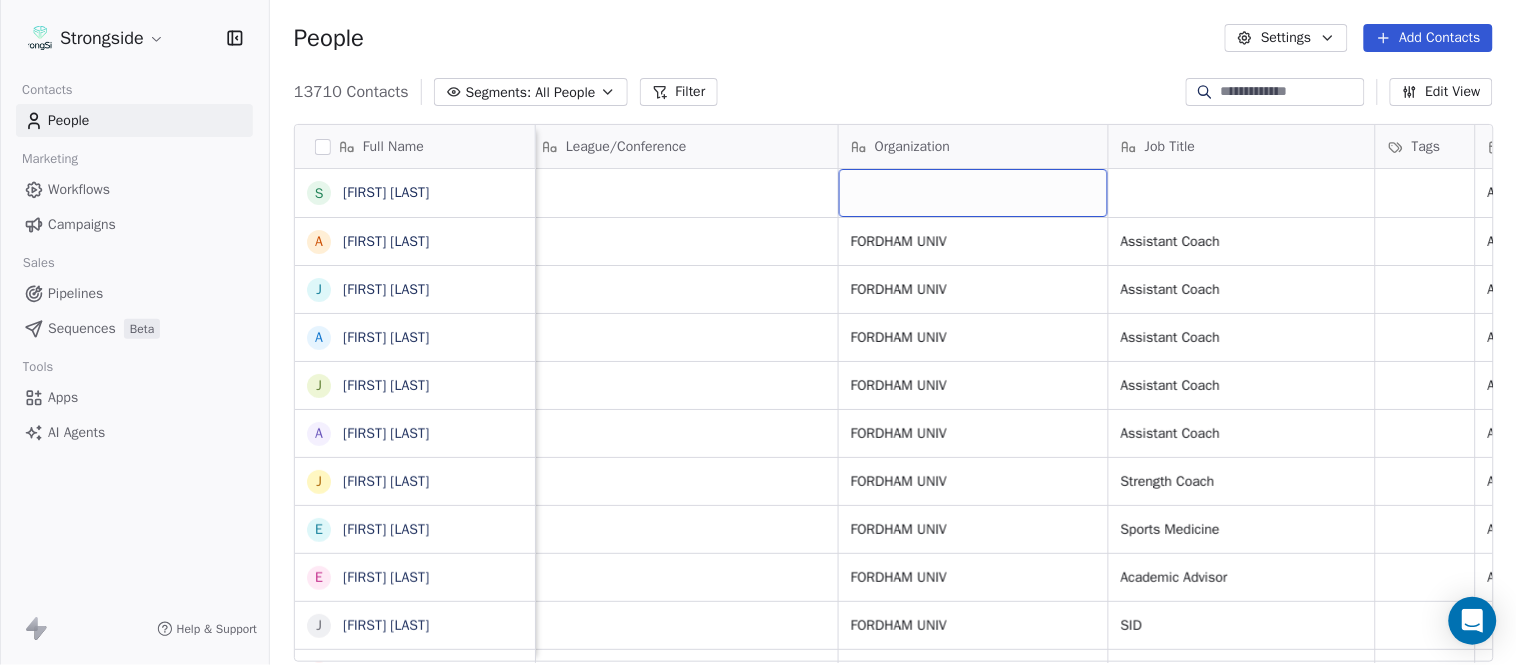 click at bounding box center [973, 193] 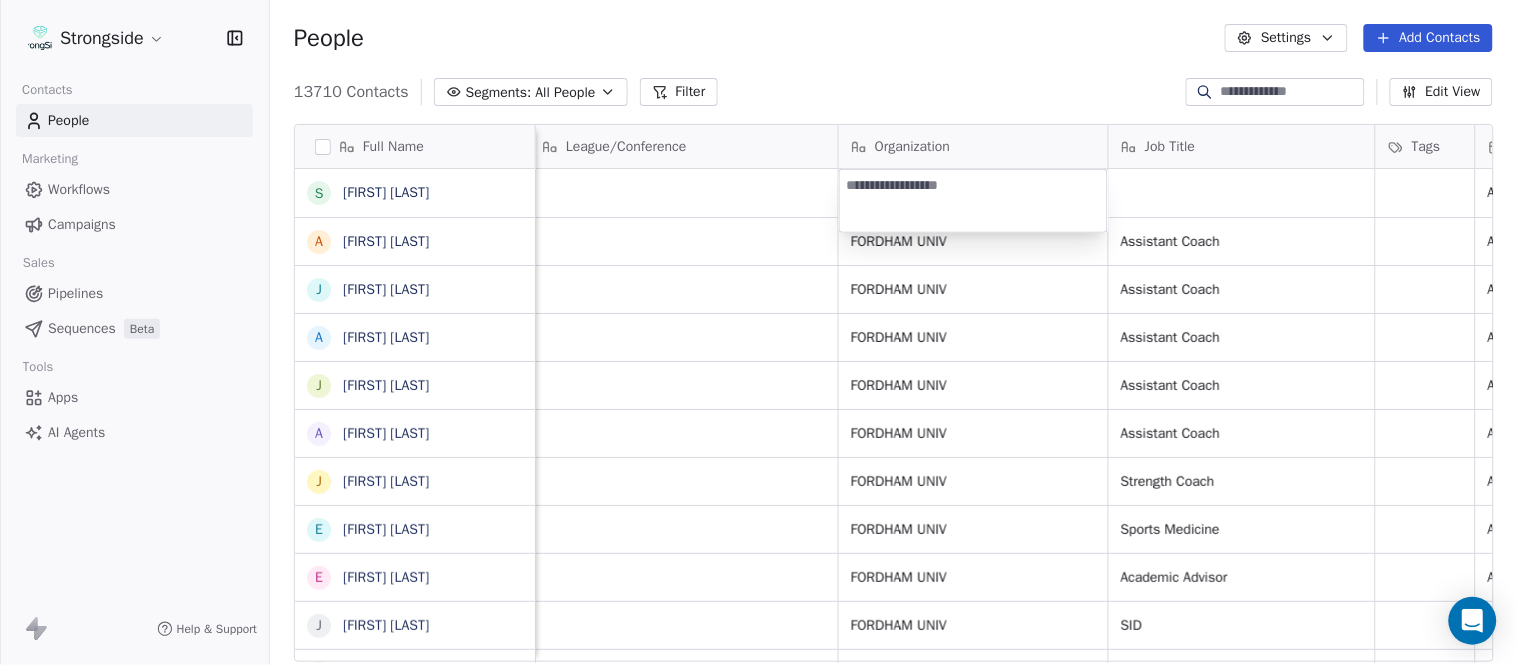 type on "**********" 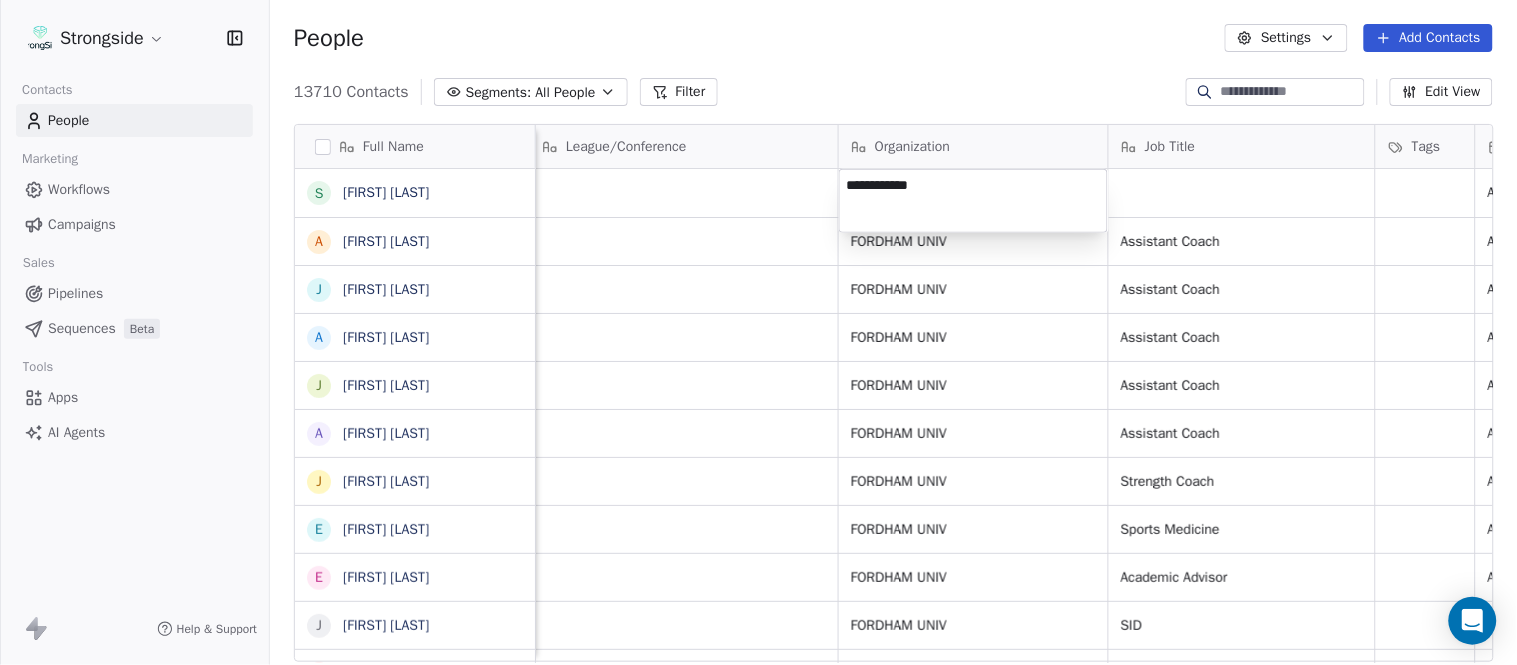 click on "Strongside Contacts People Marketing Workflows Campaigns Sales Pipelines Sequences Beta Tools Apps AI Agents Help & Support People Settings  Add Contacts 13710 Contacts Segments: All People Filter  Edit View Tag Add to Sequence Export Full Name S Steve Ciocci A Andrew DiRienzo J James Lenahan A Art Asselta J Jake Petrarca A Alen Gant J Joe Gilfedder E Erin Cameron E Eric Sanders J Joe DiBari R Rob Luben A Alyssa Plantz P Pat Allinger S Susan Duffy C Charles Guthrie R Ryan Greenhagen E Eric Franklin J Jeff Dittman A Andrew Dees W Will Blanden T Terry Ursin S Sean Reeder M Mike Hatcher J Jared Backus J Jay Andress S Satyen Bhakta B Bernie DePalma D Devan Carrington J Jeremy Hartigan N Nicholas Bruner M Matt Foote Email Phone Number Level League/Conference Organization Job Title Tags Created Date BST Status Priority Emails Auto Clicked sciocci@fordham.edu NCAA I-Championship Aug 07, 2025 08:12 PM adirienzo2@fordham.edu NCAA I-Championship FORDHAM UNIV Assistant Coach Aug 07, 2025 08:12 PM jlenahan4@fordham.edu" at bounding box center [758, 332] 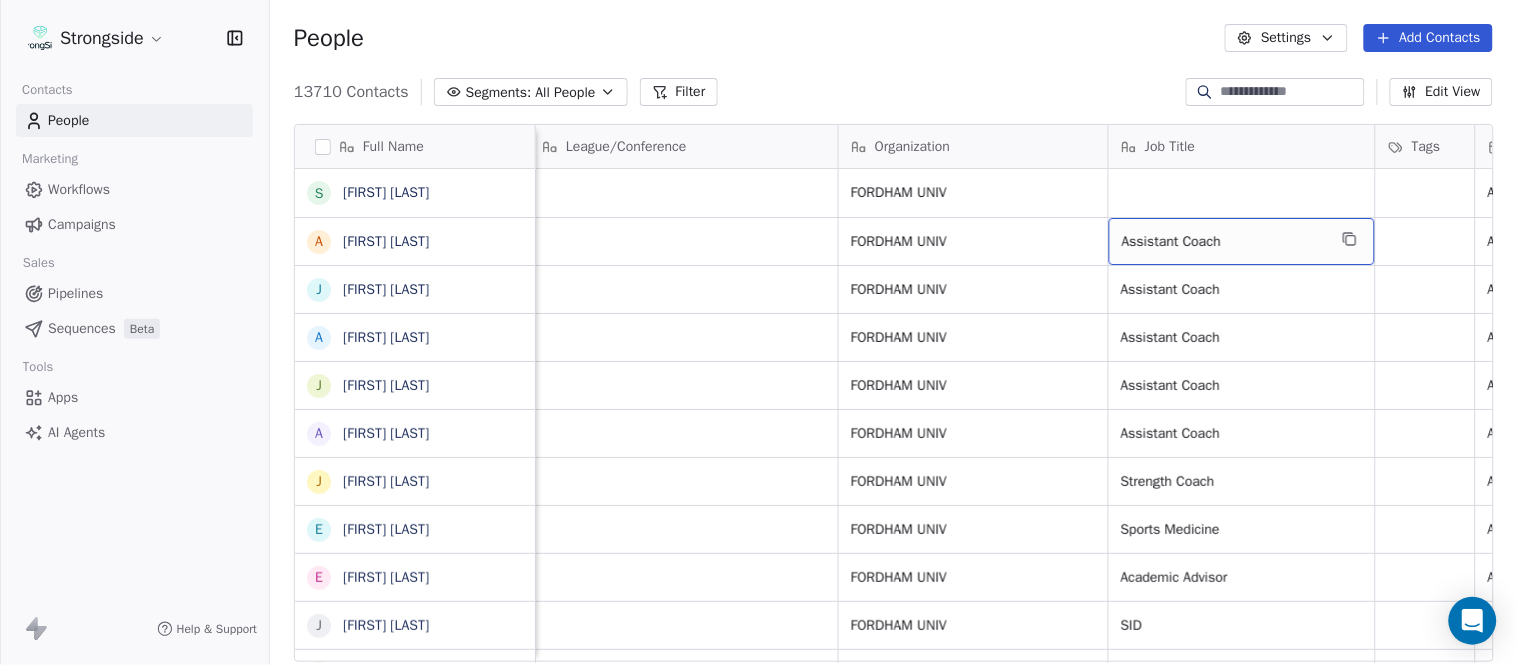 click at bounding box center (1350, 239) 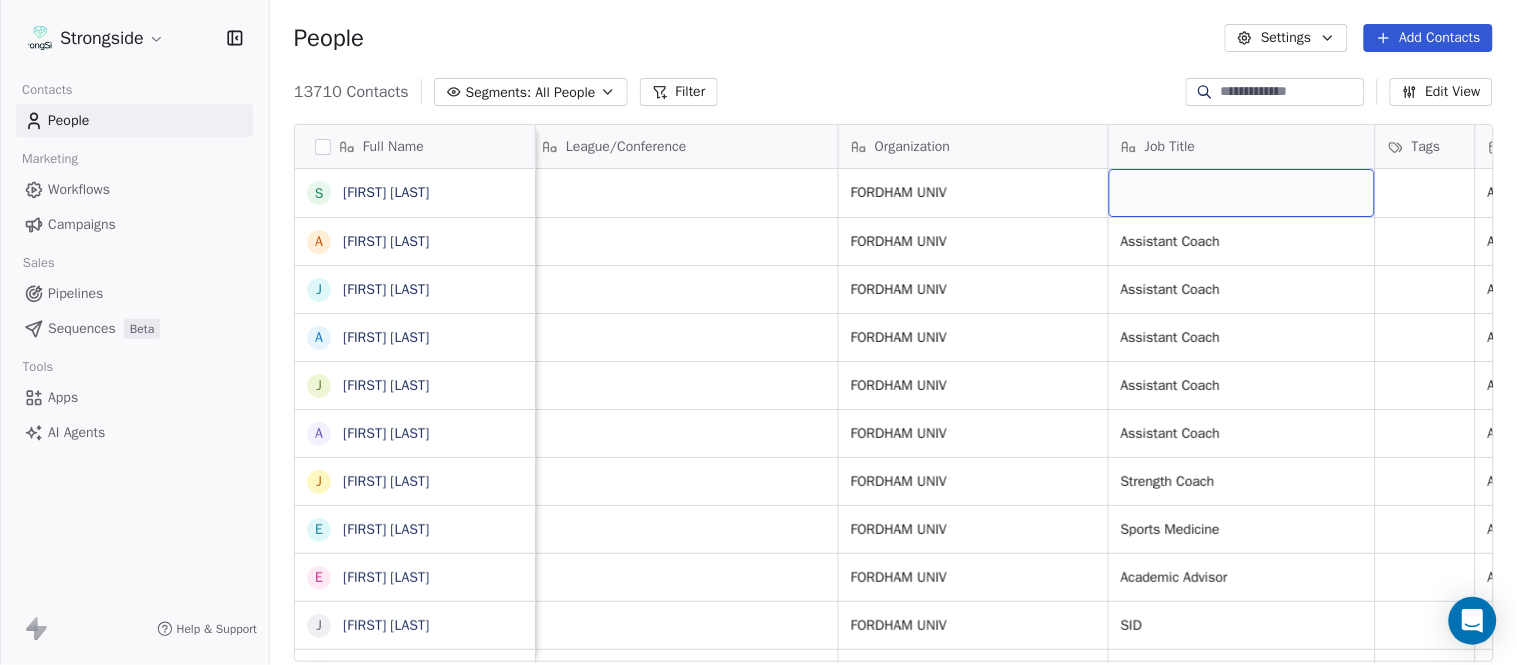 click at bounding box center (1242, 193) 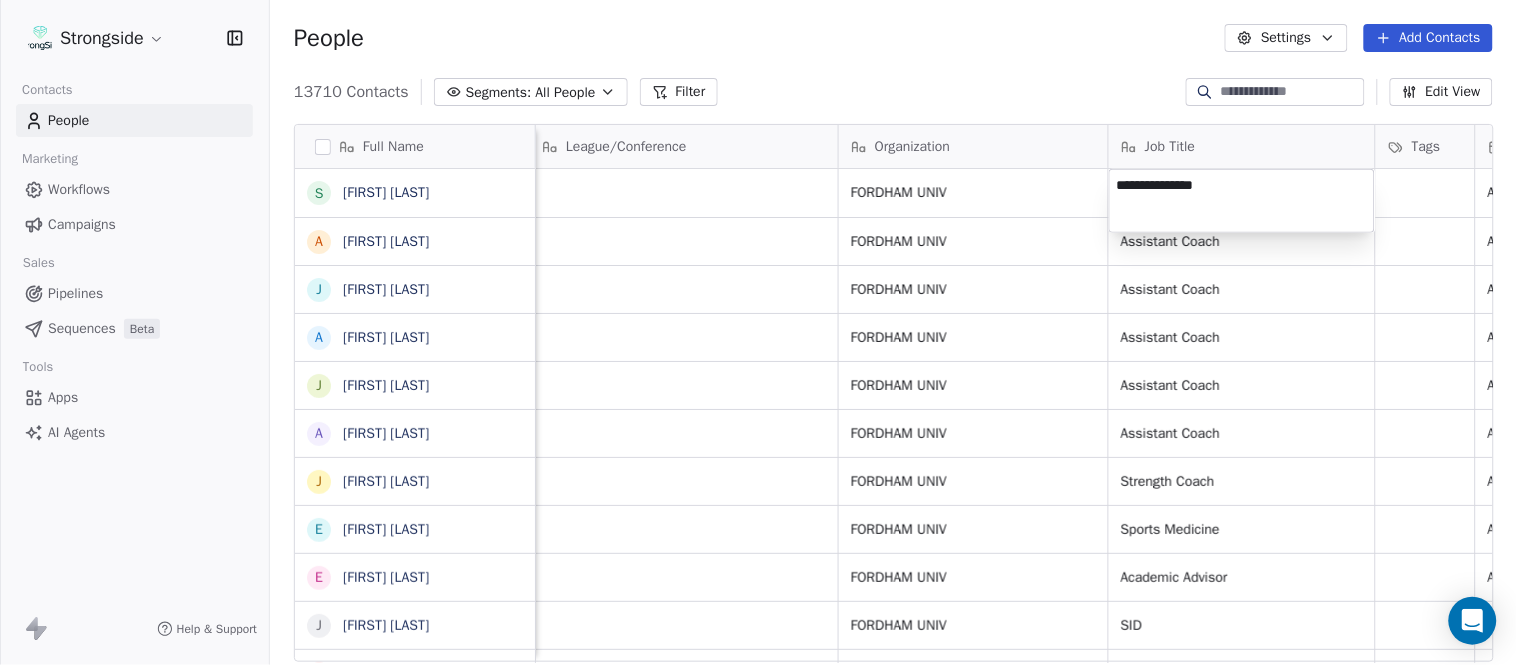 click on "Strongside Contacts People Marketing Workflows Campaigns Sales Pipelines Sequences Beta Tools Apps AI Agents Help & Support People Settings  Add Contacts 13710 Contacts Segments: All People Filter  Edit View Tag Add to Sequence Export Full Name S Steve Ciocci A Andrew DiRienzo J James Lenahan A Art Asselta J Jake Petrarca A Alen Gant J Joe Gilfedder E Erin Cameron E Eric Sanders J Joe DiBari R Rob Luben A Alyssa Plantz P Pat Allinger S Susan Duffy C Charles Guthrie R Ryan Greenhagen E Eric Franklin J Jeff Dittman A Andrew Dees W Will Blanden T Terry Ursin S Sean Reeder M Mike Hatcher J Jared Backus J Jay Andress S Satyen Bhakta B Bernie DePalma D Devan Carrington J Jeremy Hartigan N Nicholas Bruner M Matt Foote Email Phone Number Level League/Conference Organization Job Title Tags Created Date BST Status Priority Emails Auto Clicked sciocci@fordham.edu NCAA I-Championship FORDHAM UNIV Aug 07, 2025 08:12 PM adirienzo2@fordham.edu NCAA I-Championship FORDHAM UNIV Assistant Coach Aug 07, 2025 08:12 PM SID SID" at bounding box center (758, 332) 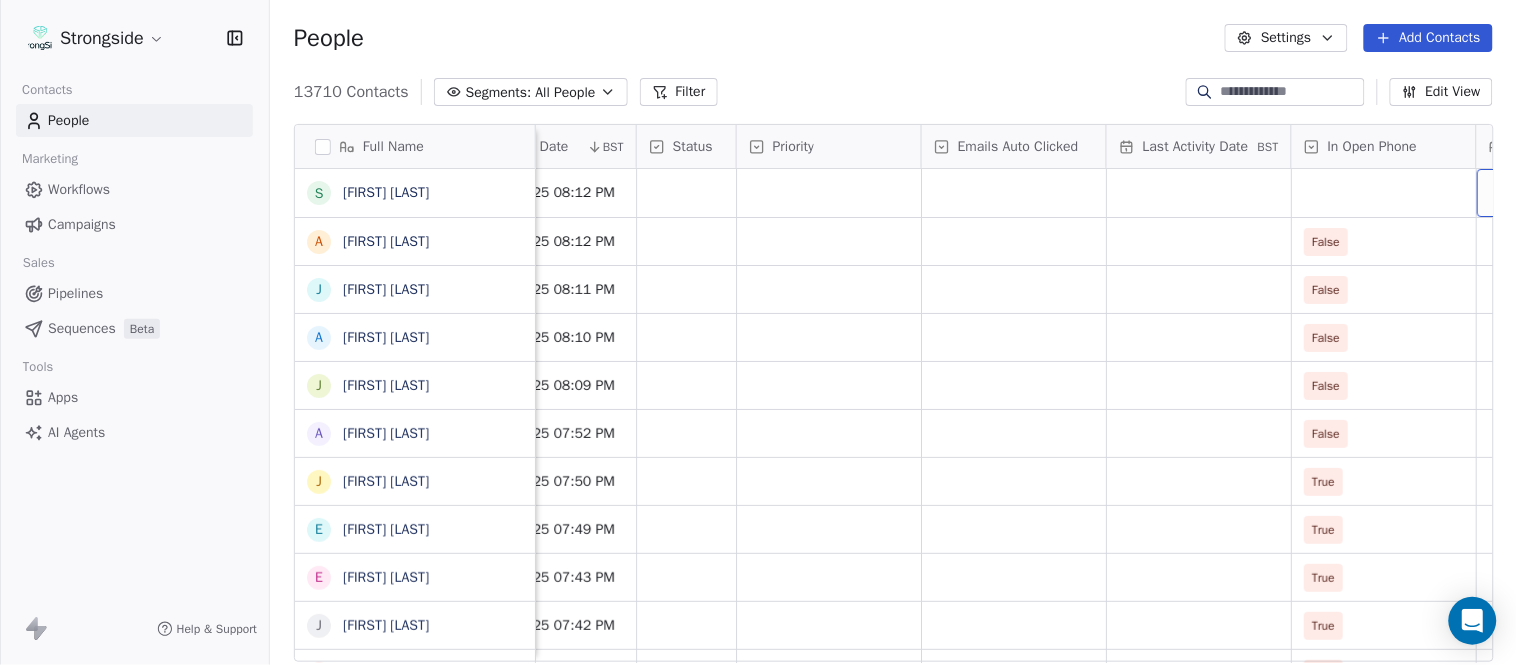 scroll, scrollTop: 0, scrollLeft: 1863, axis: horizontal 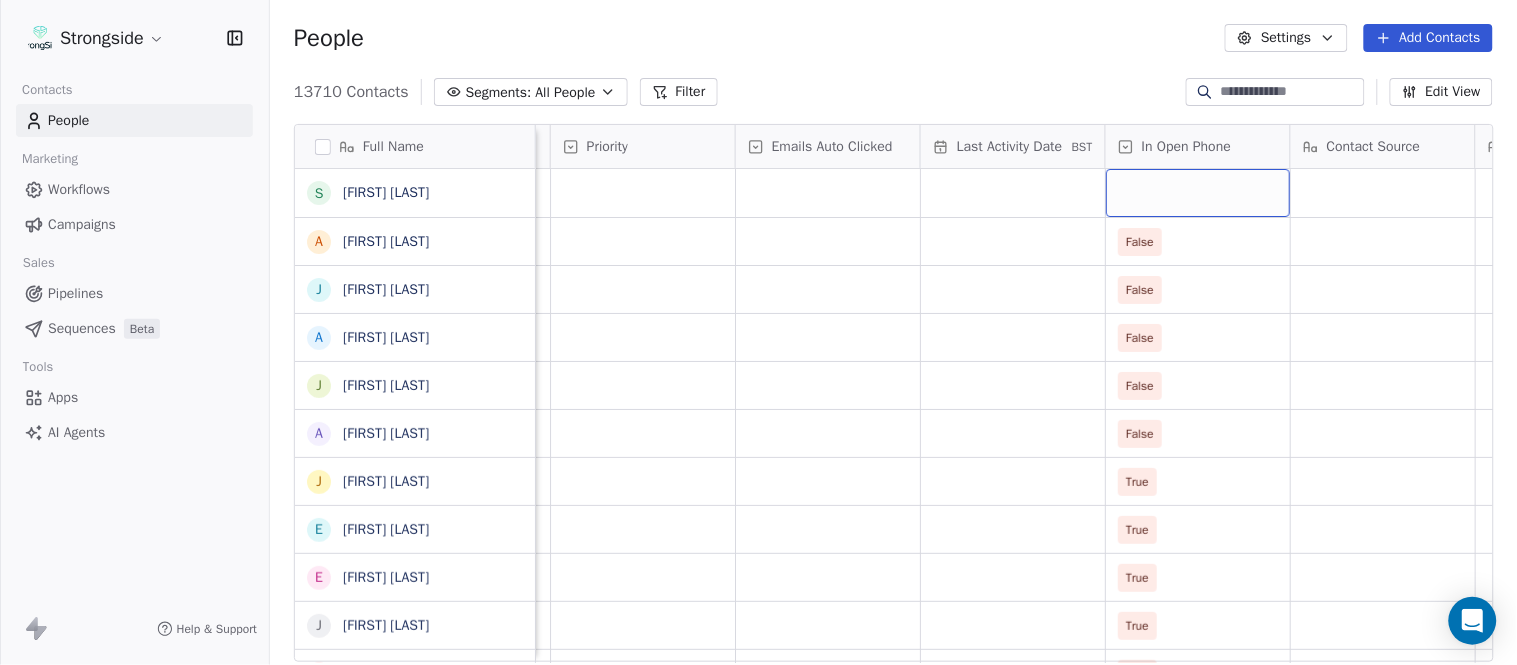 click at bounding box center [1198, 193] 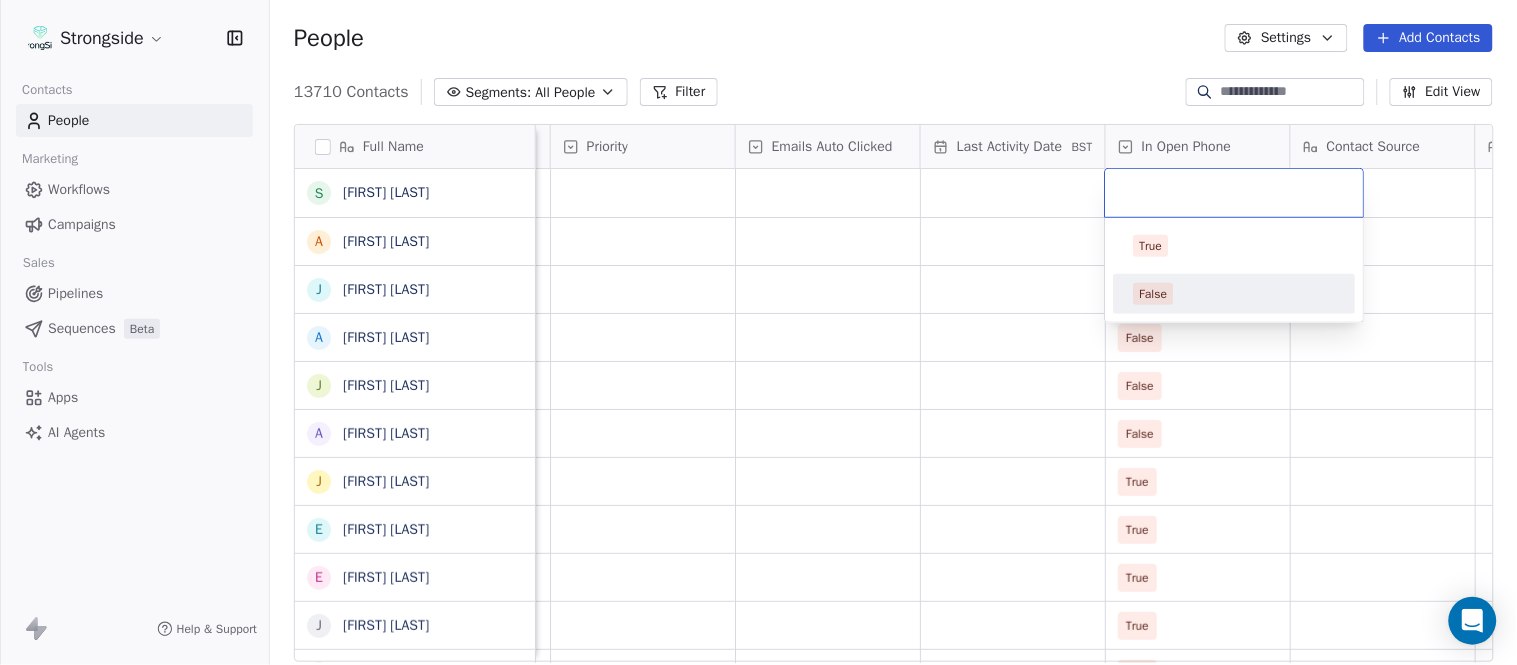 click on "False" at bounding box center (1235, 294) 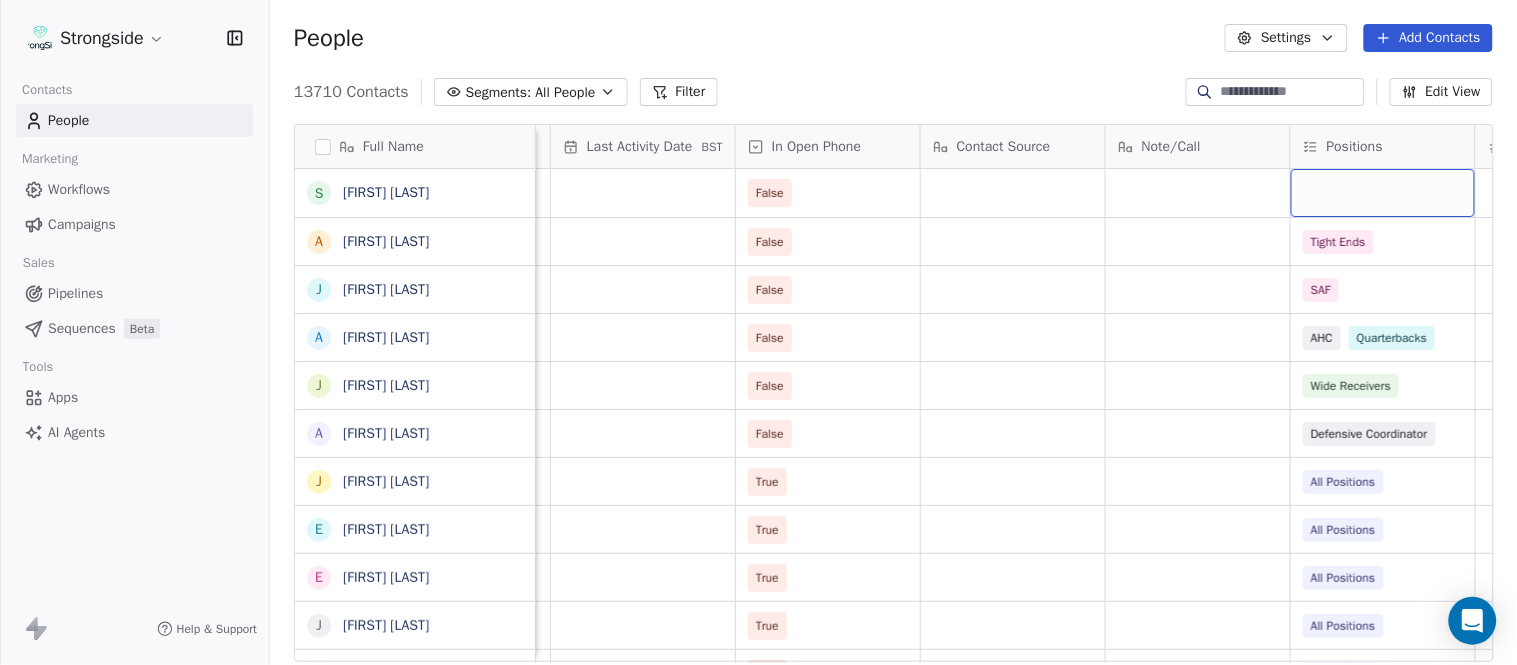 scroll, scrollTop: 0, scrollLeft: 2417, axis: horizontal 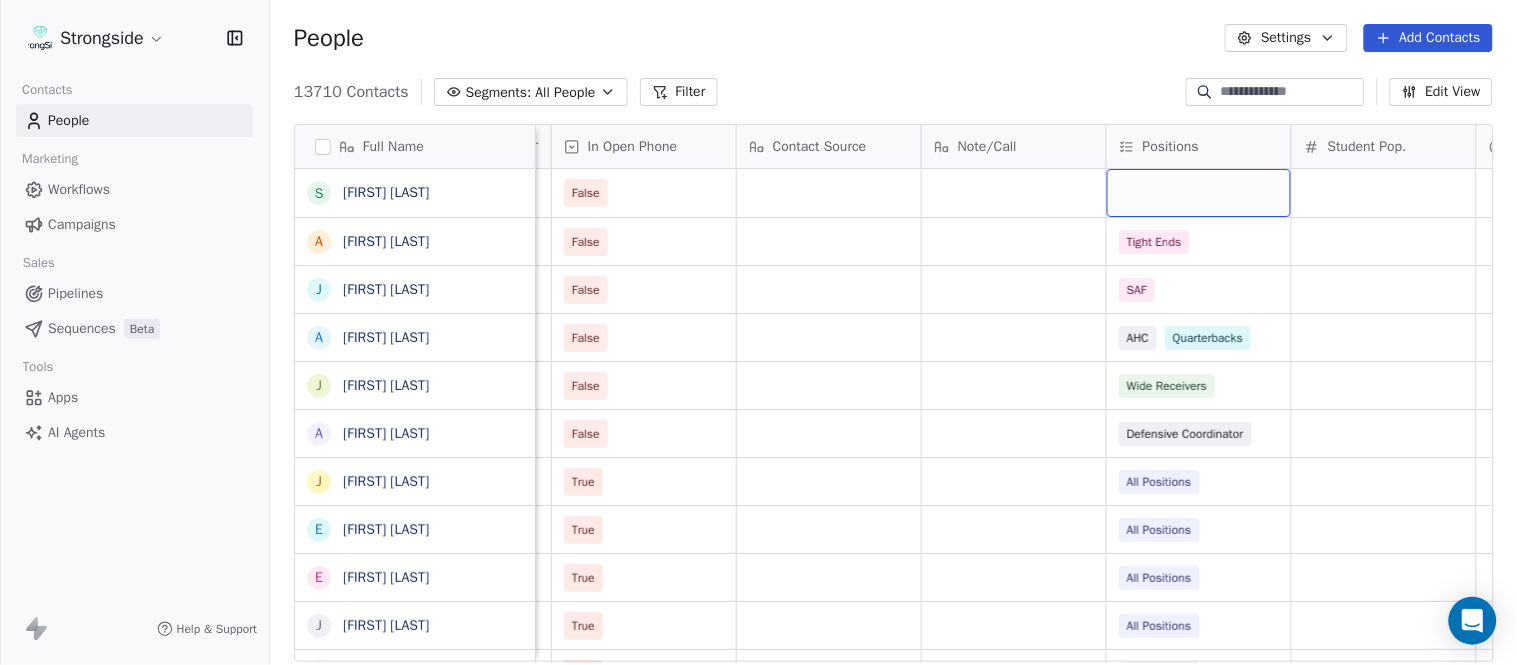 click at bounding box center [1199, 193] 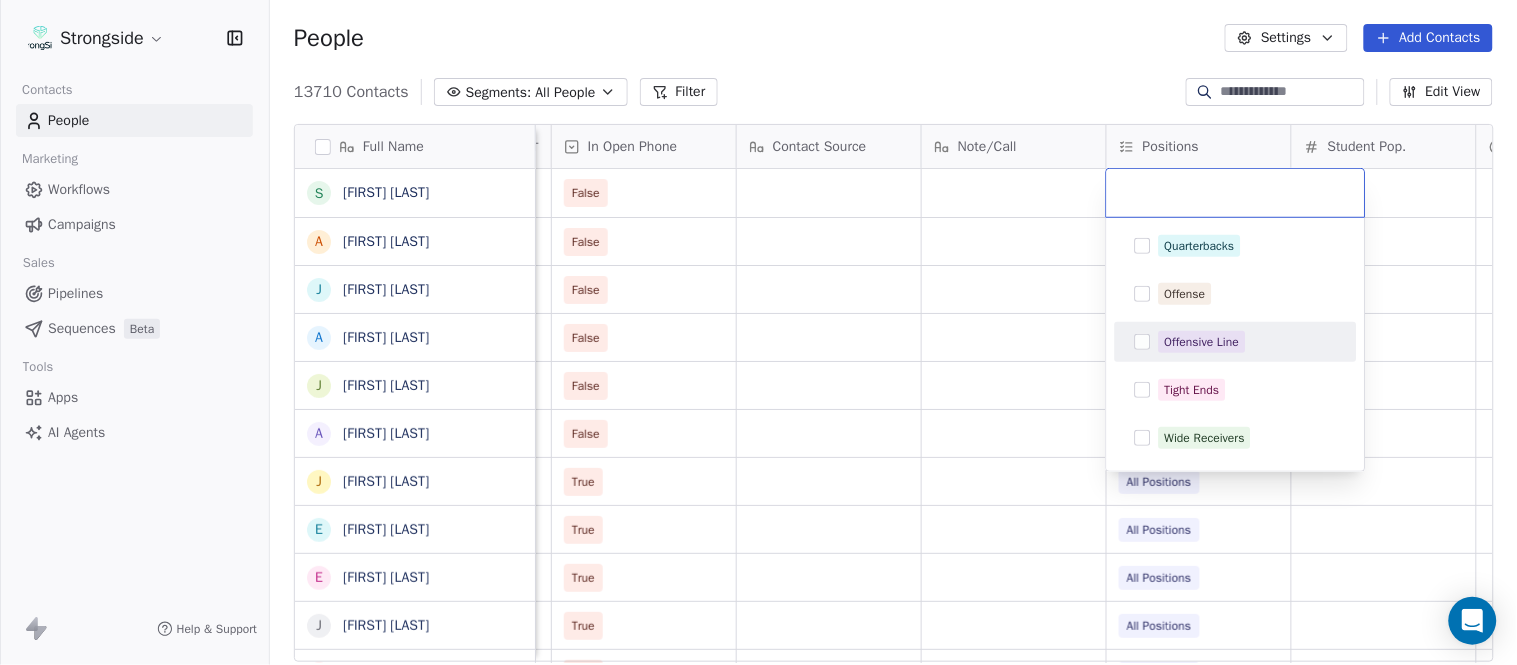click on "Offensive Line" at bounding box center (1202, 342) 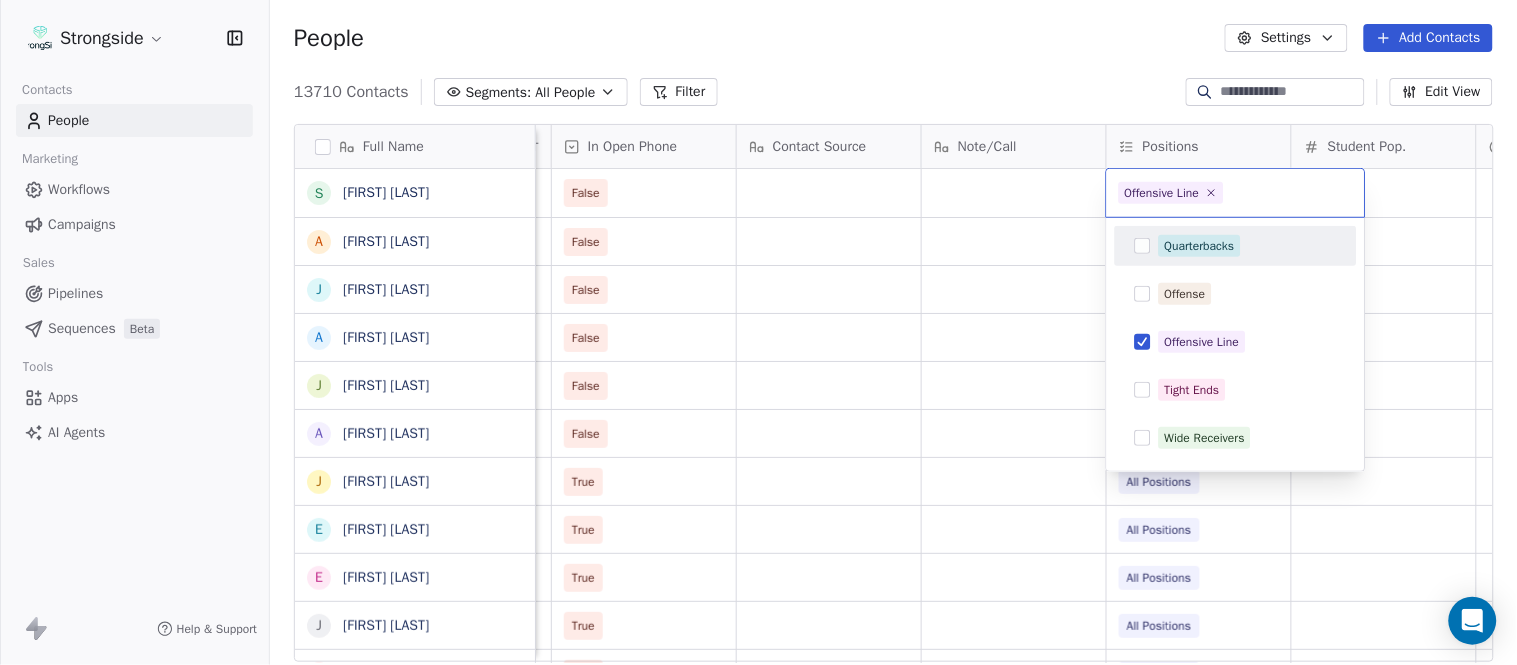 click on "Strongside Contacts People Marketing Workflows Campaigns Sales Pipelines Sequences Beta Tools Apps AI Agents Help & Support People Settings  Add Contacts 13710 Contacts Segments: All People Filter  Edit View Tag Add to Sequence Export Full Name S Steve Ciocci A Andrew DiRienzo J James Lenahan A Art Asselta J Jake Petrarca A Alen Gant J Joe Gilfedder E Erin Cameron E Eric Sanders J Joe DiBari R Rob Luben A Alyssa Plantz P Pat Allinger S Susan Duffy C Charles Guthrie R Ryan Greenhagen E Eric Franklin J Jeff Dittman A Andrew Dees W Will Blanden T Terry Ursin S Sean Reeder M Mike Hatcher J Jared Backus J Jay Andress S Satyen Bhakta B Bernie DePalma D Devan Carrington J Jeremy Hartigan N Nicholas Bruner M Matt Foote Status Priority Emails Auto Clicked Last Activity Date BST In Open Phone Contact Source Note/Call Positions Student Pop. Lead Account   False   False Tight Ends   False SAF   False AHC Quarterbacks   False Wide Receivers   False Defensive Coordinator   True All Positions   True All Positions   True" at bounding box center [758, 332] 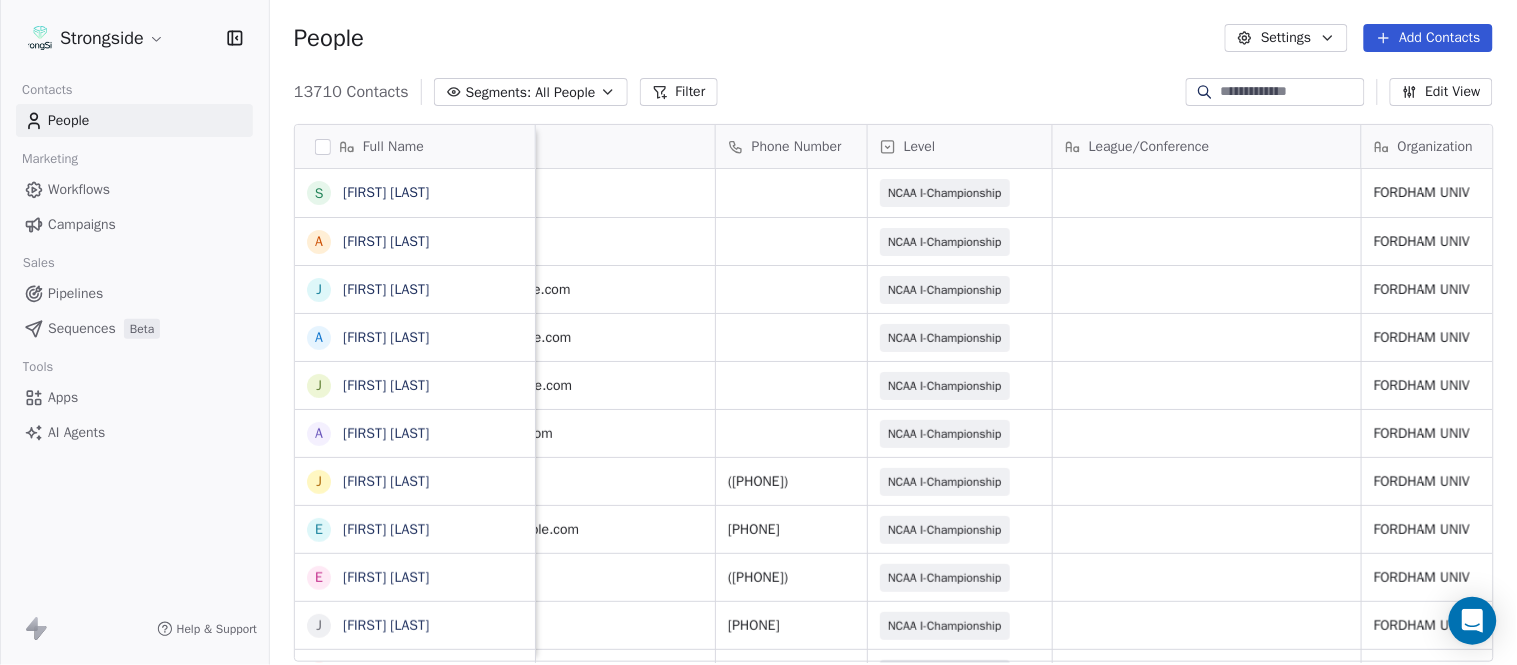 scroll, scrollTop: 0, scrollLeft: 0, axis: both 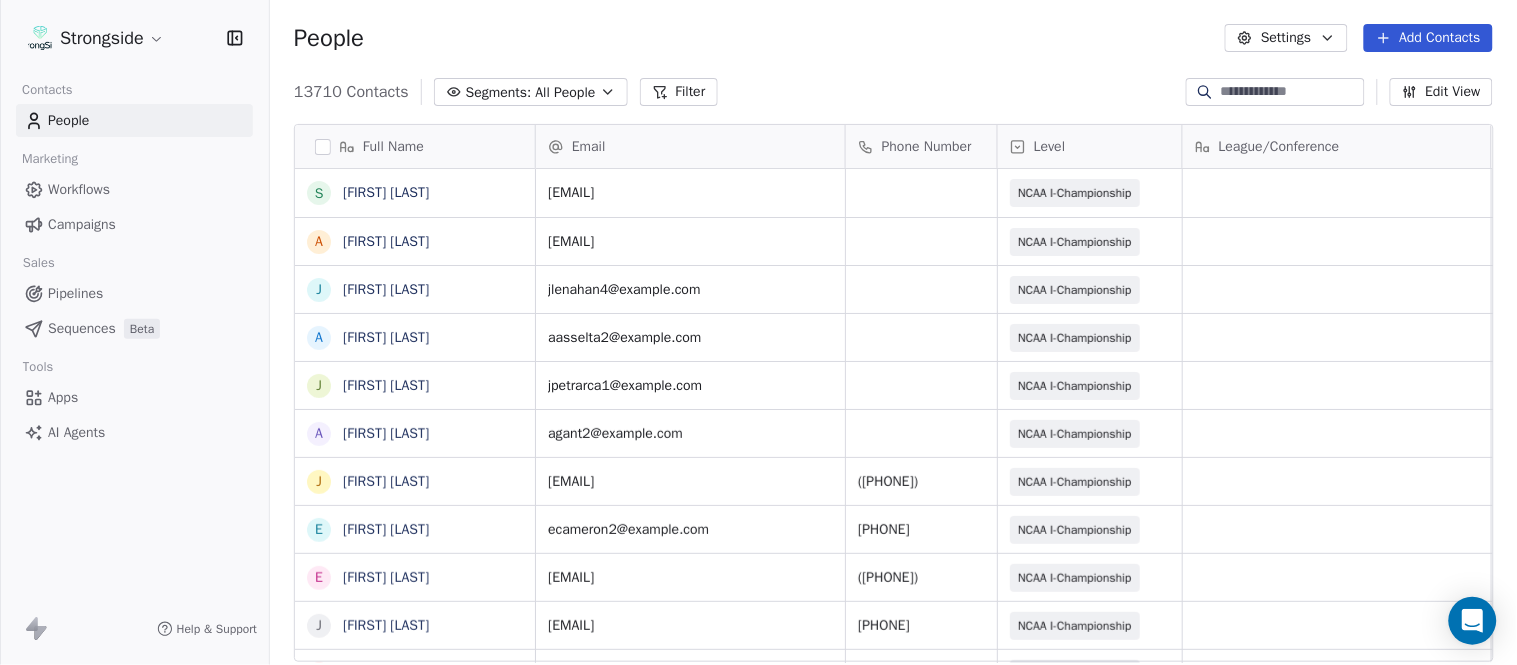 click on "Add Contacts" at bounding box center (1428, 38) 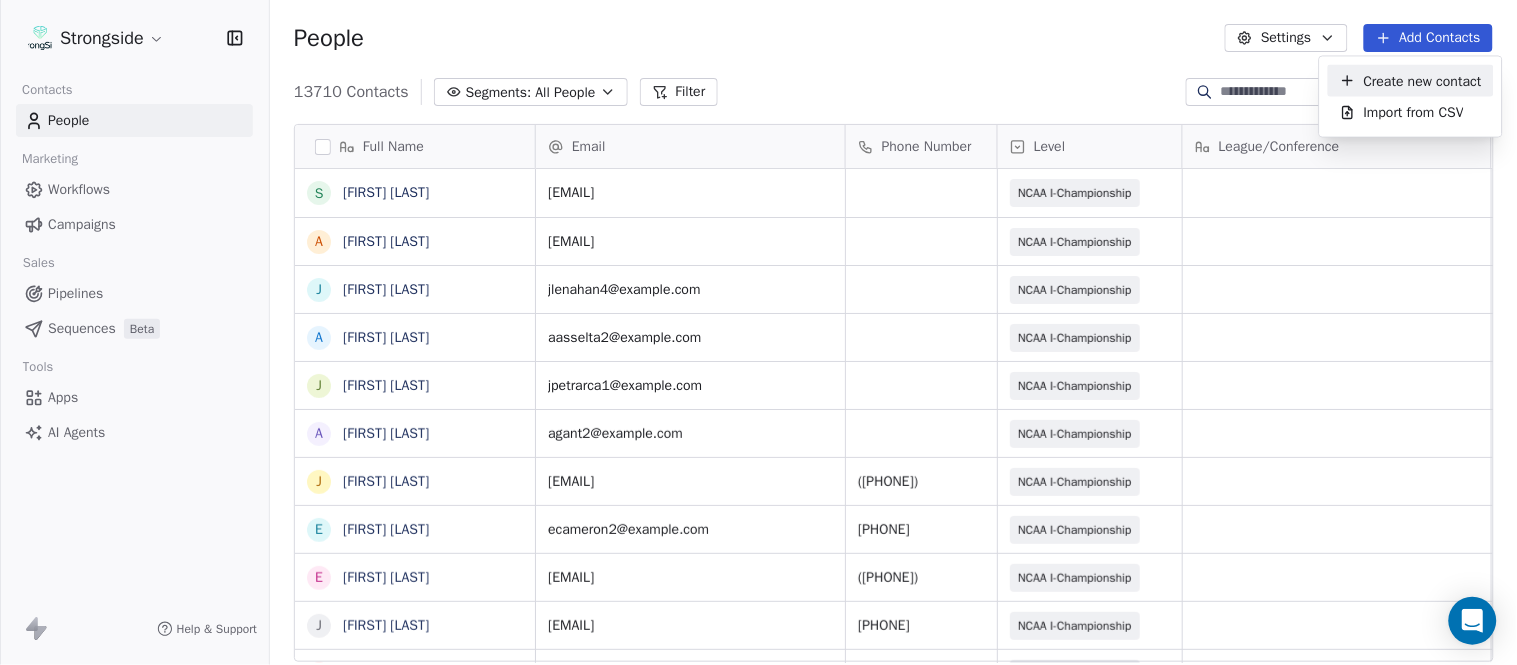 click on "Create new contact" at bounding box center (1423, 80) 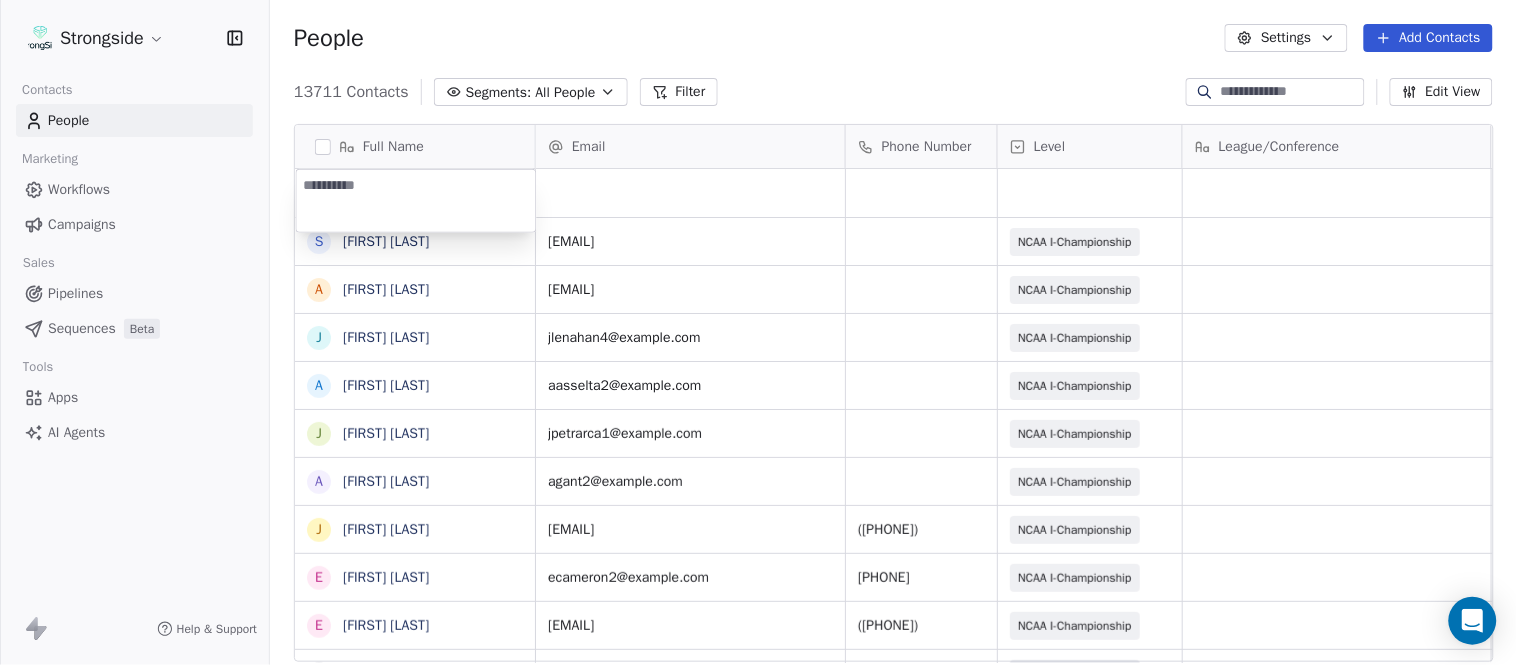type on "**********" 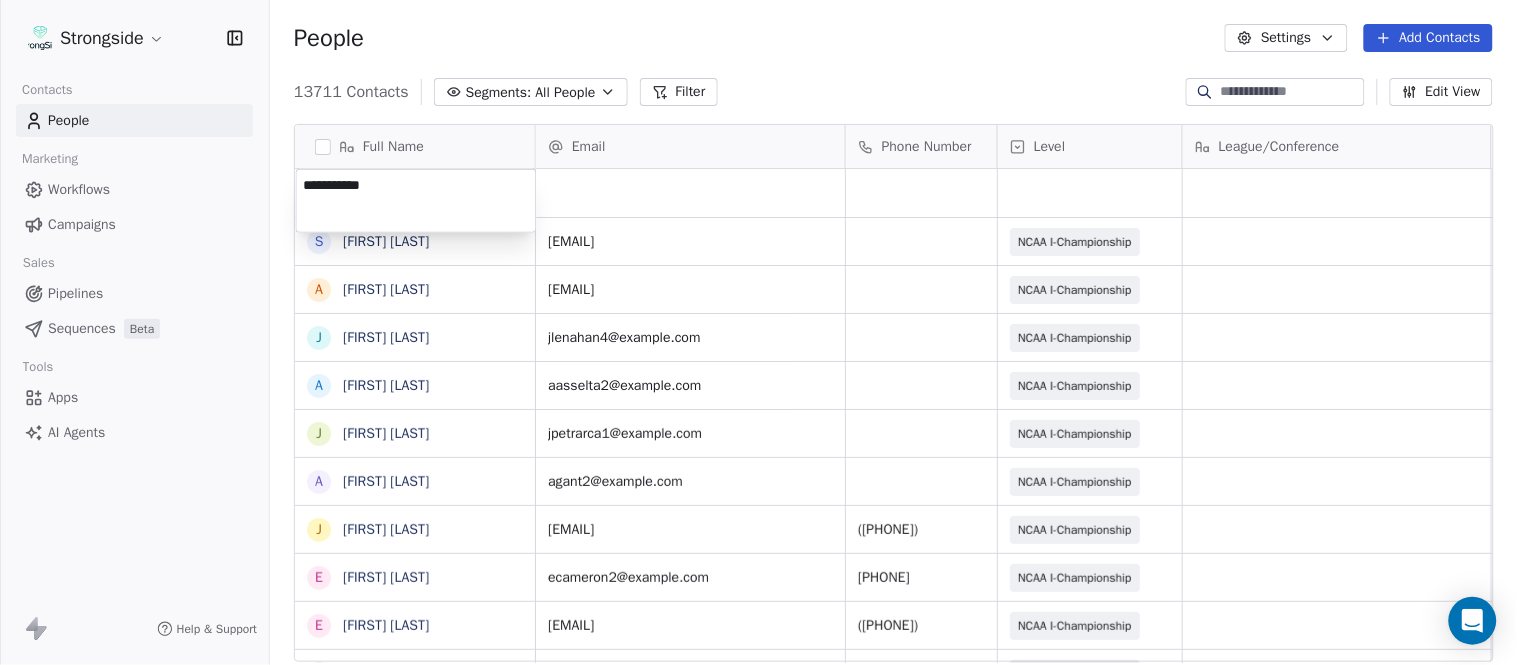 click on "Strongside Contacts People Marketing Workflows Campaigns Sales Pipelines Sequences Beta Tools Apps AI Agents Help & Support People Settings  Add Contacts 13711 Contacts Segments: All People Filter  Edit View Tag Add to Sequence Export Full Name S Steve Ciocci A Andrew DiRienzo J James Lenahan A Art Asselta J Jake Petrarca A Alen Gant J Joe Gilfedder E Erin Cameron E Eric Sanders J Joe DiBari R Rob Luben A Alyssa Plantz P Pat Allinger S Susan Duffy C Charles Guthrie R Ryan Greenhagen E Eric Franklin J Jeff Dittman A Andrew Dees W Will Blanden T Terry Ursin S Sean Reeder M Mike Hatcher J Jared Backus J Jay Andress S Satyen Bhakta B Bernie DePalma D Devan Carrington J Jeremy Hartigan N Nicholas Bruner Email Phone Number Level League/Conference Organization Job Title Tags Created Date BST Aug 07, 2025 08:13 PM sciocci@fordham.edu NCAA I-Championship FORDHAM UNIV Assistant Coach Aug 07, 2025 08:12 PM adirienzo2@fordham.edu NCAA I-Championship FORDHAM UNIV Assistant Coach Aug 07, 2025 08:12 PM NCAA I-Championship" at bounding box center [758, 332] 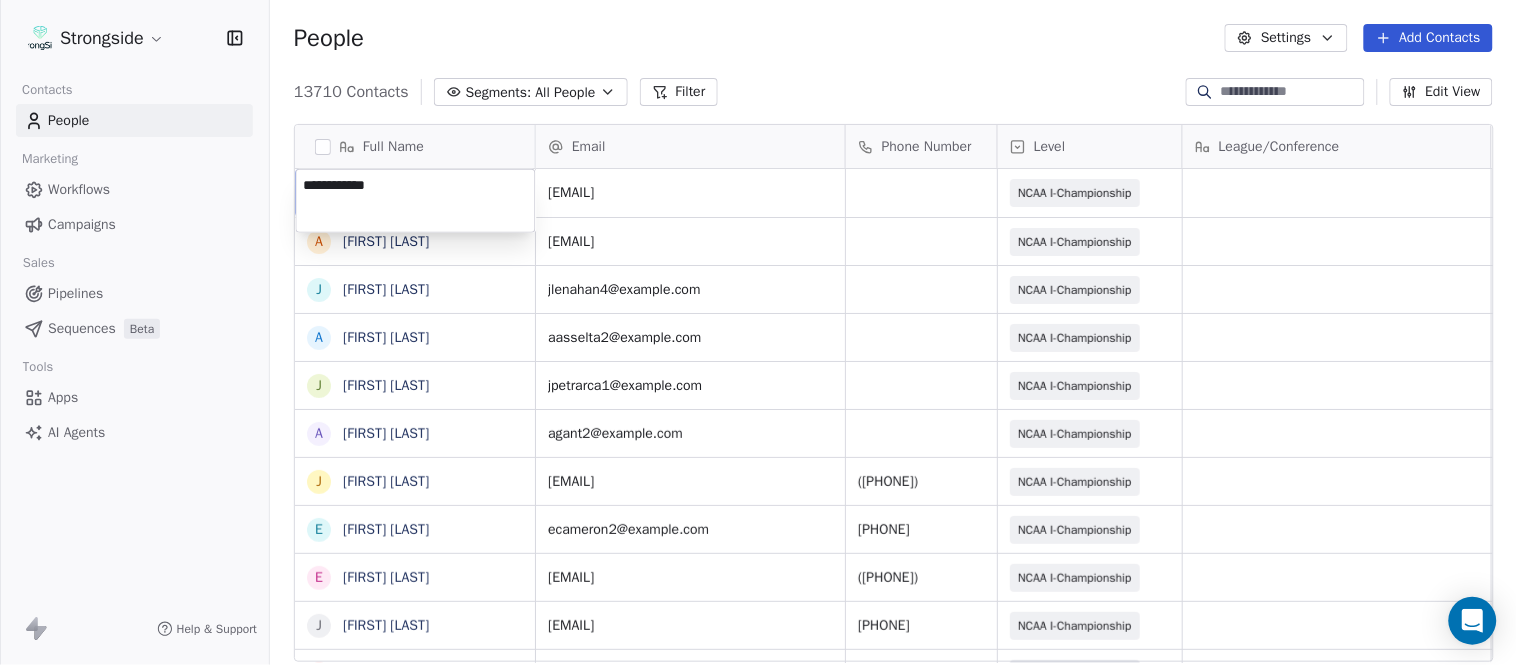 click on "Strongside Contacts People Marketing Workflows Campaigns Sales Pipelines Sequences Beta Tools Apps AI Agents Help & Support People Settings  Add Contacts 13710 Contacts Segments: All People Filter  Edit View Tag Add to Sequence Export Full Name S Steve Ciocci A Andrew DiRienzo J James Lenahan A Art Asselta J Jake Petrarca A Alen Gant J Joe Gilfedder E Erin Cameron E Eric Sanders J Joe DiBari R Rob Luben A Alyssa Plantz P Pat Allinger S Susan Duffy C Charles Guthrie R Ryan Greenhagen E Eric Franklin J Jeff Dittman A Andrew Dees W Will Blanden T Terry Ursin S Sean Reeder M Mike Hatcher J Jared Backus J Jay Andress S Satyen Bhakta B Bernie DePalma D Devan Carrington J Jeremy Hartigan N Nicholas Bruner M Matt Foote Email Phone Number Level League/Conference Organization Job Title Tags Created Date BST sciocci@fordham.edu NCAA I-Championship FORDHAM UNIV Assistant Coach Aug 07, 2025 08:12 PM adirienzo2@fordham.edu NCAA I-Championship FORDHAM UNIV Assistant Coach Aug 07, 2025 08:12 PM jlenahan4@fordham.edu SID" at bounding box center (758, 332) 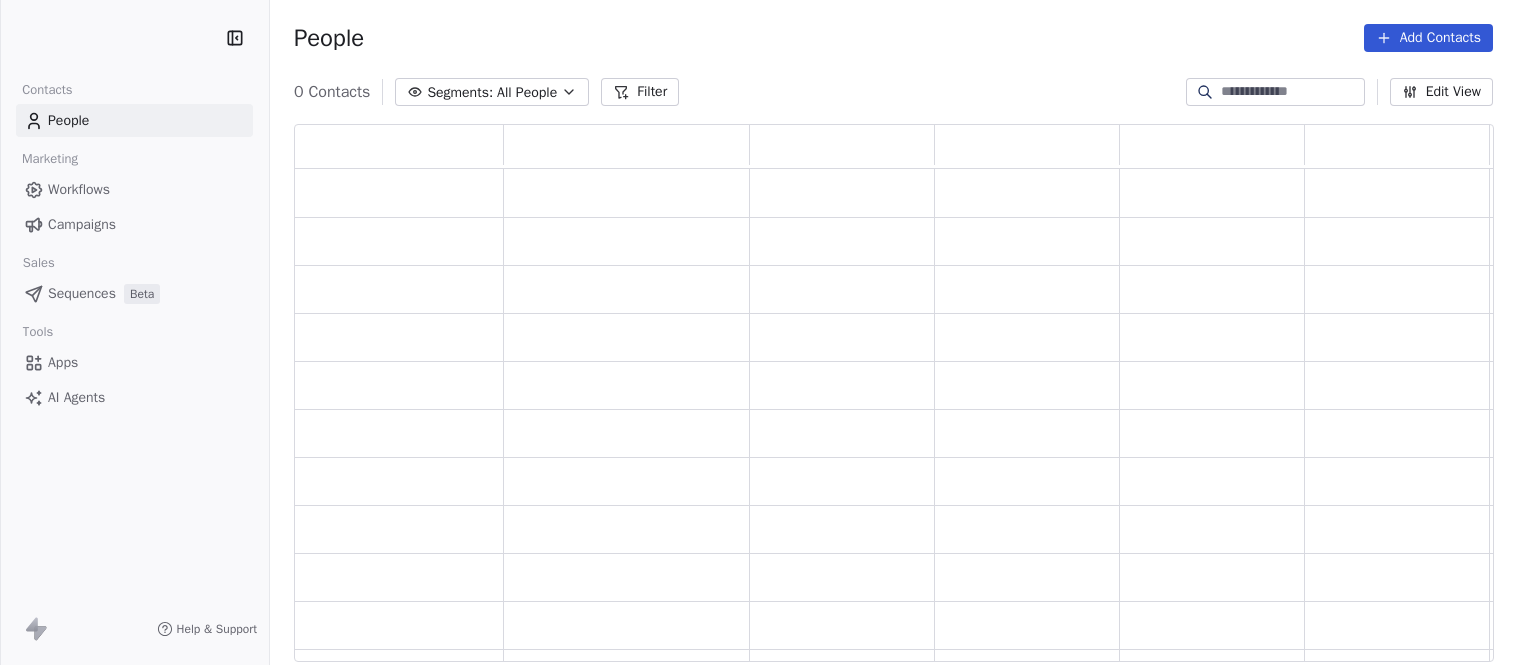 scroll, scrollTop: 0, scrollLeft: 0, axis: both 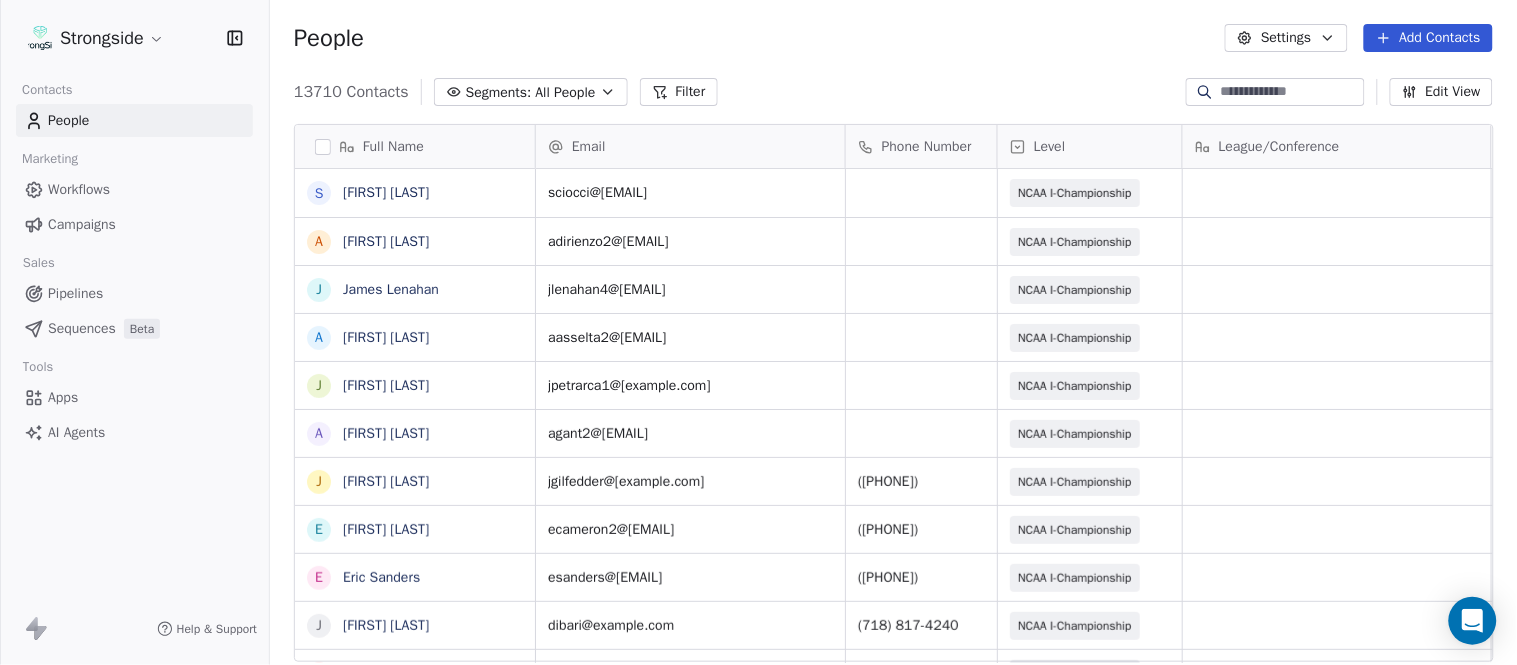 click on "People Settings  Add Contacts" at bounding box center (893, 38) 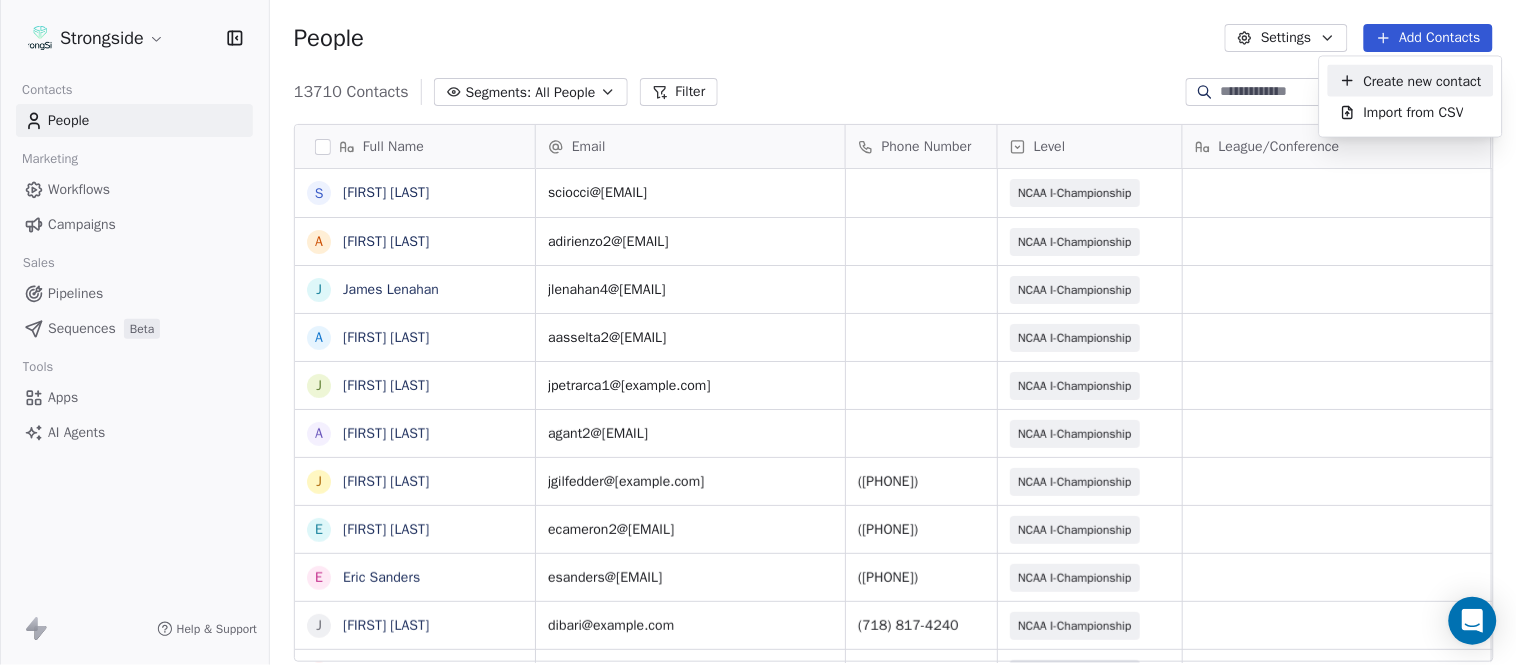 click on "Create new contact" at bounding box center [1423, 80] 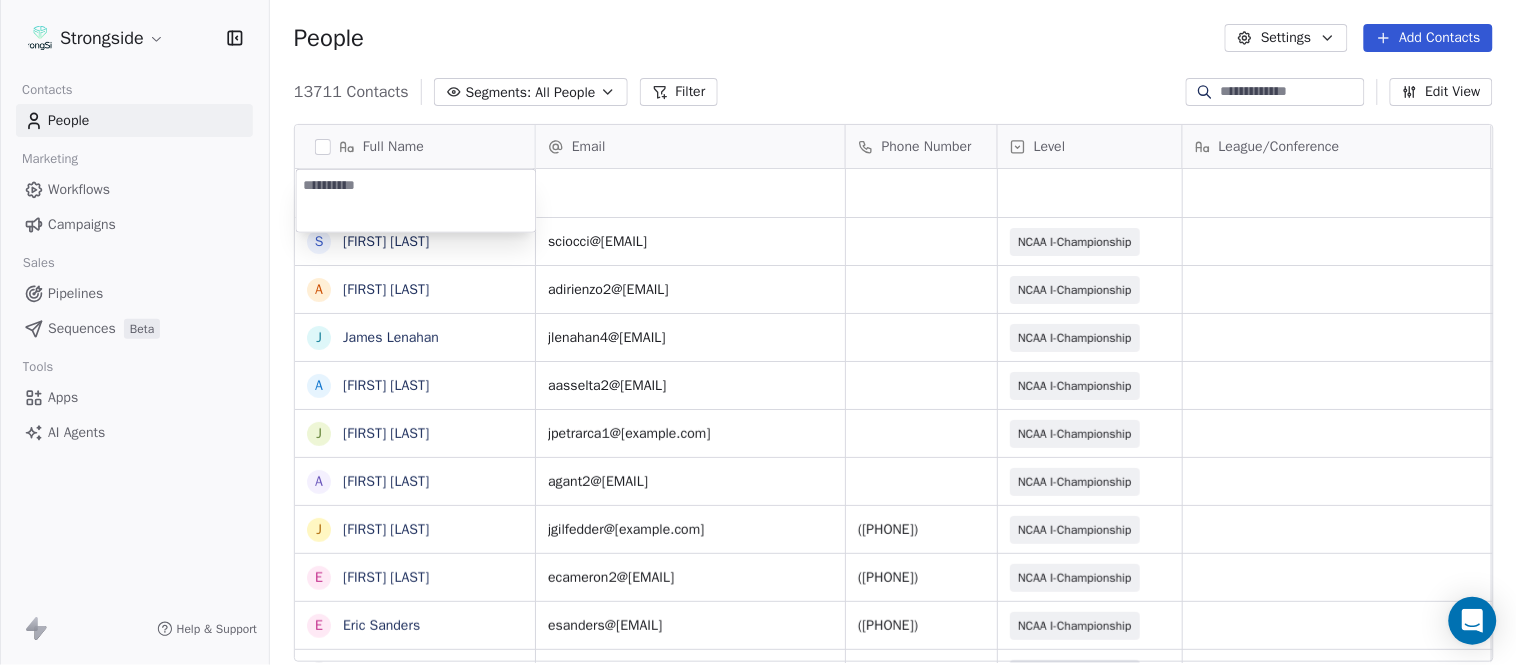 type on "**********" 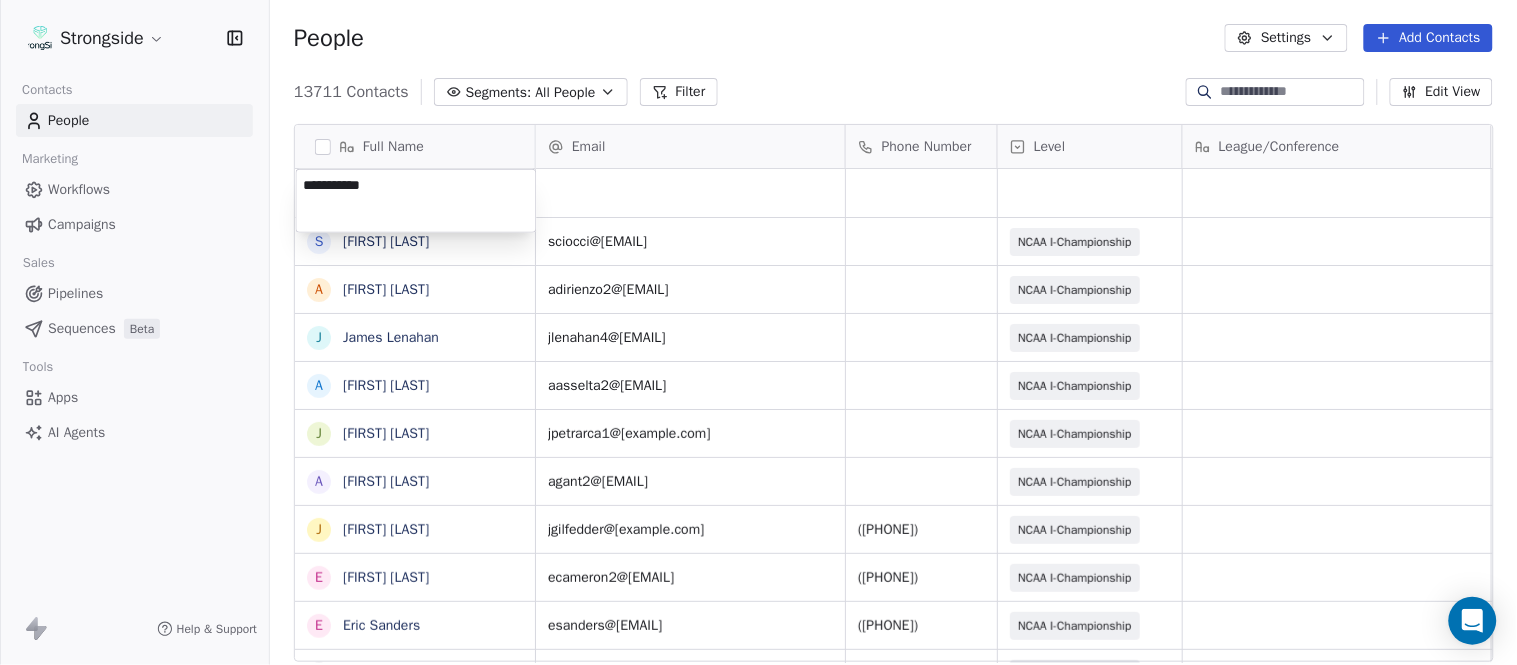 click on "Strongside Contacts People Marketing Workflows Campaigns Sales Pipelines Sequences Beta Tools Apps AI Agents Help & Support People Settings Add Contacts 13711 Contacts Segments: All People Filter Edit View Tag Add to Sequence Export Full Name S [FIRST] [LAST] A [FIRST] [LAST] J [FIRST] [LAST] A [FIRST] [LAST] J [FIRST] [LAST] A [FIRST] [LAST] J [FIRST] [LAST] E [FIRST] [LAST] E [FIRST] [LAST] J [FIRST] [LAST] R [FIRST] [LAST] A [FIRST] [LAST] P [FIRST] [LAST] S [FIRST] [LAST] C [FIRST] [LAST] R [FIRST] [LAST] E [FIRST] [LAST] J [FIRST] [LAST] A [FIRST] [LAST] W [FIRST] [LAST] T [FIRST] [LAST] S [FIRST] [LAST] M [FIRST] [LAST] J [FIRST] [LAST] J [FIRST] [LAST] S [FIRST] [LAST] B [FIRST] [LAST] D [FIRST] [LAST] J [FIRST] [LAST] N [FIRST] [LAST] Email Phone Number Level League/Conference Organization Job Title Tags Created Date BST Aug 07, 2025 08:14 PM sciocci@[example.com] NCAA I-Championship FORDHAM UNIV Assistant Coach Aug 07, 2025 08:12 PM adirienzo2@[example.com] NCAA I-Championship FORDHAM UNIV Assistant Coach Aug 07, 2025 08:12 PM NCAA I-Championship" at bounding box center (758, 332) 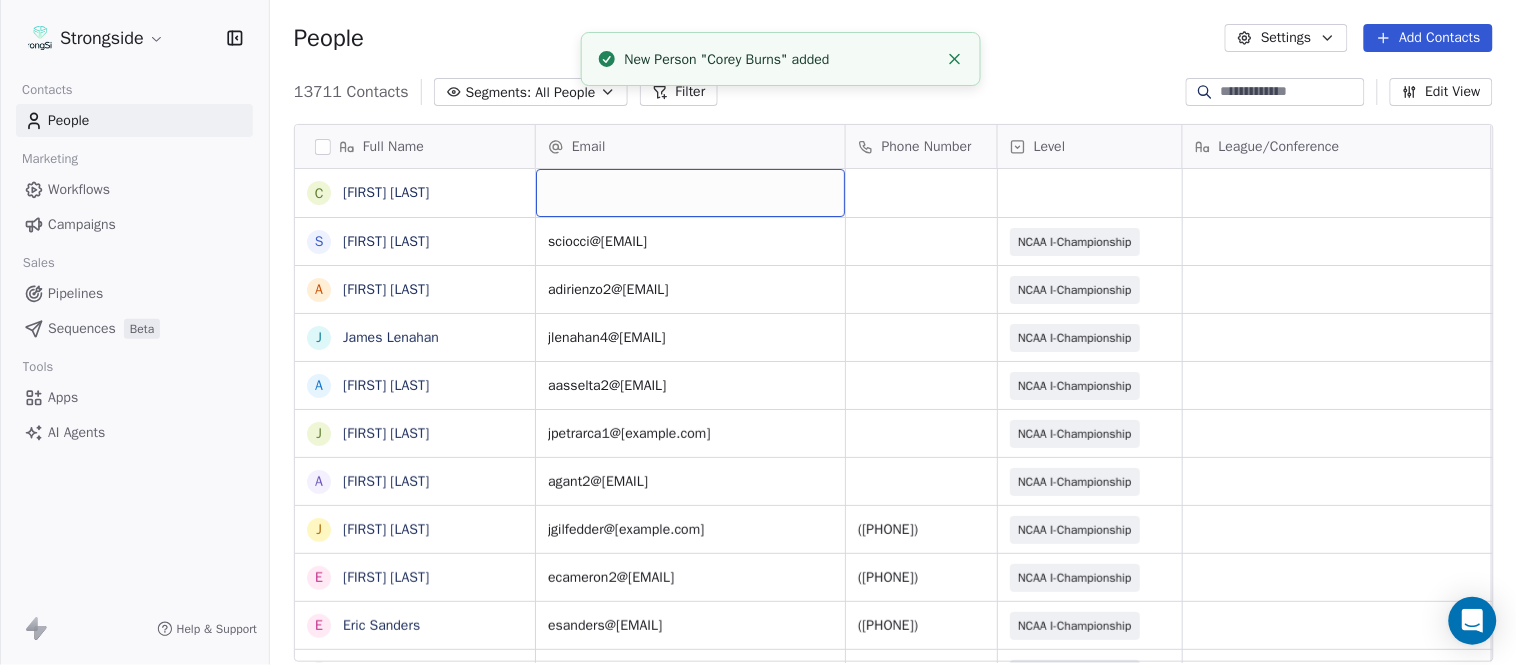 click at bounding box center [690, 193] 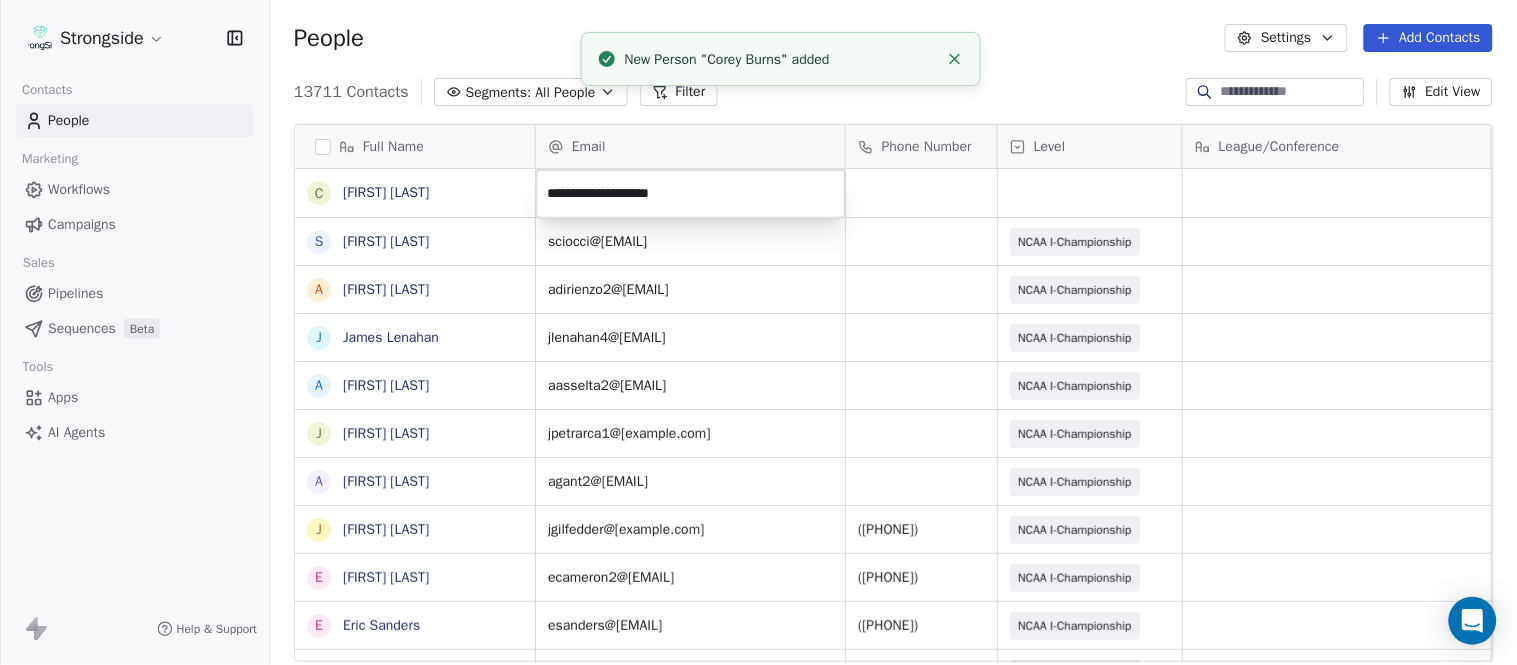 click on "New Person "Corey Burns" added" at bounding box center [781, 59] 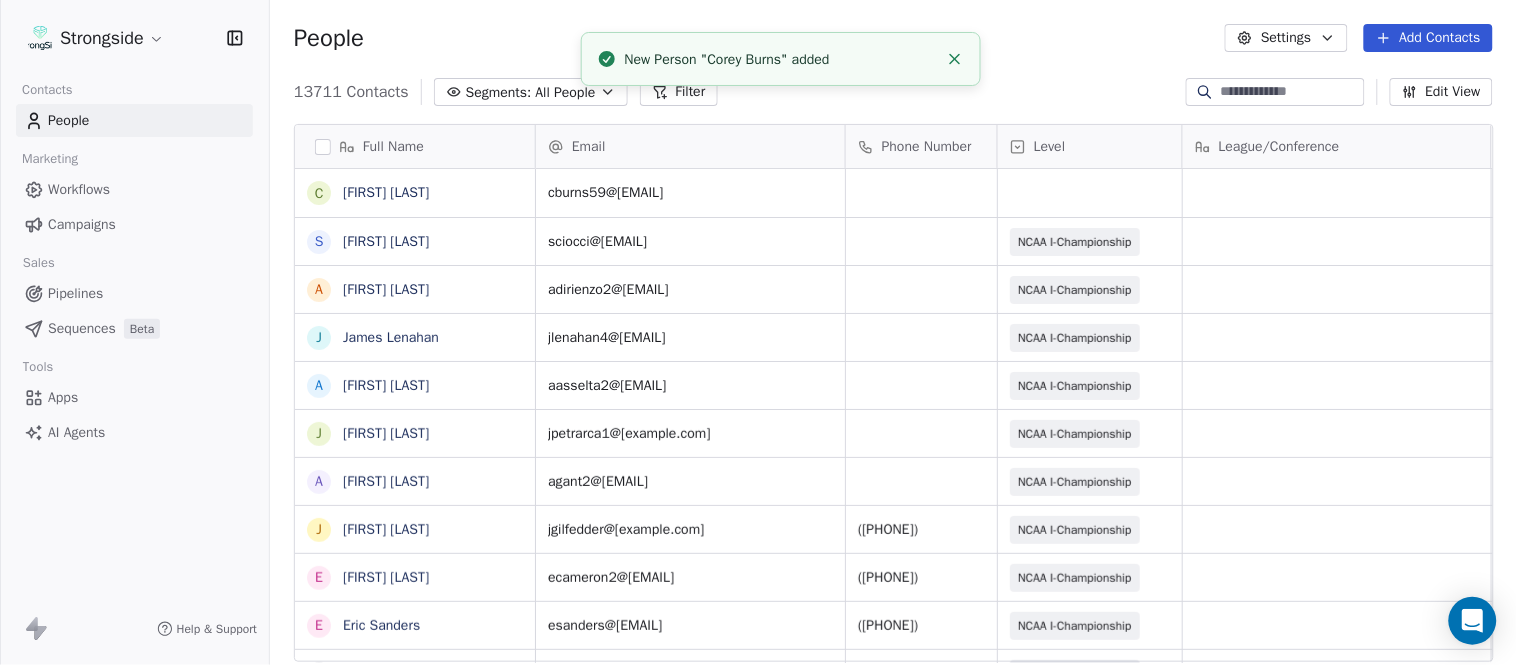 click 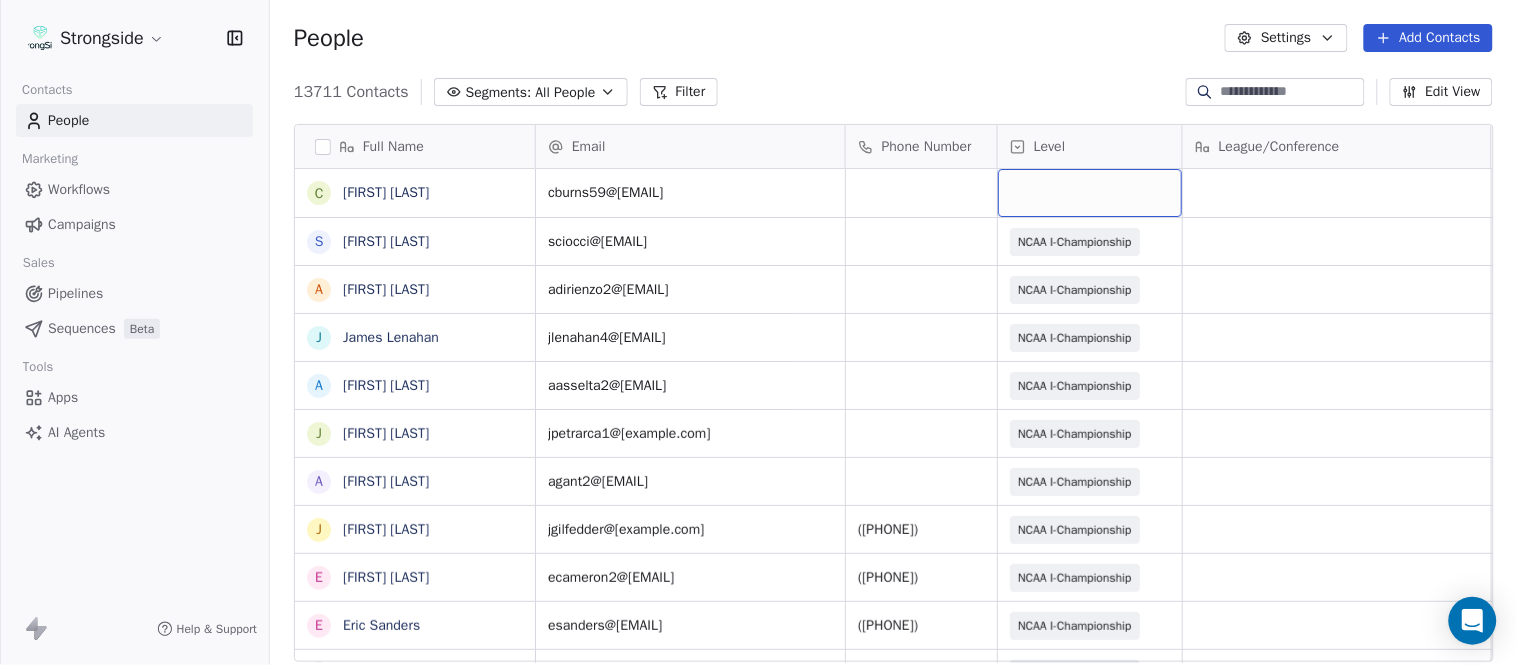 click at bounding box center (1090, 193) 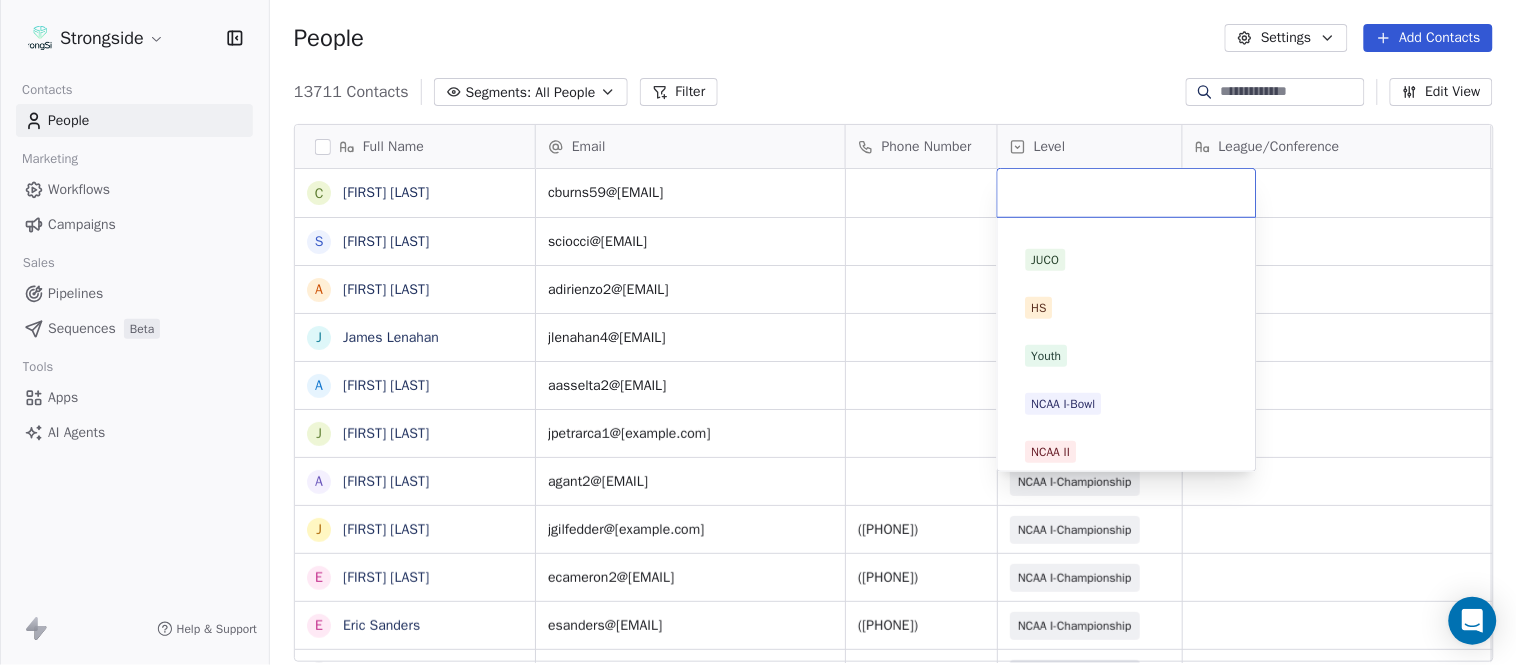 scroll, scrollTop: 378, scrollLeft: 0, axis: vertical 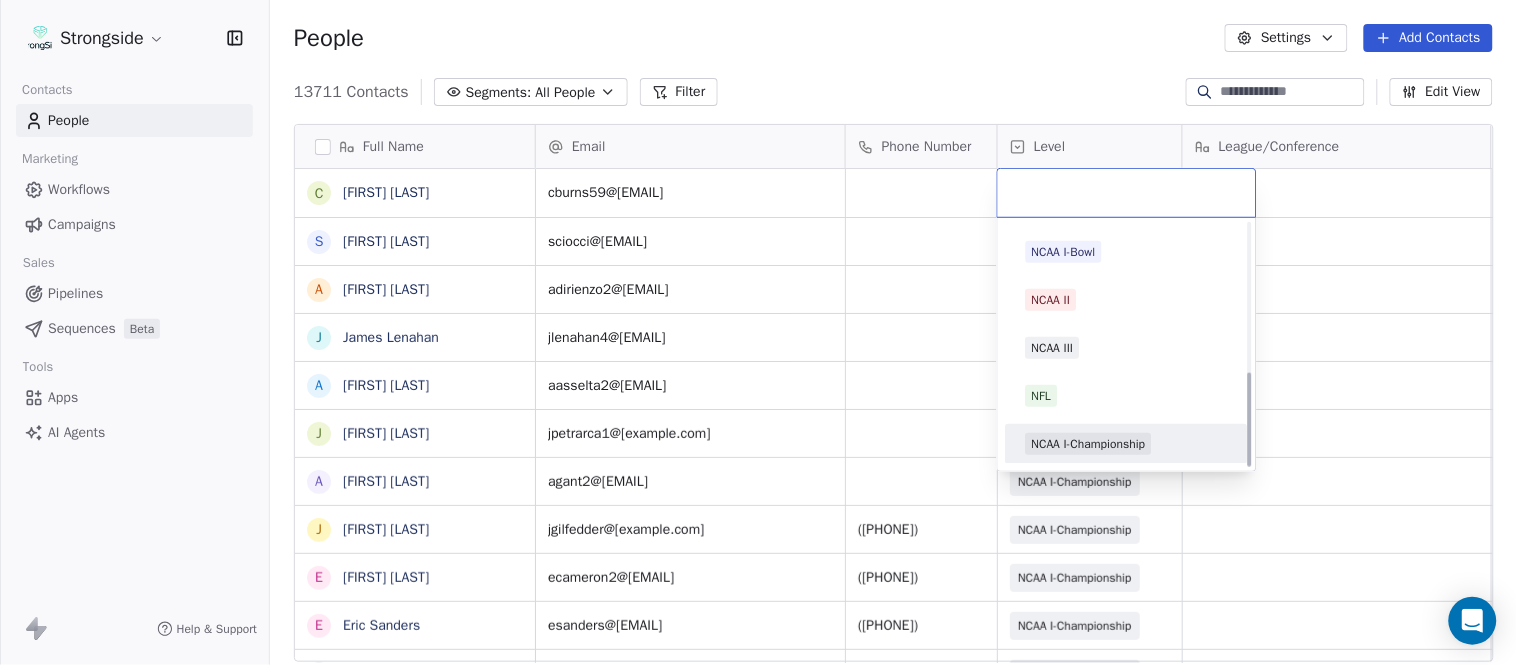 click on "NCAA I-Championship" at bounding box center (1089, 444) 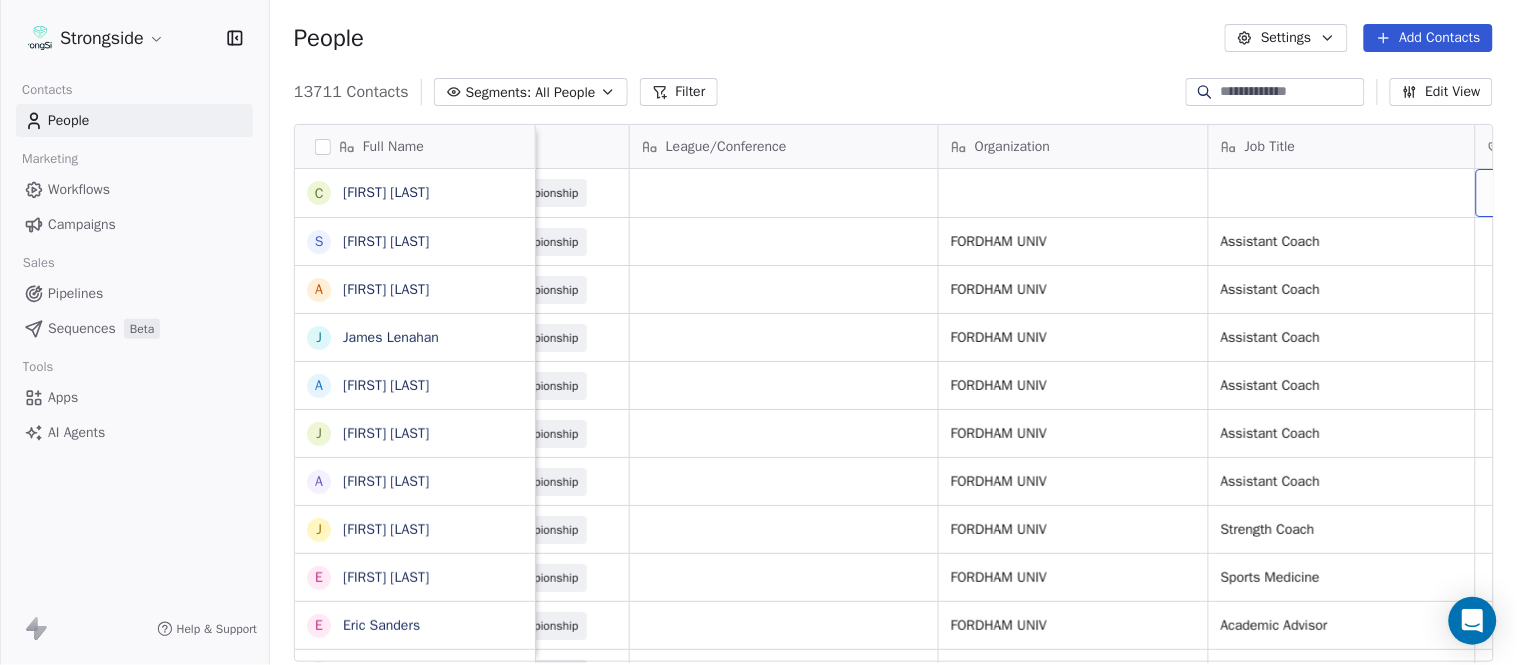 scroll, scrollTop: 0, scrollLeft: 653, axis: horizontal 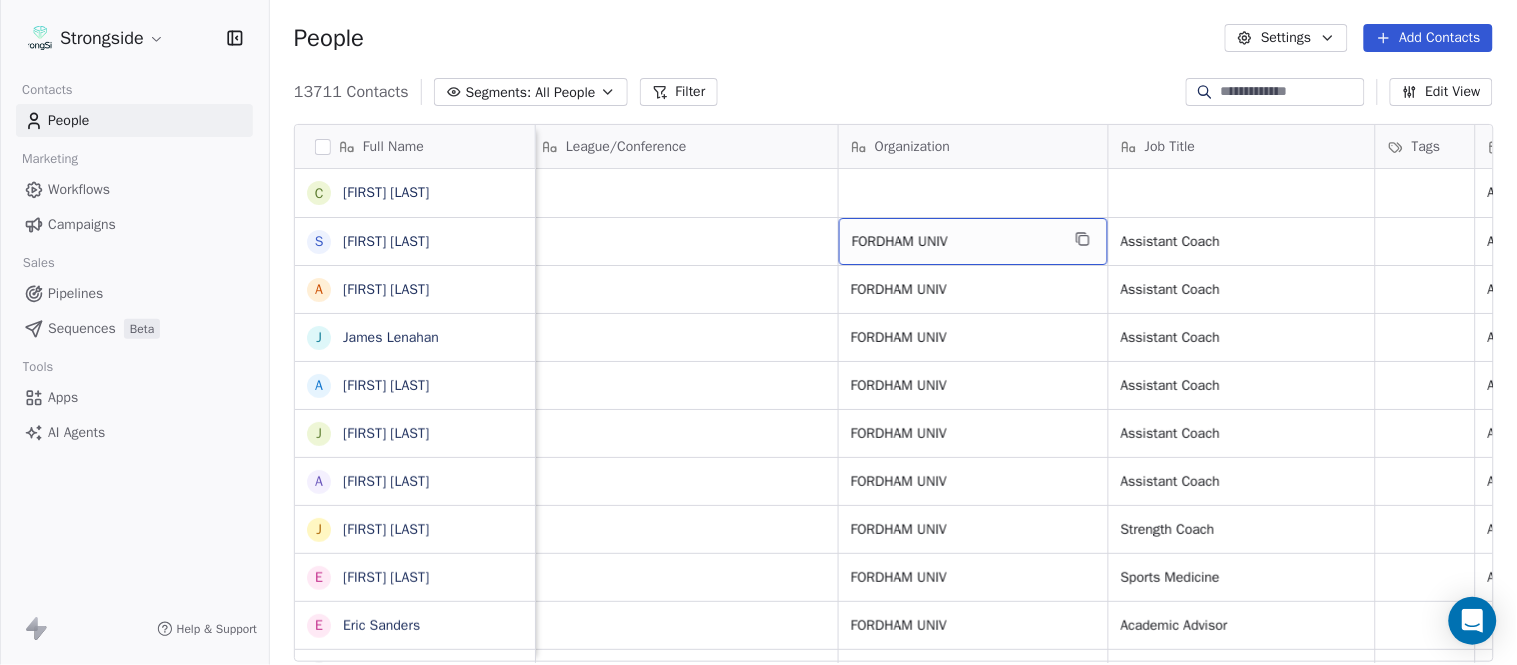 drag, startPoint x: 1054, startPoint y: 233, endPoint x: 1067, endPoint y: 233, distance: 13 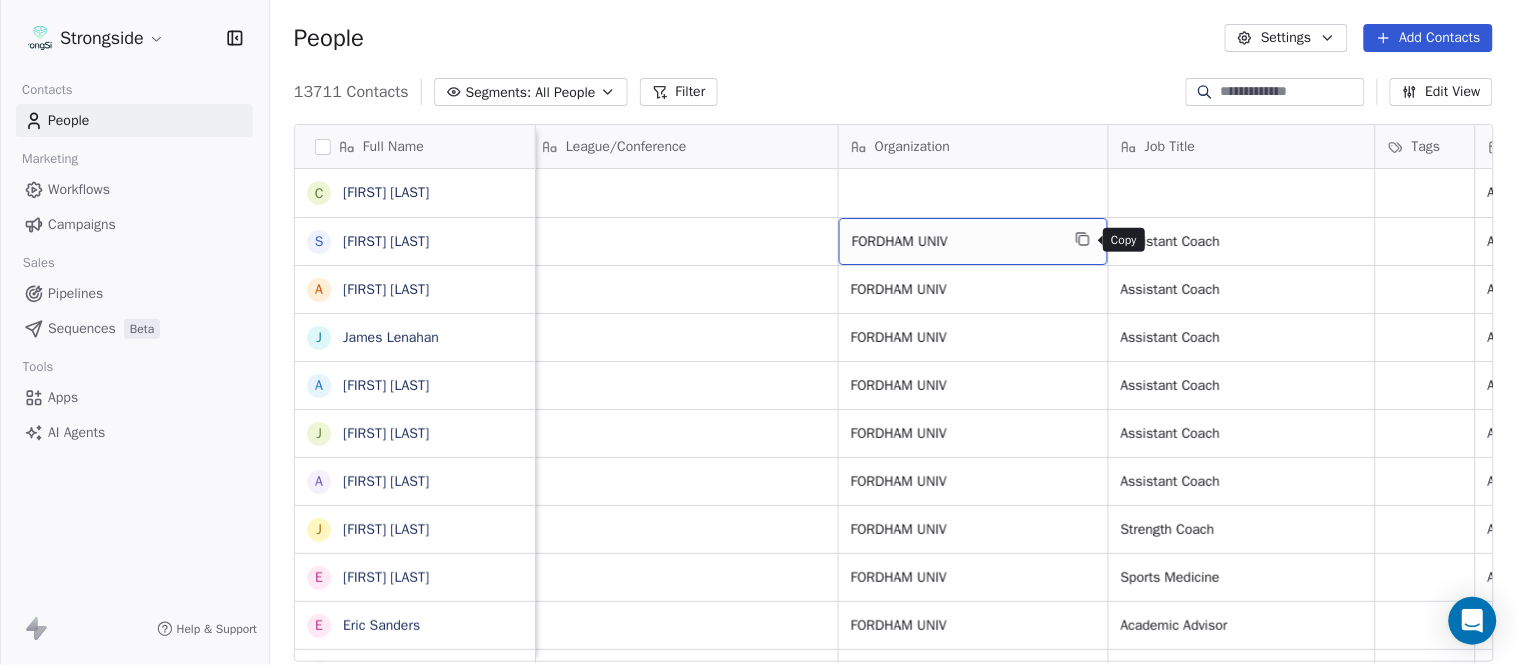 click 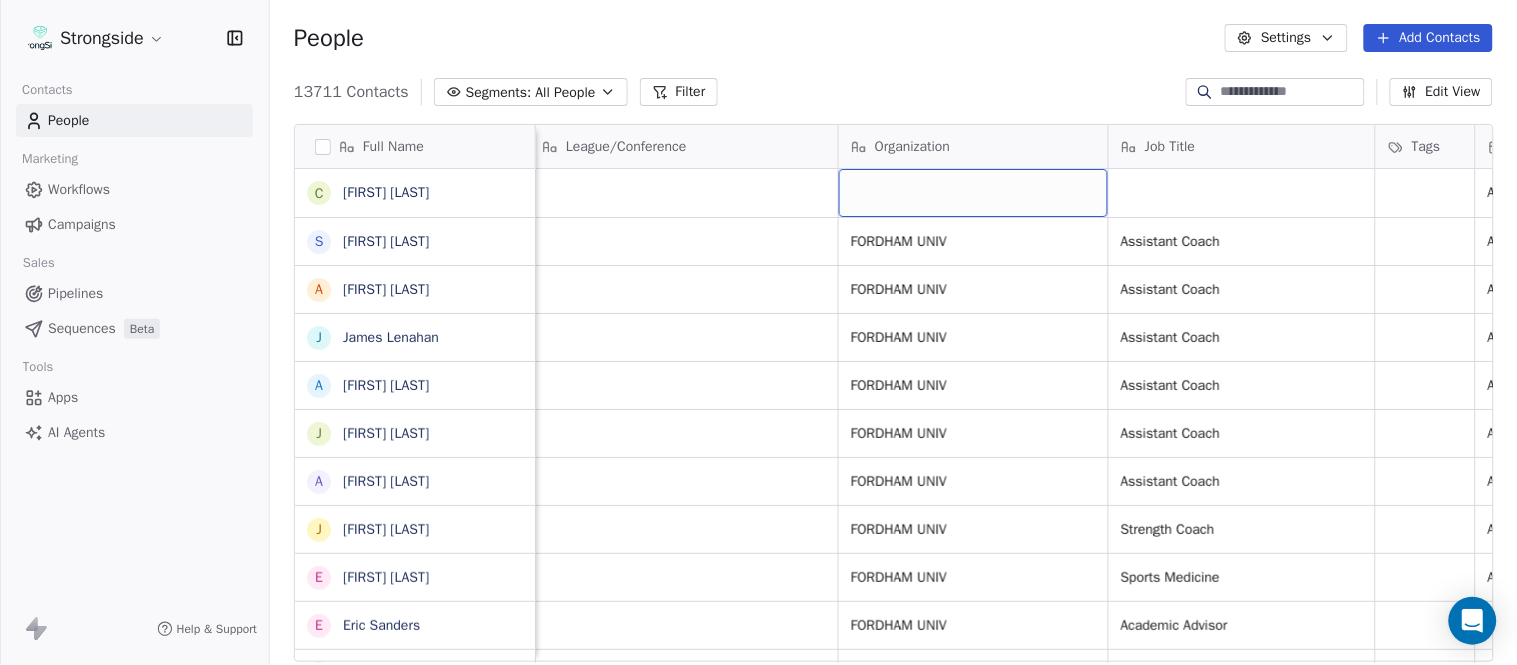 click at bounding box center (973, 193) 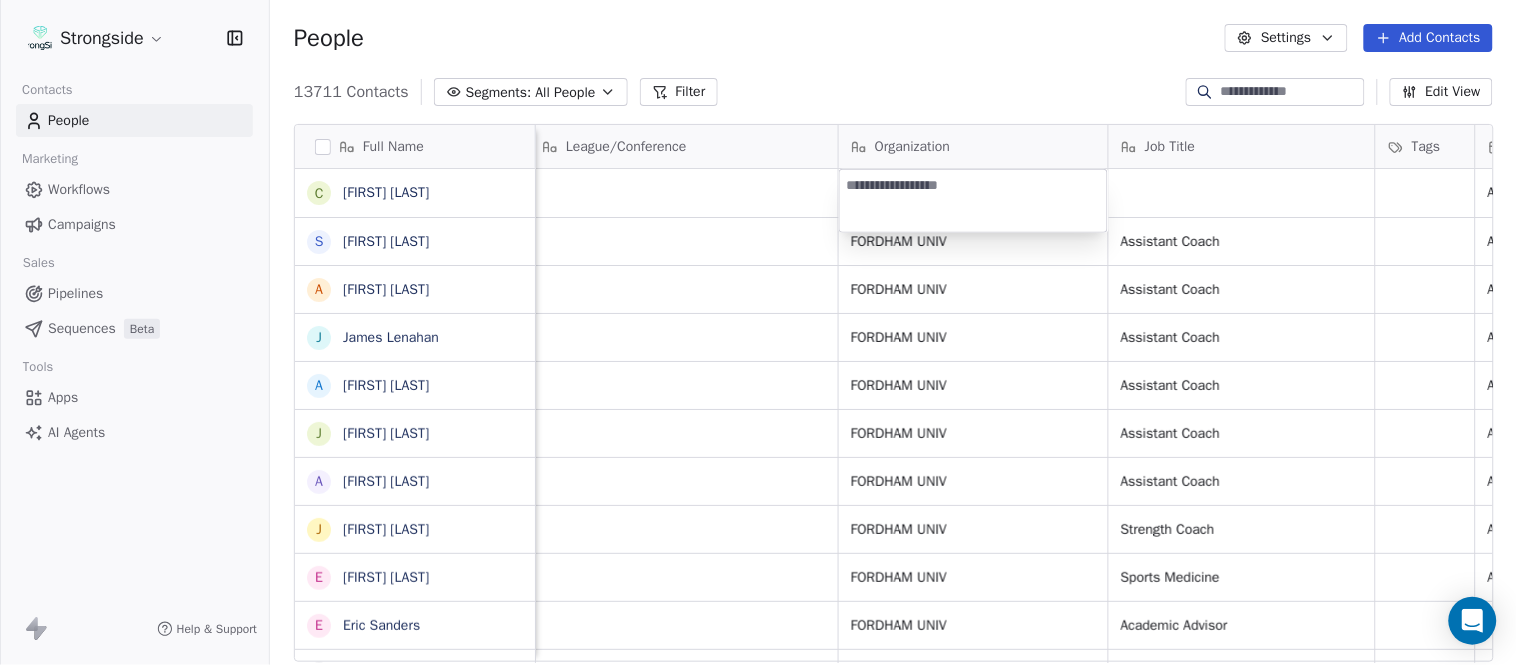 type on "**********" 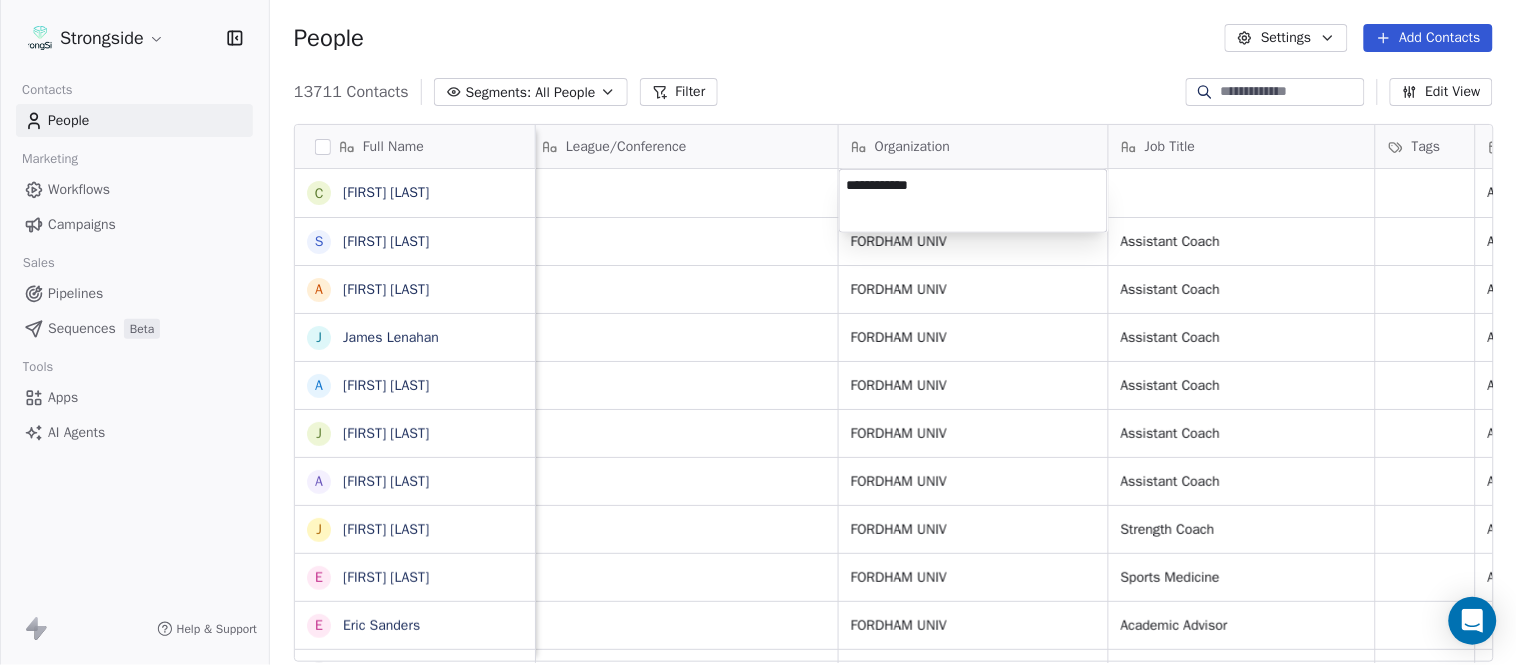 click on "Strongside Contacts People Marketing Workflows Campaigns Sales Pipelines Sequences Beta Tools Apps AI Agents Help & Support People Settings Add Contacts 13711 Contacts Segments: All People Filter Edit View Tag Add to Sequence Export Full Name C [FIRST] [LAST] S [FIRST] [LAST] A [FIRST] [LAST] J [FIRST] [LAST] A [FIRST] [LAST] J [FIRST] [LAST] A [FIRST] [LAST] J [FIRST] [LAST] E [FIRST] [LAST] E [FIRST] [LAST] J [FIRST] [LAST] R [FIRST] [LAST] A [FIRST] [LAST] P [FIRST] [LAST] S [FIRST] [LAST] C [FIRST] [LAST] R [FIRST] [LAST] E [FIRST] [LAST] J [FIRST] [LAST] A [FIRST] [LAST] W [FIRST] [LAST] T [FIRST] [LAST] S [FIRST] [LAST] M [FIRST] [LAST] J [FIRST] [LAST] J [FIRST] [LAST] S [FIRST] [LAST] B [FIRST] [LAST] D [FIRST] [LAST] C [FIRST] [LAST] J [FIRST] [LAST] N [FIRST] [LAST] Email Phone Number Level League/Conference Organization Job Title Tags Created Date BST Status Priority Emails Auto Clicked cburns59@[EMAIL] NCAA I-Championship Aug 07, 2025 08:14 PM sciocci@[EMAIL] NCAA I-Championship FORDHAM UNIV Assistant Coach Aug 07, 2025 08:12 PM adirienzo2@[EMAIL]" at bounding box center (758, 332) 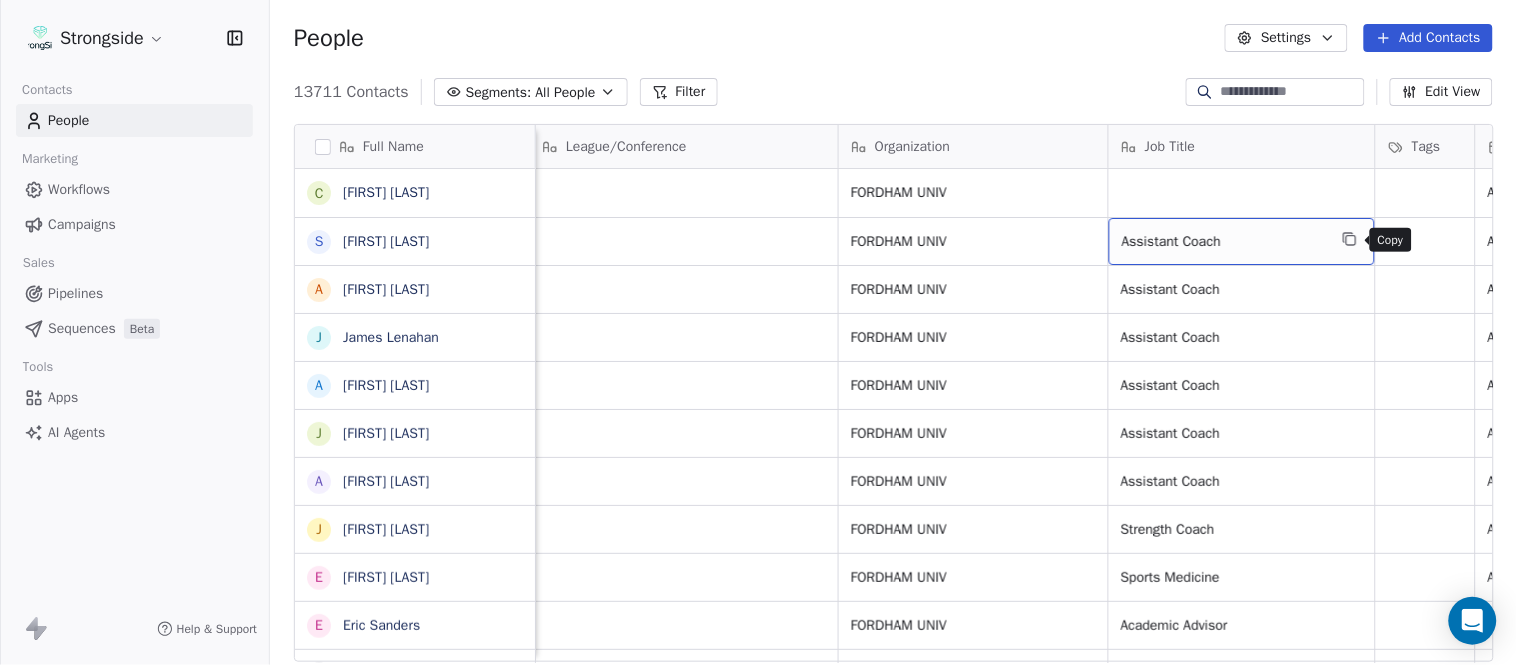 click 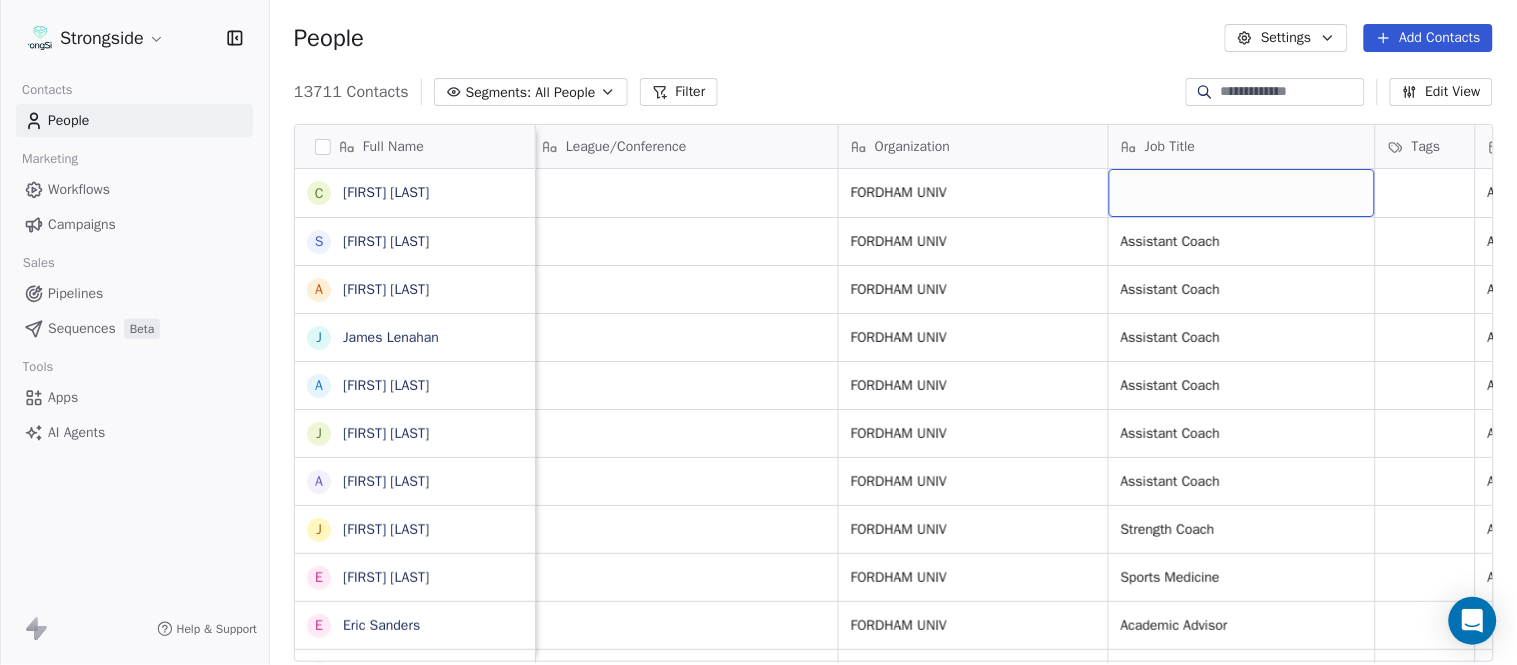 click at bounding box center (1242, 193) 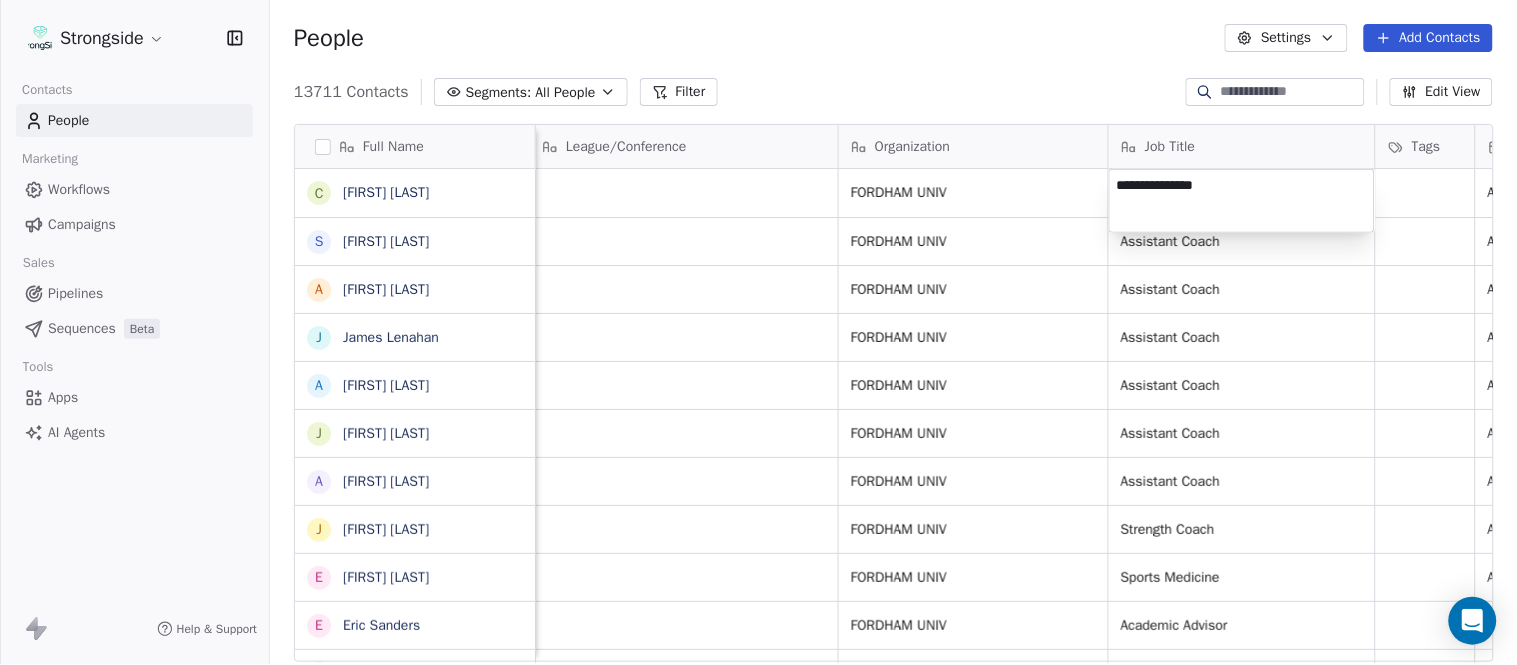 click on "Strongside Contacts People Marketing Workflows Campaigns Sales Pipelines Sequences Beta Tools Apps AI Agents Help & Support People Settings Add Contacts 13711 Contacts Segments: All People Filter Edit View Tag Add to Sequence Export Full Name C [FIRST] [LAST] S [FIRST] [LAST] A [FIRST] [LAST] J [FIRST] [LAST] A [FIRST] [LAST] J [FIRST] [LAST] A [FIRST] [LAST] J [FIRST] [LAST] E [FIRST] [LAST] E [FIRST] [LAST] J [FIRST] [LAST] R [FIRST] [LAST] A [FIRST] [LAST] P [FIRST] [LAST] S [FIRST] [LAST] C [FIRST] [LAST] R [FIRST] [LAST] E [FIRST] [LAST] J [FIRST] [LAST] A [FIRST] [LAST] W [FIRST] [LAST] T [FIRST] [LAST] S [FIRST] [LAST] M [FIRST] [LAST] J [FIRST] [LAST] J [FIRST] [LAST] S [FIRST] [LAST] B [FIRST] [LAST] D [FIRST] [LAST] J [FIRST] [LAST] N [FIRST] [LAST] Email Phone Number Level League/Conference Organization Job Title Tags Created Date BST Status Priority Emails Auto Clicked cburns59@[example.com] NCAA I-Championship FORDHAM UNIV Aug 07, 2025 08:14 PM sciocci@[example.com] NCAA I-Championship FORDHAM UNIV Assistant Coach Aug 07, 2025 08:12 PM SID SID" at bounding box center [758, 332] 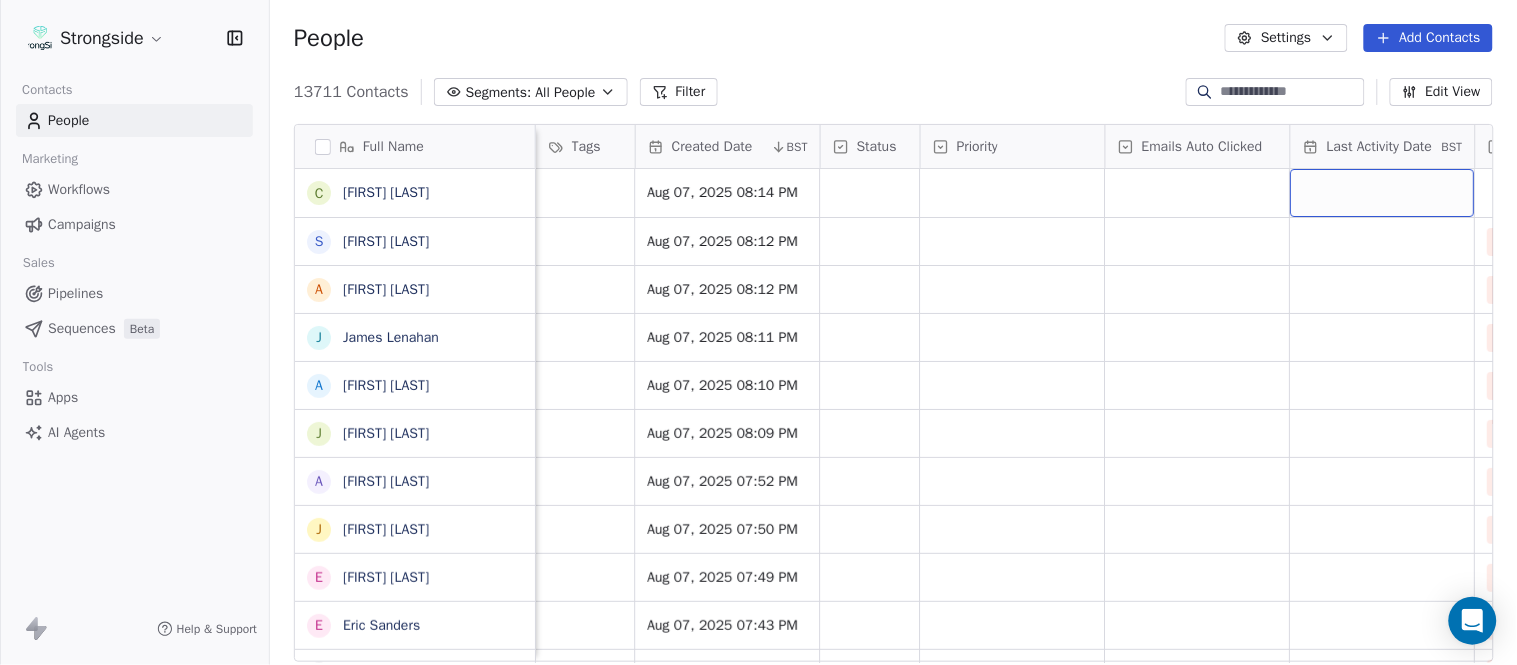 scroll, scrollTop: 0, scrollLeft: 1677, axis: horizontal 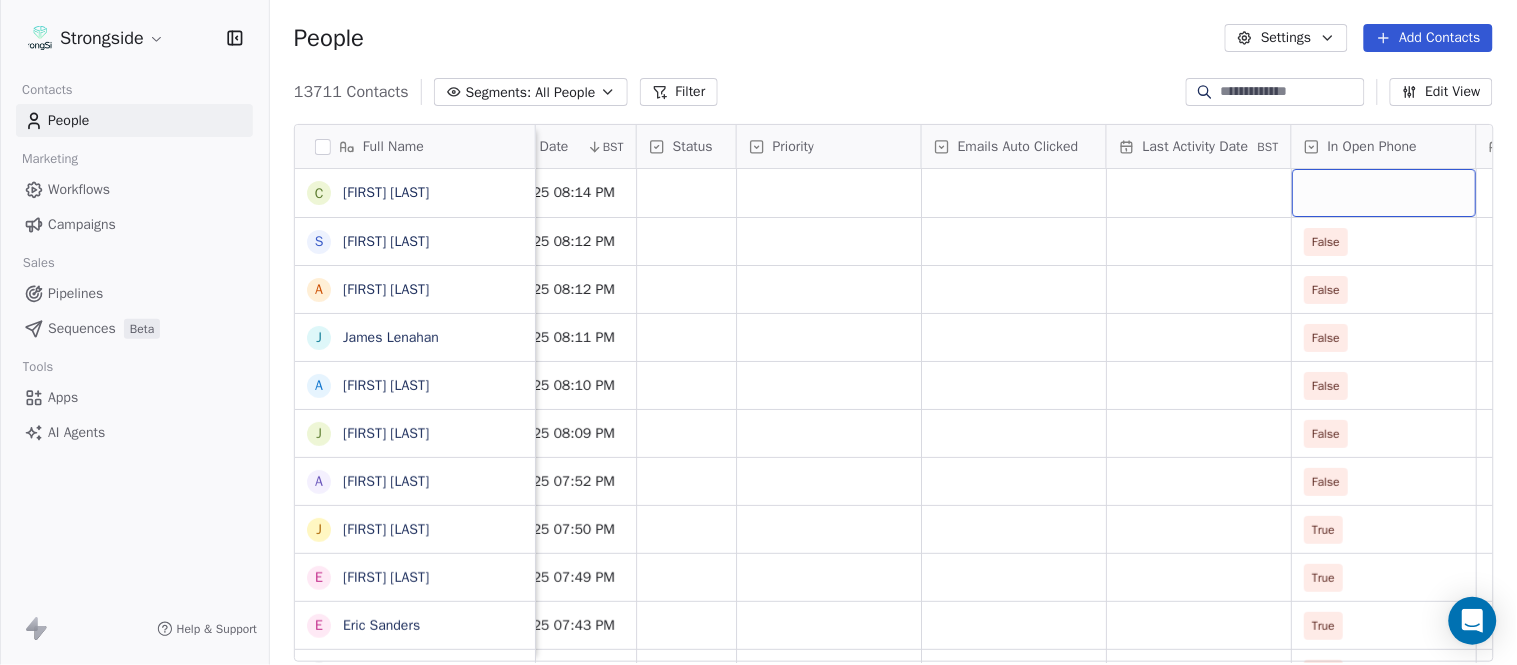 click at bounding box center (1384, 193) 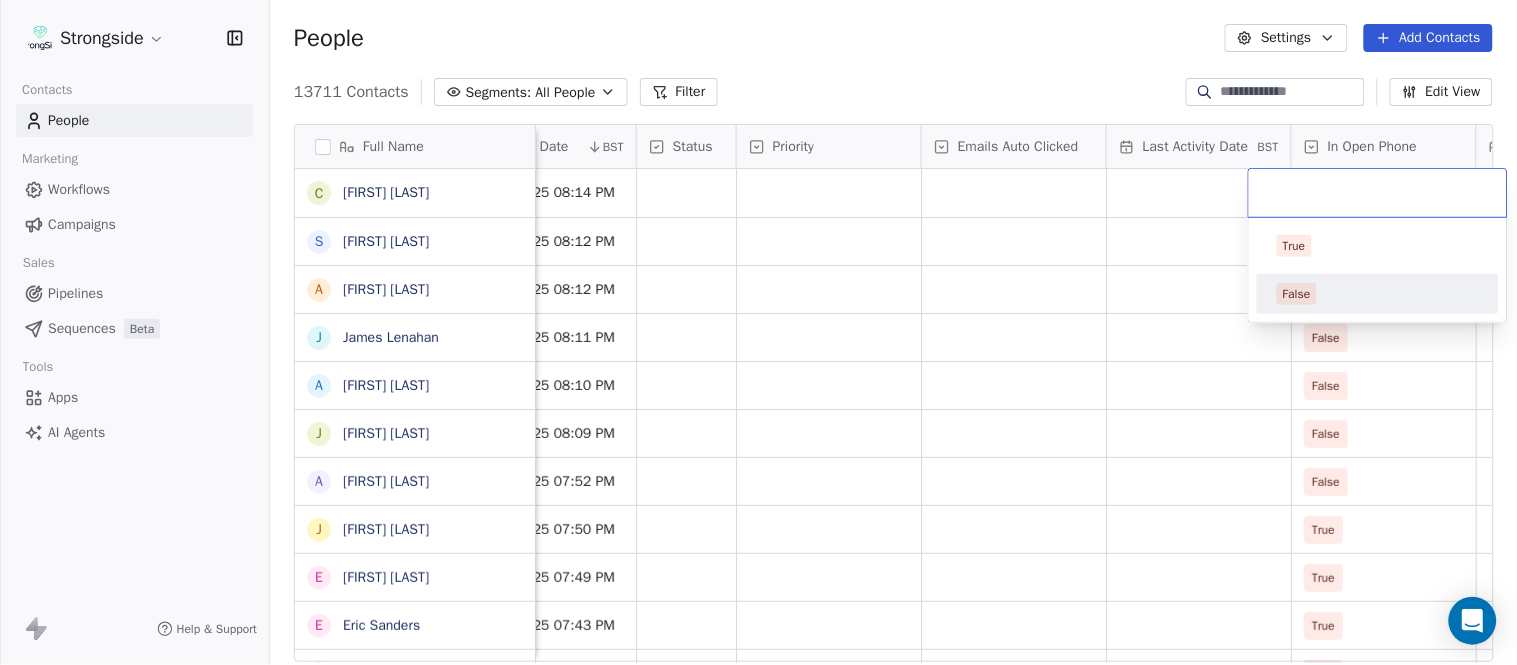 click on "False" at bounding box center (1297, 294) 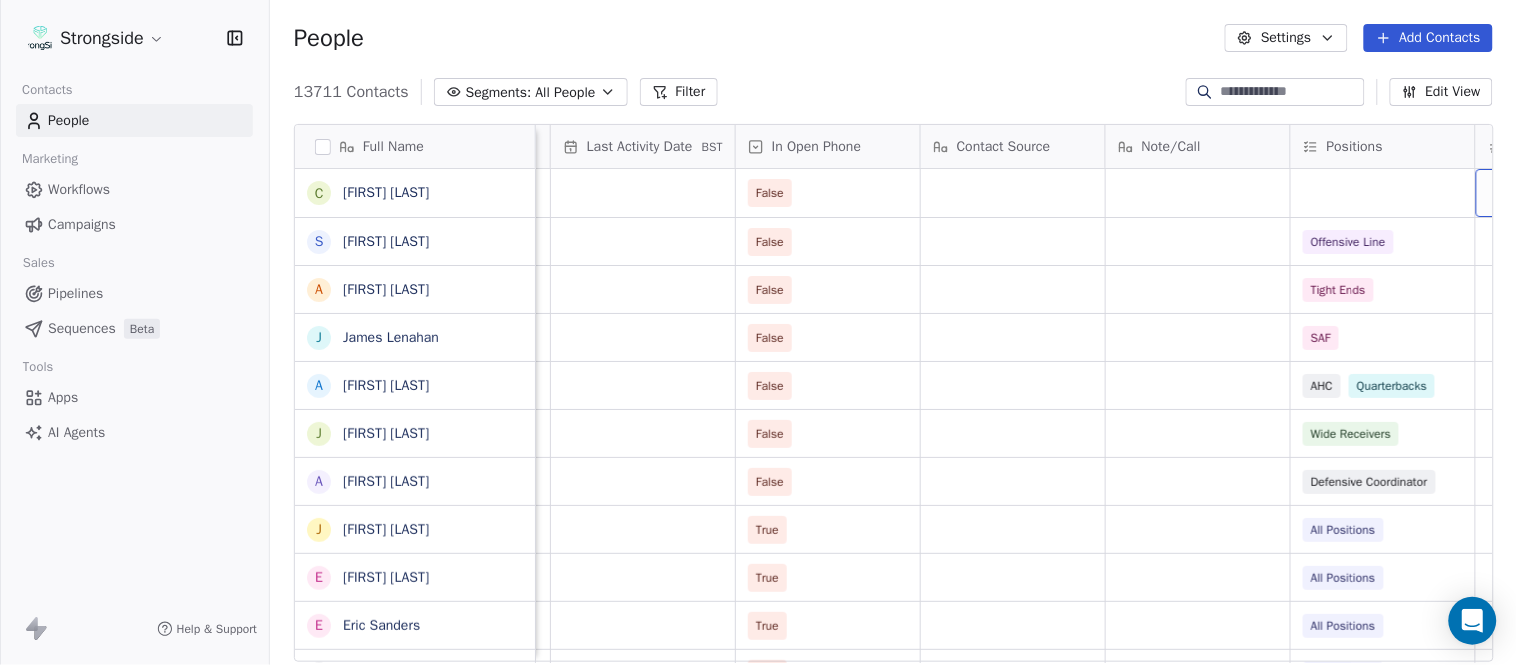scroll, scrollTop: 0, scrollLeft: 2417, axis: horizontal 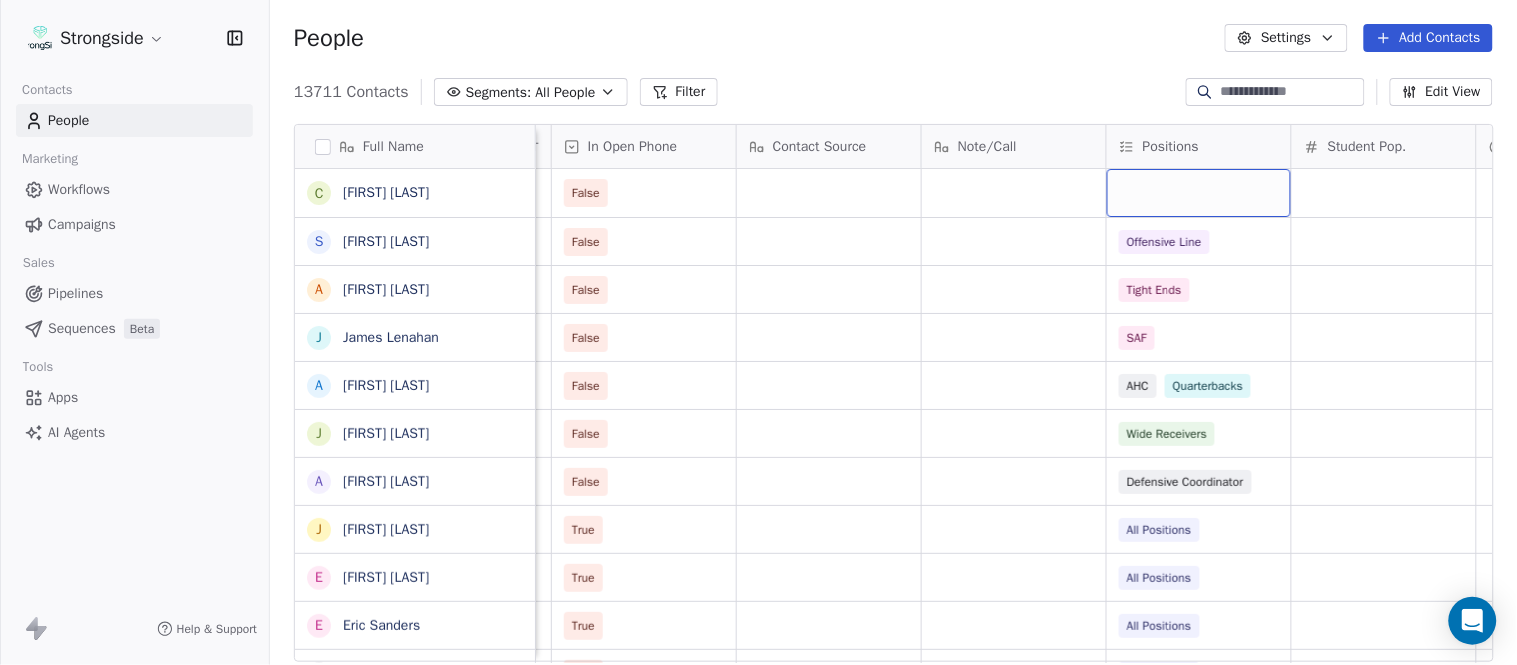 click at bounding box center [1199, 193] 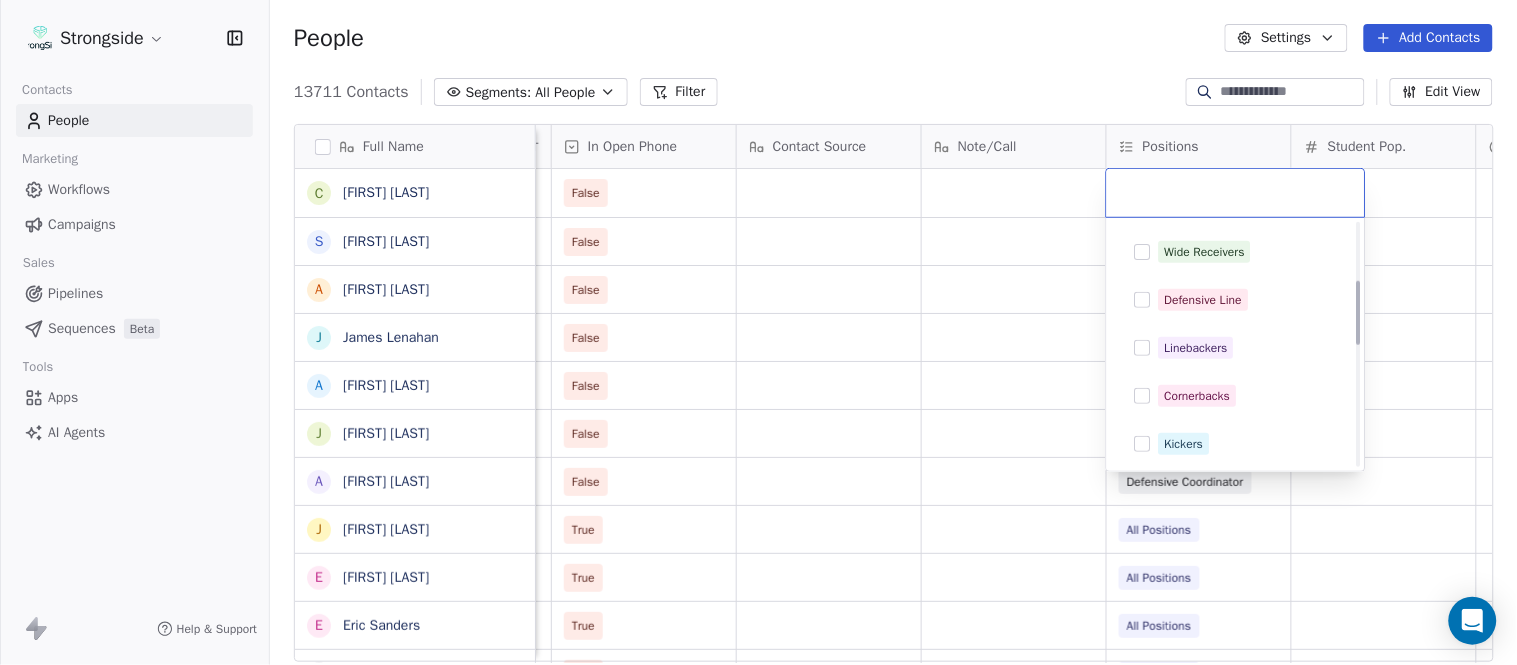 scroll, scrollTop: 222, scrollLeft: 0, axis: vertical 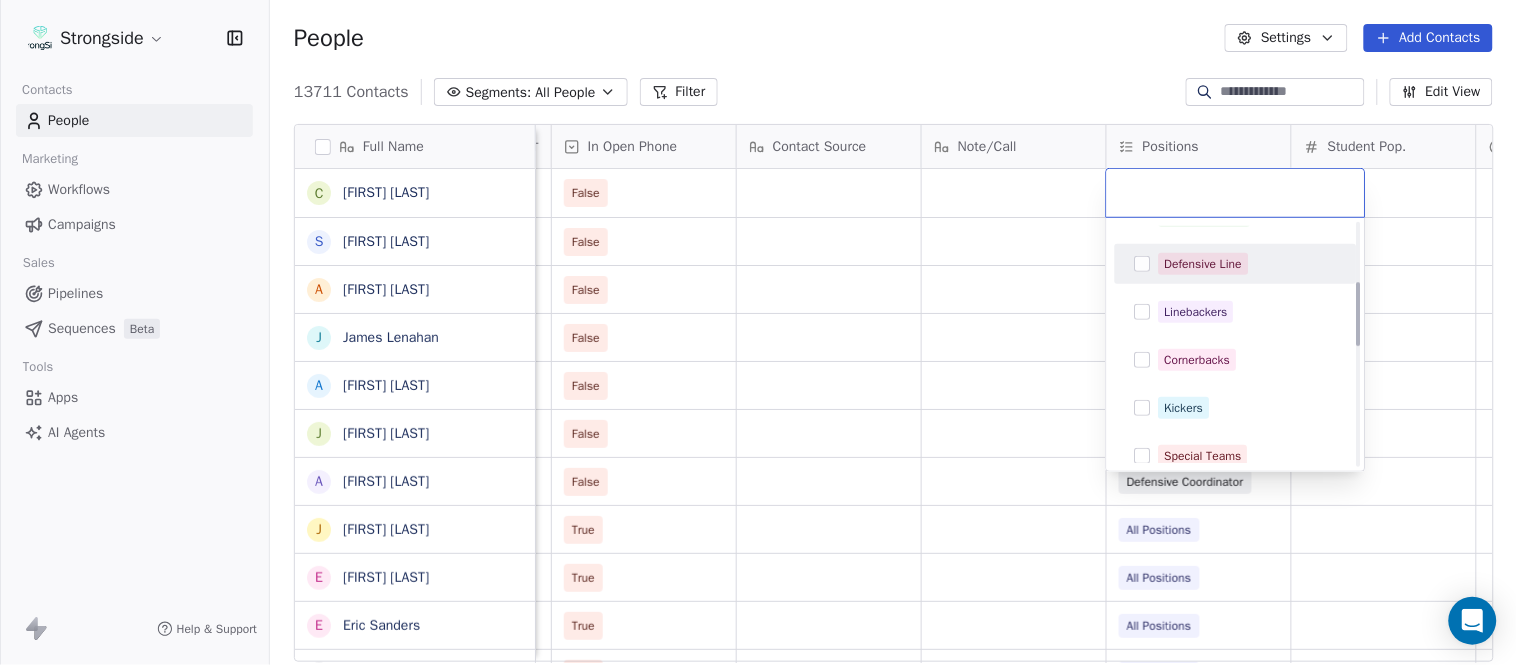 click on "Defensive Line" at bounding box center (1204, 264) 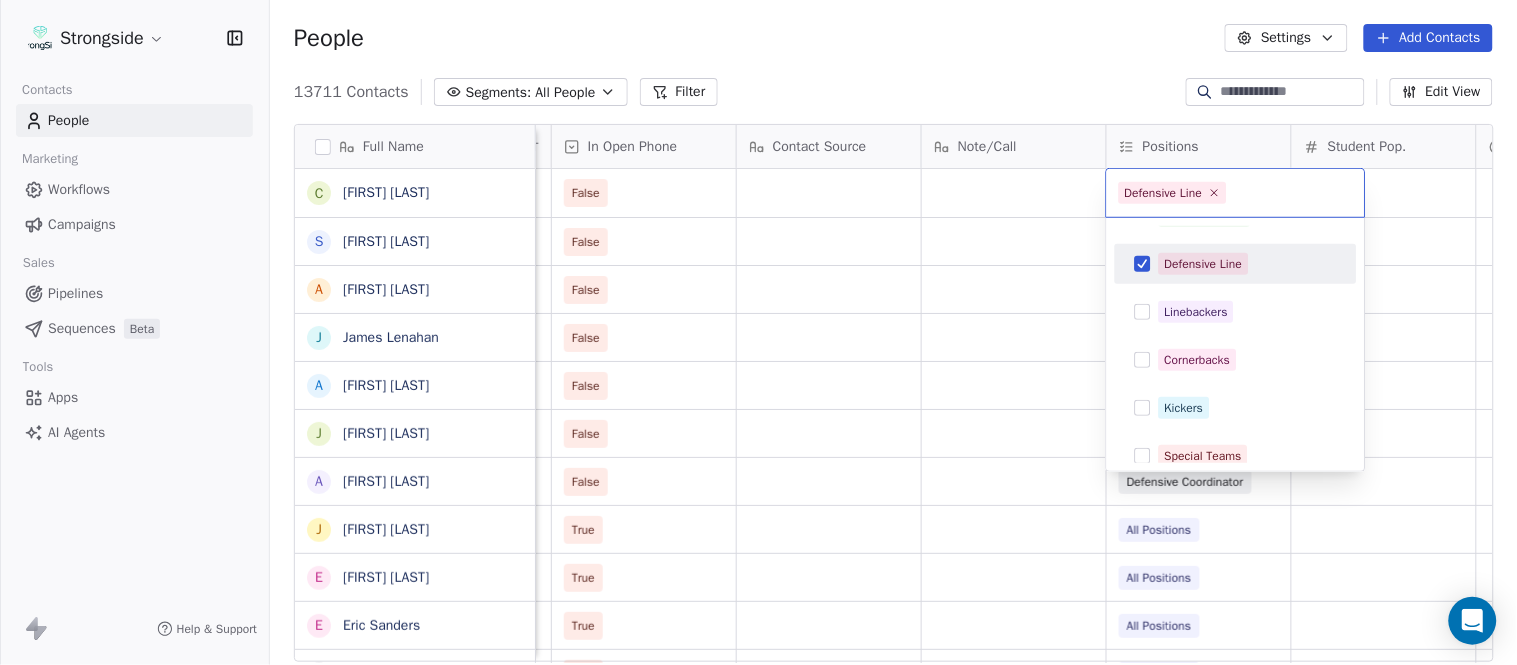 click on "Strongside Contacts People Marketing Workflows Campaigns Sales Pipelines Sequences Beta Tools Apps AI Agents Help & Support People Settings Add Contacts 13711 Contacts Segments: All People Filter Edit View Tag Add to Sequence Export Full Name C [FIRST] [LAST] S [FIRST] [LAST] A [FIRST] [LAST] J [FIRST] [LAST] A [FIRST] [LAST] J [FIRST] [LAST] A [FIRST] [LAST] J [FIRST] [LAST] E [FIRST] [LAST] E [FIRST] [LAST] J [FIRST] [LAST] R [FIRST] [LAST] A [FIRST] [LAST] P [FIRST] [LAST] S [FIRST] [LAST] C [FIRST] [LAST] R [FIRST] [LAST] E [FIRST] [LAST] J [FIRST] [LAST] A [FIRST] [LAST] W [FIRST] [LAST] T [FIRST] [LAST] S [FIRST] [LAST] M [FIRST] [LAST] J [FIRST] [LAST] J [FIRST] [LAST] S [FIRST] [LAST] B [FIRST] [LAST] D [FIRST] [LAST] J [FIRST] [LAST] N [FIRST] [LAST] Status Priority Emails Auto Clicked Last Activity Date BST In Open Phone Contact Source Note/Call Positions Student Pop. Lead Account False False Offensive Line False Tight Ends False SAF False AHC Quarterbacks False Wide Receivers False Defensive Coordinator True All Positions" at bounding box center [758, 332] 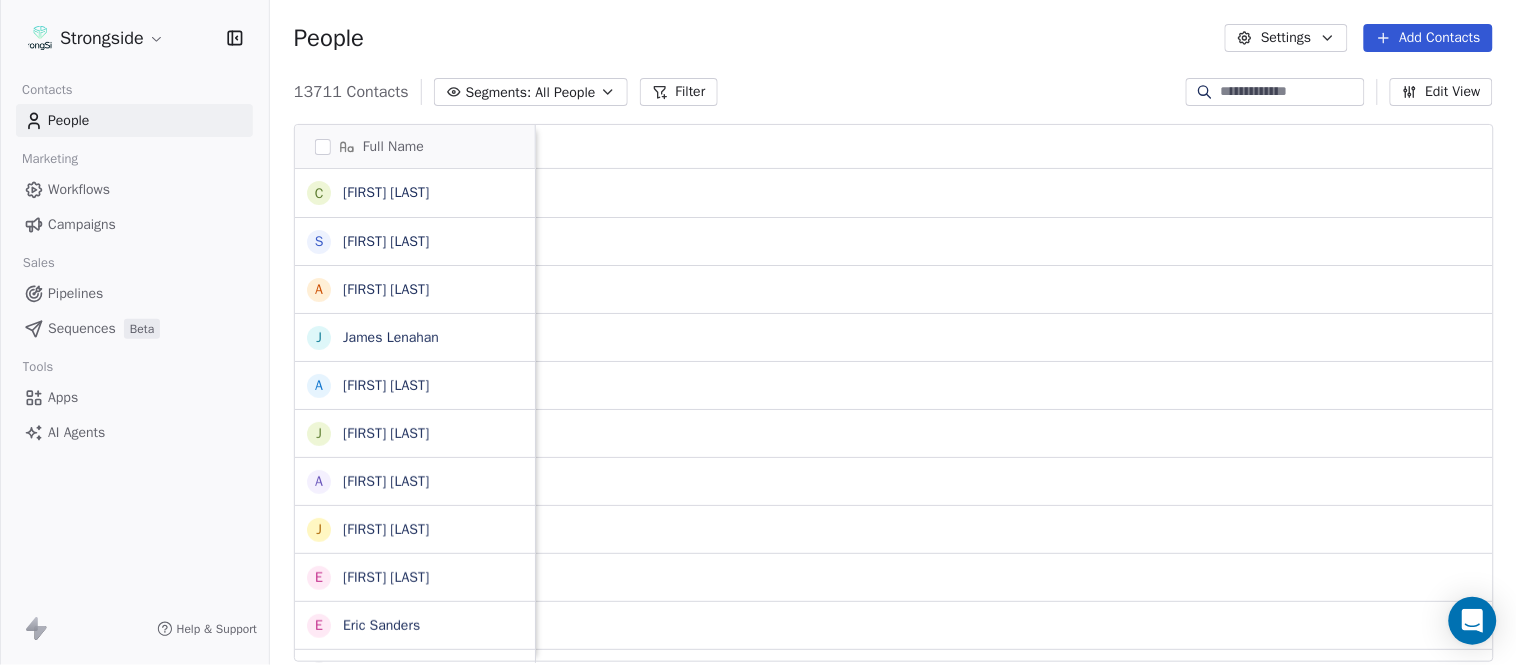 scroll, scrollTop: 0, scrollLeft: 0, axis: both 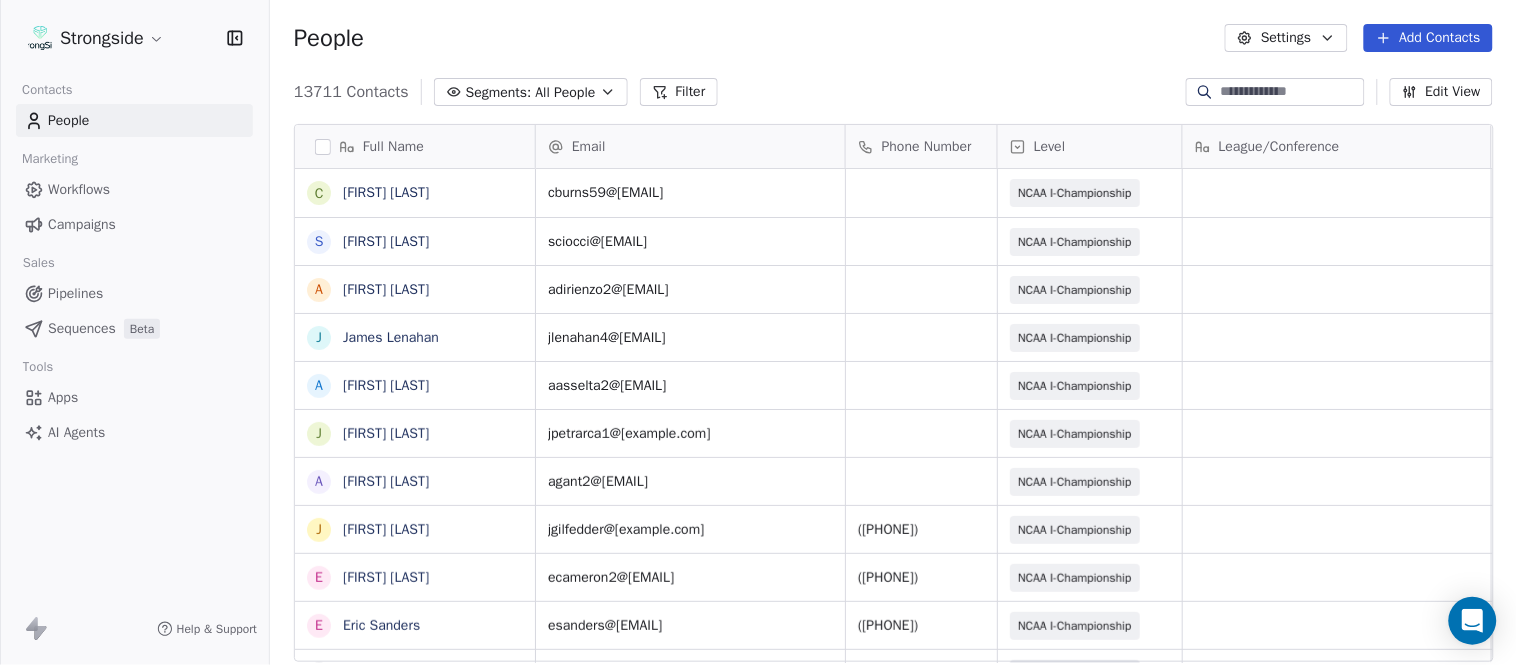 click on "Add Contacts" at bounding box center [1428, 38] 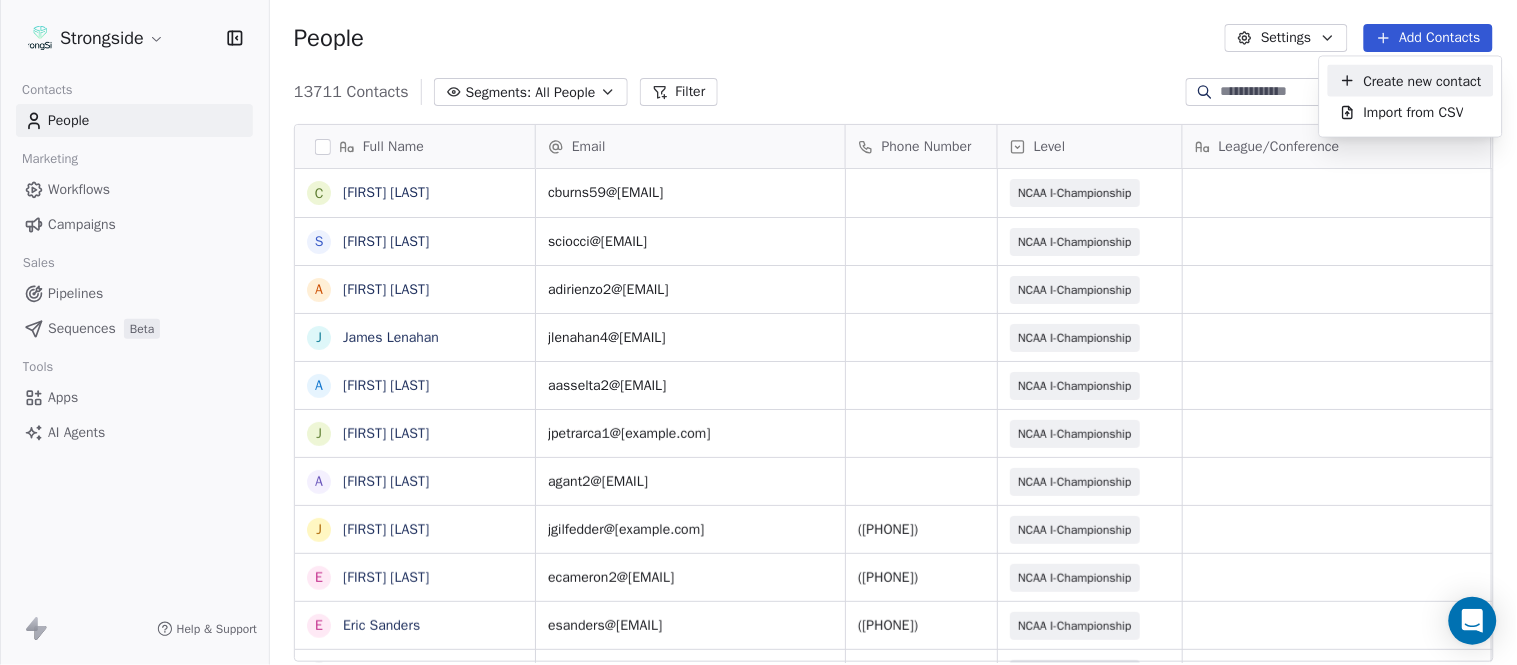 click on "Create new contact" at bounding box center (1423, 80) 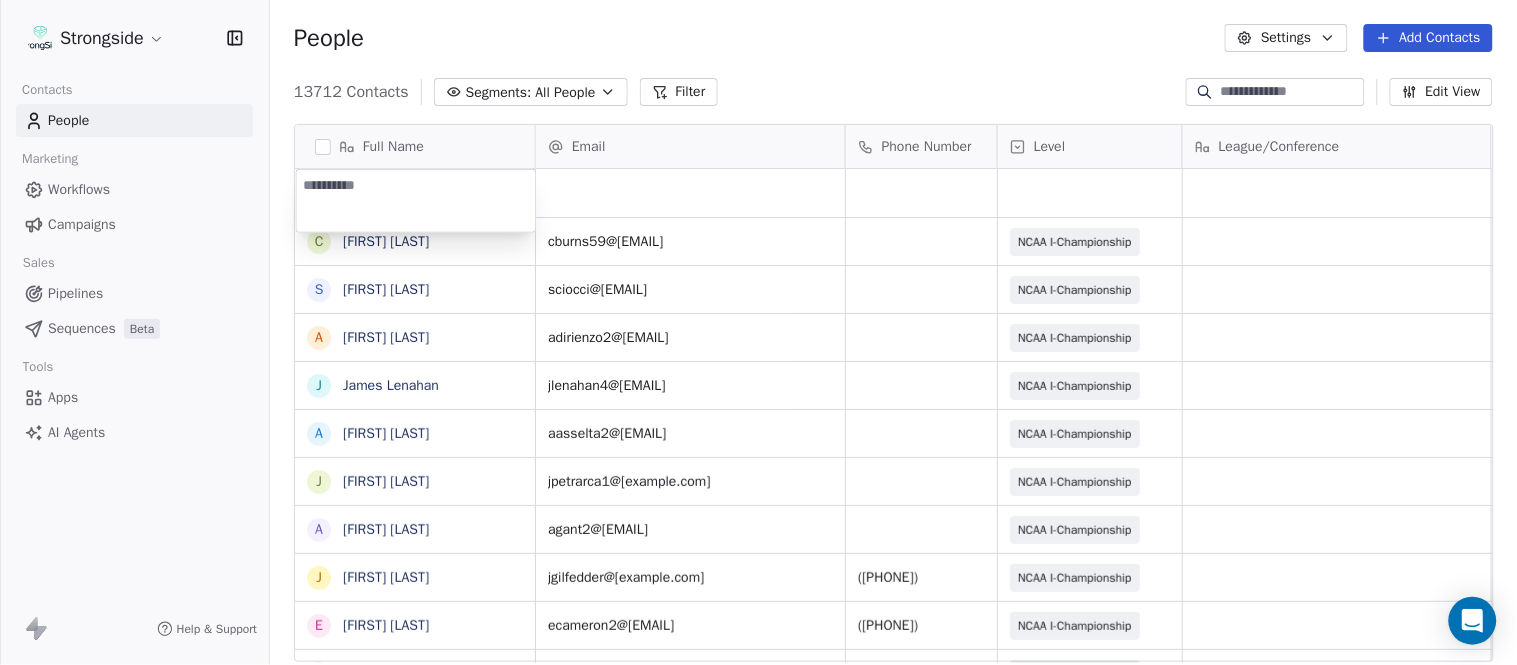 type on "**********" 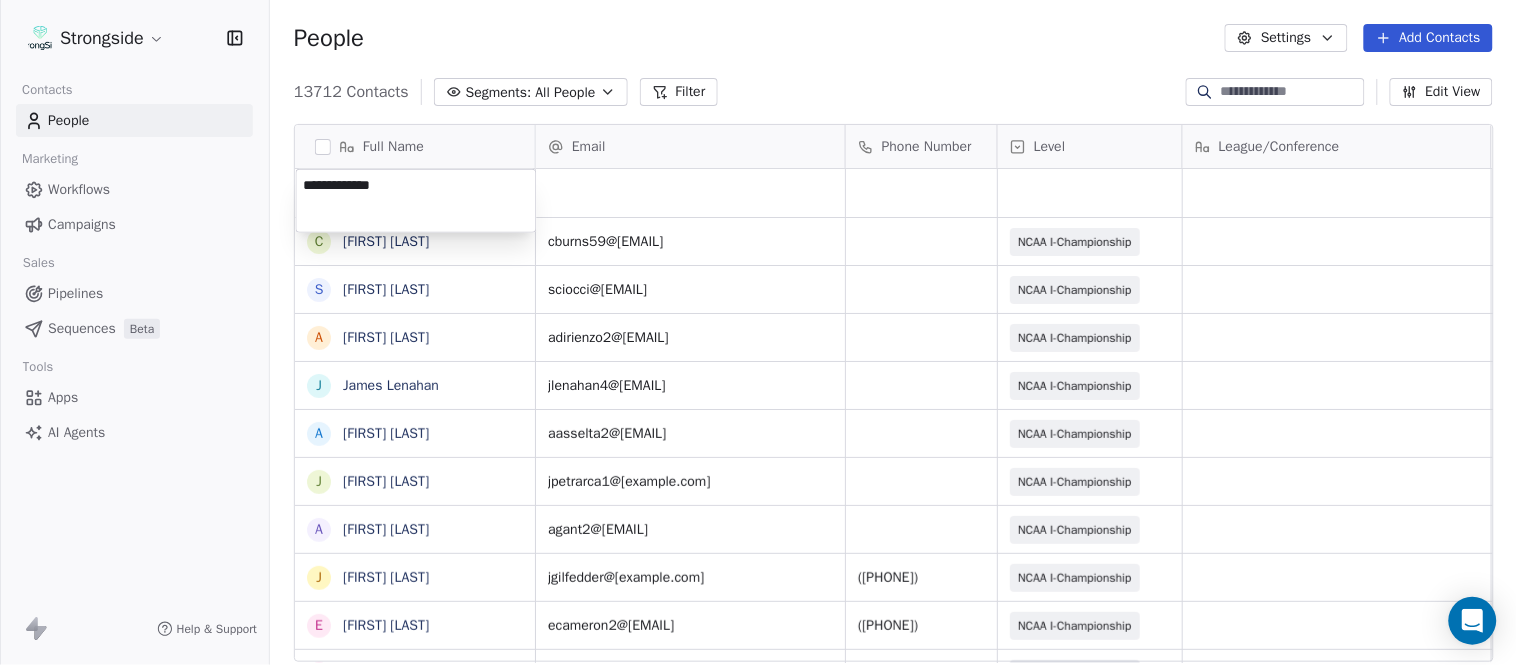 click on "Strongside Contacts People Marketing Workflows Campaigns Sales Pipelines Sequences Beta Tools Apps AI Agents Help & Support People Settings Add Contacts 13712 Contacts Segments: All People Filter Edit View Tag Add to Sequence Export Full Name C [FIRST] [LAST] S [FIRST] [LAST] A [FIRST] [LAST] J [FIRST] [LAST] A [FIRST] [LAST] J [FIRST] [LAST] A [FIRST] [LAST] J [FIRST] [LAST] E [FIRST] [LAST] E [FIRST] [LAST] J [FIRST] [LAST] R [FIRST] [LAST] A [FIRST] [LAST] P [FIRST] [LAST] S [FIRST] [LAST] C [FIRST] [LAST] R [FIRST] [LAST] E [FIRST] [LAST] J [FIRST] [LAST] A [FIRST] [LAST] W [FIRST] [LAST] T [FIRST] [LAST] S [FIRST] [LAST] M [FIRST] [LAST] J [FIRST] [LAST] J [FIRST] [LAST] S [FIRST] [LAST] B [FIRST] [LAST] D [FIRST] [LAST] J [FIRST] [LAST] Email Phone Number Level League/Conference Organization Job Title Tags Created Date BST Aug 07, 2025 08:14 PM cburns59@[example.com] NCAA I-Championship FORDHAM UNIV Assistant Coach Aug 07, 2025 08:14 PM sciocci@[example.com] NCAA I-Championship FORDHAM UNIV Assistant Coach Aug 07, 2025 08:12 PM adirienzo2@[example.com]" at bounding box center [758, 332] 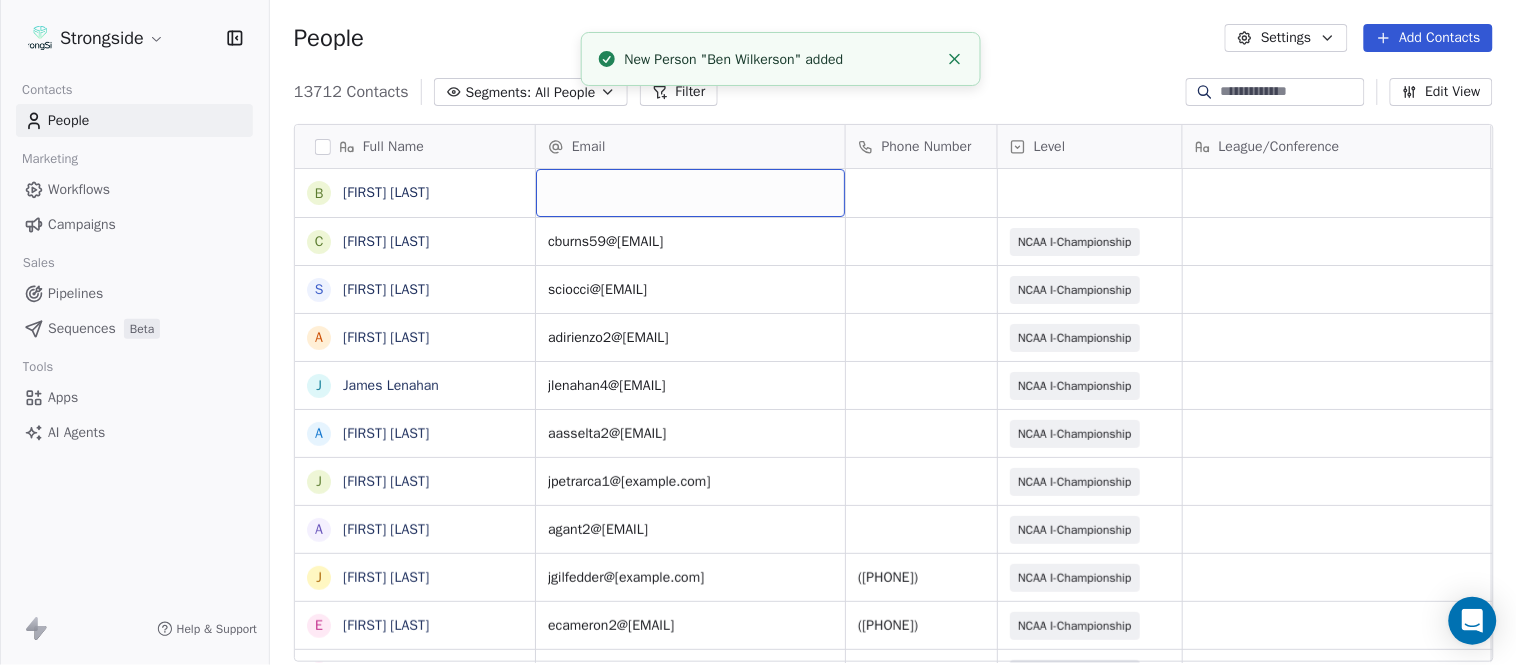 click at bounding box center [690, 193] 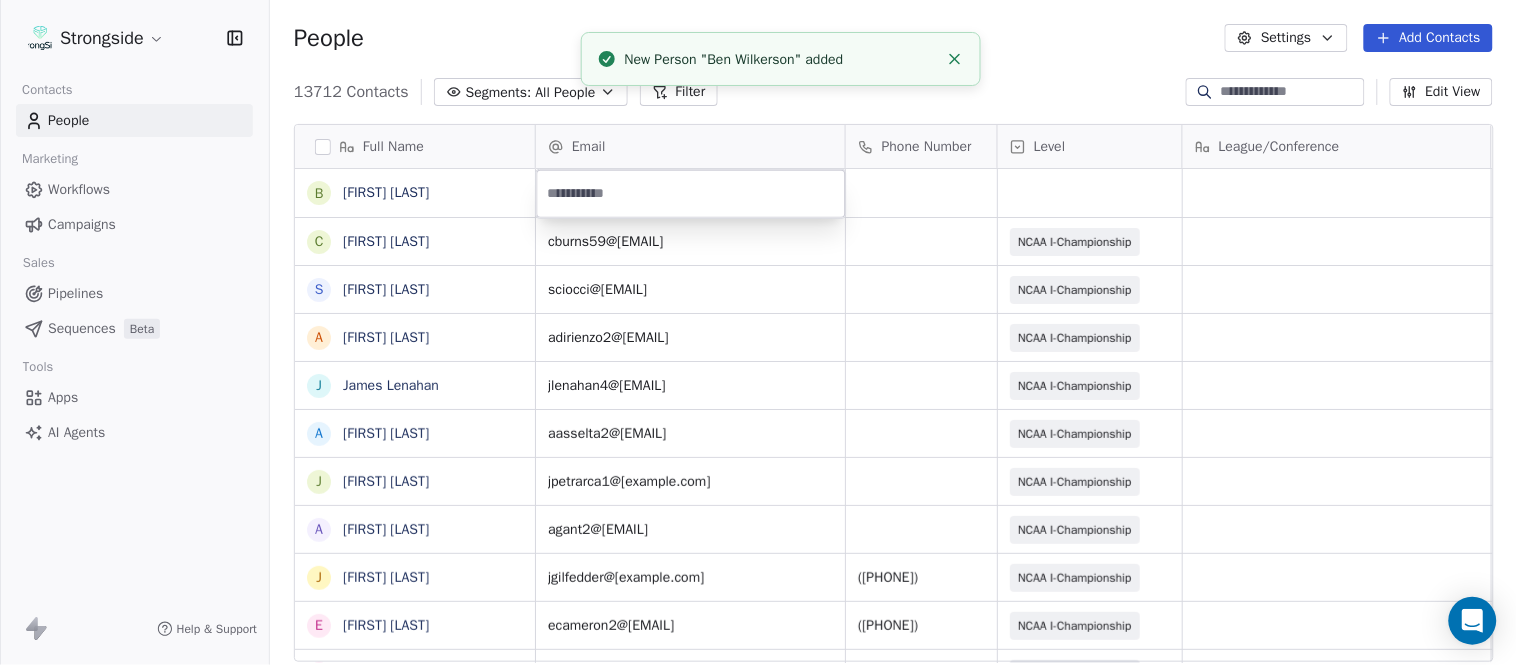 type on "**********" 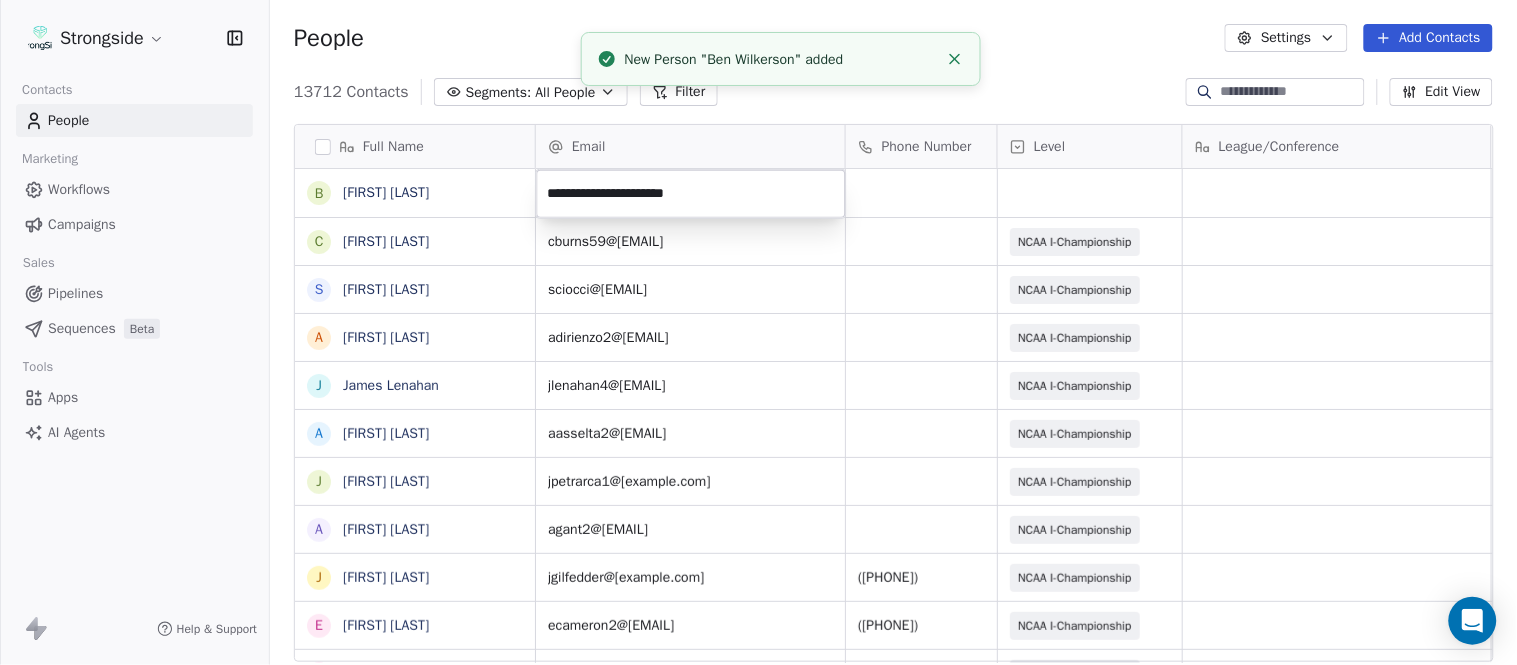 click on "Strongside Contacts People Marketing Workflows Campaigns Sales Pipelines Sequences Beta Tools Apps AI Agents Help & Support People Settings Add Contacts 13712 Contacts Segments: All People Filter Edit View Tag Add to Sequence Export Full Name B [FIRST] [LAST] C [FIRST] [LAST] S [FIRST] [LAST] A [FIRST] [LAST] J [FIRST] [LAST] A [FIRST] [LAST] J [FIRST] [LAST] E [FIRST] [LAST] E [FIRST] [LAST] J [FIRST] [LAST] R [FIRST] [LAST] A [FIRST] [LAST] P [FIRST] [LAST] S [FIRST] [LAST] C [FIRST] [LAST] R [FIRST] [LAST] E [FIRST] [LAST] J [FIRST] [LAST] A [FIRST] [LAST] W [FIRST] [LAST] T [FIRST] [LAST] S [FIRST] [LAST] M [FIRST] [LAST] J [FIRST] [LAST] J [FIRST] [LAST] S [FIRST] [LAST] B [FIRST] [LAST] D [FIRST] [LAST] J [FIRST] [LAST] Email Phone Number Level League/Conference Organization Job Title Tags Created Date BST Aug 07, 2025 08:14 PM cburns59@[EMAIL] NCAA I-Championship FORDHAM UNIV Assistant Coach Aug 07, 2025 08:14 PM sciocci@[EMAIL] NCAA I-Championship FORDHAM UNIV Assistant Coach Aug 07, 2025 08:12 PM SID SID" at bounding box center [758, 332] 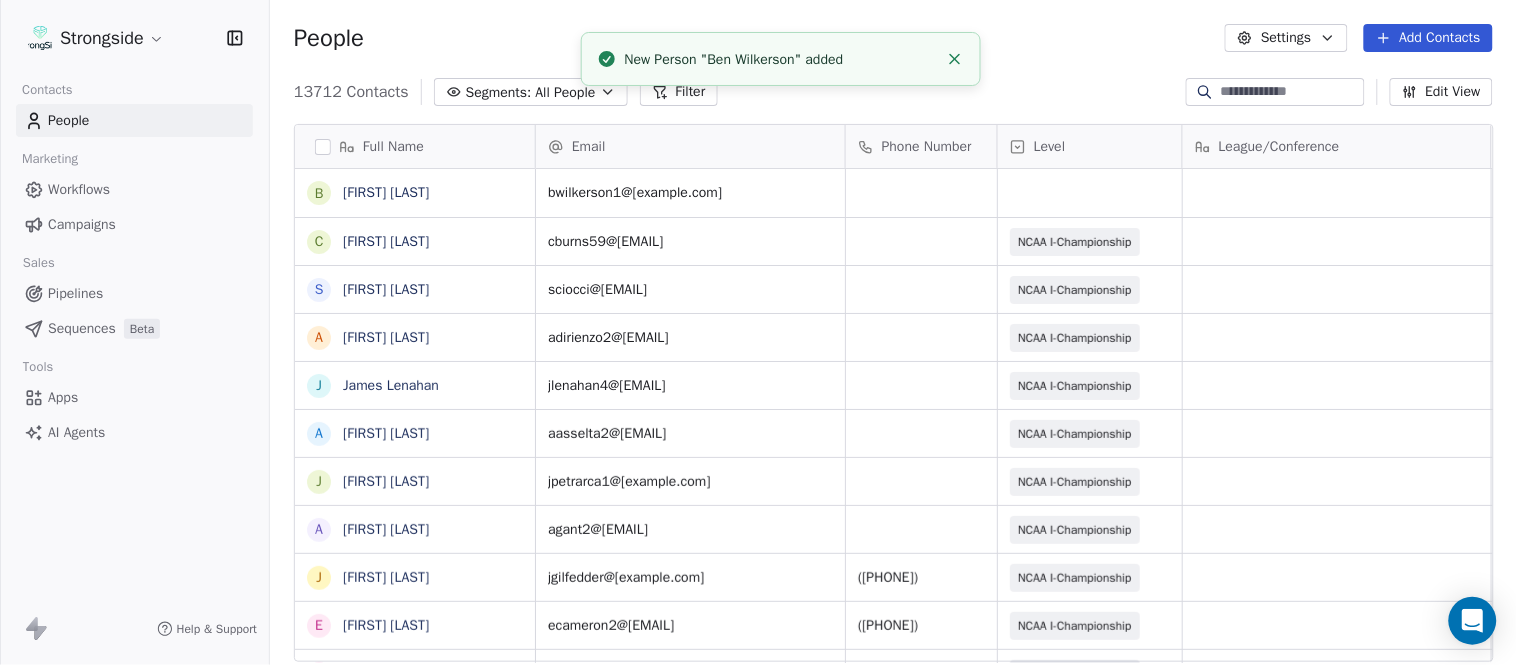 click 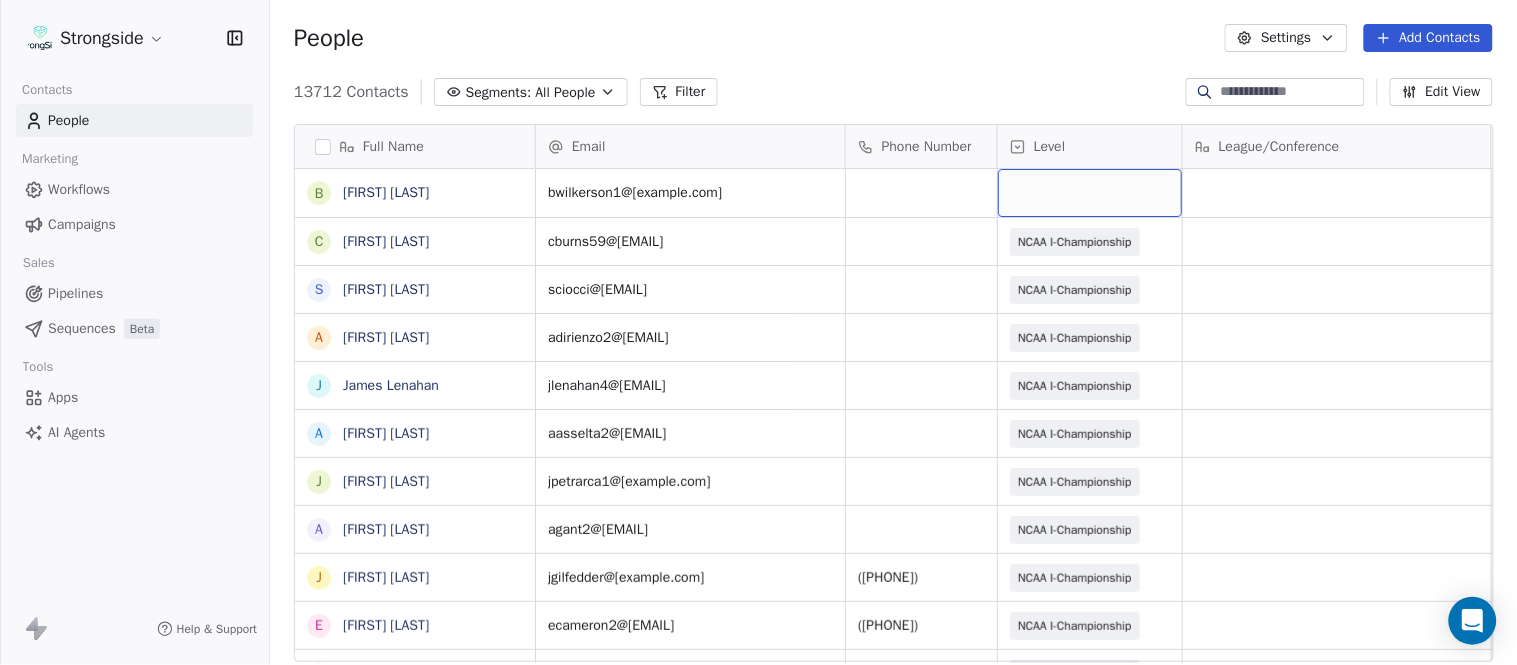 click at bounding box center [1090, 193] 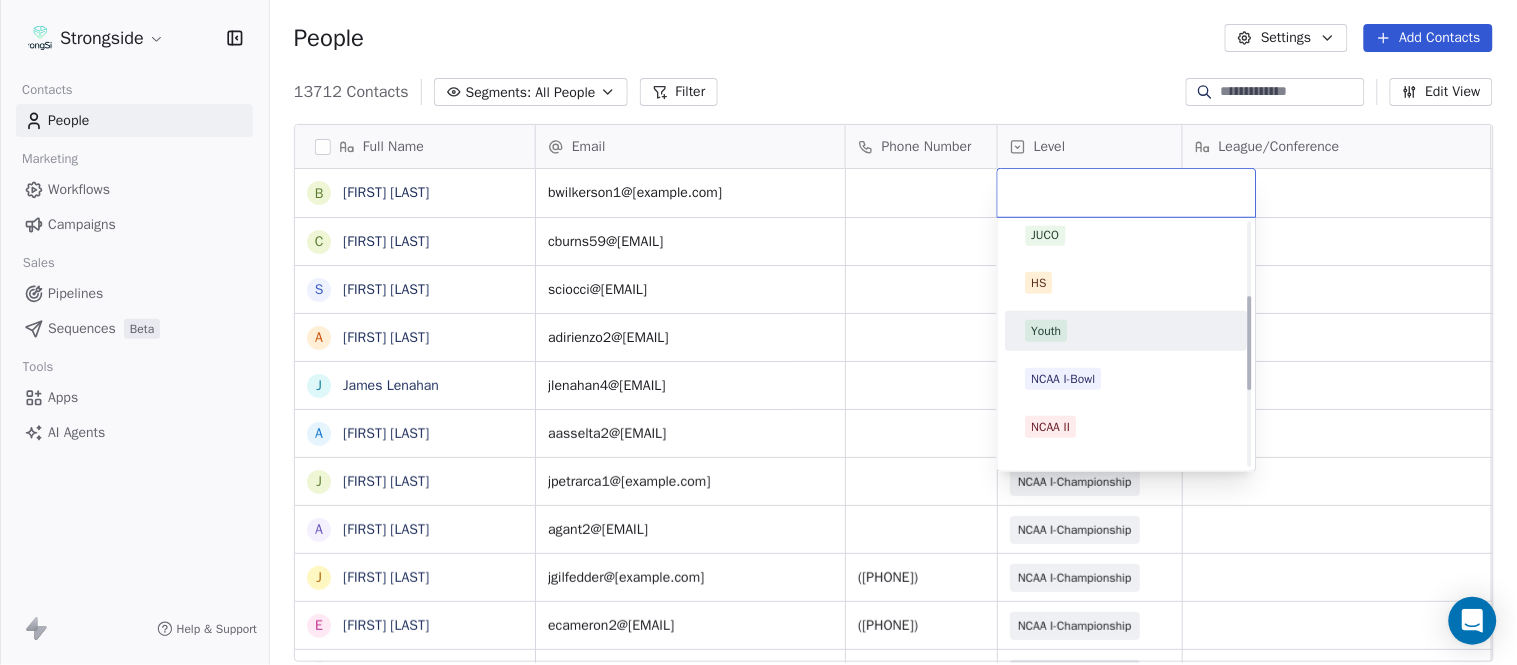 scroll, scrollTop: 378, scrollLeft: 0, axis: vertical 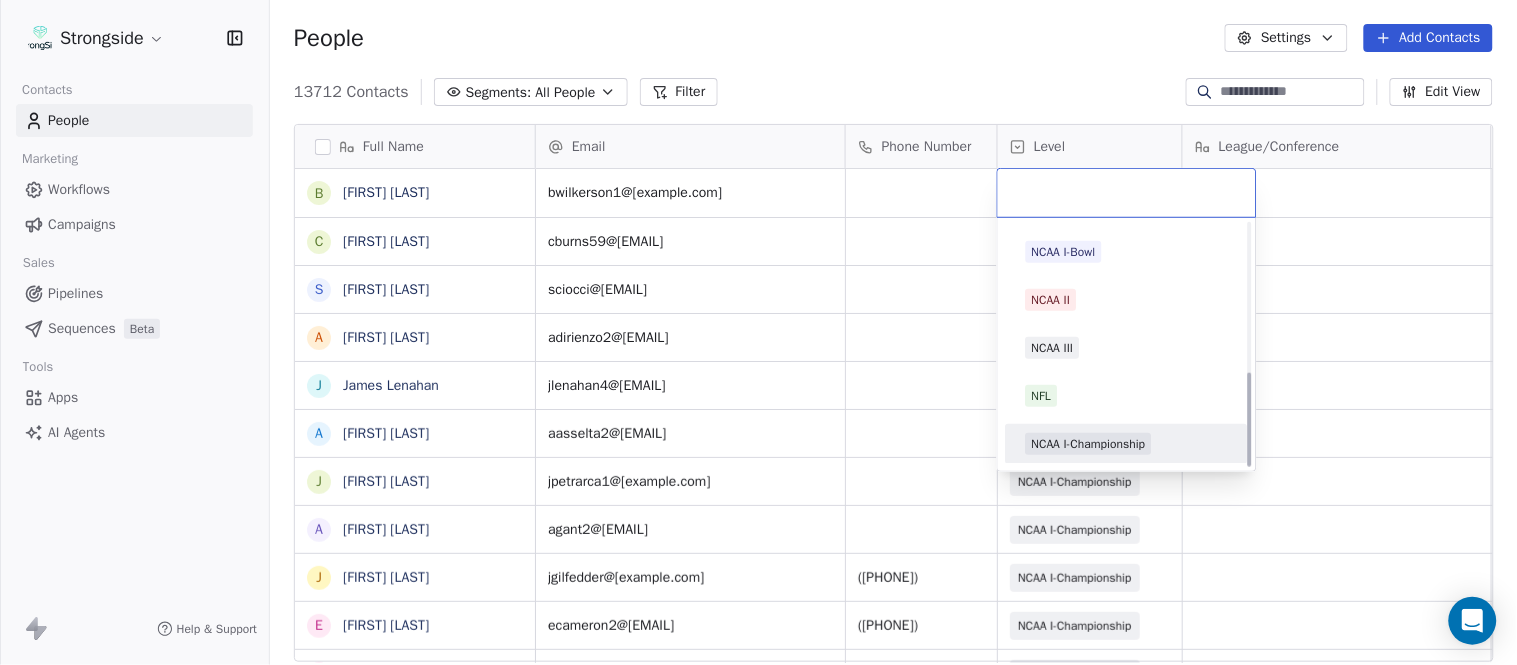 click on "NCAA I-Championship" at bounding box center (1089, 444) 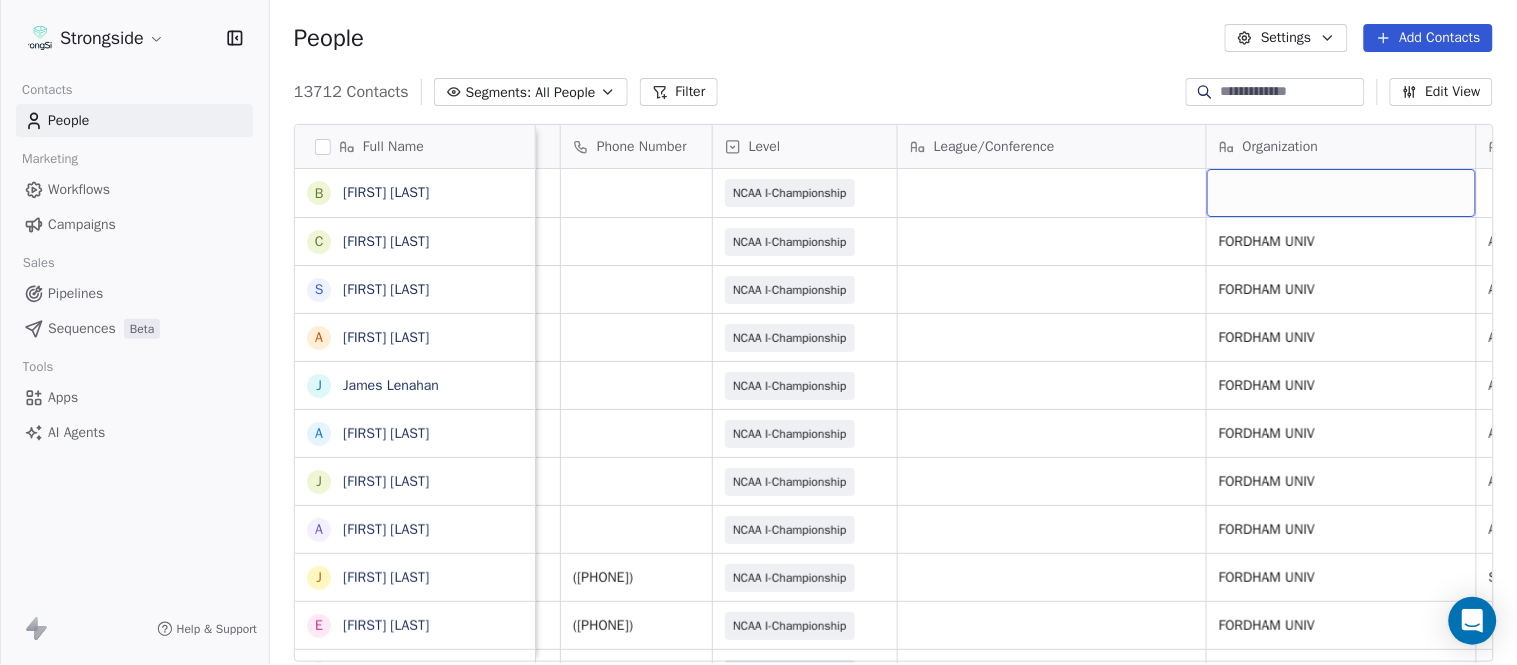 scroll, scrollTop: 0, scrollLeft: 553, axis: horizontal 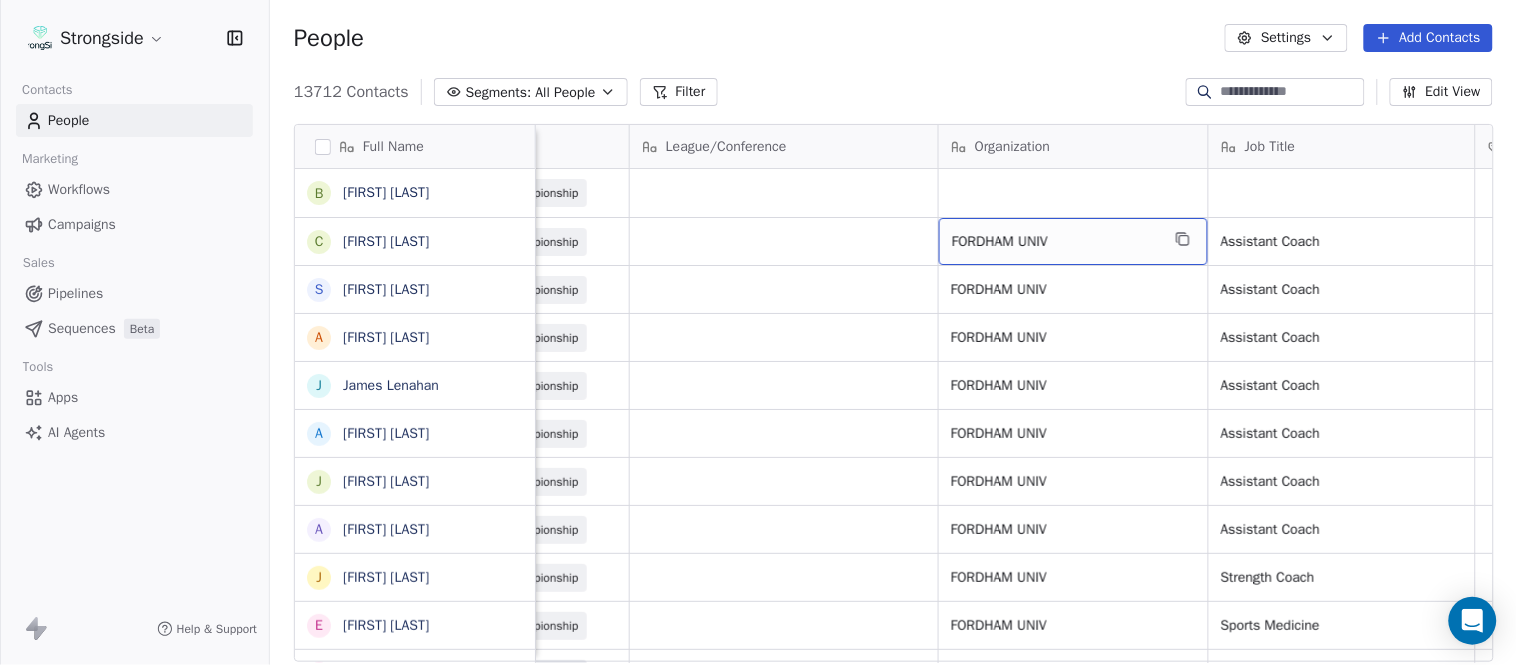 click 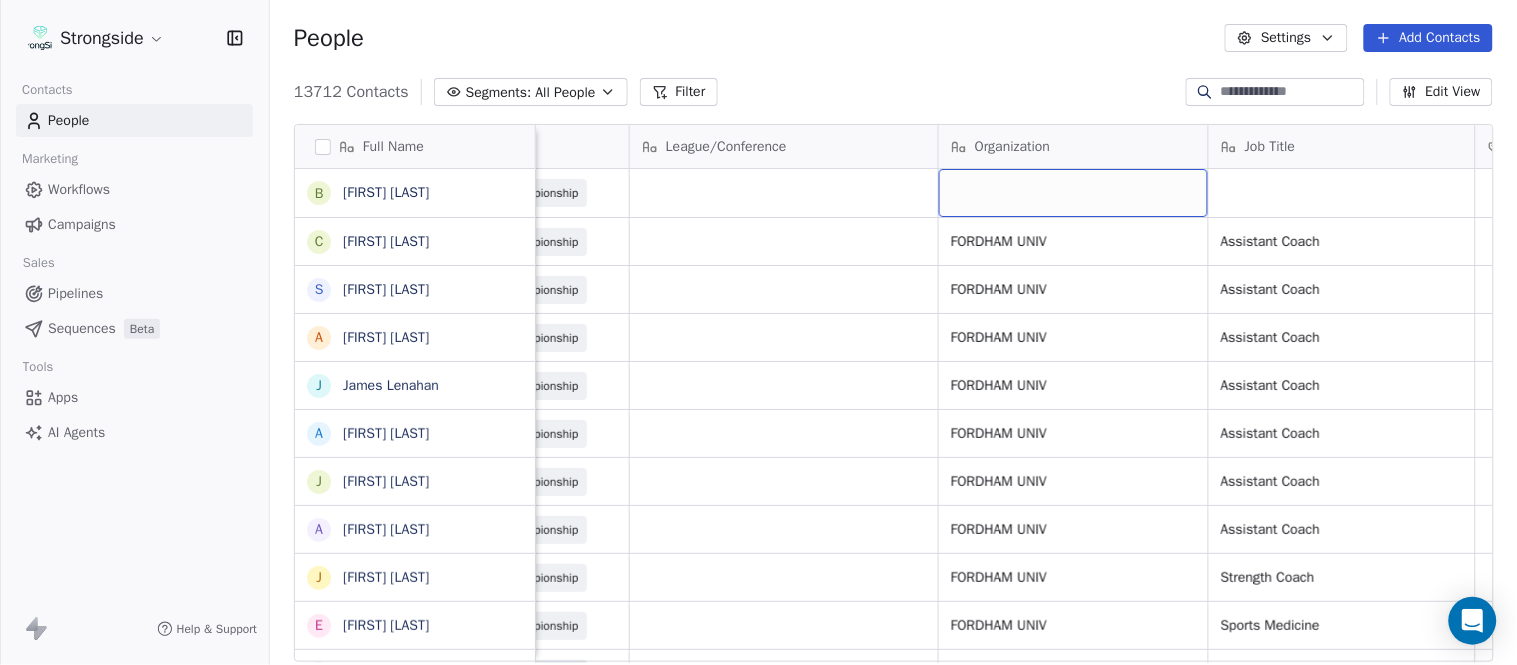 click at bounding box center [1073, 193] 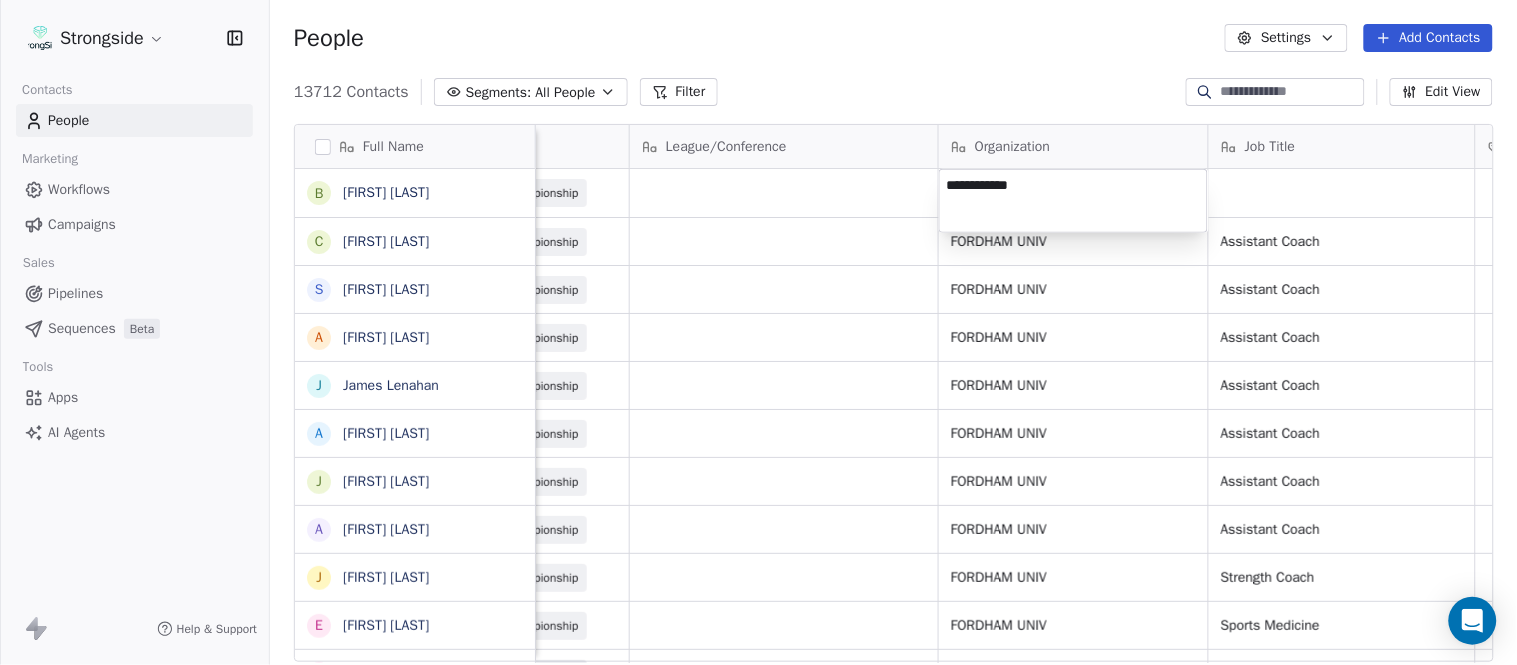 type on "**********" 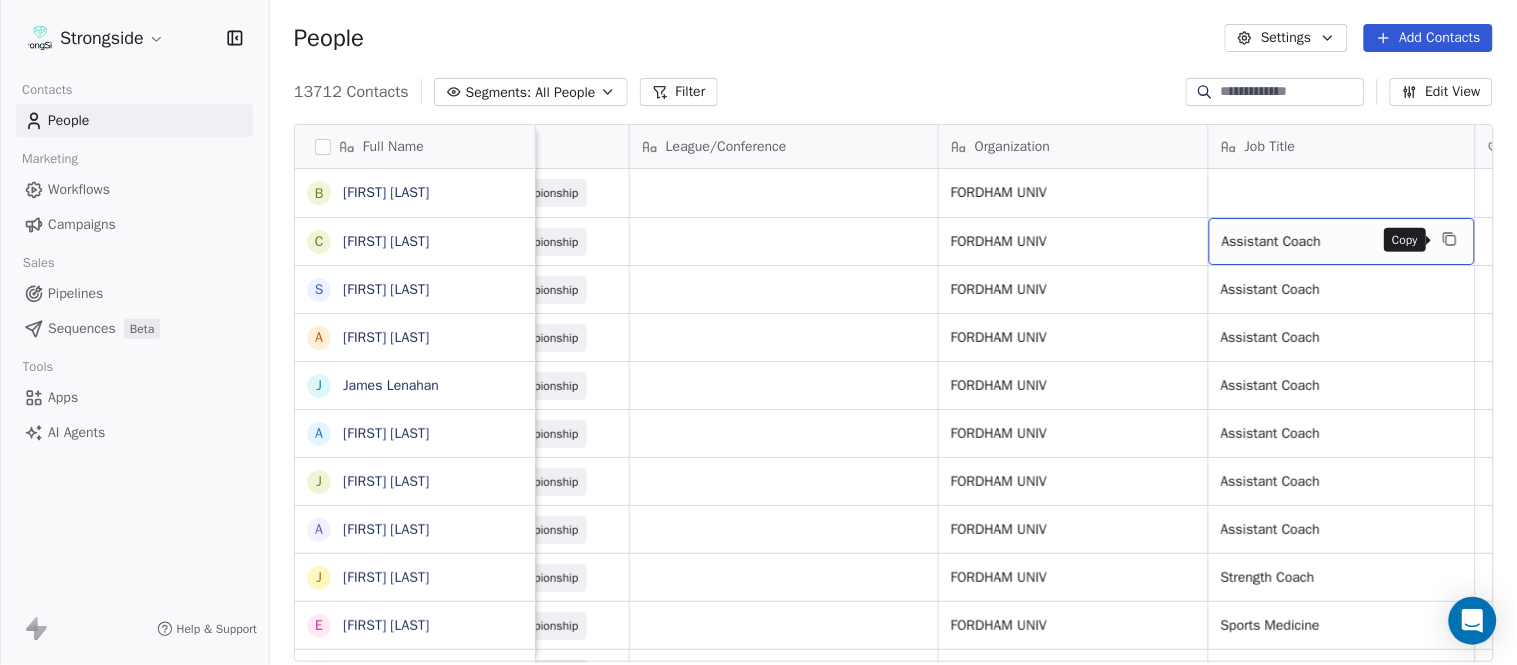 click 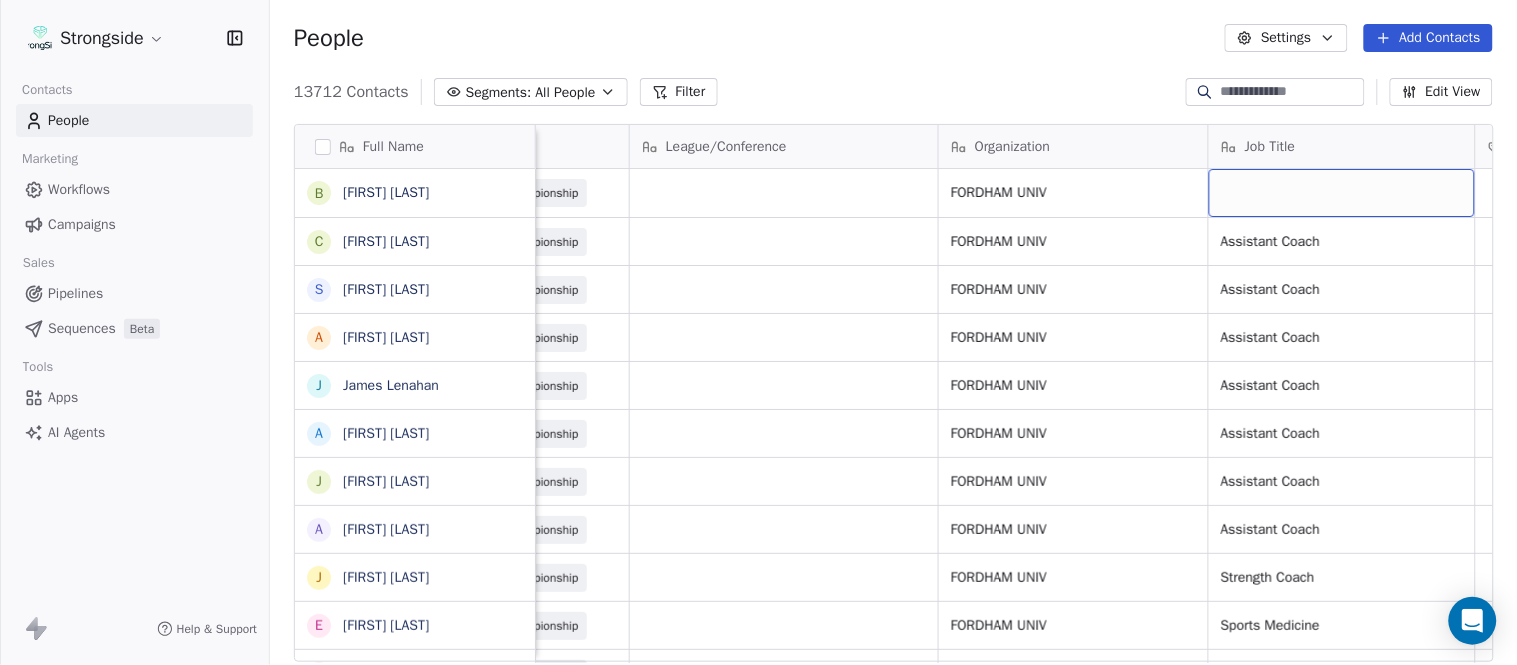 click at bounding box center [1342, 193] 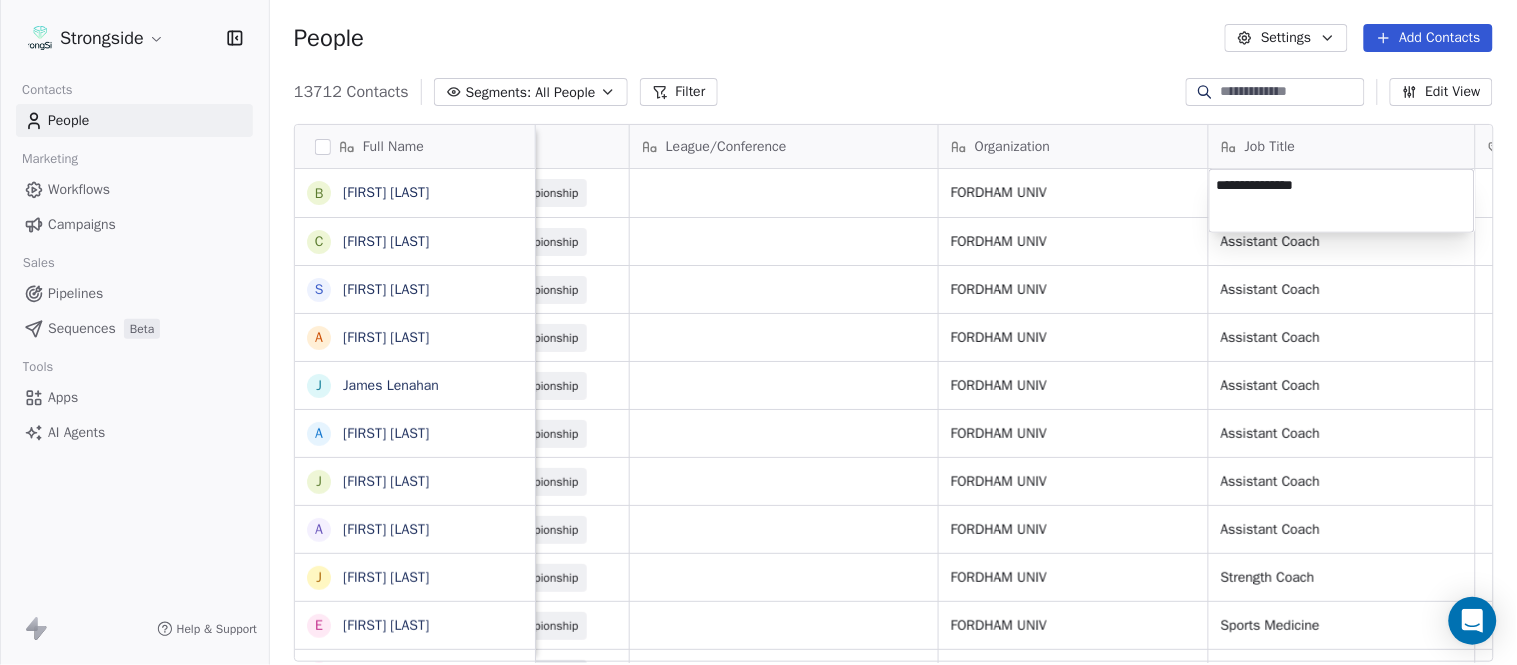click on "Strongside Contacts People Marketing Workflows Campaigns Sales Pipelines Sequences Beta Tools Apps AI Agents Help & Support People Settings Add Contacts 13712 Contacts Segments: All People Filter Edit View Tag Add to Sequence Export Full Name B [FIRST] [LAST] C [FIRST] [LAST] S [FIRST] [LAST] A [FIRST] [LAST] J [FIRST] [LAST] A [FIRST] [LAST] J [FIRST] [LAST] A [FIRST] [LAST] J [FIRST] [LAST] E [FIRST] [LAST] E [FIRST] [LAST] J [FIRST] [LAST] R [FIRST] [LAST] A [FIRST] [LAST] P [FIRST] [LAST] S [FIRST] [LAST] C [FIRST] [LAST] R [FIRST] [LAST] E [FIRST] [LAST] J [FIRST] [LAST] A [FIRST] [LAST] W [FIRST] [LAST] T [FIRST] [LAST] S [FIRST] [LAST] M [FIRST] [LAST] J [FIRST] [LAST] J [FIRST] [LAST] S [FIRST] [LAST] B [FIRST] [LAST] D [FIRST] [LAST] J [FIRST] [LAST] Email Phone Number Level League/Conference Organization Job Title Tags Created Date BST Status Priority bwilkerson1@[example.com] NCAA I-Championship FORDHAM UNIV Aug 07, 2025 08:14 PM cburns59@[example.com] NCAA I-Championship FORDHAM UNIV Assistant Coach Aug 07, 2025 08:14 PM sciocci@[example.com] SID SID" at bounding box center [758, 332] 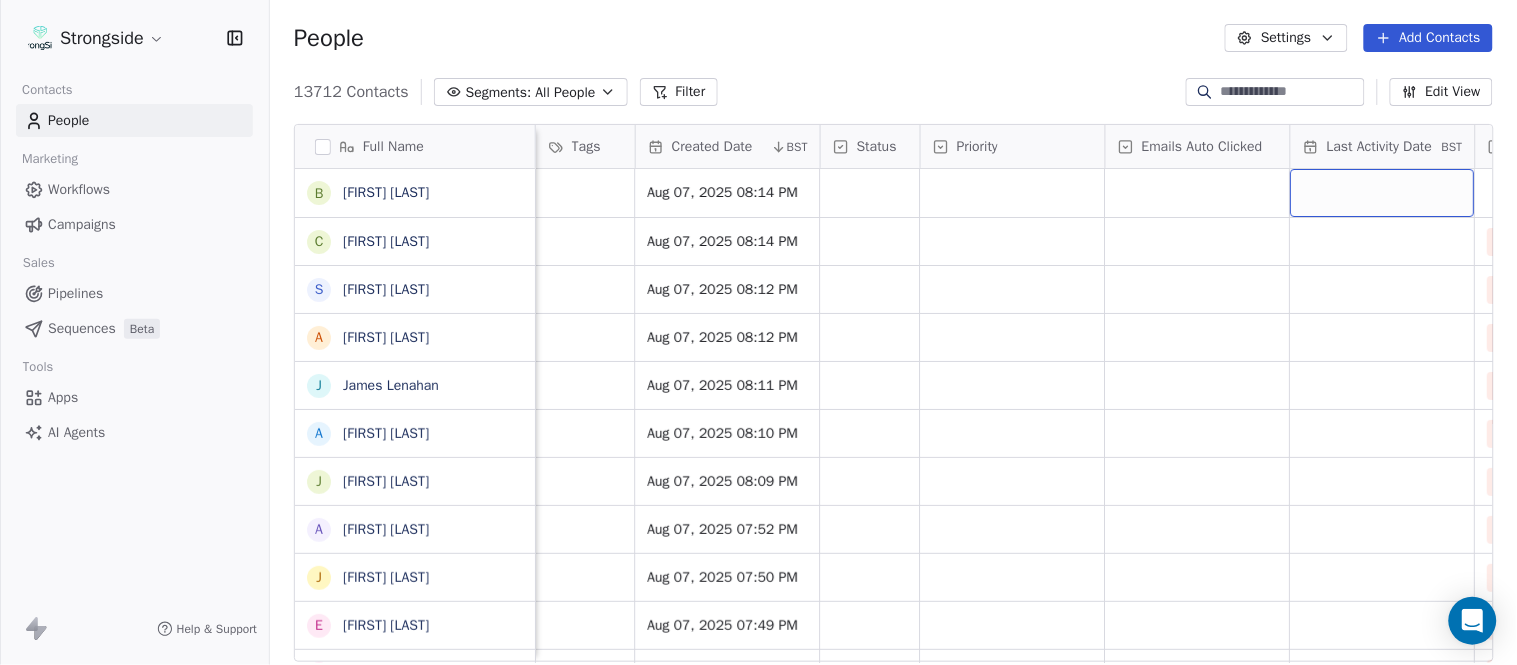 scroll, scrollTop: 0, scrollLeft: 1677, axis: horizontal 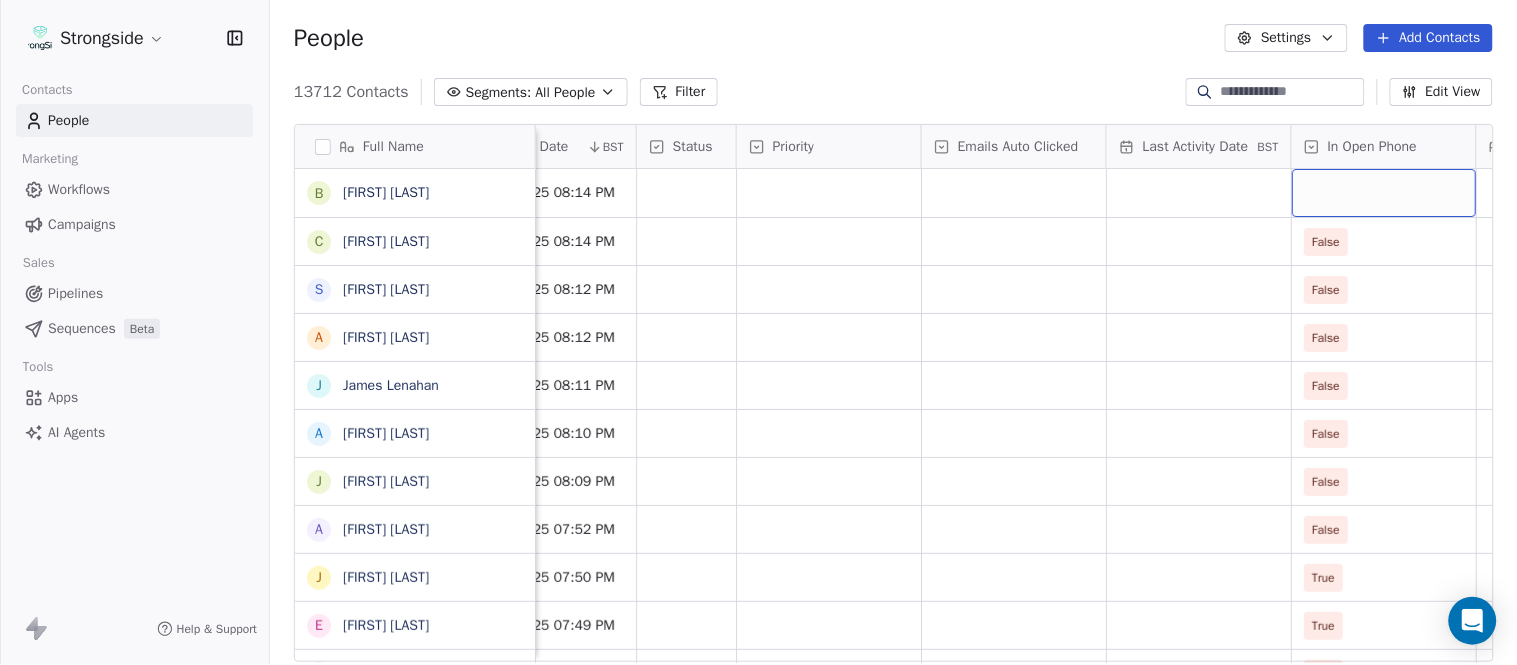 click at bounding box center (1384, 193) 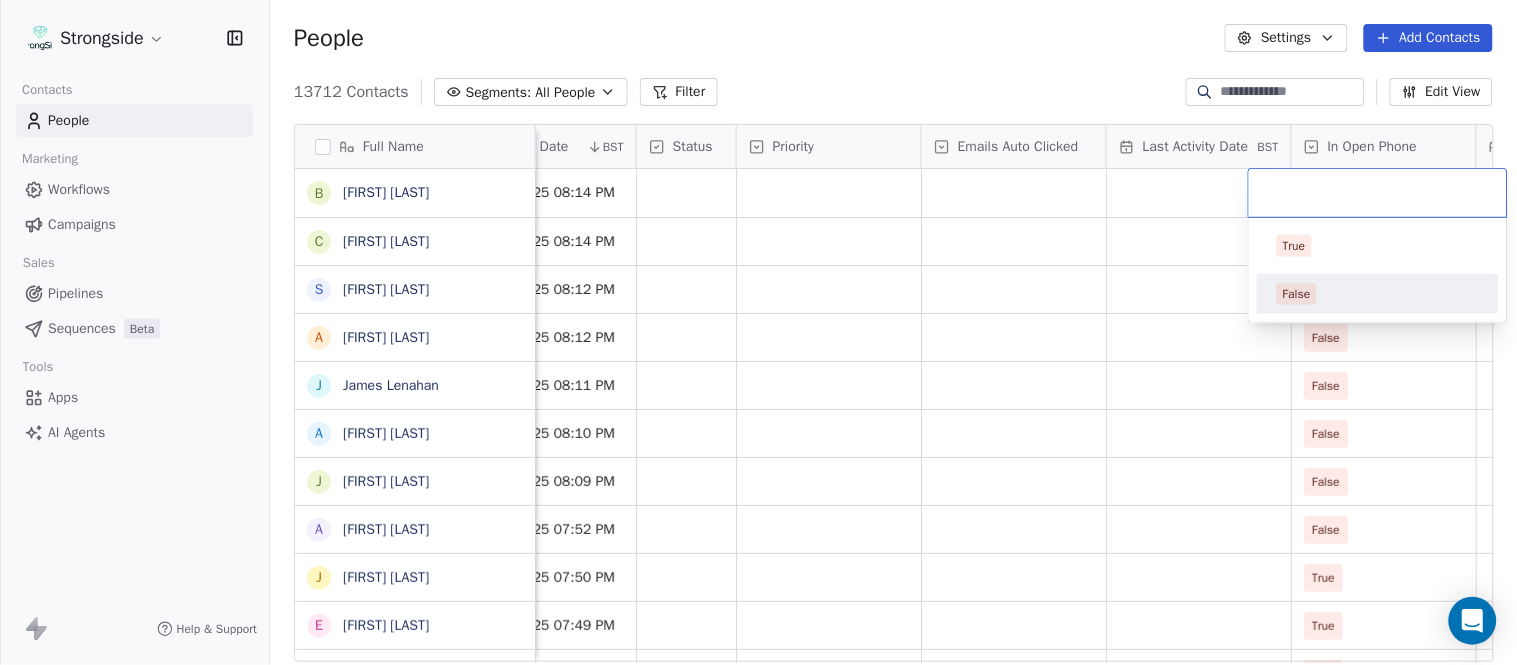 click on "False" at bounding box center [1378, 294] 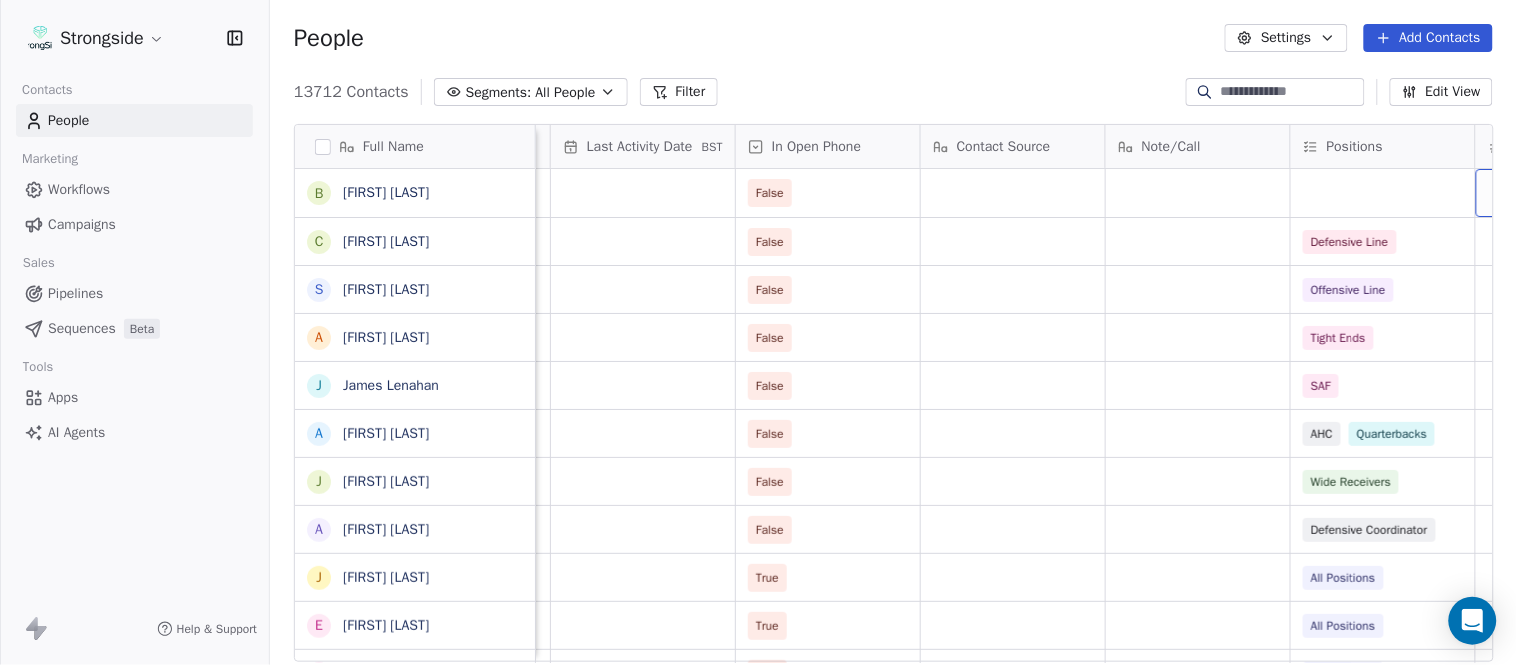 scroll, scrollTop: 0, scrollLeft: 2417, axis: horizontal 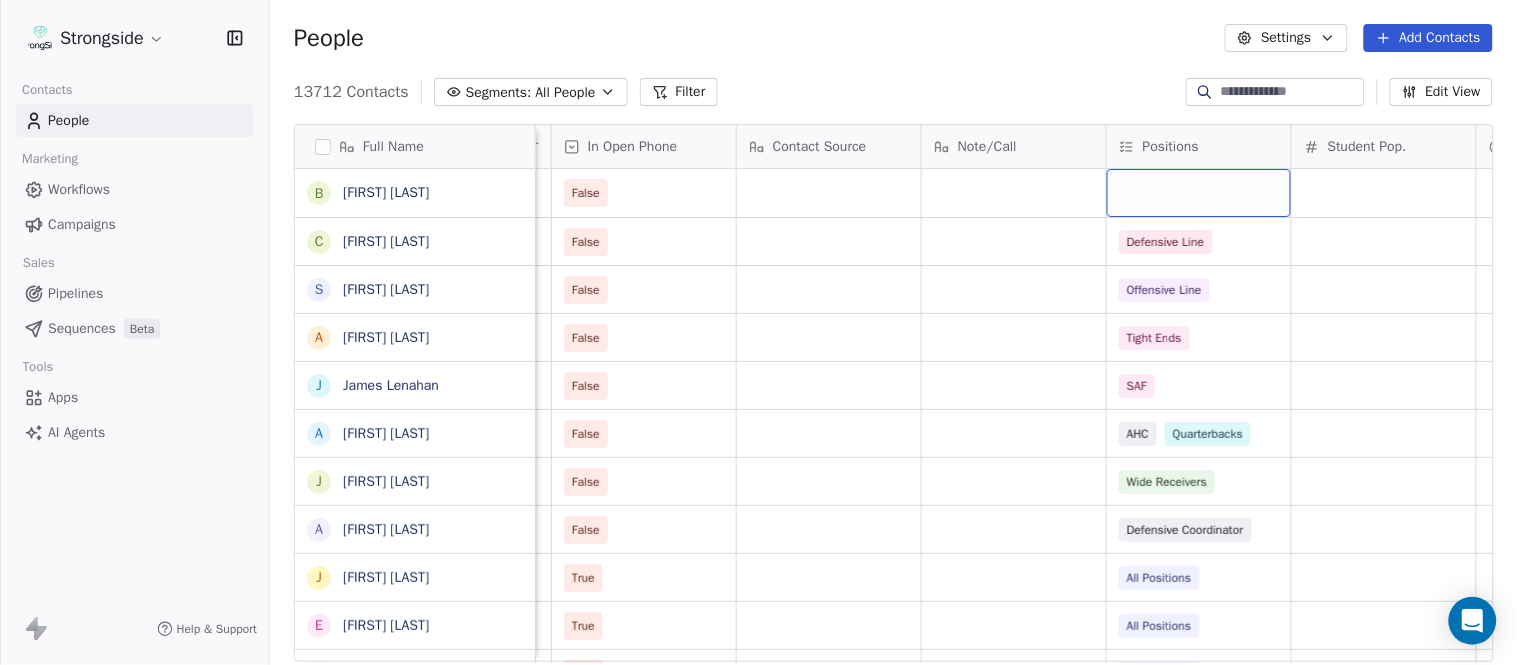 click at bounding box center (1199, 193) 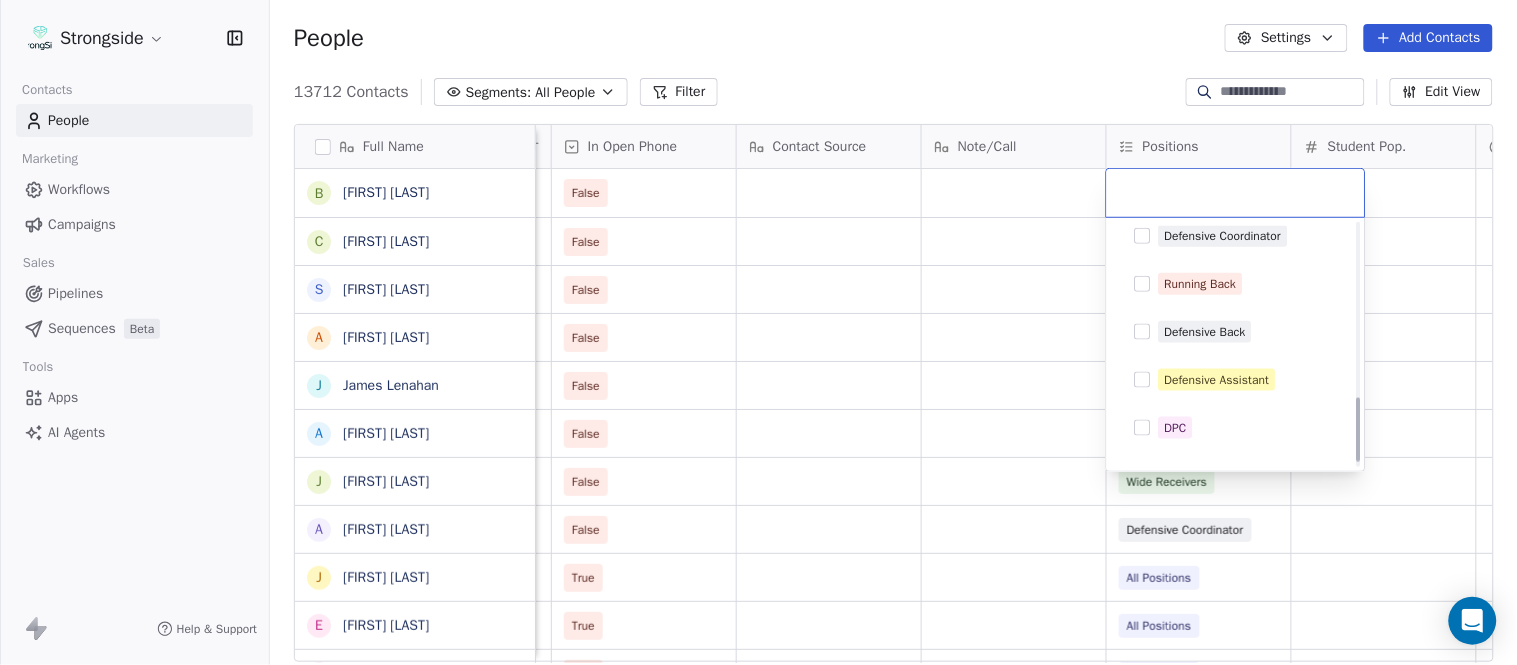 scroll, scrollTop: 666, scrollLeft: 0, axis: vertical 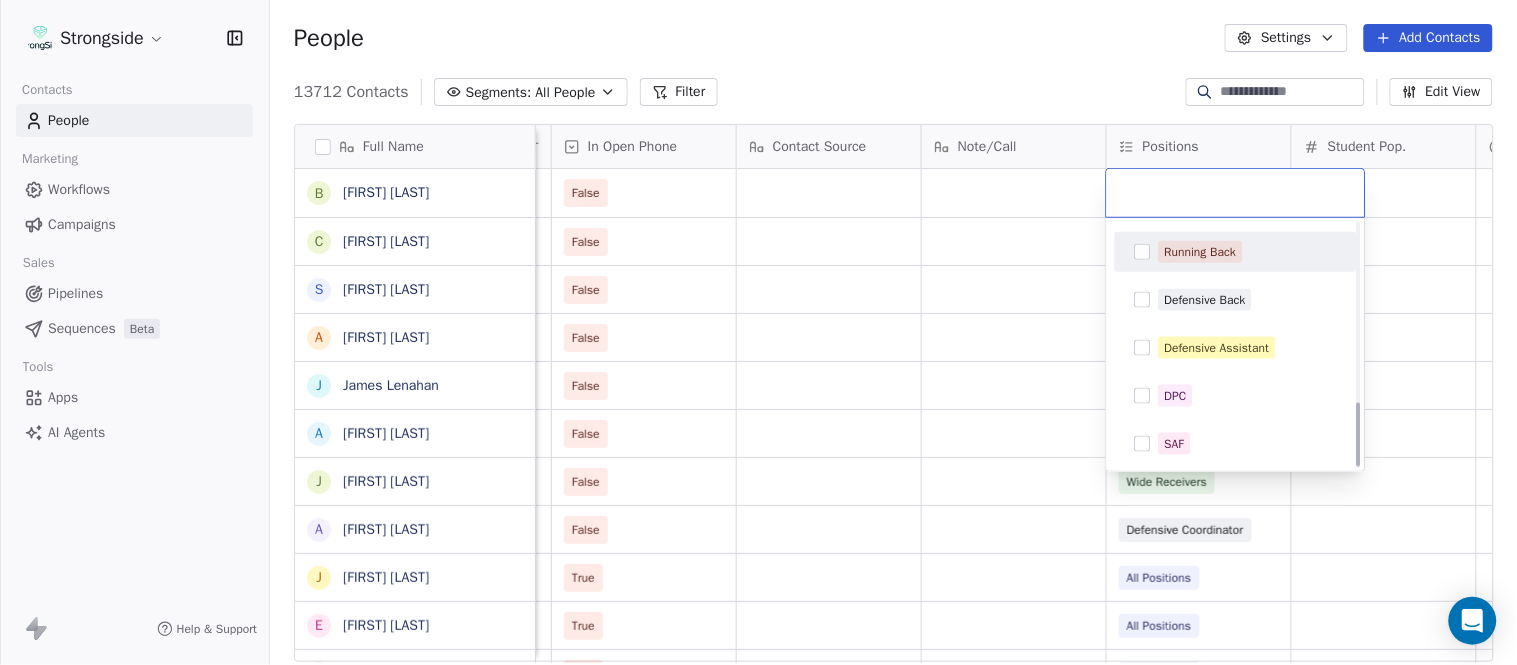 click on "Running Back" at bounding box center [1201, 252] 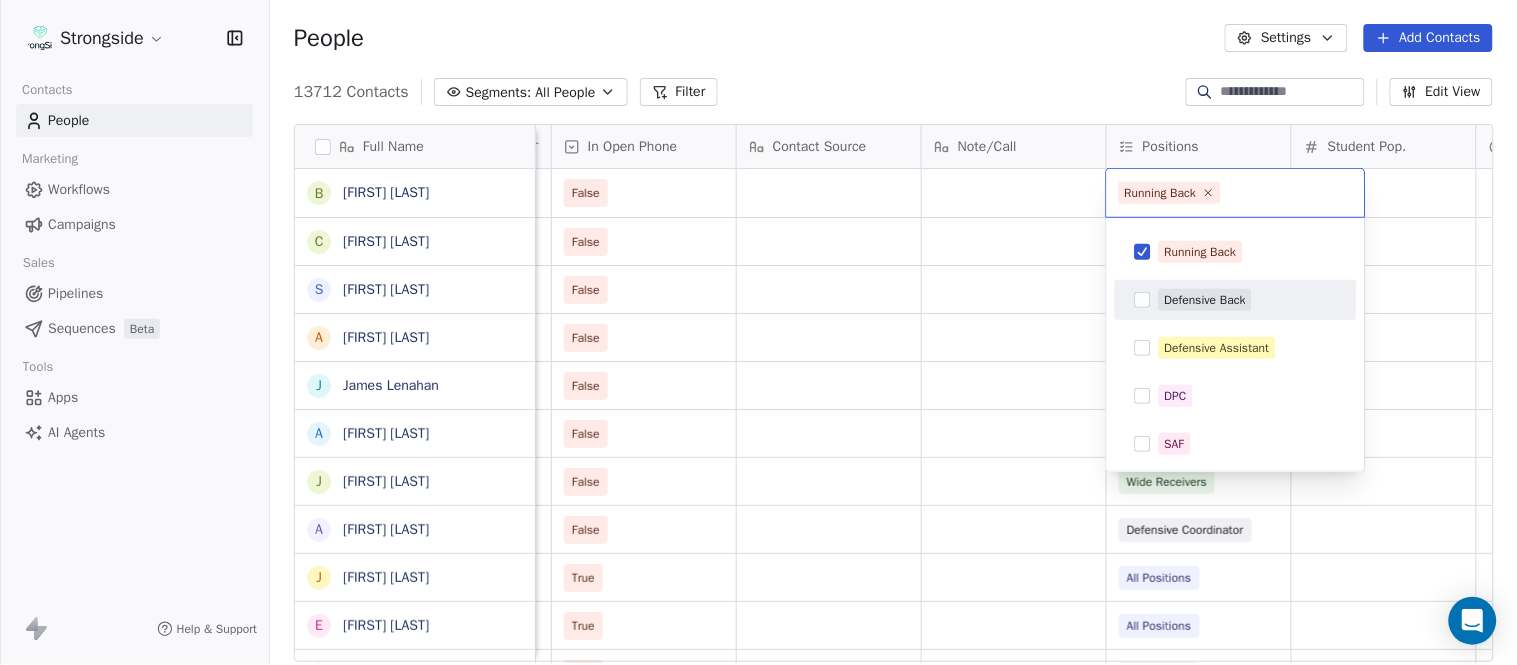 click on "Strongside Contacts People Marketing Workflows Campaigns Sales Pipelines Sequences Beta Tools Apps AI Agents Help & Support People Settings Add Contacts 13712 Contacts Segments: All People Filter Edit View Tag Add to Sequence Export Full Name B [FIRST] [LAST] C [FIRST] [LAST] S [FIRST] [LAST] A [FIRST] [LAST] J [FIRST] [LAST] A [FIRST] [LAST] J [FIRST] [LAST] A [FIRST] [LAST] J [FIRST] [LAST] E [FIRST] [LAST] E [FIRST] [LAST] J [FIRST] [LAST] R [FIRST] [LAST] A [FIRST] [LAST] P [FIRST] [LAST] S [FIRST] [LAST] C [FIRST] [LAST] R [FIRST] [LAST] E [FIRST] [LAST] J [FIRST] [LAST] A [FIRST] [LAST] W [FIRST] [LAST] T [FIRST] [LAST] S [FIRST] [LAST] M [FIRST] [LAST] J [FIRST] [LAST] J [FIRST] [LAST] S [FIRST] [LAST] B [FIRST] [LAST] D [FIRST] [LAST] J [FIRST] [LAST] Status Priority Emails Auto Clicked Last Activity Date BST In Open Phone Contact Source Note/Call Positions Student Pop. Lead Account False False Defensive Line False Offensive Line False Tight Ends False SAF False AHC Quarterbacks False Wide Receivers False Defensive Coordinator" at bounding box center (758, 332) 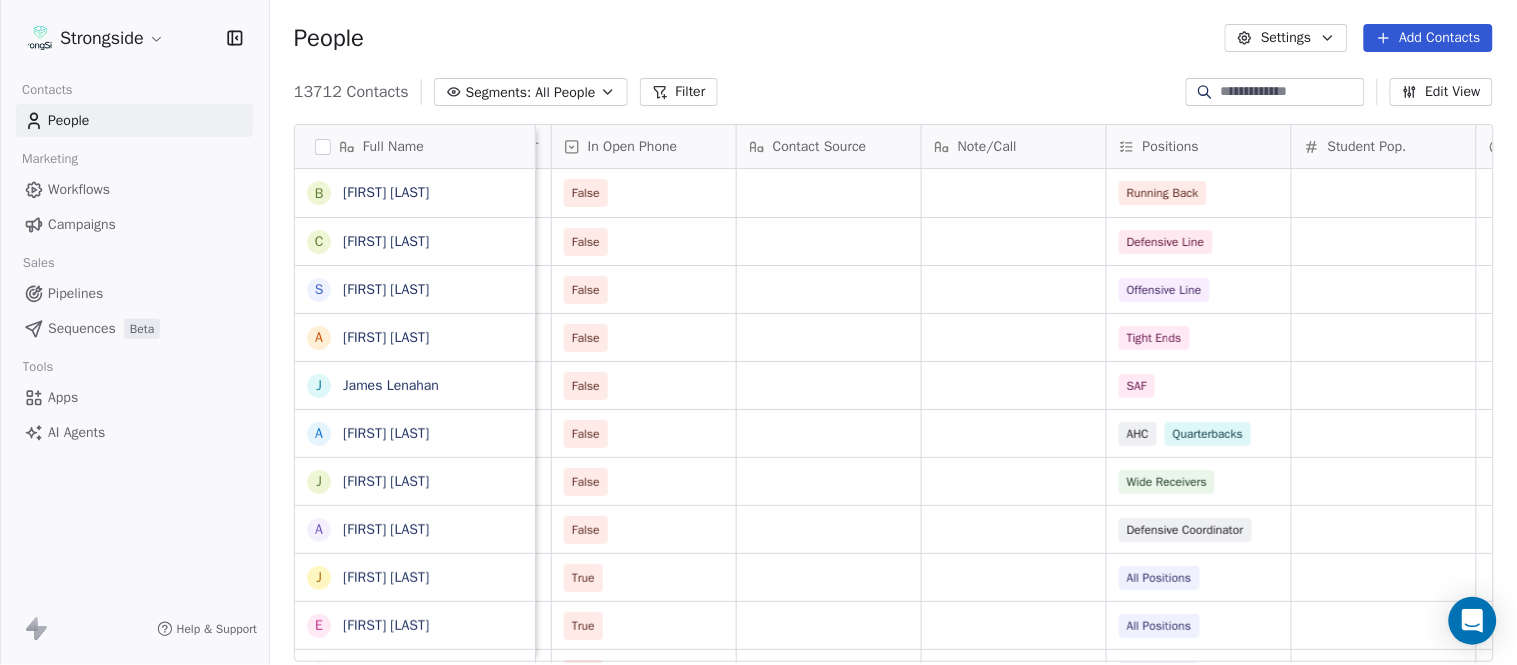 scroll, scrollTop: 0, scrollLeft: 0, axis: both 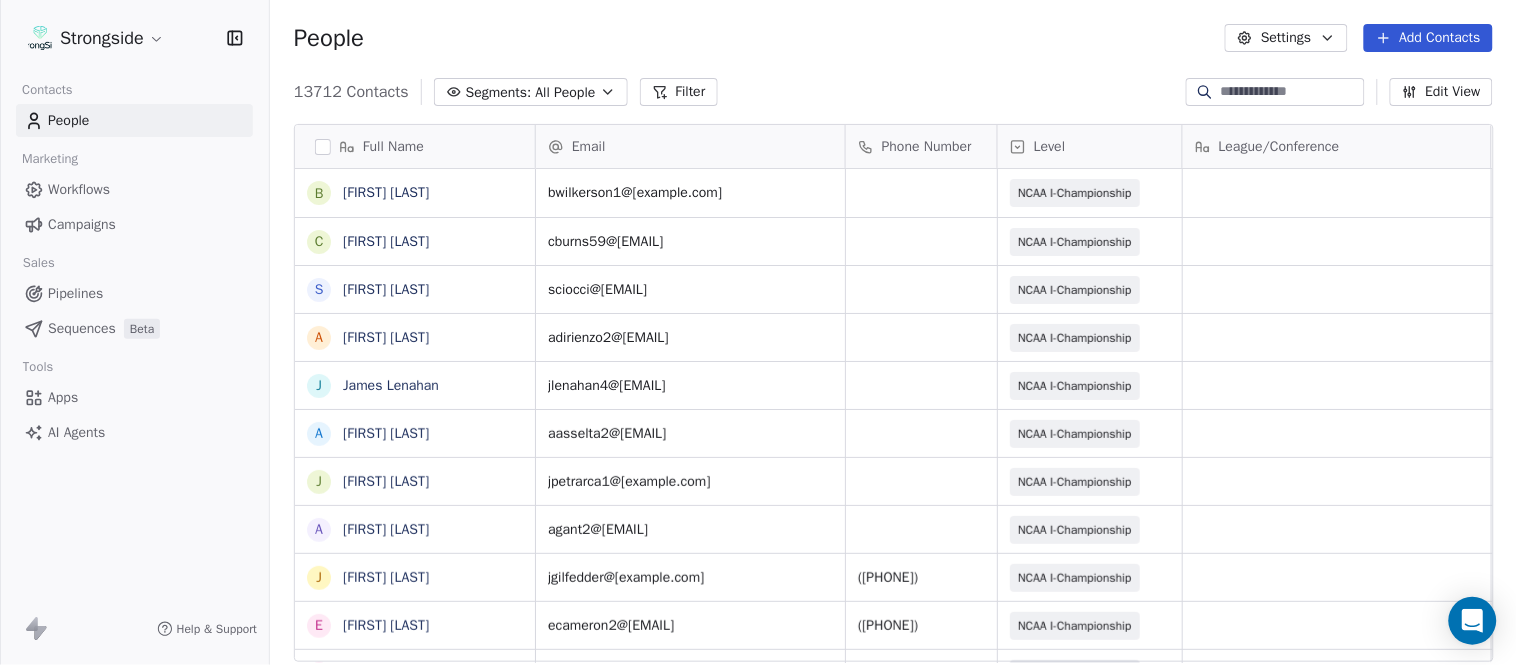 click on "Add Contacts" at bounding box center [1428, 38] 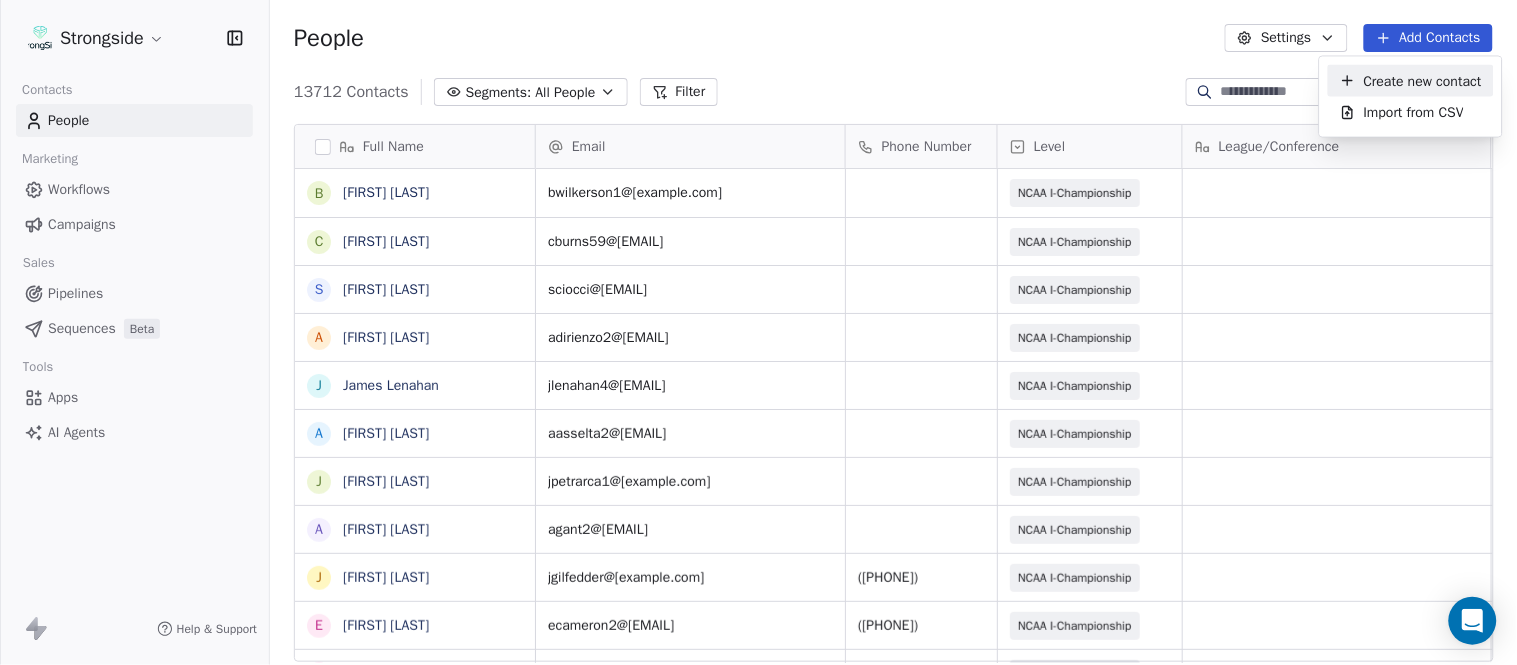 click on "Create new contact" at bounding box center [1423, 80] 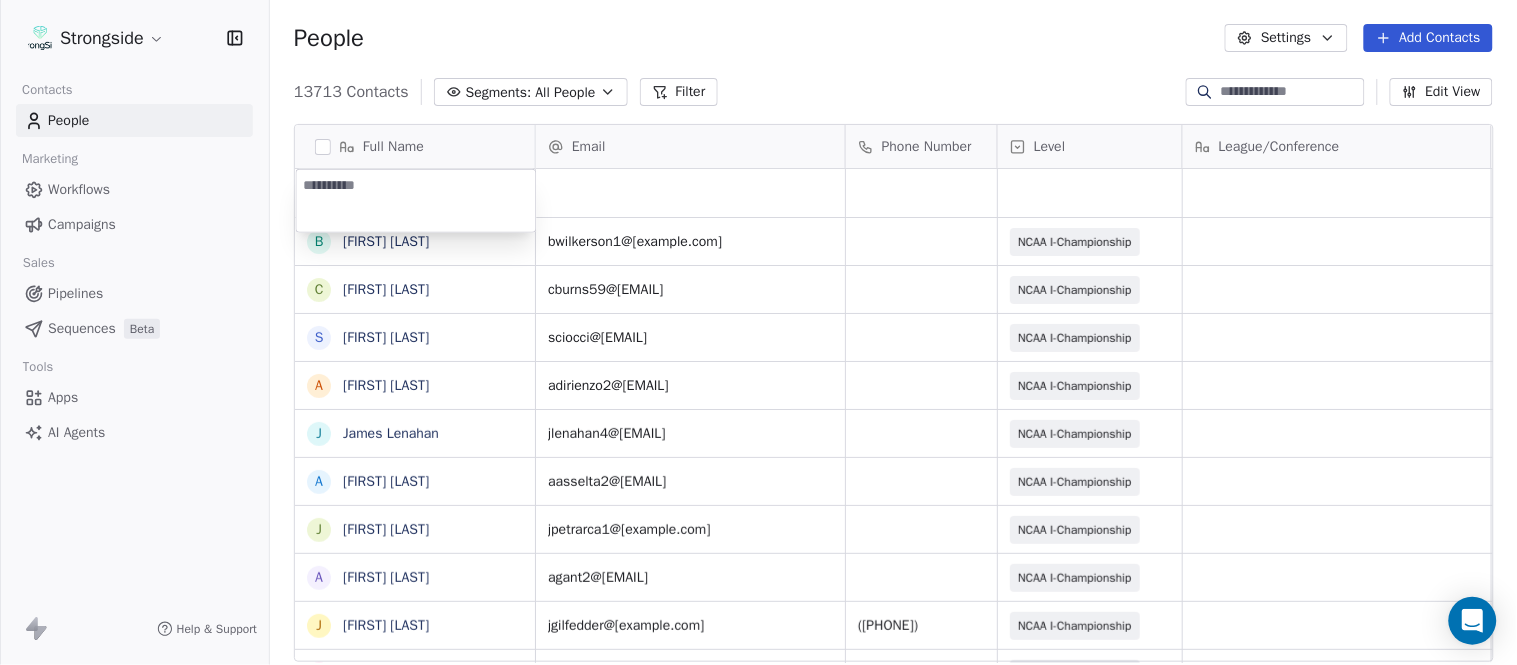 type on "**********" 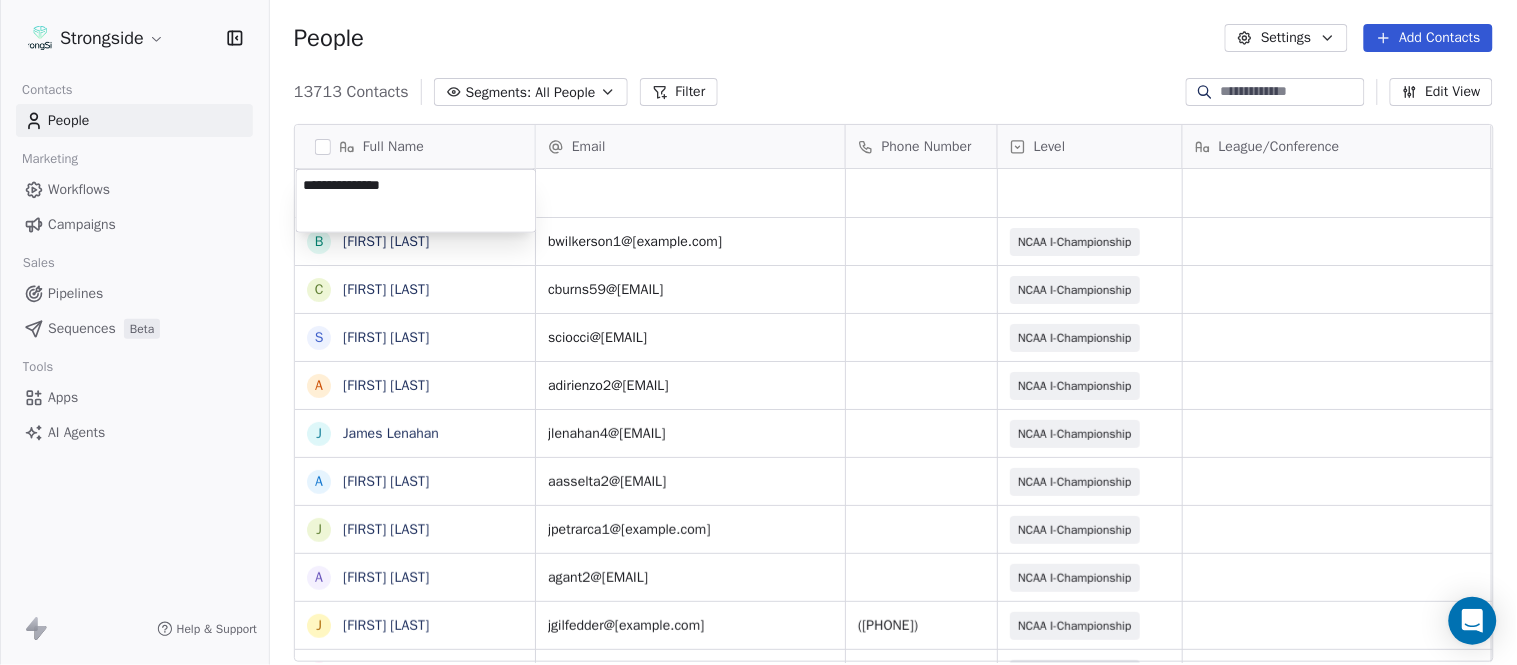 click on "Strongside Contacts People Marketing Workflows Campaigns Sales Pipelines Sequences Beta Tools Apps AI Agents Help & Support People Settings Add Contacts 13711 Contacts Segments: All People Filter Edit View Tag Add to Sequence Export Full Name B [FIRST] [LAST] C [FIRST] [LAST] S [FIRST] [LAST] A [FIRST] [LAST] J [FIRST] [LAST] A [FIRST] [LAST] J [FIRST] [LAST] A [FIRST] [LAST] J [FIRST] [LAST] E [FIRST] [LAST] E [FIRST] [LAST] J [FIRST] [LAST] R [FIRST] [LAST] A [FIRST] [LAST] P [FIRST] [LAST] S [FIRST] [LAST] C [FIRST] [LAST] R [FIRST] [LAST] E [FIRST] [LAST] J [FIRST] [LAST] A [FIRST] [LAST] W [FIRST] [LAST] T [FIRST] [LAST] S [FIRST] [LAST] M [FIRST] [LAST] J [FIRST] [LAST] J [FIRST] [LAST] S [FIRST] [LAST] B [FIRST] [LAST] D [FIRST] [LAST] J [FIRST] [LAST] Email Phone Number Level League/Conference Organization Job Title Tags Created Date BST Aug 07, 2025 08:15 PM bwilkerson1@[example.com] NCAA I-Championship FORDHAM UNIV Assistant Coach Aug 07, 2025 08:14 PM cburns59@[example.com] NCAA I-Championship FORDHAM UNIV Assistant Coach Aug 07, 2025 08:14 PM sciocci@[example.com] SID" at bounding box center [758, 332] 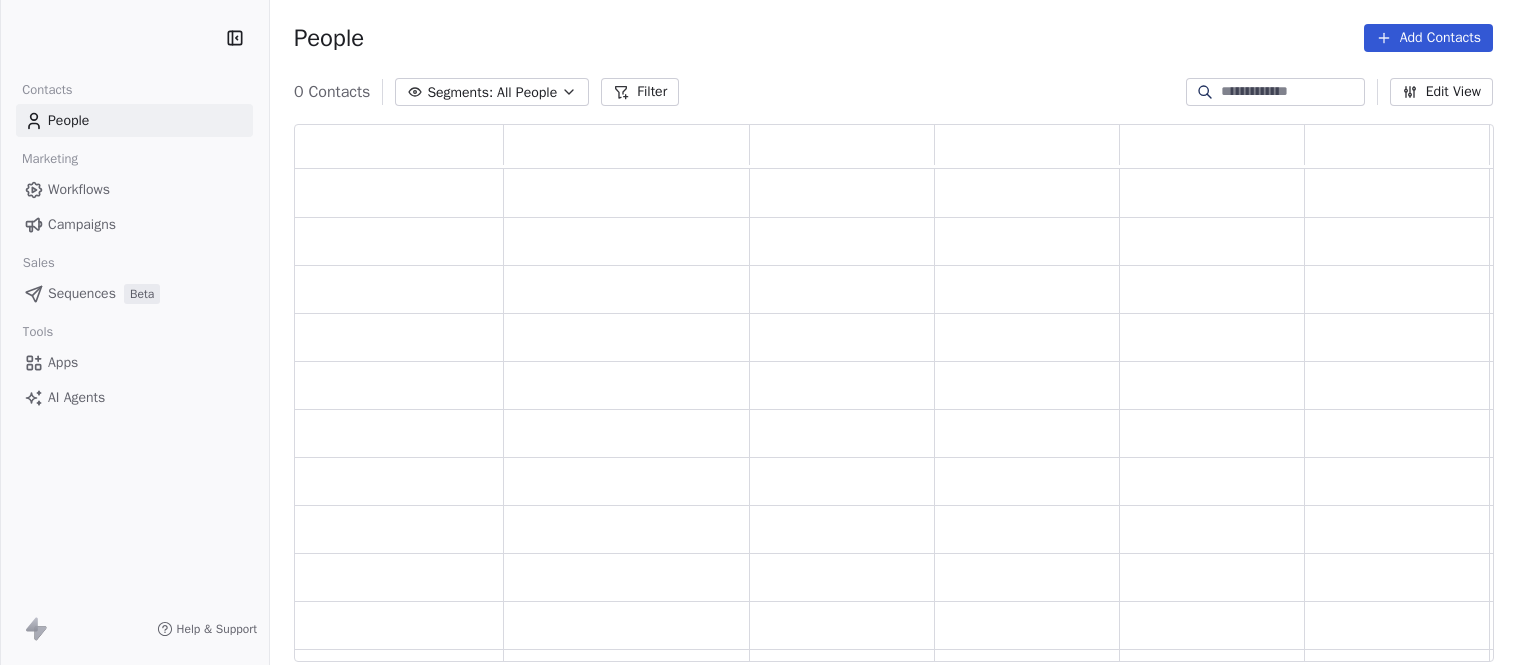 scroll, scrollTop: 0, scrollLeft: 0, axis: both 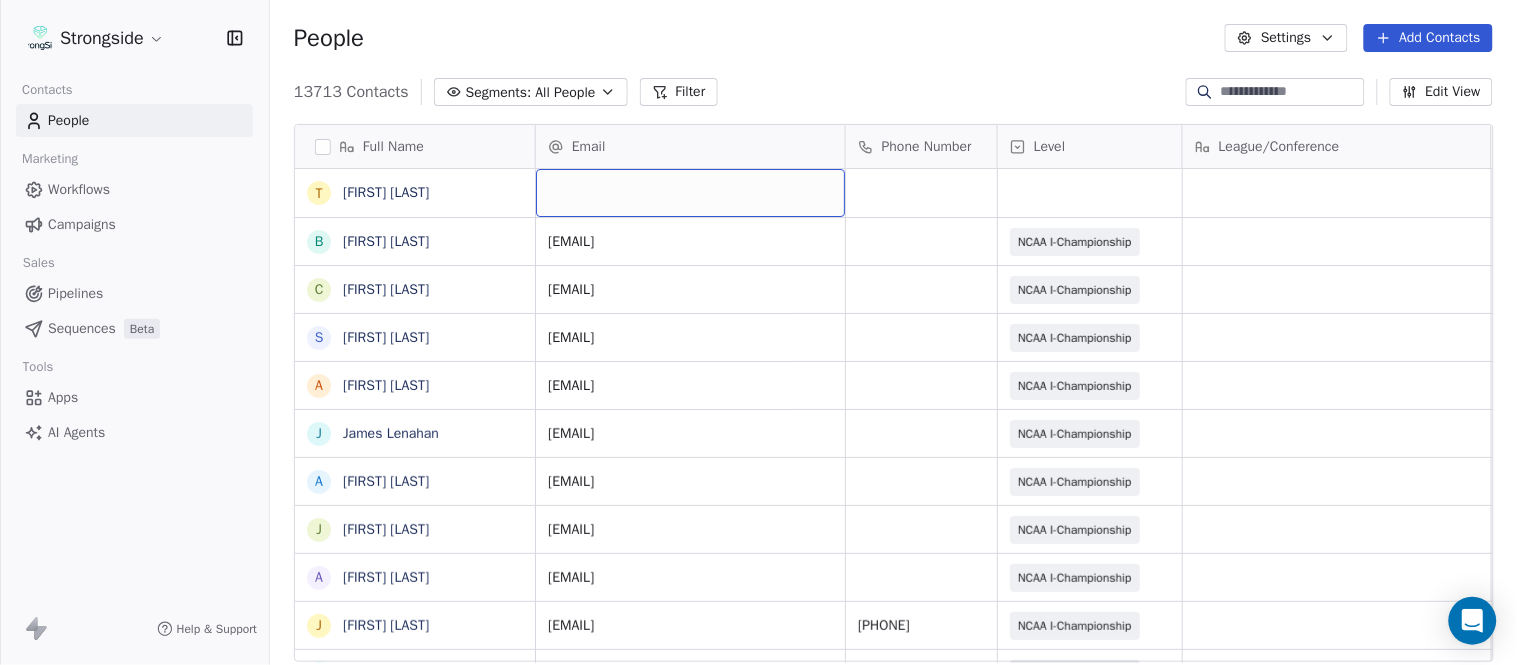 click at bounding box center (690, 193) 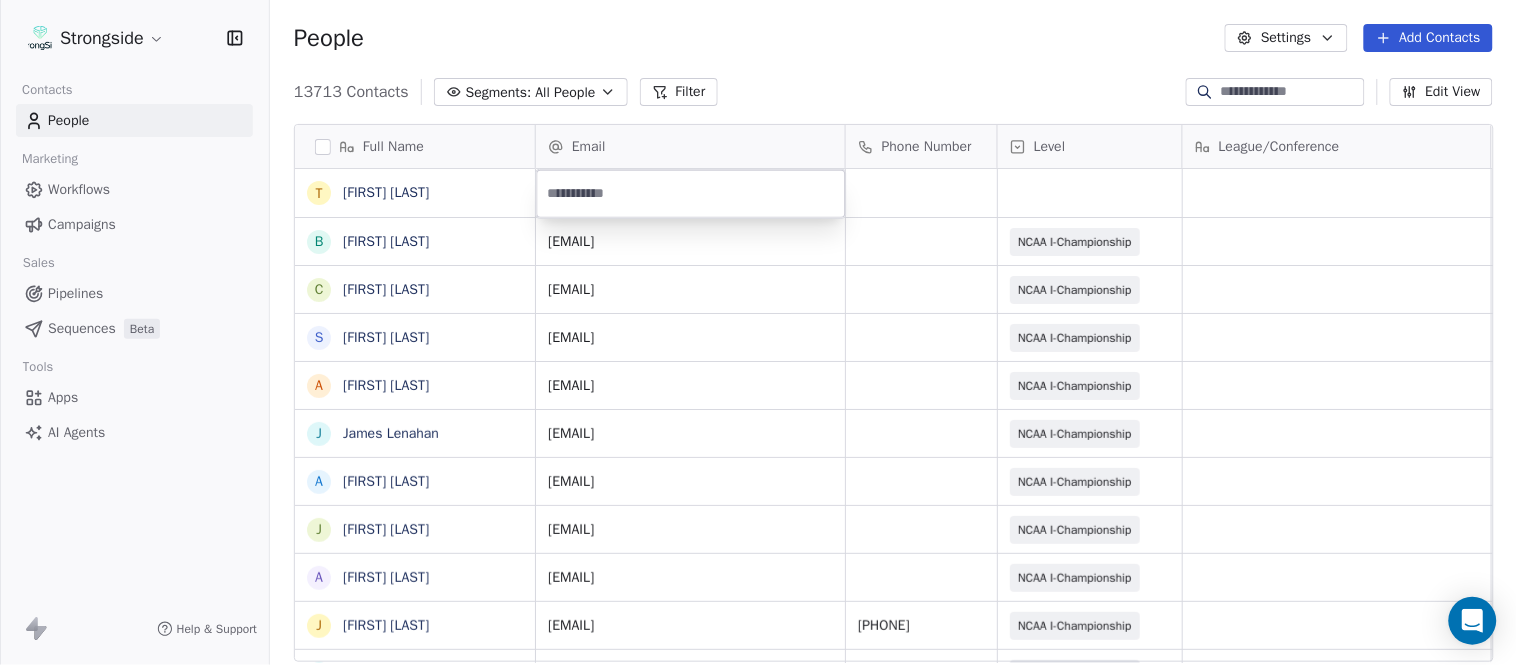 type on "**********" 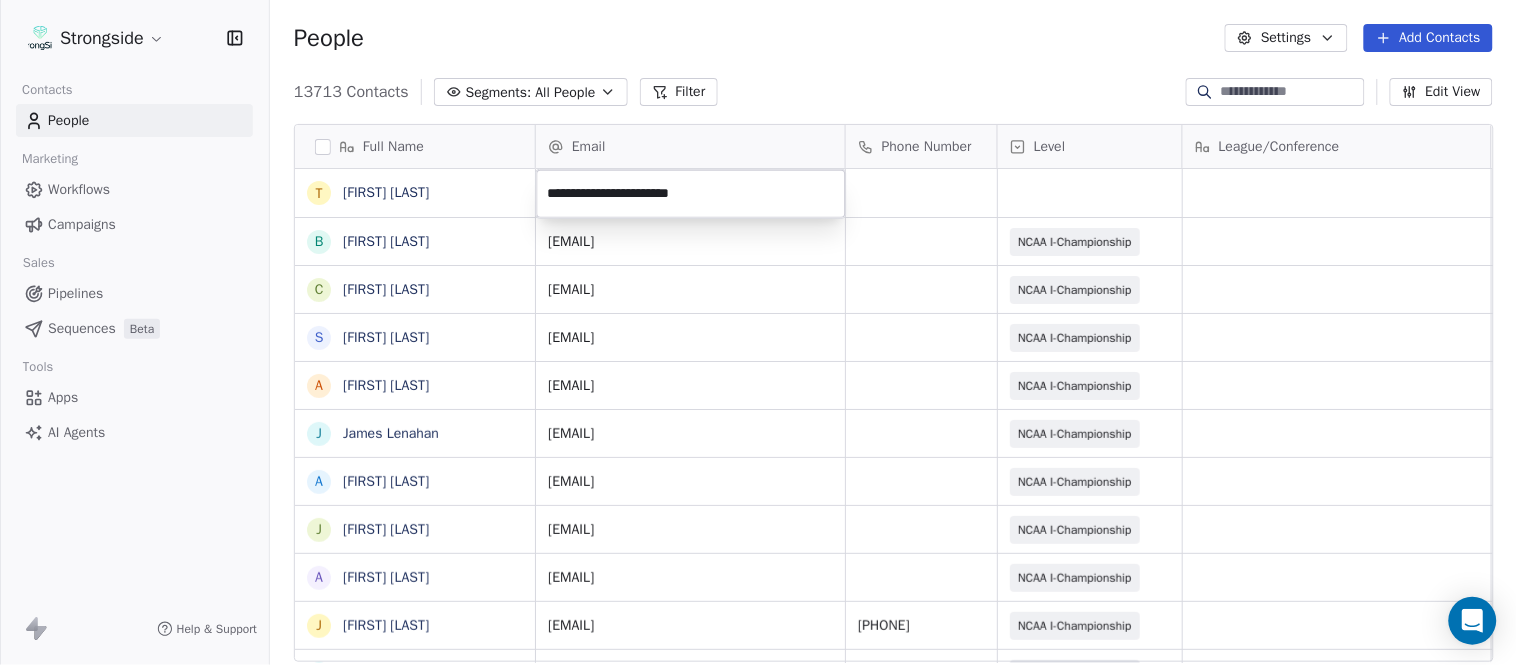 click on "Strongside Contacts People Marketing Workflows Campaigns Sales Pipelines Sequences Beta Tools Apps AI Agents Help & Support People Settings Add Contacts 13713 Contacts Segments: All People Filter Edit View Tag Add to Sequence Export Full Name T [FIRST] [LAST] B [FIRST] [LAST] C [FIRST] [LAST] S [FIRST] [LAST] A [FIRST] [LAST] J [FIRST] [LAST] A [FIRST] [LAST] J [FIRST] [LAST] A [FIRST] [LAST] J [FIRST] [LAST] E [FIRST] [LAST] E [FIRST] [LAST] J [FIRST] [LAST] R [FIRST] [LAST] A [FIRST] [LAST] P [FIRST] [LAST] S [FIRST] [LAST] C [FIRST] [LAST] R [FIRST] [LAST] E [FIRST] [LAST] J [FIRST] [LAST] A [FIRST] [LAST] W [FIRST] [LAST] T [FIRST] [LAST] S [FIRST] [LAST] M [FIRST] [LAST] J [FIRST] [LAST] J [FIRST] [LAST] S [FIRST] [LAST] B [FIRST] [LAST] D [FIRST] [LAST] Email Phone Number Level League/Conference Organization Job Title Tags Created Date BST Aug 07, 2025 08:15 PM [EMAIL] NCAA I-Championship FORDHAM UNIV Assistant Coach Aug 07, 2025 08:14 PM [EMAIL] NCAA I-Championship FORDHAM UNIV Assistant Coach Aug 07, 2025 08:14 PM SID" at bounding box center [758, 332] 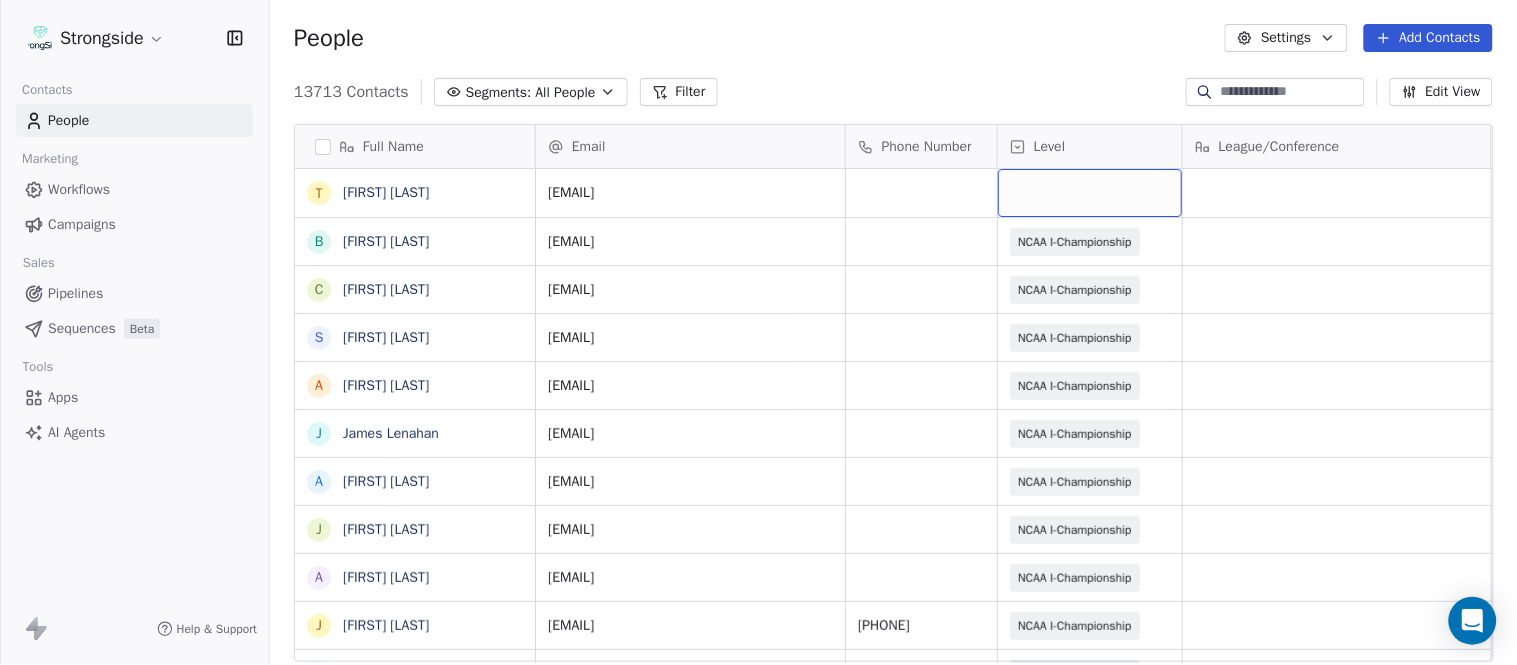 click at bounding box center (1090, 193) 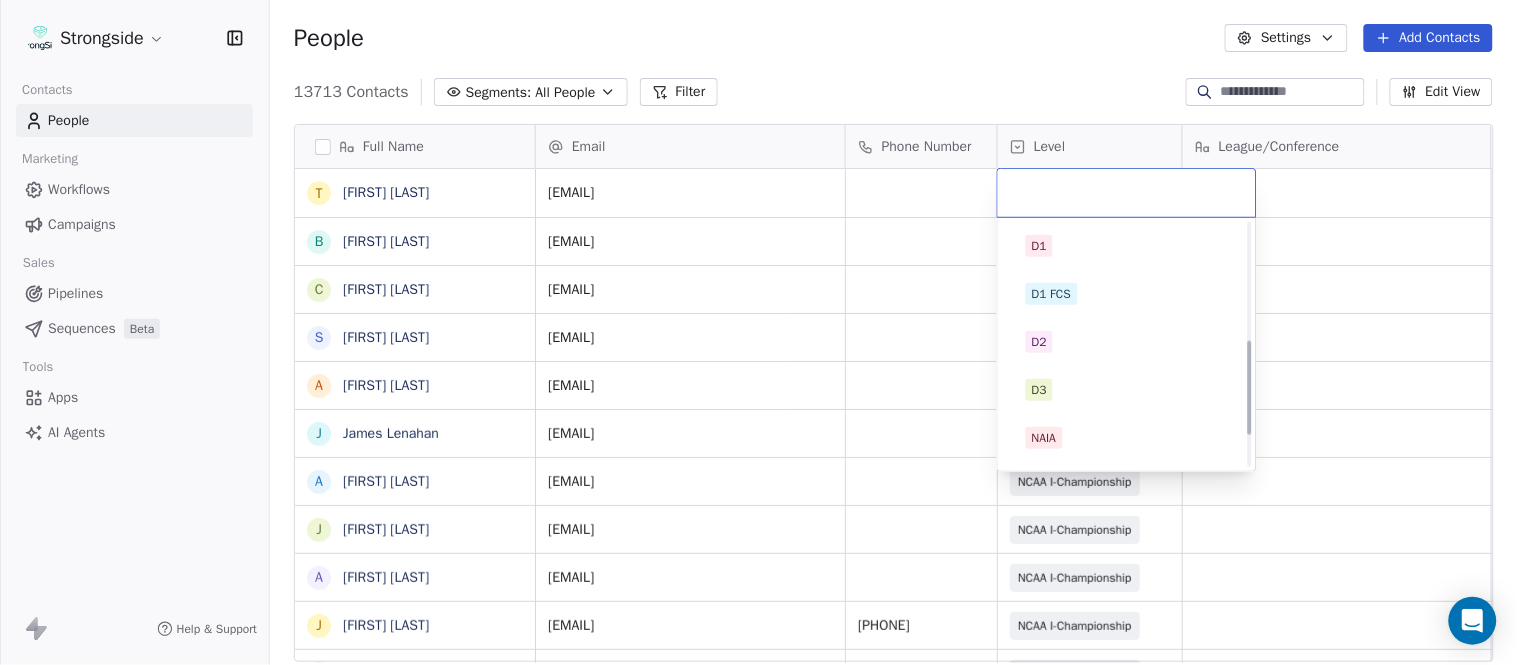 scroll, scrollTop: 378, scrollLeft: 0, axis: vertical 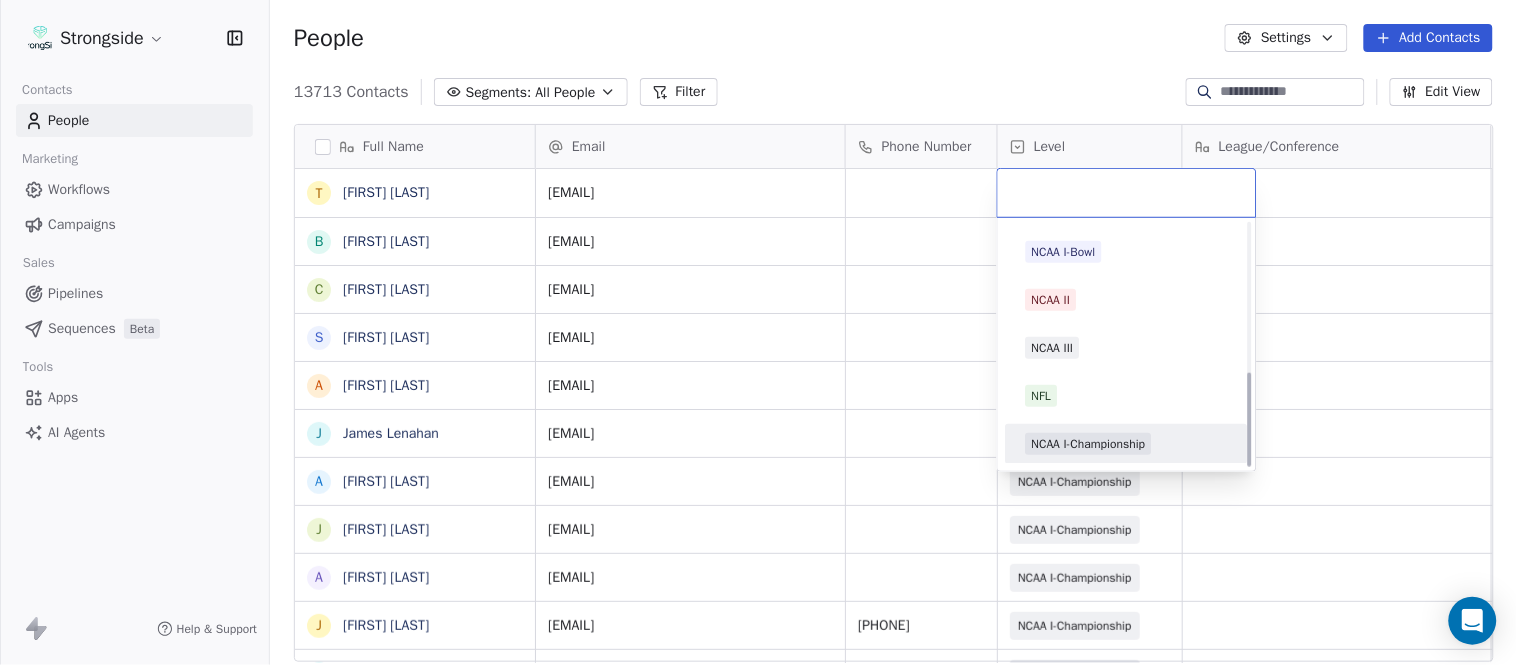 click on "NCAA I-Championship" at bounding box center [1089, 444] 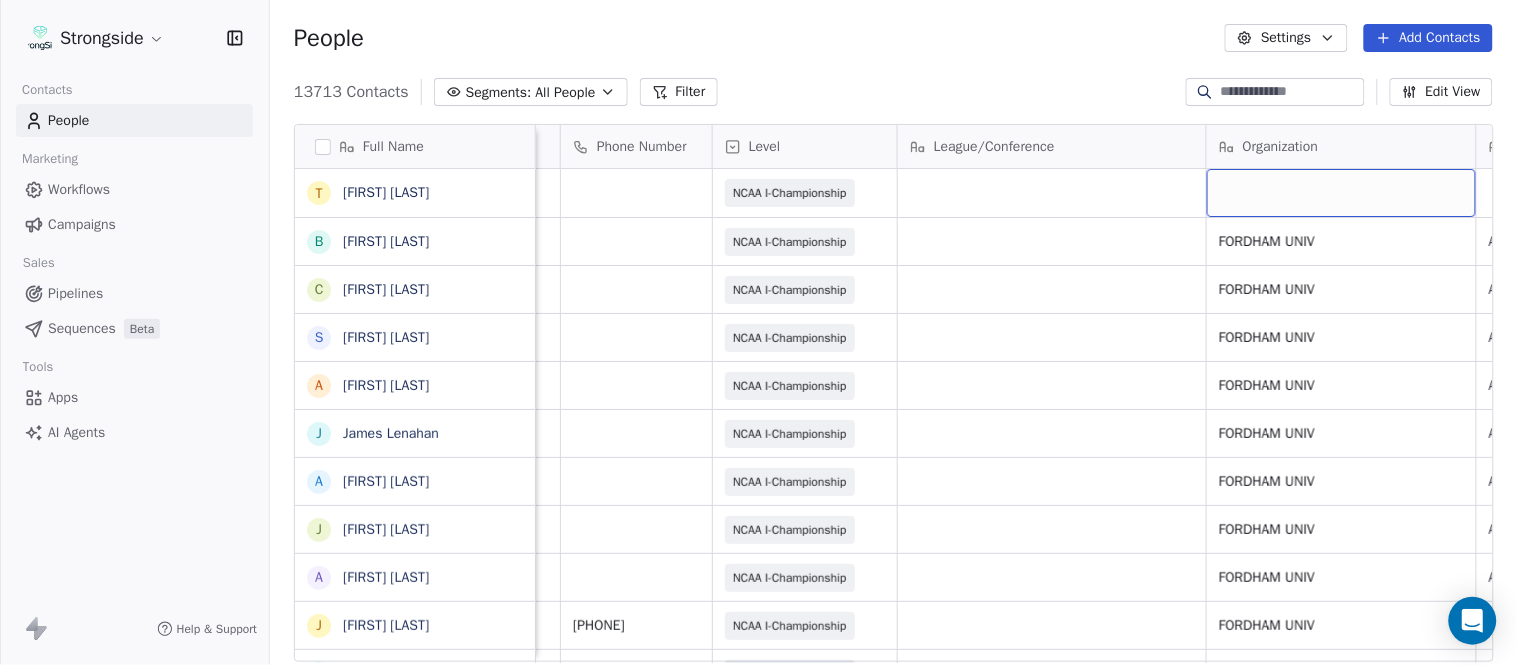 scroll, scrollTop: 0, scrollLeft: 553, axis: horizontal 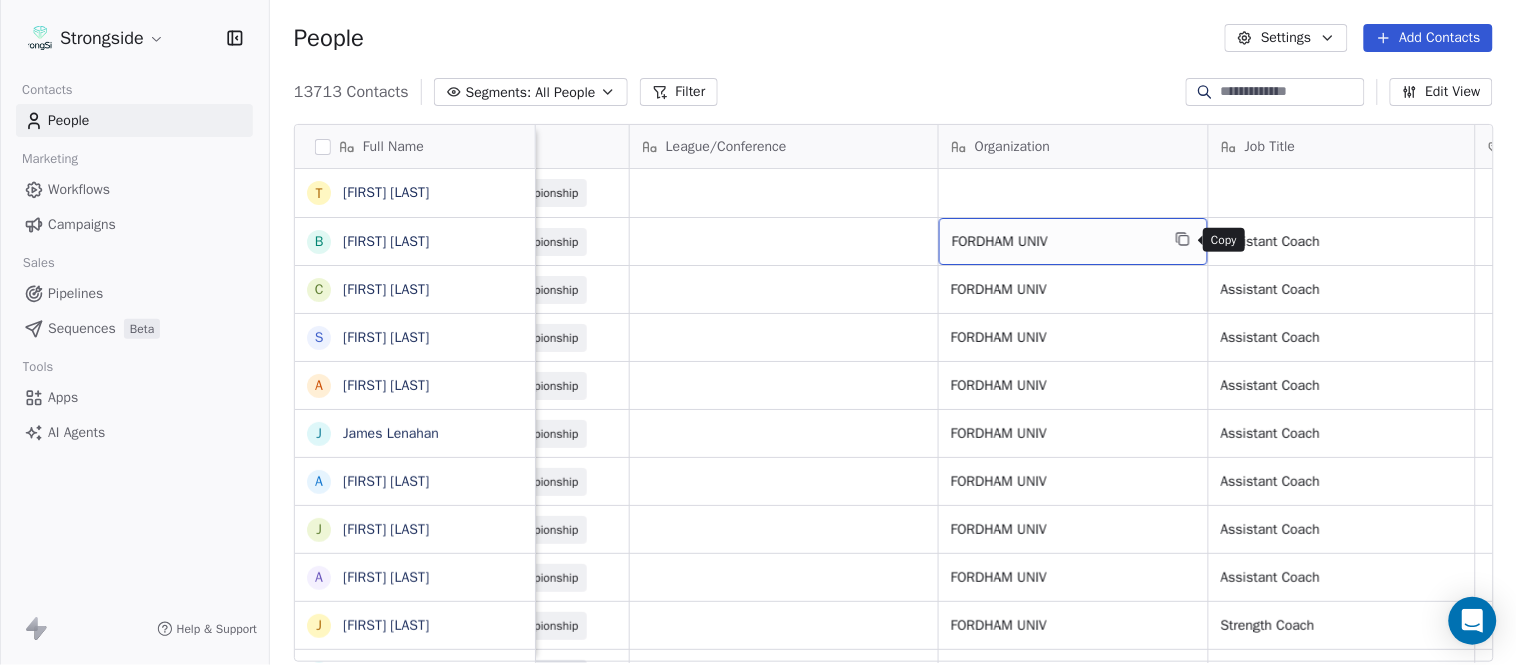 click on "FORDHAM UNIV" at bounding box center (1073, 241) 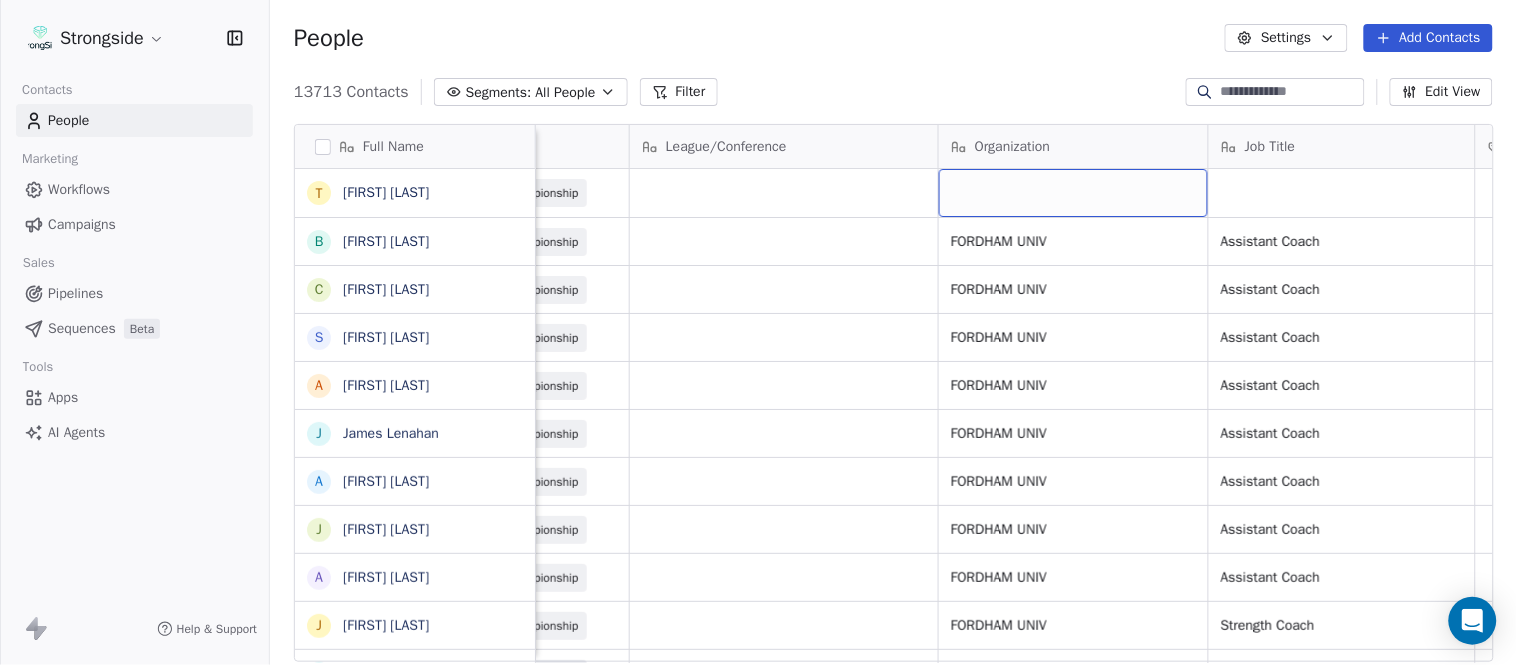 click at bounding box center [1073, 193] 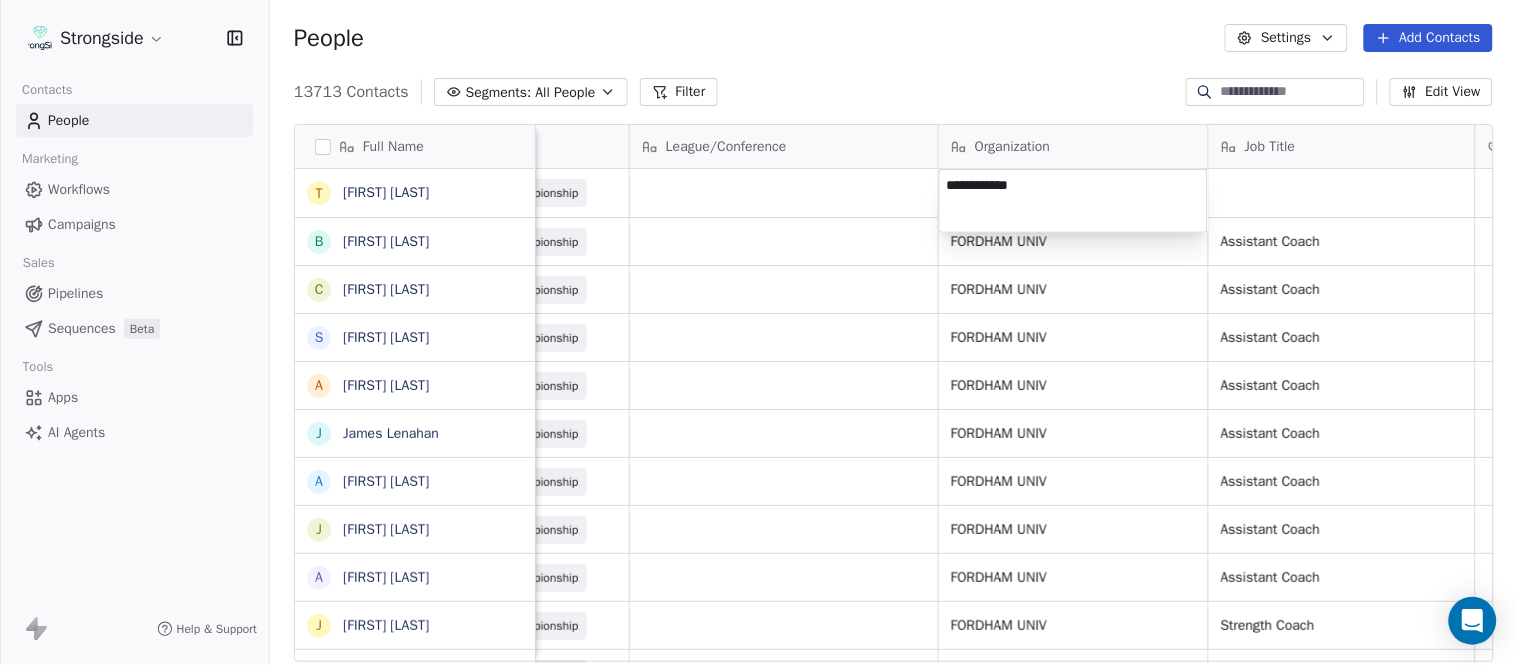 type on "**********" 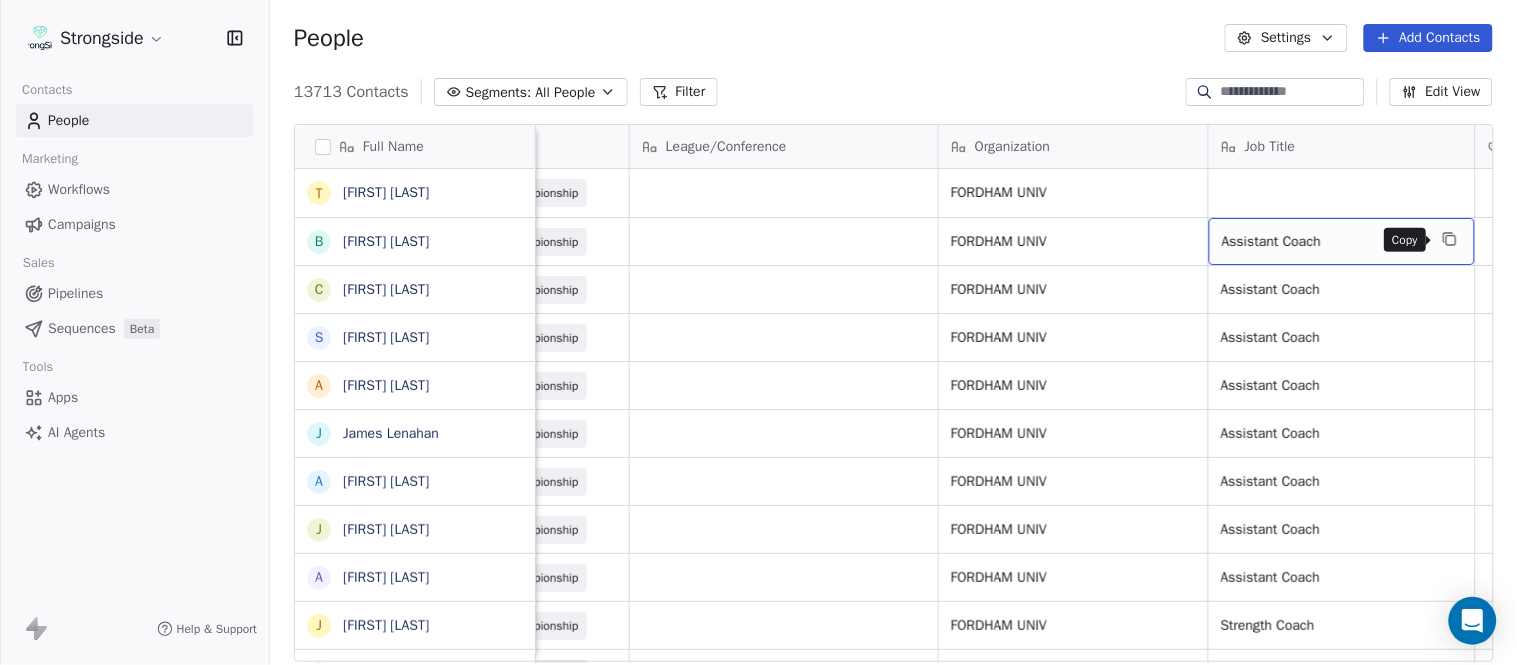 click at bounding box center [1450, 239] 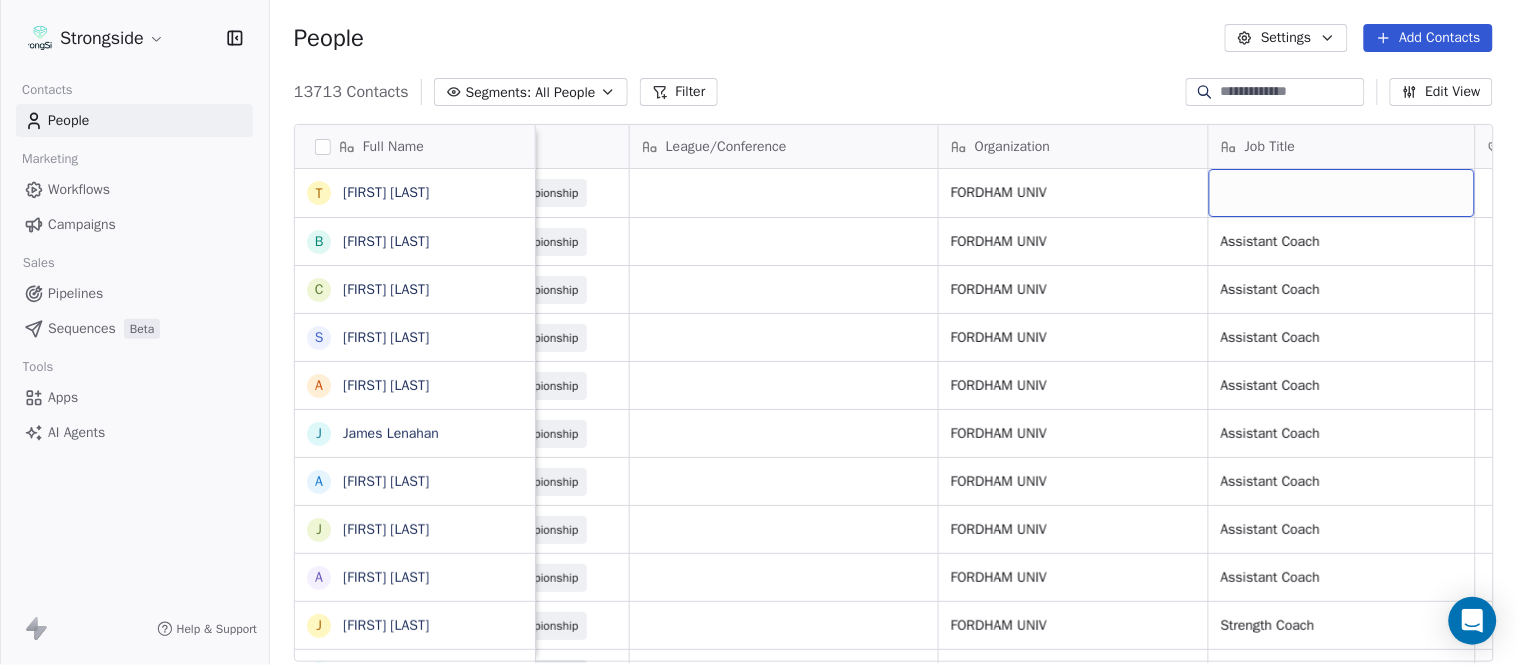 click at bounding box center (1342, 193) 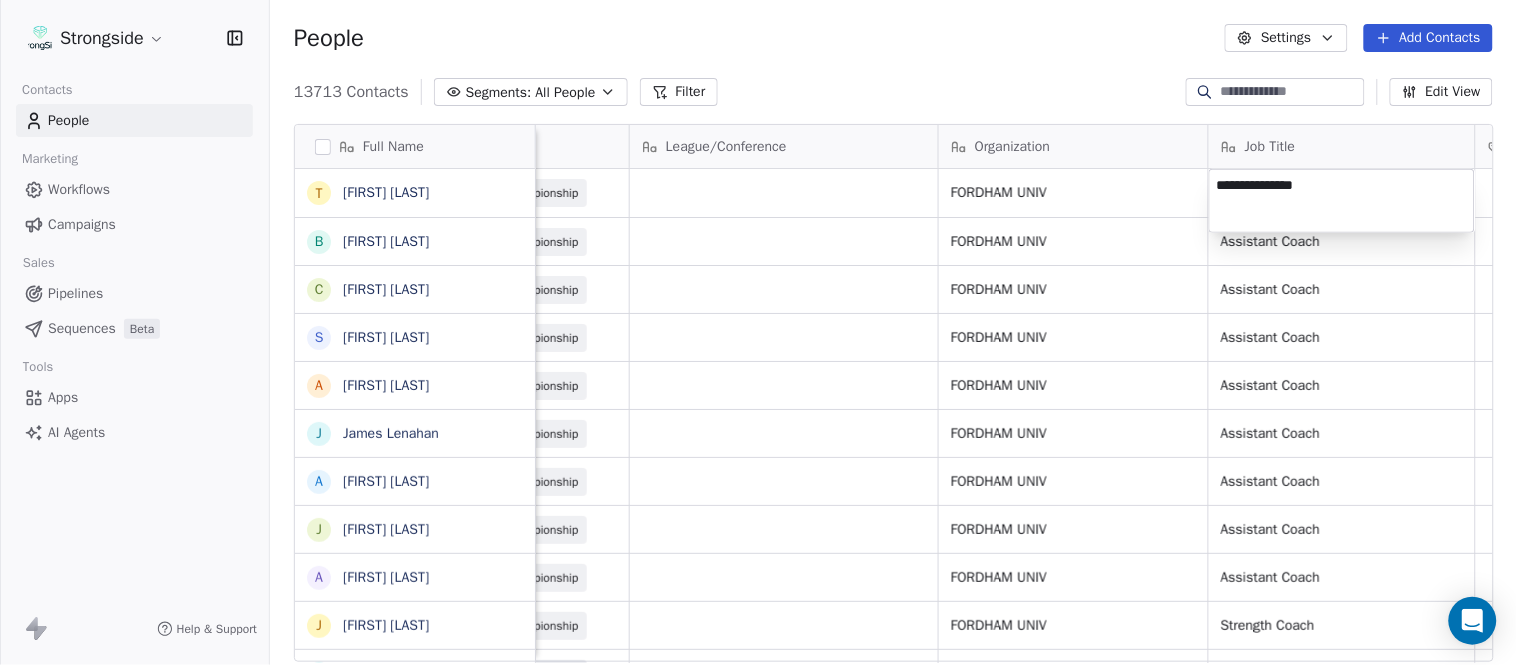 click on "Strongside Contacts People Marketing Workflows Campaigns Sales Pipelines Sequences Beta Tools Apps AI Agents Help & Support People Settings Add Contacts 13713 Contacts Segments: All People Filter Edit View Tag Add to Sequence Export Full Name T [FIRST] [LAST] B [FIRST] [LAST] C [FIRST] [LAST] S [FIRST] [LAST] A [FIRST] [LAST] J [FIRST] [LAST] A [FIRST] [LAST] J [FIRST] [LAST] A [FIRST] [LAST] J [FIRST] [LAST] E [FIRST] [LAST] E [FIRST] [LAST] J [FIRST] [LAST] R [FIRST] [LAST] A [FIRST] [LAST] P [FIRST] [LAST] S [FIRST] [LAST] C [FIRST] [LAST] R [FIRST] [LAST] E [FIRST] [LAST] J [FIRST] [LAST] A [FIRST] [LAST] W [FIRST] [LAST] T [FIRST] [LAST] S [FIRST] [LAST] M [FIRST] [LAST] J [FIRST] [LAST] J [FIRST] [LAST] S [FIRST] [LAST] B [FIRST] [LAST] D [FIRST] [LAST] Email Phone Number Level League/Conference Organization Job Title Tags Created Date BST Status Priority [EMAIL] NCAA I-Championship FORDHAM UNIV Aug 07, 2025 08:15 PM [EMAIL] NCAA I-Championship FORDHAM UNIV Assistant Coach Aug 07, 2025 08:14 PM [EMAIL]" at bounding box center [758, 332] 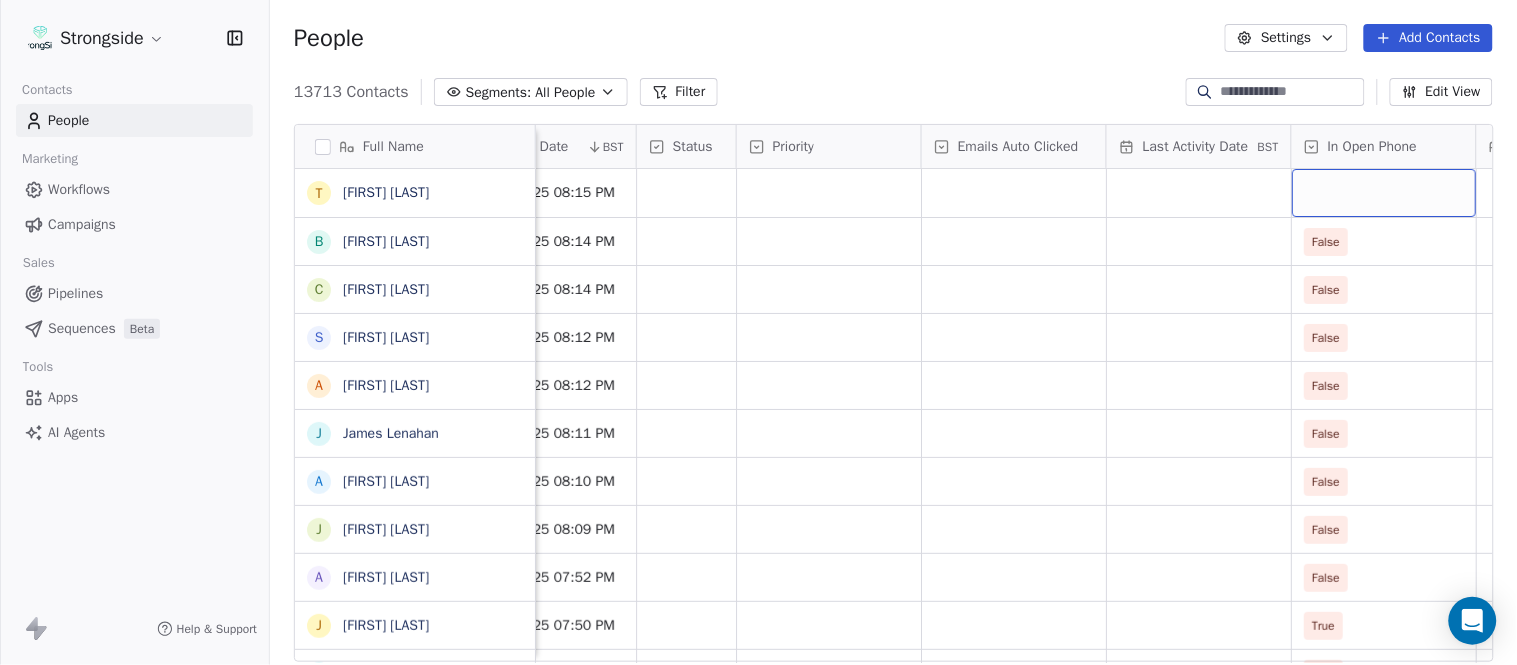 scroll, scrollTop: 0, scrollLeft: 1863, axis: horizontal 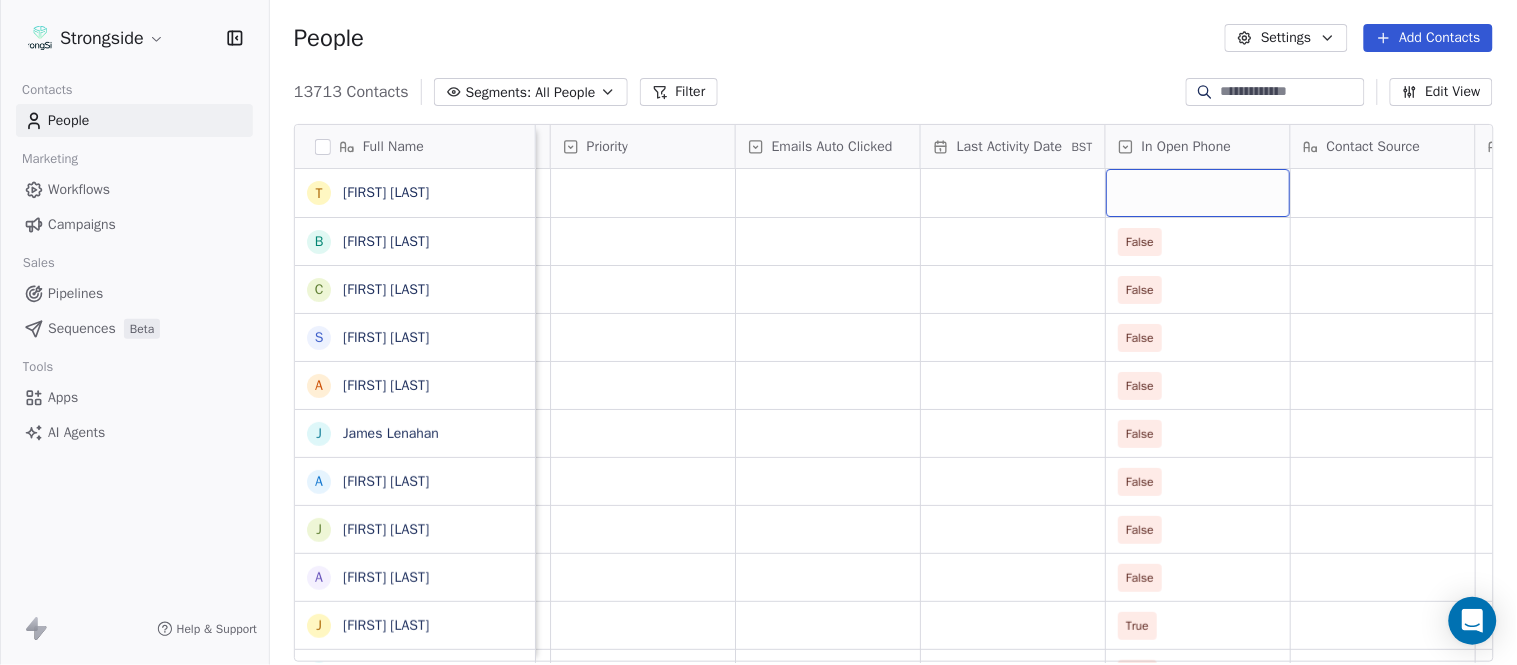 click at bounding box center [1198, 193] 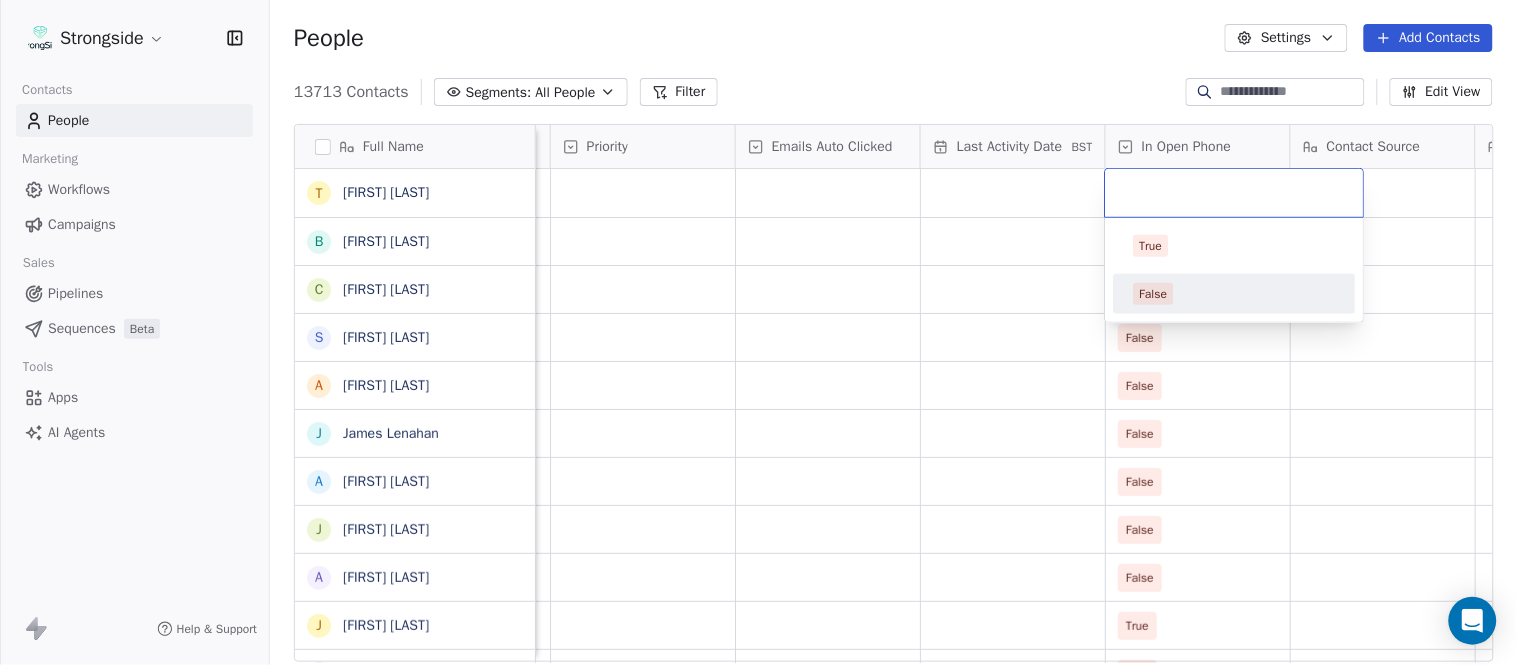 click on "False" at bounding box center [1235, 294] 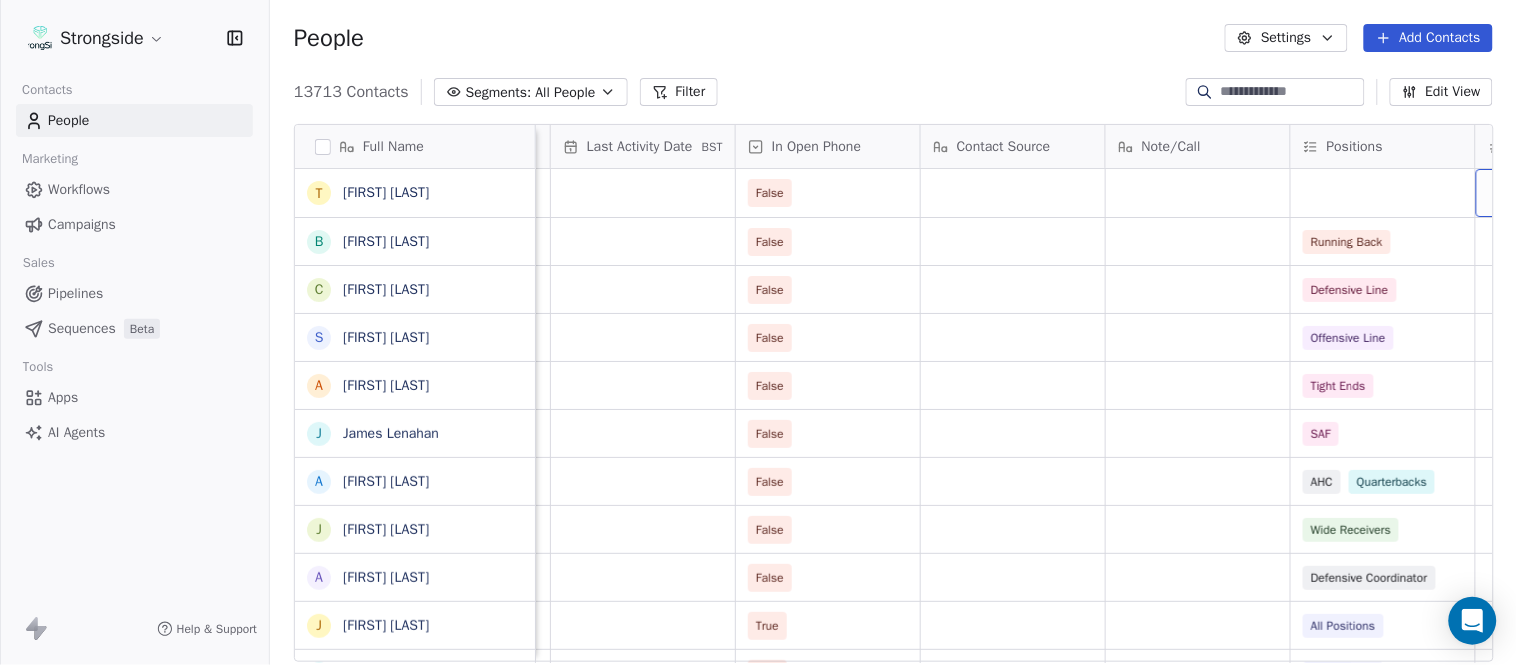 scroll, scrollTop: 0, scrollLeft: 2417, axis: horizontal 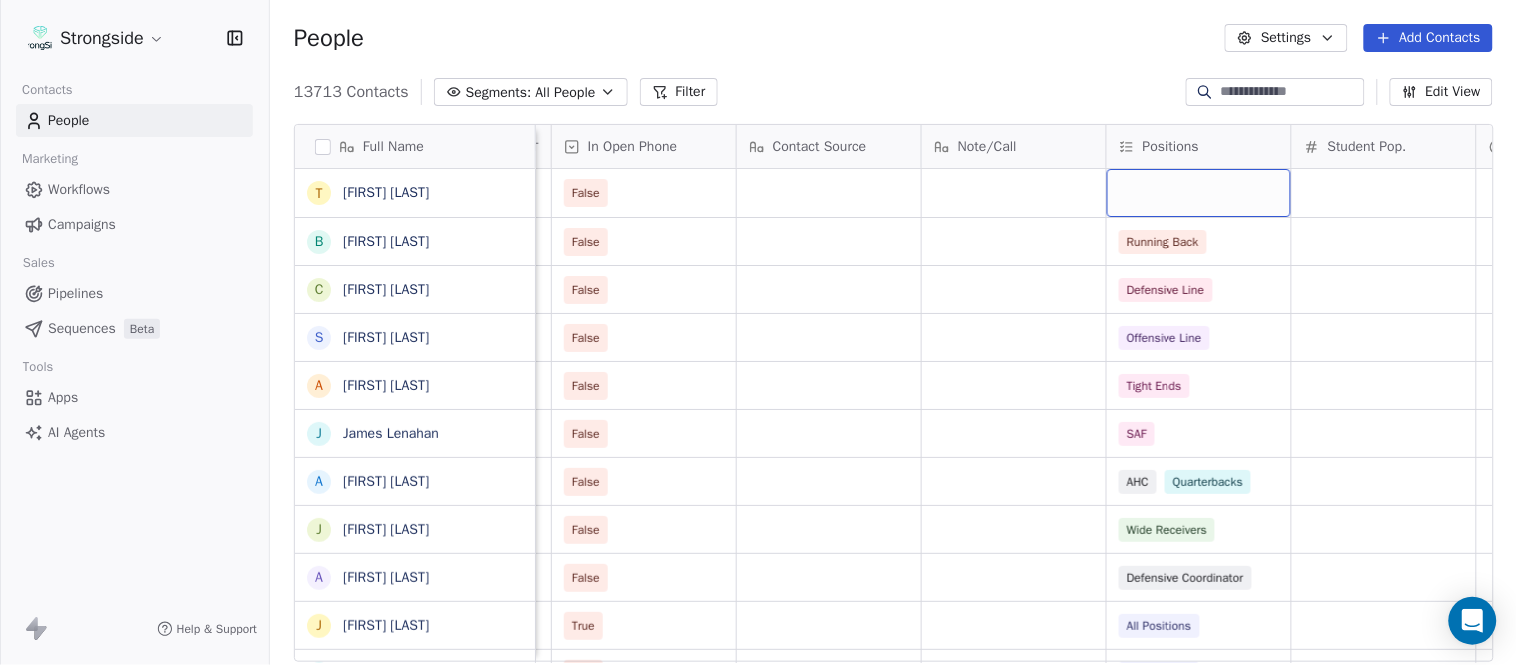 click at bounding box center (1199, 193) 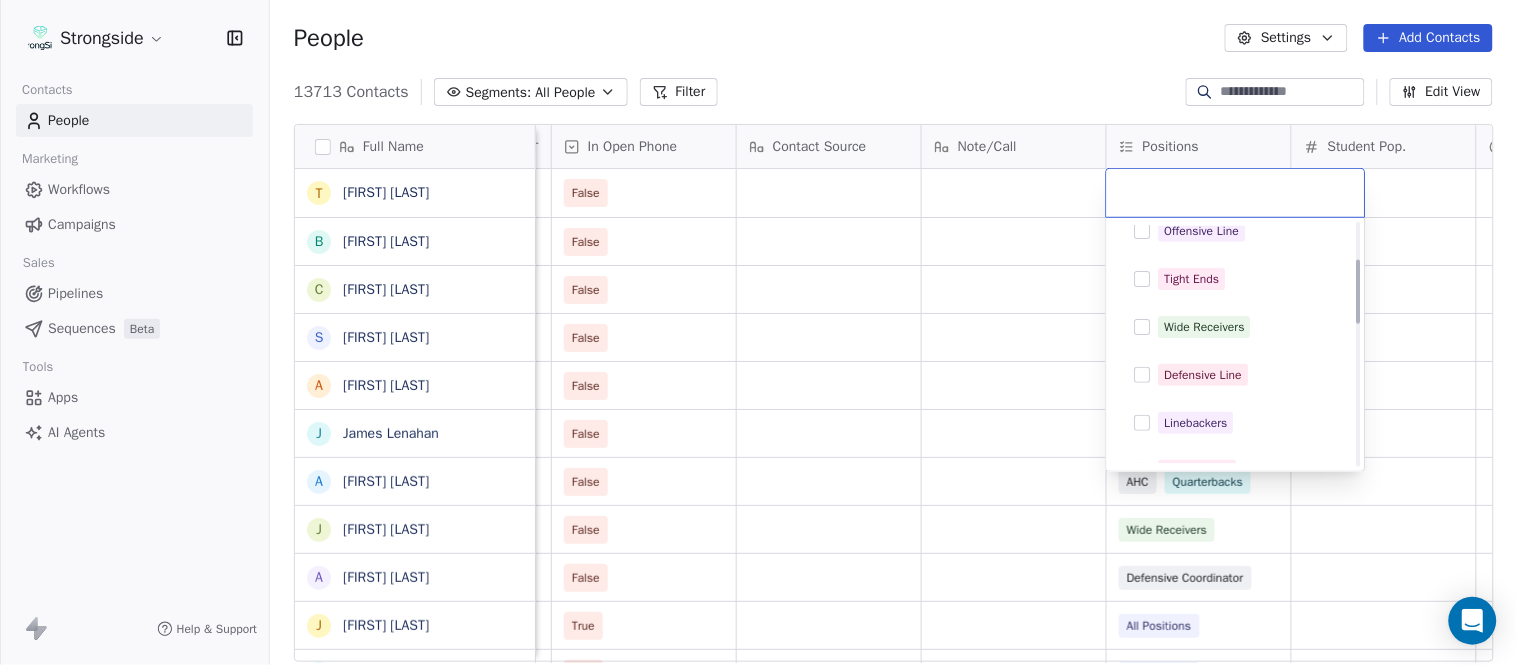 scroll, scrollTop: 222, scrollLeft: 0, axis: vertical 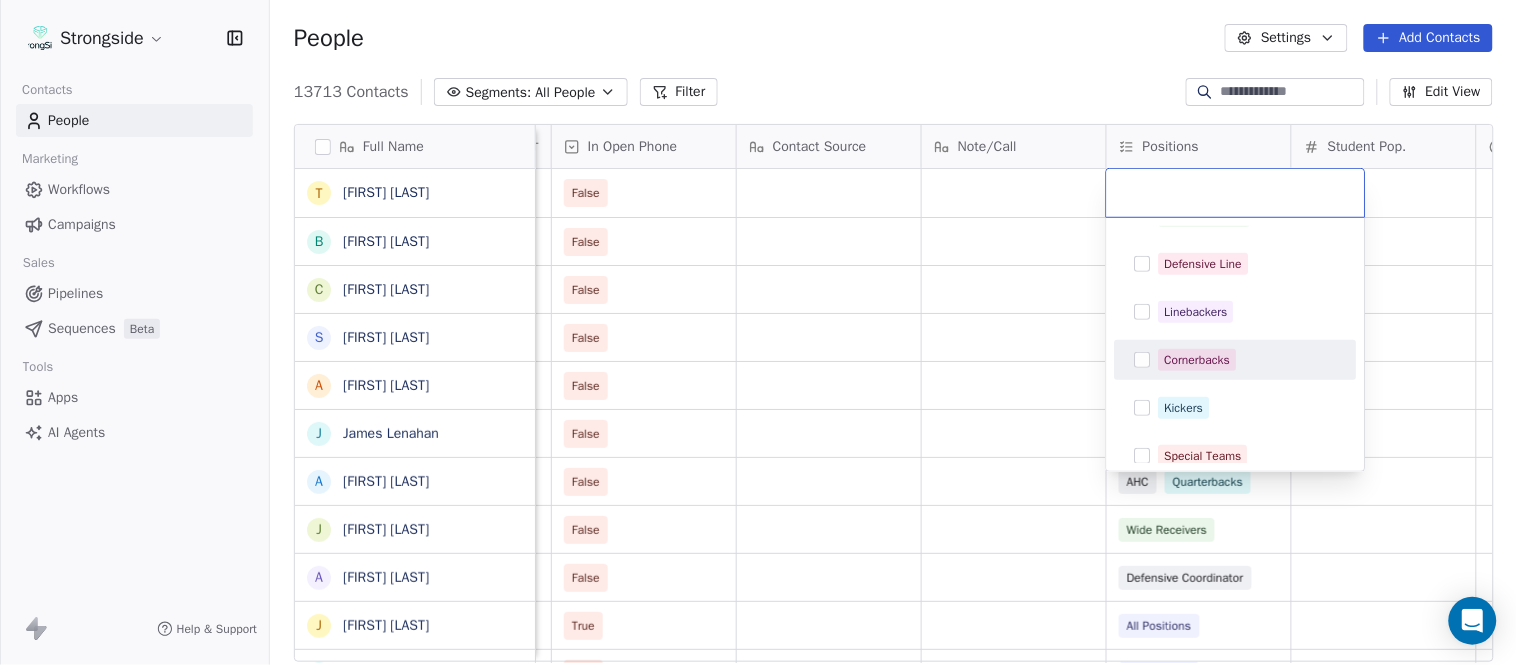 click on "Cornerbacks" at bounding box center (1198, 360) 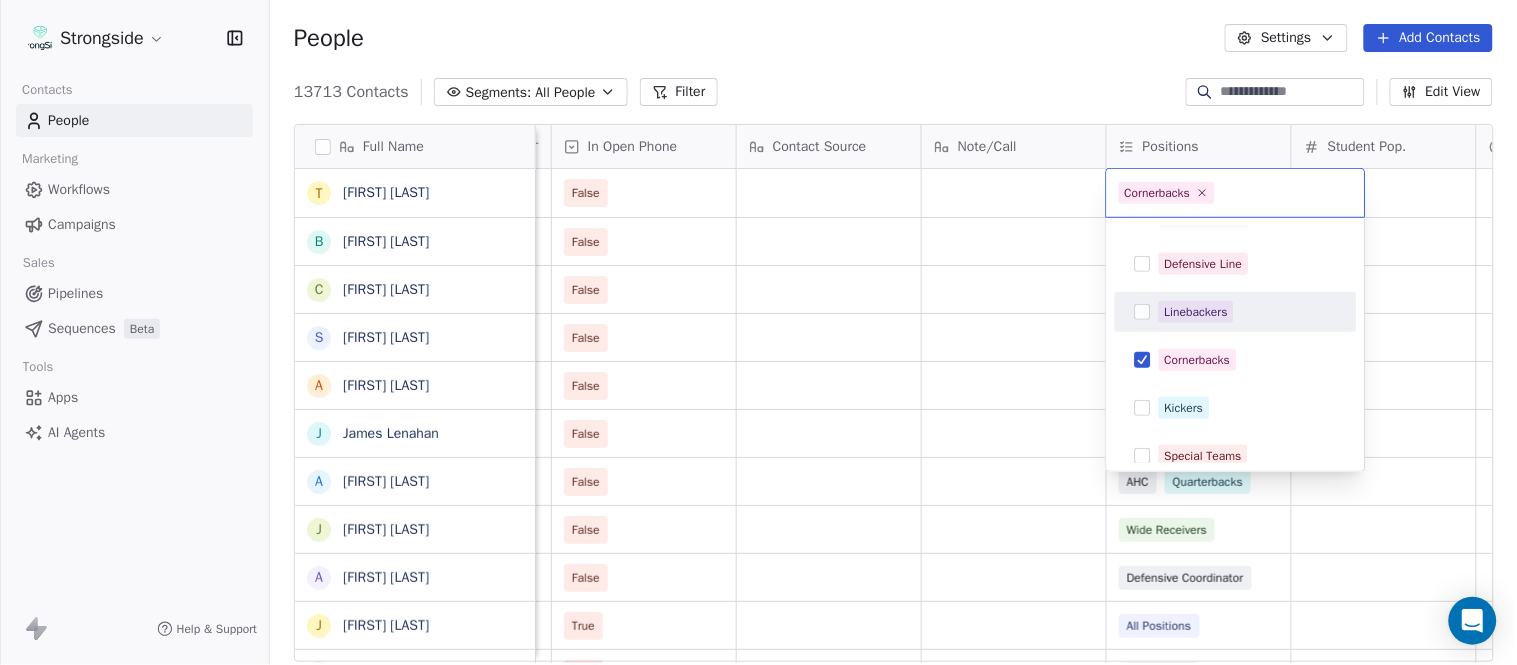 click on "Strongside Contacts People Marketing Workflows Campaigns Sales Pipelines Sequences Beta Tools Apps AI Agents Help & Support People Settings Add Contacts 13713 Contacts Segments: All People Filter Edit View Tag Add to Sequence Export Full Name T [FIRST] [LAST] B [FIRST] [LAST] C [FIRST] [LAST] S [FIRST] [LAST] A [FIRST] [LAST] J [FIRST] [LAST] A [FIRST] [LAST] J [FIRST] [LAST] A [FIRST] [LAST] J [FIRST] [LAST] E [FIRST] [LAST] E [FIRST] [LAST] J [FIRST] [LAST] R [FIRST] [LAST] A [FIRST] [LAST] P [FIRST] [LAST] S [FIRST] [LAST] C [FIRST] [LAST] R [FIRST] [LAST] E [FIRST] [LAST] J [FIRST] [LAST] A [FIRST] [LAST] W [FIRST] [LAST] T [FIRST] [LAST] S [FIRST] [LAST] M [FIRST] [LAST] J [FIRST] [LAST] J [FIRST] [LAST] S [FIRST] [LAST] B [FIRST] [LAST] D [FIRST] [LAST] Status Priority Emails Auto Clicked Last Activity Date BST In Open Phone Contact Source Note/Call Positions Student Pop. Lead Account   False   False Running Back   False Defensive Line   False Offensive Line   False Tight Ends   False SAF   False AHC Quarterbacks   False Wide Receivers   False   True" at bounding box center (758, 332) 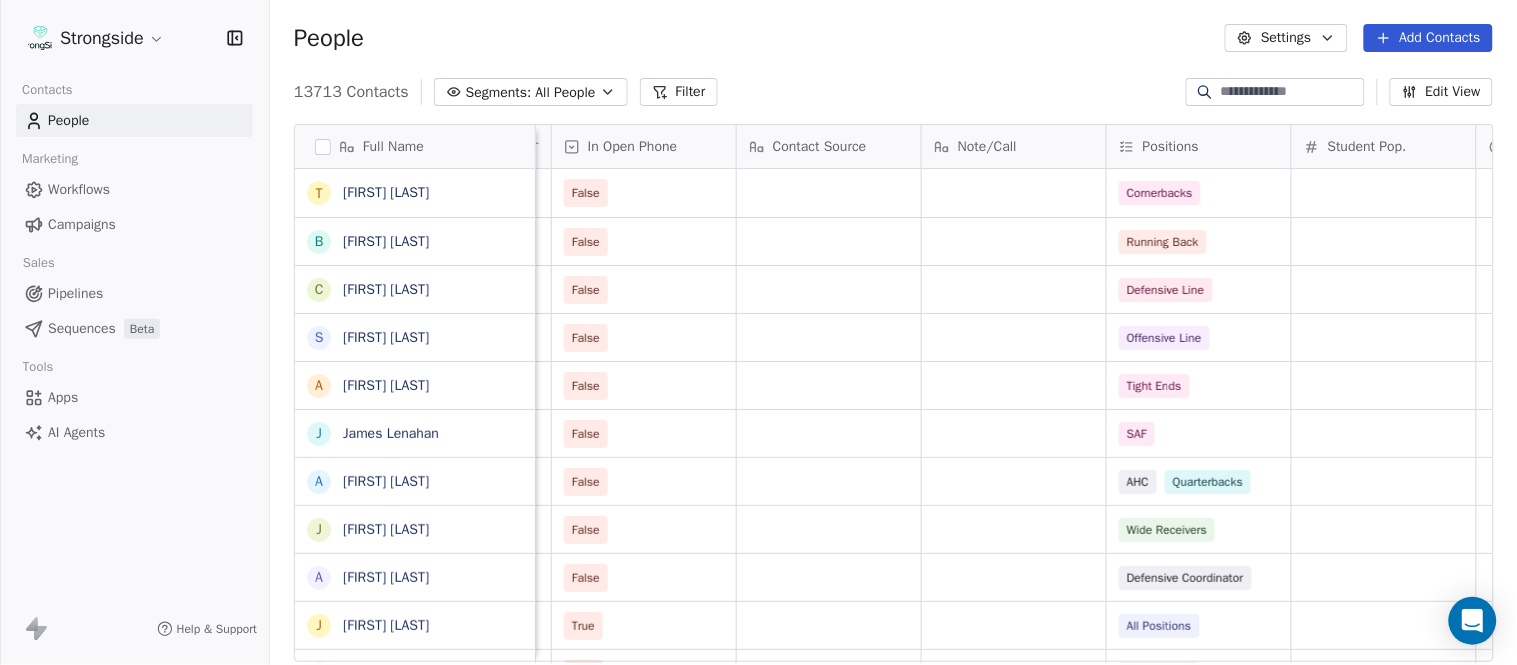 scroll, scrollTop: 0, scrollLeft: 0, axis: both 